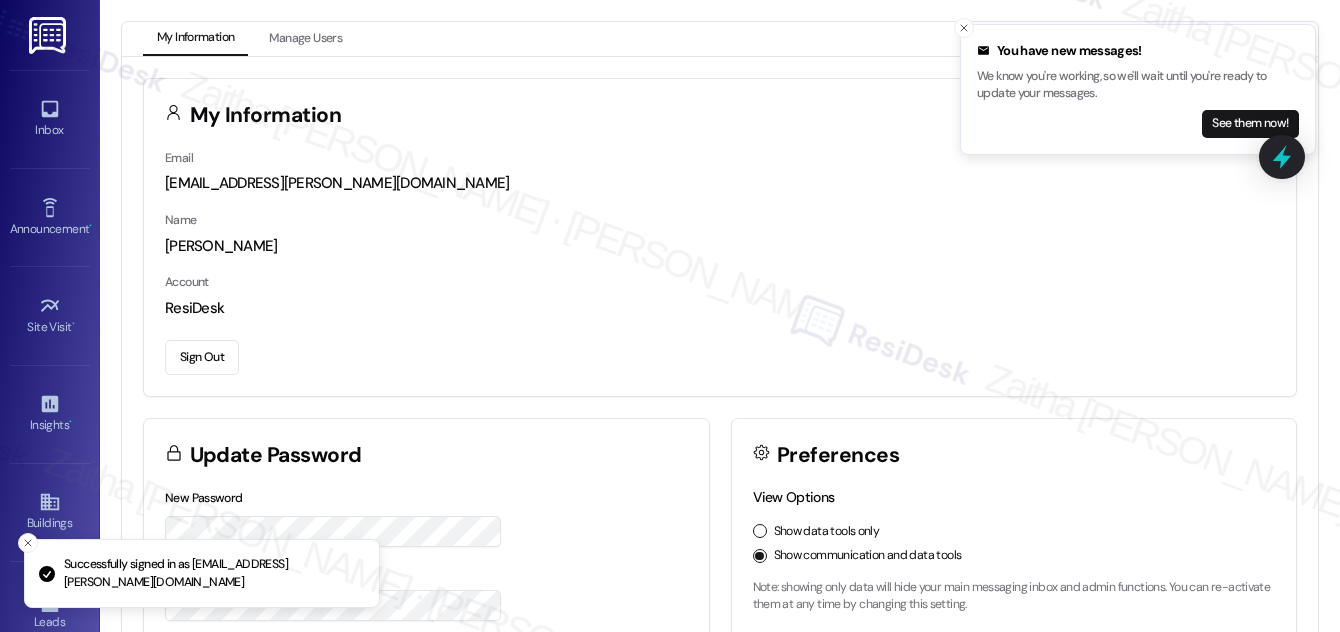 scroll, scrollTop: 0, scrollLeft: 0, axis: both 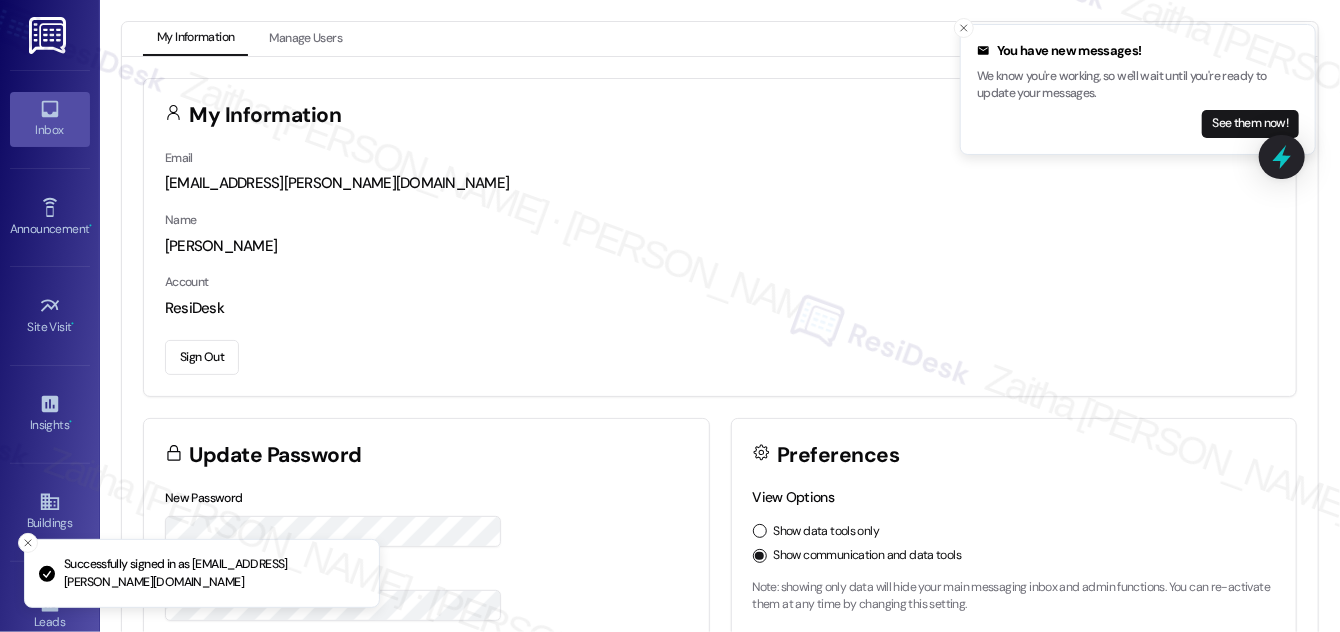 click on "Inbox" at bounding box center (50, 130) 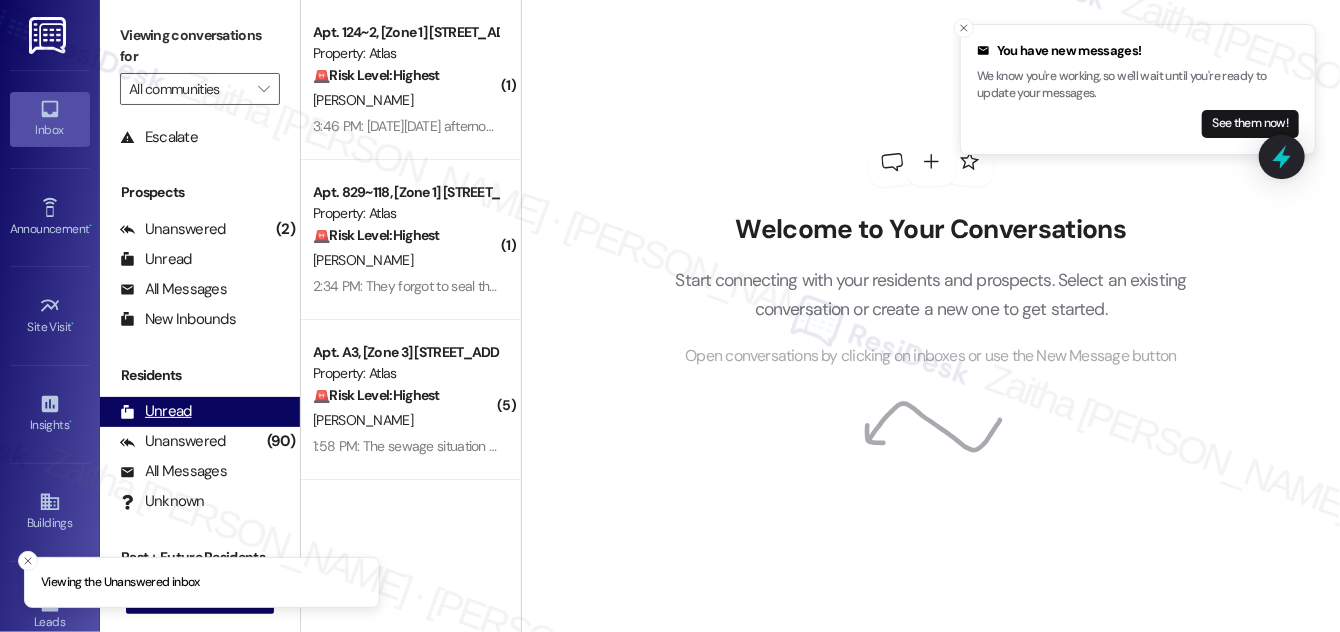 scroll, scrollTop: 264, scrollLeft: 0, axis: vertical 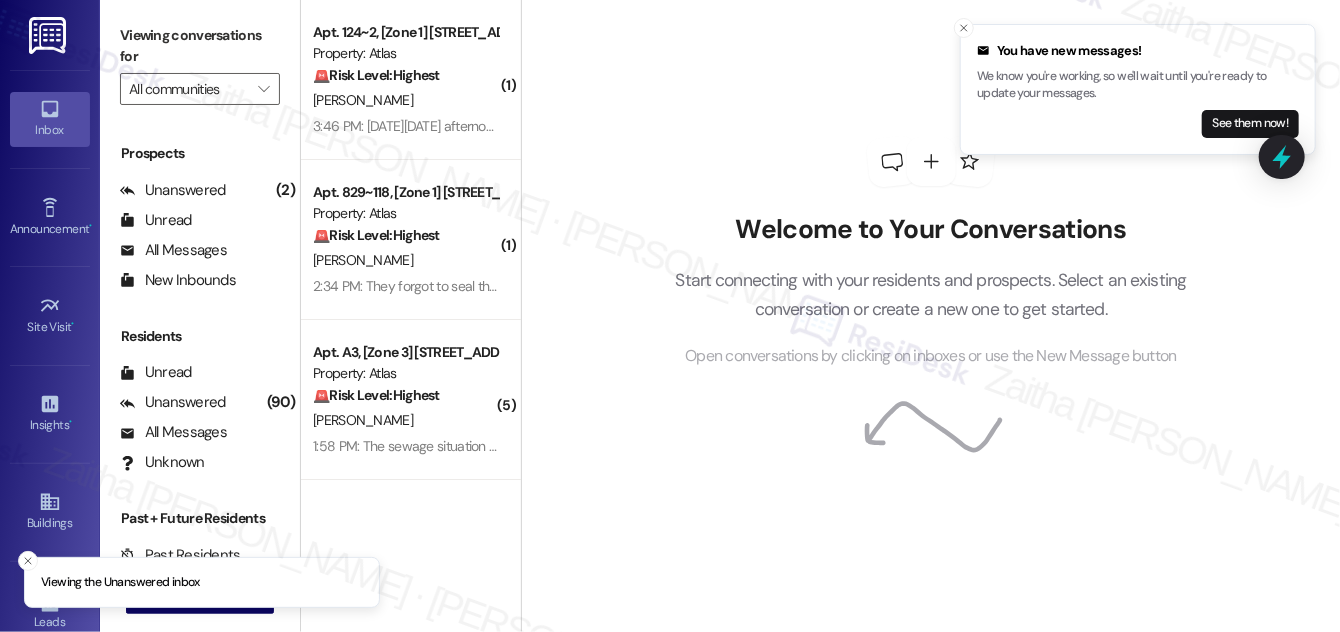 click on "Viewing conversations for All communities " at bounding box center [200, 62] 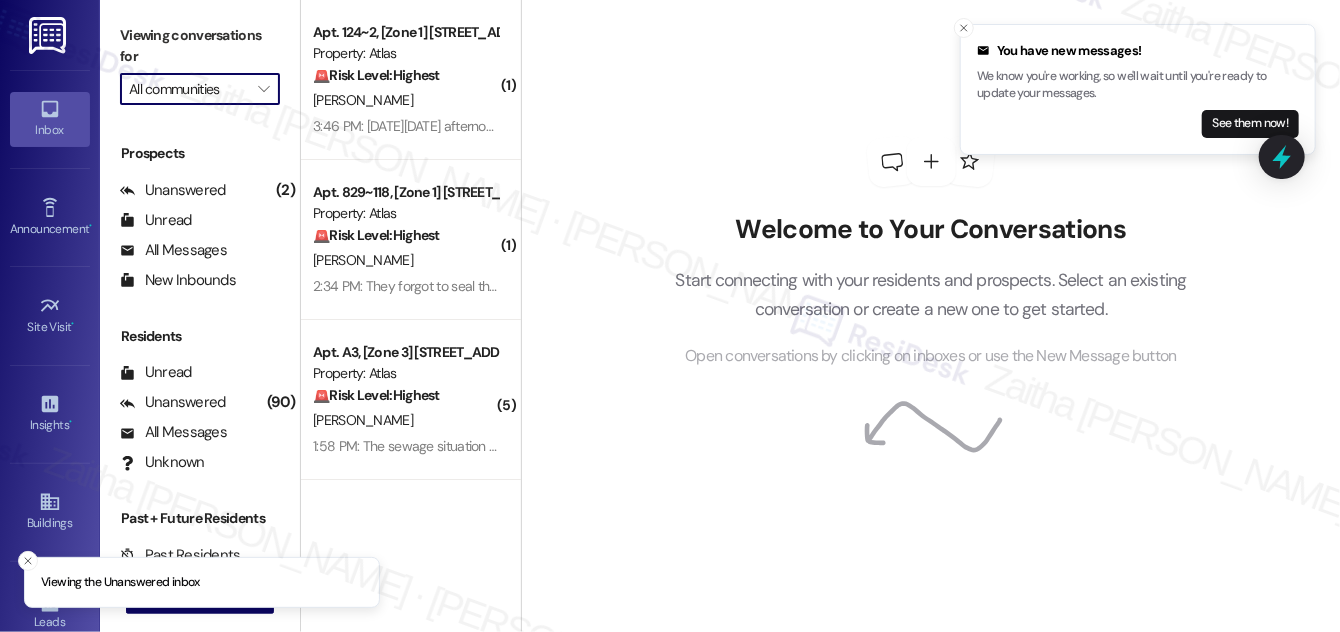 click on "All communities" at bounding box center (188, 89) 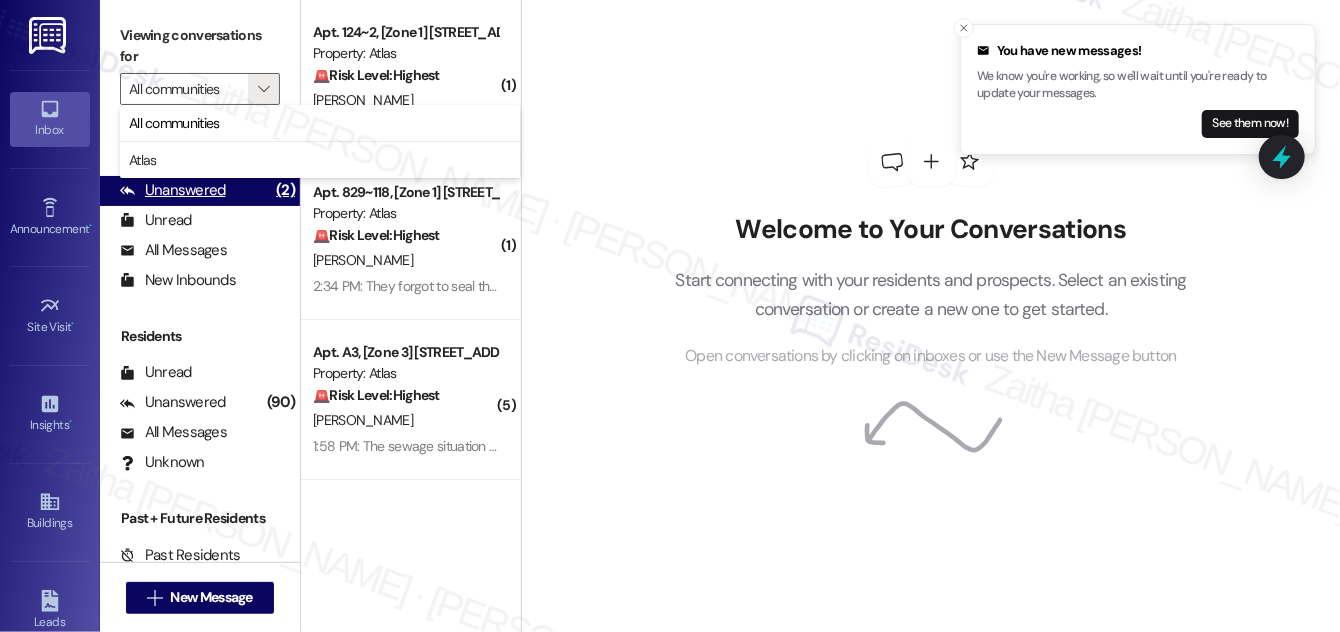 click on "Unanswered (2)" at bounding box center [200, 191] 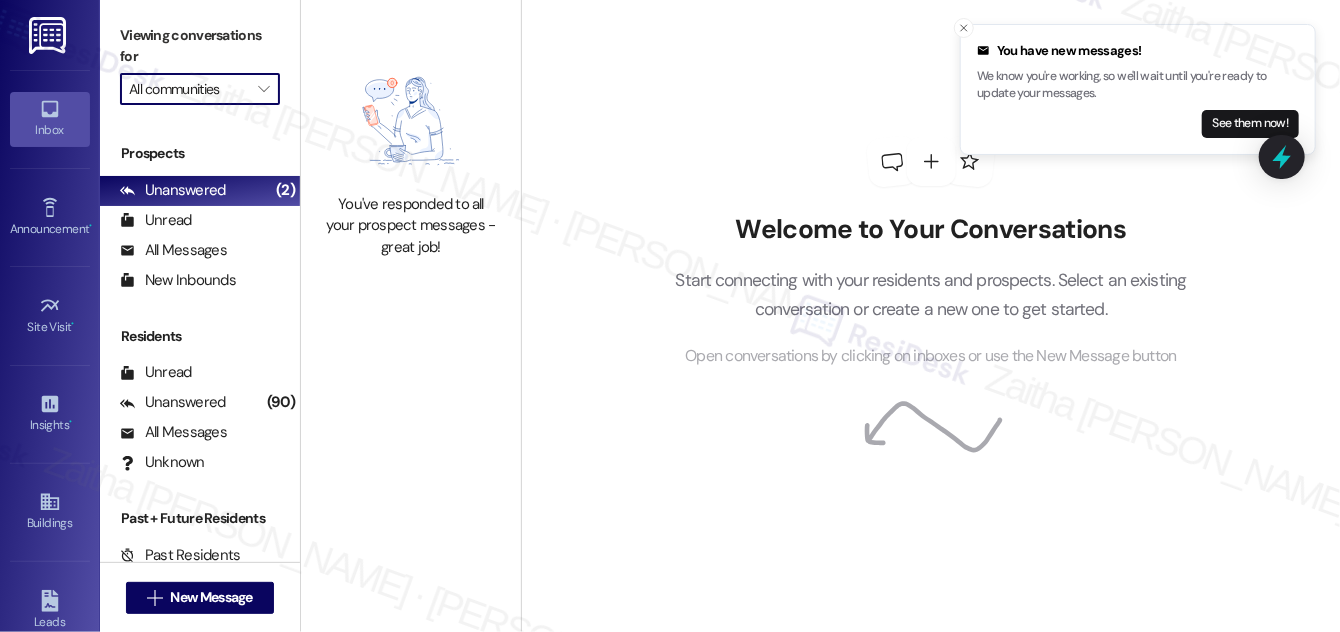 click on "All communities" at bounding box center [188, 89] 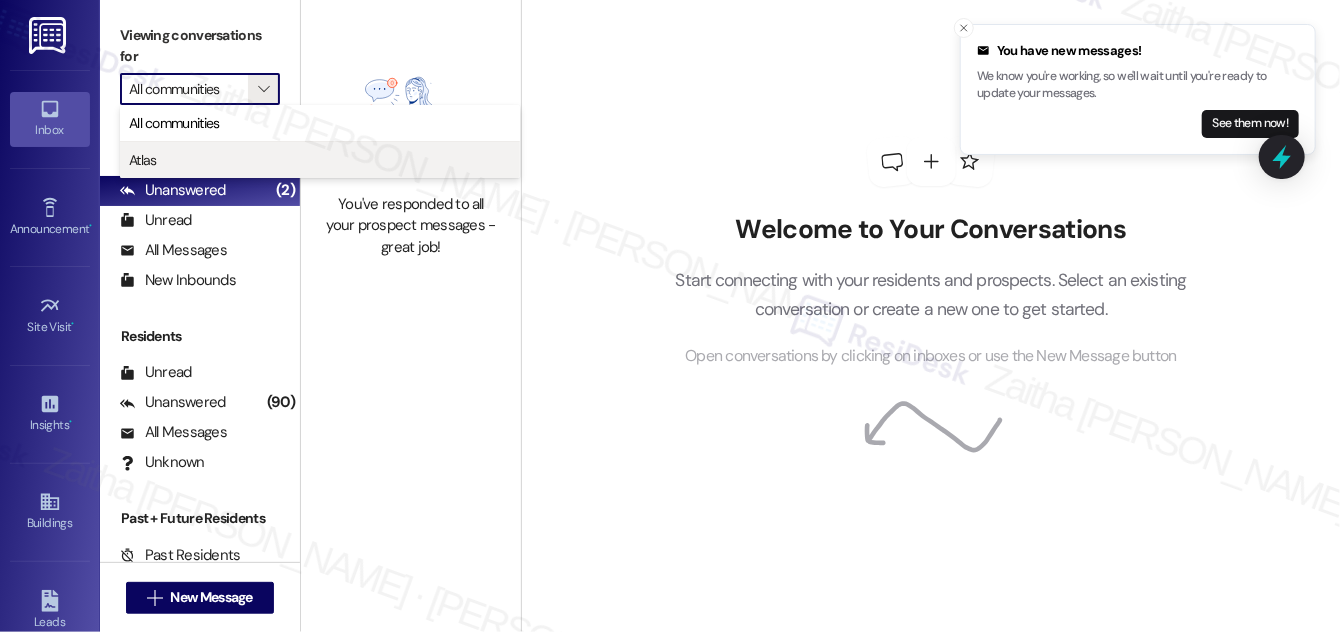 click on "Atlas" at bounding box center [320, 160] 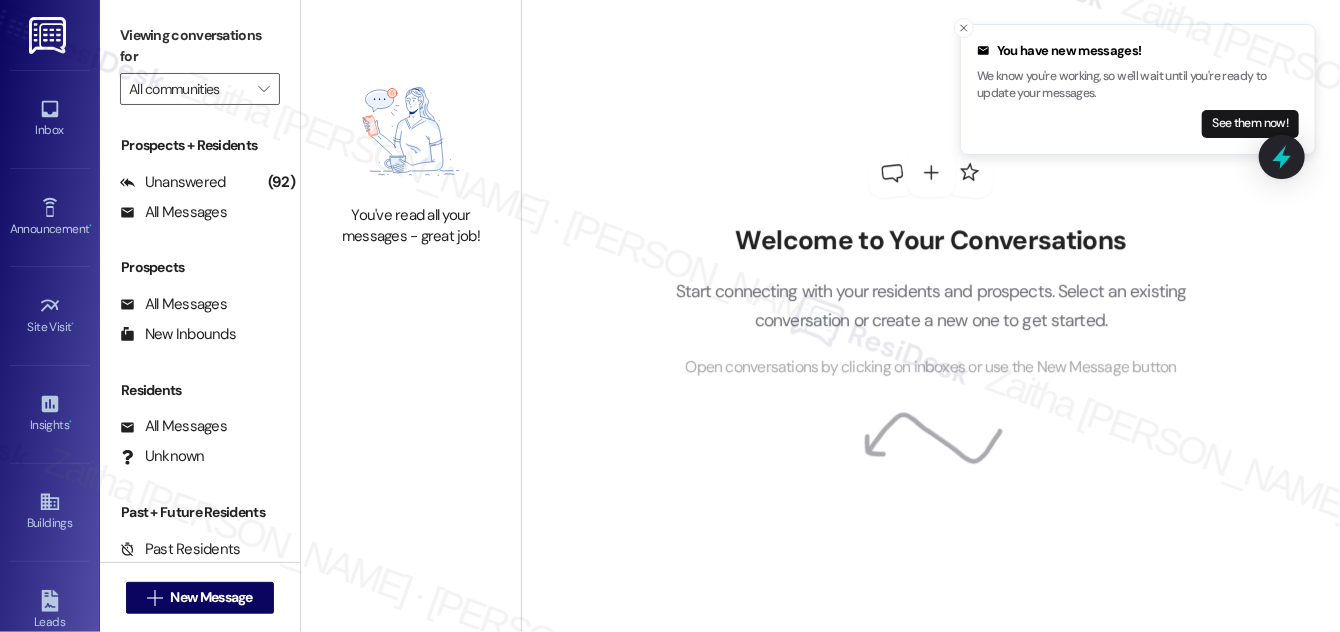 type on "Atlas" 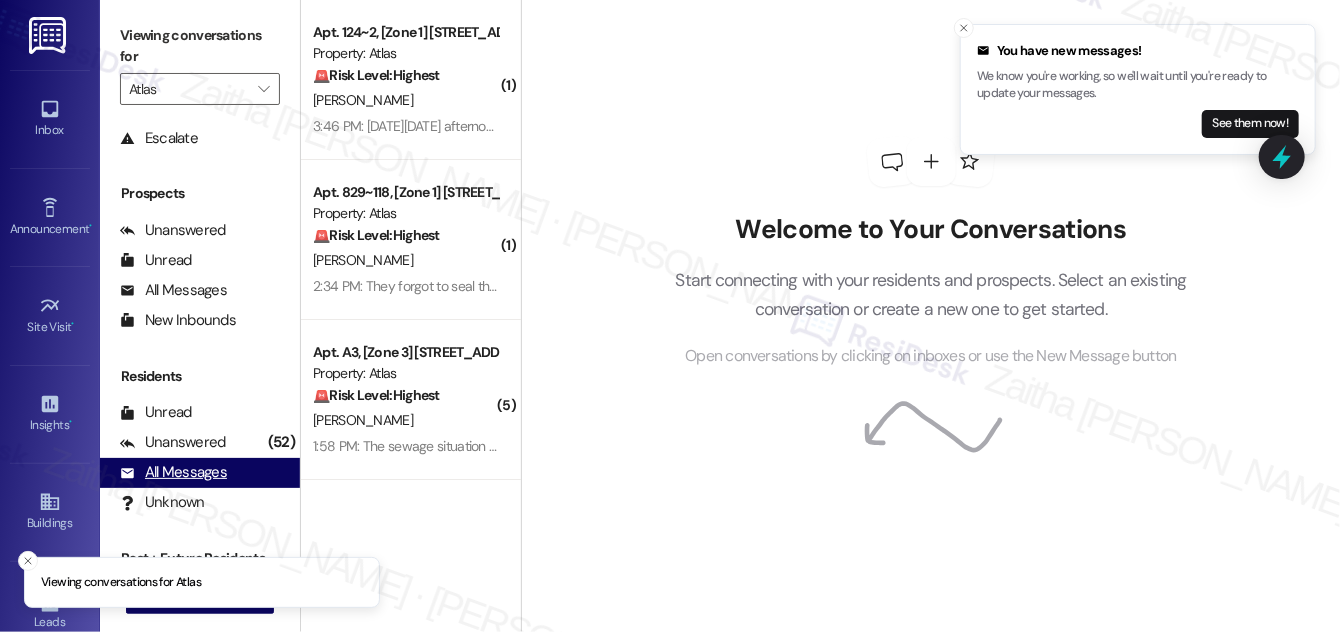 scroll, scrollTop: 264, scrollLeft: 0, axis: vertical 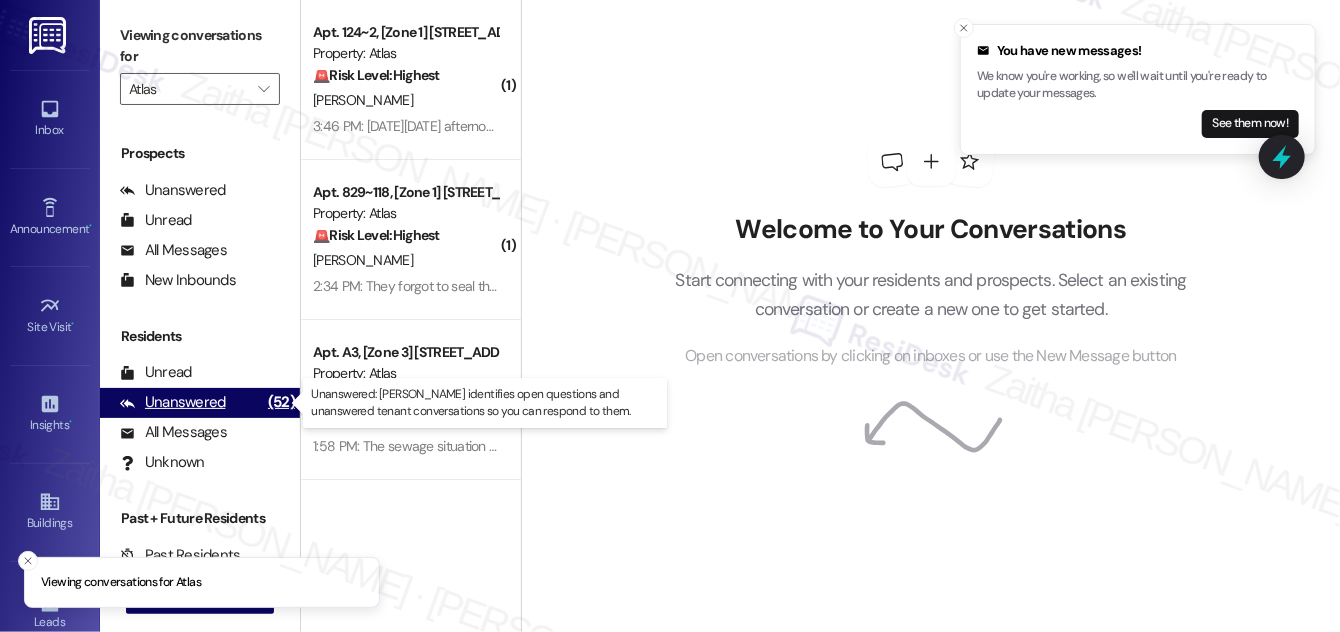 click on "Unanswered" at bounding box center [173, 402] 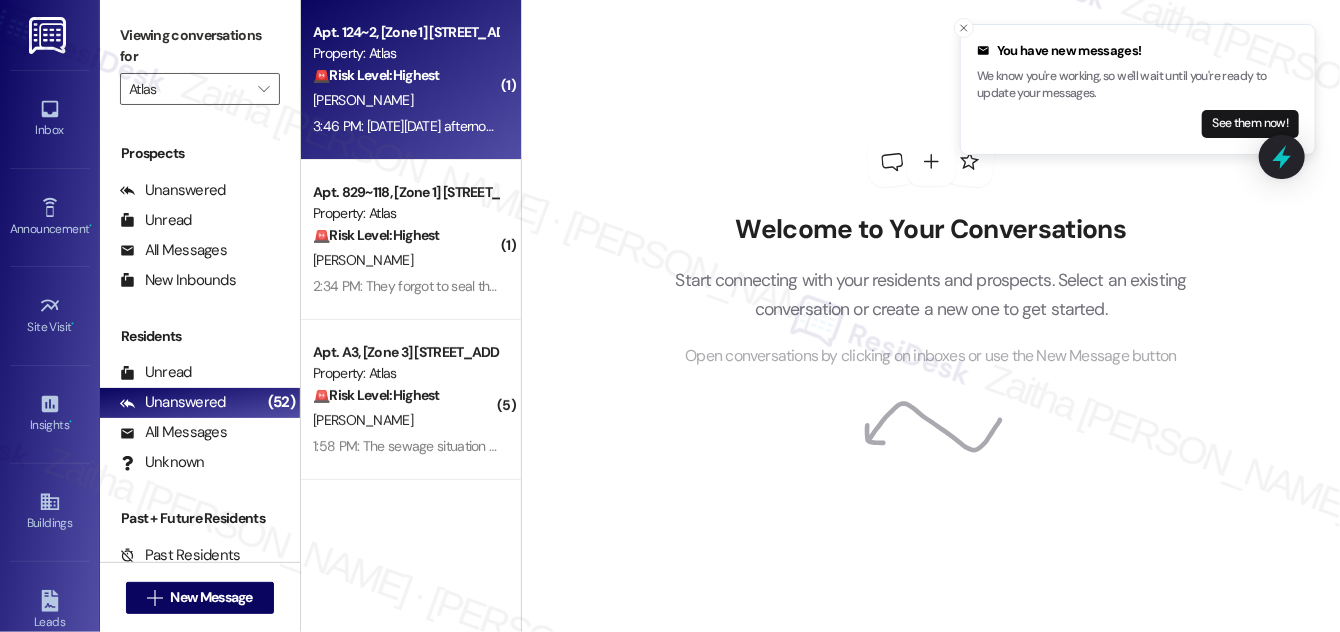 click on "[PERSON_NAME]" at bounding box center (405, 100) 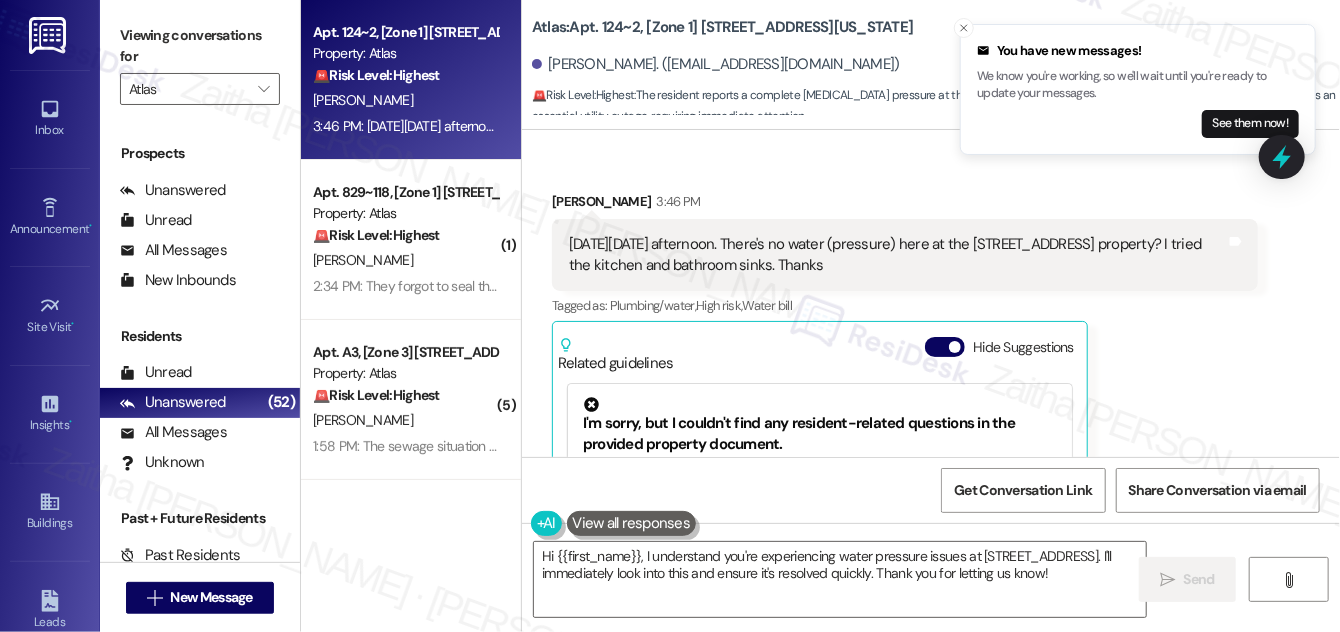 scroll, scrollTop: 2117, scrollLeft: 0, axis: vertical 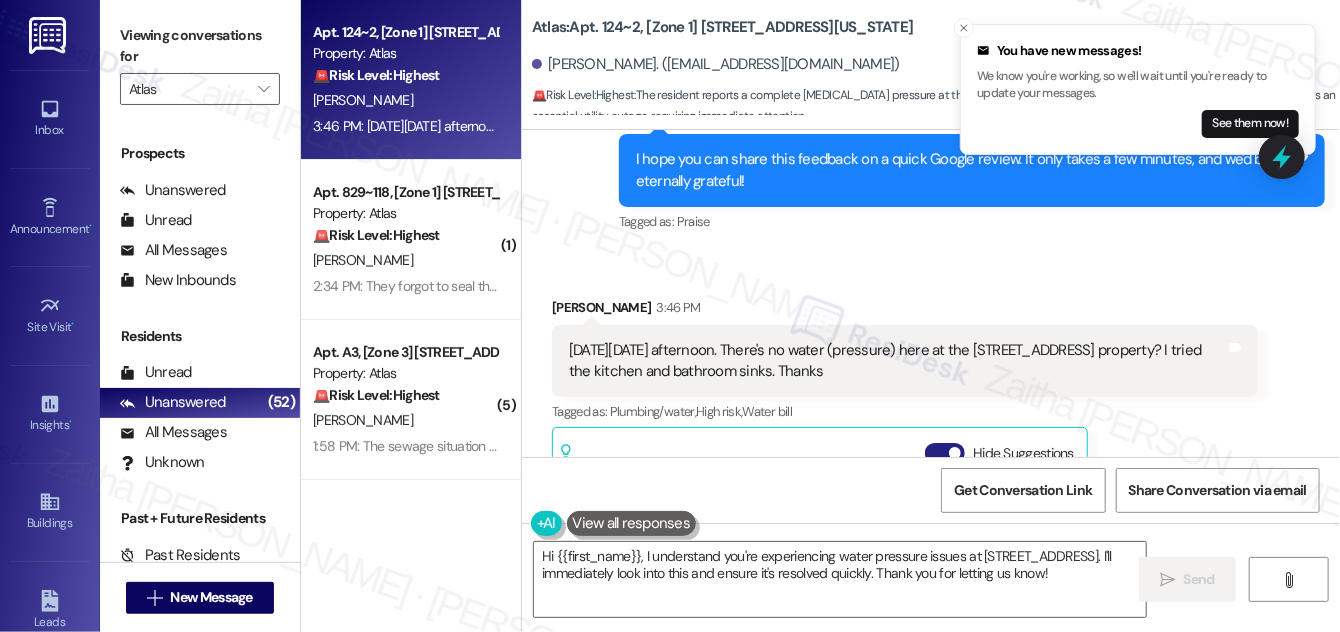 click on "Hide Suggestions" at bounding box center [945, 453] 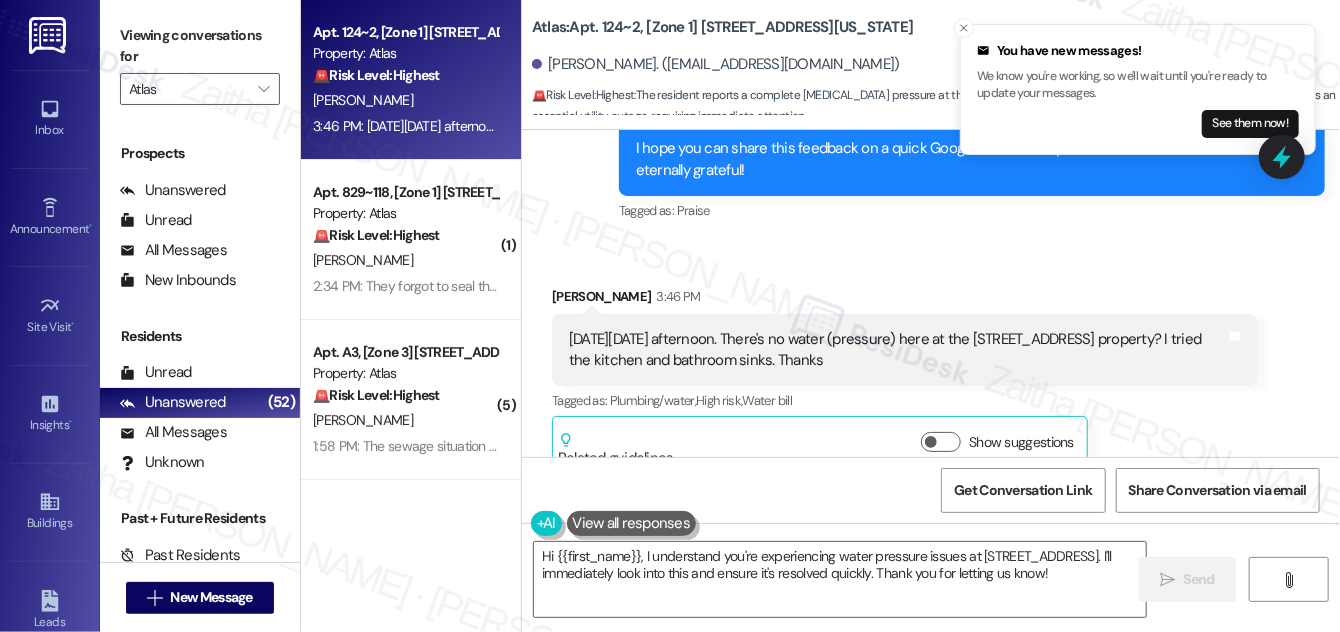 scroll, scrollTop: 2138, scrollLeft: 0, axis: vertical 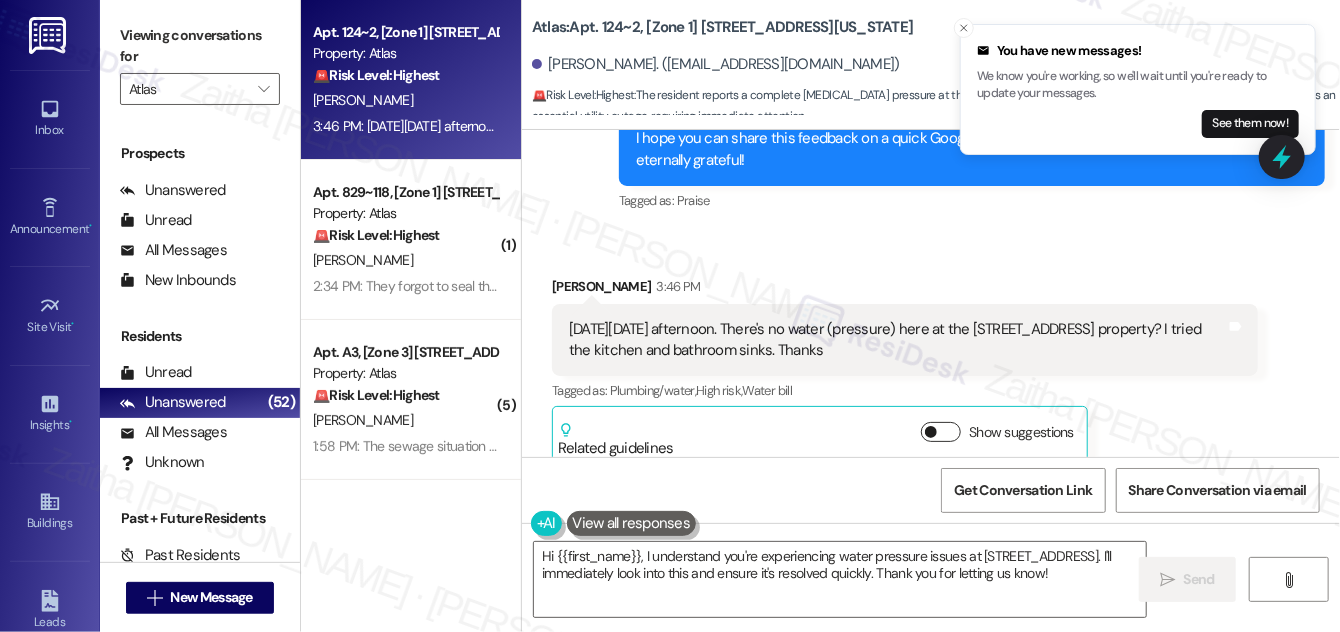 click on "Show suggestions" at bounding box center (941, 432) 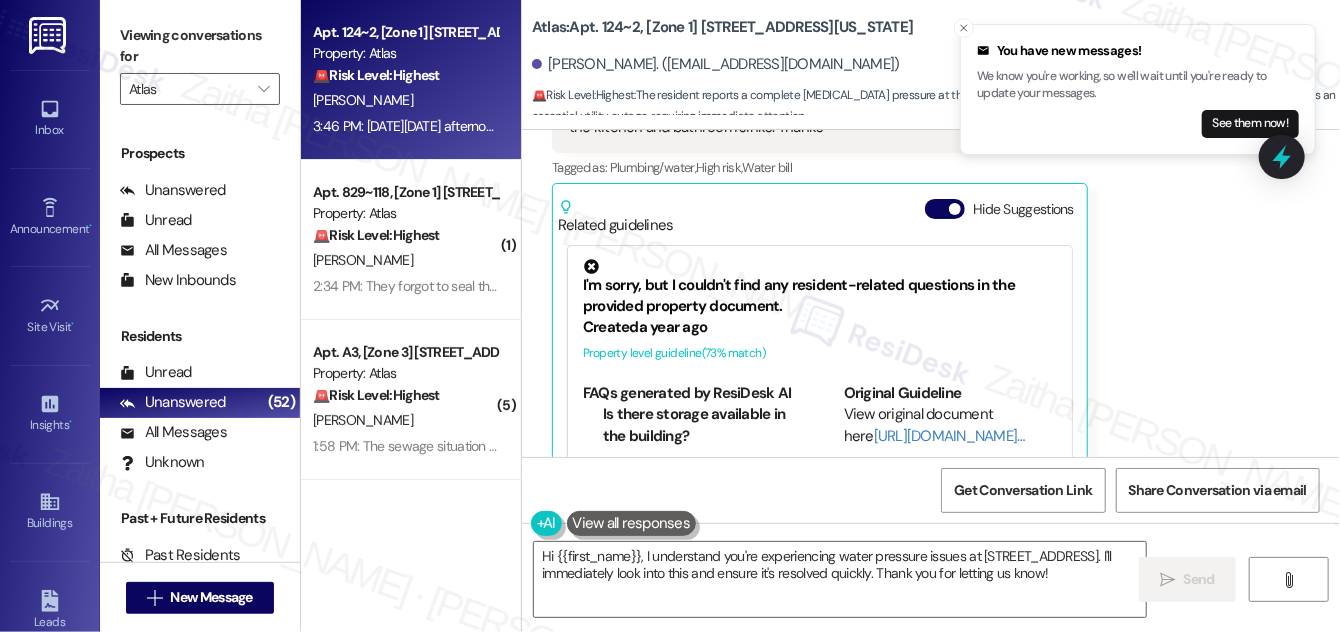 scroll, scrollTop: 2391, scrollLeft: 0, axis: vertical 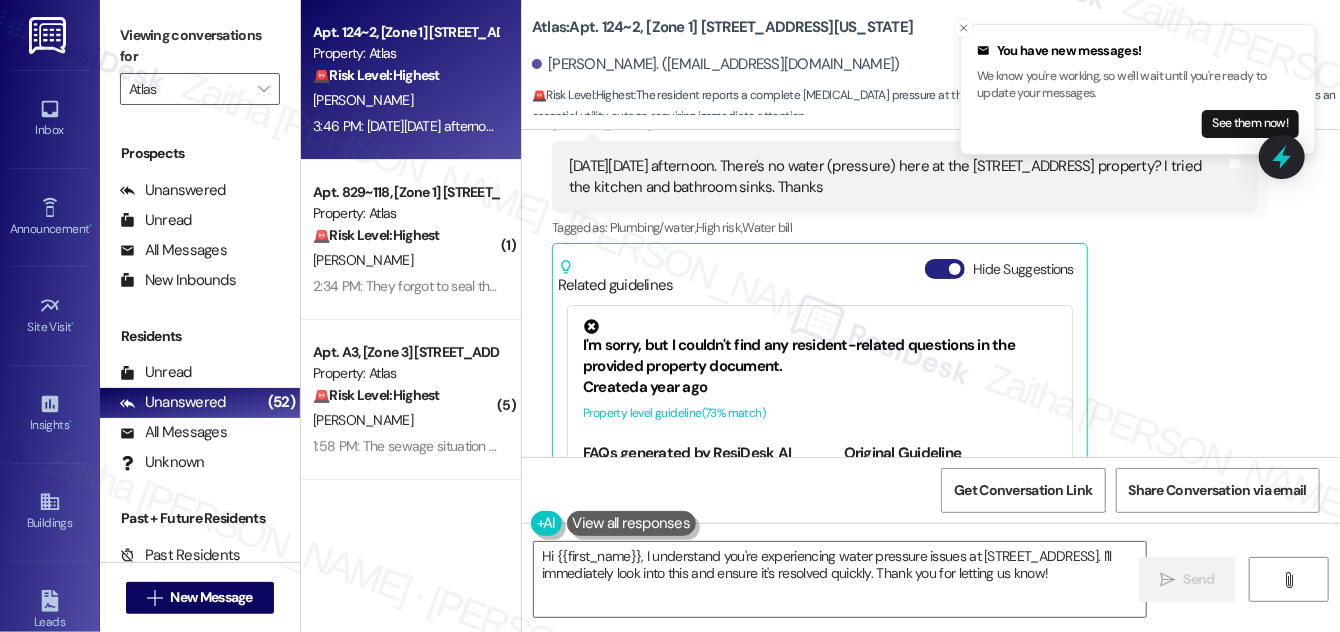 click on "Hide Suggestions" at bounding box center (945, 269) 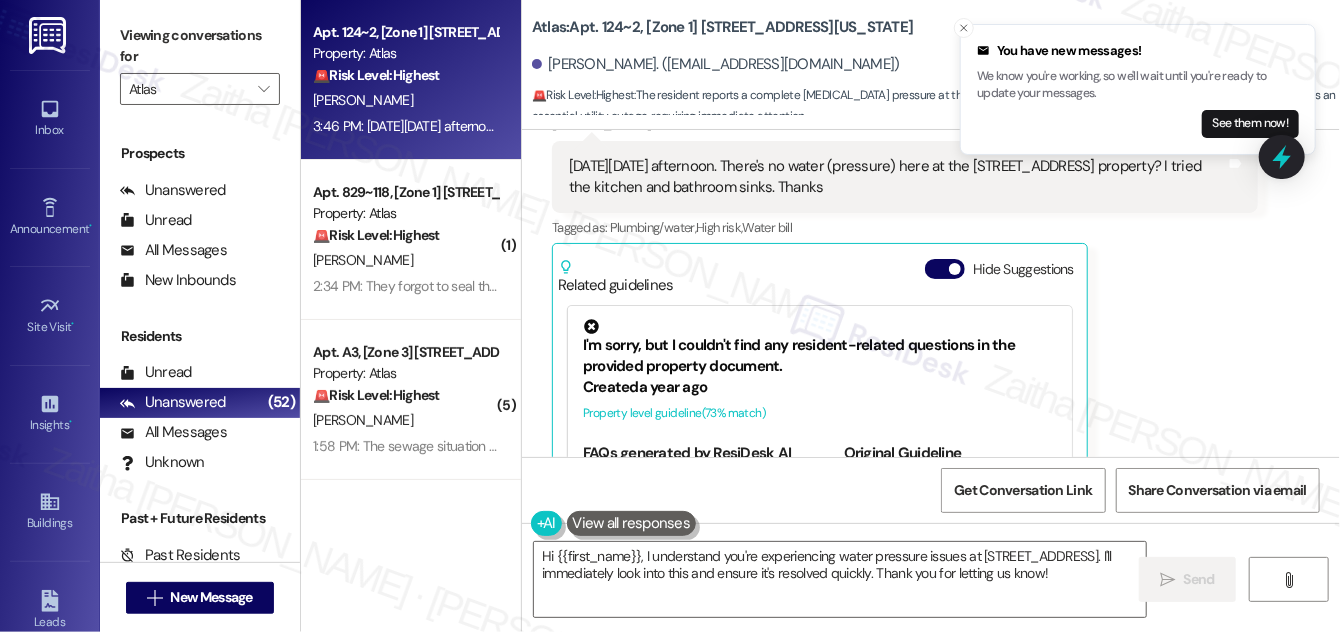 scroll, scrollTop: 2138, scrollLeft: 0, axis: vertical 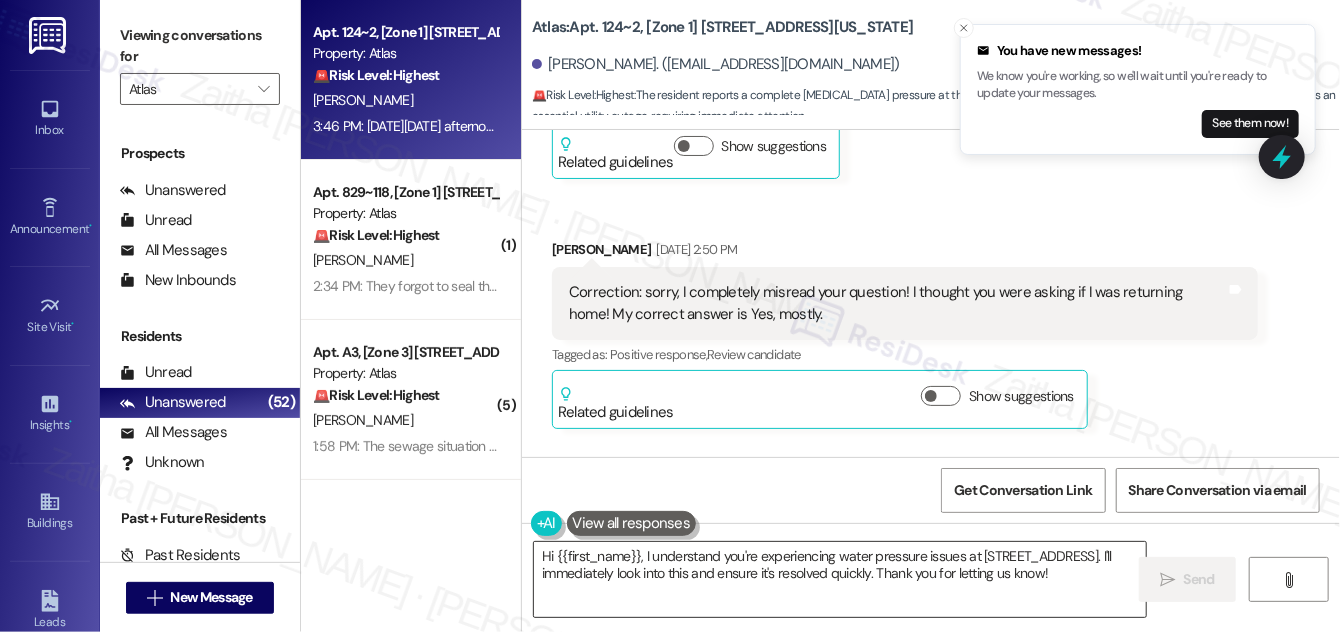 click on "Hi {{first_name}}, I understand you're experiencing water pressure issues at [STREET_ADDRESS]. I'll immediately look into this and ensure it's resolved quickly. Thank you for letting us know!" at bounding box center [840, 579] 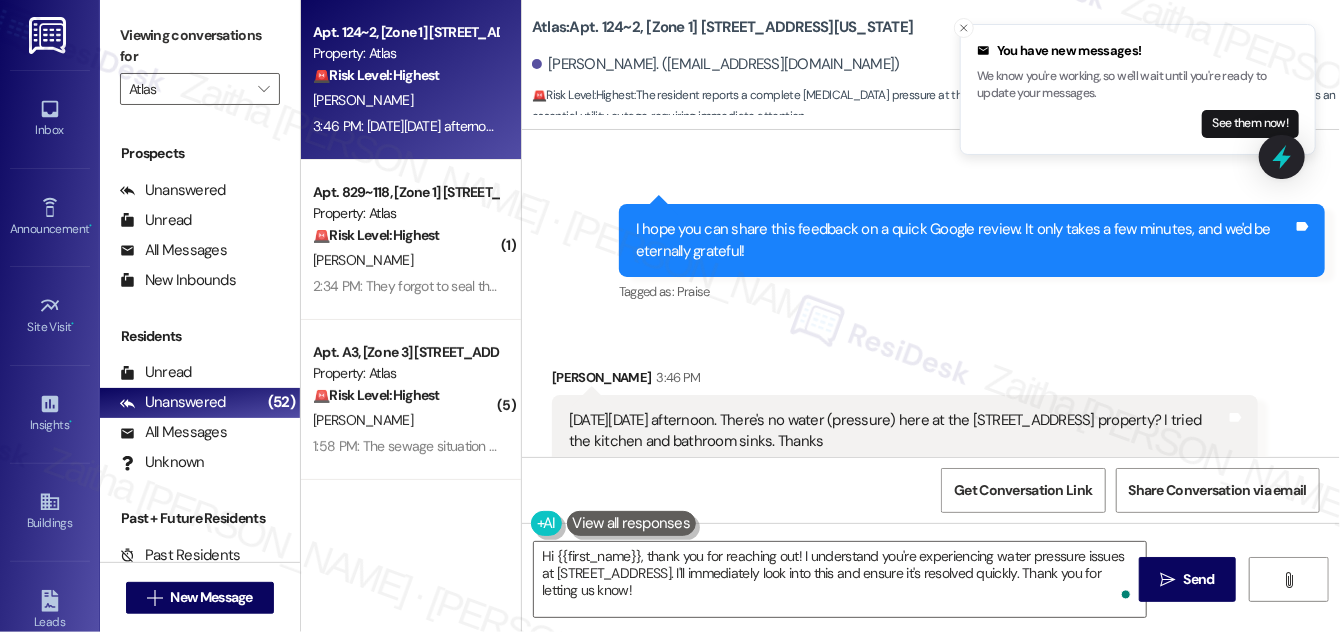 scroll, scrollTop: 2138, scrollLeft: 0, axis: vertical 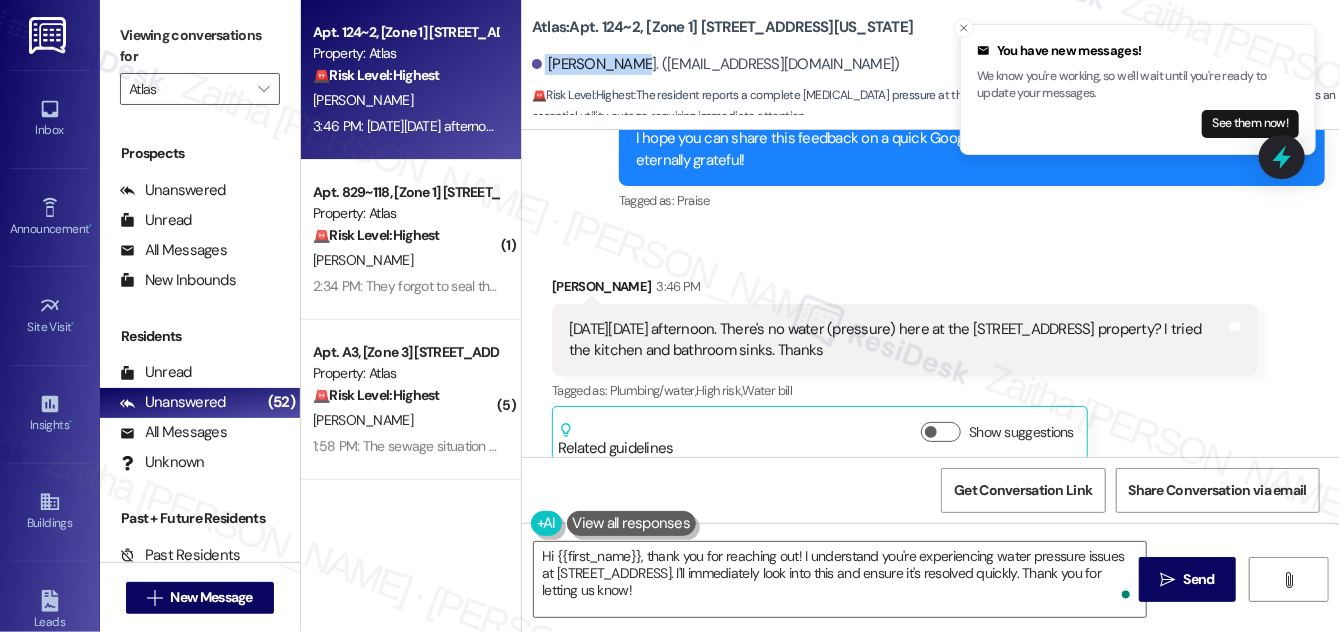 drag, startPoint x: 544, startPoint y: 63, endPoint x: 630, endPoint y: 63, distance: 86 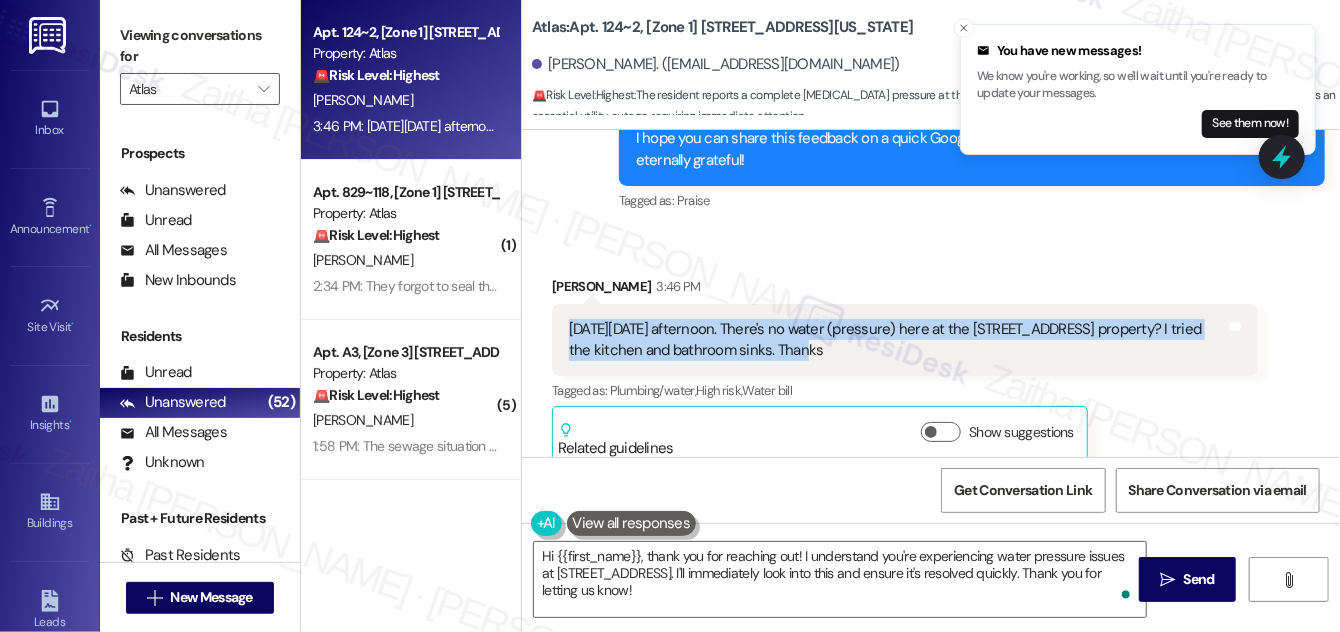 drag, startPoint x: 598, startPoint y: 313, endPoint x: 846, endPoint y: 328, distance: 248.45322 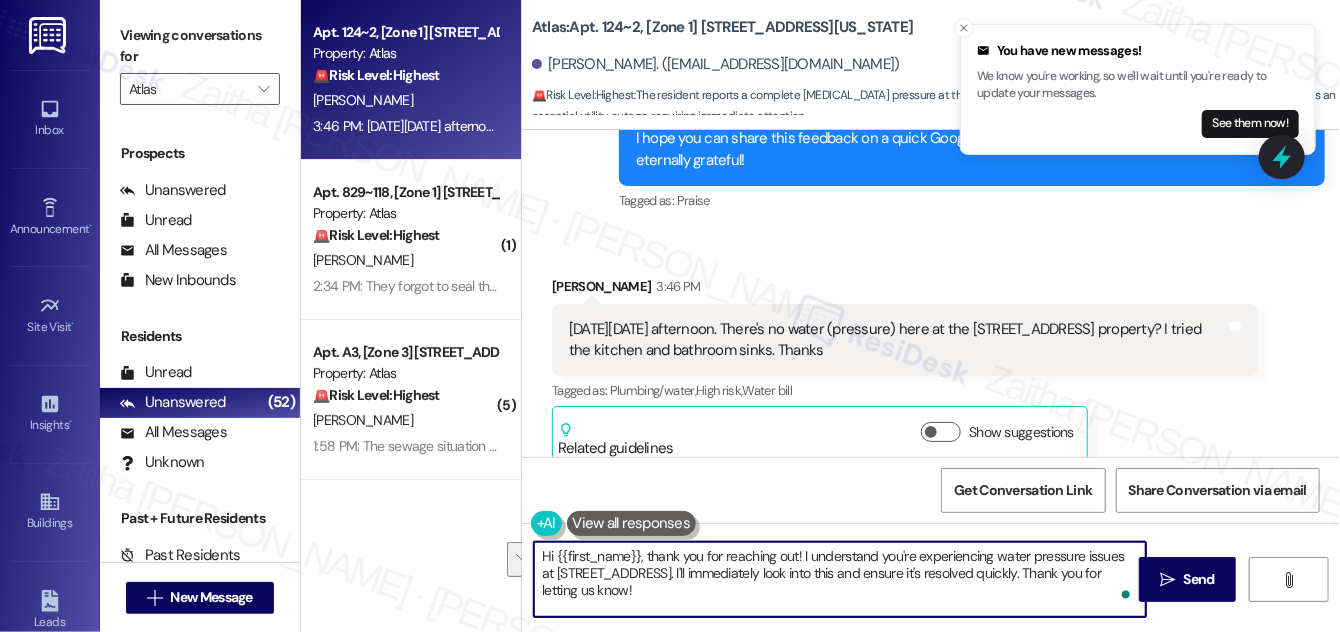 drag, startPoint x: 643, startPoint y: 575, endPoint x: 664, endPoint y: 595, distance: 29 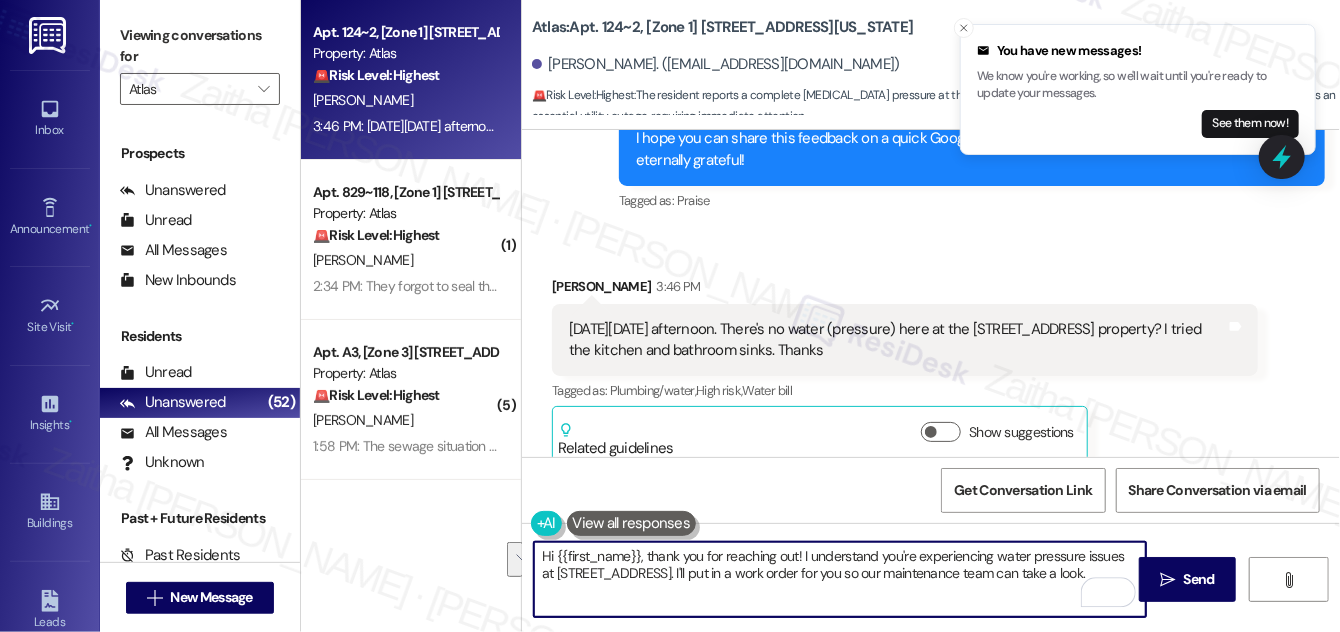 drag, startPoint x: 544, startPoint y: 552, endPoint x: 1068, endPoint y: 604, distance: 526.57385 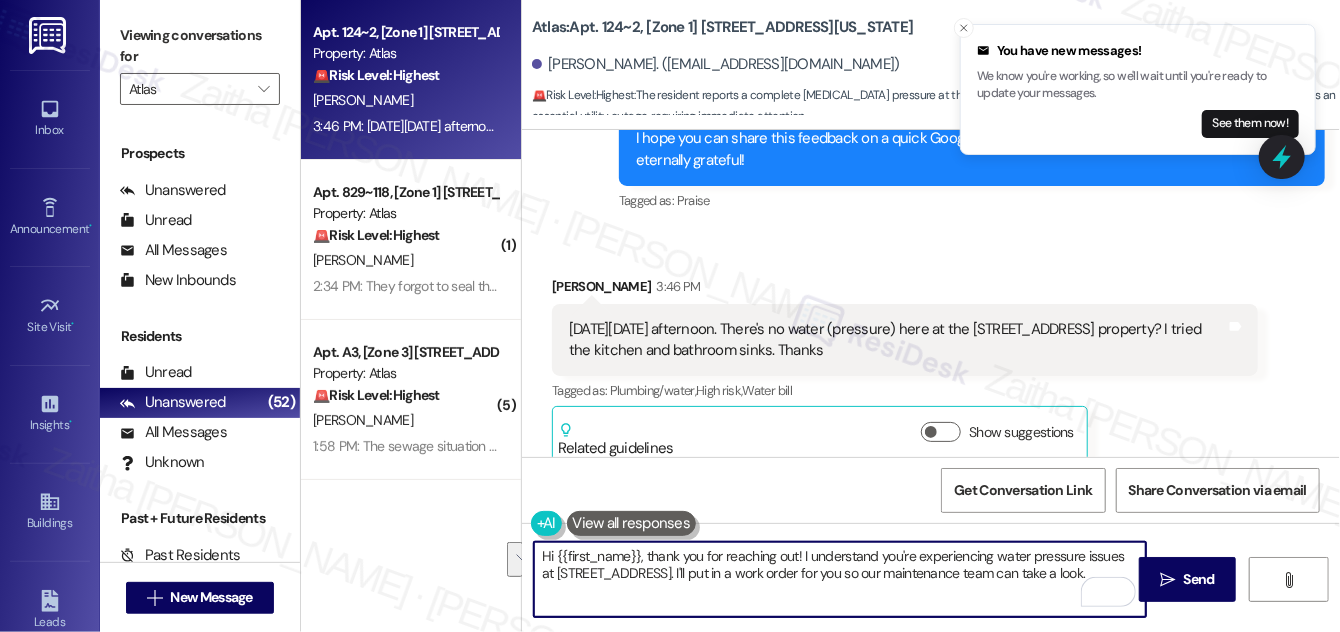 type on "Hi {{first_name}}, thank you for reaching out! I understand you're experiencing water pressure issues at [STREET_ADDRESS]. I'll put in a work order for you so our maintenance team can take a look." 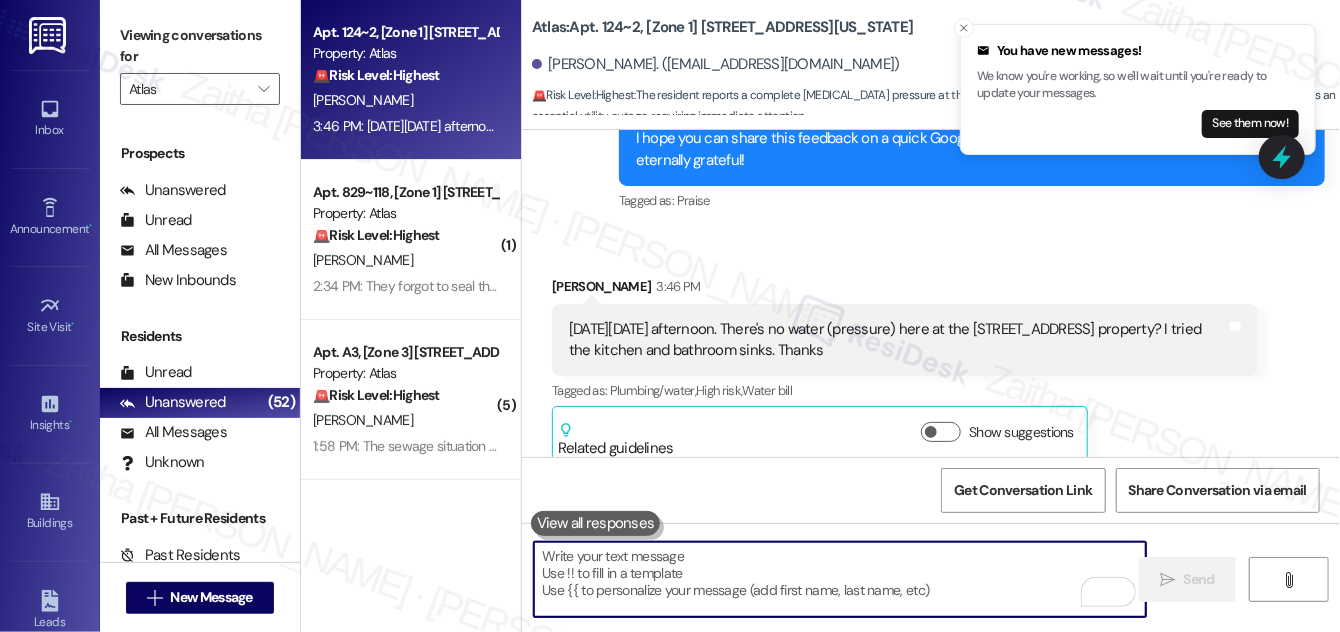 paste on "Hi {{first_name}},
Thank you for reaching out! I understand you're experiencing water pressure issues at 122–124 E. 44th. I’ll go ahead and submit a work order so our maintenance team can take a look and" 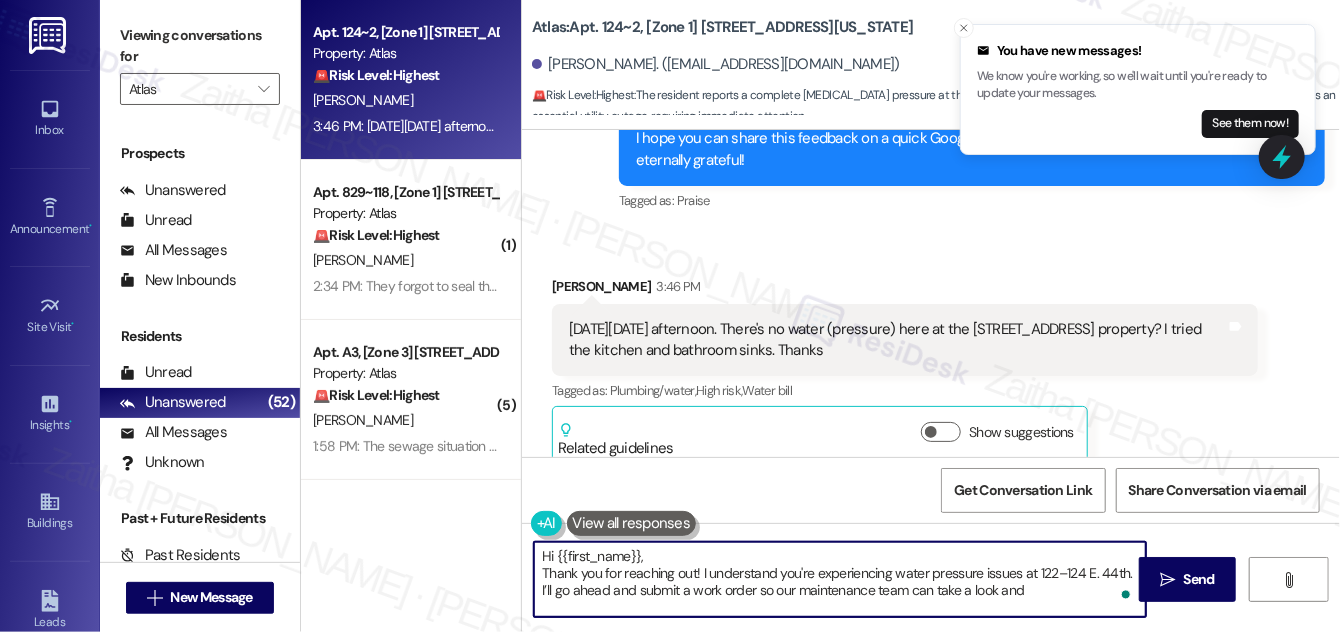 click on "Hi {{first_name}},
Thank you for reaching out! I understand you're experiencing water pressure issues at 122–124 E. 44th. I’ll go ahead and submit a work order so our maintenance team can take a look and" at bounding box center (840, 579) 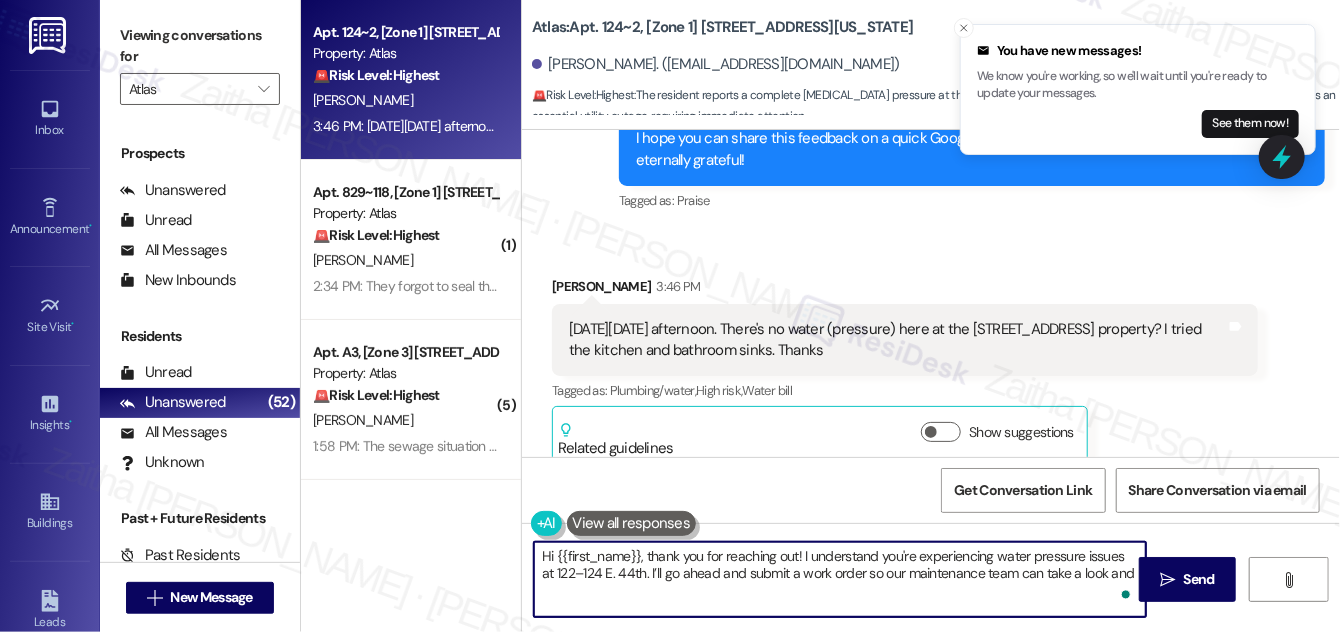 click on "Hi {{first_name}}, thank you for reaching out! I understand you're experiencing water pressure issues at 122–124 E. 44th. I’ll go ahead and submit a work order so our maintenance team can take a look and" at bounding box center (840, 579) 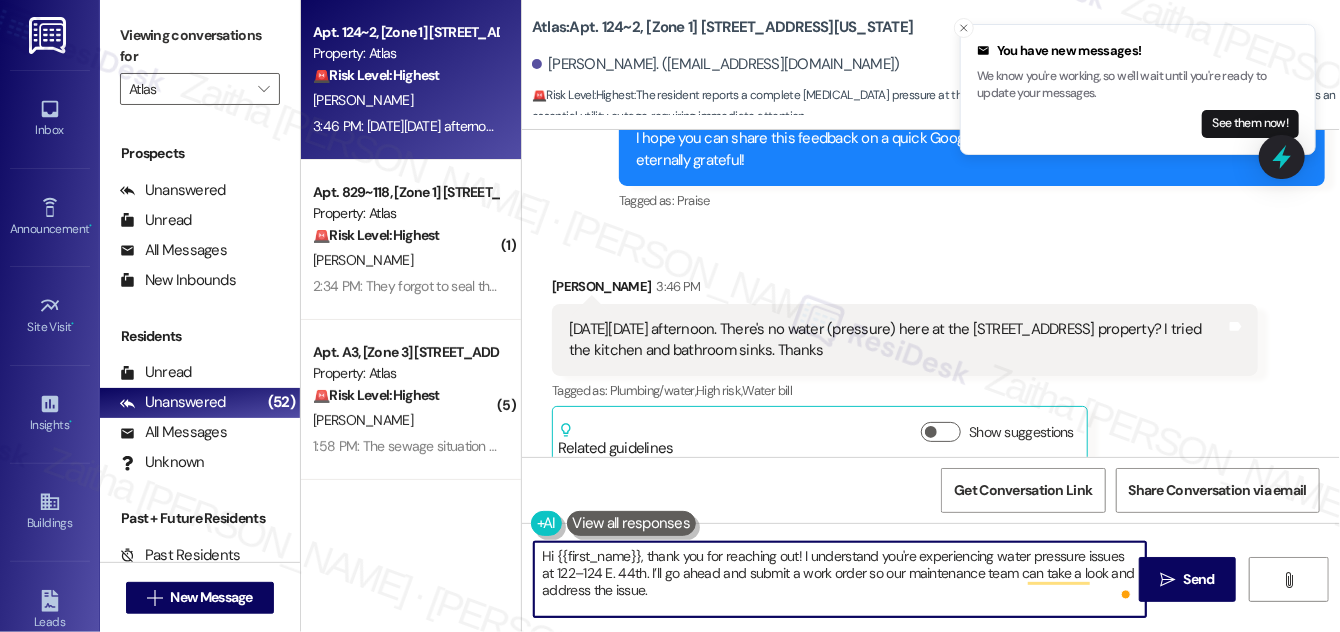 paste on "Do we have your permission to enter during your absence? Do you have pets that we should be aware of?" 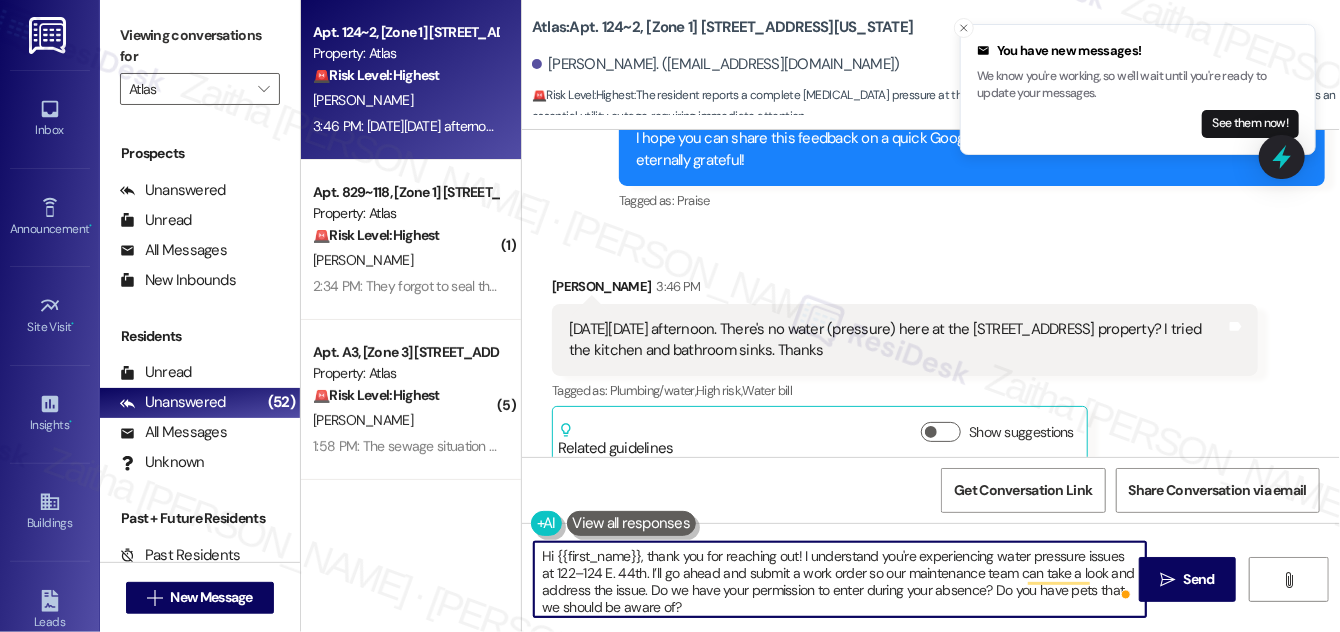scroll, scrollTop: 16, scrollLeft: 0, axis: vertical 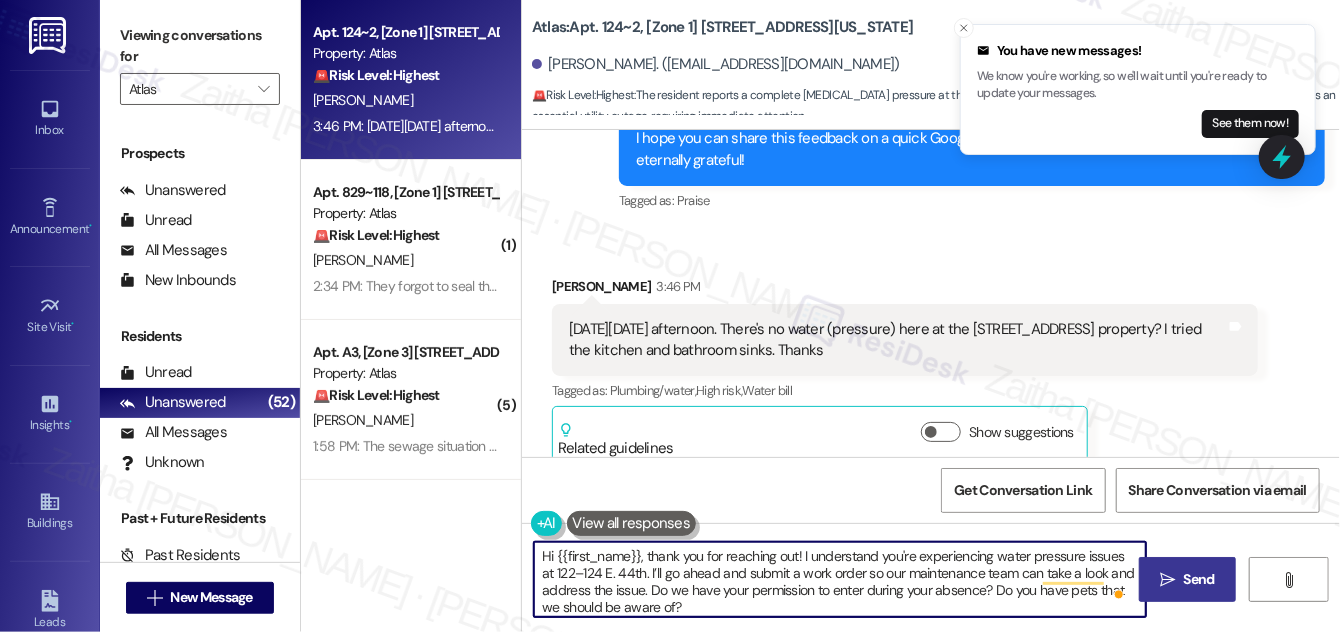 type on "Hi {{first_name}}, thank you for reaching out! I understand you're experiencing water pressure issues at 122–124 E. 44th. I’ll go ahead and submit a work order so our maintenance team can take a look and address the issue. Do we have your permission to enter during your absence? Do you have pets that we should be aware of?" 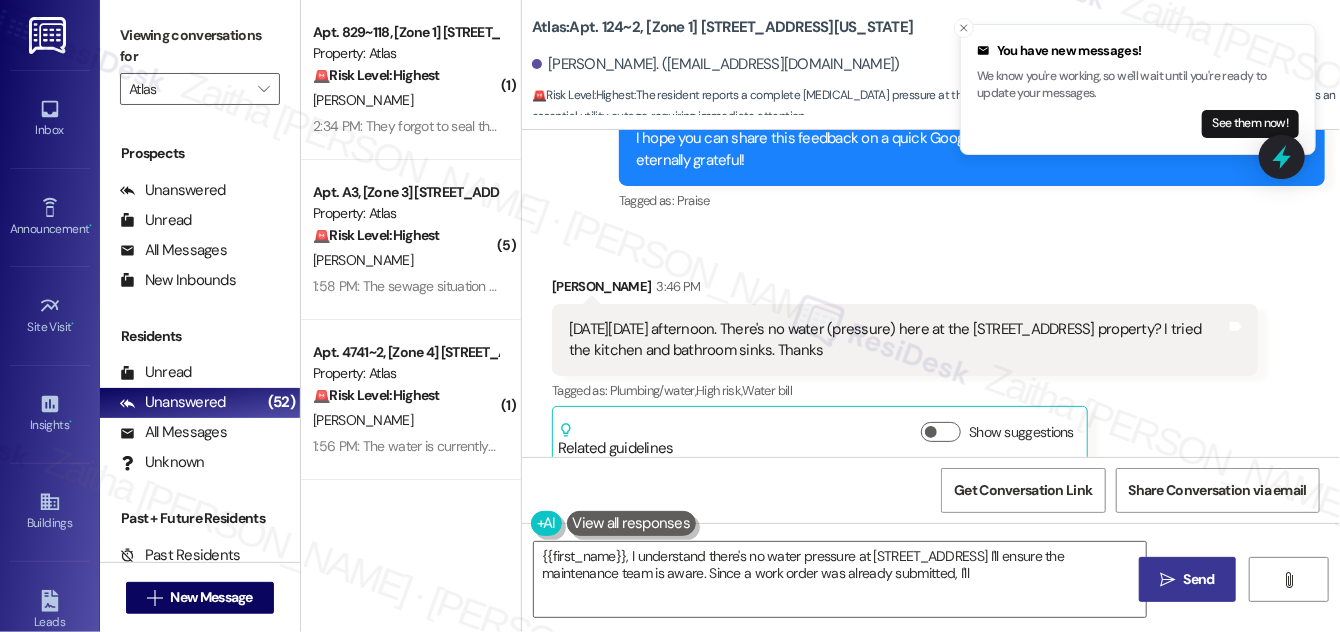 scroll, scrollTop: 2137, scrollLeft: 0, axis: vertical 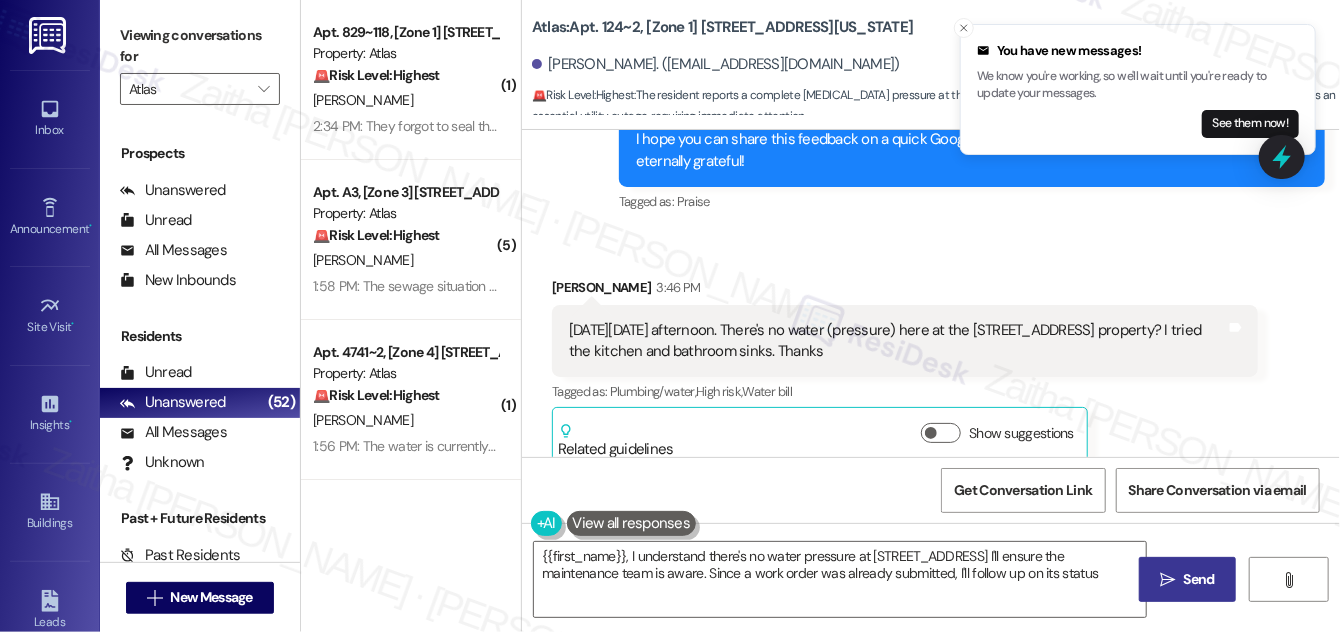 type on "{{first_name}}, I understand there's no water pressure at [STREET_ADDRESS] I'll ensure the maintenance team is aware. Since a work order was already submitted, I'll follow up on its status." 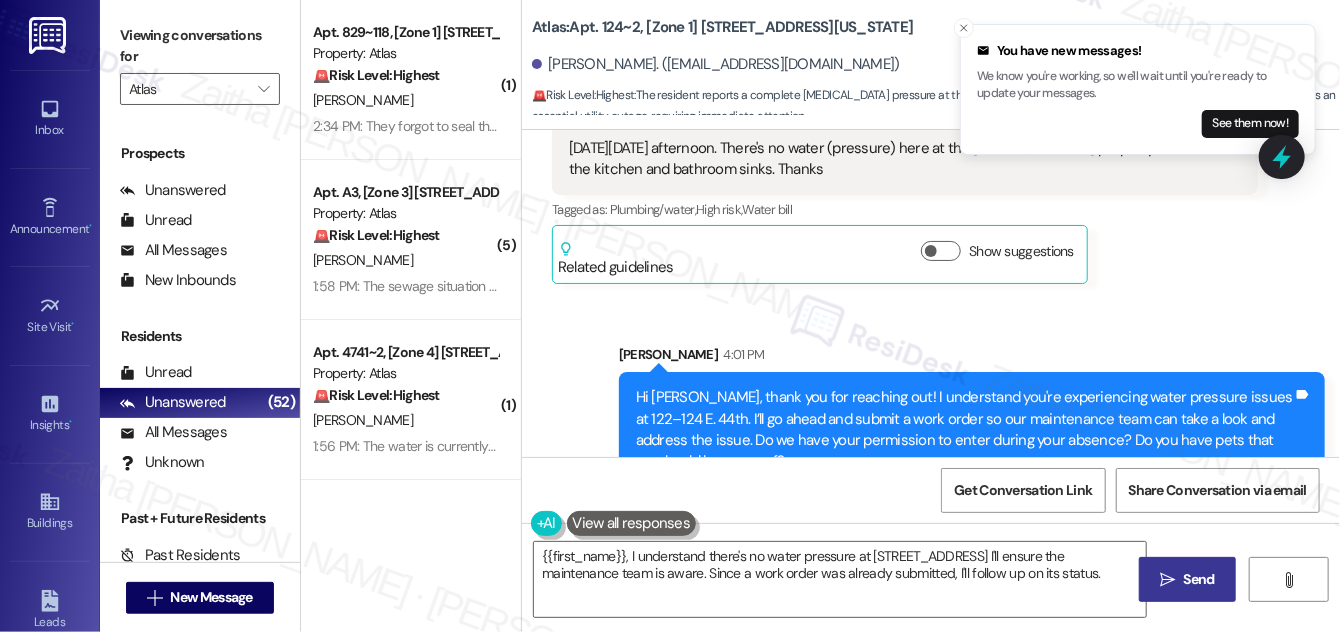 scroll, scrollTop: 2341, scrollLeft: 0, axis: vertical 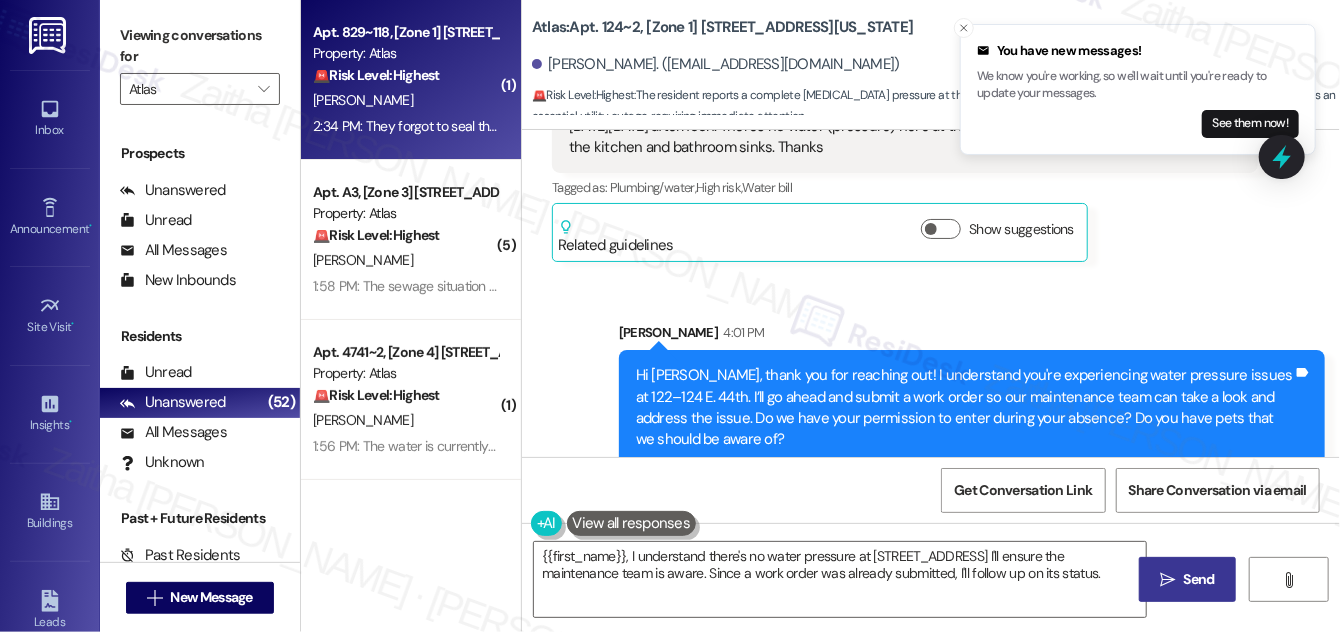 click on "[PERSON_NAME]" at bounding box center [405, 100] 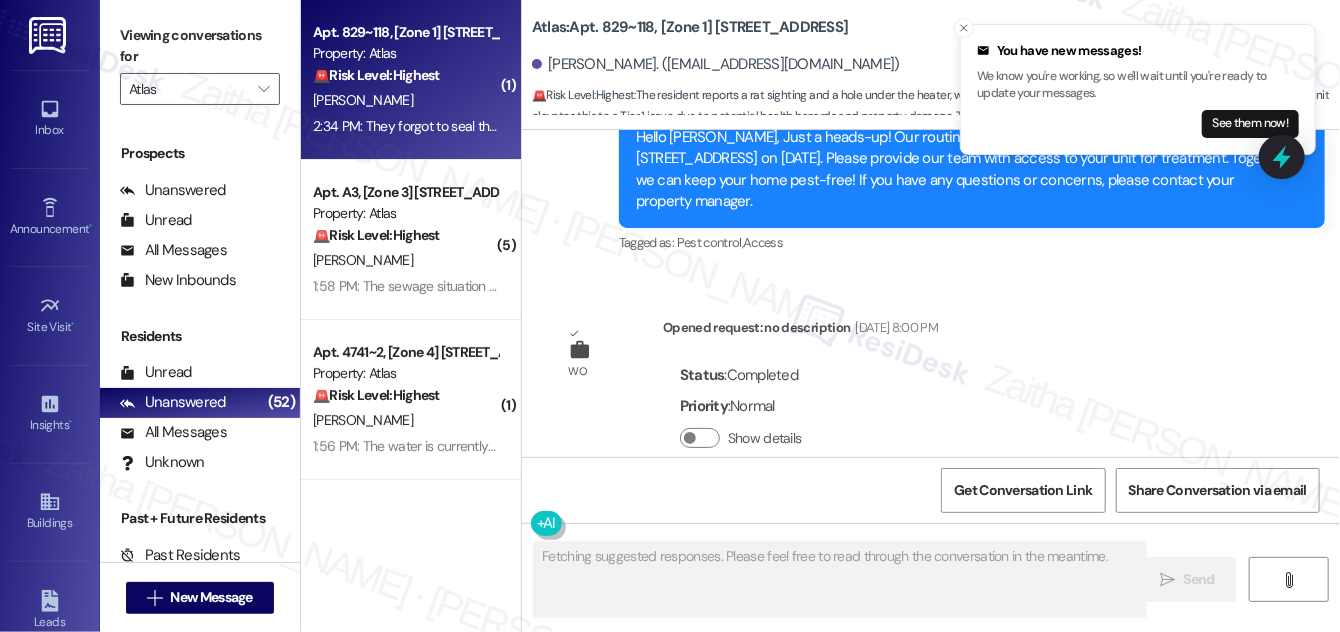 scroll, scrollTop: 10717, scrollLeft: 0, axis: vertical 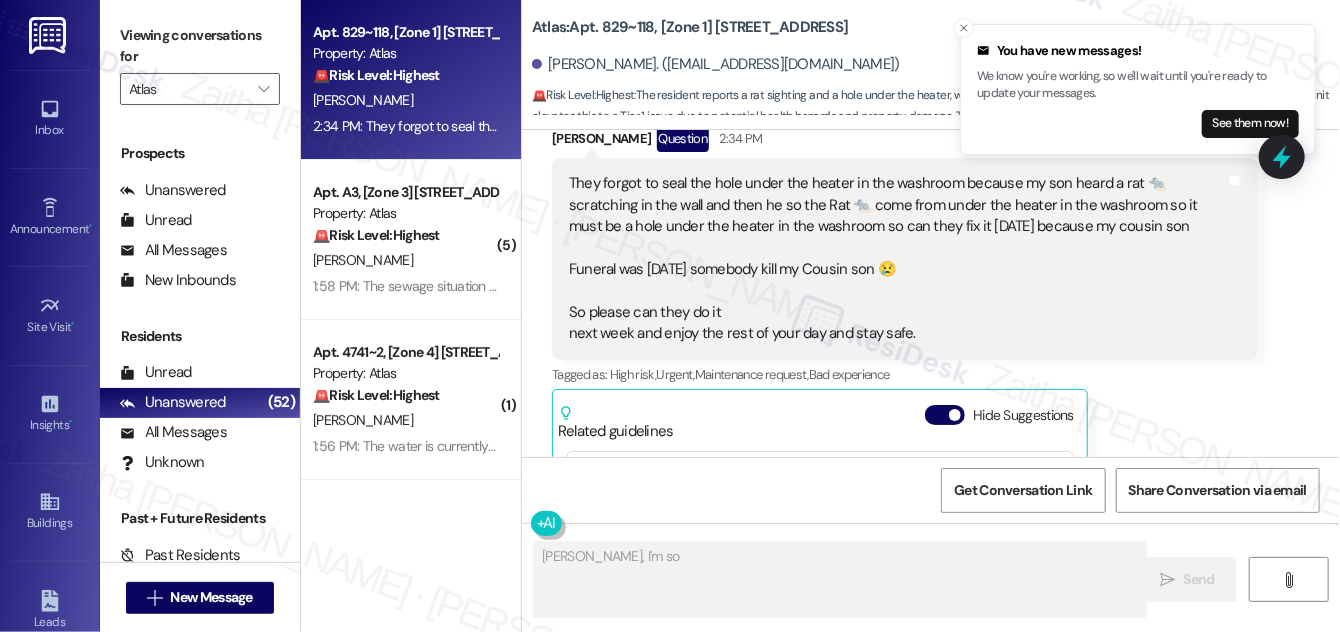 click on "Hide Suggestions" at bounding box center [945, 415] 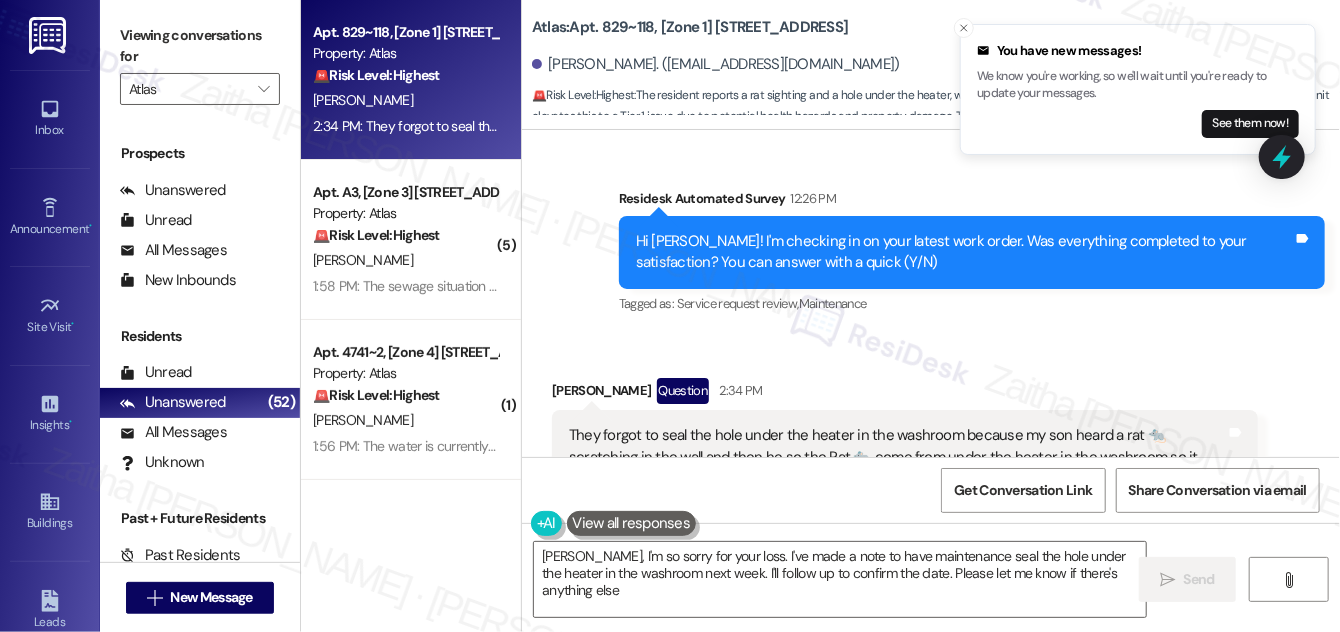 type on "Charmaine, I'm so sorry for your loss. I've made a note to have maintenance seal the hole under the heater in the washroom next week. I'll follow up to confirm the date. Please let me know if there's anything else." 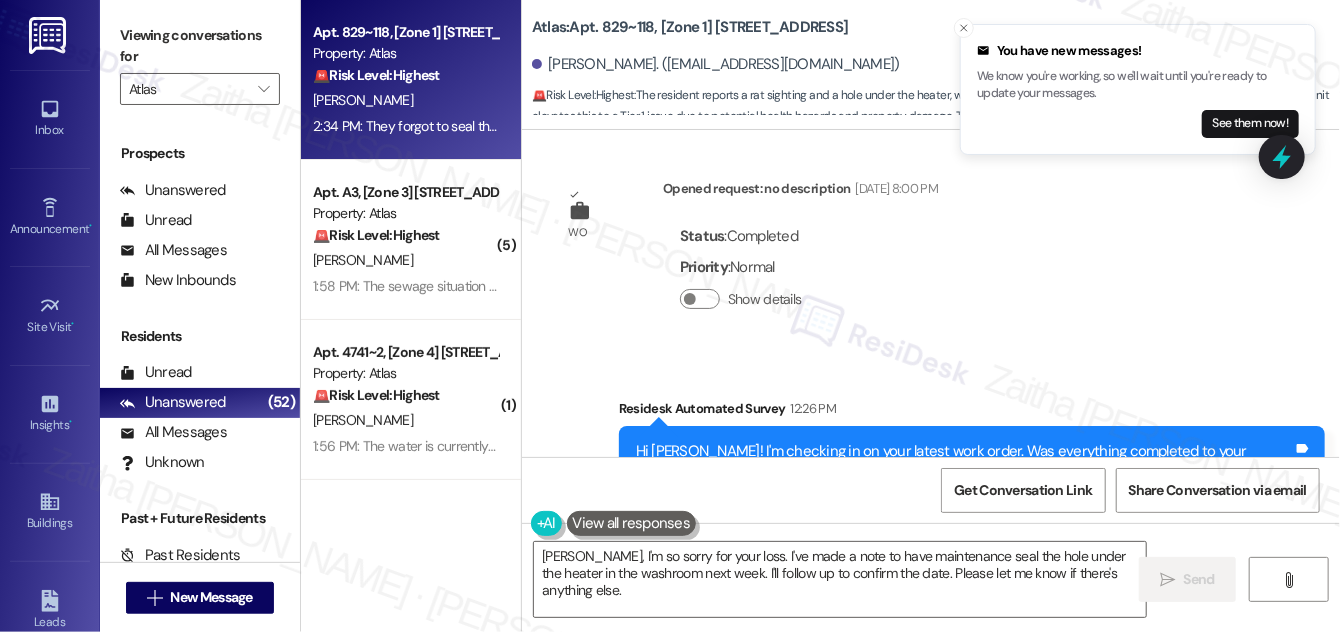 scroll, scrollTop: 10283, scrollLeft: 0, axis: vertical 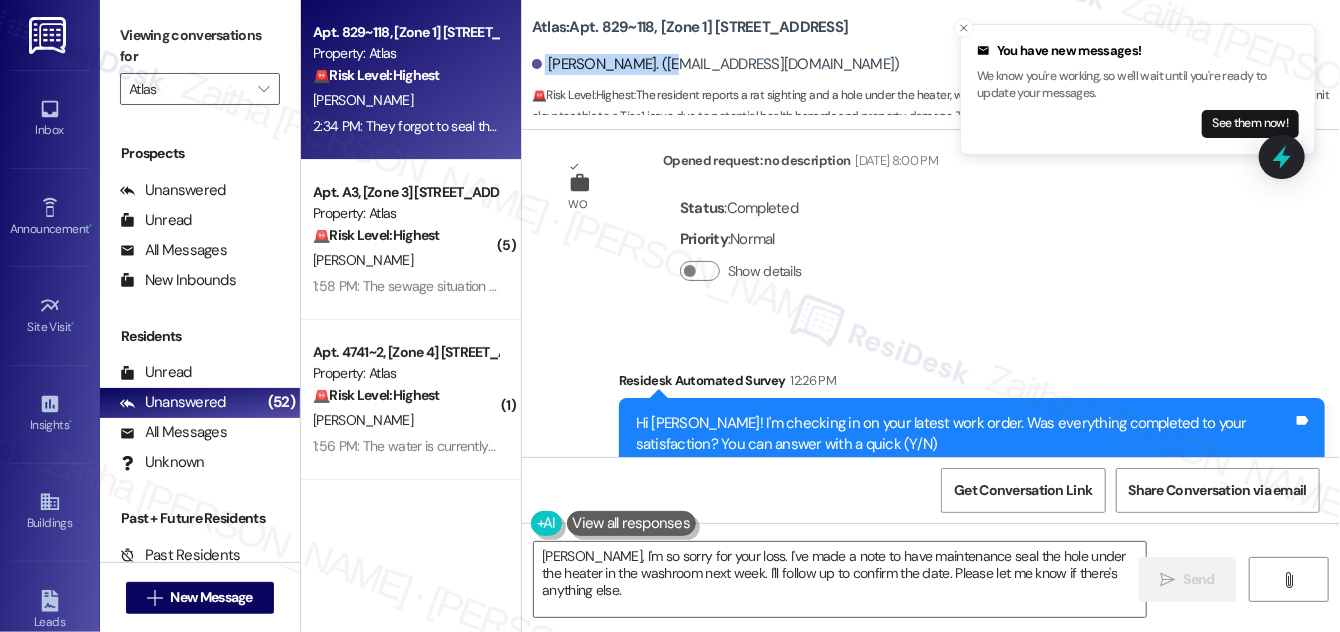 drag, startPoint x: 544, startPoint y: 59, endPoint x: 670, endPoint y: 52, distance: 126.1943 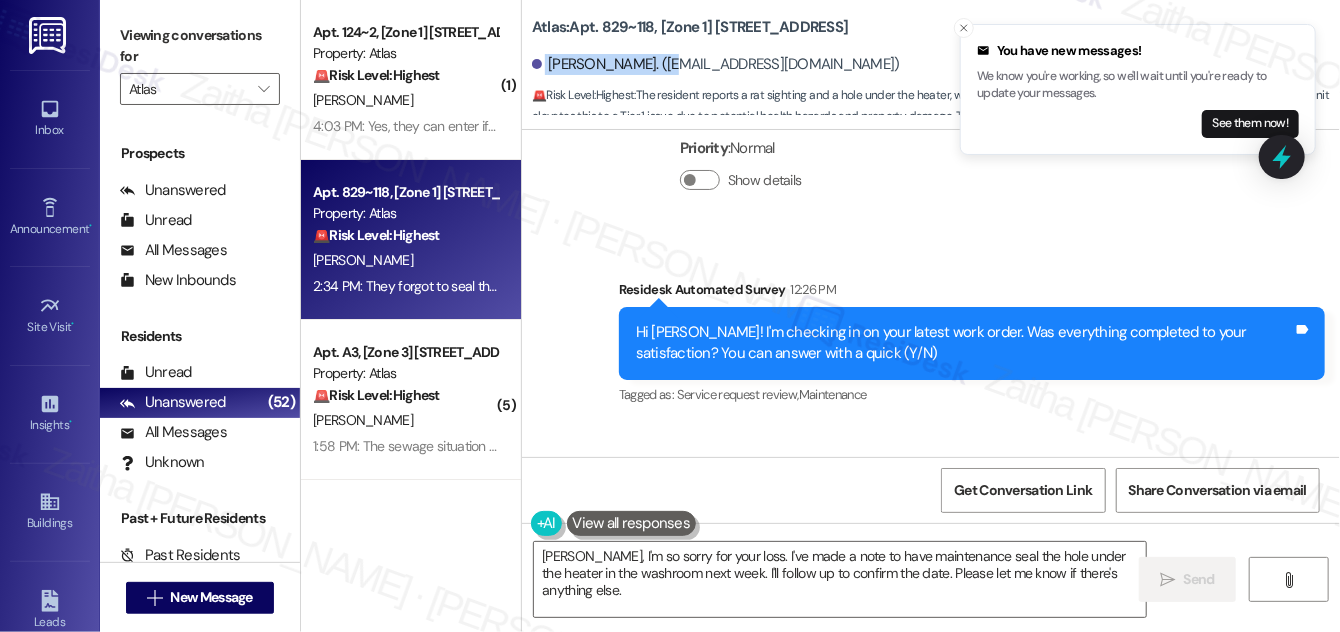 scroll, scrollTop: 10465, scrollLeft: 0, axis: vertical 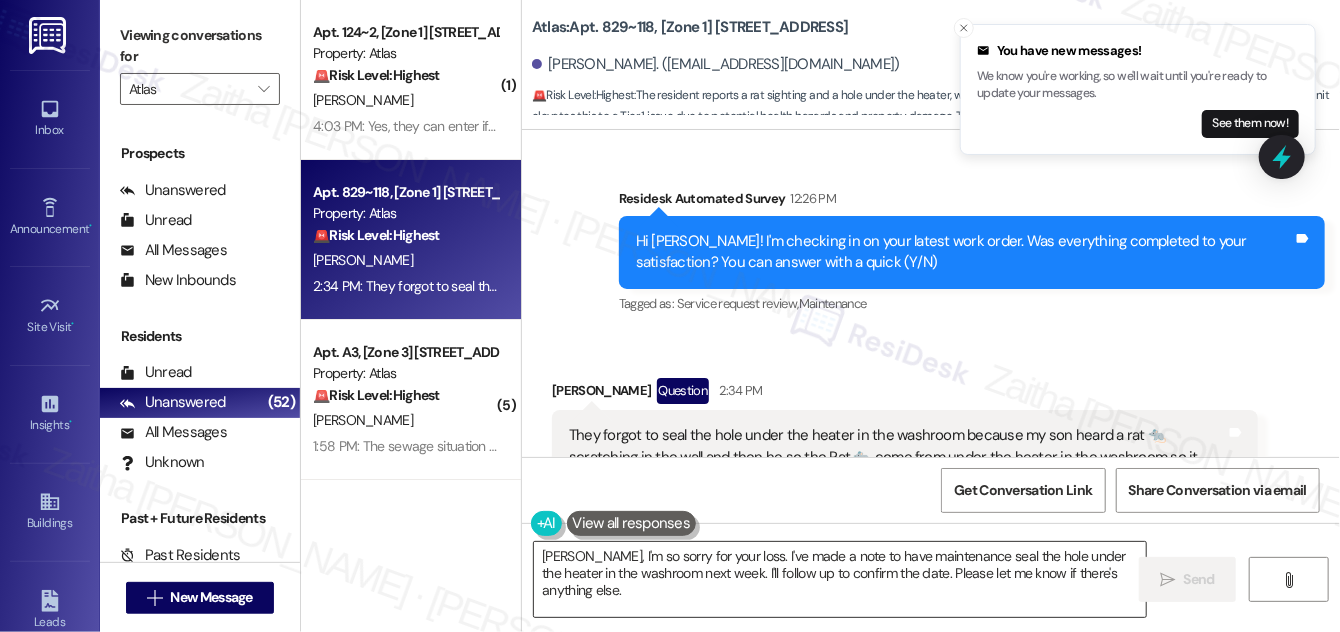 click on "Charmaine, I'm so sorry for your loss. I've made a note to have maintenance seal the hole under the heater in the washroom next week. I'll follow up to confirm the date. Please let me know if there's anything else." at bounding box center (840, 579) 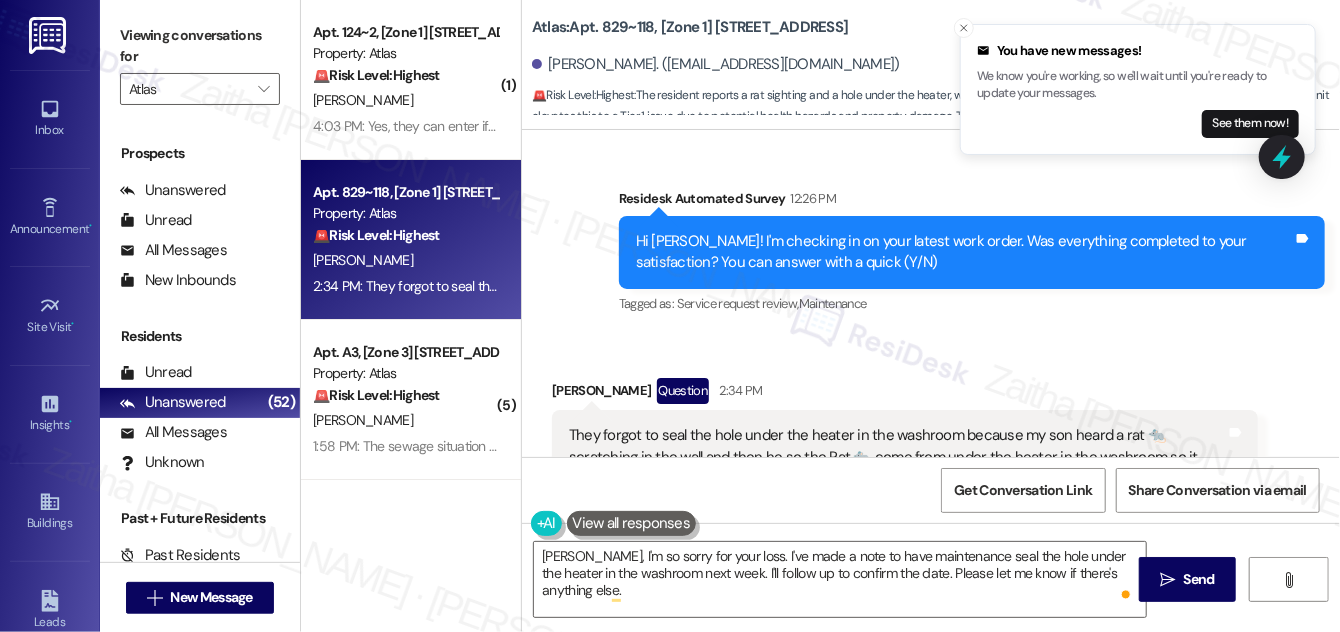 drag, startPoint x: 1186, startPoint y: 575, endPoint x: 1172, endPoint y: 546, distance: 32.202484 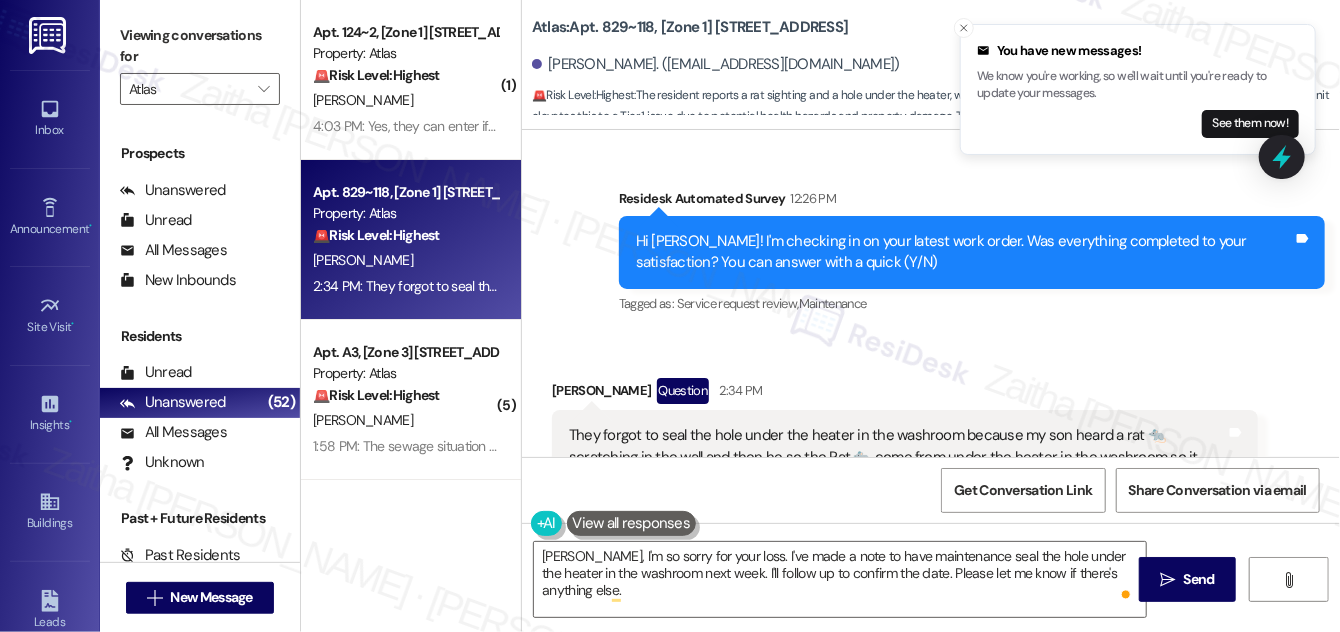 click on "Send" at bounding box center (1199, 579) 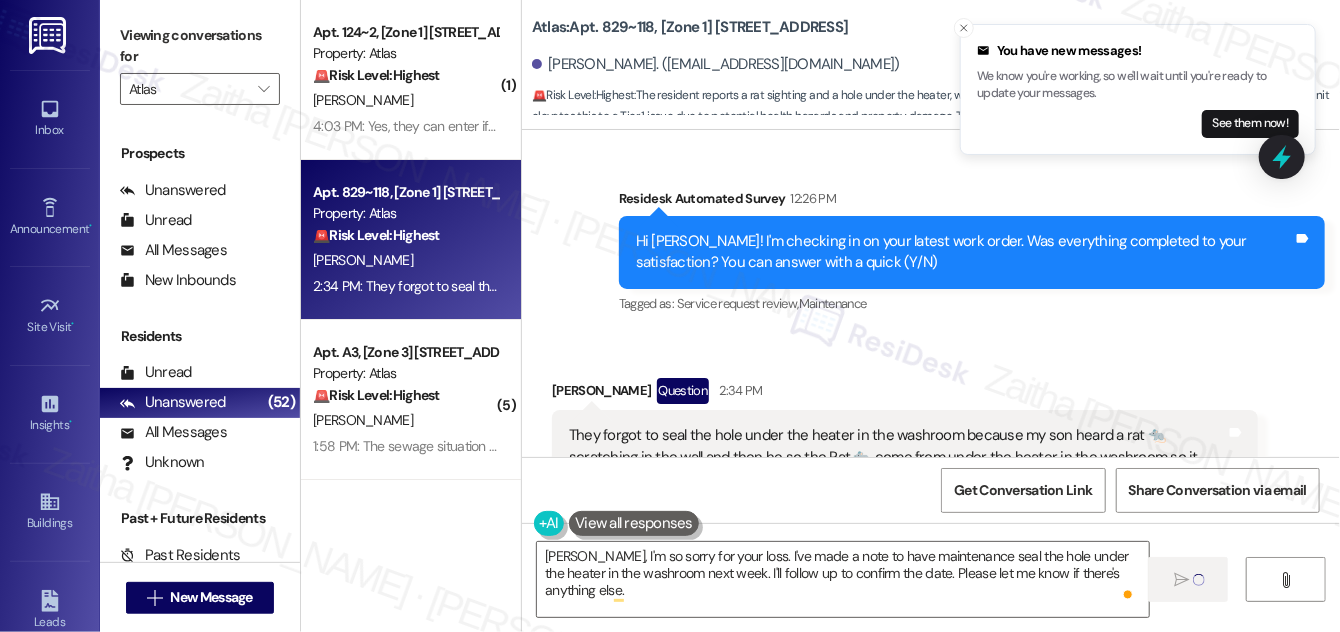 type 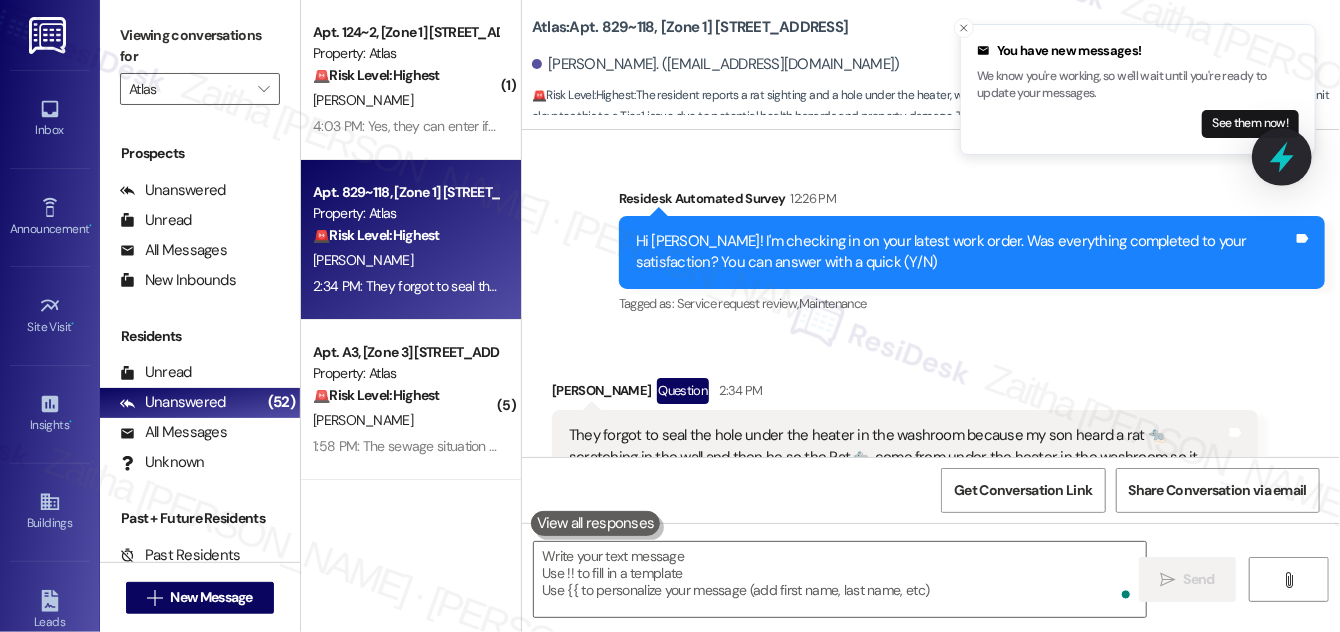 click 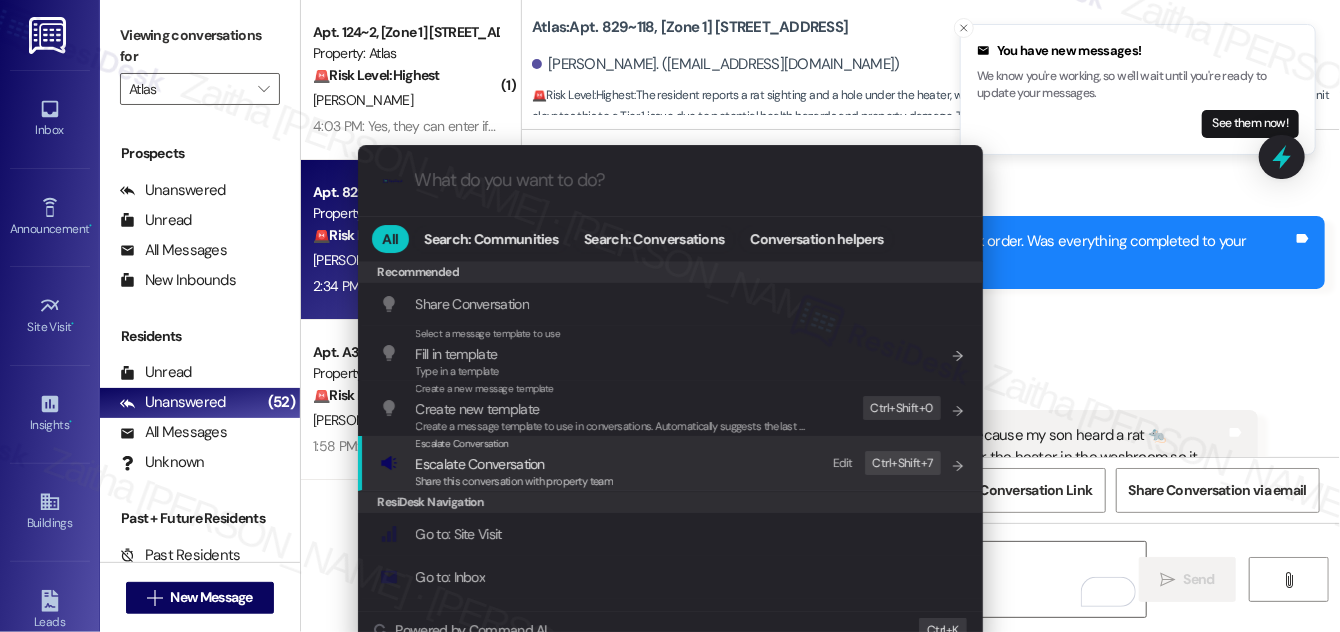 click on "Escalate Conversation" at bounding box center (515, 464) 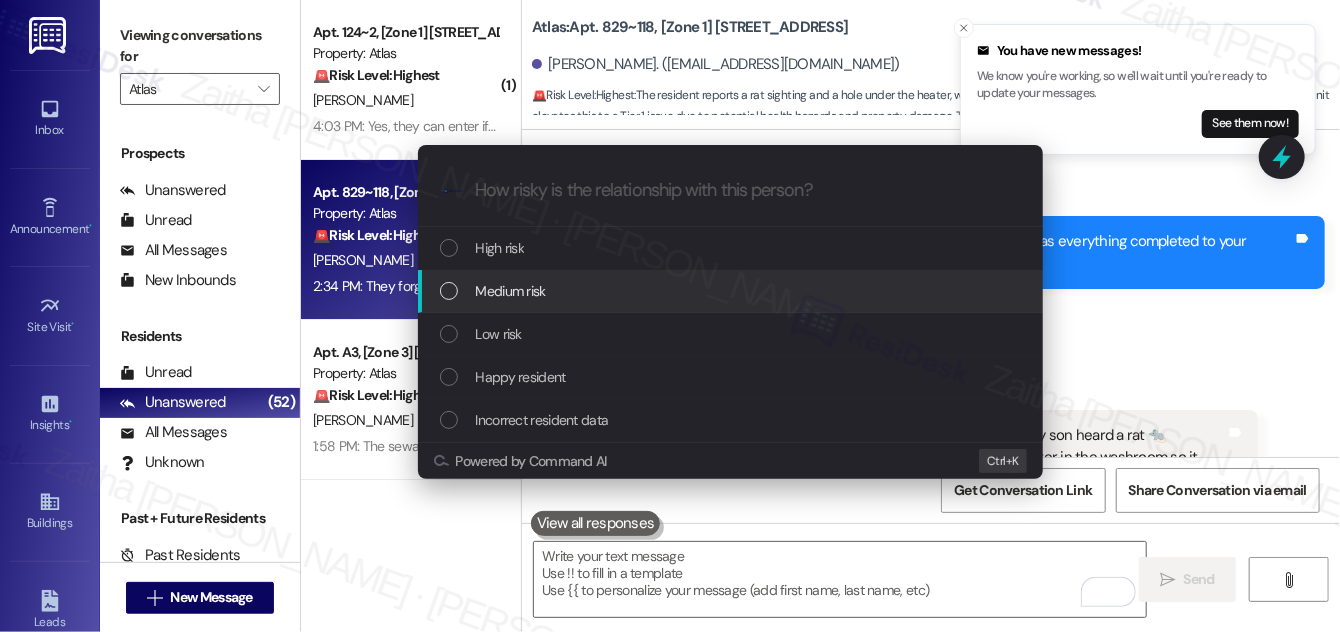 click on "Medium risk" at bounding box center [732, 291] 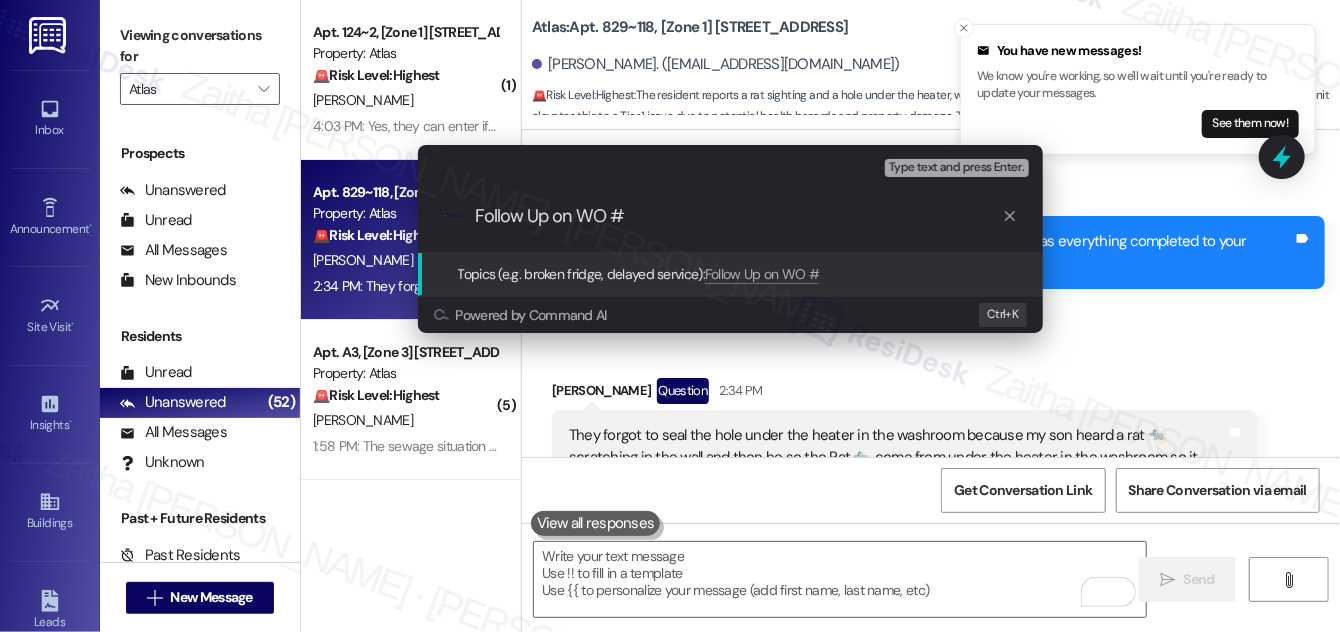paste on "#163317" 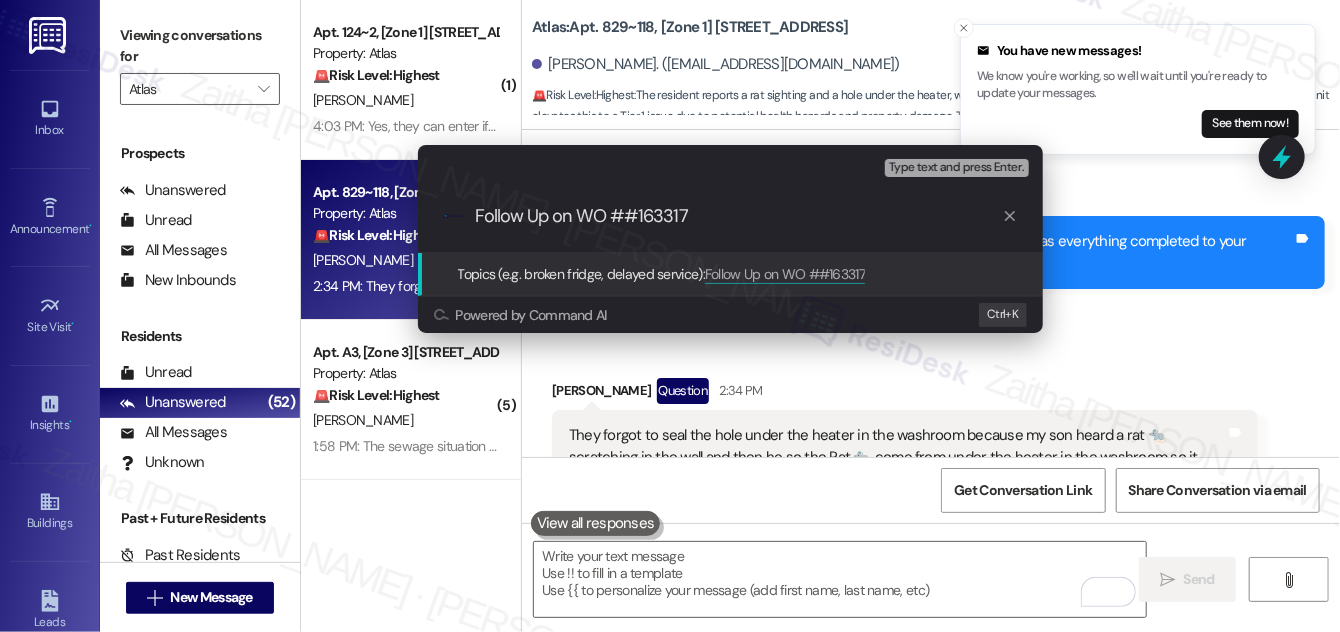 click on "Follow Up on WO ##163317" at bounding box center [738, 216] 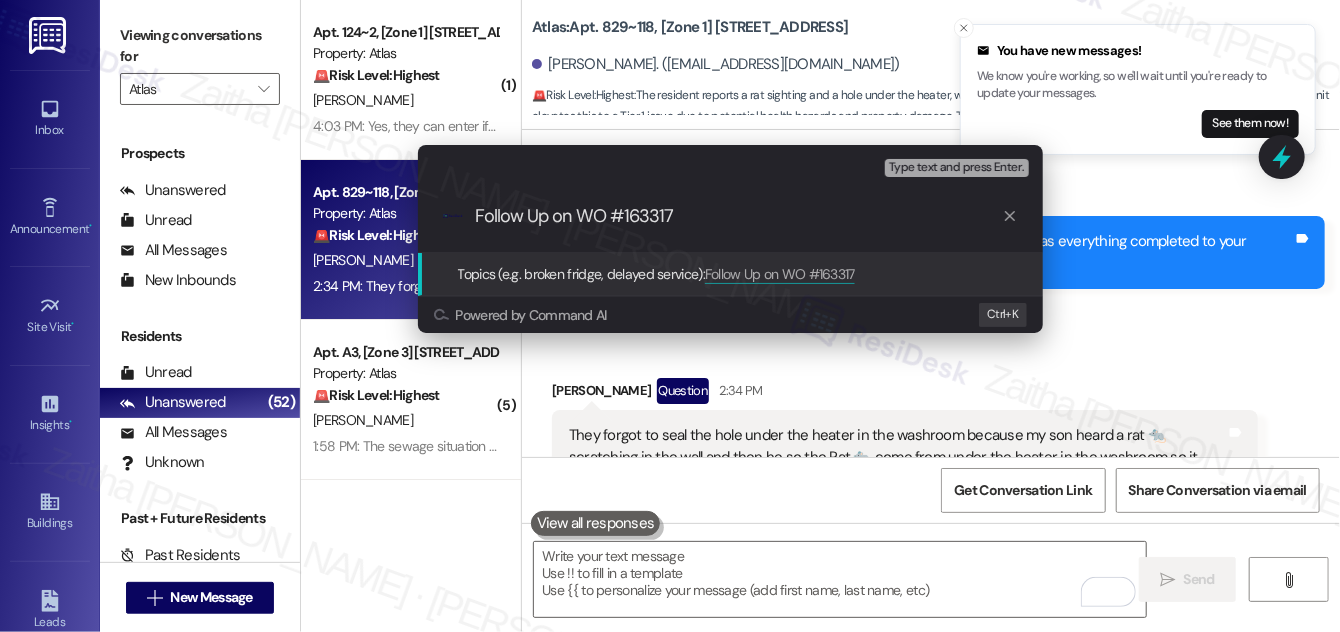 click on "Follow Up on WO #163317" at bounding box center [738, 216] 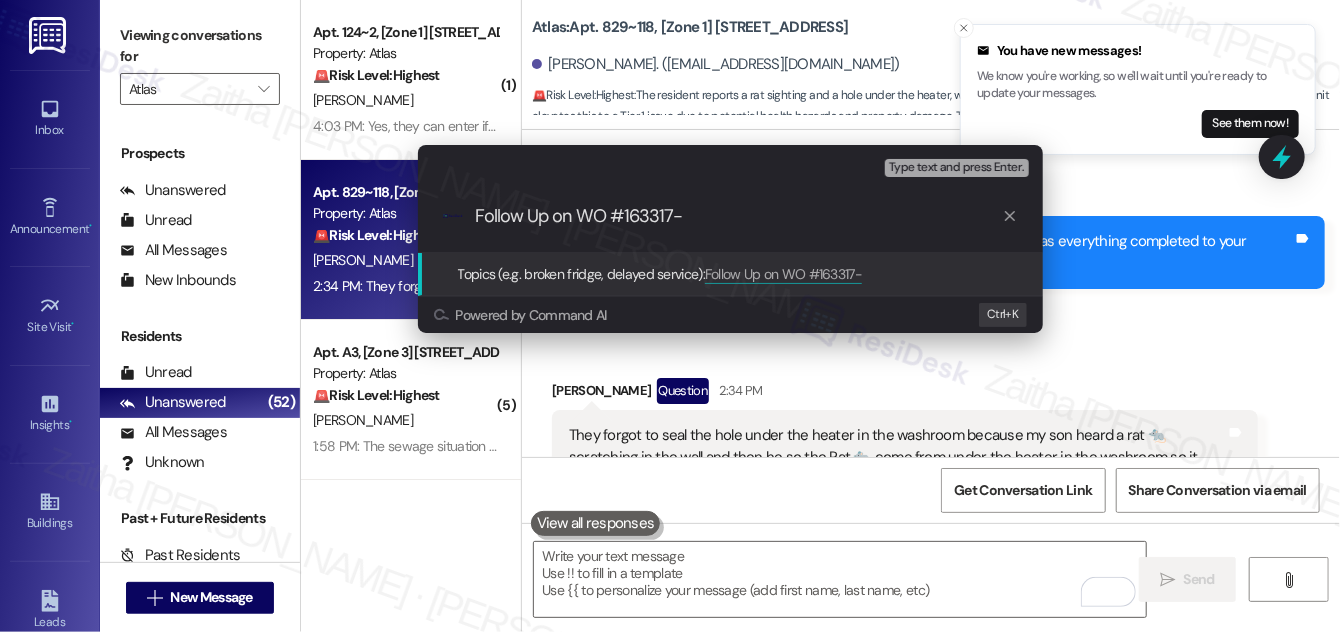 paste on "Patch Request Due to Scratching Behind Water Heater" 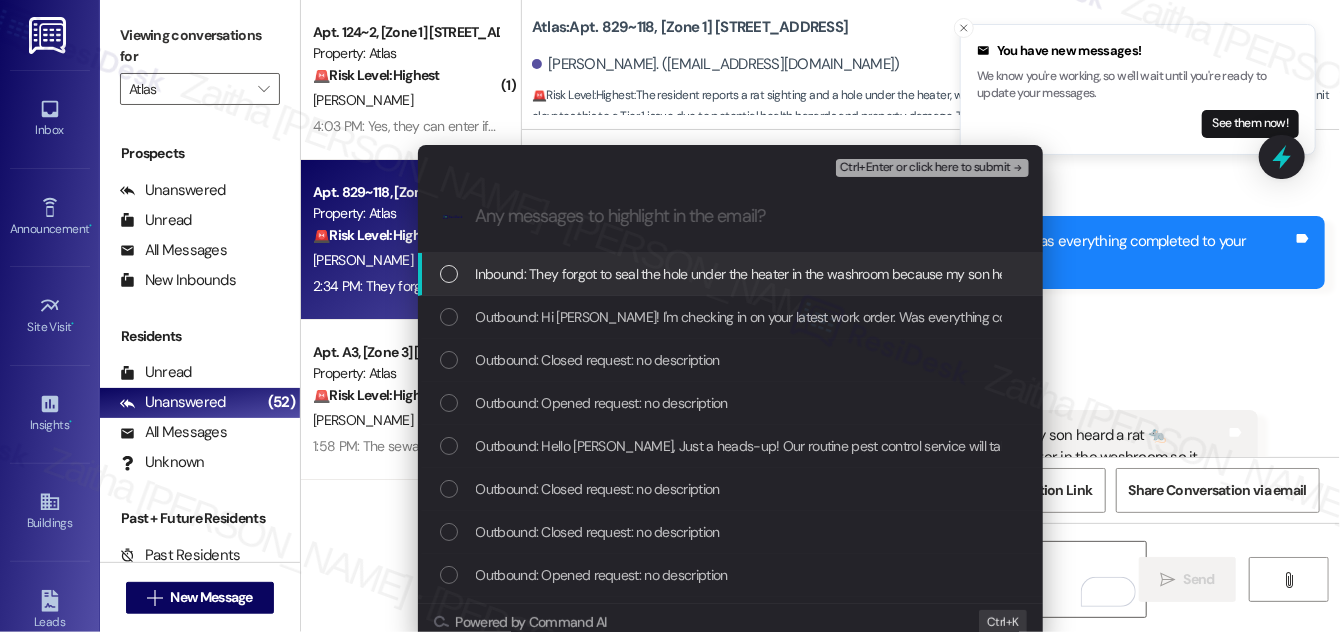 scroll, scrollTop: 0, scrollLeft: 0, axis: both 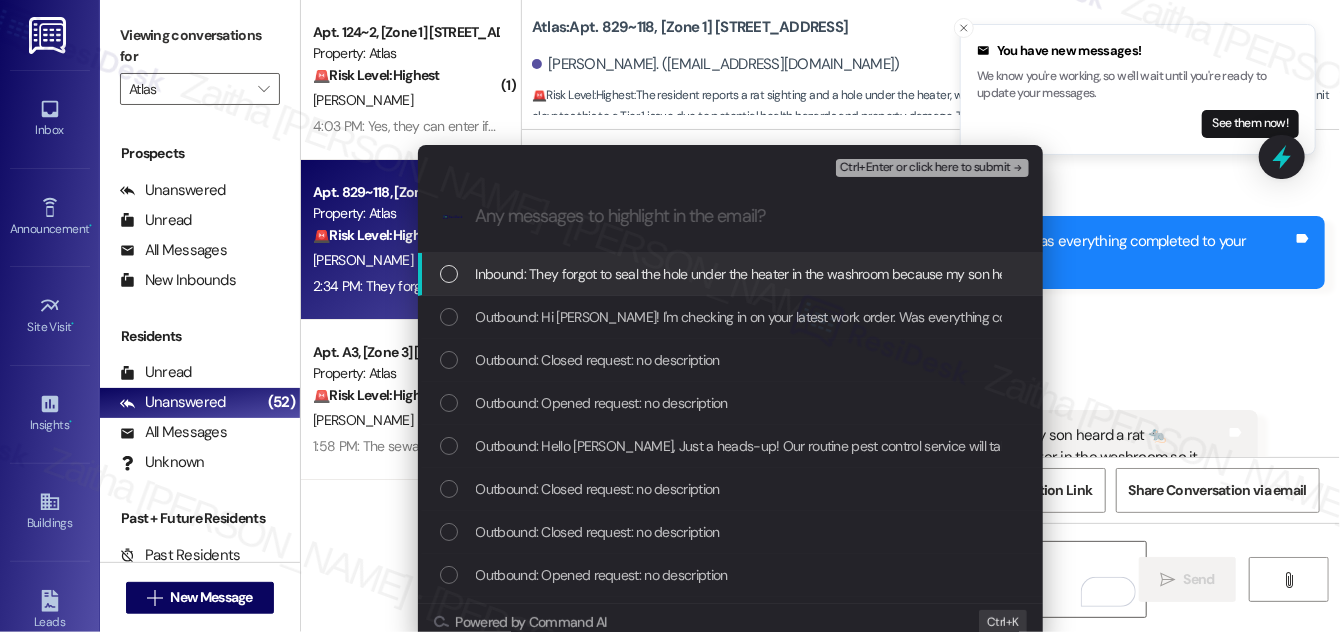 type 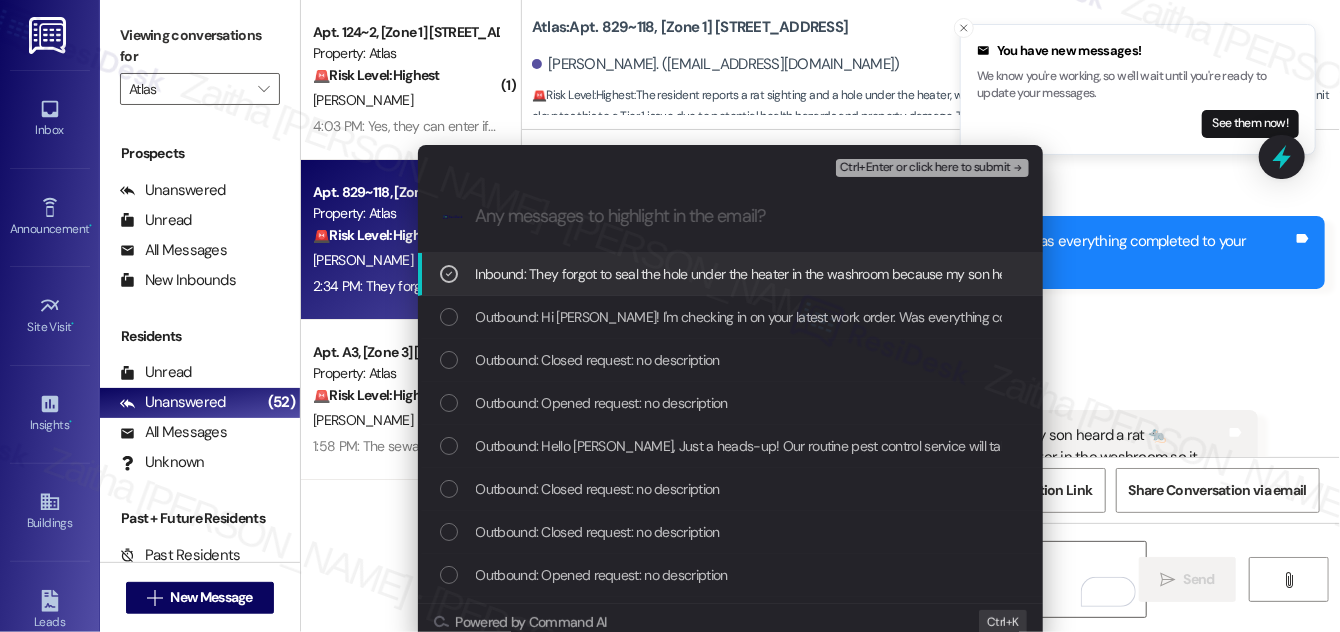 click on "Ctrl+Enter or click here to submit" at bounding box center [925, 168] 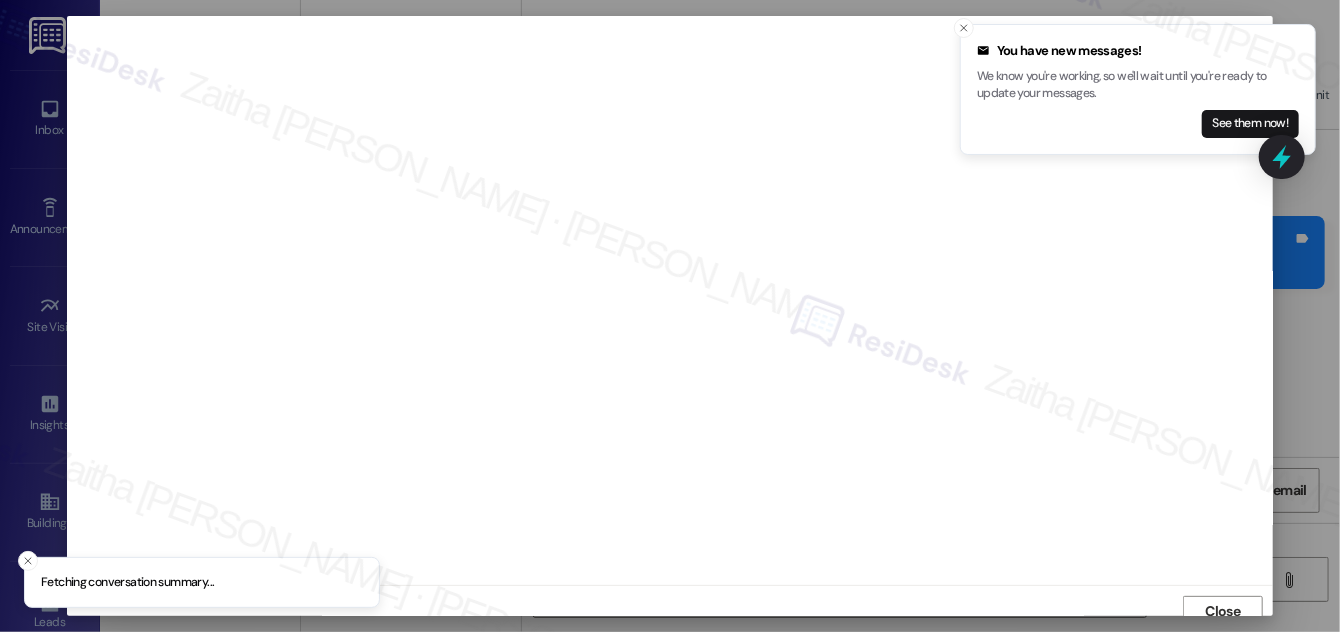 scroll, scrollTop: 11, scrollLeft: 0, axis: vertical 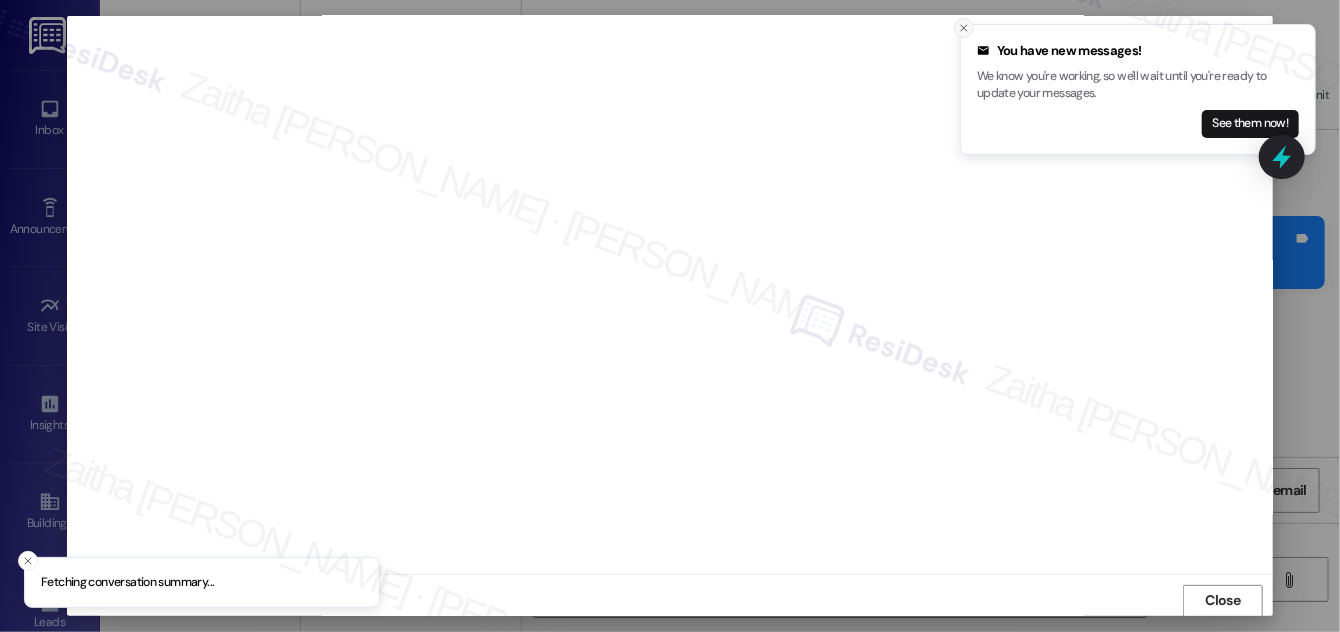 click 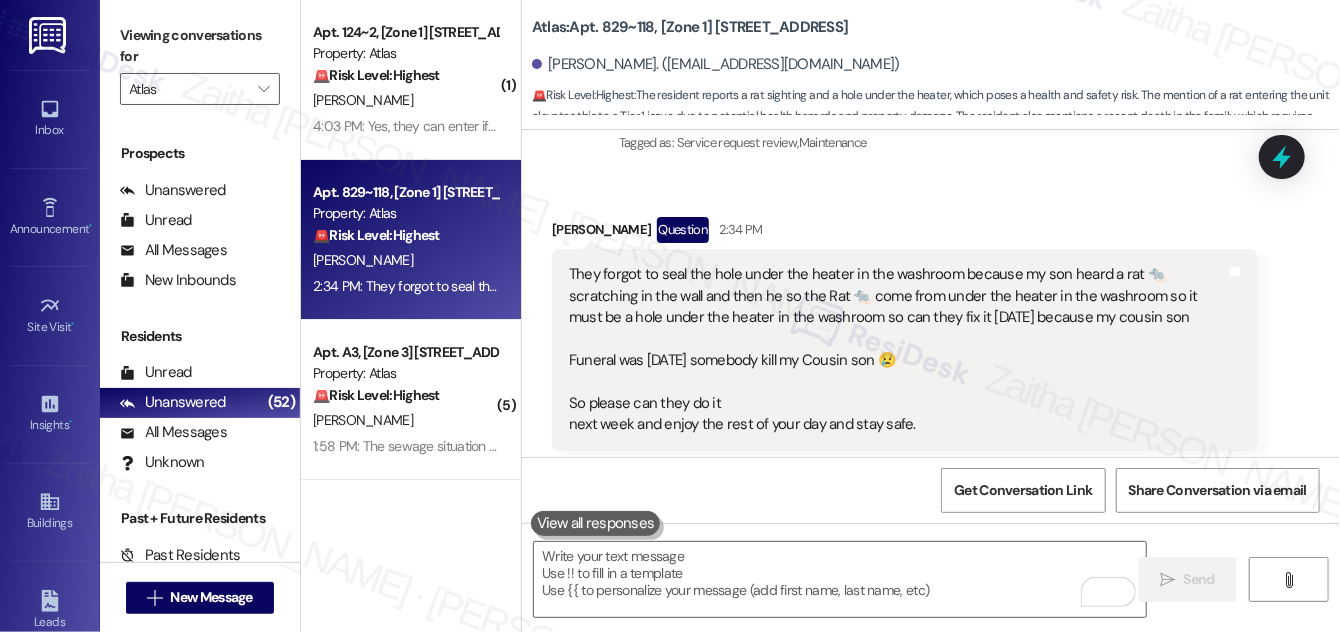 scroll, scrollTop: 10717, scrollLeft: 0, axis: vertical 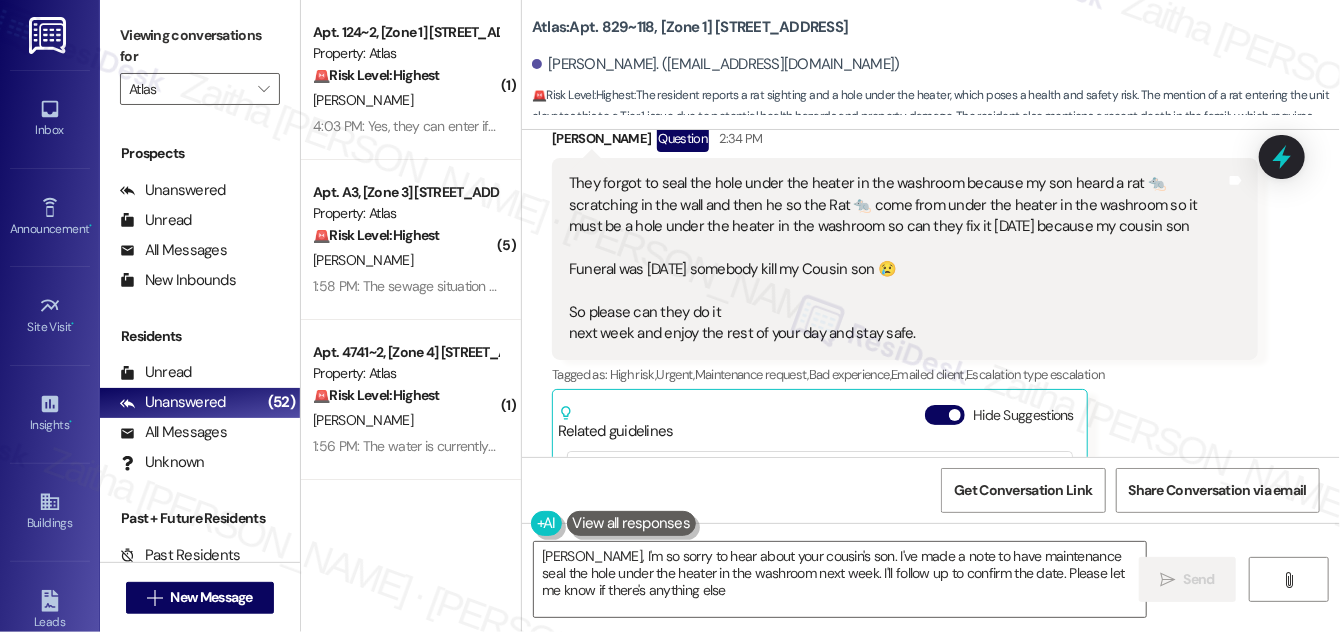 type on "Charmaine, I'm so sorry to hear about your cousin's son. I've made a note to have maintenance seal the hole under the heater in the washroom next week. I'll follow up to confirm the date. Please let me know if there's anything else." 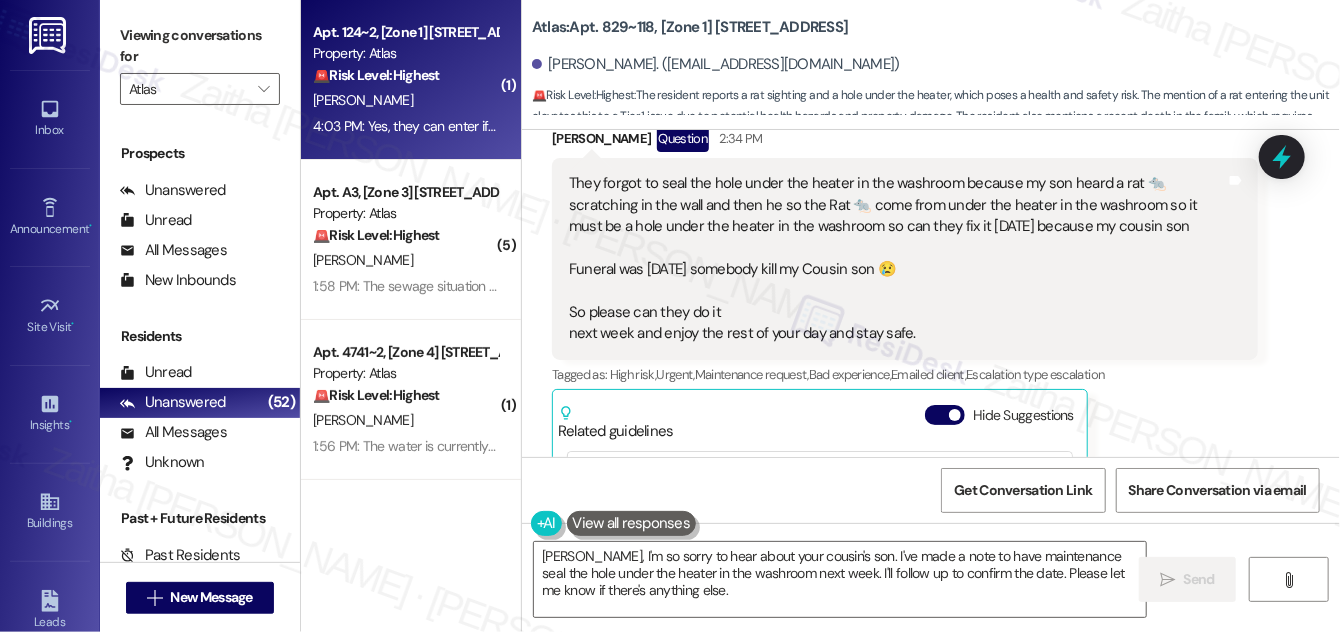 click on "D. Cheeks" at bounding box center (405, 100) 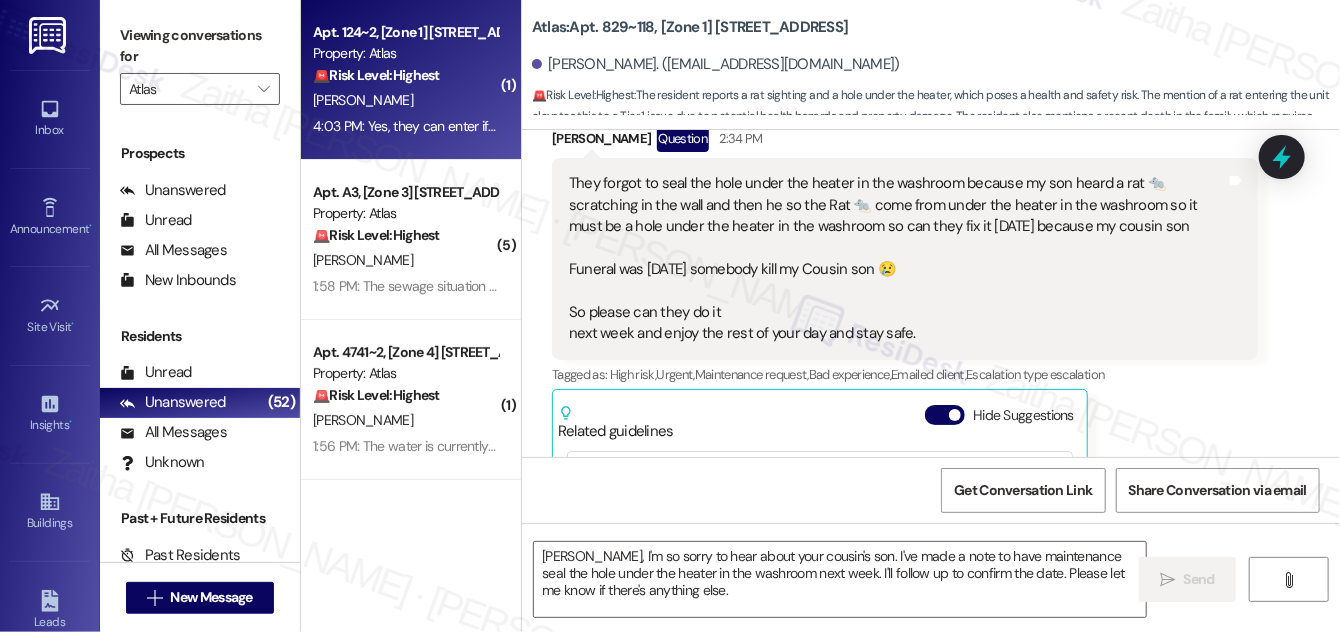 type on "Fetching suggested responses. Please feel free to read through the conversation in the meantime." 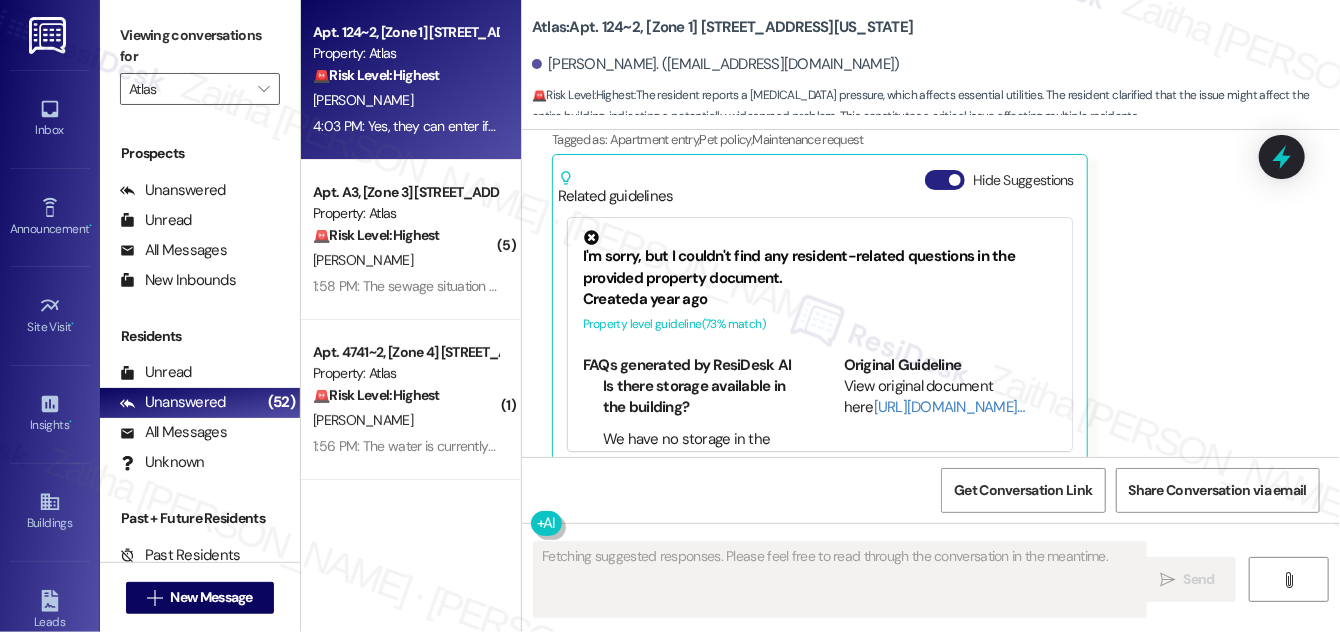 click on "Hide Suggestions" at bounding box center [945, 180] 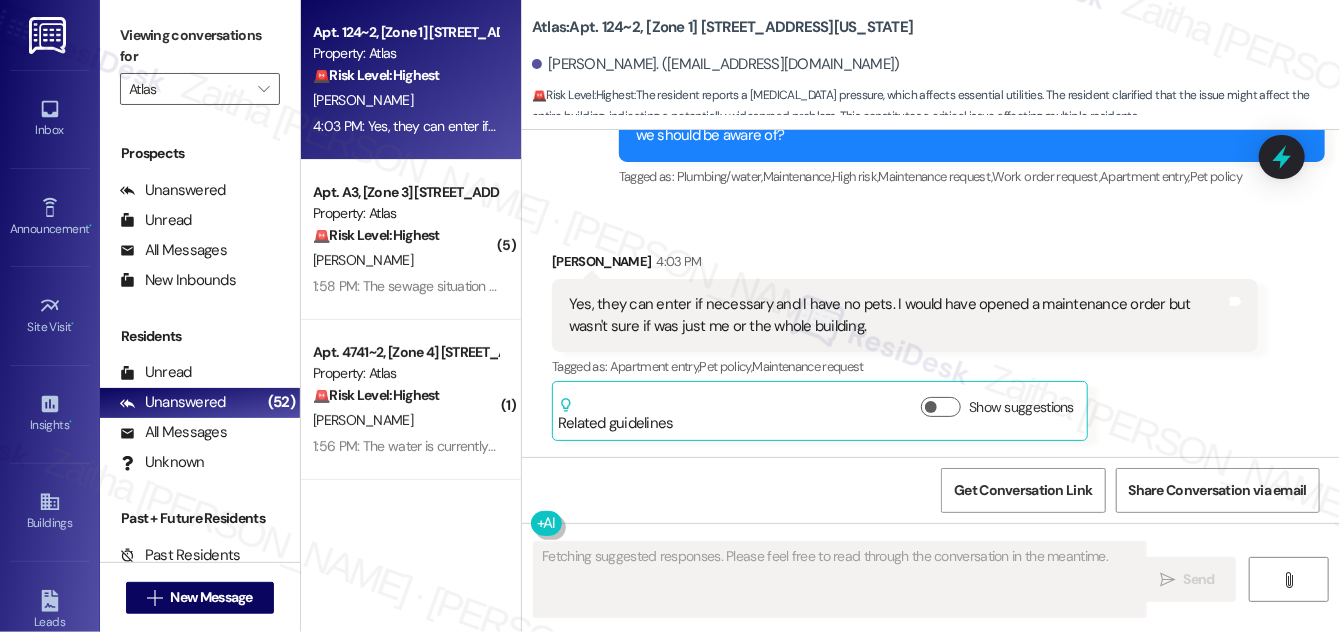 scroll, scrollTop: 2620, scrollLeft: 0, axis: vertical 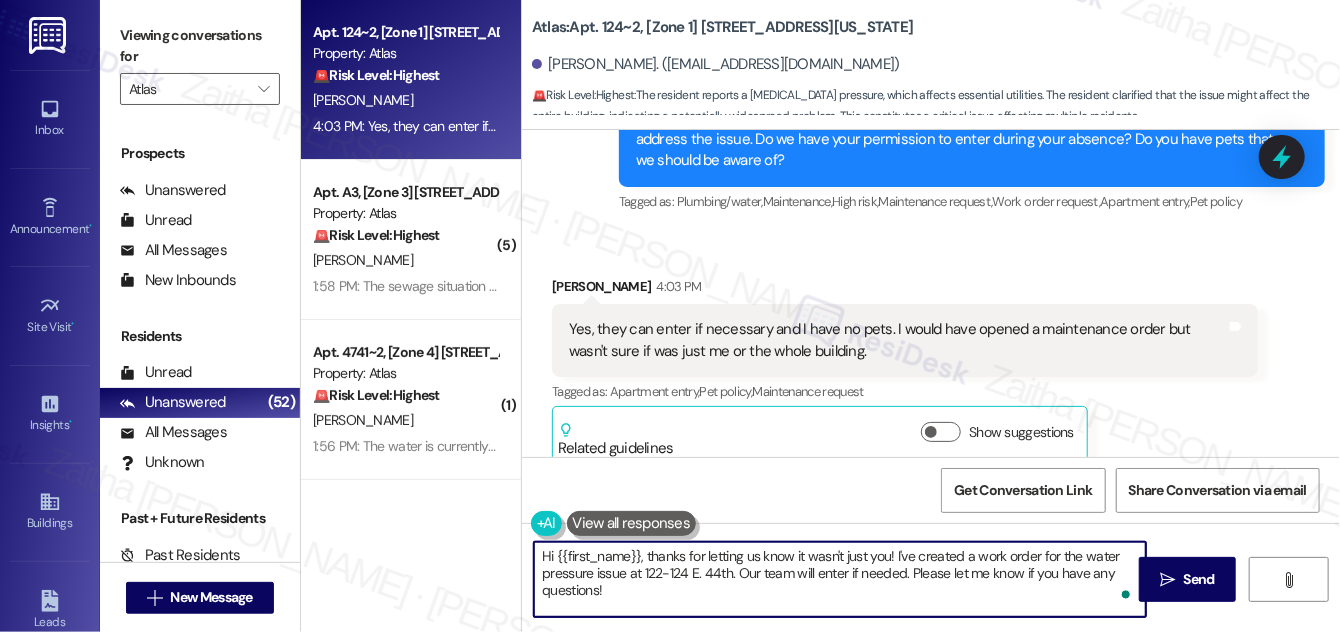 drag, startPoint x: 647, startPoint y: 551, endPoint x: 542, endPoint y: 560, distance: 105.38501 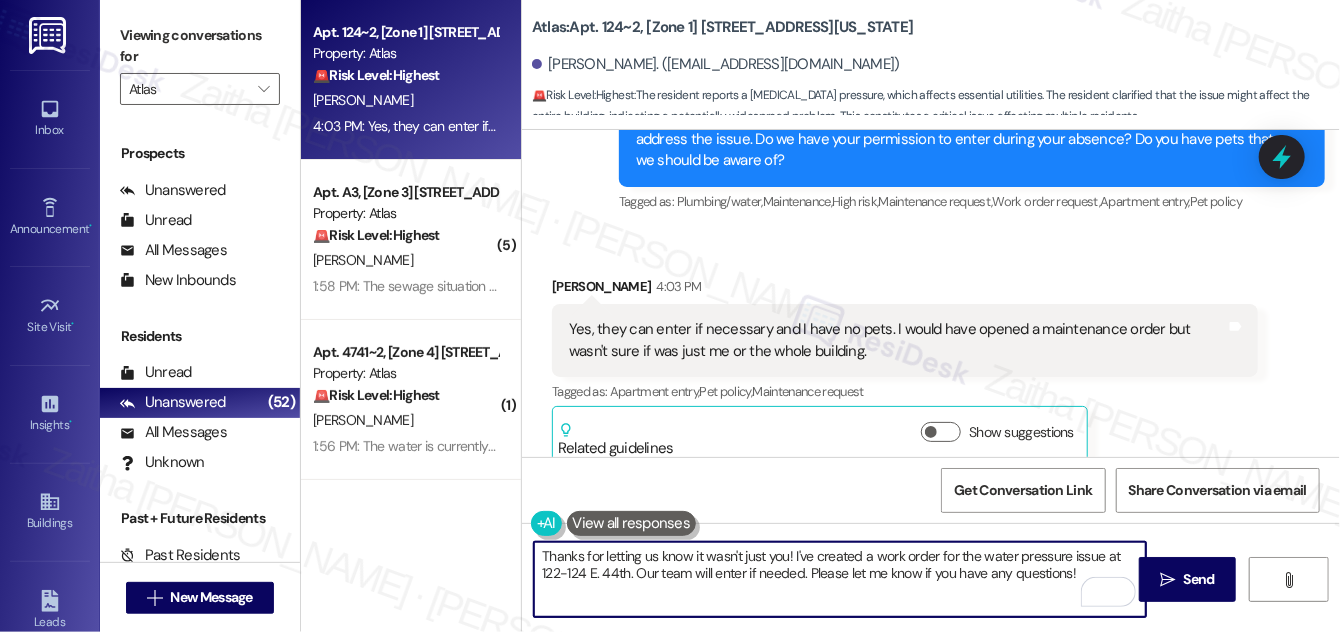 type on "Thanks for letting us know it wasn't just you! I've created a work order for the water pressure issue at 122-124 E. 44th. Our team will enter if needed. Please let me know if you have any questions!" 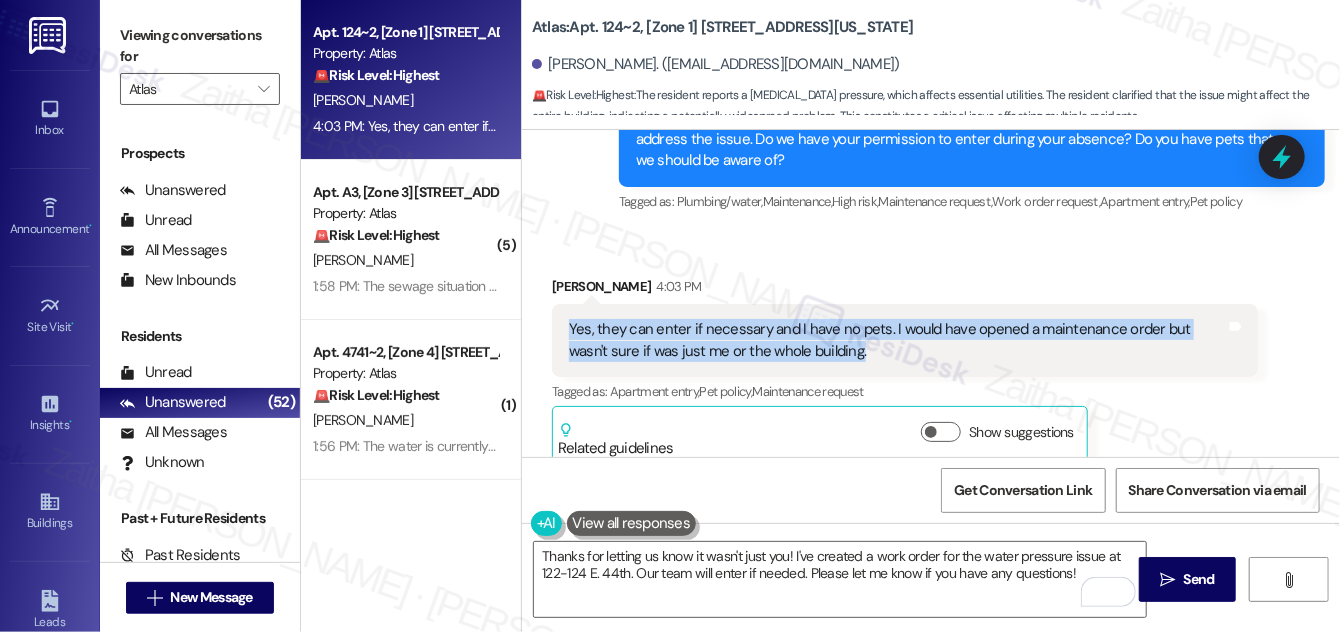 drag, startPoint x: 561, startPoint y: 305, endPoint x: 856, endPoint y: 335, distance: 296.5215 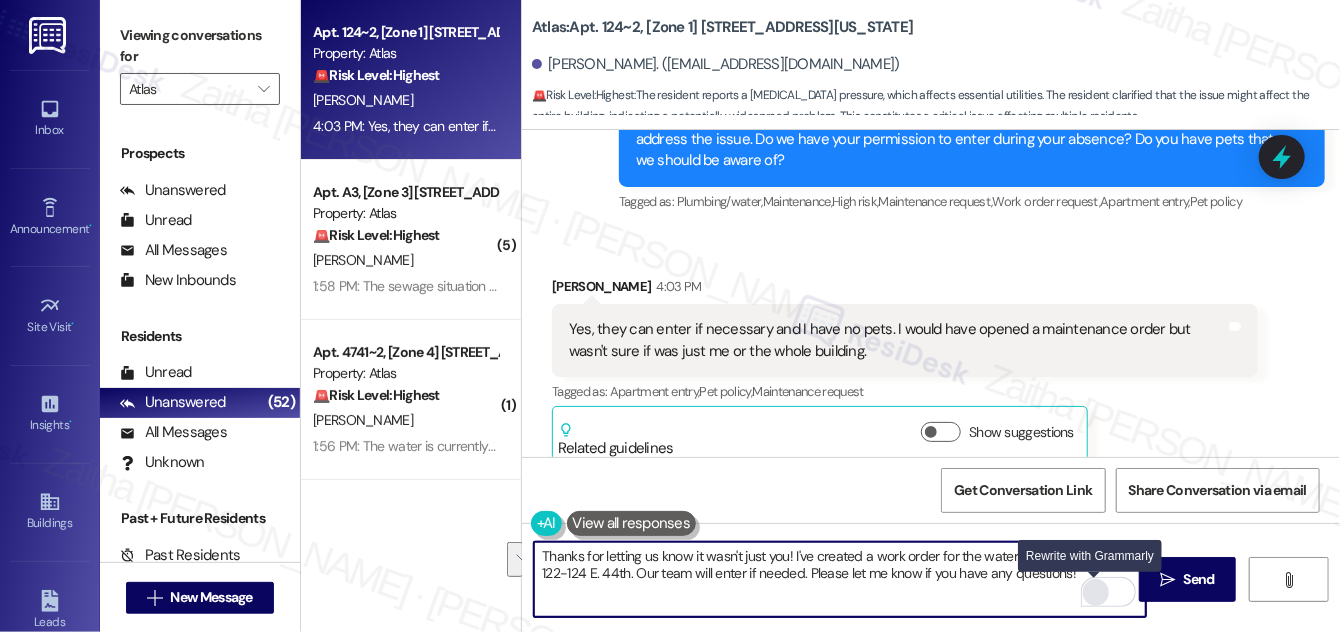 drag, startPoint x: 541, startPoint y: 554, endPoint x: 1089, endPoint y: 580, distance: 548.61646 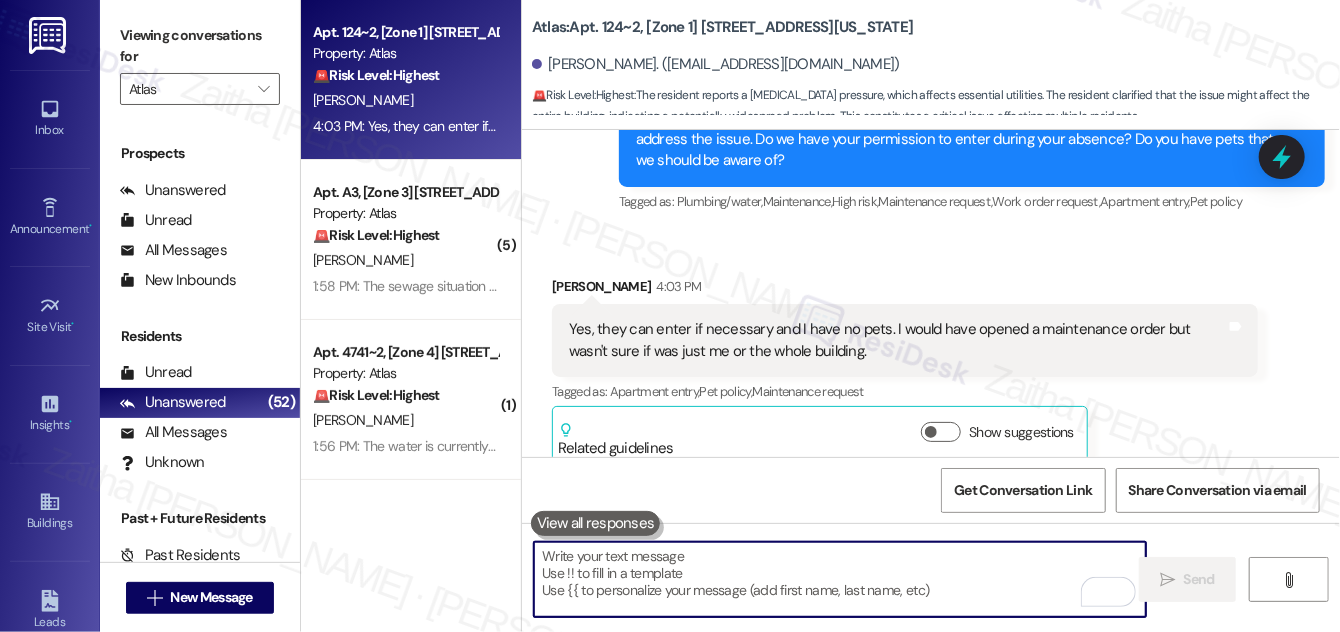 paste on "Thank you for confirming! I appreciate you letting us know that entry is okay and that there are no pets. I’ll go ahead and finalize the work order for you" 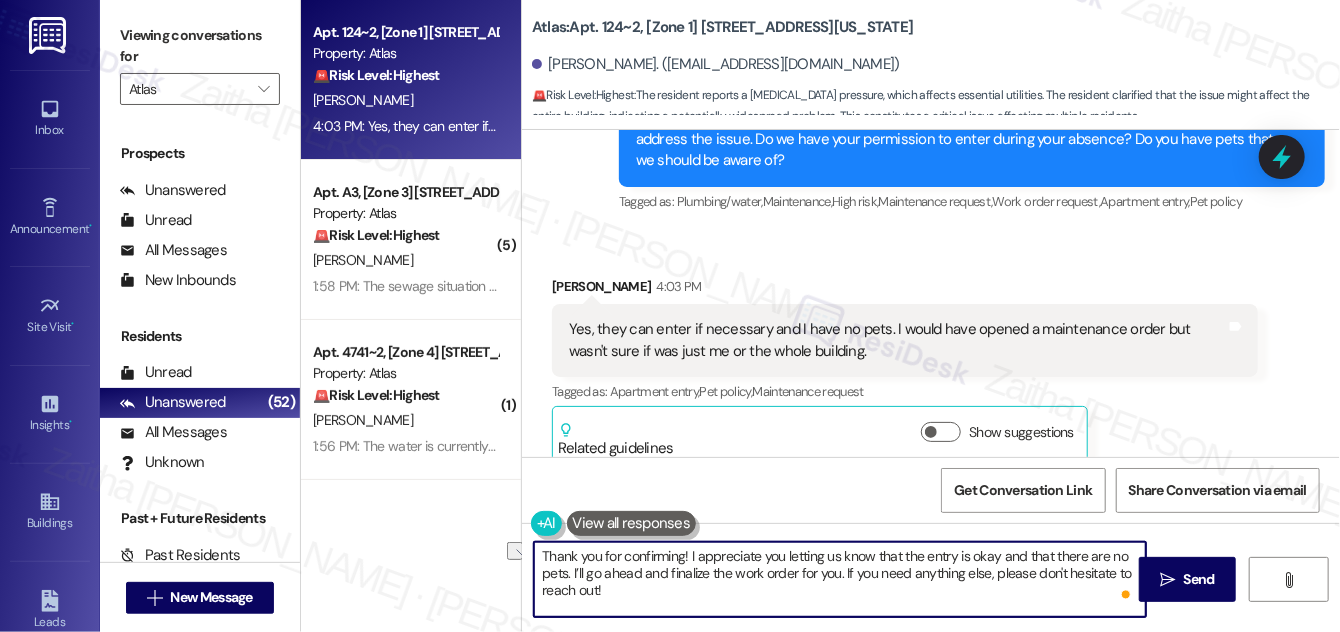 drag, startPoint x: 801, startPoint y: 559, endPoint x: 997, endPoint y: 554, distance: 196.06377 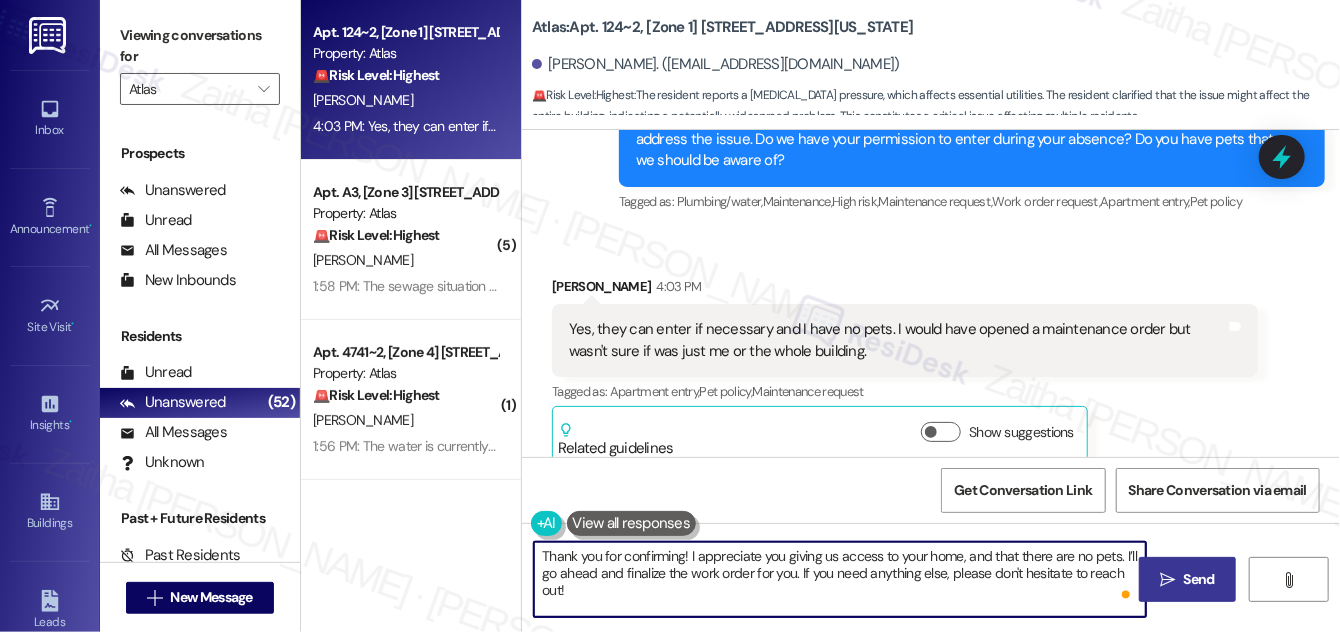 type on "Thank you for confirming! I appreciate you giving us access to your home, and that there are no pets. I’ll go ahead and finalize the work order for you. If you need anything else, please don't hesitate to reach out!" 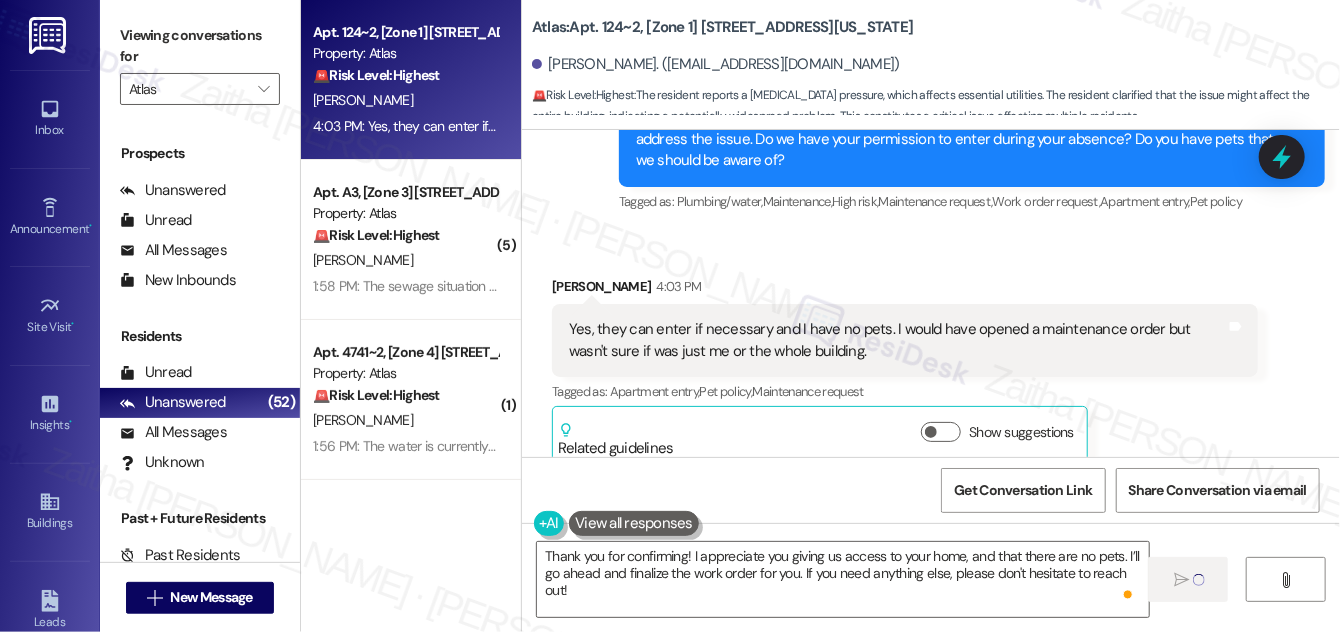 type 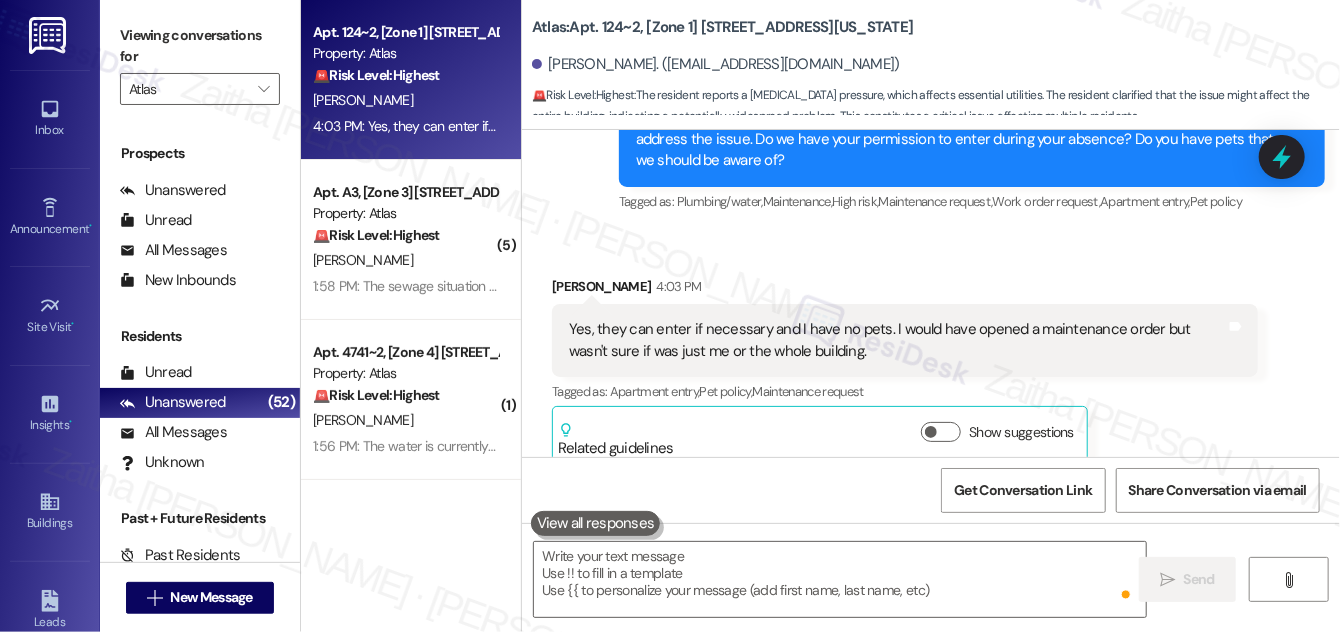 scroll, scrollTop: 2619, scrollLeft: 0, axis: vertical 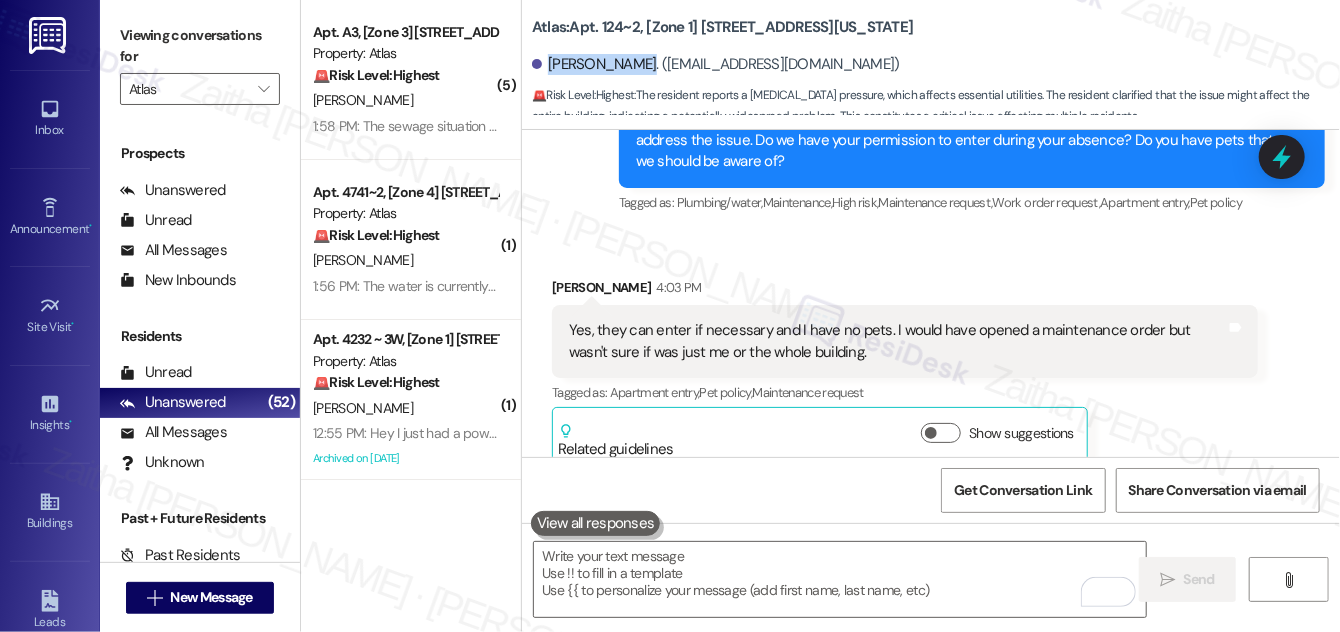 drag, startPoint x: 546, startPoint y: 63, endPoint x: 633, endPoint y: 55, distance: 87.36704 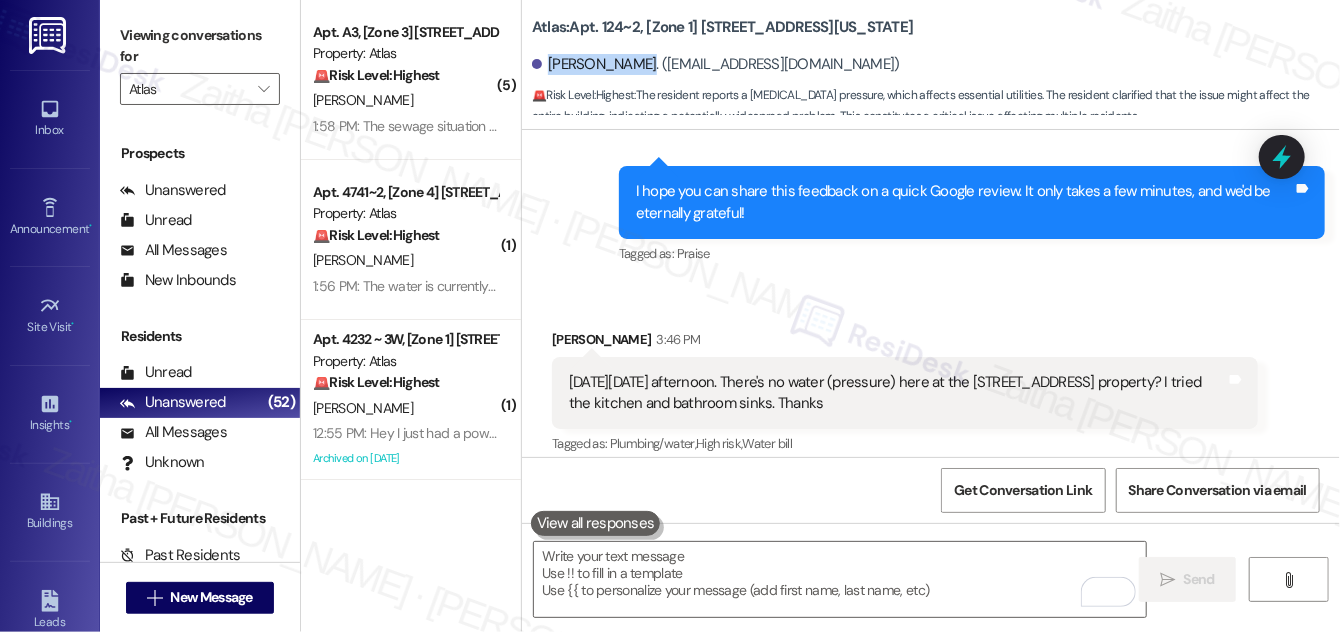 scroll, scrollTop: 2074, scrollLeft: 0, axis: vertical 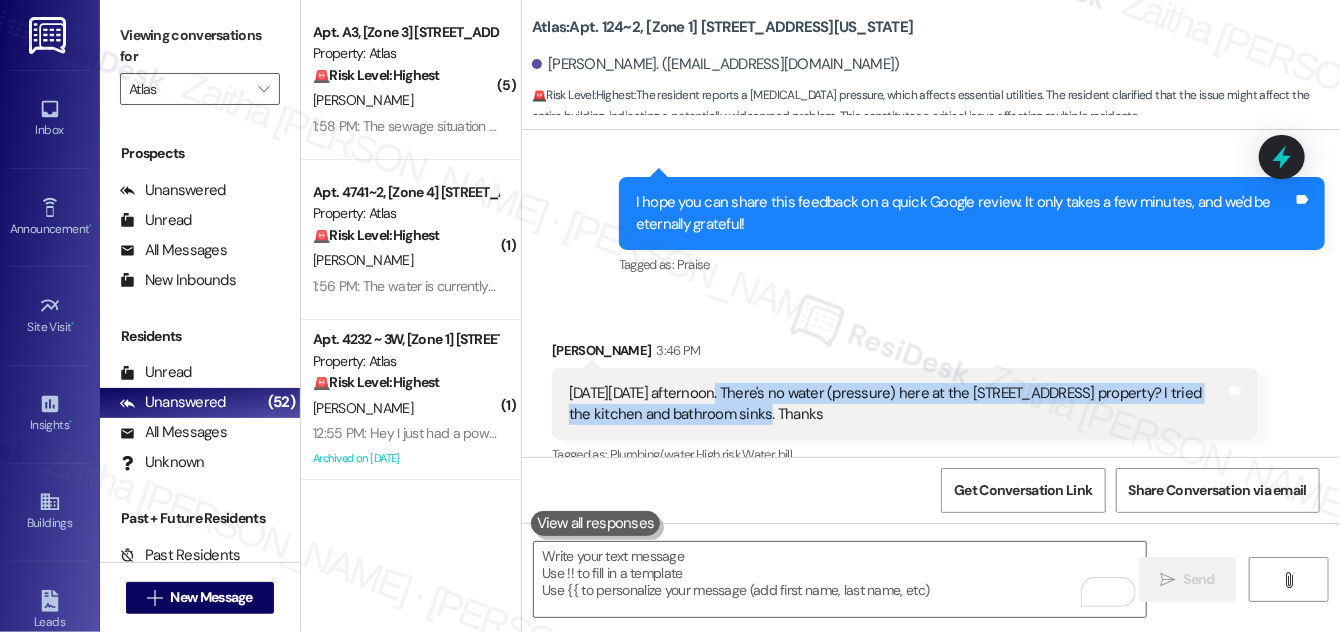 drag, startPoint x: 712, startPoint y: 359, endPoint x: 746, endPoint y: 395, distance: 49.517673 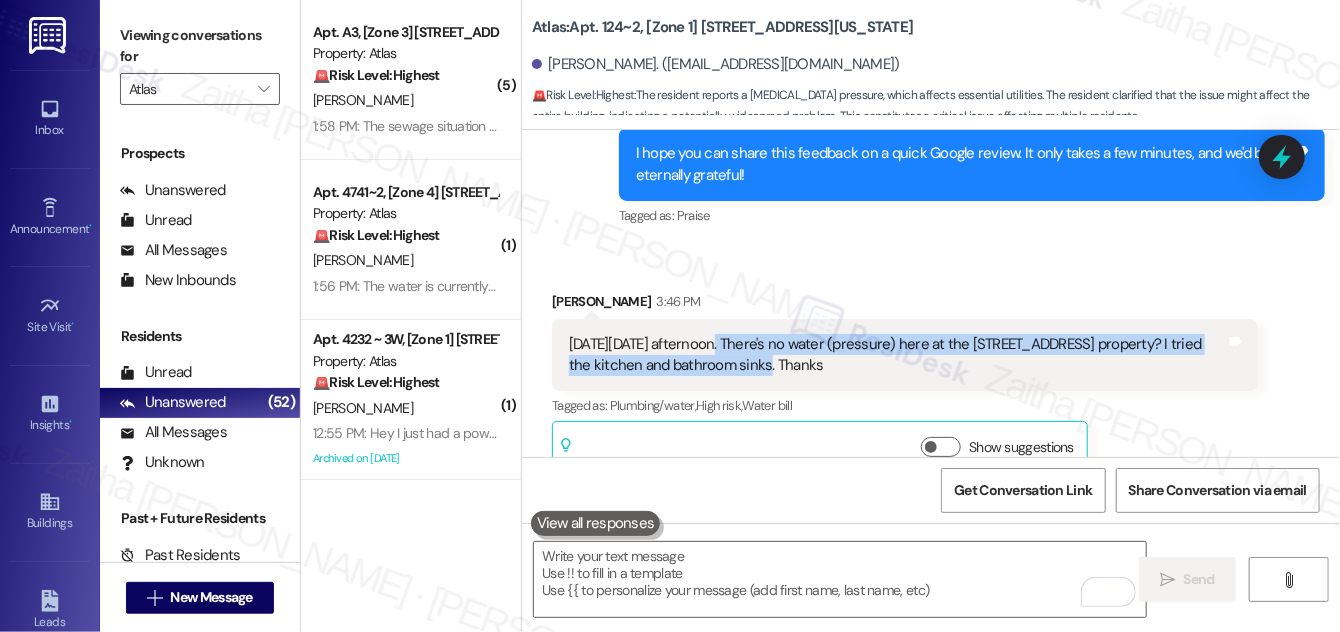 scroll, scrollTop: 2165, scrollLeft: 0, axis: vertical 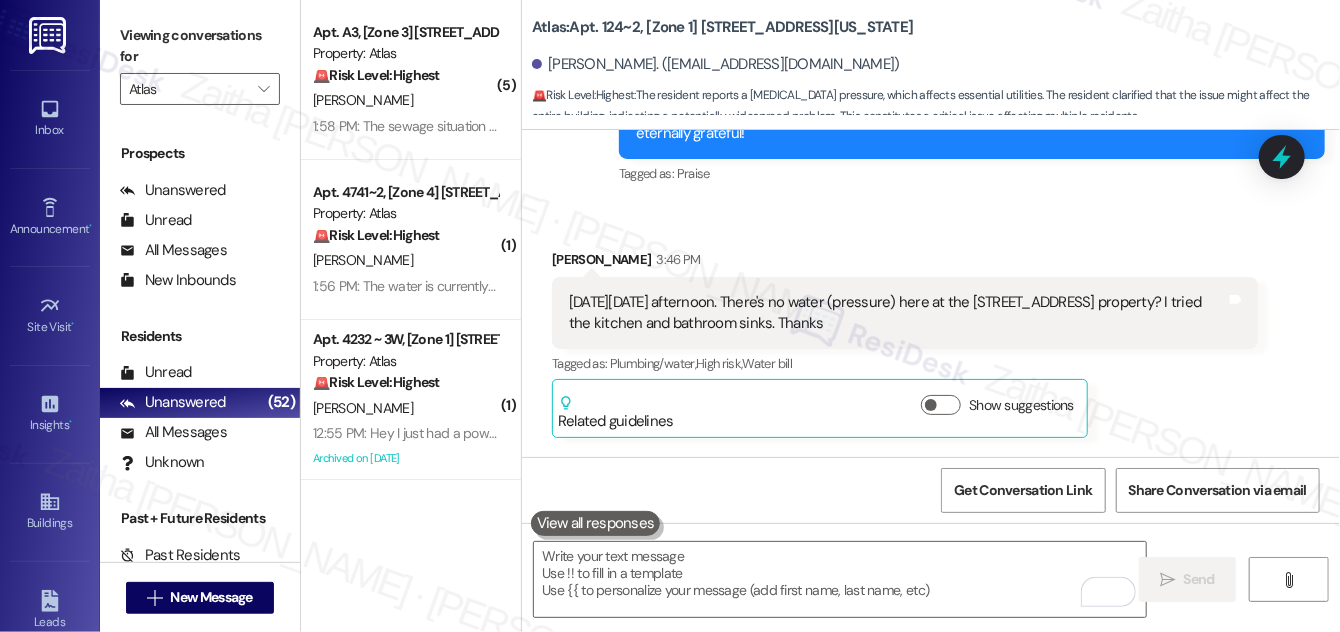 click on "Good Friday afternoon. There's no water (pressure) here at the 122-124 E. 44th property? I tried the kitchen and bathroom sinks. Thanks  Tags and notes" at bounding box center [905, 313] 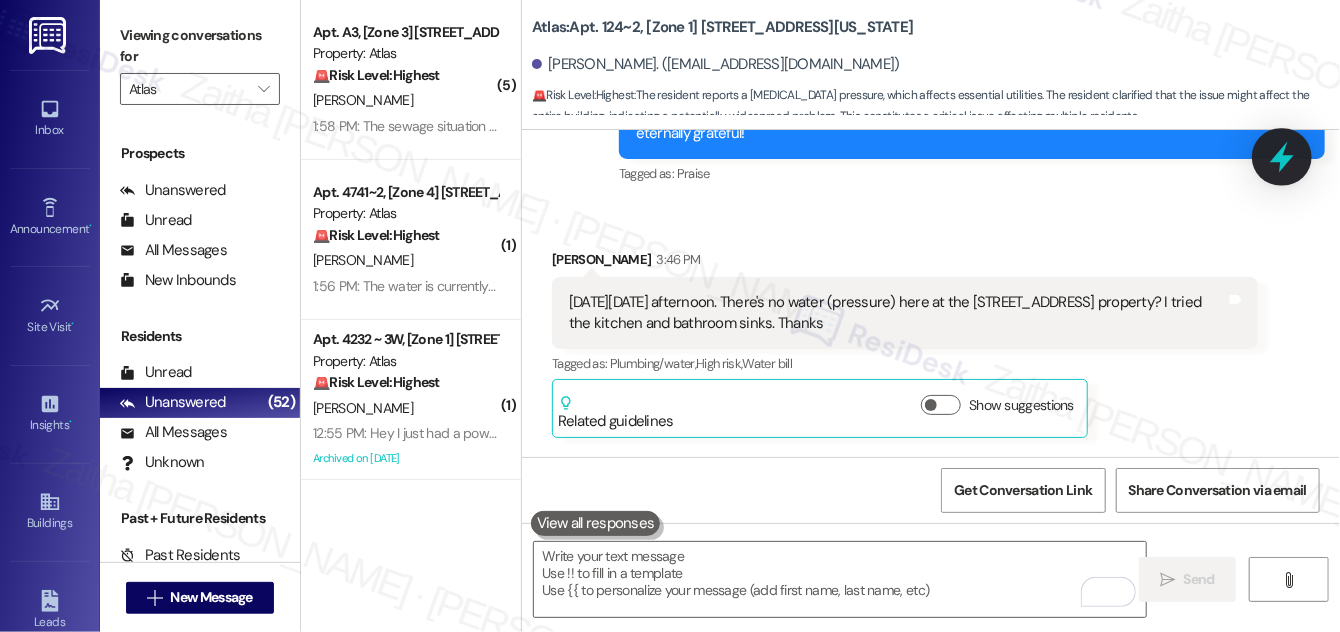 click 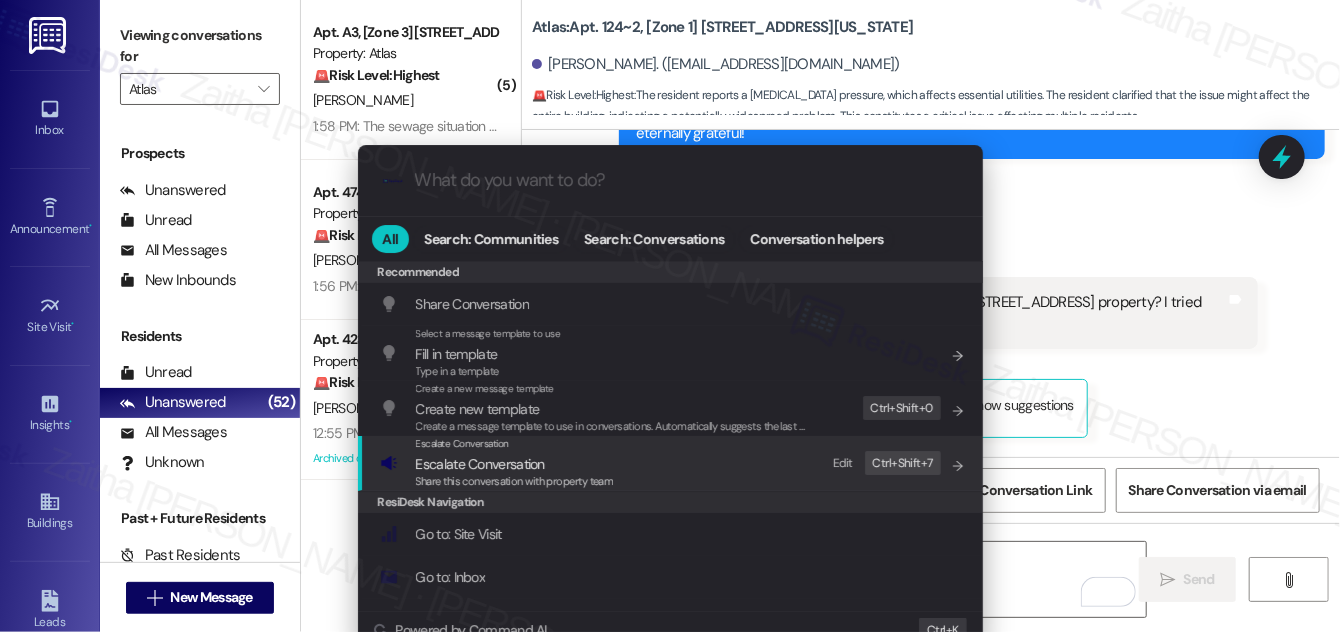 click on "Escalate Conversation" at bounding box center (480, 464) 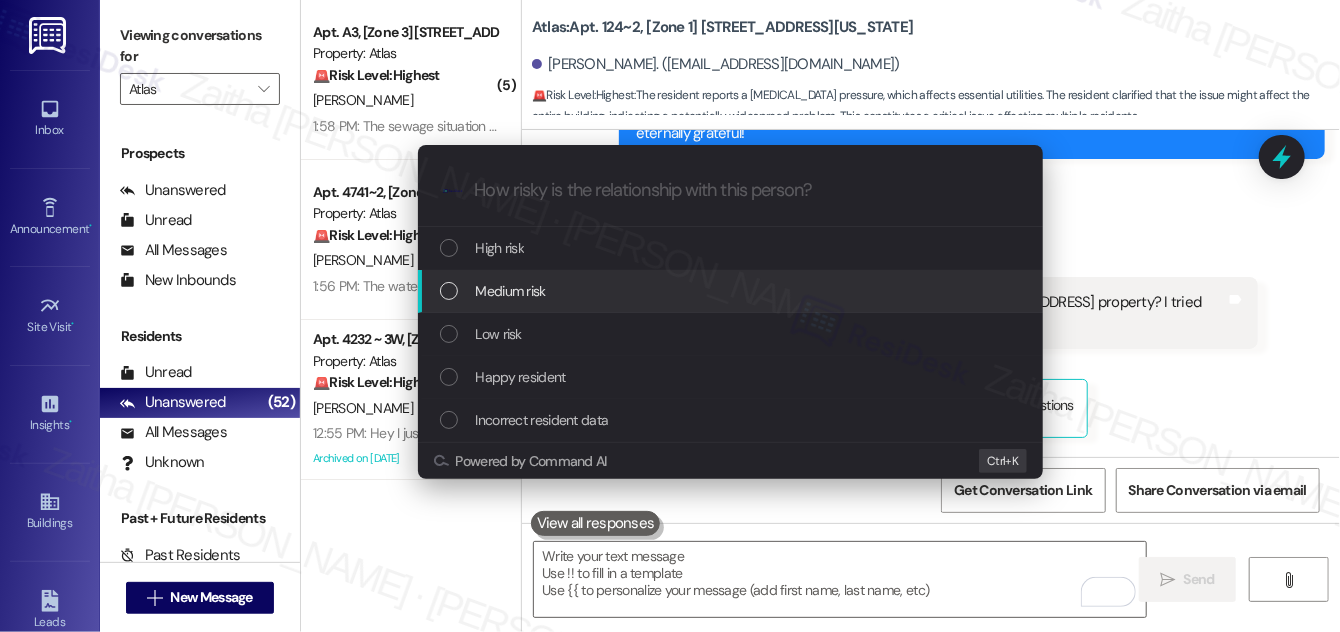 click on "Medium risk" at bounding box center (511, 291) 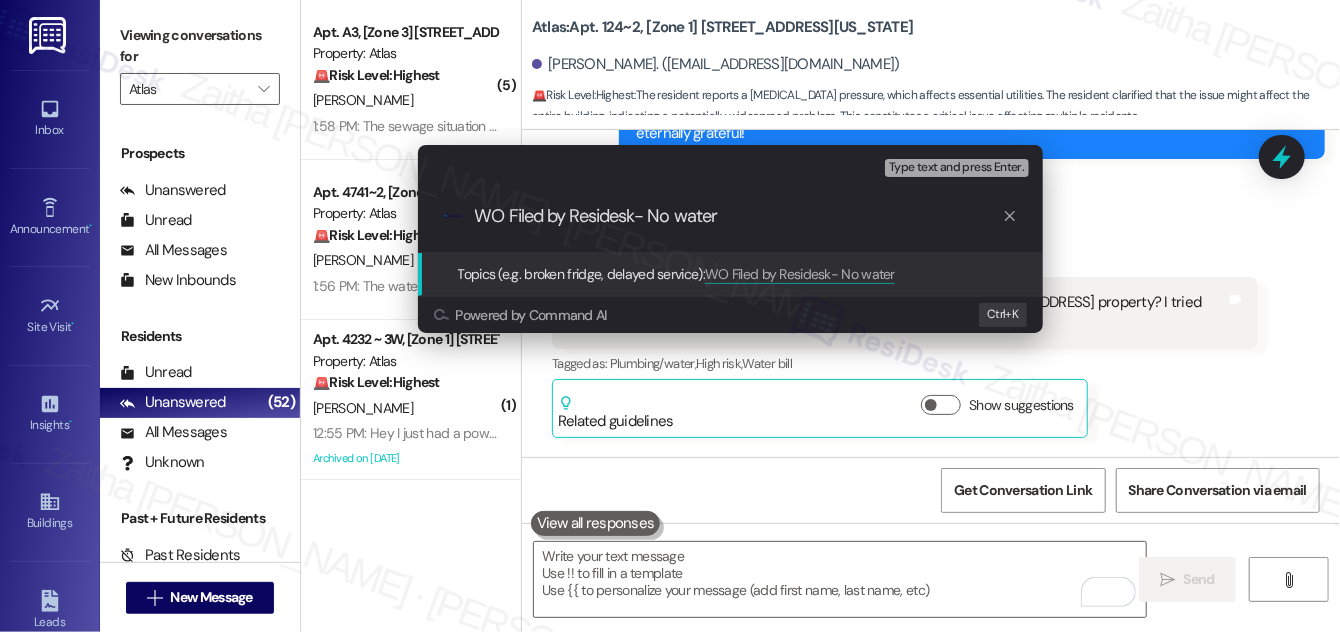 click on "WO Filed by Residesk- No water" at bounding box center (738, 216) 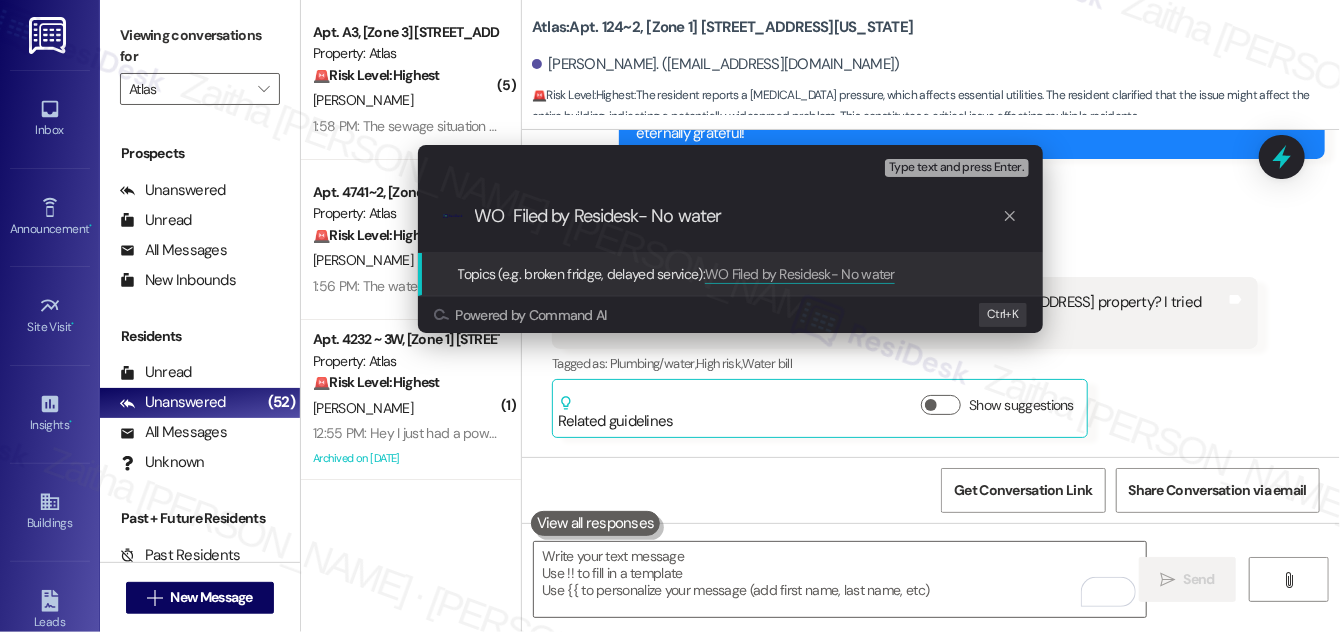 paste on "#163777" 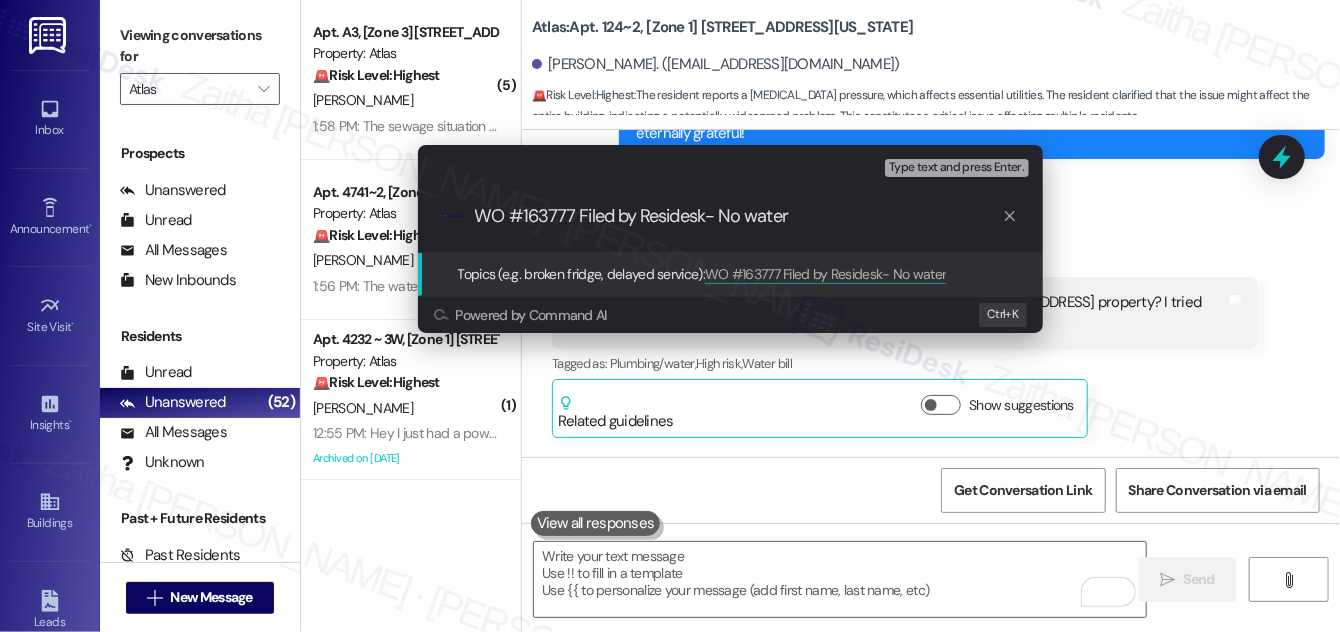 click on "WO #163777 Filed by Residesk- No water" at bounding box center (738, 216) 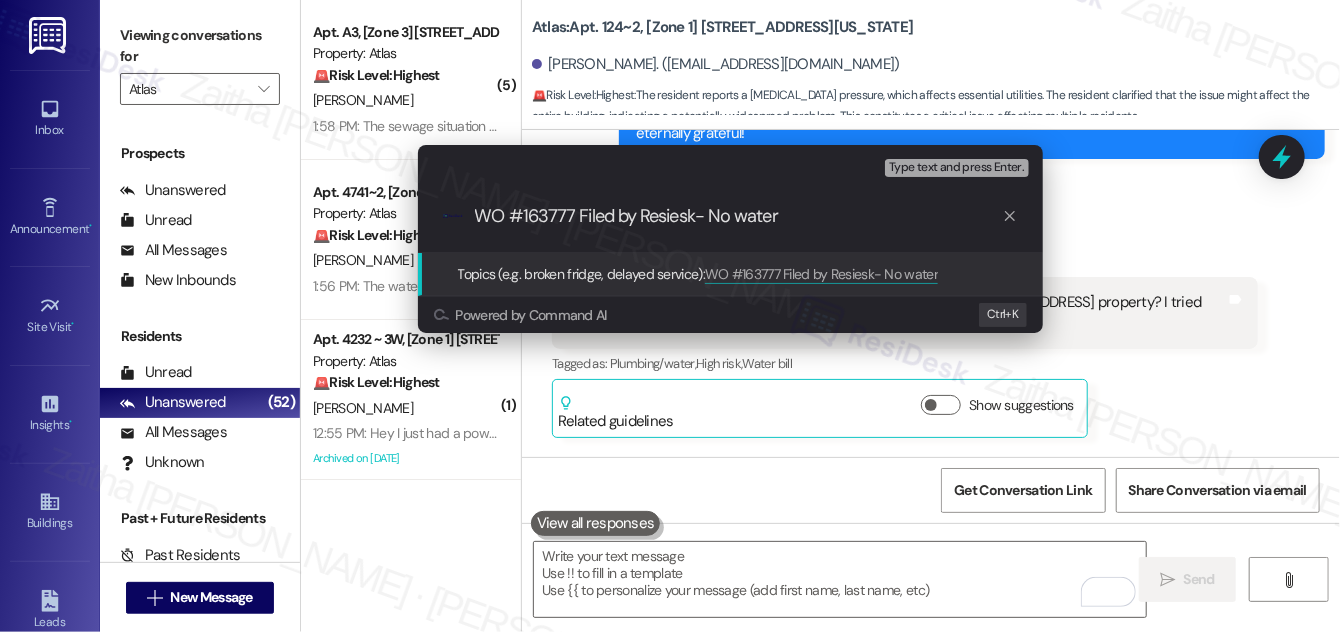 type on "WO #163777 Filed by ResiDesk- No water" 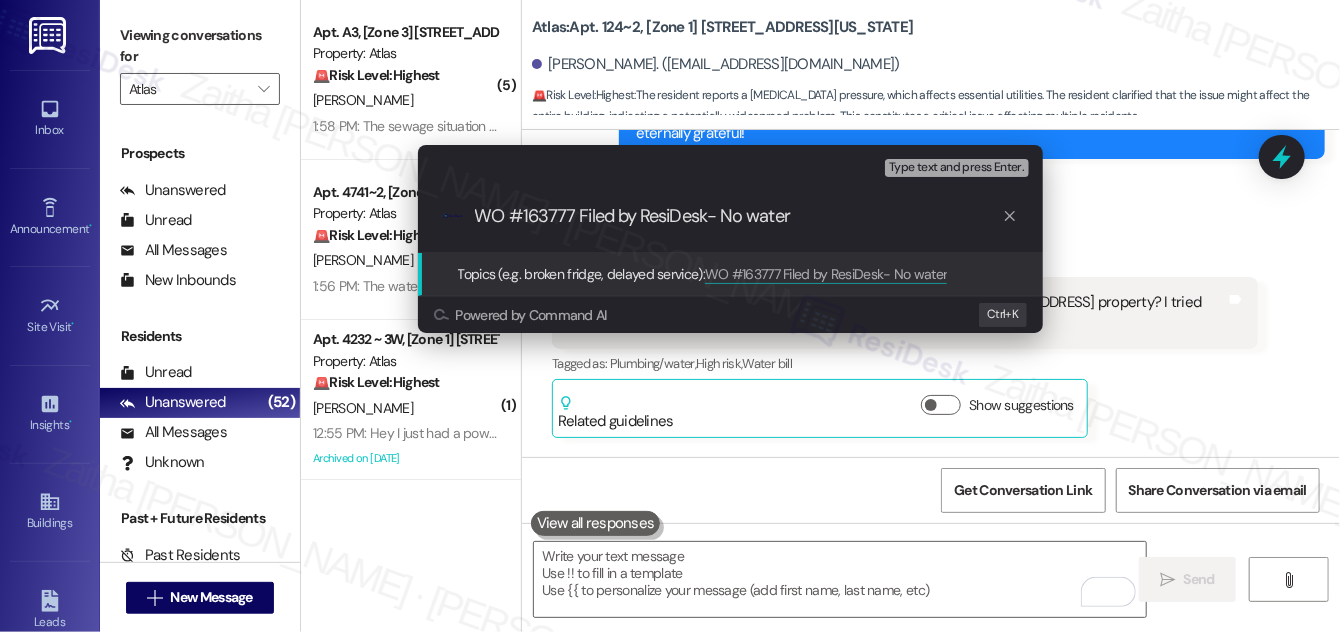 type 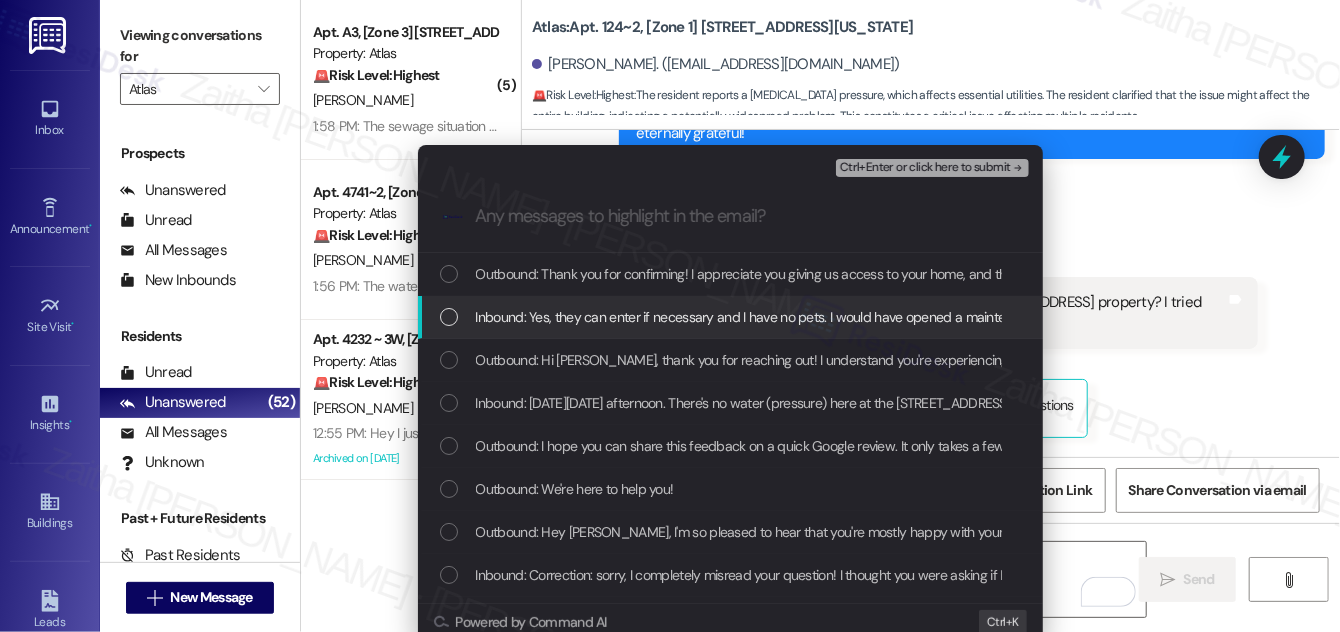 click on "Inbound: Yes, they can enter if necessary and I have no pets. I would have opened a maintenance order but wasn't sure if was just me or the whole building." at bounding box center [732, 317] 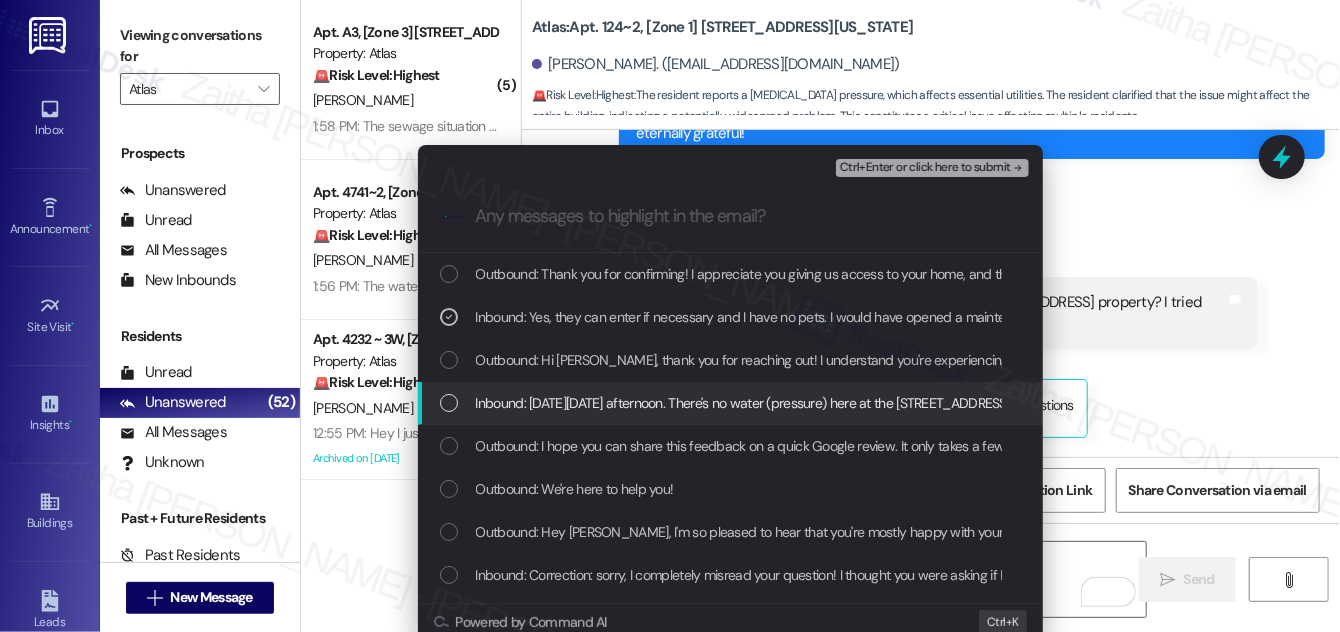 click at bounding box center [449, 403] 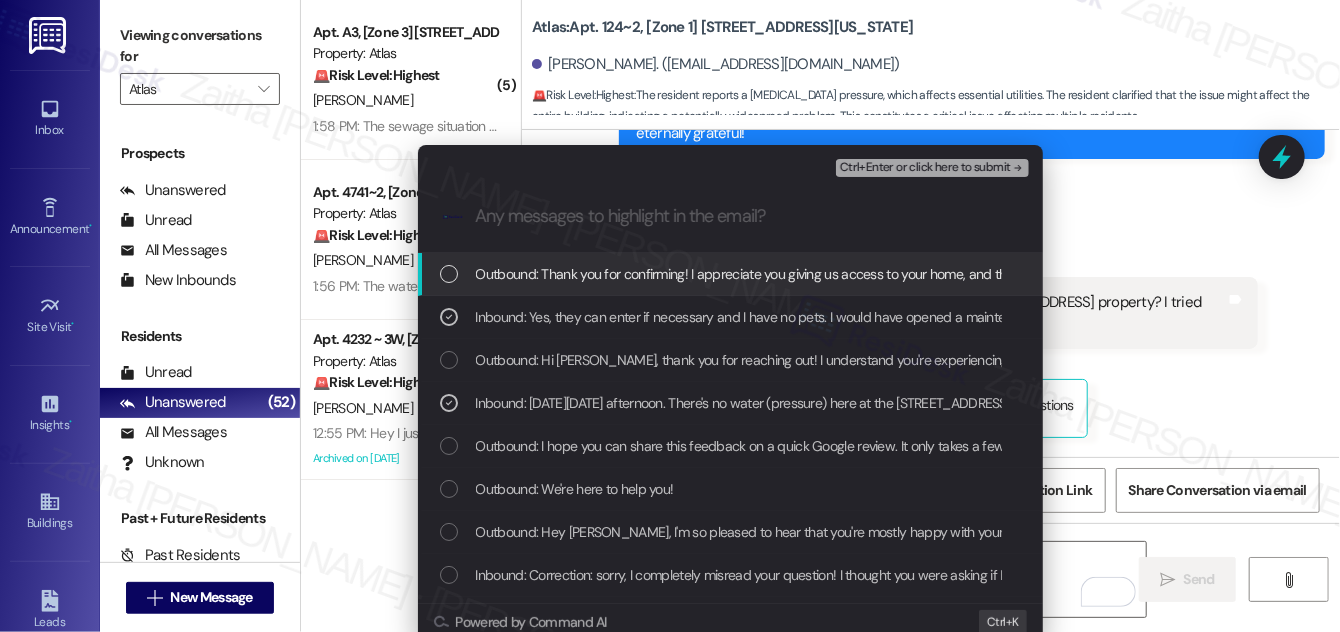 click on "Ctrl+Enter or click here to submit" at bounding box center (925, 168) 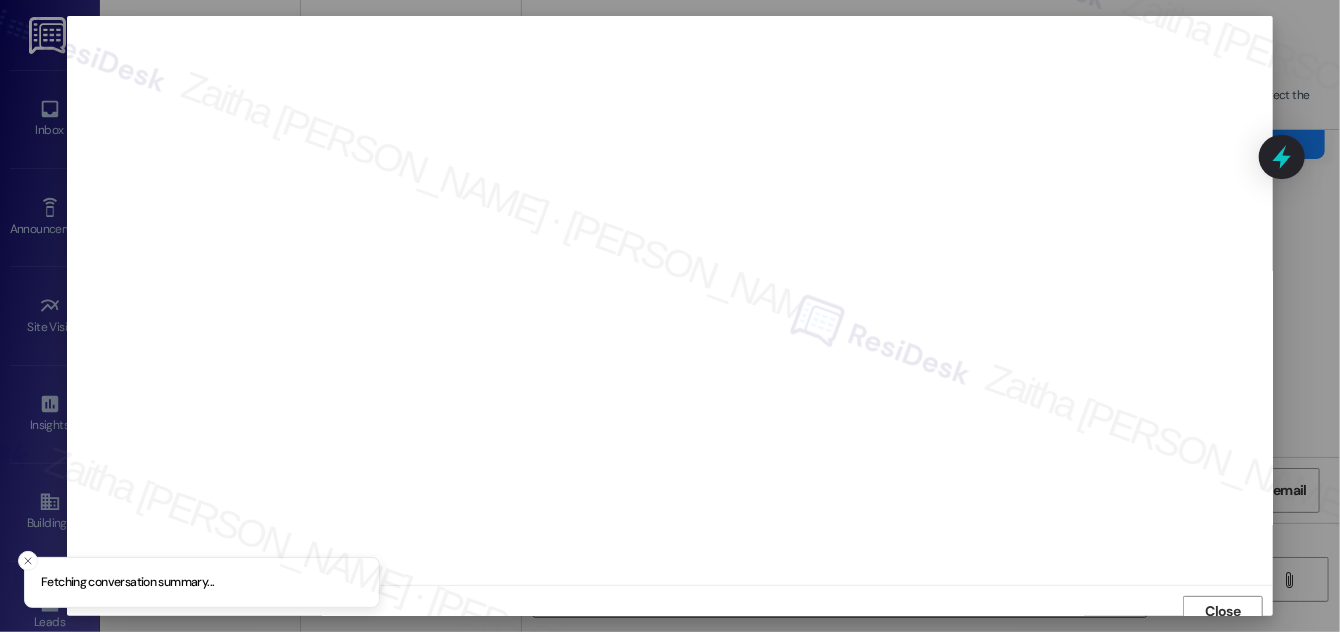 scroll, scrollTop: 11, scrollLeft: 0, axis: vertical 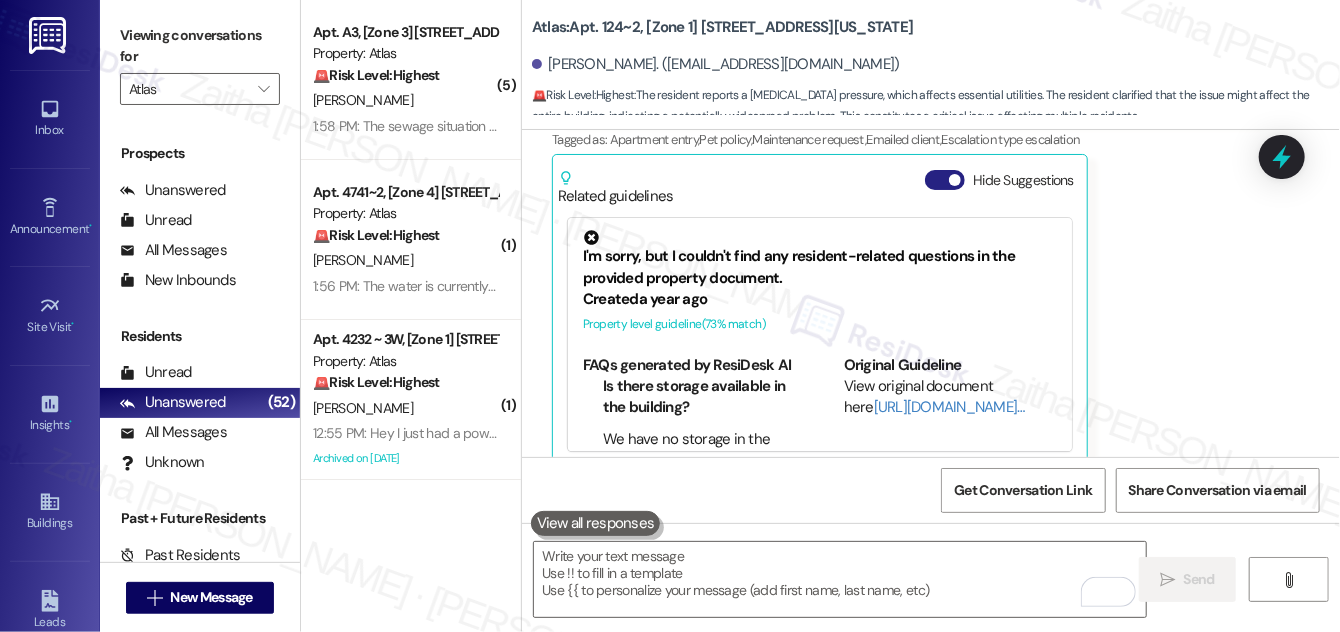 click on "Hide Suggestions" at bounding box center [945, 180] 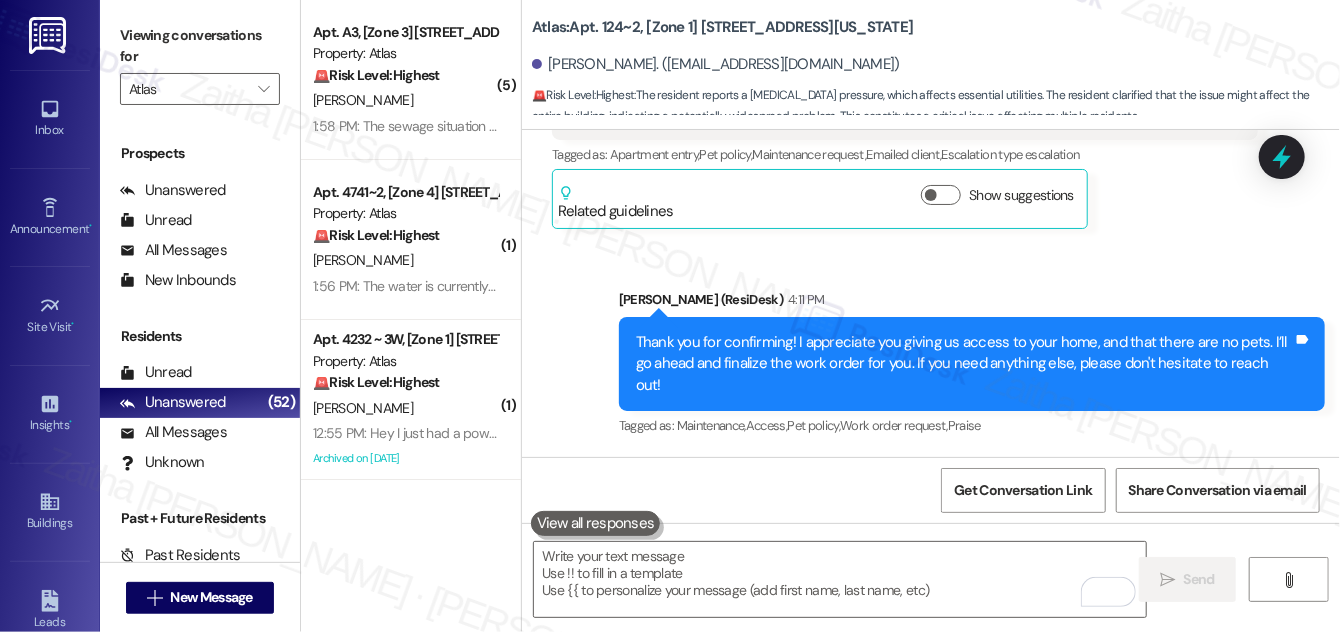 scroll, scrollTop: 2810, scrollLeft: 0, axis: vertical 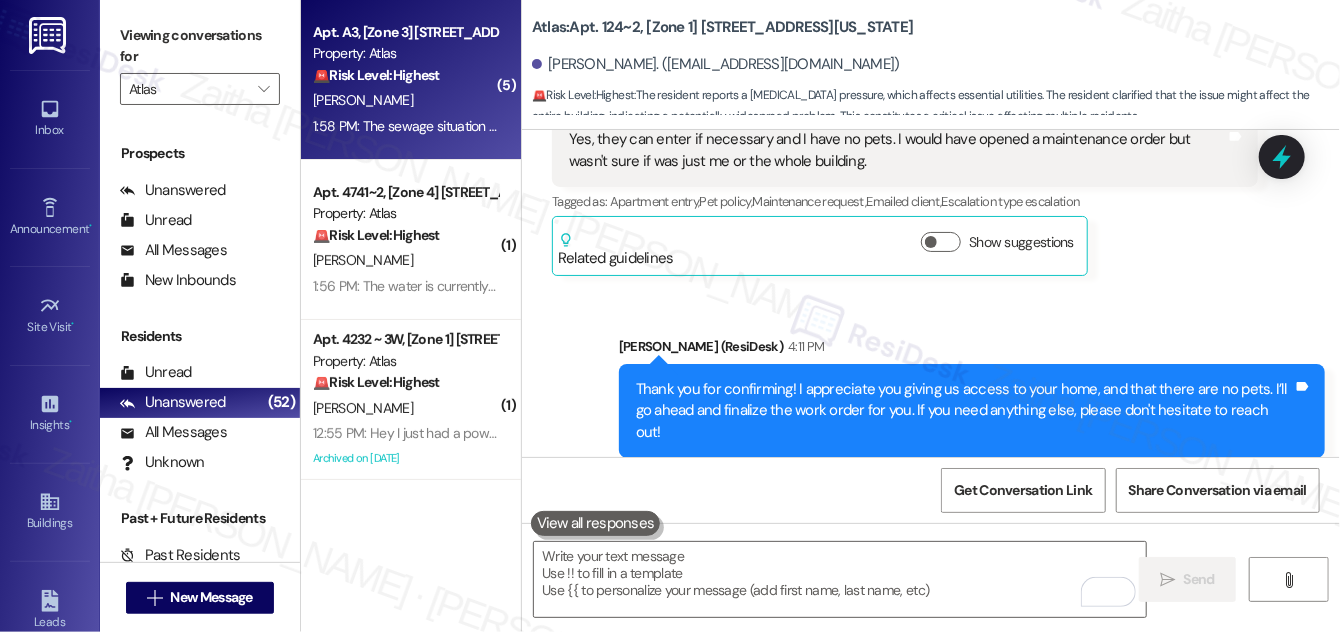 click on "I. Ibrahim" at bounding box center (405, 100) 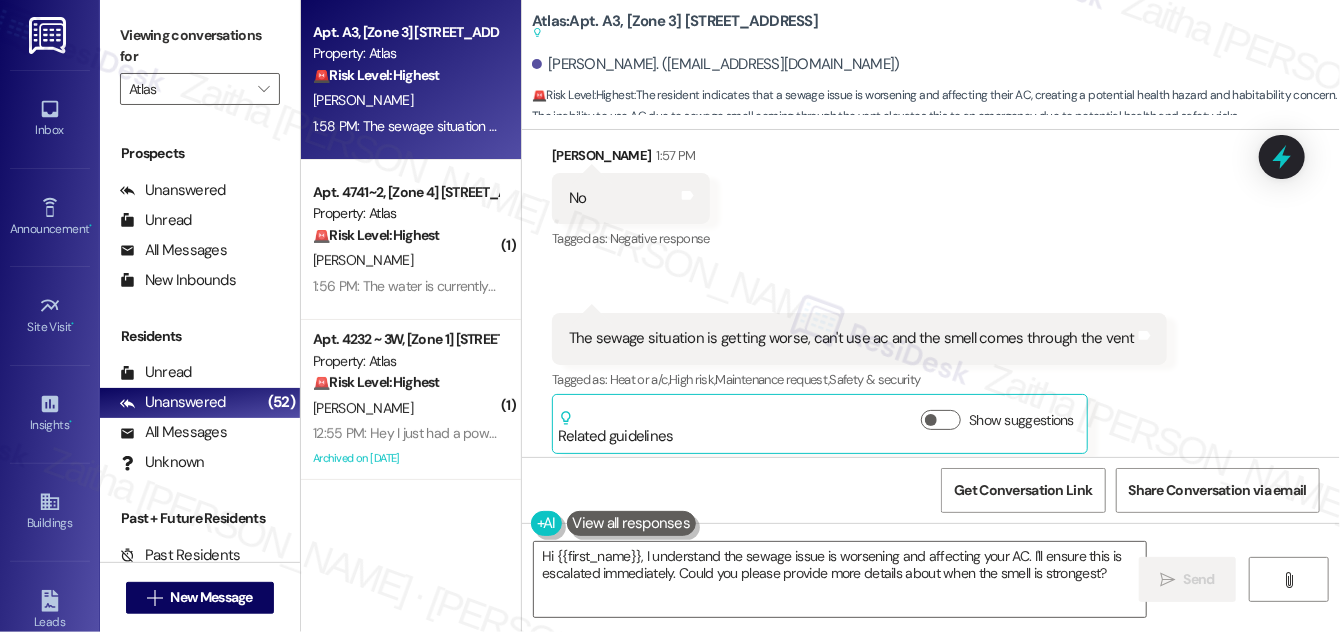 scroll, scrollTop: 3934, scrollLeft: 0, axis: vertical 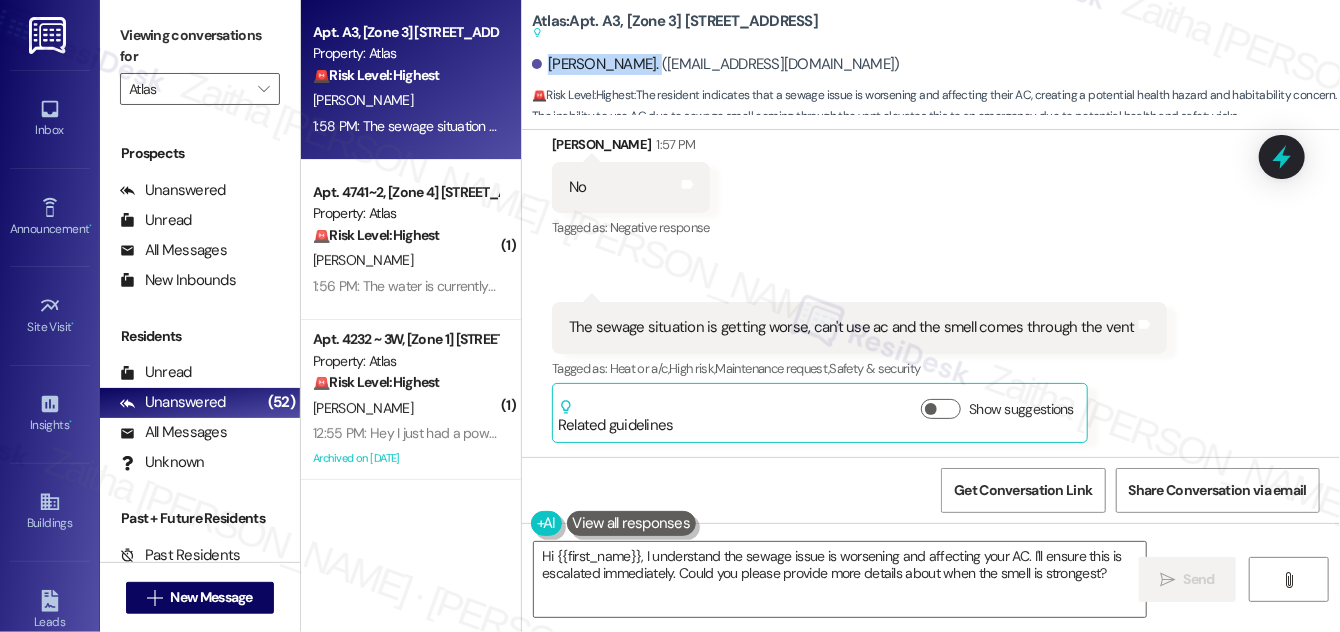 drag, startPoint x: 546, startPoint y: 63, endPoint x: 641, endPoint y: 55, distance: 95.33625 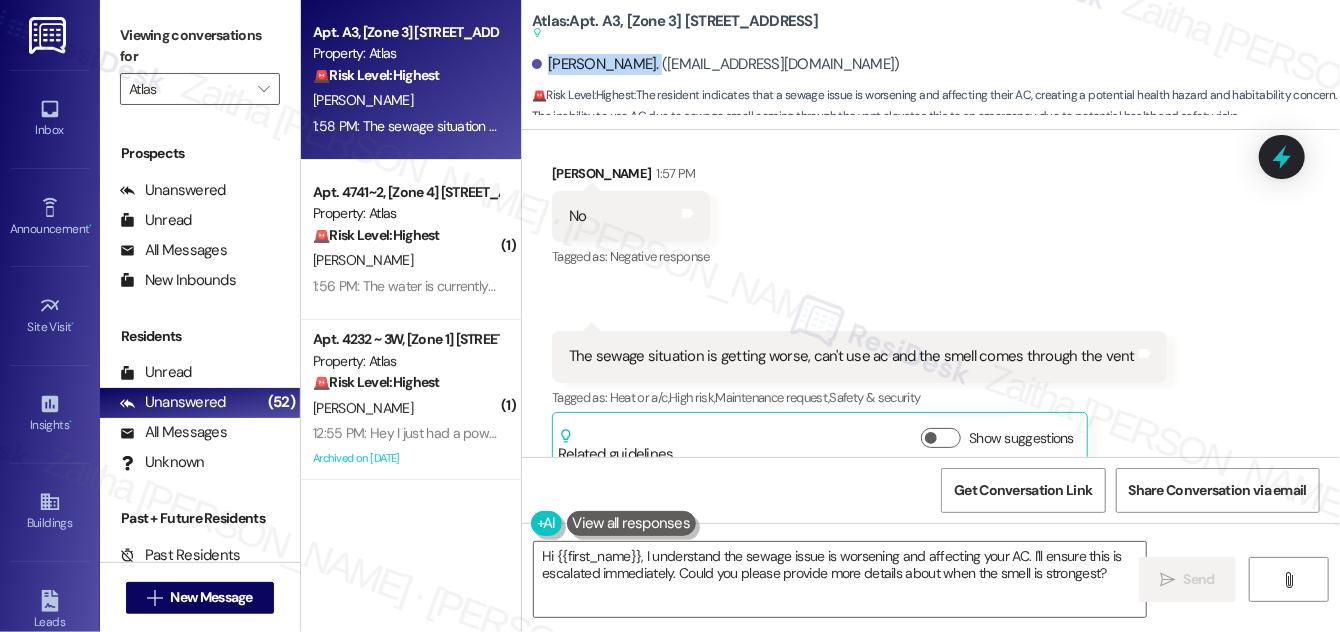 scroll, scrollTop: 3934, scrollLeft: 0, axis: vertical 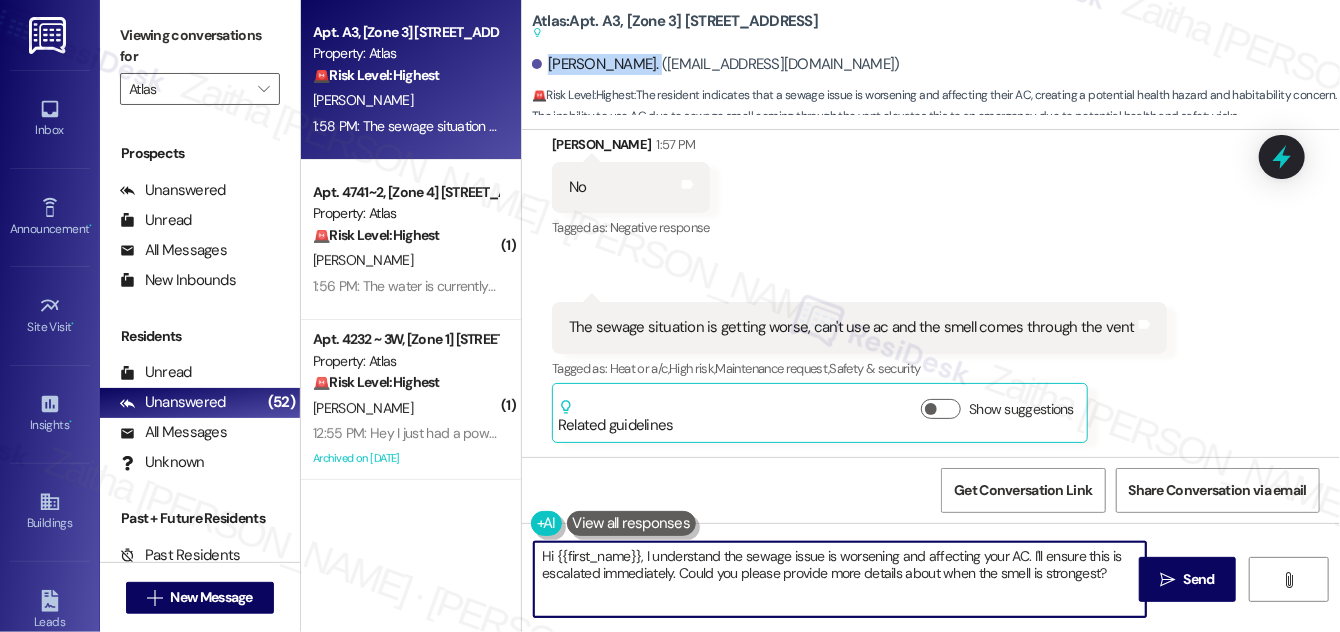 click on "Hi {{first_name}}, I understand the sewage issue is worsening and affecting your AC. I'll ensure this is escalated immediately. Could you please provide more details about when the smell is strongest?" at bounding box center (840, 579) 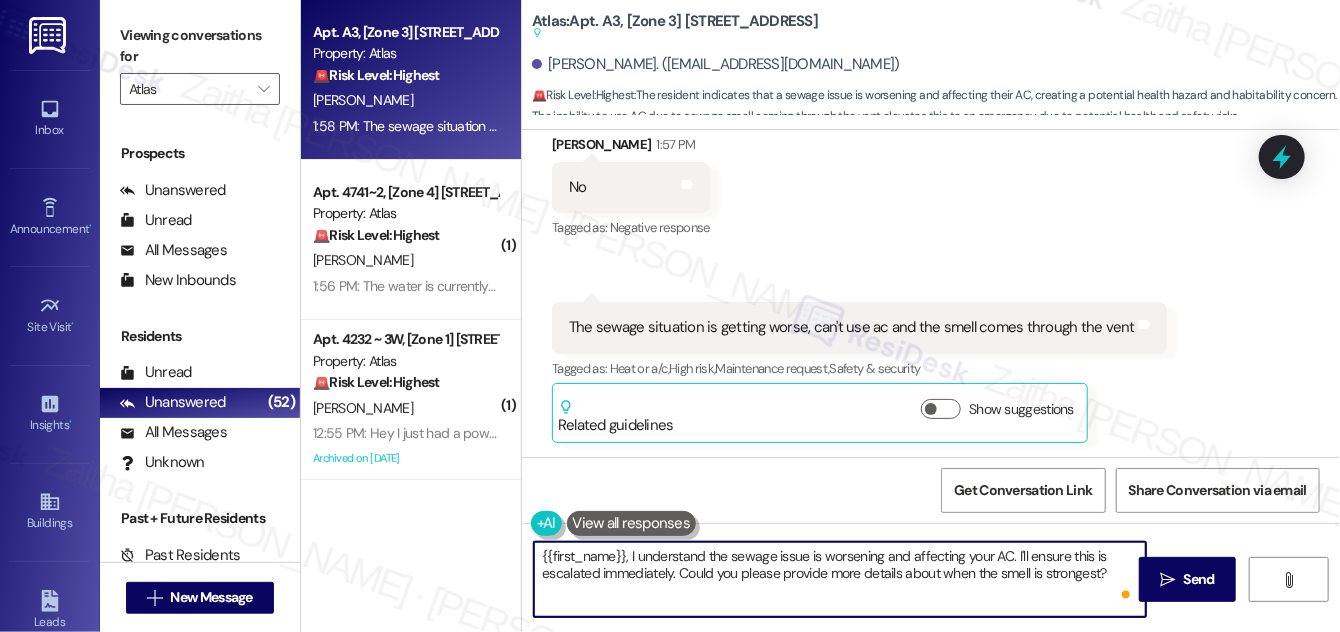 click on "{{first_name}}, I understand the sewage issue is worsening and affecting your AC. I'll ensure this is escalated immediately. Could you please provide more details about when the smell is strongest?" at bounding box center [840, 579] 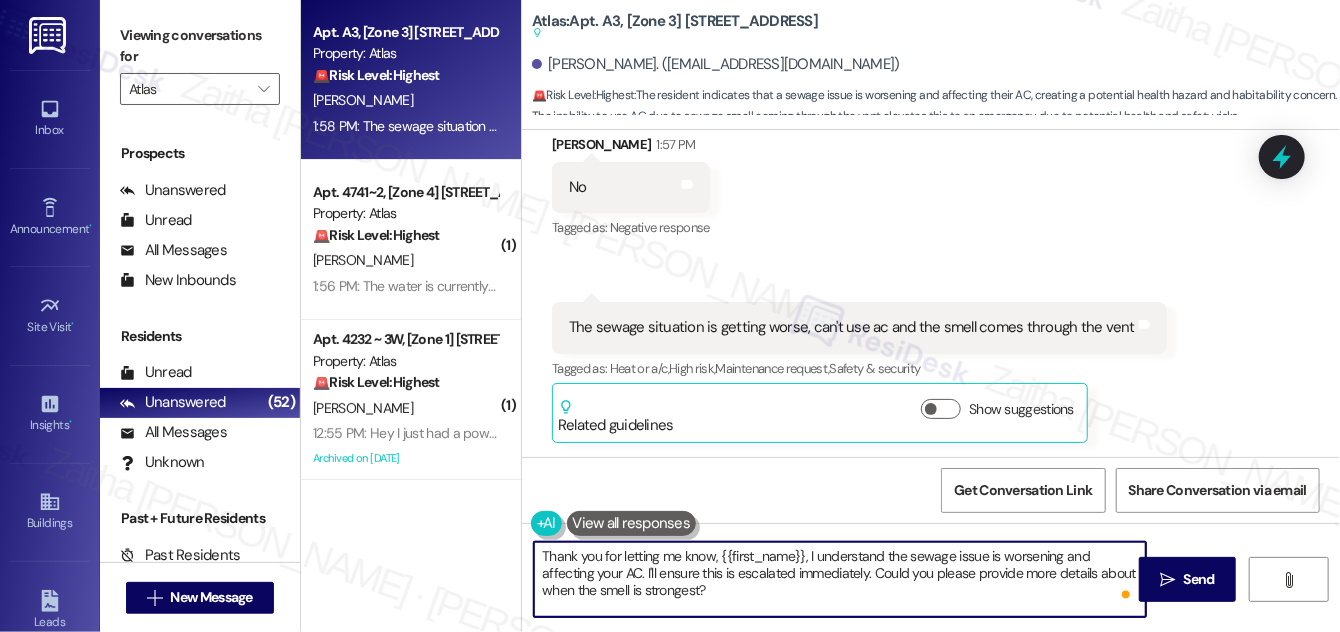 click on "Thank you for letting me know, {{first_name}}, I understand the sewage issue is worsening and affecting your AC. I'll ensure this is escalated immediately. Could you please provide more details about when the smell is strongest?" at bounding box center (840, 579) 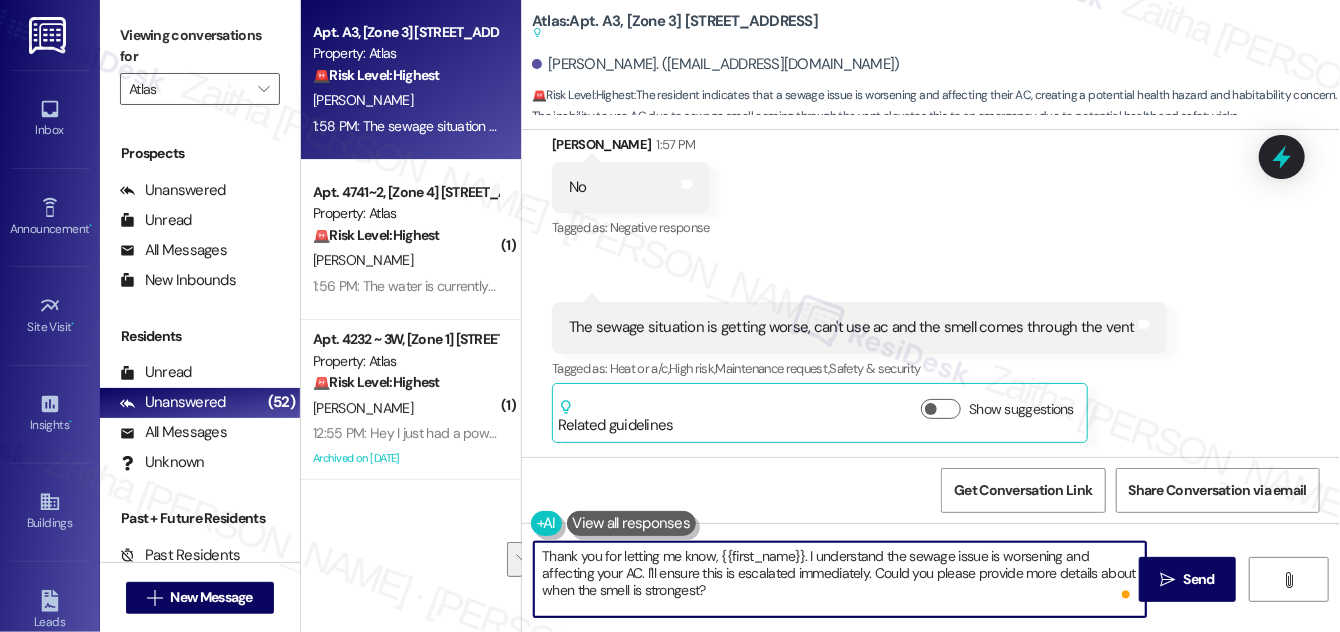 drag, startPoint x: 605, startPoint y: 570, endPoint x: 725, endPoint y: 586, distance: 121.061966 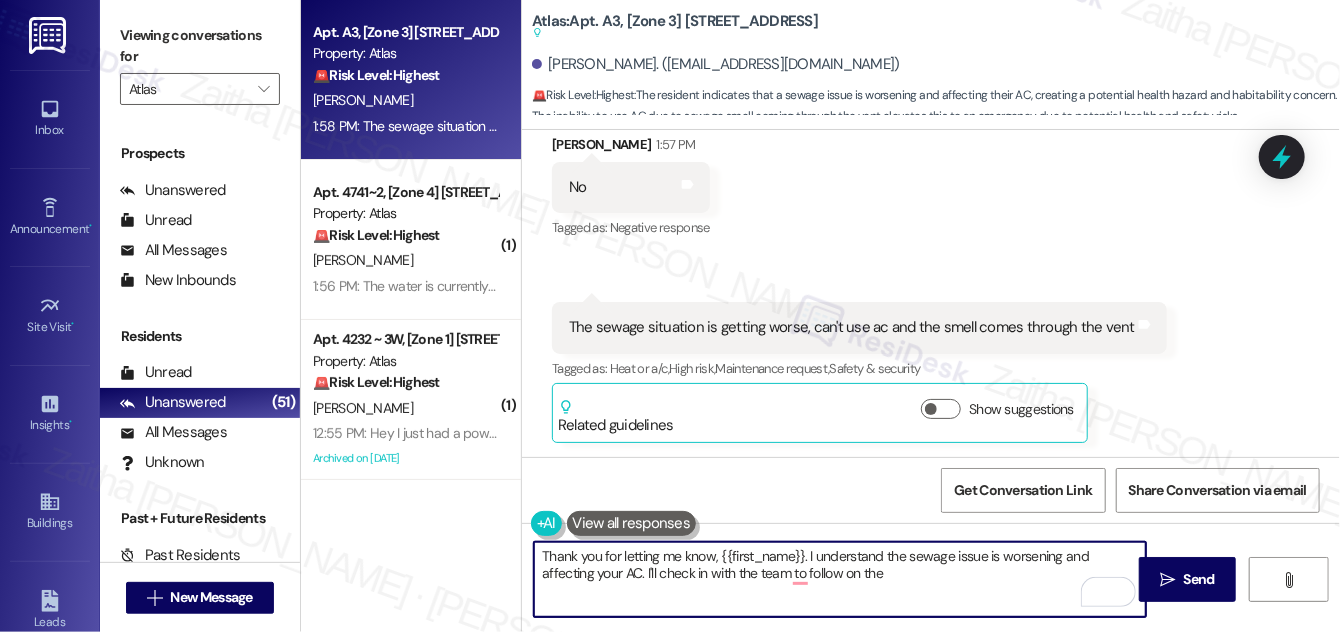 click on "Thank you for letting me know, {{first_name}}. I understand the sewage issue is worsening and affecting your AC. I'll check in with the team to follow on the" at bounding box center [840, 579] 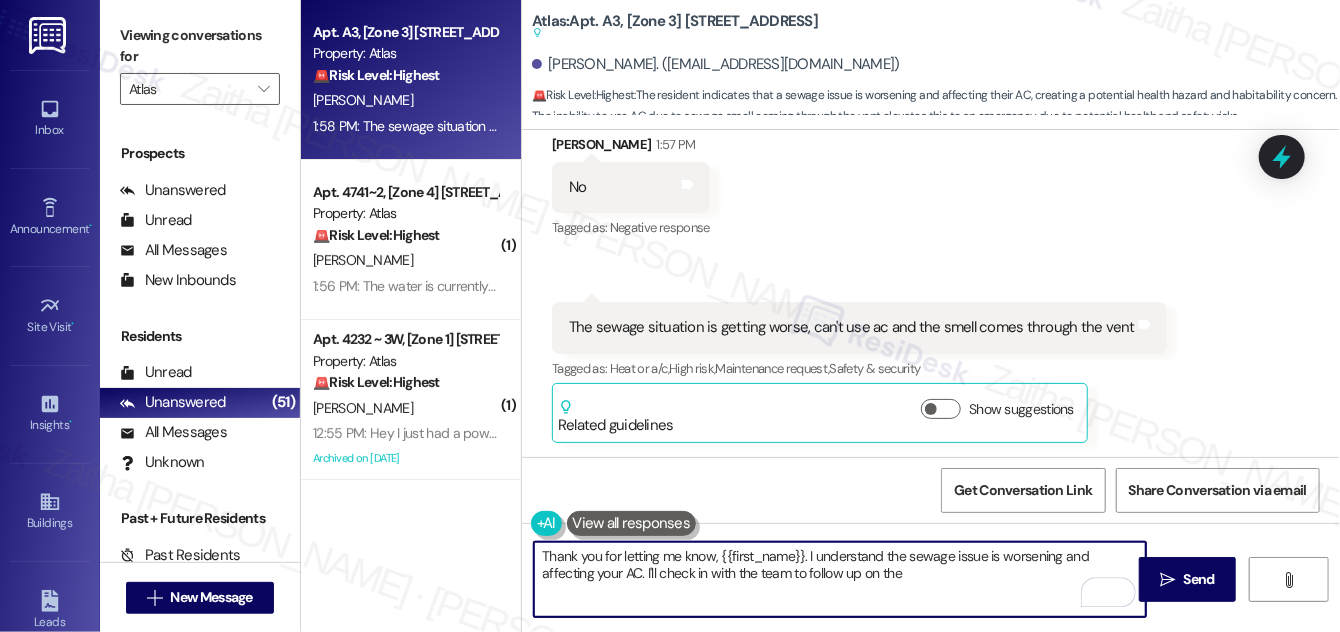 click on "Thank you for letting me know, {{first_name}}. I understand the sewage issue is worsening and affecting your AC. I'll check in with the team to follow up on the" at bounding box center (840, 579) 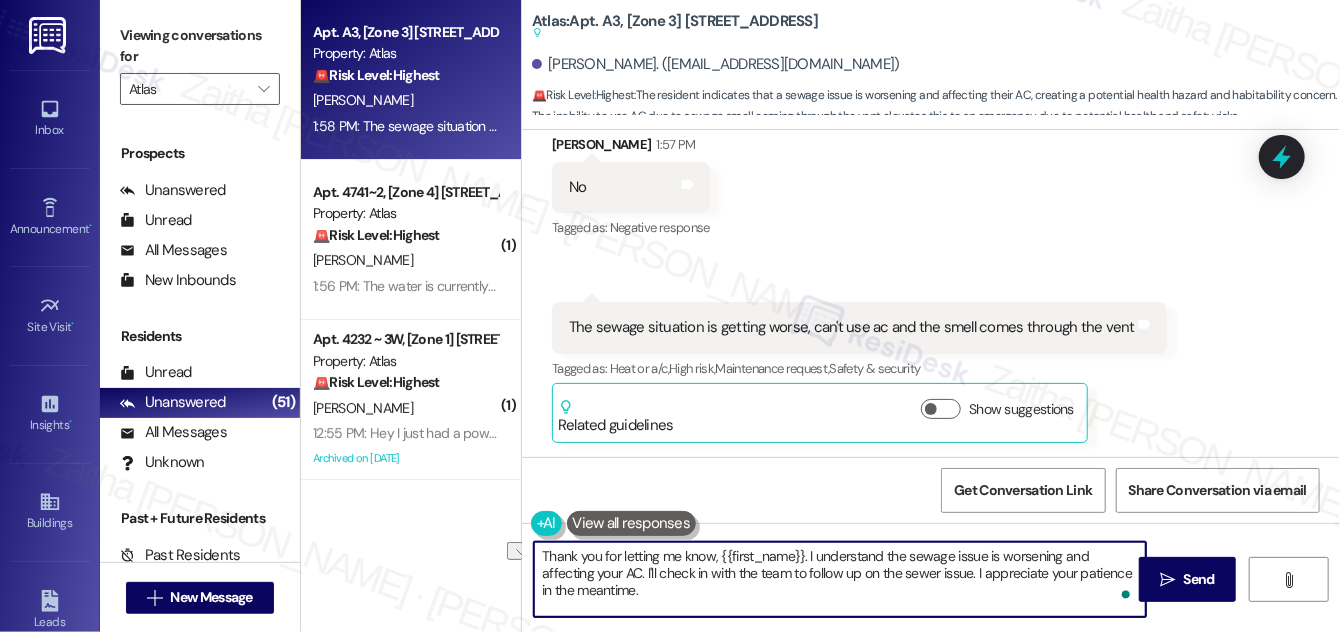 drag, startPoint x: 850, startPoint y: 570, endPoint x: 919, endPoint y: 568, distance: 69.02898 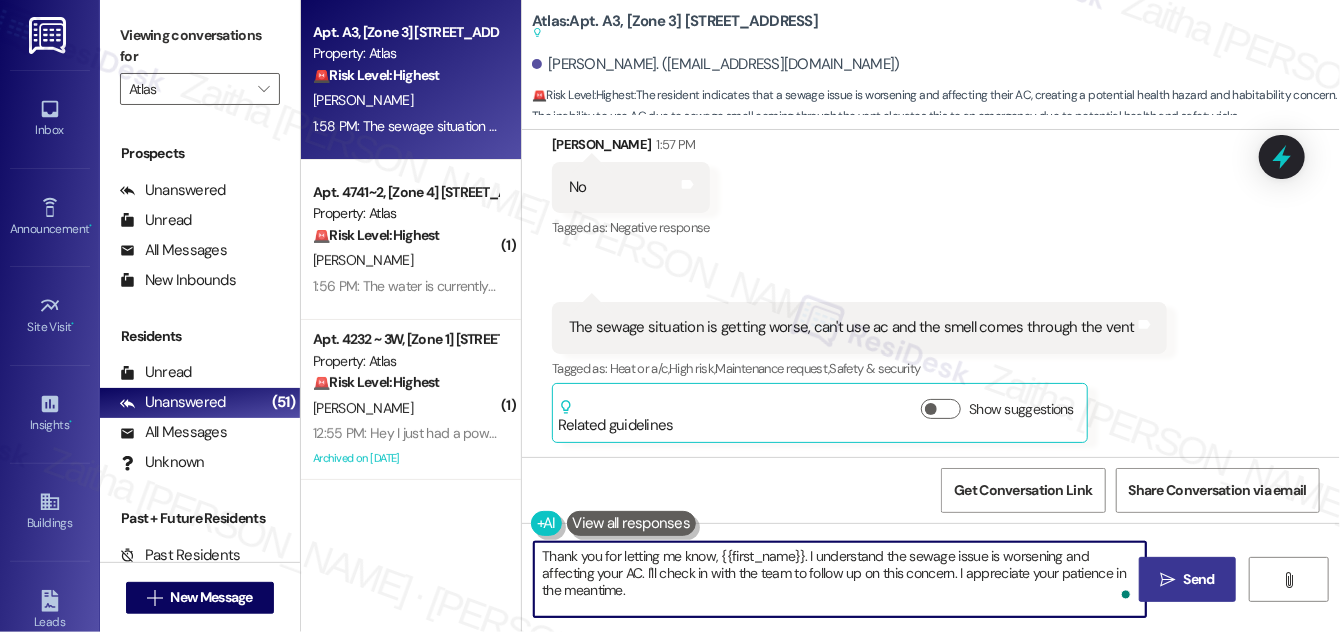 type on "Thank you for letting me know, {{first_name}}. I understand the sewage issue is worsening and affecting your AC. I'll check in with the team to follow up on this concern. I appreciate your patience in the meantime." 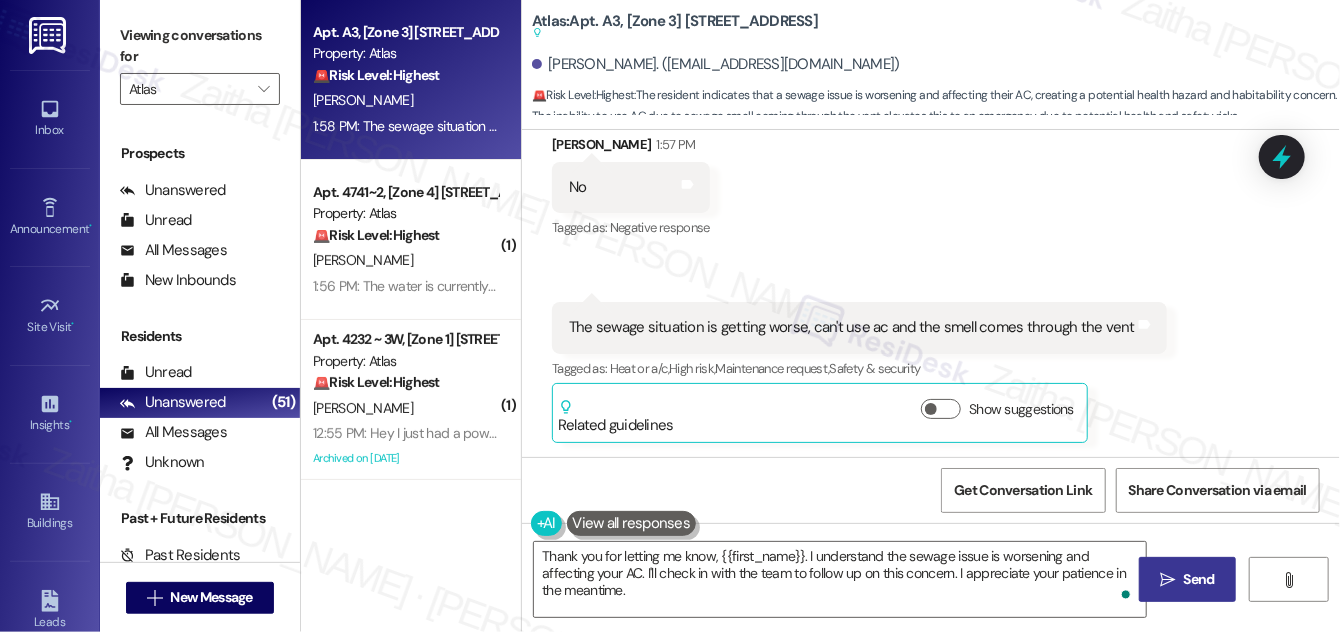 click on " Send" at bounding box center (1187, 579) 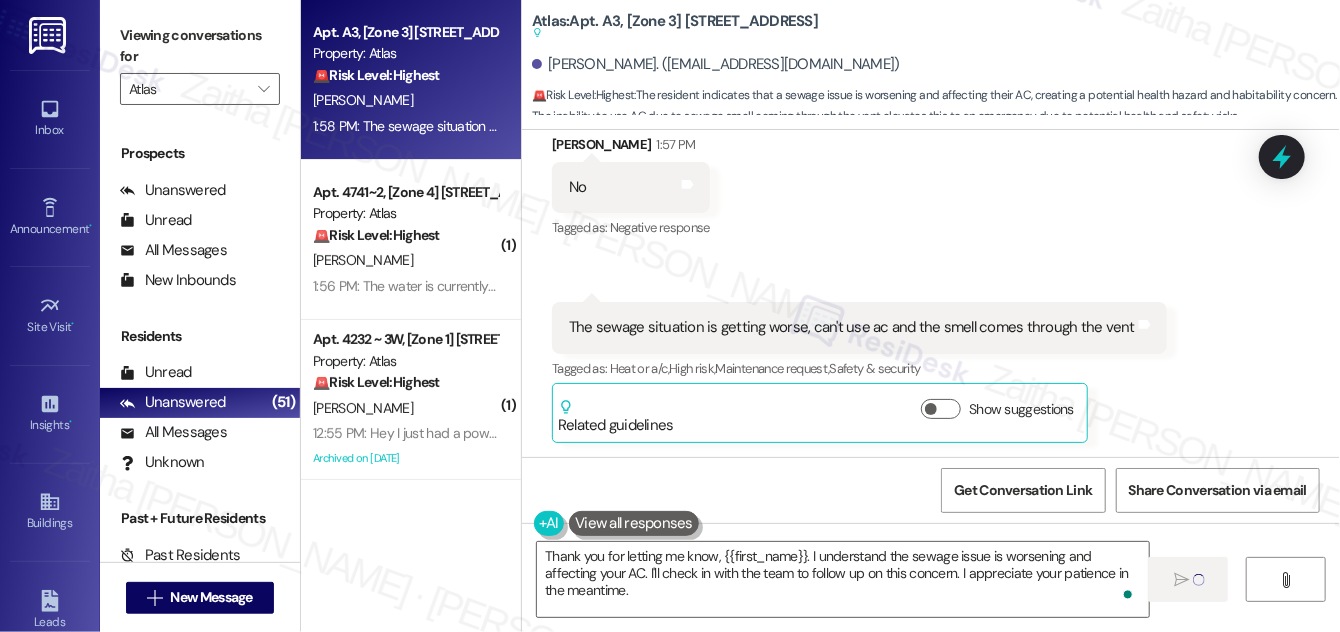 type 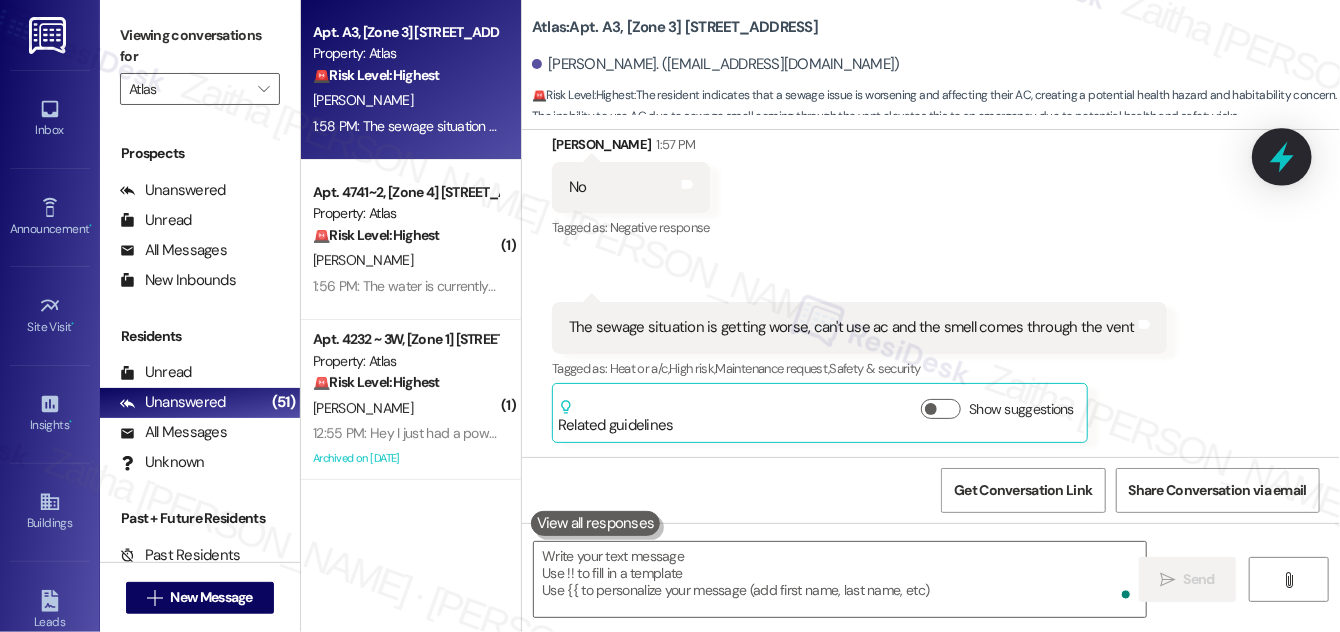scroll, scrollTop: 3933, scrollLeft: 0, axis: vertical 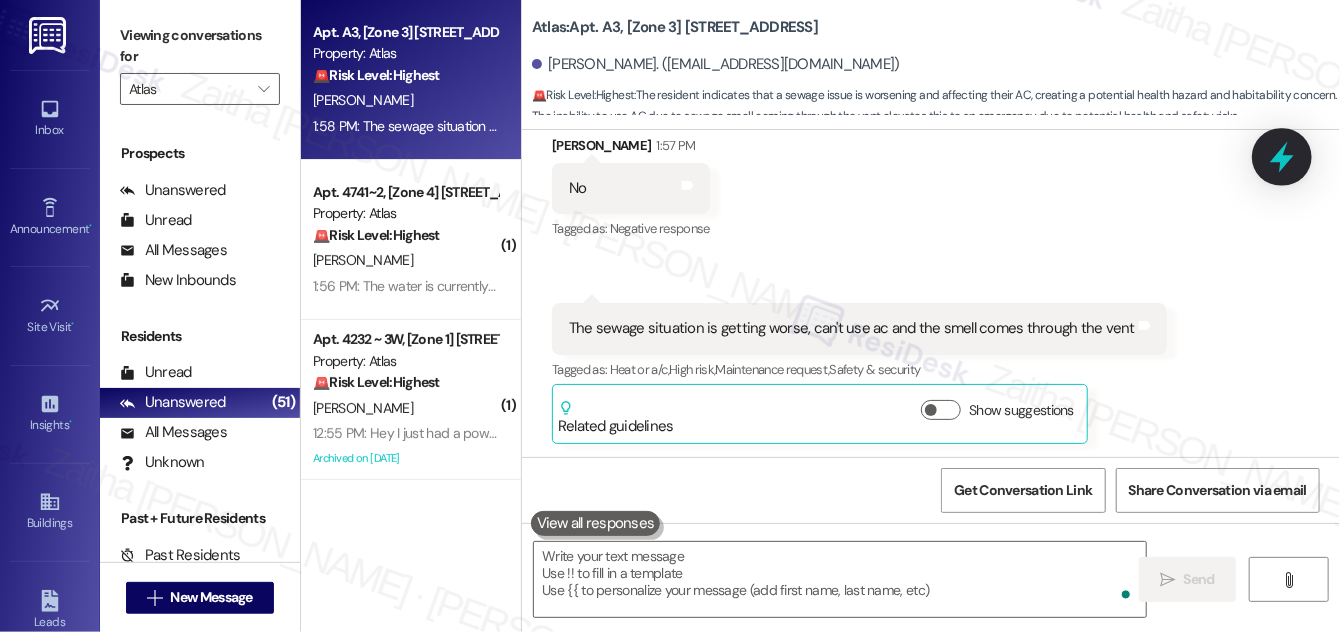 click 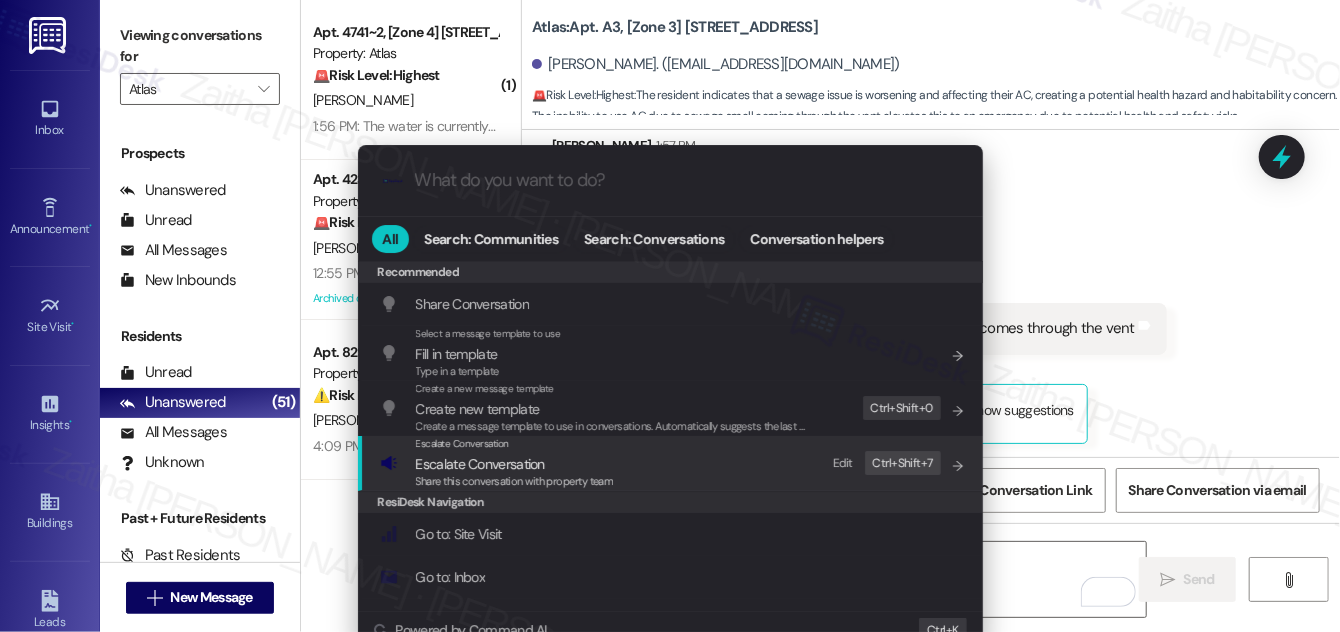click on "Escalate Conversation" at bounding box center [480, 464] 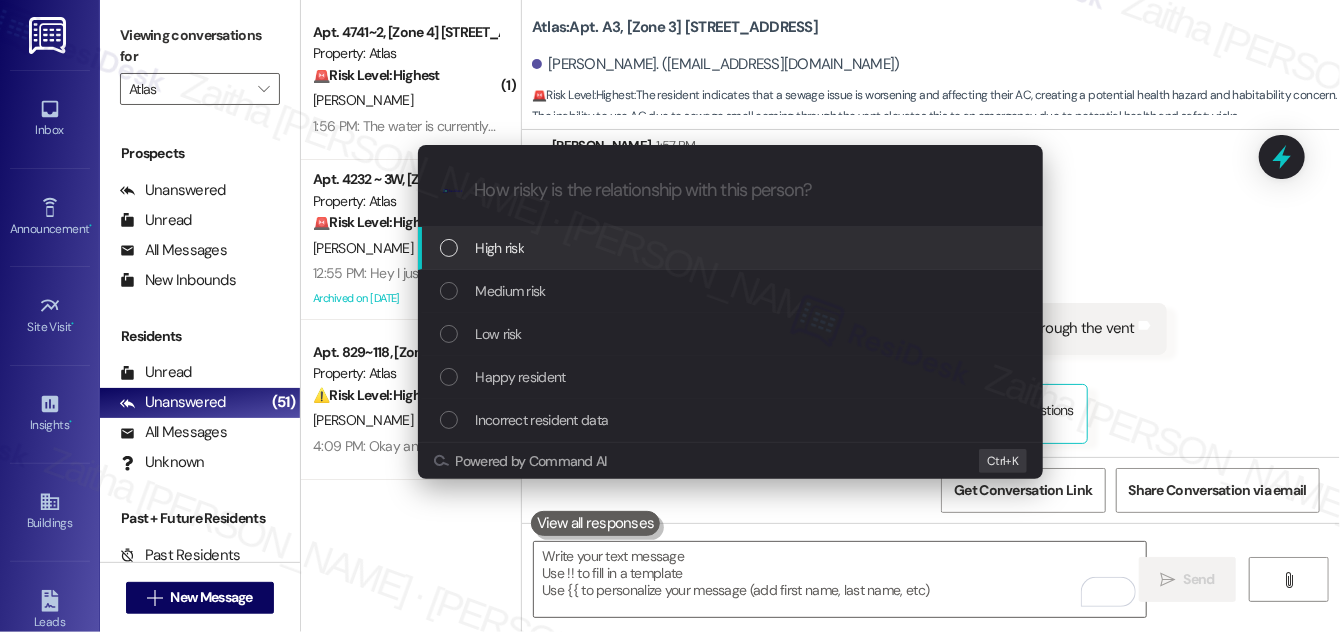 click on "High risk" at bounding box center (732, 248) 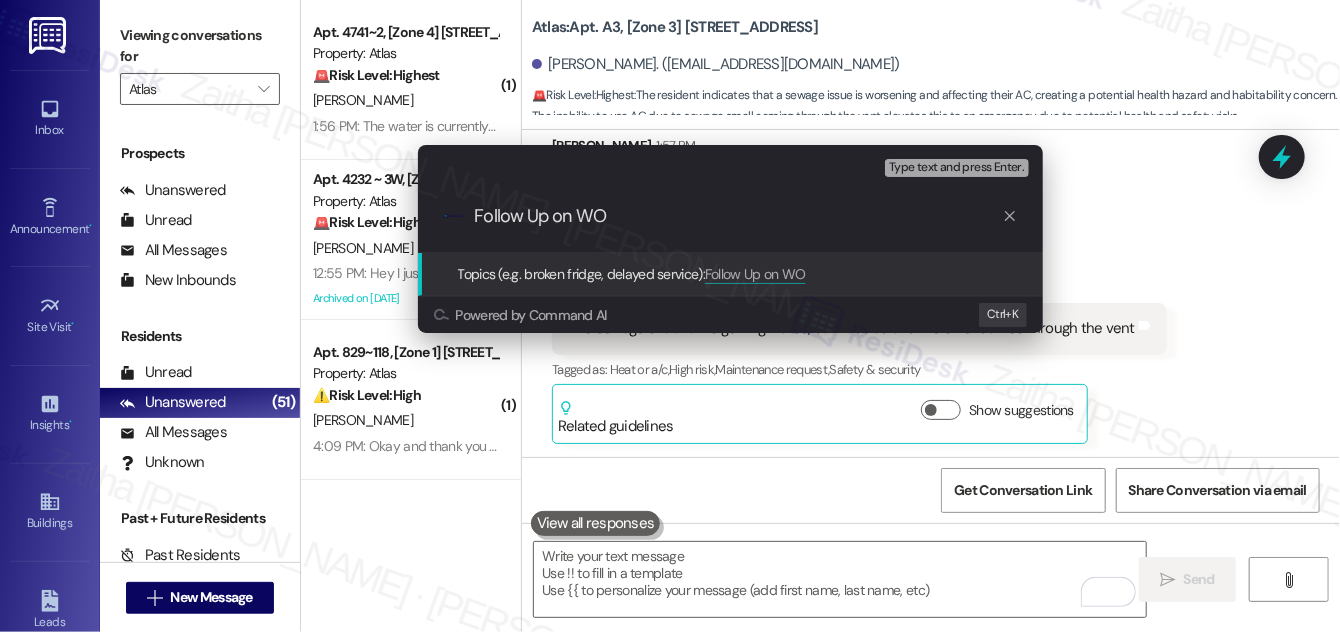 paste on "#162575" 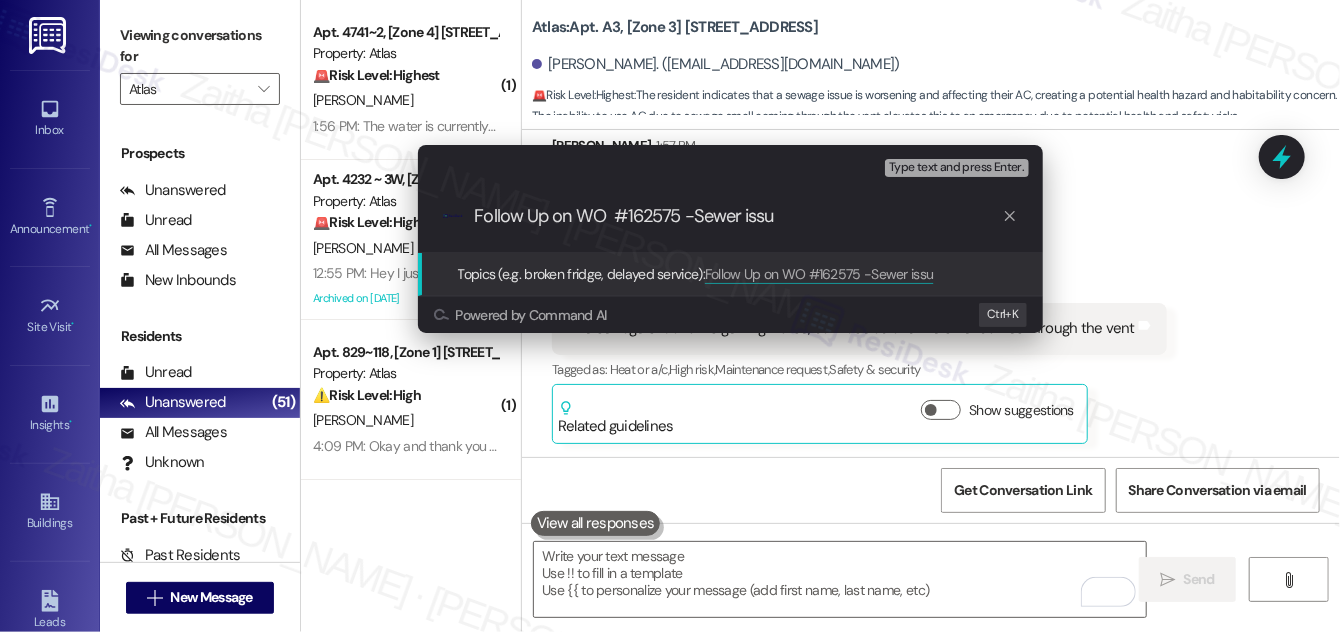 type on "Follow Up on WO  #162575 -Sewer issue" 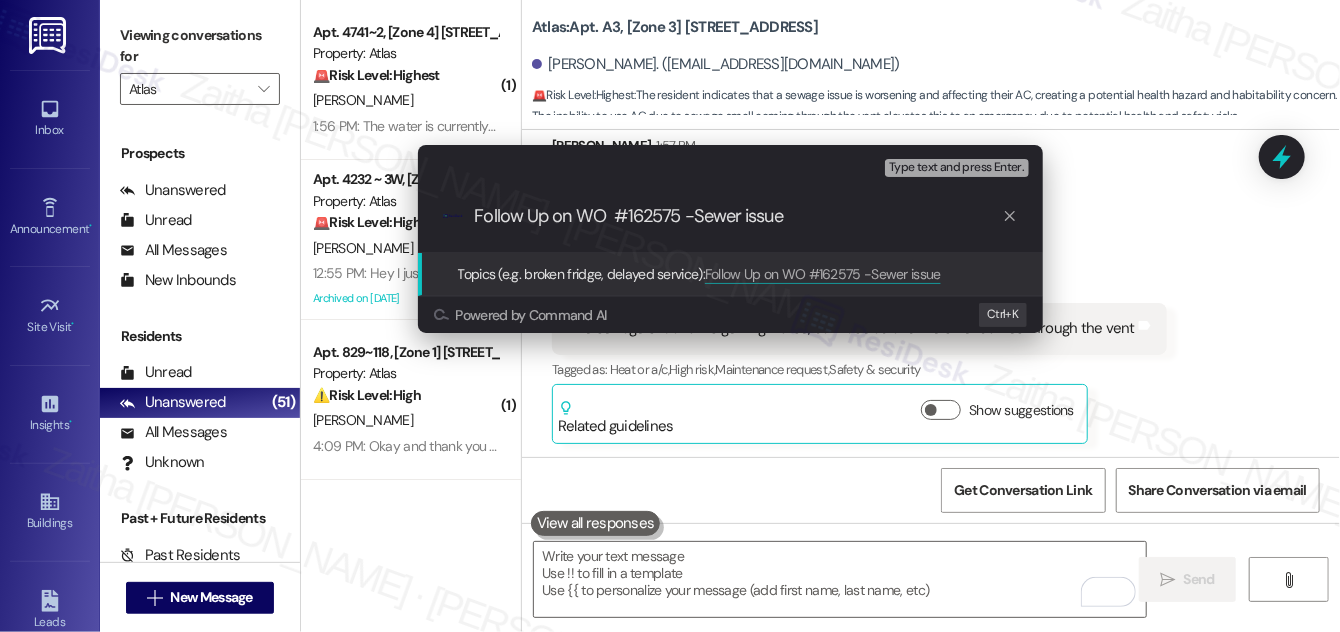type 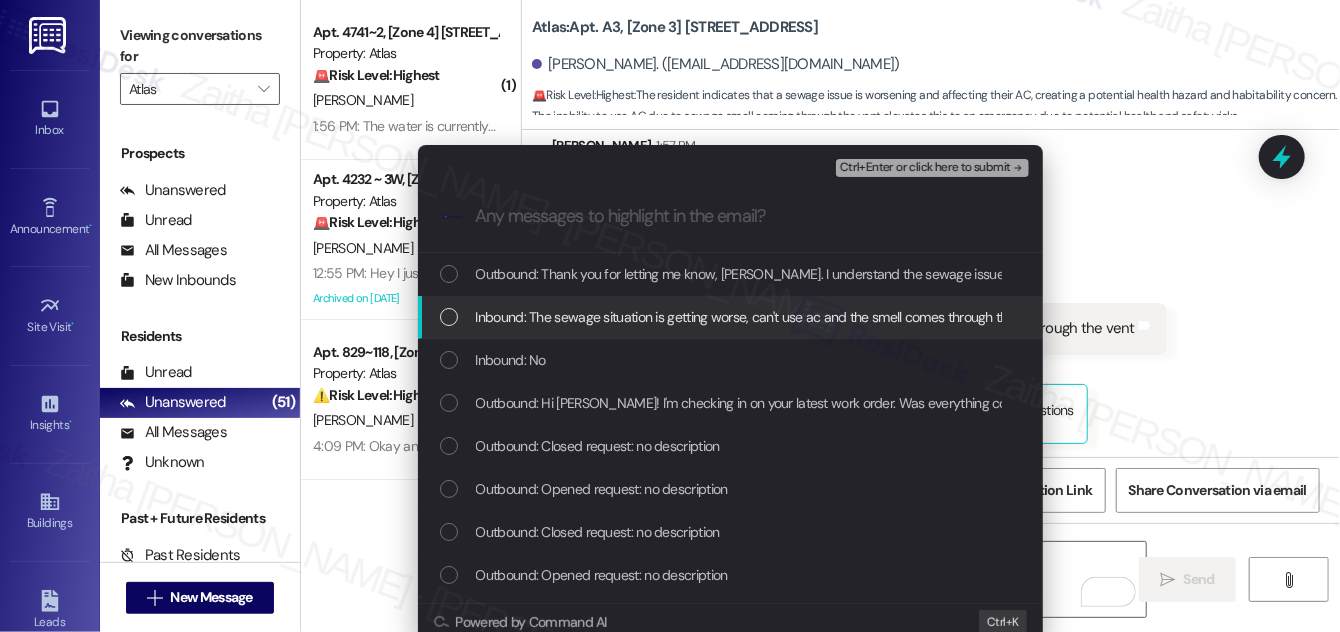 click at bounding box center [449, 317] 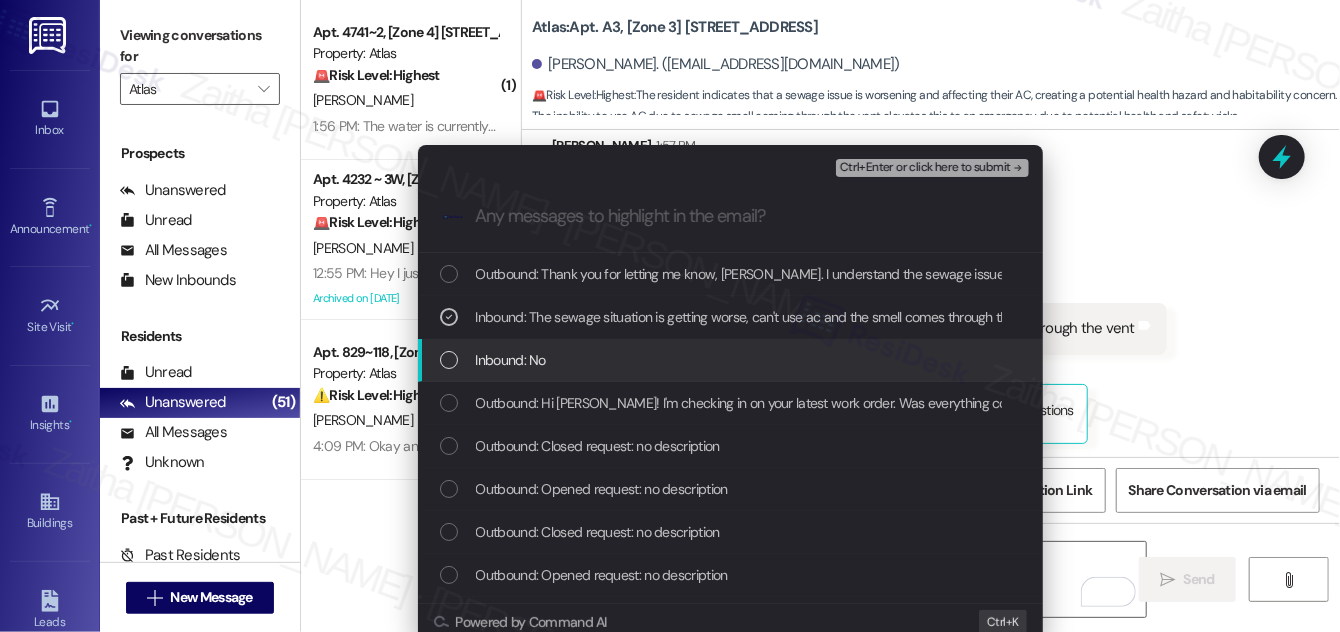 click at bounding box center [449, 360] 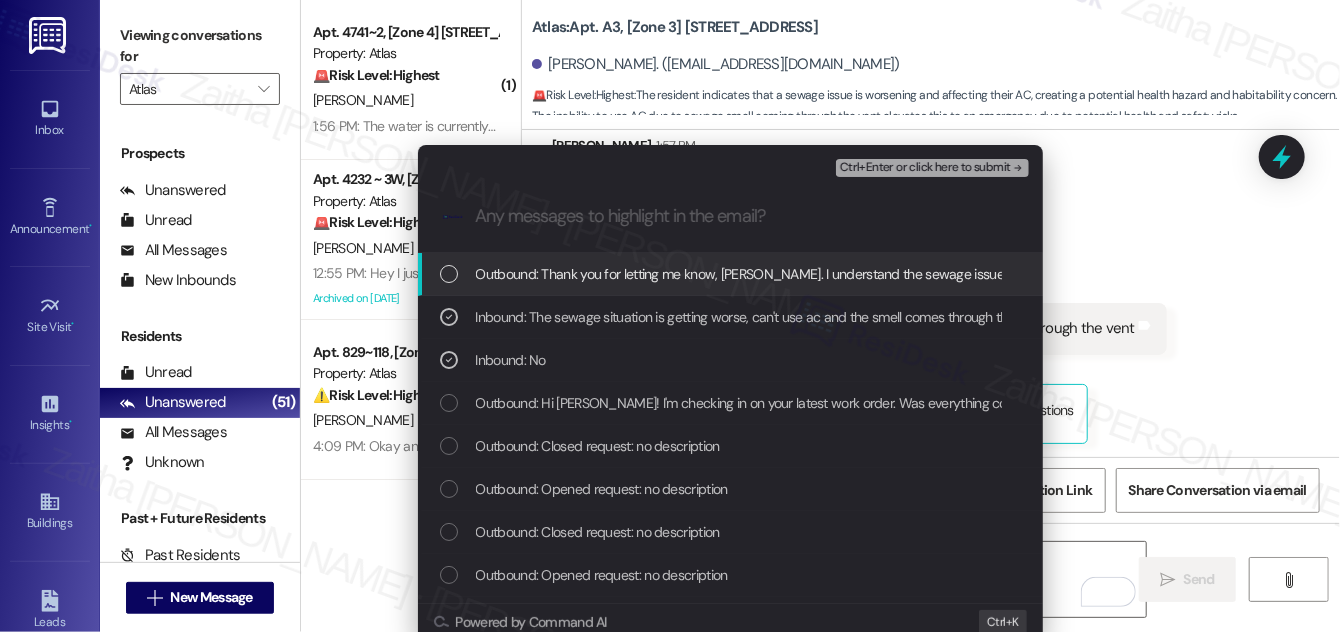 click on "Ctrl+Enter or click here to submit" at bounding box center (925, 168) 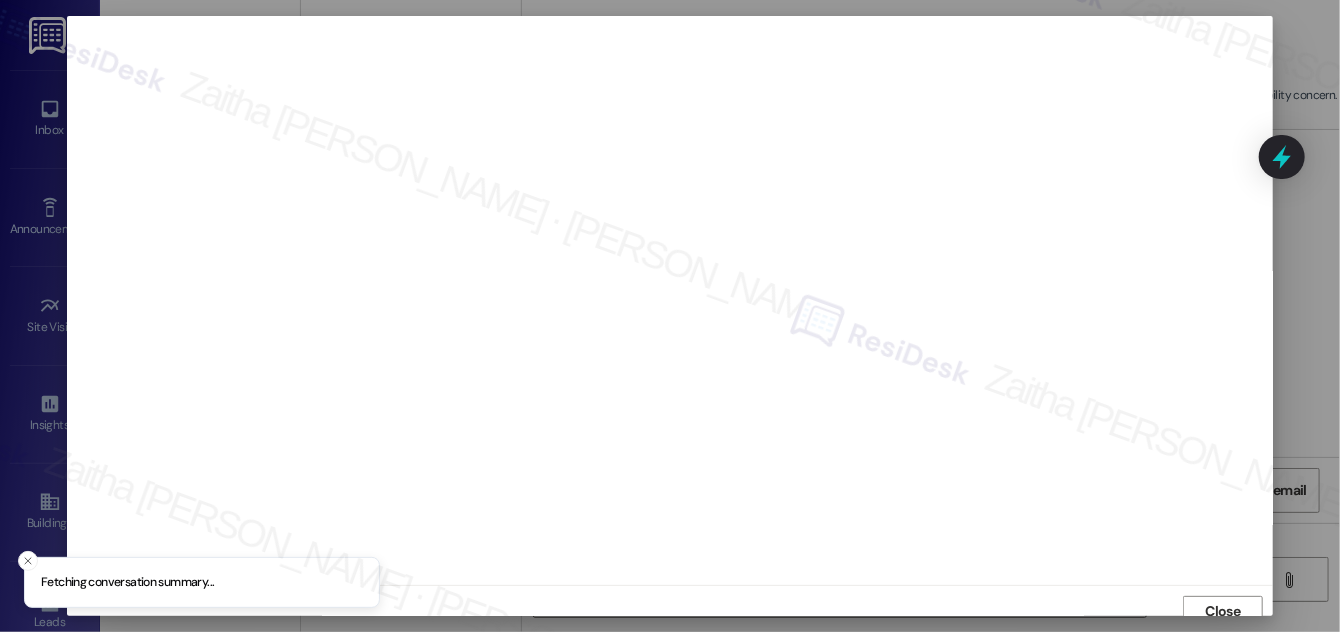 scroll, scrollTop: 11, scrollLeft: 0, axis: vertical 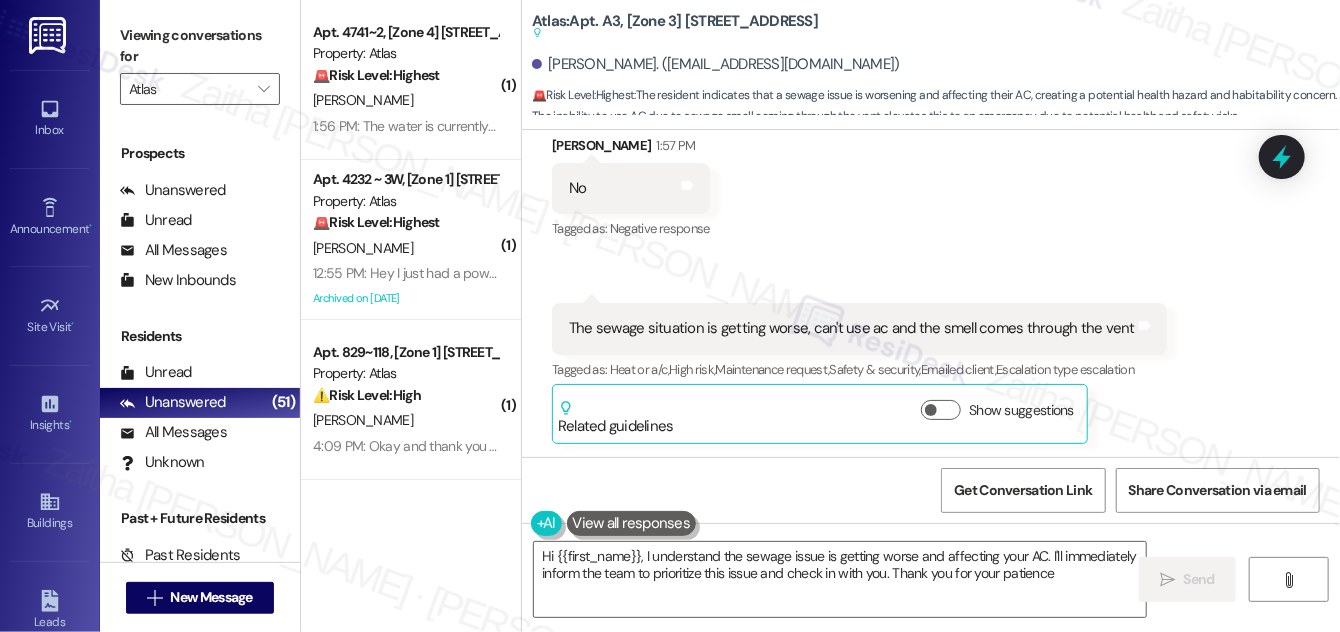 type on "Hi {{first_name}}, I understand the sewage issue is getting worse and affecting your AC. I'll immediately inform the team to prioritize this issue and check in with you. Thank you for your patience." 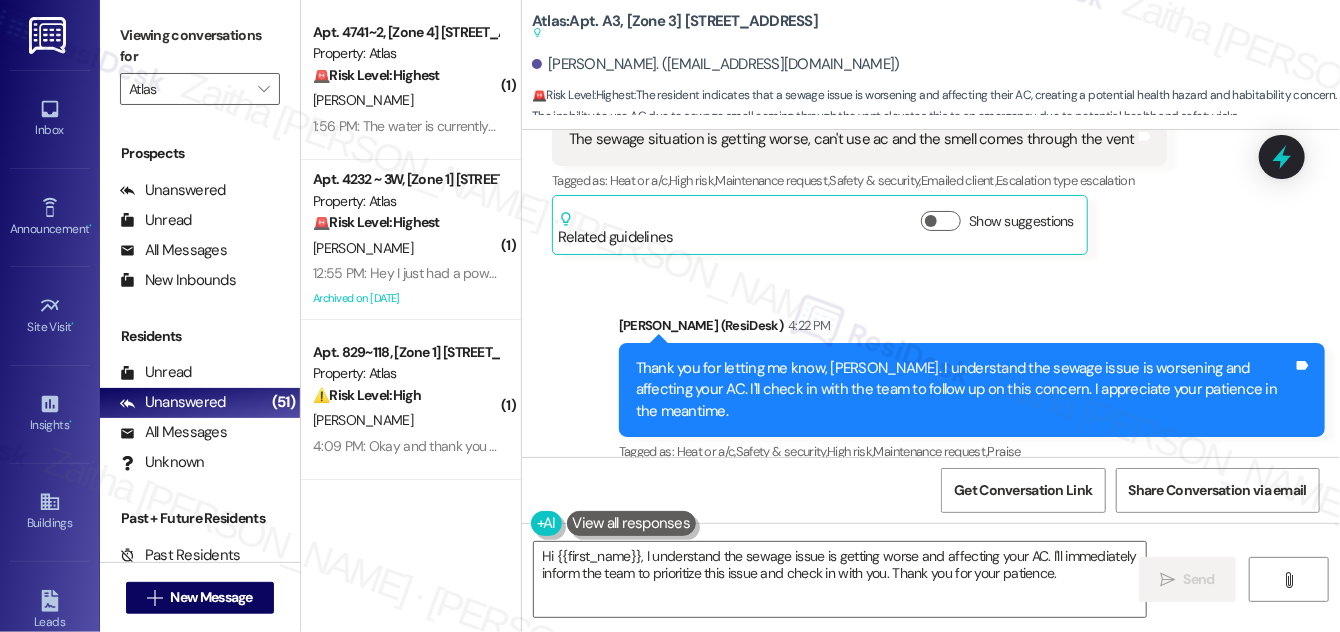 scroll, scrollTop: 4124, scrollLeft: 0, axis: vertical 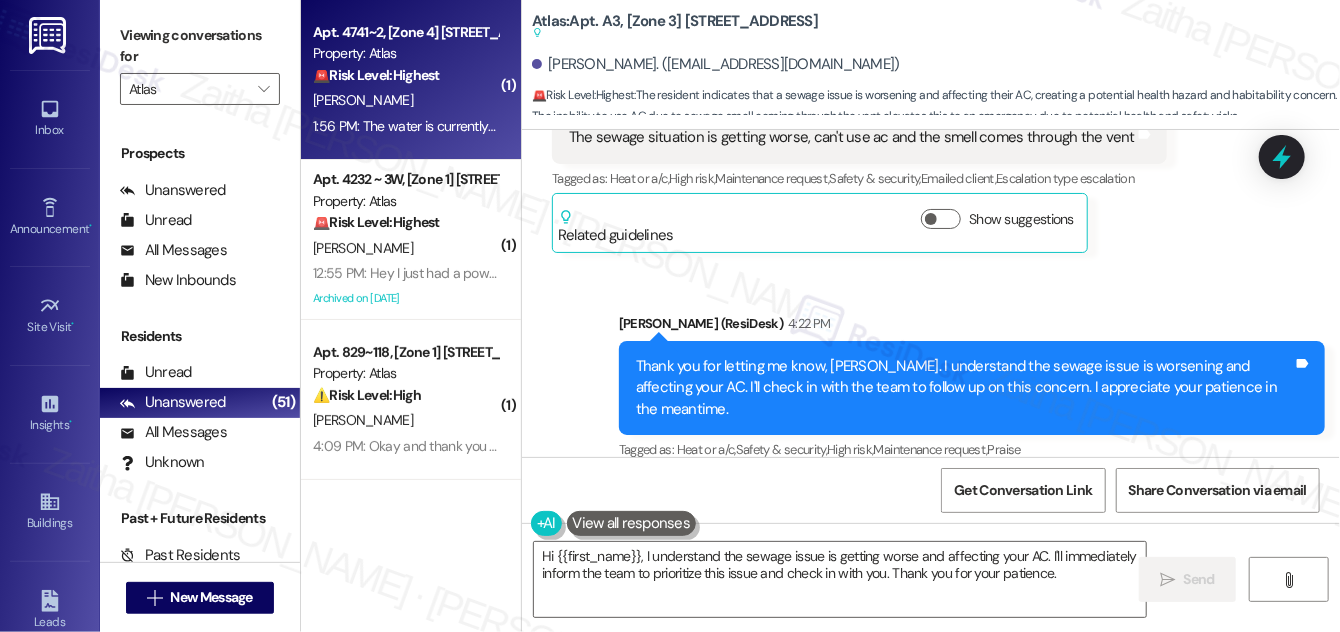 click on "Apt. 4741~2, [Zone 4] 4737-43 W. 65th St Property: Atlas 🚨  Risk Level:  Highest The message indicates that the water is off at a specific address. The absence of water is considered a critical issue affecting essential utilities." at bounding box center [405, 54] 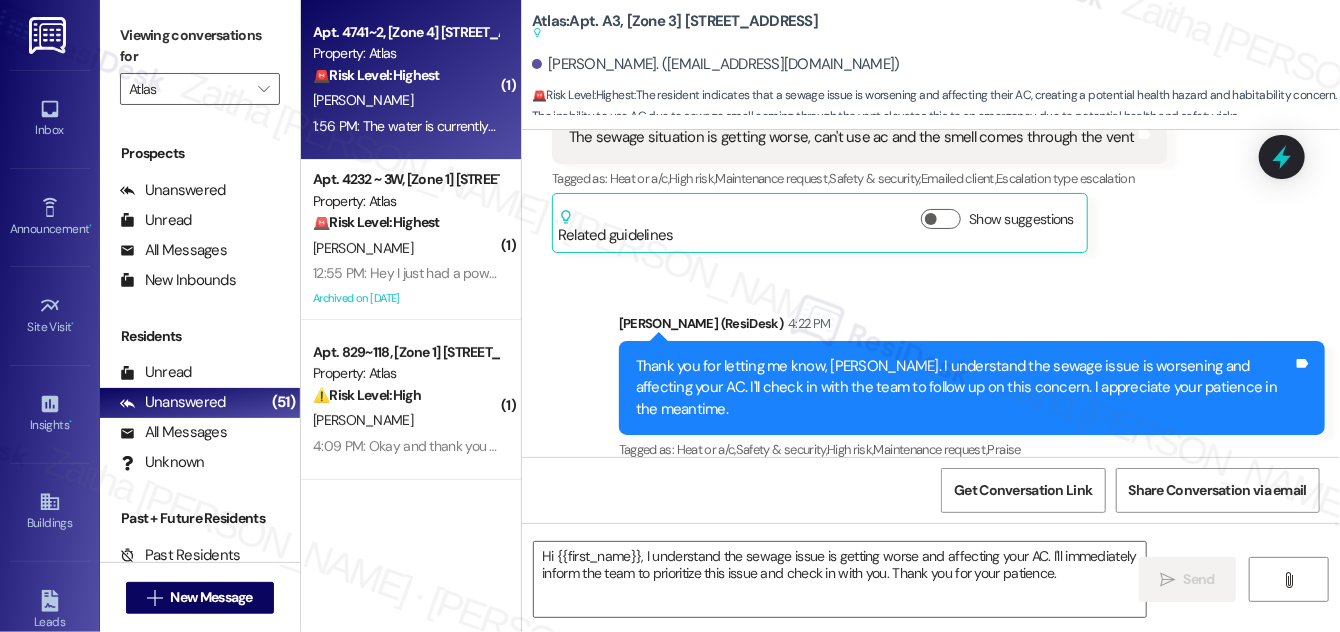 type on "Fetching suggested responses. Please feel free to read through the conversation in the meantime." 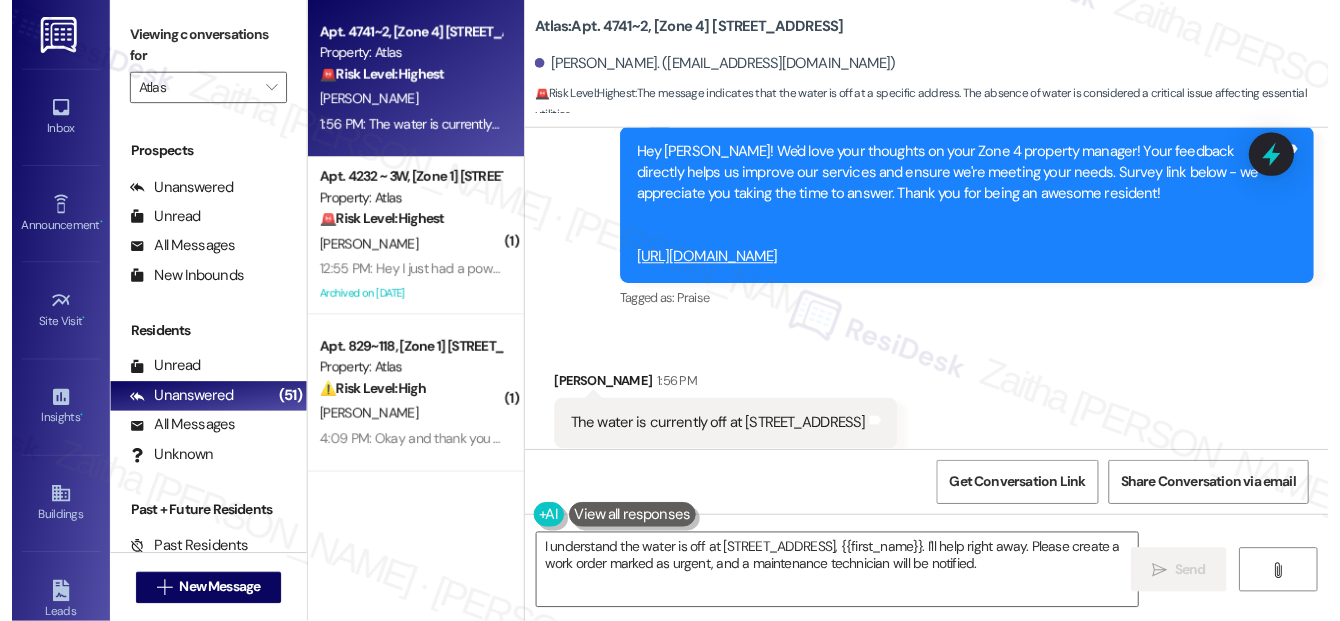 scroll, scrollTop: 4788, scrollLeft: 0, axis: vertical 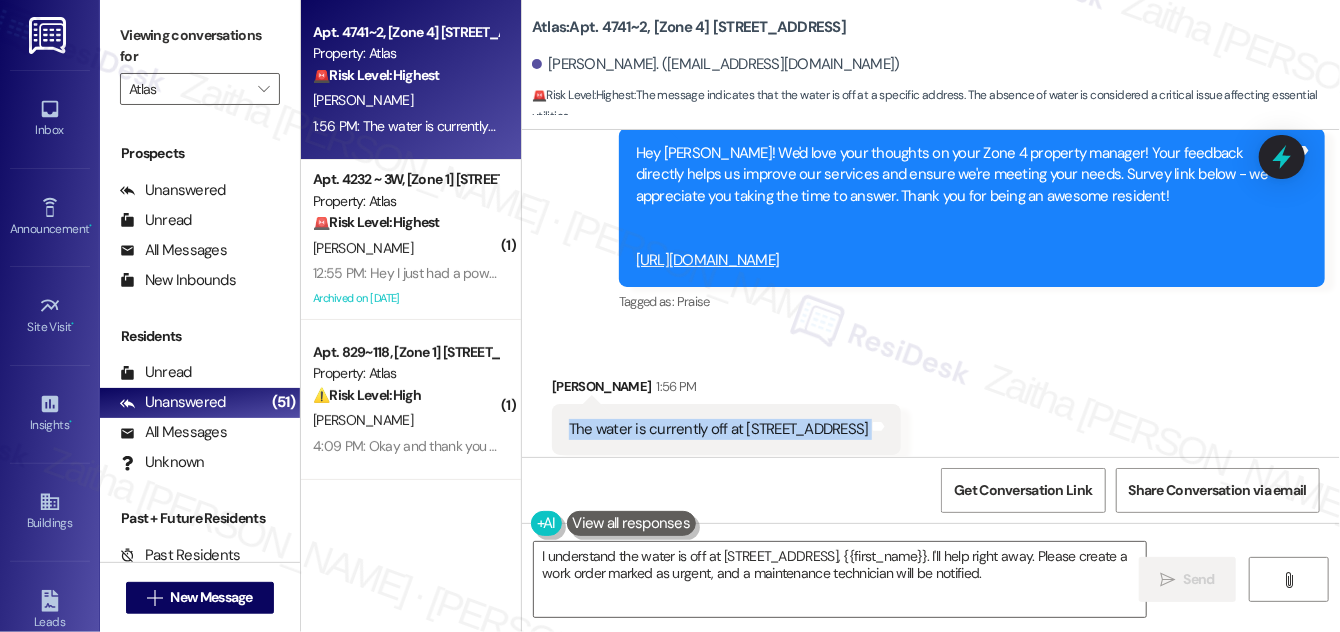 drag, startPoint x: 557, startPoint y: 376, endPoint x: 832, endPoint y: 404, distance: 276.42178 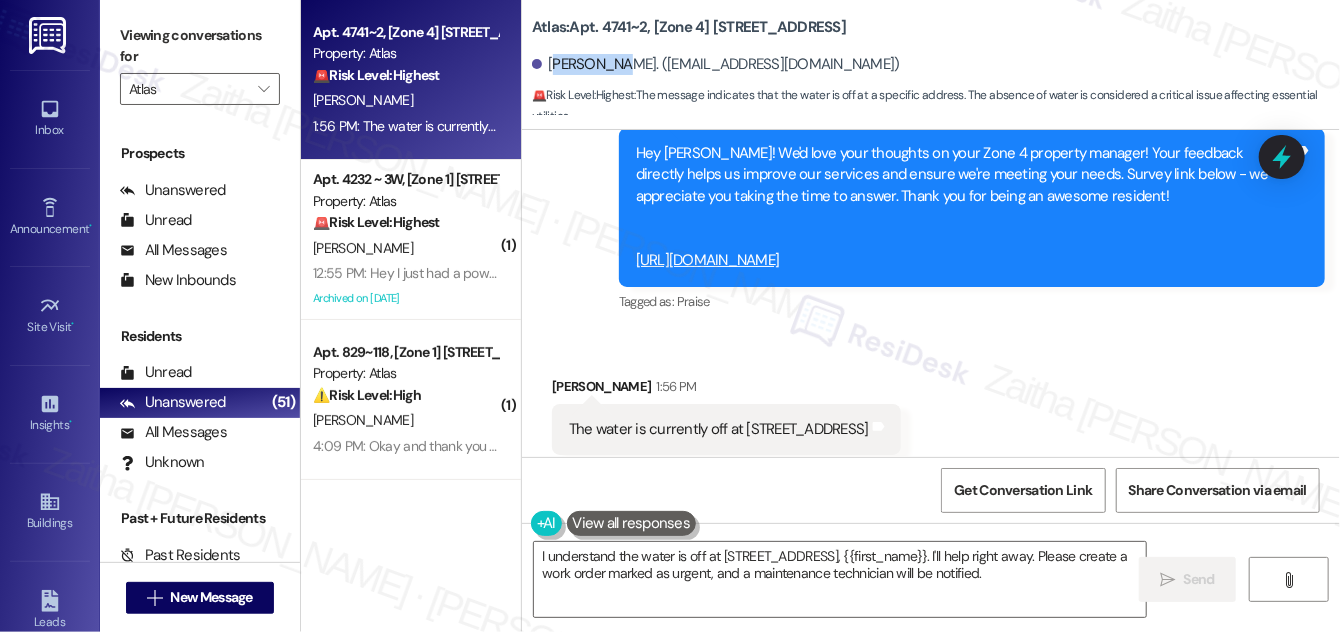 drag, startPoint x: 551, startPoint y: 61, endPoint x: 609, endPoint y: 54, distance: 58.420887 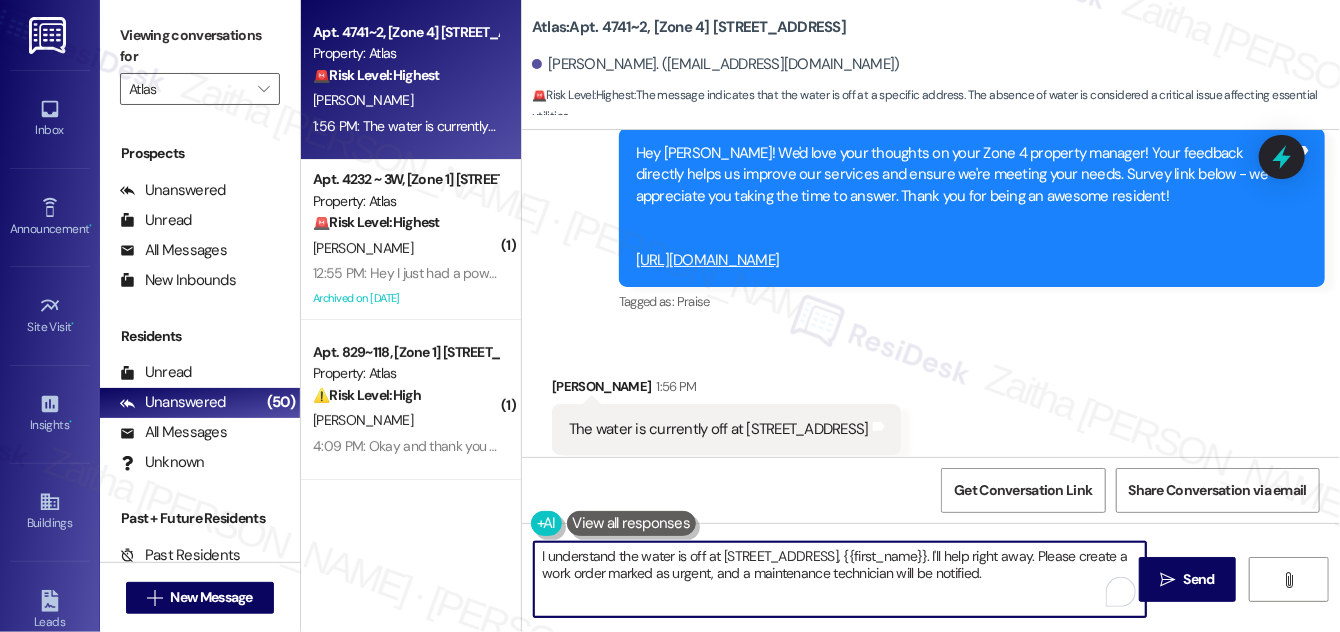 drag, startPoint x: 885, startPoint y: 554, endPoint x: 964, endPoint y: 573, distance: 81.25269 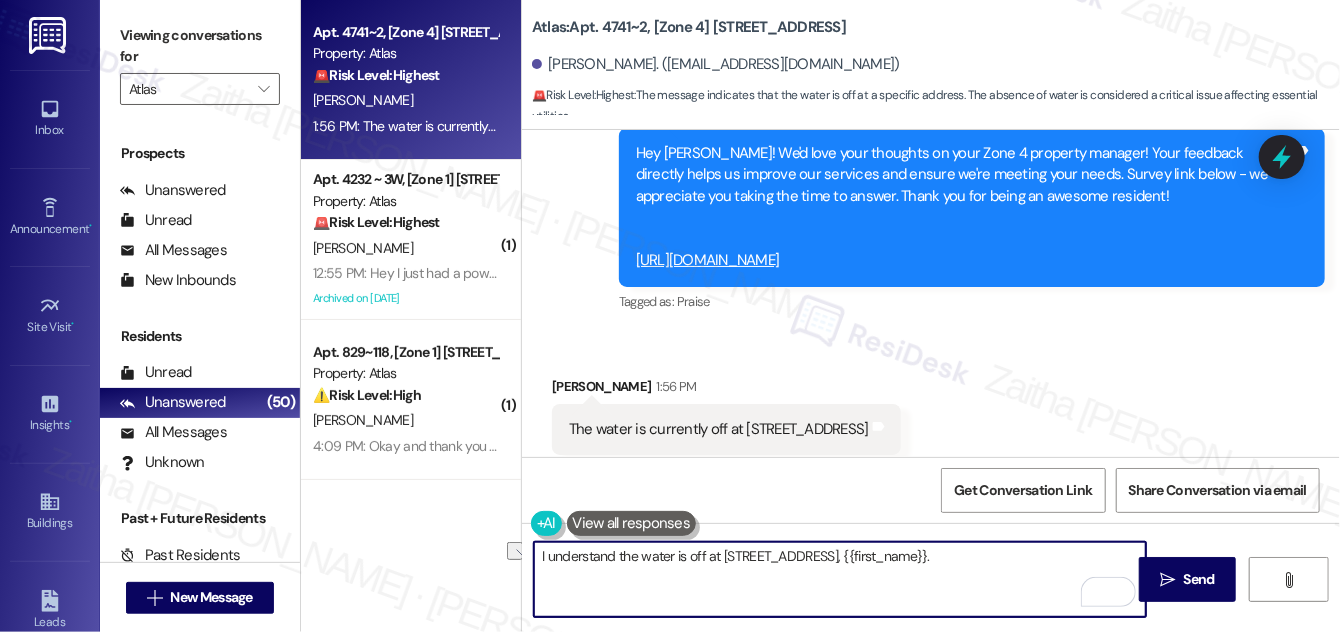 drag, startPoint x: 797, startPoint y: 554, endPoint x: 528, endPoint y: 562, distance: 269.11893 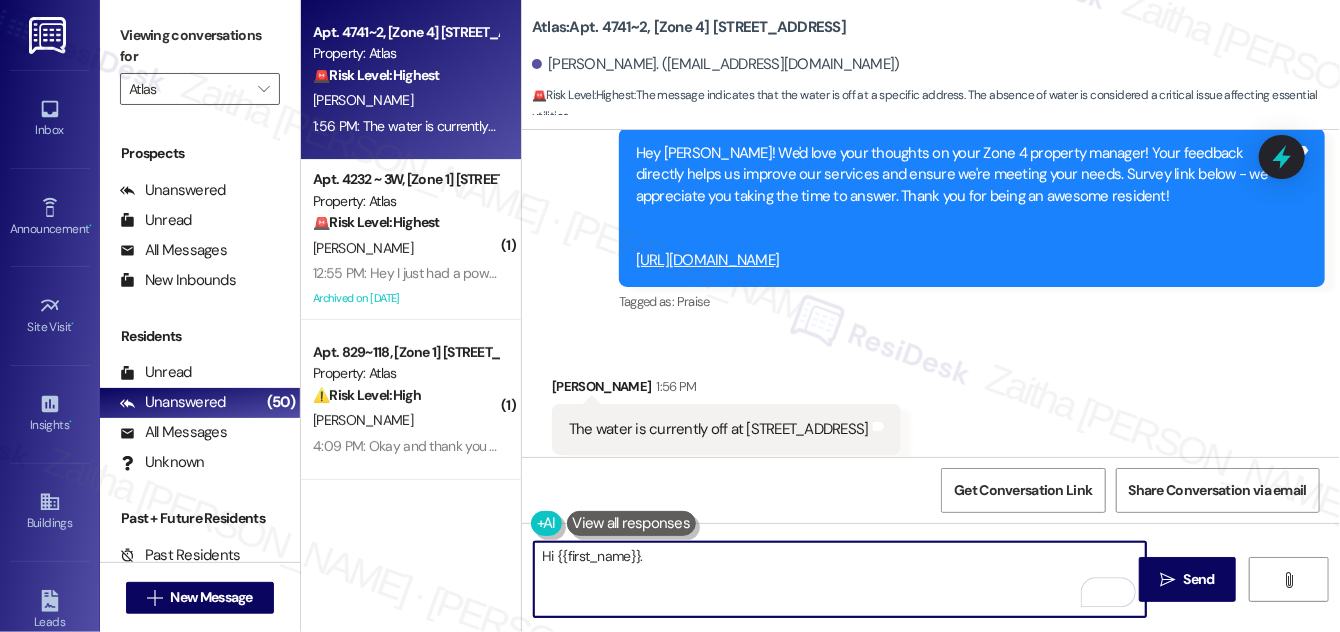 click on "Hi {{first_name}}." at bounding box center [840, 579] 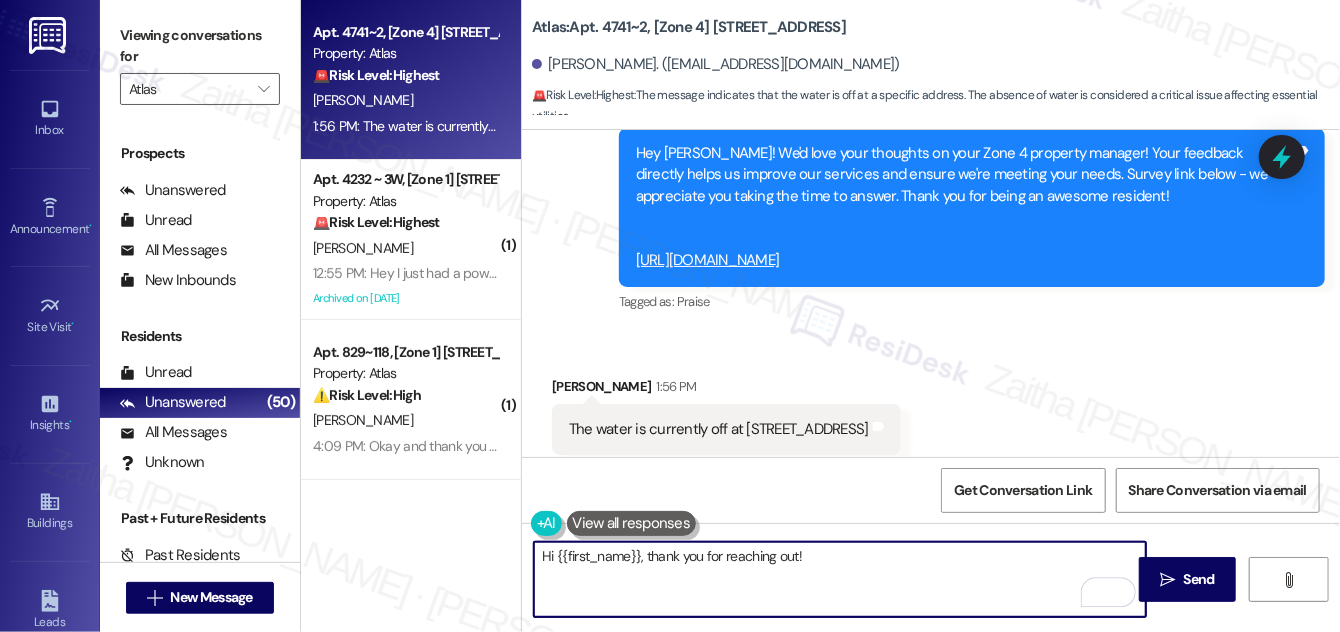 type on "Hi {{first_name}}, thank you for reaching out!" 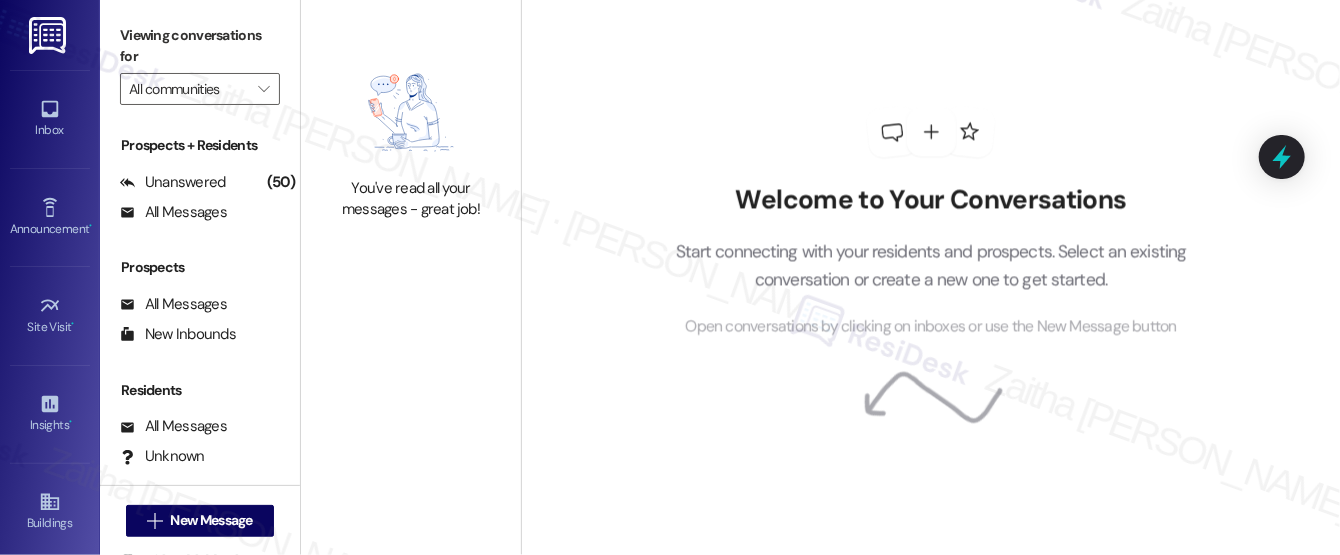 type on "Atlas" 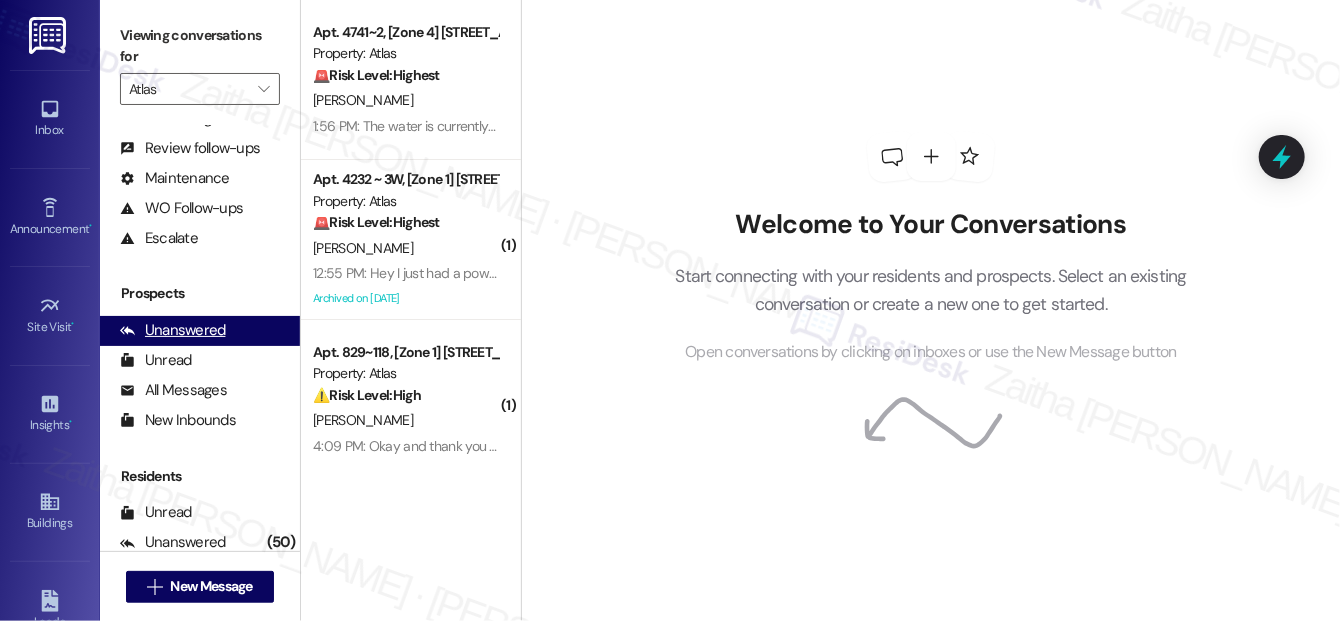 scroll, scrollTop: 272, scrollLeft: 0, axis: vertical 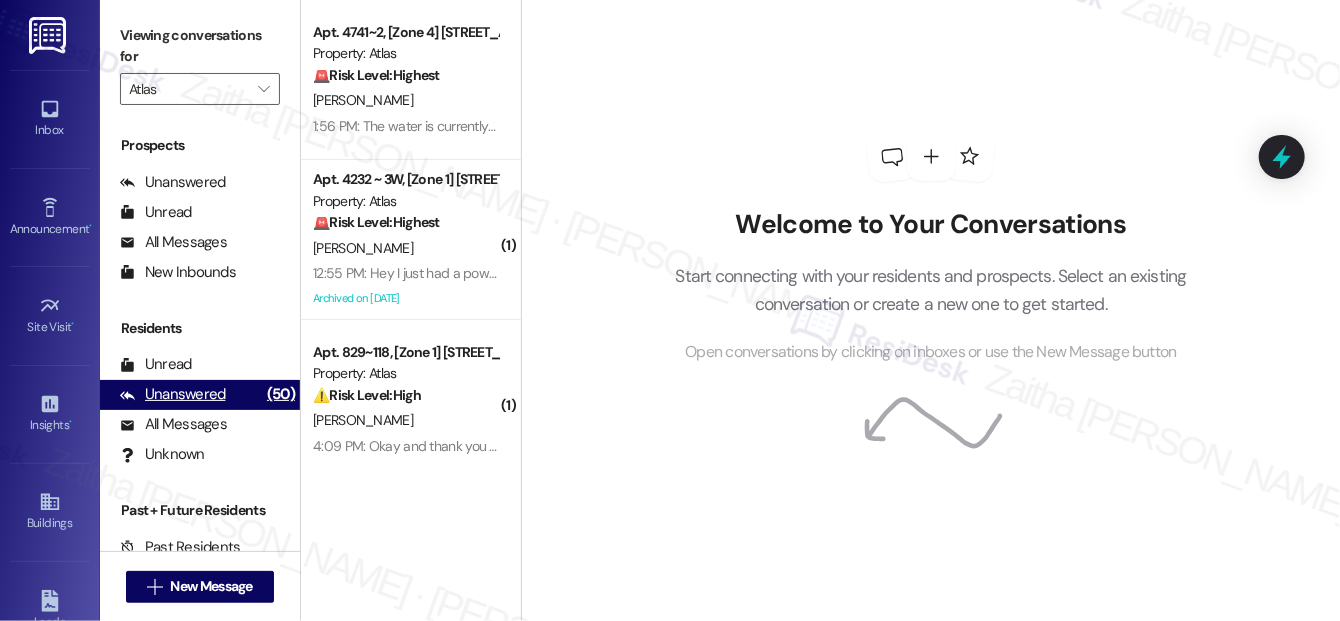 click on "Unanswered" at bounding box center (173, 394) 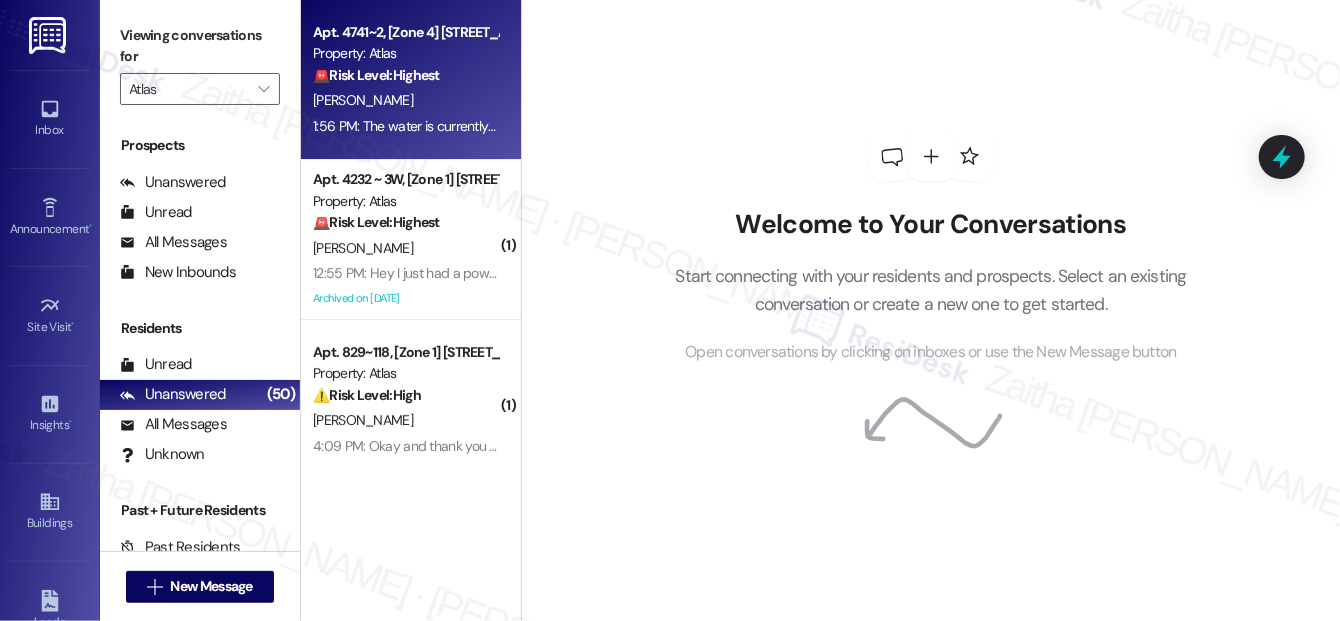 click on "🚨  Risk Level:  Highest The message indicates that the water is off at a specific address. The absence of water is considered a critical issue affecting essential utilities." at bounding box center (405, 75) 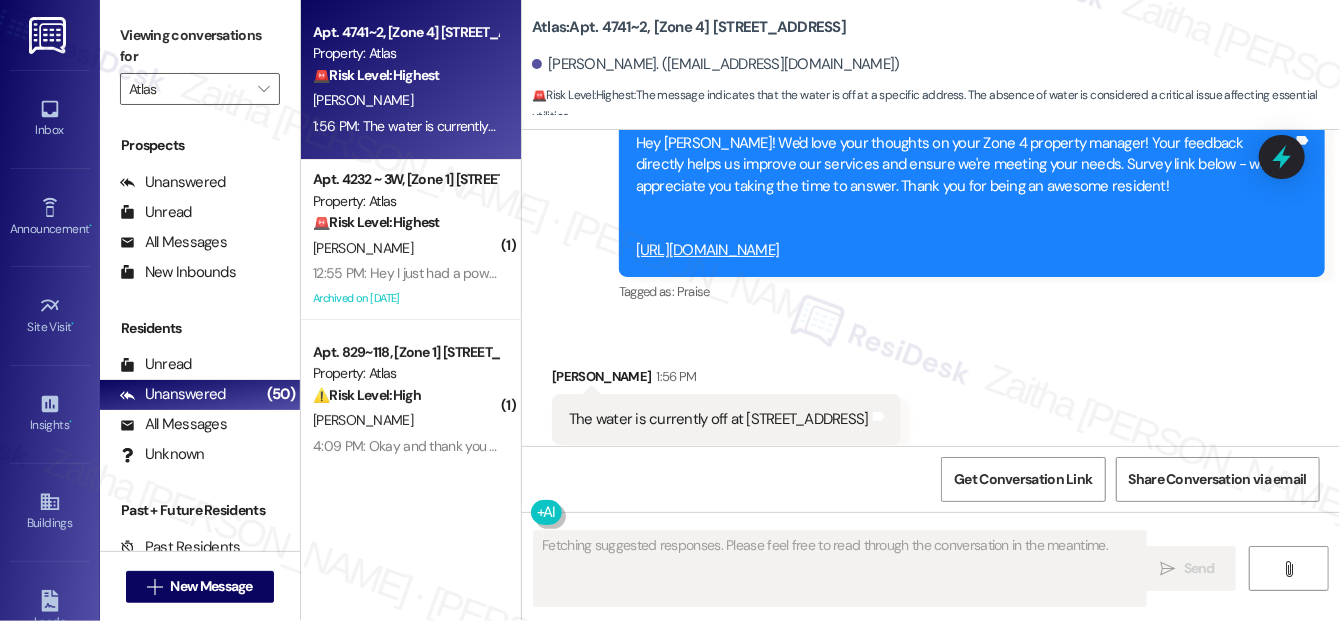 scroll, scrollTop: 4799, scrollLeft: 0, axis: vertical 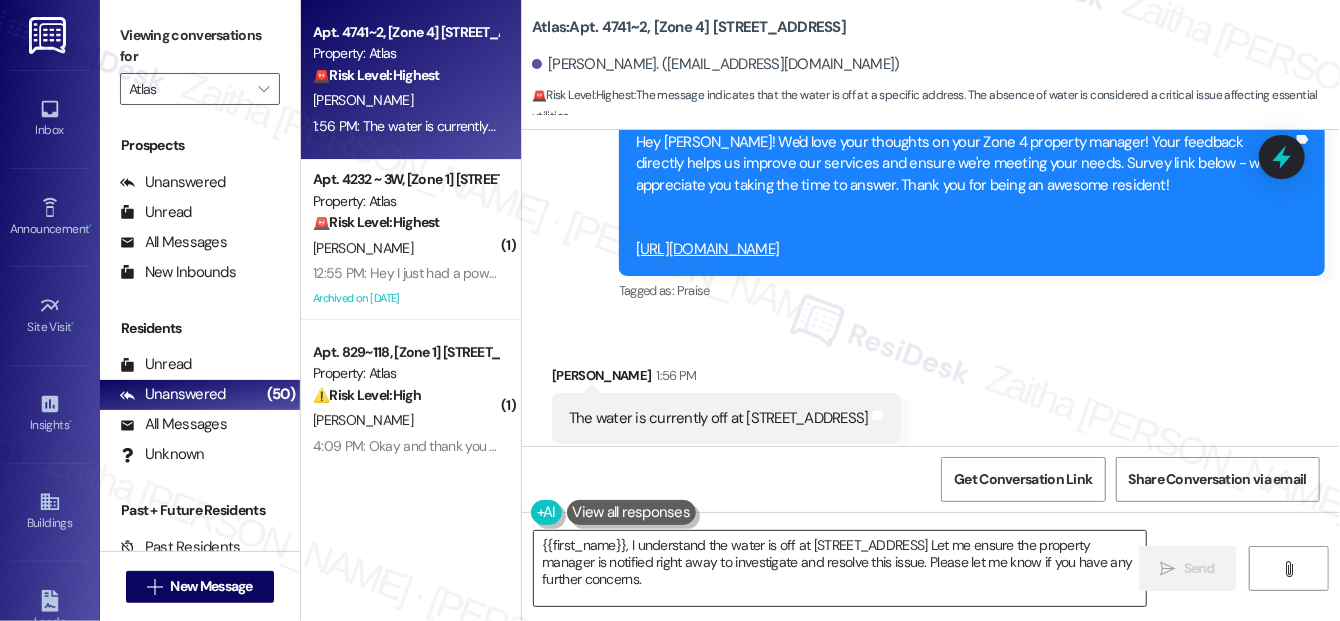 click on "{{first_name}}, I understand the water is off at 4741 W 65th. Let me ensure the property manager is notified right away to investigate and resolve this issue. Please let me know if you have any further concerns." at bounding box center [840, 568] 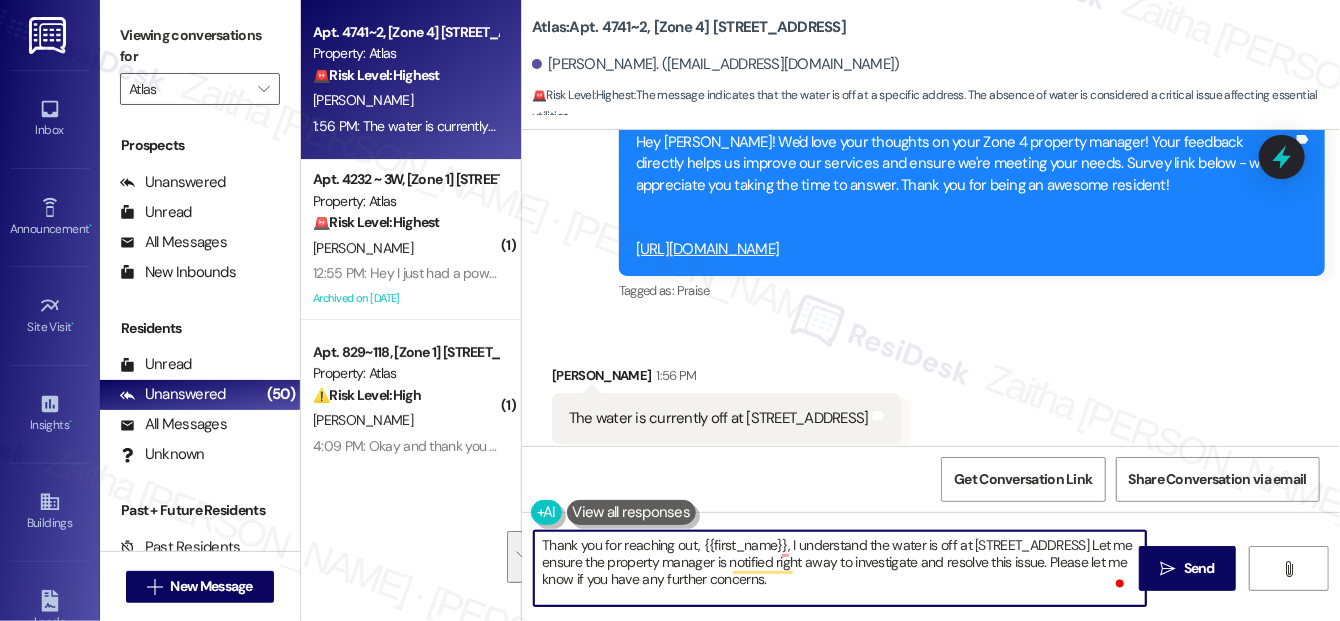 drag, startPoint x: 792, startPoint y: 546, endPoint x: 805, endPoint y: 578, distance: 34.539833 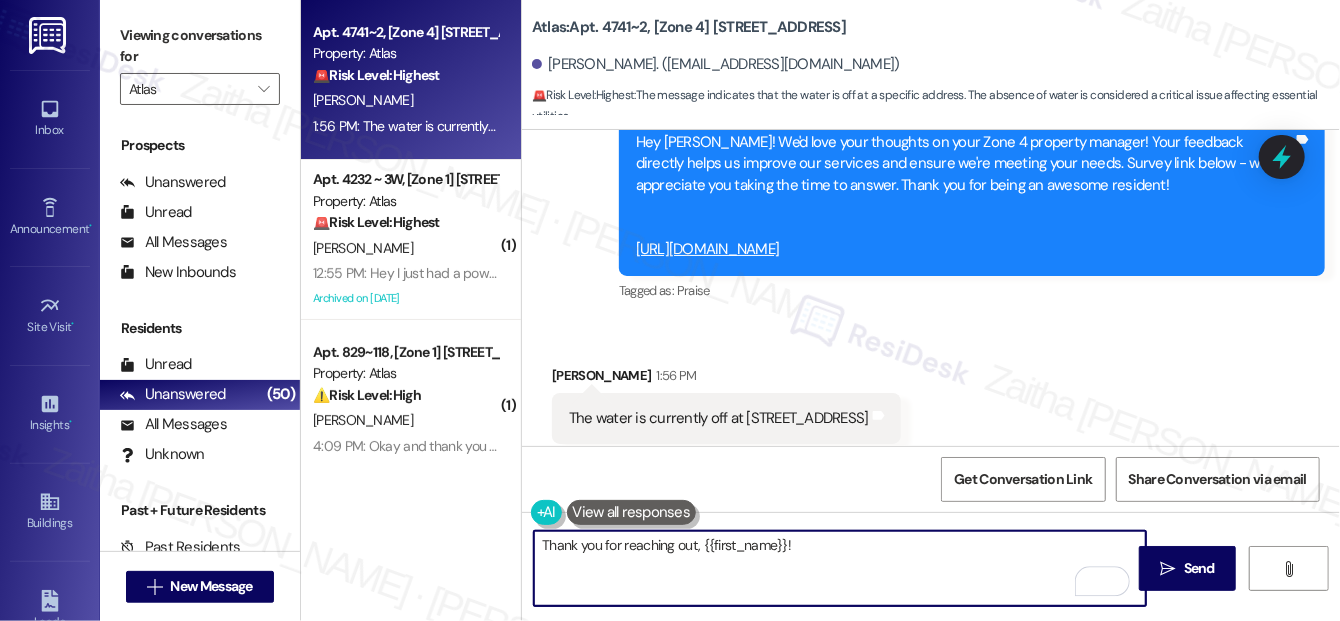 type on "Thank you for reaching out, {{first_name}}!" 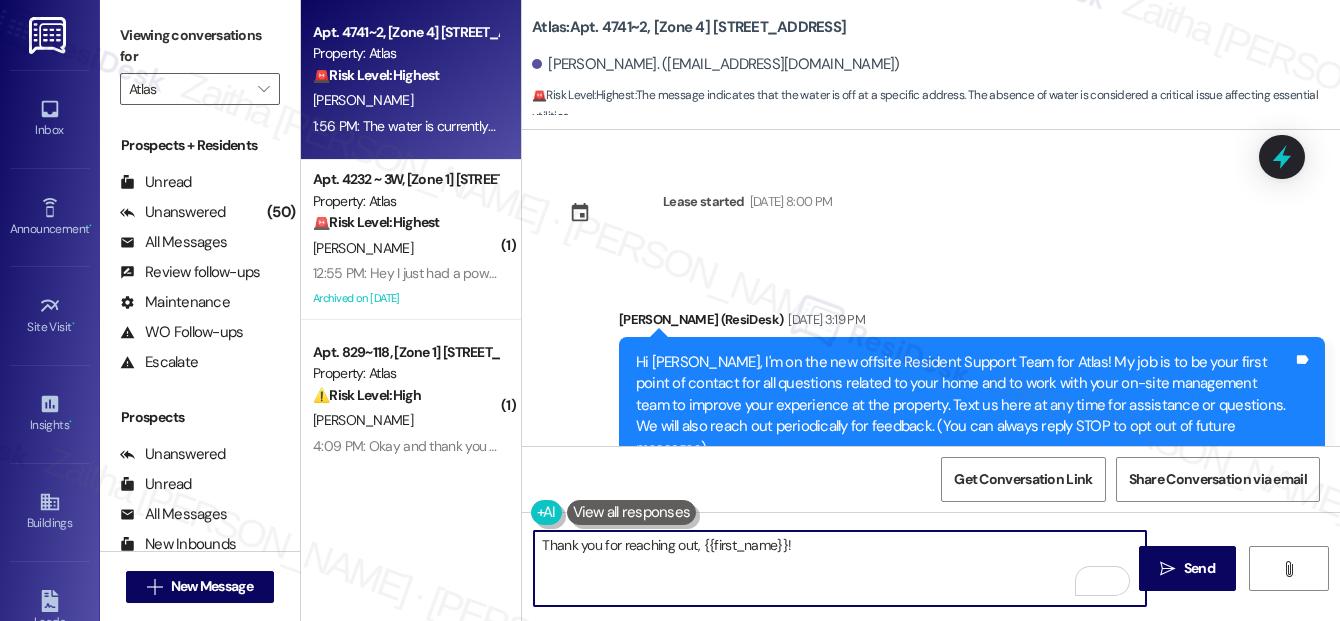 scroll, scrollTop: 0, scrollLeft: 0, axis: both 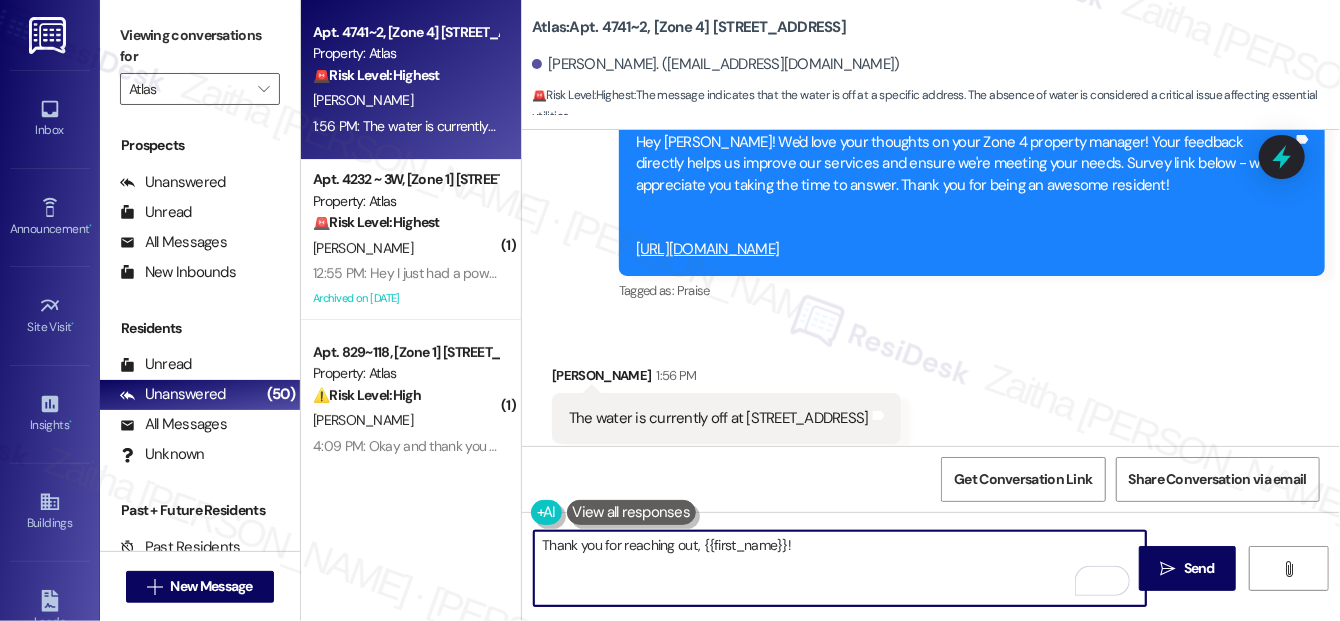 paste on ". I’m sorry to hear the water is currently off at [STREET_ADDRESS]." 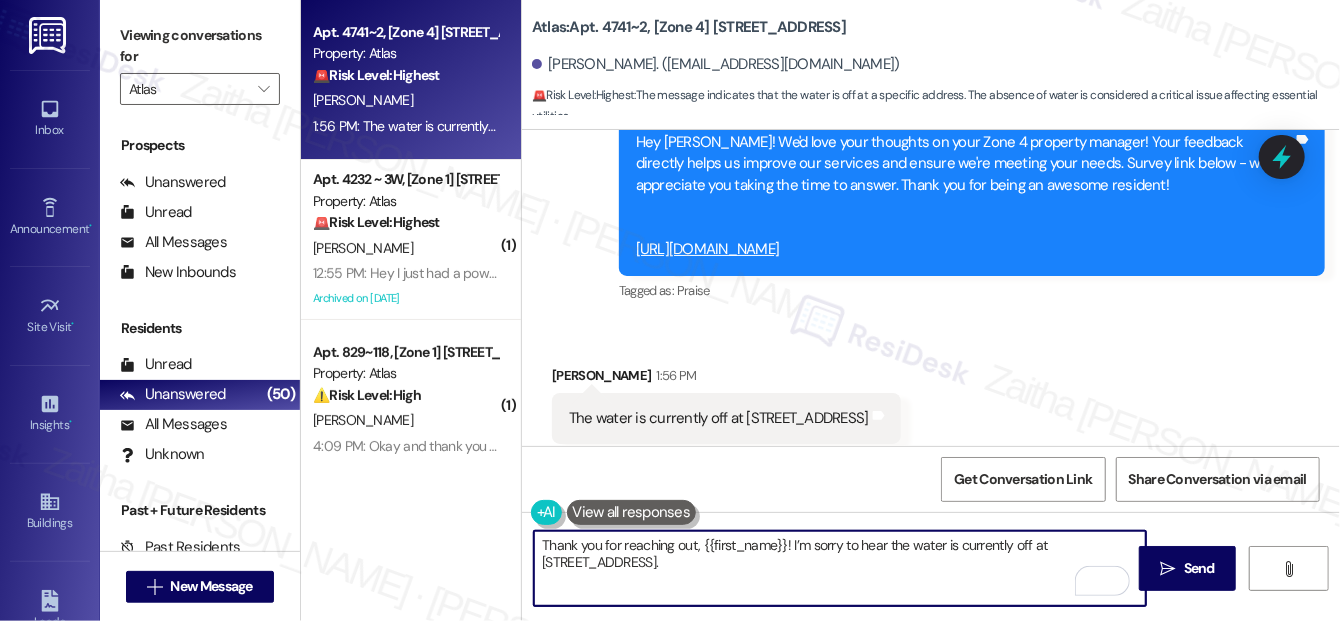 click on "Thank you for reaching out, {{first_name}}! I’m sorry to hear the water is currently off at 4741 W. 65th." at bounding box center [840, 568] 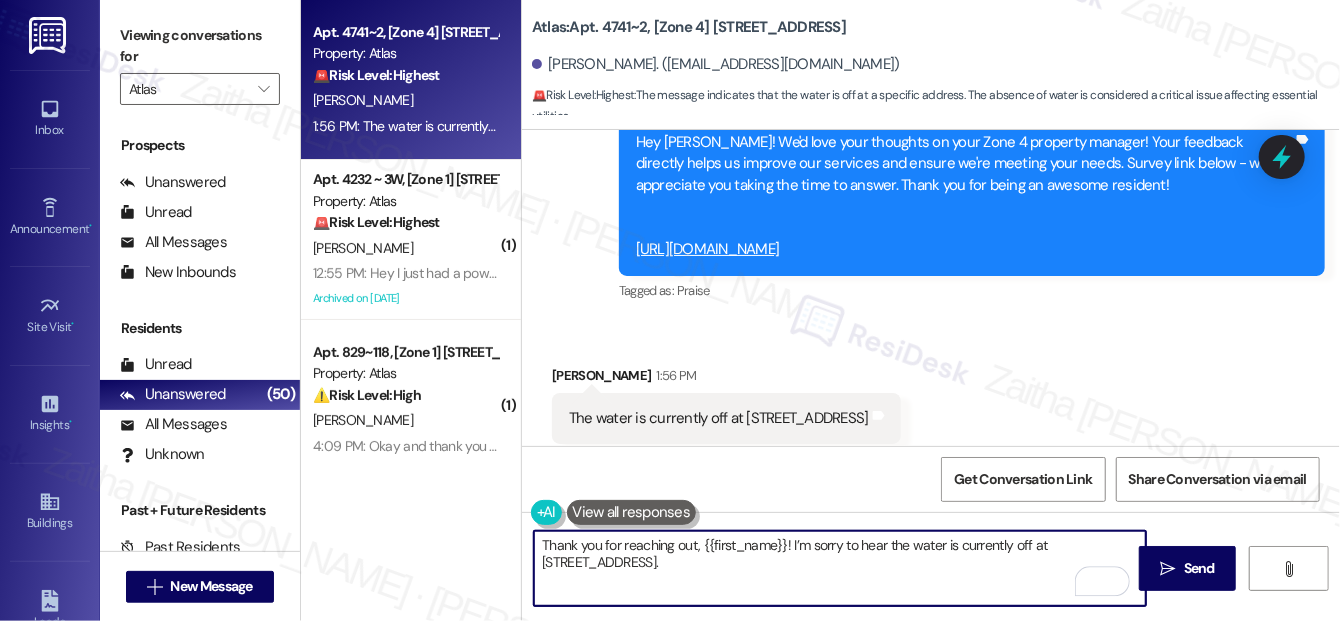 paste on "I see that a work order has already been submitted—thank you for taking that step. I’ll follow up with the team t" 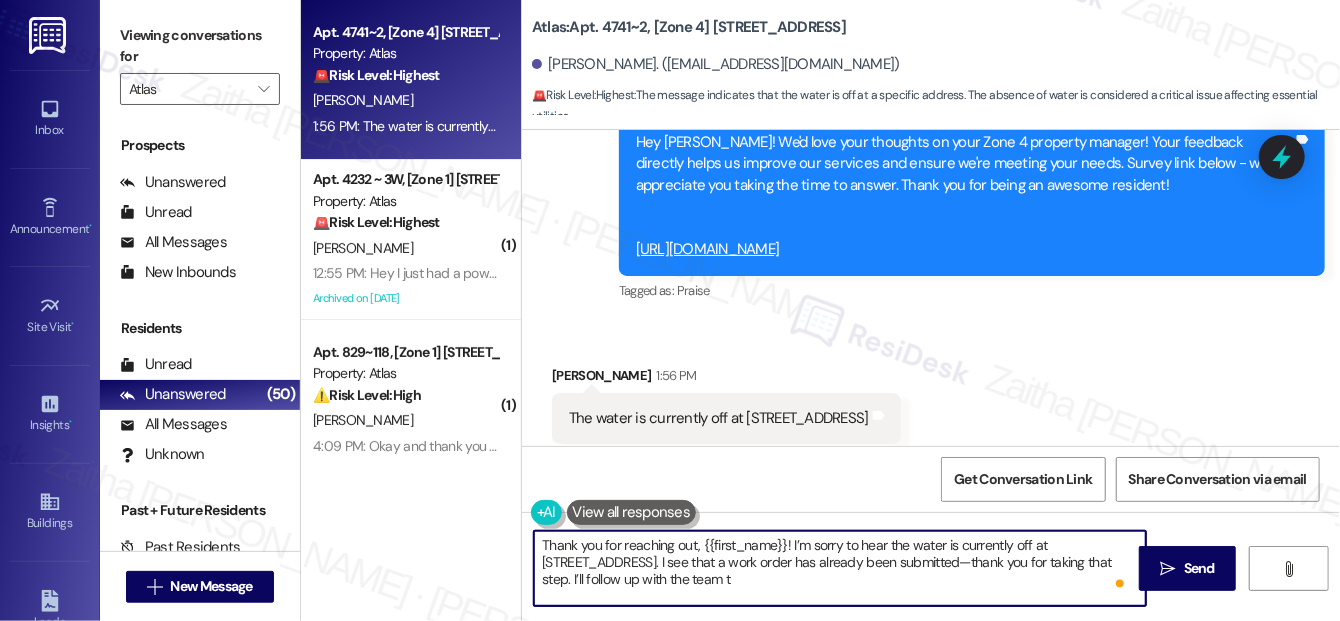click on "Thank you for reaching out, {{first_name}}! I’m sorry to hear the water is currently off at 4741 W. 65th. I see that a work order has already been submitted—thank you for taking that step. I’ll follow up with the team t" at bounding box center [840, 568] 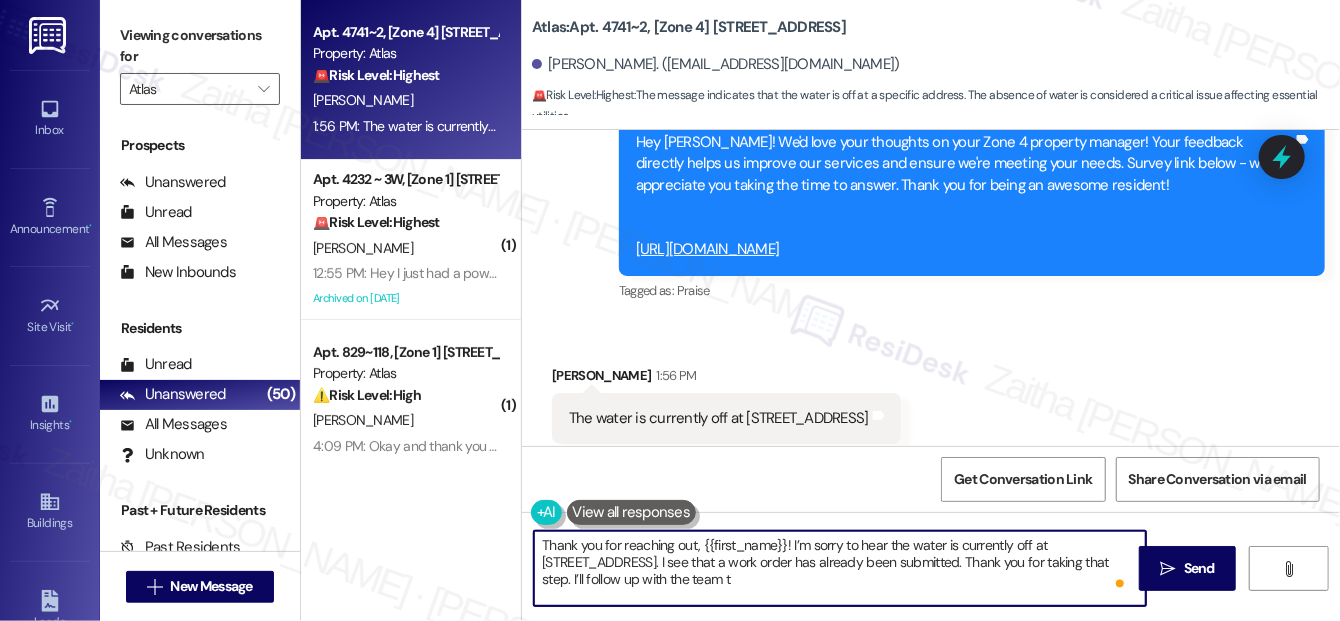 click on "Thank you for reaching out, {{first_name}}! I’m sorry to hear the water is currently off at 4741 W. 65th. I see that a work order has already been submitted. Thank you for taking that step. I’ll follow up with the team t" at bounding box center (840, 568) 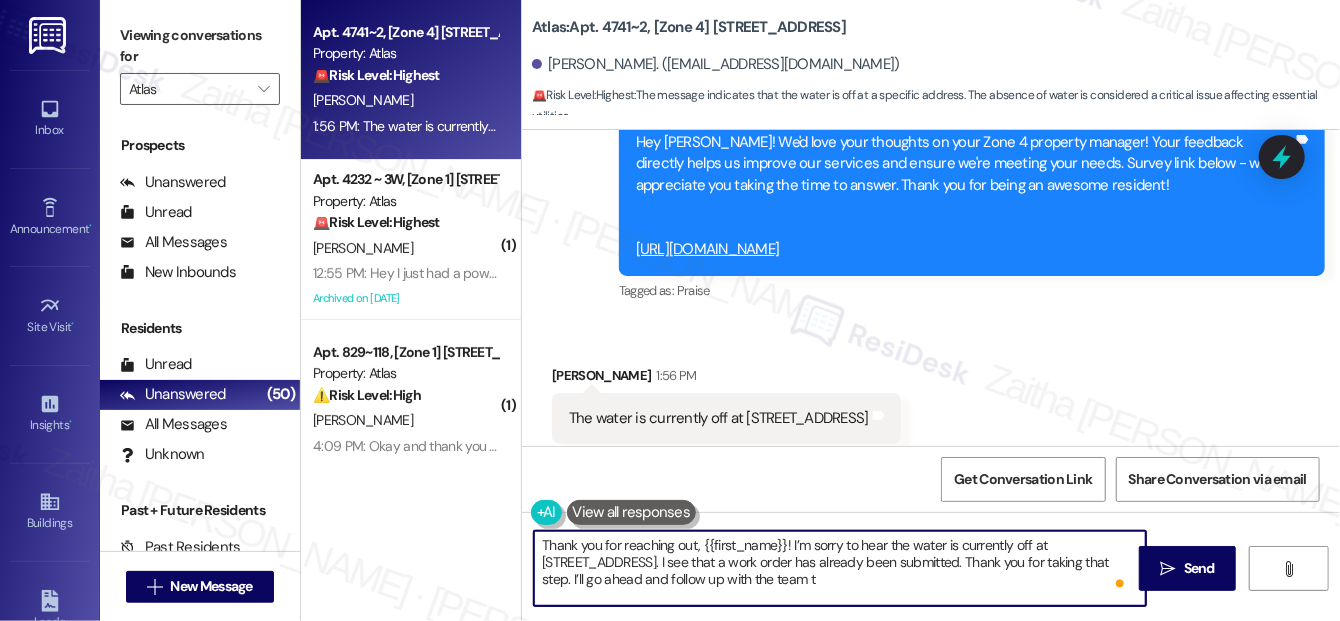 click on "Thank you for reaching out, {{first_name}}! I’m sorry to hear the water is currently off at 4741 W. 65th. I see that a work order has already been submitted. Thank you for taking that step. I’ll go ahead and follow up with the team t" at bounding box center (840, 568) 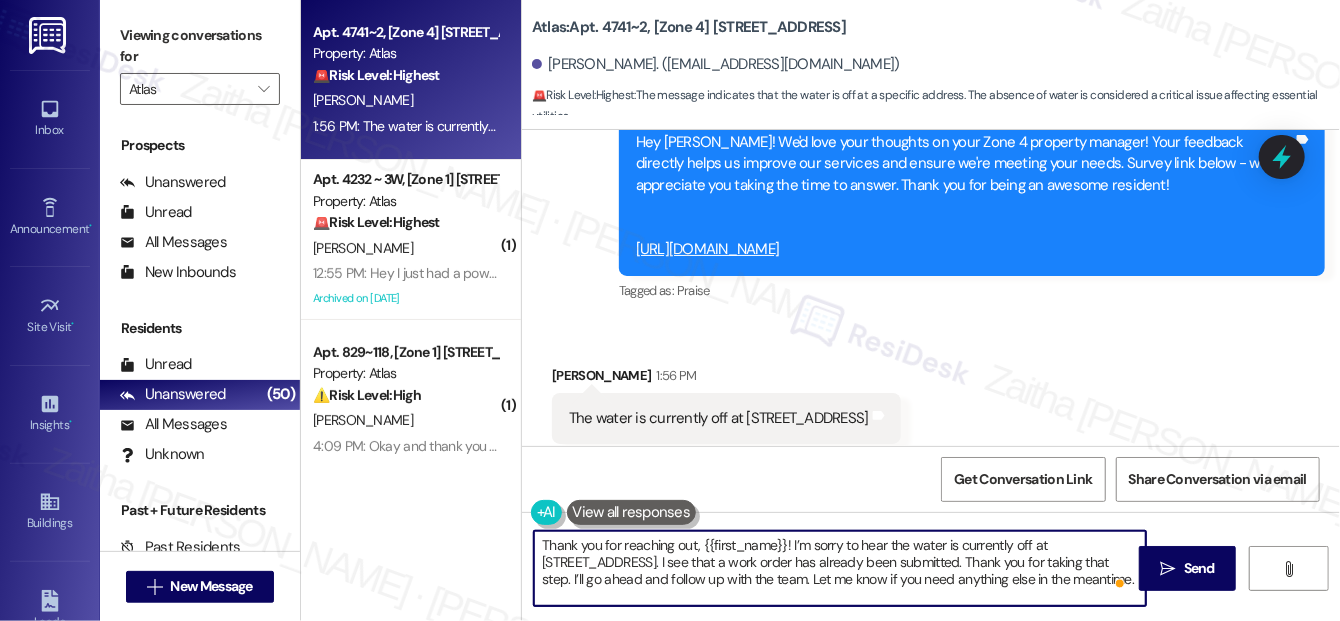 click on "Thank you for reaching out, {{first_name}}! I’m sorry to hear the water is currently off at 4741 W. 65th. I see that a work order has already been submitted. Thank you for taking that step. I’ll go ahead and follow up with the team. Let me know if you need anything else in the meantime." at bounding box center (840, 568) 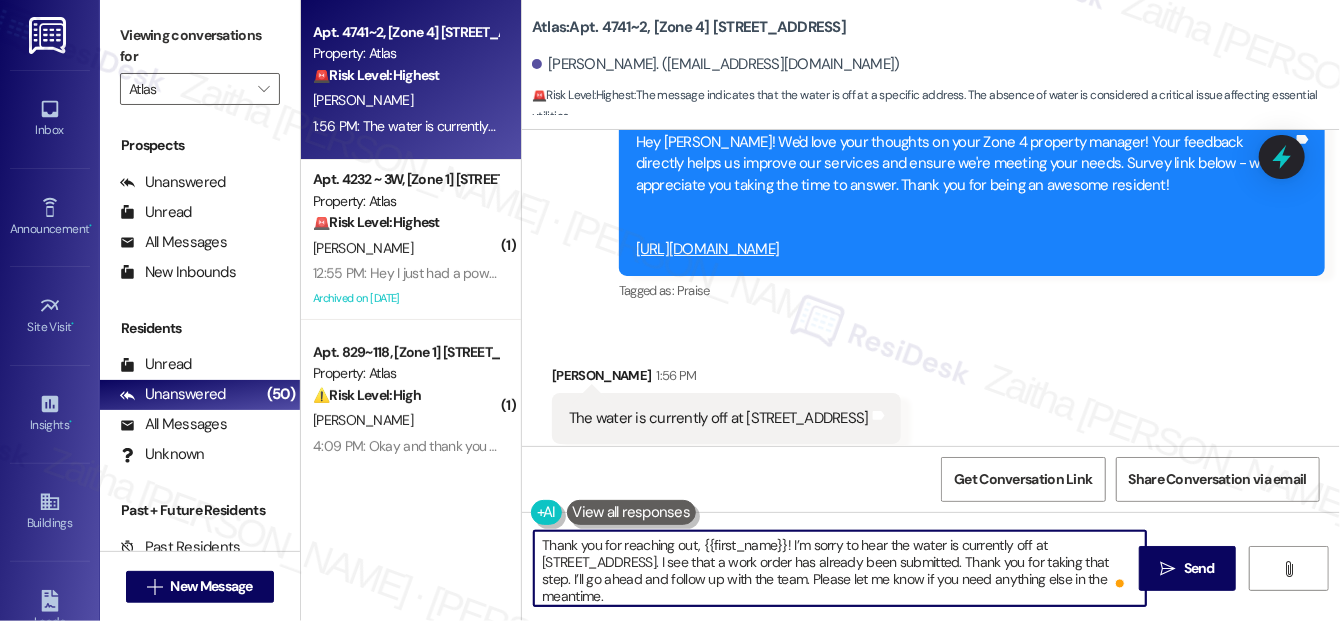 type on "Thank you for reaching out, {{first_name}}! I’m sorry to hear the water is currently off at 4741 W. 65th. I see that a work order has already been submitted. Thank you for taking that step. I’ll go ahead and follow up with the team. Please let me know if you need anything else in the meantime." 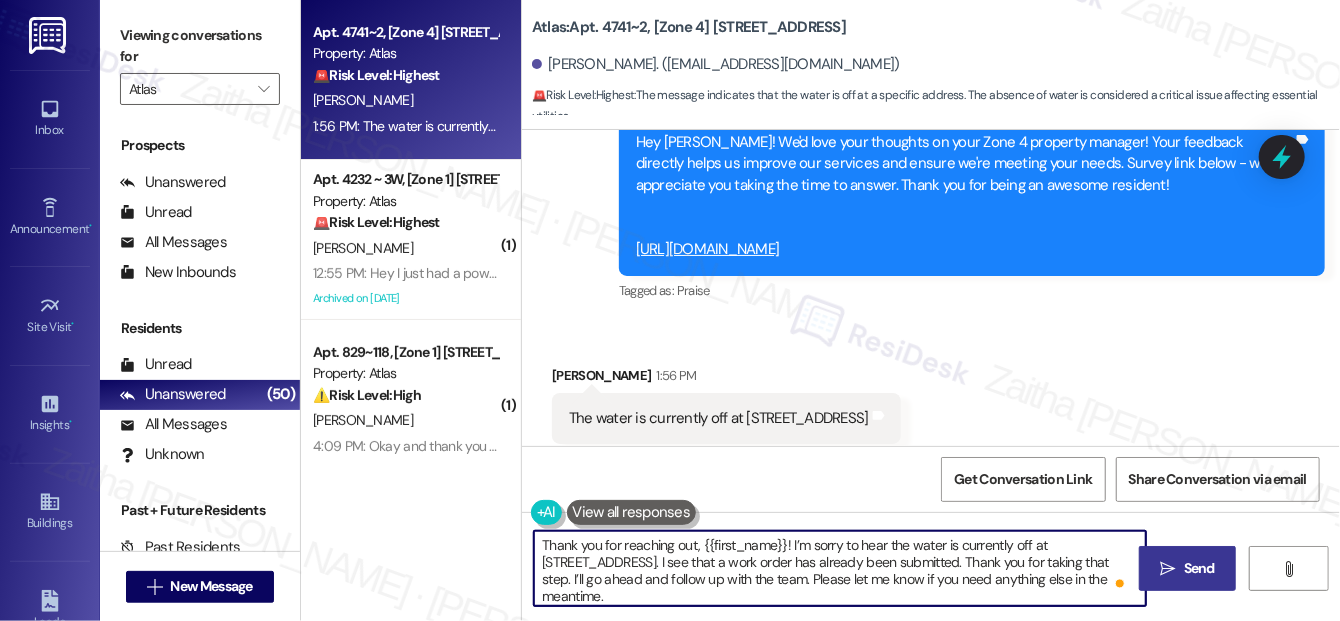 drag, startPoint x: 1192, startPoint y: 565, endPoint x: 1187, endPoint y: 556, distance: 10.29563 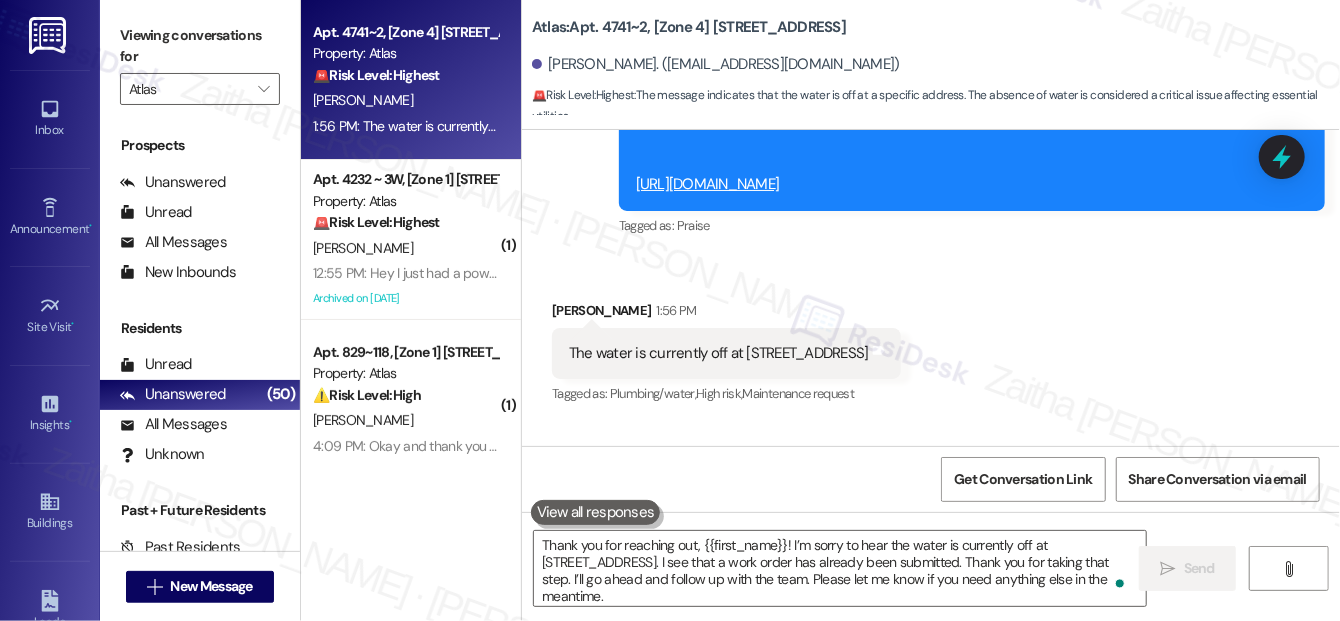 scroll, scrollTop: 4981, scrollLeft: 0, axis: vertical 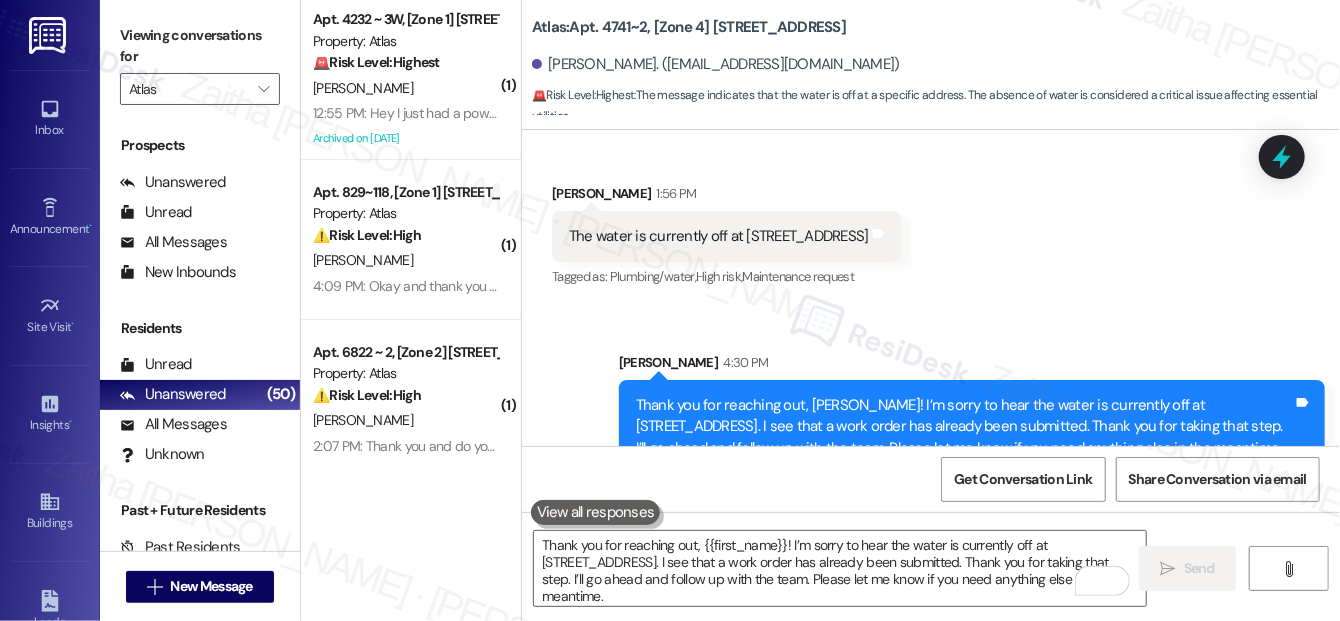 click 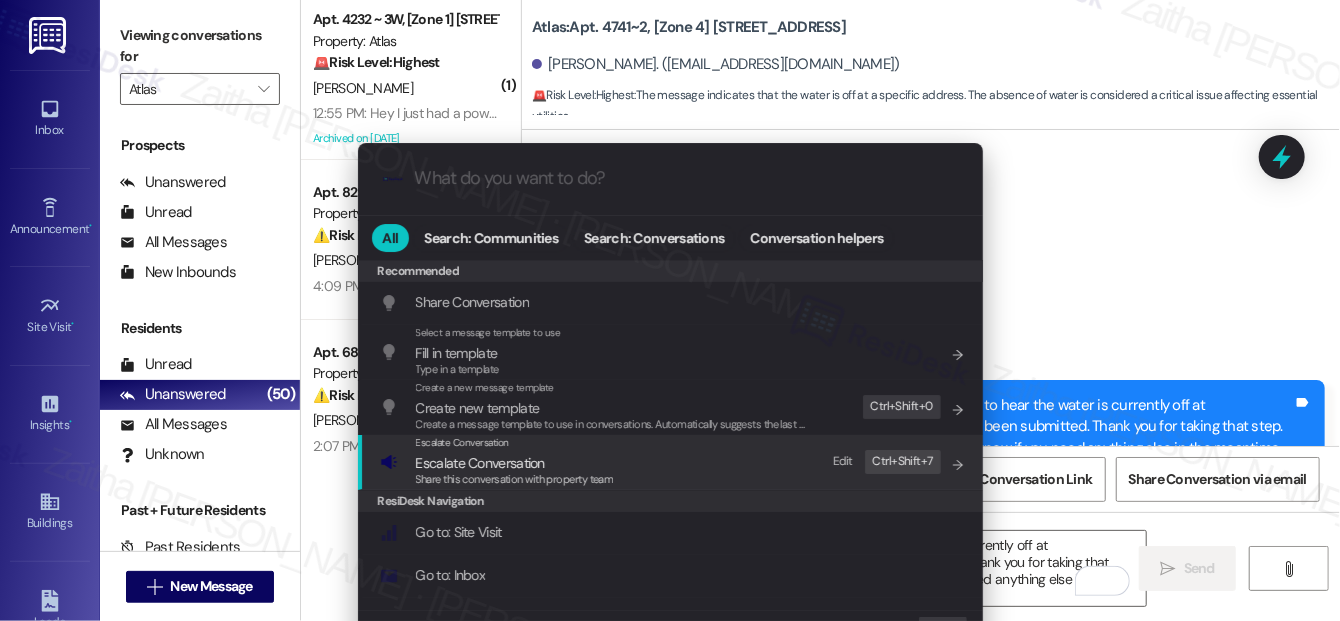 click on "Escalate Conversation" at bounding box center [480, 463] 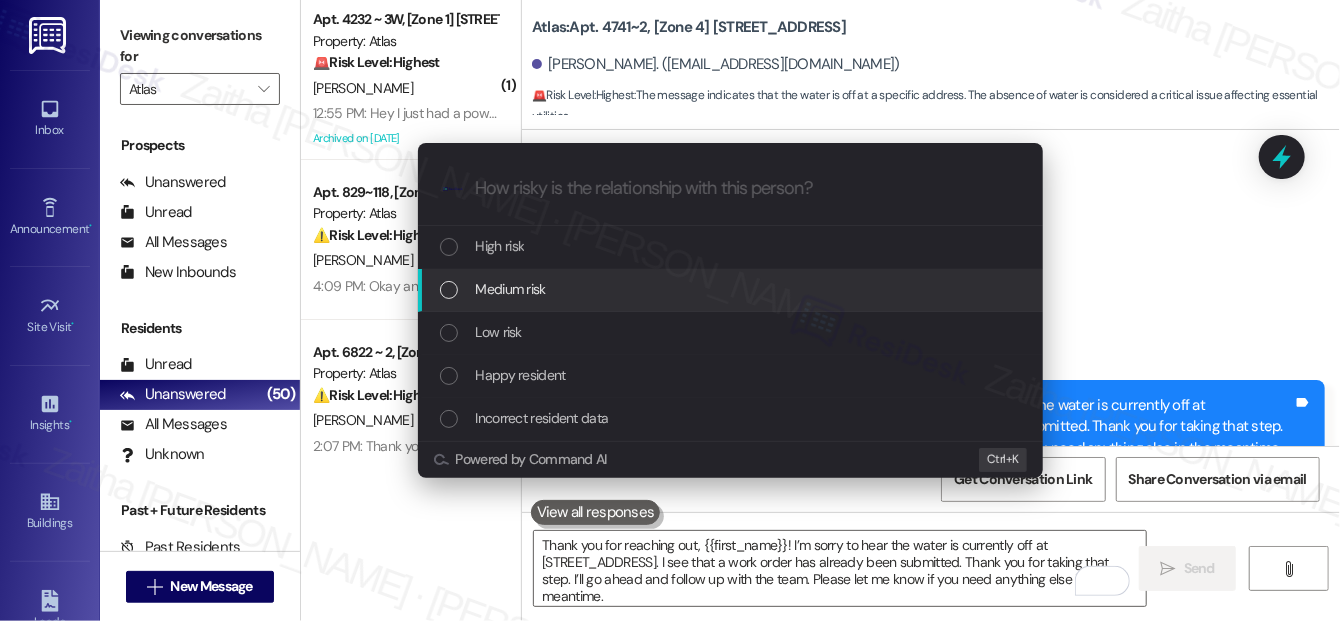 click on "Medium risk" at bounding box center [511, 289] 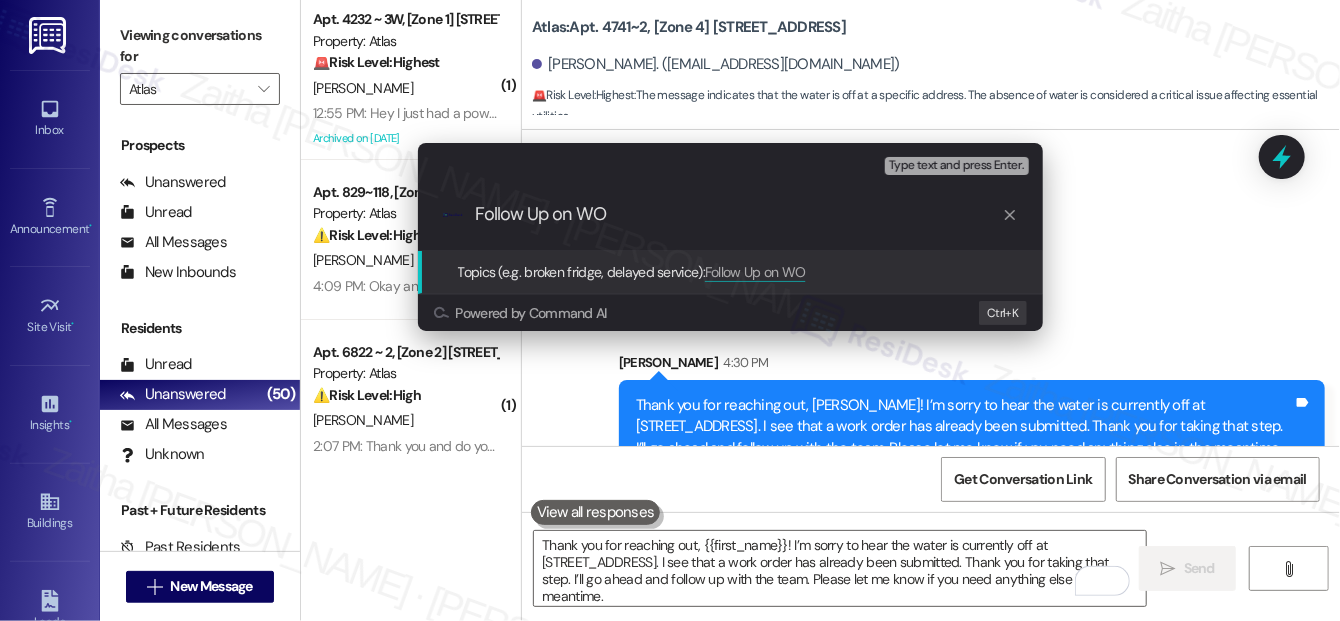 paste on "#163738" 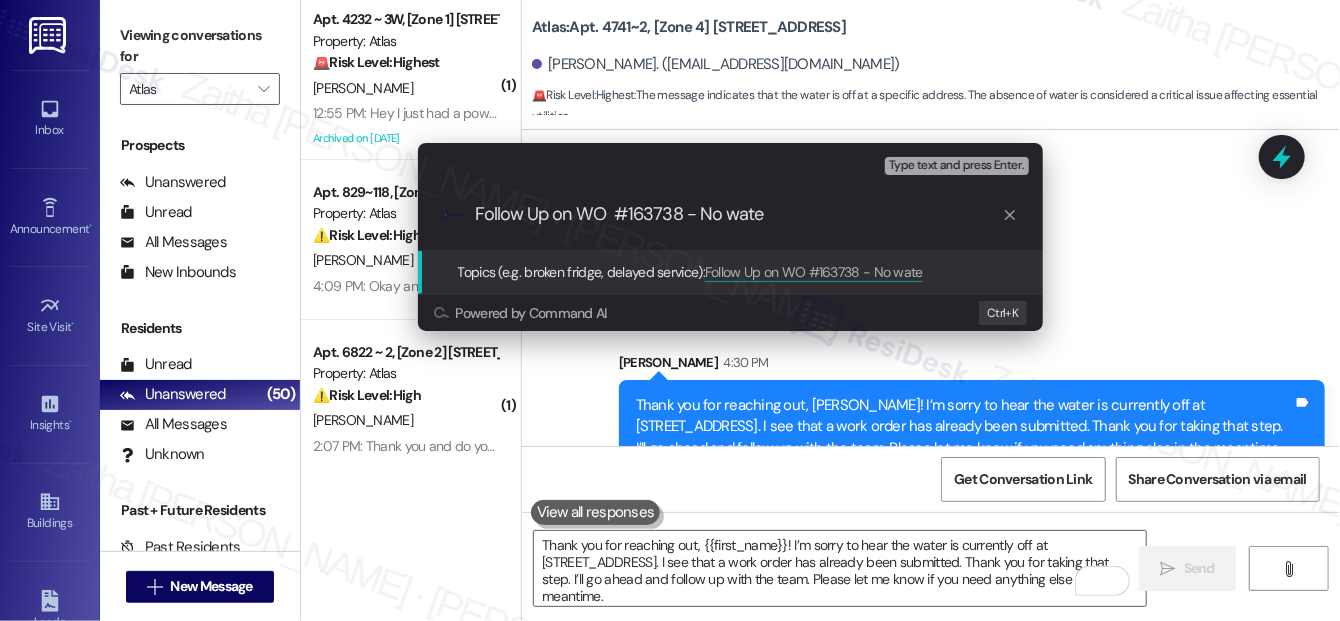 type on "Follow Up on WO  #163738 - No water" 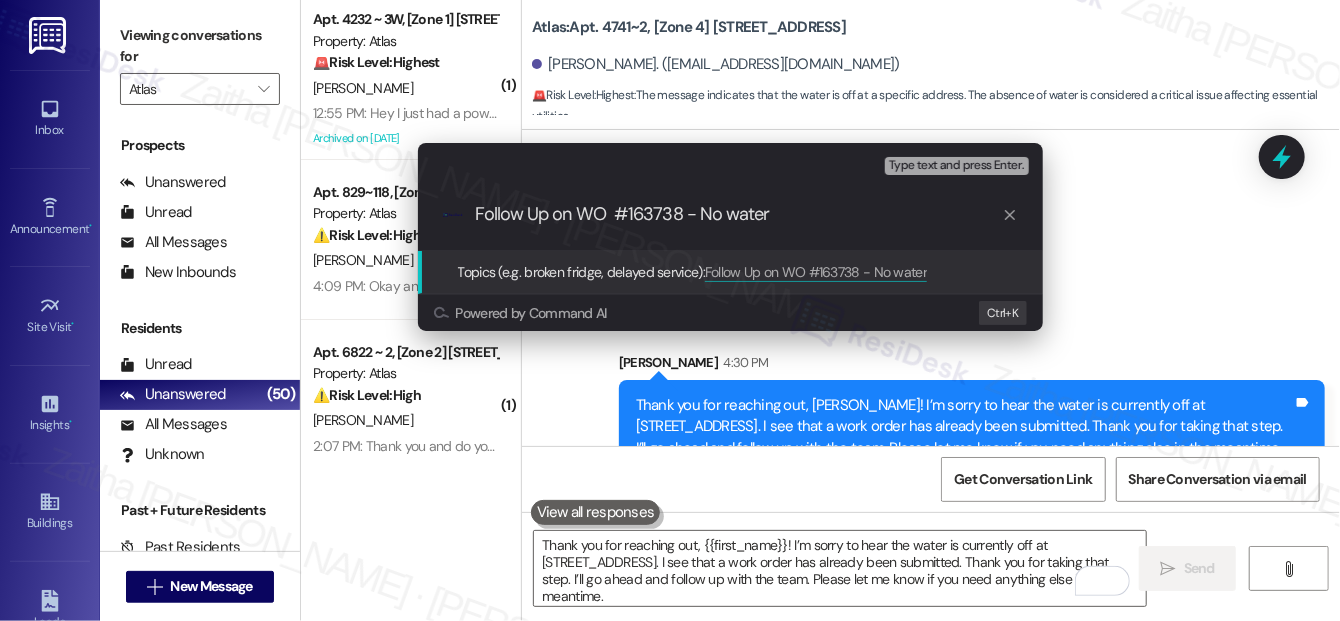 type 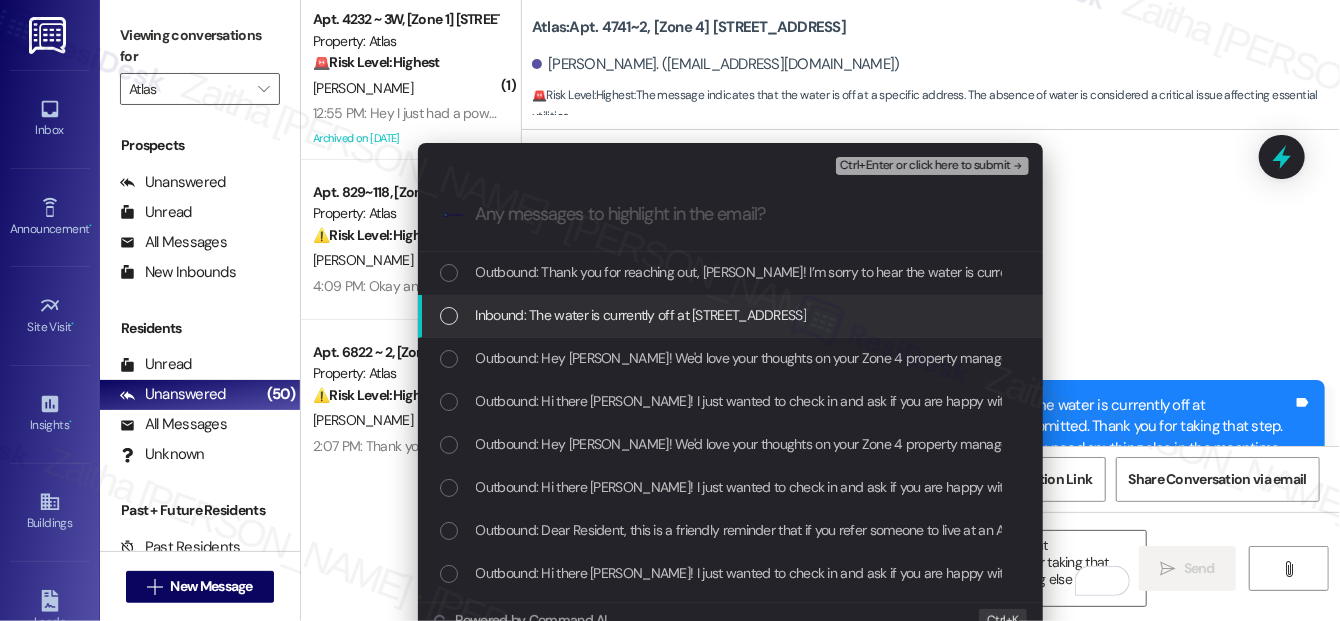 click on "Inbound: The water is currently off at 4741 W 65th" at bounding box center [732, 315] 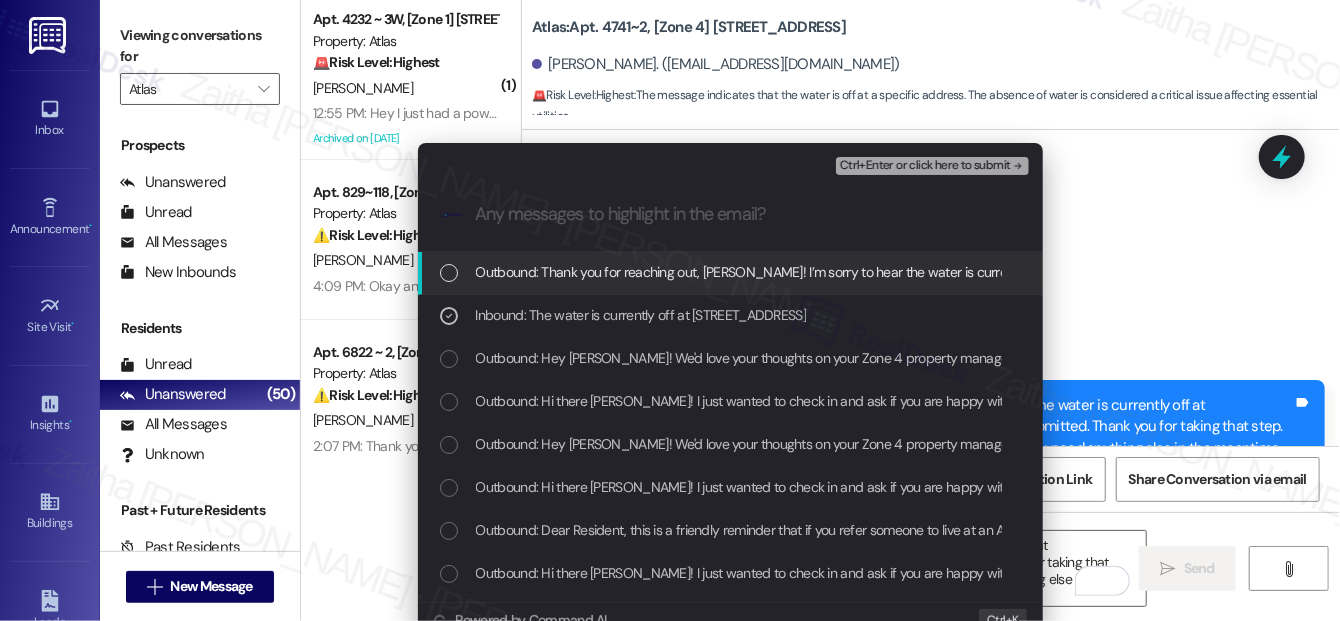 click on "Ctrl+Enter or click here to submit" at bounding box center [925, 166] 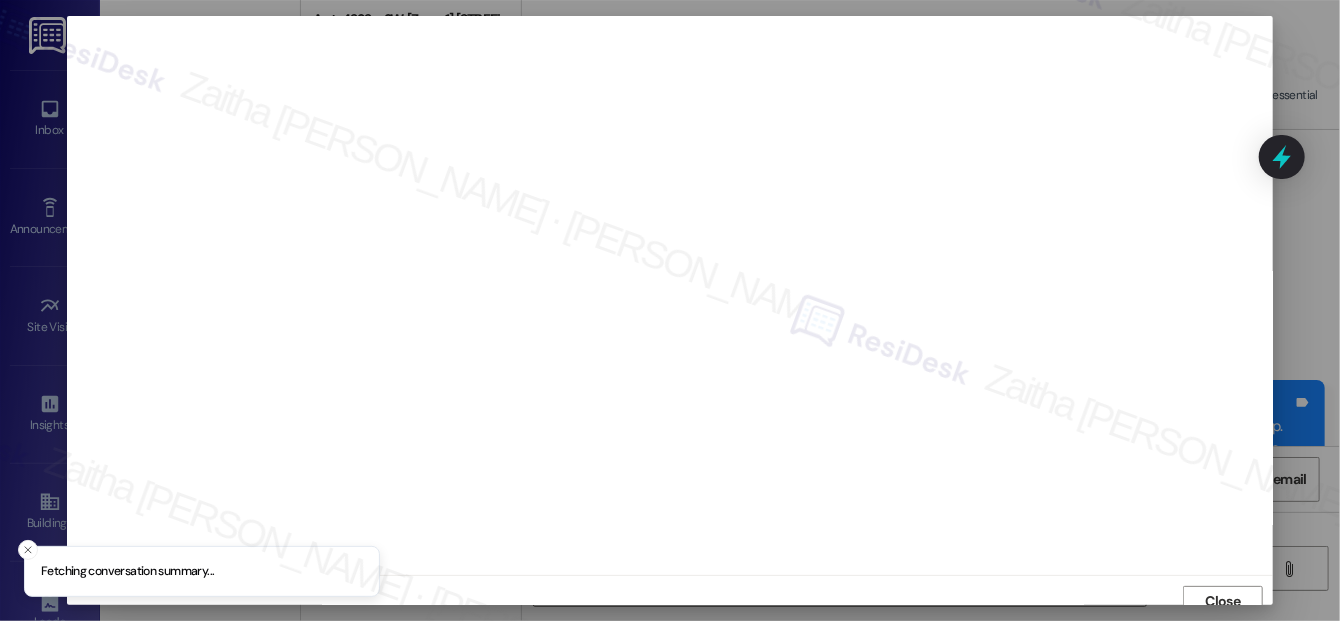 scroll, scrollTop: 12, scrollLeft: 0, axis: vertical 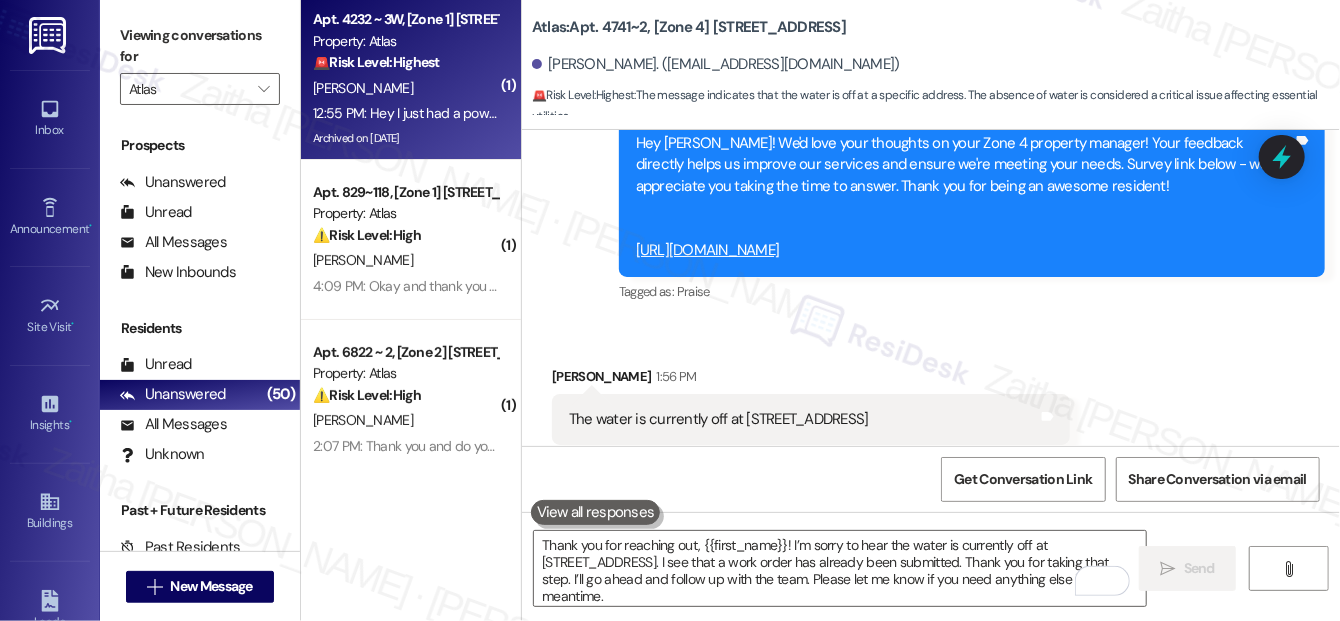 click on "[PERSON_NAME]" at bounding box center [405, 88] 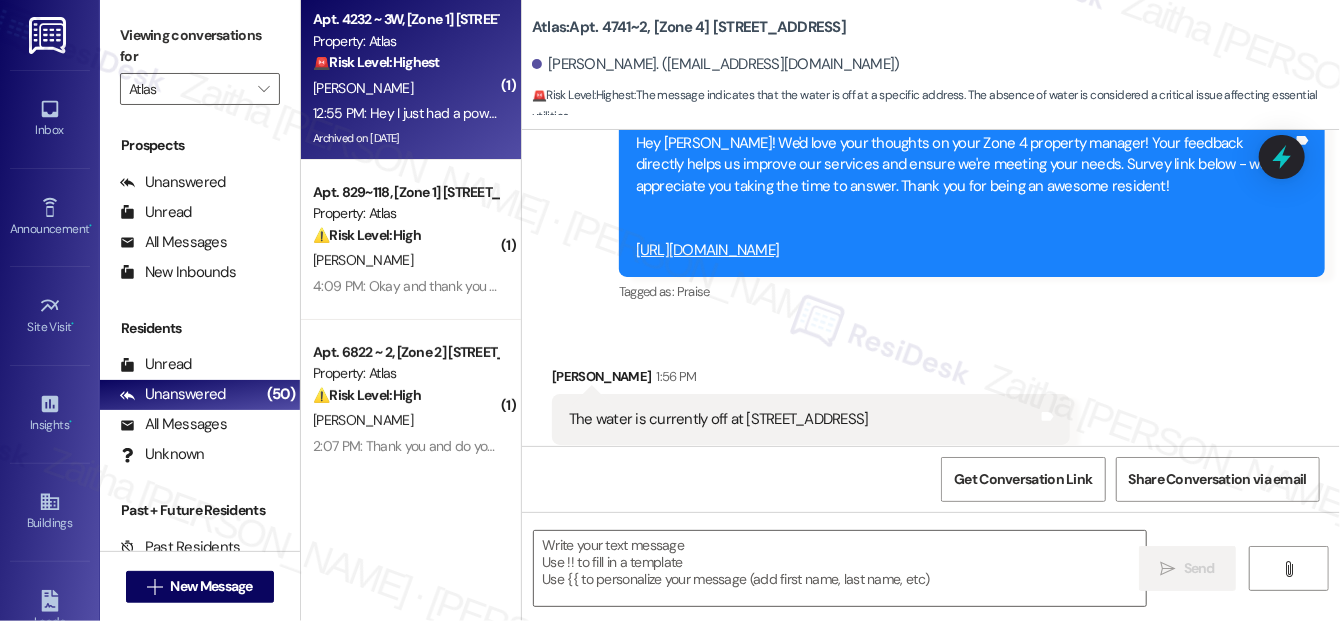 type on "Fetching suggested responses. Please feel free to read through the conversation in the meantime." 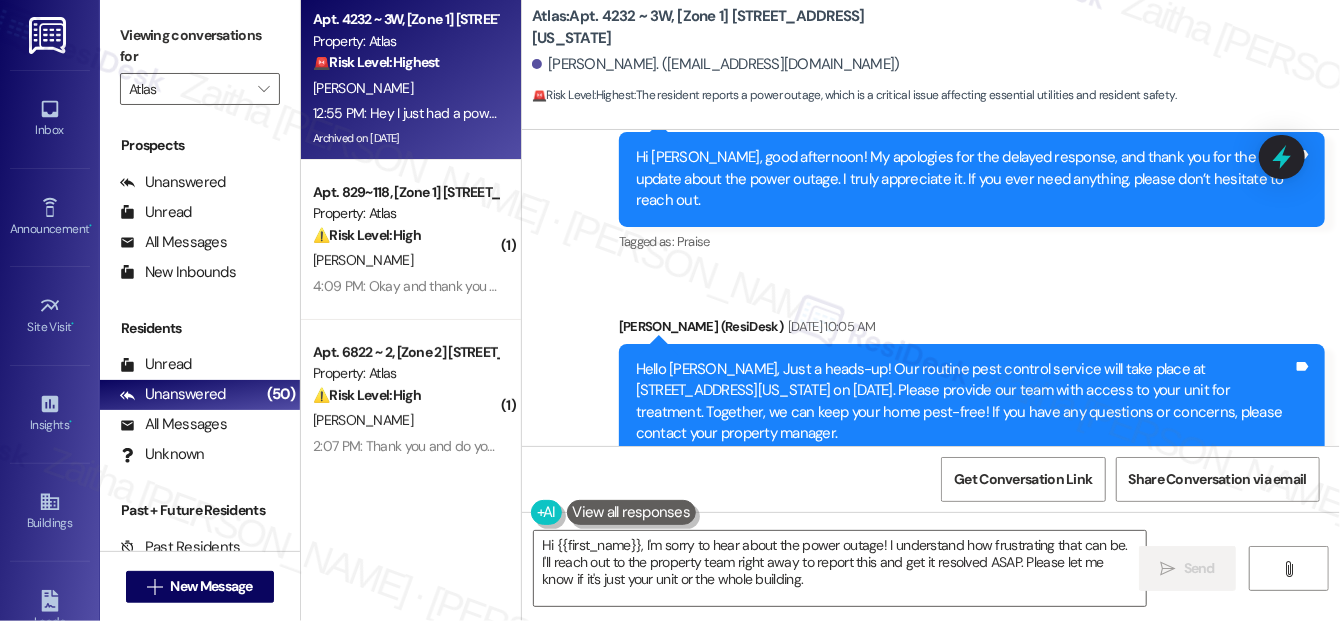 scroll, scrollTop: 20400, scrollLeft: 0, axis: vertical 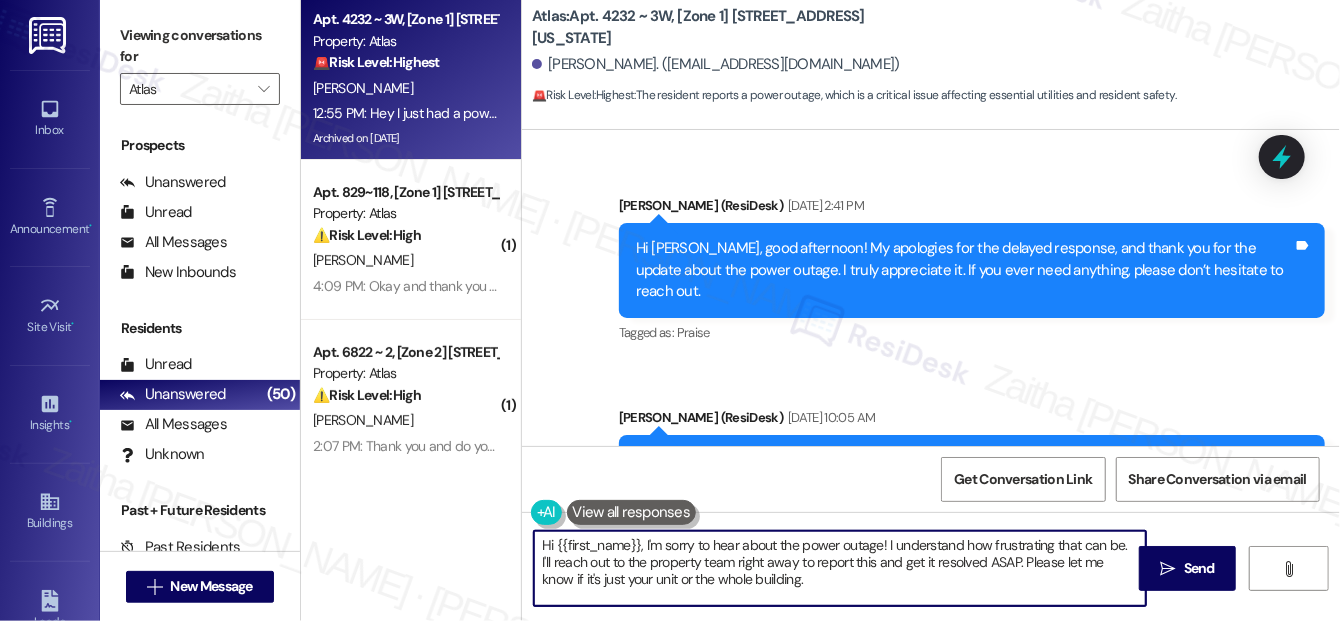 click on "Hi {{first_name}}, I'm sorry to hear about the power outage! I understand how frustrating that can be. I'll reach out to the property team right away to report this and get it resolved ASAP. Please let me know if it's just your unit or the whole building." at bounding box center [840, 568] 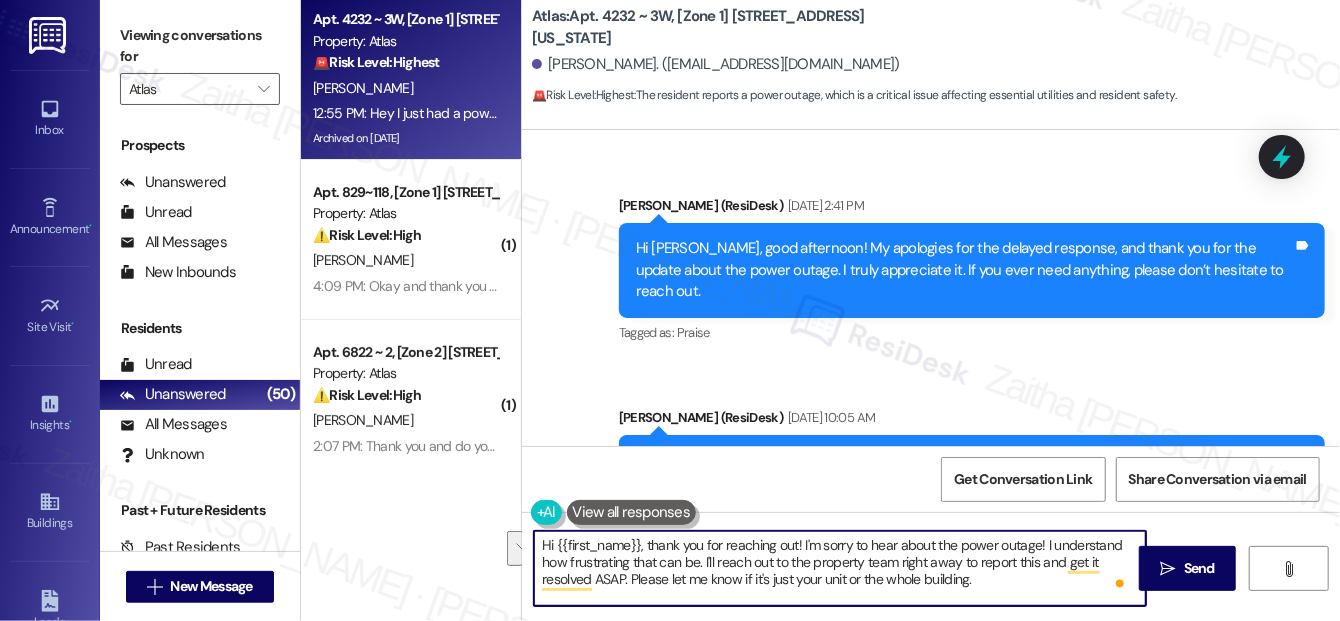 drag, startPoint x: 704, startPoint y: 561, endPoint x: 981, endPoint y: 580, distance: 277.65085 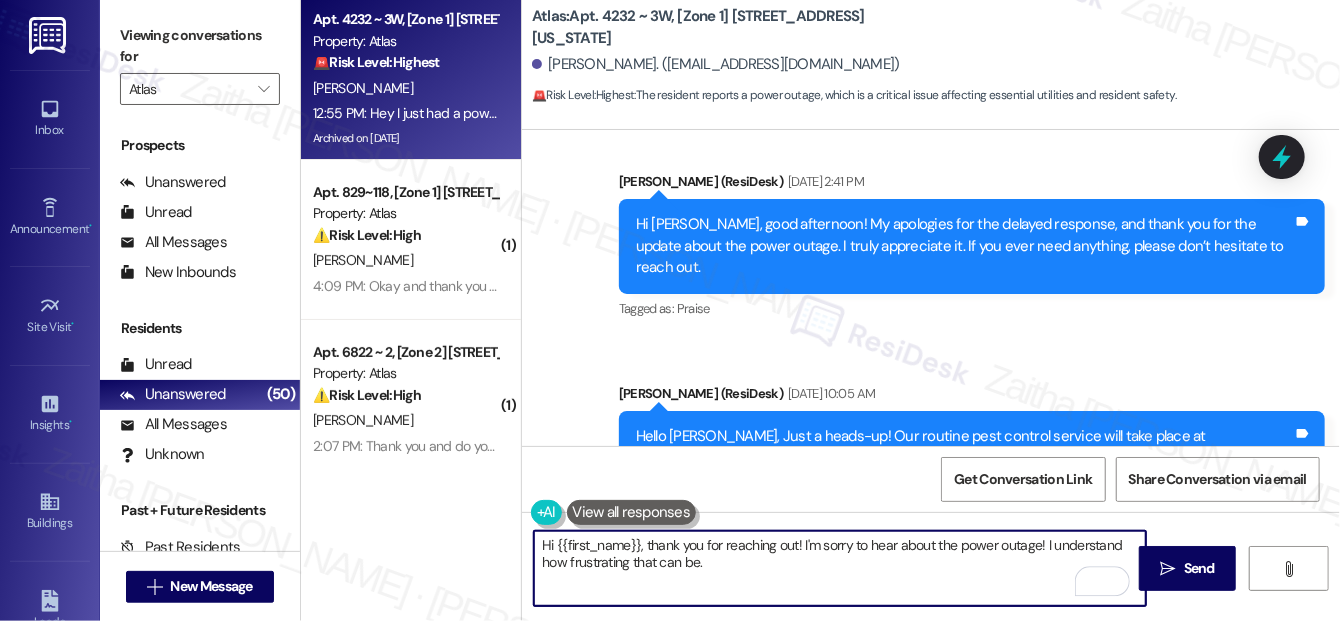 scroll, scrollTop: 20491, scrollLeft: 0, axis: vertical 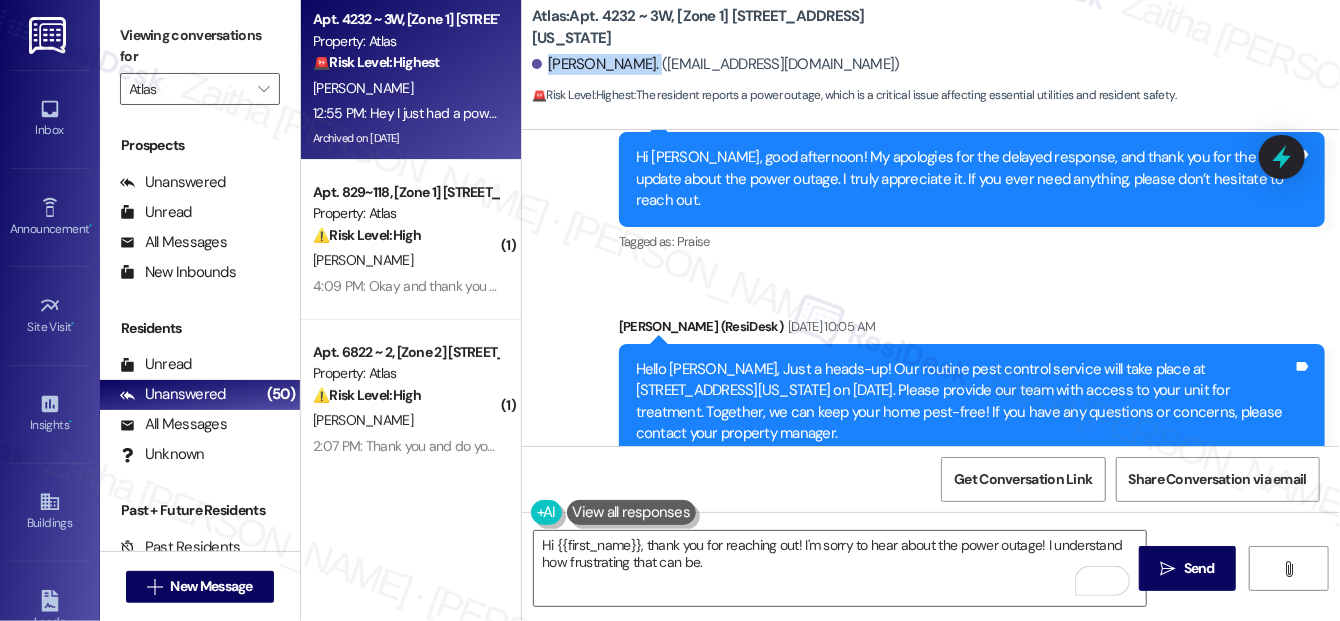 drag, startPoint x: 546, startPoint y: 62, endPoint x: 649, endPoint y: 64, distance: 103.01942 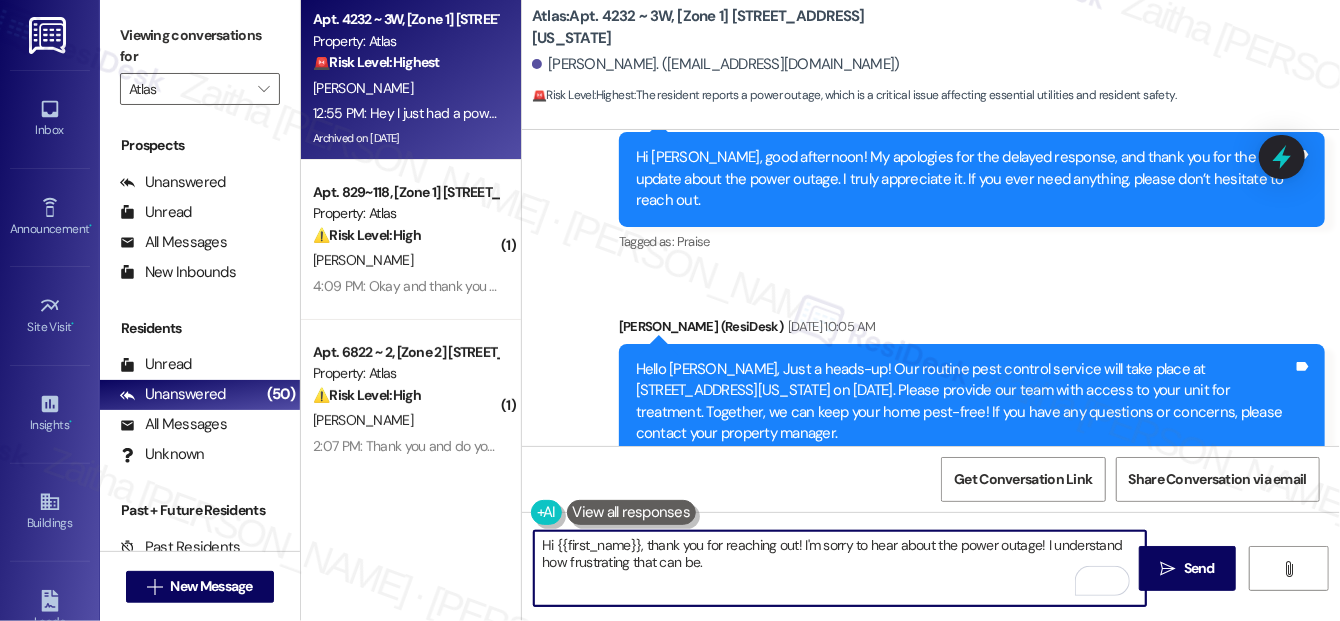click on "Hi {{first_name}}, thank you for reaching out! I'm sorry to hear about the power outage! I understand how frustrating that can be." at bounding box center (840, 568) 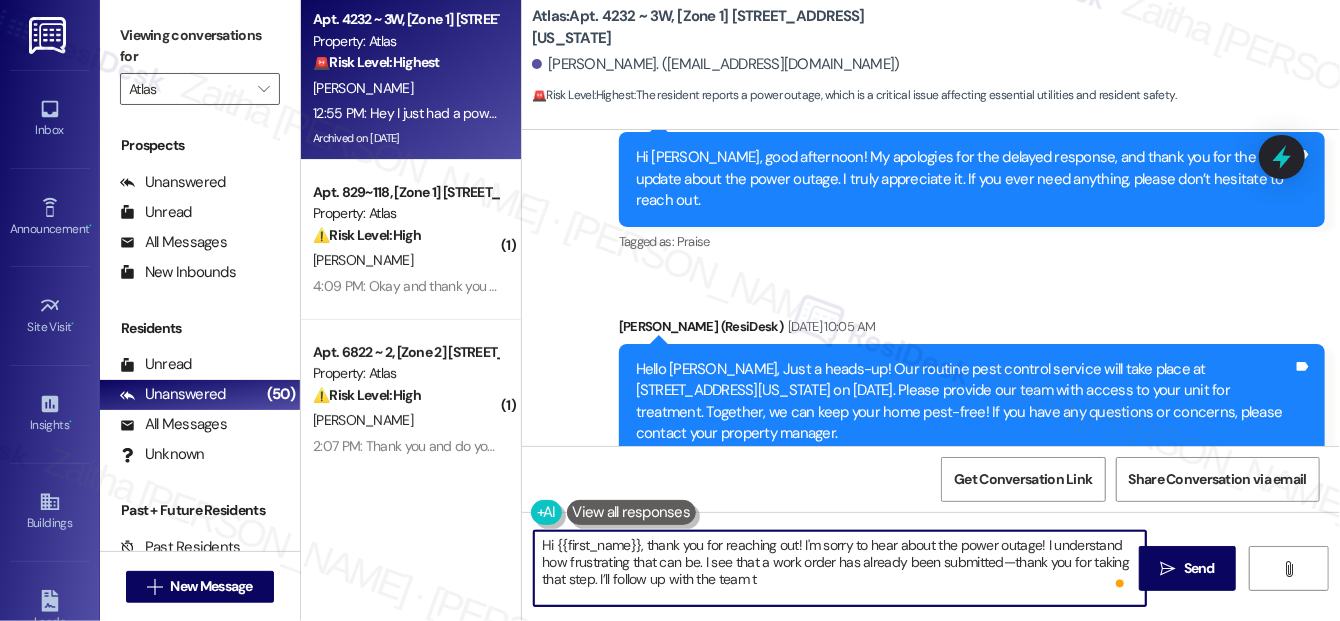 click on "Hi {{first_name}}, thank you for reaching out! I'm sorry to hear about the power outage! I understand how frustrating that can be. I see that a work order has already been submitted—thank you for taking that step. I’ll follow up with the team t" at bounding box center (840, 568) 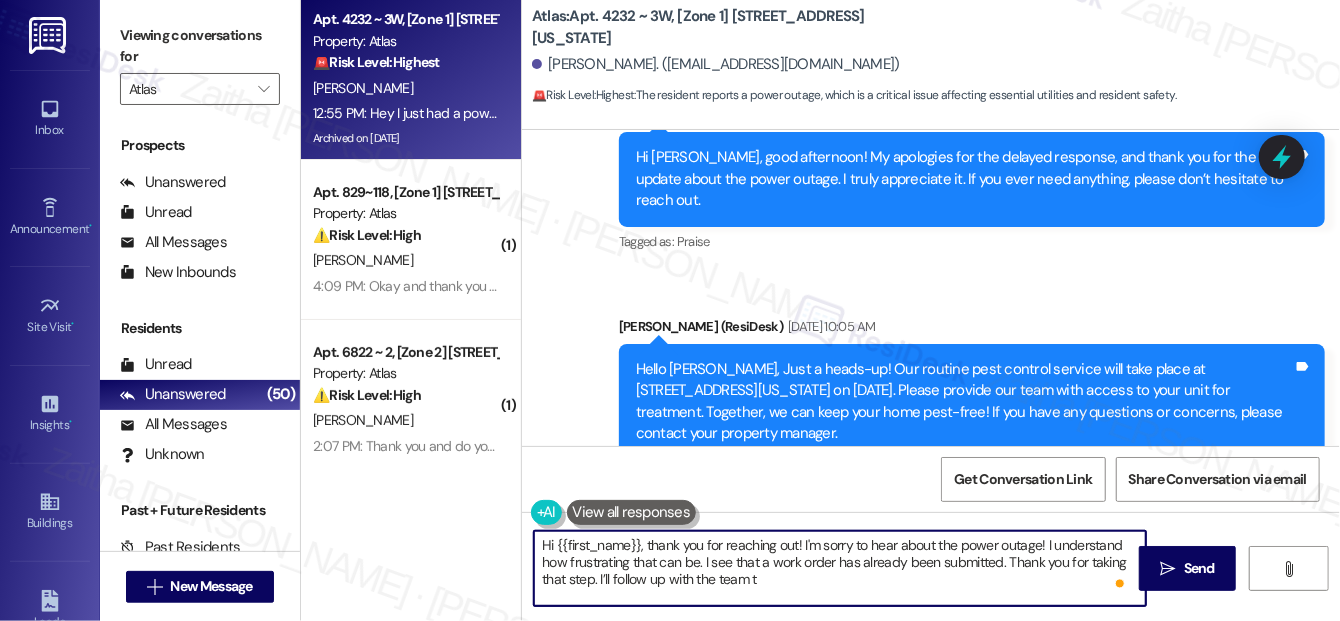 click on "Hi {{first_name}}, thank you for reaching out! I'm sorry to hear about the power outage! I understand how frustrating that can be. I see that a work order has already been submitted. Thank you for taking that step. I’ll follow up with the team t" at bounding box center (840, 568) 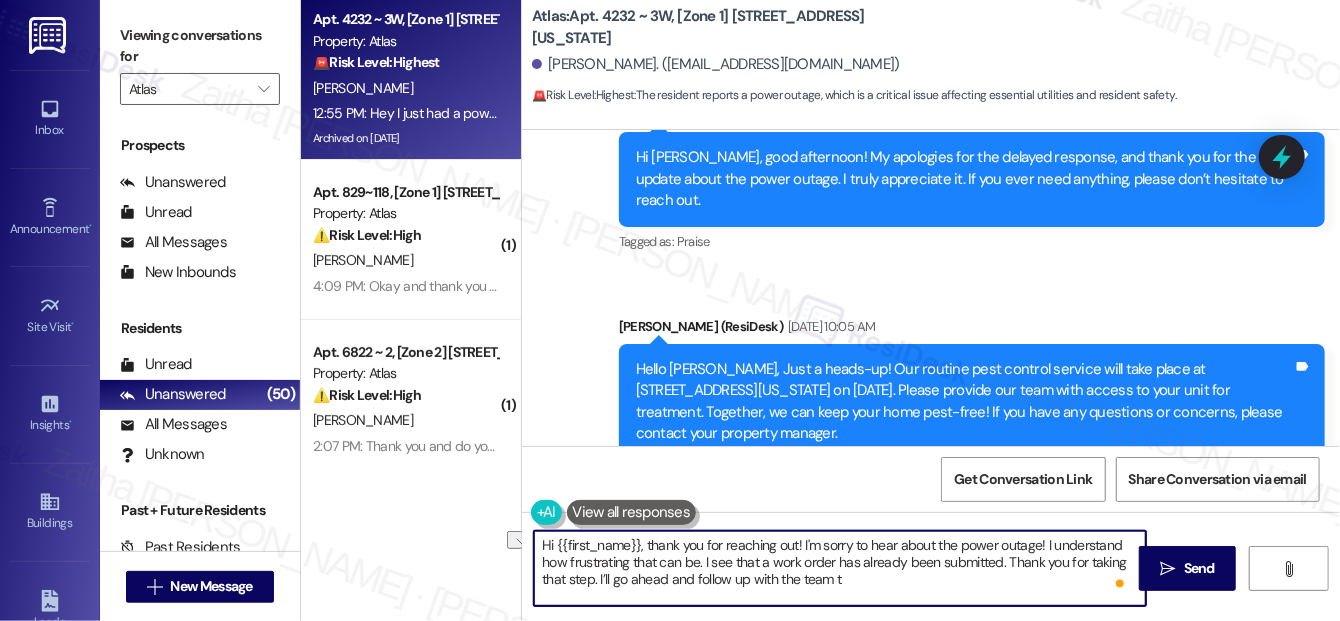 drag, startPoint x: 598, startPoint y: 573, endPoint x: 834, endPoint y: 580, distance: 236.10379 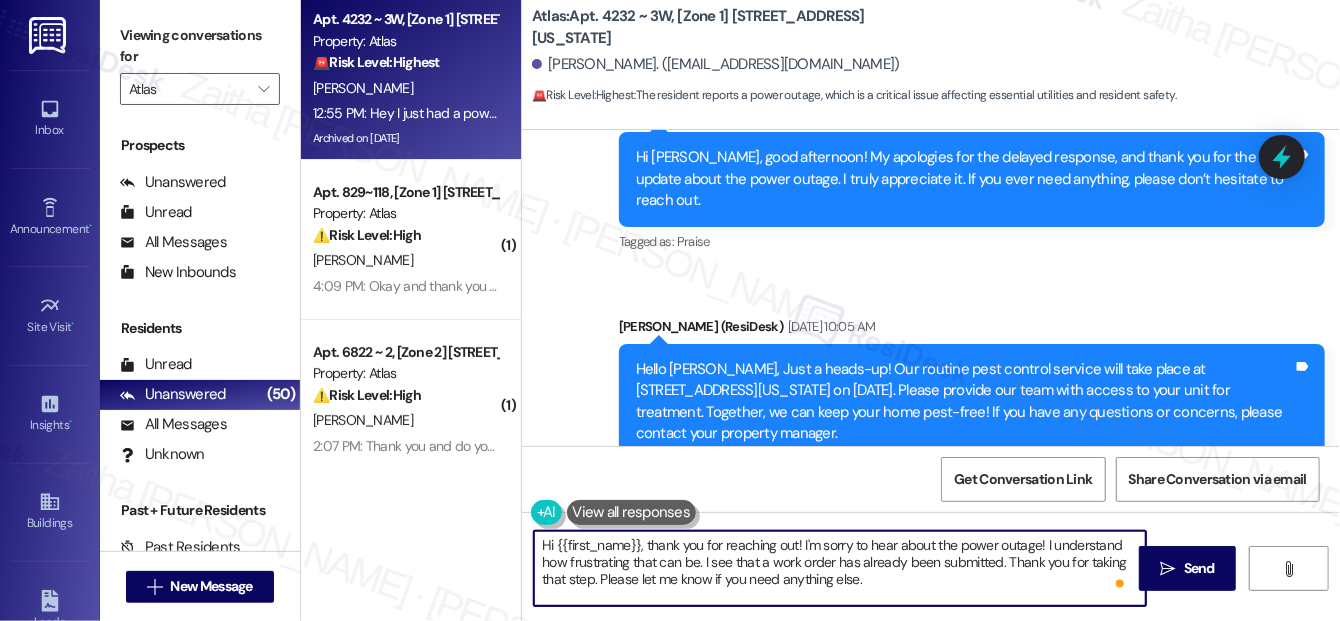 scroll, scrollTop: 0, scrollLeft: 0, axis: both 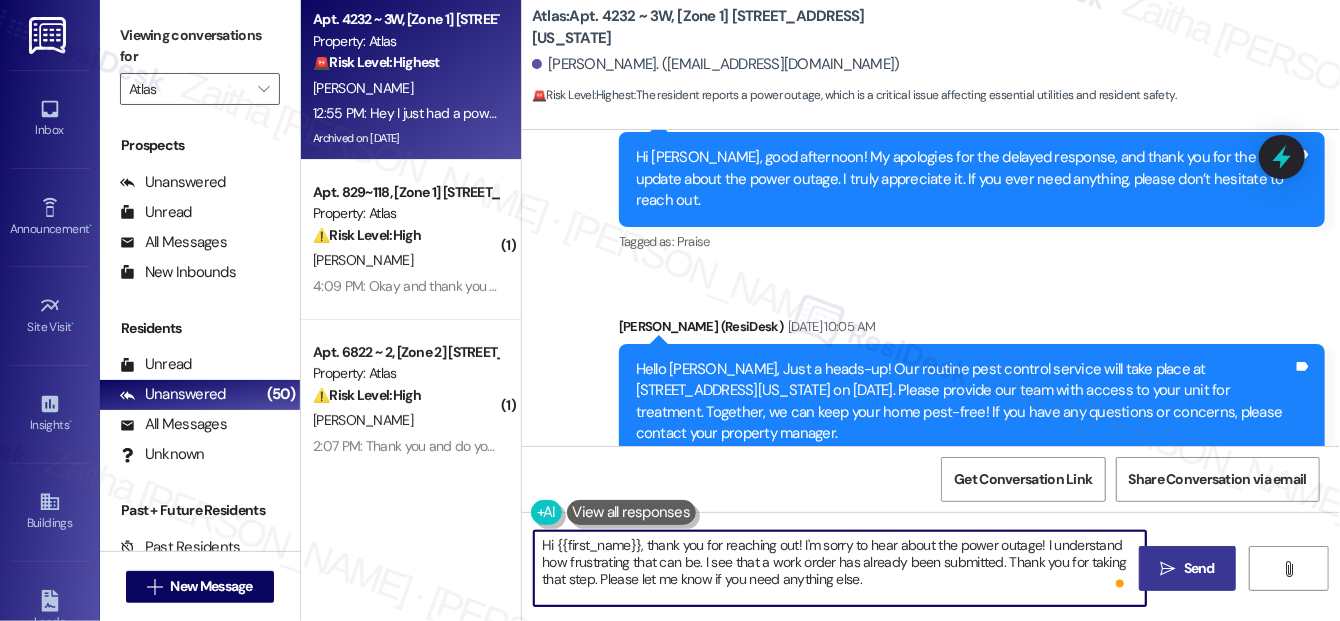 type on "Hi {{first_name}}, thank you for reaching out! I'm sorry to hear about the power outage! I understand how frustrating that can be. I see that a work order has already been submitted. Thank you for taking that step. Please let me know if you need anything else." 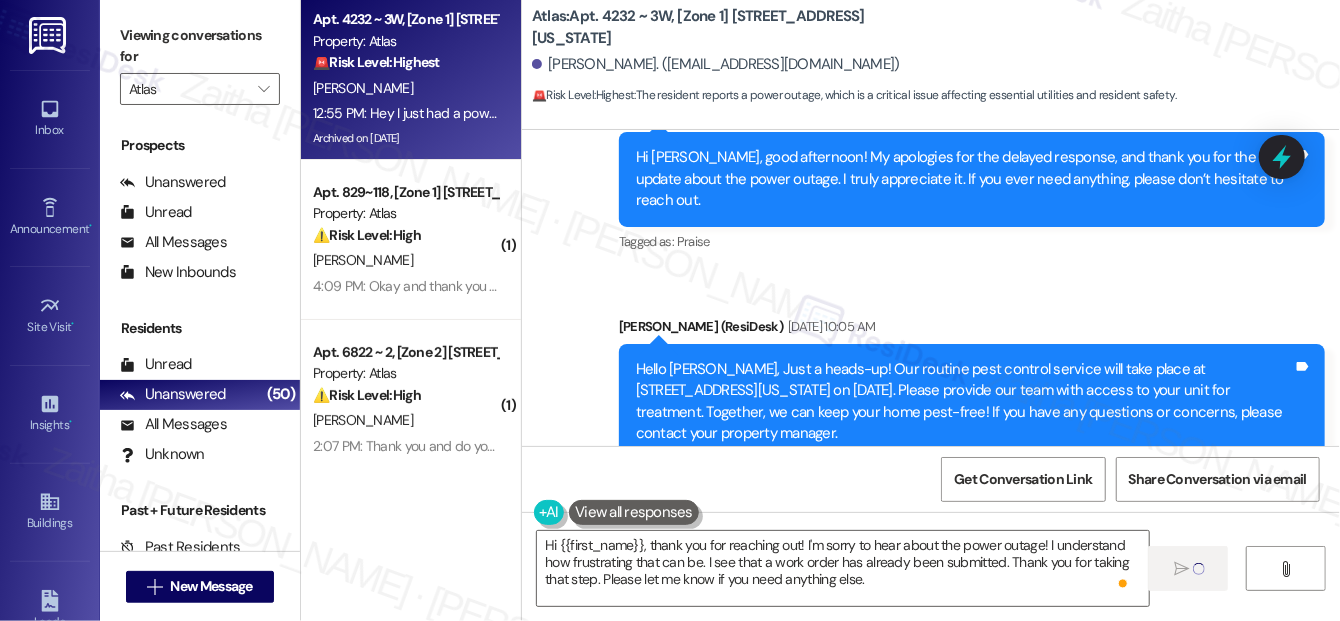 scroll, scrollTop: 0, scrollLeft: 0, axis: both 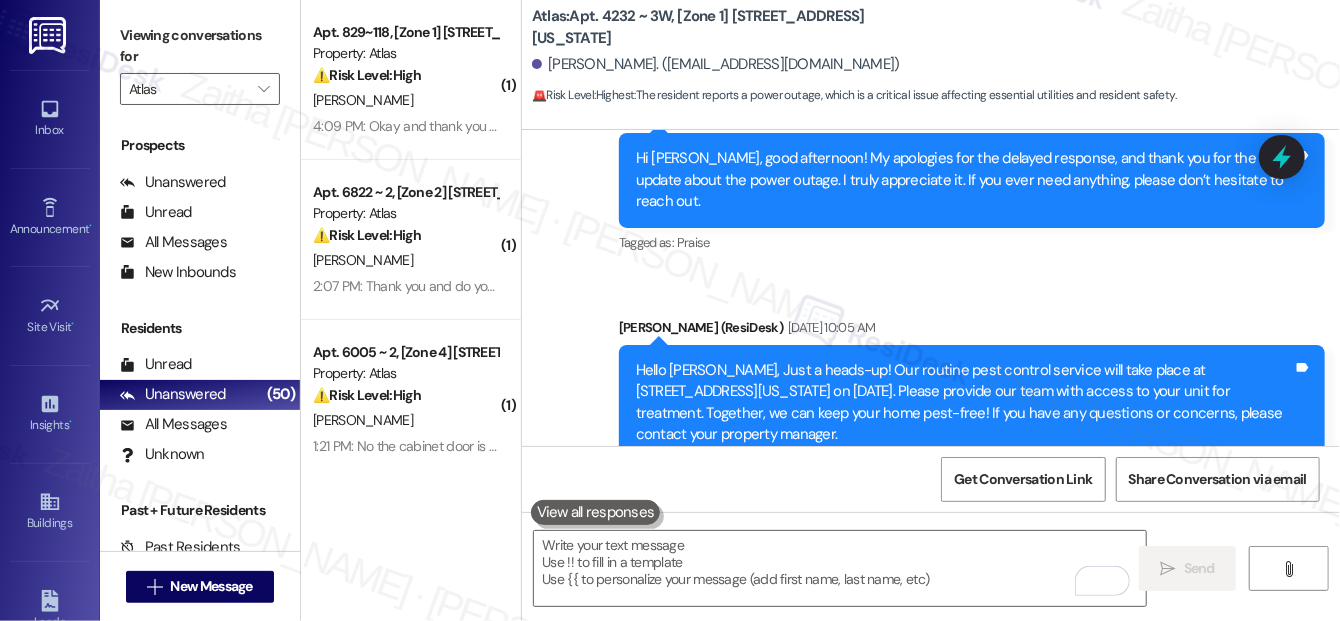click on "Received via SMS Brionna Edwards 12:55 PM Hey I just had a power outage  Tags and notes Tagged as:   Safety & security Click to highlight conversations about Safety & security" at bounding box center (931, 589) 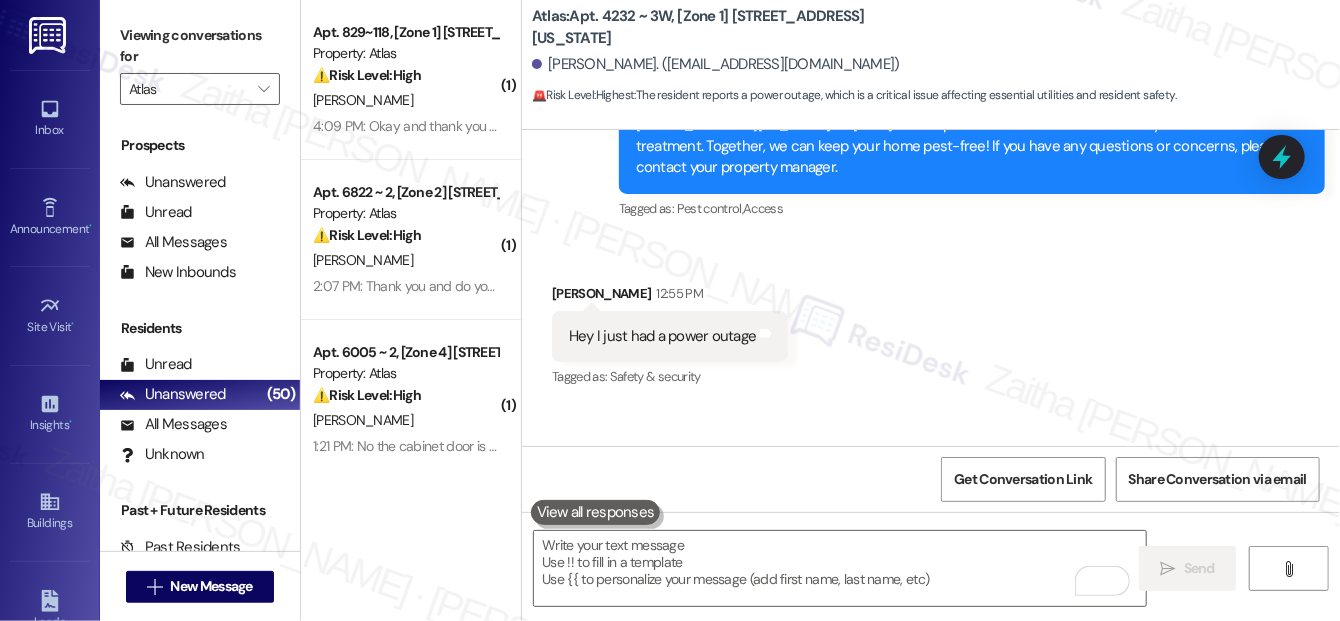 scroll, scrollTop: 20812, scrollLeft: 0, axis: vertical 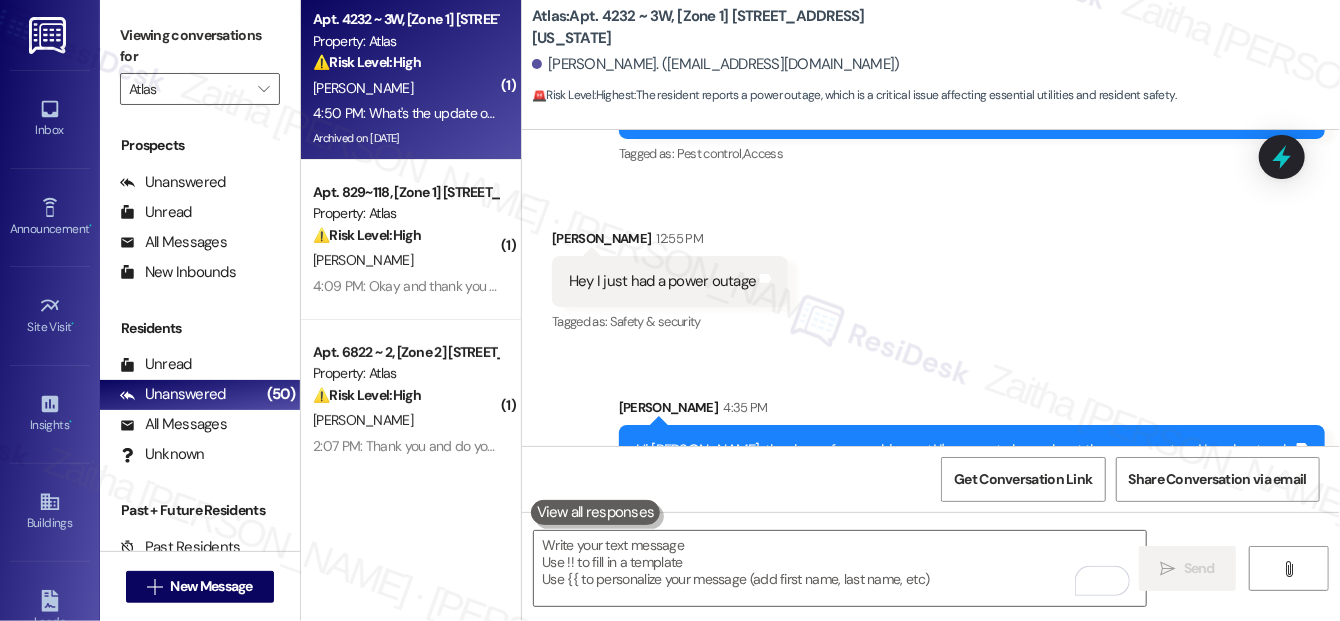 click on "Received via SMS Brionna Edwards 4:50 PM What's the update on this? My groceries are spoiling  Tags and notes" at bounding box center (931, 603) 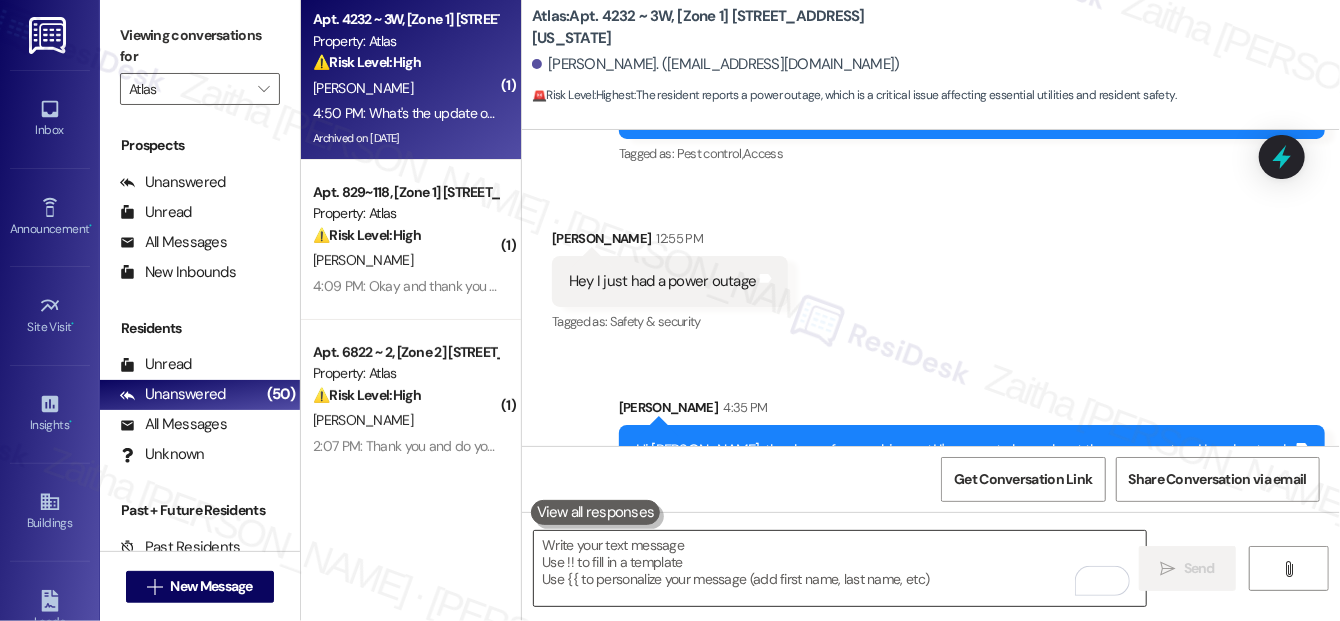 click at bounding box center [840, 568] 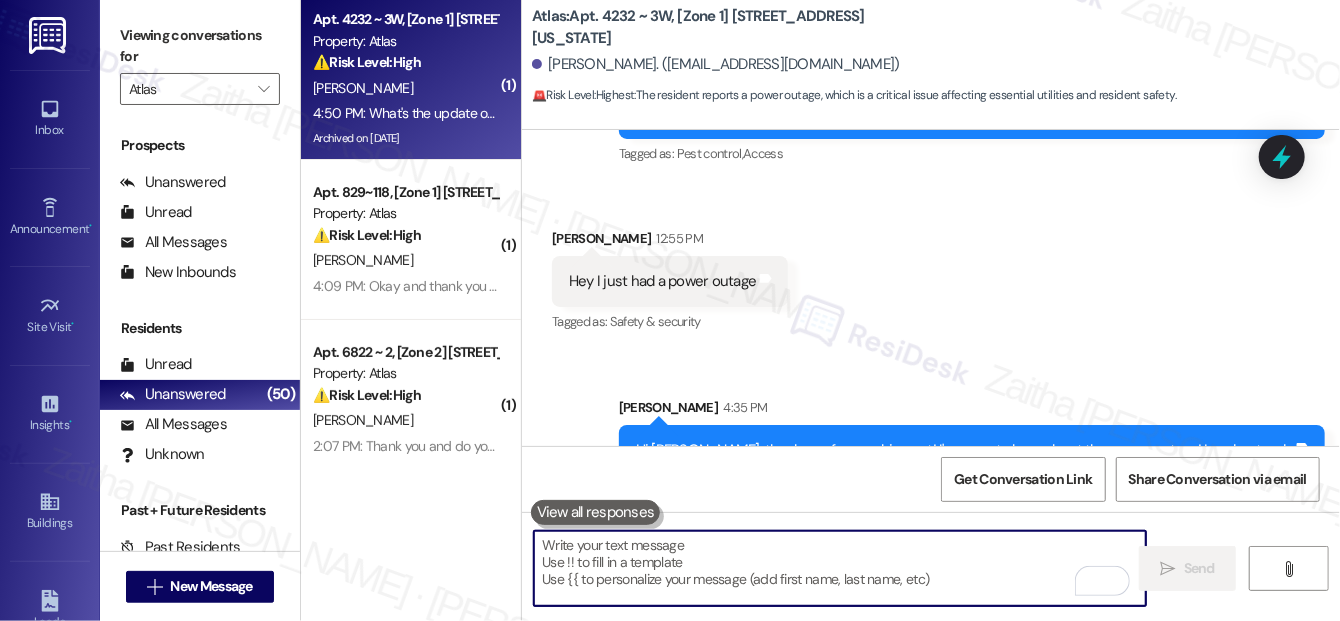 paste on "I understand the urgency, especially with your groceries being affected. We're currently following up with the team and will keep you posted as soon as we receive an update." 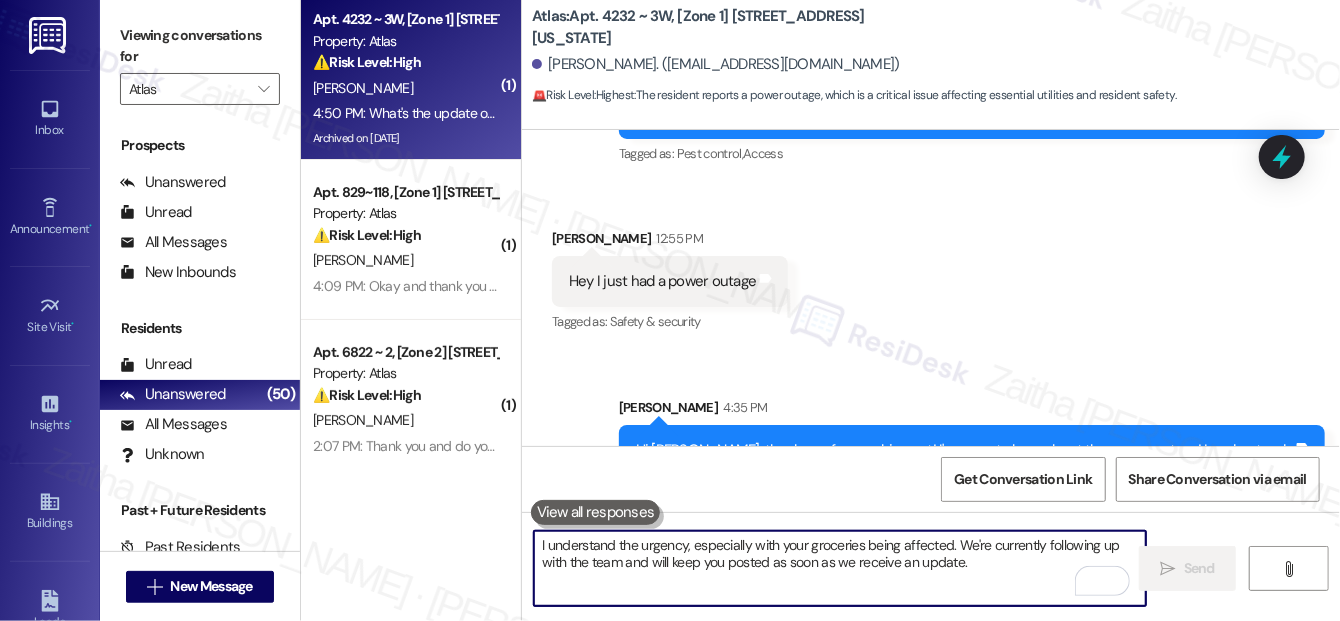 paste on "I understand the urgency, especially with your groceries being affected. We're currently following up with the team and will keep you posted as soon as we receive an update." 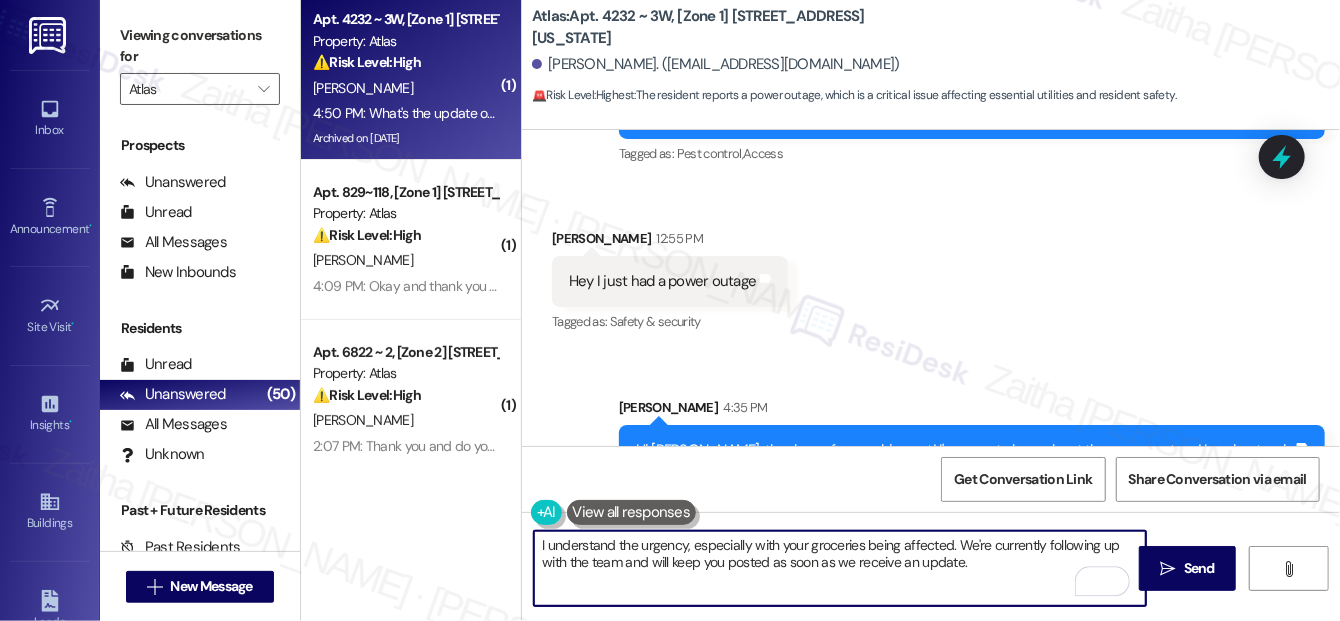 paste on "I really appreciate your patience in the meantime." 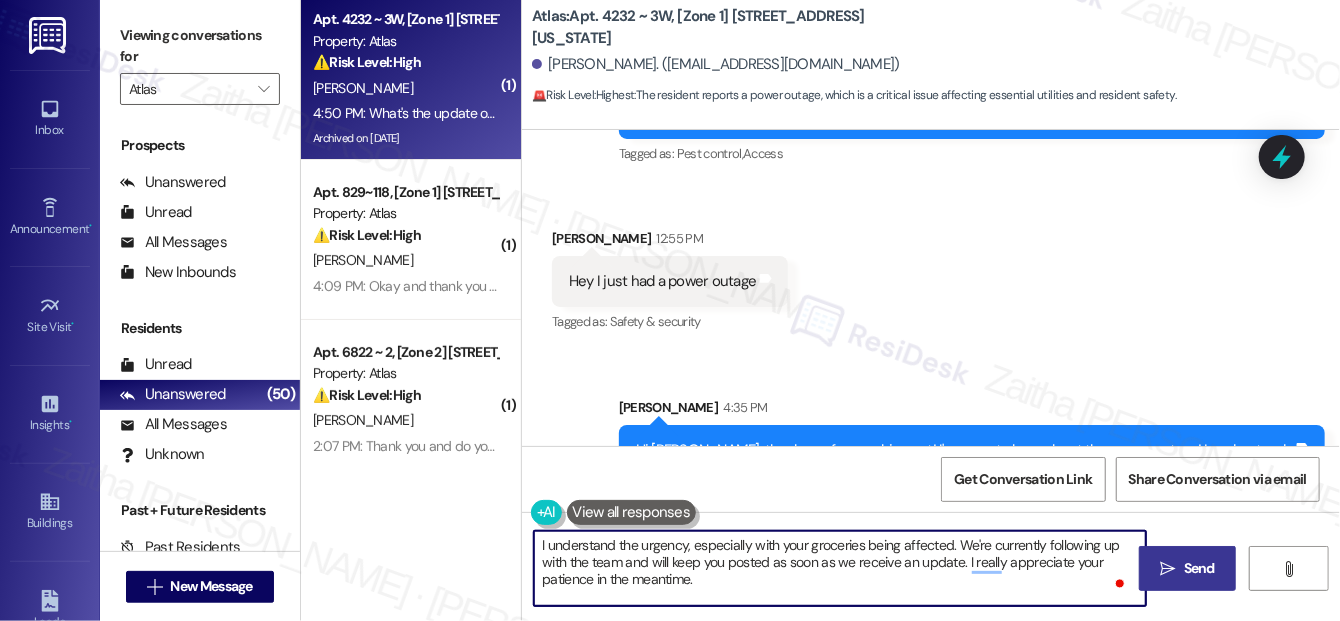type on "I understand the urgency, especially with your groceries being affected. We're currently following up with the team and will keep you posted as soon as we receive an update. I really appreciate your patience in the meantime." 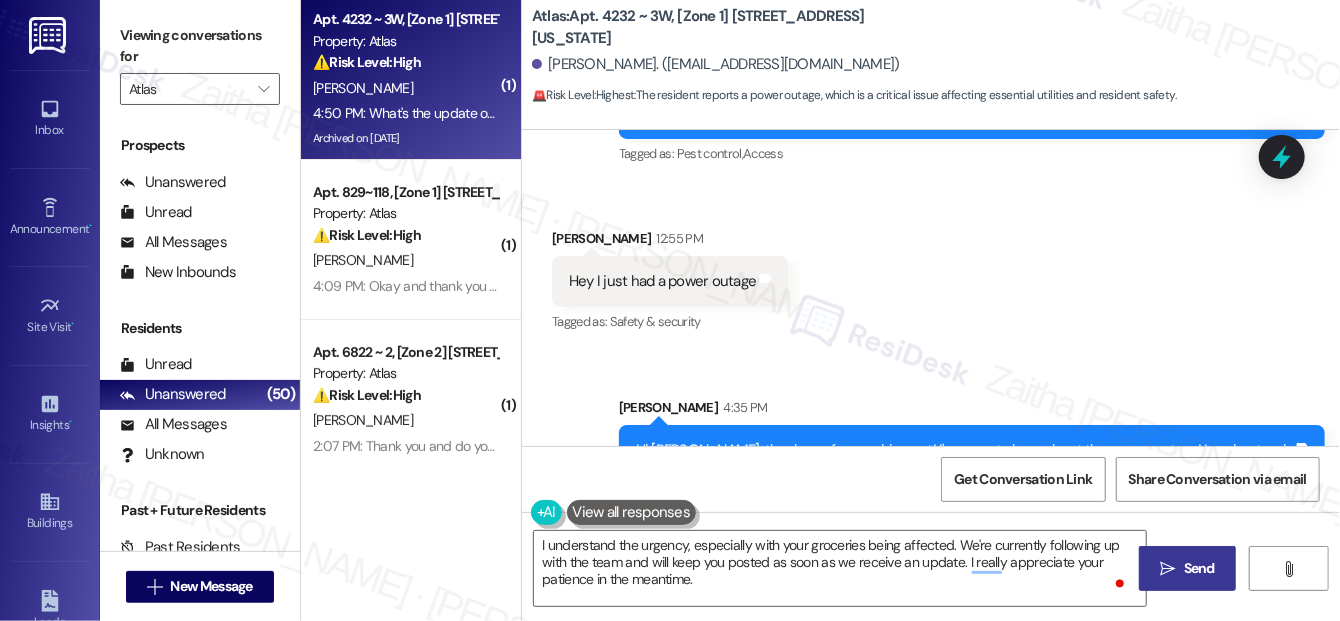 drag, startPoint x: 1186, startPoint y: 560, endPoint x: 1152, endPoint y: 441, distance: 123.76187 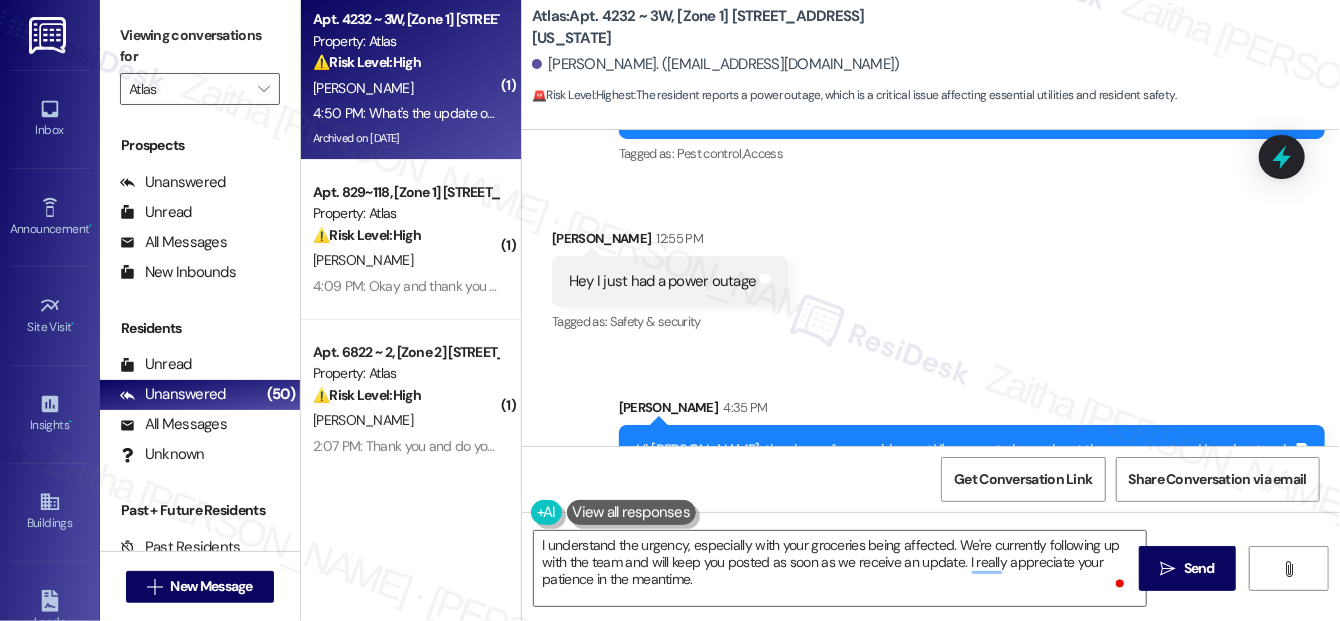 click on "Send" at bounding box center [1199, 568] 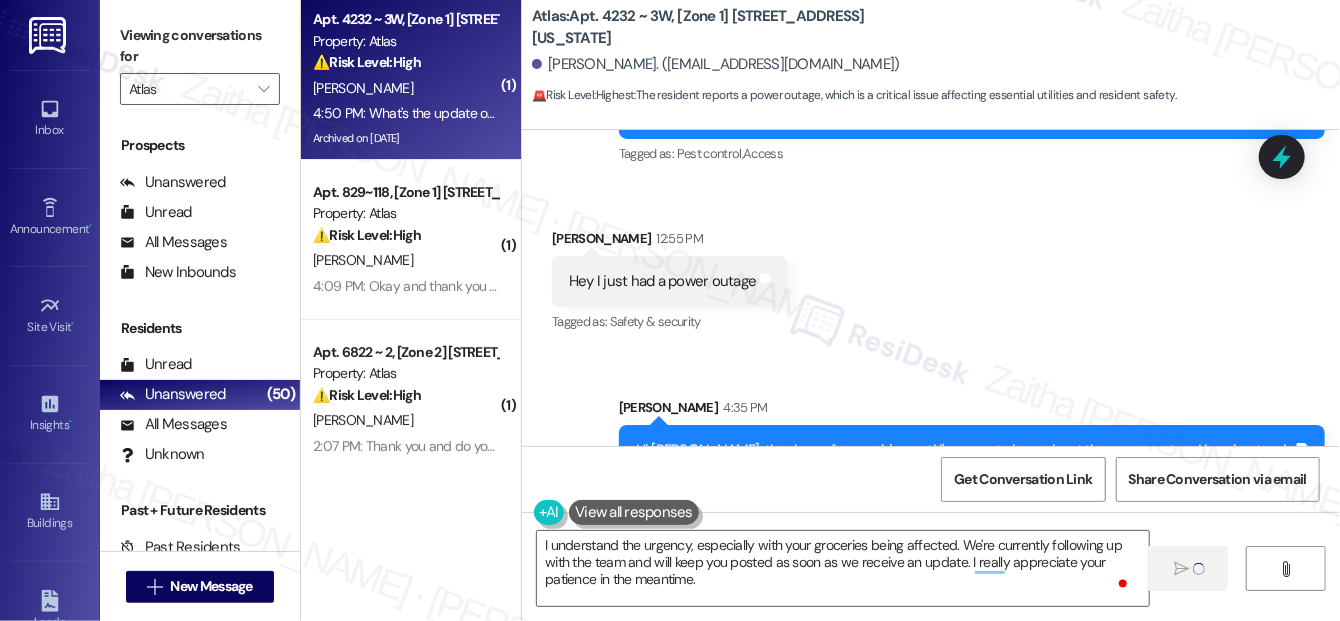 type 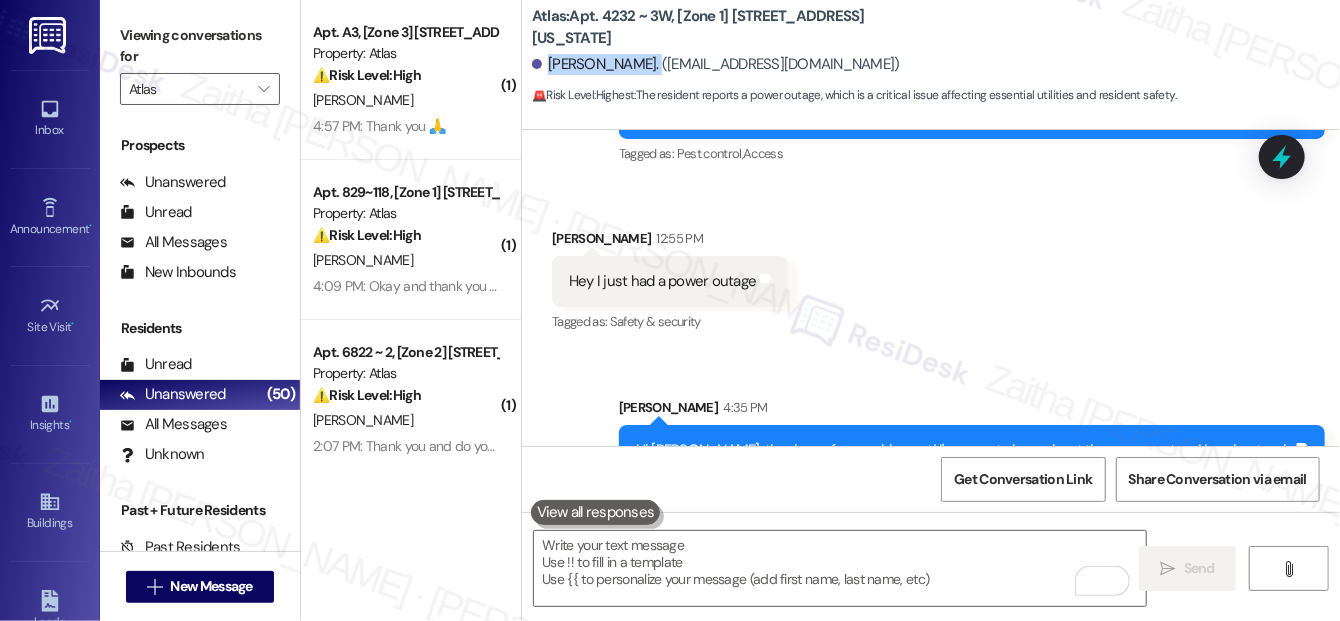 drag, startPoint x: 549, startPoint y: 62, endPoint x: 650, endPoint y: 54, distance: 101.31634 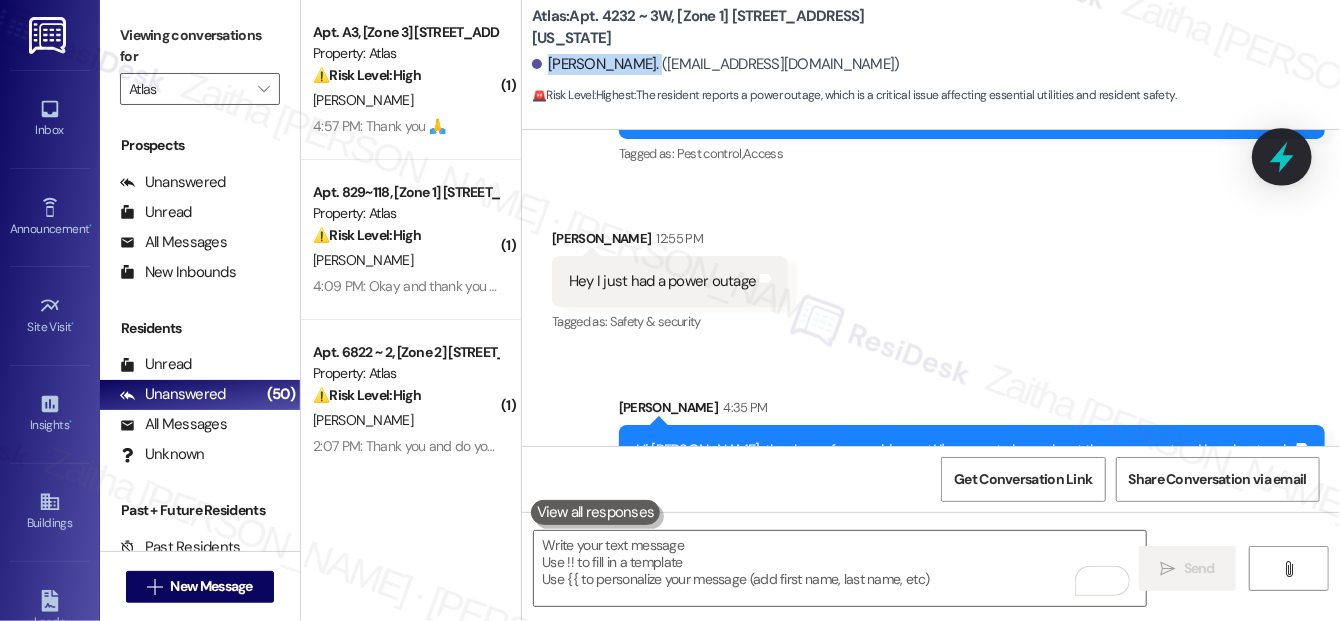 click 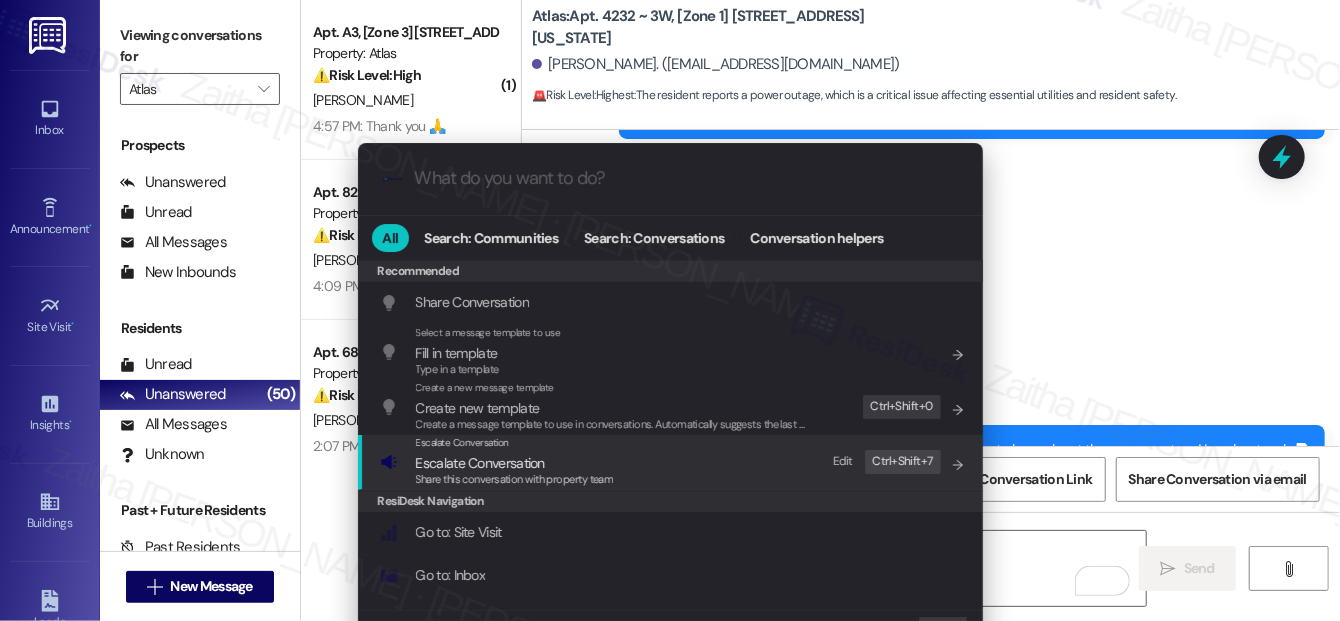 click on "Escalate Conversation" at bounding box center [480, 463] 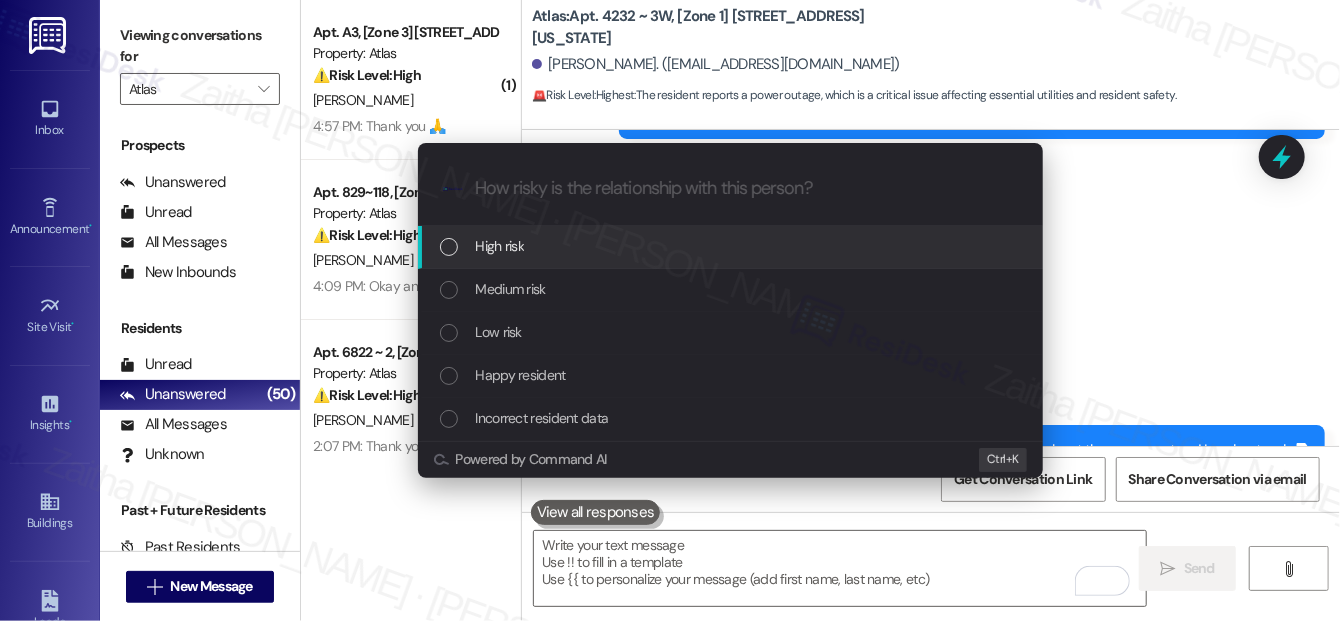click on "High risk" at bounding box center (732, 246) 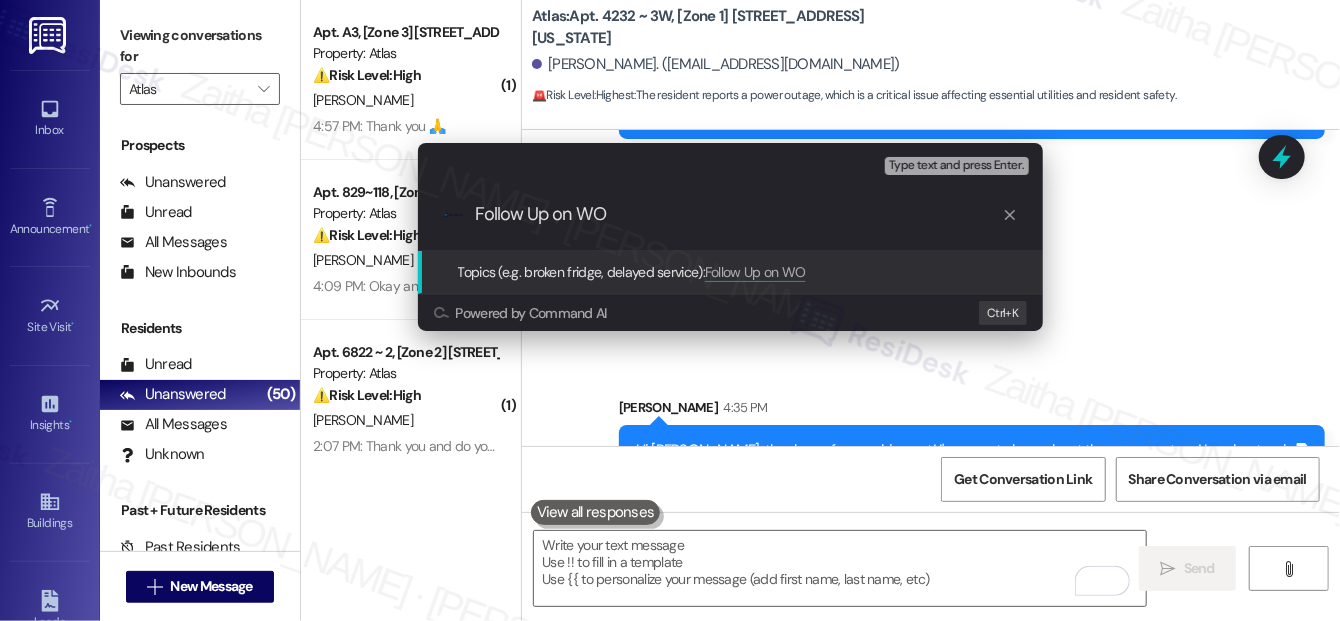 paste on "#163733" 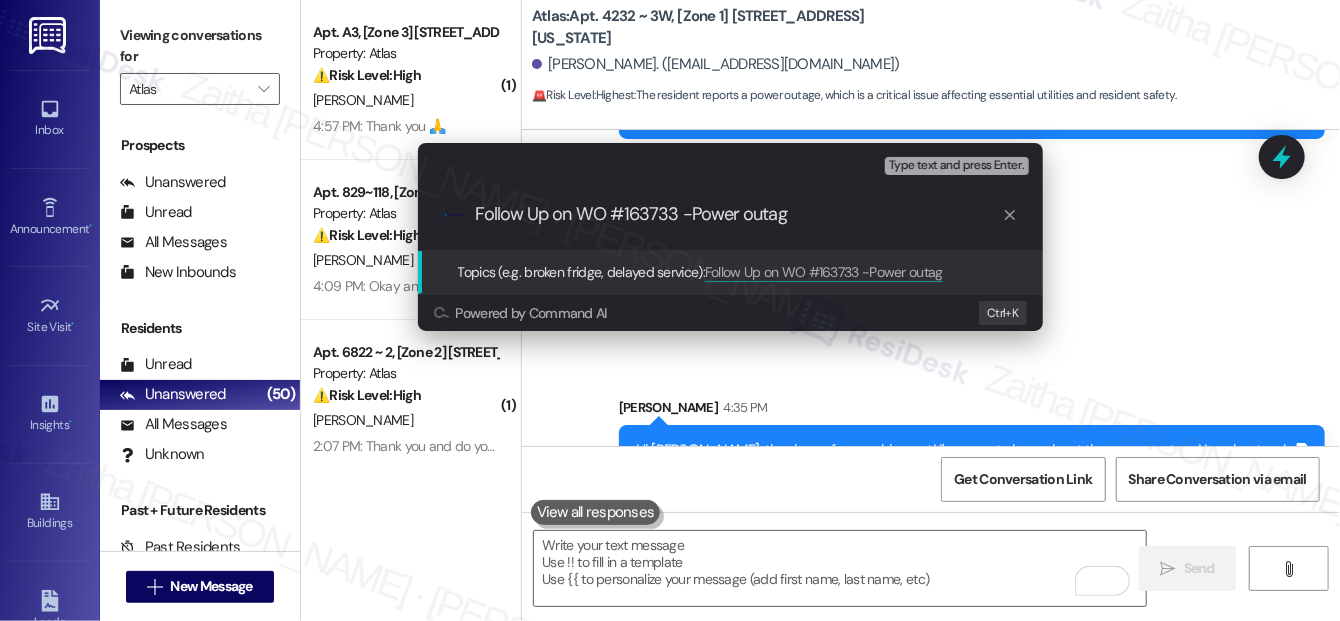 type on "Follow Up on WO #163733 -Power outage" 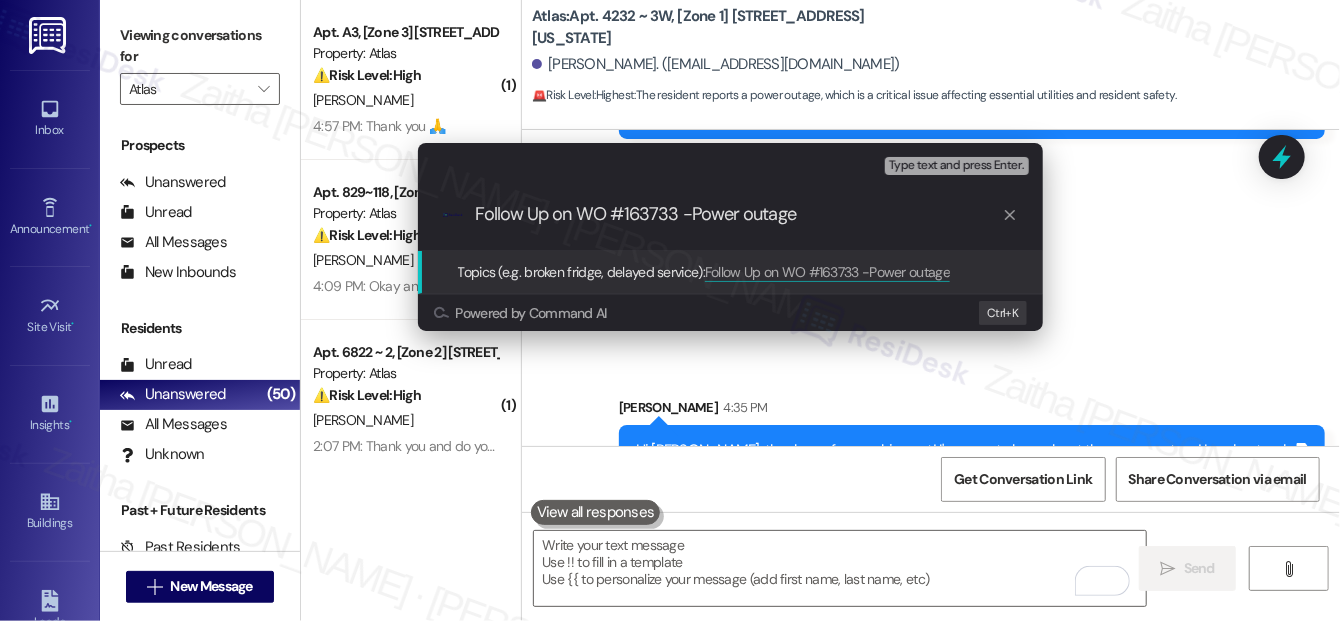 type 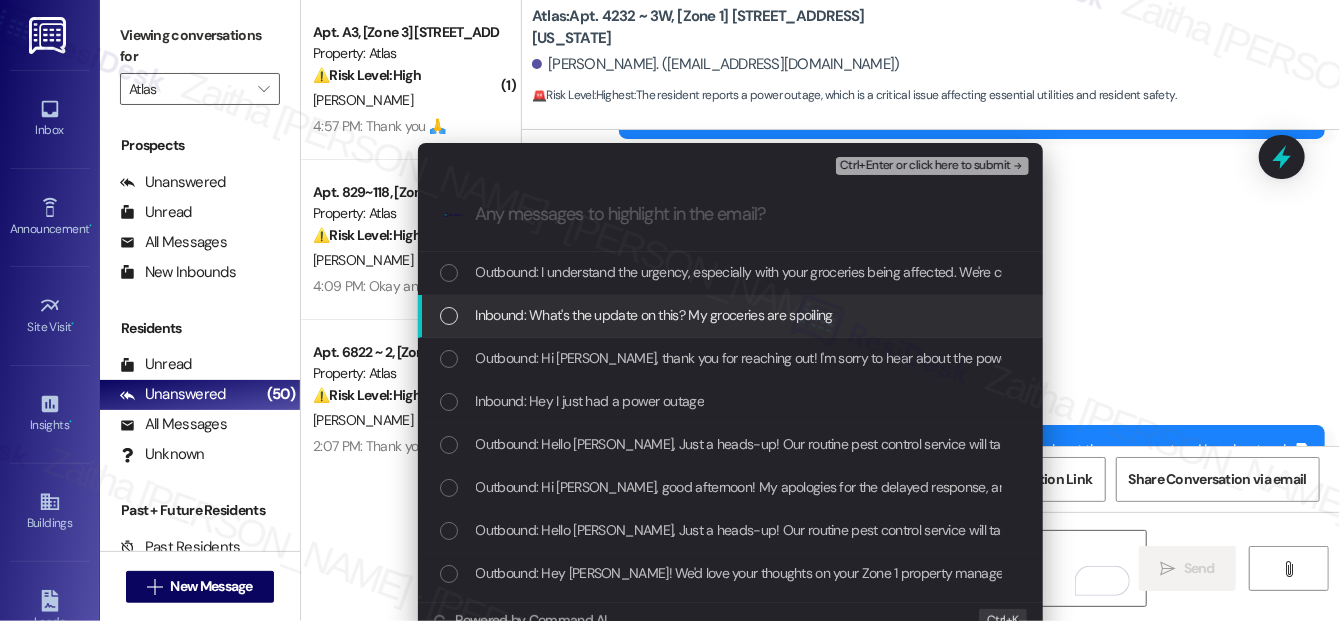 click at bounding box center [449, 316] 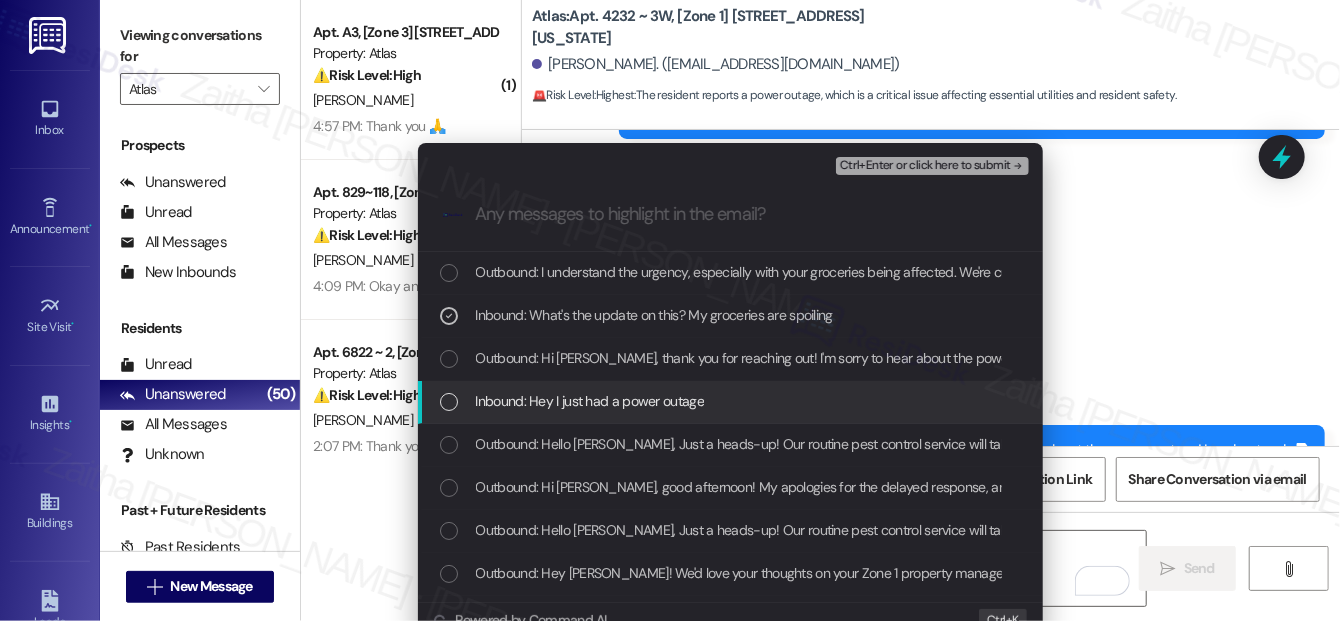 click at bounding box center [449, 402] 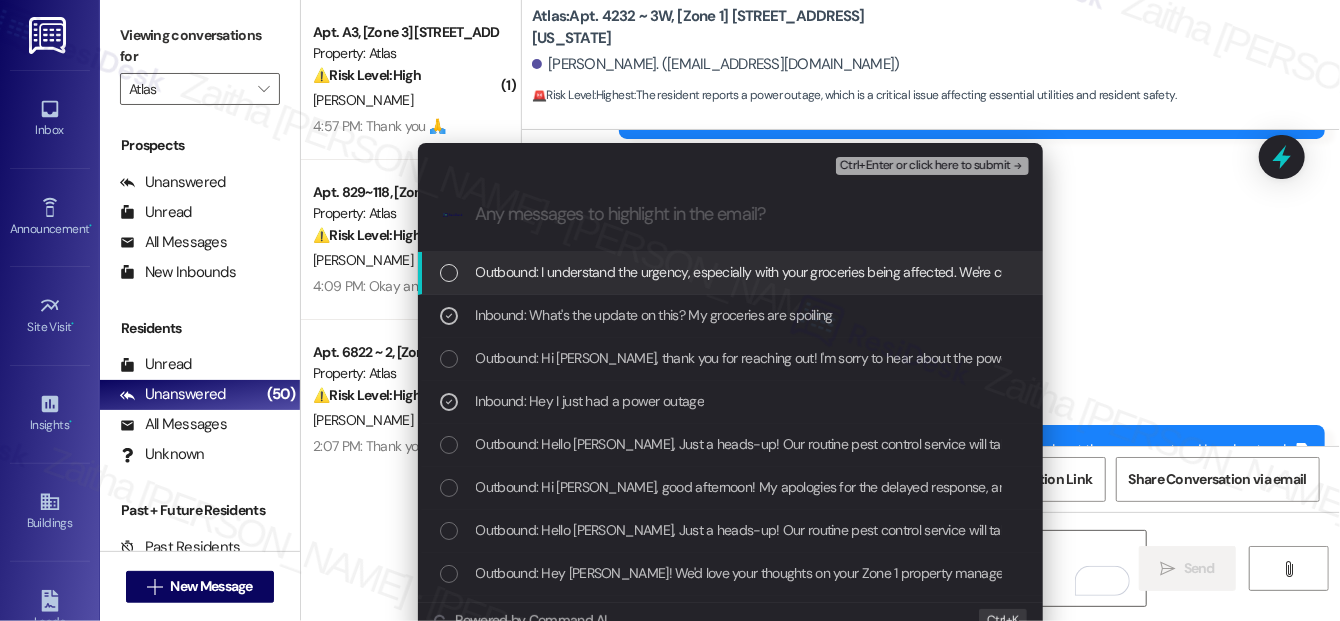 click on "Ctrl+Enter or click here to submit" at bounding box center [925, 166] 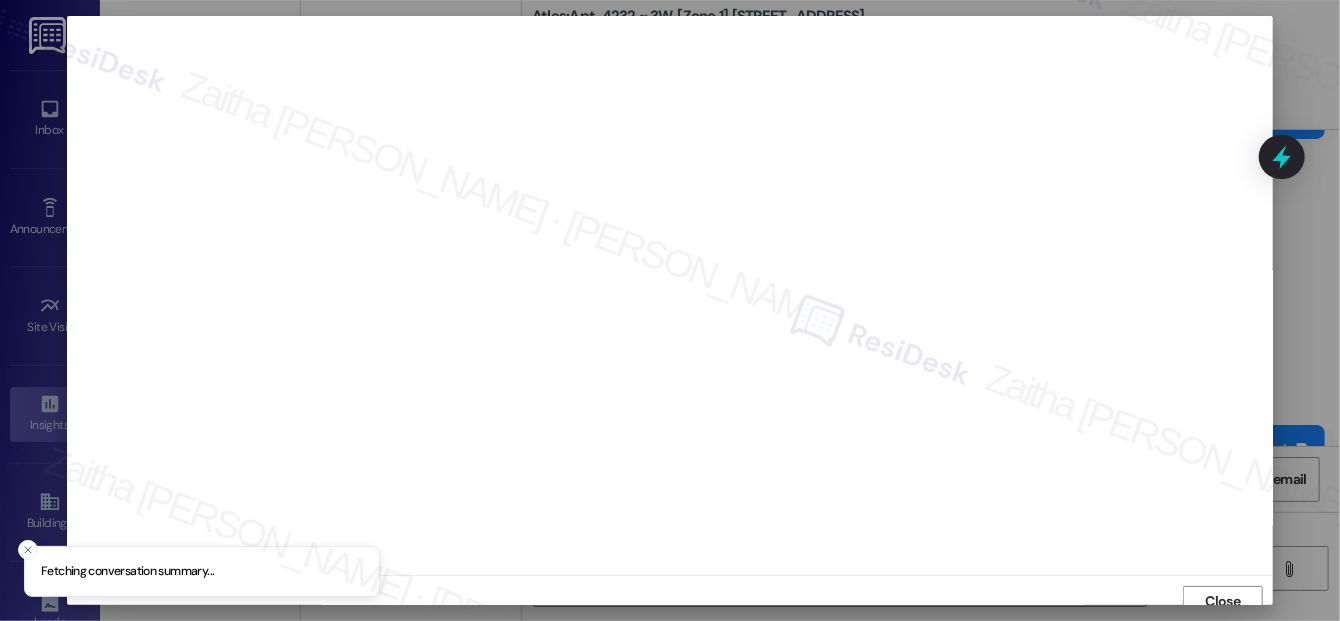 scroll, scrollTop: 12, scrollLeft: 0, axis: vertical 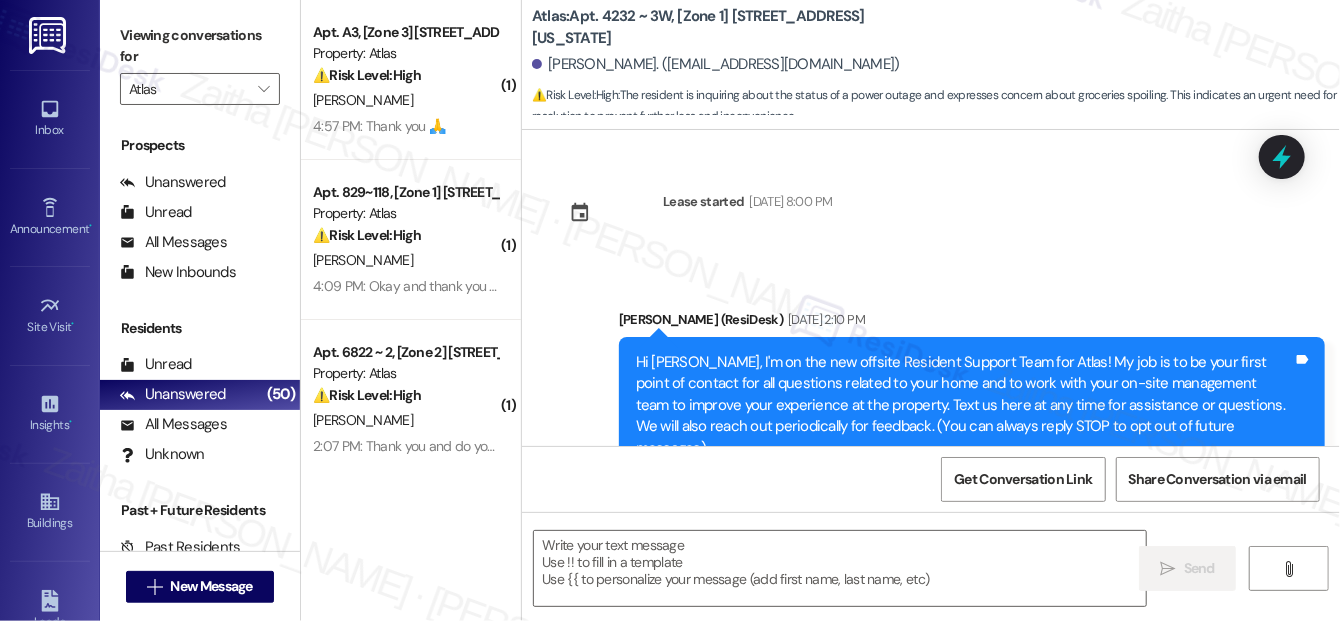 type on "Fetching suggested responses. Please feel free to read through the conversation in the meantime." 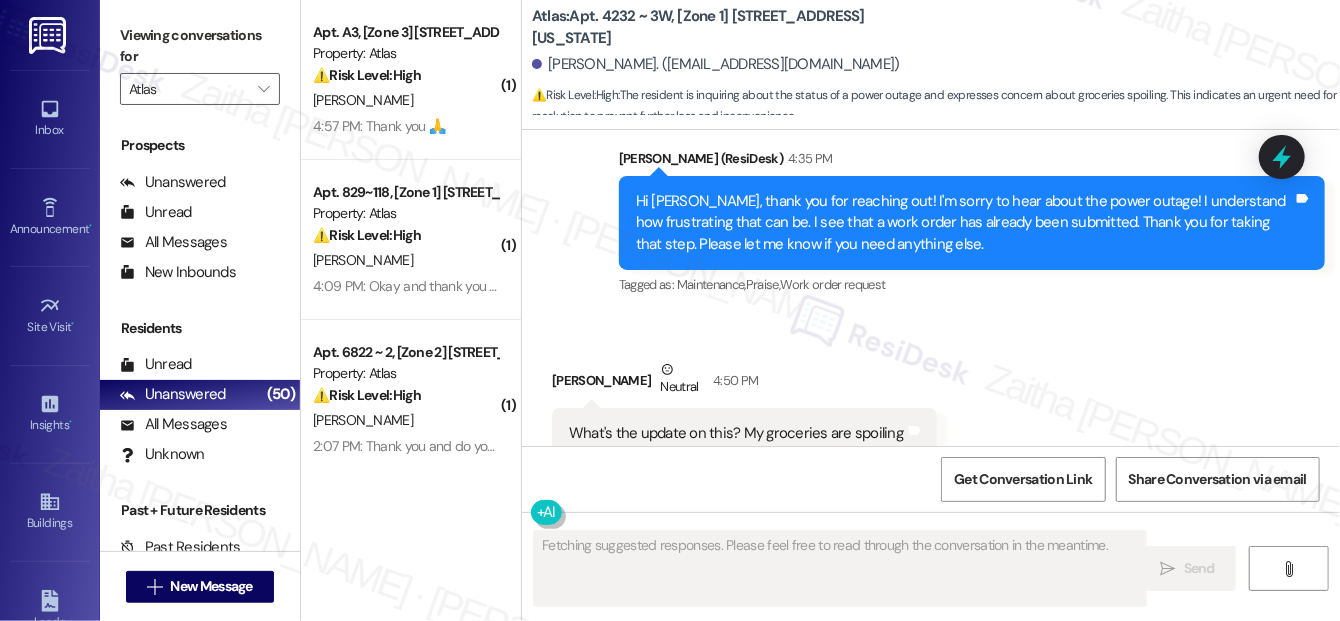 scroll, scrollTop: 21104, scrollLeft: 0, axis: vertical 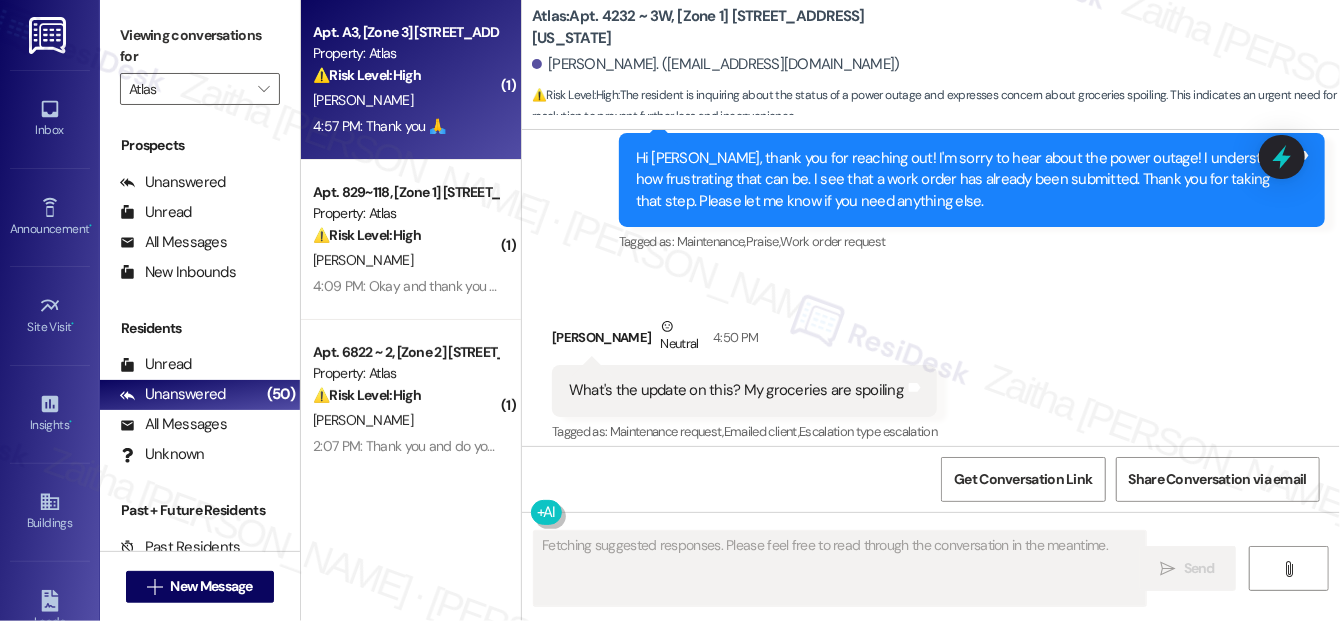 click on "4:57 PM: Thank you 🙏  4:57 PM: Thank you 🙏" at bounding box center [405, 126] 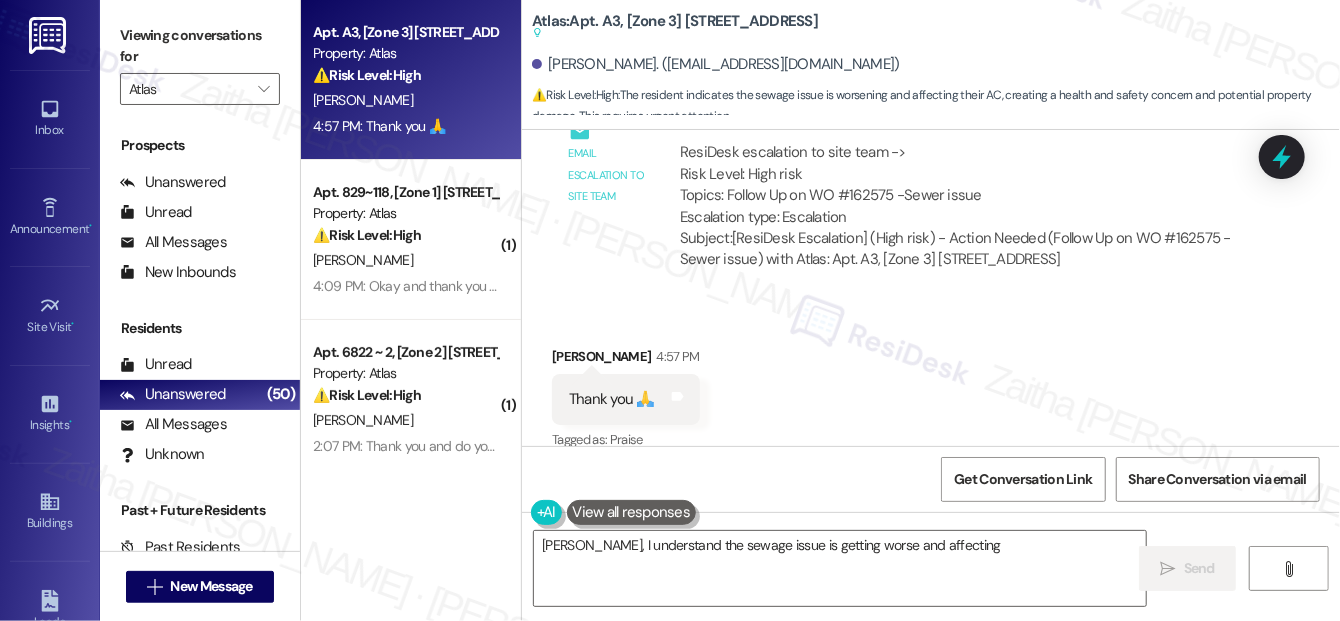 scroll, scrollTop: 4550, scrollLeft: 0, axis: vertical 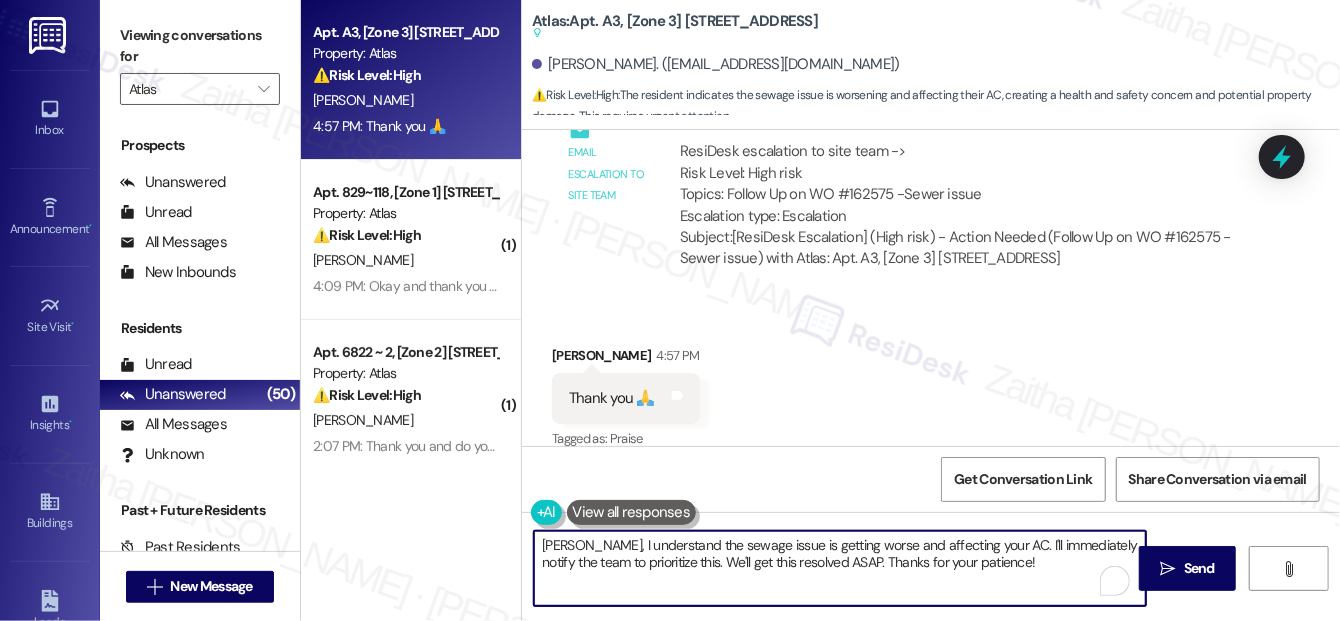 click on "Ibrahim, I understand the sewage issue is getting worse and affecting your AC. I'll immediately notify the team to prioritize this. We'll get this resolved ASAP. Thanks for your patience!" at bounding box center [840, 568] 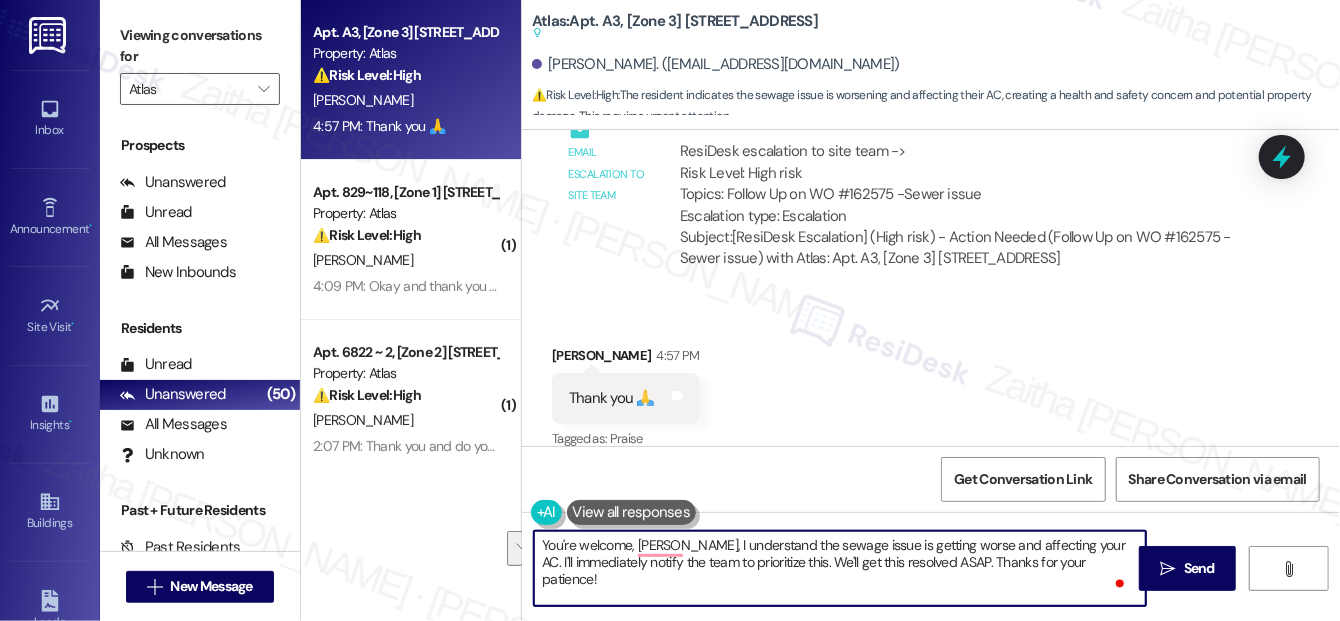drag, startPoint x: 710, startPoint y: 557, endPoint x: 1055, endPoint y: 561, distance: 345.0232 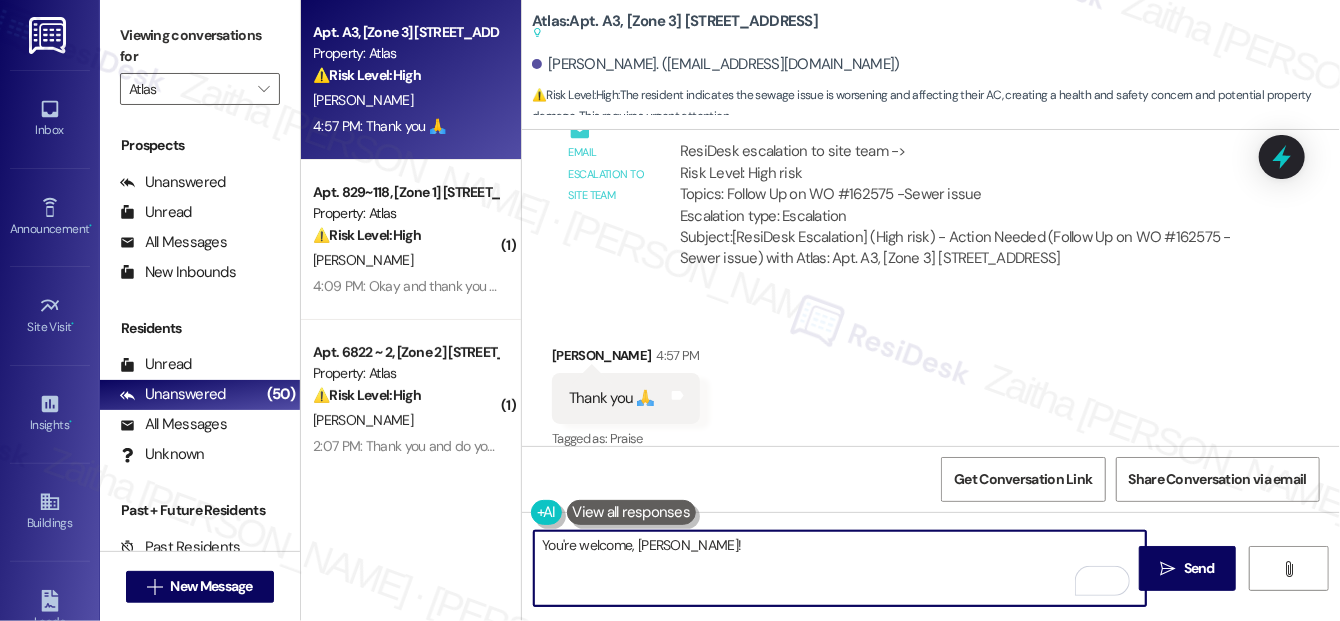 drag, startPoint x: 718, startPoint y: 546, endPoint x: 677, endPoint y: 552, distance: 41.4367 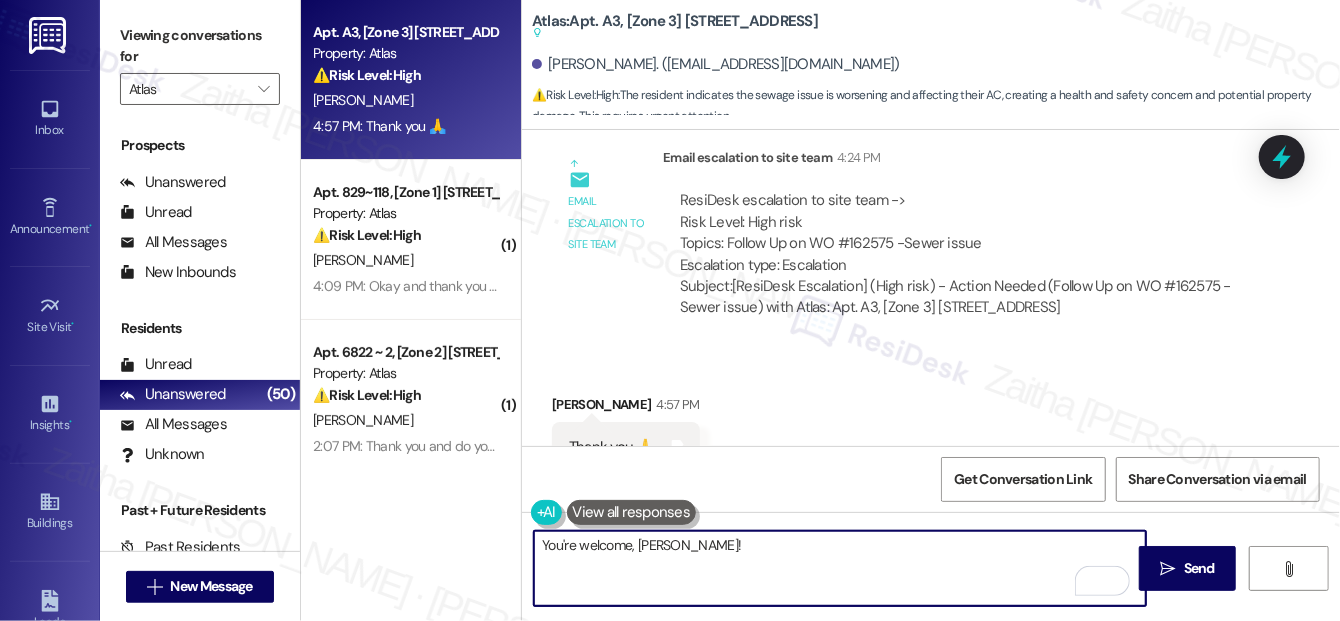 scroll, scrollTop: 4550, scrollLeft: 0, axis: vertical 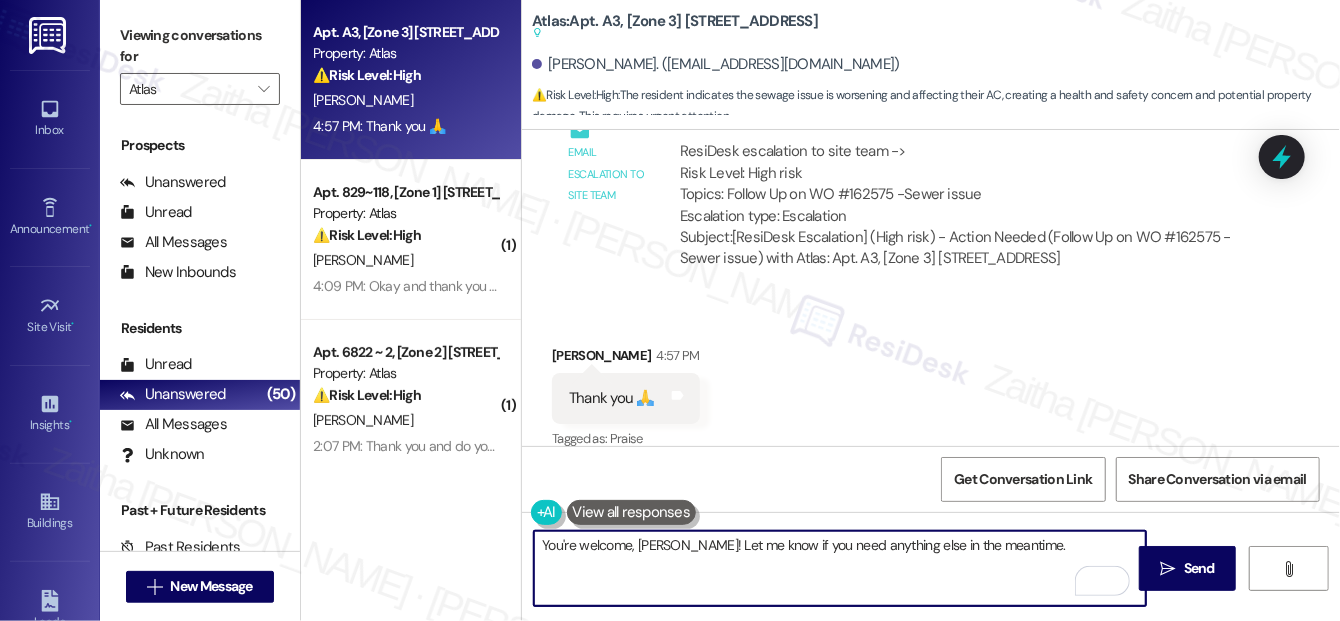drag, startPoint x: 682, startPoint y: 546, endPoint x: 698, endPoint y: 550, distance: 16.492422 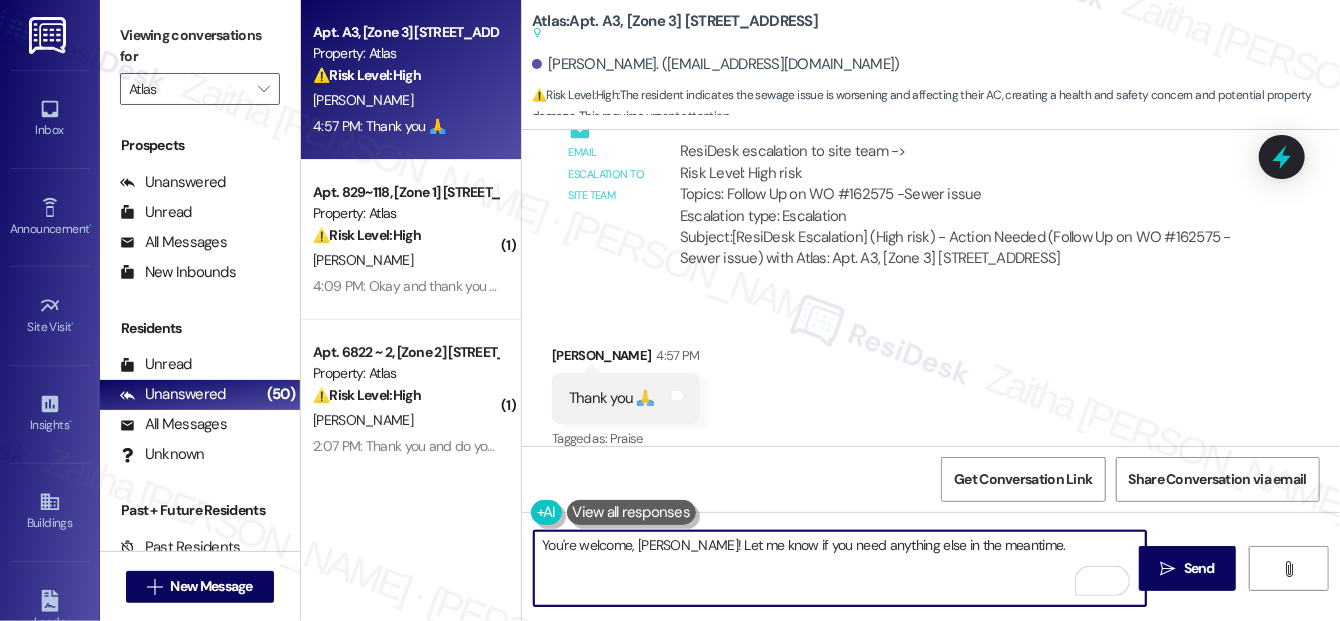 drag, startPoint x: 690, startPoint y: 544, endPoint x: 1031, endPoint y: 556, distance: 341.2111 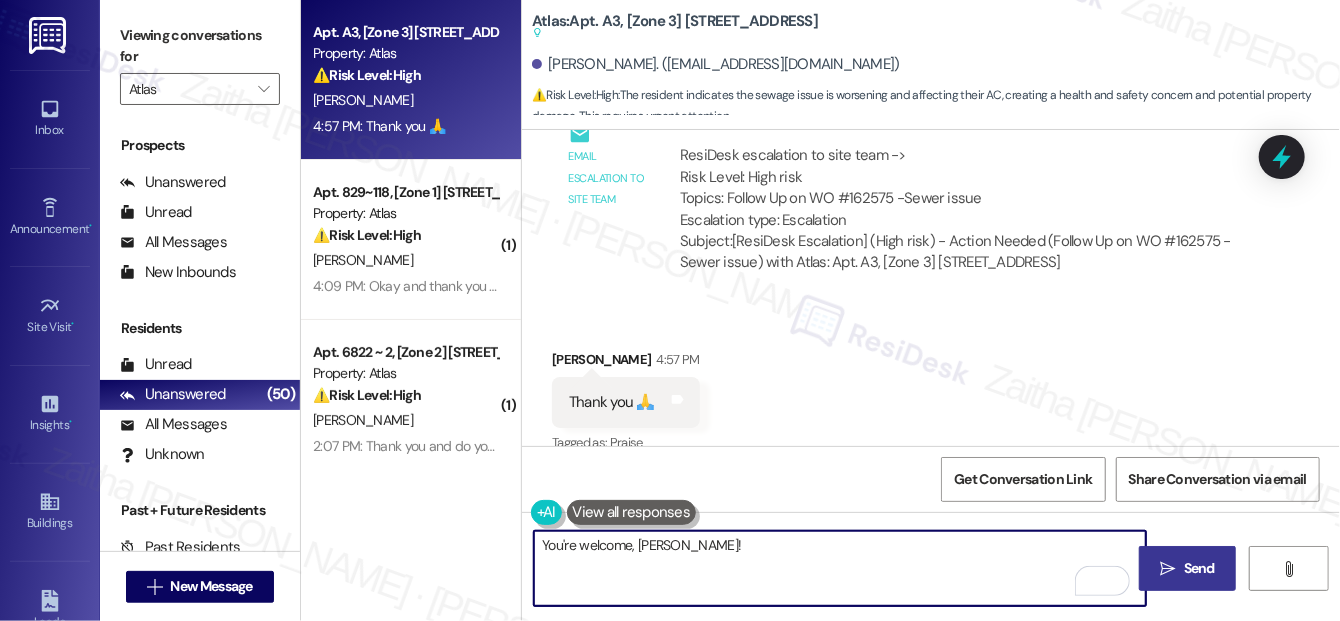 scroll, scrollTop: 4550, scrollLeft: 0, axis: vertical 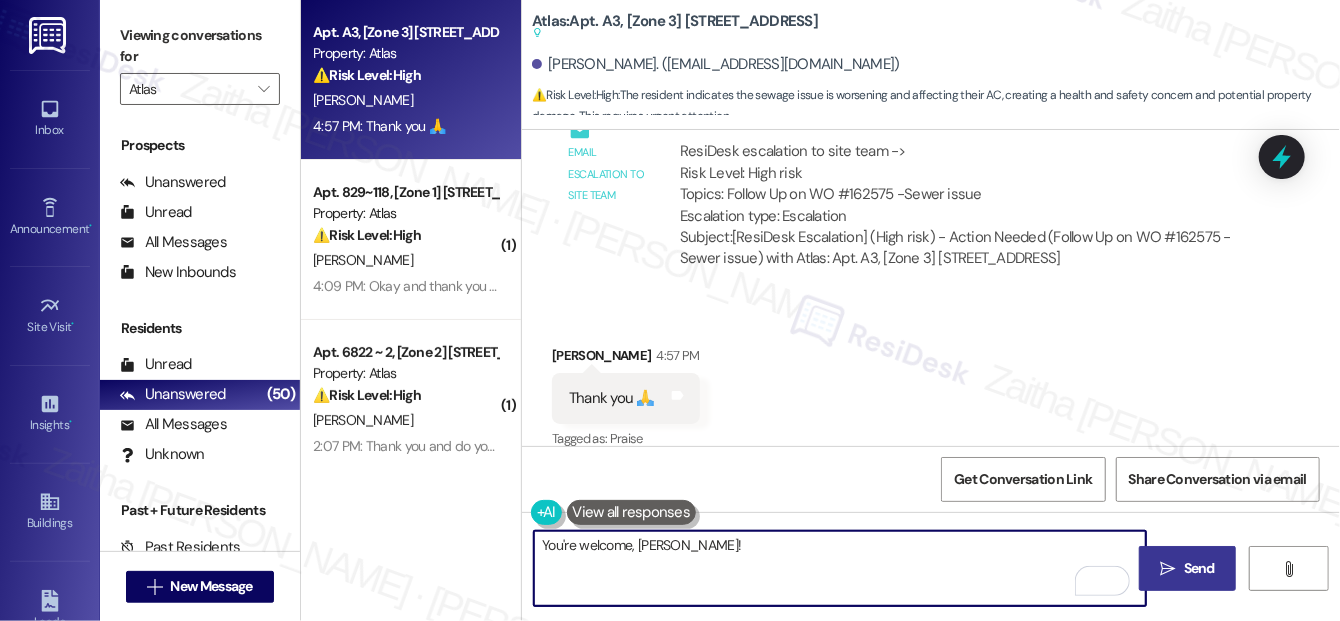 type on "You're welcome, Ibrahim!" 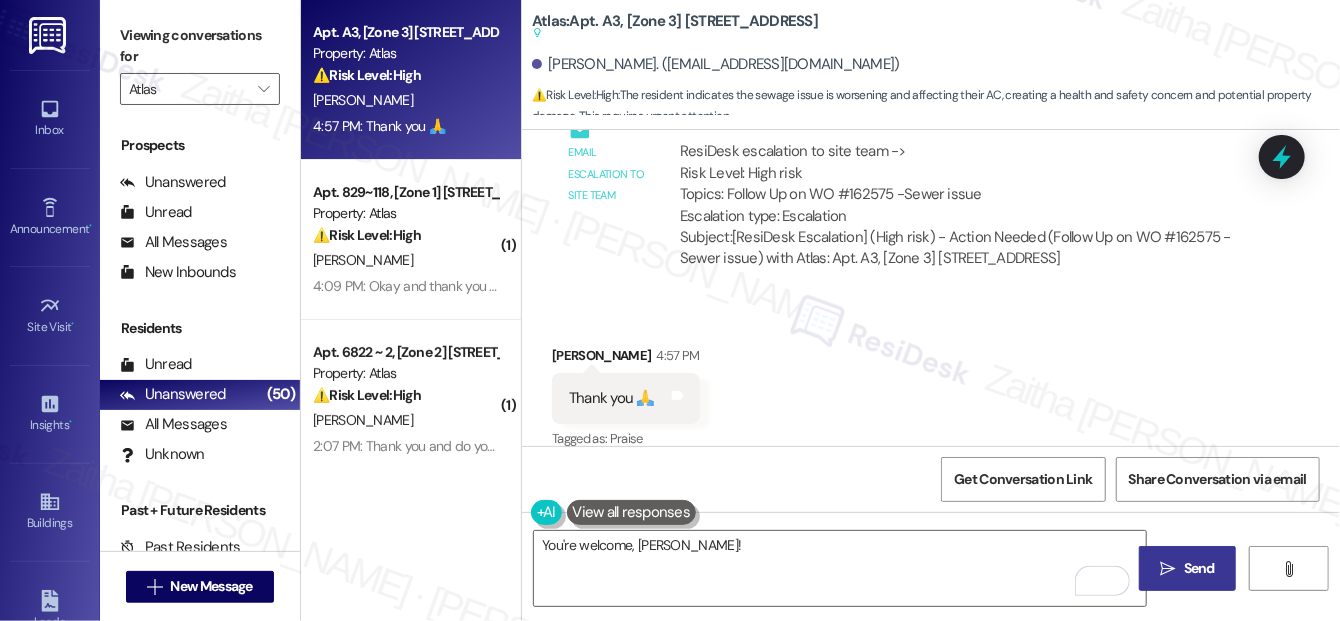 click on " Send" at bounding box center (1187, 568) 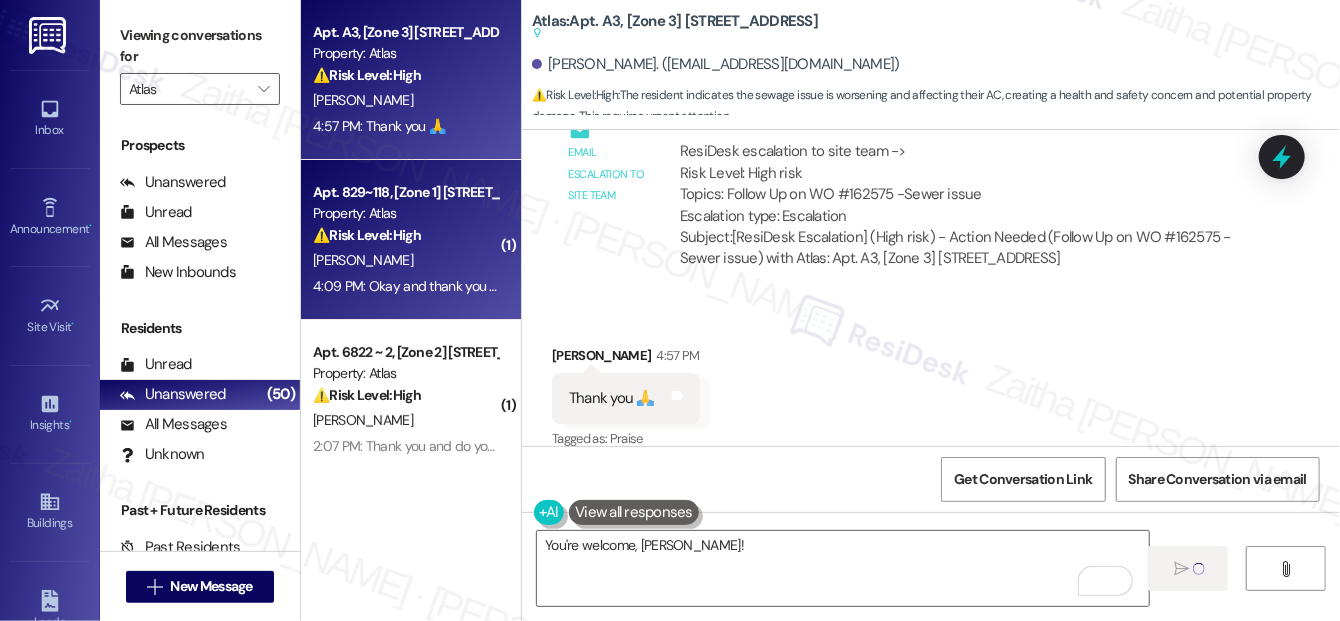 type 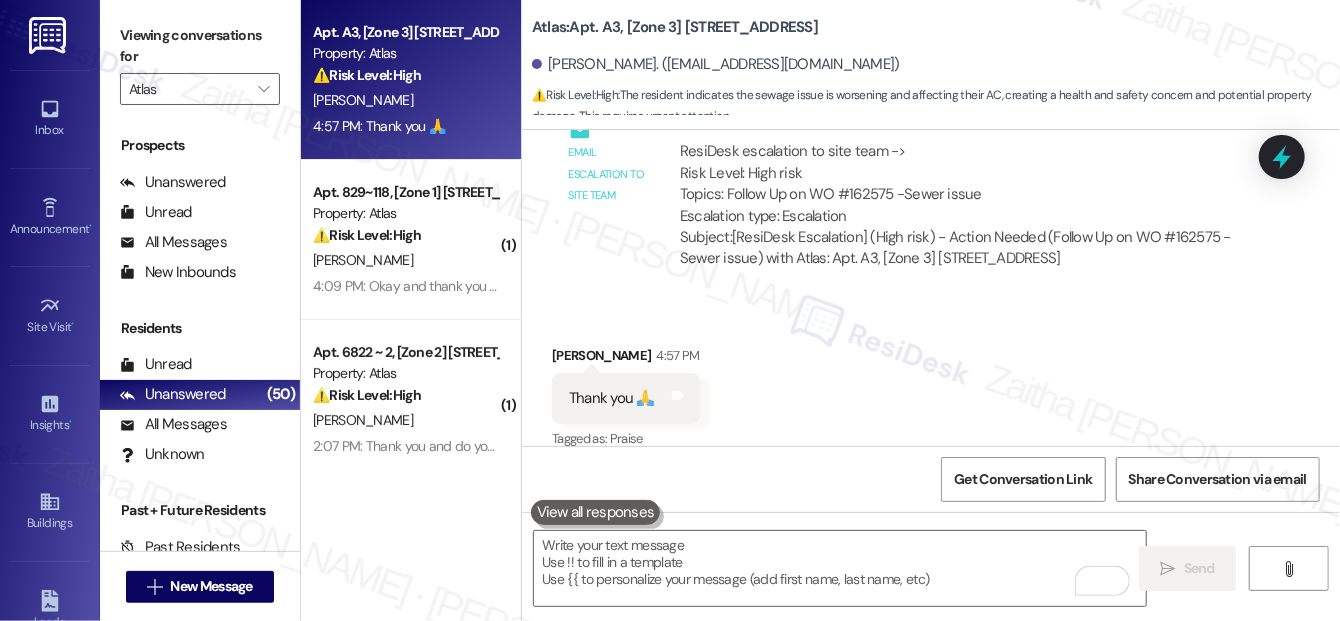 scroll, scrollTop: 4549, scrollLeft: 0, axis: vertical 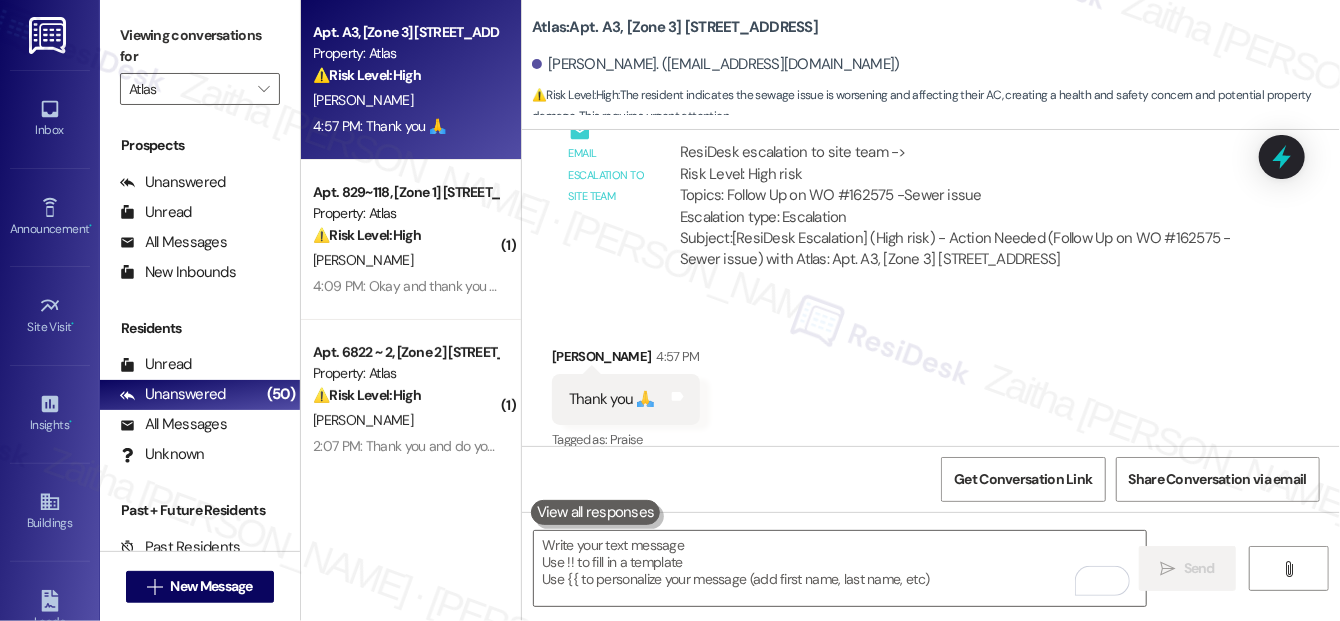 click on "C. Williams" at bounding box center (405, 260) 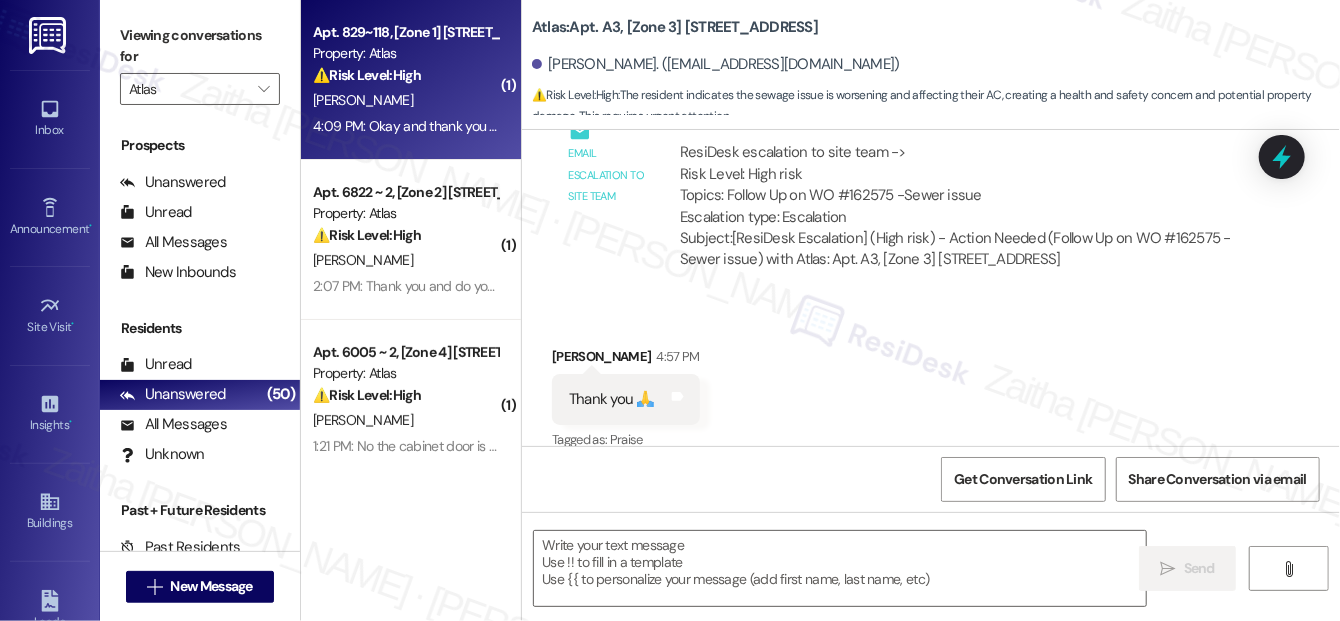type on "Fetching suggested responses. Please feel free to read through the conversation in the meantime." 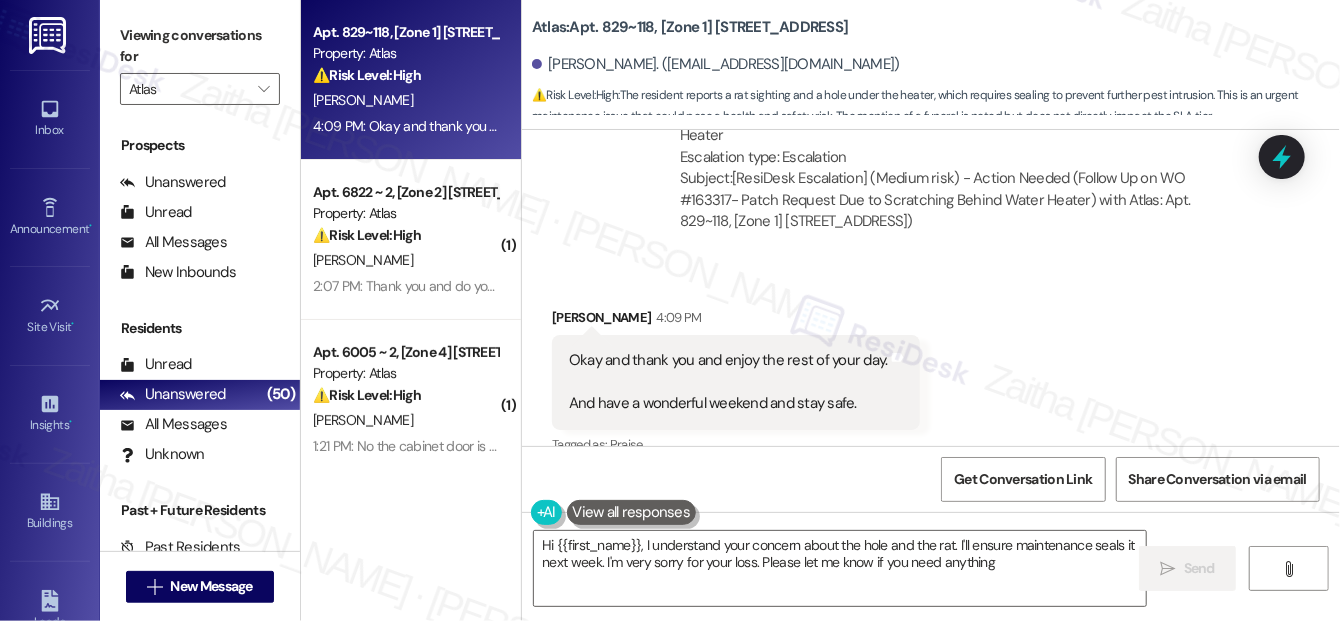 scroll, scrollTop: 11424, scrollLeft: 0, axis: vertical 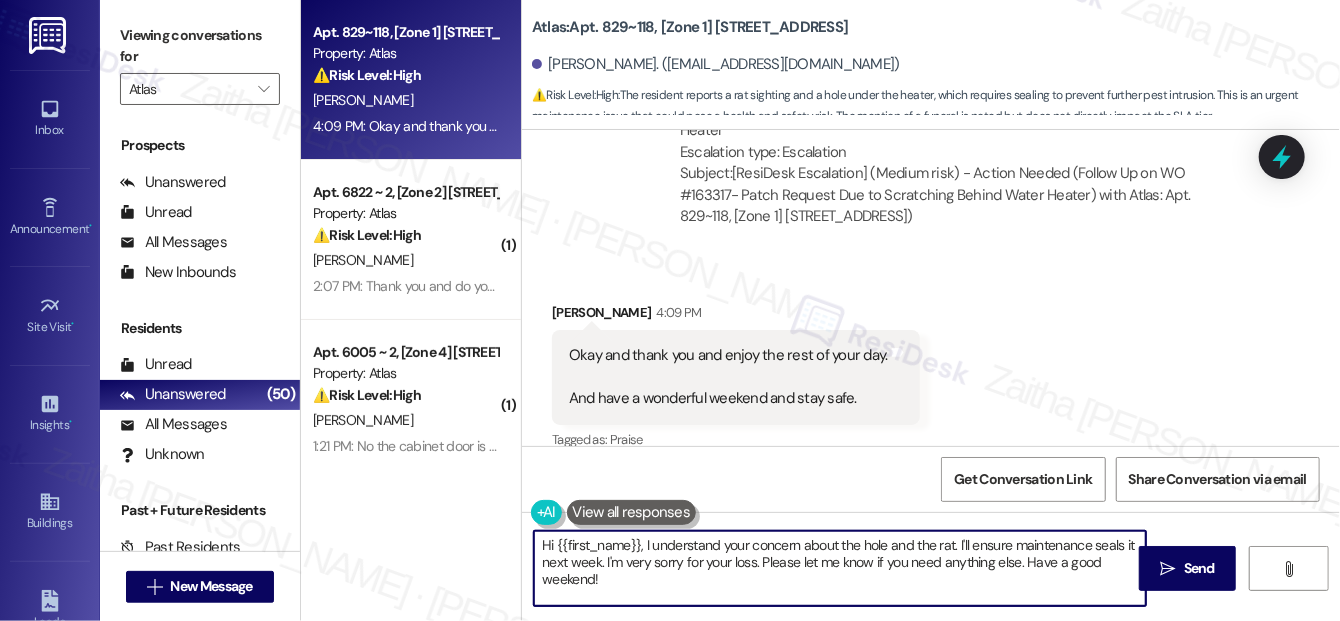 click on "Hi {{first_name}}, I understand your concern about the hole and the rat. I'll ensure maintenance seals it next week. I'm very sorry for your loss. Please let me know if you need anything else. Have a good weekend!" at bounding box center [840, 568] 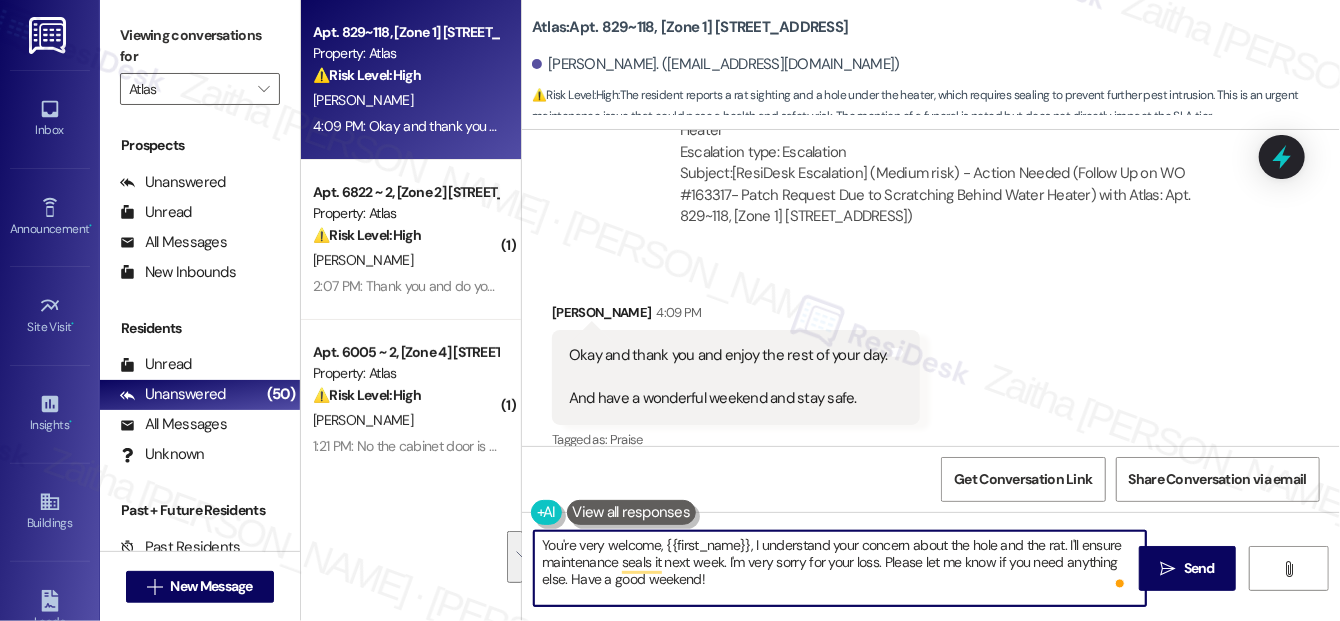 drag, startPoint x: 746, startPoint y: 541, endPoint x: 568, endPoint y: 586, distance: 183.60011 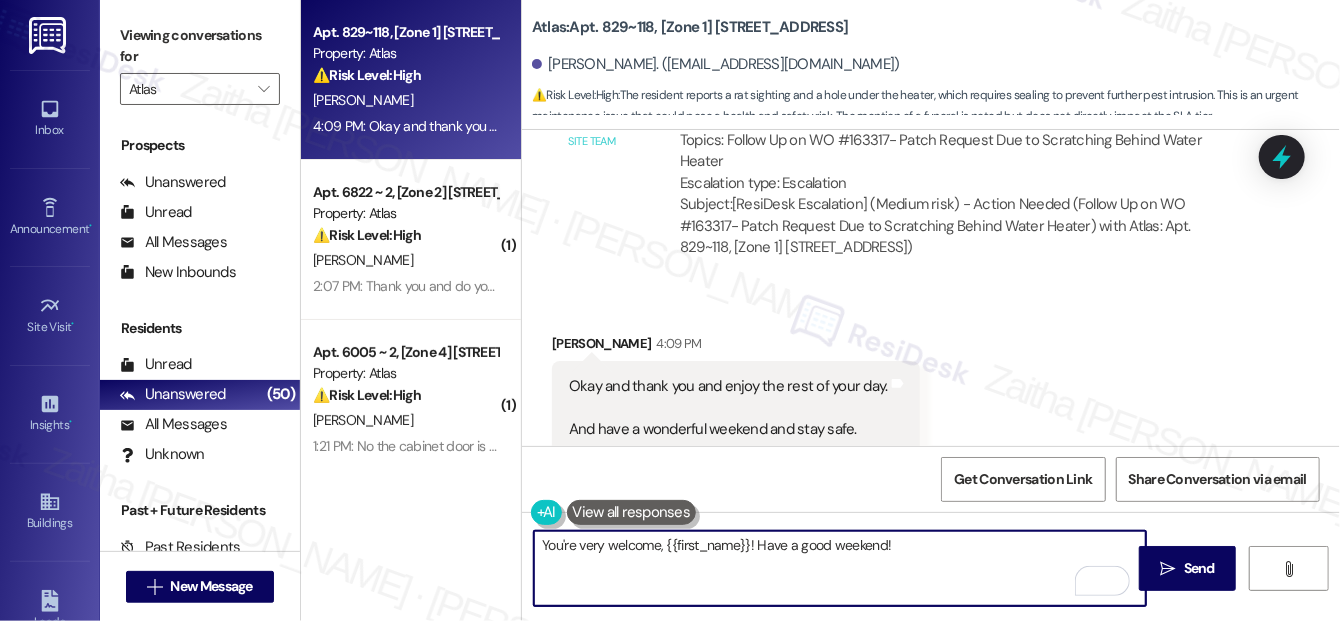 scroll, scrollTop: 11424, scrollLeft: 0, axis: vertical 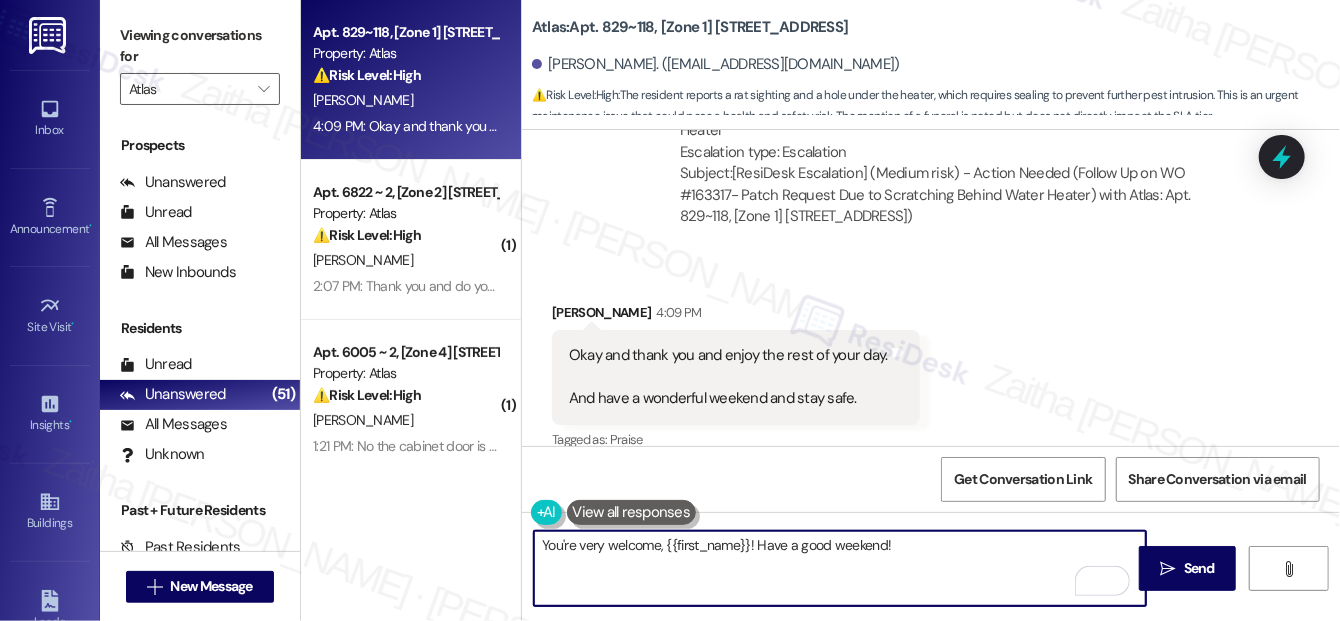 click on "You're very welcome, {{first_name}}! Have a good weekend!" at bounding box center (840, 568) 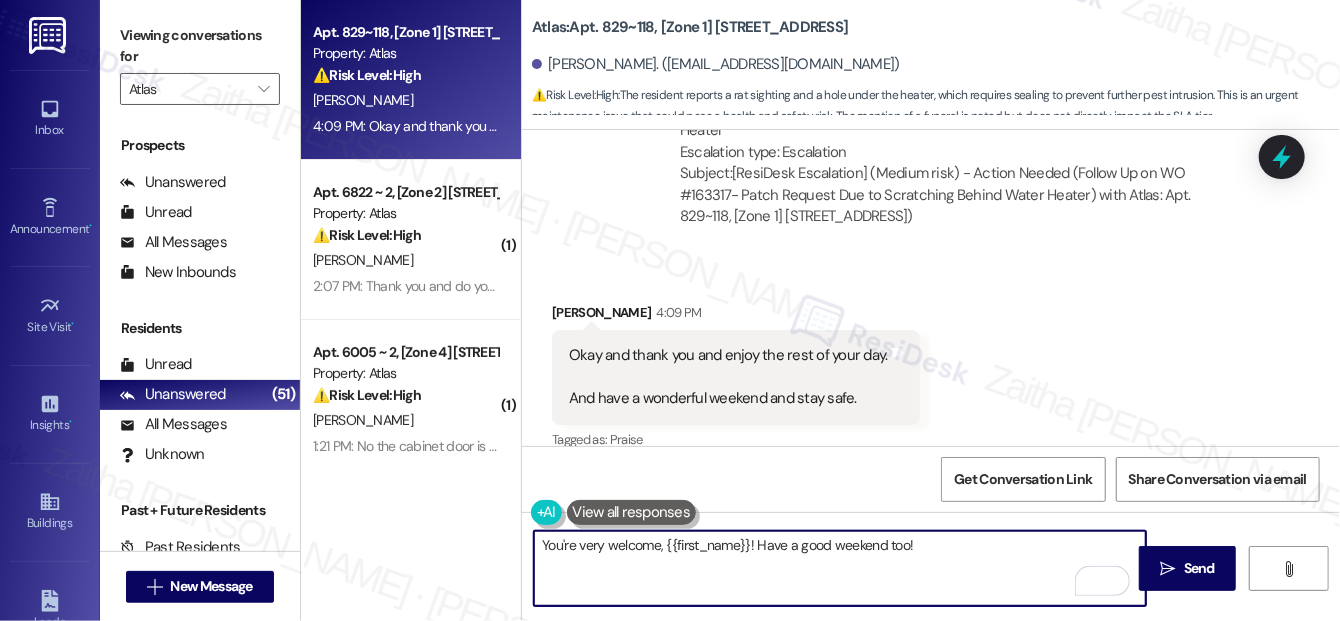 click on "You're very welcome, {{first_name}}! Have a good weekend too!" at bounding box center [840, 568] 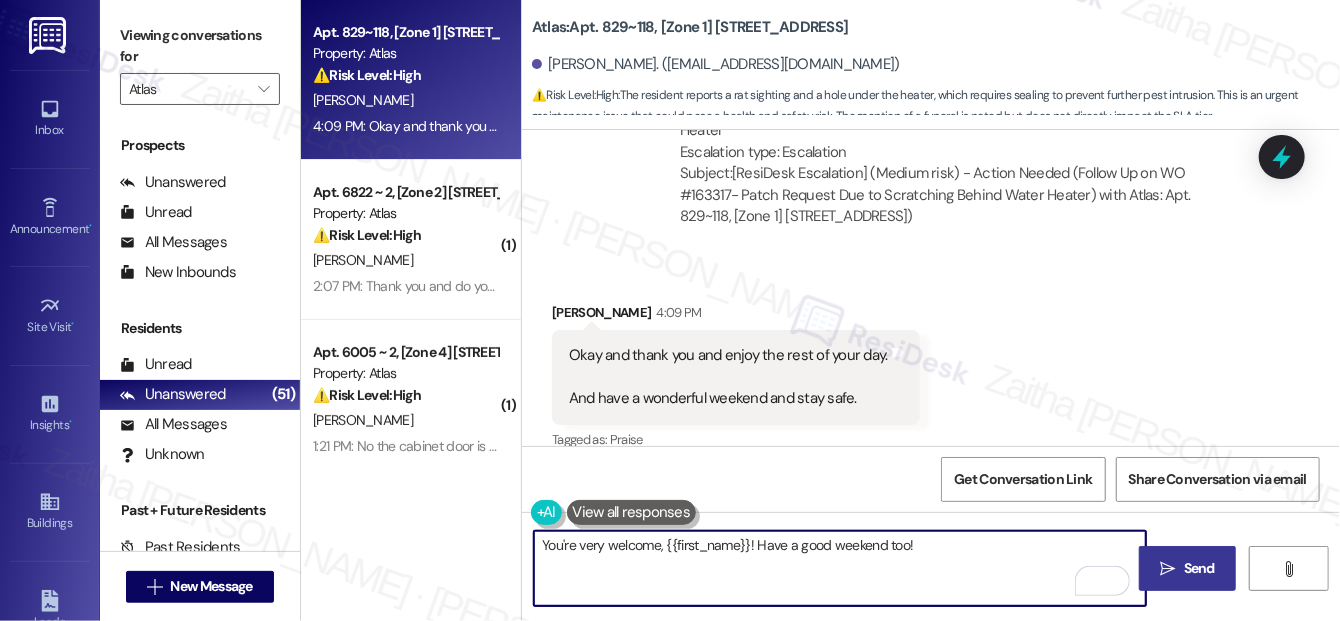type on "You're very welcome, {{first_name}}! Have a good weekend too!" 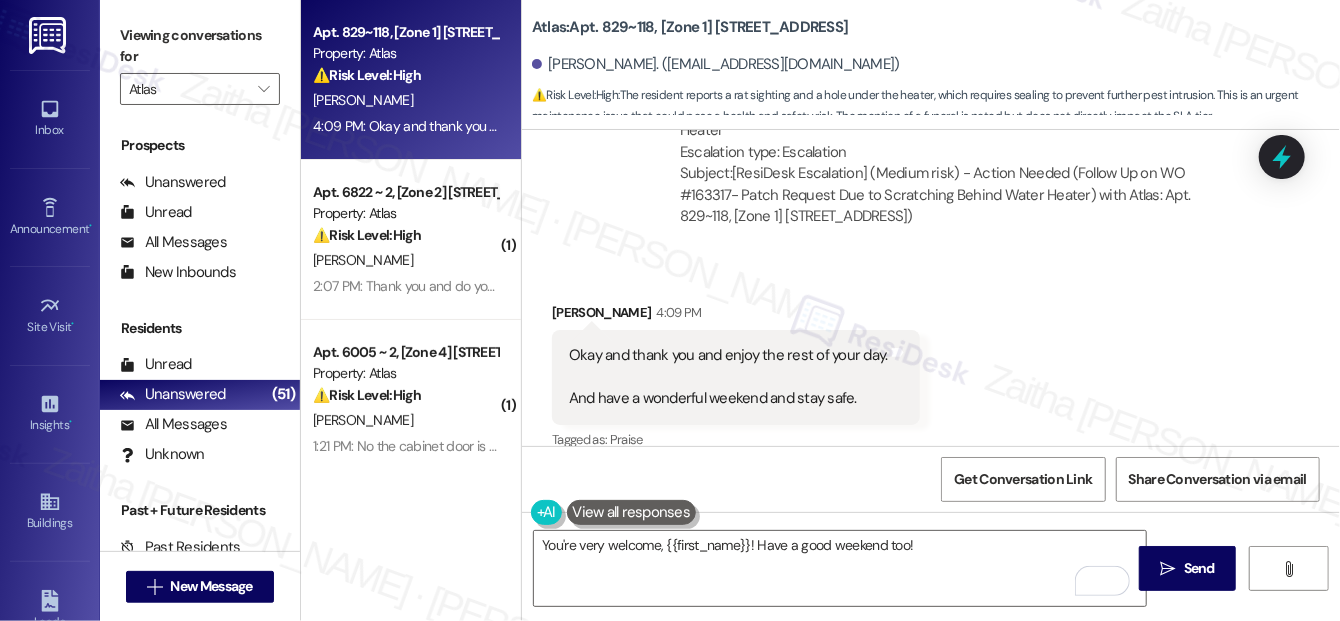drag, startPoint x: 1195, startPoint y: 562, endPoint x: 1173, endPoint y: 538, distance: 32.55764 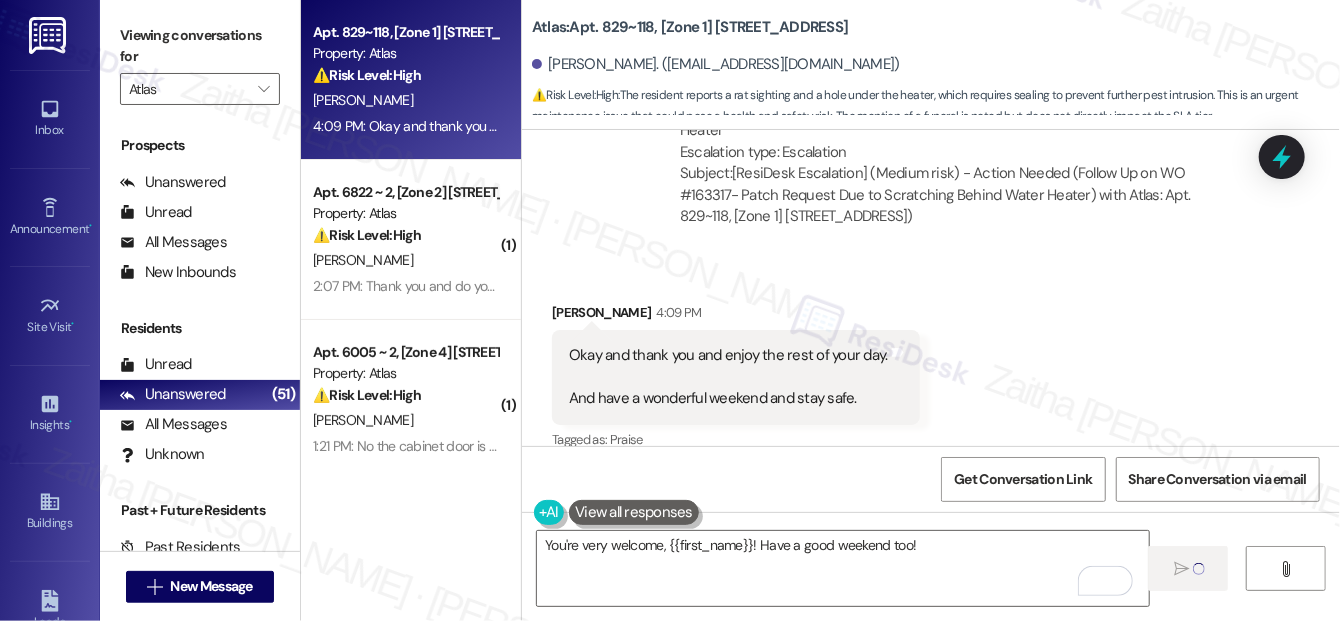 type 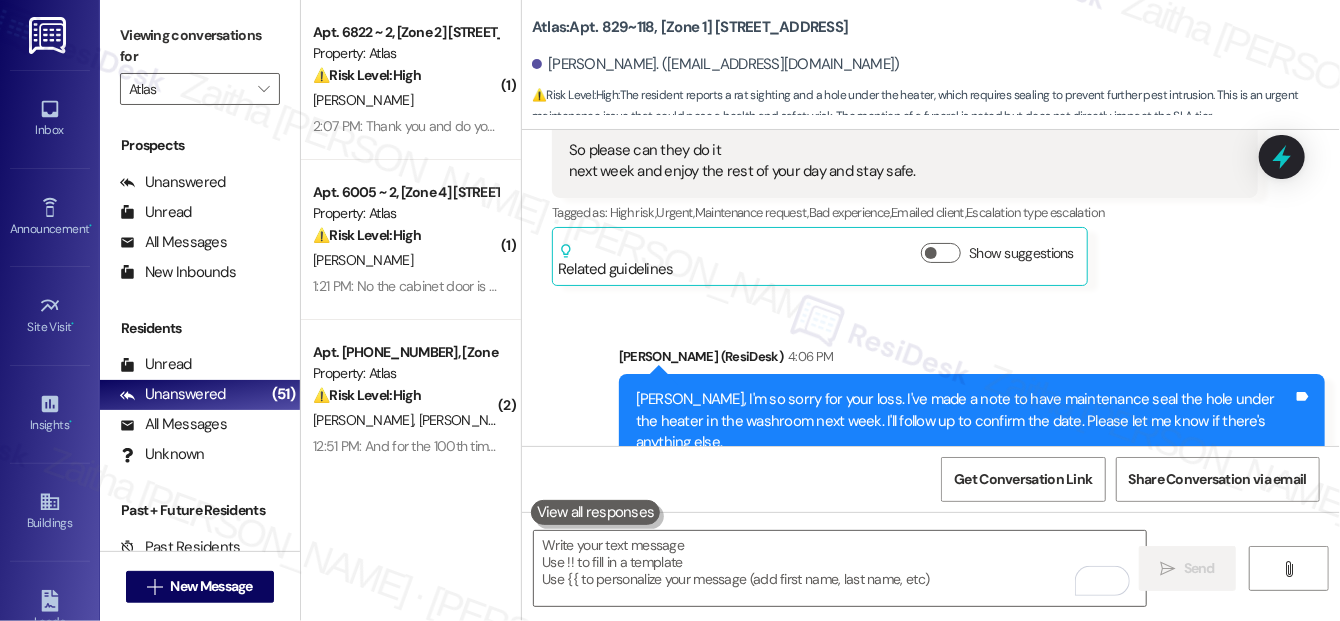 scroll, scrollTop: 11424, scrollLeft: 0, axis: vertical 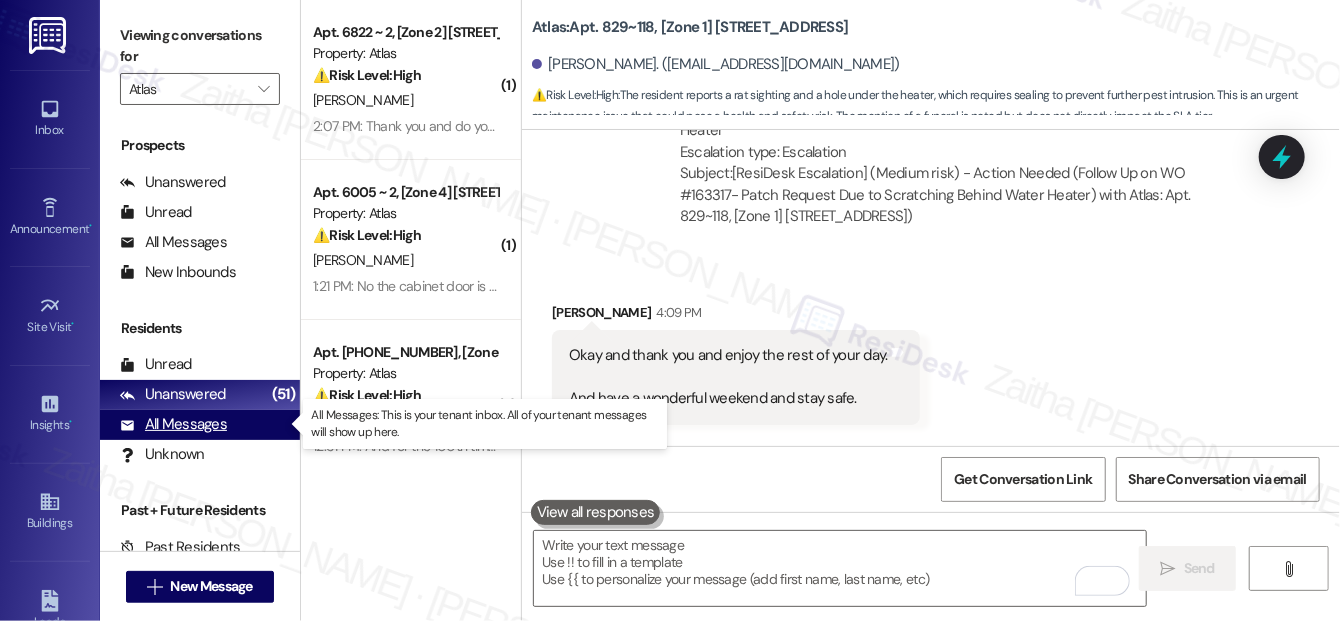click on "All Messages" at bounding box center [173, 424] 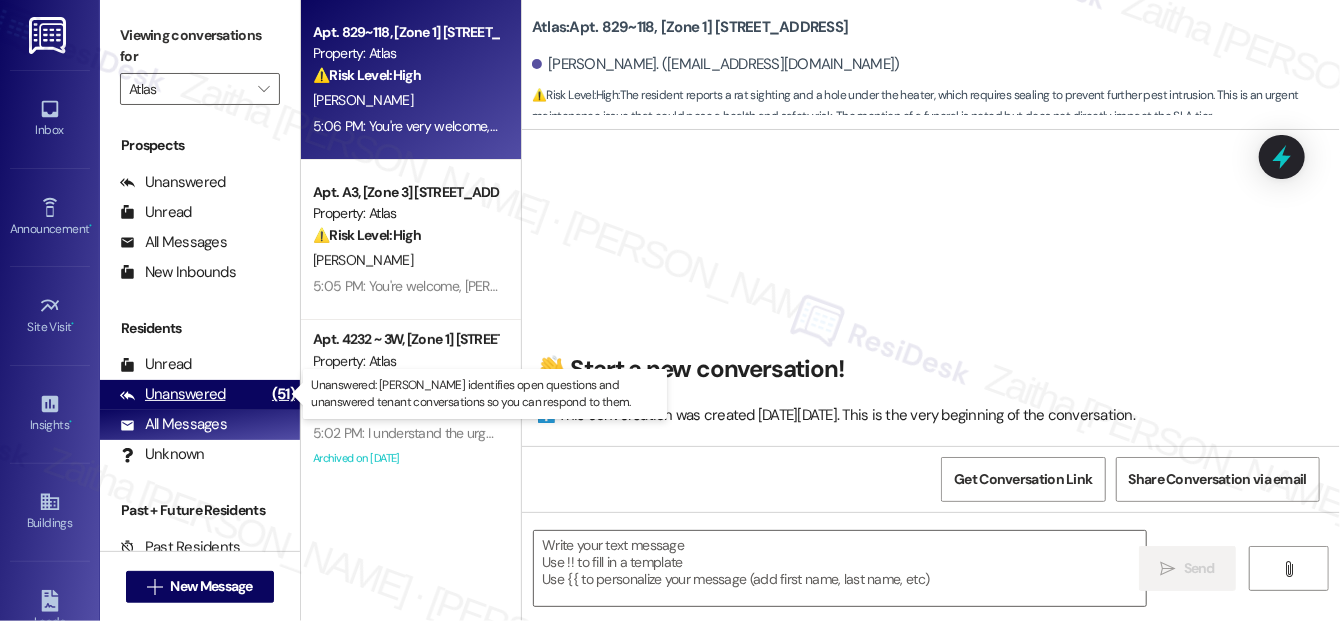 click on "Unanswered" at bounding box center (173, 394) 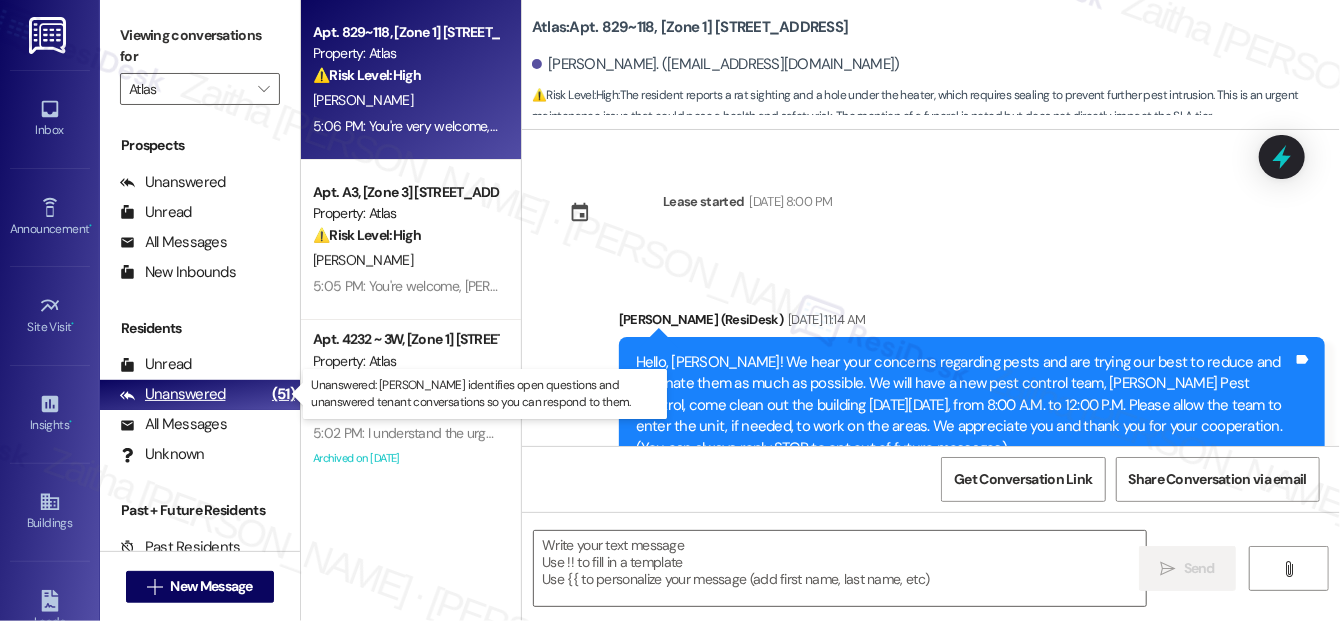scroll, scrollTop: 3878, scrollLeft: 0, axis: vertical 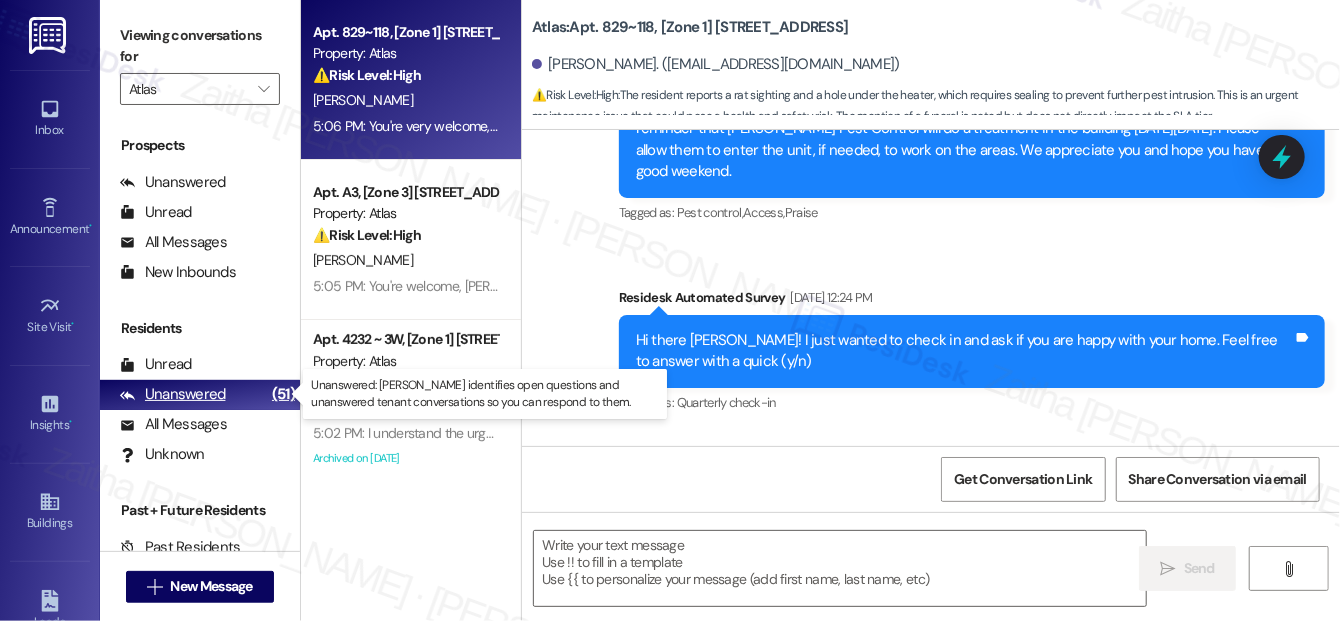 type on "Fetching suggested responses. Please feel free to read through the conversation in the meantime." 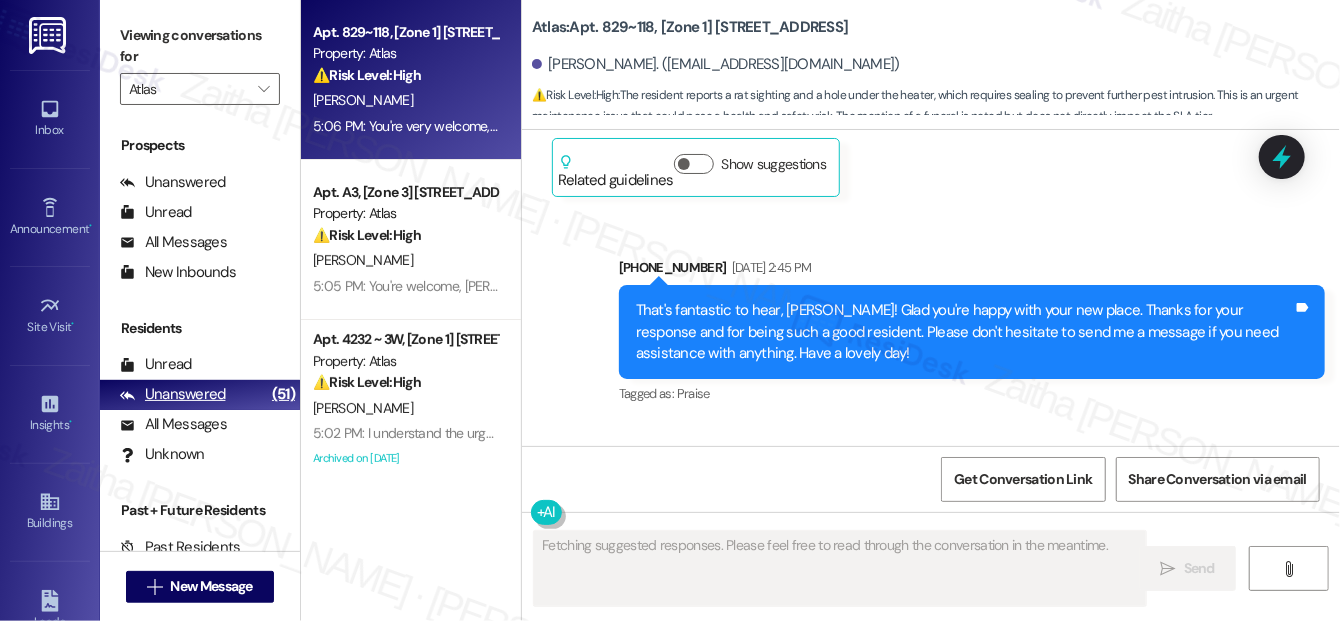 scroll, scrollTop: 0, scrollLeft: 0, axis: both 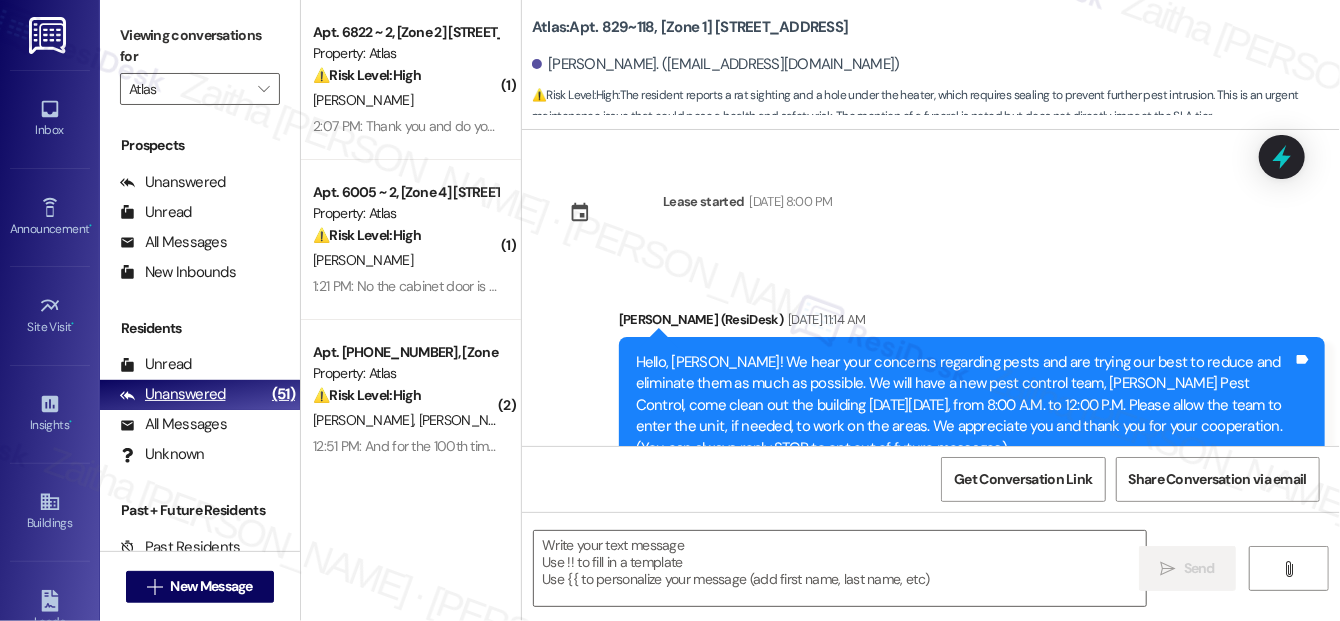 type on "Fetching suggested responses. Please feel free to read through the conversation in the meantime." 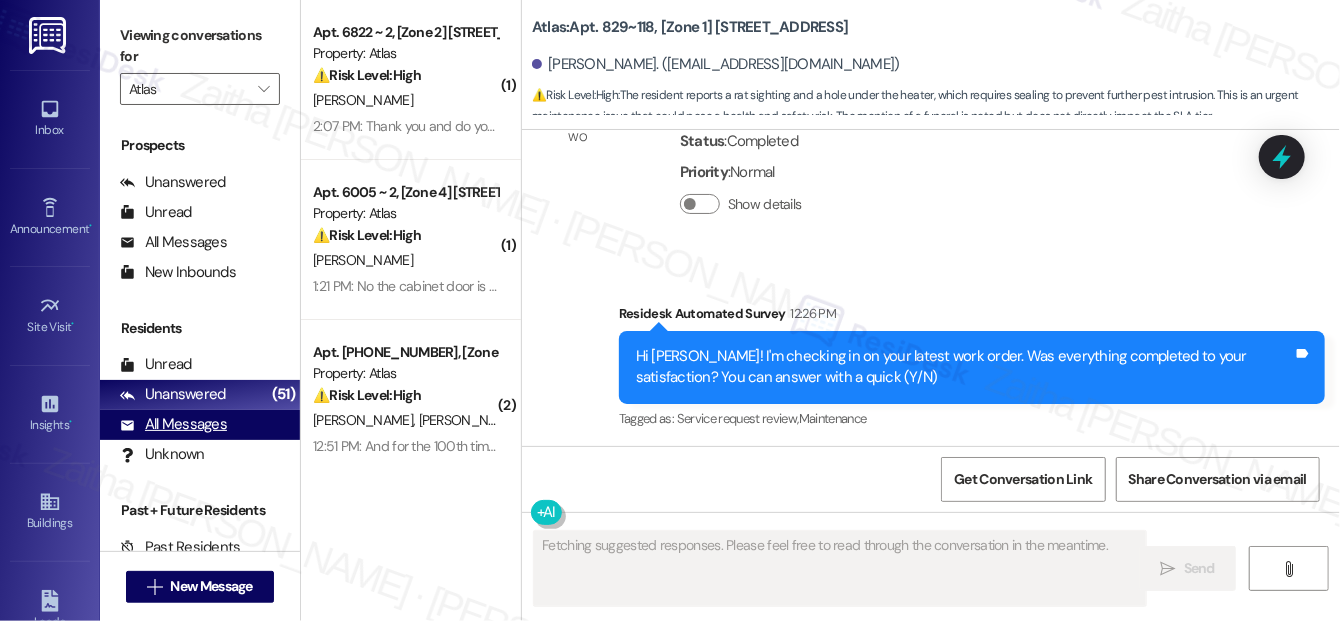 scroll, scrollTop: 11424, scrollLeft: 0, axis: vertical 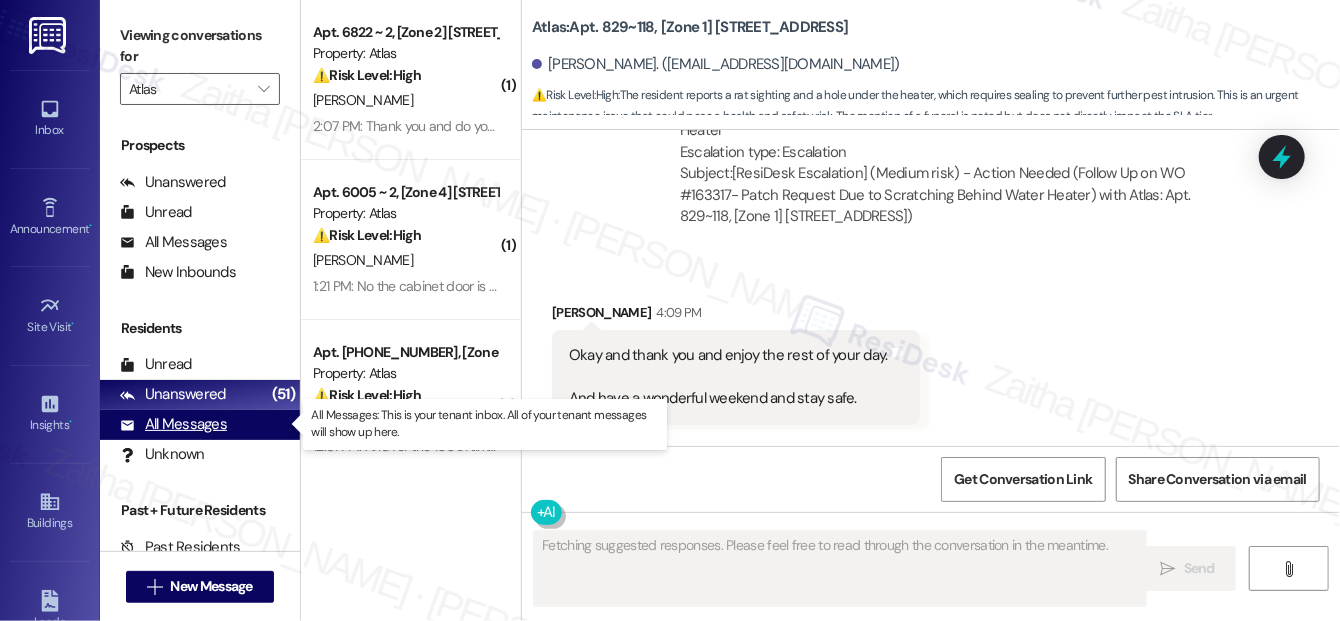 click on "All Messages" at bounding box center (173, 424) 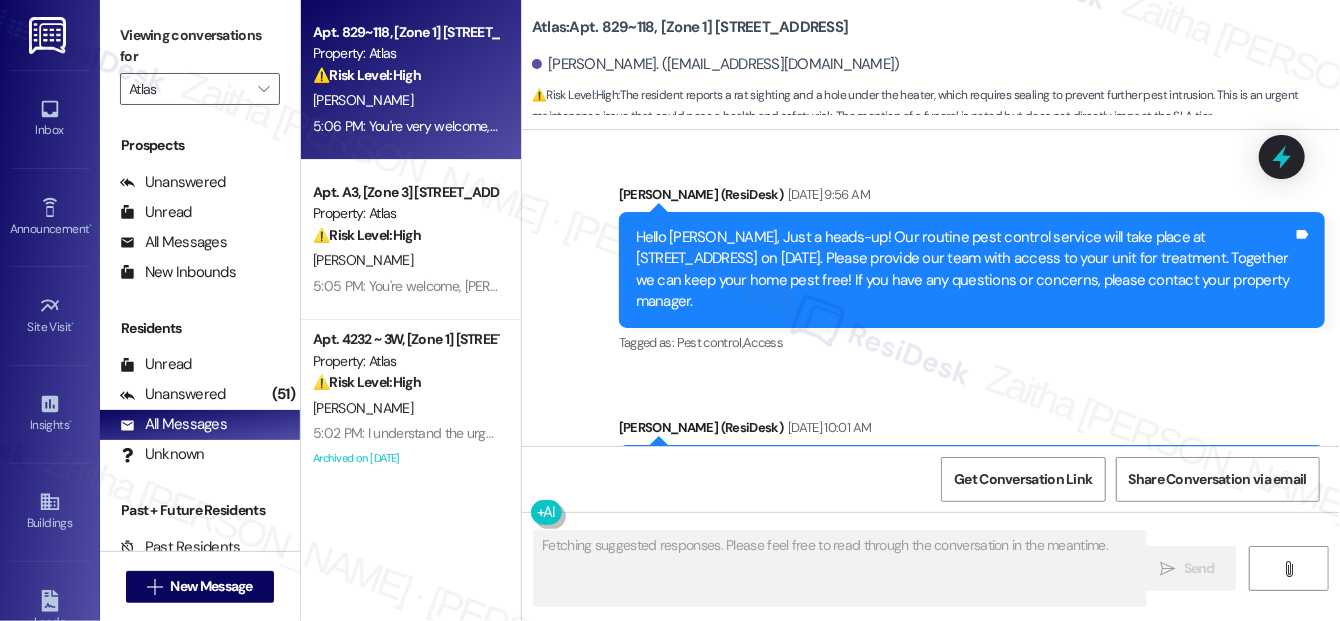 click on "Apt. 829~118, [Zone 1] 811-833 E 46th Street Property: Atlas ⚠️  Risk Level:  High The resident reports a rat sighting and a hole under the heater, which requires sealing to prevent further pest intrusion. This is an urgent maintenance issue that could pose a health and safety risk. The mention of a funeral is noted but does not directly impact the SLA tier." at bounding box center (405, 54) 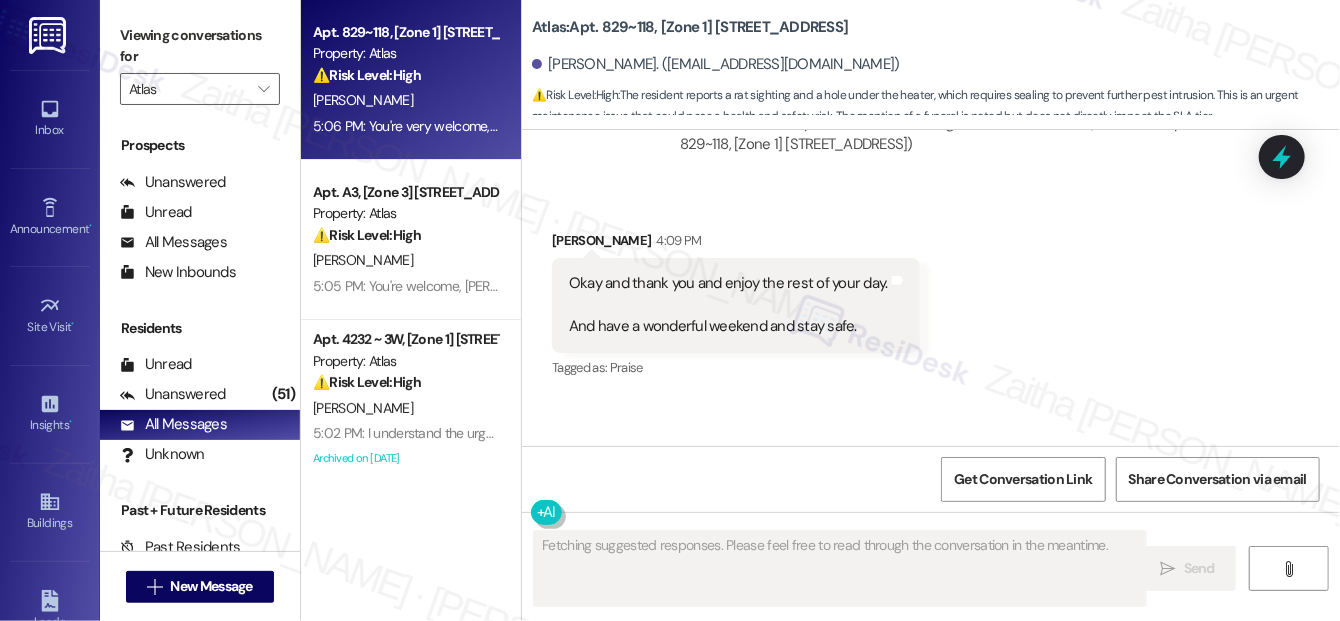 scroll, scrollTop: 11593, scrollLeft: 0, axis: vertical 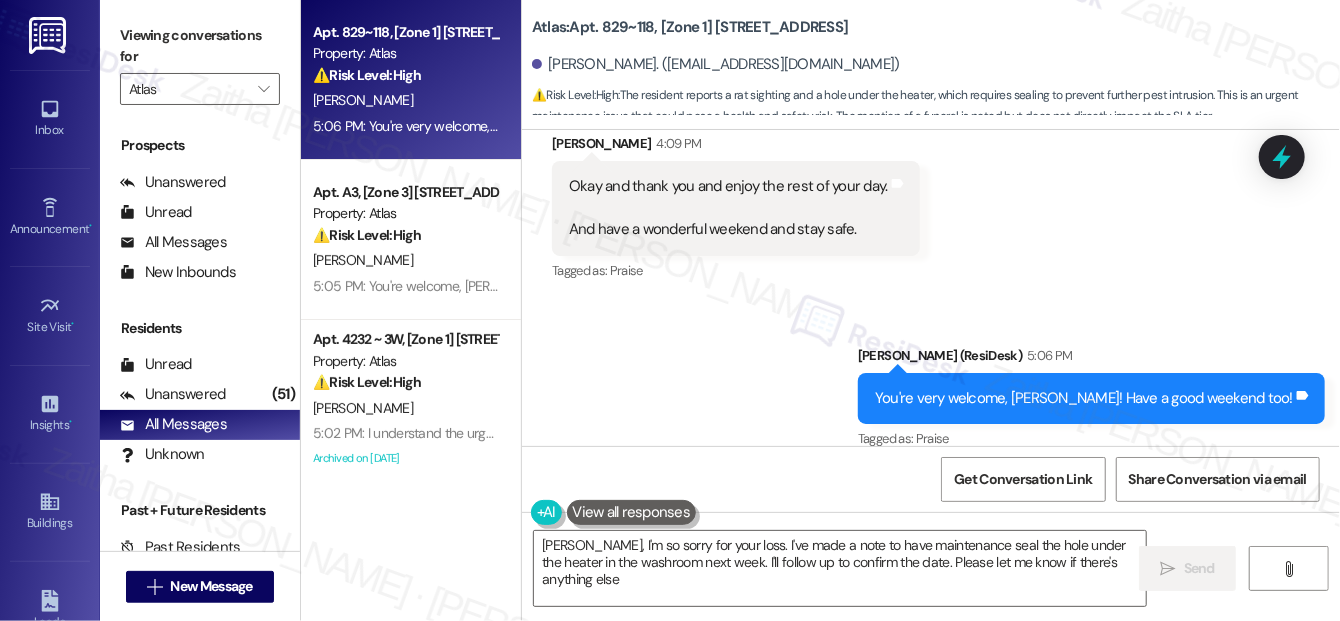 type on "Charmaine, I'm so sorry for your loss. I've made a note to have maintenance seal the hole under the heater in the washroom next week. I'll follow up to confirm the date. Please let me know if there's anything else." 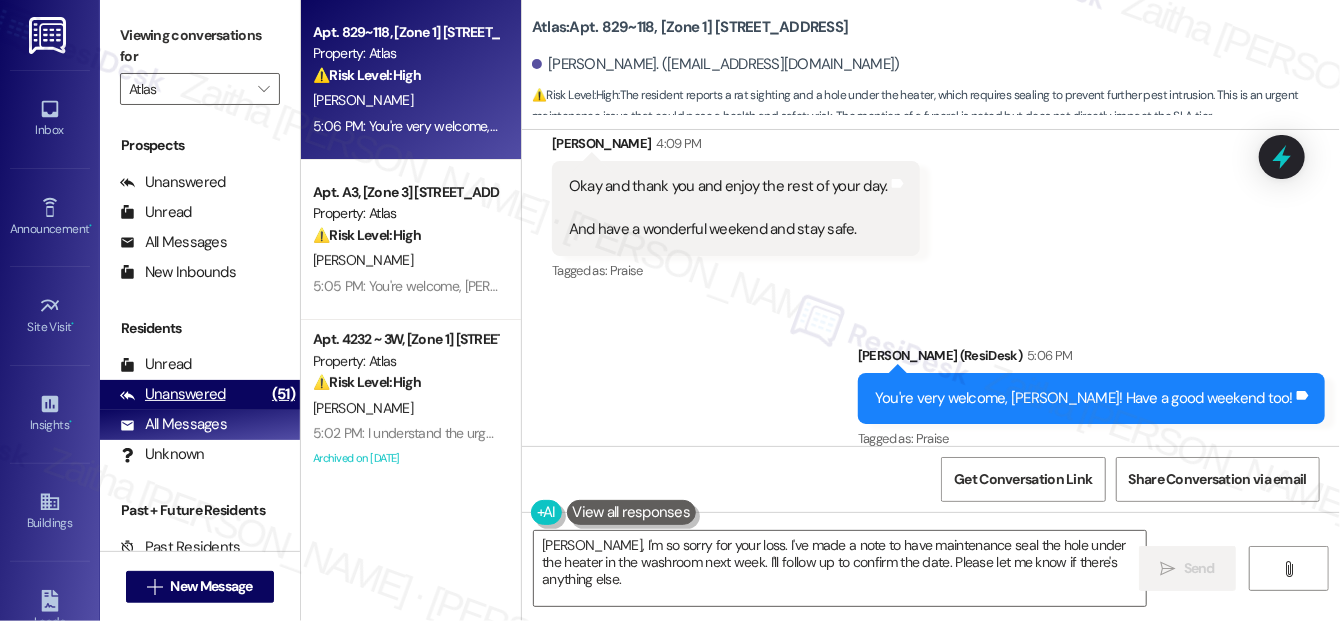 click on "Unanswered" at bounding box center (173, 394) 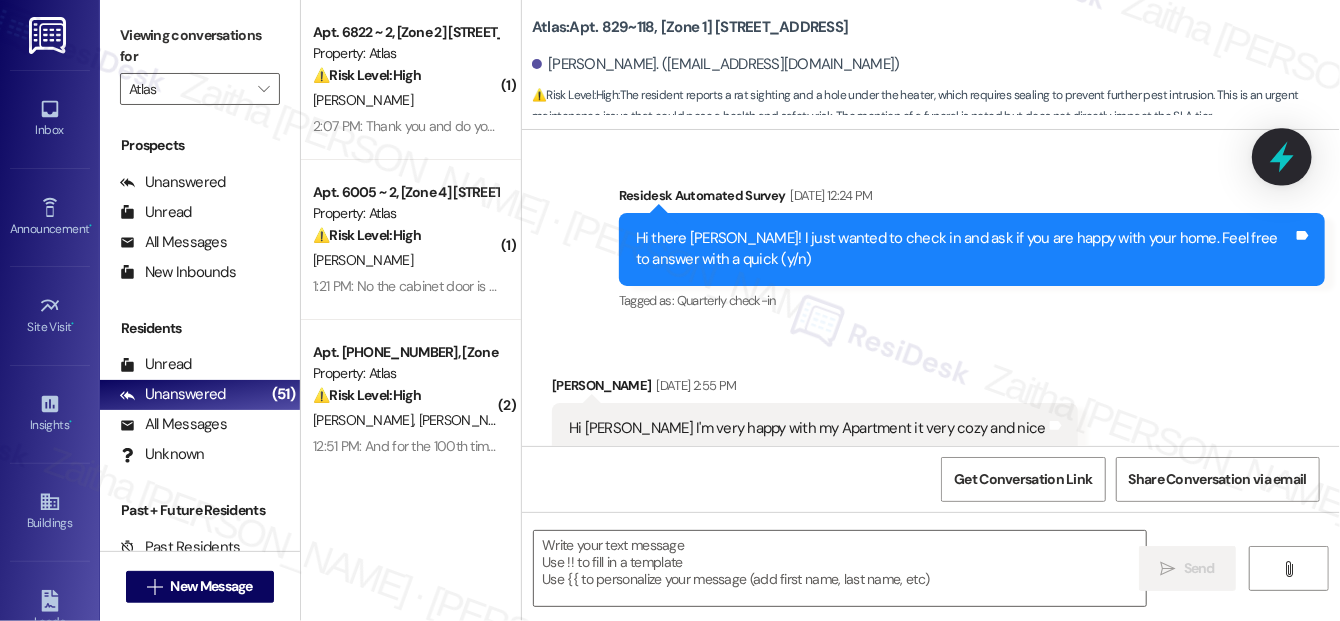 click 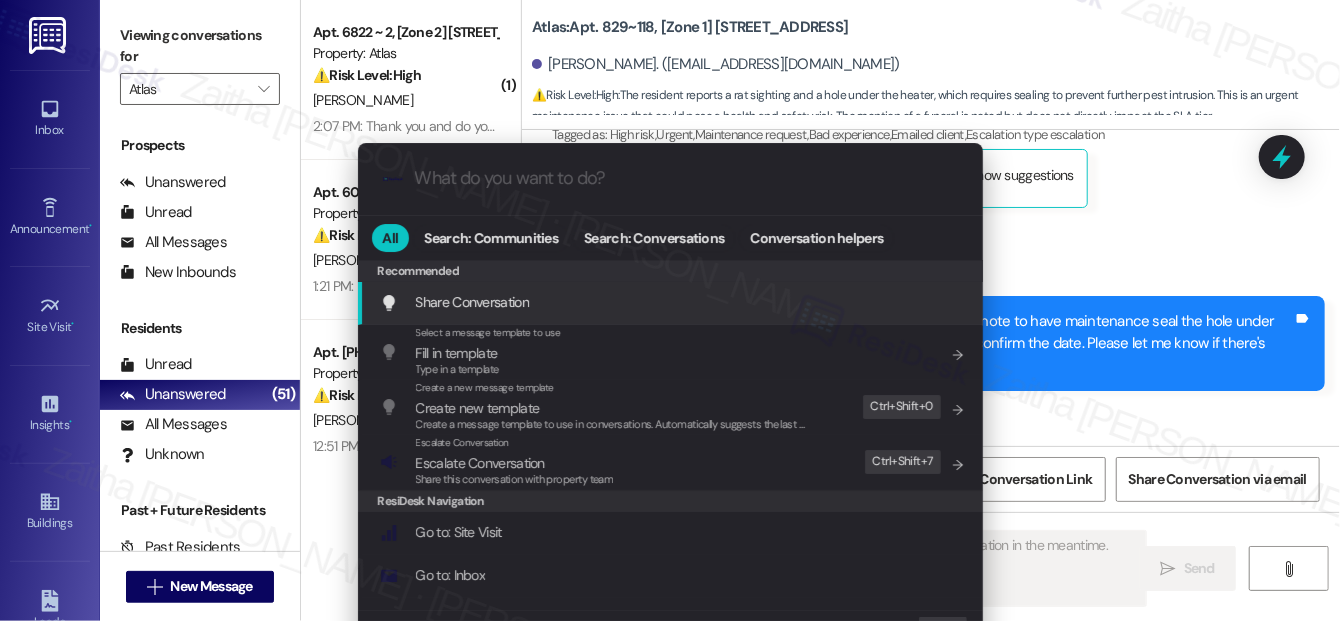 scroll, scrollTop: 11424, scrollLeft: 0, axis: vertical 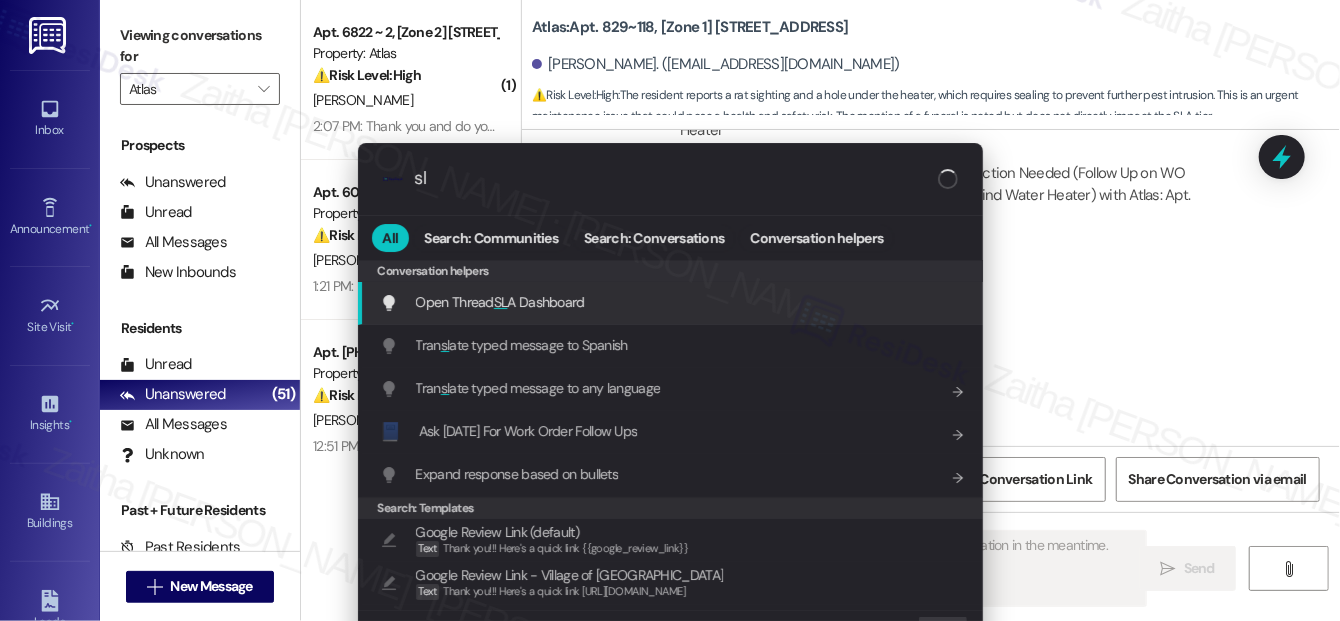 type on "sla" 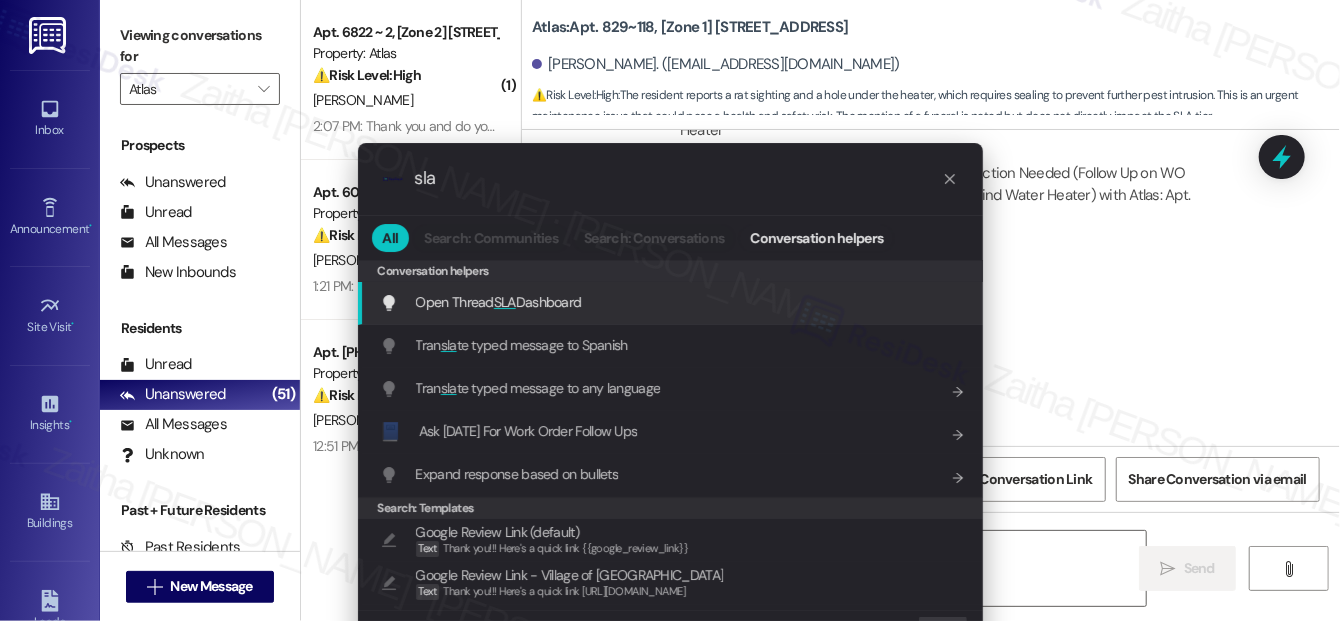 type on "Hi Charmaine, I'm so sorry to hear about your" 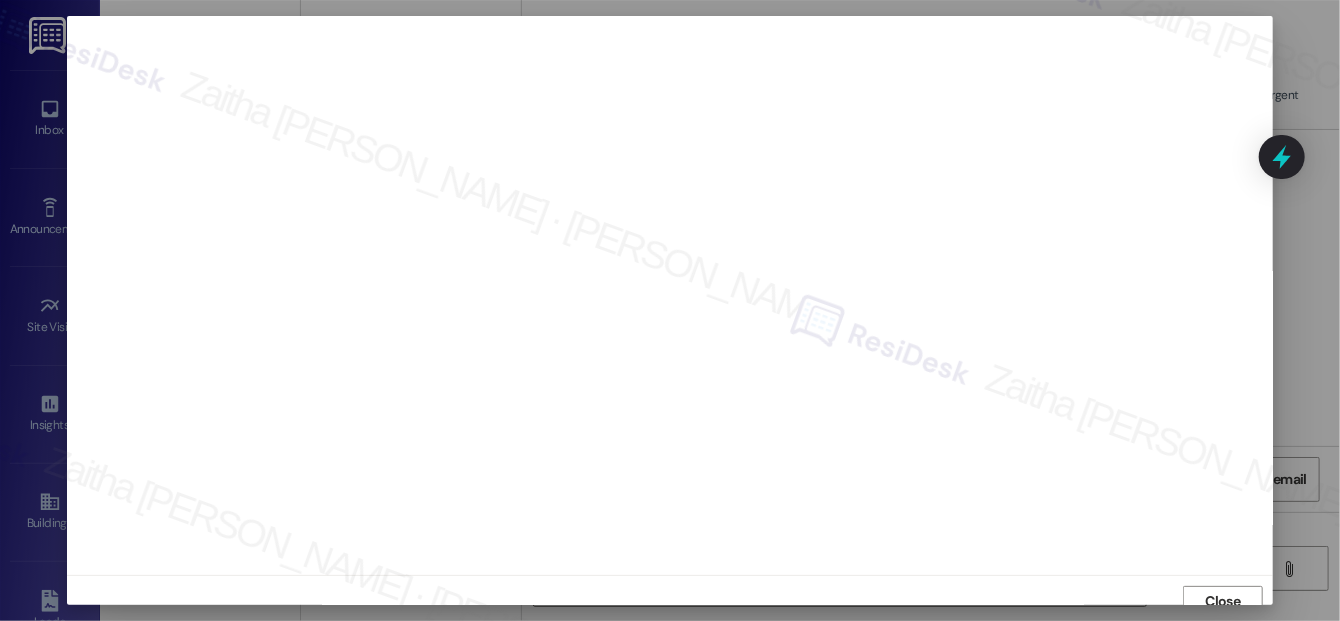 scroll, scrollTop: 12, scrollLeft: 0, axis: vertical 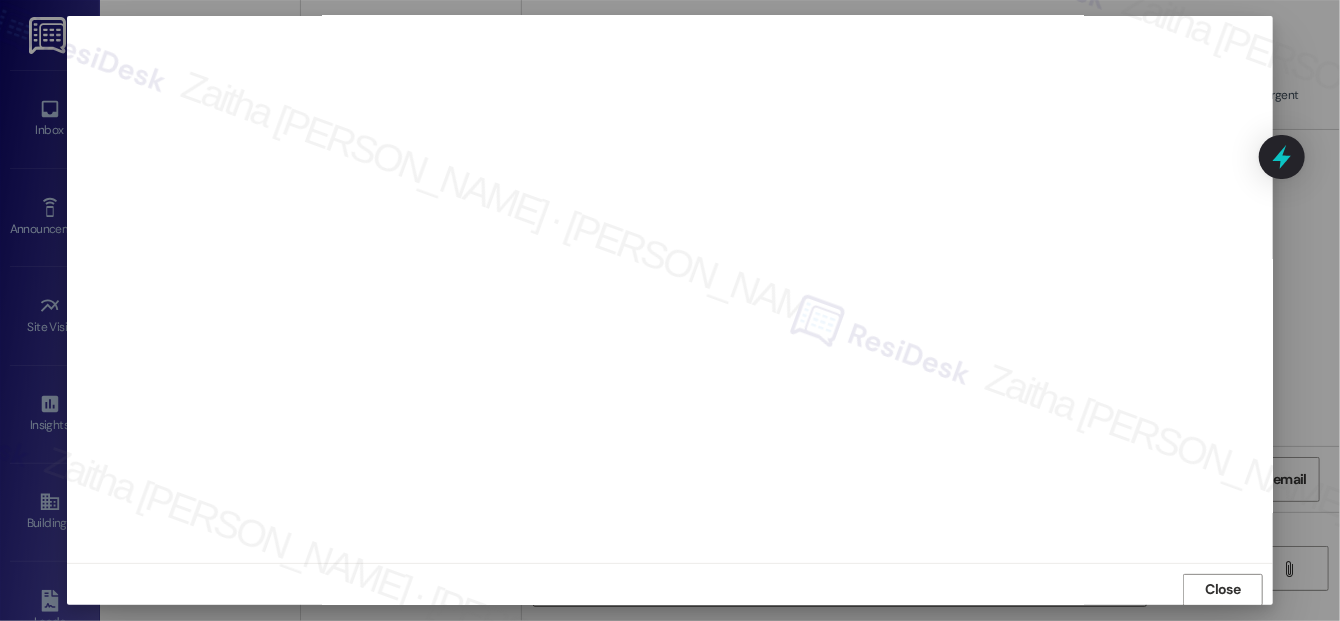 type on "Hi Charmaine, I'm so sorry to hear about your cousin's son. I've made a note to have maintenance seal the hole under the heater in the washroom next week. I'll follow up to confirm the date. Please let me know if there's anything else." 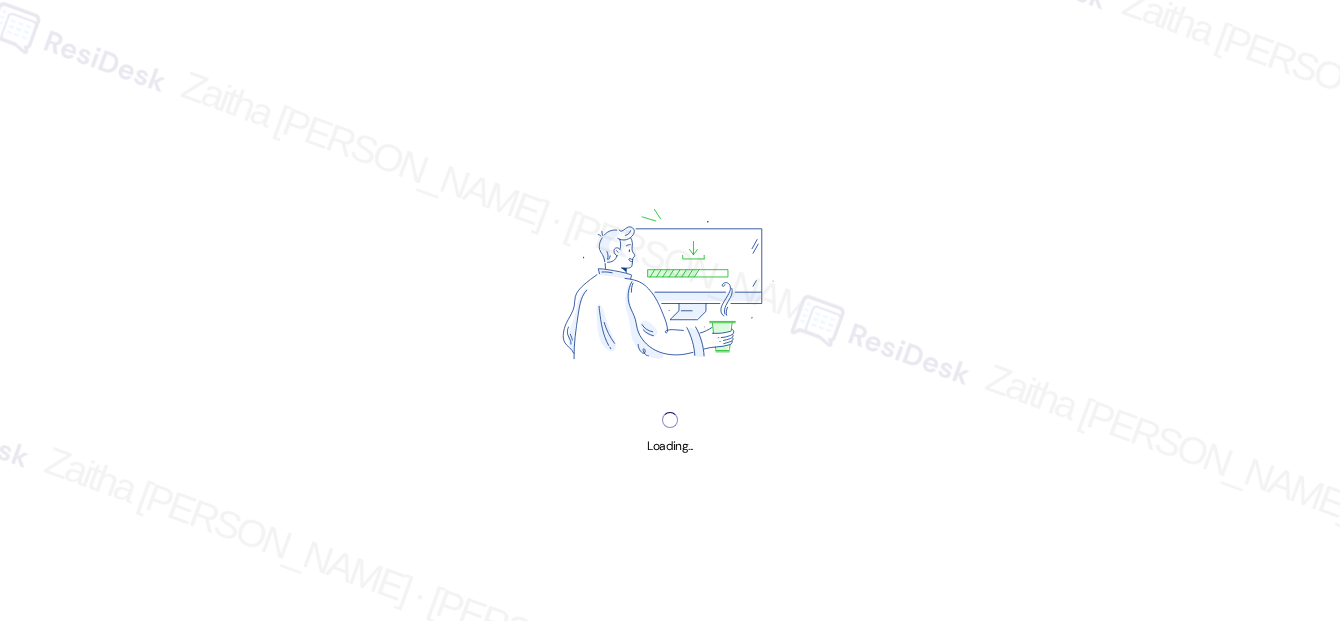 scroll, scrollTop: 0, scrollLeft: 0, axis: both 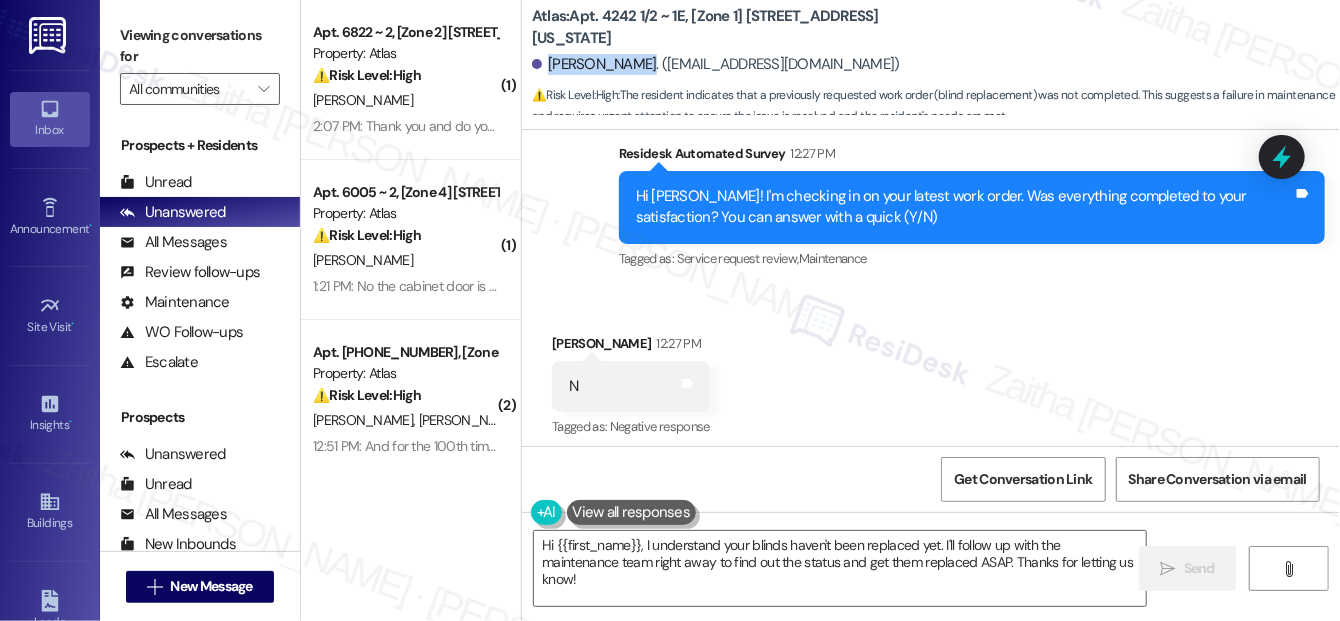 drag, startPoint x: 547, startPoint y: 63, endPoint x: 640, endPoint y: 54, distance: 93.43447 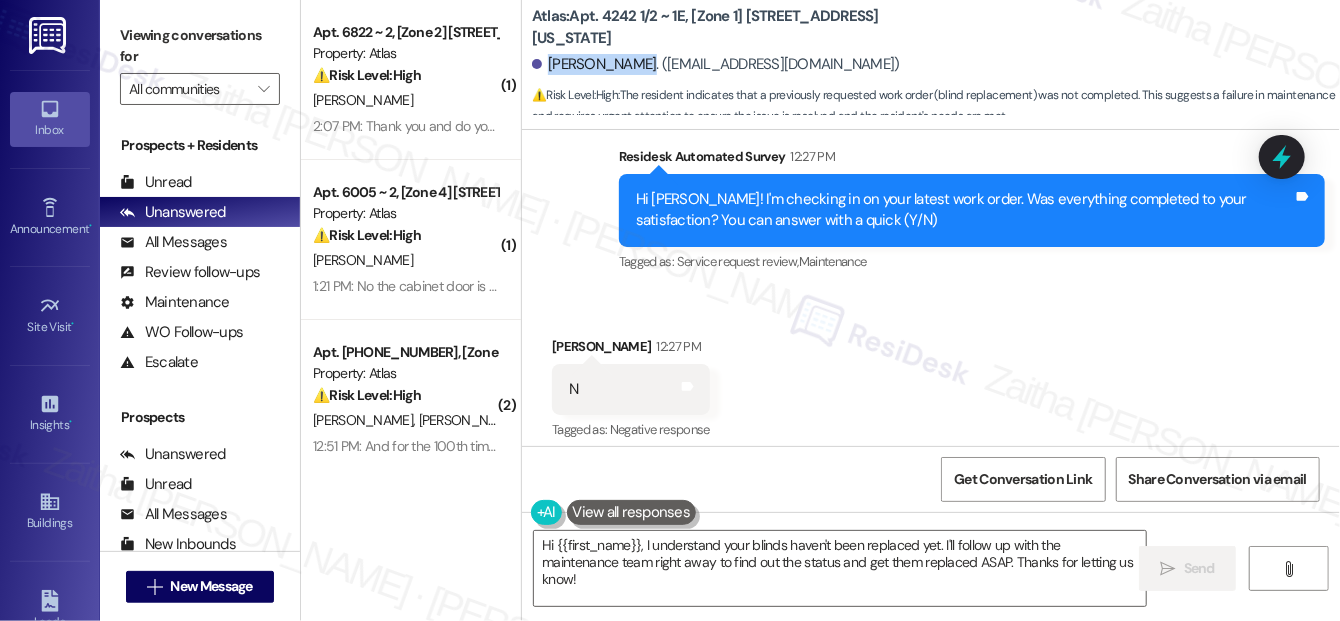 scroll, scrollTop: 12106, scrollLeft: 0, axis: vertical 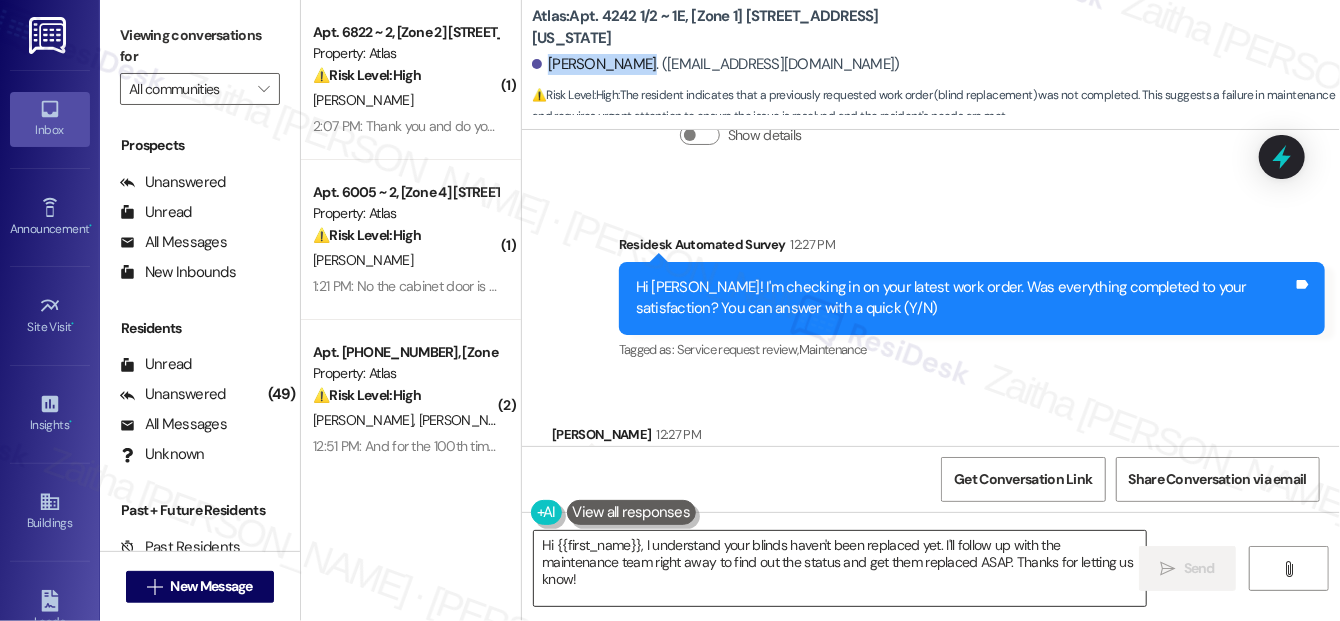 click on "Hi {{first_name}}, I understand your blinds haven't been replaced yet. I'll follow up with the maintenance team right away to find out the status and get them replaced ASAP. Thanks for letting us know!" at bounding box center [840, 568] 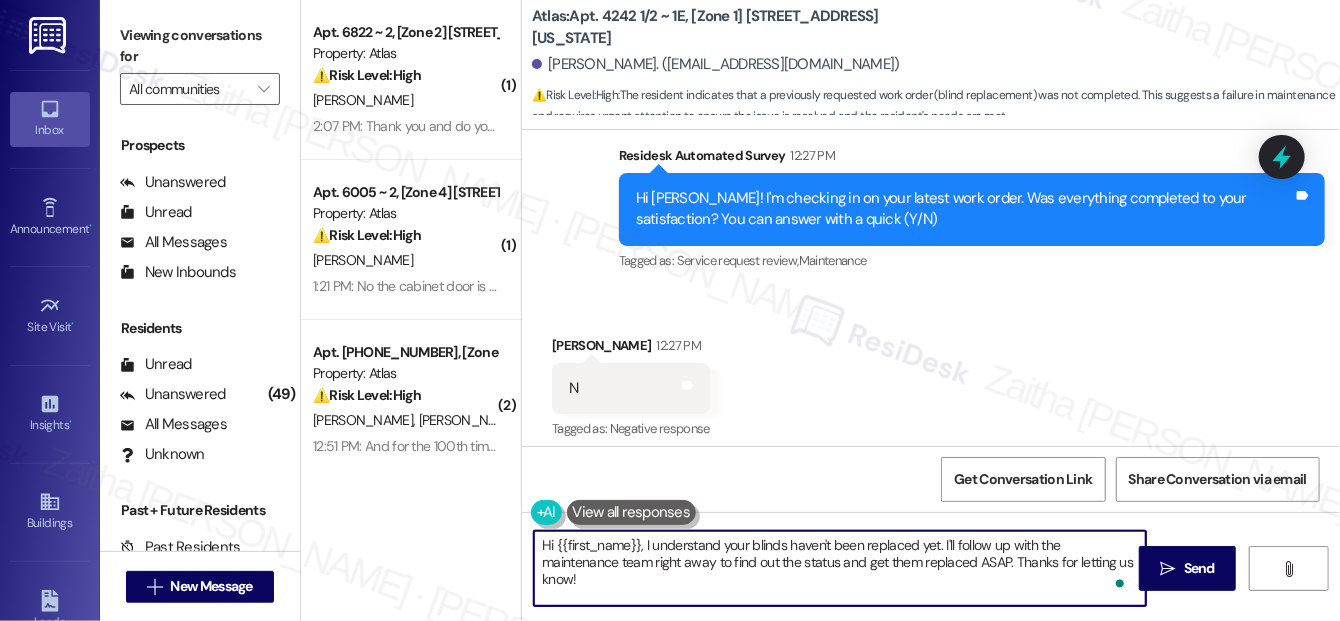 scroll, scrollTop: 12106, scrollLeft: 0, axis: vertical 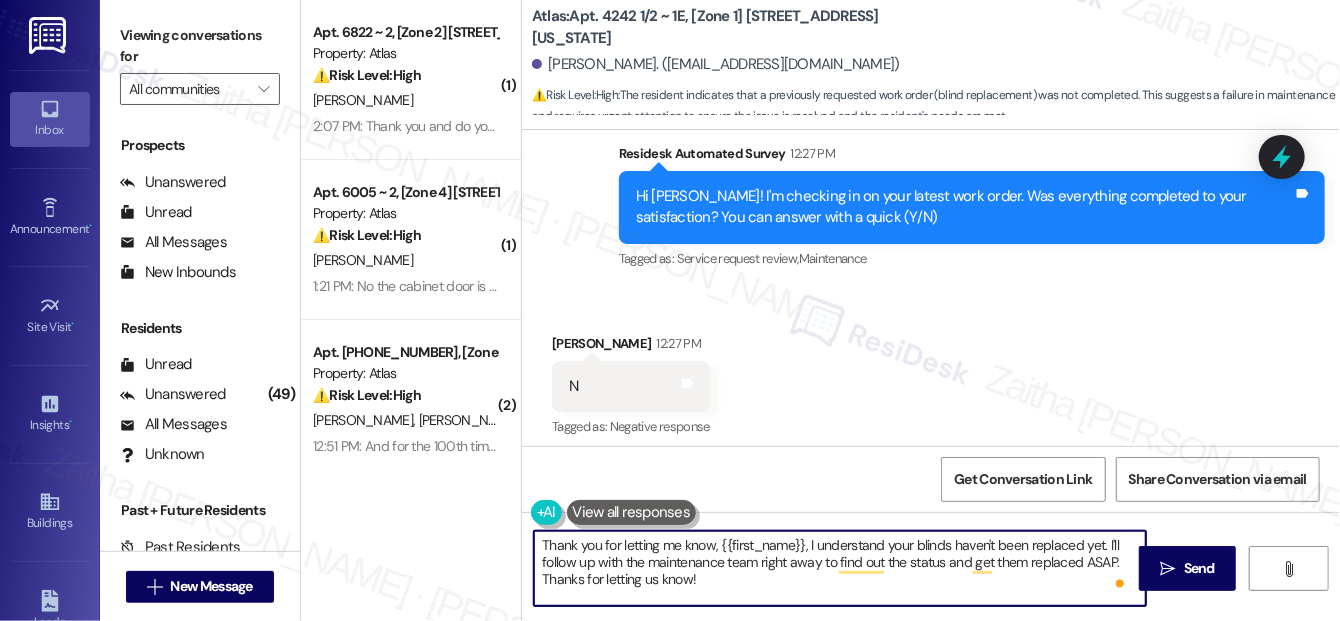 click on "Thank you for letting me know, {{first_name}}, I understand your blinds haven't been replaced yet. I'll follow up with the maintenance team right away to find out the status and get them replaced ASAP. Thanks for letting us know!" at bounding box center [840, 568] 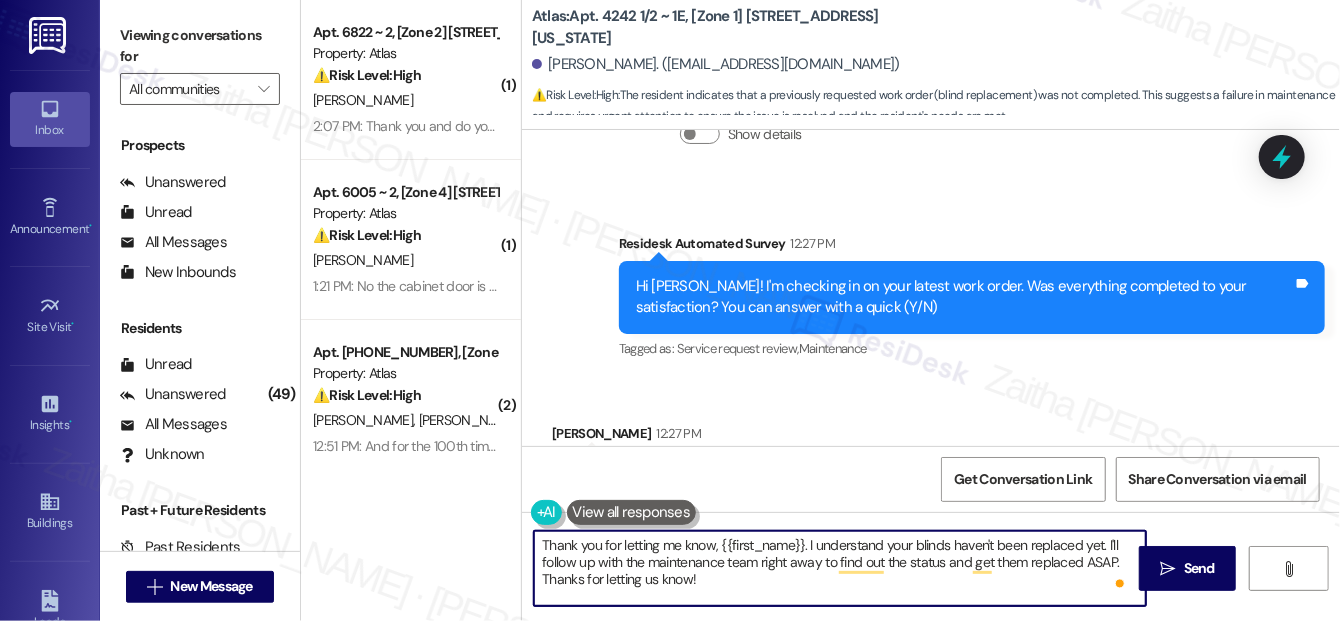 scroll, scrollTop: 11834, scrollLeft: 0, axis: vertical 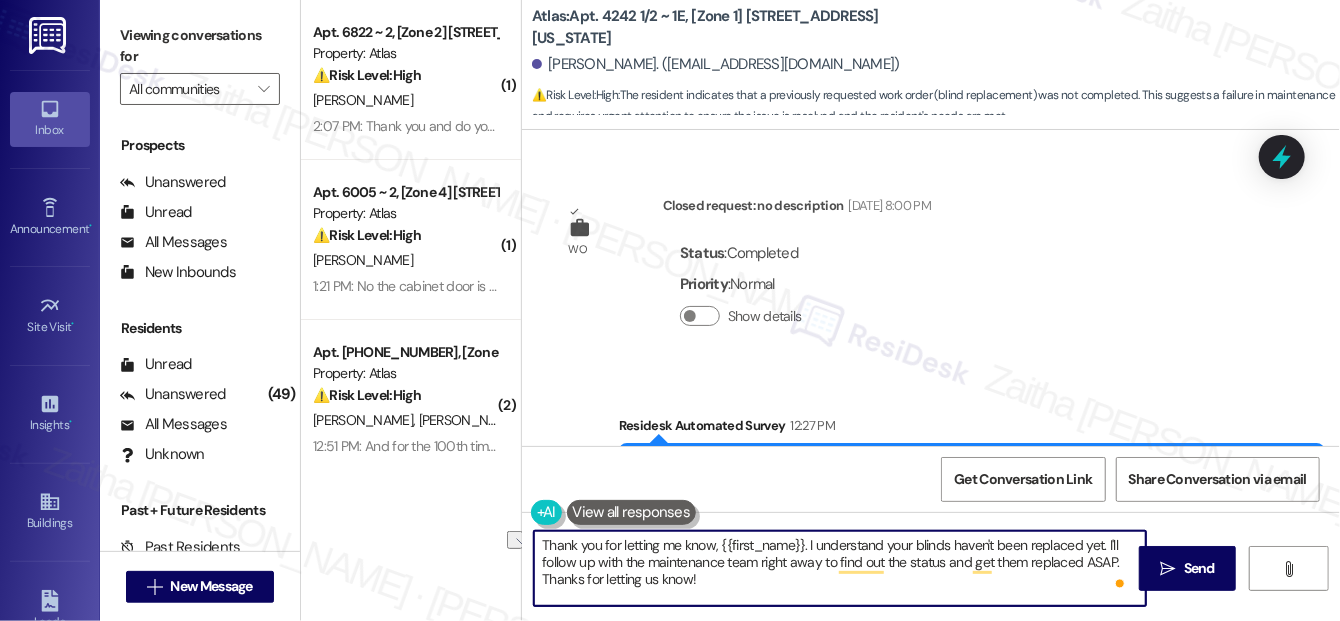 drag, startPoint x: 824, startPoint y: 559, endPoint x: 765, endPoint y: 563, distance: 59.135437 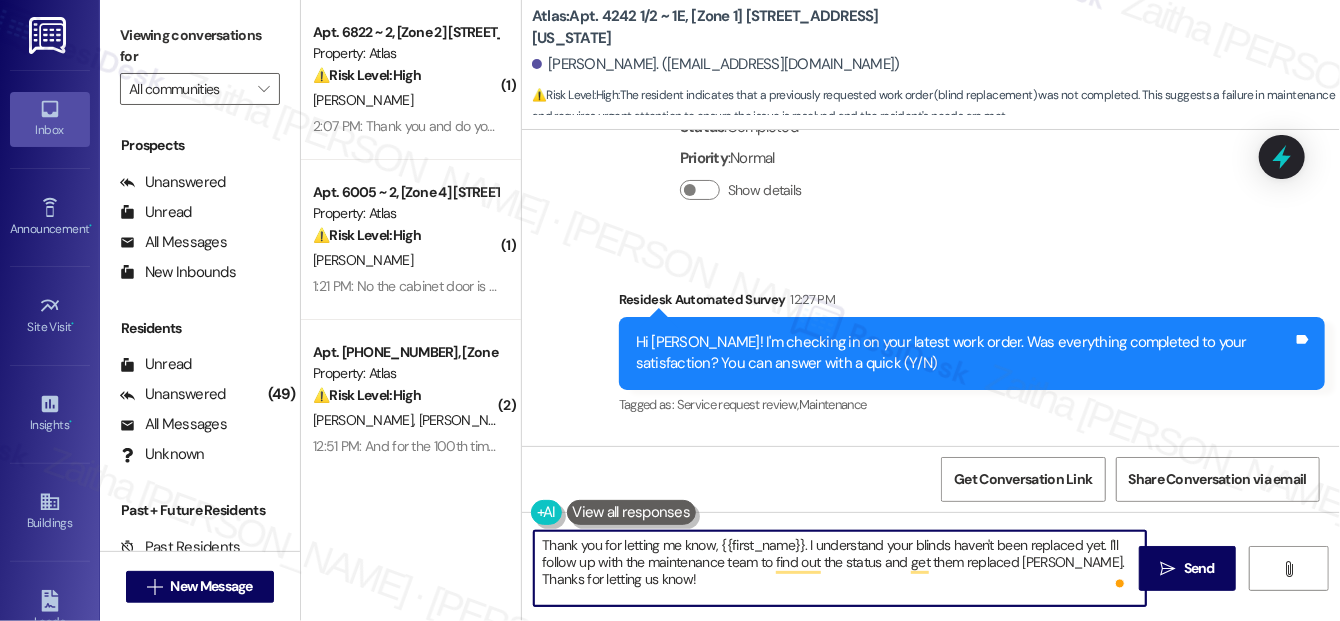 scroll, scrollTop: 12106, scrollLeft: 0, axis: vertical 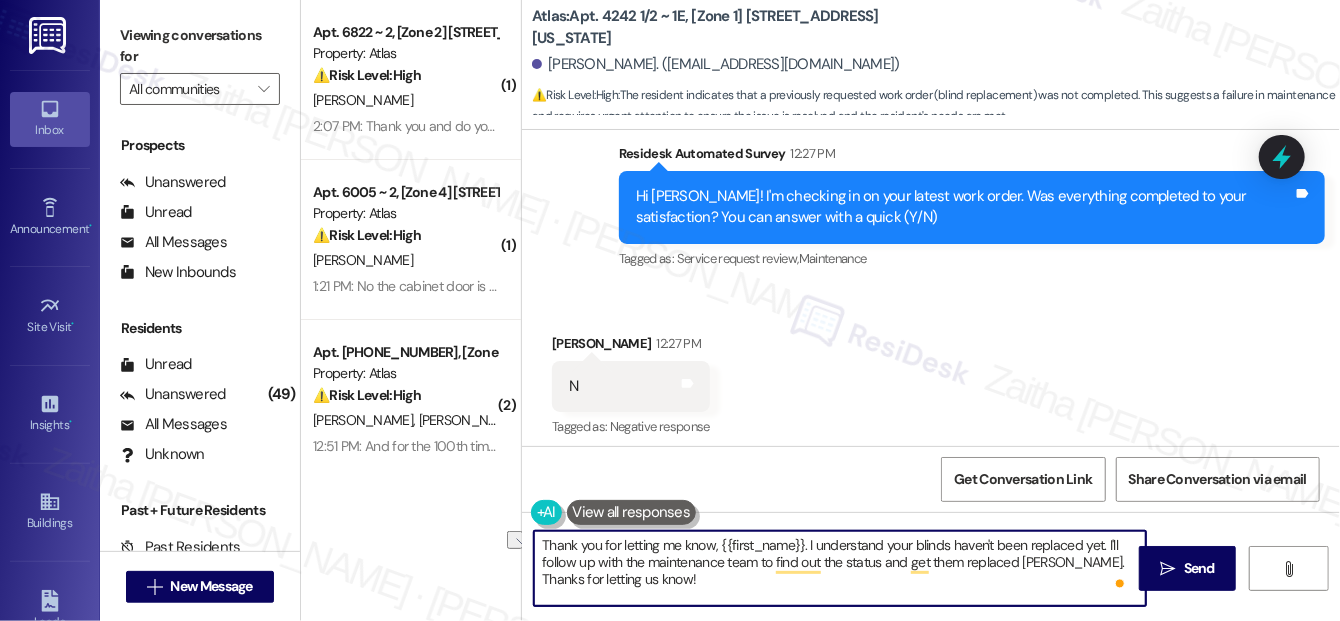drag, startPoint x: 877, startPoint y: 562, endPoint x: 1053, endPoint y: 565, distance: 176.02557 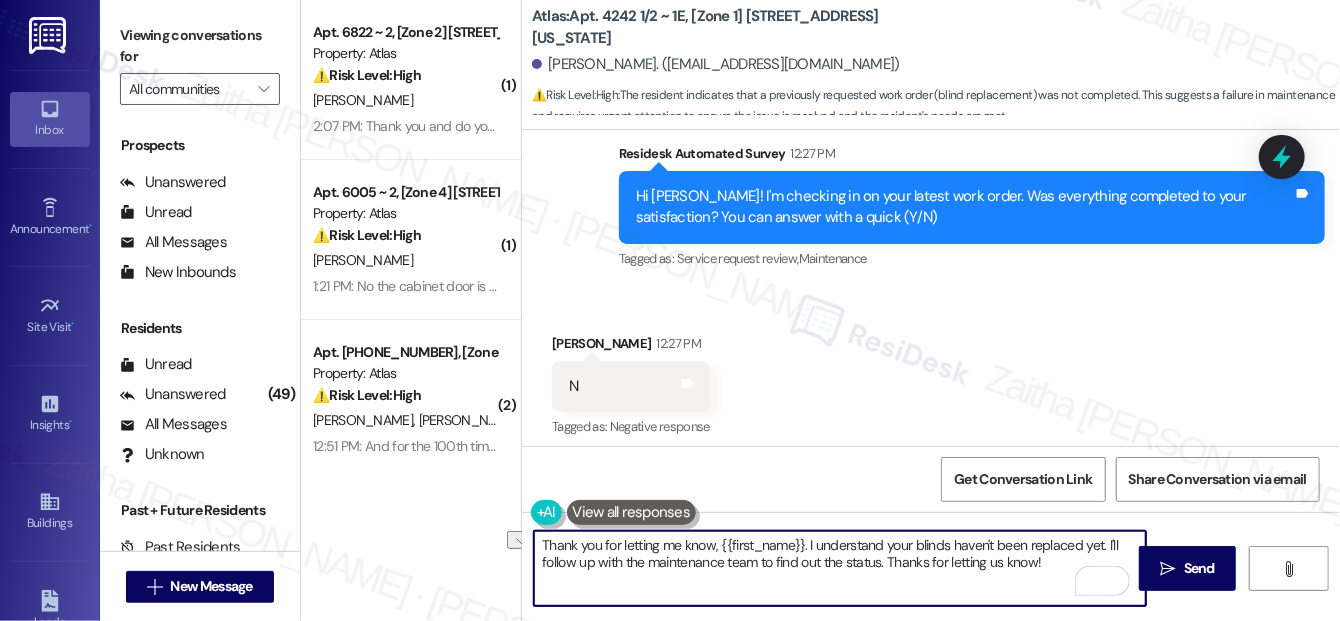 drag, startPoint x: 887, startPoint y: 559, endPoint x: 1037, endPoint y: 554, distance: 150.08331 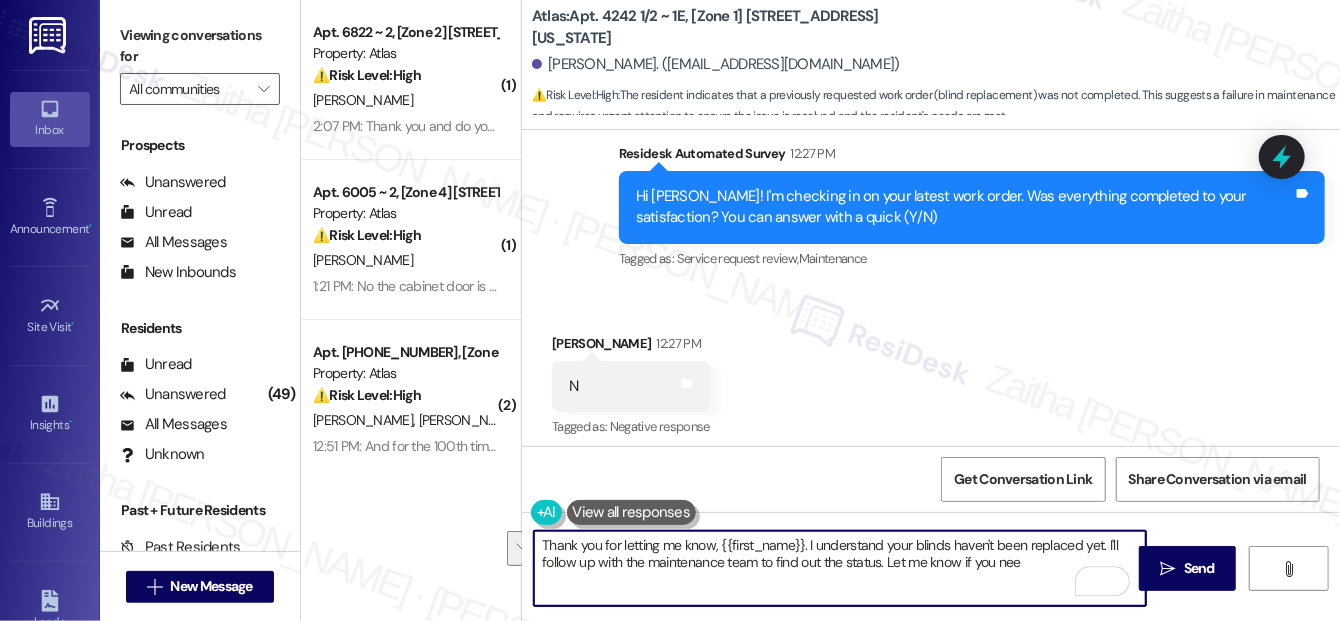 drag, startPoint x: 544, startPoint y: 550, endPoint x: 1021, endPoint y: 567, distance: 477.30283 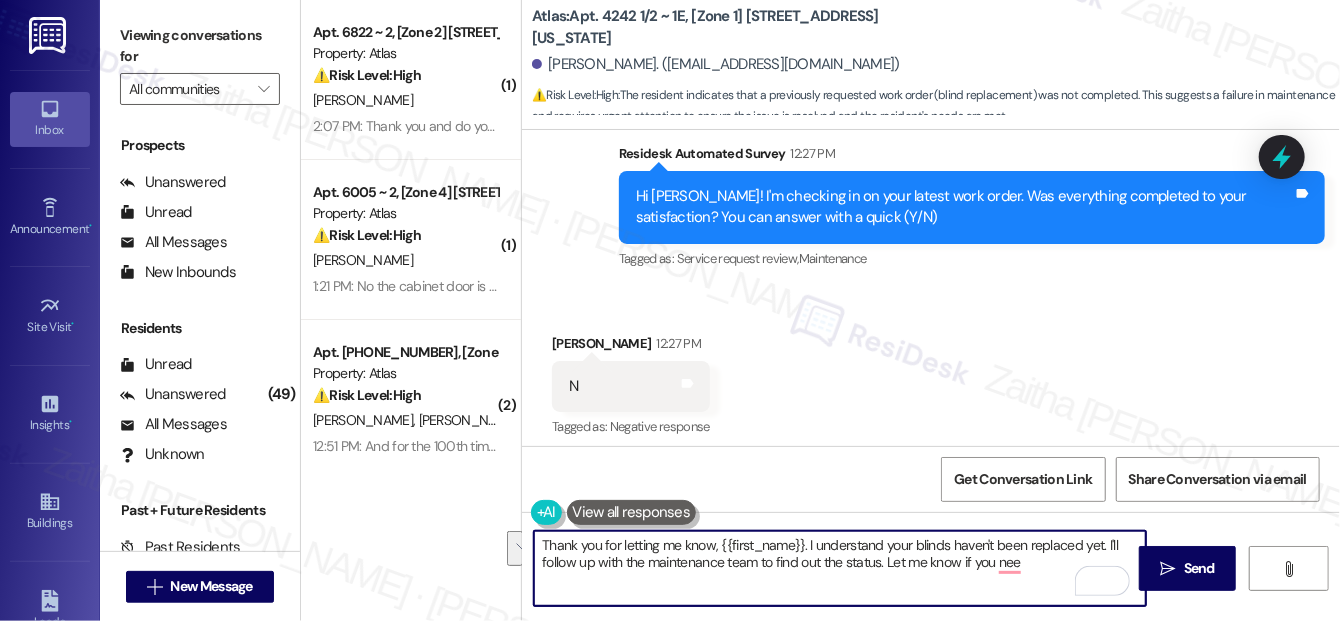 click on "Thank you for letting me know, {{first_name}}. I understand your blinds haven't been replaced yet. I'll follow up with the maintenance team to find out the status. Let me know if you nee" at bounding box center (840, 568) 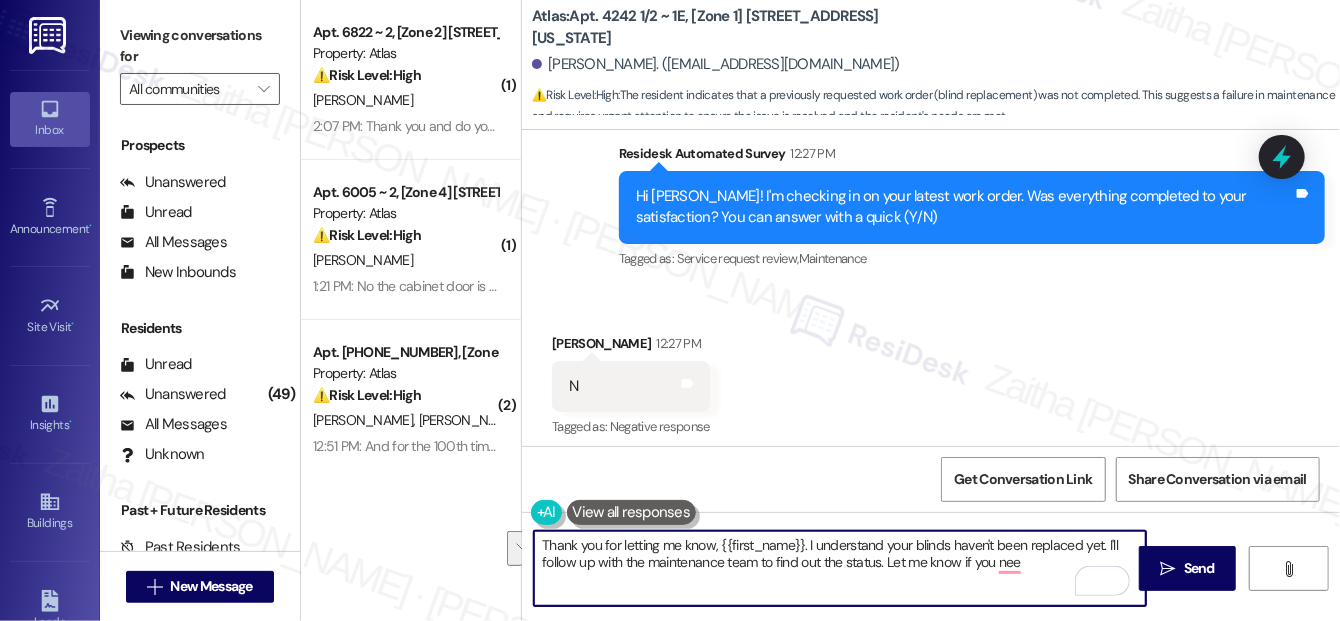 click on "Thank you for letting me know, {{first_name}}. I understand your blinds haven't been replaced yet. I'll follow up with the maintenance team to find out the status. Let me know if you nee" at bounding box center (840, 568) 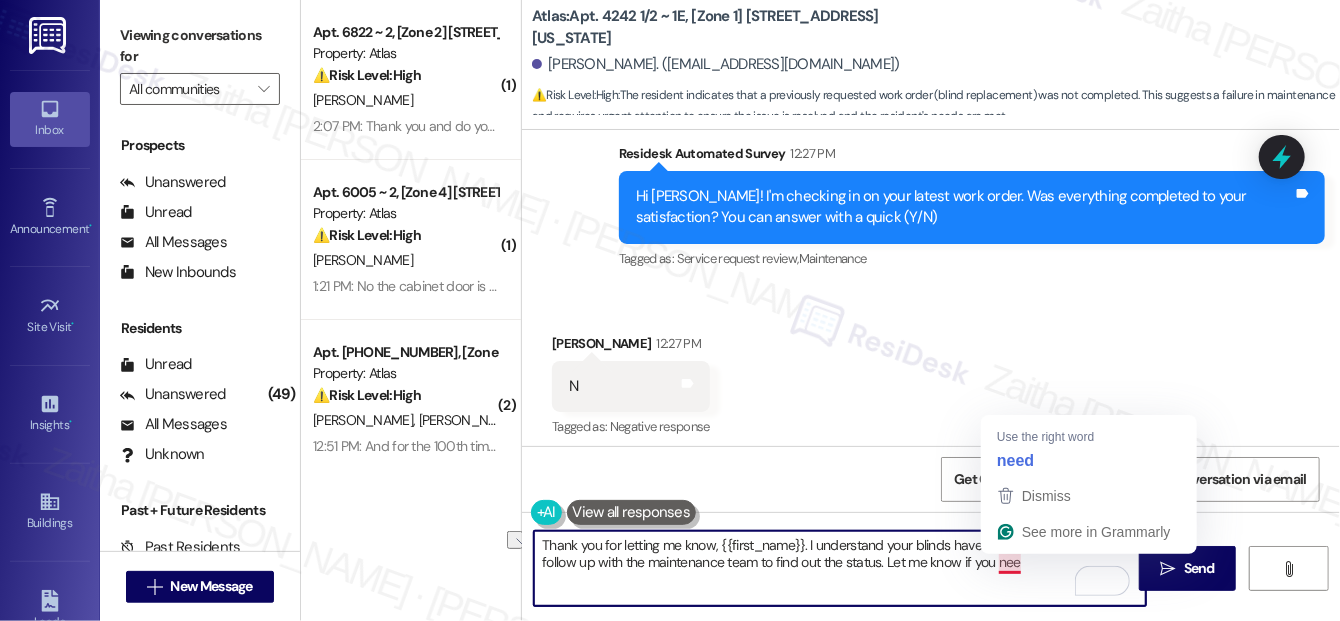 drag, startPoint x: 899, startPoint y: 559, endPoint x: 1016, endPoint y: 564, distance: 117.10679 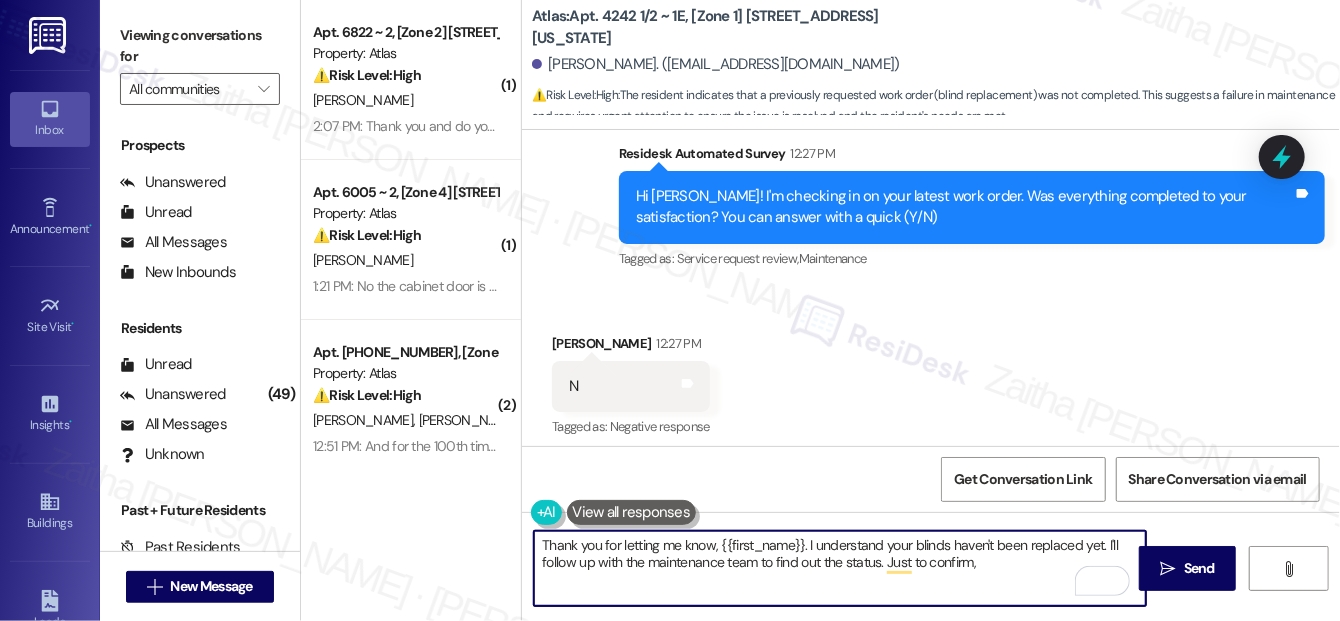 paste on "has maintenance come by at all, or has no one stopped by yet?" 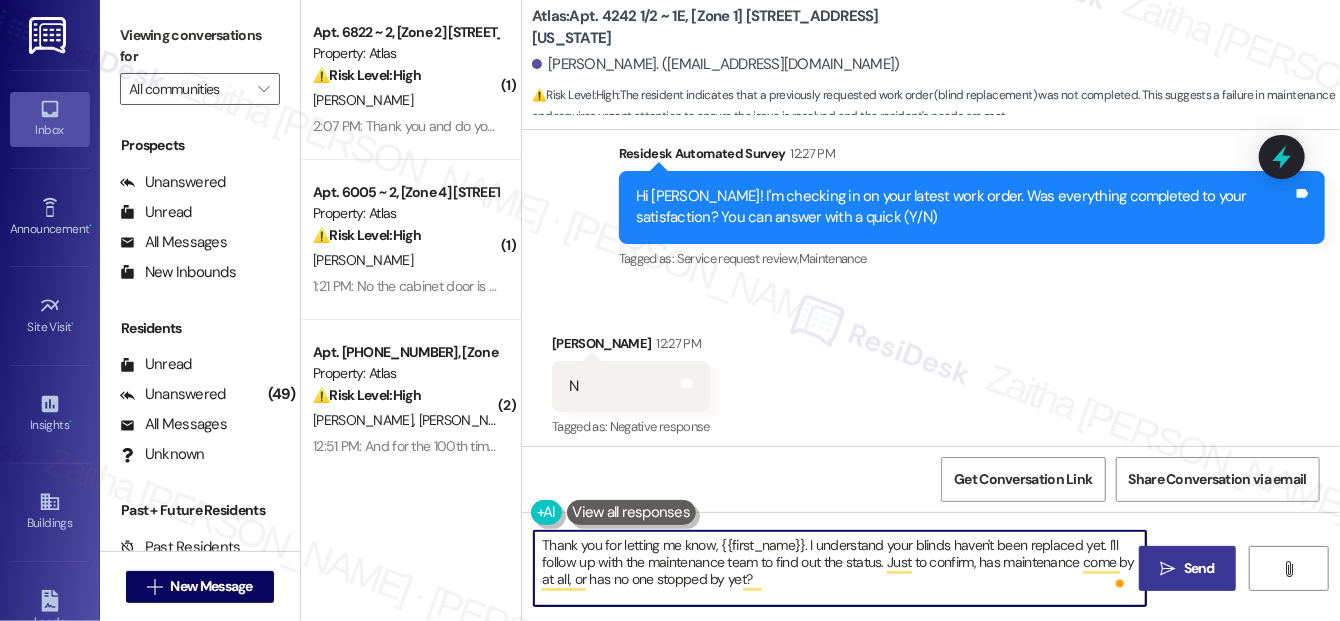 type on "Thank you for letting me know, {{first_name}}. I understand your blinds haven't been replaced yet. I'll follow up with the maintenance team to find out the status. Just to confirm, has maintenance come by at all, or has no one stopped by yet?" 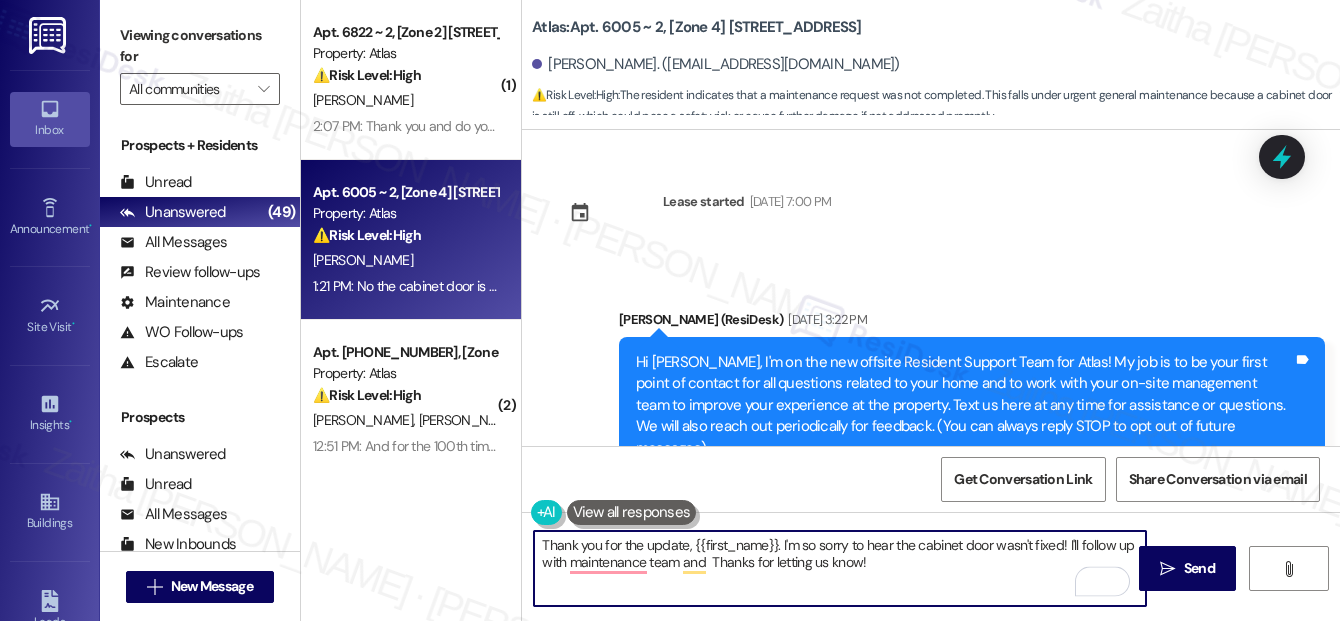 scroll, scrollTop: 0, scrollLeft: 0, axis: both 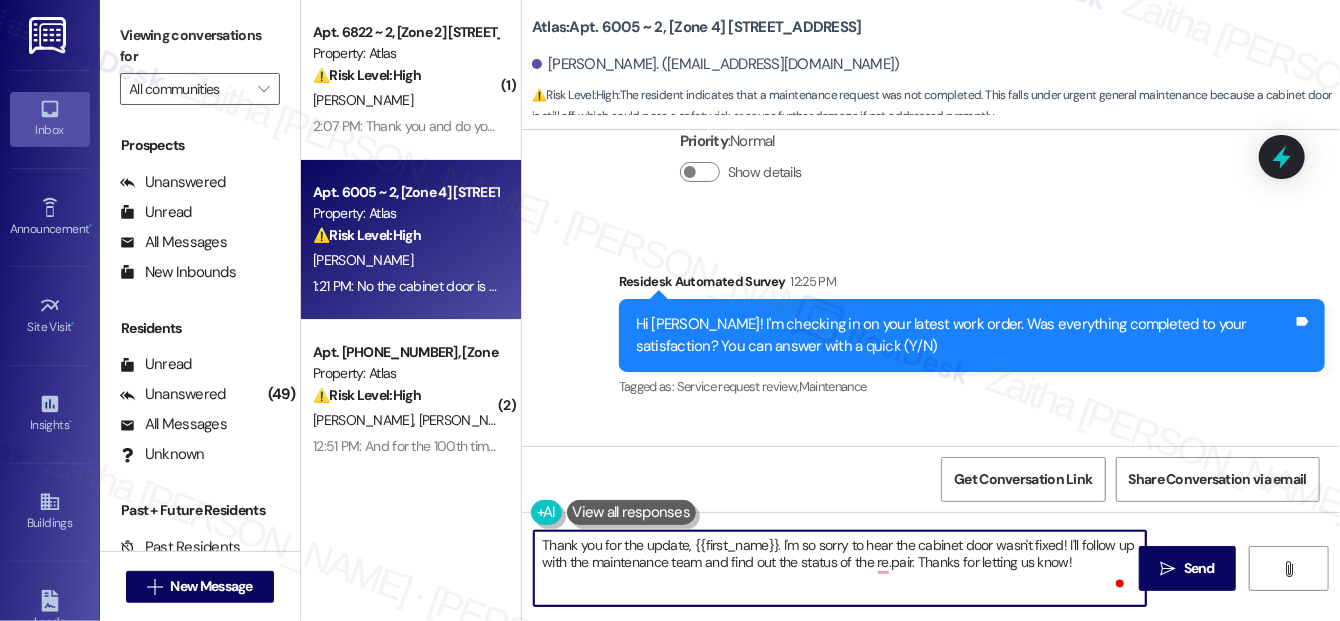 type on "Thank you for the update, {{first_name}}. I'm so sorry to hear the cabinet door wasn't fixed! I'll follow up with the maintenance team and find out the status of the repair. Thanks for letting us know!" 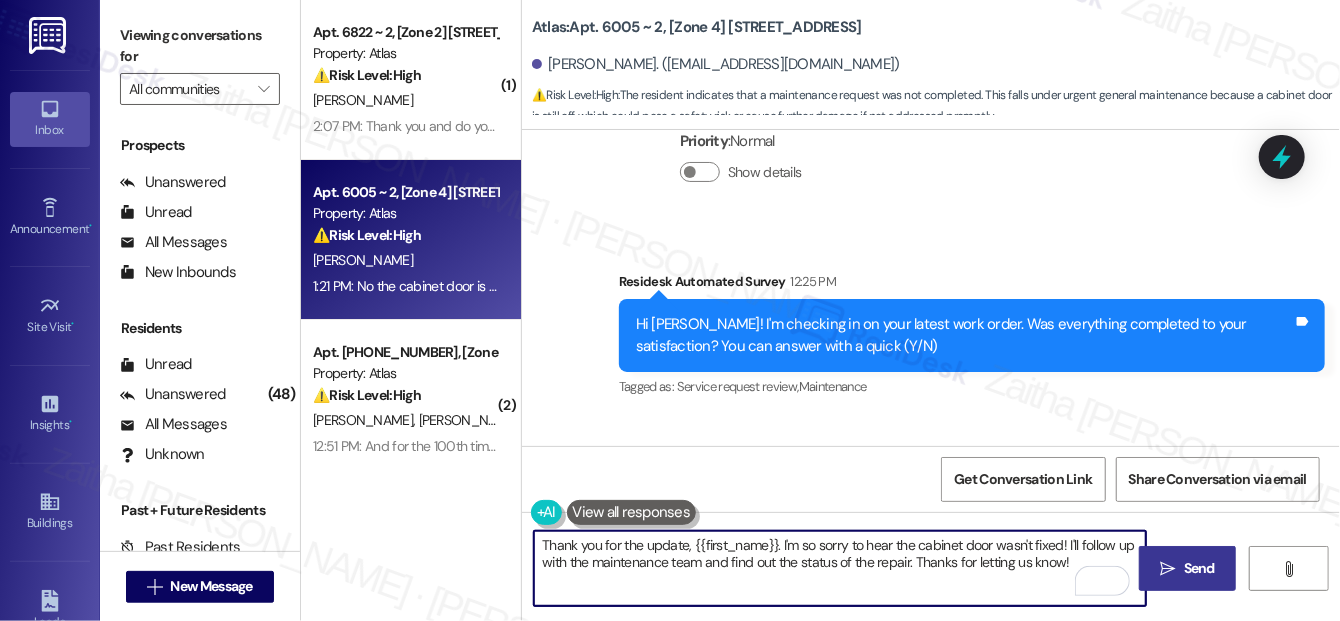 drag, startPoint x: 1185, startPoint y: 569, endPoint x: 1168, endPoint y: 567, distance: 17.117243 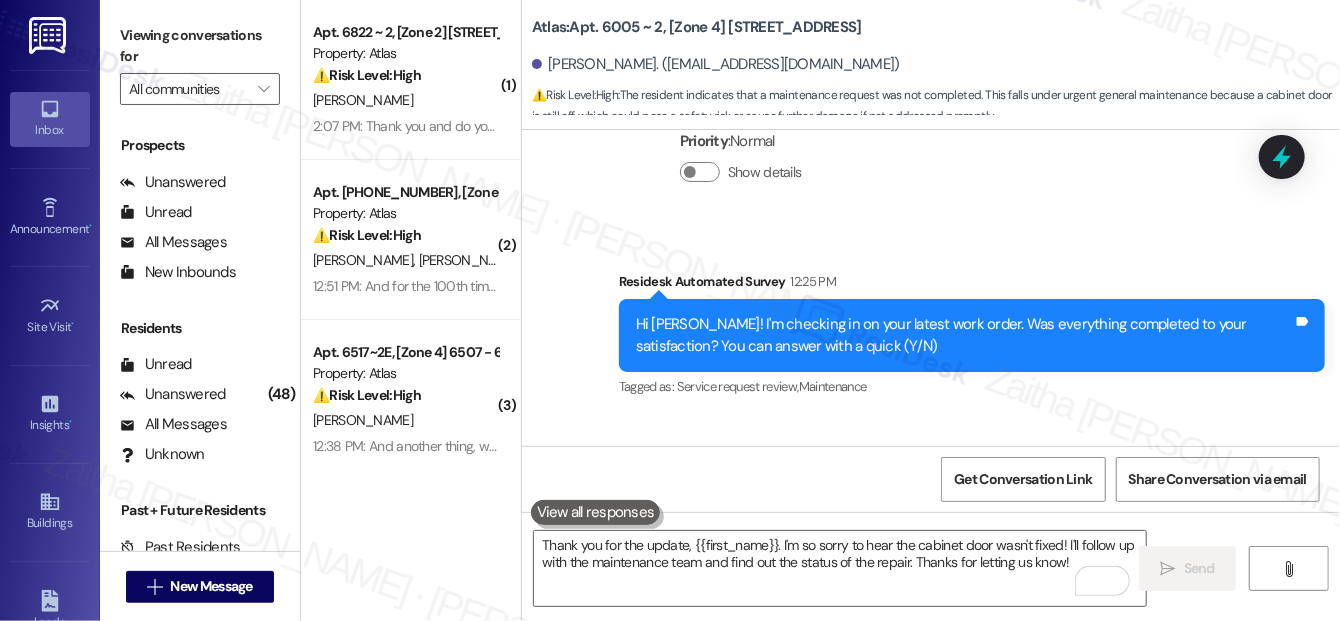 scroll, scrollTop: 18277, scrollLeft: 0, axis: vertical 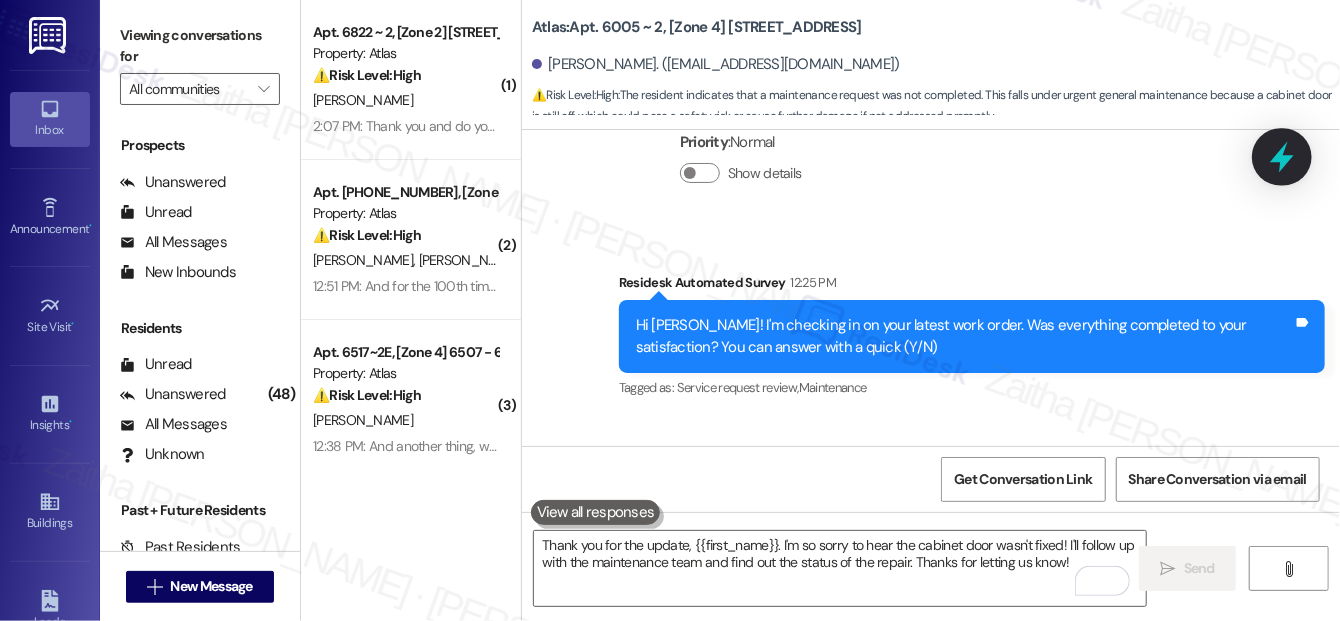 click 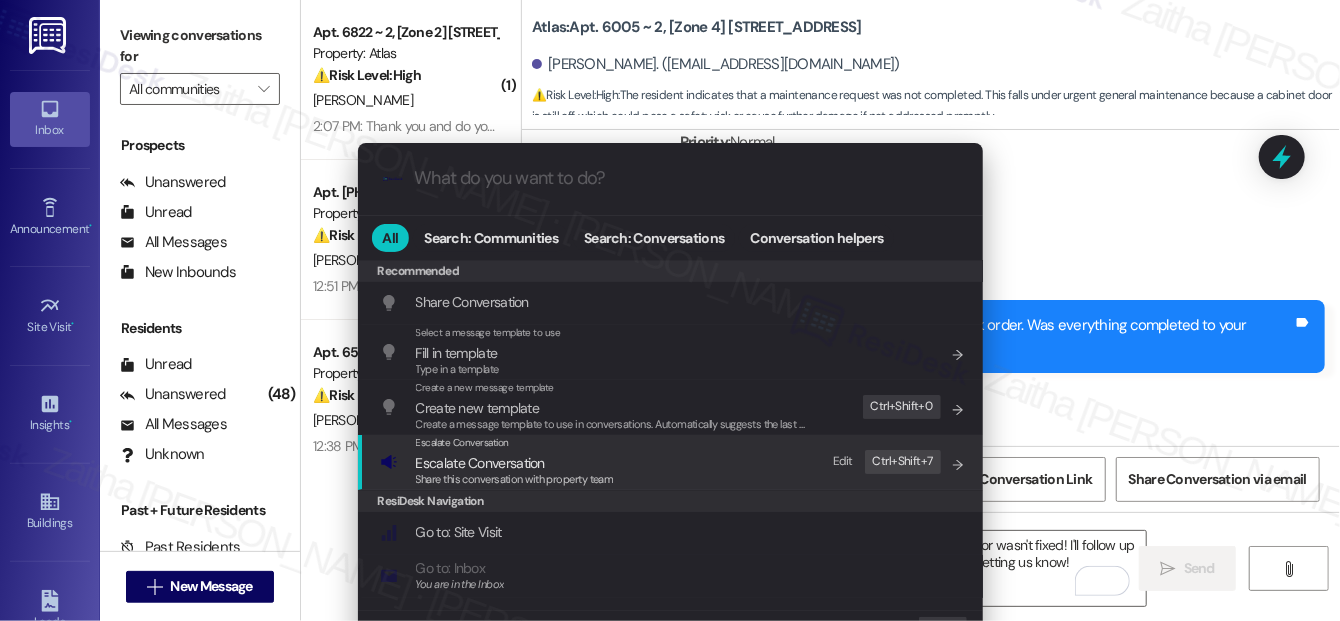 click on "Escalate Conversation" at bounding box center [480, 463] 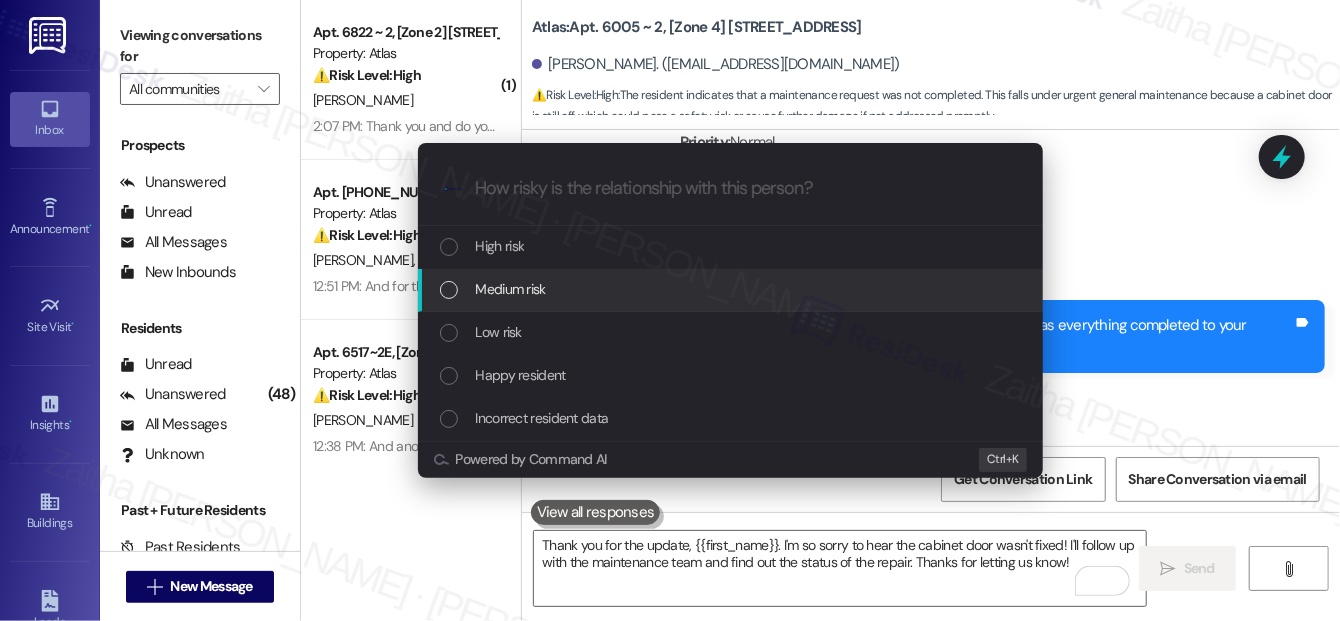 click on "Medium risk" at bounding box center (511, 289) 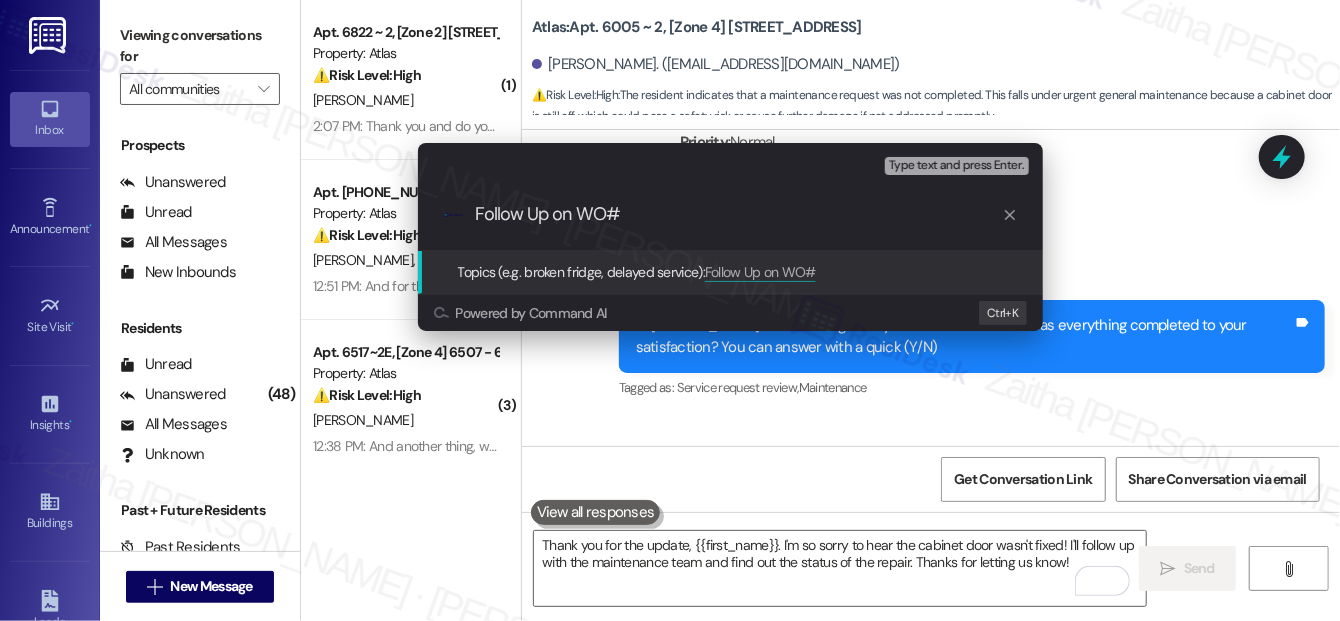 paste on "#163292" 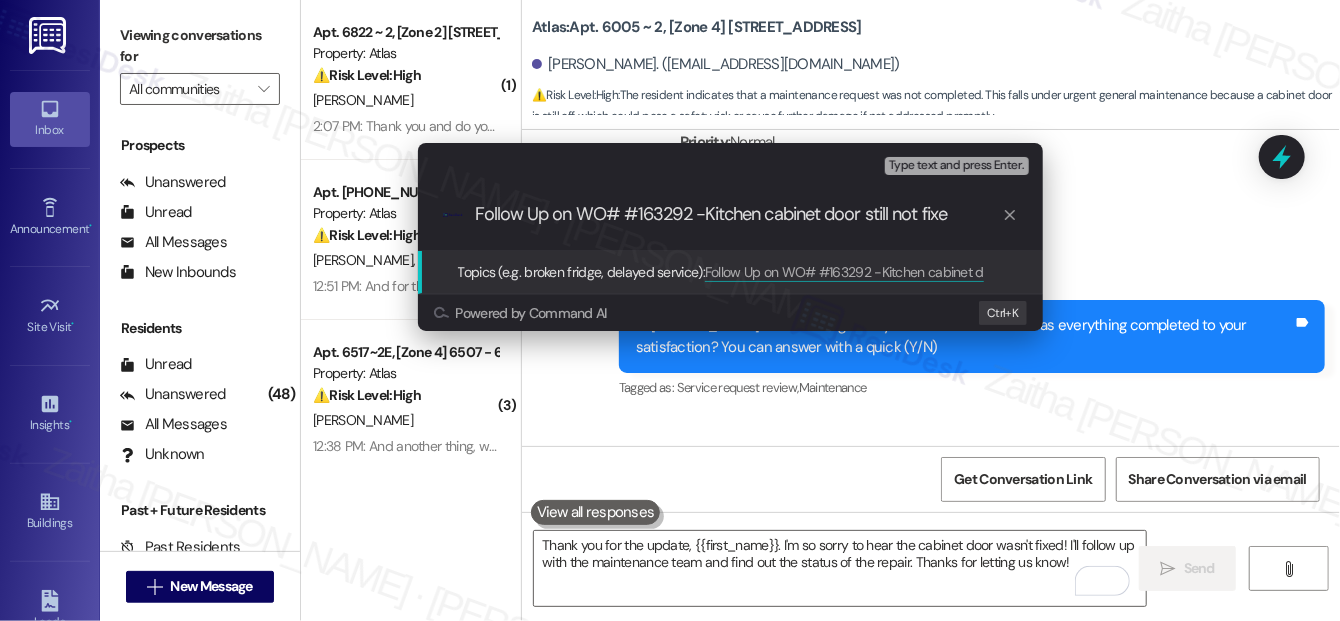 type on "Follow Up on WO# #163292 -Kitchen cabinet door still not fixed" 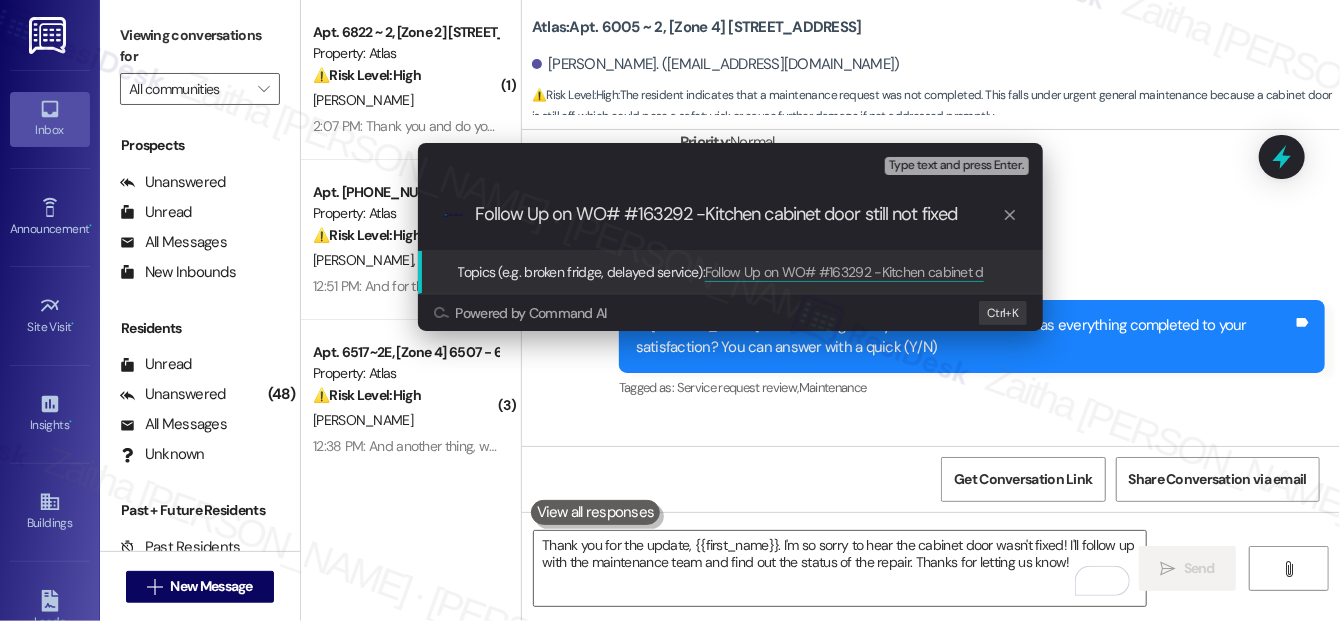 type 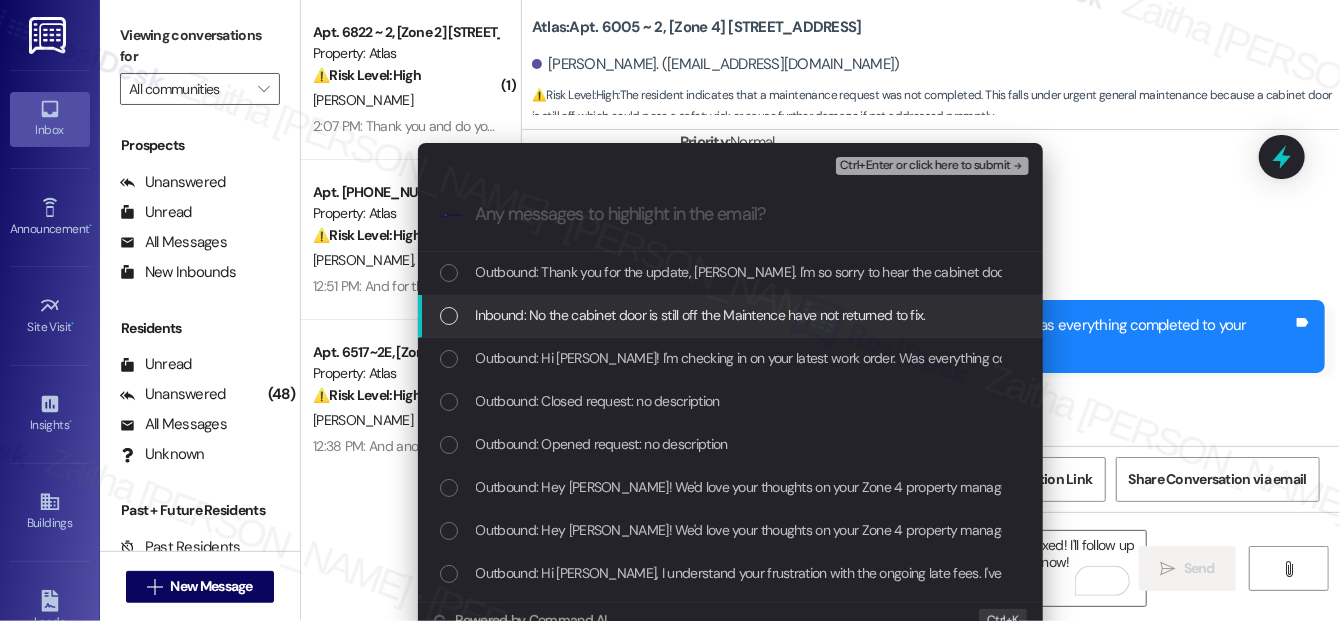 click at bounding box center [449, 316] 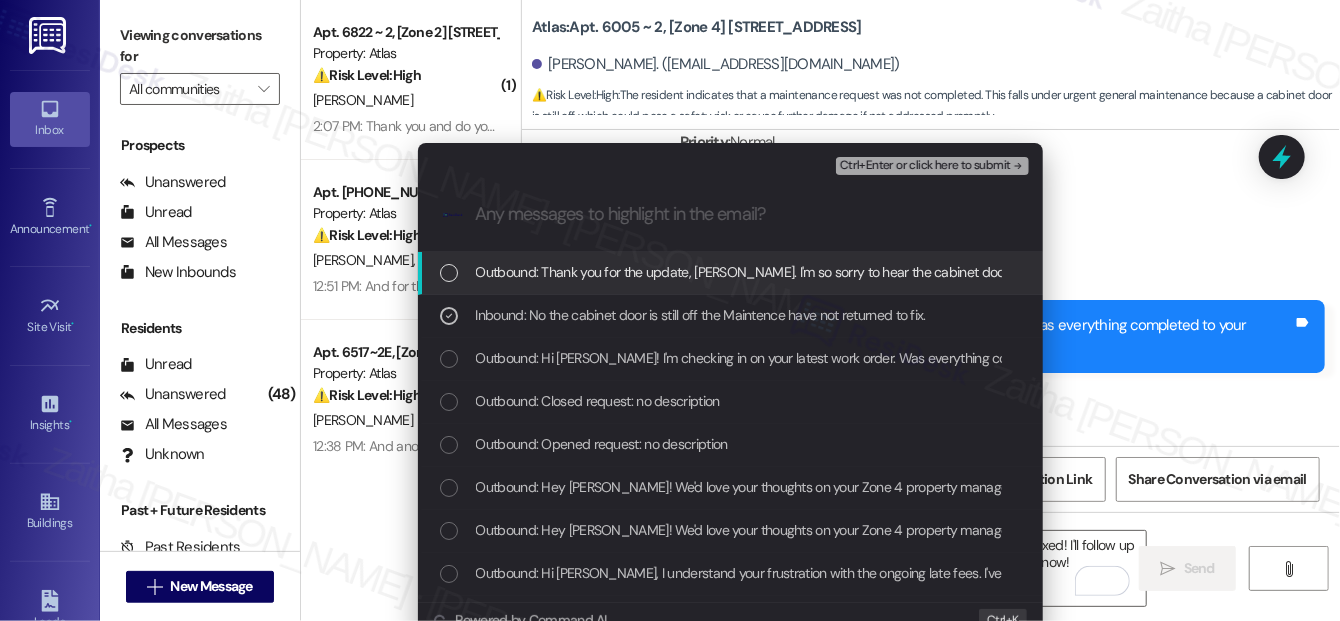 click on "Ctrl+Enter or click here to submit" at bounding box center [925, 166] 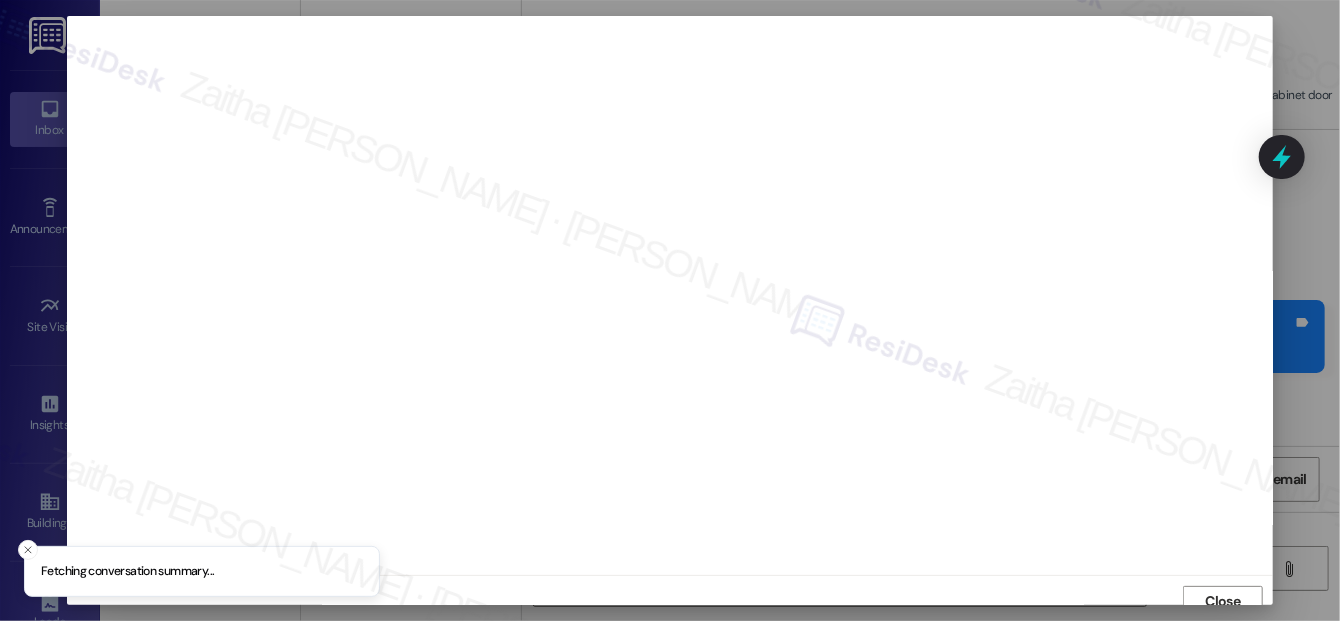 scroll, scrollTop: 12, scrollLeft: 0, axis: vertical 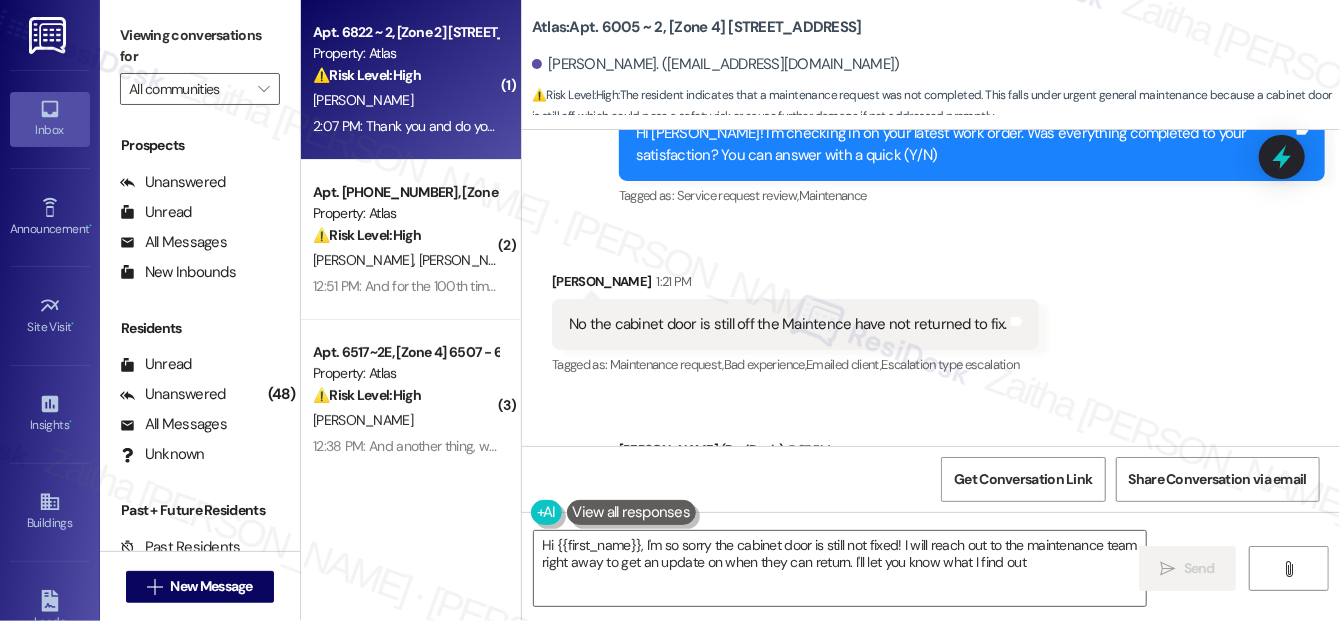type on "Hi {{first_name}}, I'm so sorry the cabinet door is still not fixed! I will reach out to the maintenance team right away to get an update on when they can return. I'll let you know what I find out." 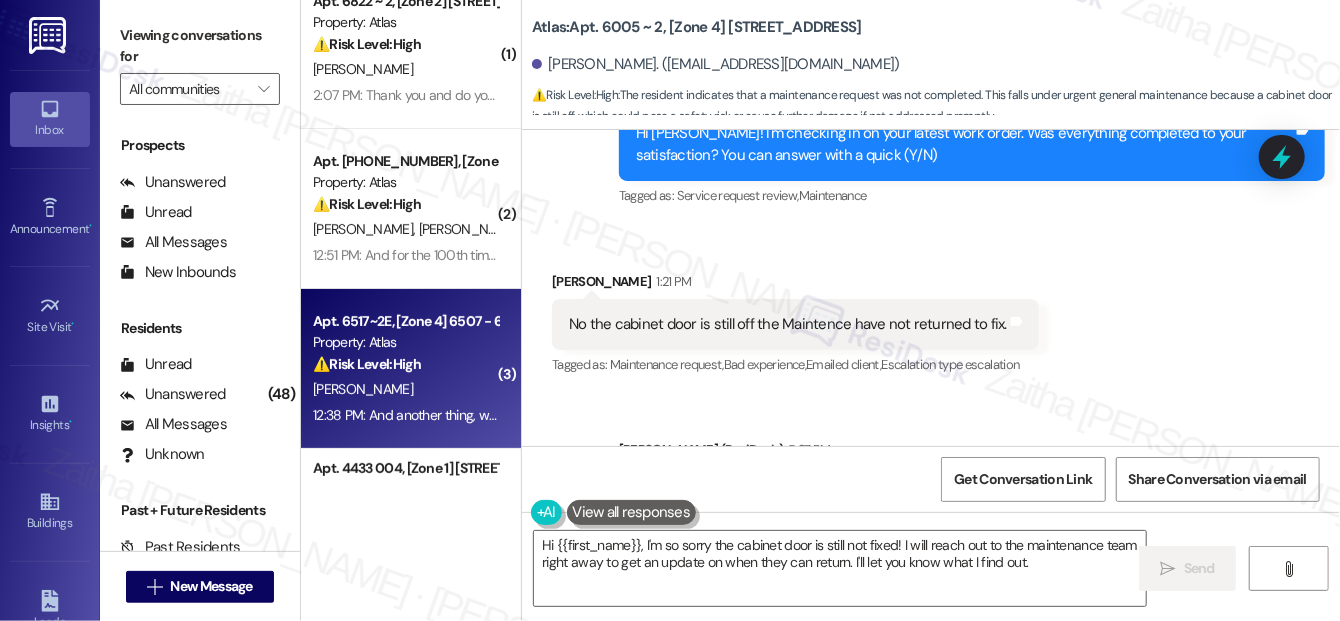 scroll, scrollTop: 0, scrollLeft: 0, axis: both 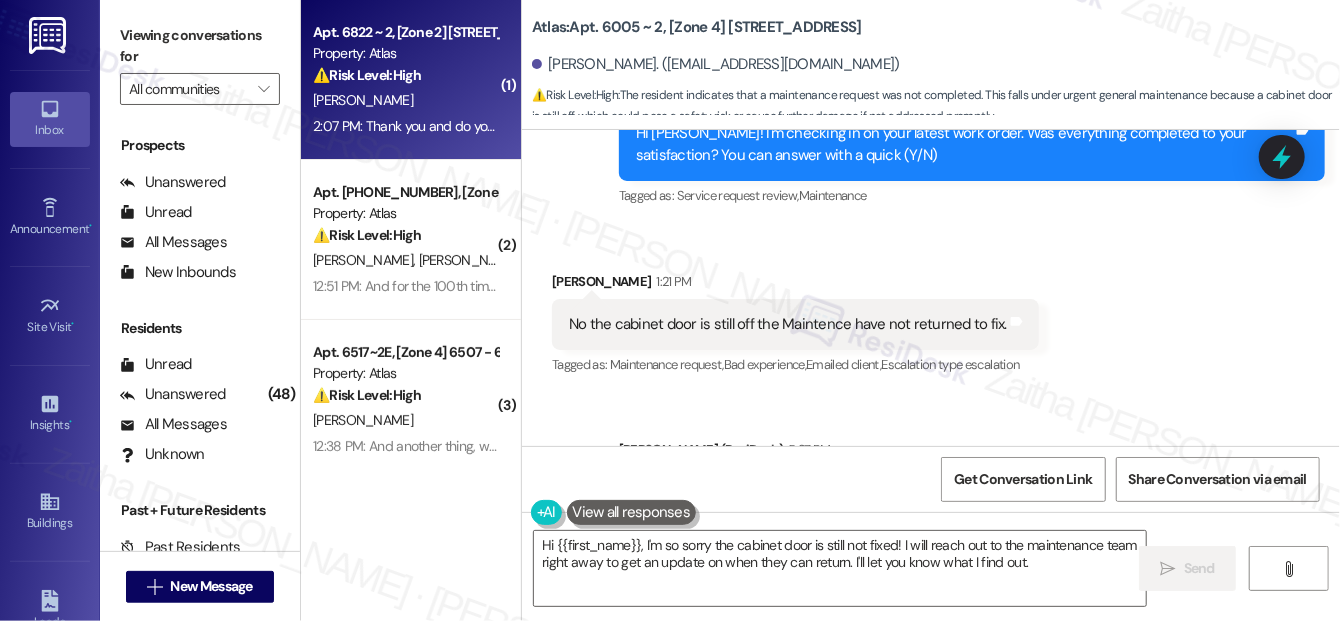 click on "[PERSON_NAME]" at bounding box center [405, 100] 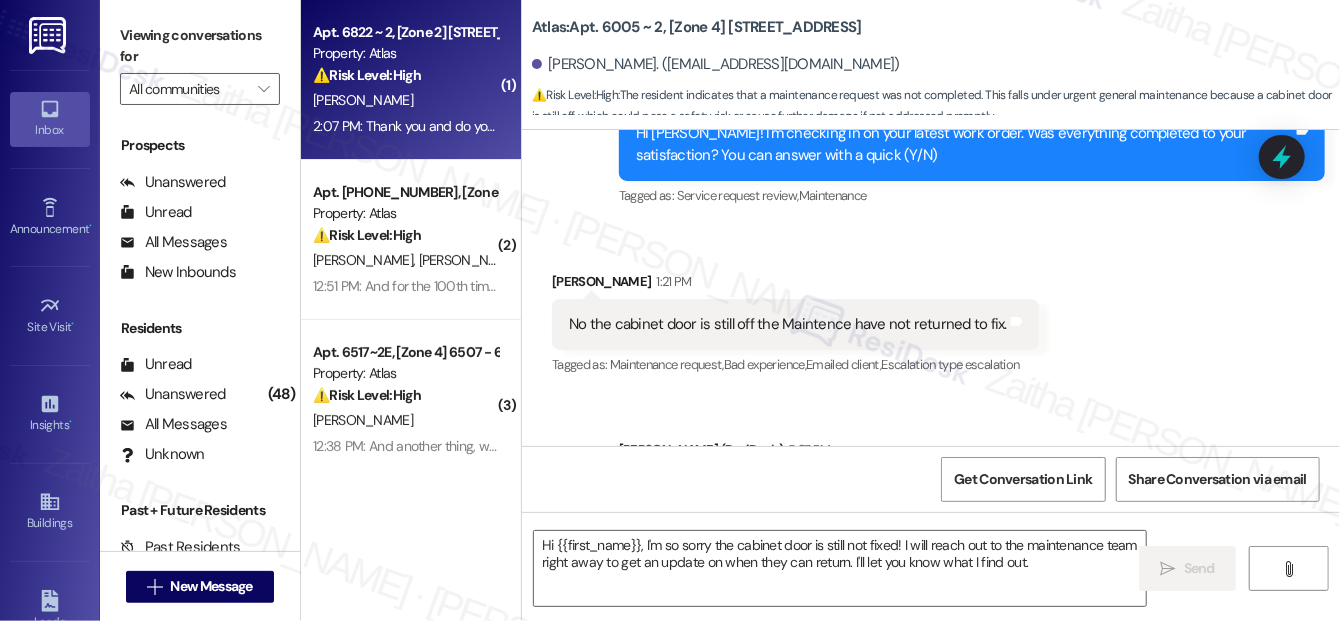 type on "Fetching suggested responses. Please feel free to read through the conversation in the meantime." 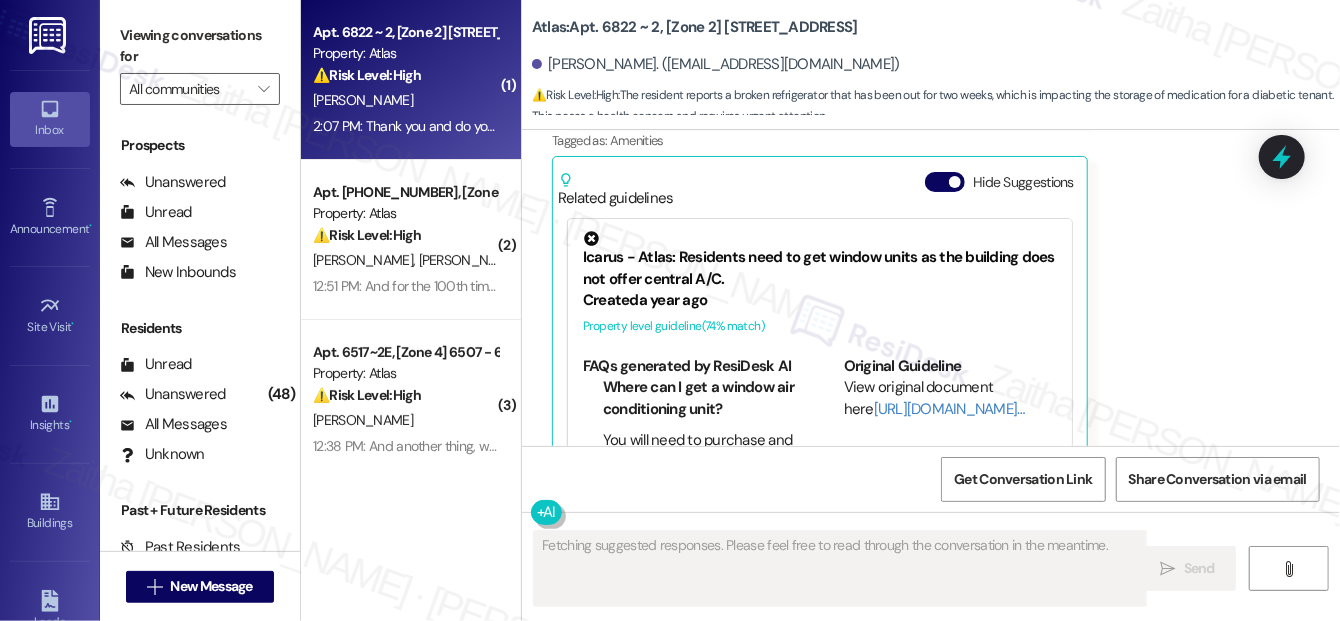 scroll, scrollTop: 1030, scrollLeft: 0, axis: vertical 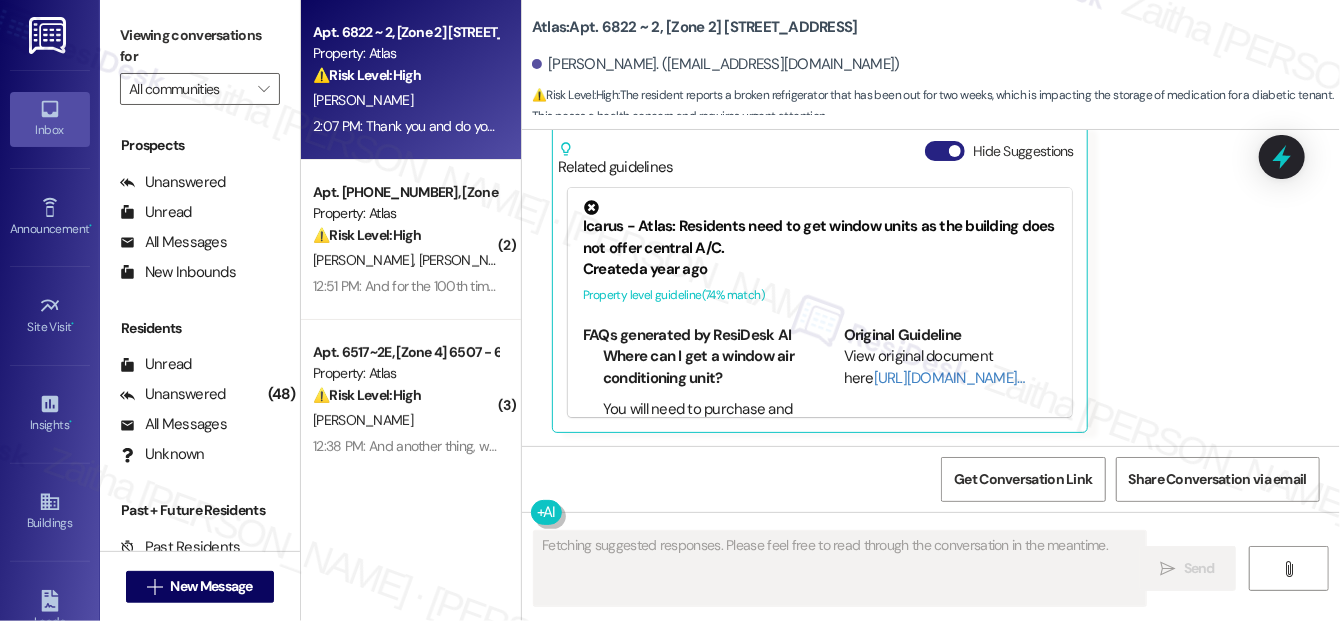click on "Hide Suggestions" at bounding box center (945, 151) 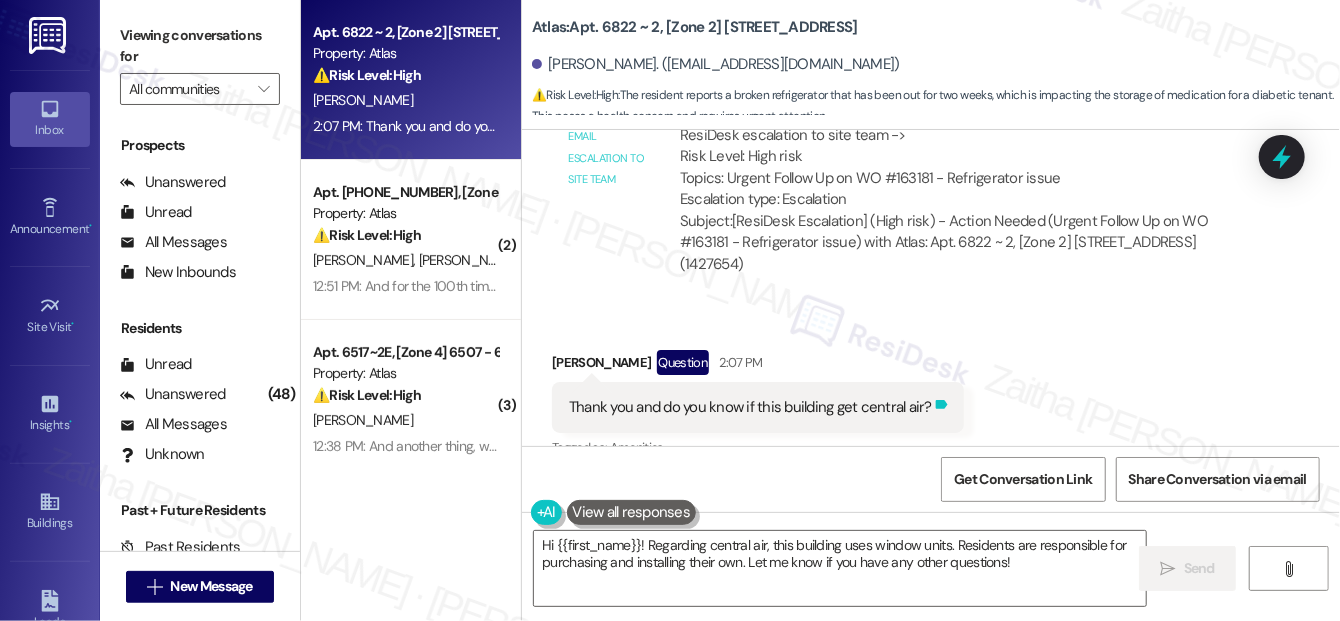 scroll, scrollTop: 783, scrollLeft: 0, axis: vertical 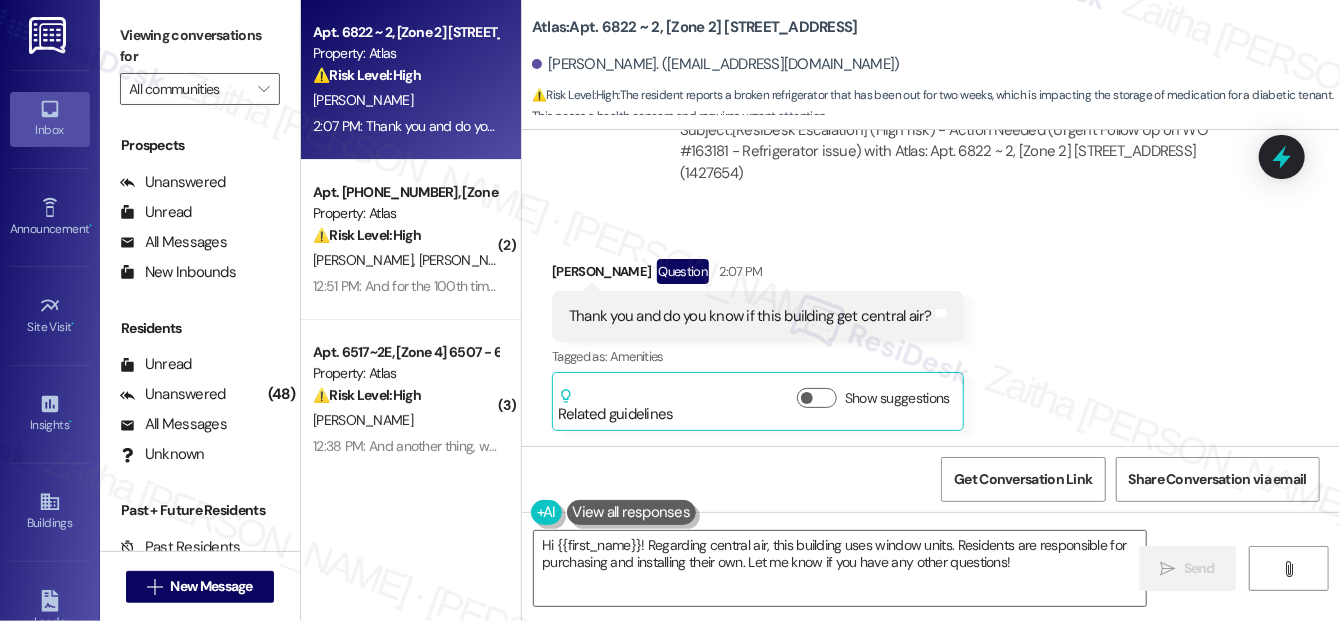click on "Show suggestions" at bounding box center [817, 398] 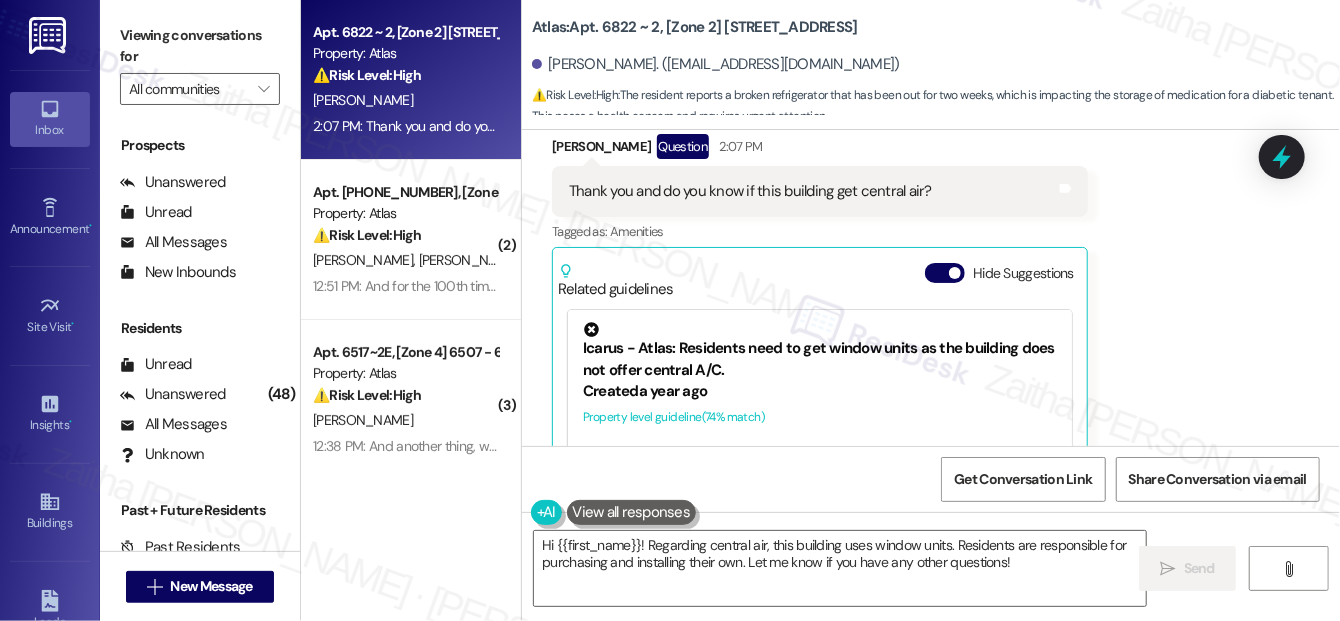 scroll, scrollTop: 940, scrollLeft: 0, axis: vertical 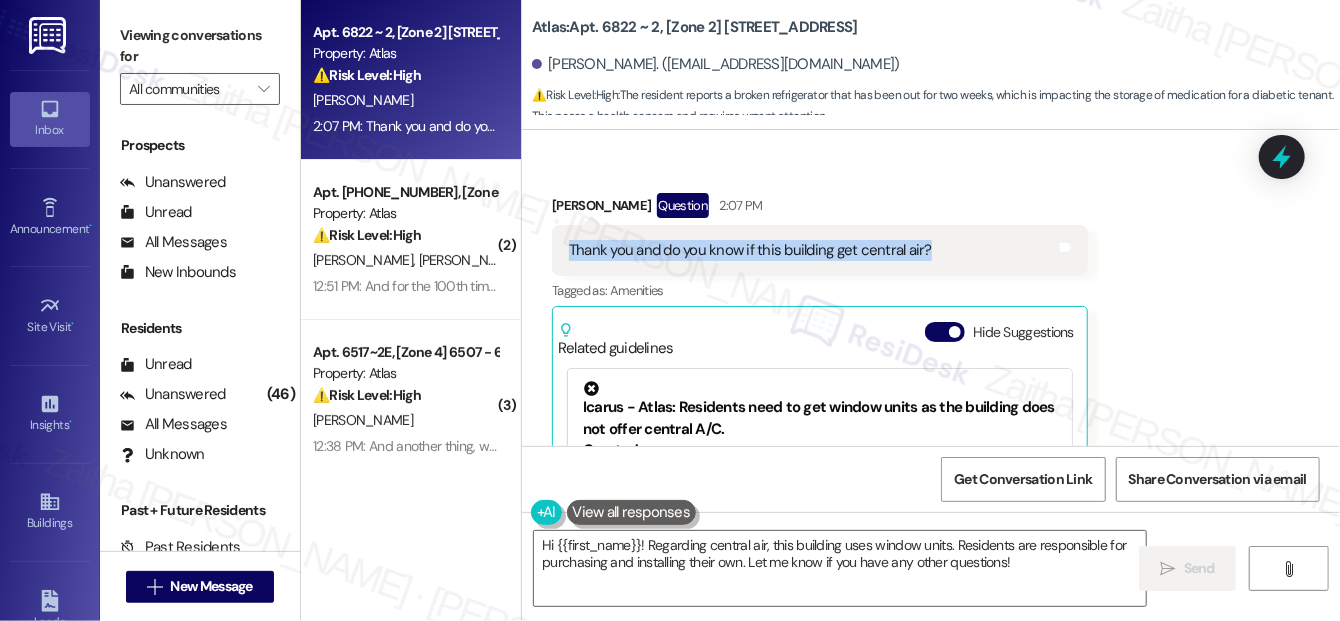 drag, startPoint x: 565, startPoint y: 250, endPoint x: 947, endPoint y: 252, distance: 382.00525 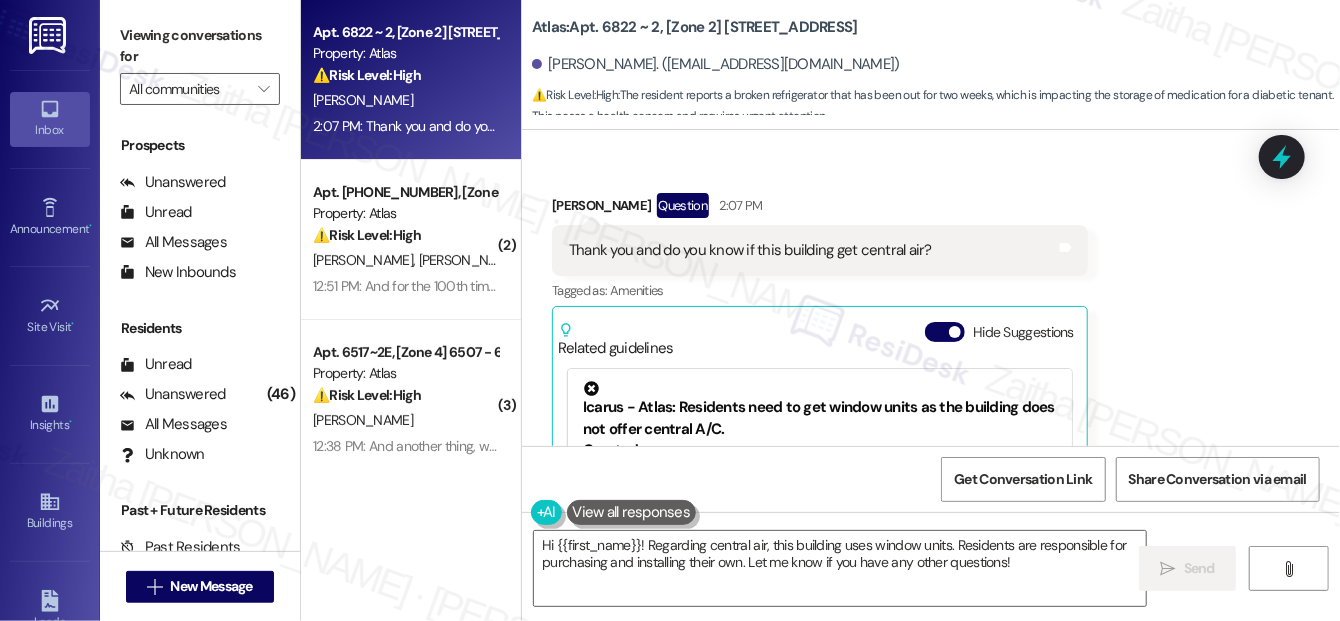 click on "Related guidelines Hide Suggestions" at bounding box center (820, 335) 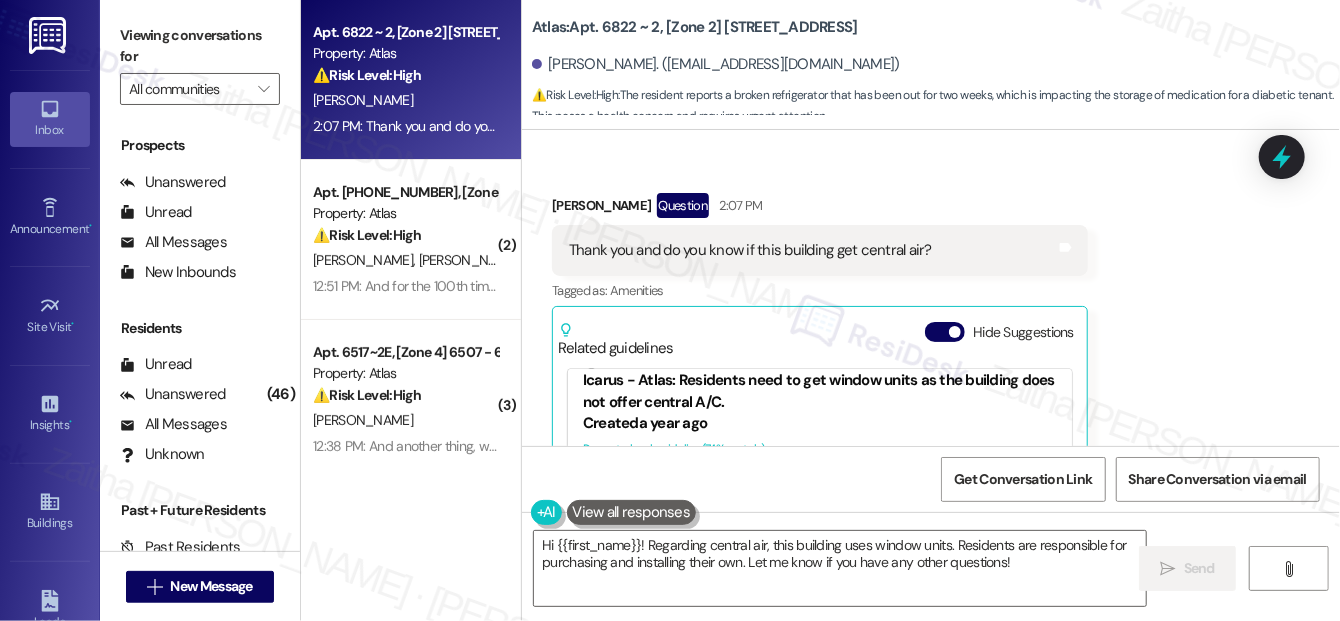 scroll, scrollTop: 0, scrollLeft: 0, axis: both 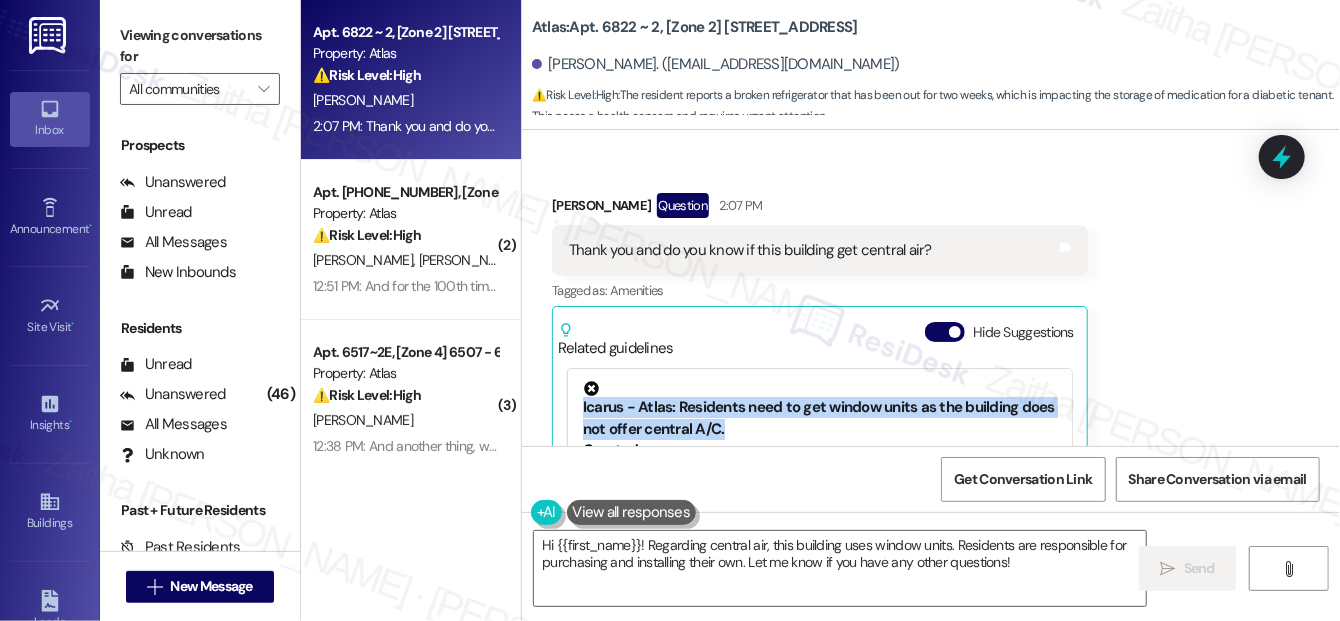 drag, startPoint x: 571, startPoint y: 405, endPoint x: 741, endPoint y: 431, distance: 171.97675 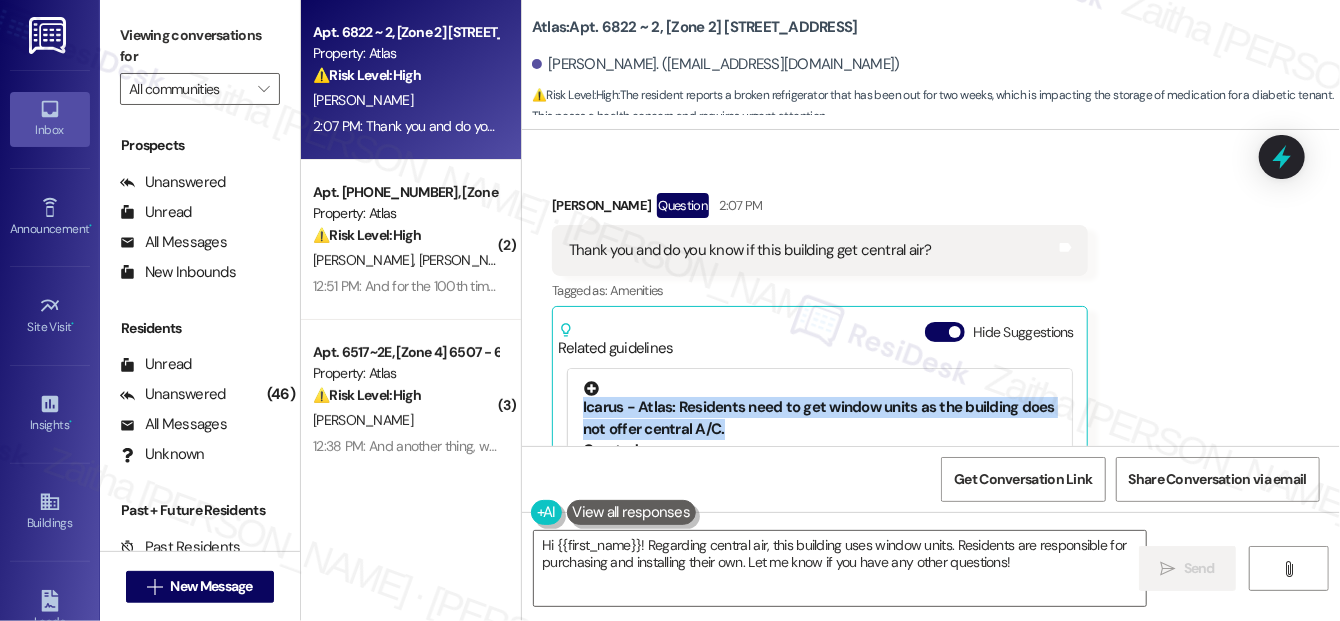 copy on "Icarus - Atlas: Residents need to get window units as the building does not offer central A/C." 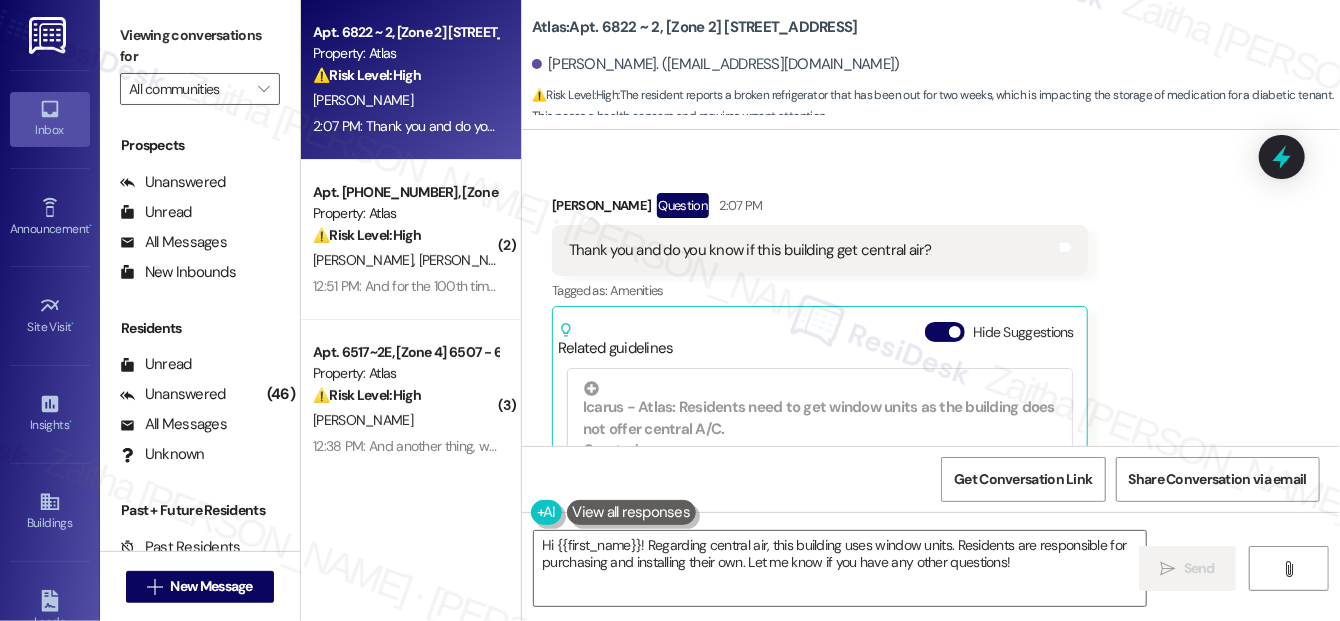 click on "Received via SMS Kayla Alston Question 2:07 PM Thank you and do you know if this building get central air?  Tags and notes Tagged as:   Amenities Click to highlight conversations about Amenities  Related guidelines Hide Suggestions Icarus - Atlas: Residents need to get window units as the building does not offer central A/C. Created  a year ago Property level guideline  ( 74 % match) FAQs generated by ResiDesk AI Where can I get a window air conditioning unit? You will need to purchase and install a window air conditioning unit on your own, as the building does not offer central air conditioning. Is the building going to provide any assistance in getting or installing a window AC unit? No, the building does not provide any assistance in getting or installing window air conditioning units. Residents are responsible for obtaining and installing their own window units. Can I install a portable AC unit instead of a window unit? Is there a recommended size or BTU capacity for the window AC units? http://res.cl…" at bounding box center [931, 388] 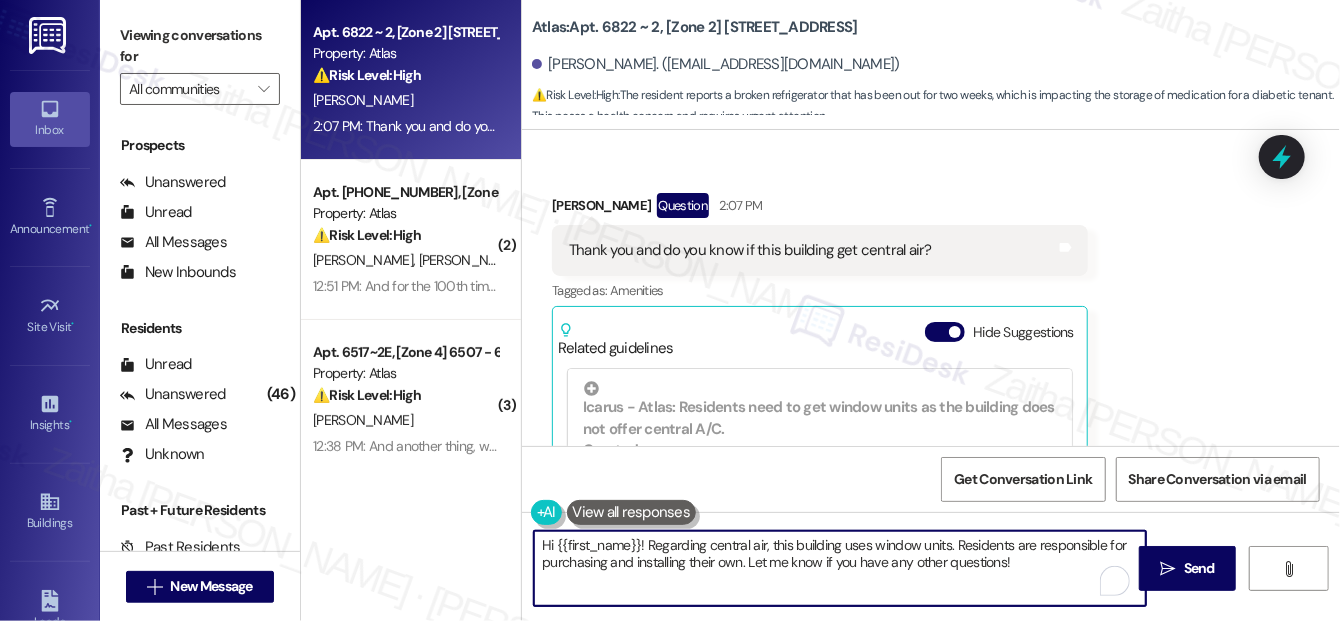 drag, startPoint x: 768, startPoint y: 542, endPoint x: 1018, endPoint y: 560, distance: 250.64716 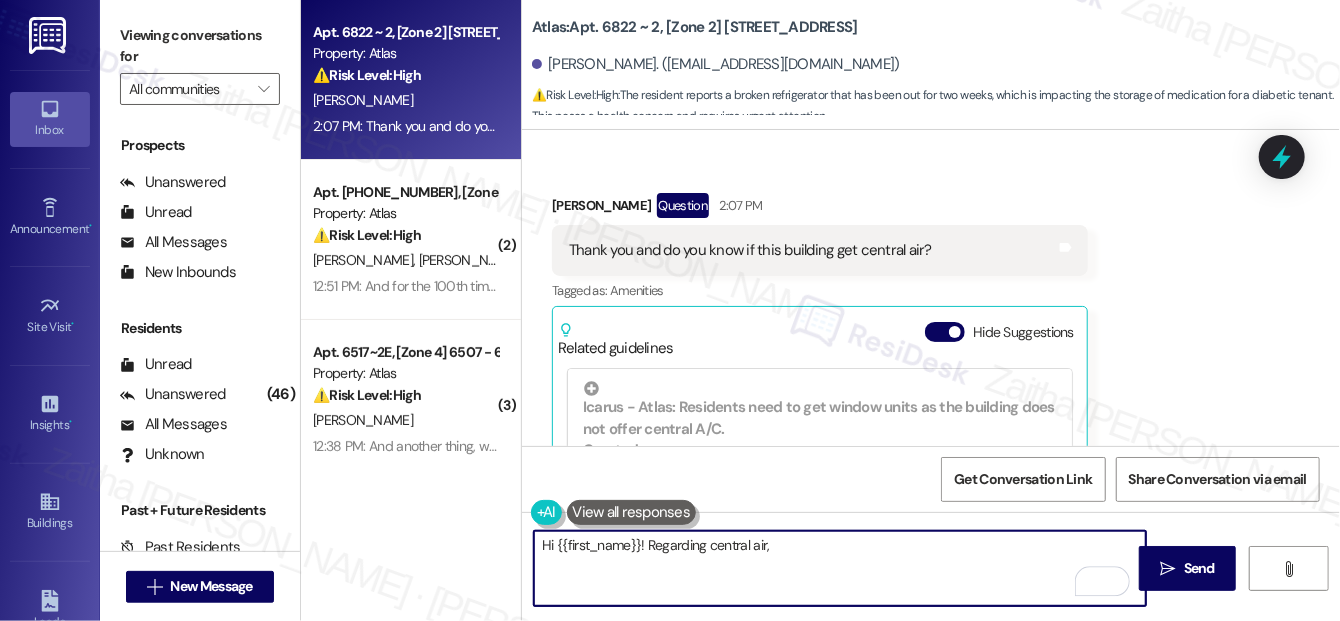paste on "Atlas building does not have central A/C, so residents are welcome to install their own window units for cooling. If you need any guidance on installation requirements or building guidelines, feel free to let me know!" 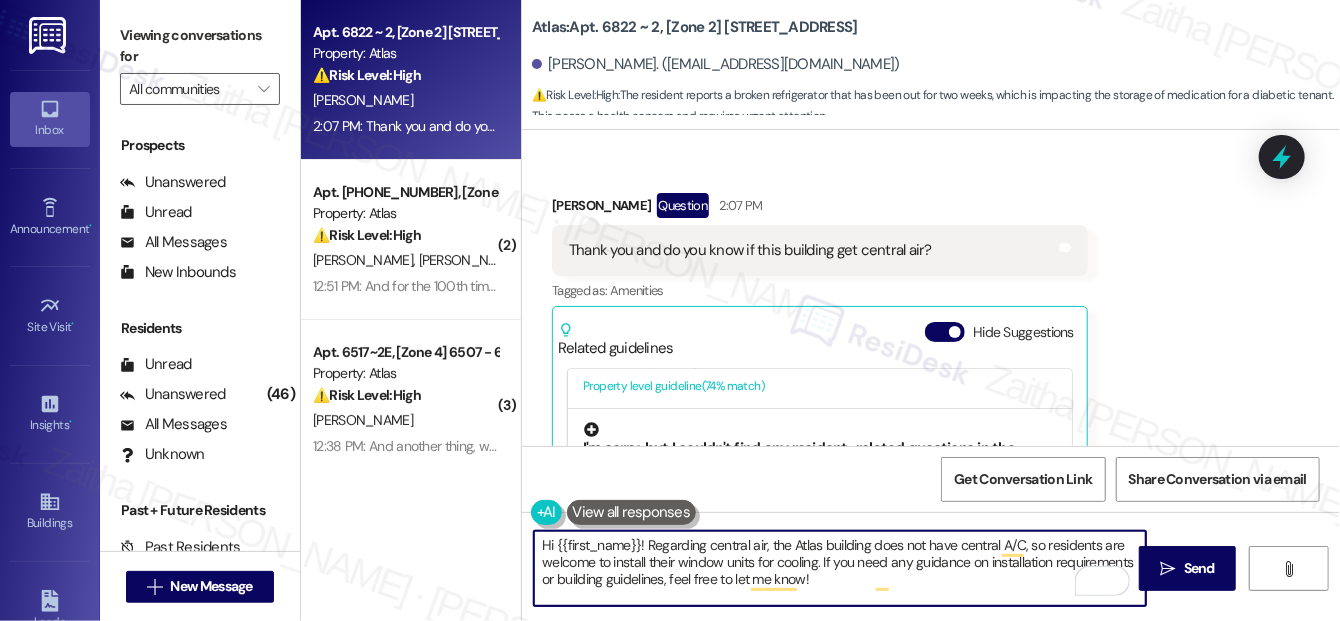 scroll, scrollTop: 0, scrollLeft: 0, axis: both 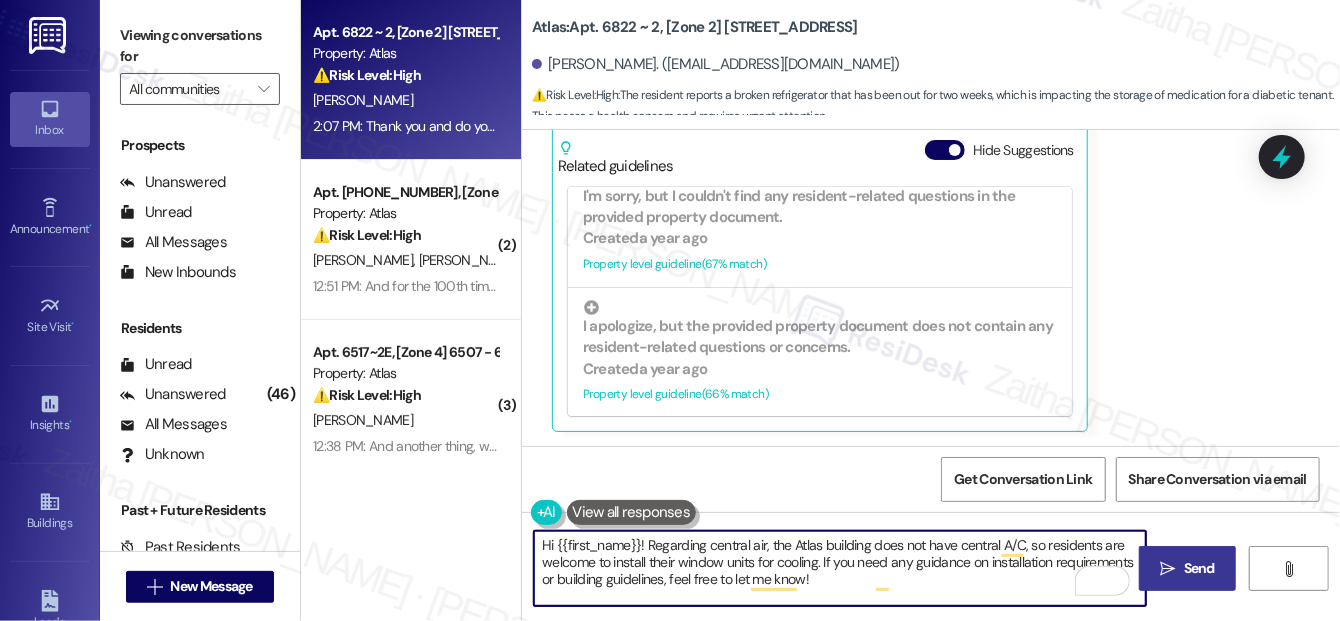 type on "Hi {{first_name}}! Regarding central air, the Atlas building does not have central A/C, so residents are welcome to install their window units for cooling. If you need any guidance on installation requirements or building guidelines, feel free to let me know!" 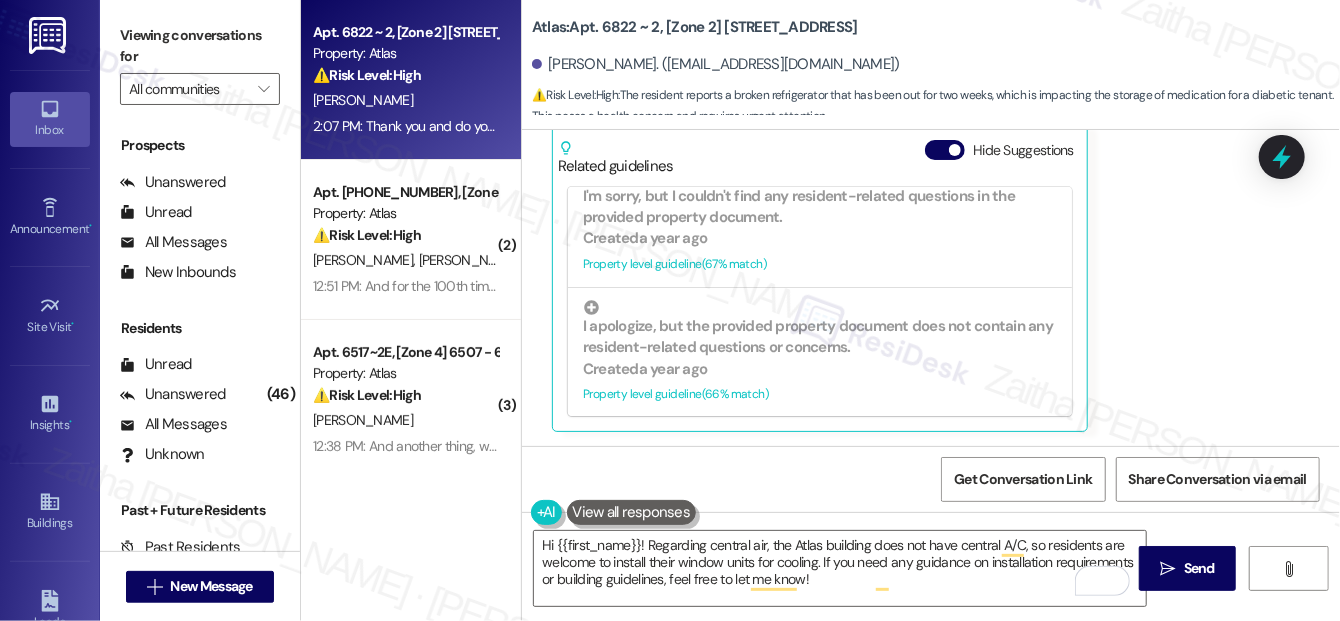 drag, startPoint x: 1195, startPoint y: 559, endPoint x: 1179, endPoint y: 538, distance: 26.400757 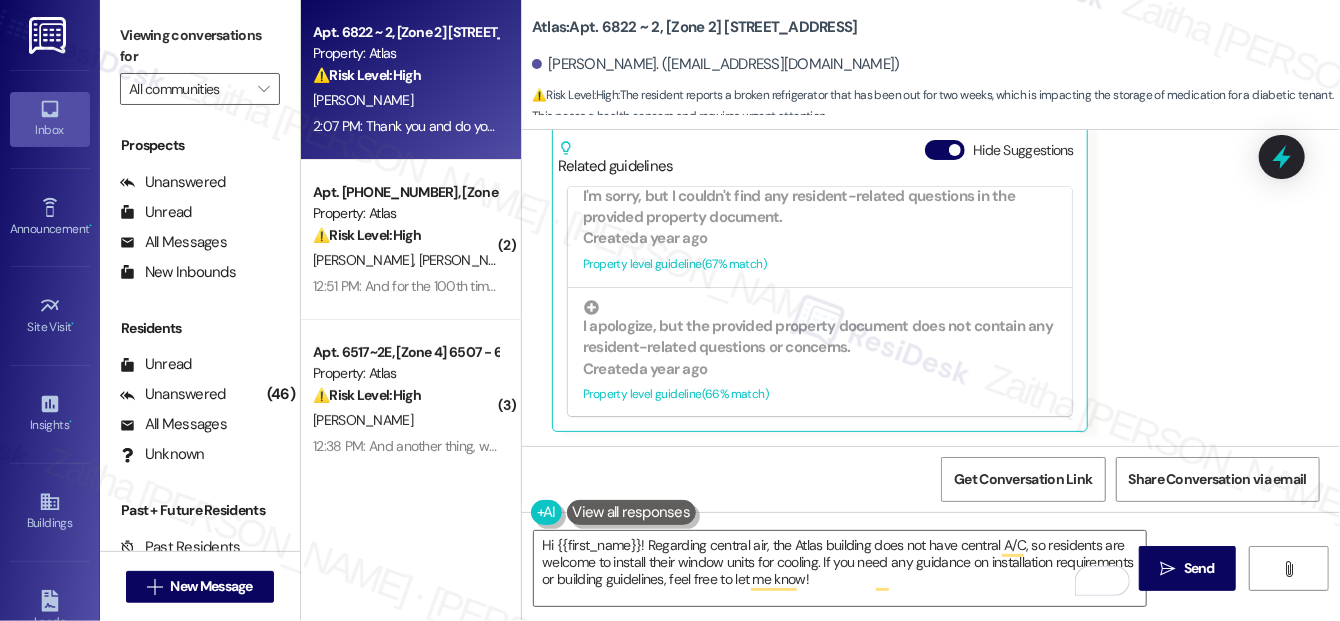 click on "Send" at bounding box center (1199, 568) 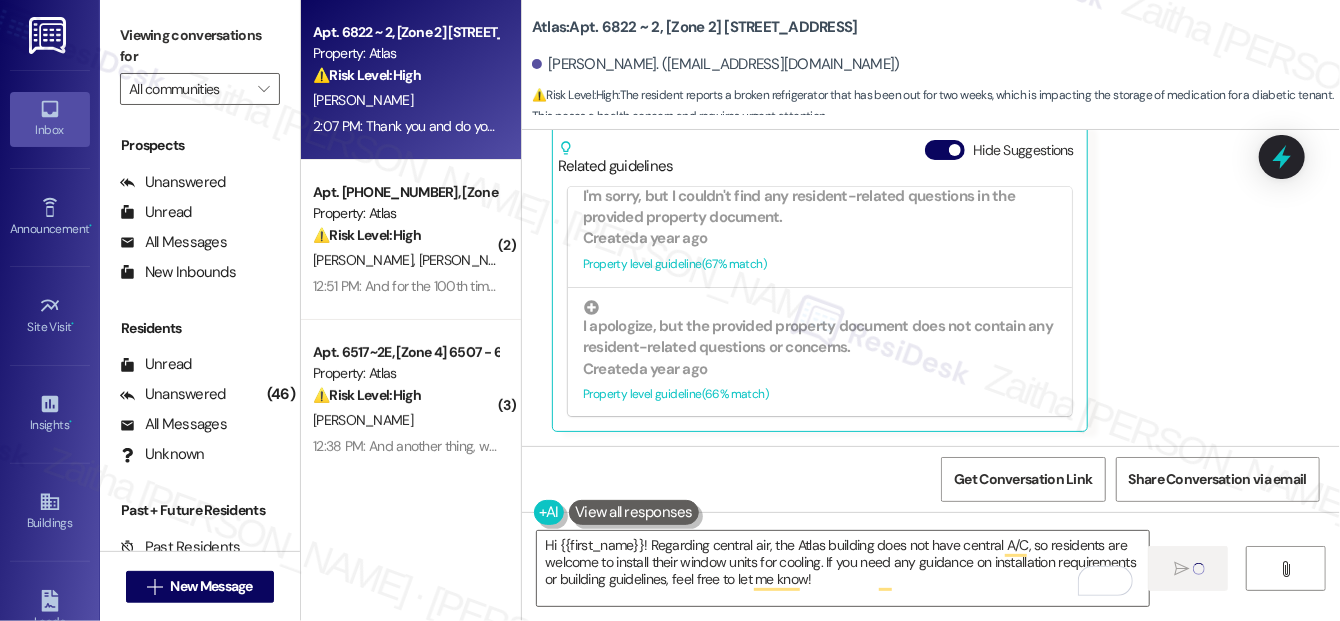 type 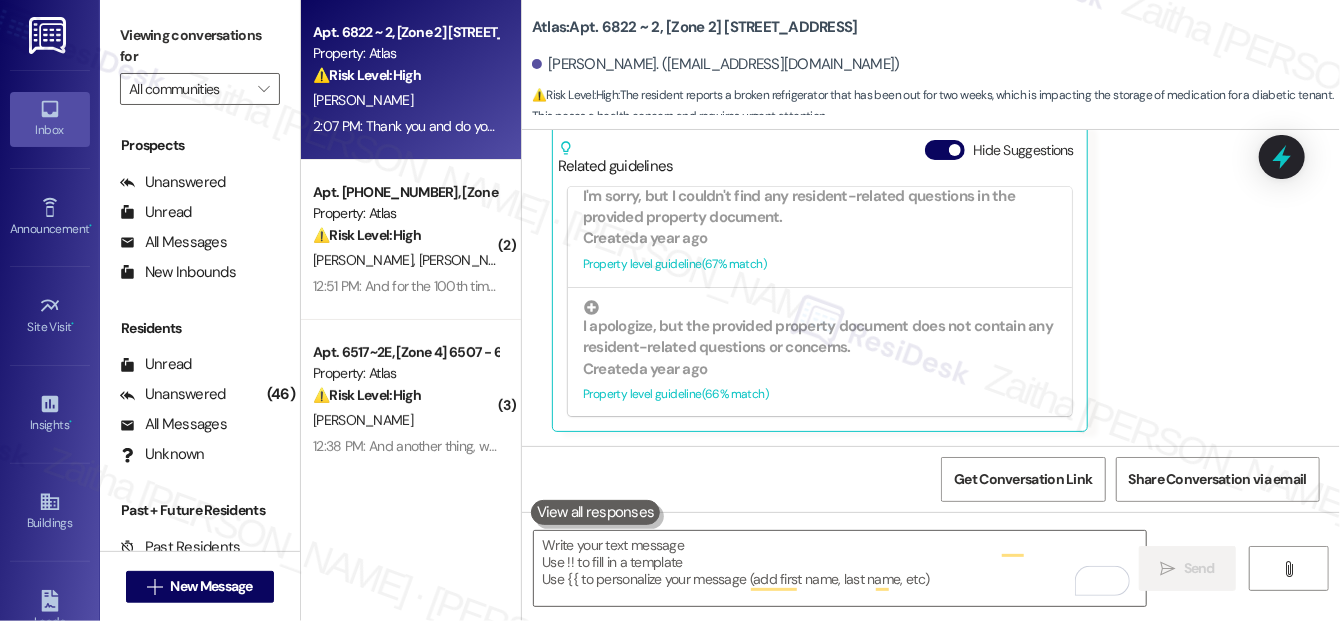 scroll, scrollTop: 1030, scrollLeft: 0, axis: vertical 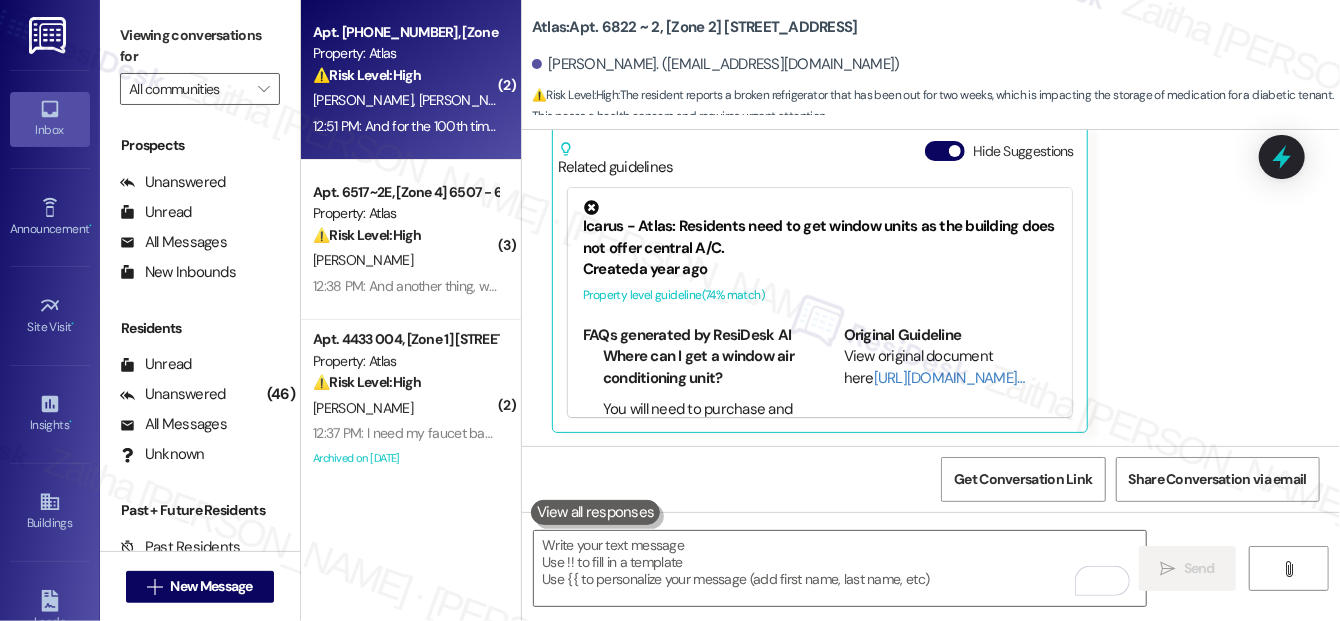 click on "J. Camacho A. Juache" at bounding box center (405, 100) 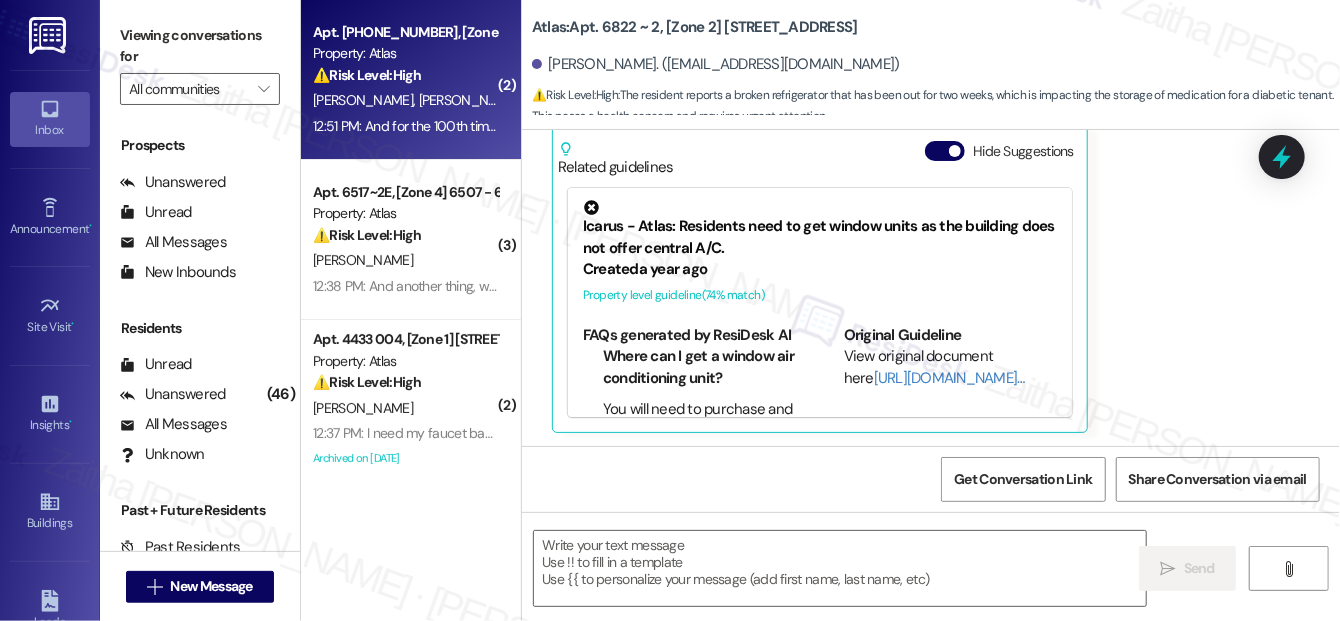 type on "Fetching suggested responses. Please feel free to read through the conversation in the meantime." 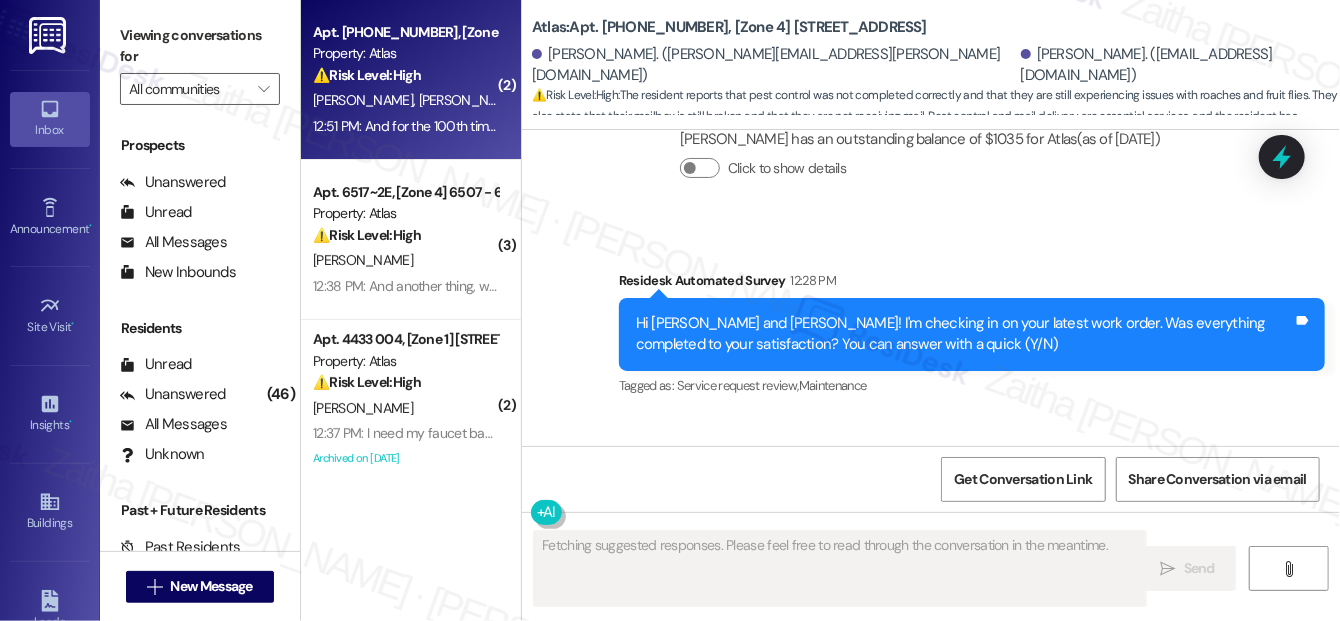 scroll, scrollTop: 7064, scrollLeft: 0, axis: vertical 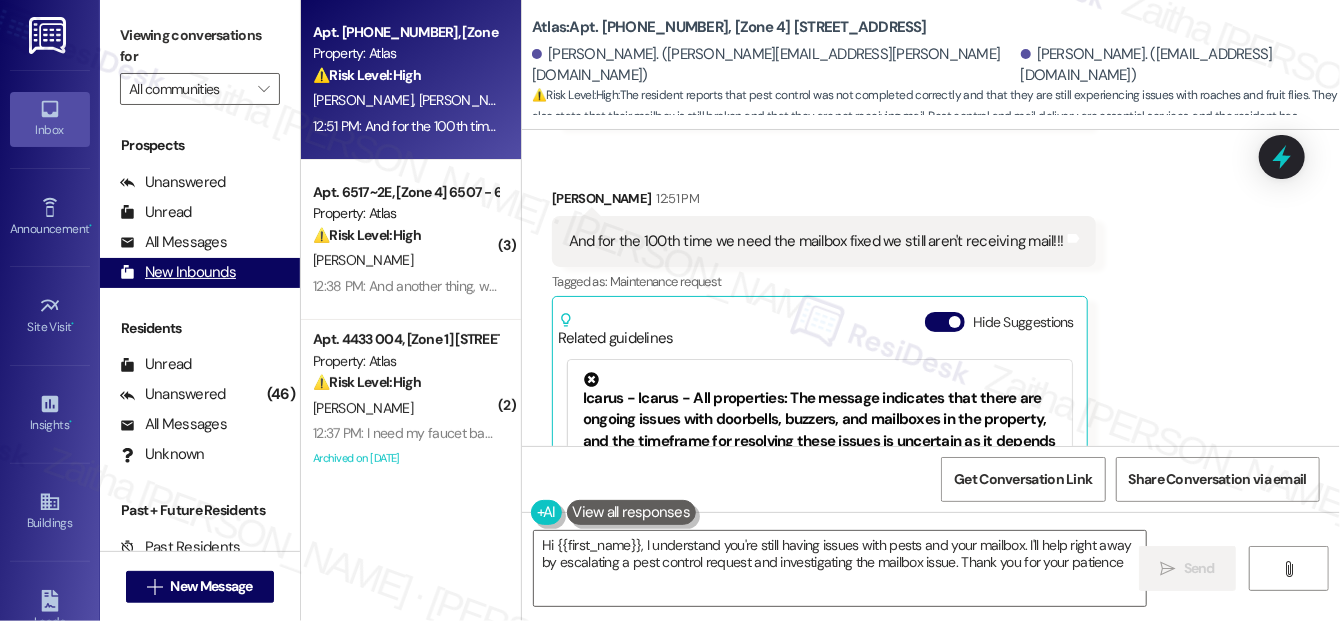type on "Hi {{first_name}}, I understand you're still having issues with pests and your mailbox. I'll help right away by escalating a pest control request and investigating the mailbox issue. Thank you for your patience!" 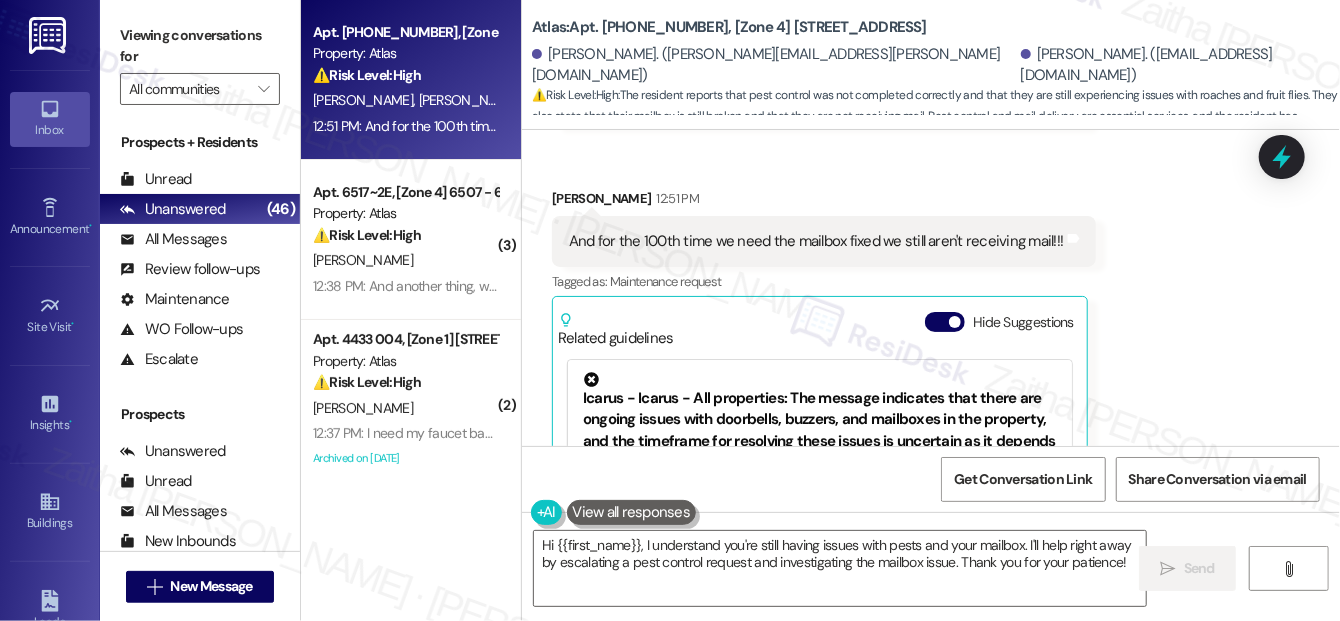 scroll, scrollTop: 272, scrollLeft: 0, axis: vertical 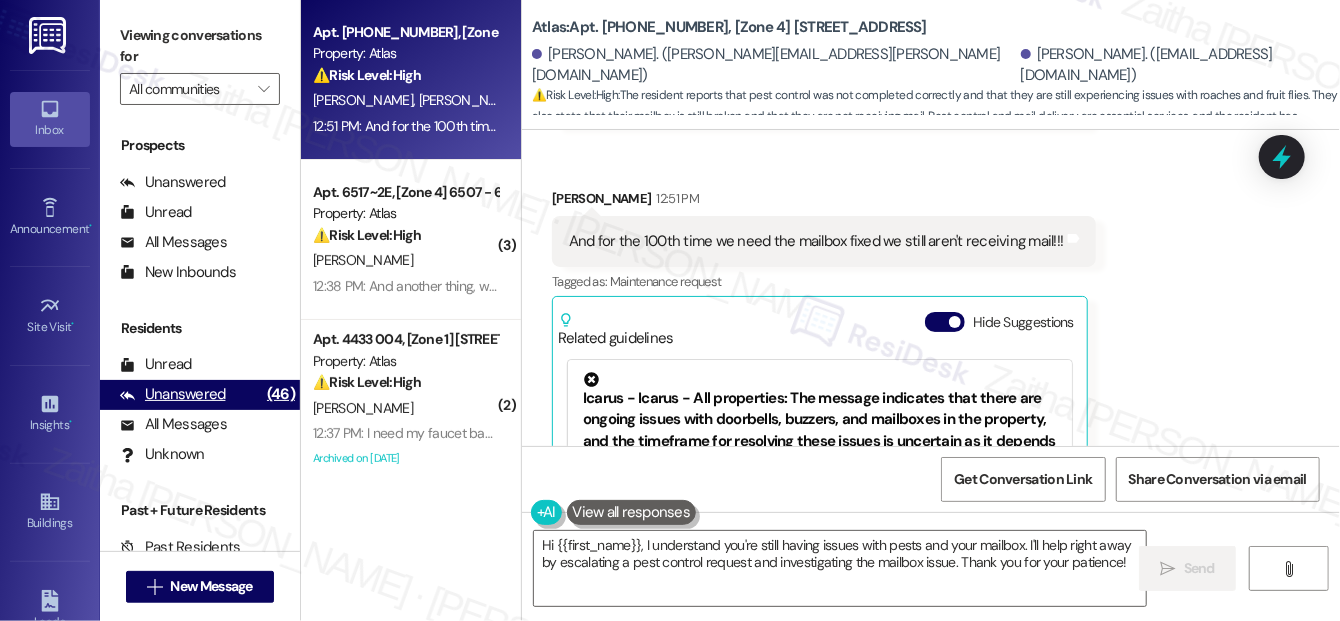 click on "Unanswered" at bounding box center [173, 394] 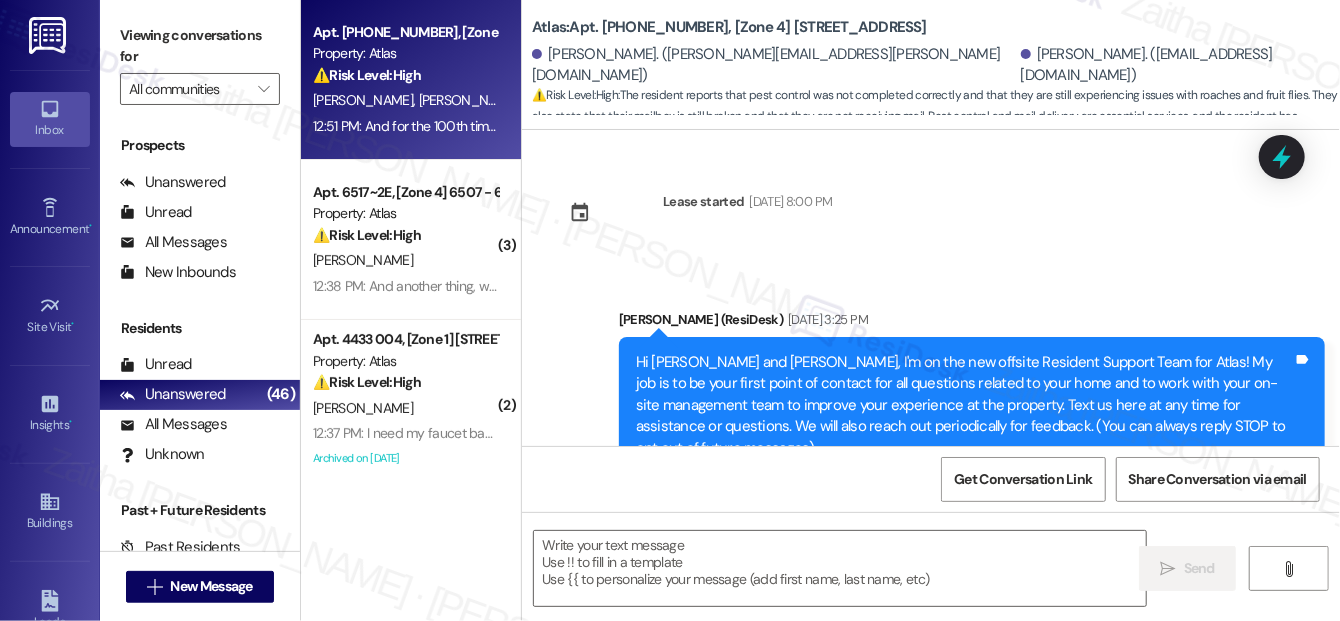 scroll, scrollTop: 825, scrollLeft: 0, axis: vertical 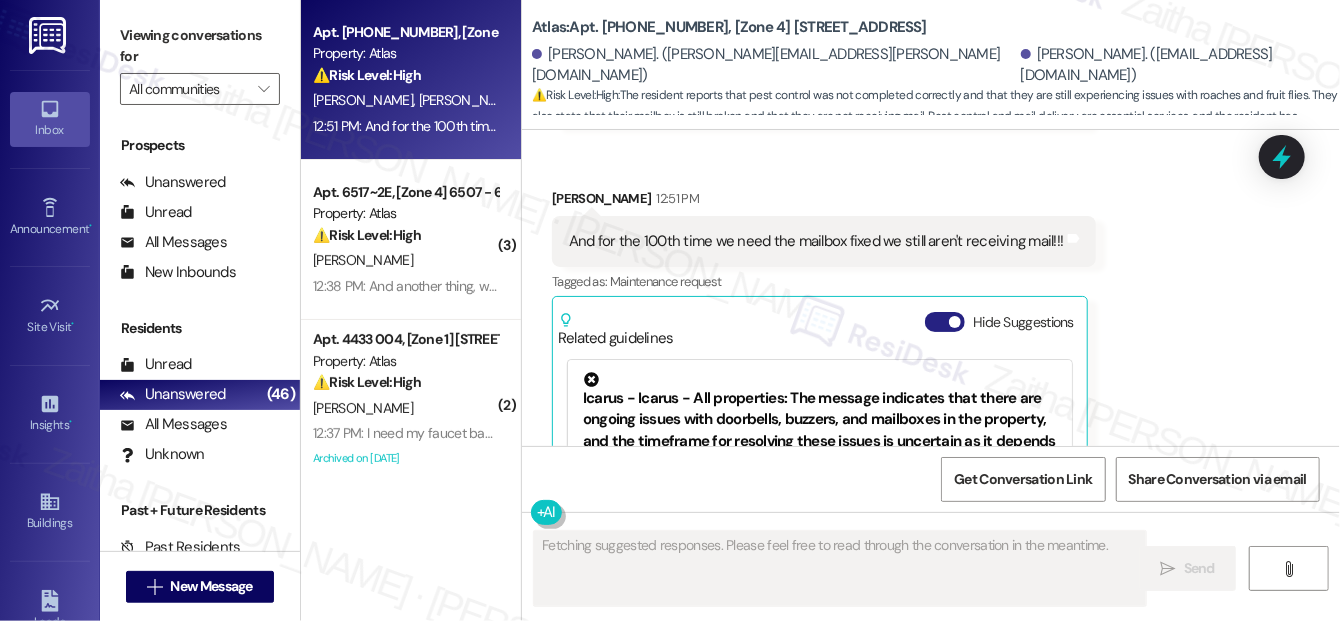 click on "Hide Suggestions" at bounding box center (945, 322) 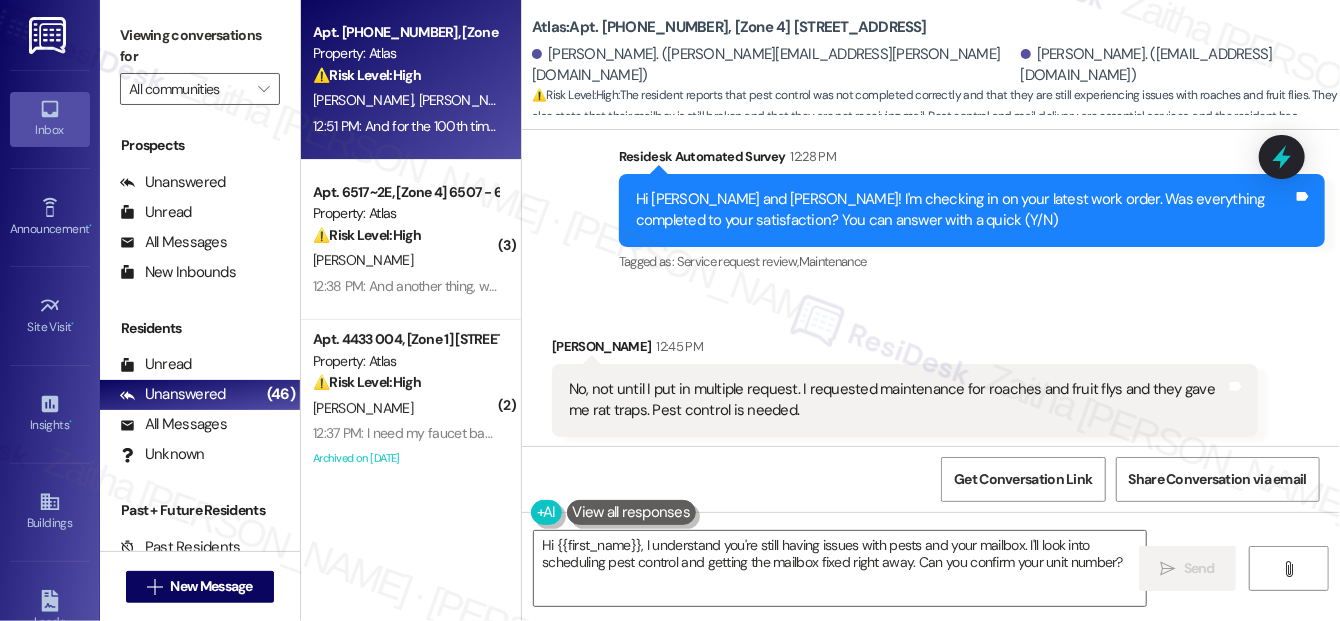 scroll, scrollTop: 6634, scrollLeft: 0, axis: vertical 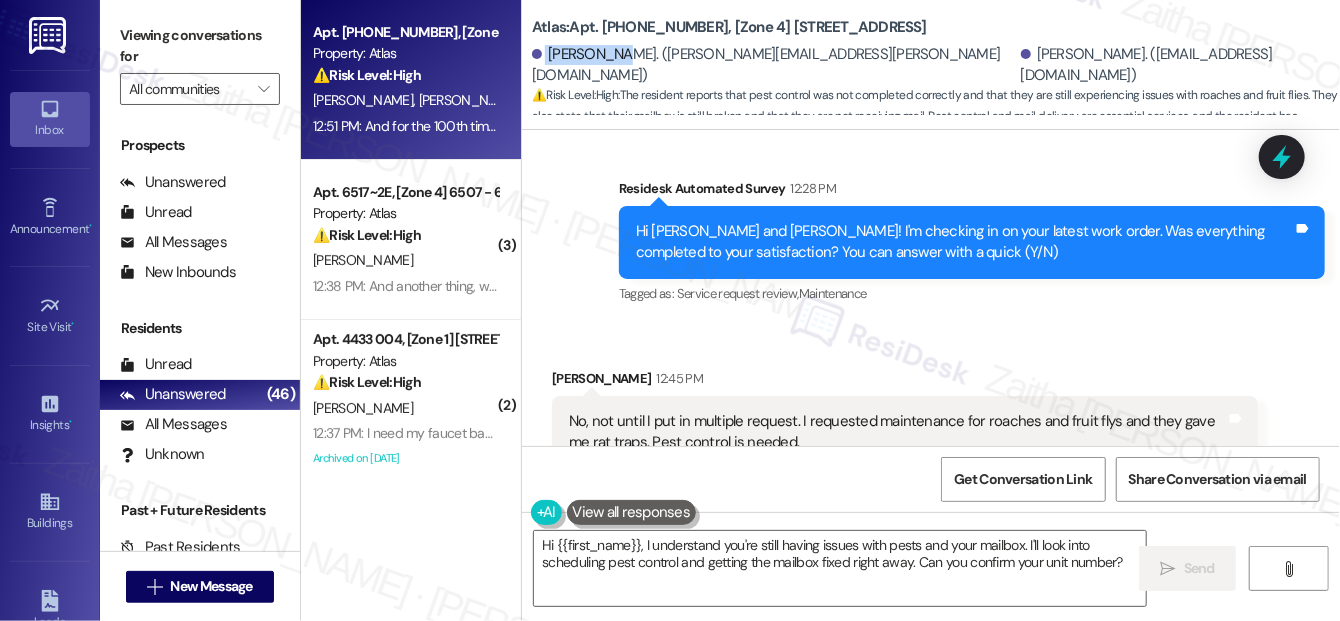 drag, startPoint x: 544, startPoint y: 62, endPoint x: 618, endPoint y: 55, distance: 74.330345 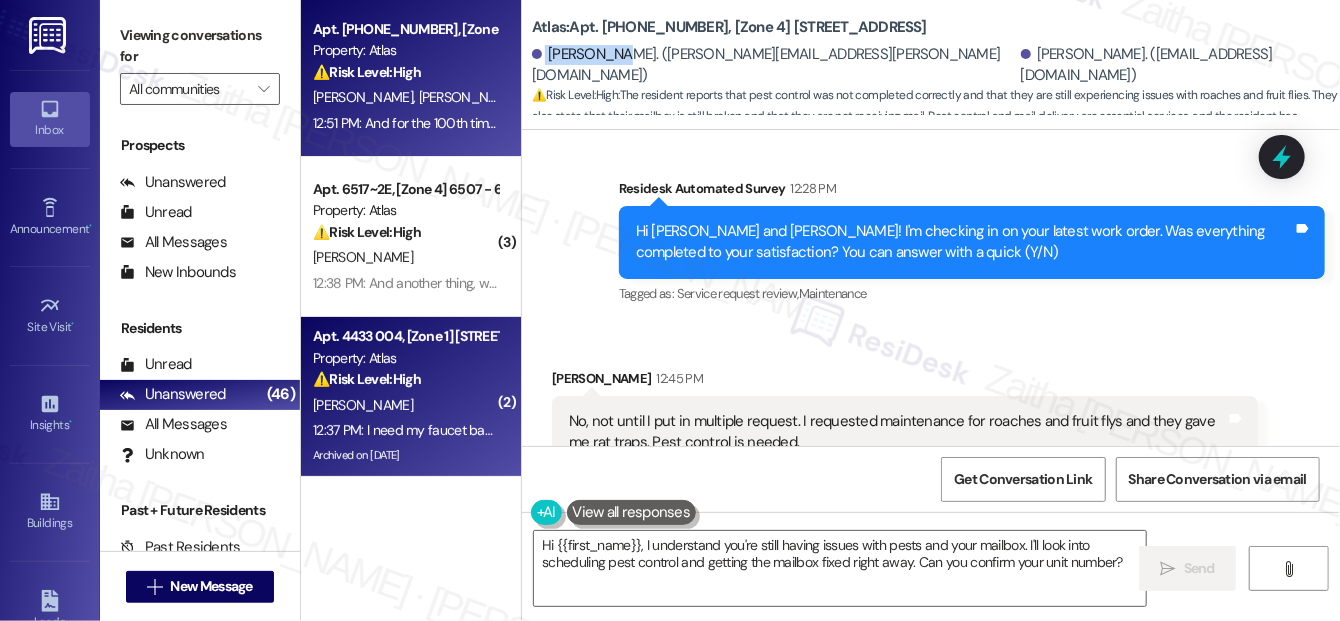 scroll, scrollTop: 0, scrollLeft: 0, axis: both 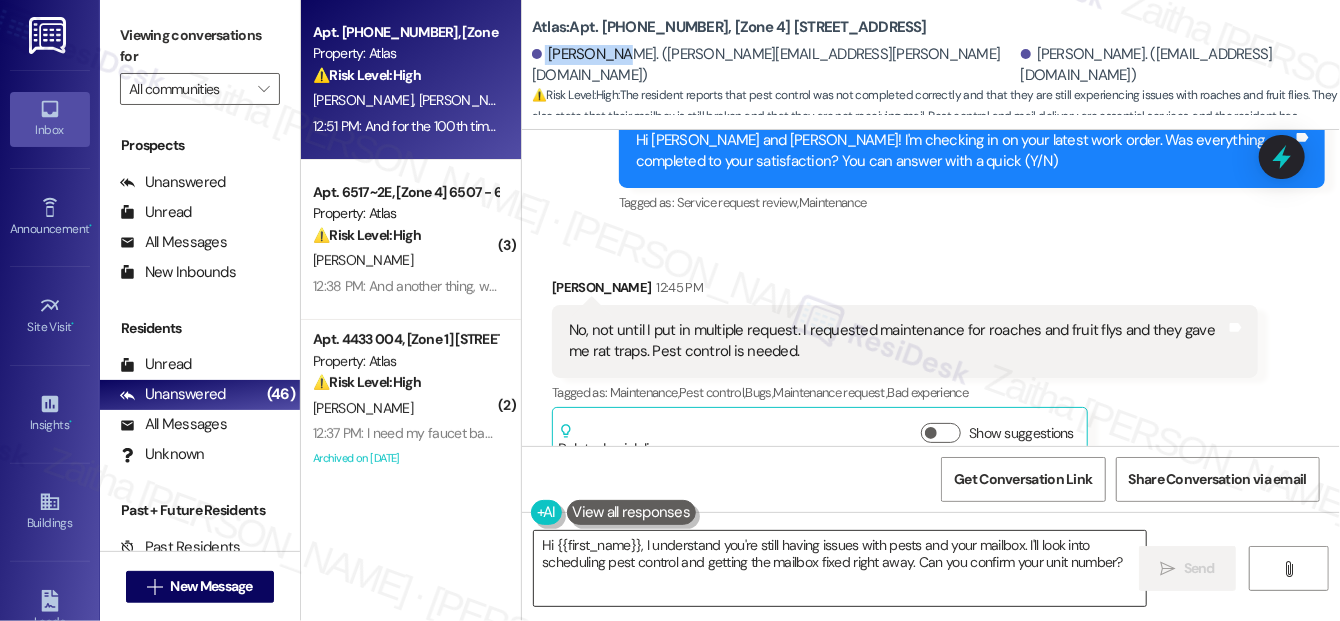click on "Hi {{first_name}}, I understand you're still having issues with pests and your mailbox. I'll look into scheduling pest control and getting the mailbox fixed right away. Can you confirm your unit number?" at bounding box center [840, 568] 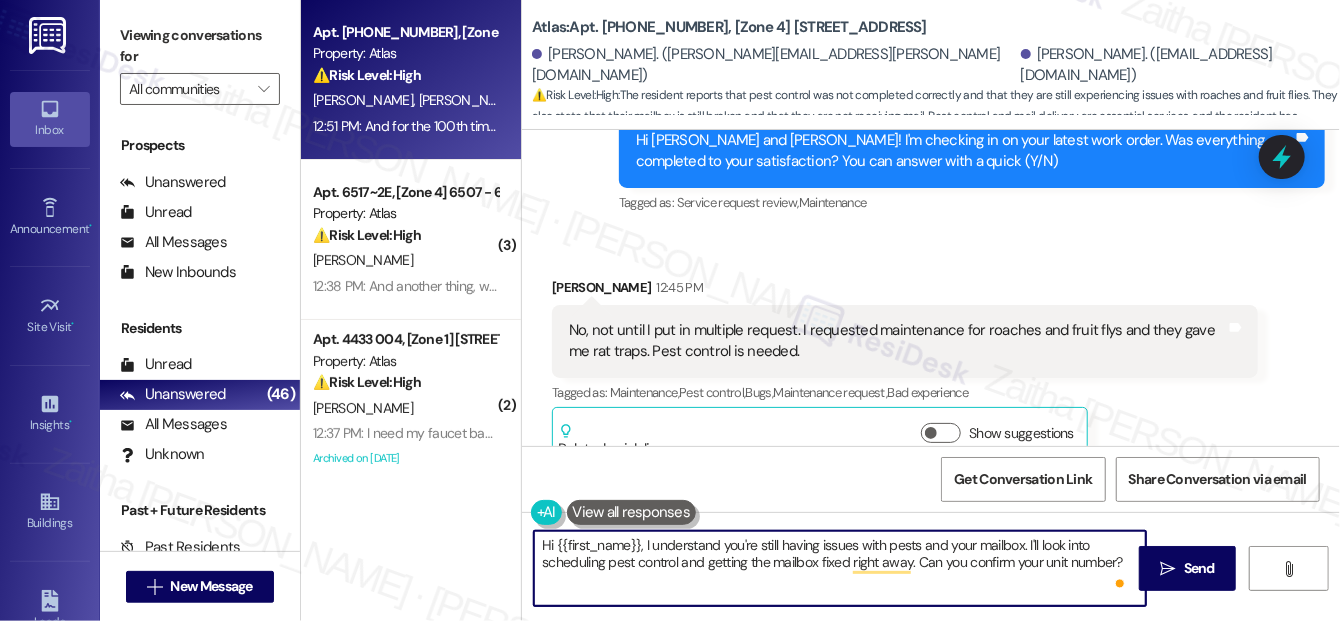 click on "Hi {{first_name}}, I understand you're still having issues with pests and your mailbox. I'll look into scheduling pest control and getting the mailbox fixed right away. Can you confirm your unit number?" at bounding box center (840, 568) 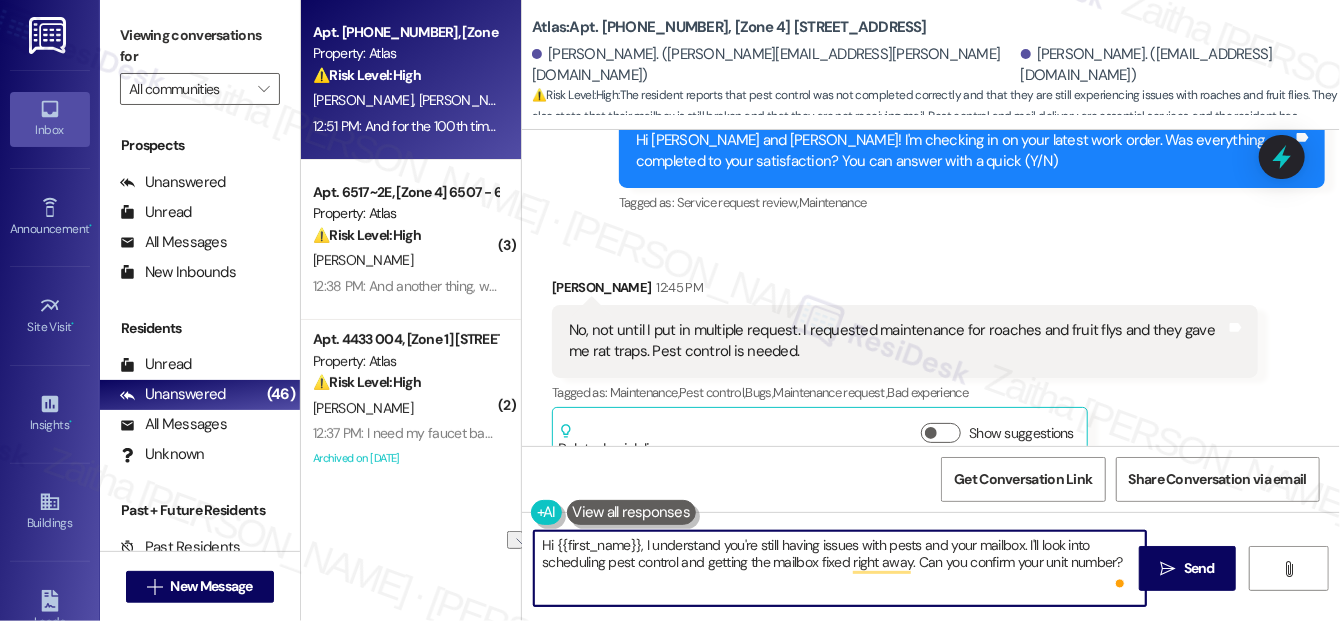 drag, startPoint x: 637, startPoint y: 543, endPoint x: 544, endPoint y: 537, distance: 93.193344 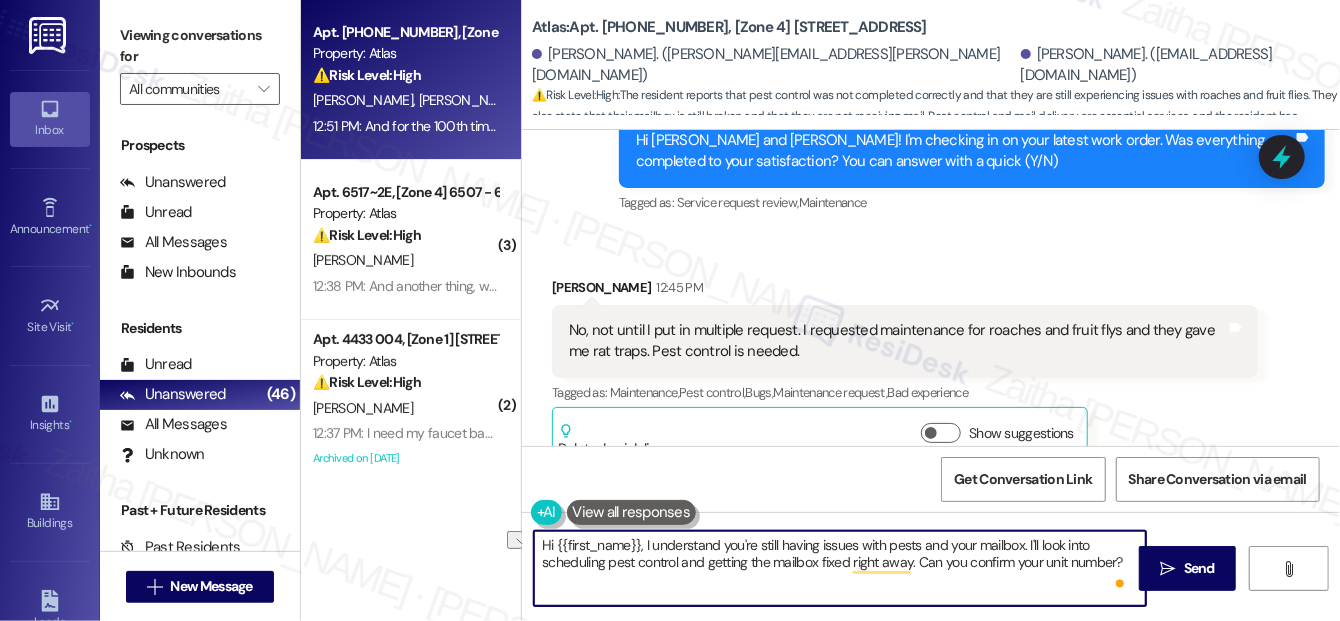 click on "Hi {{first_name}}, I understand you're still having issues with pests and your mailbox. I'll look into scheduling pest control and getting the mailbox fixed right away. Can you confirm your unit number?" at bounding box center [840, 568] 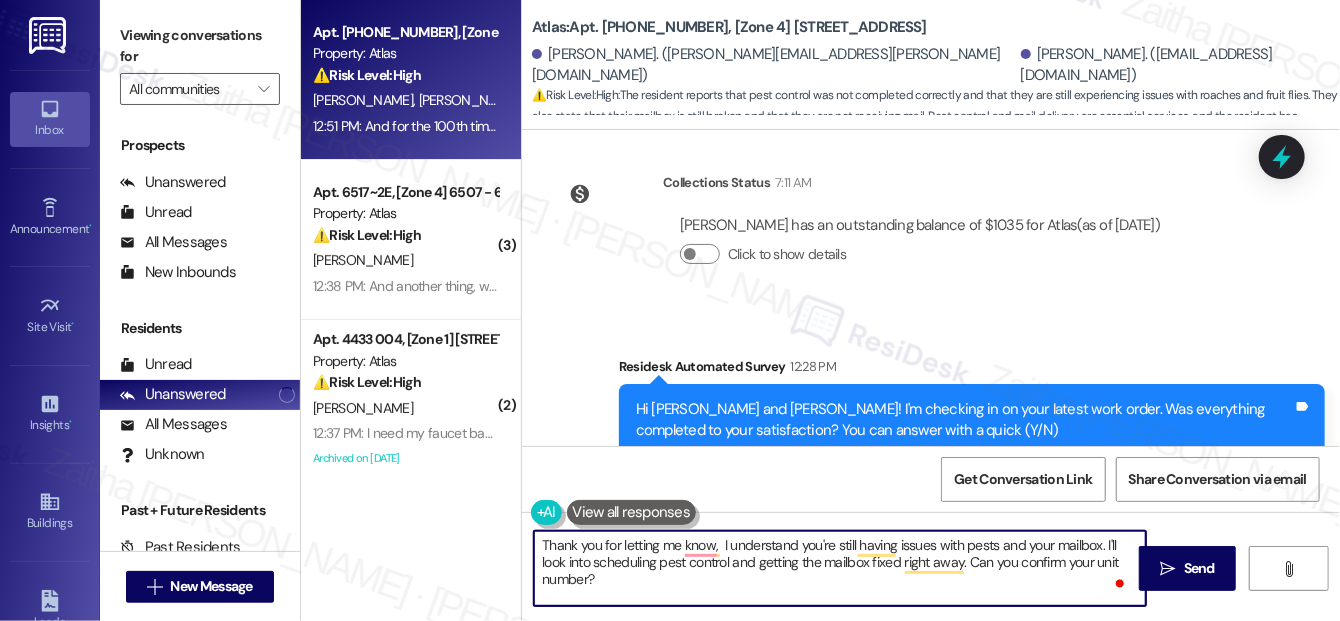 scroll, scrollTop: 6452, scrollLeft: 0, axis: vertical 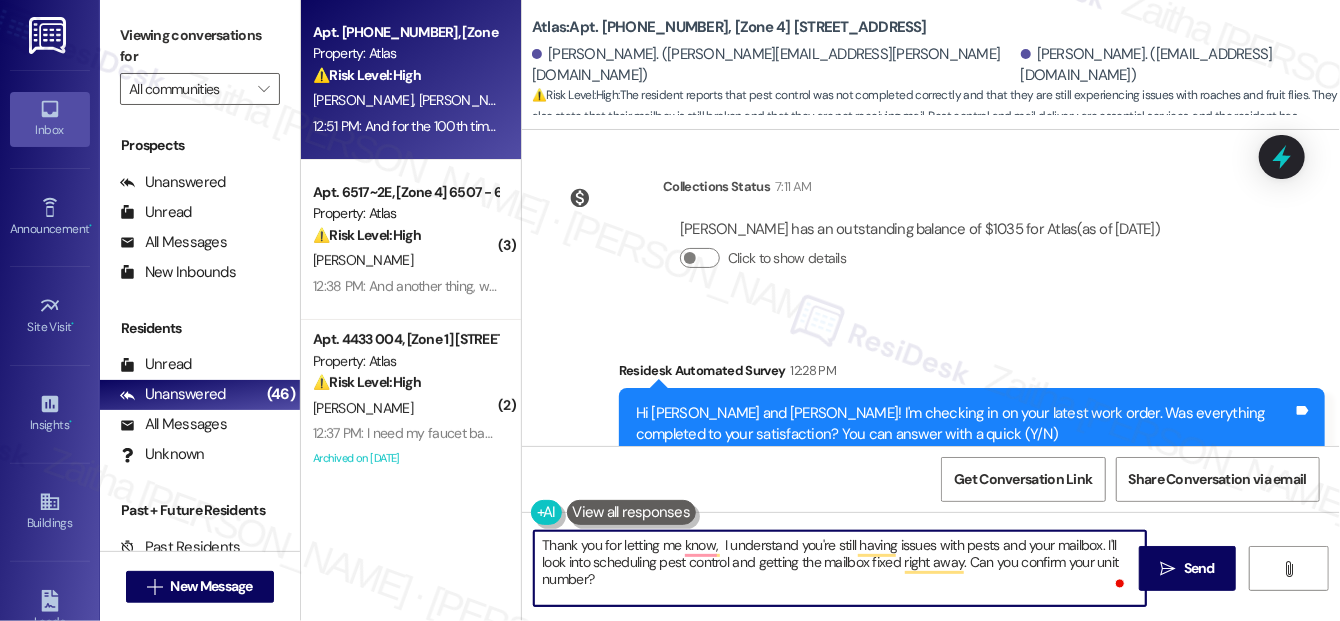 click on "Ana Juache 12:45 PM" at bounding box center [905, 564] 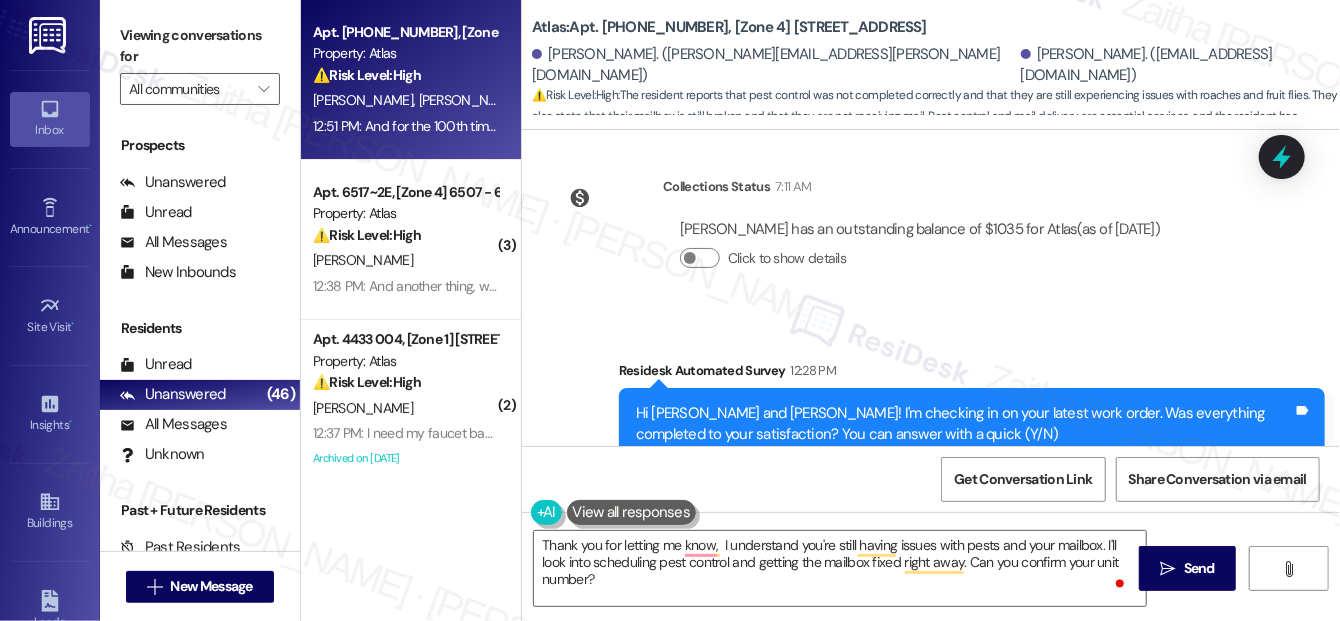 click on "Ana Juache 12:45 PM" at bounding box center [905, 564] 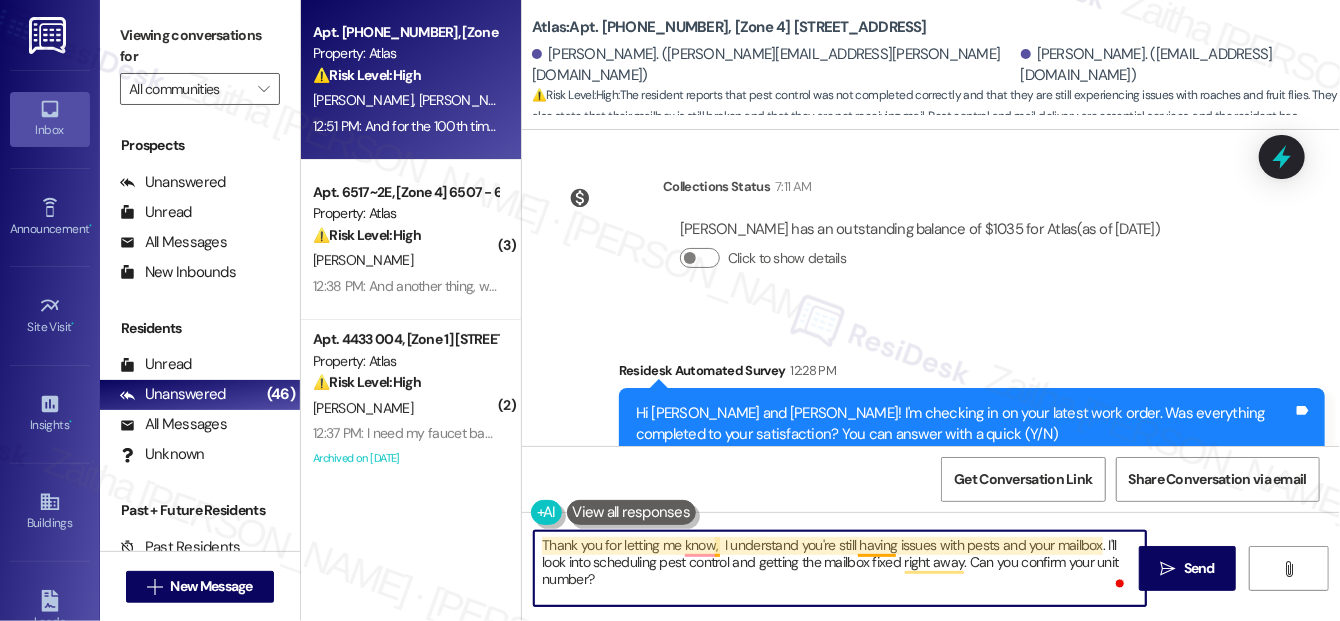 click on "Thank you for letting me know,  I understand you're still having issues with pests and your mailbox. I'll look into scheduling pest control and getting the mailbox fixed right away. Can you confirm your unit number?" at bounding box center (840, 568) 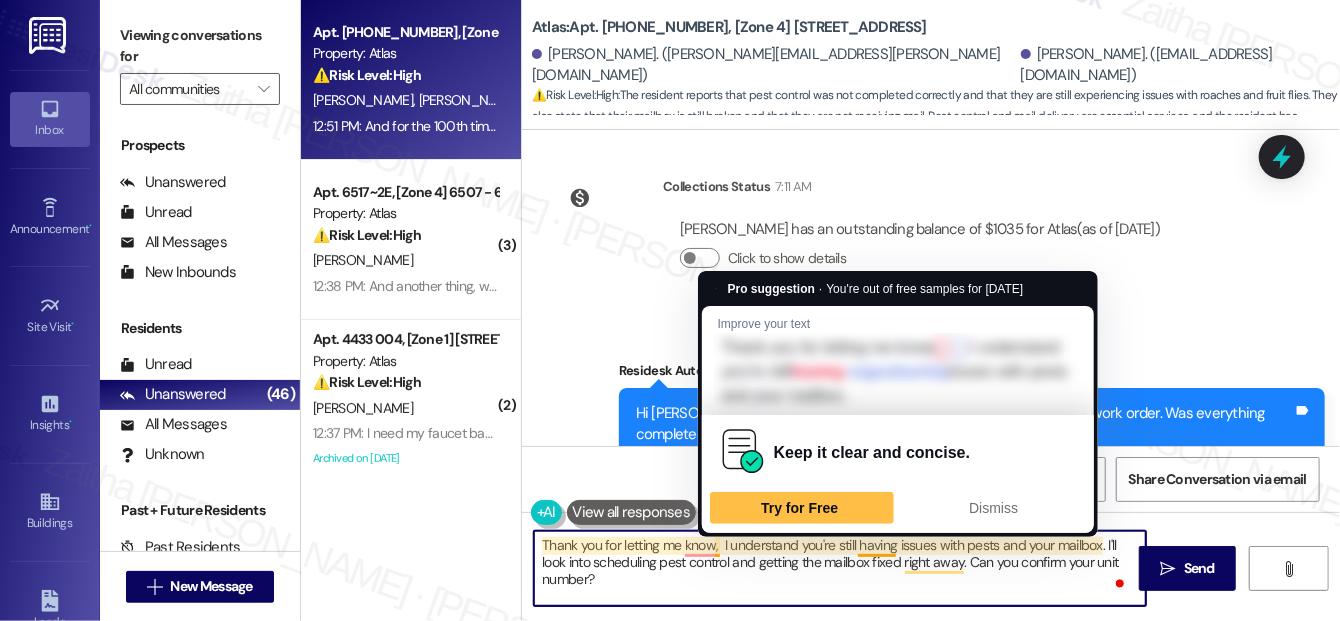 paste on "Ana" 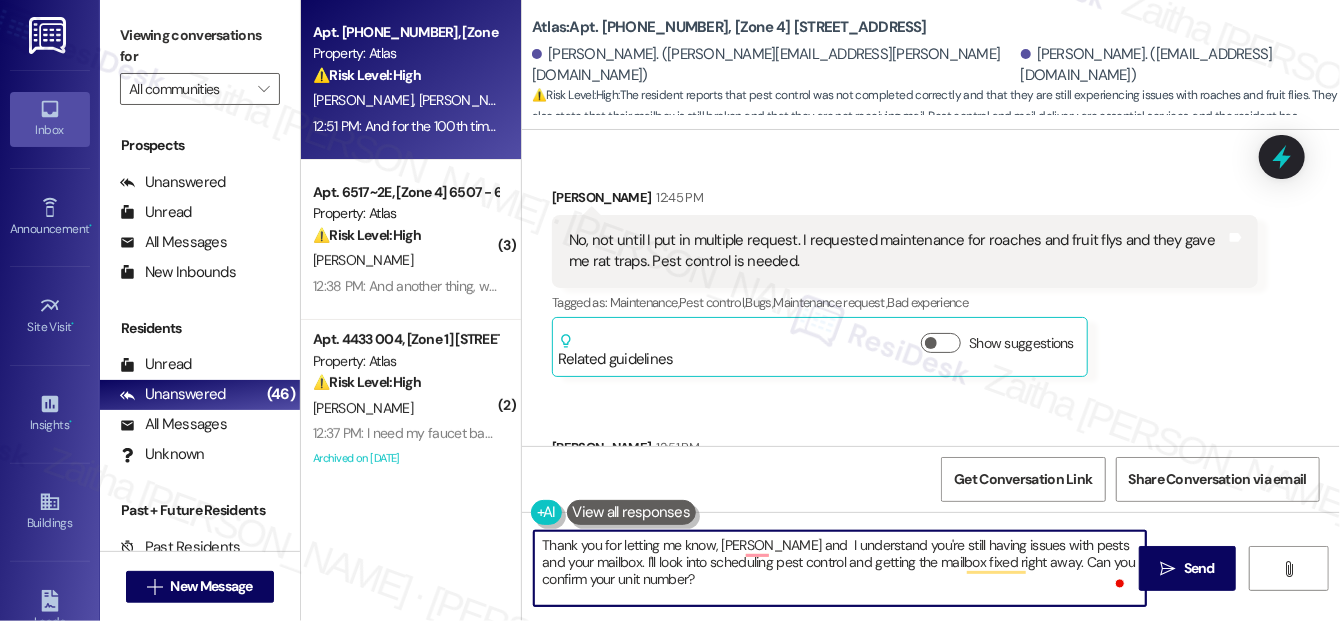 scroll, scrollTop: 6816, scrollLeft: 0, axis: vertical 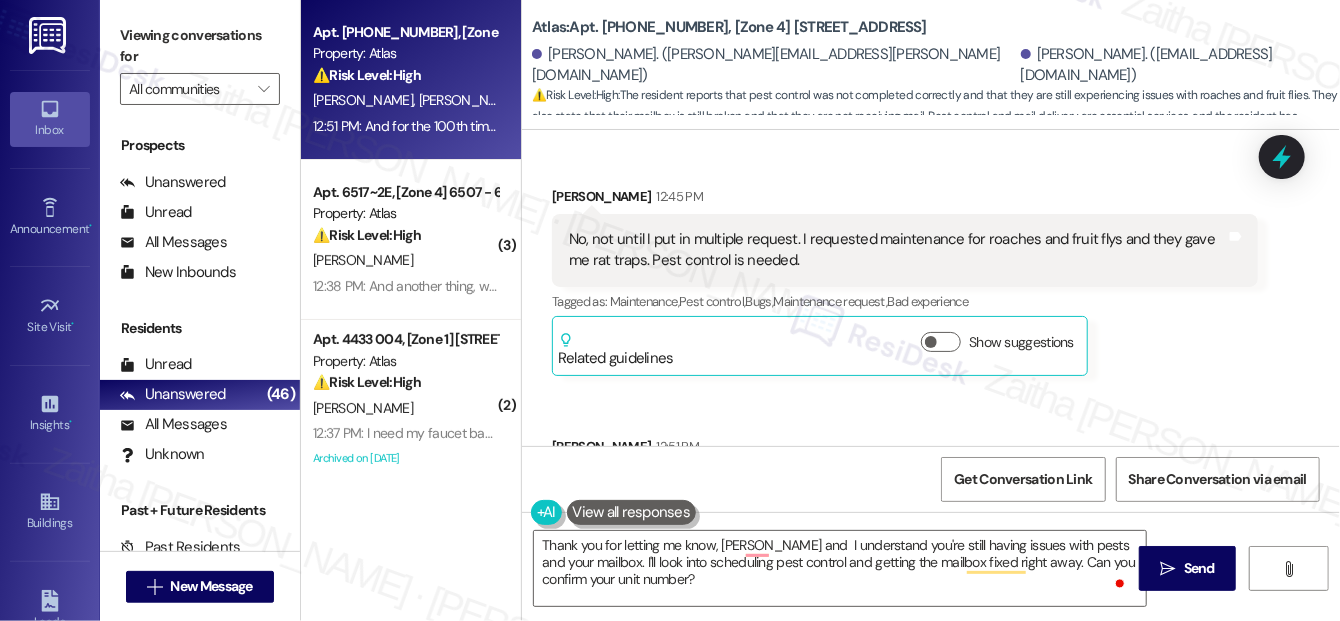 click on "Juan Camacho 12:51 PM" at bounding box center (824, 450) 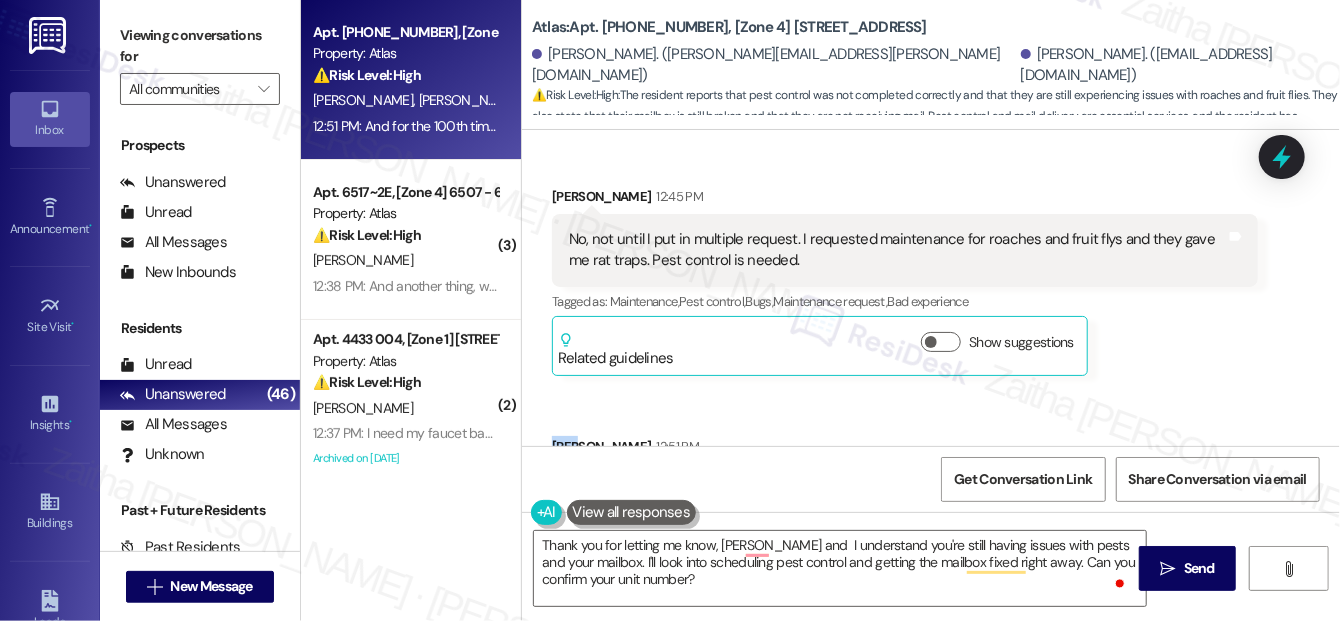 click on "Juan Camacho 12:51 PM" at bounding box center (824, 450) 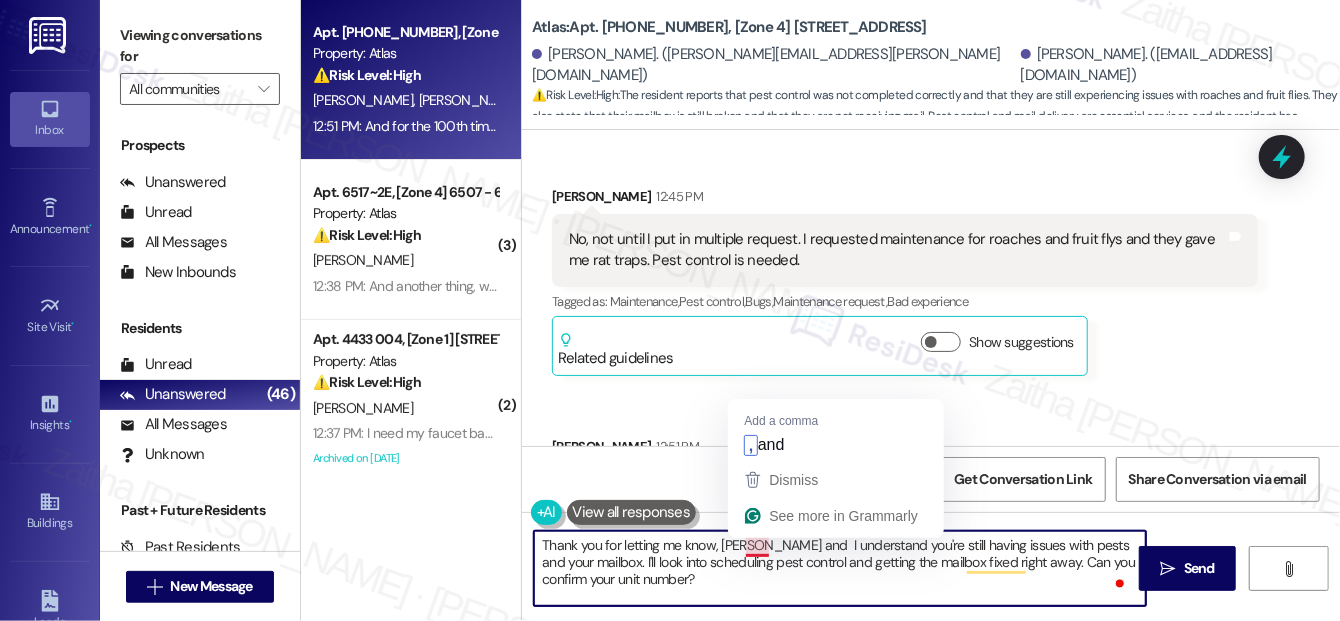 click on "Thank you for letting me know, Ana and  I understand you're still having issues with pests and your mailbox. I'll look into scheduling pest control and getting the mailbox fixed right away. Can you confirm your unit number?" at bounding box center [840, 568] 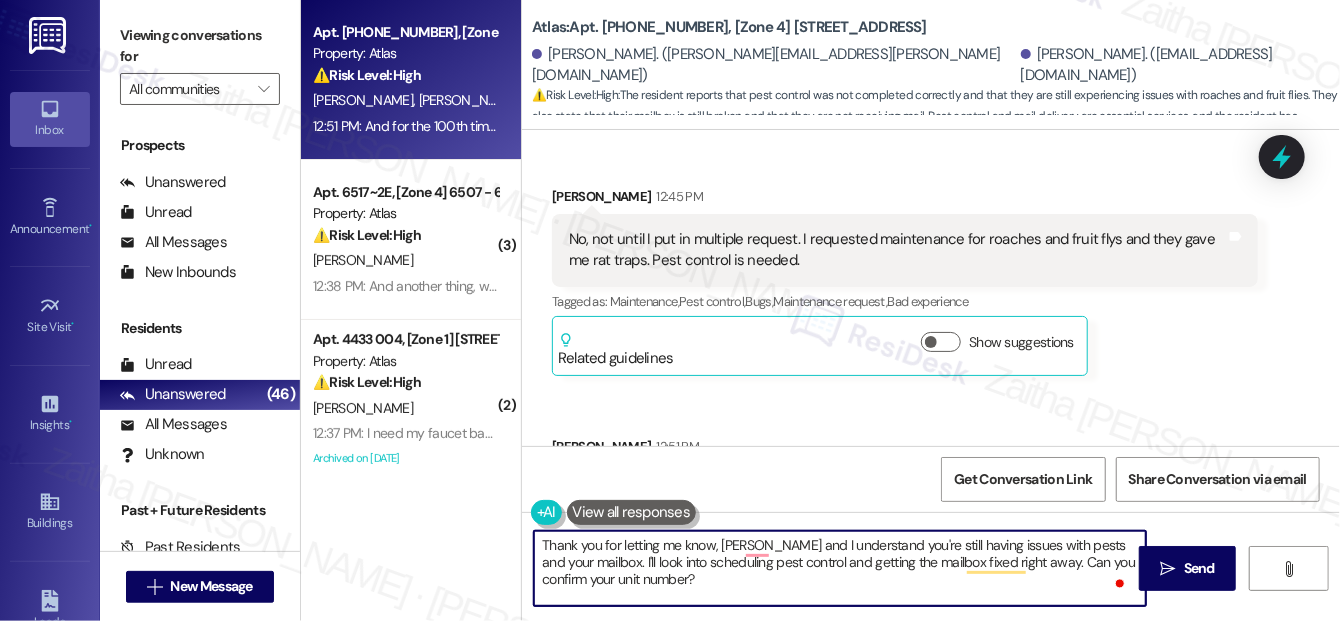 paste on "Juan" 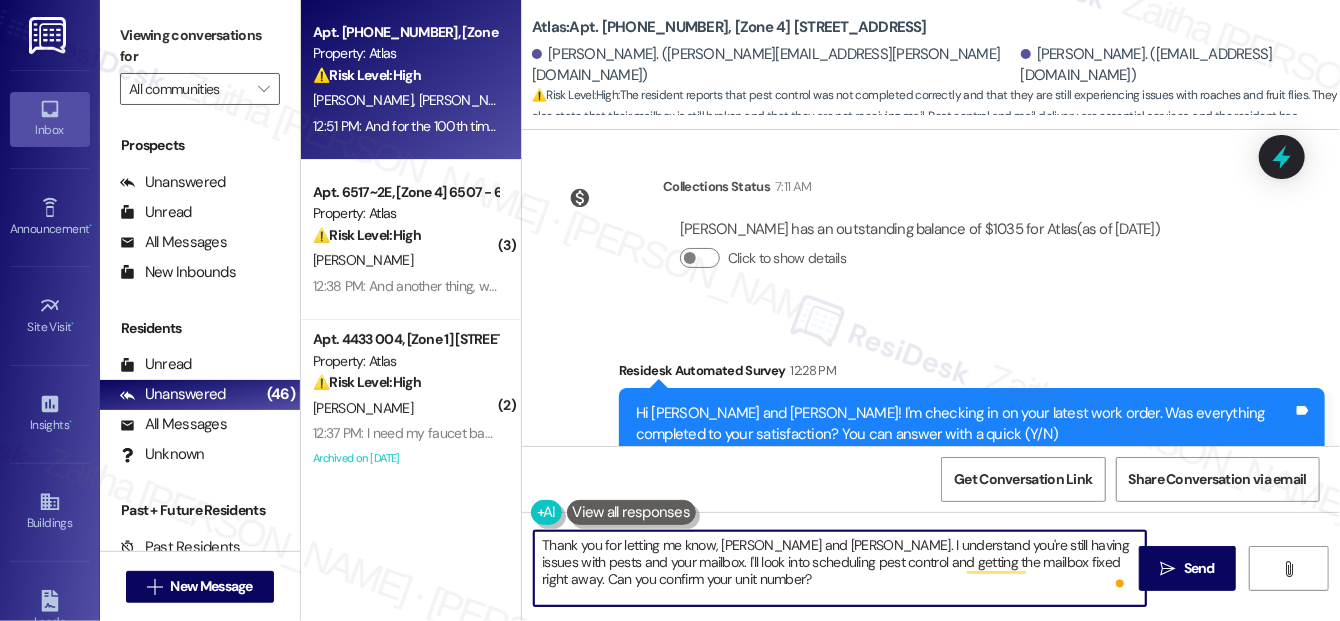 scroll, scrollTop: 6543, scrollLeft: 0, axis: vertical 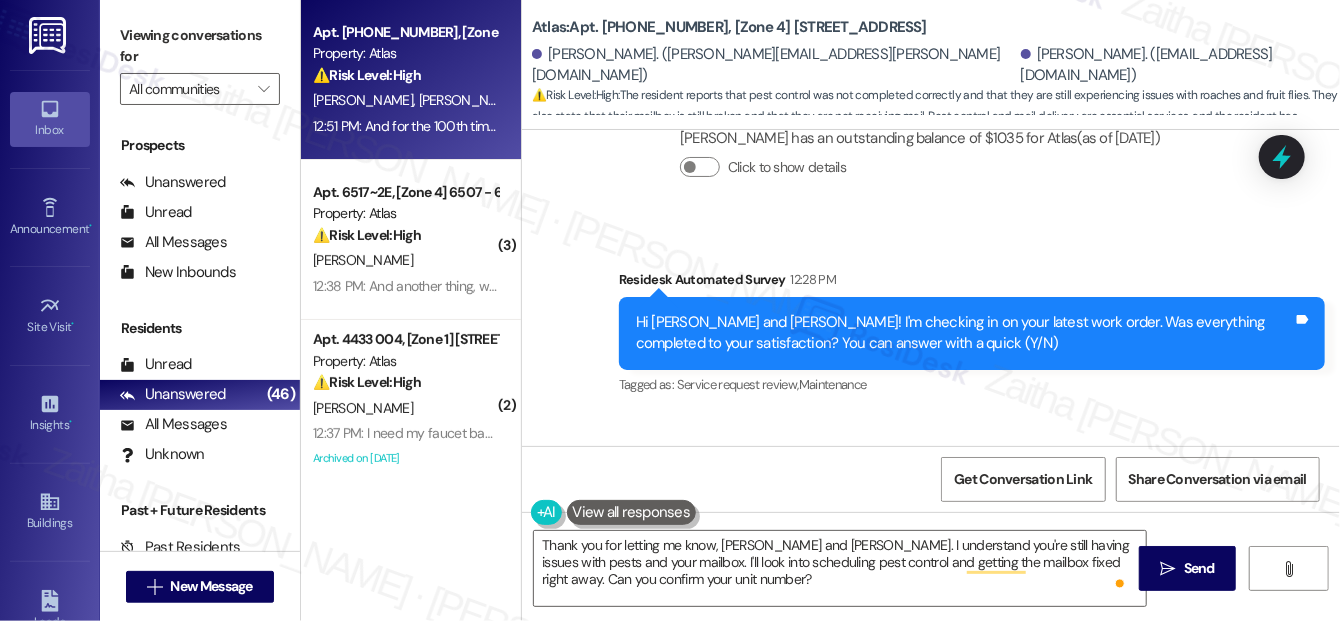 drag, startPoint x: 562, startPoint y: 337, endPoint x: 819, endPoint y: 360, distance: 258.02713 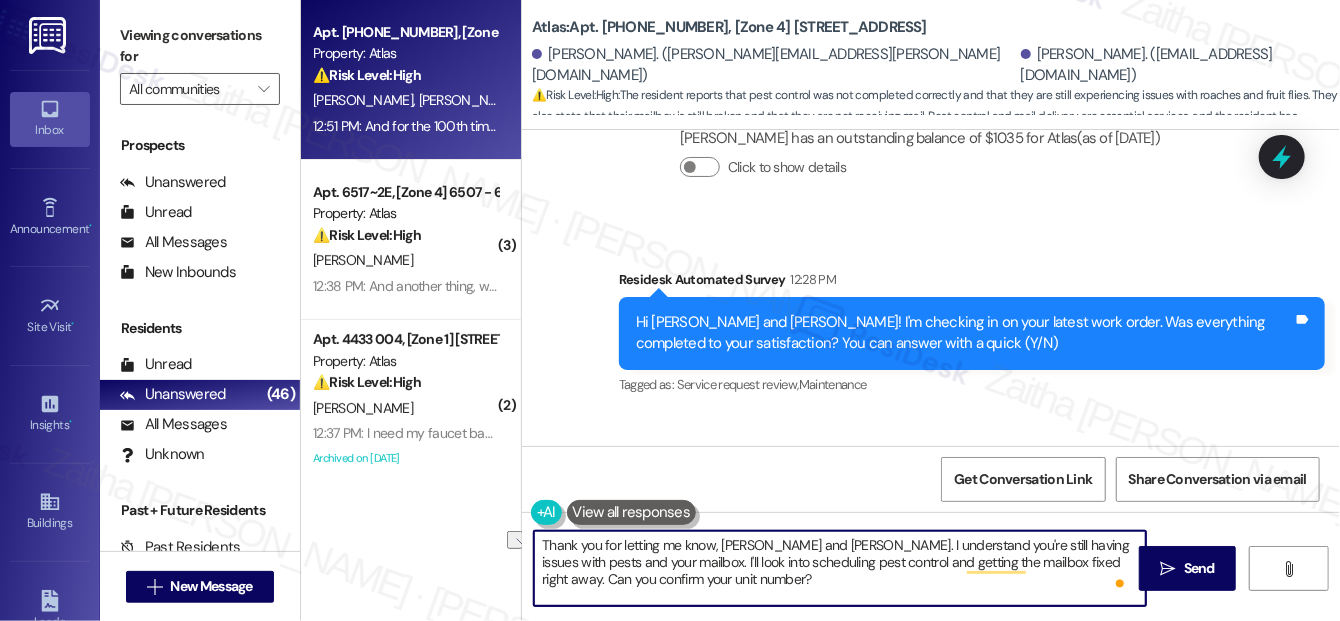 drag, startPoint x: 603, startPoint y: 561, endPoint x: 718, endPoint y: 562, distance: 115.00435 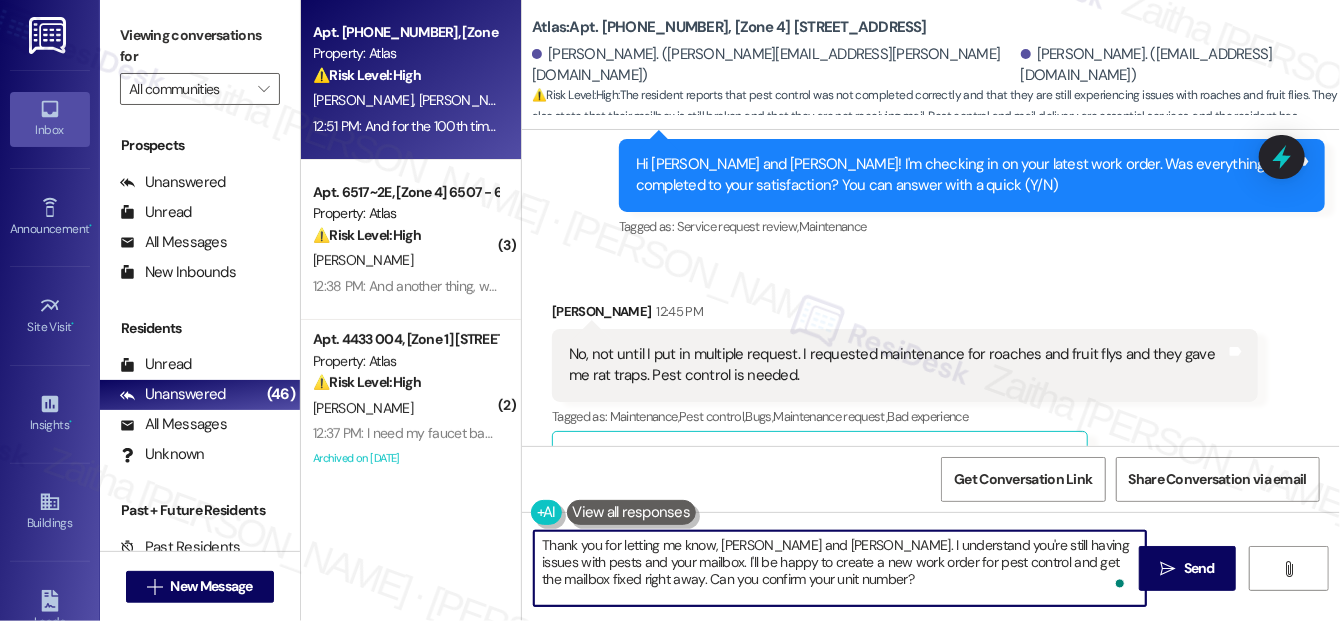 scroll, scrollTop: 6816, scrollLeft: 0, axis: vertical 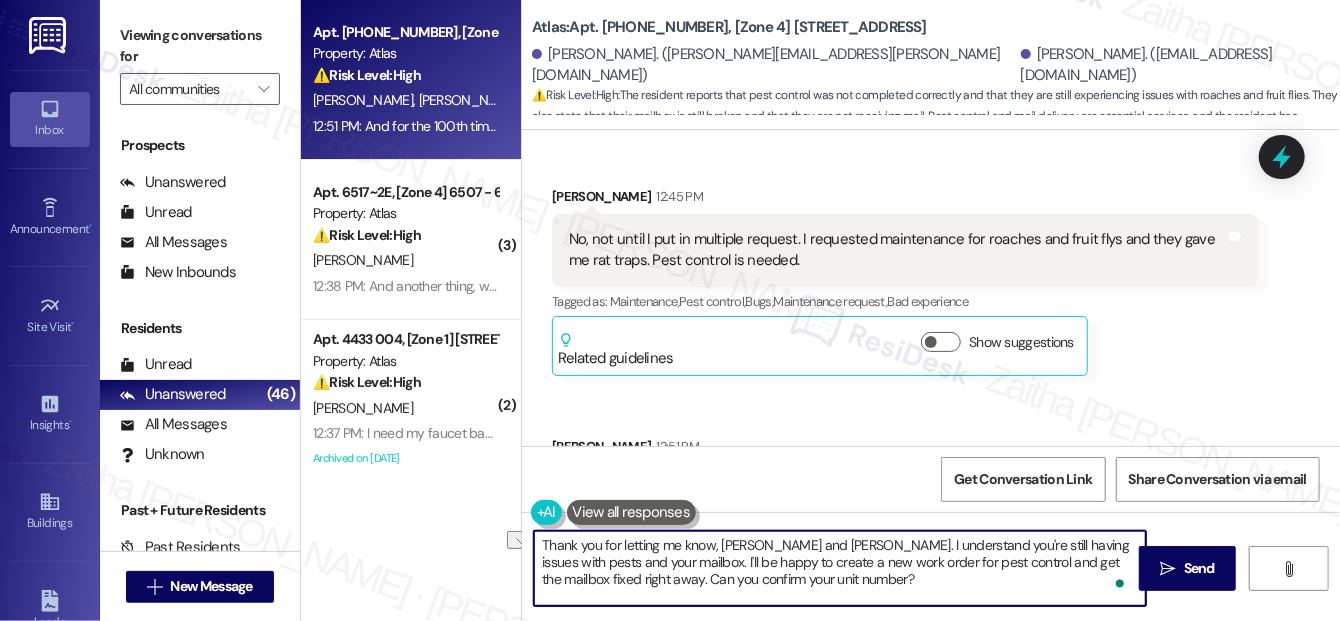 drag, startPoint x: 973, startPoint y: 560, endPoint x: 940, endPoint y: 556, distance: 33.24154 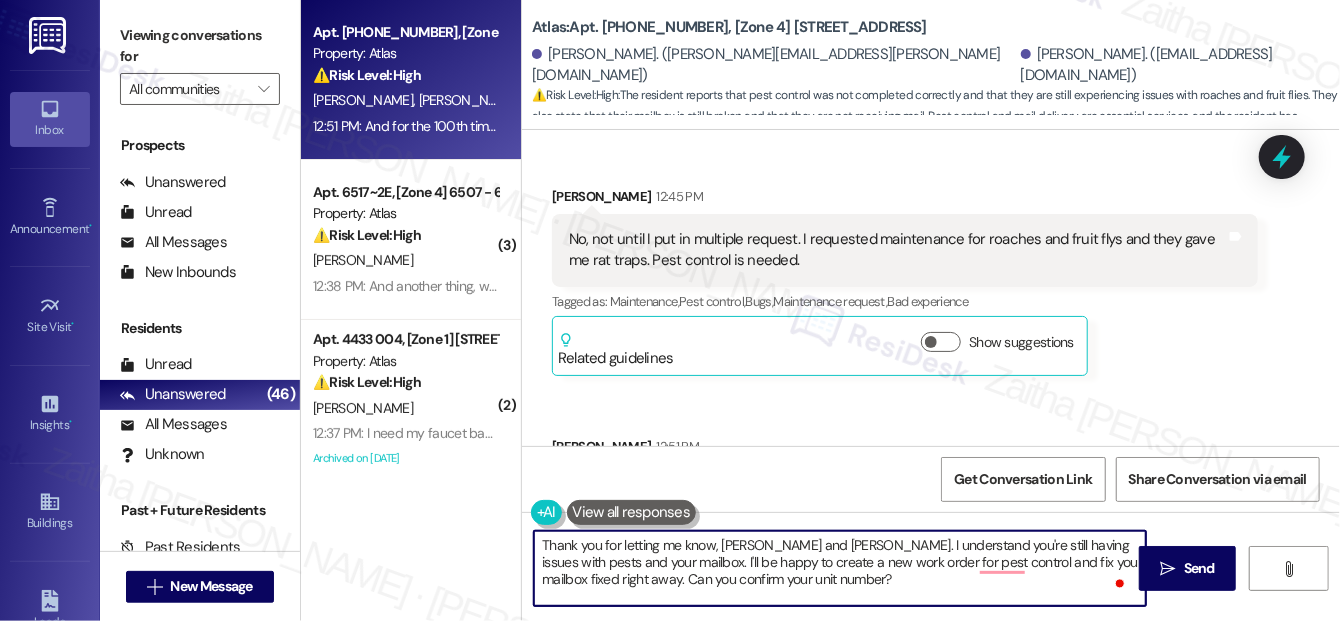 type on "Thank you for letting me know, Ana and Juan. I understand you're still having issues with pests and your mailbox. I'll be happy to create a new work order for pest control and fix your mailbox fixed right away. Can you confirm your unit number?" 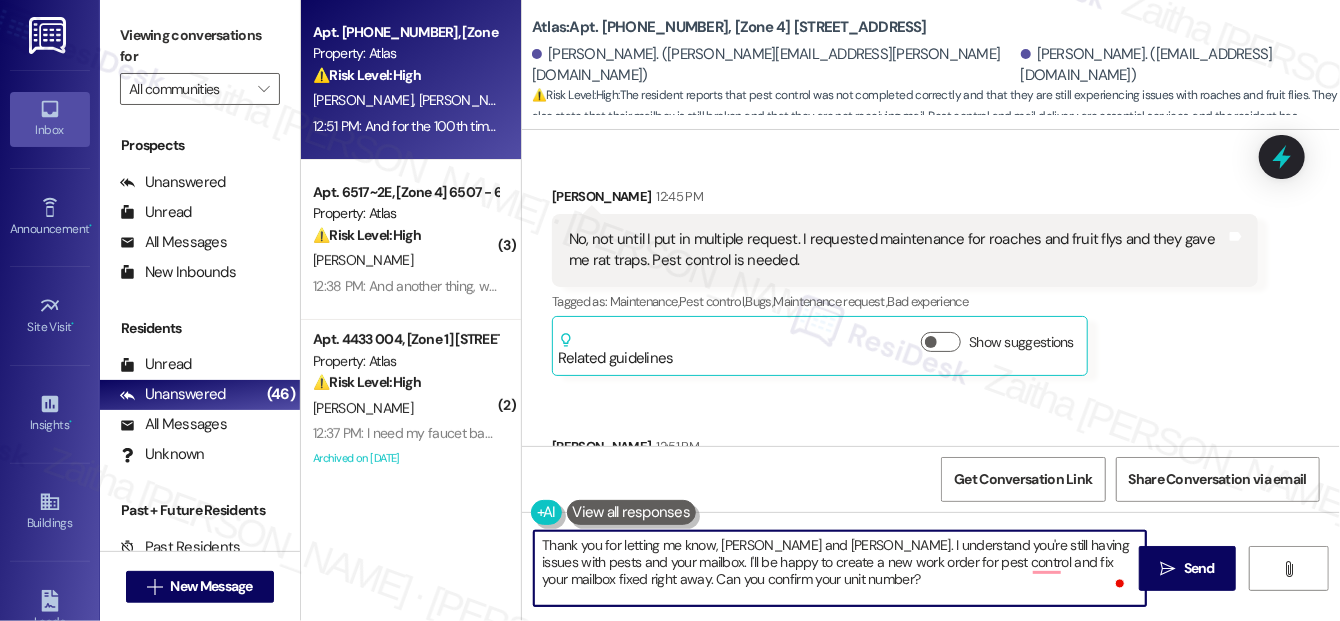 click on "Thank you for letting me know, Ana and Juan. I understand you're still having issues with pests and your mailbox. I'll be happy to create a new work order for pest control and fix your mailbox fixed right away. Can you confirm your unit number?" at bounding box center (840, 568) 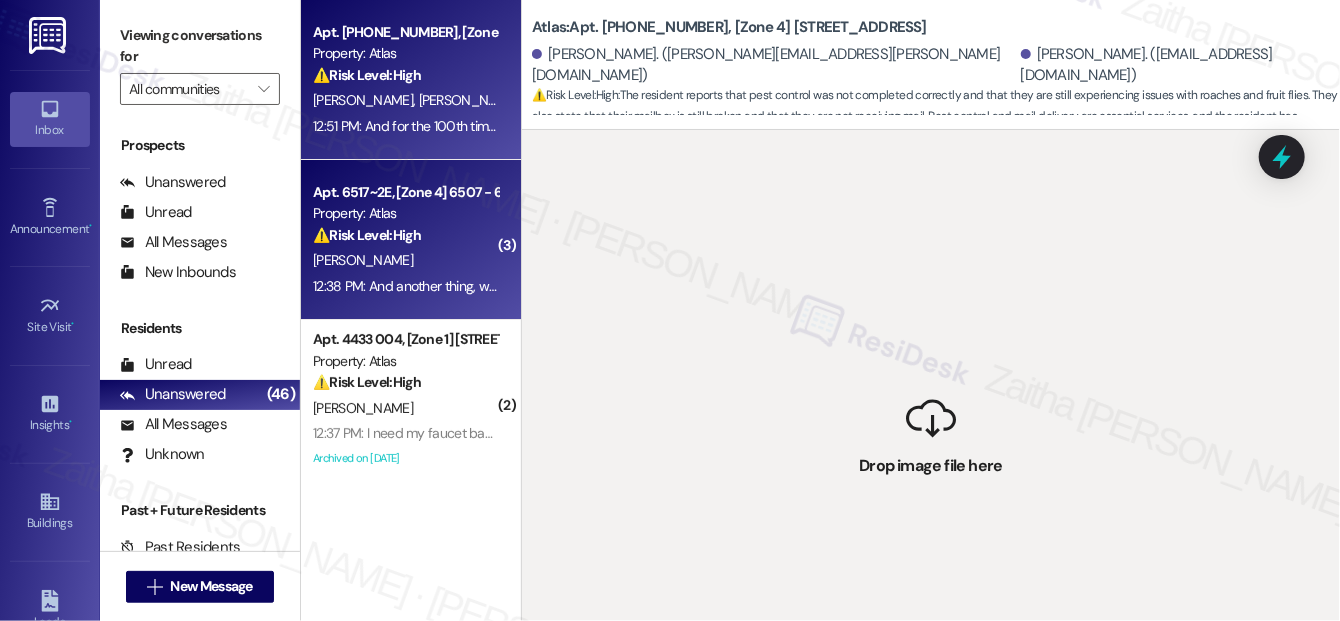 click on "⚠️  Risk Level:  High" at bounding box center (367, 235) 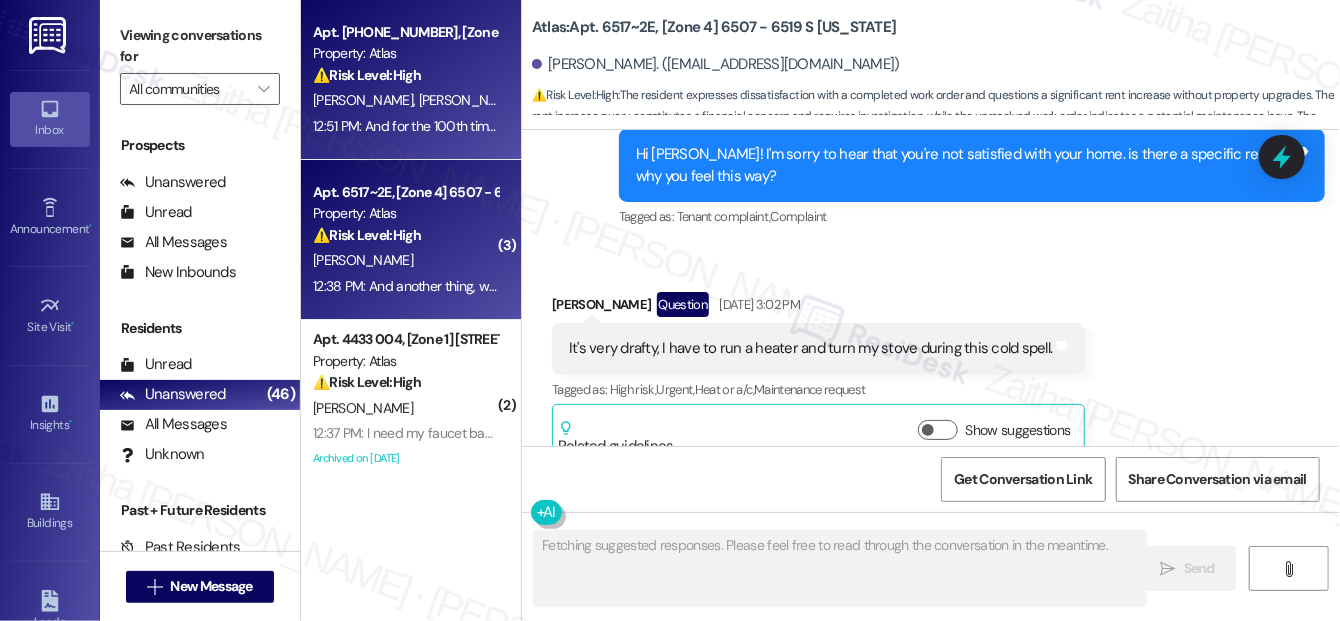 scroll, scrollTop: 11256, scrollLeft: 0, axis: vertical 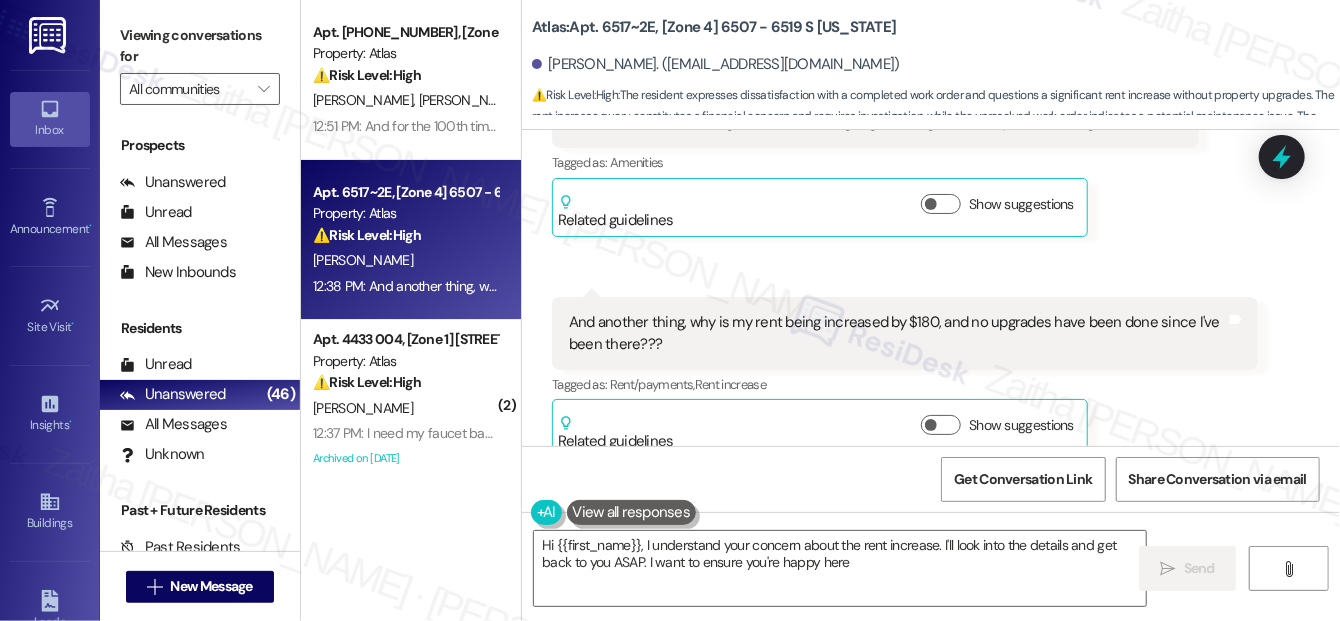type on "Hi {{first_name}}, I understand your concern about the rent increase. I'll look into the details and get back to you ASAP. I want to ensure you're happy here!" 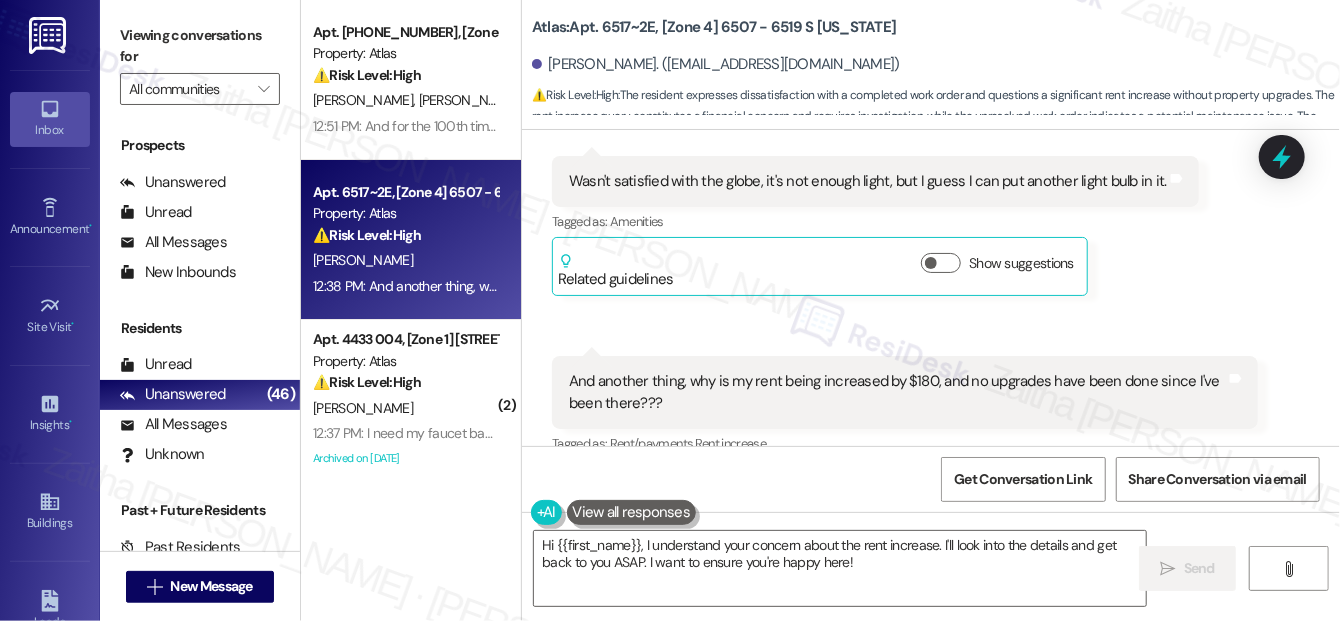 scroll, scrollTop: 11165, scrollLeft: 0, axis: vertical 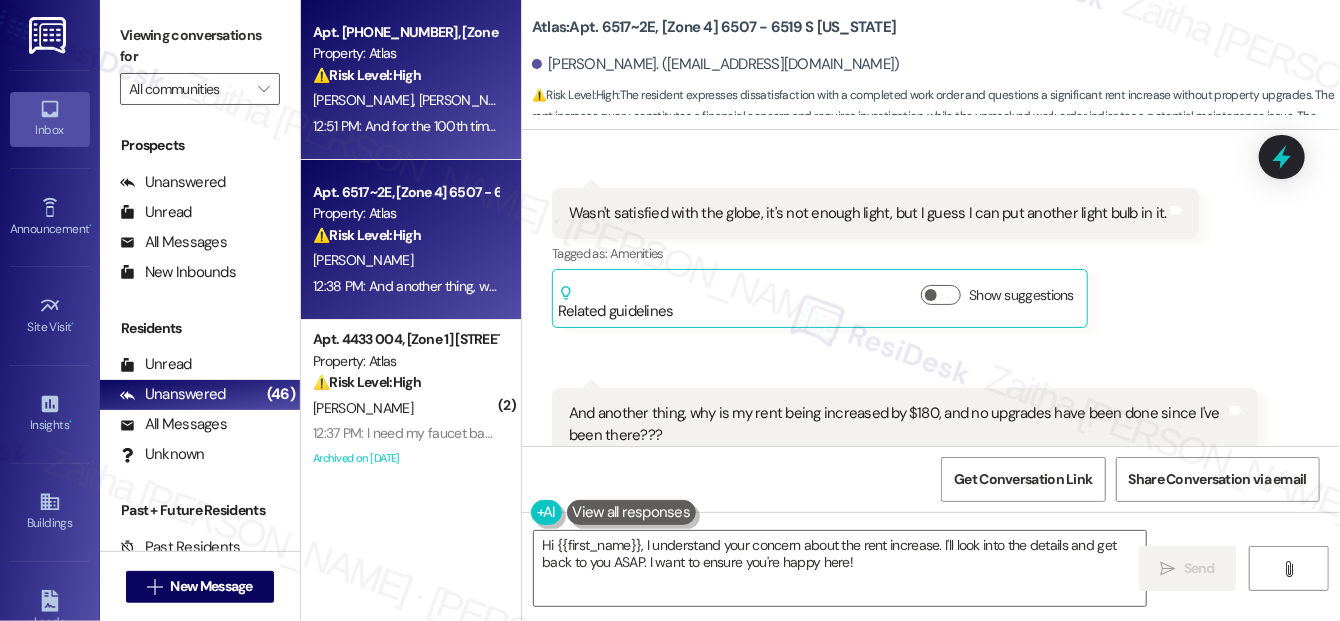 click on "⚠️  Risk Level:  High The resident reports that pest control was not completed correctly and that they are still experiencing issues with roaches and fruit flies. They also state that their mailbox is still broken and that they are not receiving mail. Pest control and mail delivery are essential services, and the resident has reported these issues multiple times." at bounding box center (405, 75) 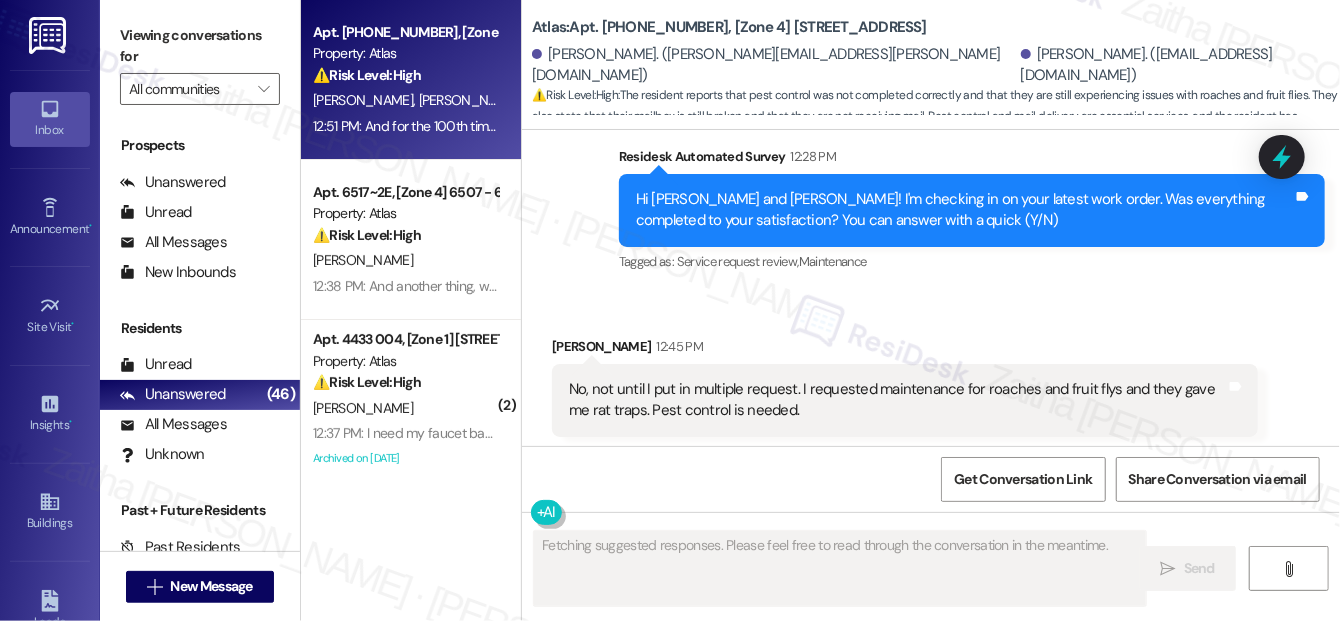 scroll, scrollTop: 7064, scrollLeft: 0, axis: vertical 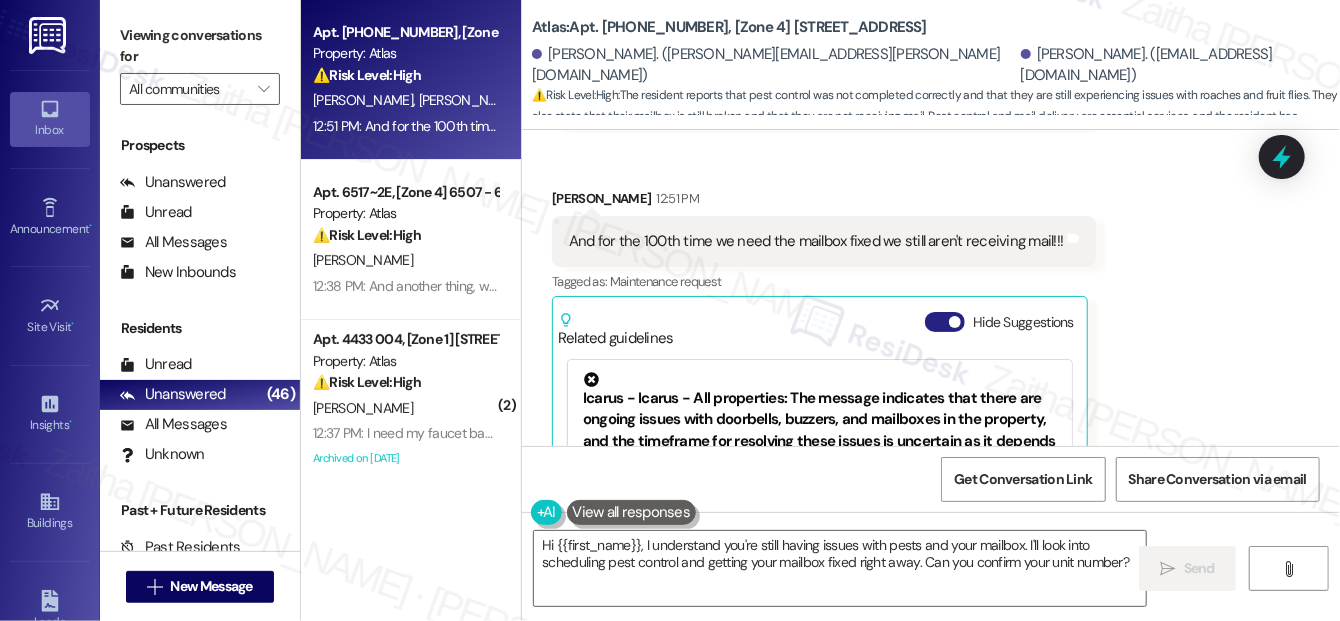 click on "Hide Suggestions" at bounding box center [945, 322] 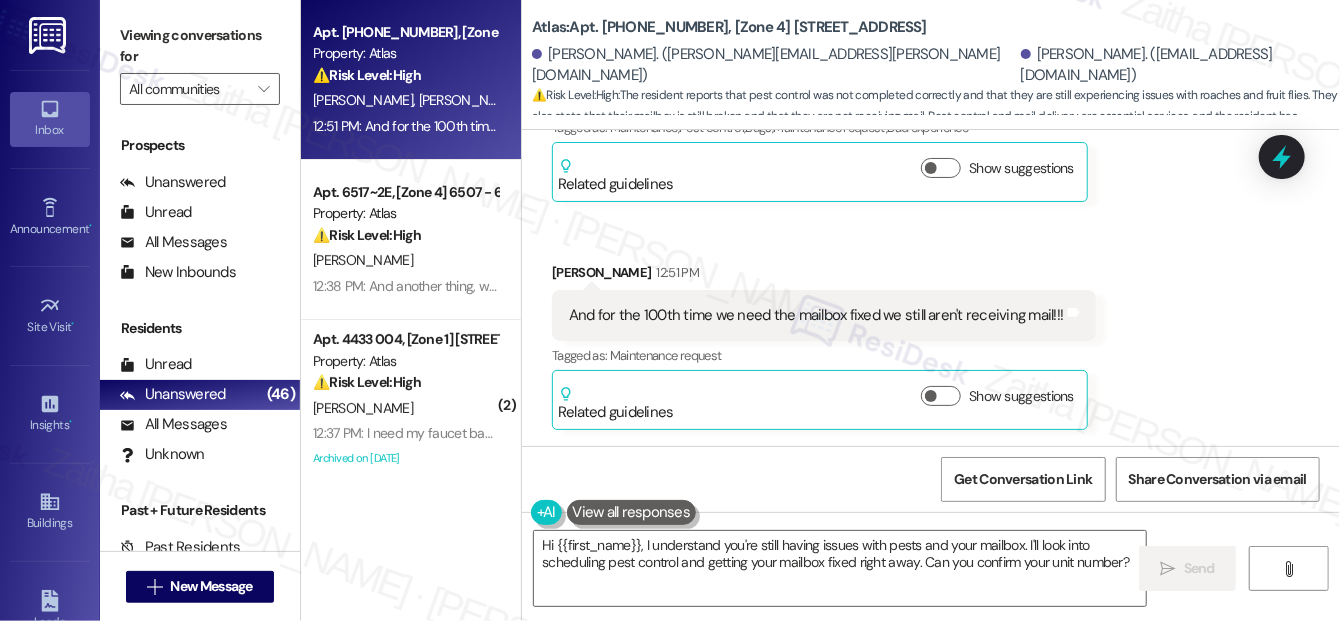 scroll, scrollTop: 6816, scrollLeft: 0, axis: vertical 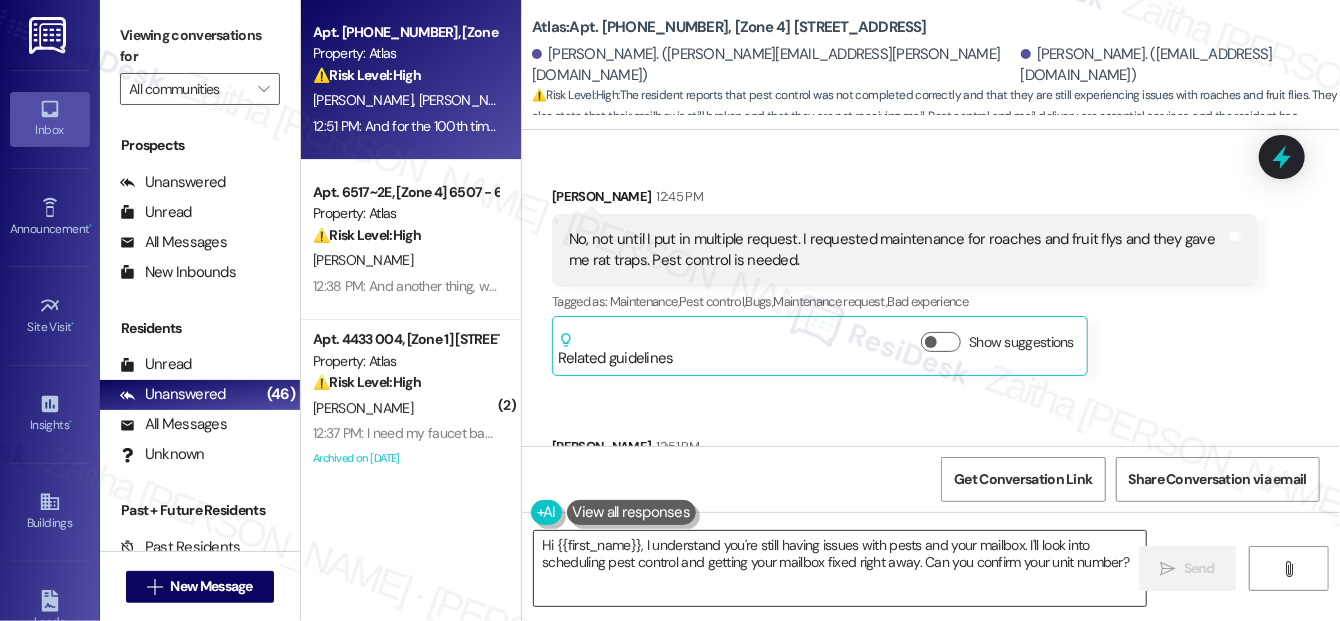 click on "Hi {{first_name}}, I understand you're still having issues with pests and your mailbox. I'll look into scheduling pest control and getting your mailbox fixed right away. Can you confirm your unit number?" at bounding box center [840, 568] 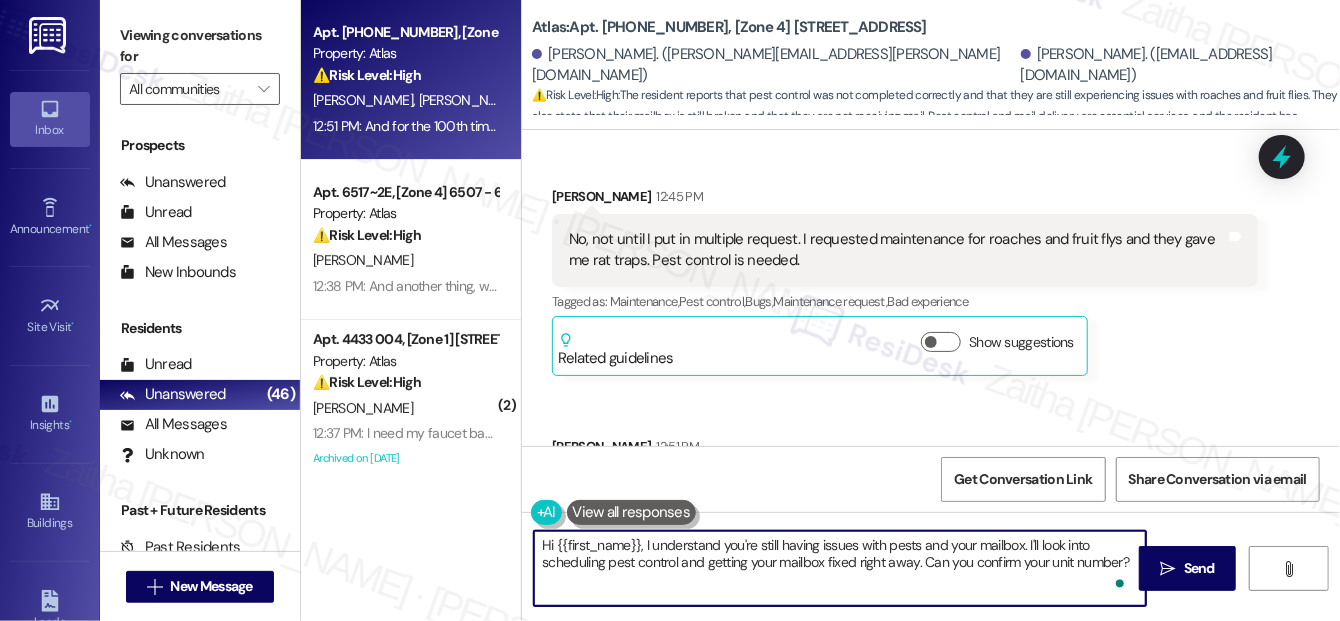 click on "Hi {{first_name}}, I understand you're still having issues with pests and your mailbox. I'll look into scheduling pest control and getting your mailbox fixed right away. Can you confirm your unit number?" at bounding box center [840, 568] 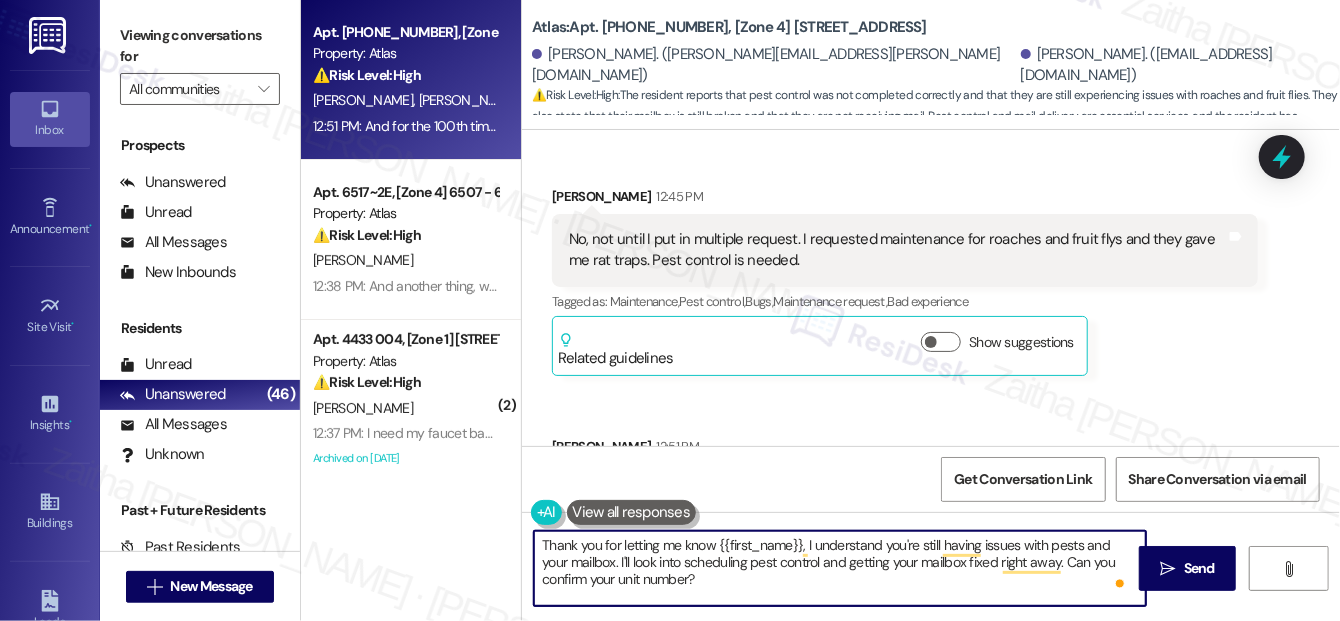 type on "Thank you for letting me know, {{first_name}}, I understand you're still having issues with pests and your mailbox. I'll look into scheduling pest control and getting your mailbox fixed right away. Can you confirm your unit number?" 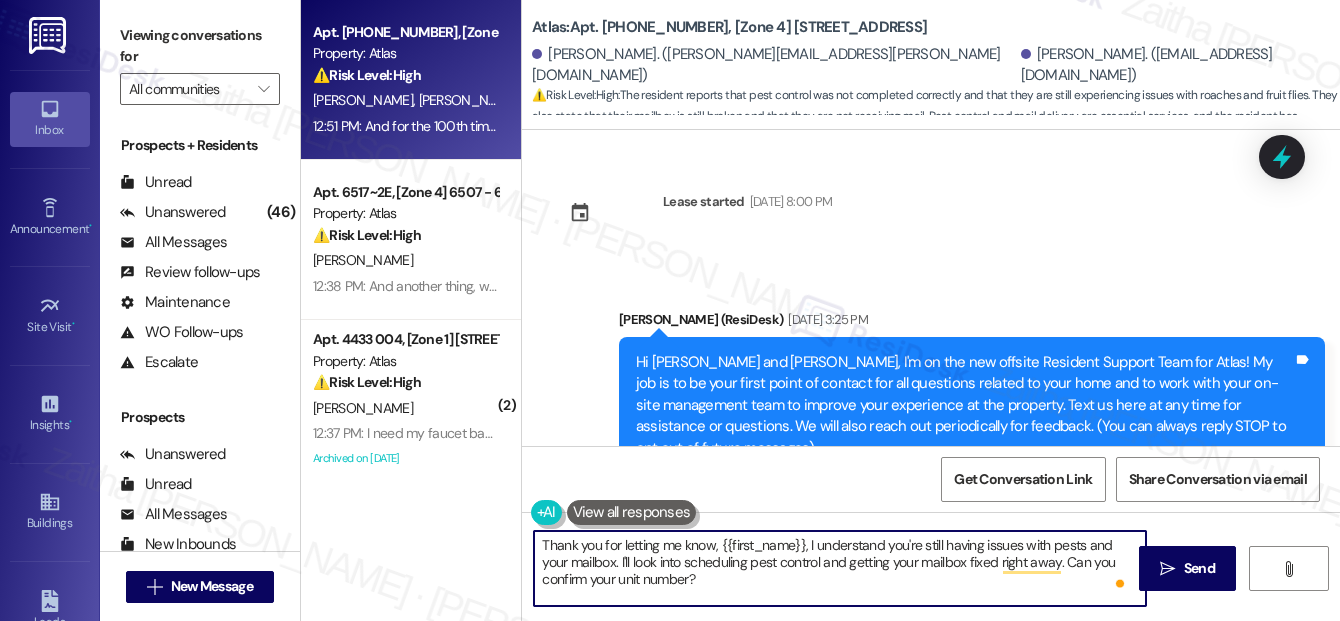 scroll, scrollTop: 0, scrollLeft: 0, axis: both 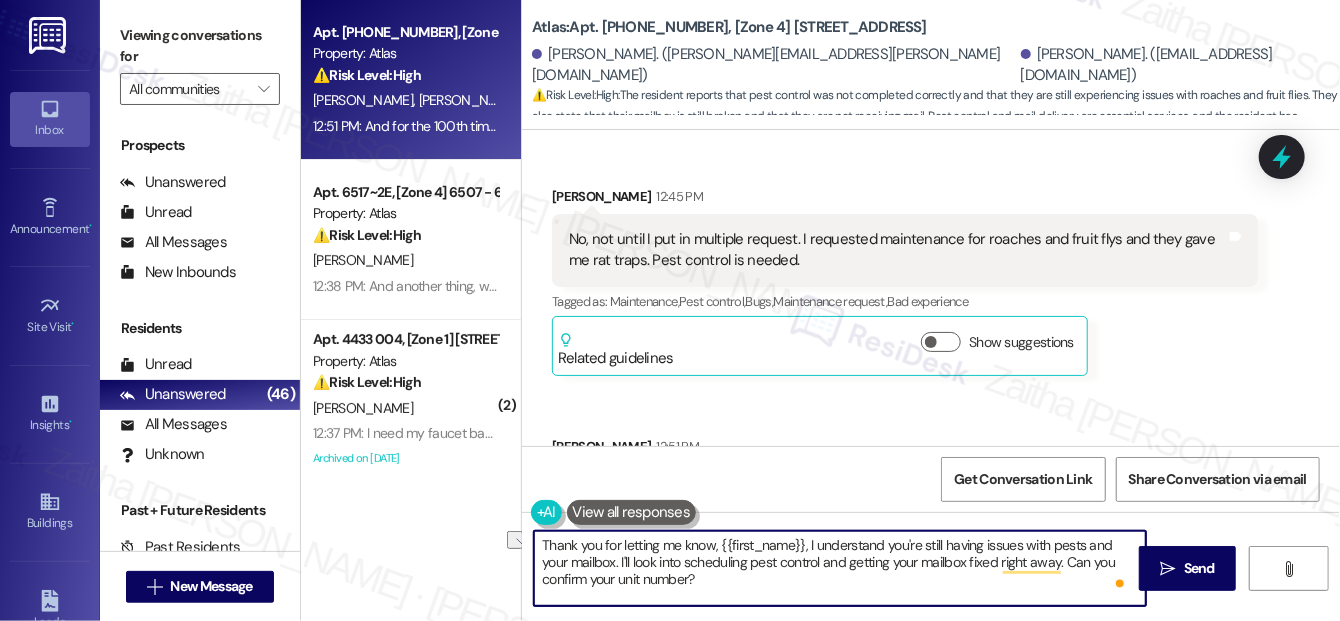 drag, startPoint x: 745, startPoint y: 561, endPoint x: 629, endPoint y: 559, distance: 116.01724 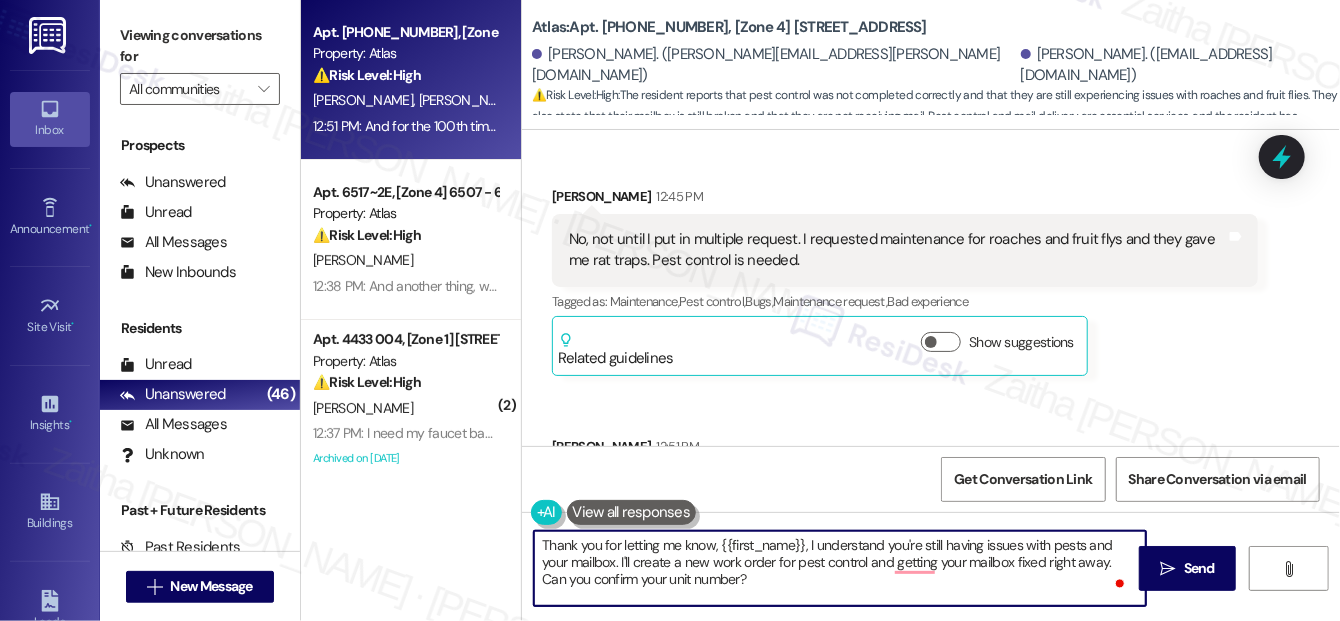 click on "Thank you for letting me know, {{first_name}}, I understand you're still having issues with pests and your mailbox. I'll create a new work order for pest control and getting your mailbox fixed right away. Can you confirm your unit number?" at bounding box center [840, 568] 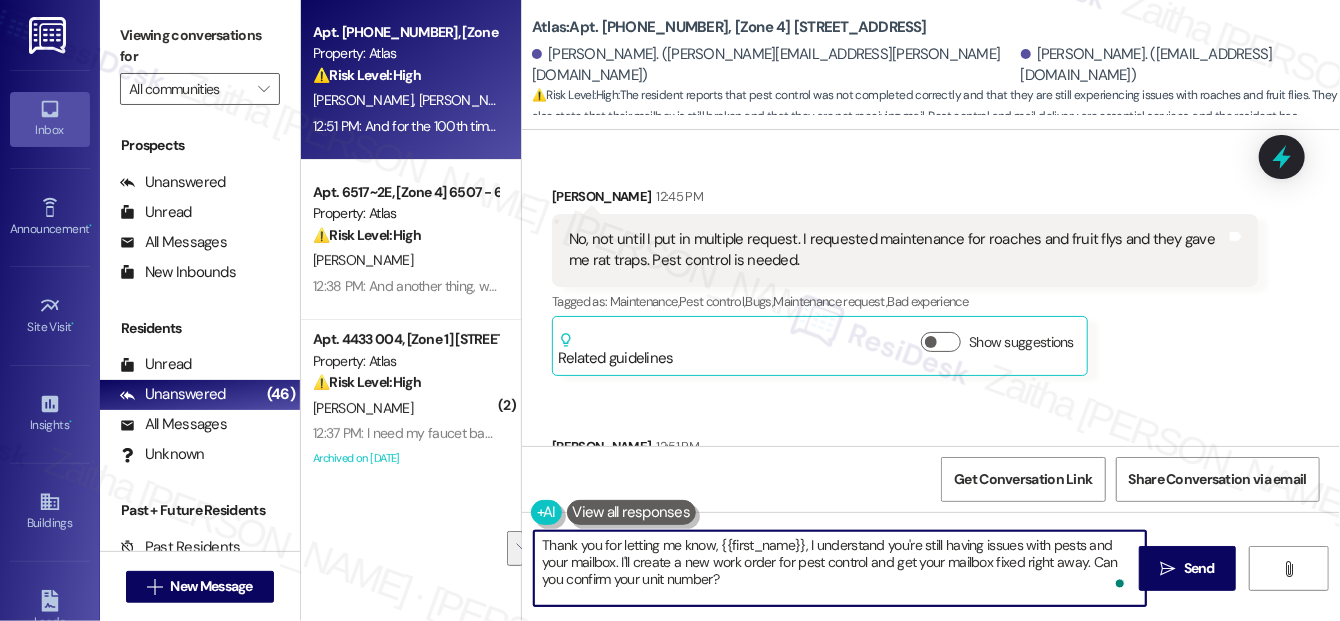 drag, startPoint x: 1023, startPoint y: 562, endPoint x: 1034, endPoint y: 583, distance: 23.70654 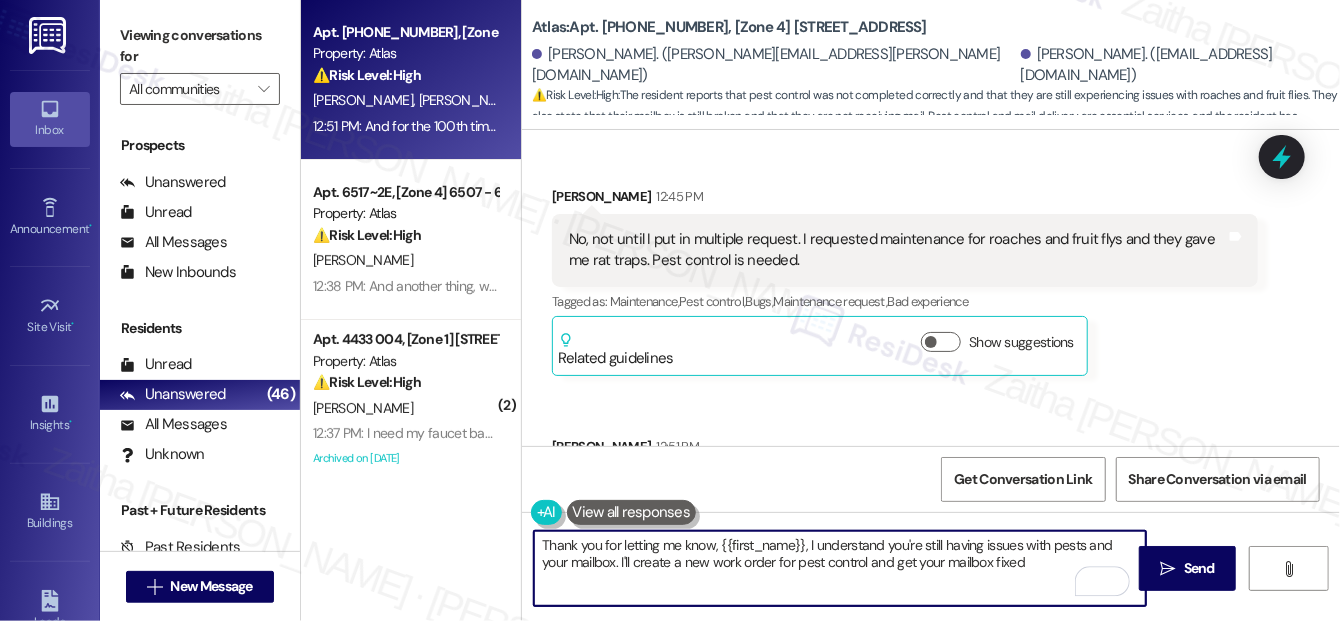 click on "Thank you for letting me know, {{first_name}}, I understand you're still having issues with pests and your mailbox. I'll create a new work order for pest control and get your mailbox fixed" at bounding box center (840, 568) 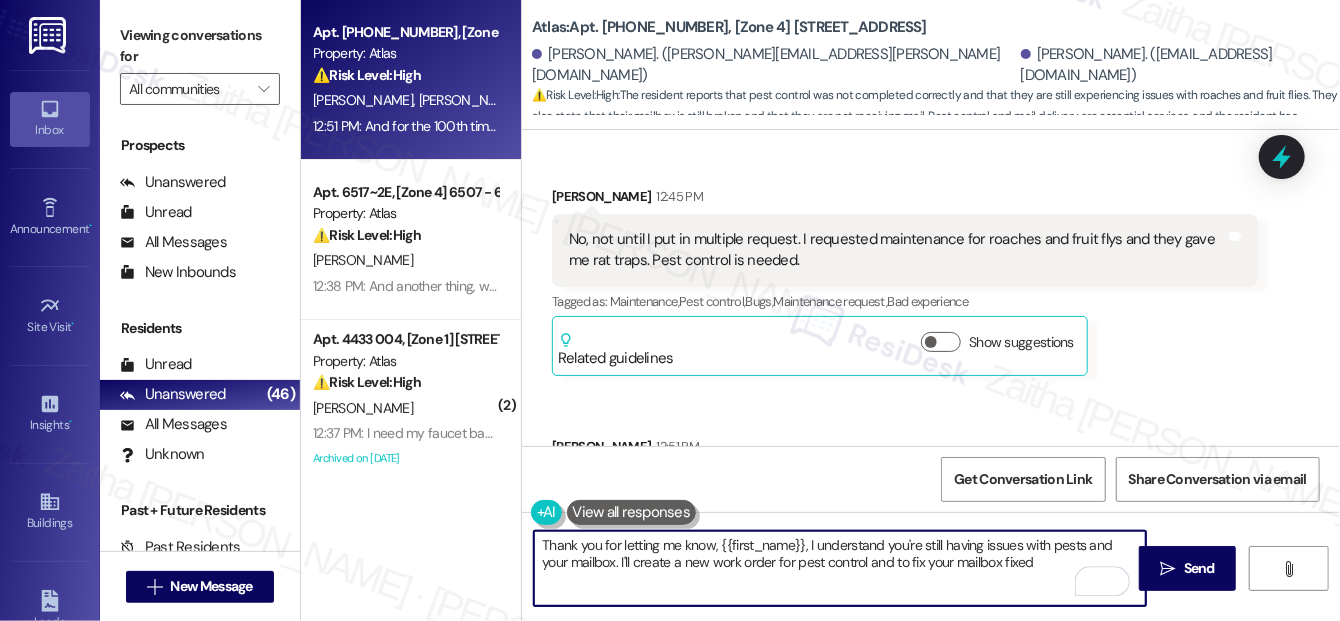 click on "Thank you for letting me know, {{first_name}}, I understand you're still having issues with pests and your mailbox. I'll create a new work order for pest control and to fix your mailbox fixed" at bounding box center (840, 568) 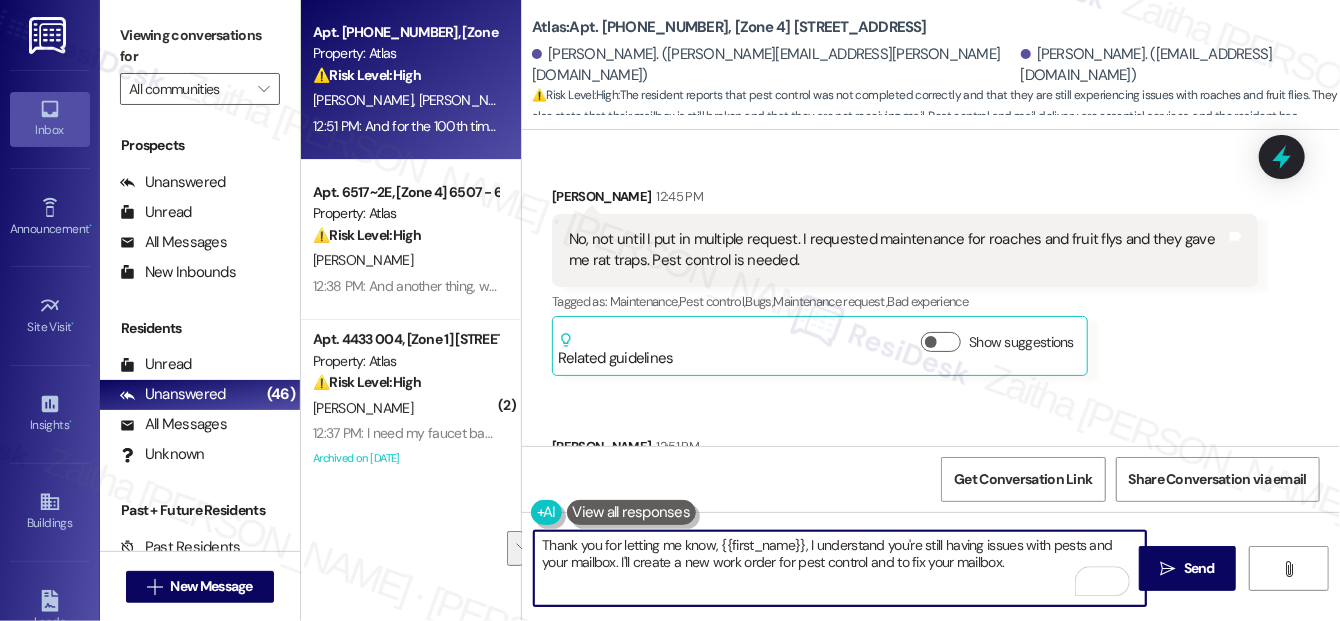 drag, startPoint x: 538, startPoint y: 539, endPoint x: 1035, endPoint y: 565, distance: 497.67963 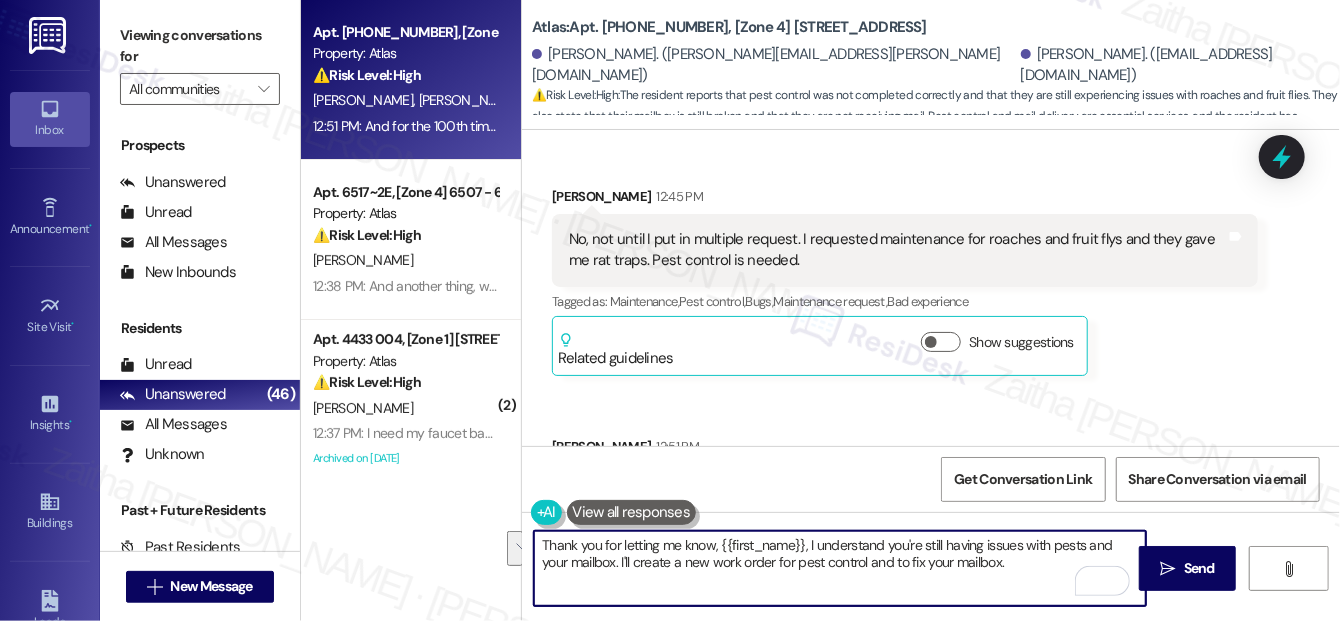 click on "Thank you for letting me know, {{first_name}}, I understand you're still having issues with pests and your mailbox. I'll create a new work order for pest control and to fix your mailbox." at bounding box center (840, 568) 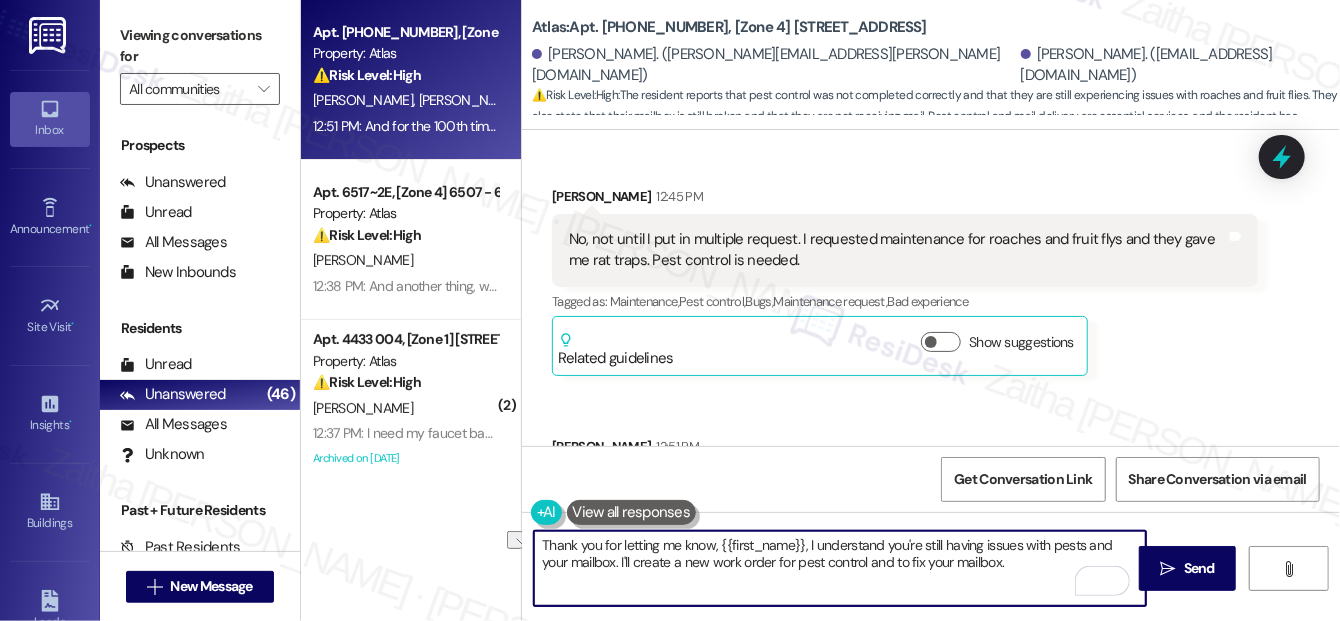 drag, startPoint x: 621, startPoint y: 562, endPoint x: 1015, endPoint y: 569, distance: 394.06216 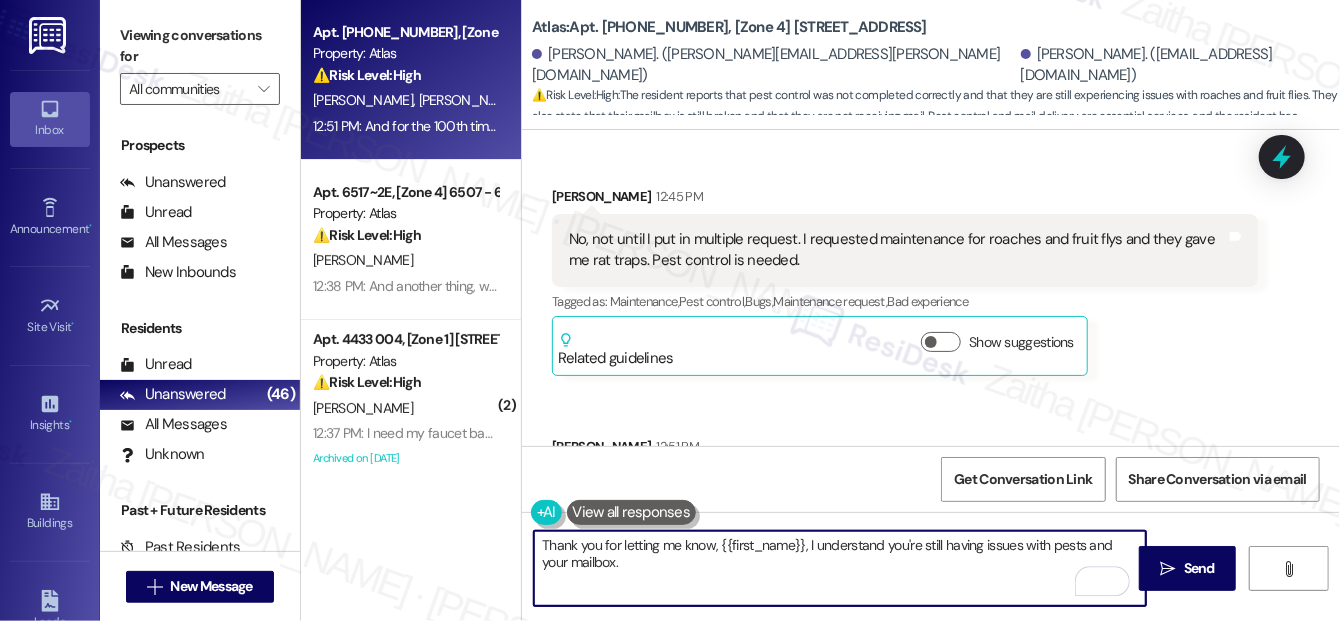 paste on "I’ll go ahead and create a new work order for both pest control and the mailbox repair." 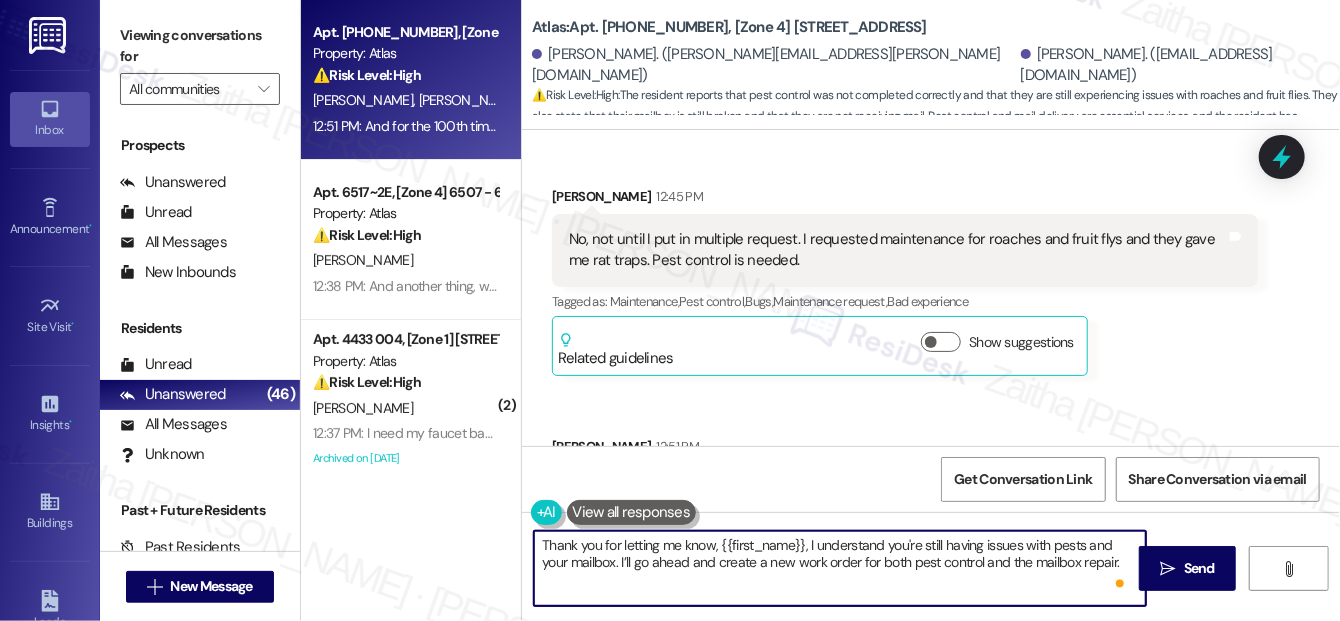 paste on "Do we have your permission to enter during your absence? Do you have pets that we should be aware of?" 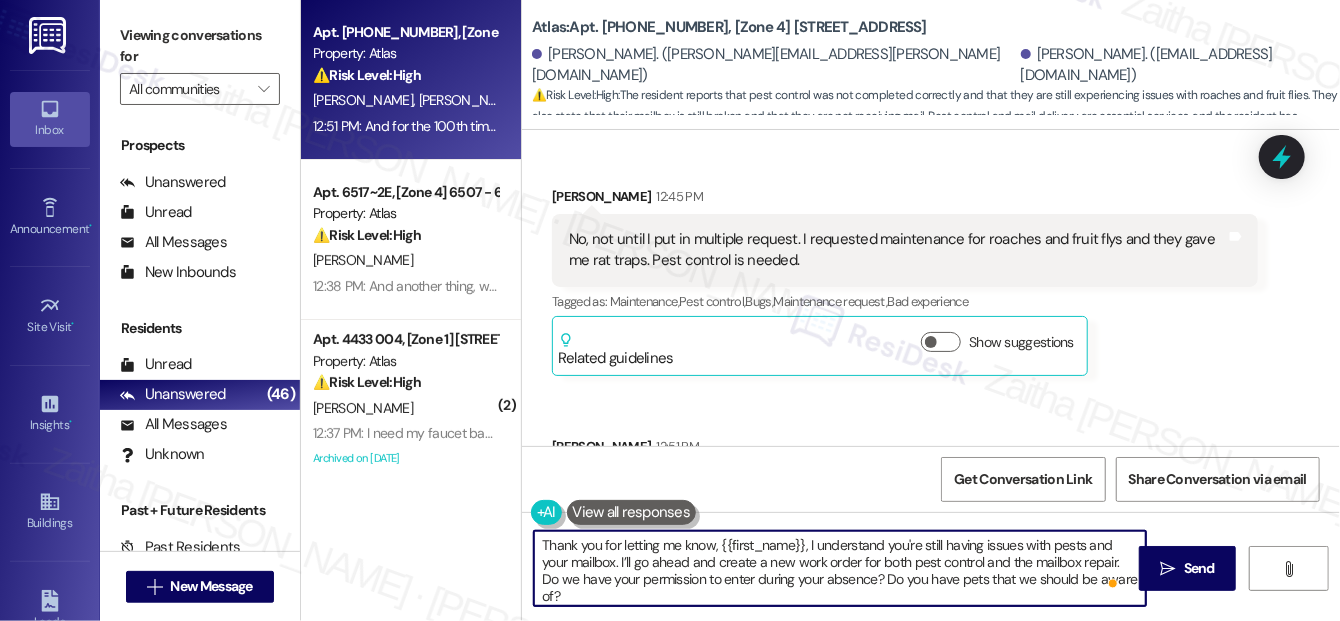 scroll, scrollTop: 4, scrollLeft: 0, axis: vertical 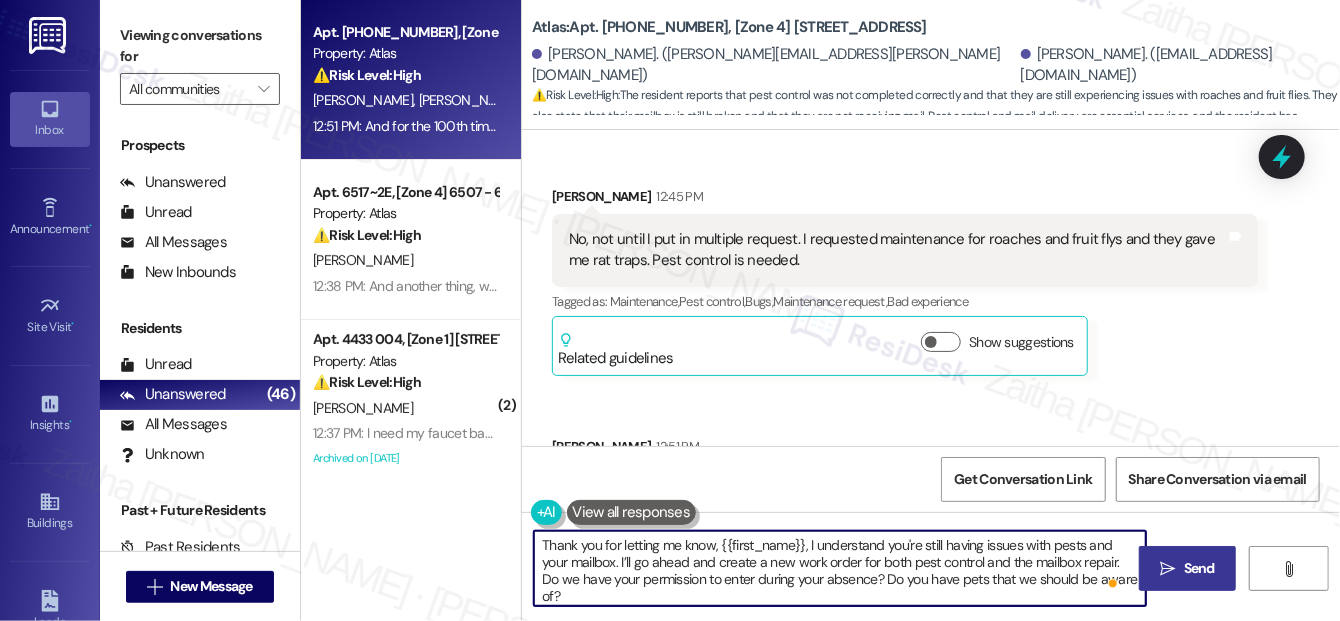 type on "Thank you for letting me know, {{first_name}}, I understand you're still having issues with pests and your mailbox. I’ll go ahead and create a new work order for both pest control and the mailbox repair. Do we have your permission to enter during your absence? Do you have pets that we should be aware of?" 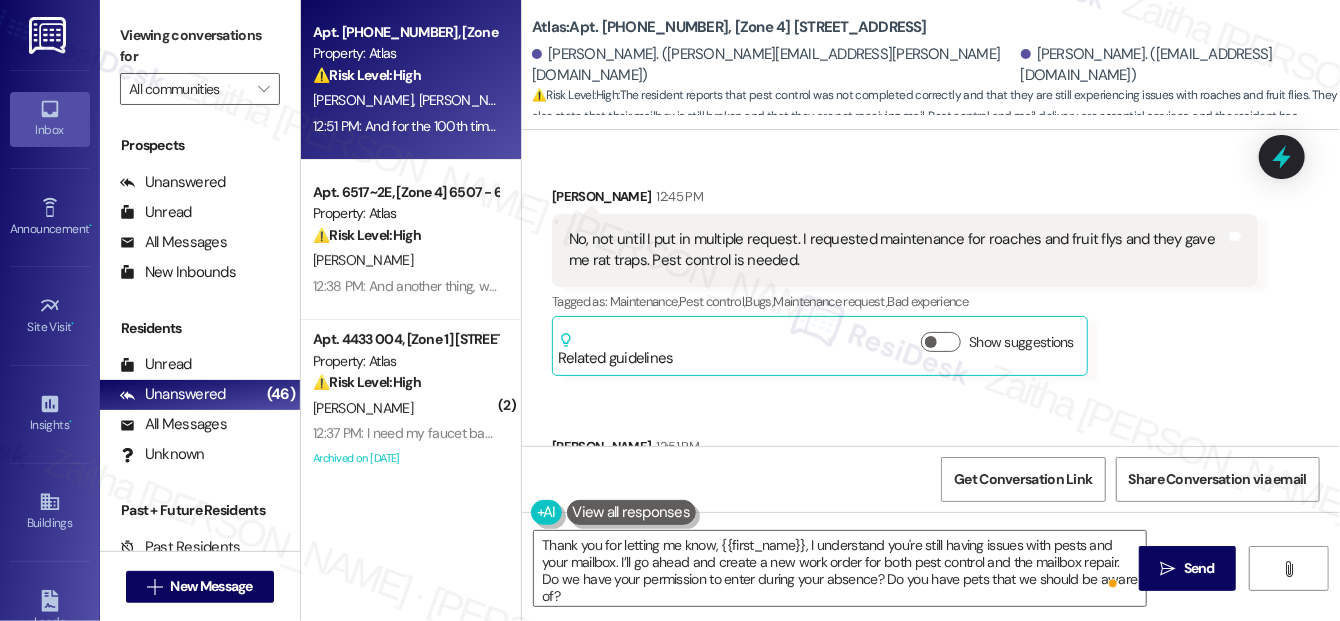 drag, startPoint x: 1175, startPoint y: 568, endPoint x: 1112, endPoint y: 505, distance: 89.09545 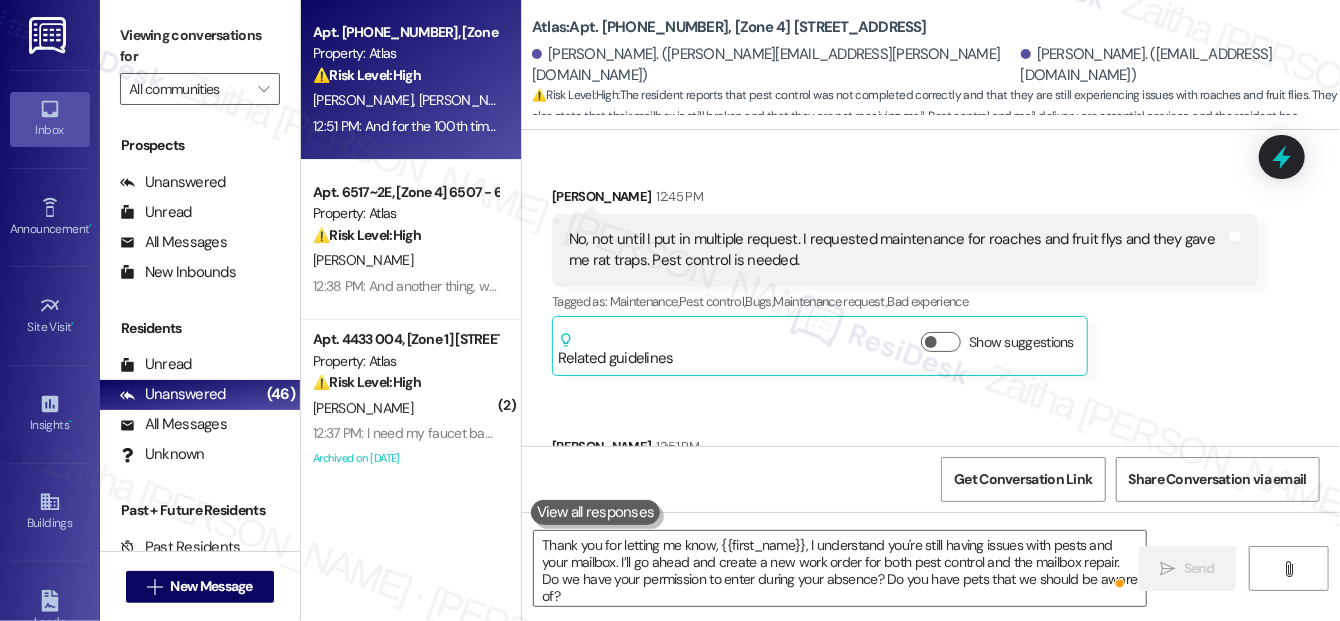 scroll, scrollTop: 6815, scrollLeft: 0, axis: vertical 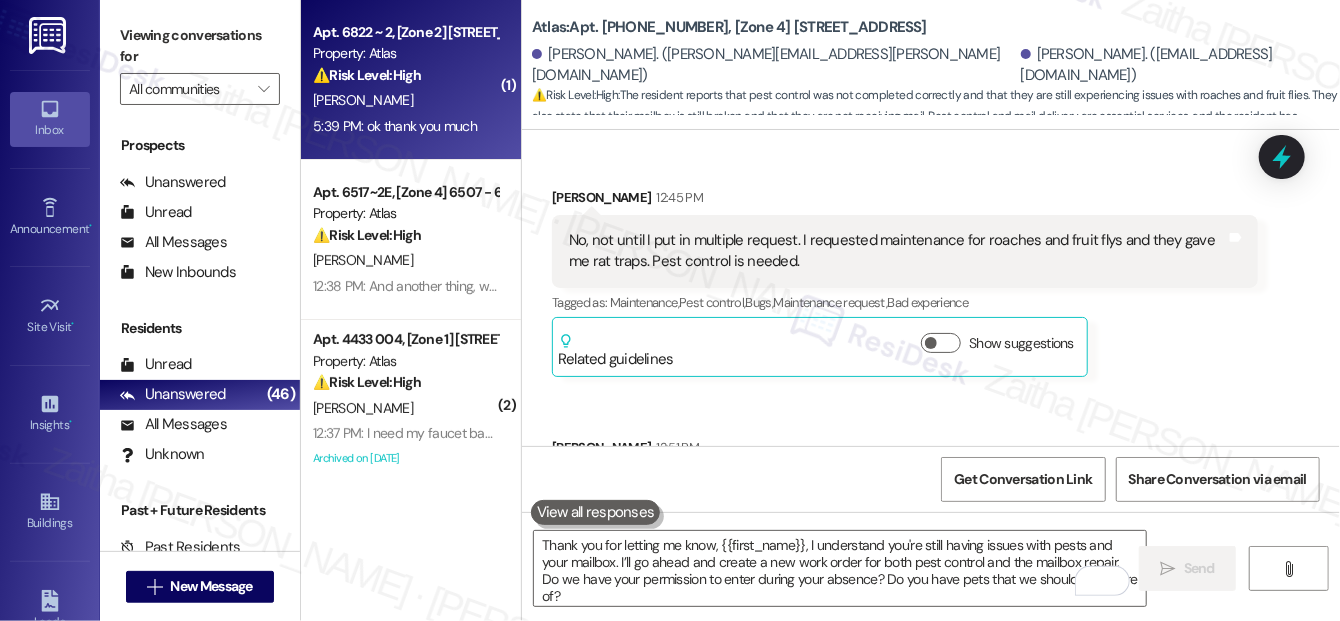 click on "K. Alston" at bounding box center [405, 100] 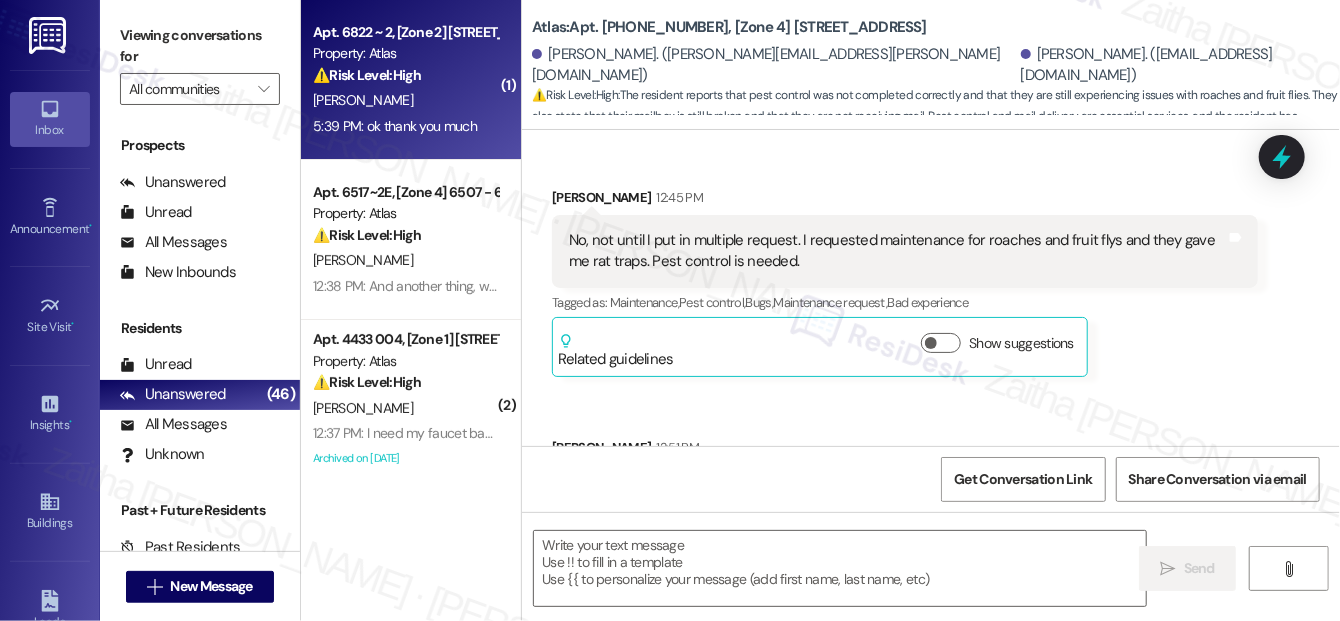 type on "Fetching suggested responses. Please feel free to read through the conversation in the meantime." 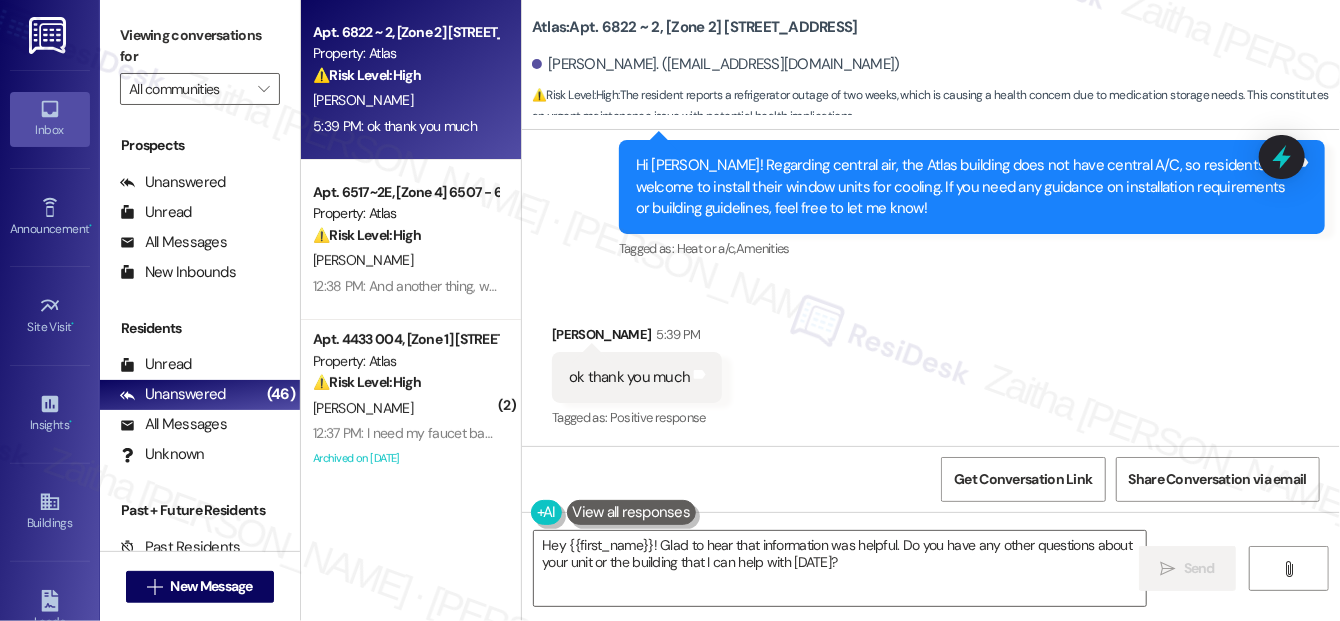 scroll, scrollTop: 1163, scrollLeft: 0, axis: vertical 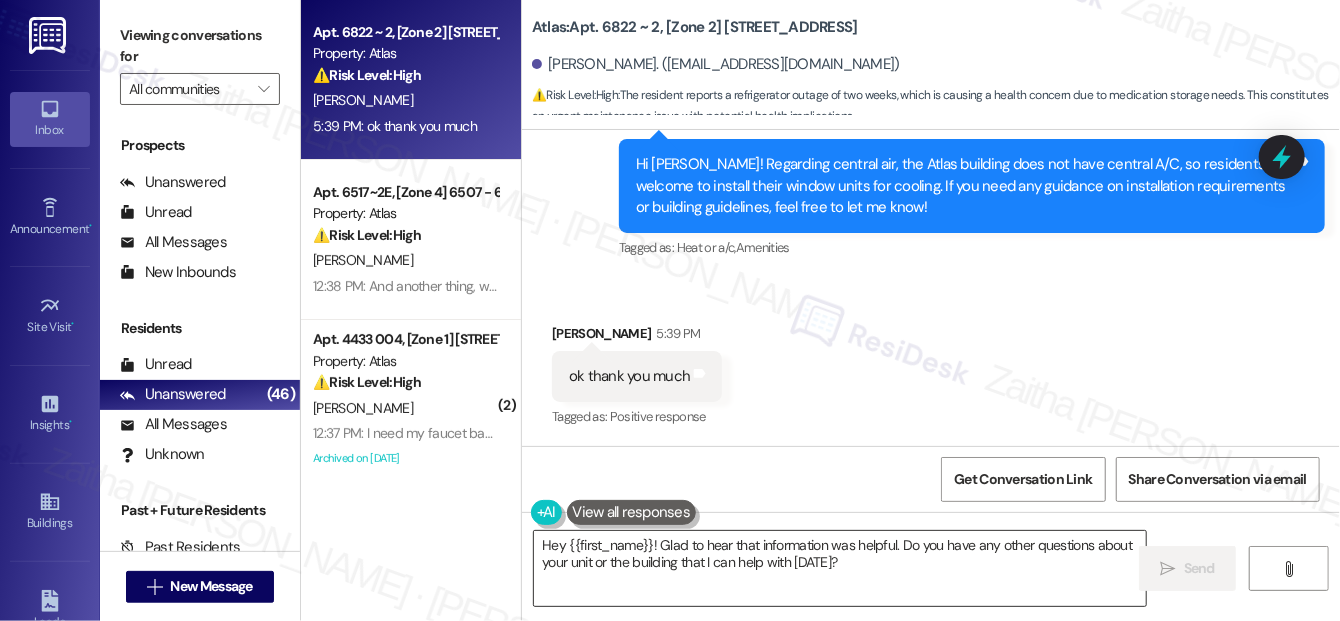 click on "Hey {{first_name}}! Glad to hear that information was helpful. Do you have any other questions about your unit or the building that I can help with today?" at bounding box center [840, 568] 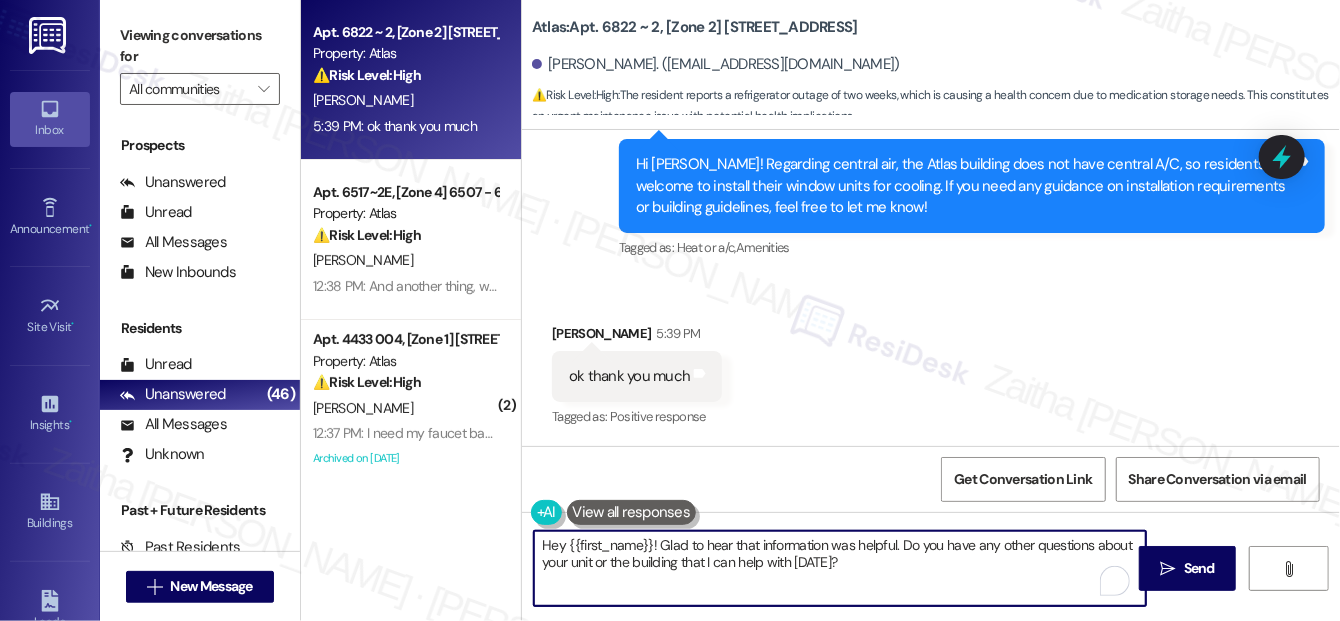 click on "Hey {{first_name}}! Glad to hear that information was helpful. Do you have any other questions about your unit or the building that I can help with today?" at bounding box center (840, 568) 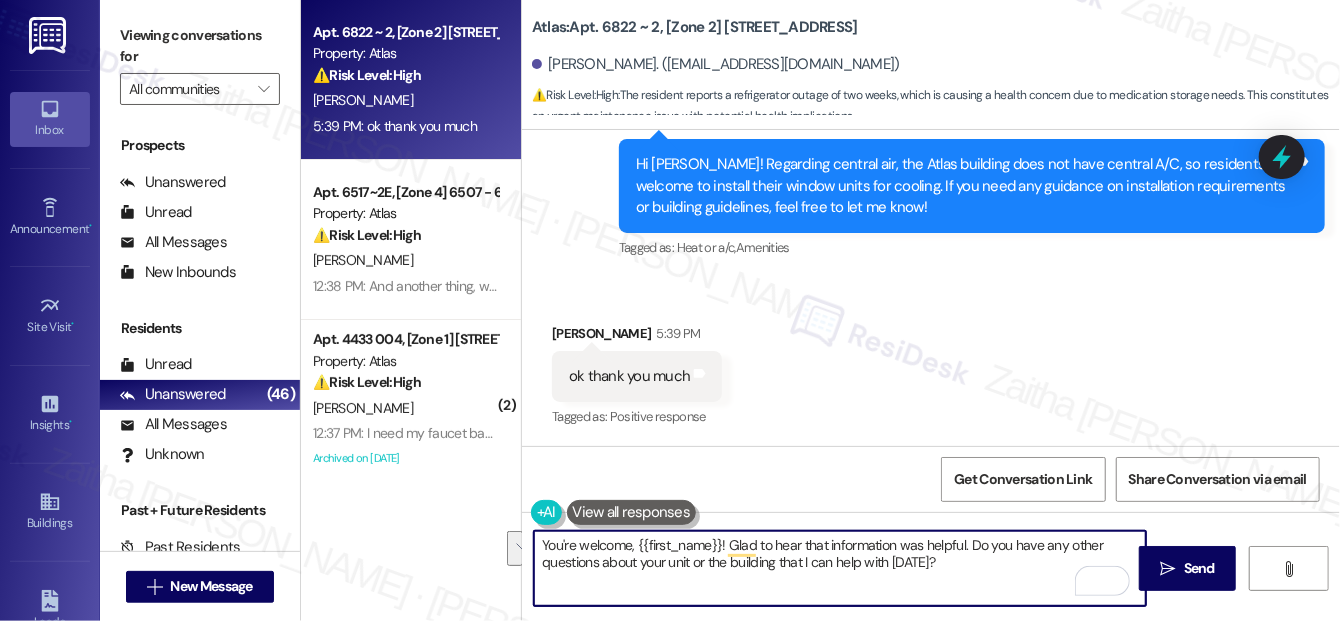drag, startPoint x: 722, startPoint y: 543, endPoint x: 973, endPoint y: 573, distance: 252.78647 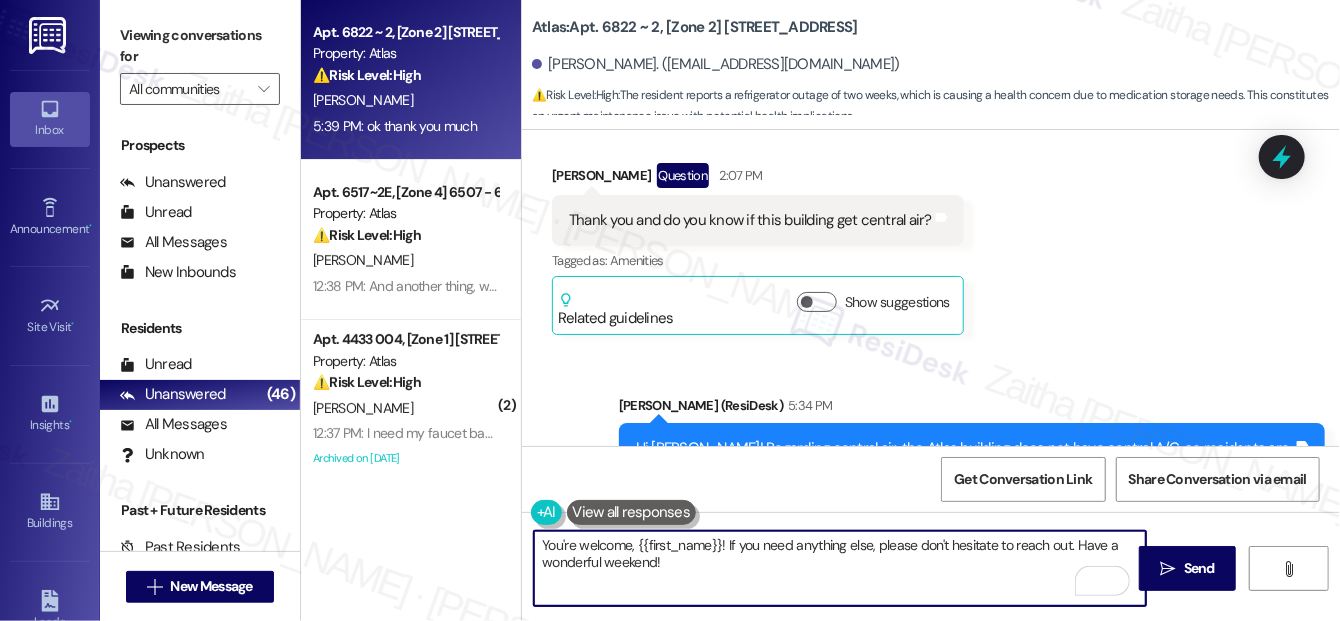 scroll, scrollTop: 1163, scrollLeft: 0, axis: vertical 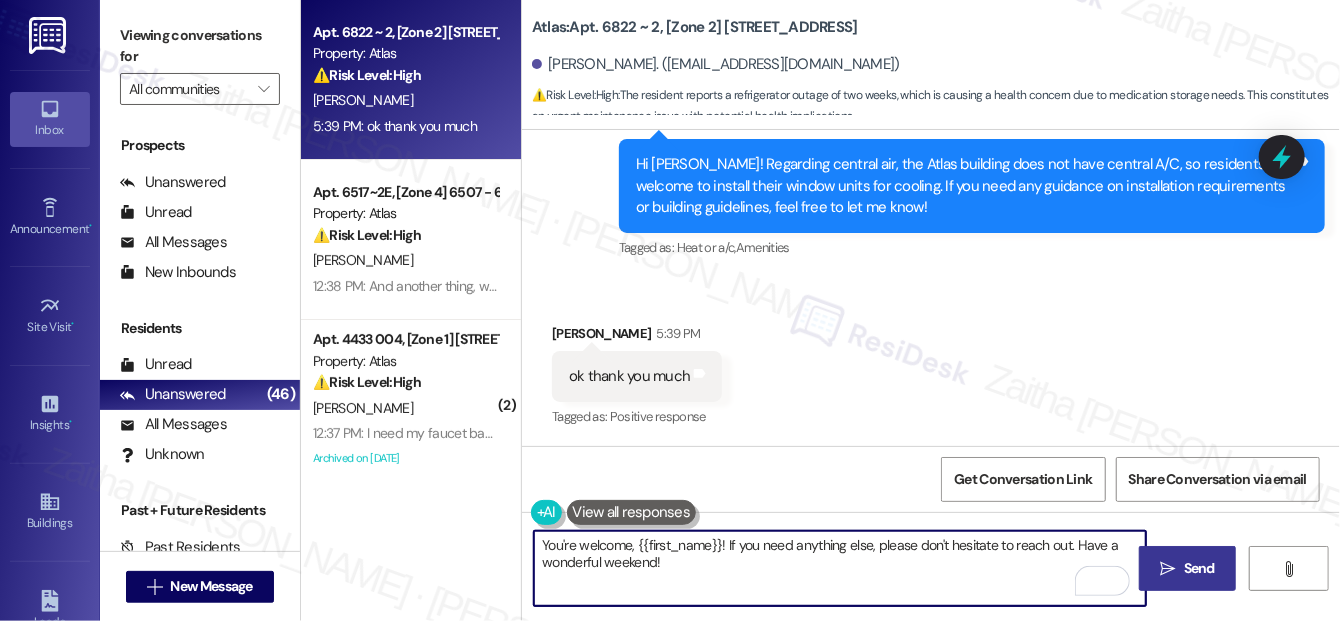 type on "You're welcome, {{first_name}}! If you need anything else, please don't hesitate to reach out. Have a wonderful weekend!" 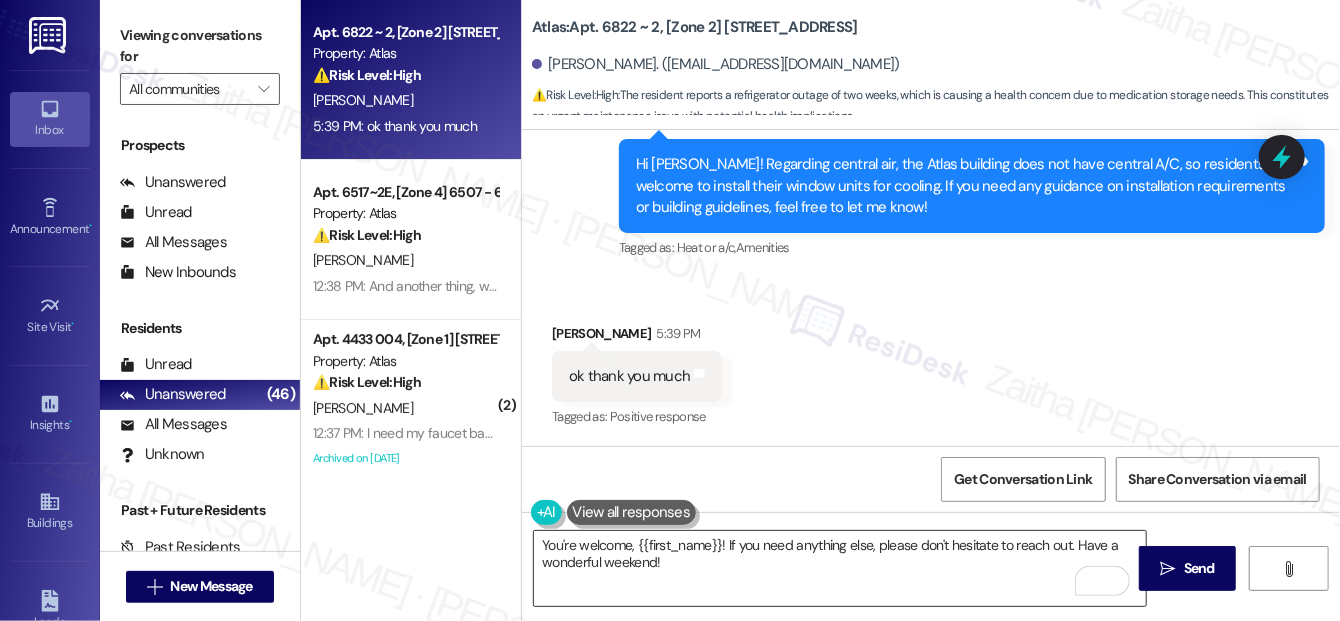 drag, startPoint x: 1193, startPoint y: 562, endPoint x: 1113, endPoint y: 538, distance: 83.52245 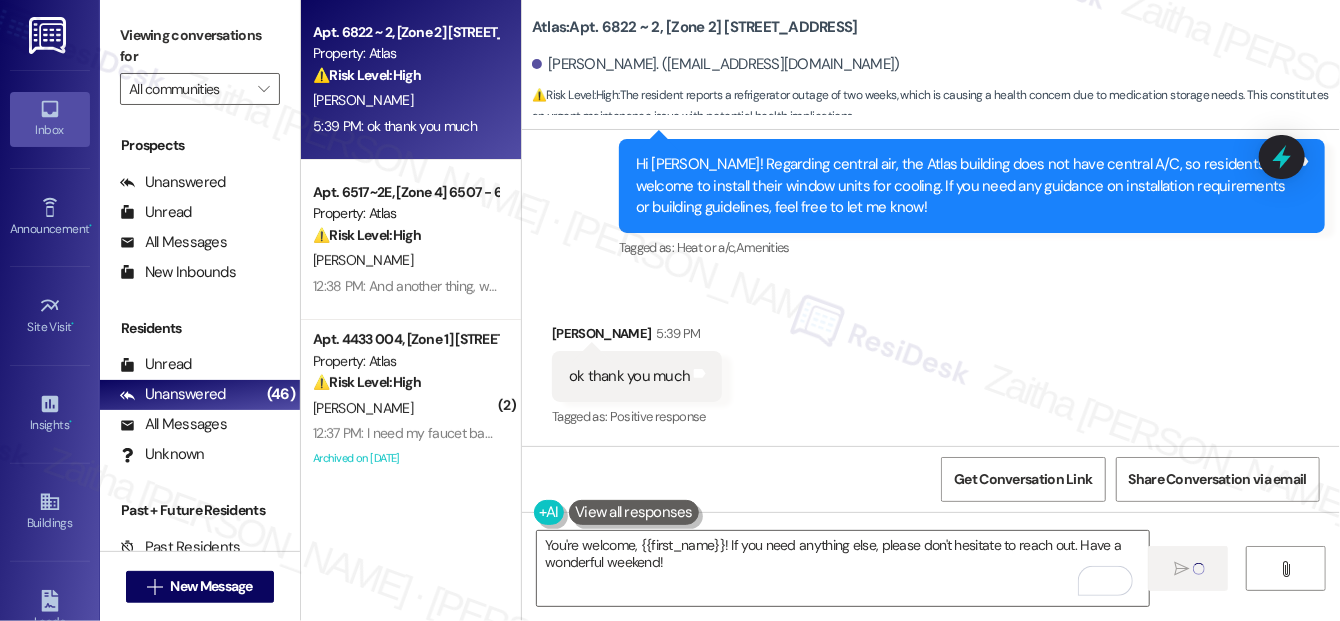 type 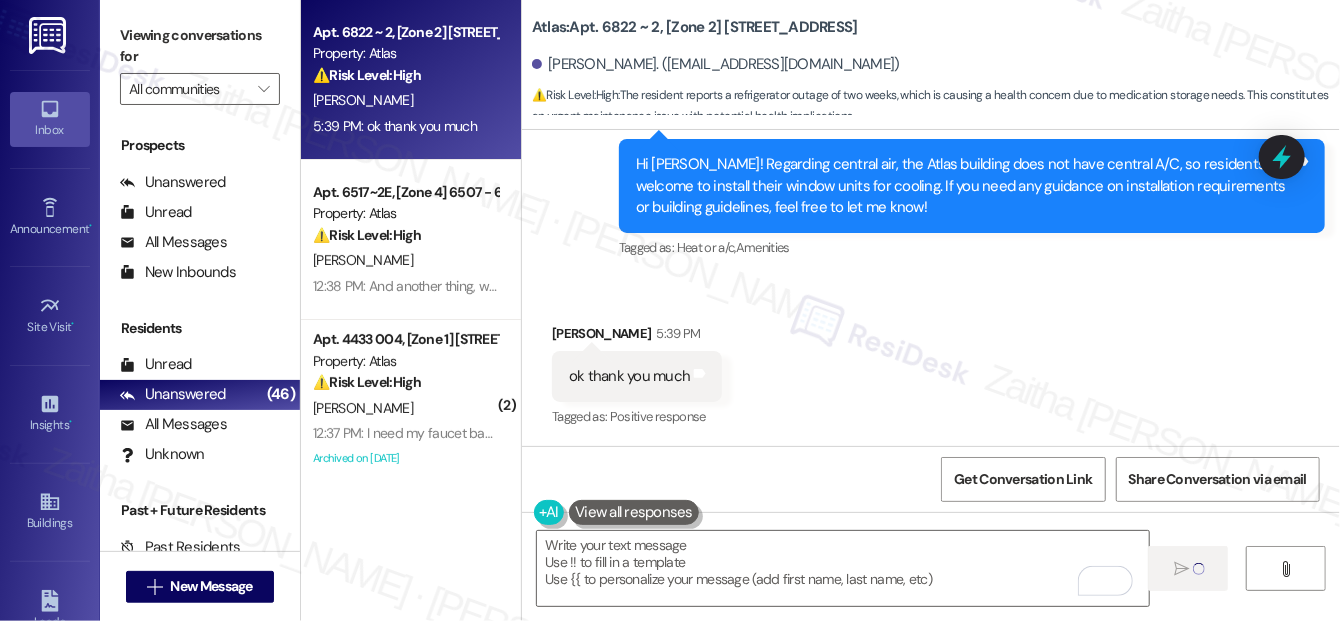 scroll, scrollTop: 1162, scrollLeft: 0, axis: vertical 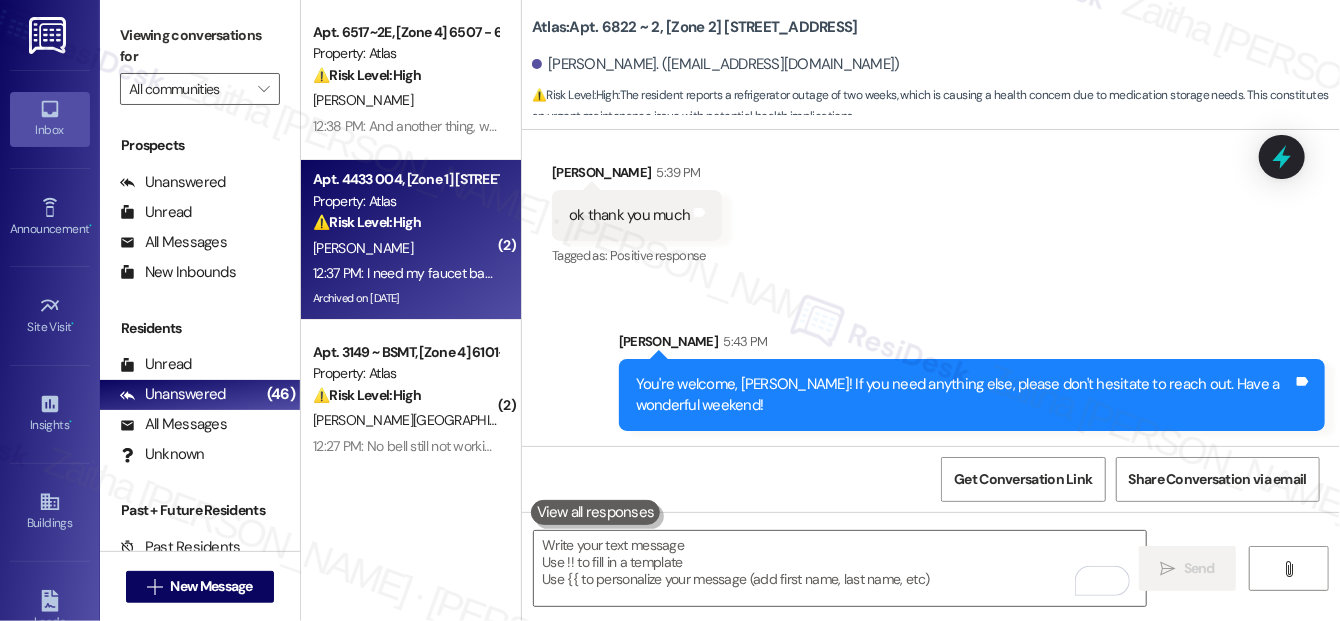 click on "Apt. 4433 004, [Zone 1] 4433-37 S Greenwood Ave Property: Atlas ⚠️  Risk Level:  High The resident is demanding the return of a specific faucet that was removed during a work order. This indicates a potential issue with the completed work and requires urgent attention to resolve the resident's concern and prevent further dissatisfaction or potential property damage." at bounding box center [405, 201] 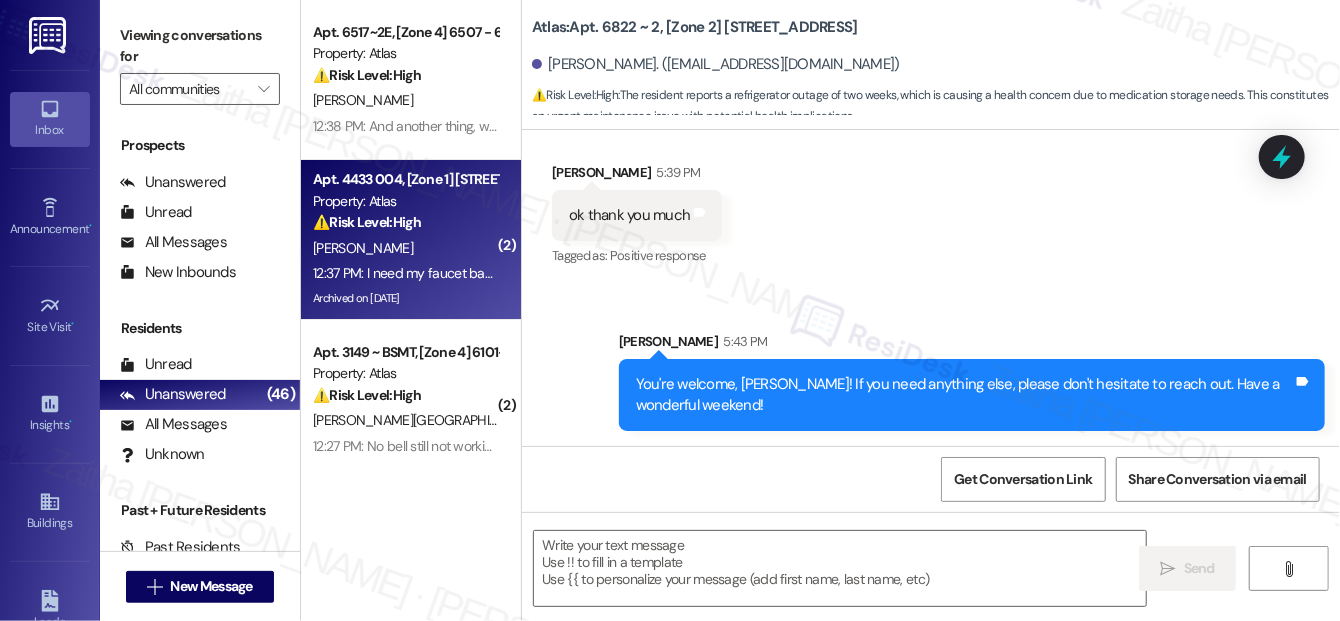 type on "Fetching suggested responses. Please feel free to read through the conversation in the meantime." 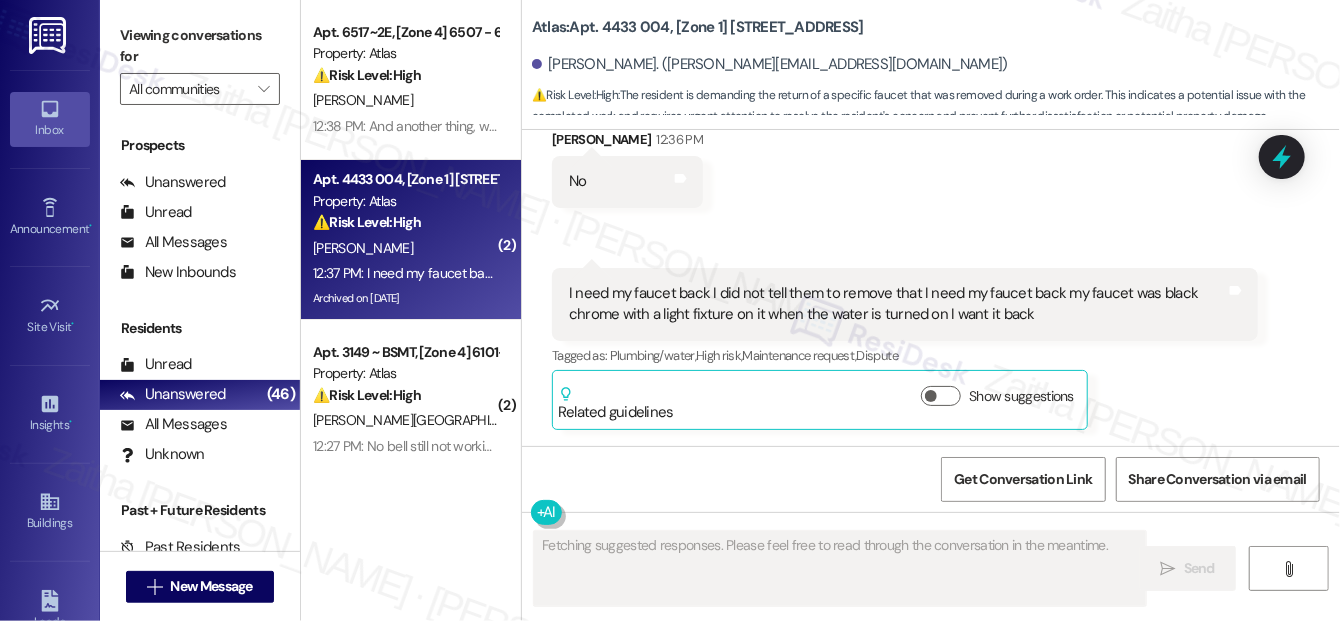scroll, scrollTop: 35756, scrollLeft: 0, axis: vertical 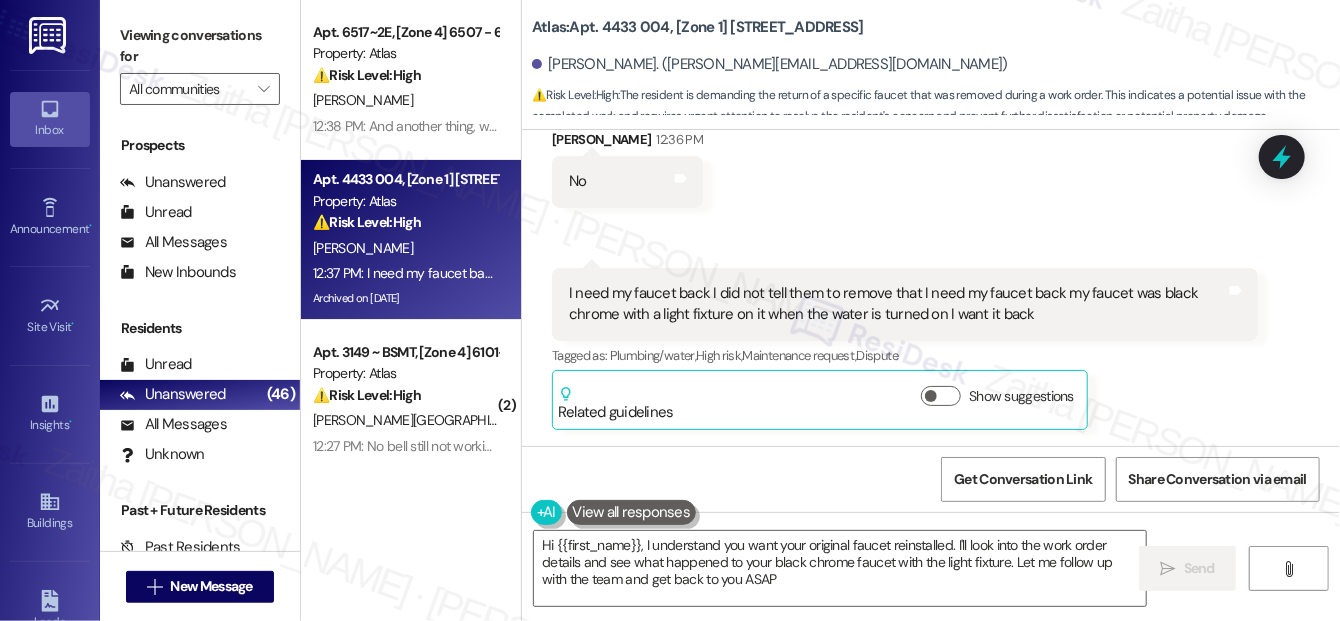 type on "Hi {{first_name}}, I understand you want your original faucet reinstalled. I'll look into the work order details and see what happened to your black chrome faucet with the light fixture. Let me follow up with the team and get back to you ASAP." 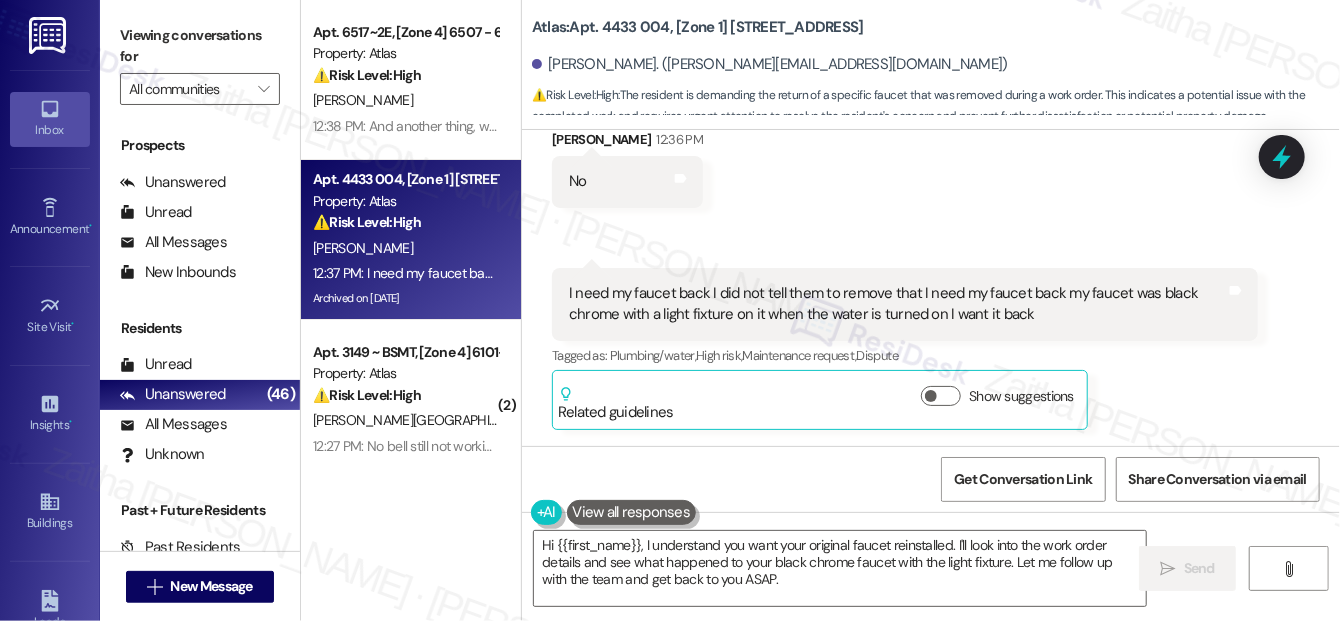 scroll, scrollTop: 35756, scrollLeft: 0, axis: vertical 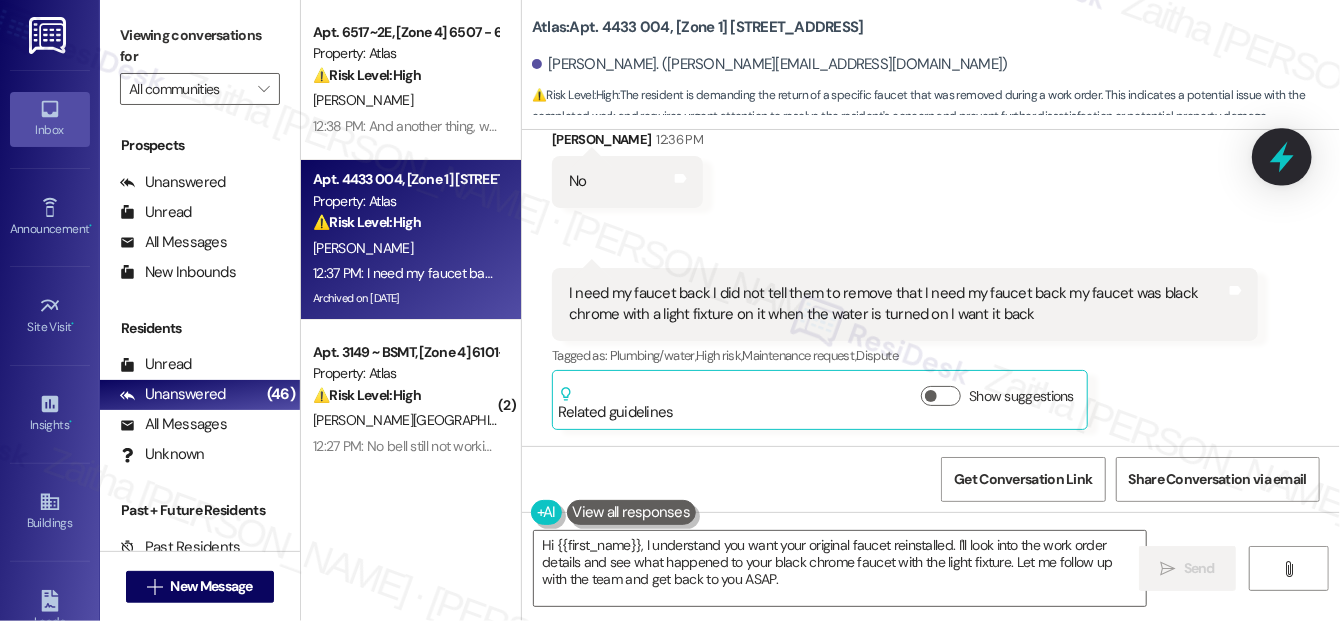 click 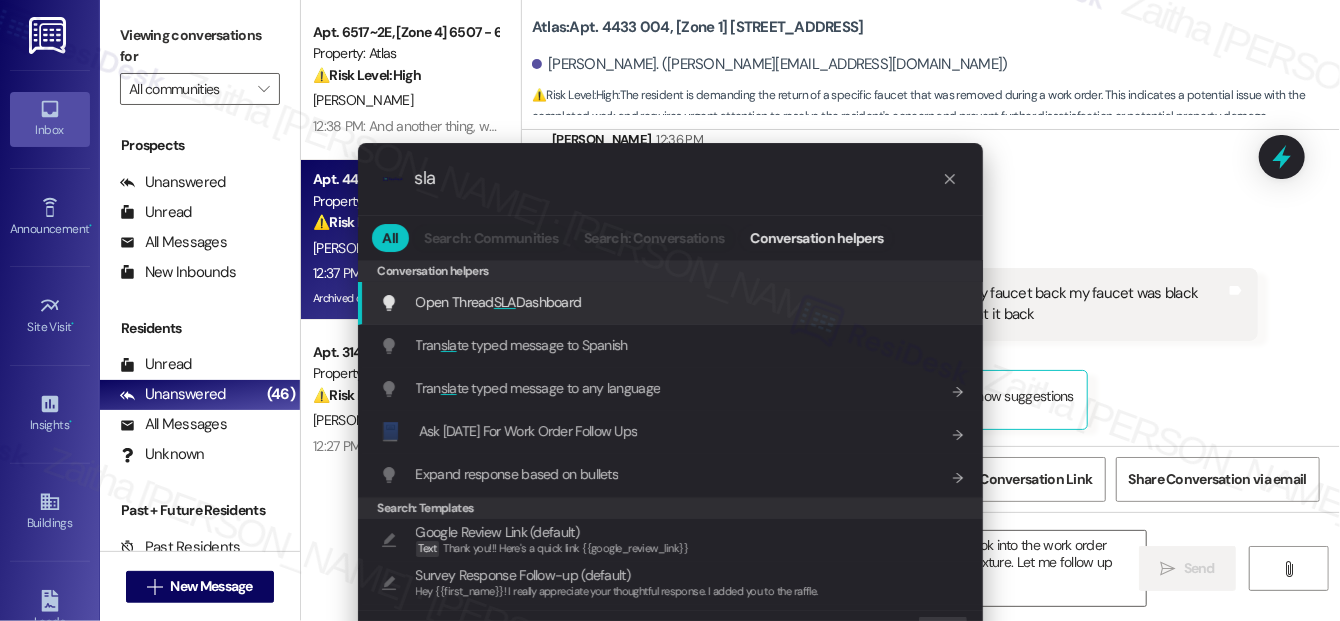 type on "sla" 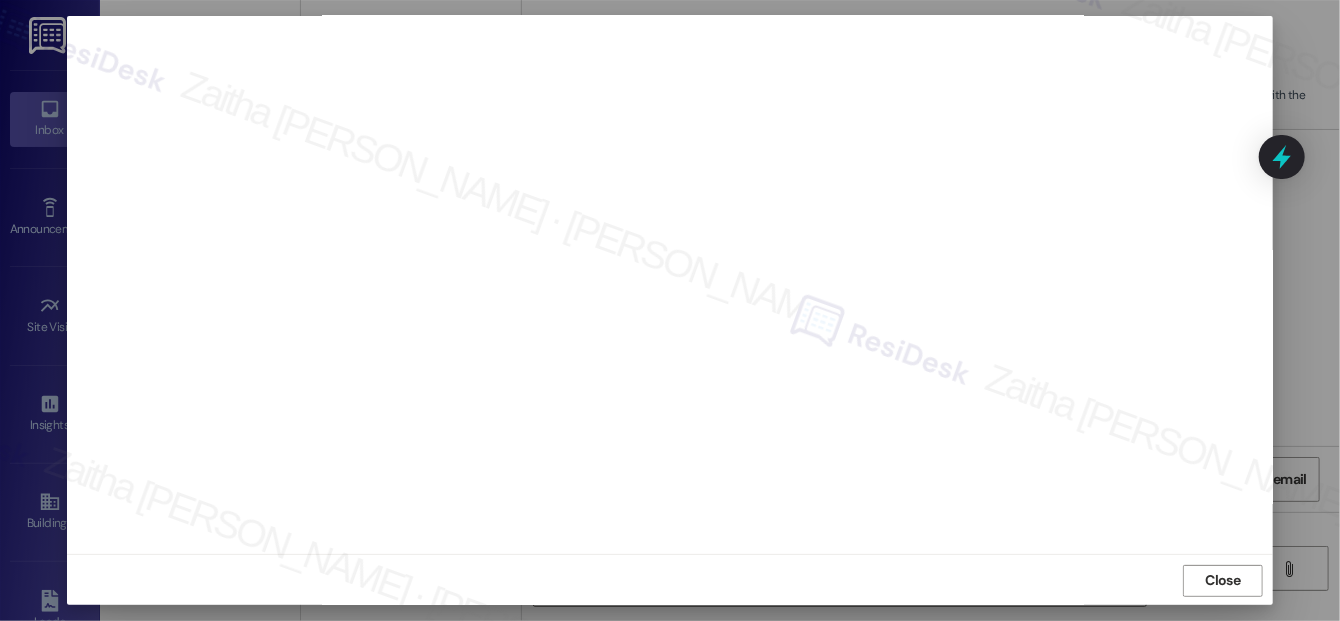 scroll, scrollTop: 22, scrollLeft: 0, axis: vertical 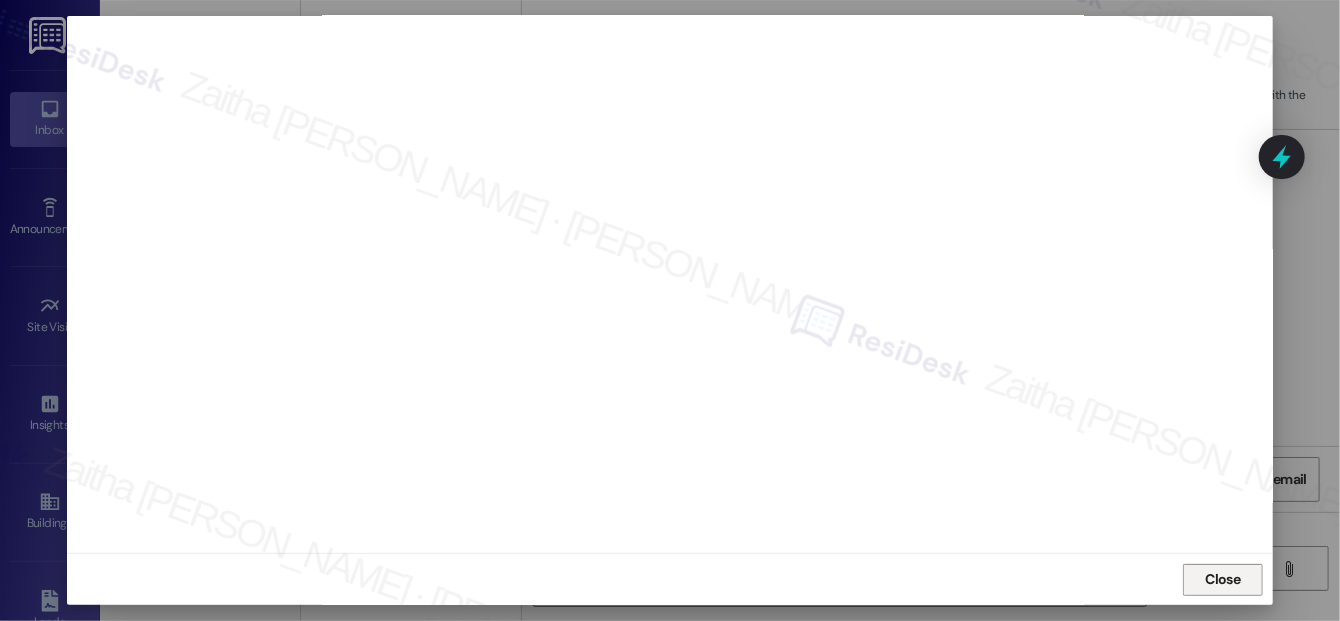 click on "Close" at bounding box center (1223, 579) 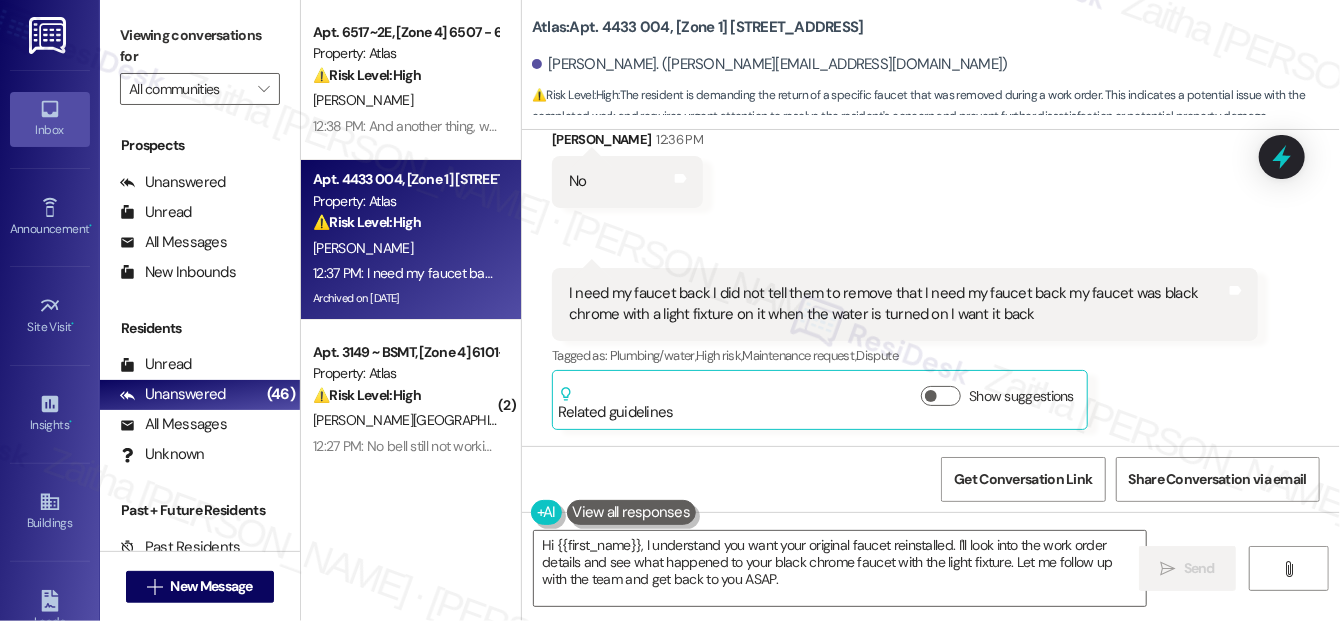 scroll, scrollTop: 35756, scrollLeft: 0, axis: vertical 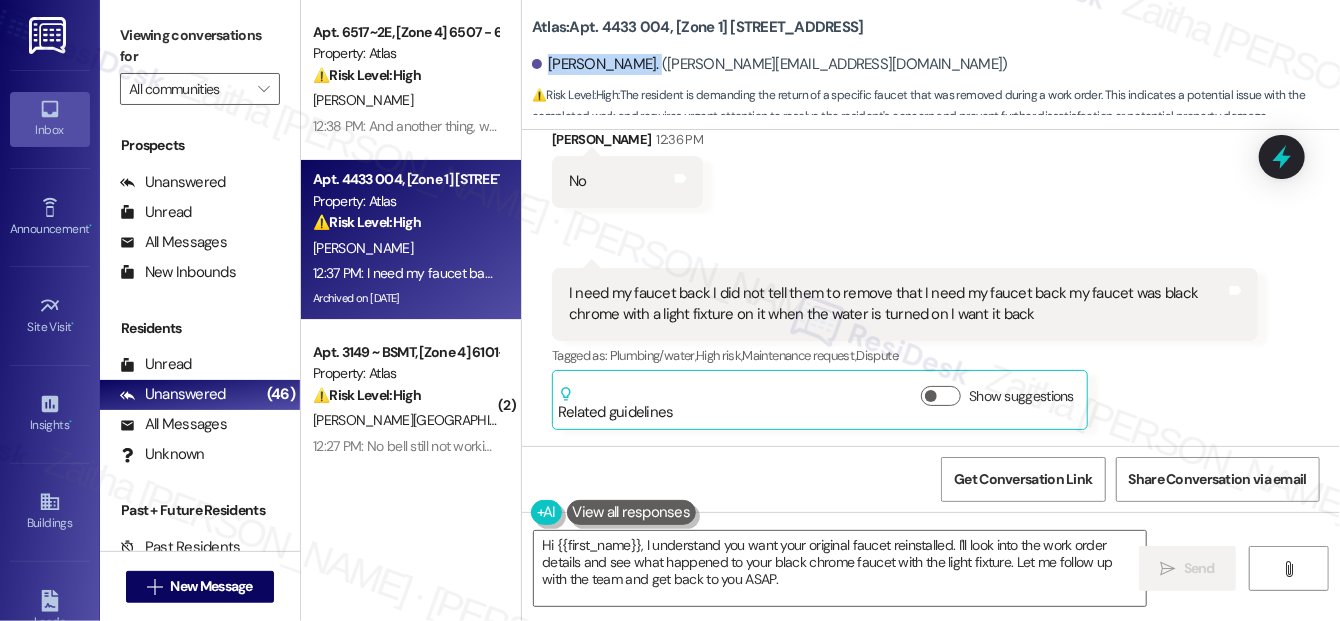 drag, startPoint x: 547, startPoint y: 66, endPoint x: 645, endPoint y: 56, distance: 98.50888 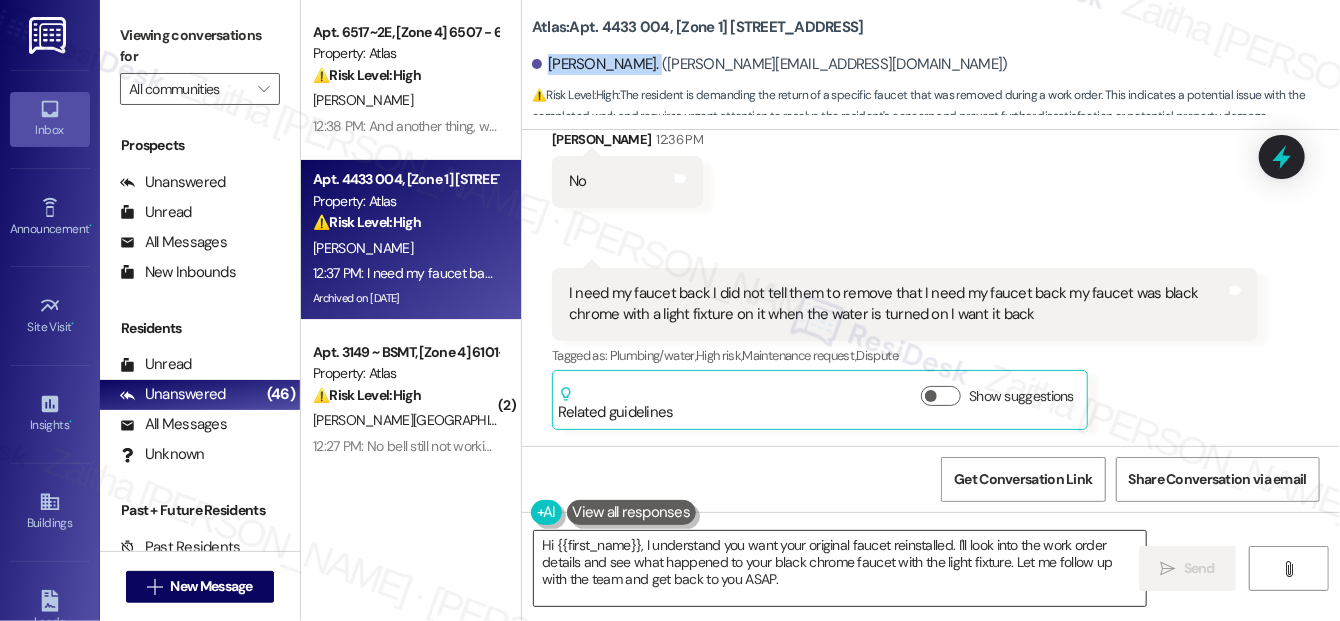 click on "Hi {{first_name}}, I understand you want your original faucet reinstalled. I'll look into the work order details and see what happened to your black chrome faucet with the light fixture. Let me follow up with the team and get back to you ASAP." at bounding box center [840, 568] 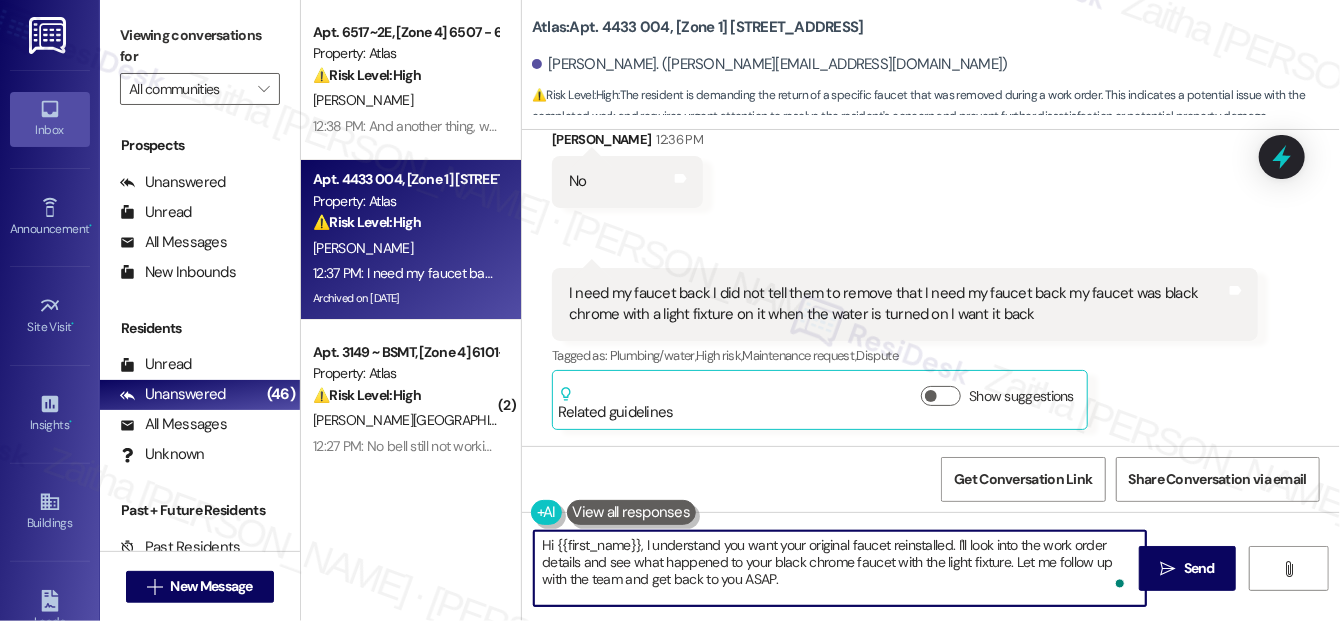 click on "Hi {{first_name}}, I understand you want your original faucet reinstalled. I'll look into the work order details and see what happened to your black chrome faucet with the light fixture. Let me follow up with the team and get back to you ASAP." at bounding box center [840, 568] 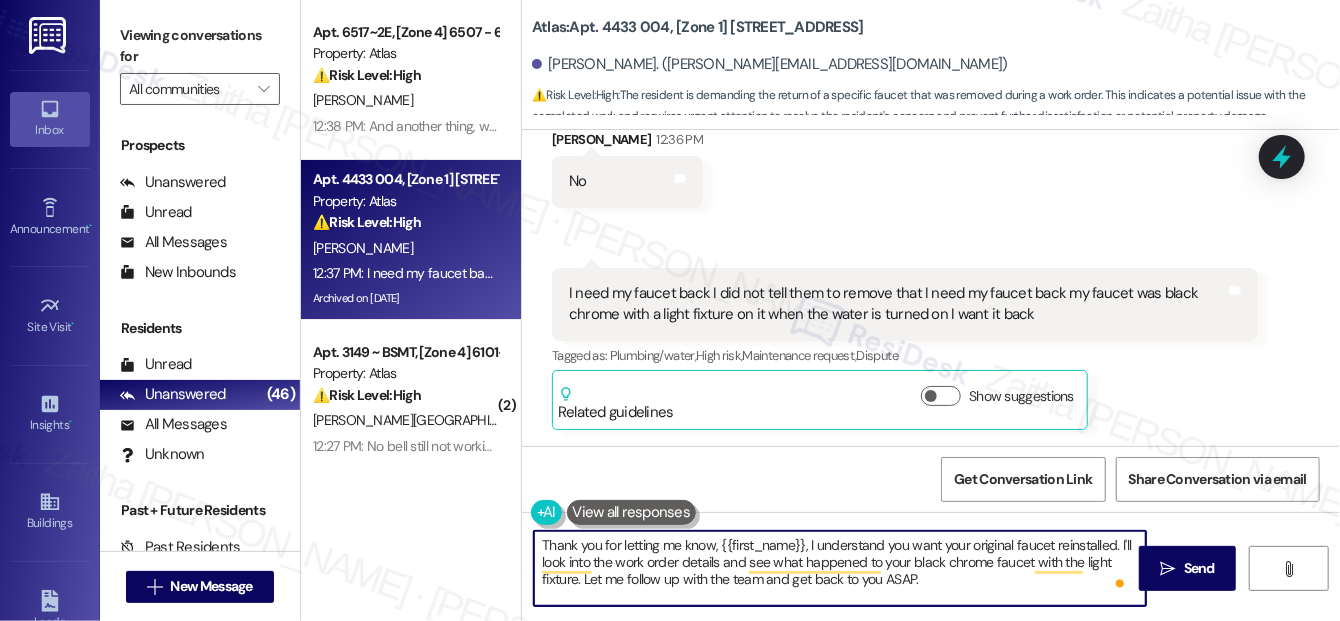 click on "Thank you for letting me know, {{first_name}}, I understand you want your original faucet reinstalled. I'll look into the work order details and see what happened to your black chrome faucet with the light fixture. Let me follow up with the team and get back to you ASAP." at bounding box center [840, 568] 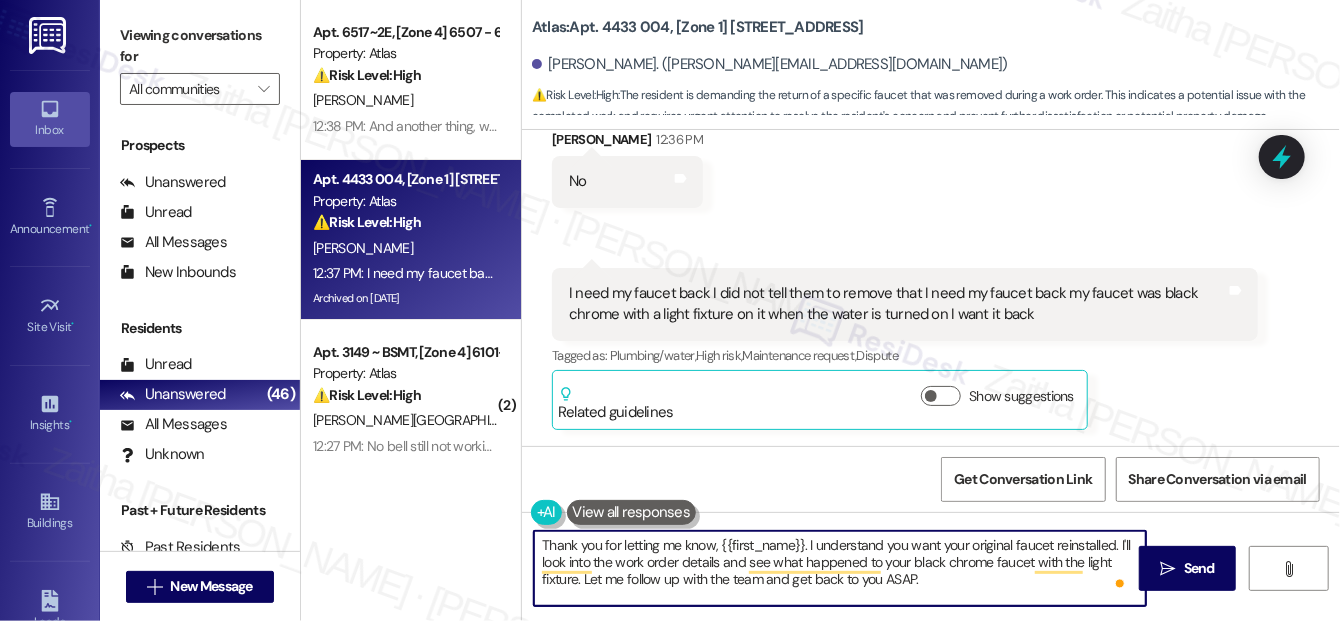 click on "Thank you for letting me know, {{first_name}}. I understand you want your original faucet reinstalled. I'll look into the work order details and see what happened to your black chrome faucet with the light fixture. Let me follow up with the team and get back to you ASAP." at bounding box center [840, 568] 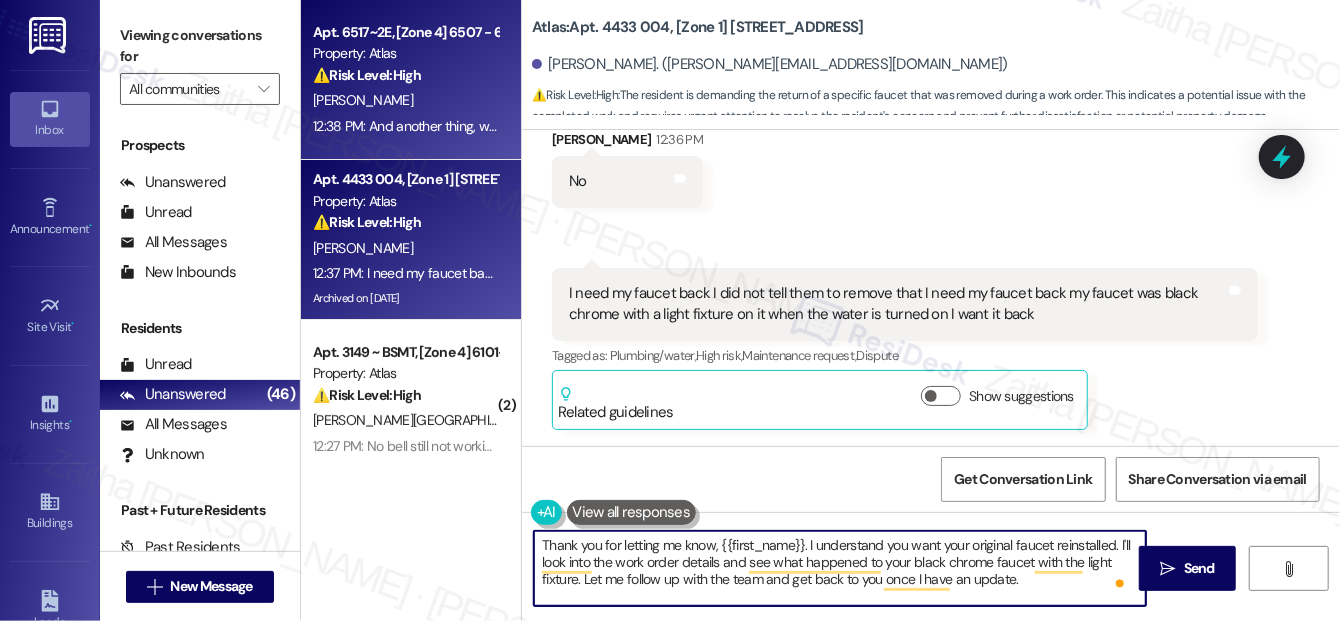 type on "Thank you for letting me know, {{first_name}}. I understand you want your original faucet reinstalled. I'll look into the work order details and see what happened to your black chrome faucet with the light fixture. Let me follow up with the team and get back to you once I have an update." 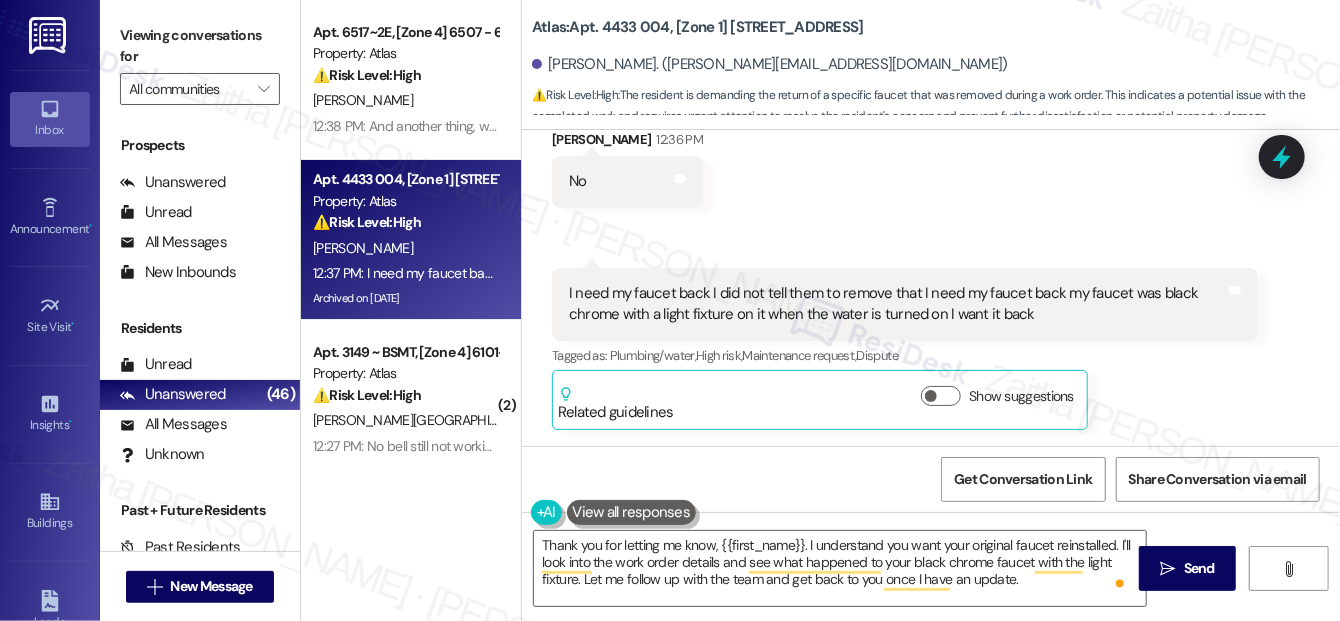 drag, startPoint x: 1194, startPoint y: 569, endPoint x: 1169, endPoint y: 543, distance: 36.069378 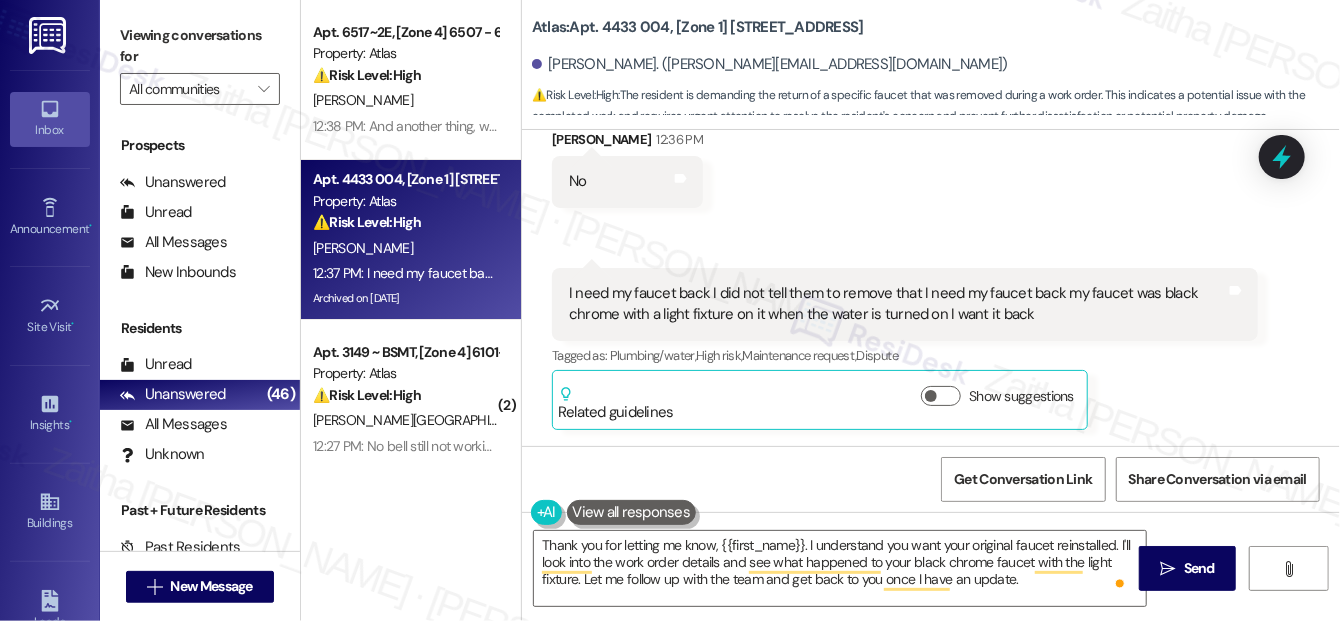 click on "Send" at bounding box center [1199, 568] 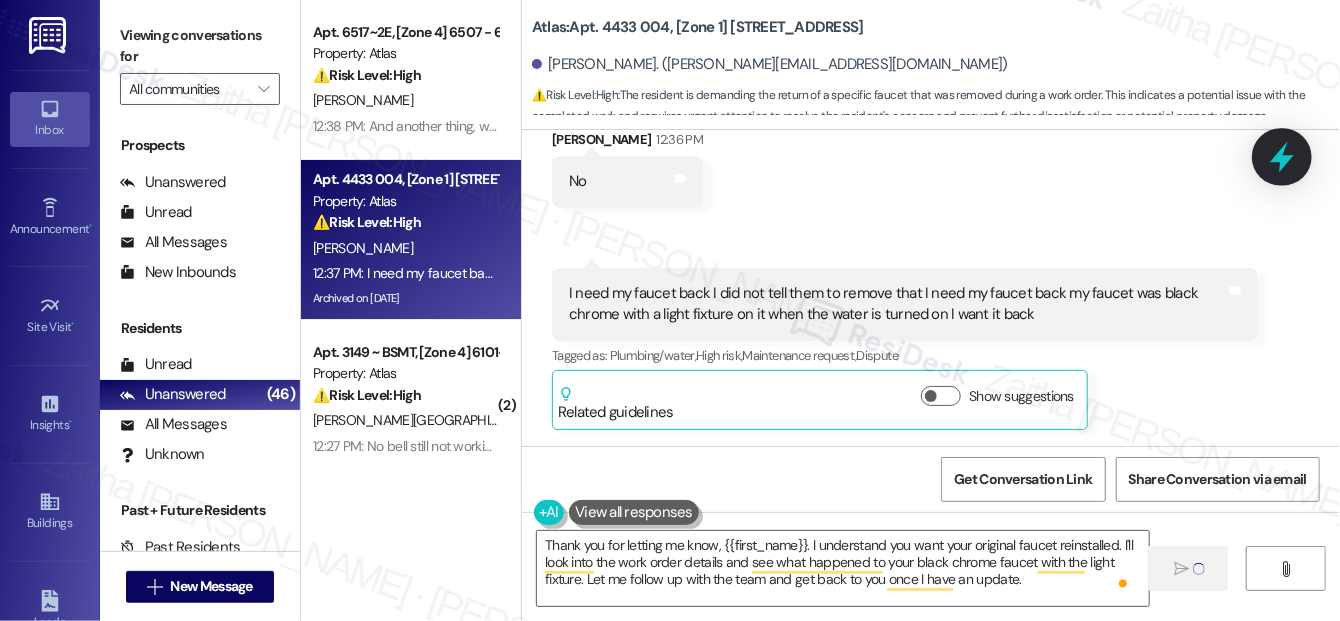 type 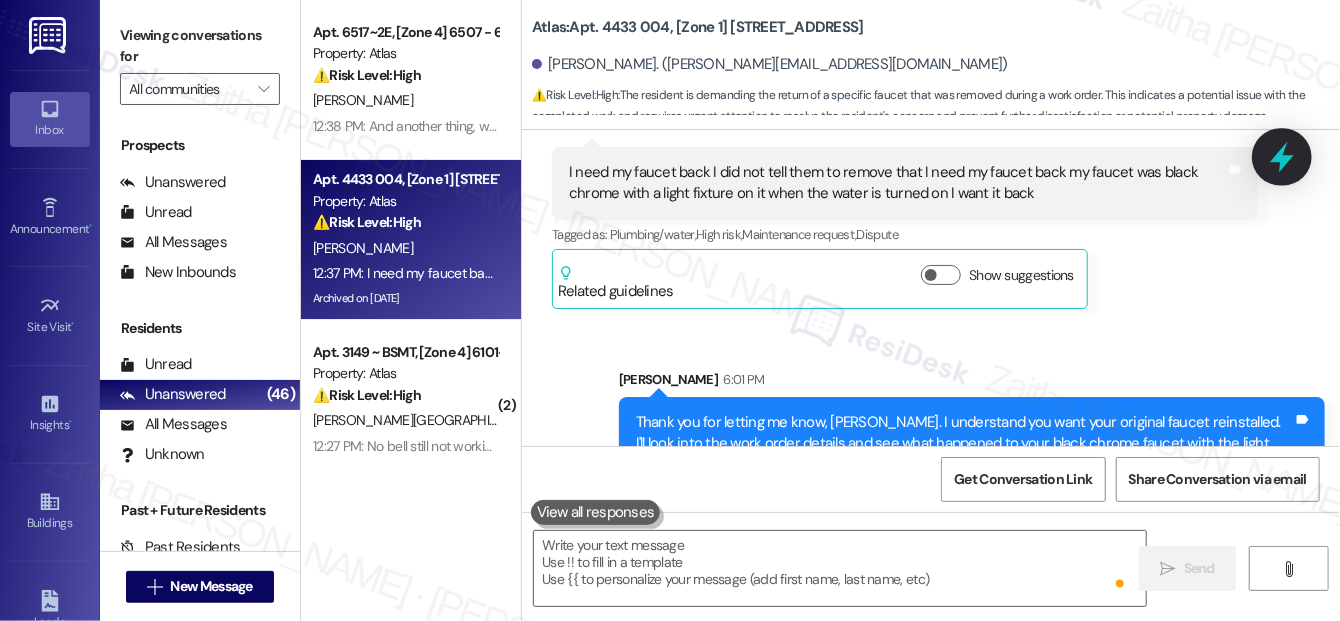 click 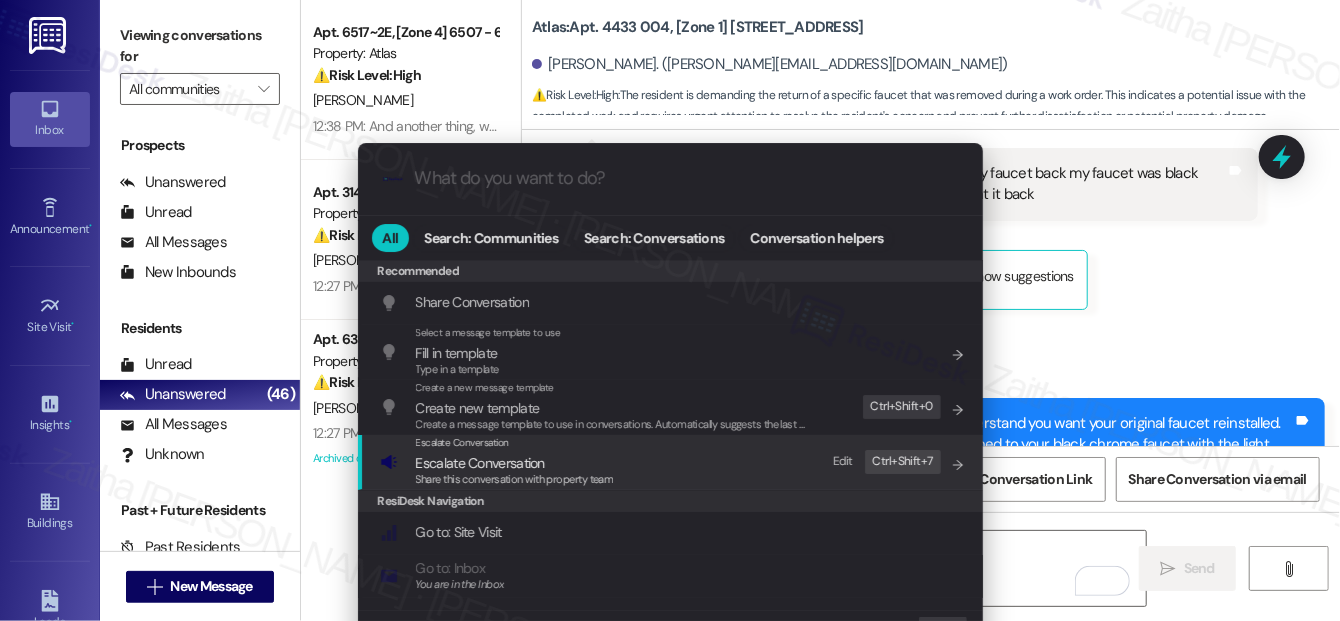 click on "Escalate Conversation" at bounding box center [480, 463] 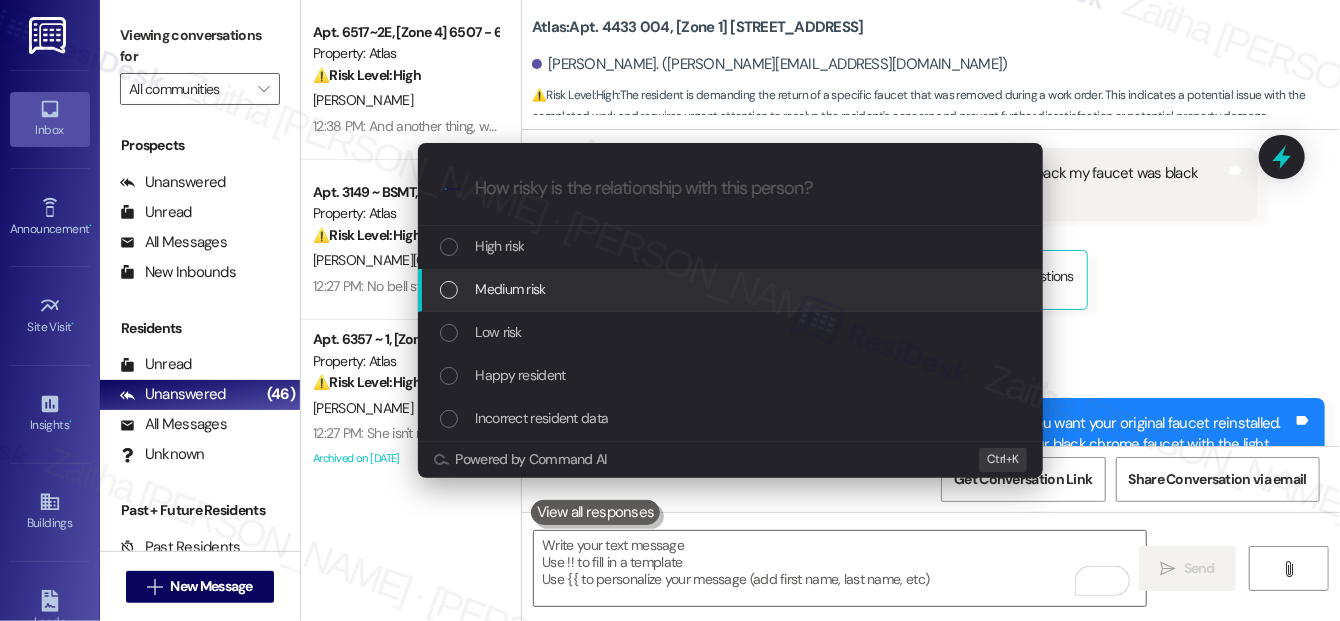 click on "Medium risk" at bounding box center (732, 289) 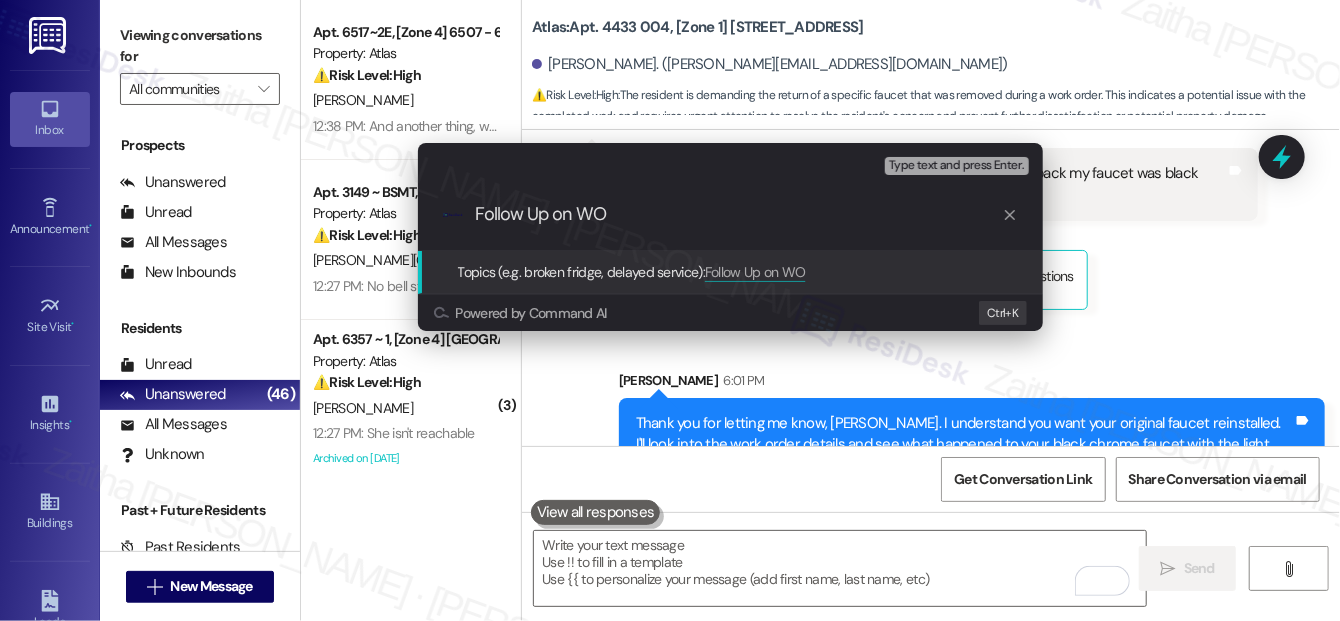 paste on "#163324" 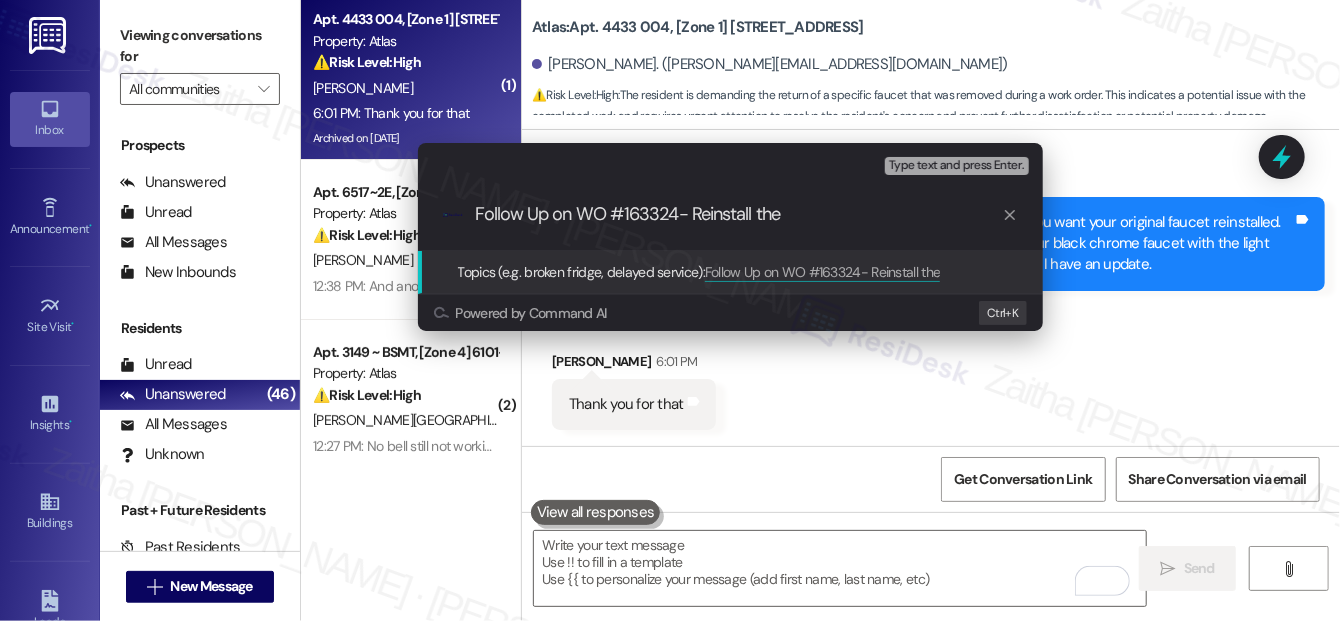 scroll, scrollTop: 36077, scrollLeft: 0, axis: vertical 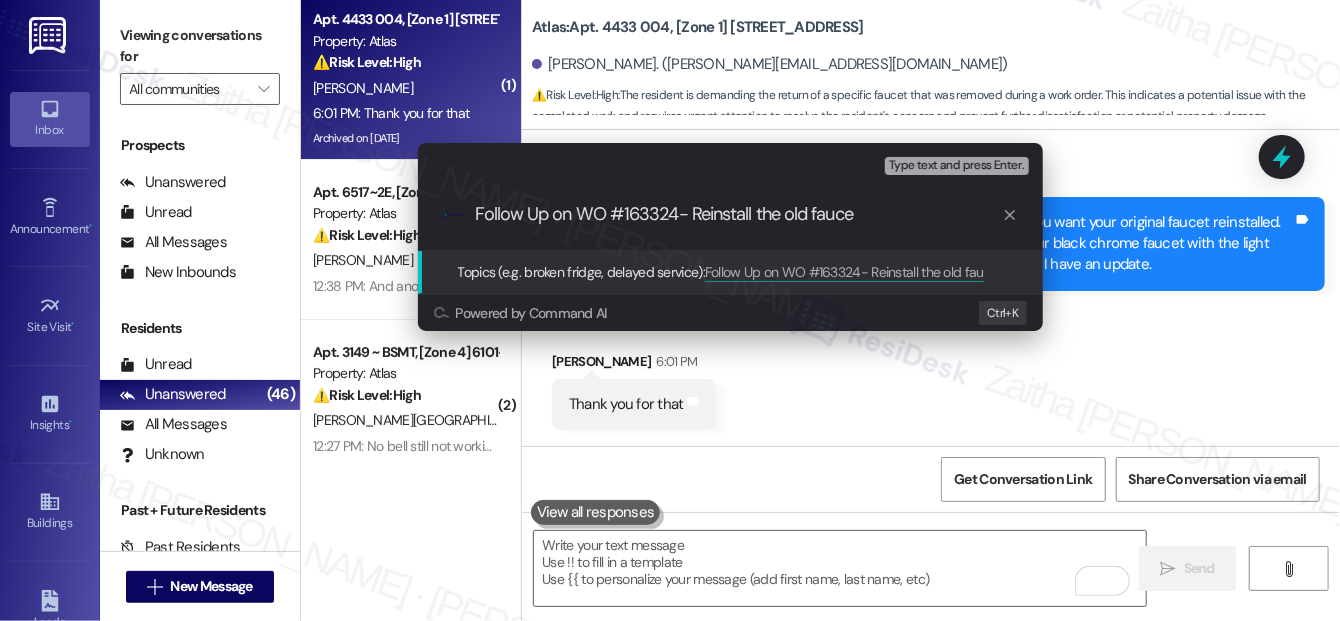 type on "Follow Up on WO #163324- Reinstall the old faucet" 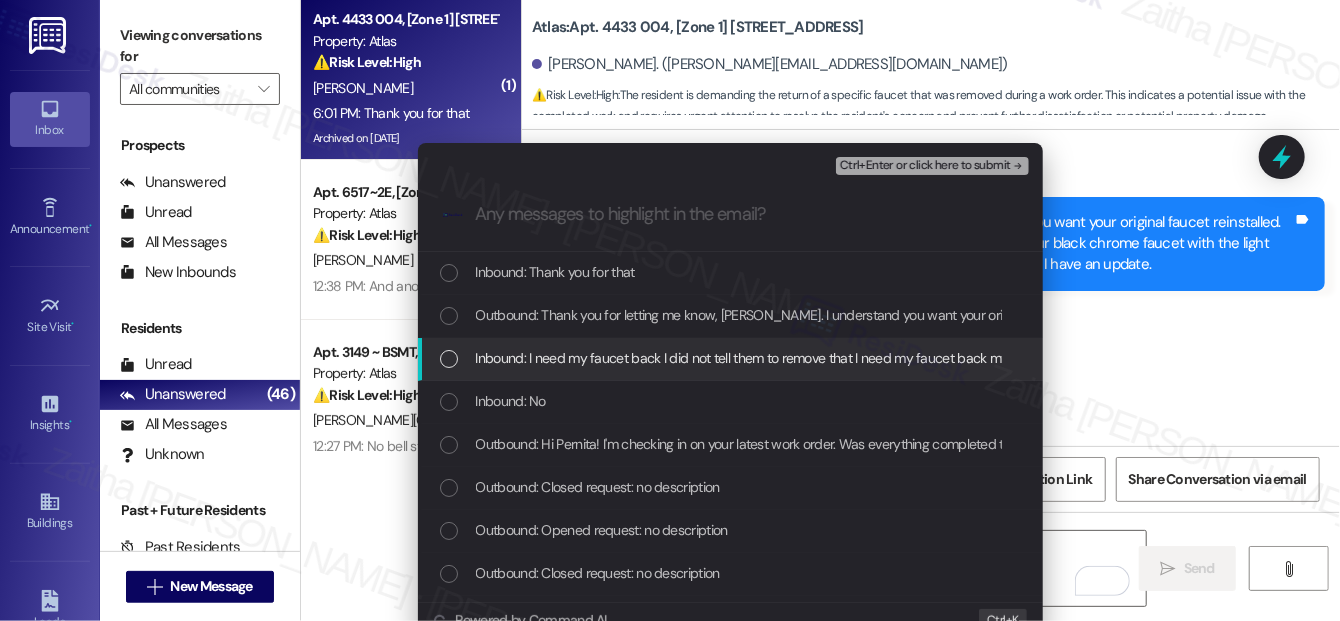 type 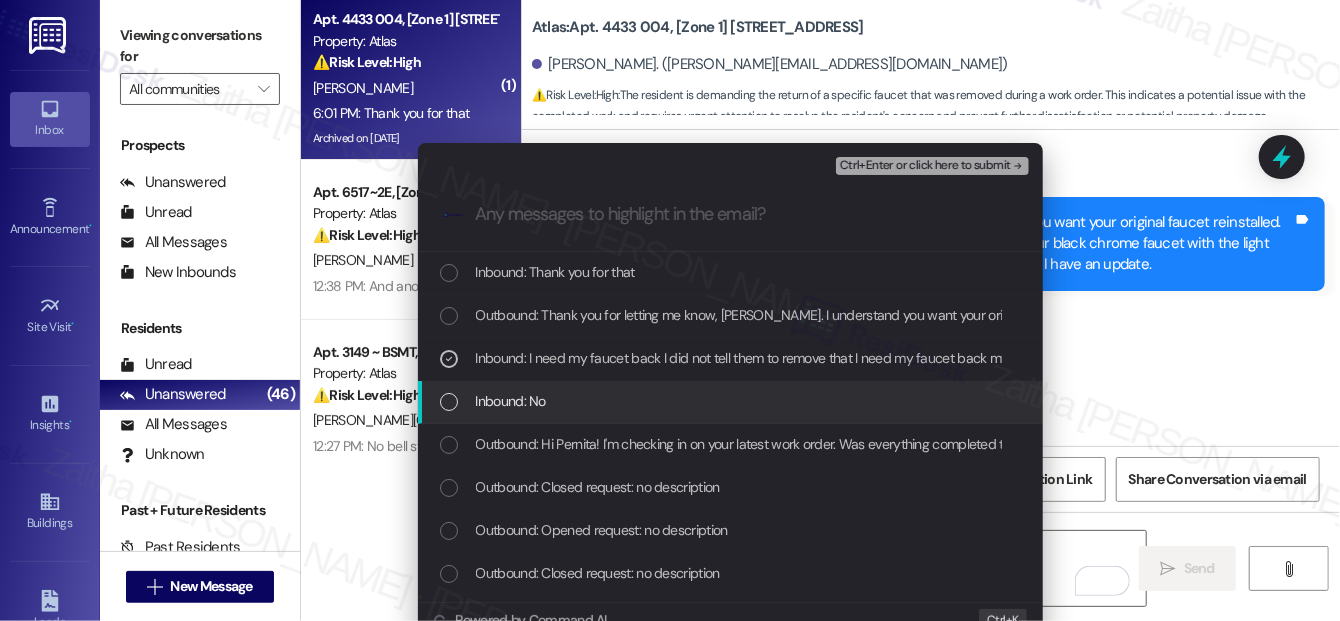 click on "Inbound: No" at bounding box center (732, 401) 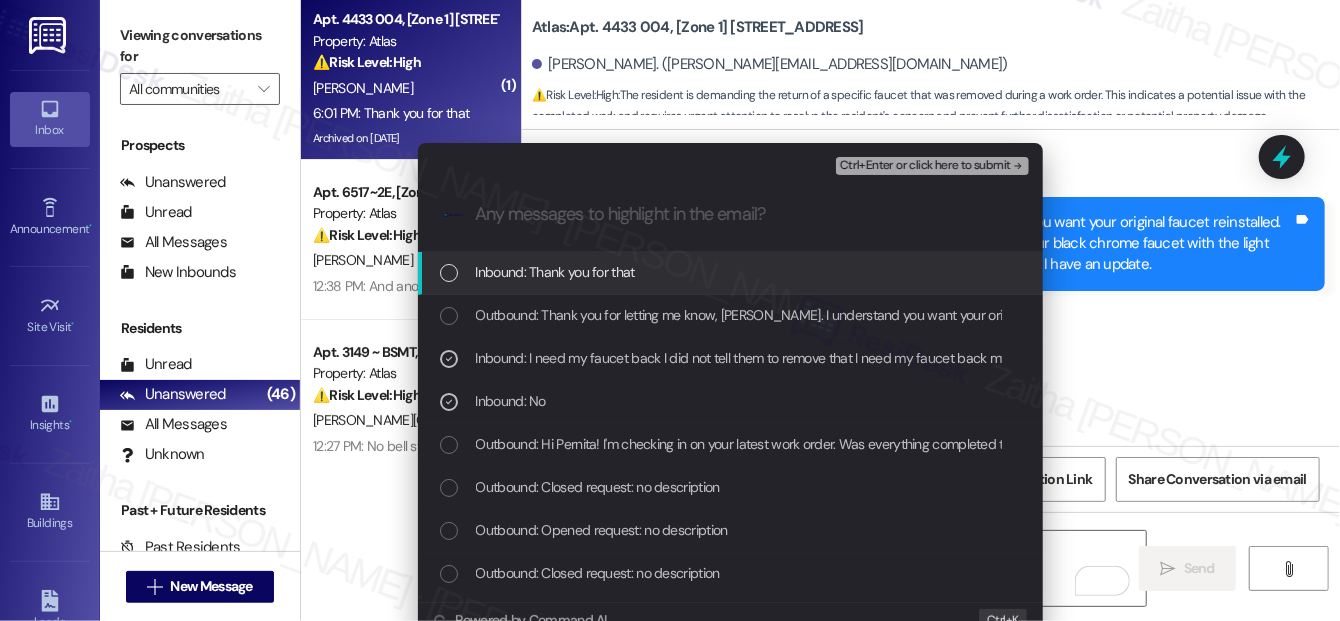 click on "Ctrl+Enter or click here to submit" at bounding box center [925, 166] 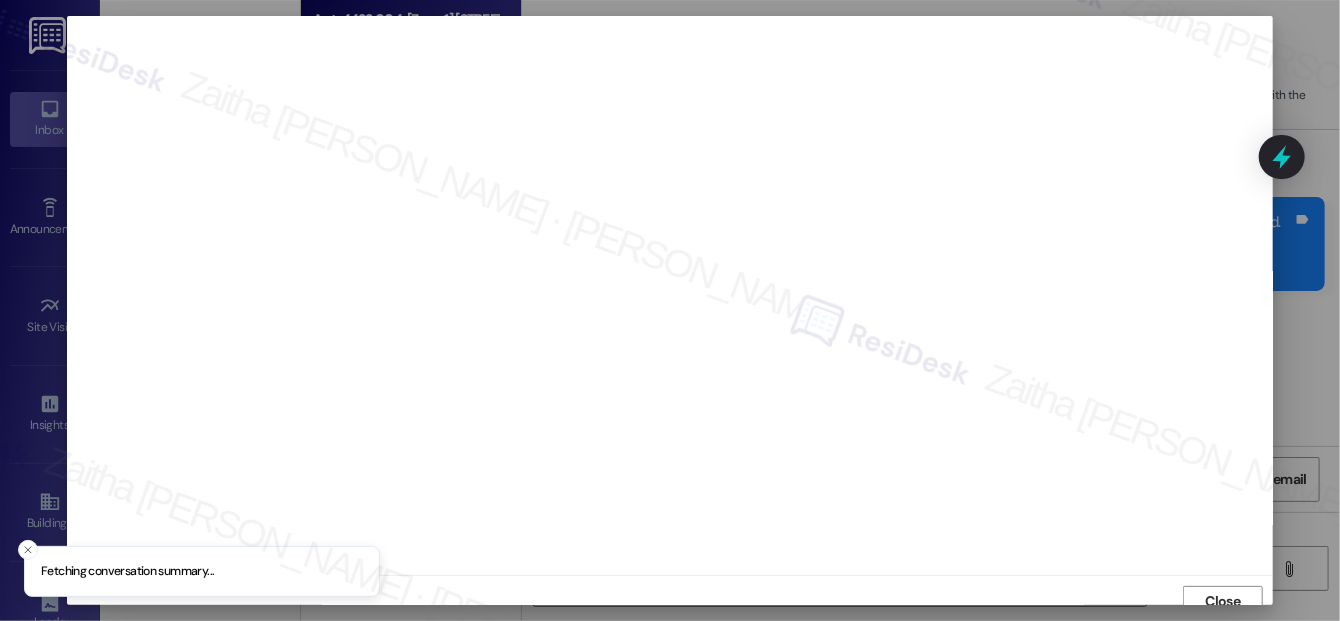 scroll, scrollTop: 12, scrollLeft: 0, axis: vertical 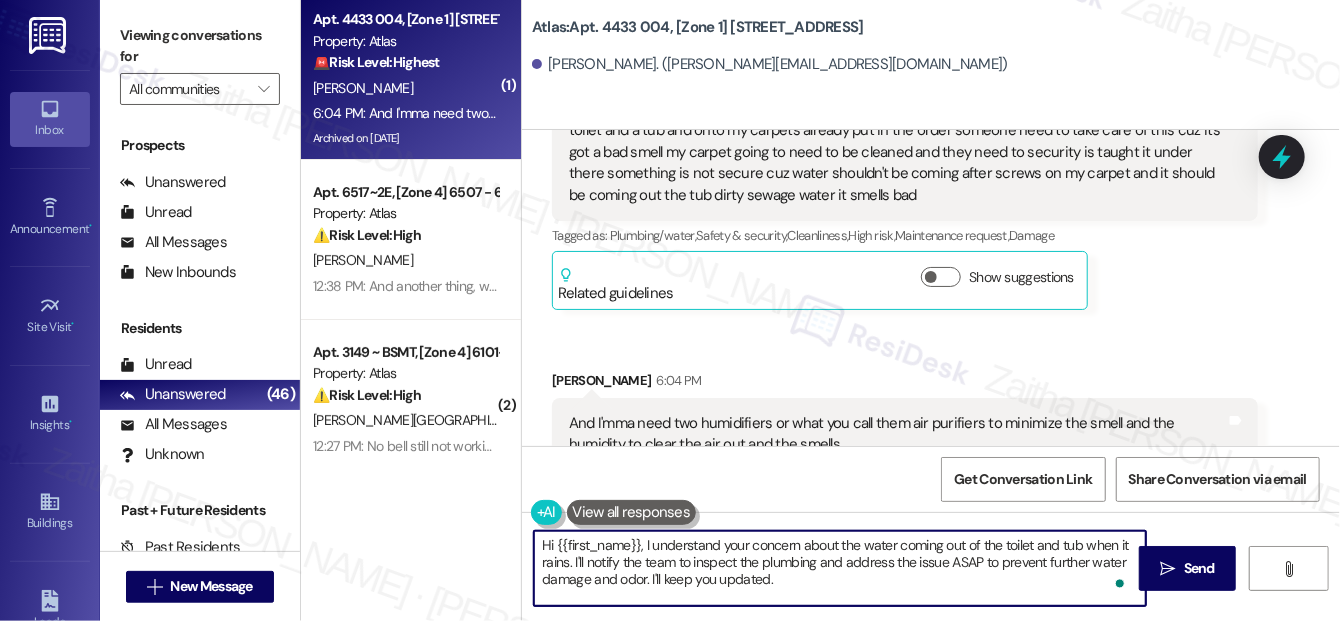 drag, startPoint x: 640, startPoint y: 546, endPoint x: 542, endPoint y: 542, distance: 98.0816 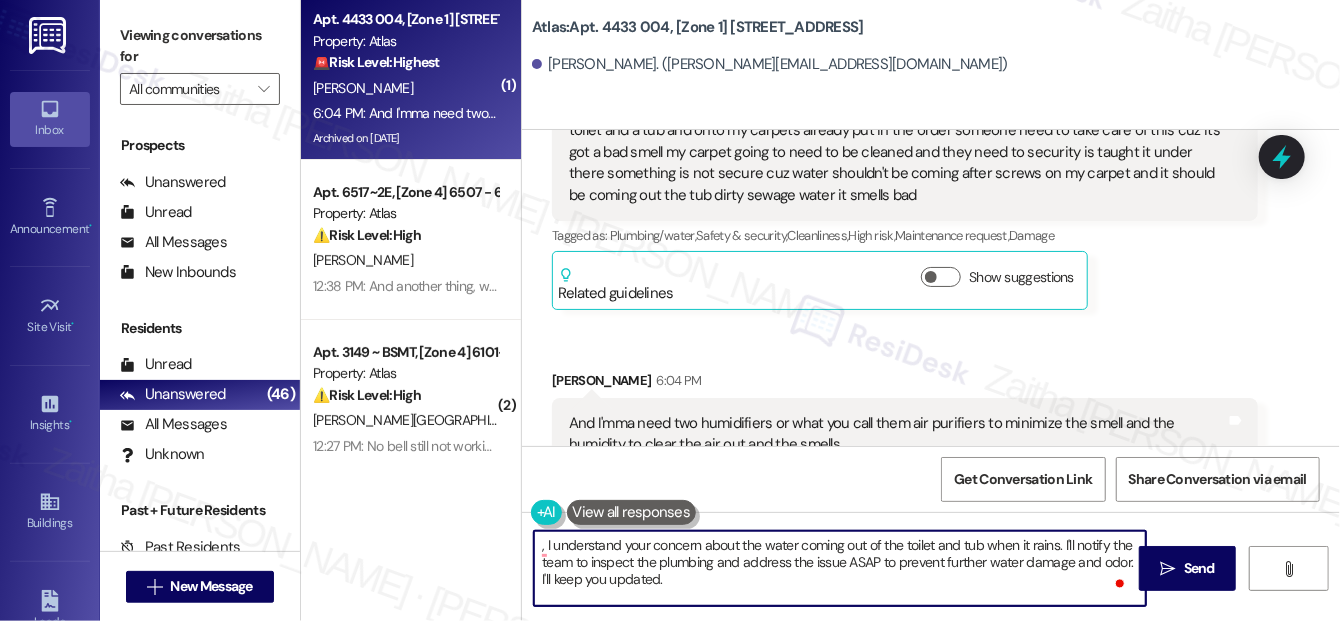 type on "I understand your concern about the water coming out of the toilet and tub when it rains. I'll notify the team to inspect the plumbing and address the issue ASAP to prevent further water damage and odor. I'll keep you updated." 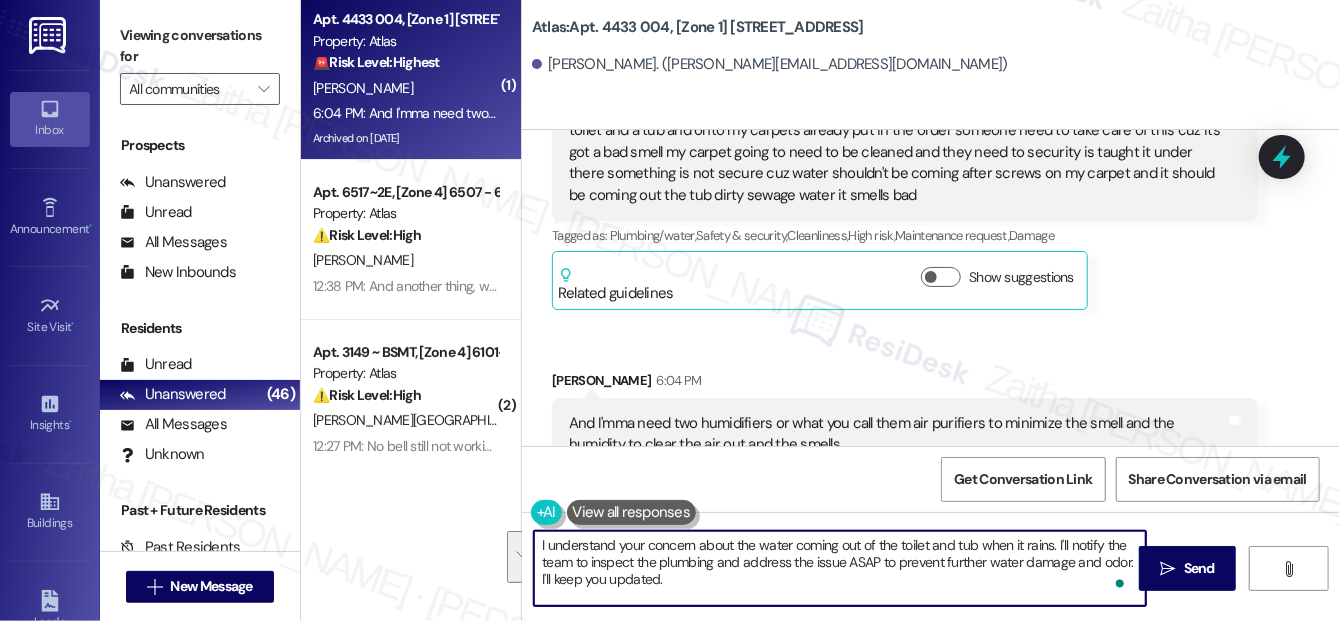 drag, startPoint x: 535, startPoint y: 543, endPoint x: 691, endPoint y: 588, distance: 162.3607 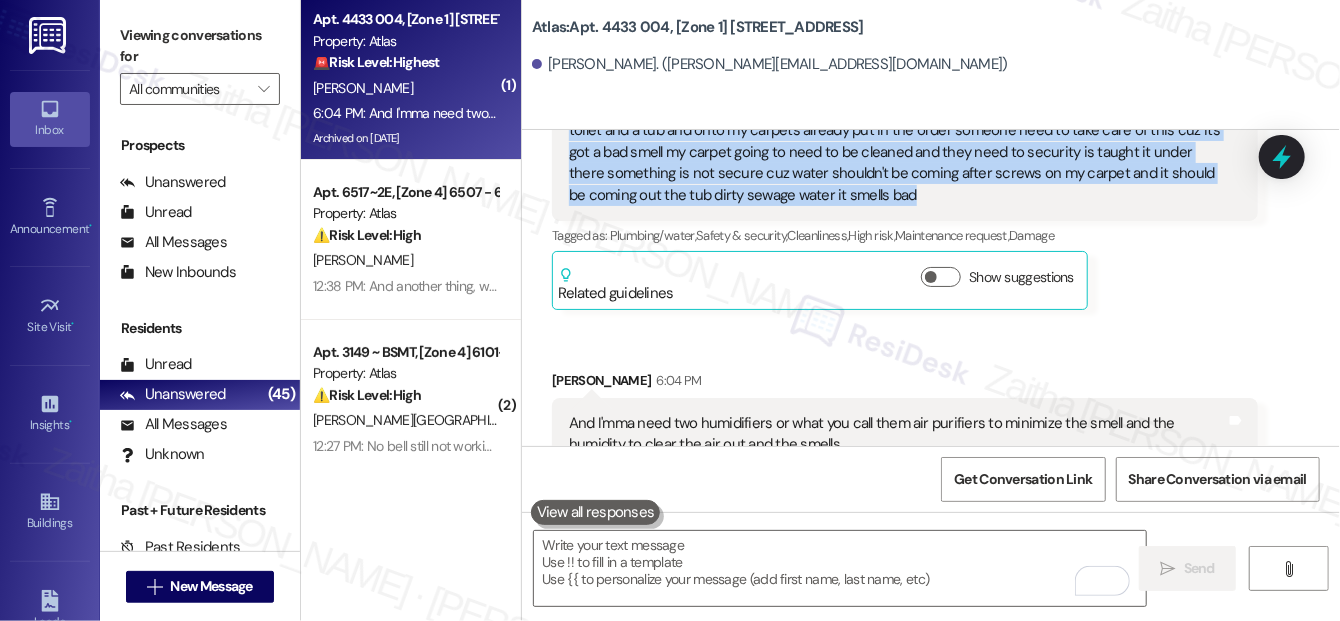 drag, startPoint x: 594, startPoint y: 238, endPoint x: 935, endPoint y: 314, distance: 349.36658 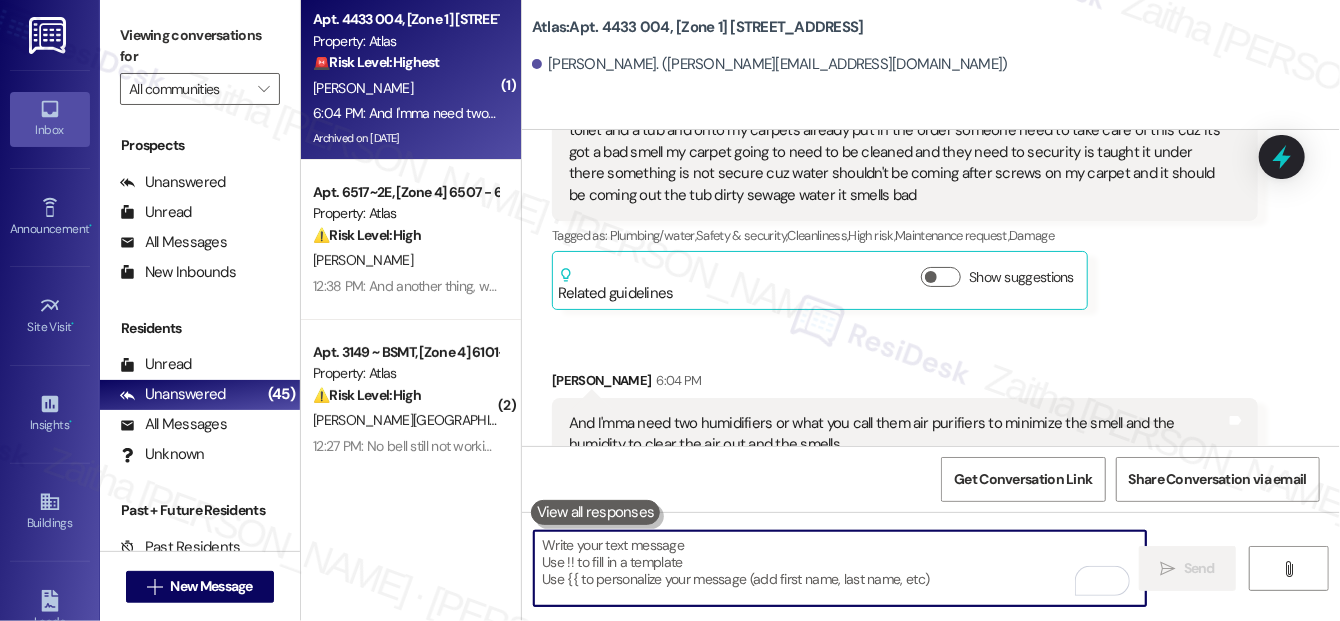 click at bounding box center [840, 568] 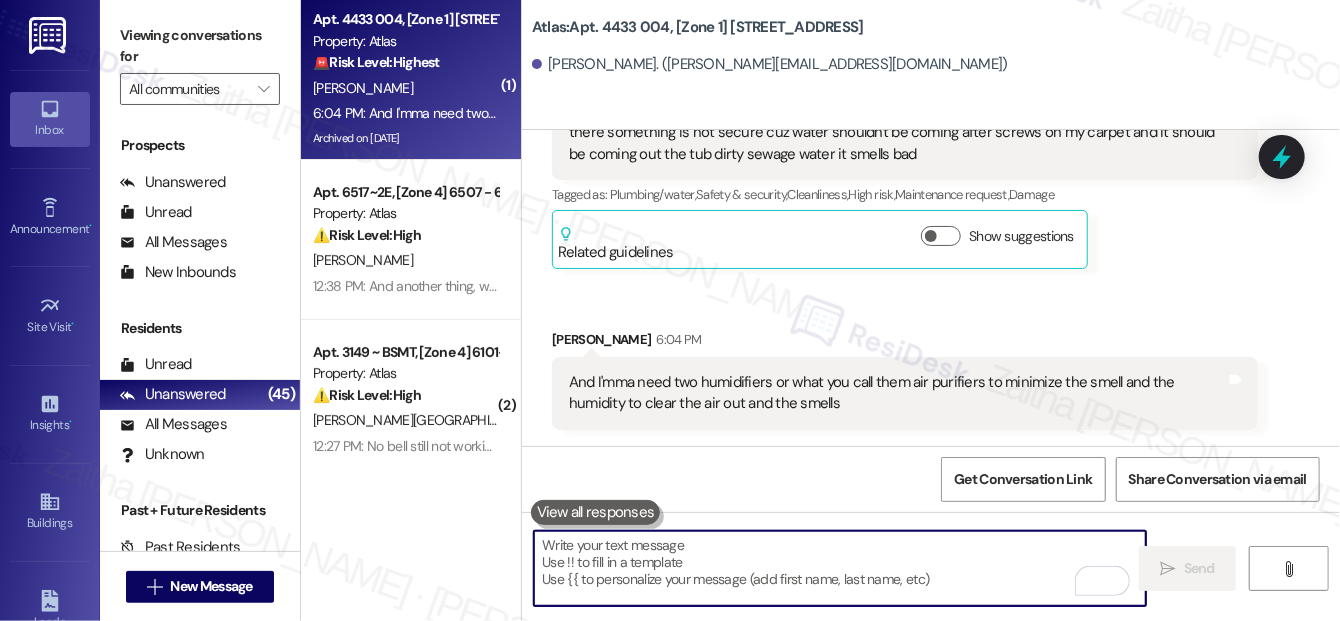 scroll, scrollTop: 36583, scrollLeft: 0, axis: vertical 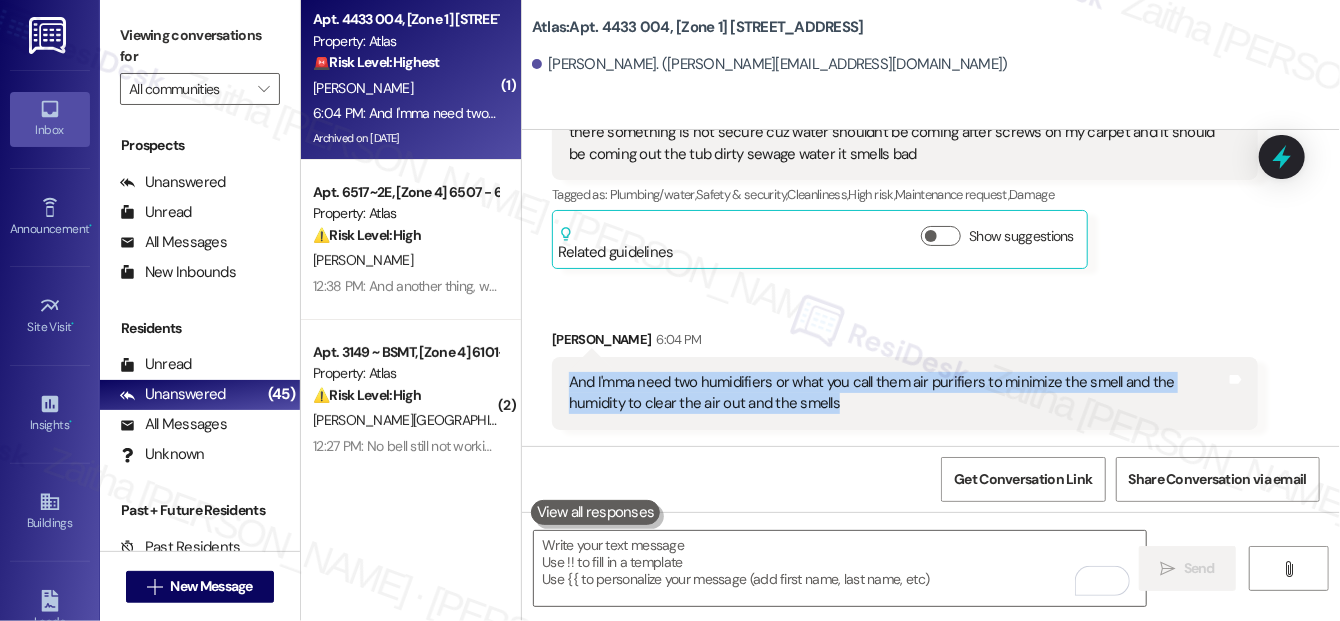 drag, startPoint x: 565, startPoint y: 386, endPoint x: 845, endPoint y: 410, distance: 281.0267 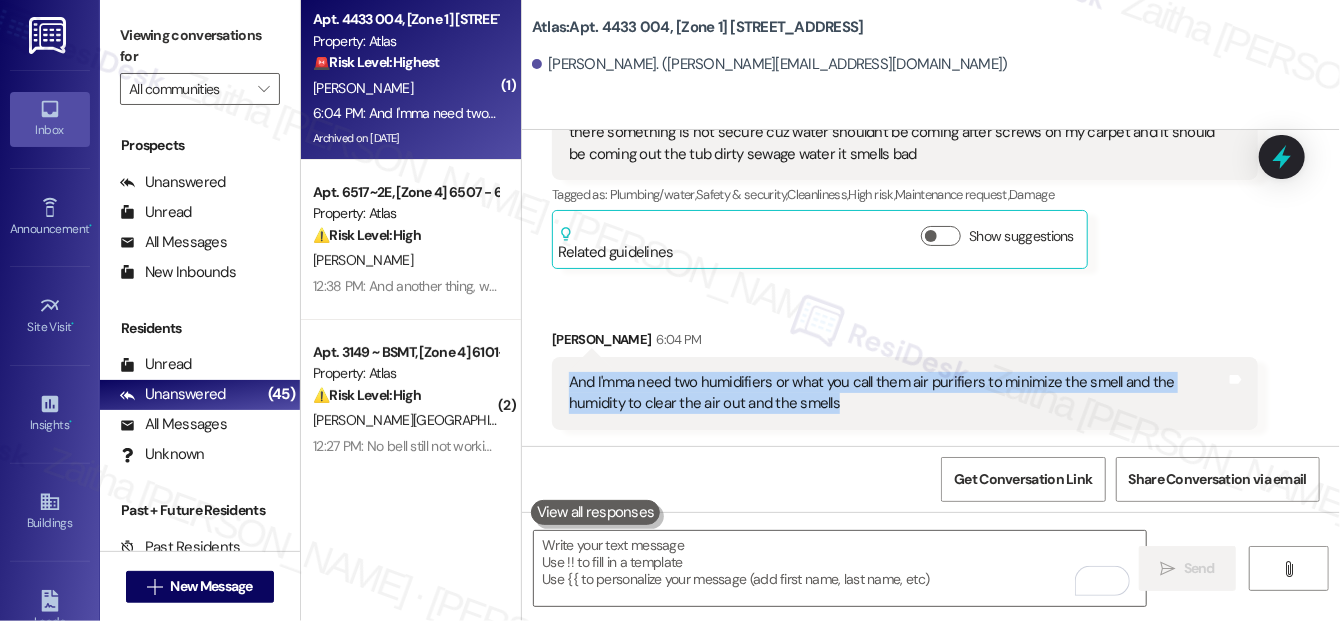 scroll, scrollTop: 36492, scrollLeft: 0, axis: vertical 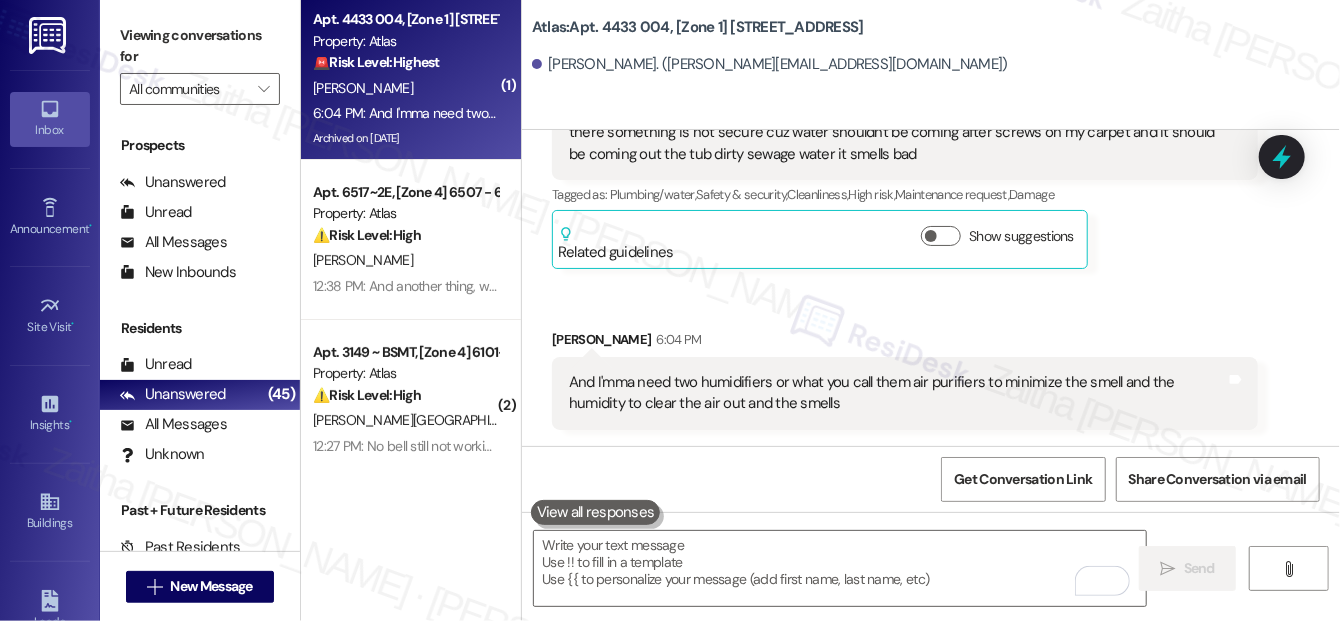 click on "Pernita Sanders Question 6:02 PM But most important I put in an order for this plug keep coming every time it rains water come out the toilet and a tub and onto my carpets already put in the order someone need to take care of this cuz it's got a bad smell my carpet going to need to be cleaned and they need to security is taught it under there something is not secure cuz water shouldn't be coming after screws on my carpet and it should be coming out the tub dirty sewage water it smells bad Tags and notes Tagged as:   Plumbing/water ,  Click to highlight conversations about Plumbing/water Safety & security ,  Click to highlight conversations about Safety & security Cleanliness ,  Click to highlight conversations about Cleanliness High risk ,  Click to highlight conversations about High risk Maintenance request ,  Click to highlight conversations about Maintenance request Damage Click to highlight conversations about Damage  Related guidelines Show suggestions" at bounding box center [905, 156] 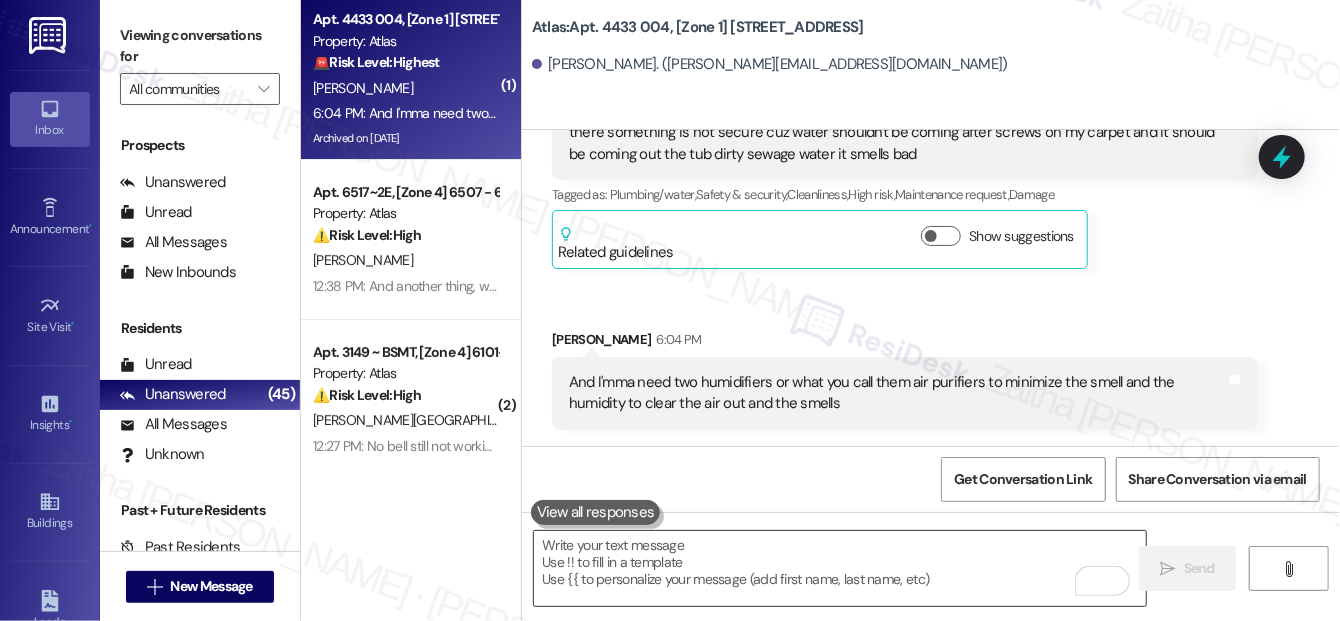 click at bounding box center (840, 568) 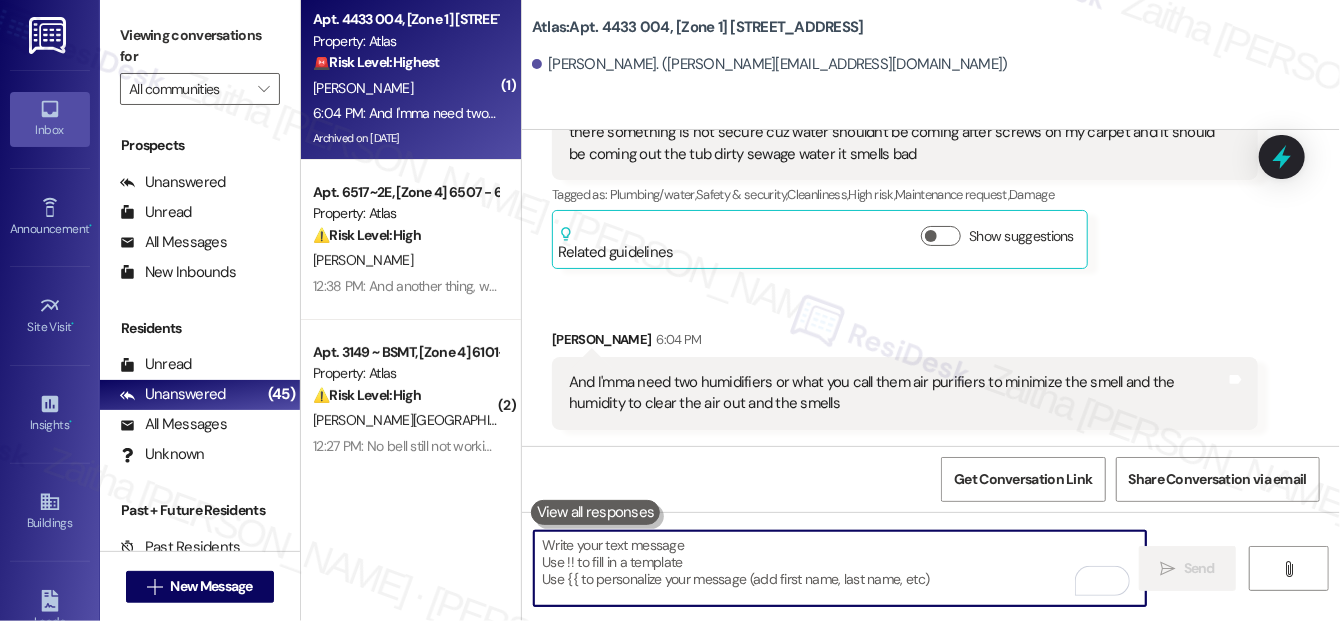 scroll, scrollTop: 36492, scrollLeft: 0, axis: vertical 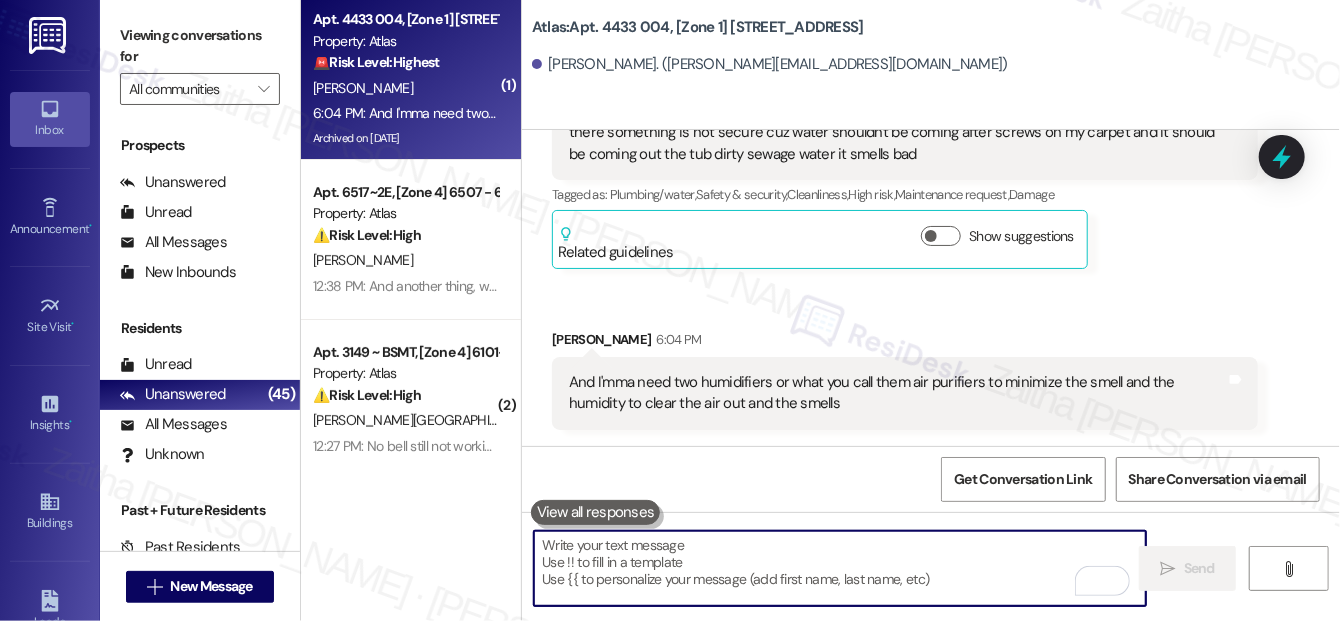paste on "Thank you for the update. I see that you’ve already submitted a work order. I’ll make sure the team is aware of the situation, especially with the water and odor concerns." 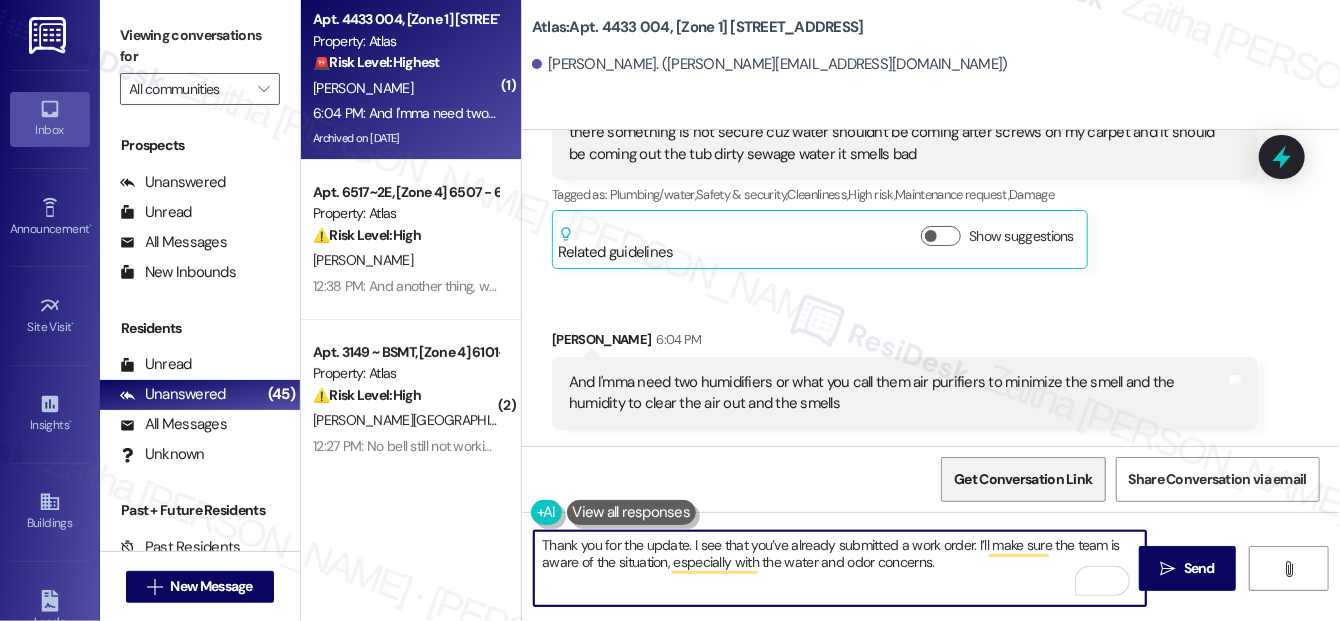 scroll, scrollTop: 36583, scrollLeft: 0, axis: vertical 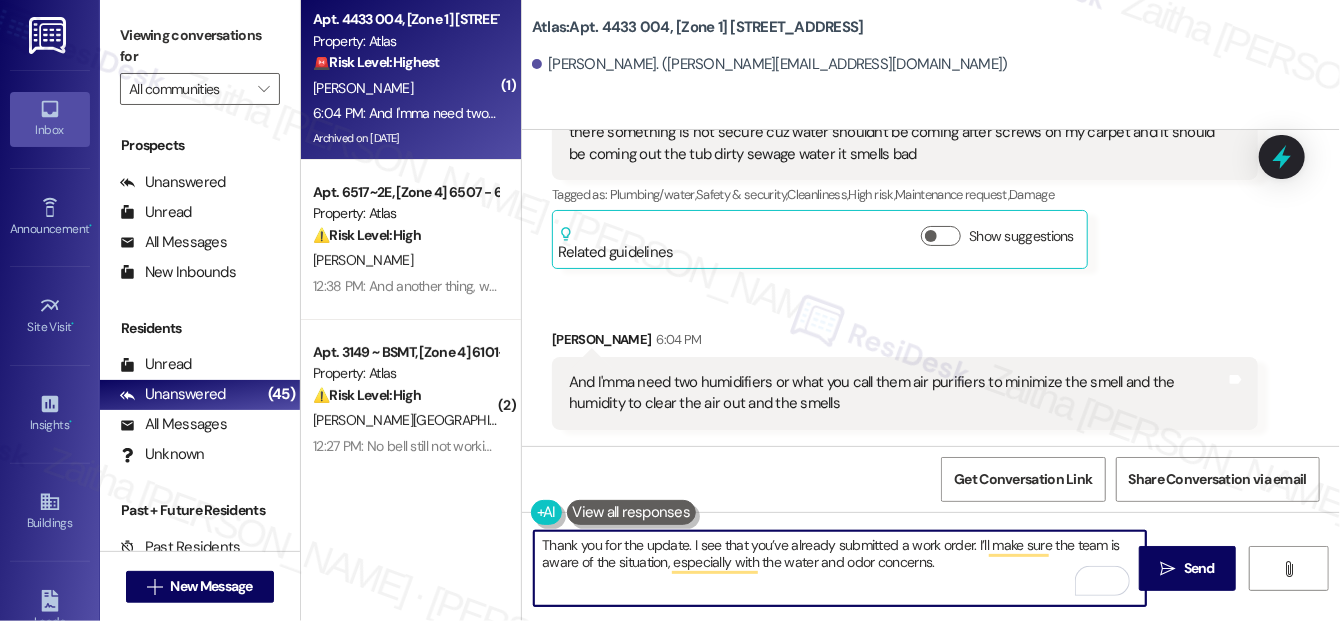 paste on "I’ve noted your request regarding the air purifiers to help with the smell and humidity." 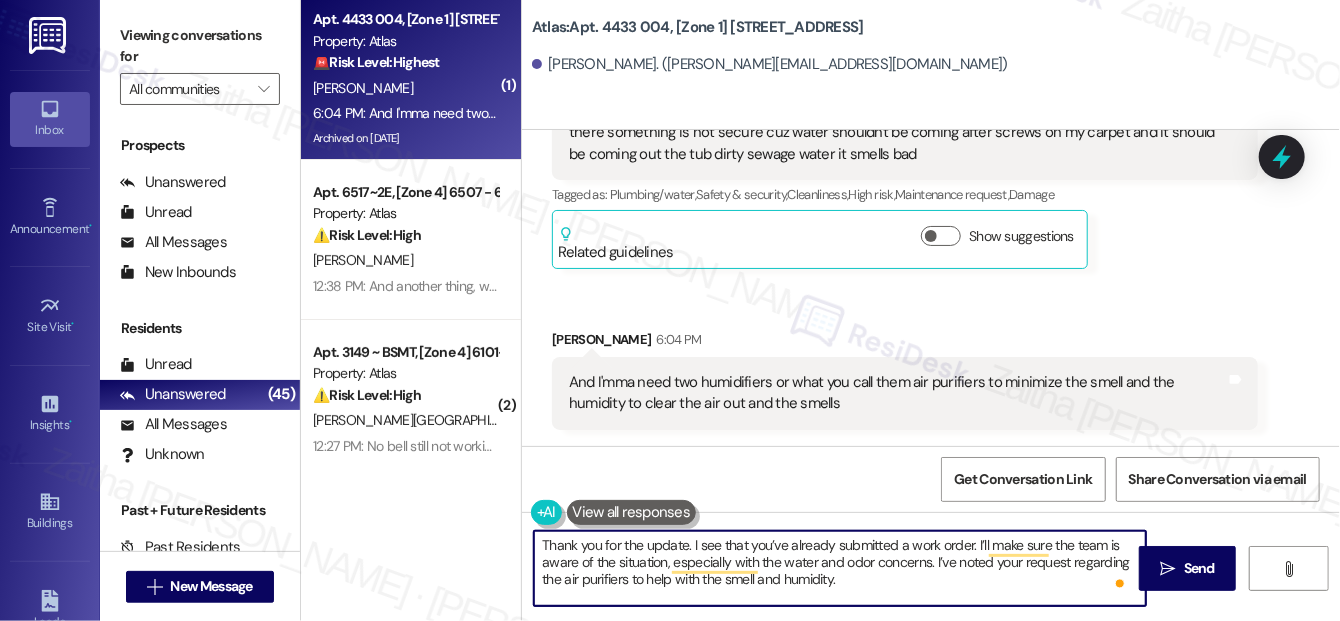 scroll, scrollTop: 36583, scrollLeft: 0, axis: vertical 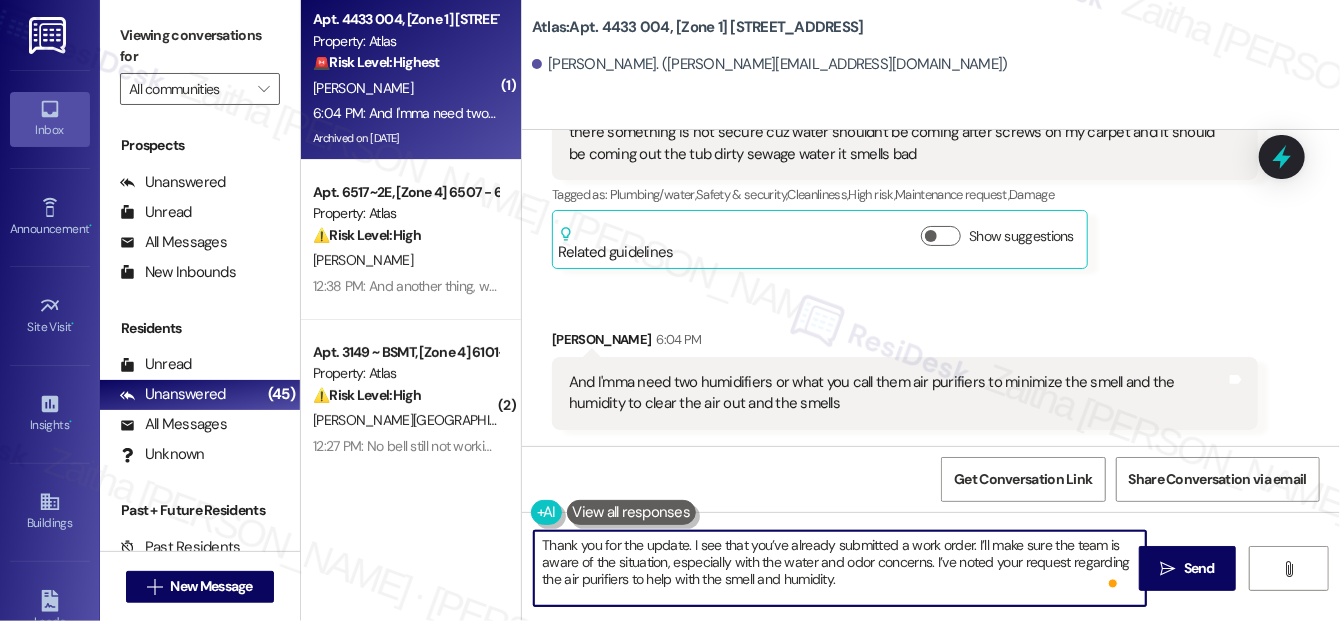 paste on "Is there anything else I can assist you with?" 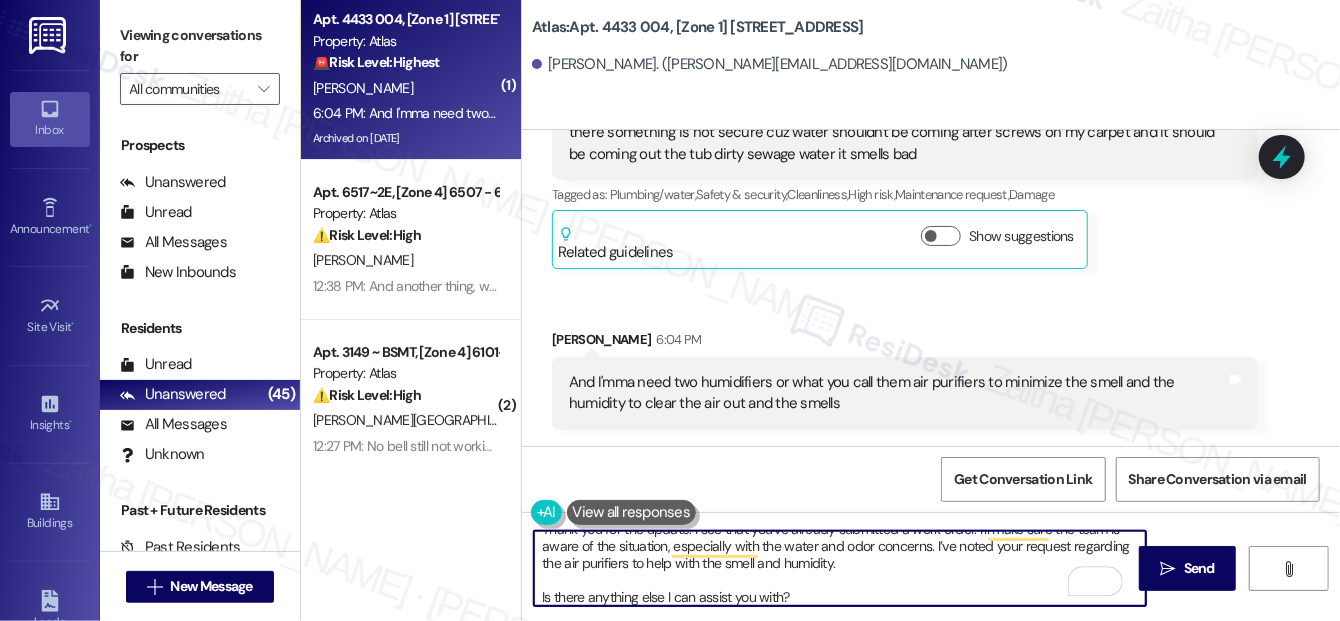 click on "Thank you for the update. I see that you’ve already submitted a work order. I’ll make sure the team is aware of the situation, especially with the water and odor concerns. I’ve noted your request regarding the air purifiers to help with the smell and humidity.
Is there anything else I can assist you with?" at bounding box center [840, 568] 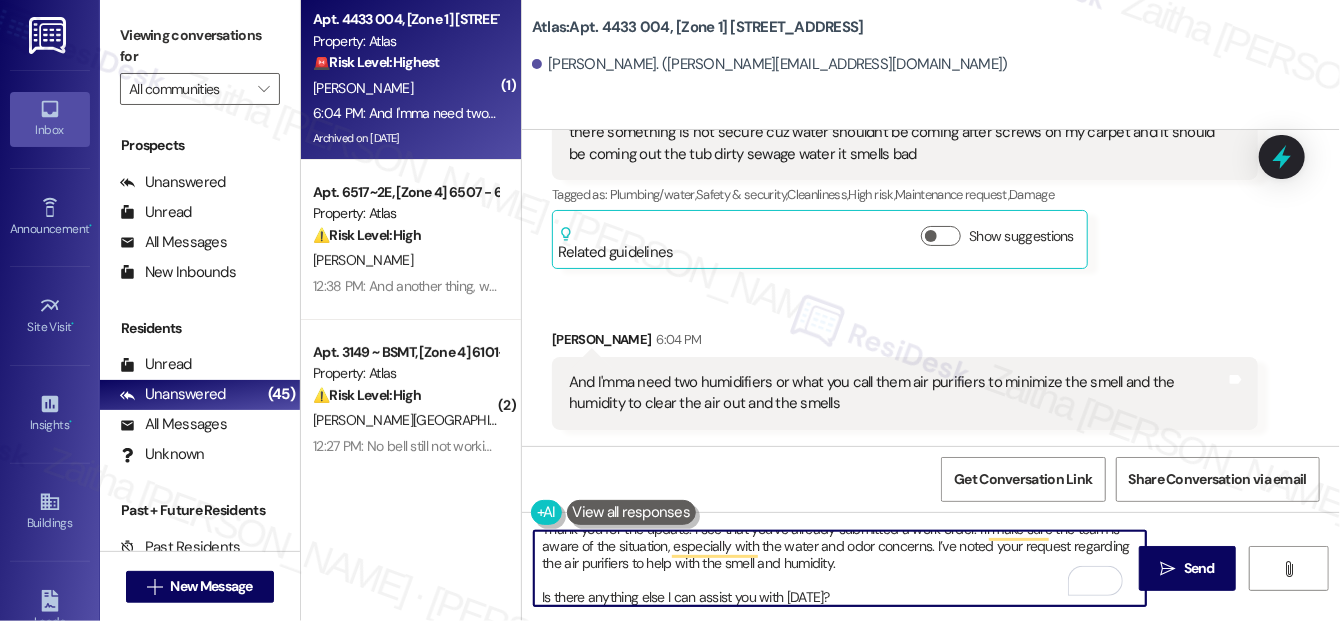 click on "Thank you for the update. I see that you’ve already submitted a work order. I’ll make sure the team is aware of the situation, especially with the water and odor concerns. I’ve noted your request regarding the air purifiers to help with the smell and humidity.
Is there anything else I can assist you with today?" at bounding box center (840, 568) 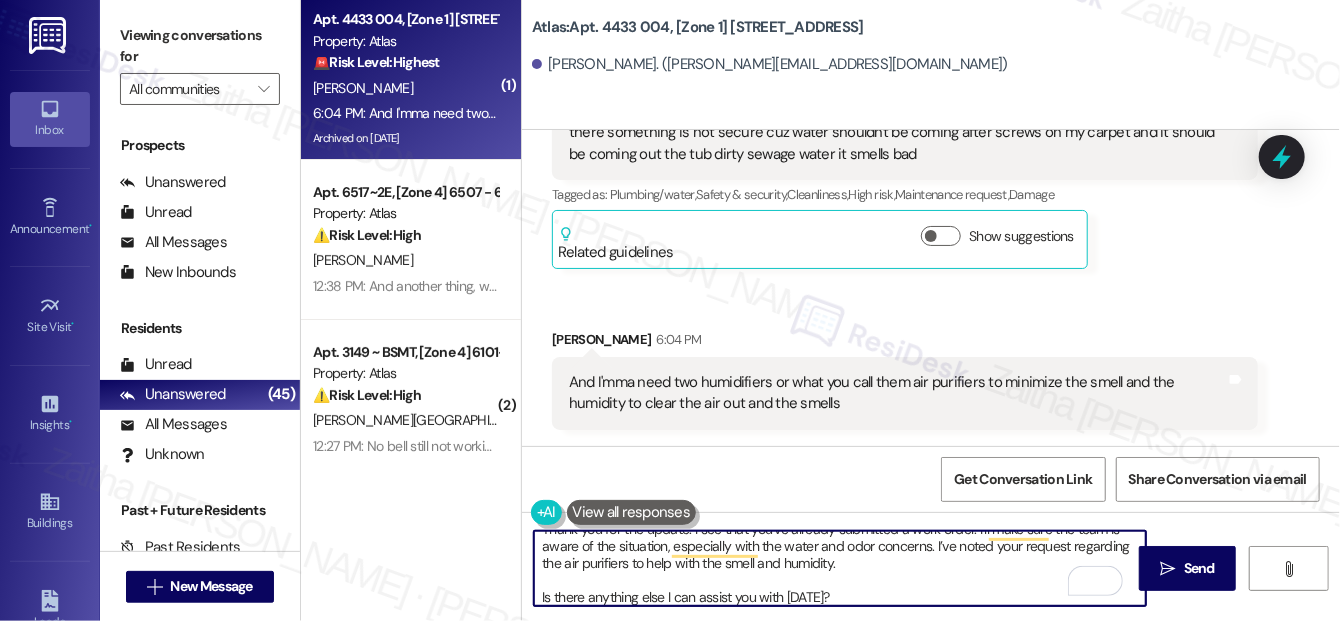 paste on "I’ll keep you posted as I hear more." 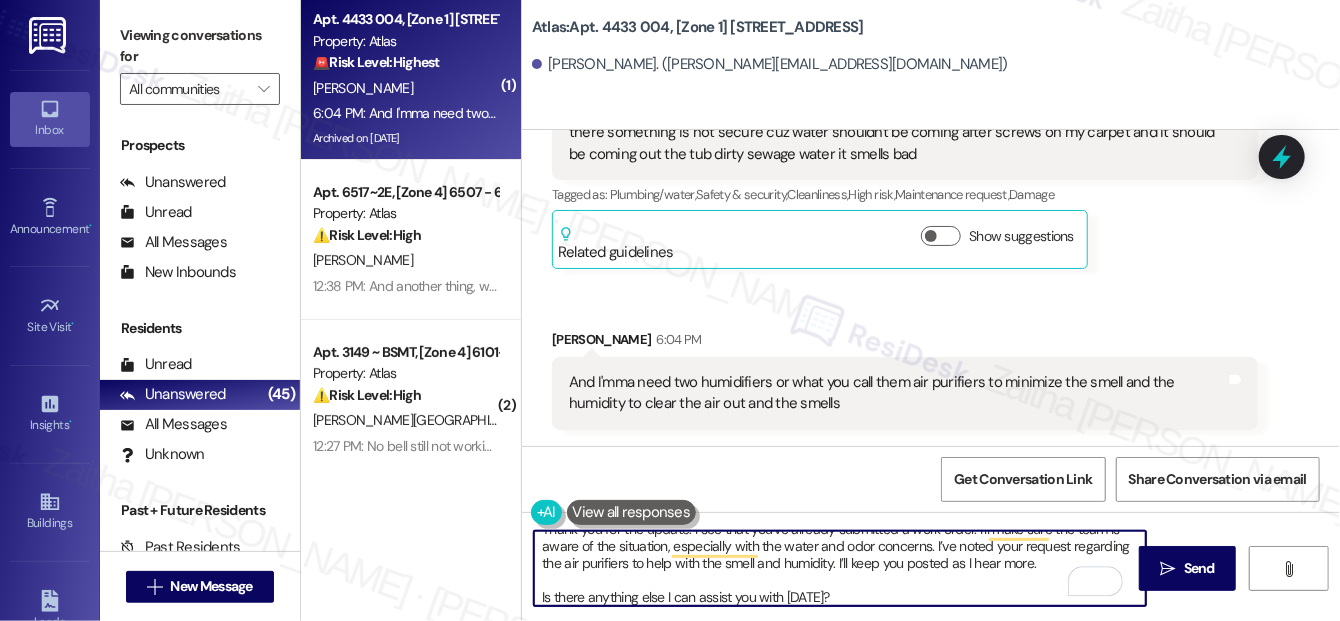 scroll, scrollTop: 0, scrollLeft: 0, axis: both 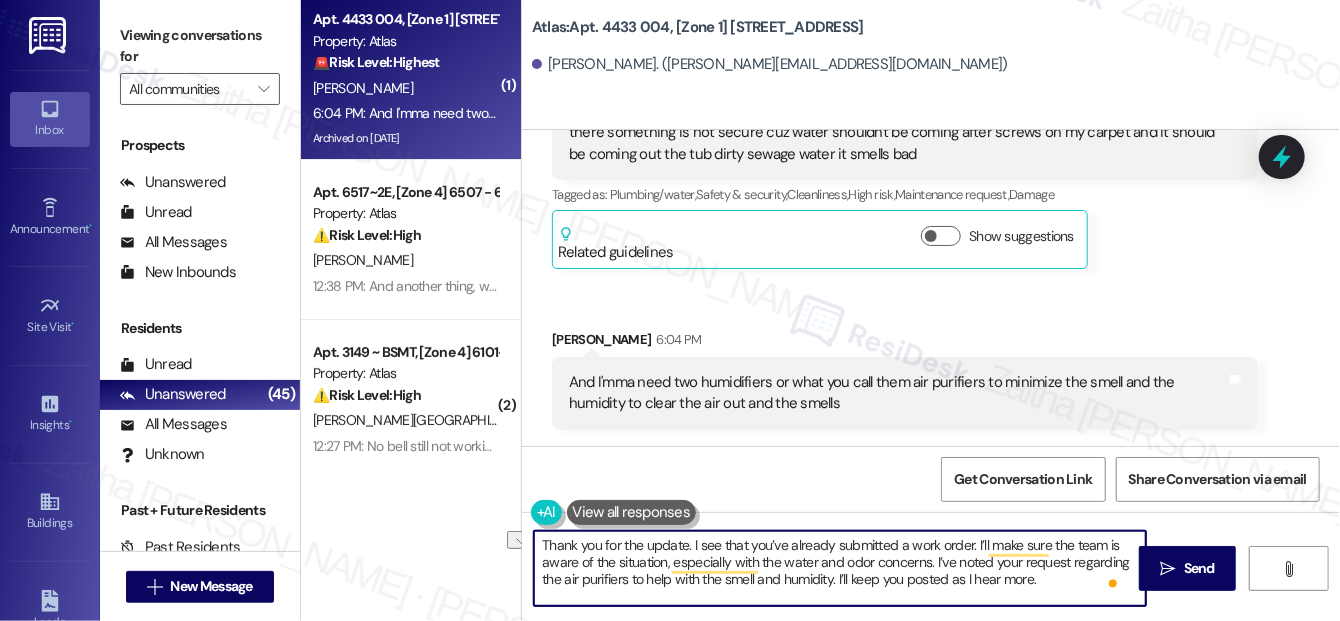 drag, startPoint x: 832, startPoint y: 541, endPoint x: 693, endPoint y: 534, distance: 139.17615 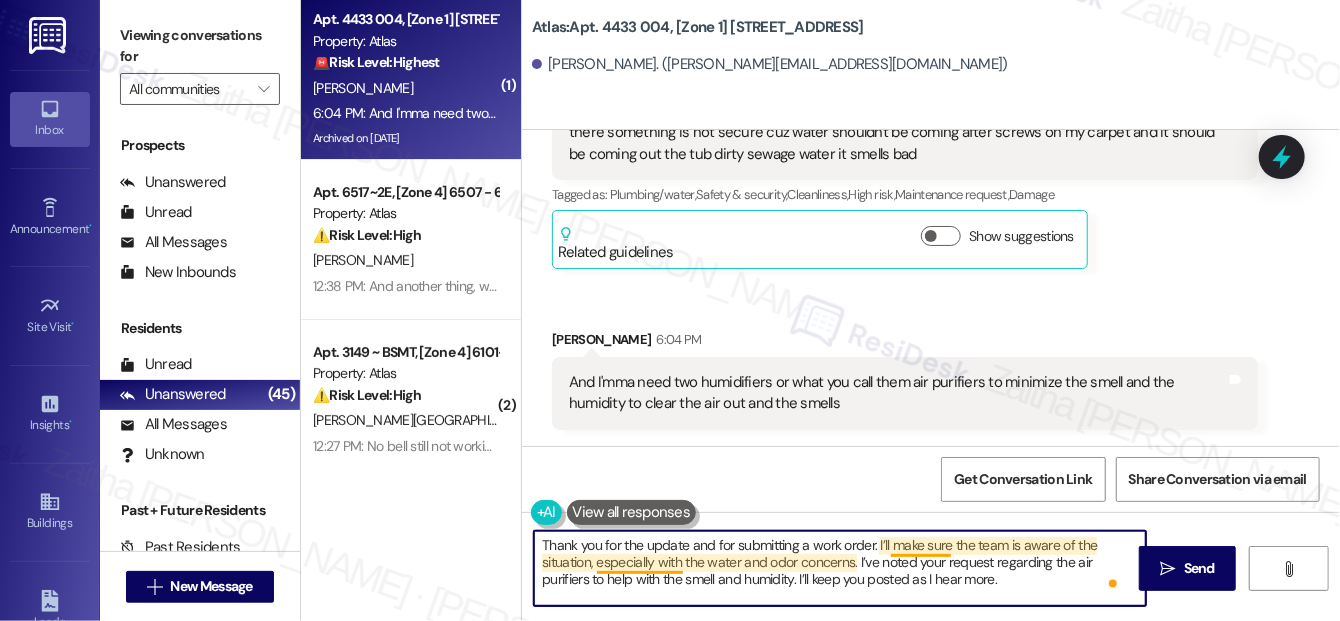 click on "Thank you for the update and for submitting a work order. I’ll make sure the team is aware of the situation, especially with the water and odor concerns. I’ve noted your request regarding the air purifiers to help with the smell and humidity. I’ll keep you posted as I hear more.
Is there anything else I can assist you with today?" at bounding box center [840, 568] 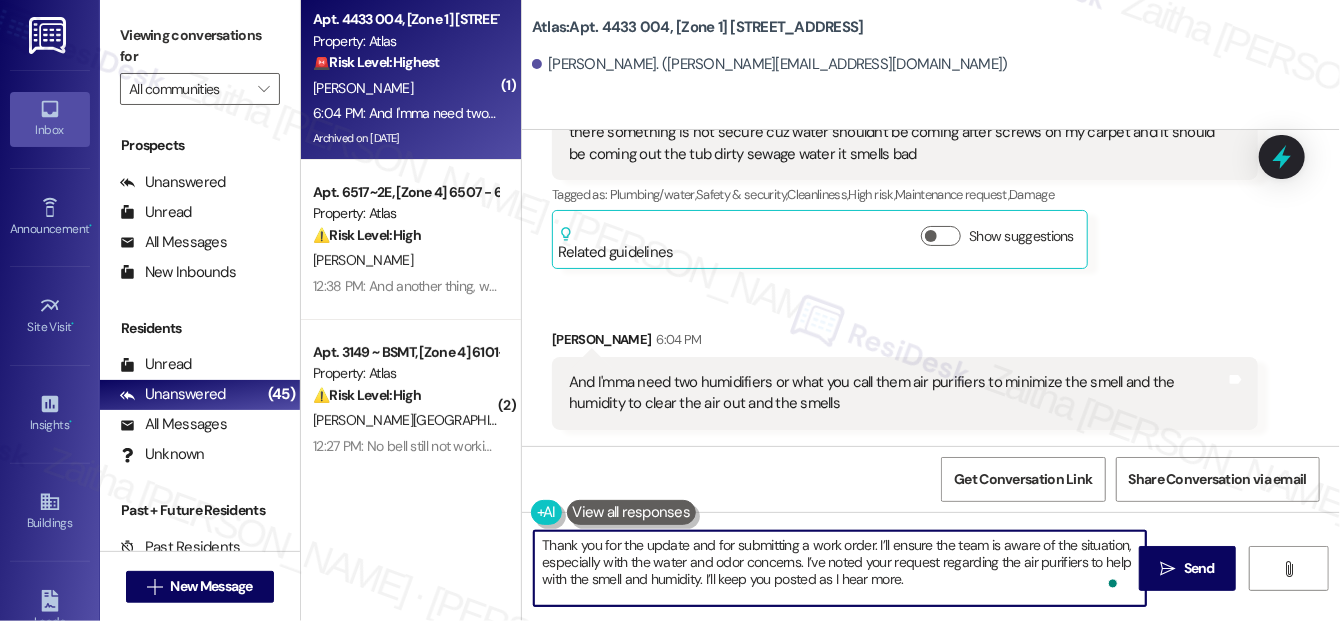 scroll, scrollTop: 26, scrollLeft: 0, axis: vertical 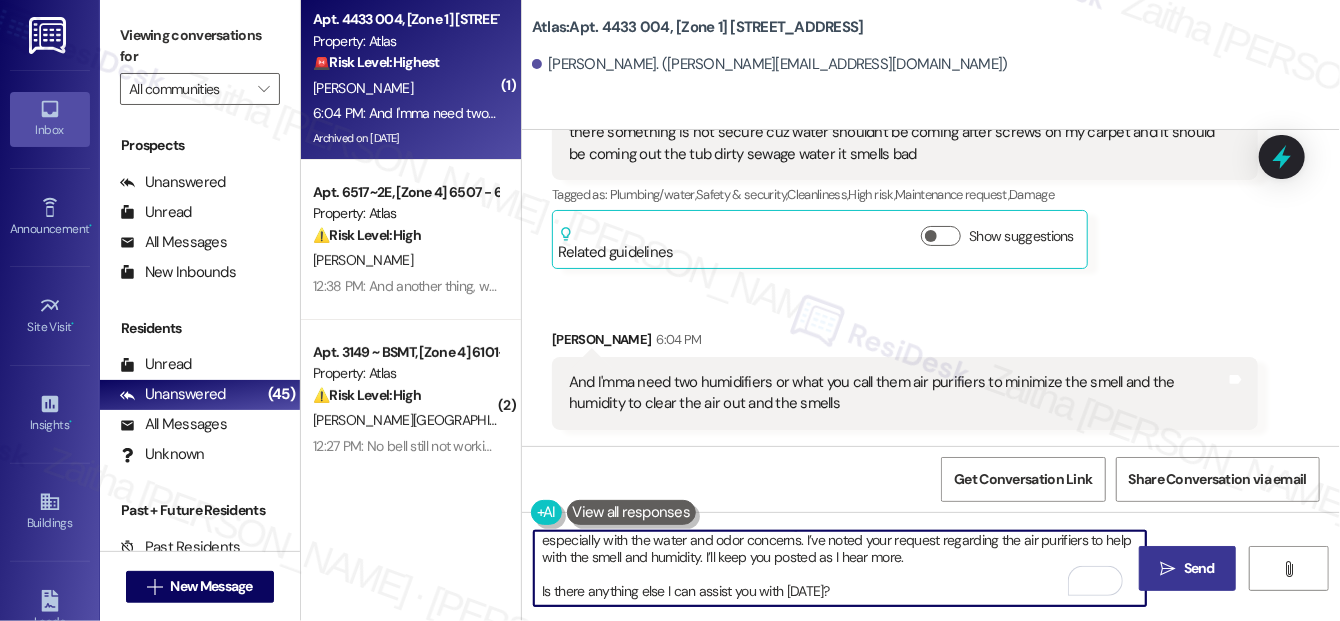 type on "Thank you for the update and for submitting a work order. I’ll ensure the team is aware of the situation, especially with the water and odor concerns. I’ve noted your request regarding the air purifiers to help with the smell and humidity. I’ll keep you posted as I hear more.
Is there anything else I can assist you with today?" 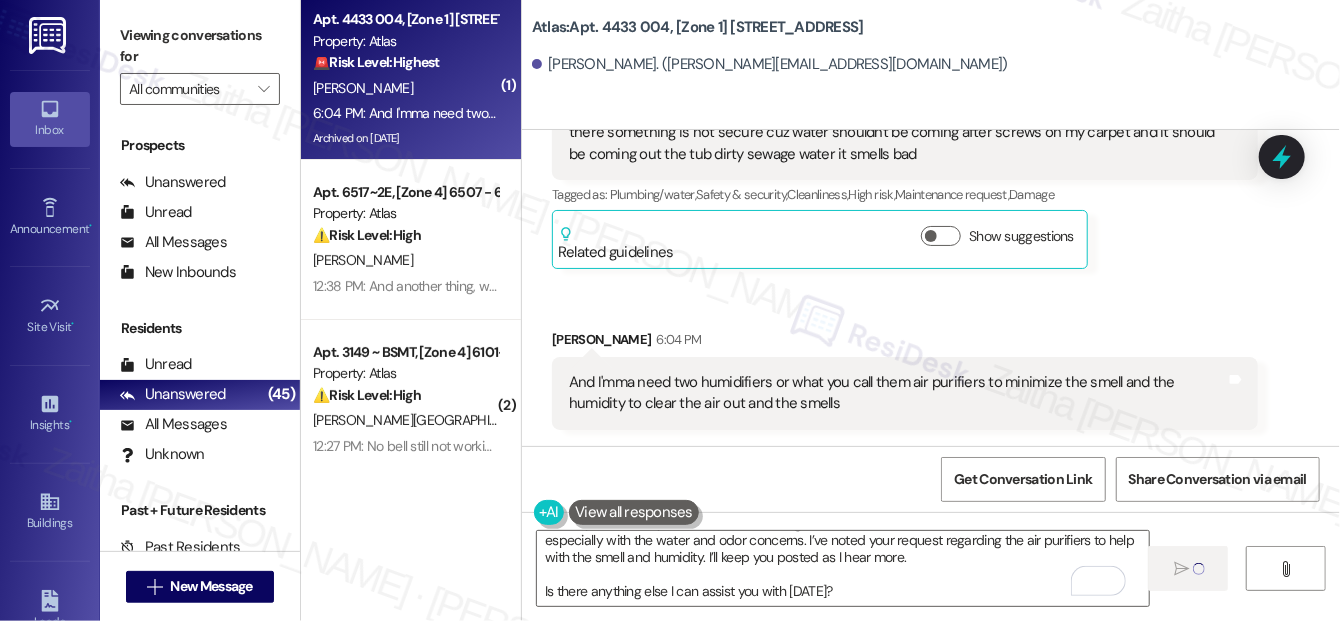 type 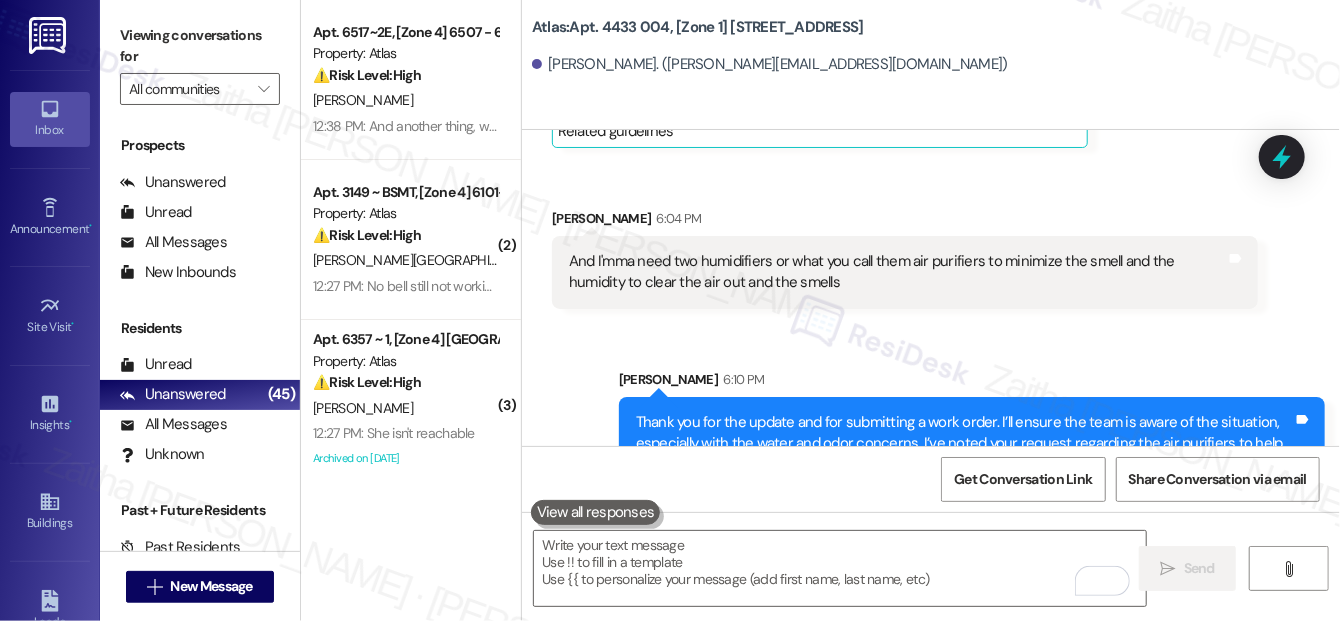 scroll, scrollTop: 0, scrollLeft: 0, axis: both 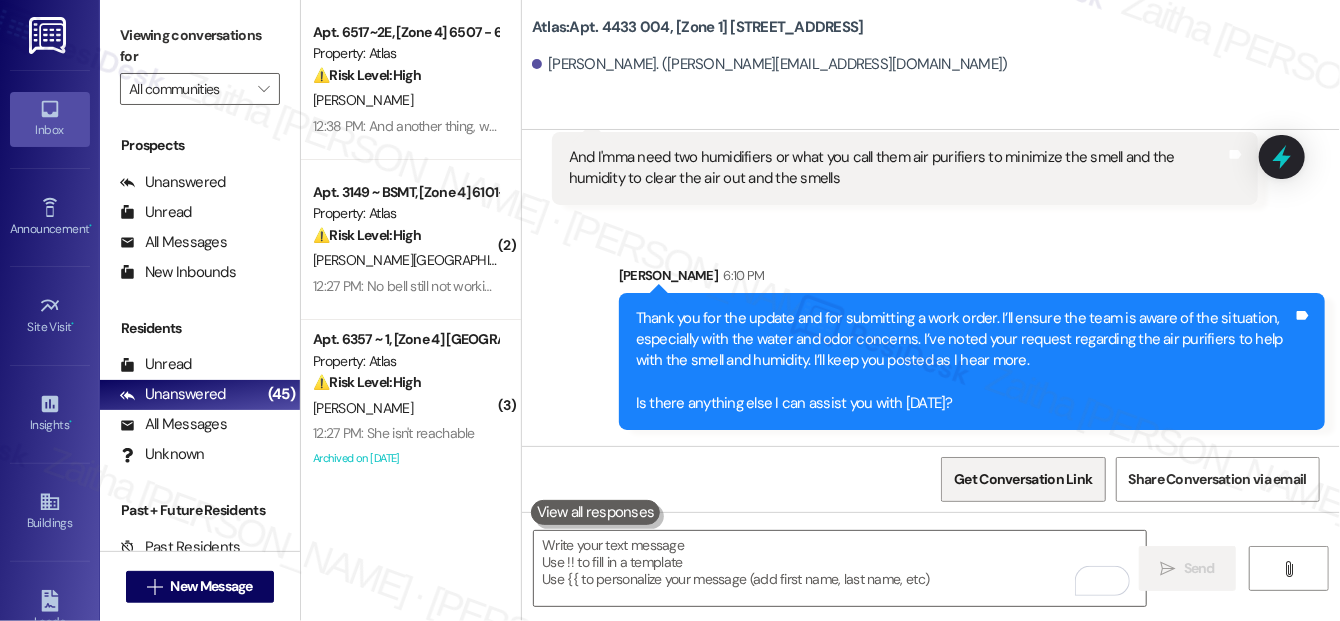click on "Get Conversation Link" at bounding box center (1023, 479) 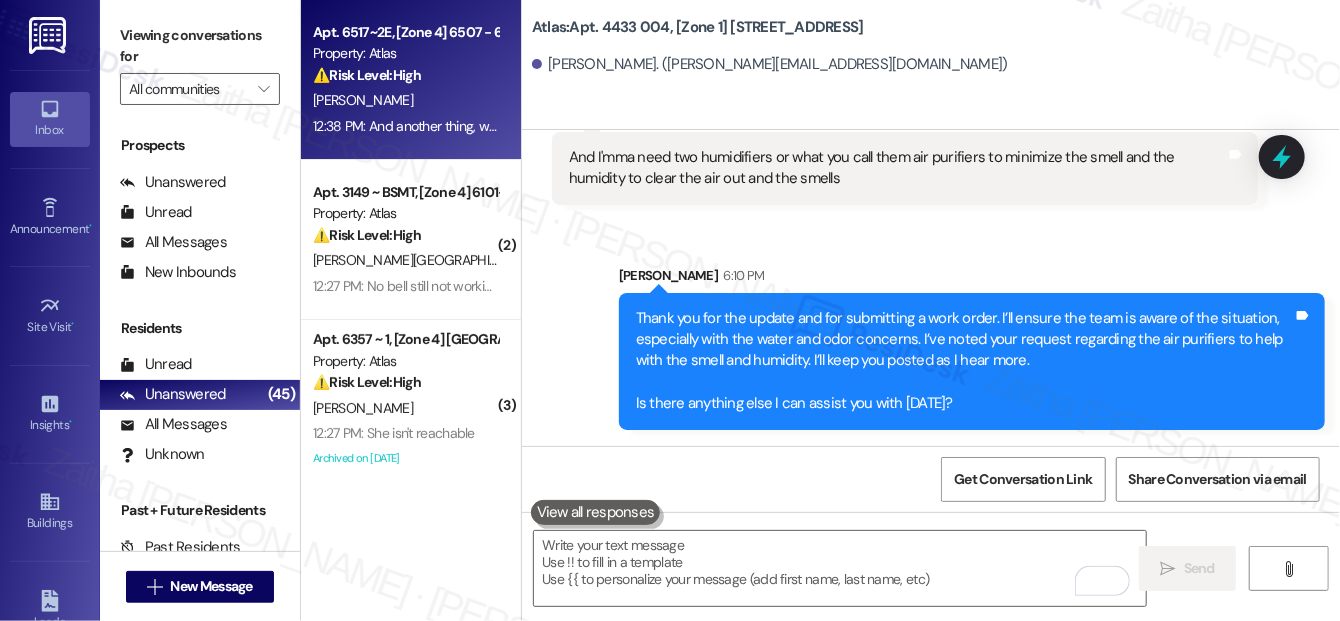click on "P. Wyatt" at bounding box center (405, 100) 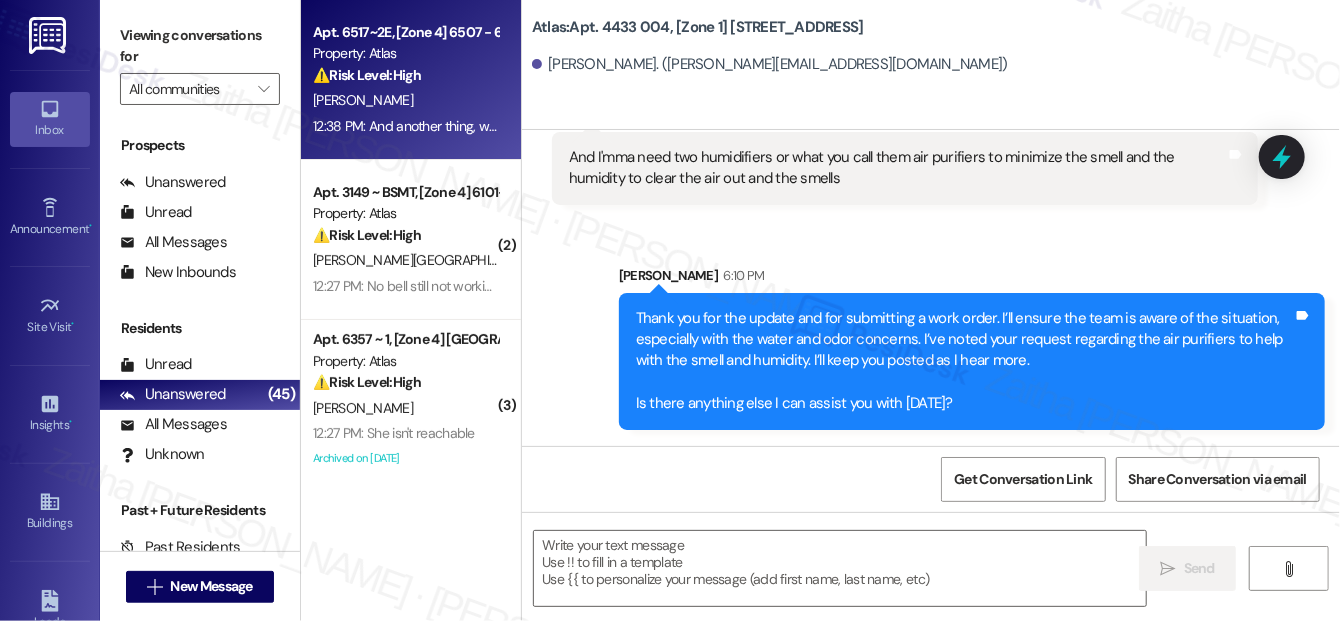 type on "Fetching suggested responses. Please feel free to read through the conversation in the meantime." 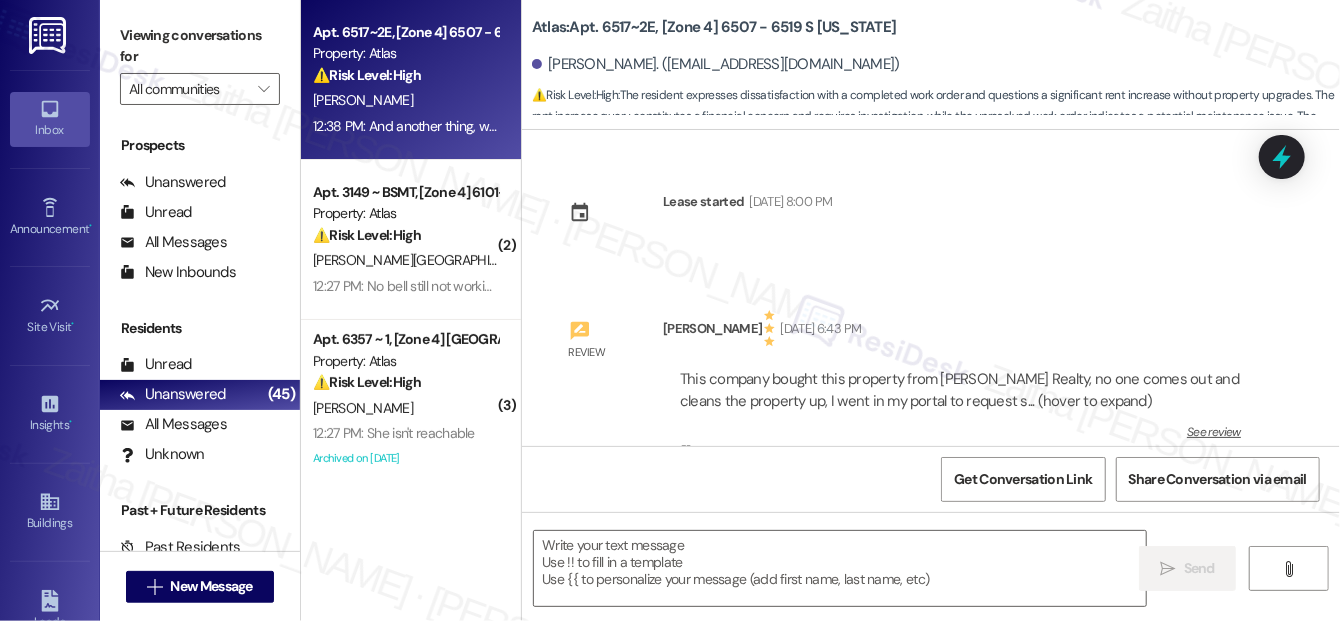 scroll, scrollTop: 1154, scrollLeft: 0, axis: vertical 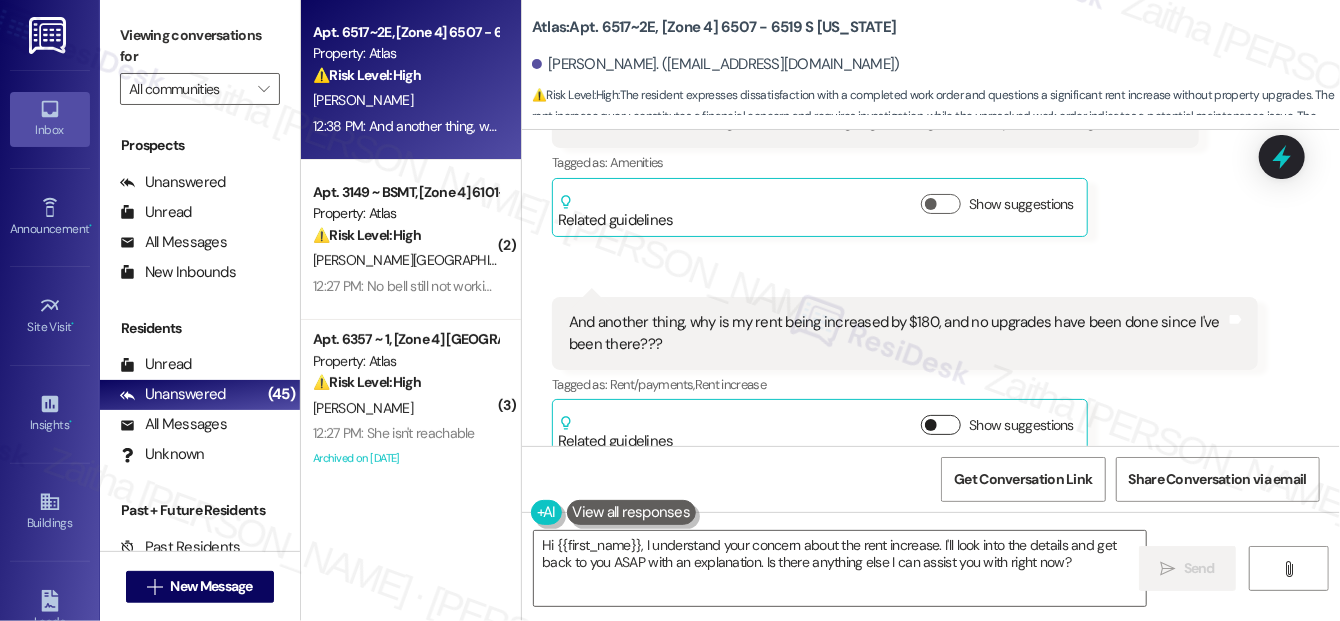click on "Show suggestions" at bounding box center [941, 425] 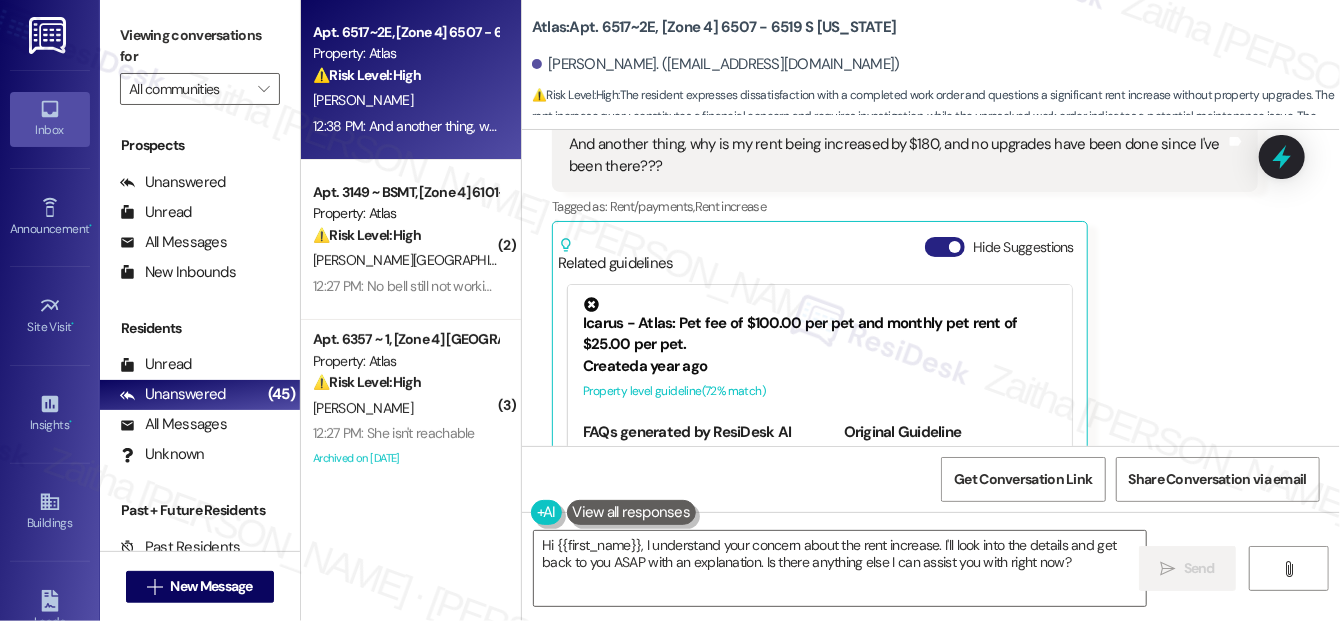 scroll, scrollTop: 11438, scrollLeft: 0, axis: vertical 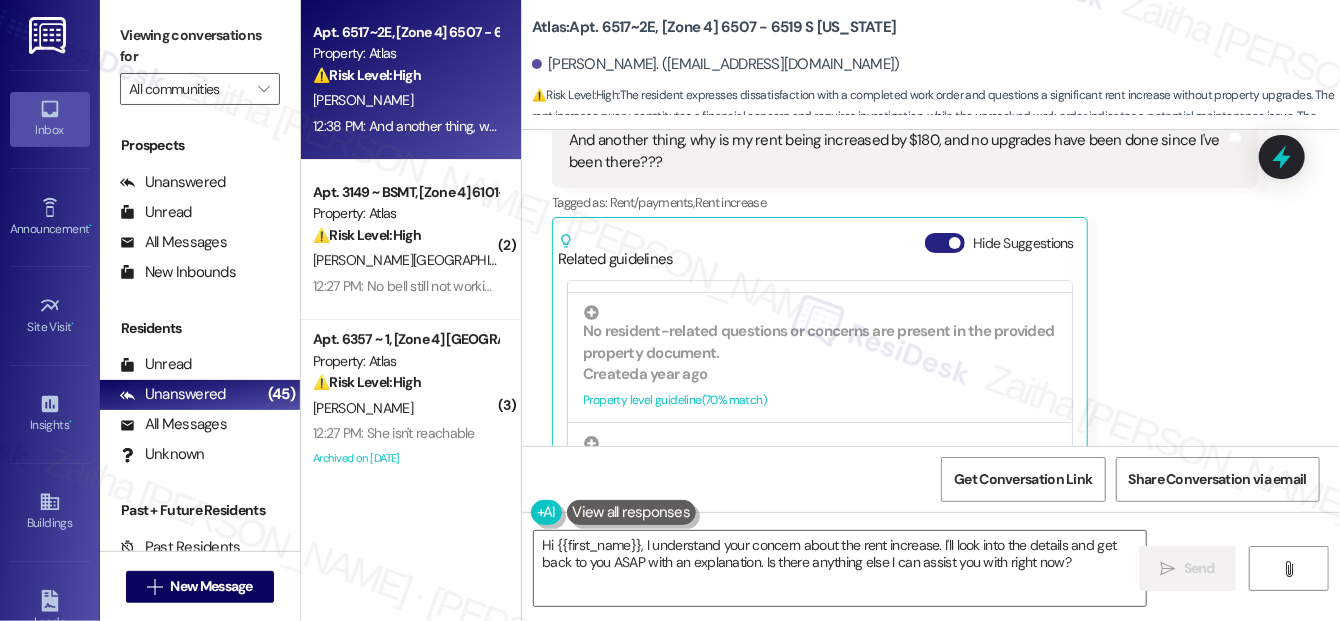 click on "Hide Suggestions" at bounding box center [945, 243] 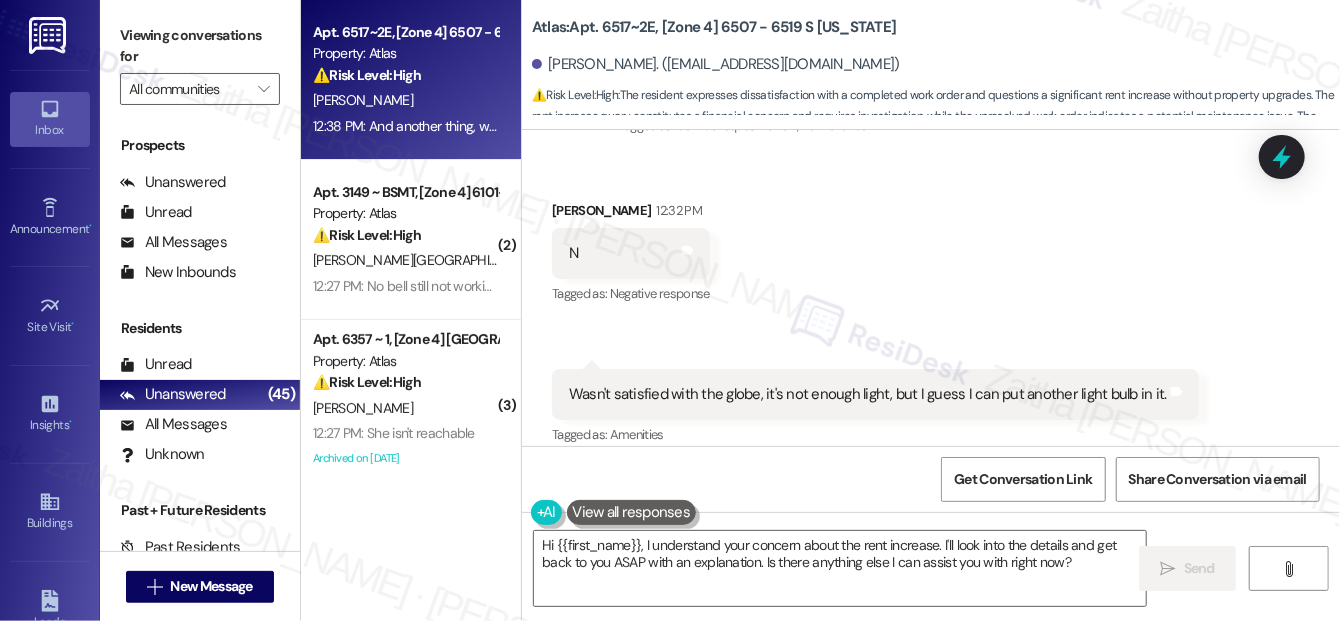 scroll, scrollTop: 11165, scrollLeft: 0, axis: vertical 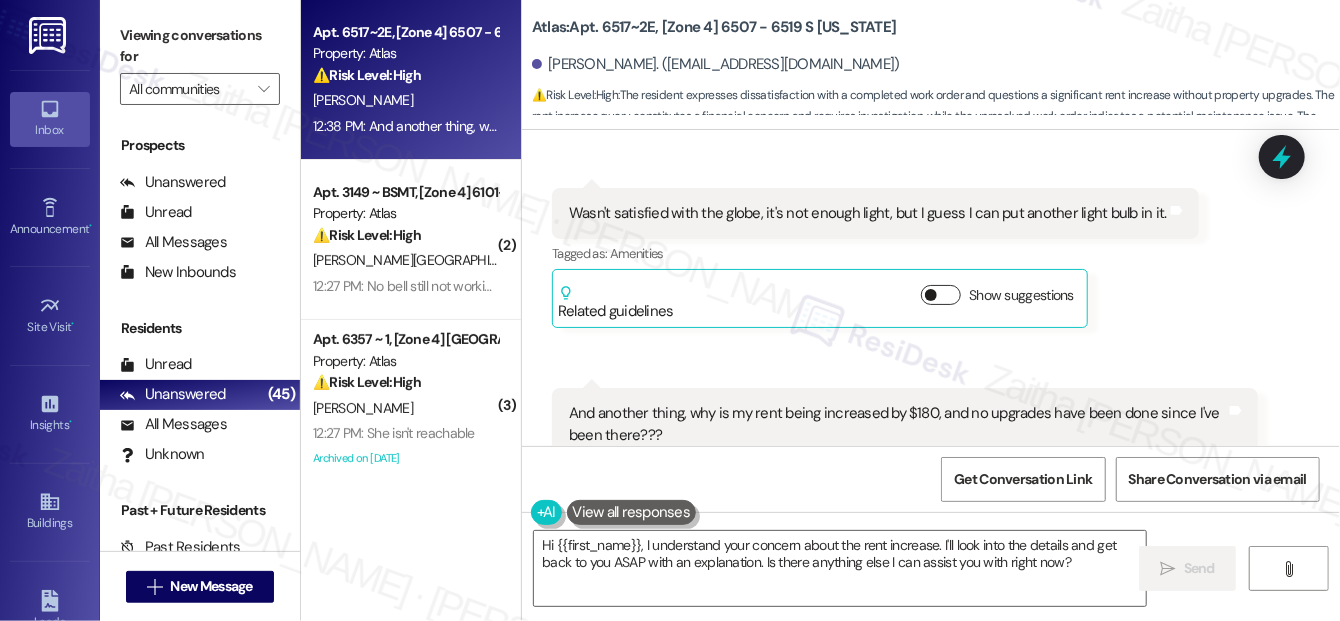 click on "Show suggestions" at bounding box center (941, 295) 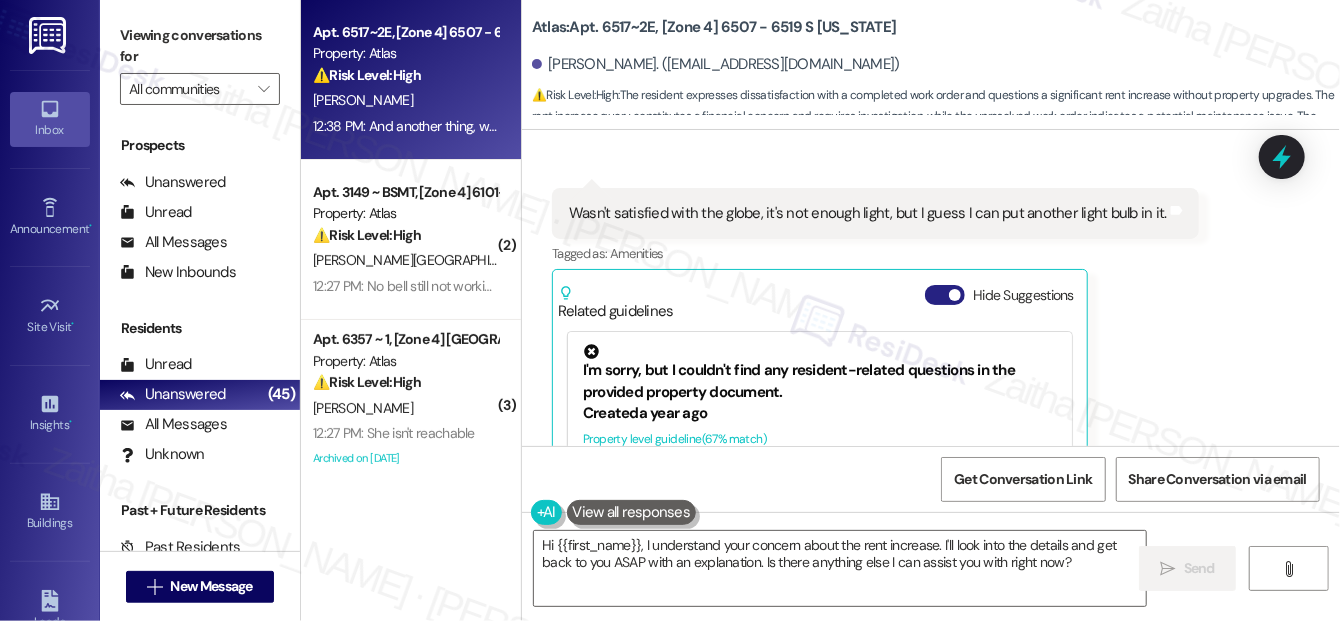 click on "Hide Suggestions" at bounding box center (945, 295) 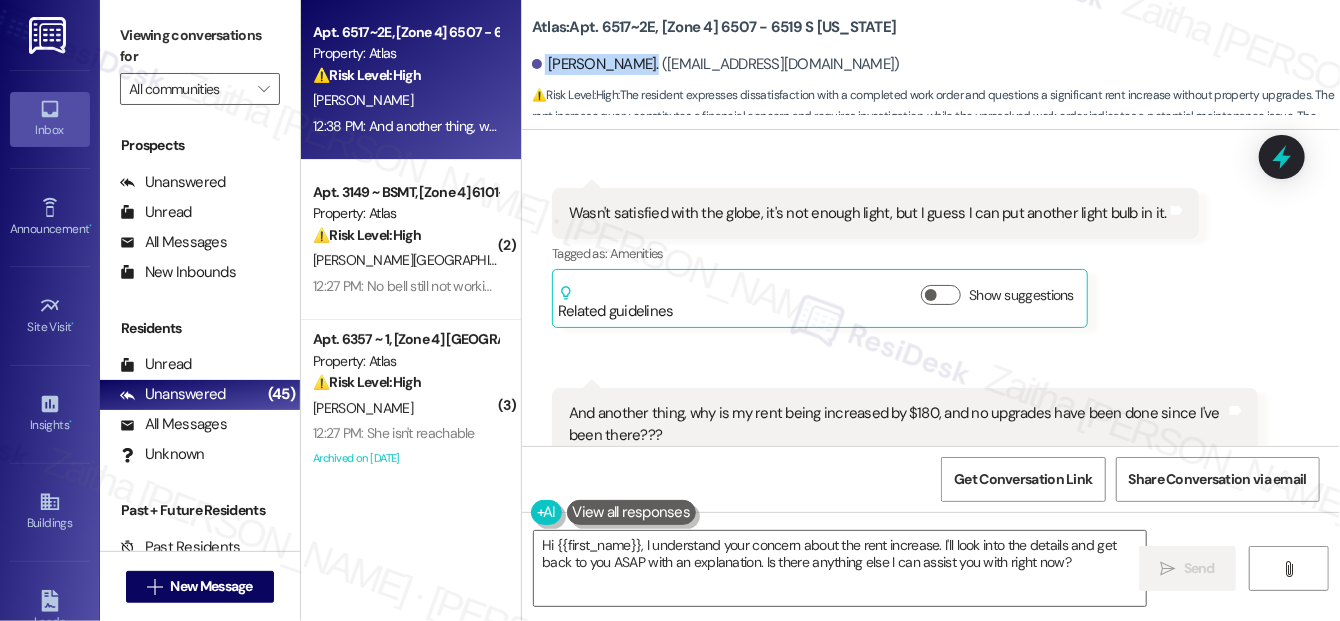 drag, startPoint x: 544, startPoint y: 58, endPoint x: 632, endPoint y: 57, distance: 88.005684 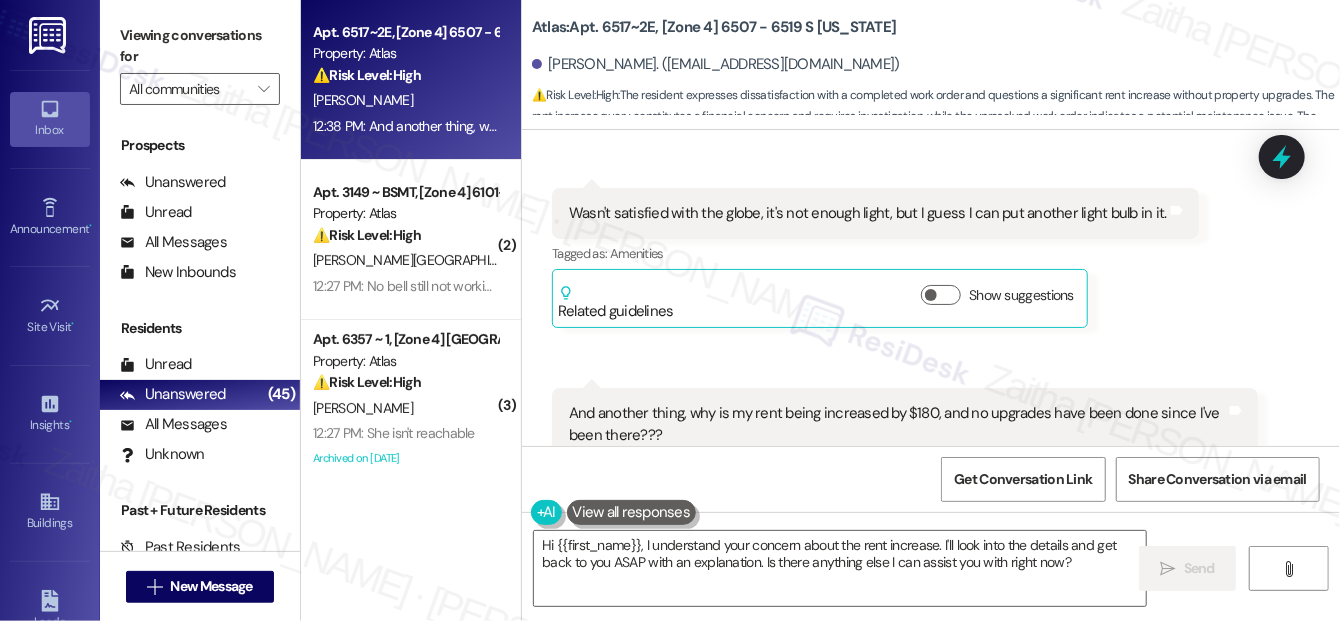 click on "Received via SMS Patricia Wyatt 12:32 PM N Tags and notes Tagged as:   Negative response Click to highlight conversations about Negative response Received via SMS 12:36 PM Patricia Wyatt   Neutral 12:36 PM Wasn't satisfied with the globe, it's not enough light,  but I guess I can put another light bulb in it. Tags and notes Tagged as:   Amenities Click to highlight conversations about Amenities  Related guidelines Show suggestions Received via SMS 12:38 PM Patricia Wyatt Question 12:38 PM And another thing, why is my rent being increased by $180, and  no upgrades have been done since I've been there??? Tags and notes Tagged as:   Rent/payments ,  Click to highlight conversations about Rent/payments Rent increase Click to highlight conversations about Rent increase  Related guidelines Show suggestions" at bounding box center (931, 269) 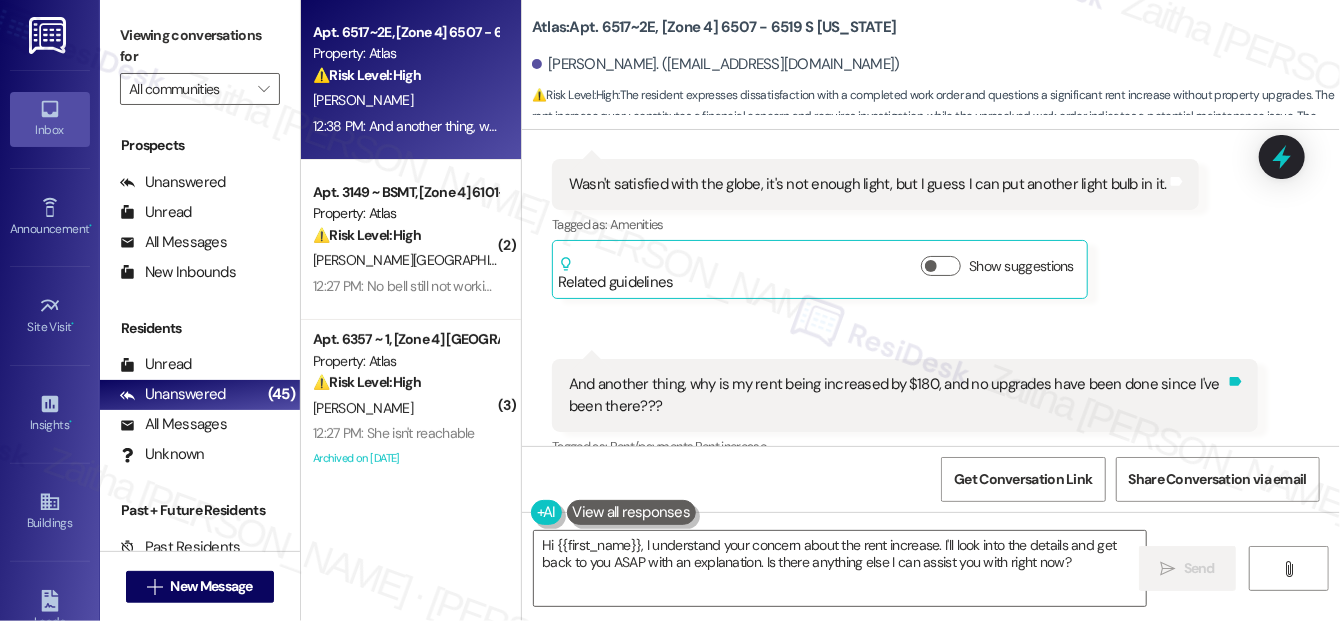 scroll, scrollTop: 11165, scrollLeft: 0, axis: vertical 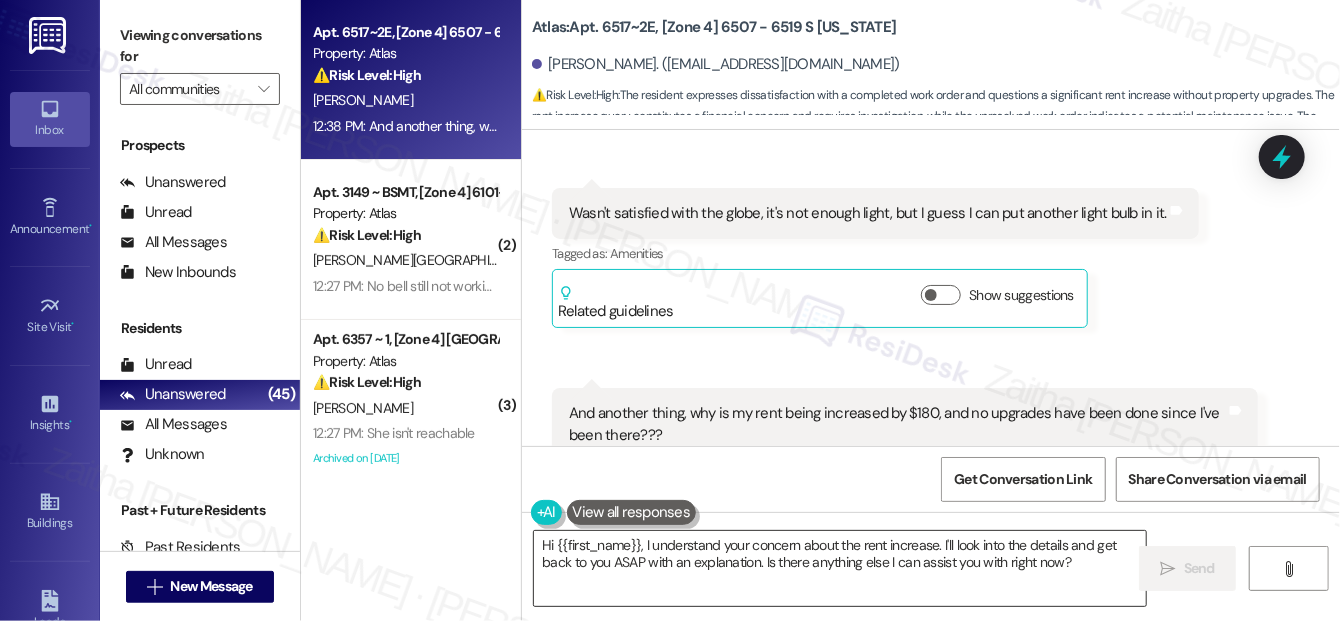 click on "Hi {{first_name}}, I understand your concern about the rent increase. I'll look into the details and get back to you ASAP with an explanation. Is there anything else I can assist you with right now?" at bounding box center (840, 568) 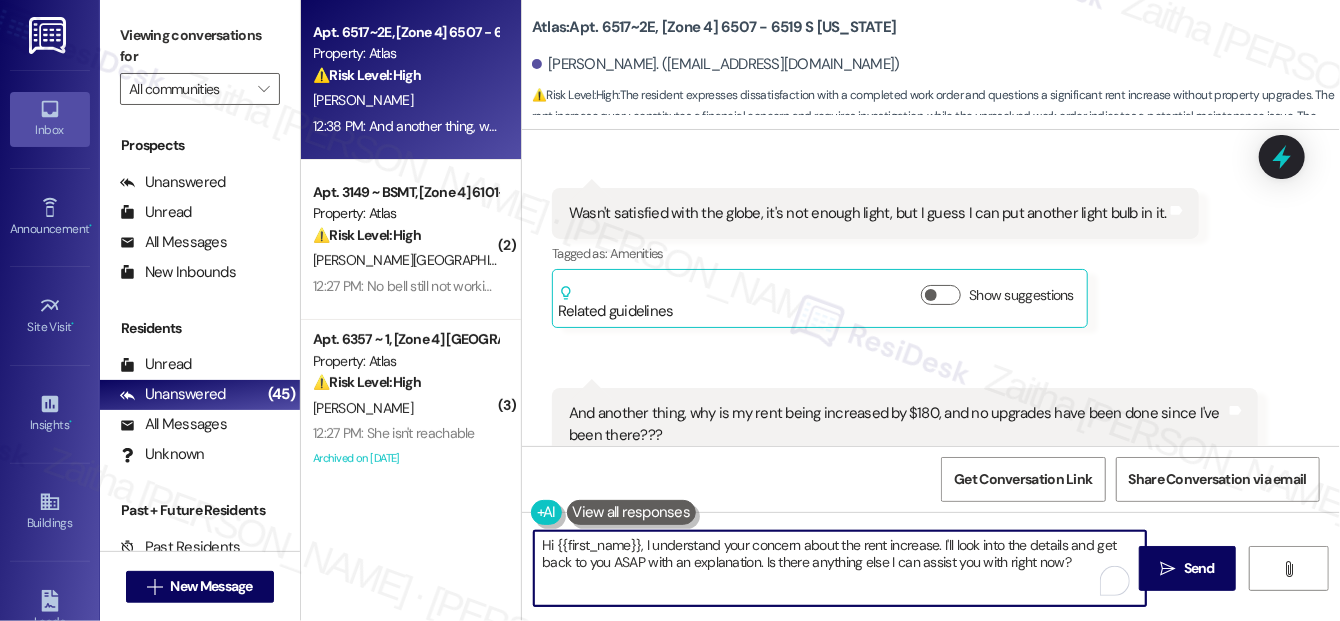 click on "Hi {{first_name}}, I understand your concern about the rent increase. I'll look into the details and get back to you ASAP with an explanation. Is there anything else I can assist you with right now?" at bounding box center (840, 568) 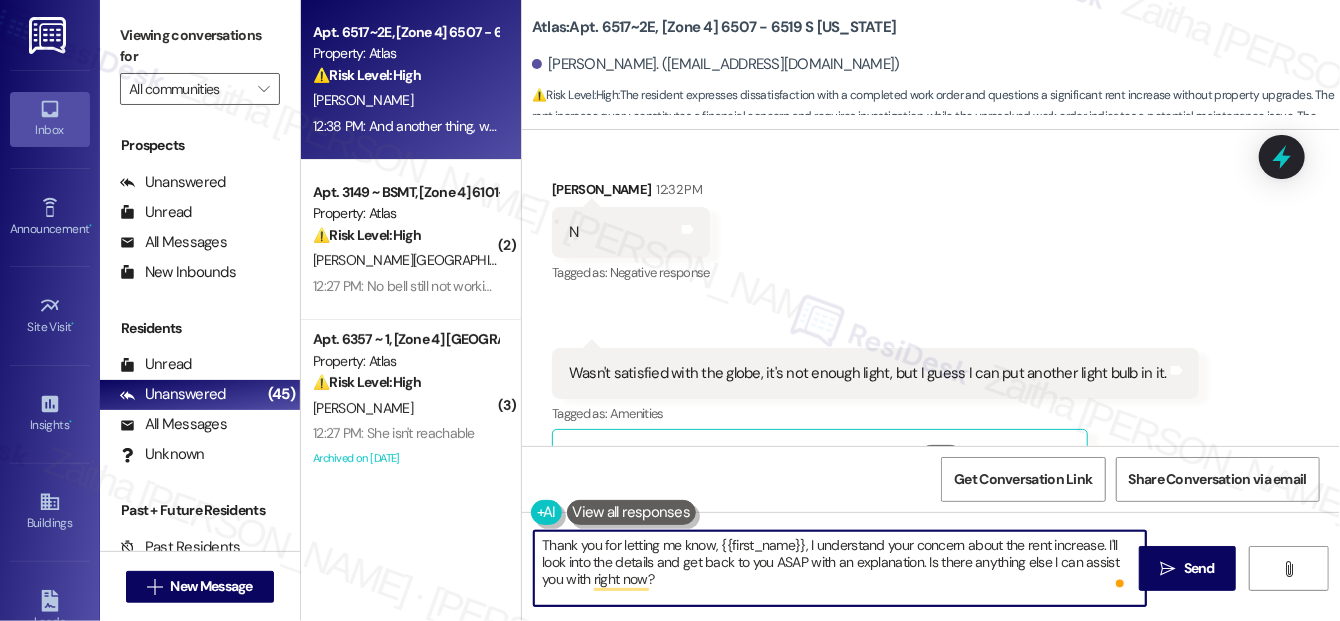 scroll, scrollTop: 10984, scrollLeft: 0, axis: vertical 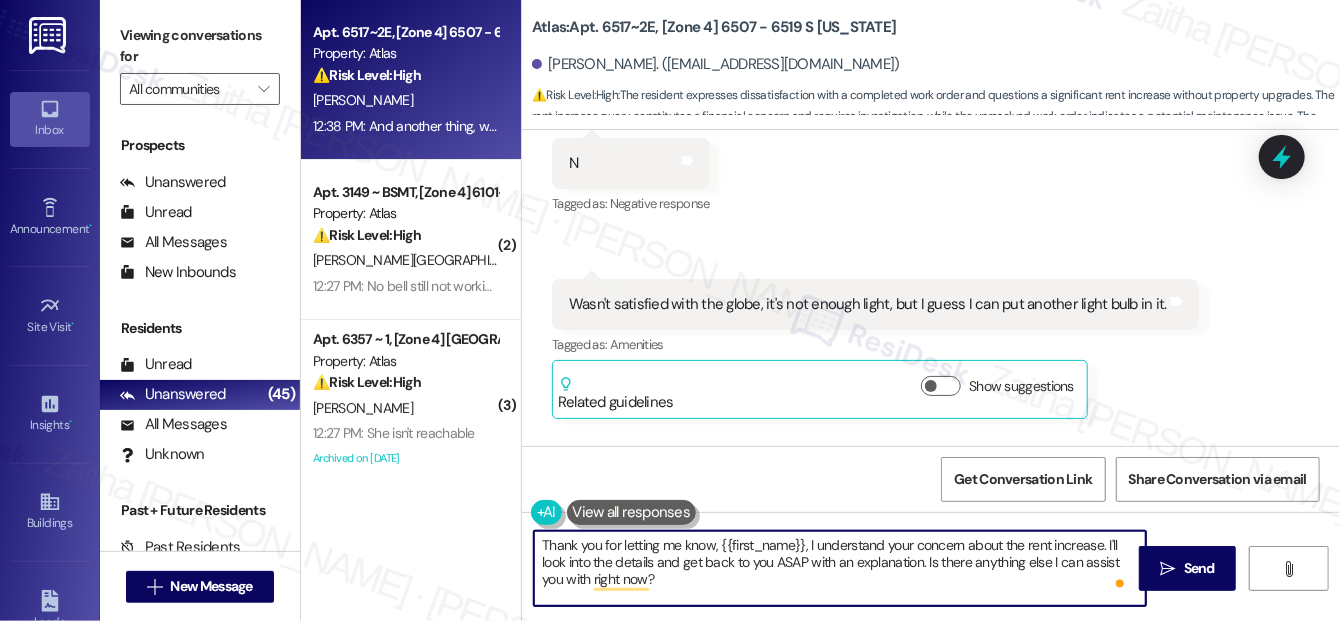 click on "Thank you for letting me know, {{first_name}}, I understand your concern about the rent increase. I'll look into the details and get back to you ASAP with an explanation. Is there anything else I can assist you with right now?" at bounding box center [840, 568] 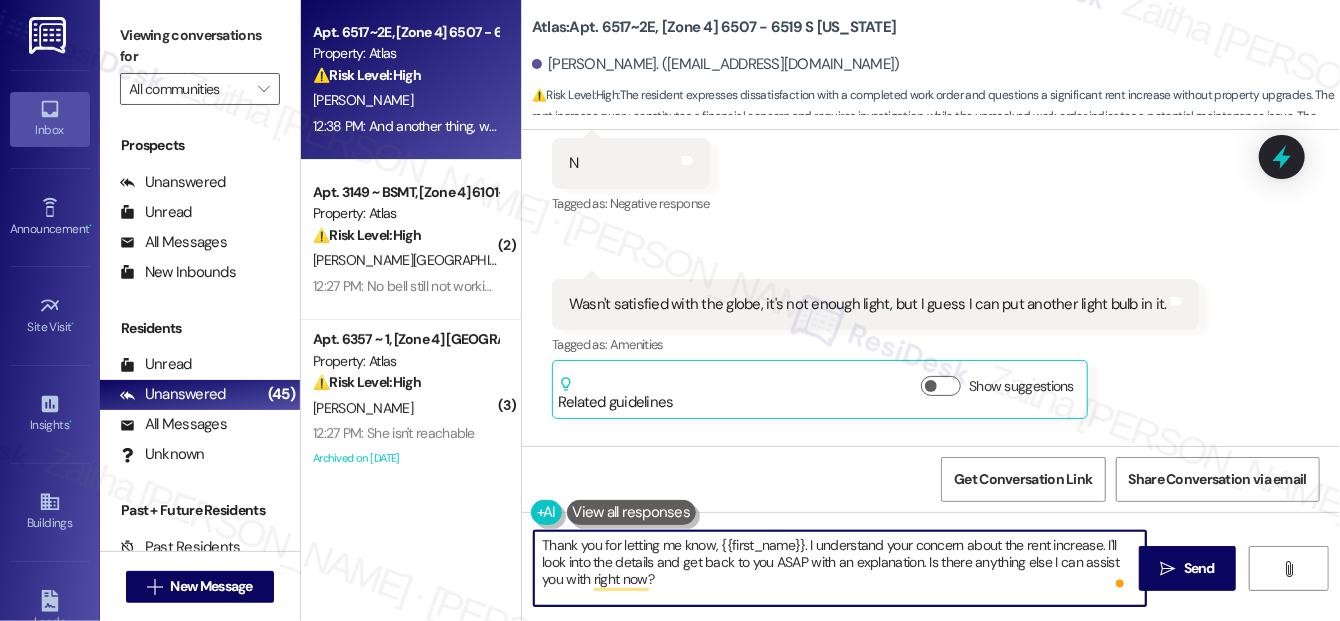 click on "Thank you for letting me know, {{first_name}}. I understand your concern about the rent increase. I'll look into the details and get back to you ASAP with an explanation. Is there anything else I can assist you with right now?" at bounding box center [840, 568] 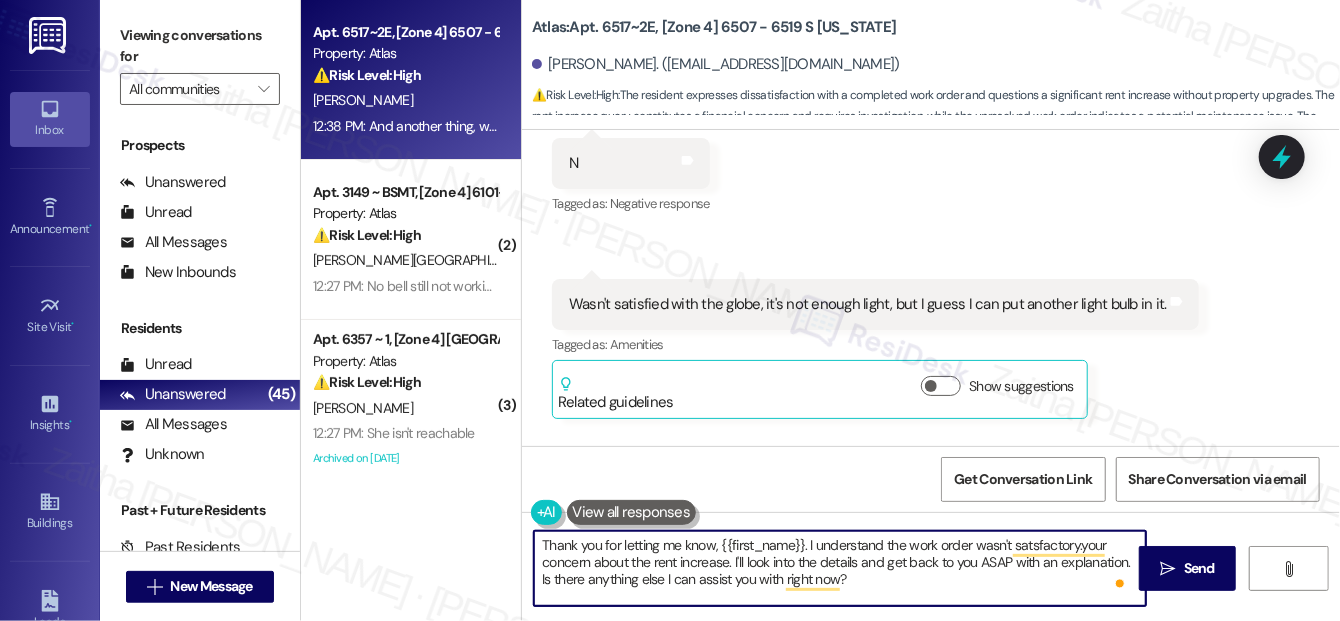 type on "Thank you for letting me know, {{first_name}}. I understand the work order wasn't satsfactory. your concern about the rent increase. I'll look into the details and get back to you ASAP with an explanation. Is there anything else I can assist you with right now?" 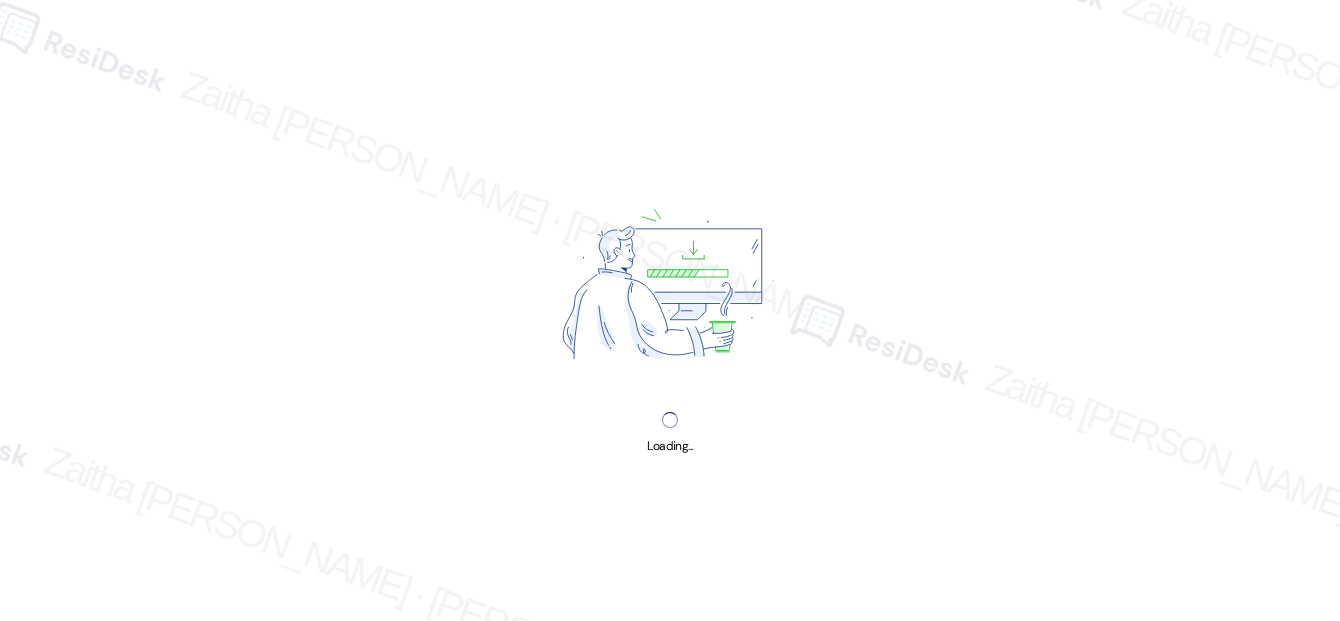scroll, scrollTop: 0, scrollLeft: 0, axis: both 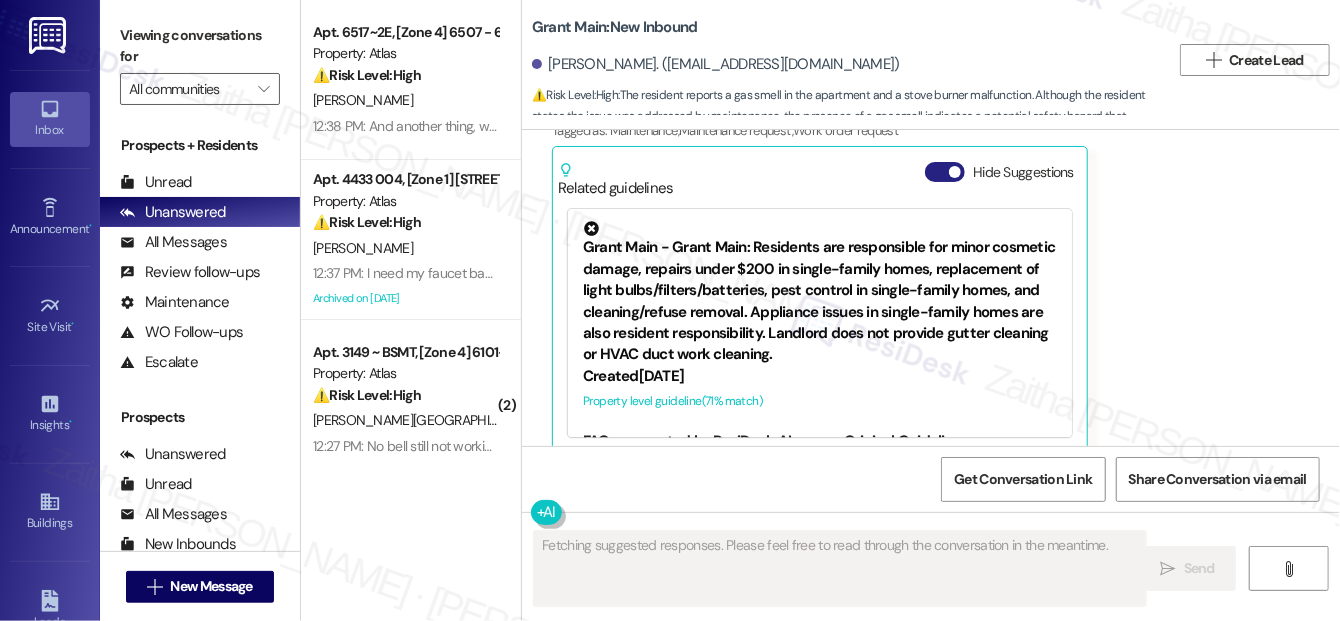click on "Hide Suggestions" at bounding box center (945, 172) 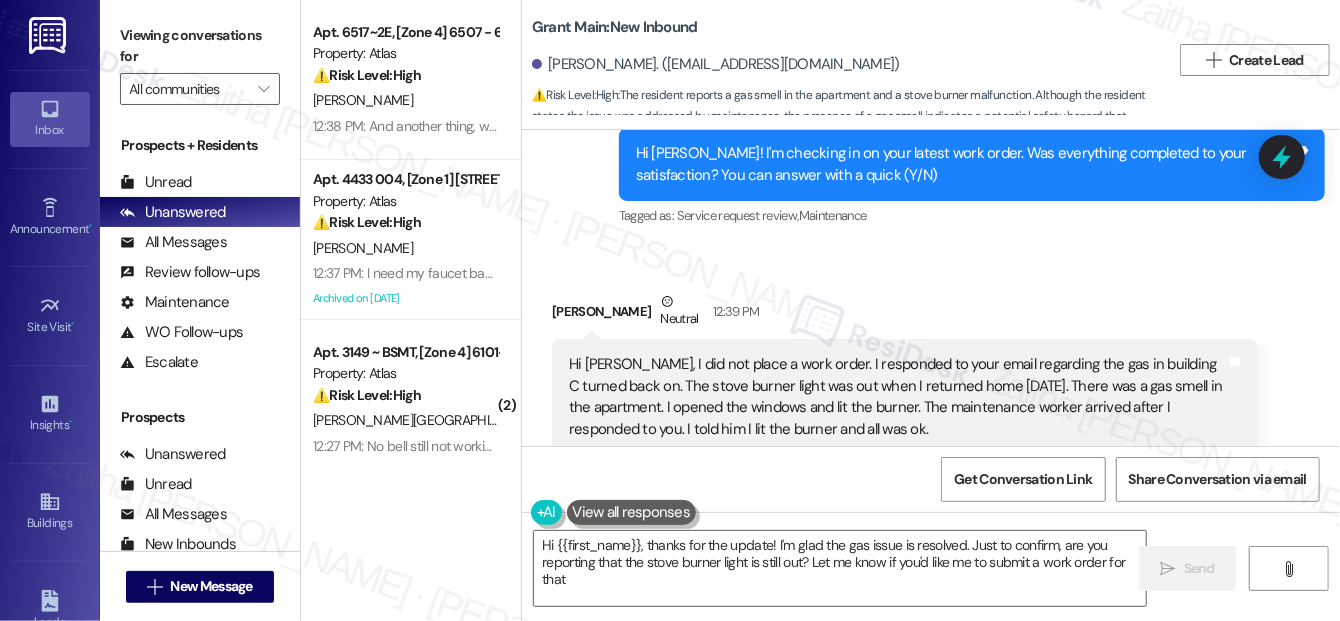 type on "Hi {{first_name}}, thanks for the update! I'm glad the gas issue is resolved. Just to confirm, are you reporting that the stove burner light is still out? Let me know if you'd like me to submit a work order for that!" 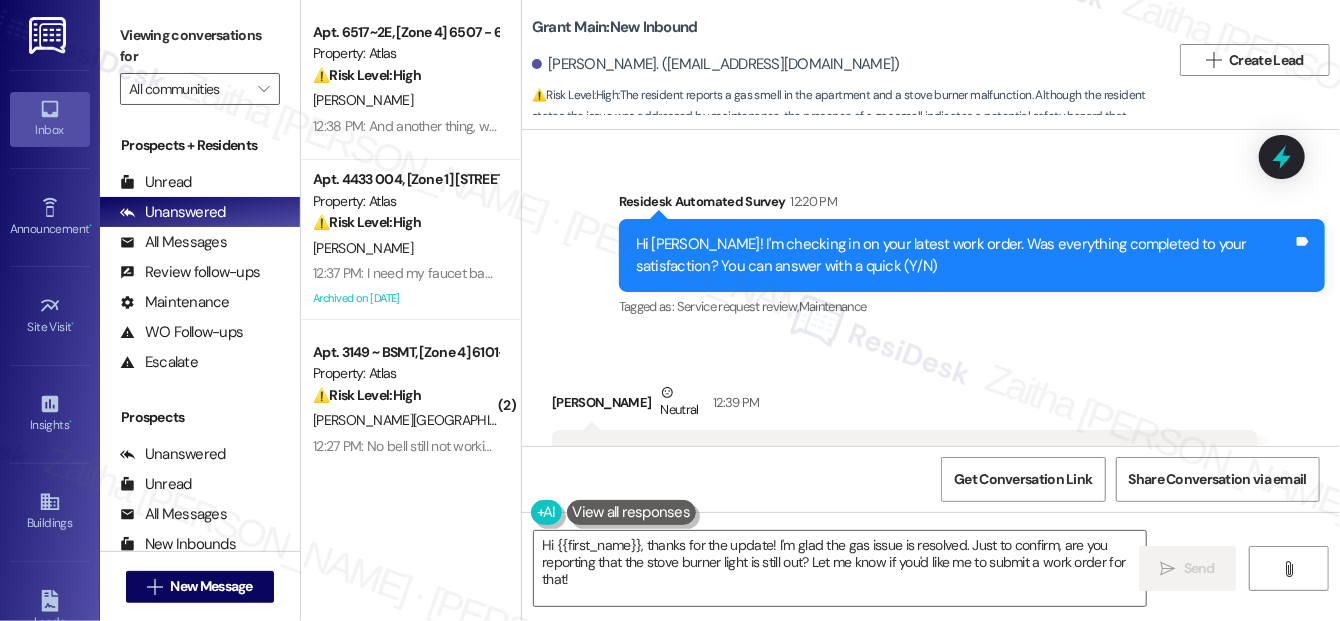 scroll, scrollTop: 2669, scrollLeft: 0, axis: vertical 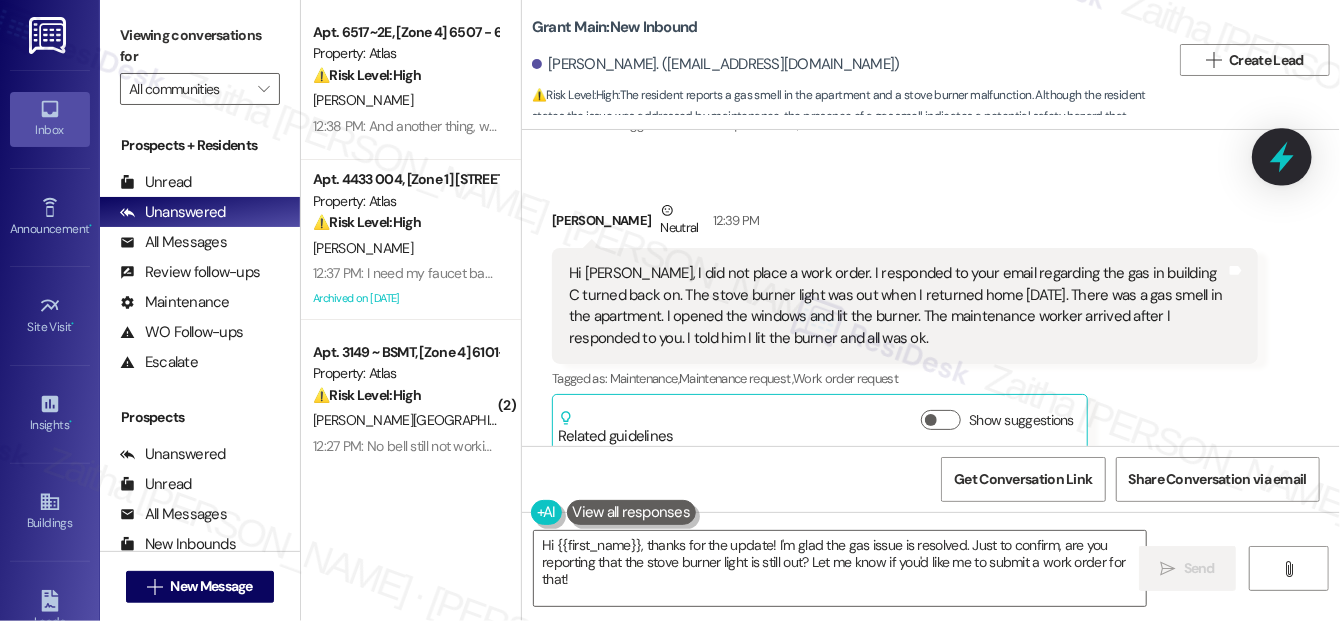 click 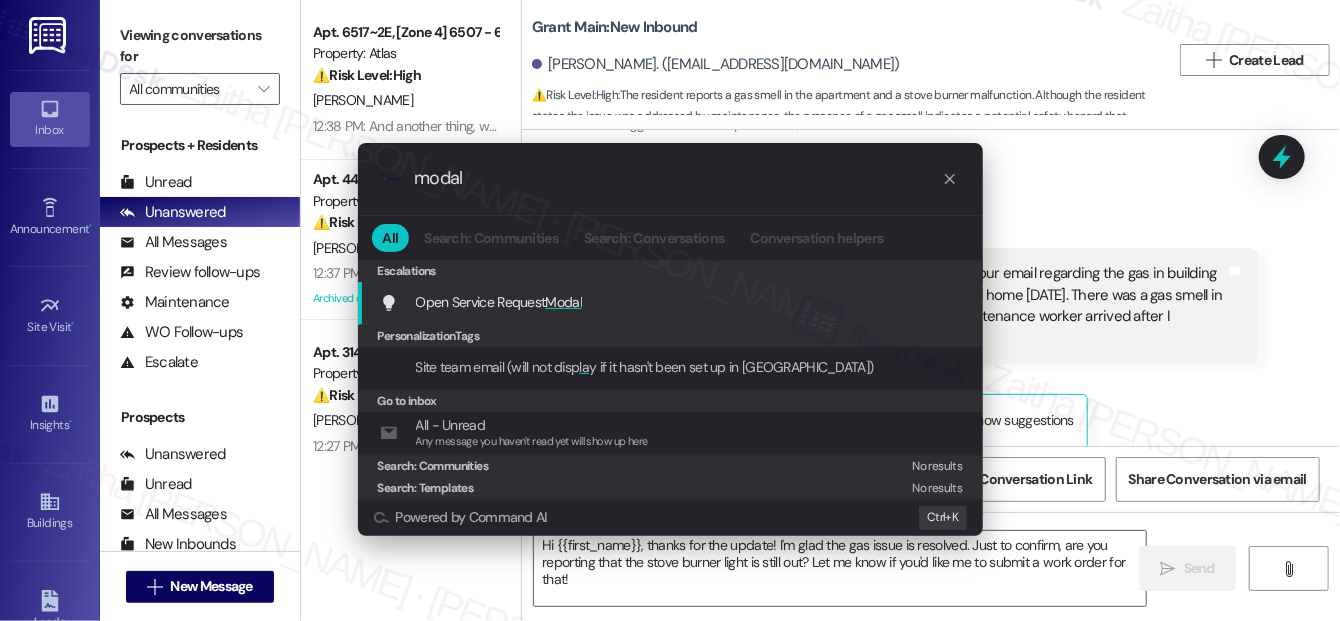 type on "modal" 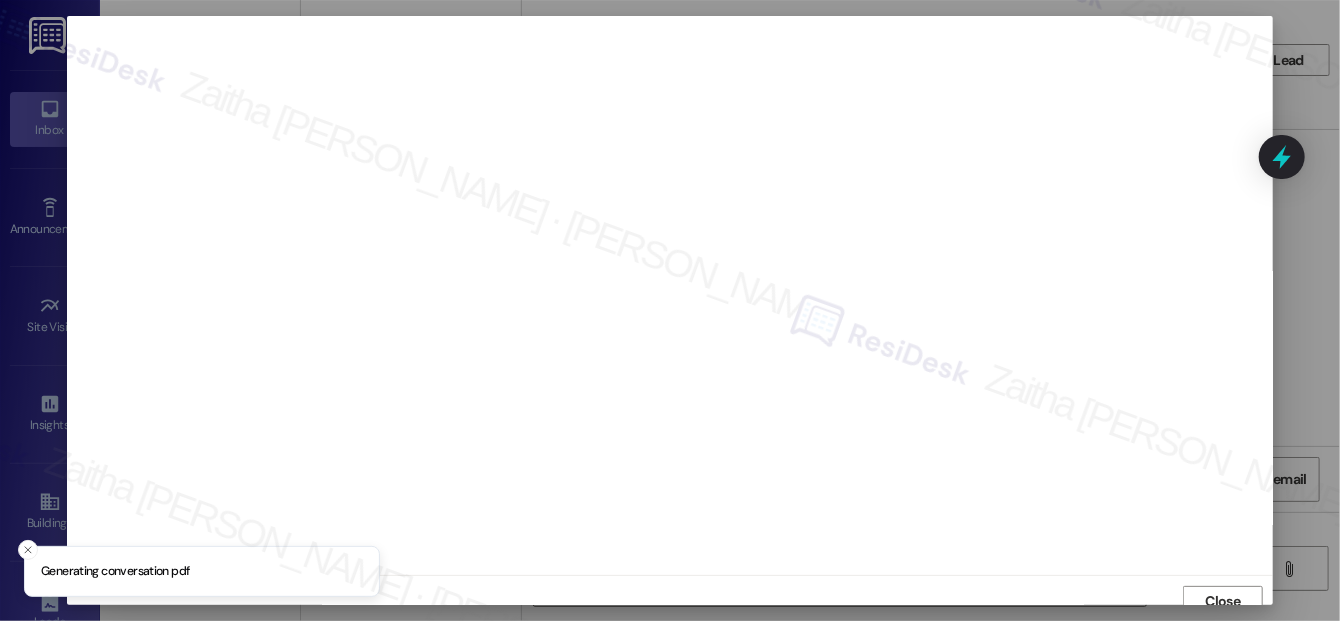 scroll, scrollTop: 12, scrollLeft: 0, axis: vertical 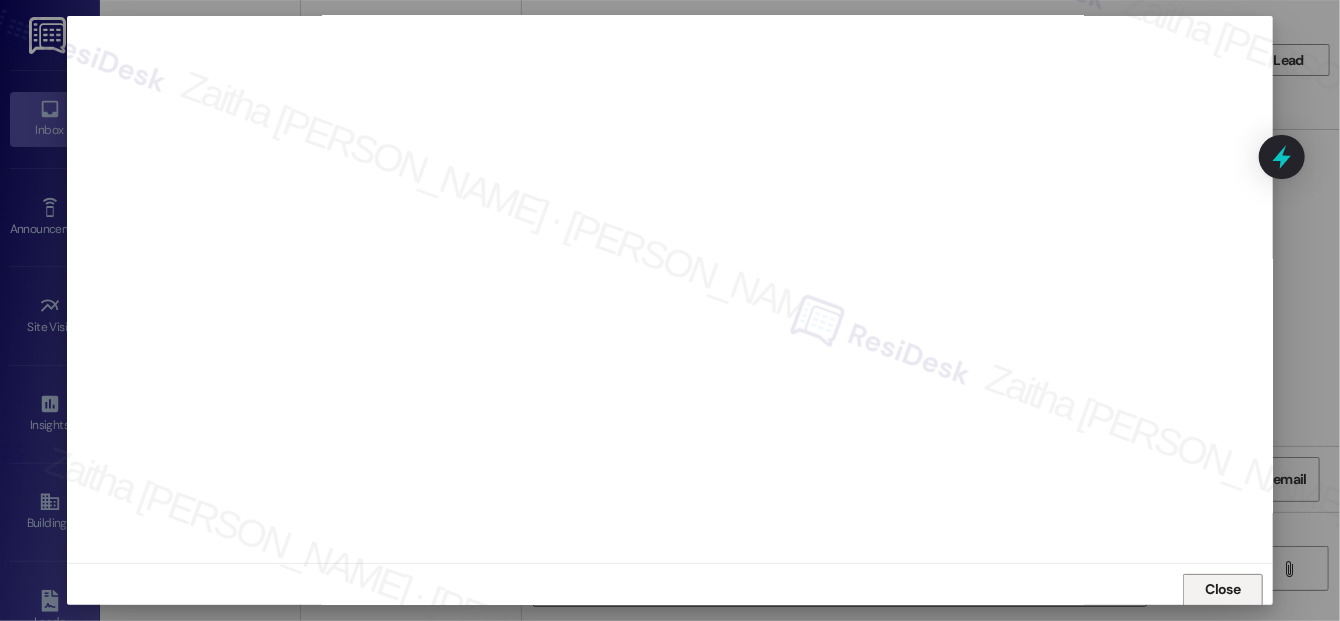 click on "Close" at bounding box center (1223, 589) 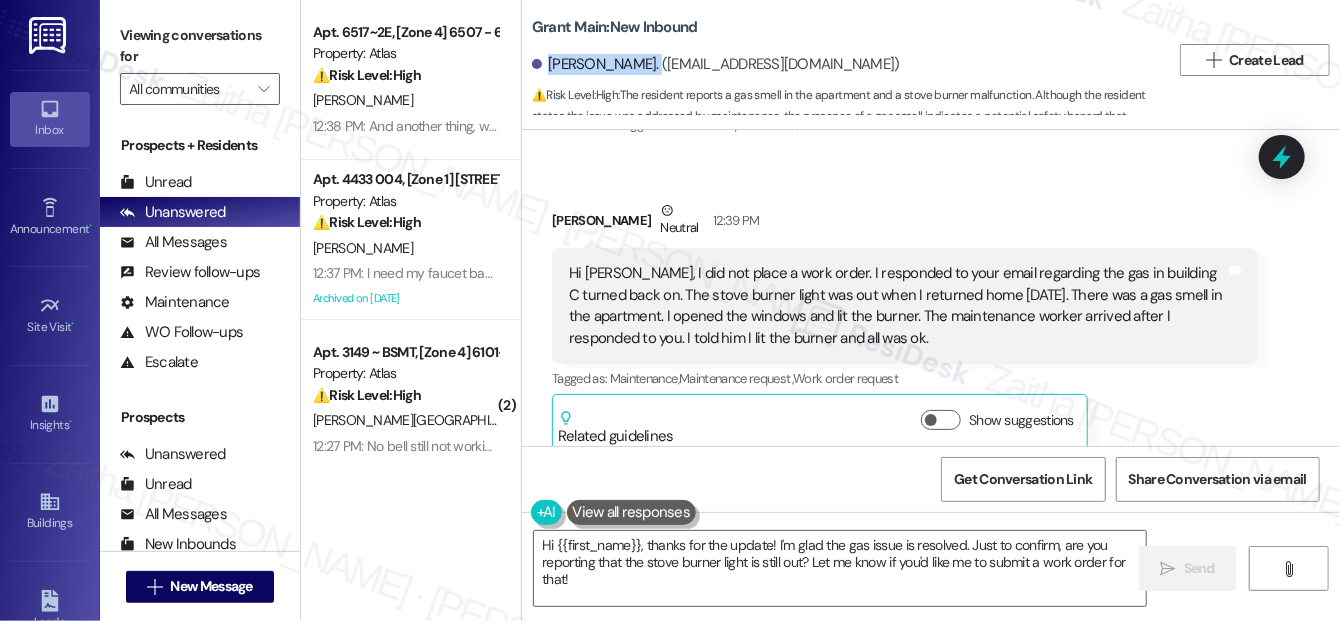 drag, startPoint x: 546, startPoint y: 62, endPoint x: 644, endPoint y: 70, distance: 98.32599 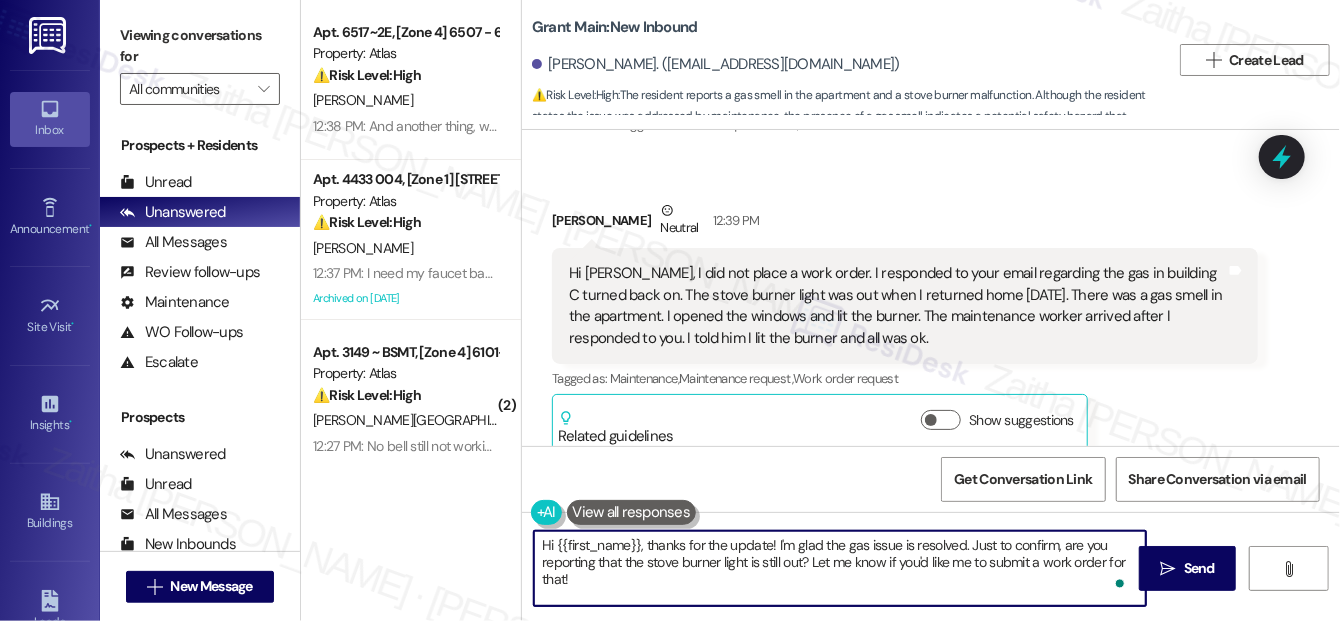 drag, startPoint x: 646, startPoint y: 542, endPoint x: 543, endPoint y: 535, distance: 103.23759 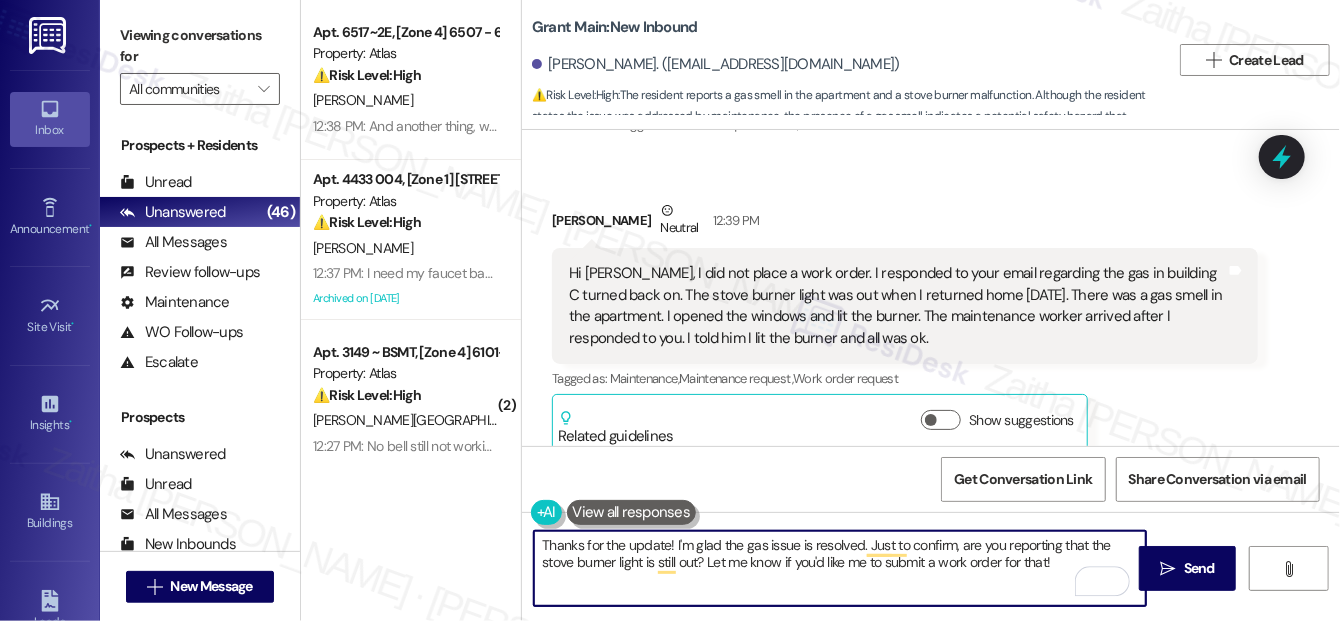 click on "[PERSON_NAME]   Neutral 12:39 PM" at bounding box center [905, 224] 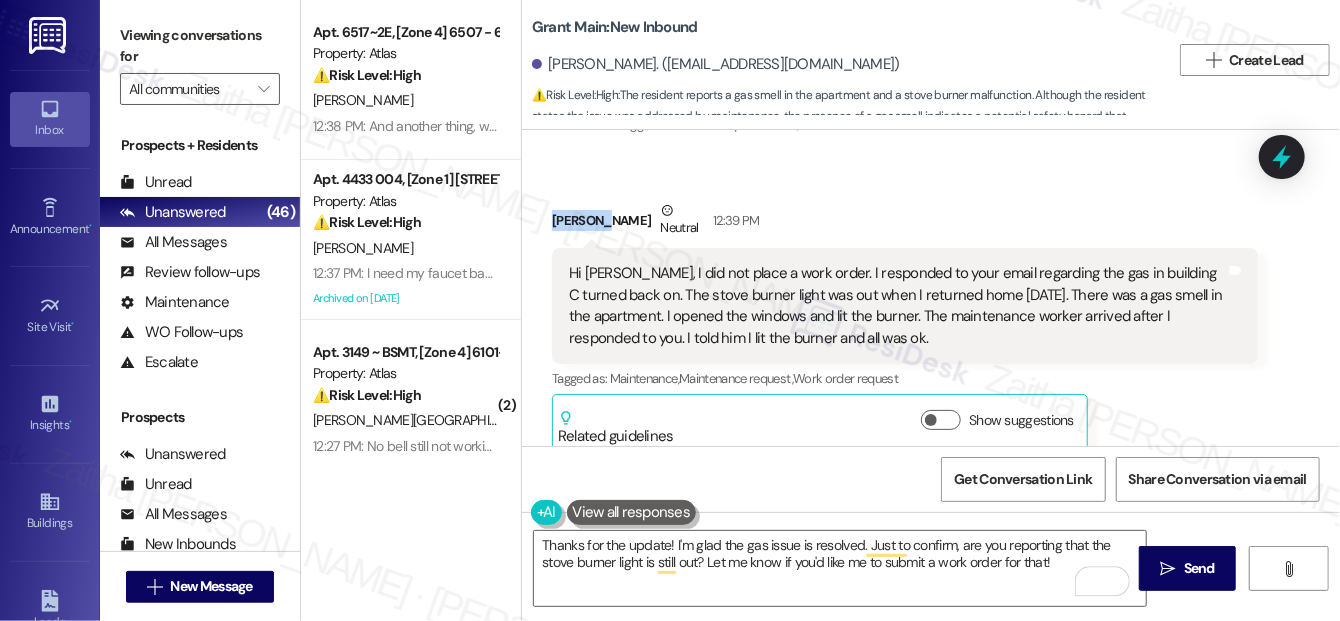 click on "[PERSON_NAME]   Neutral 12:39 PM" at bounding box center (905, 224) 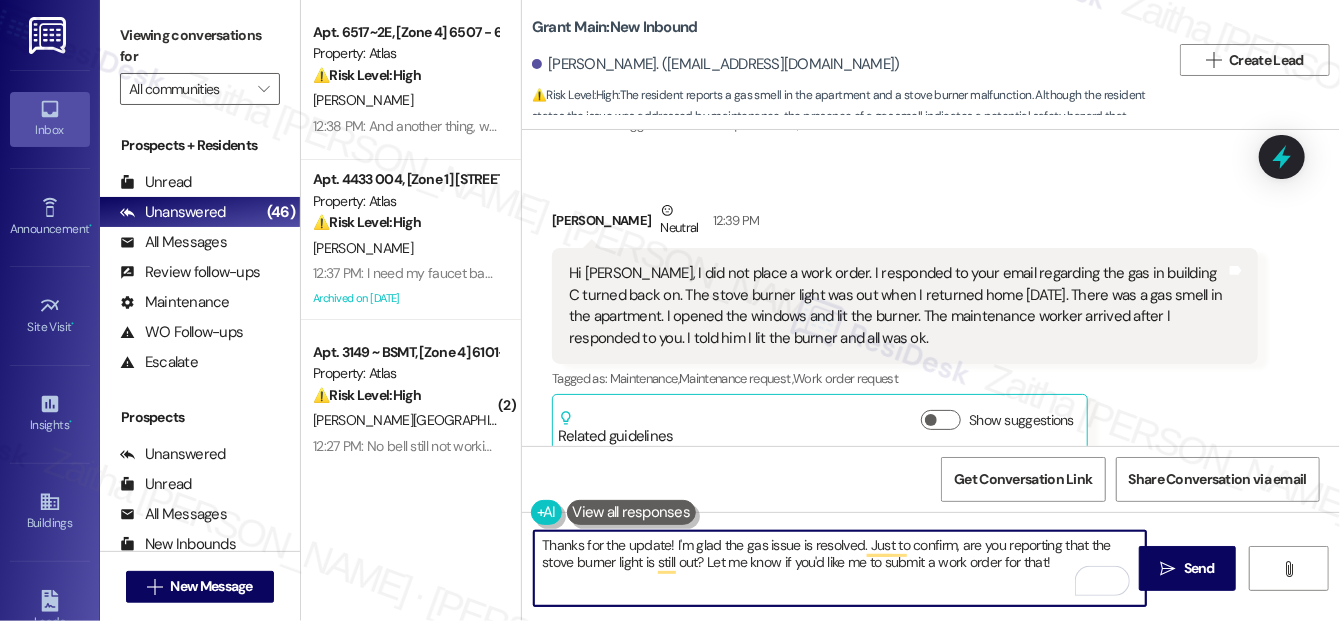 click on "Thanks for the update! I'm glad the gas issue is resolved. Just to confirm, are you reporting that the stove burner light is still out? Let me know if you'd like me to submit a work order for that!" at bounding box center (840, 568) 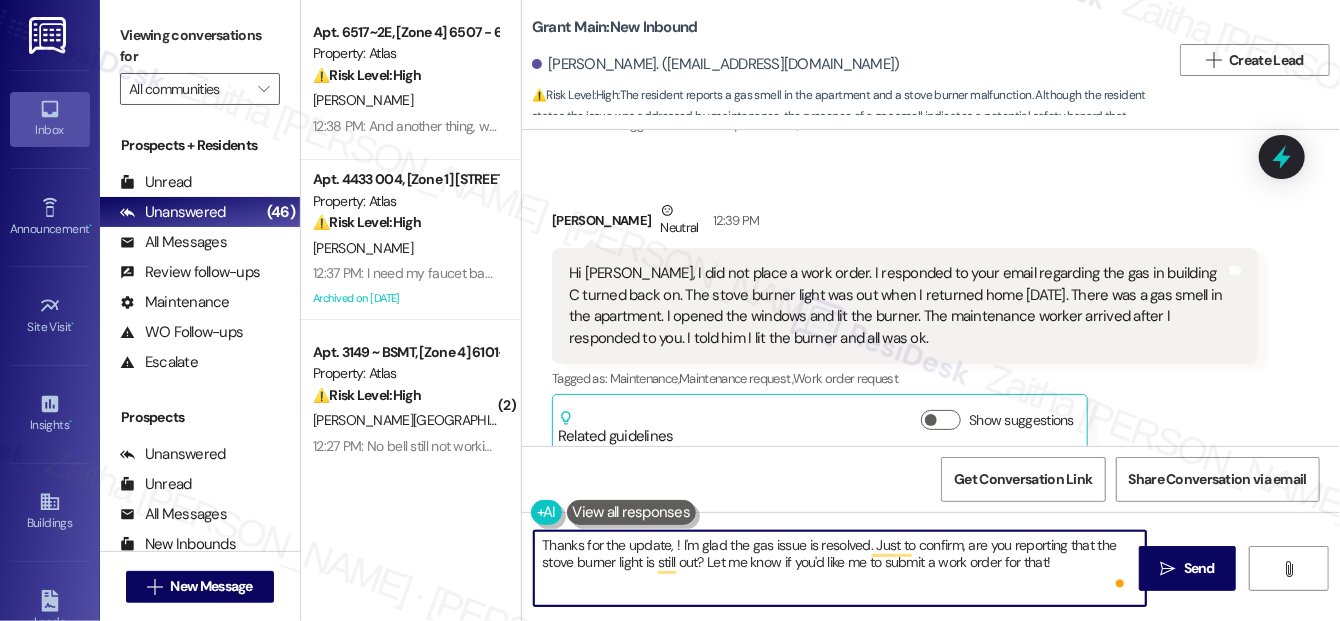 paste on "[PERSON_NAME]" 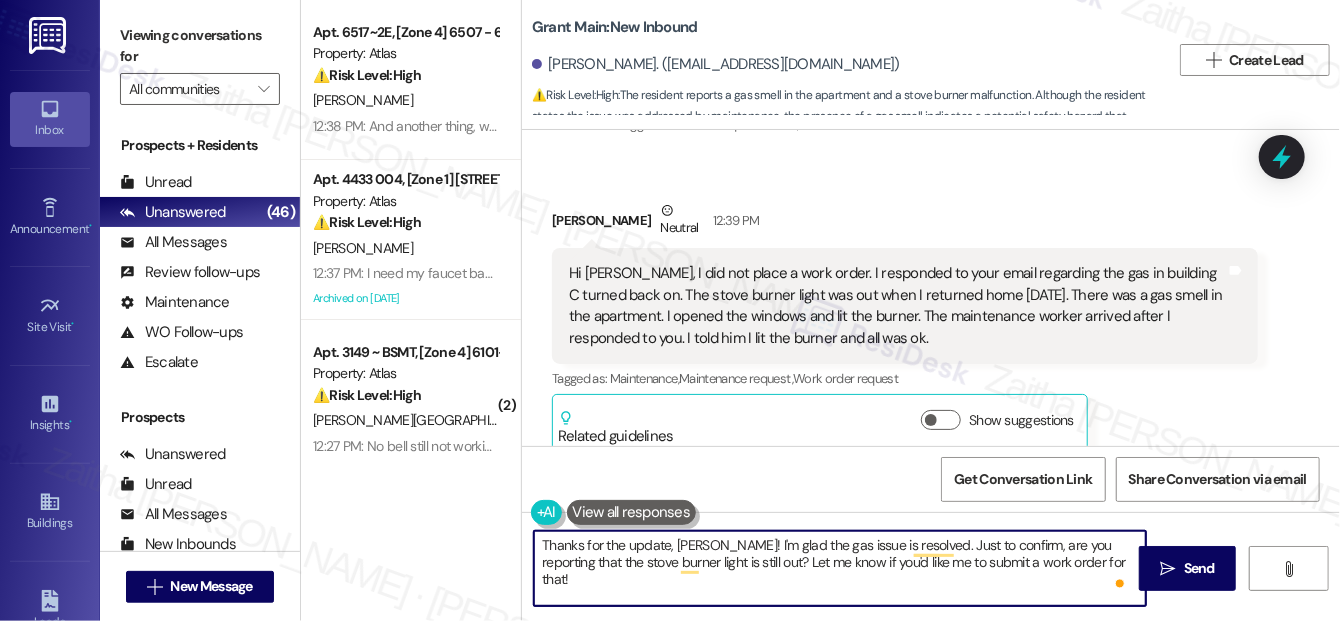type on "Thanks for the update, [PERSON_NAME]! I'm glad the gas issue is resolved. Just to confirm, are you reporting that the stove burner light is still out? Let me know if you'd like me to submit a work order for that!" 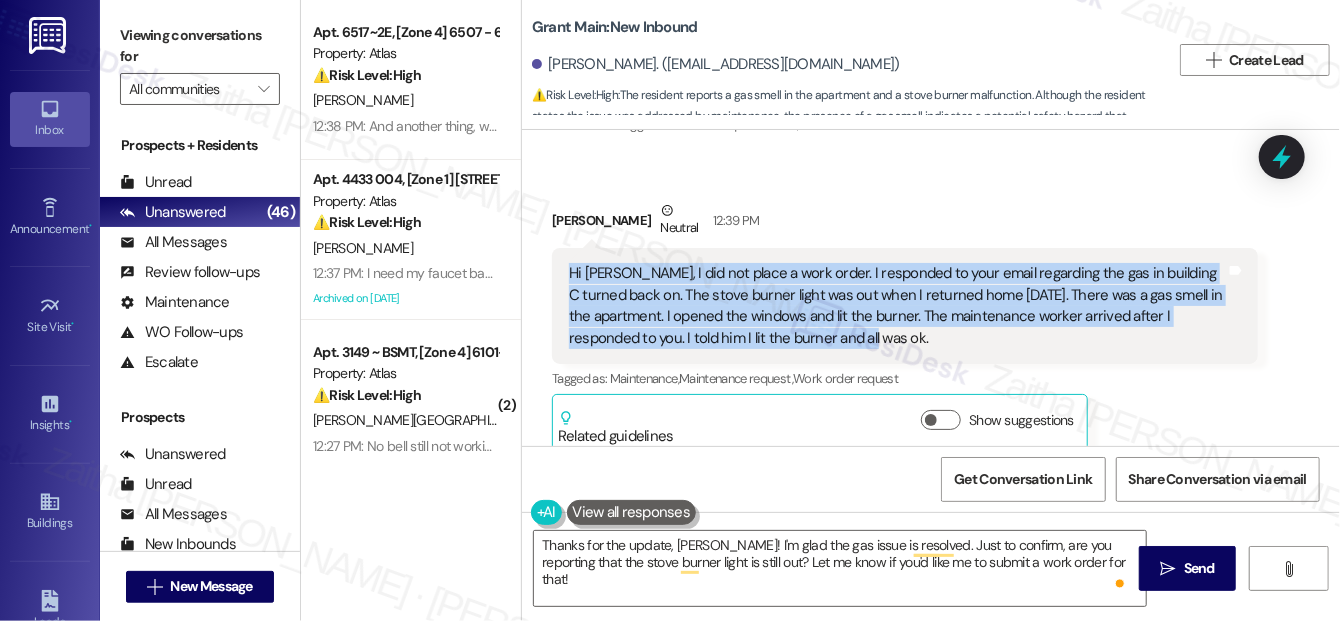 drag, startPoint x: 563, startPoint y: 244, endPoint x: 886, endPoint y: 314, distance: 330.4981 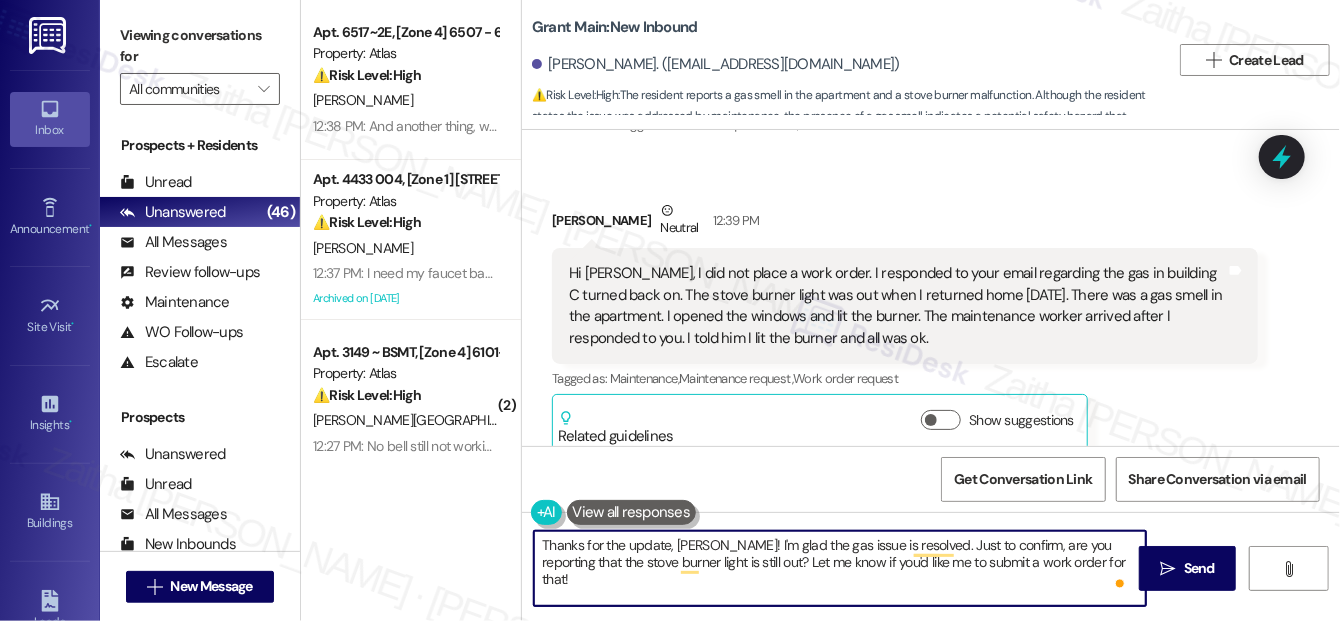 click on "Thanks for the update, [PERSON_NAME]! I'm glad the gas issue is resolved. Just to confirm, are you reporting that the stove burner light is still out? Let me know if you'd like me to submit a work order for that!" at bounding box center [840, 568] 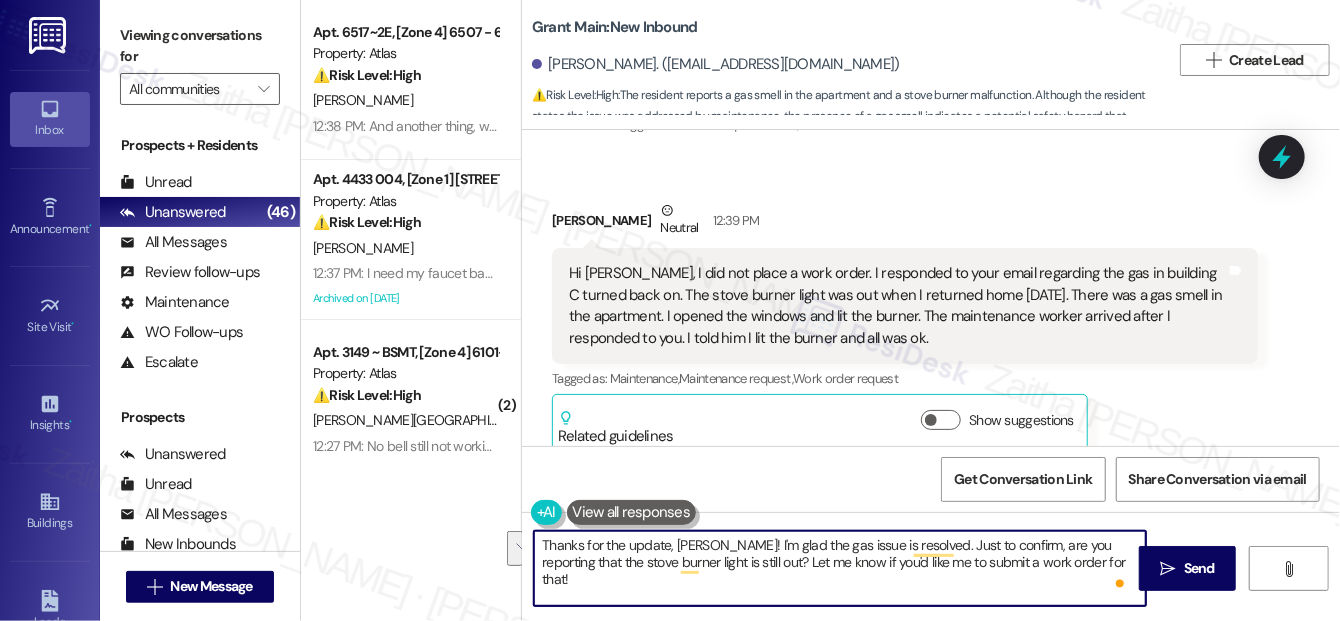 drag, startPoint x: 542, startPoint y: 543, endPoint x: 1116, endPoint y: 570, distance: 574.63464 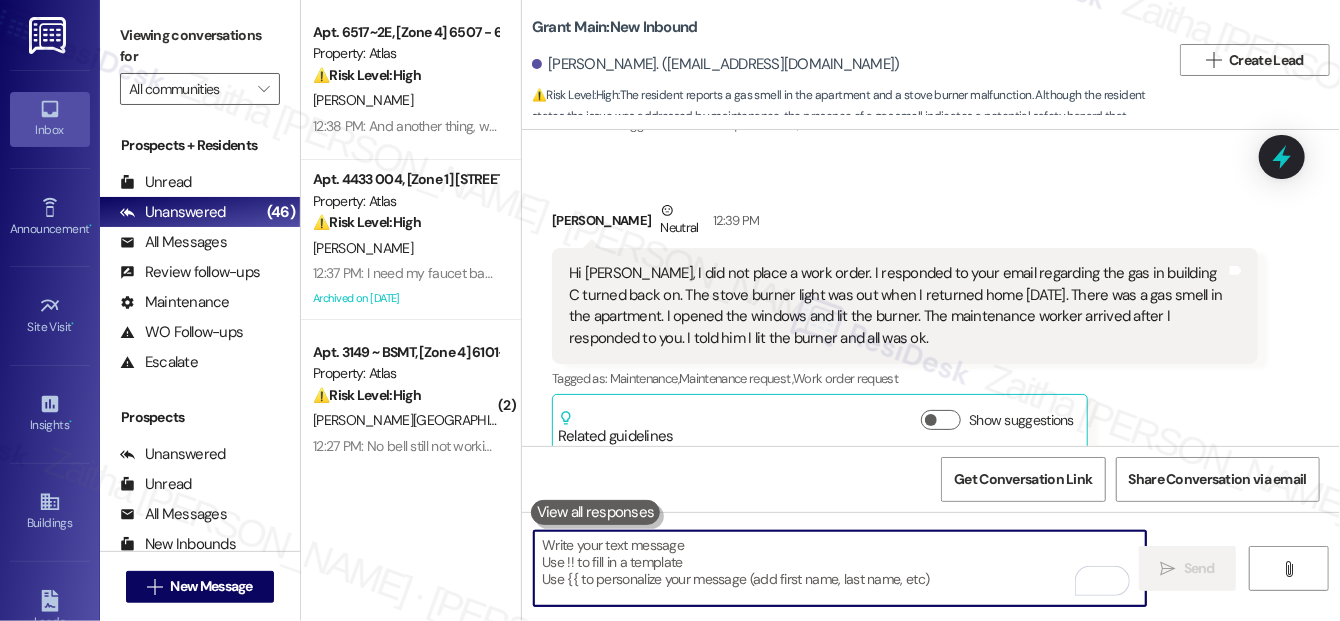 paste on "Thank you for the clarification. I appreciate you updating us about the situation. I’m glad to hear everything is okay now and that you were able to address the burner safely. If anything changes or you notice the gas smell again, please don’t hesitate to reach out or submit a work order" 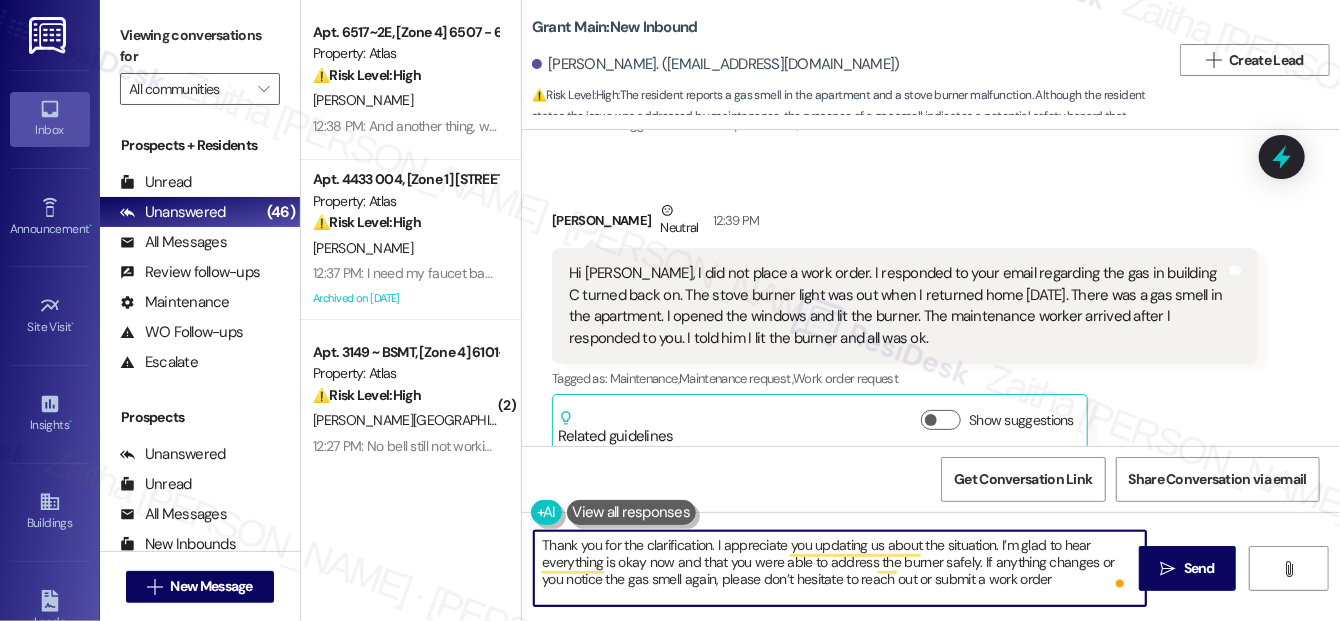 click on "[PERSON_NAME]   Neutral 12:39 PM" at bounding box center [905, 224] 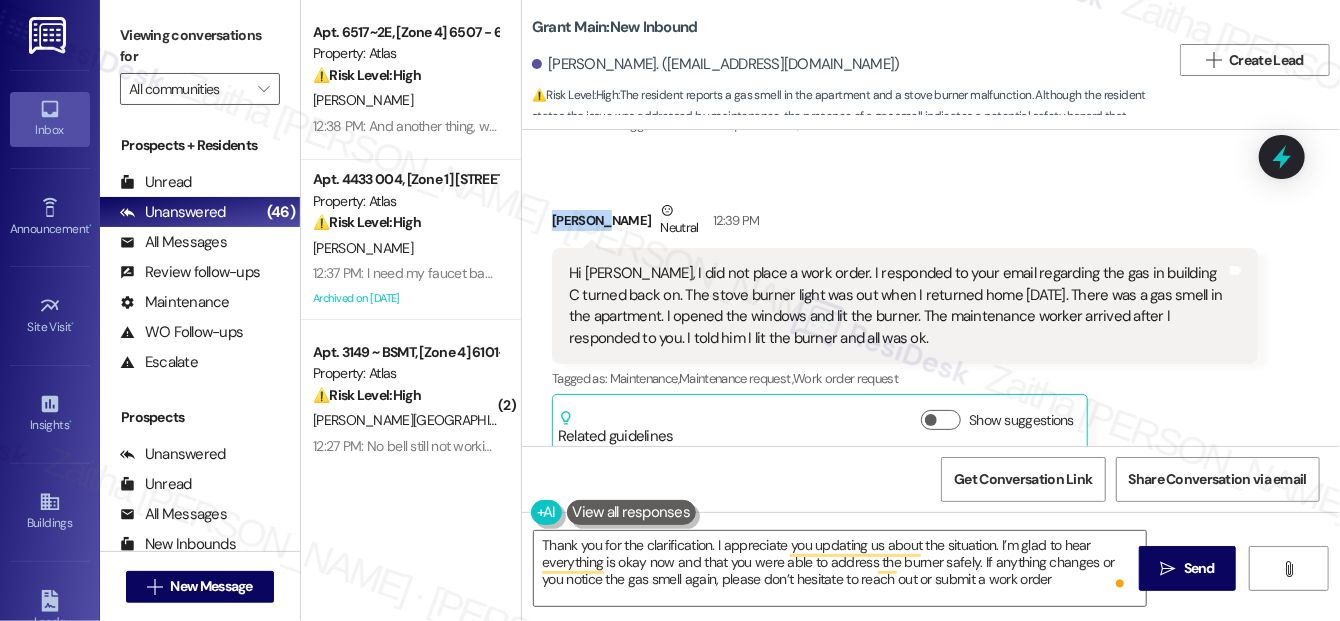 click on "[PERSON_NAME]   Neutral 12:39 PM" at bounding box center [905, 224] 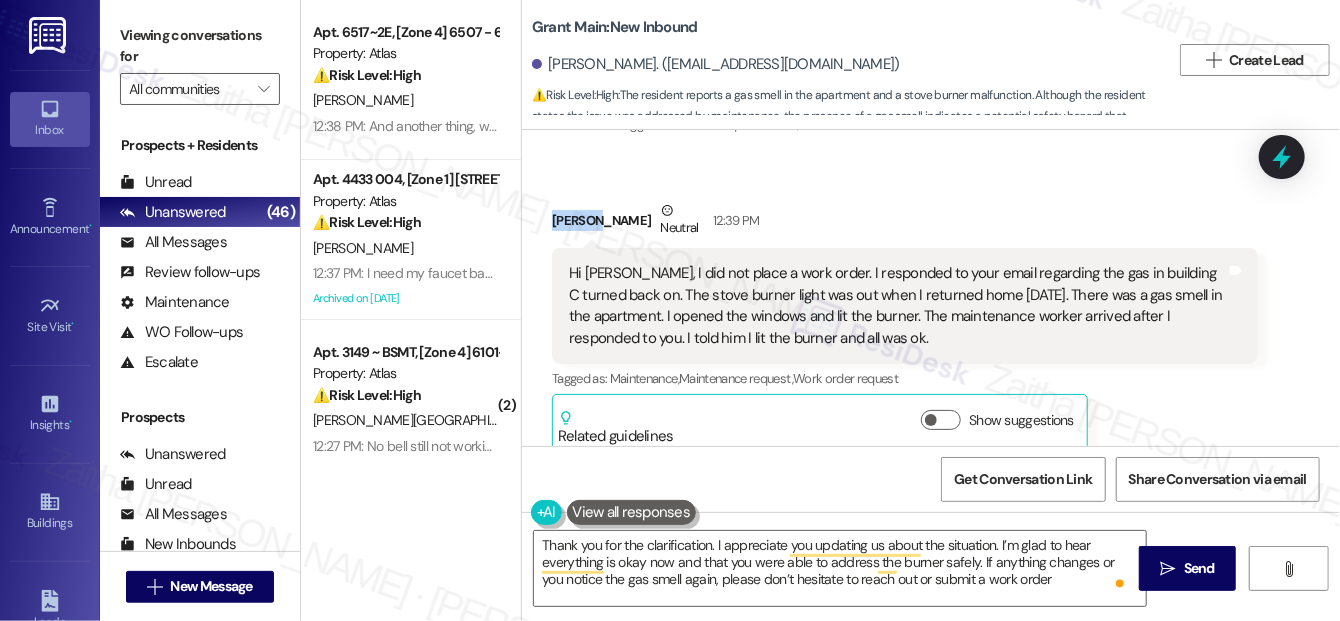copy on "[PERSON_NAME]" 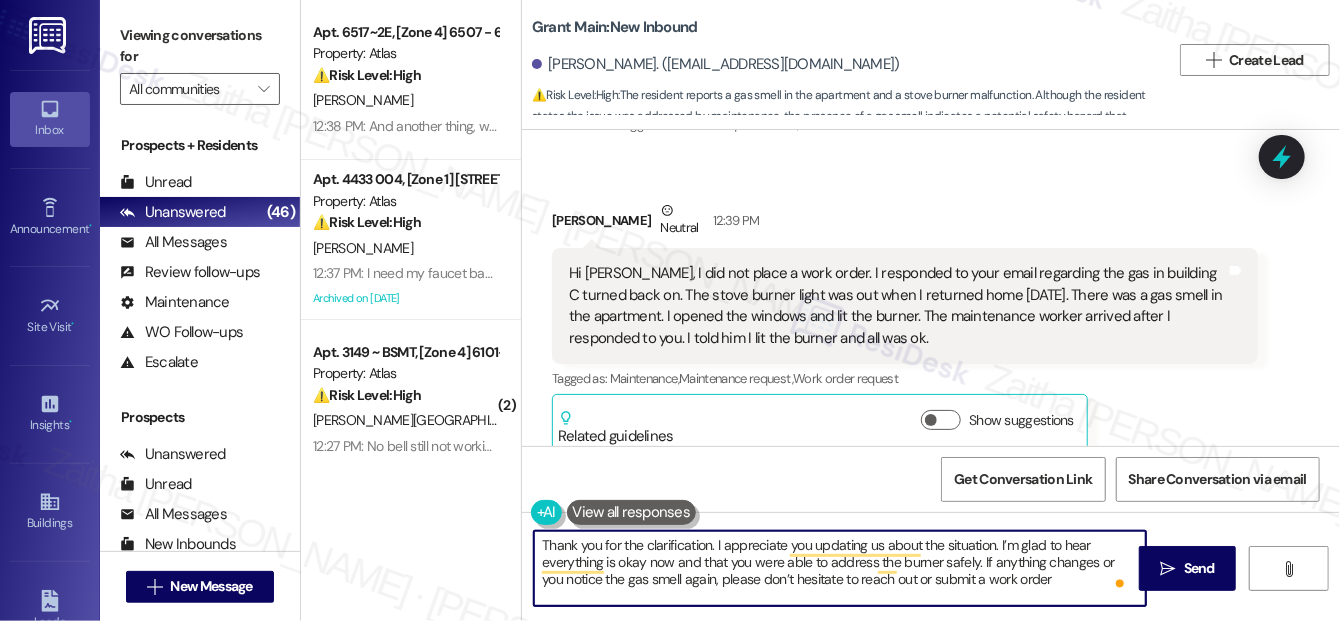 click on "Thank you for the clarification. I appreciate you updating us about the situation. I’m glad to hear everything is okay now and that you were able to address the burner safely. If anything changes or you notice the gas smell again, please don’t hesitate to reach out or submit a work order" at bounding box center (840, 568) 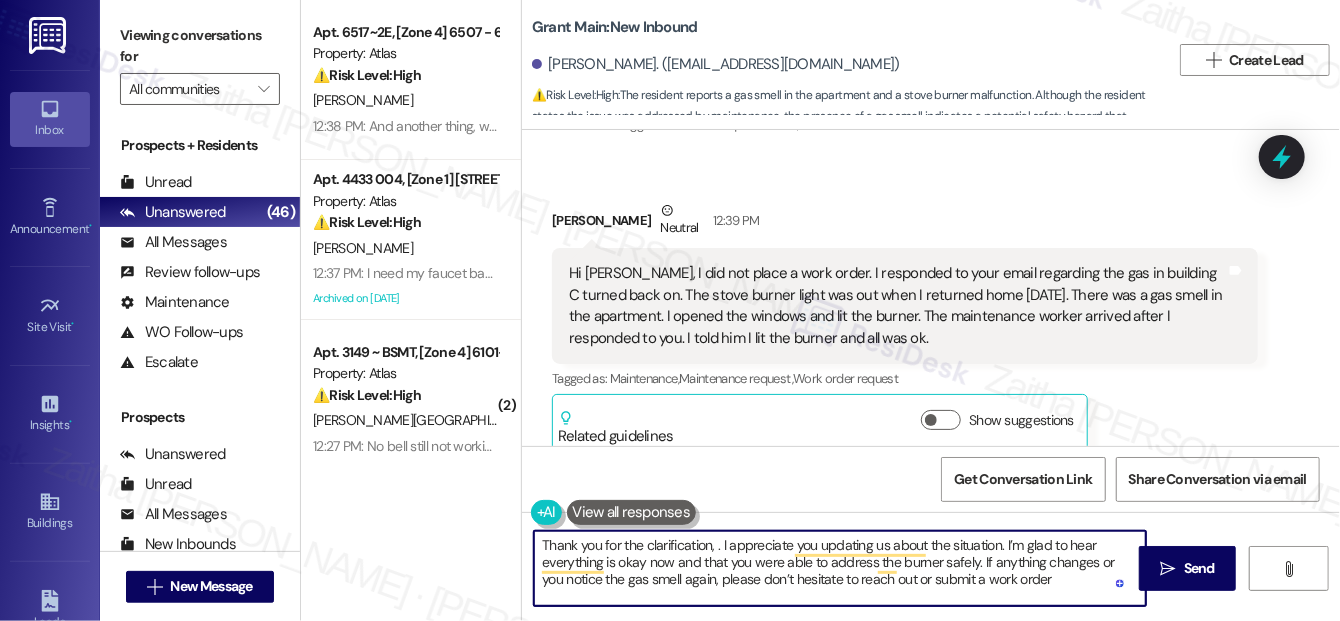 paste on "[PERSON_NAME]" 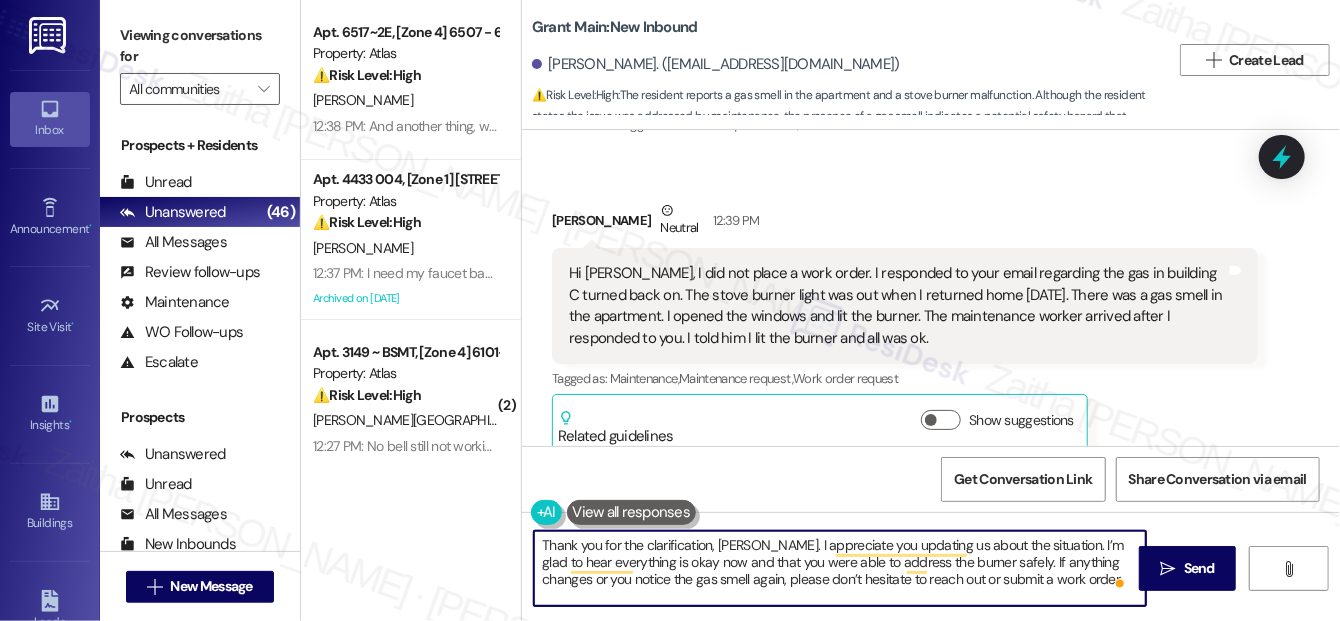 click on "Thank you for the clarification, [PERSON_NAME]. I appreciate you updating us about the situation. I’m glad to hear everything is okay now and that you were able to address the burner safely. If anything changes or you notice the gas smell again, please don’t hesitate to reach out or submit a work order" at bounding box center (840, 568) 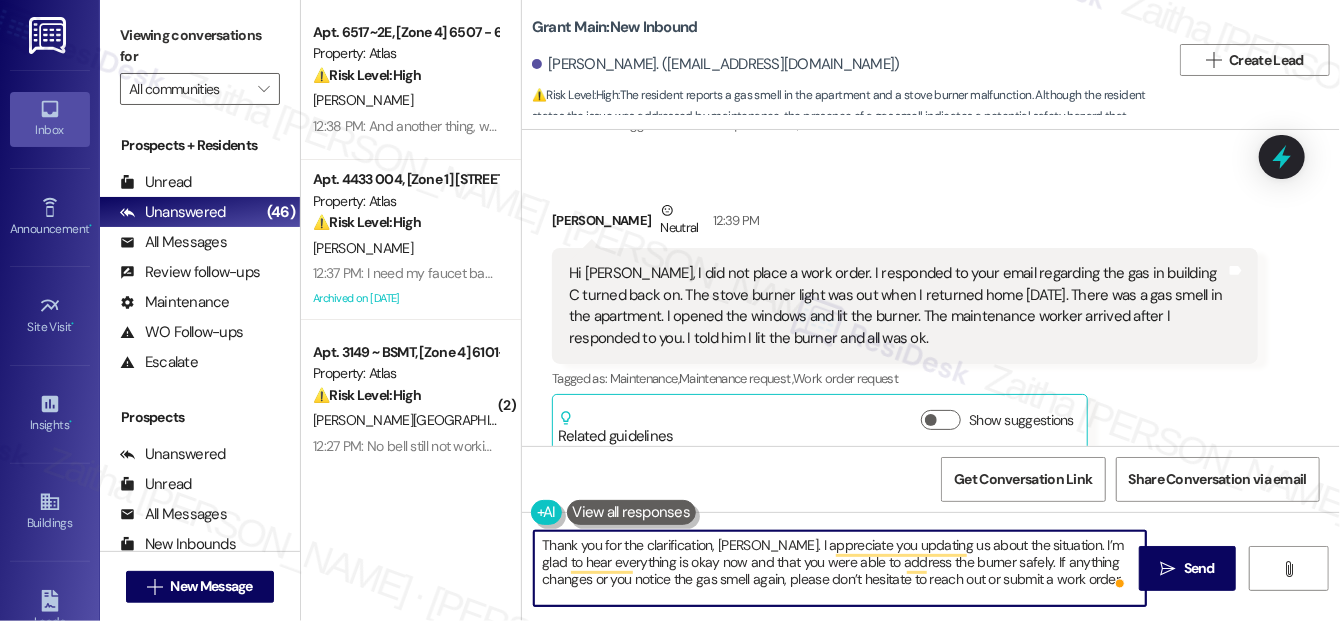 scroll, scrollTop: 0, scrollLeft: 0, axis: both 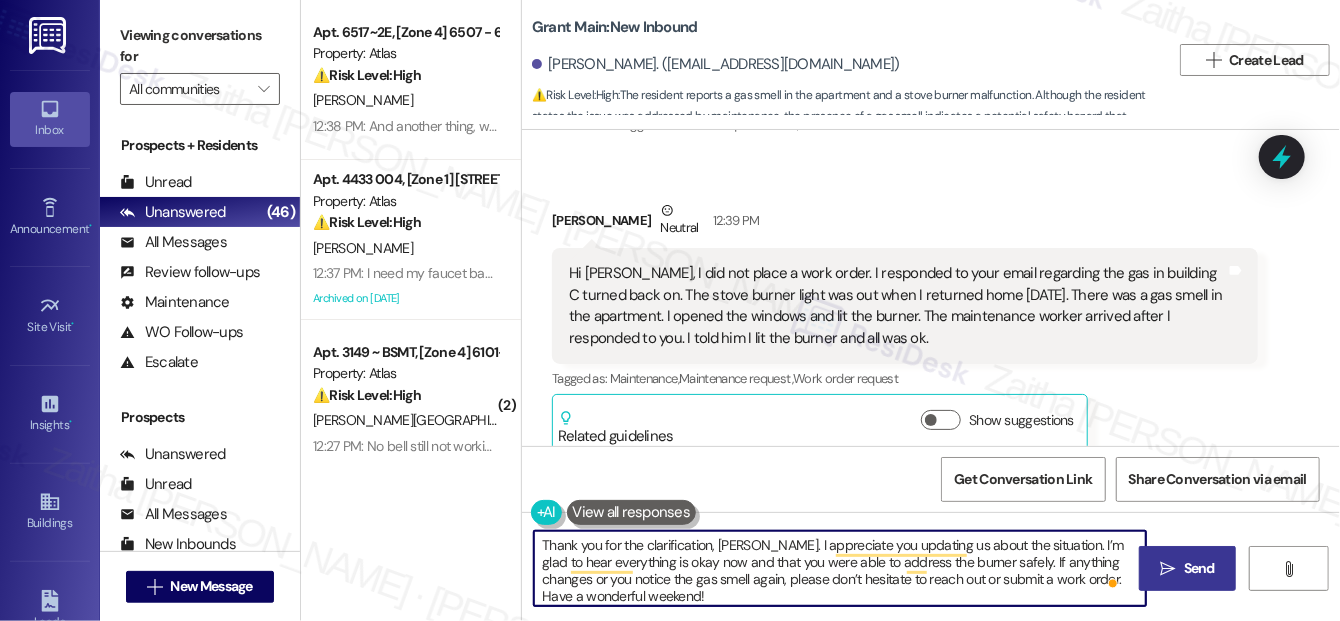type on "Thank you for the clarification, [PERSON_NAME]. I appreciate you updating us about the situation. I’m glad to hear everything is okay now and that you were able to address the burner safely. If anything changes or you notice the gas smell again, please don’t hesitate to reach out or submit a work order. Have a wonderful weekend!" 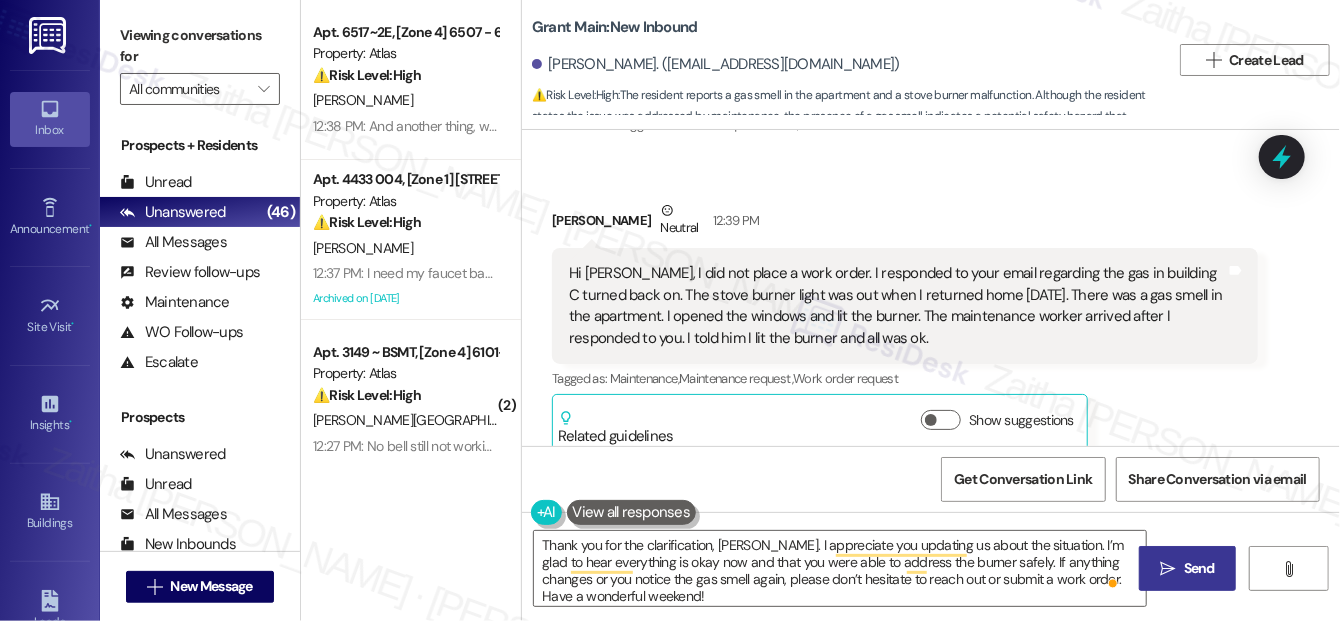 click on "Send" at bounding box center (1199, 568) 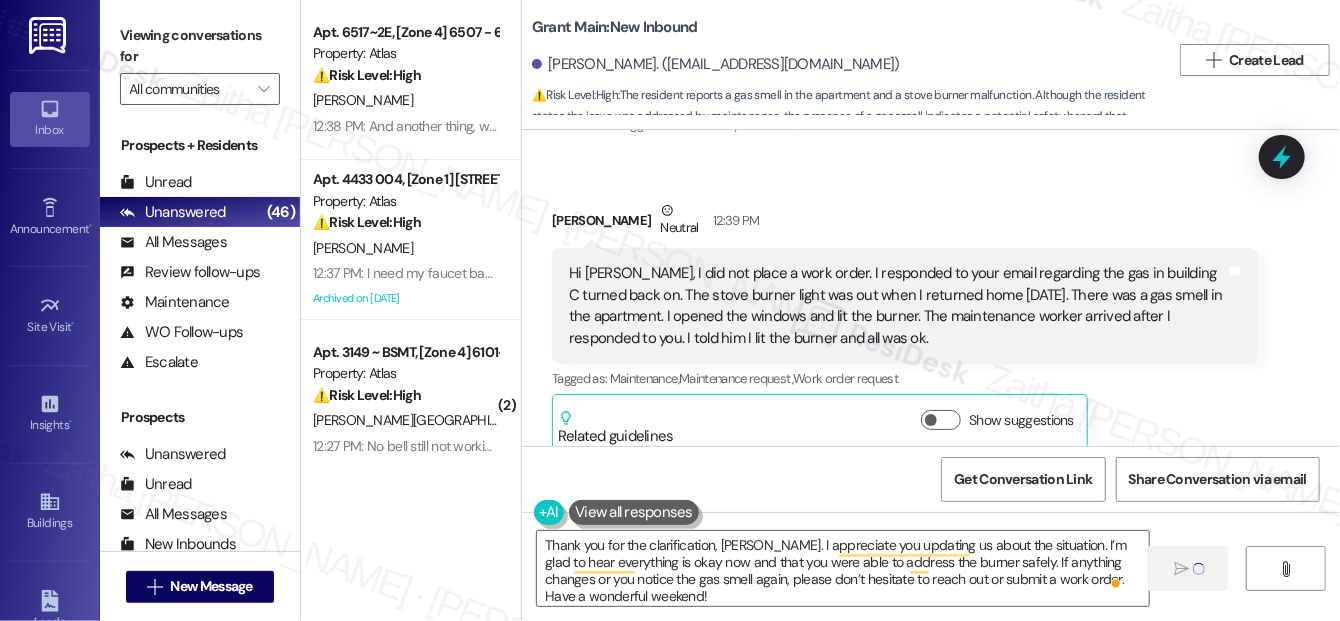 type 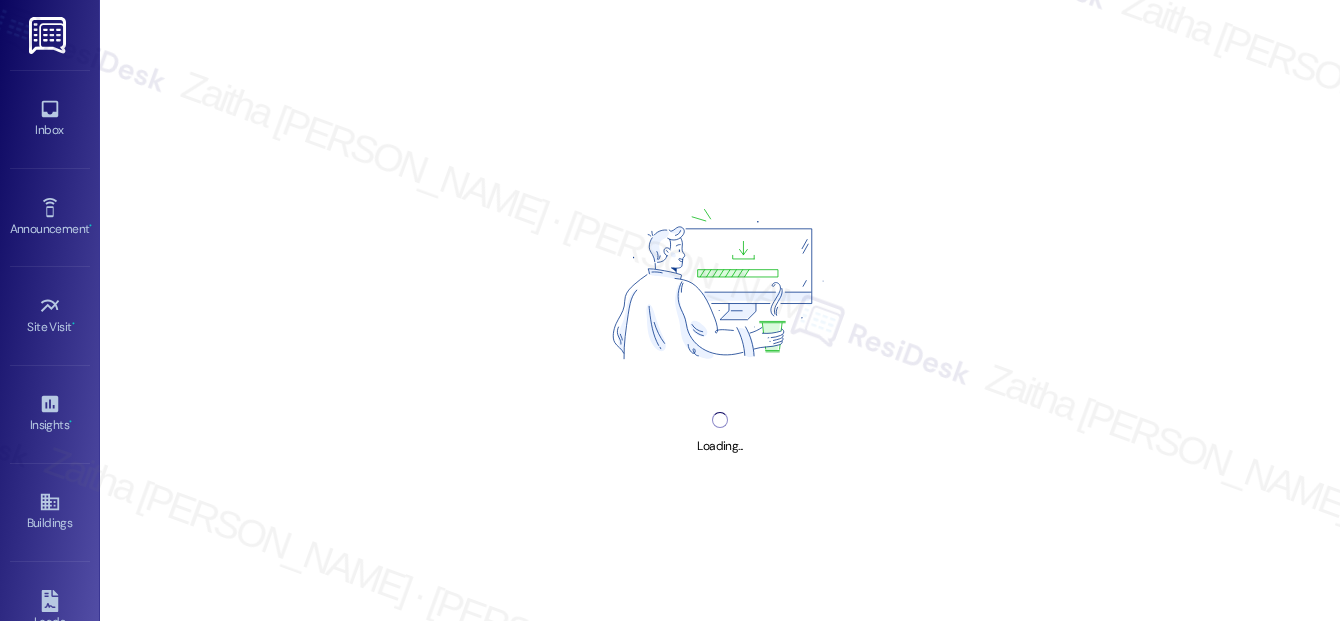 scroll, scrollTop: 0, scrollLeft: 0, axis: both 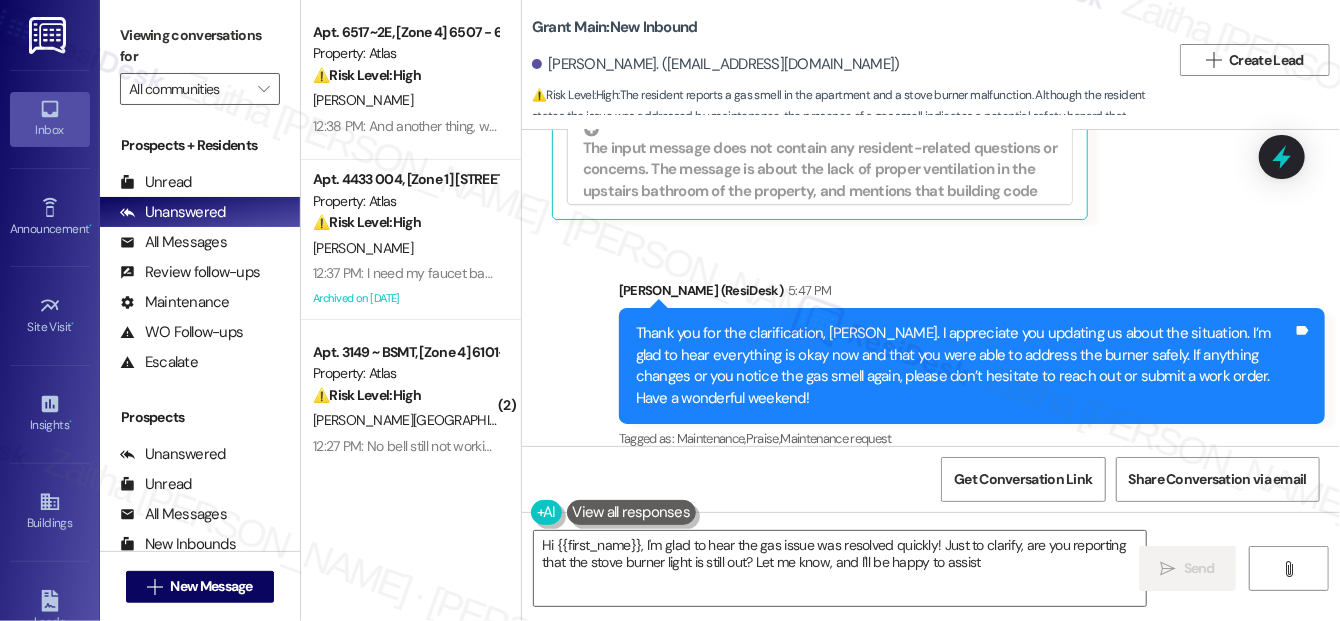 type on "Hi {{first_name}}, I'm glad to hear the gas issue was resolved quickly! Just to clarify, are you reporting that the stove burner light is still out? Let me know, and I'll be happy to assist!" 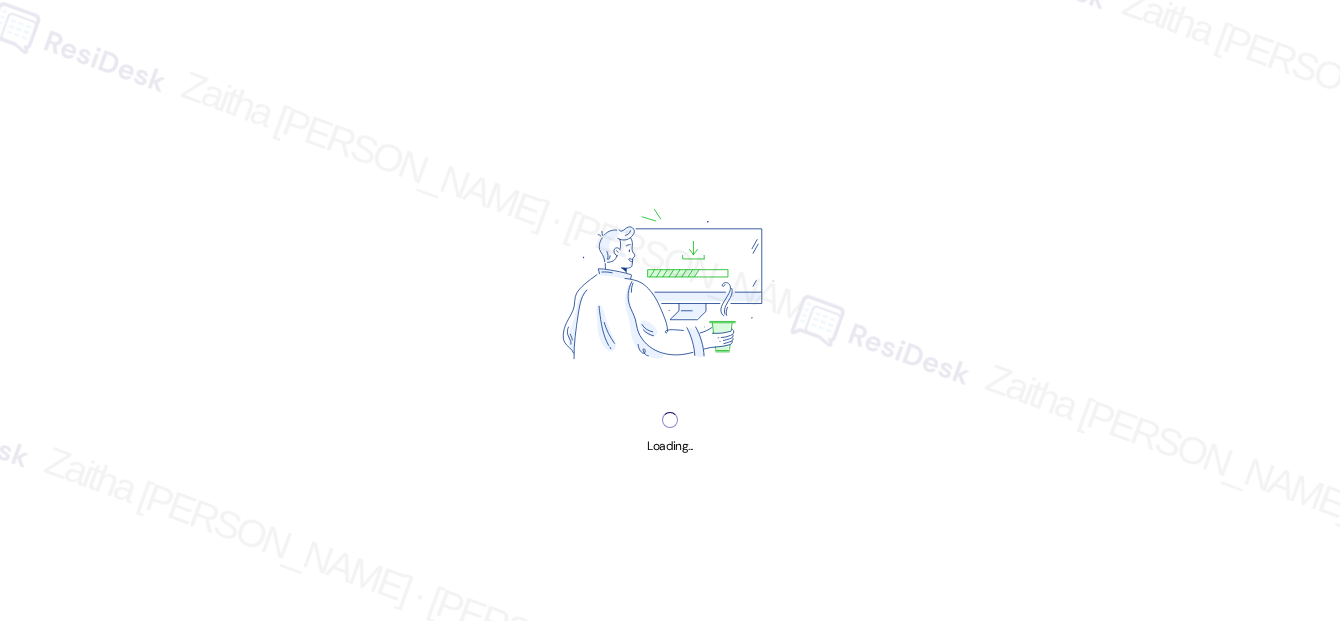 scroll, scrollTop: 0, scrollLeft: 0, axis: both 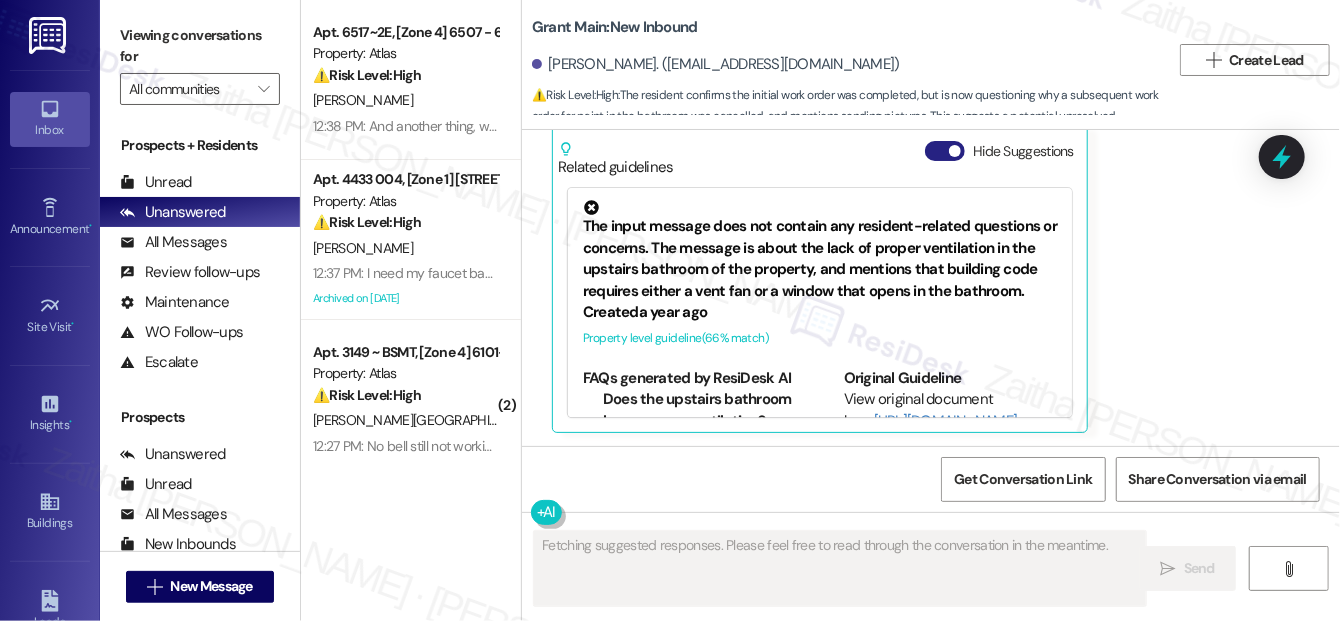 click on "Hide Suggestions" at bounding box center (945, 151) 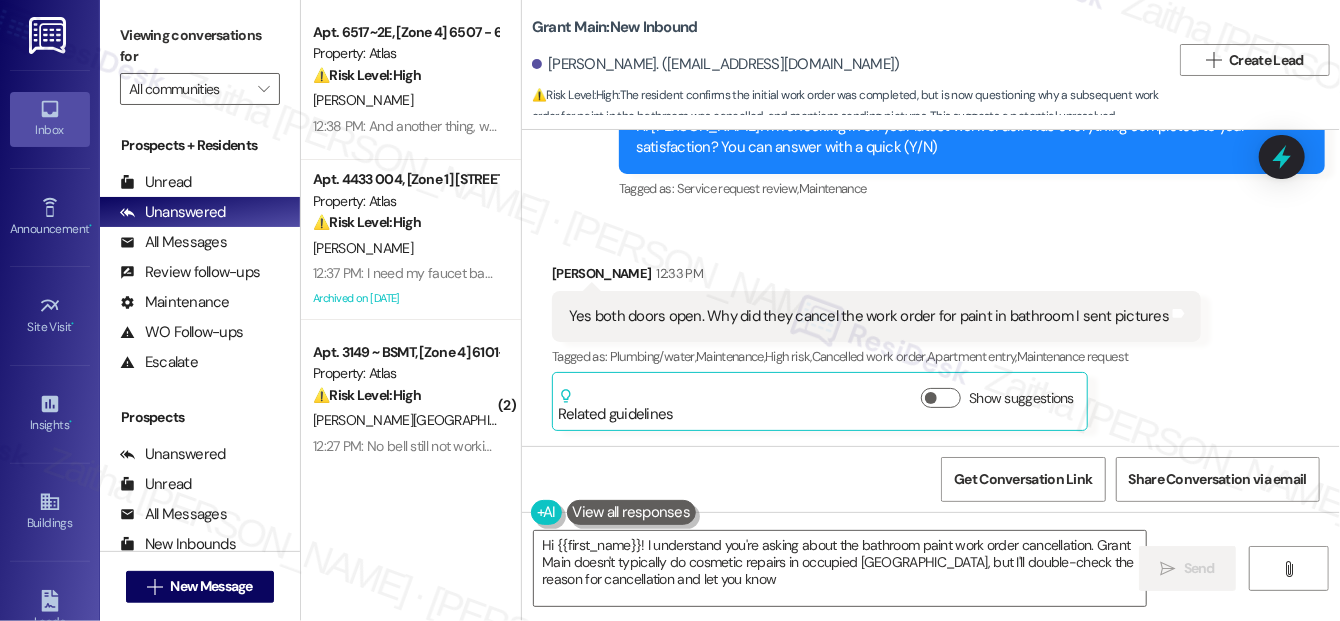 type on "Hi {{first_name}}! I understand you're asking about the bathroom paint work order cancellation. Grant Main doesn't typically do cosmetic repairs in occupied [GEOGRAPHIC_DATA], but I'll double-check the reason for cancellation and let you know!" 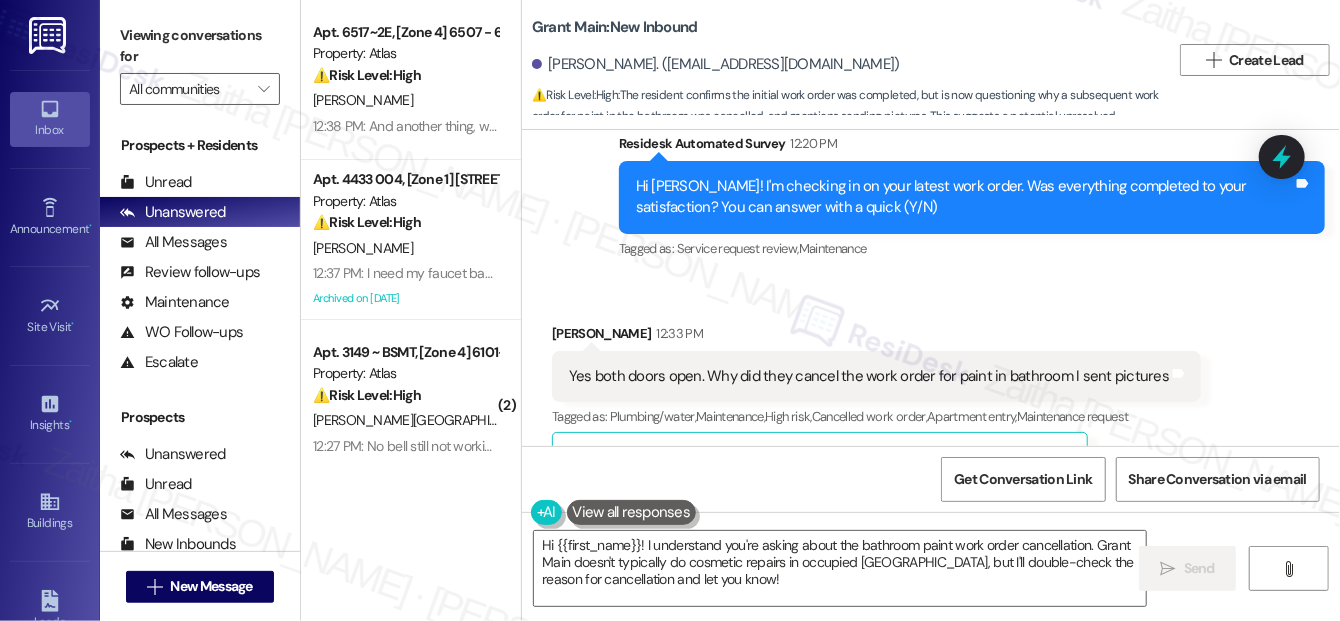 scroll, scrollTop: 2139, scrollLeft: 0, axis: vertical 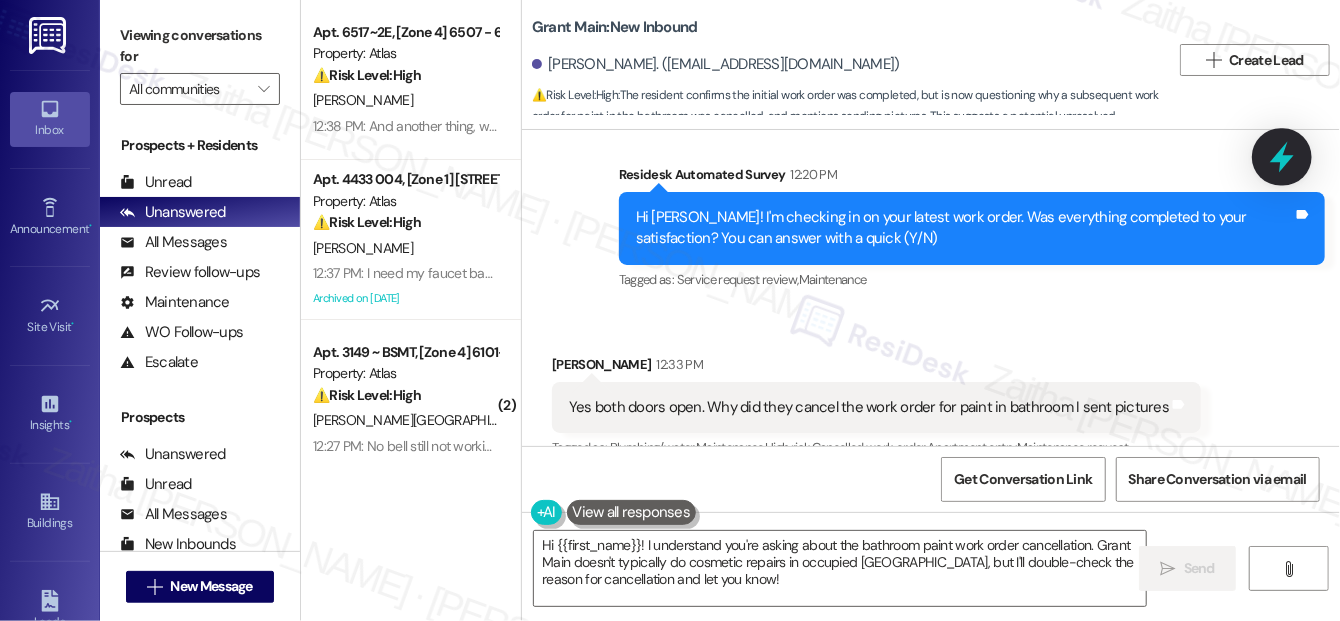 click 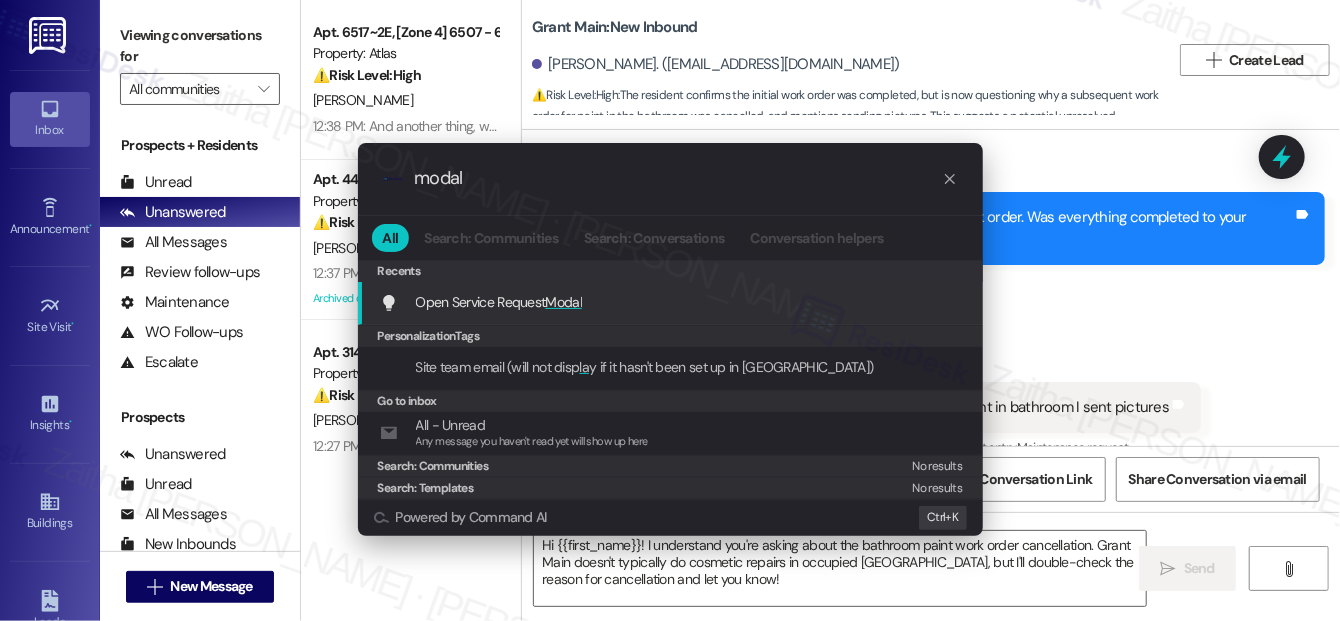 type on "modal" 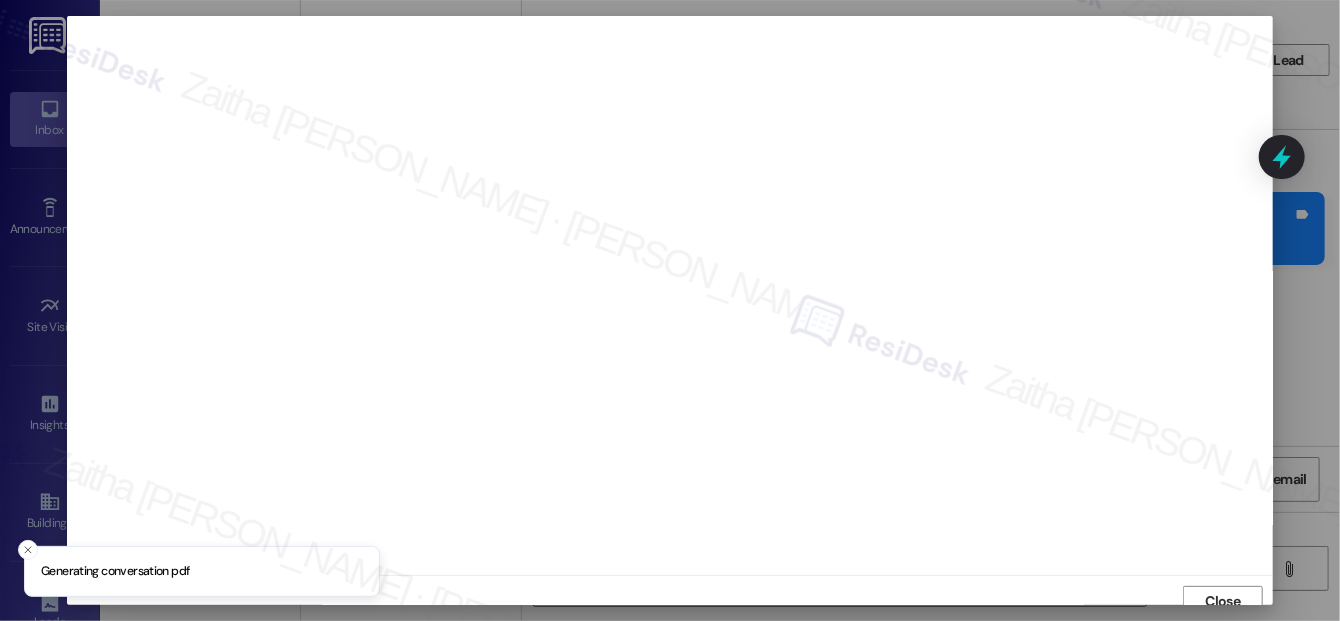 scroll, scrollTop: 12, scrollLeft: 0, axis: vertical 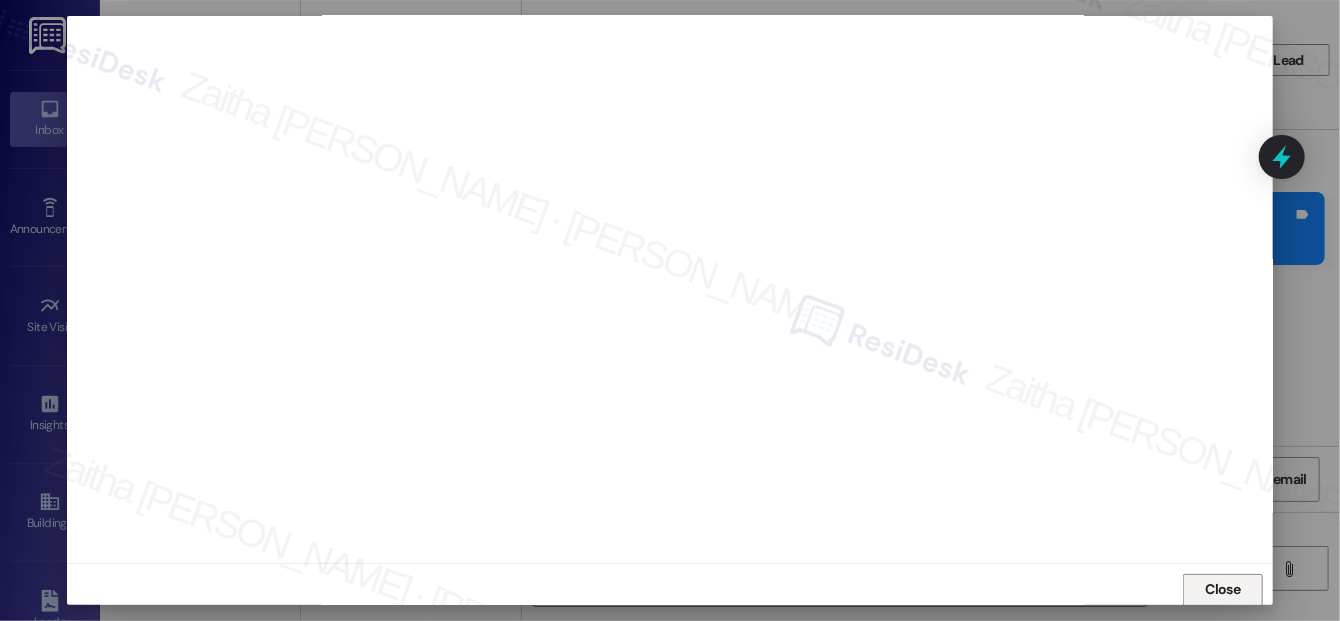 click on "Close" at bounding box center [1223, 589] 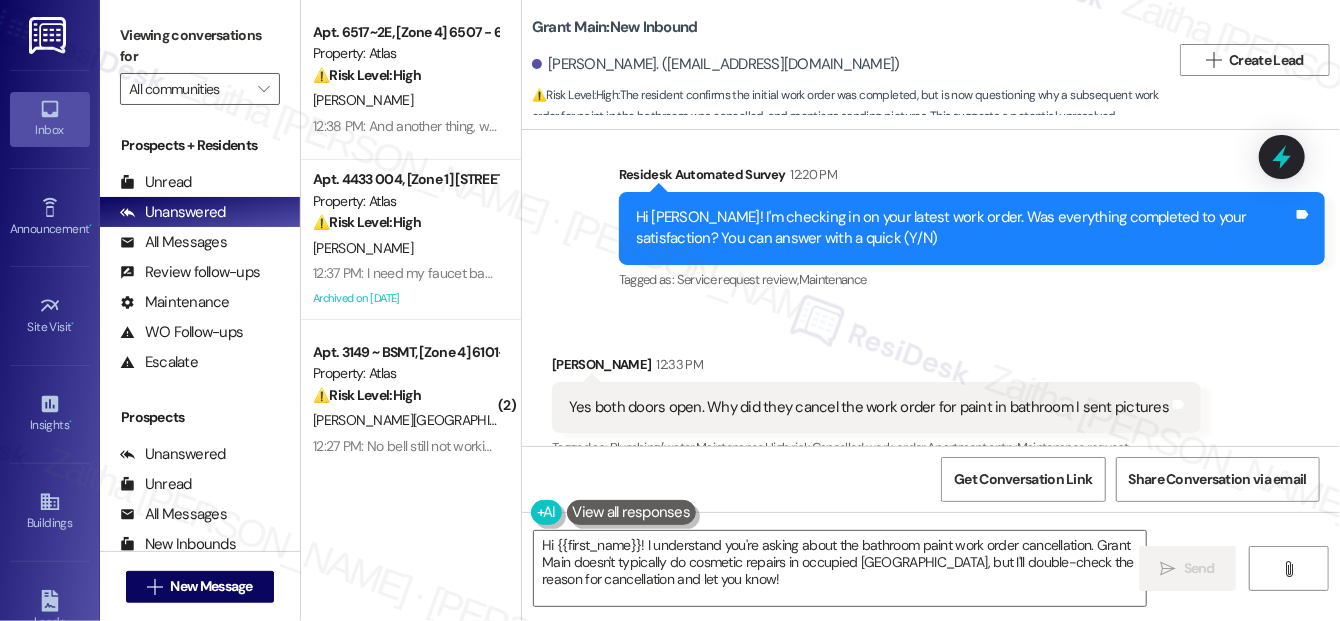 scroll, scrollTop: 2230, scrollLeft: 0, axis: vertical 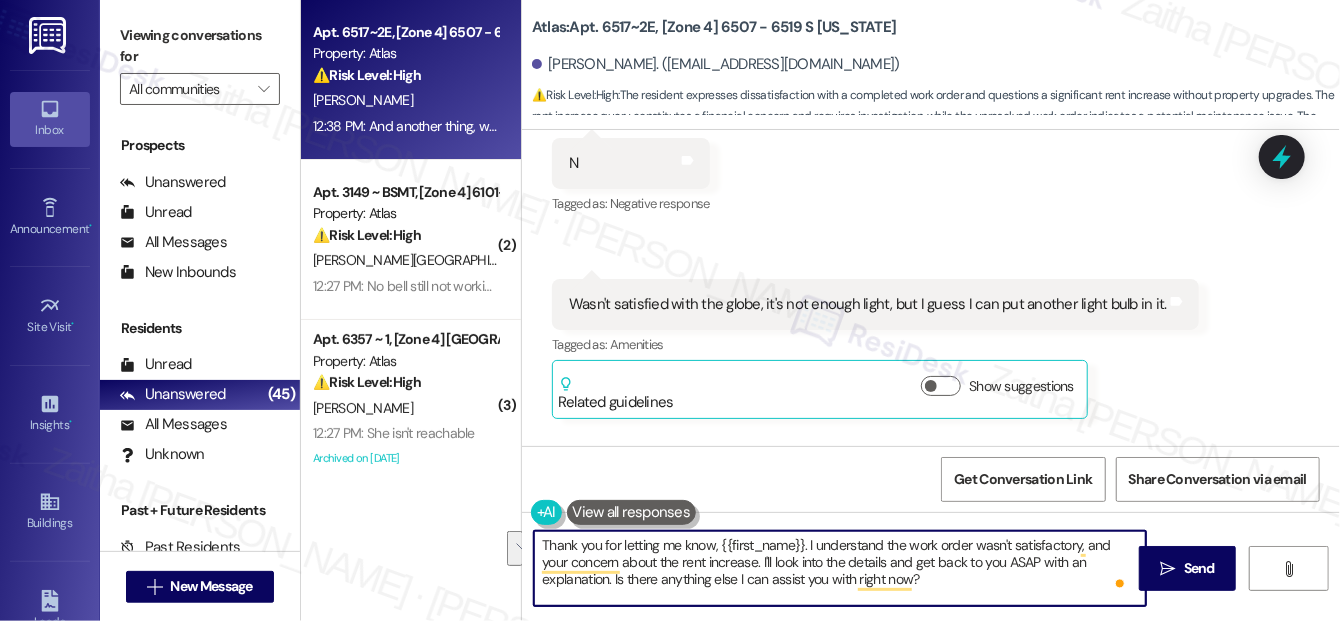 drag, startPoint x: 1006, startPoint y: 562, endPoint x: 1003, endPoint y: 585, distance: 23.194826 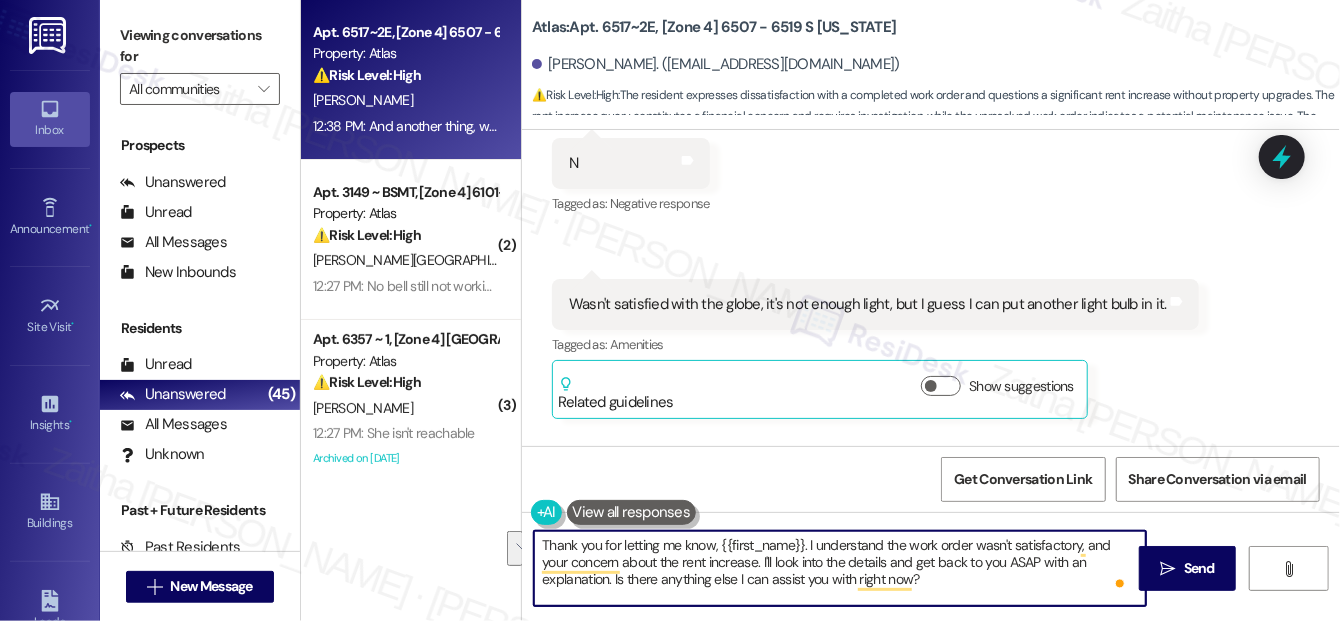 click on "Thank you for letting me know, {{first_name}}. I understand the work order wasn't satisfactory, and your concern about the rent increase. I'll look into the details and get back to you ASAP with an explanation. Is there anything else I can assist you with right now?" at bounding box center [840, 568] 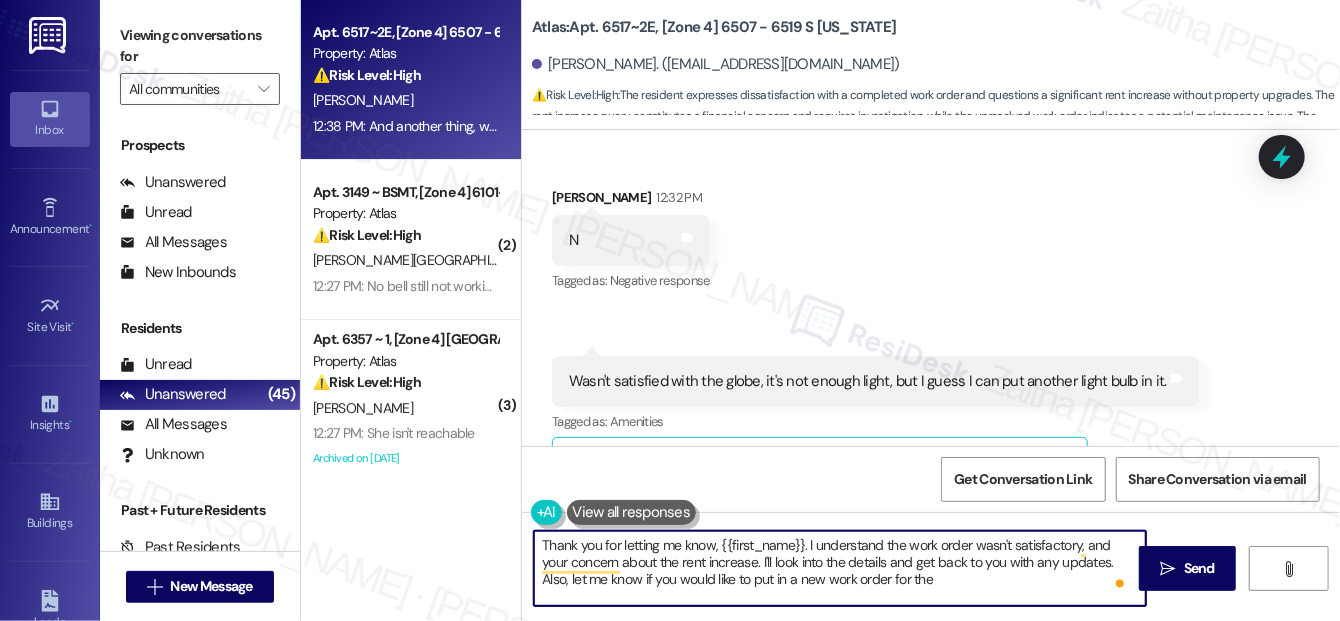 scroll, scrollTop: 11074, scrollLeft: 0, axis: vertical 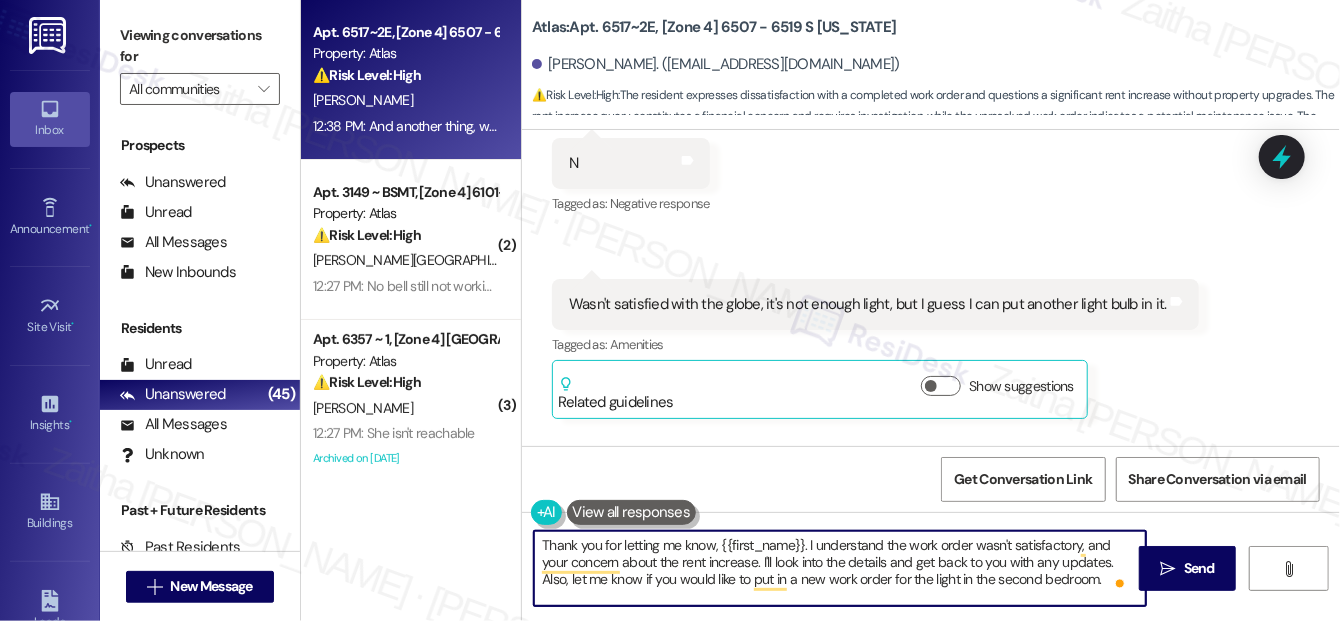type on "Thank you for letting me know, {{first_name}}. I understand the work order wasn't satisfactory, and your concern about the rent increase. I'll look into the details and get back to you with any updates. Also, let me know if you would like to put in a new work order for the light in the second bedroom." 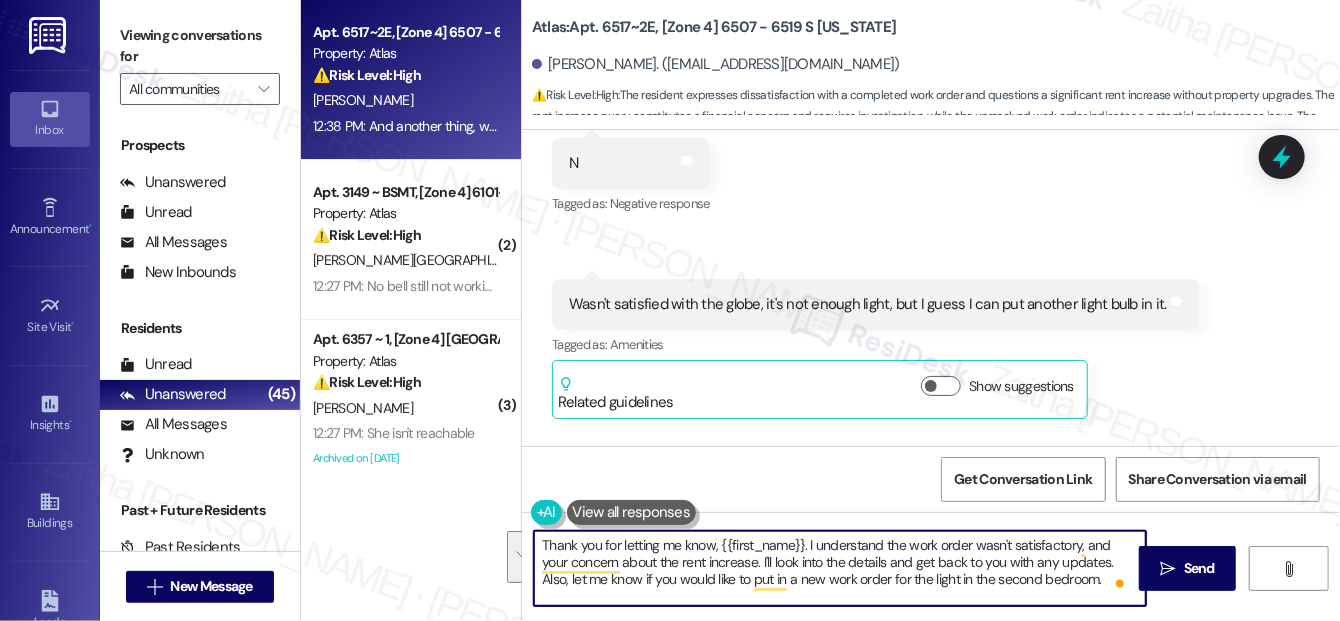 click on "Inbox   Go to Inbox Announcement   • Send A Text Announcement Site Visit   • Go to Site Visit Insights   • Go to Insights Buildings   Go to Buildings Leads   Go to Leads Templates   • Go to Templates Account   Go to Account Support   Go to Support Viewing conversations for All communities  Prospects + Residents Unread (0) Unread: Any message you haven't read yet will show up here Unanswered (45) Unanswered: ResiDesk identifies open questions and unanswered conversations so you can respond to them. All Messages (undefined) All Messages: This is your inbox. All of your tenant messages will show up here. Review follow-ups (undefined) Review follow-ups: [PERSON_NAME] identifies open review candidates and conversations so you can respond to them. Maintenance (undefined) Maintenance: ResiDesk identifies conversations around maintenance or work orders from the last 14 days so you can respond to them. WO Follow-ups (undefined) Escalate (undefined) Prospects Unanswered (0) Unread (0) All Messages (undefined) (0)" at bounding box center [670, 310] 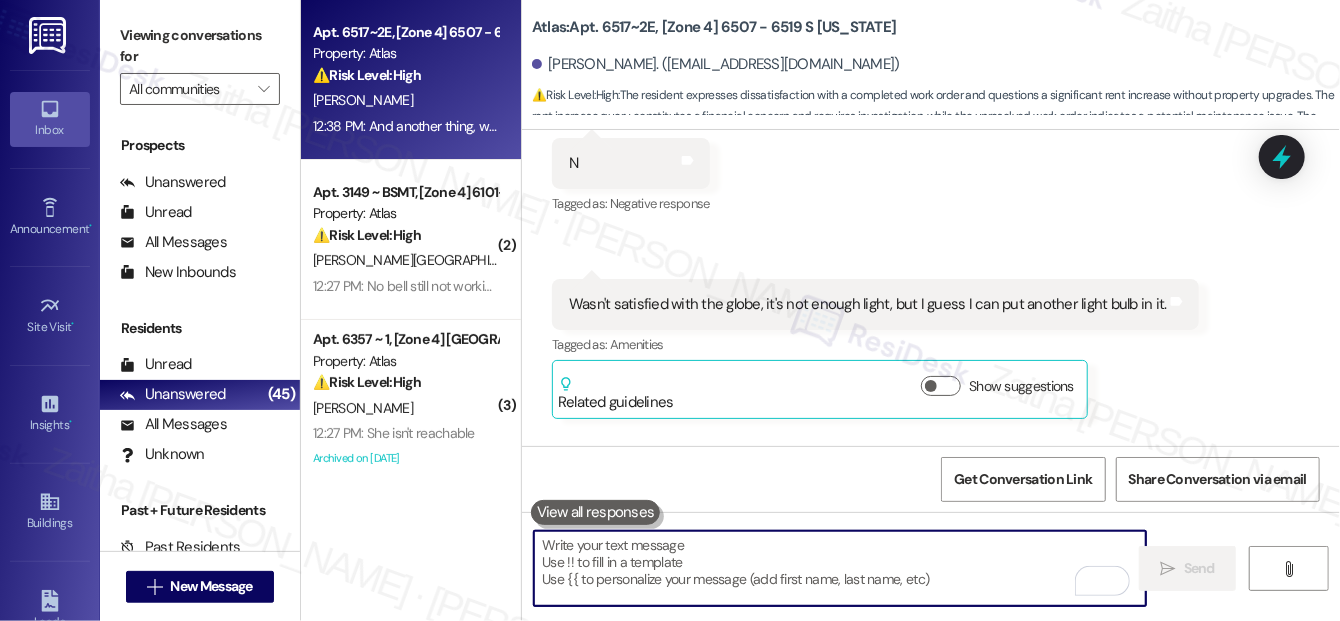 paste on "Thank you for letting me know, {{first_name}}. I understand the work order wasn’t completed to your satisfaction, and I hear your concern about the rent increase. I’ll look into the details and follow up with any updates.
Also, please let me know if you’d like me to submit a new work order for the light in the second bedroom." 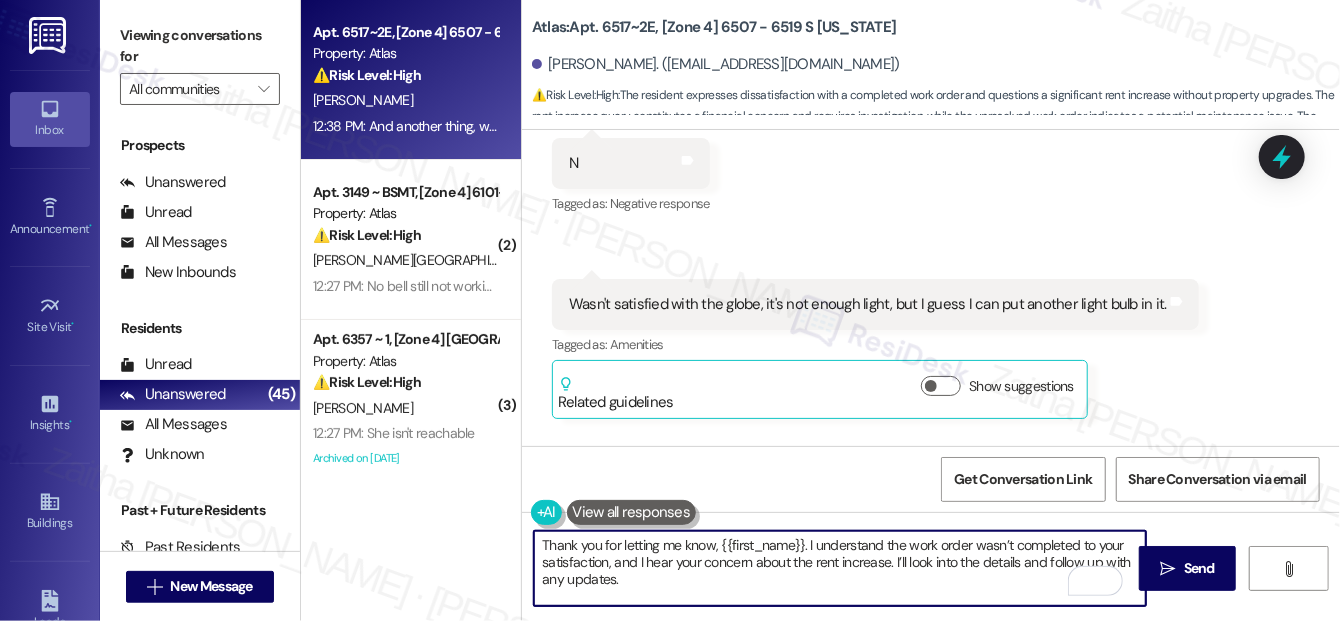 scroll, scrollTop: 67, scrollLeft: 0, axis: vertical 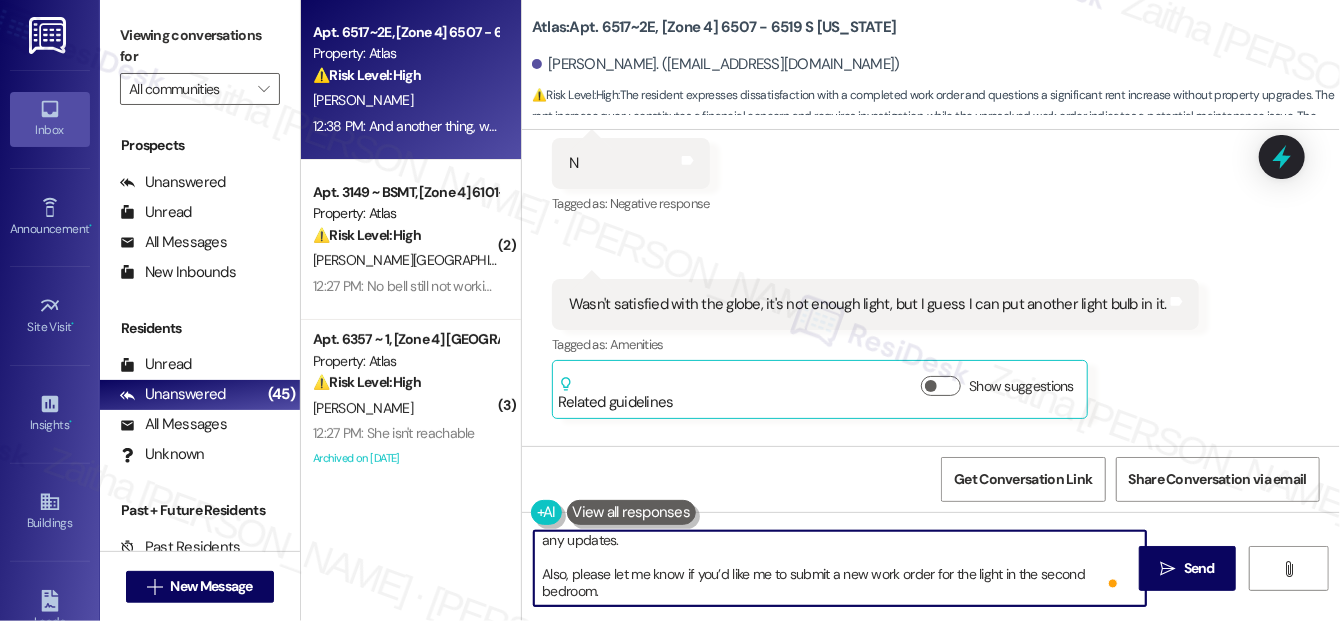 type on "Thank you for letting me know, {{first_name}}. I understand the work order wasn’t completed to your satisfaction, and I hear your concern about the rent increase. I’ll look into the details and follow up with any updates.
Also, please let me know if you’d like me to submit a new work order for the light in the second bedroom." 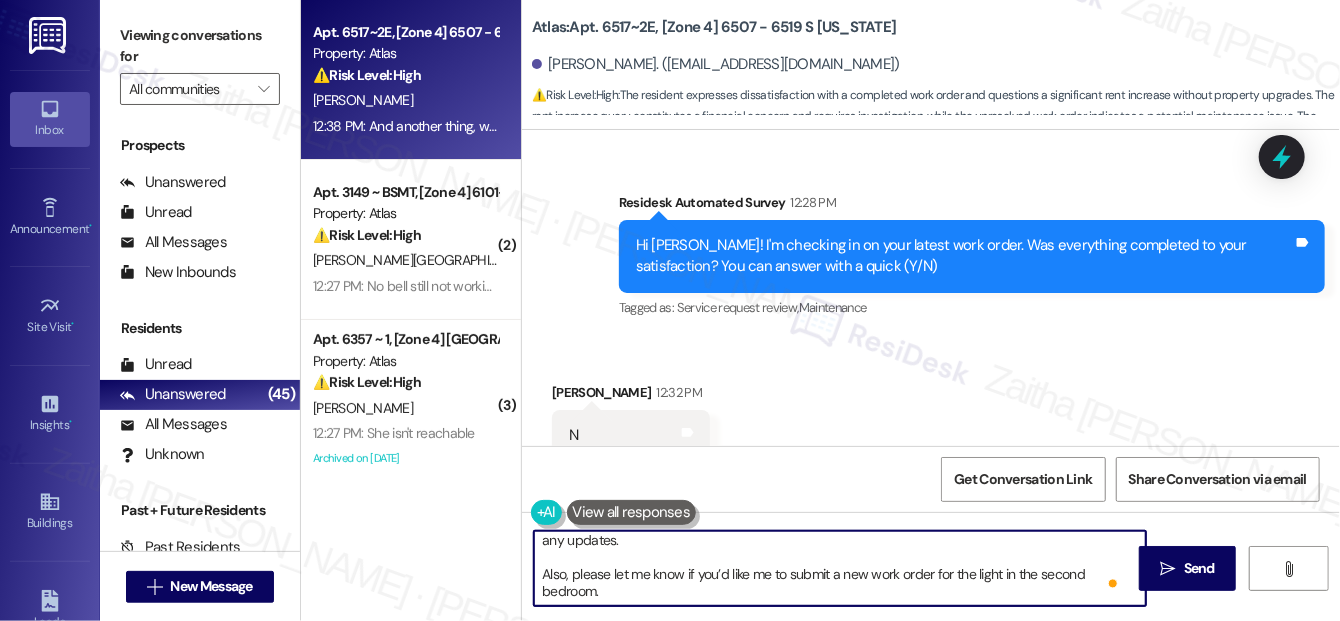 scroll, scrollTop: 10984, scrollLeft: 0, axis: vertical 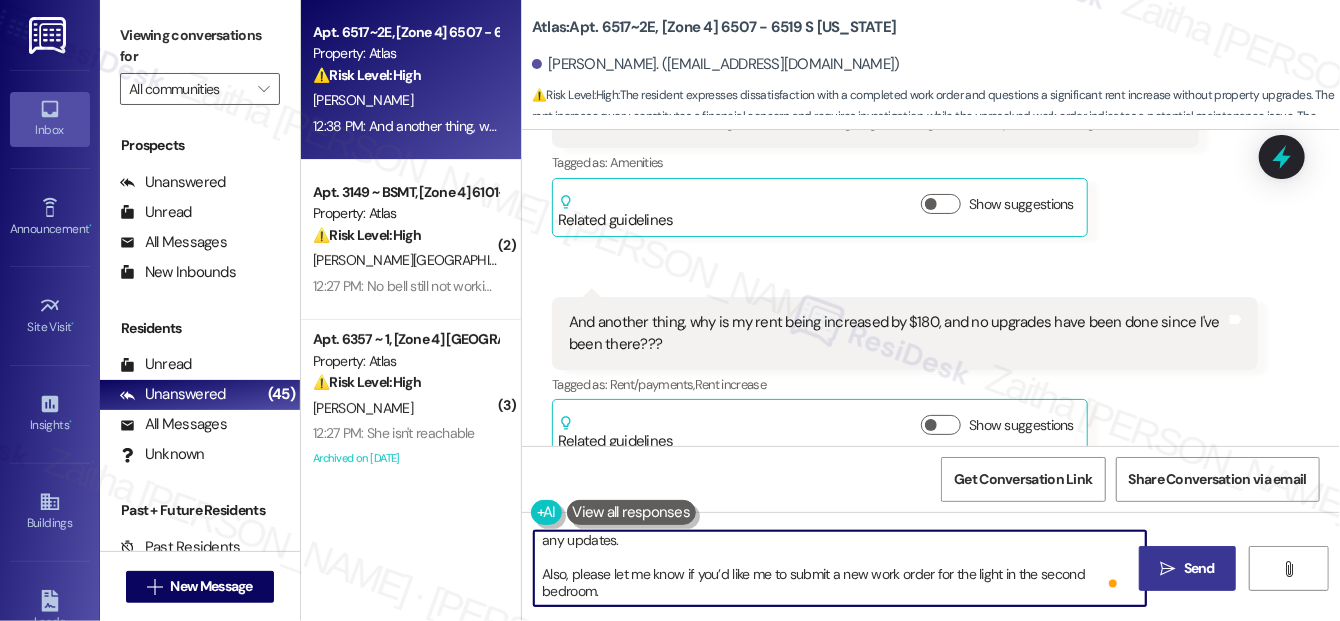 click on "Send" at bounding box center (1199, 568) 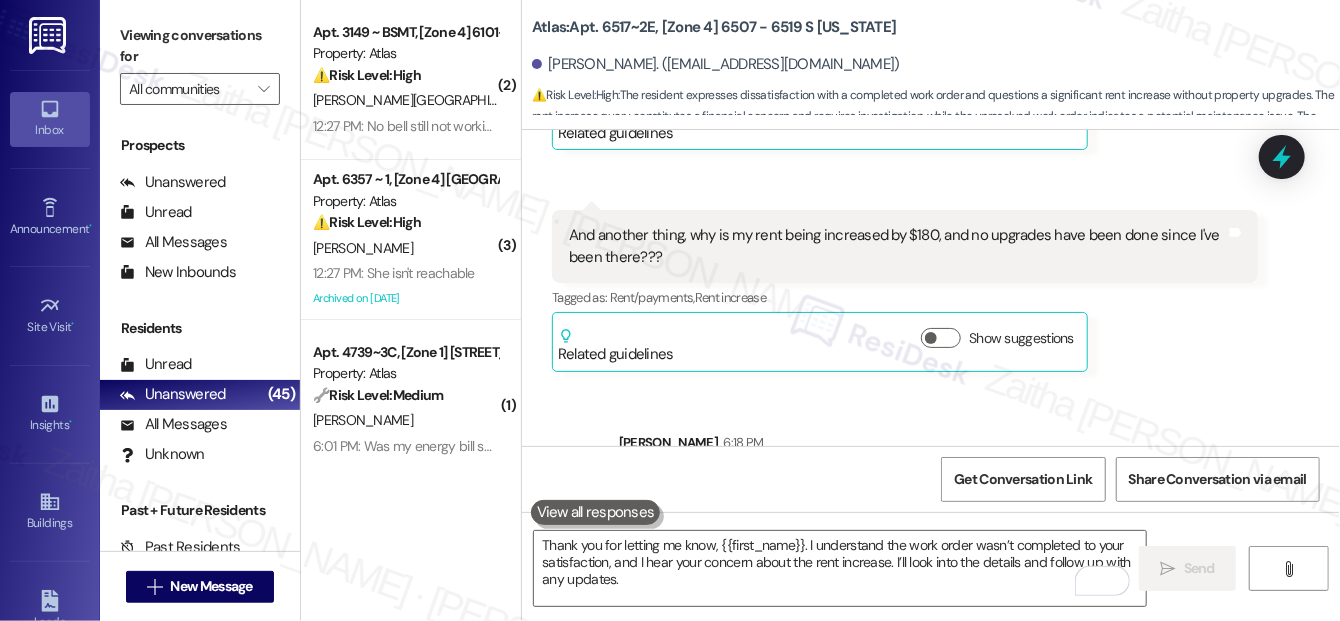 scroll, scrollTop: 11481, scrollLeft: 0, axis: vertical 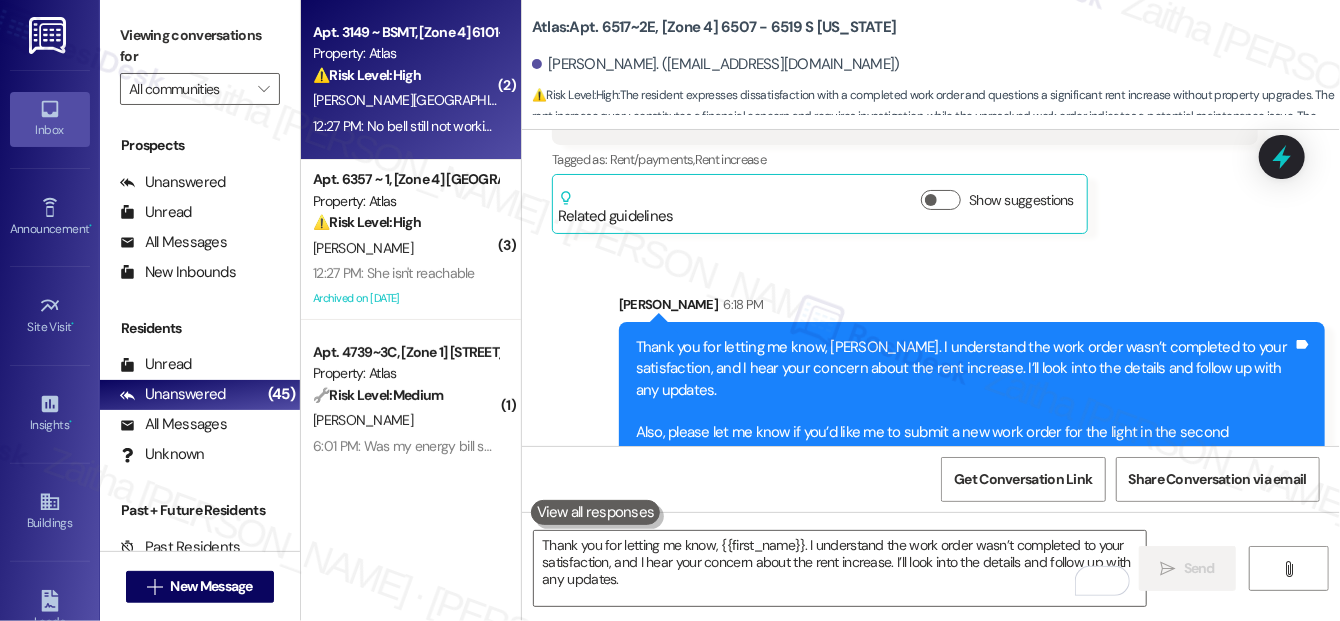 click on "S. Causey-Santiago" at bounding box center (405, 100) 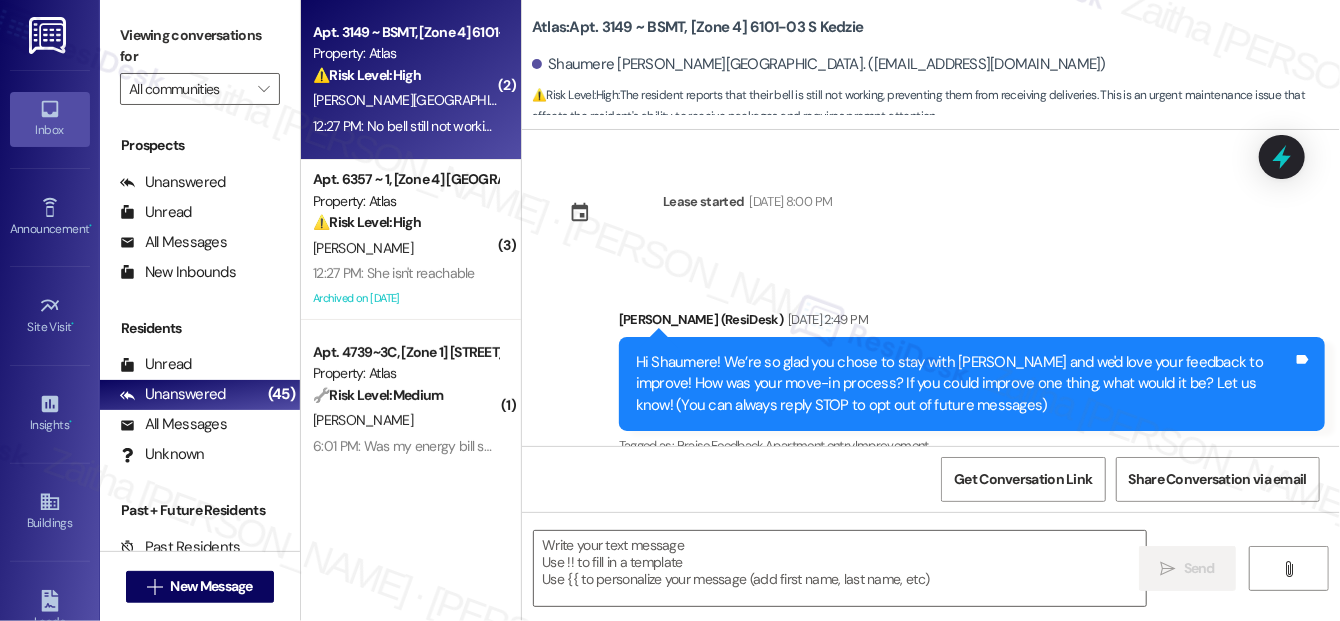 scroll, scrollTop: 26429, scrollLeft: 0, axis: vertical 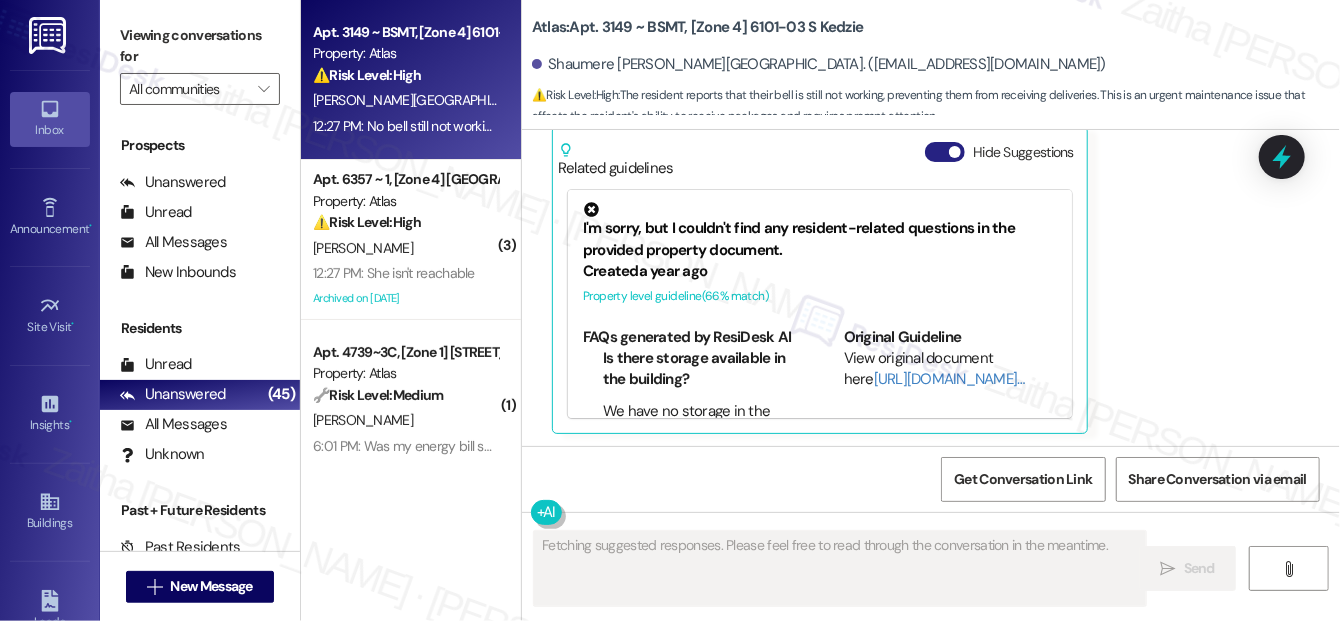click on "Hide Suggestions" at bounding box center [945, 152] 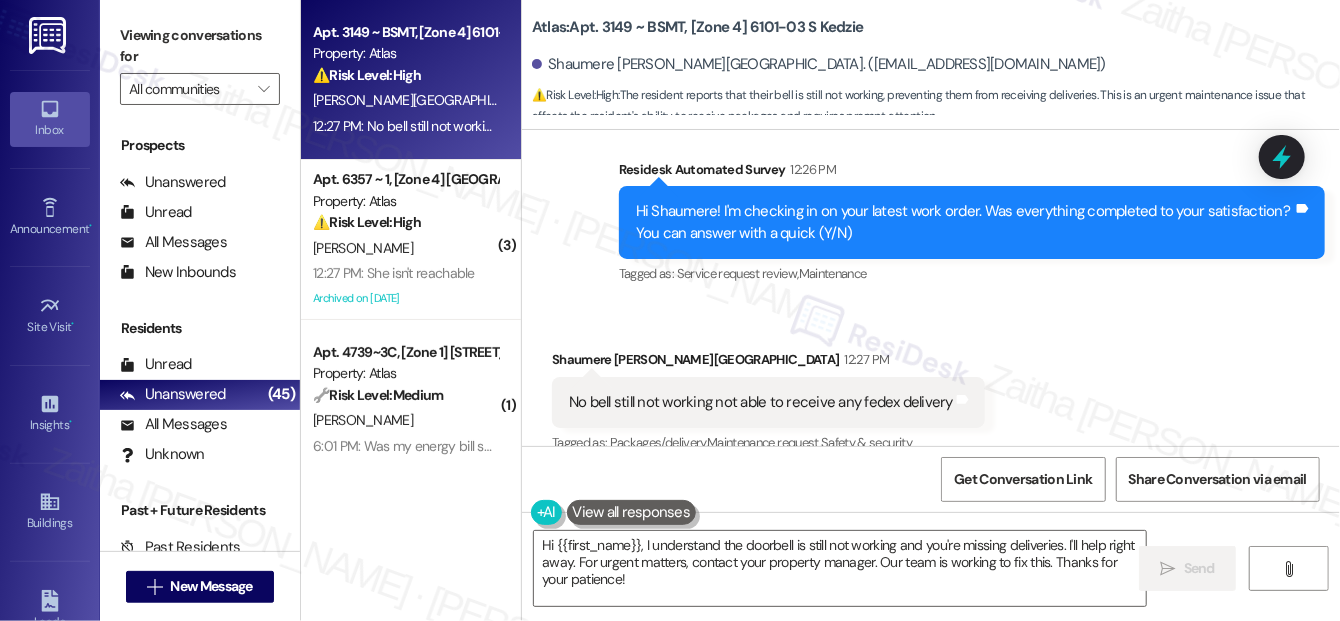 scroll, scrollTop: 26180, scrollLeft: 0, axis: vertical 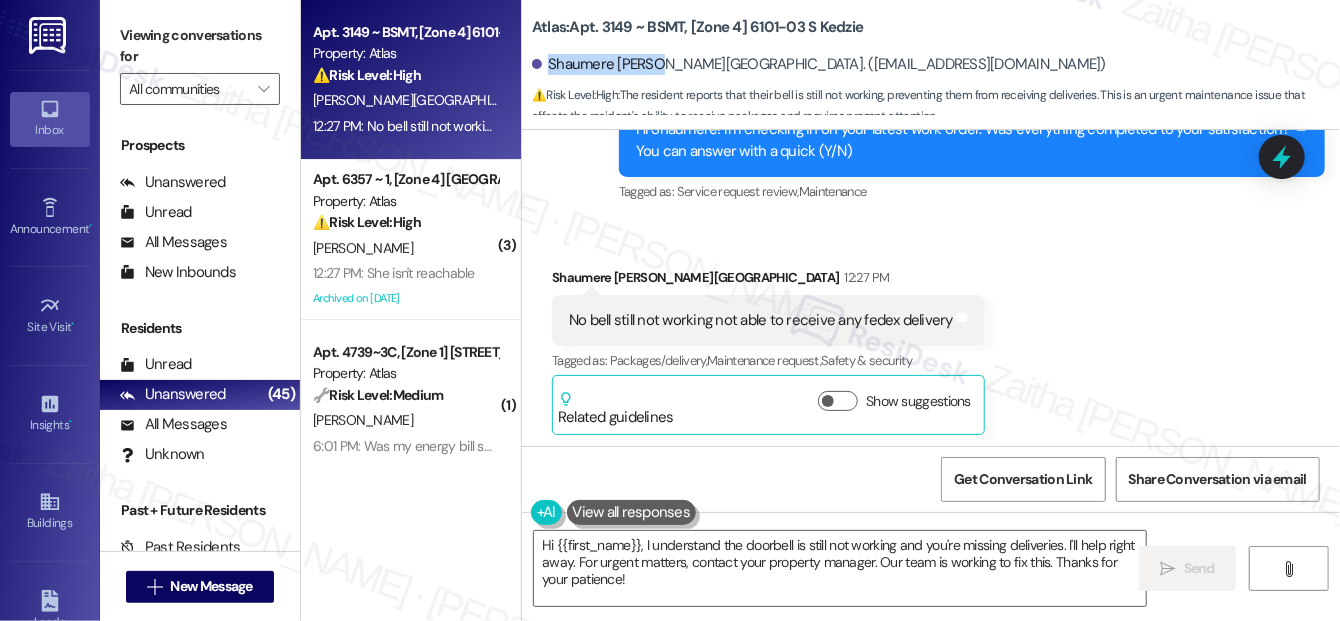 drag, startPoint x: 546, startPoint y: 65, endPoint x: 658, endPoint y: 66, distance: 112.00446 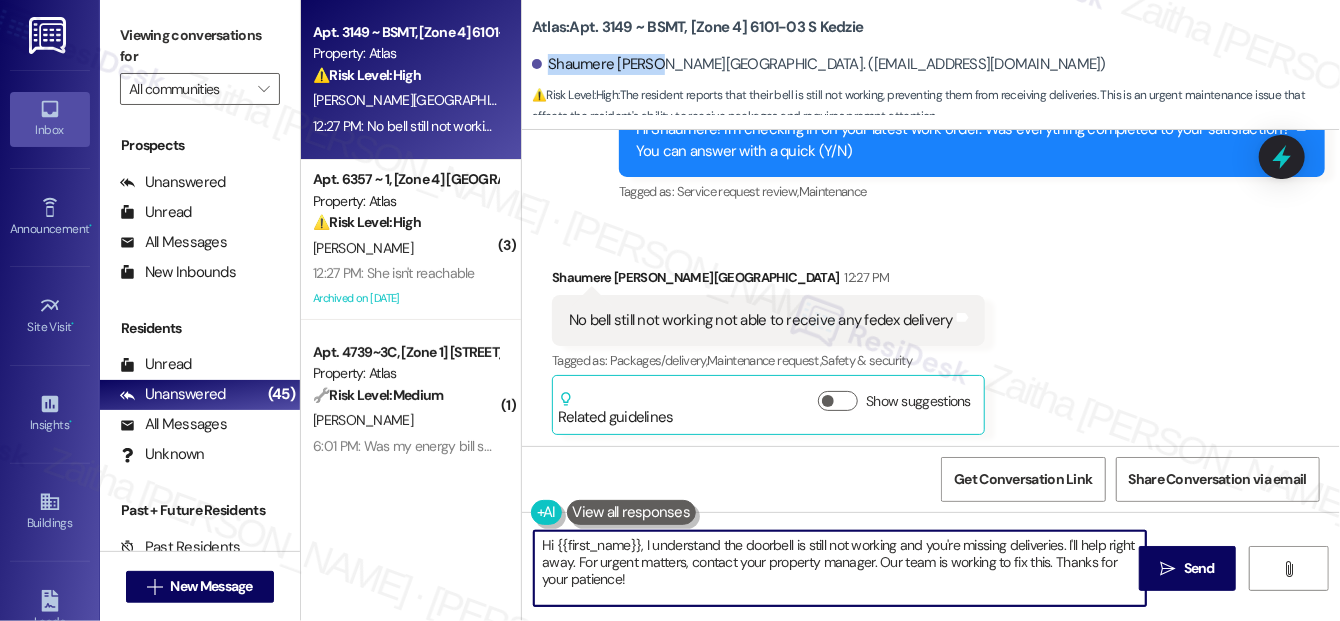 click on "Hi {{first_name}}, I understand the doorbell is still not working and you're missing deliveries. I'll help right away. For urgent matters, contact your property manager. Our team is working to fix this. Thanks for your patience!" at bounding box center [840, 568] 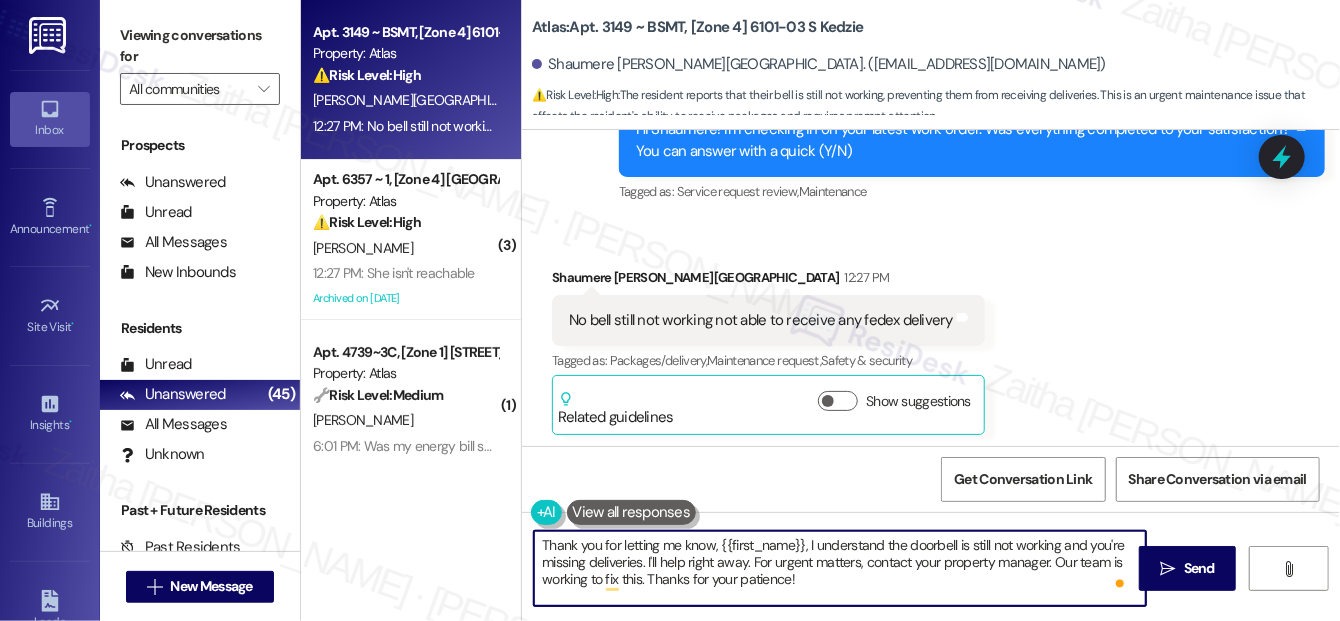 click on "Thank you for letting me know, {{first_name}}, I understand the doorbell is still not working and you're missing deliveries. I'll help right away. For urgent matters, contact your property manager. Our team is working to fix this. Thanks for your patience!" at bounding box center (840, 568) 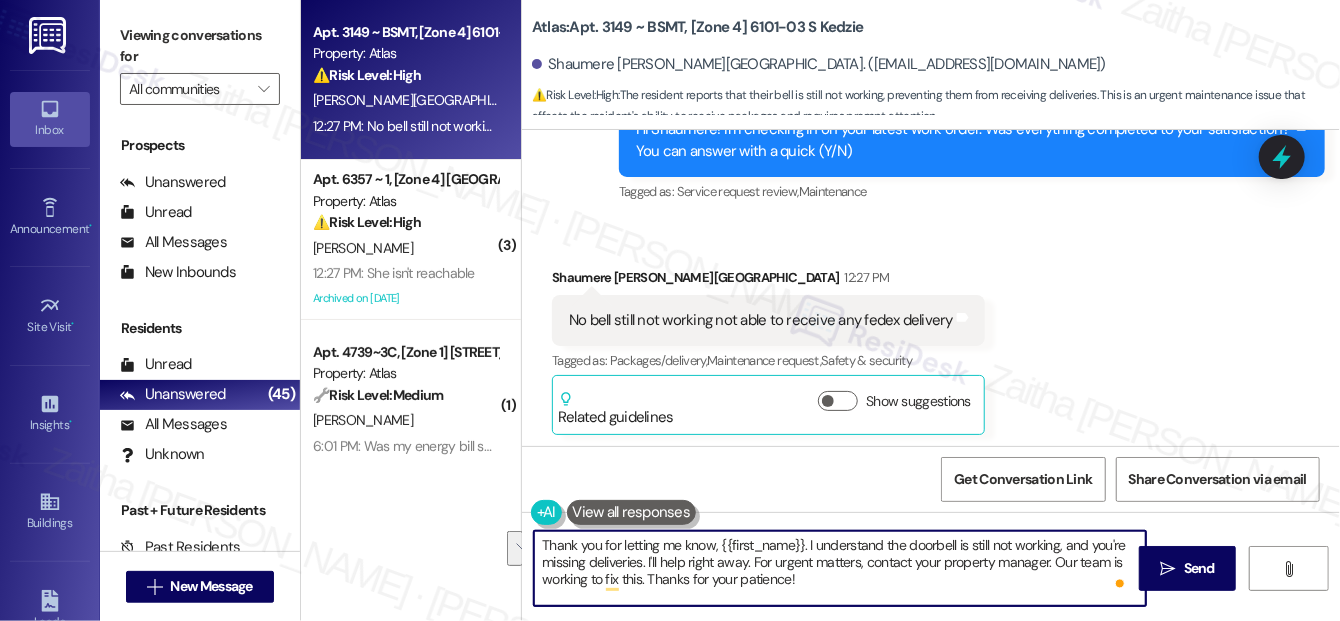 drag, startPoint x: 648, startPoint y: 560, endPoint x: 813, endPoint y: 578, distance: 165.97891 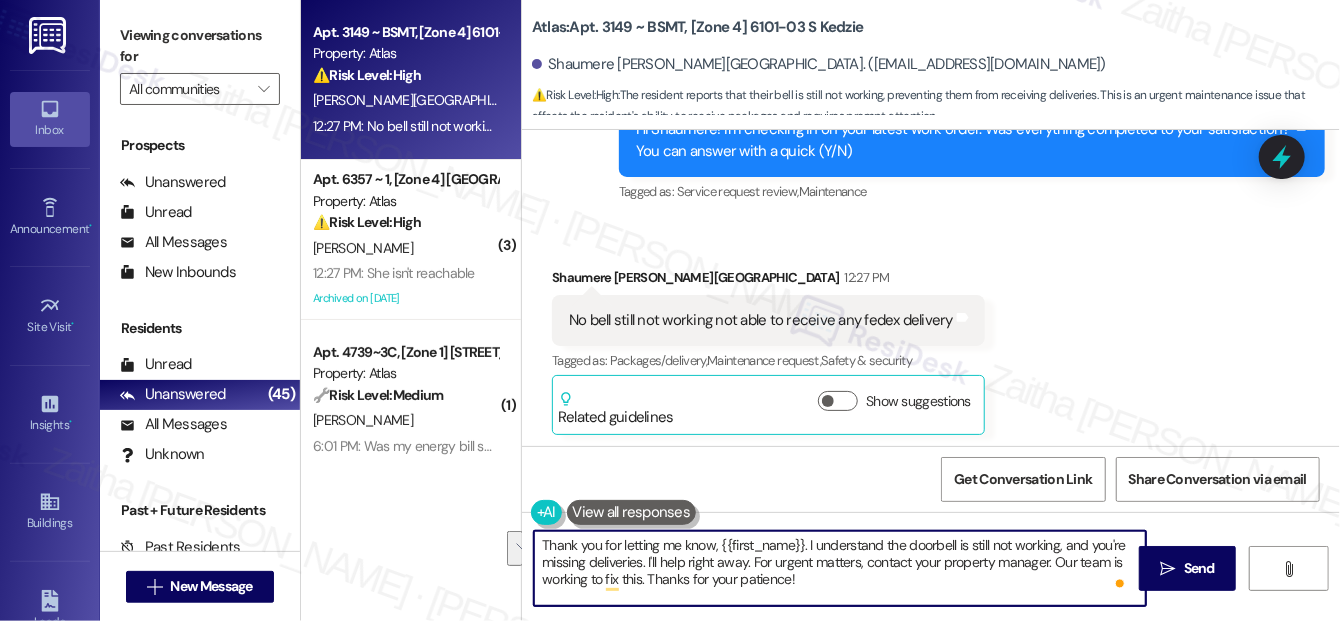 click on "Thank you for letting me know, {{first_name}}. I understand the doorbell is still not working, and you're missing deliveries. I'll help right away. For urgent matters, contact your property manager. Our team is working to fix this. Thanks for your patience!" at bounding box center (840, 568) 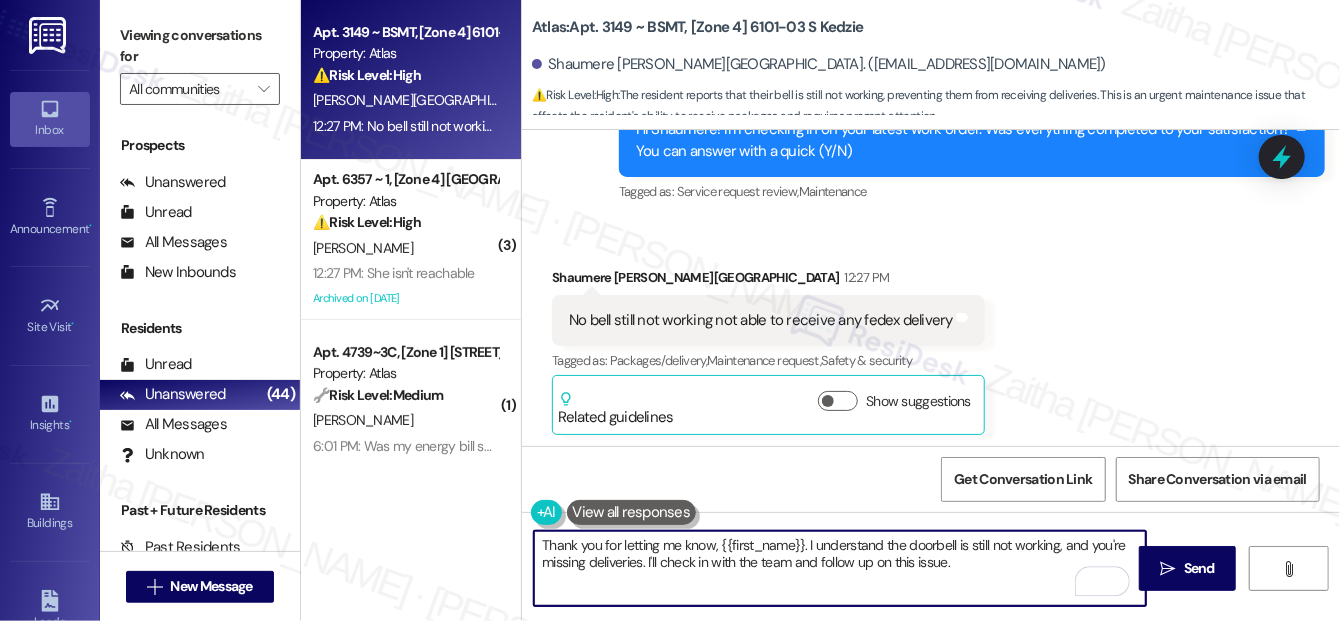 scroll, scrollTop: 0, scrollLeft: 0, axis: both 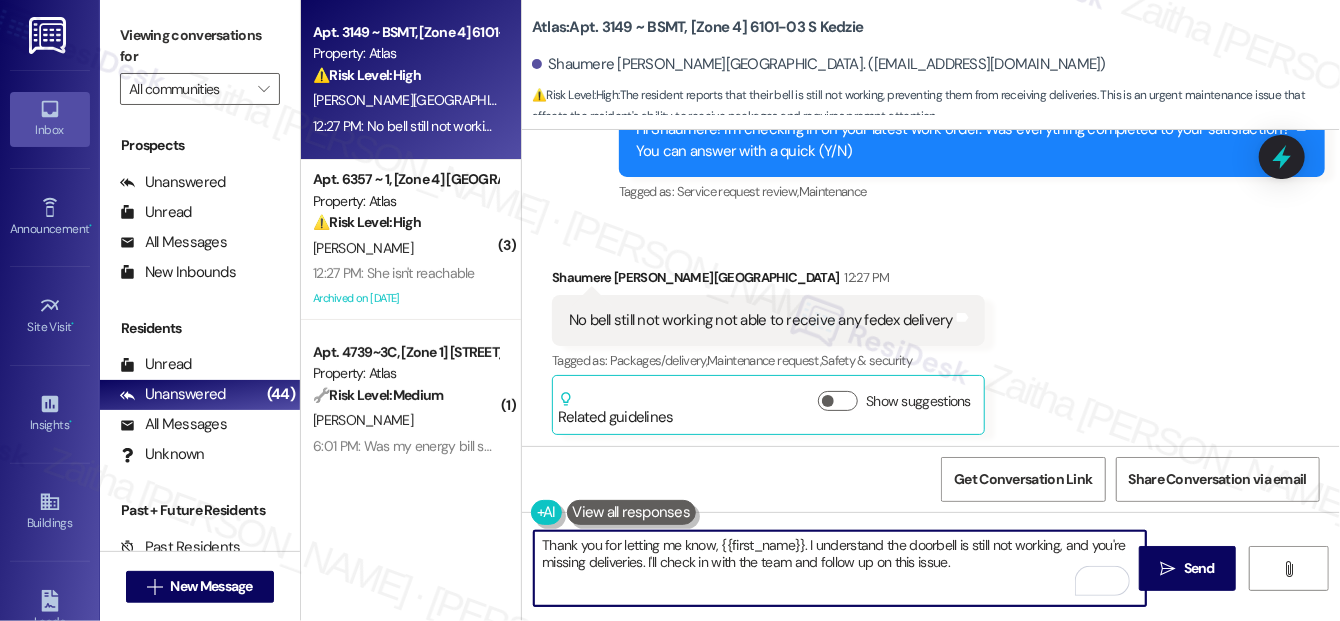 click on "Thank you for letting me know, {{first_name}}. I understand the doorbell is still not working, and you're missing deliveries. I'll check in with the team and follow up on this issue." at bounding box center (840, 568) 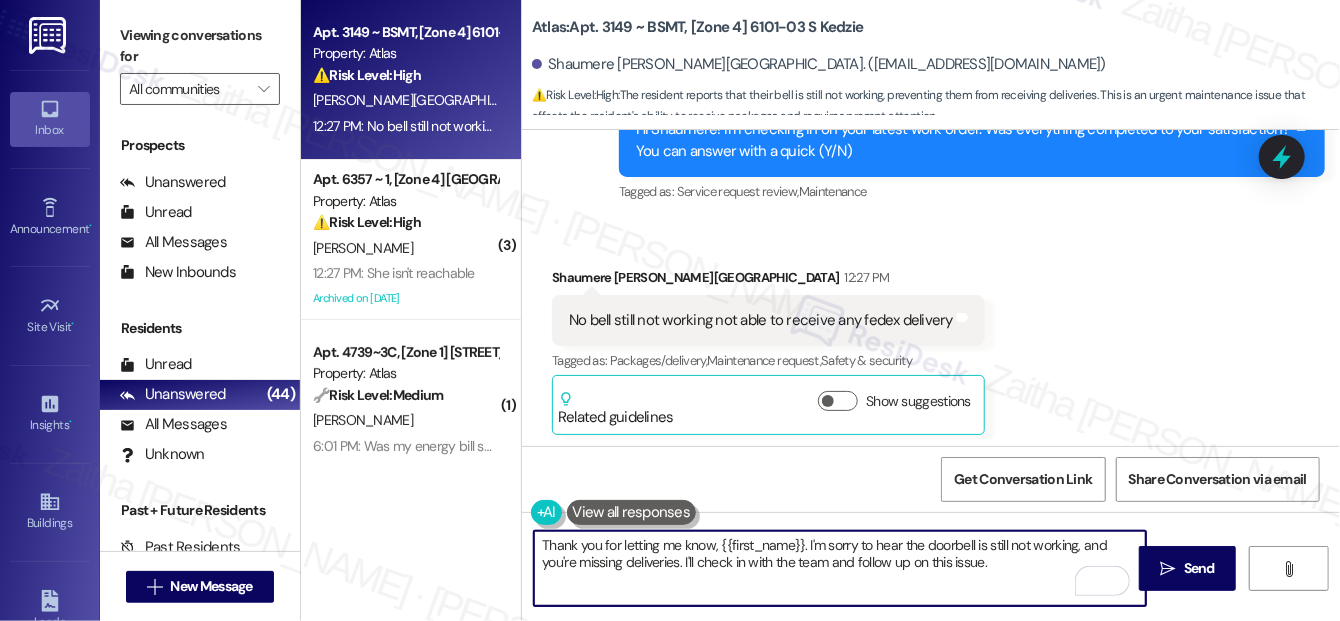 click on "Thank you for letting me know, {{first_name}}. I'm sorry to hear the doorbell is still not working, and you're missing deliveries. I'll check in with the team and follow up on this issue." at bounding box center [840, 568] 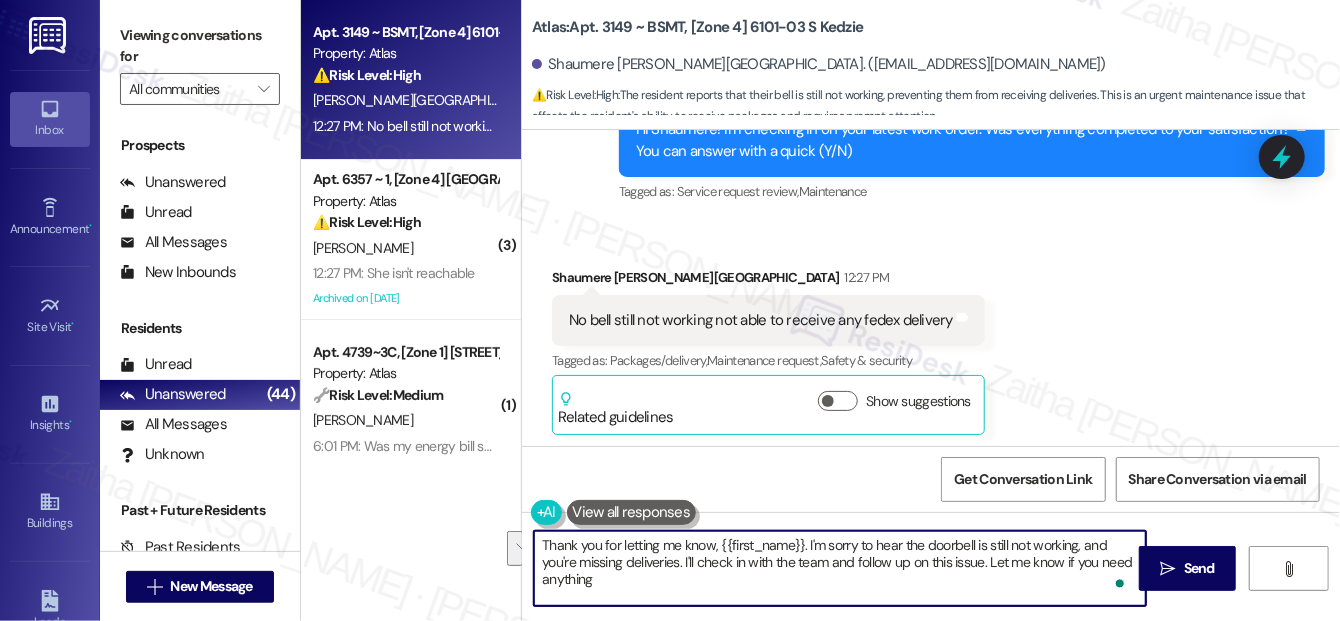 drag, startPoint x: 986, startPoint y: 559, endPoint x: 1013, endPoint y: 575, distance: 31.38471 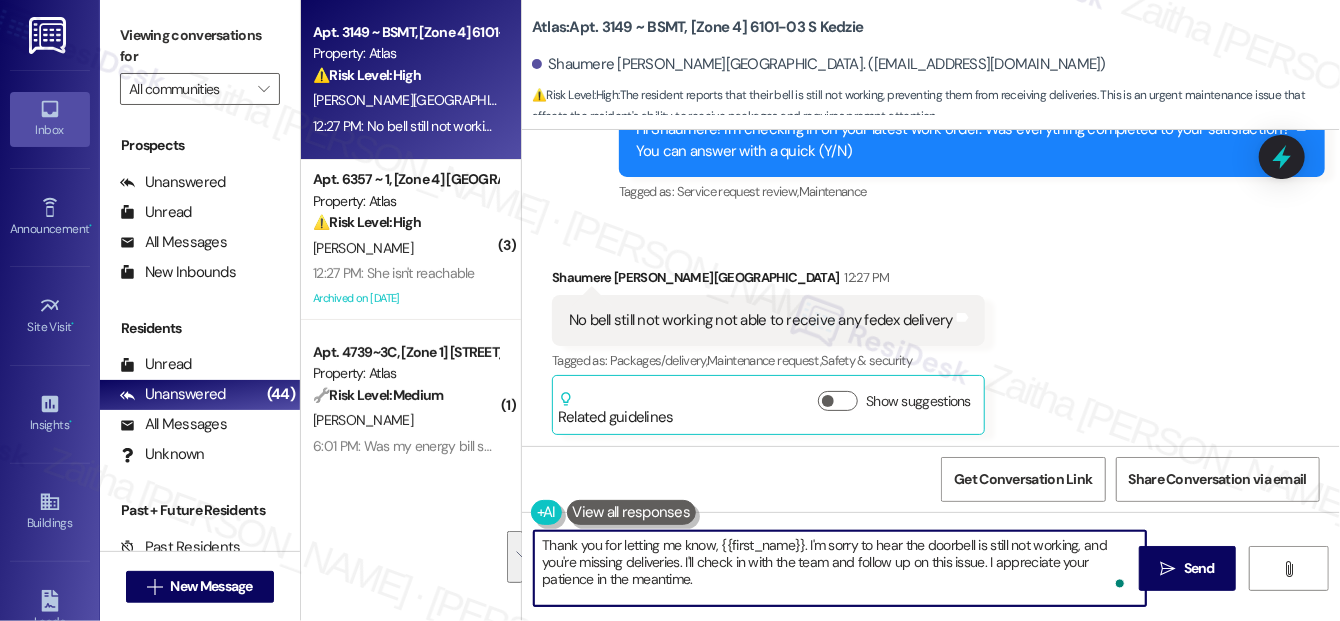 drag, startPoint x: 540, startPoint y: 543, endPoint x: 713, endPoint y: 581, distance: 177.12425 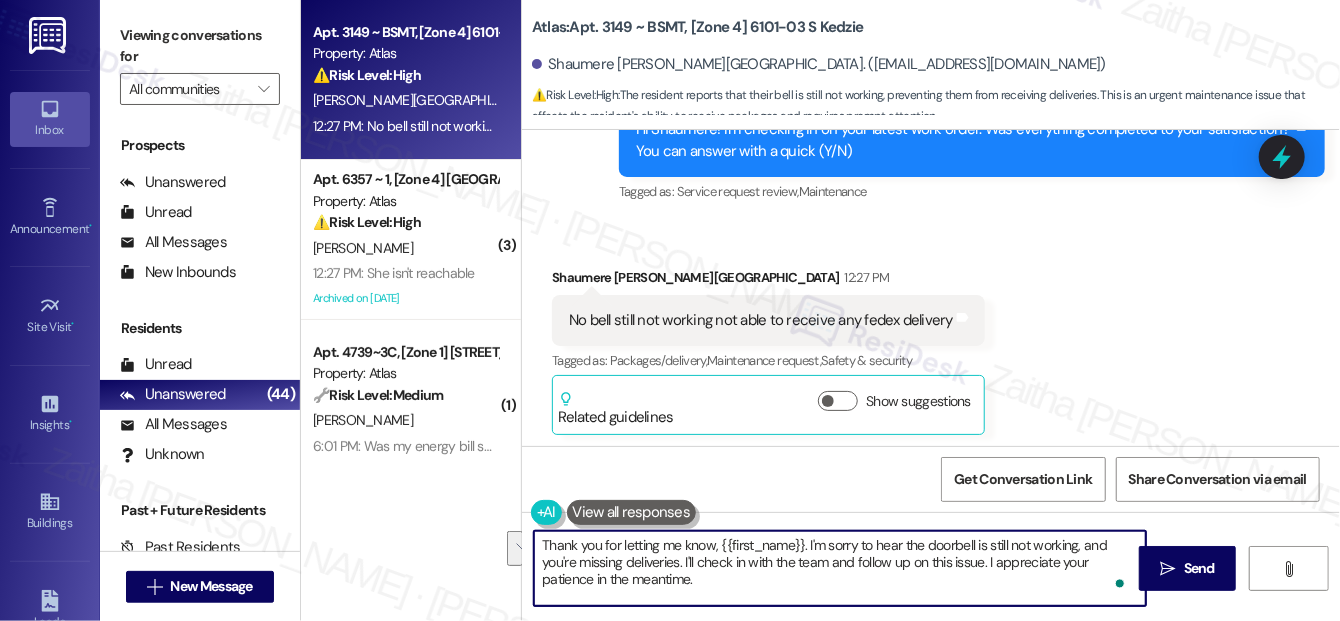 drag, startPoint x: 685, startPoint y: 559, endPoint x: 714, endPoint y: 576, distance: 33.61547 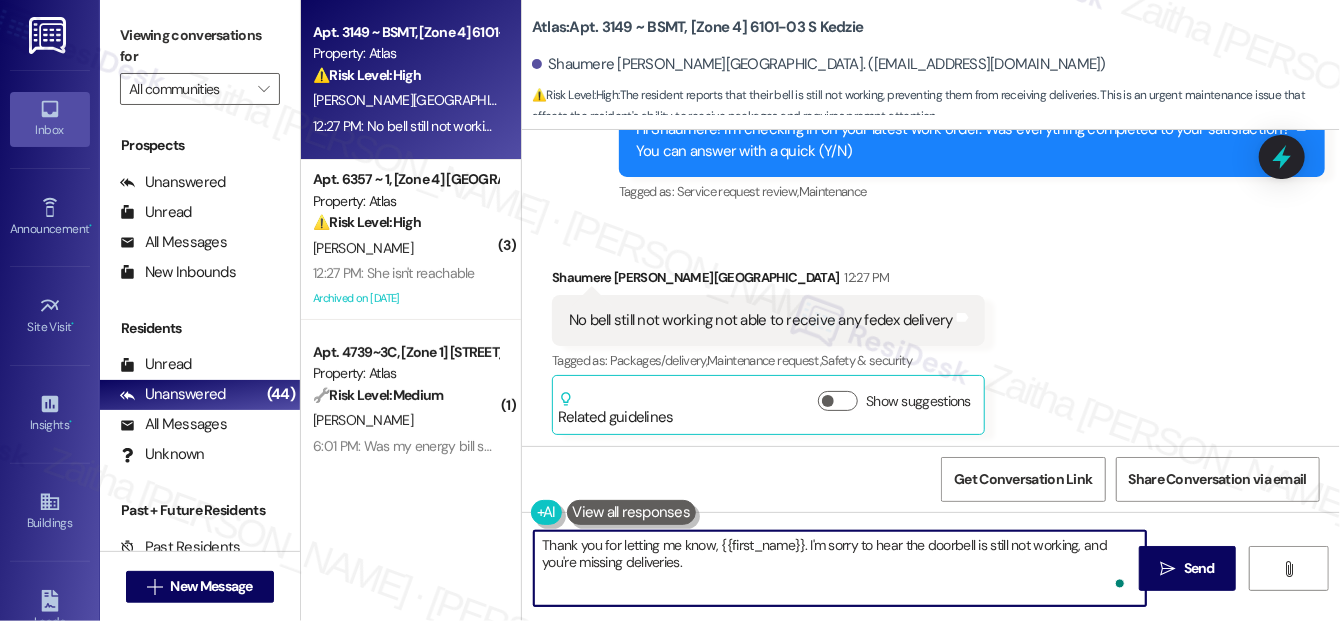 paste on "I’ll follow up with the team to get a status update and make sure this is being addressed. I appreciate your continued patience in the meantime." 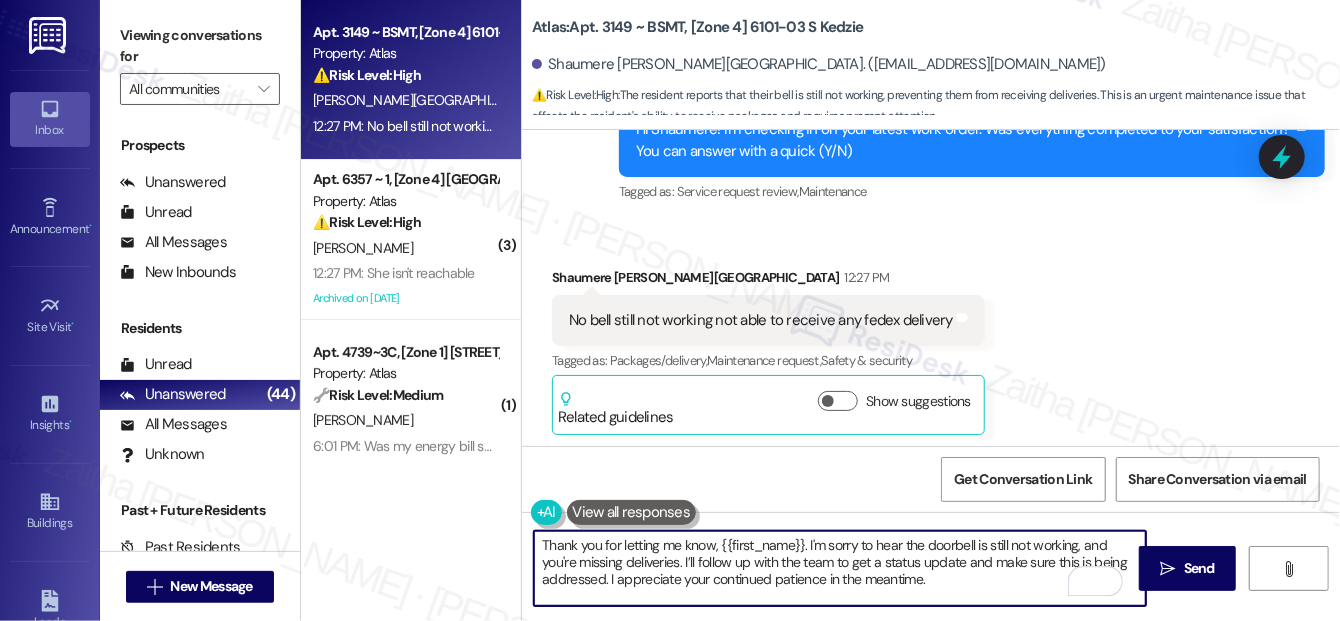 scroll, scrollTop: 16, scrollLeft: 0, axis: vertical 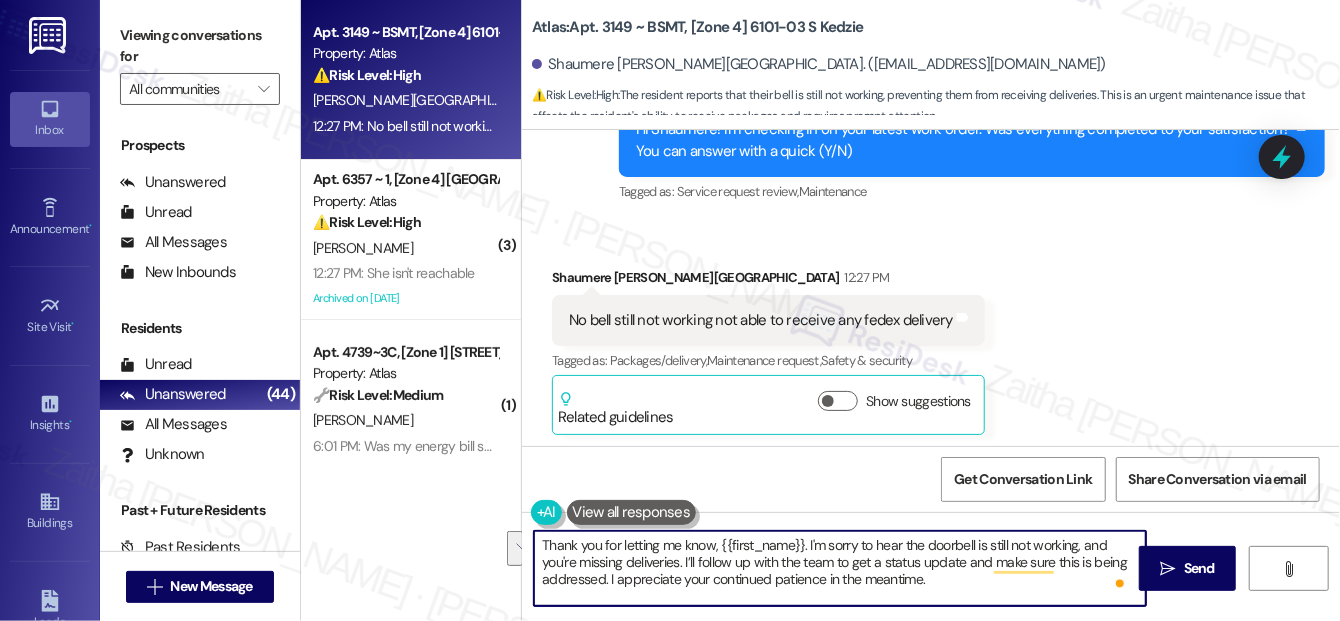 drag, startPoint x: 965, startPoint y: 561, endPoint x: 606, endPoint y: 576, distance: 359.31323 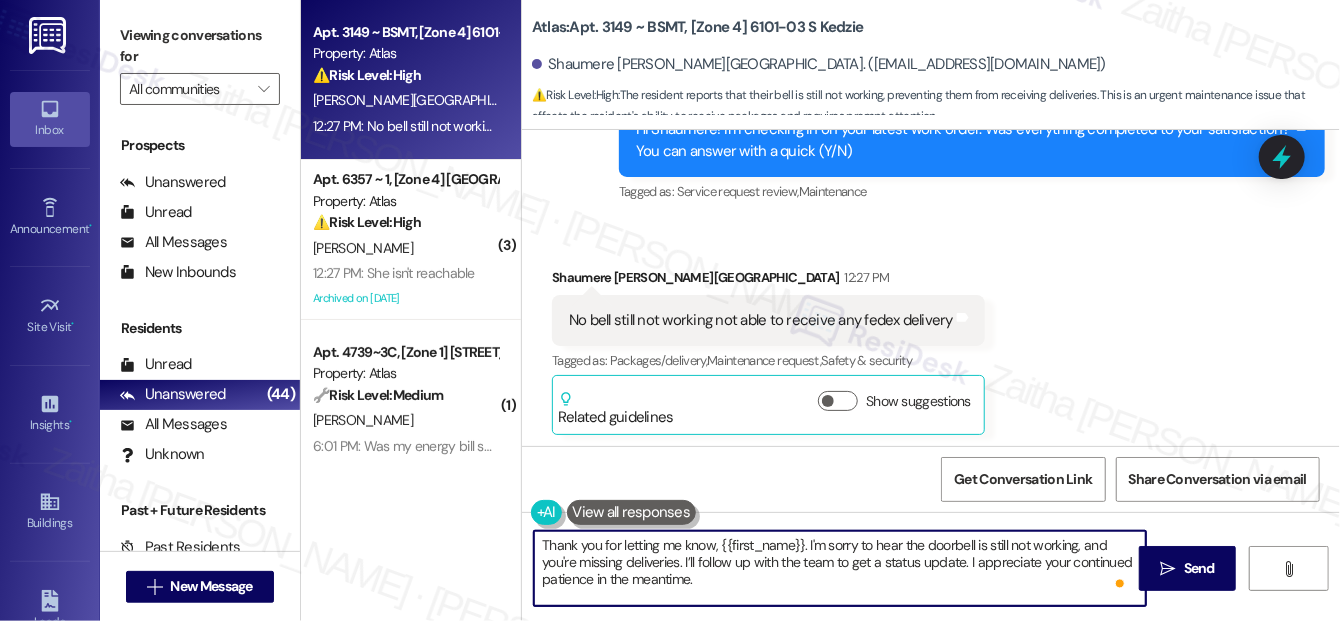 type on "Thank you for letting me know, {{first_name}}. I'm sorry to hear the doorbell is still not working, and you're missing deliveries. I’ll follow up with the team to get a status update. I appreciate your continued patience in the meantime." 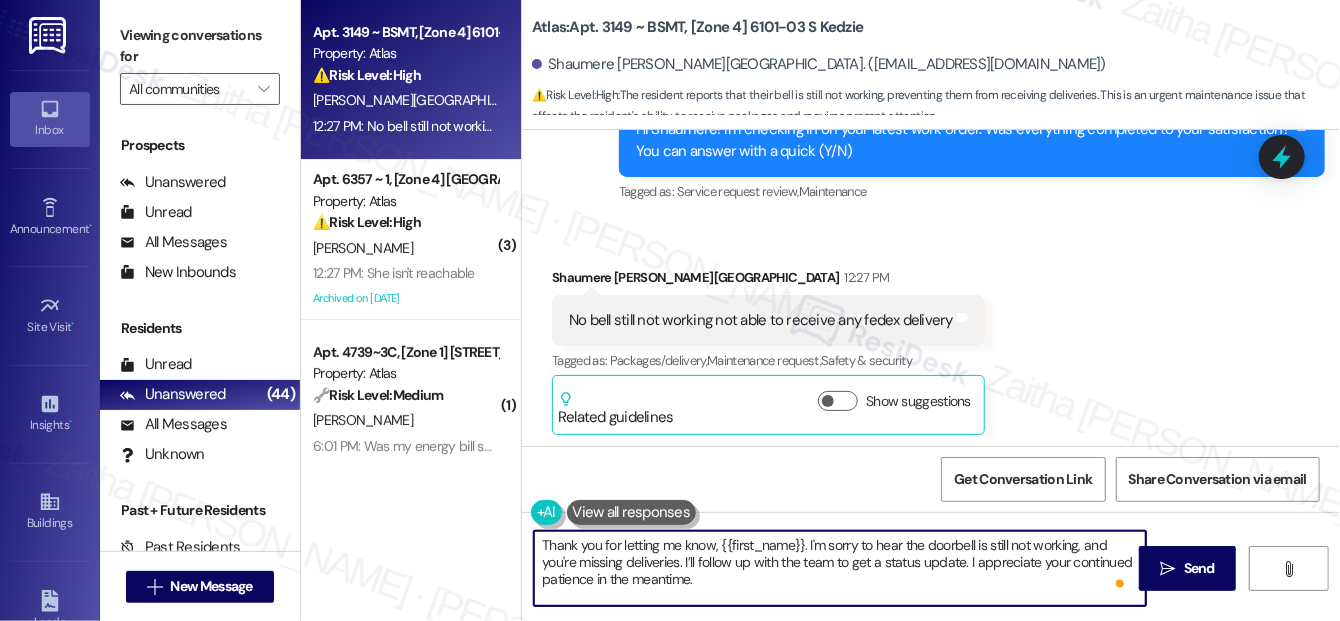 scroll, scrollTop: 0, scrollLeft: 0, axis: both 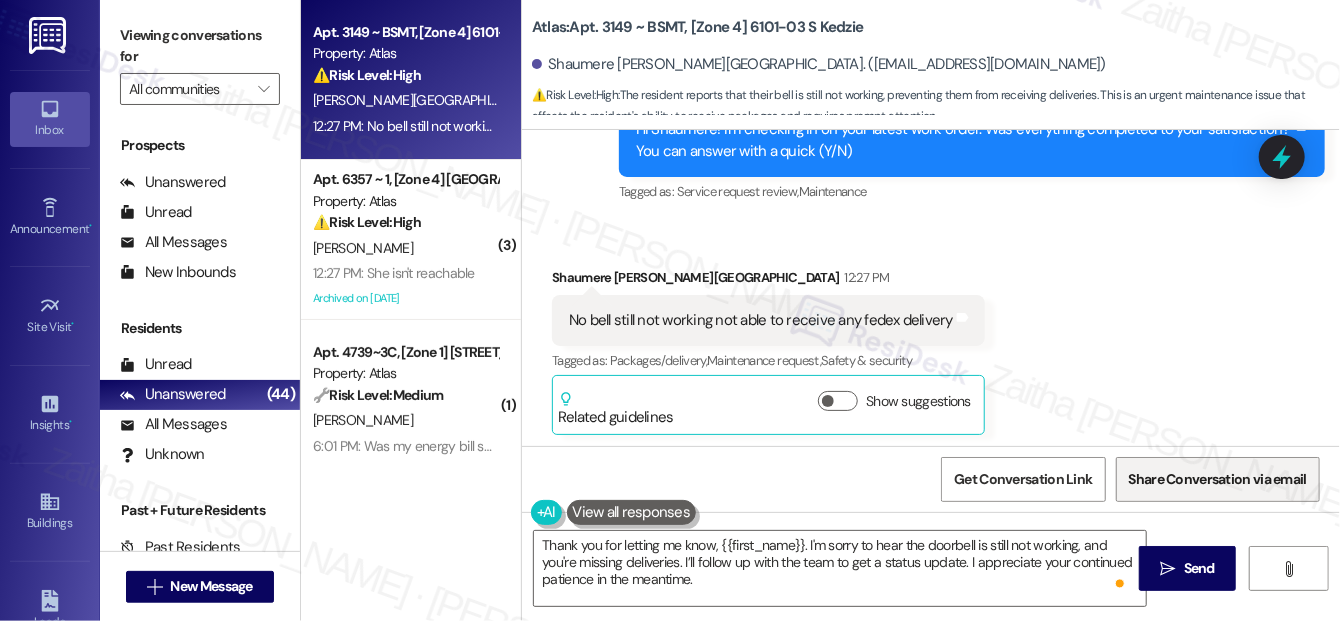 drag, startPoint x: 1186, startPoint y: 569, endPoint x: 1136, endPoint y: 467, distance: 113.59577 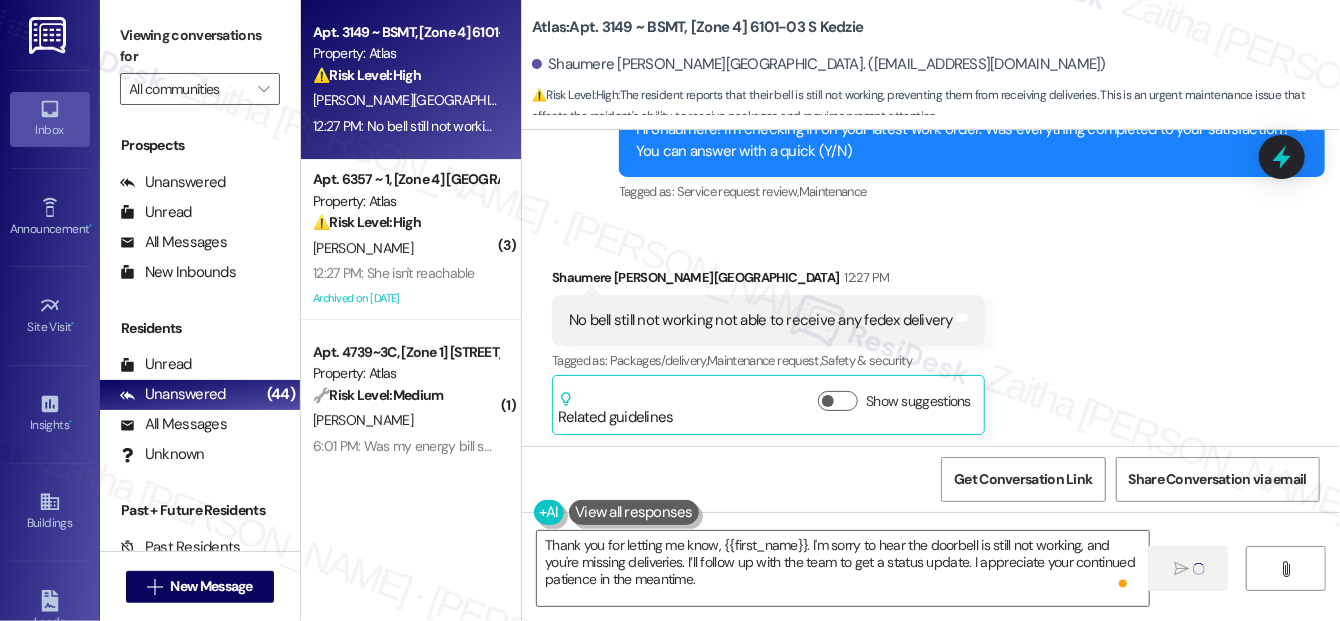 type 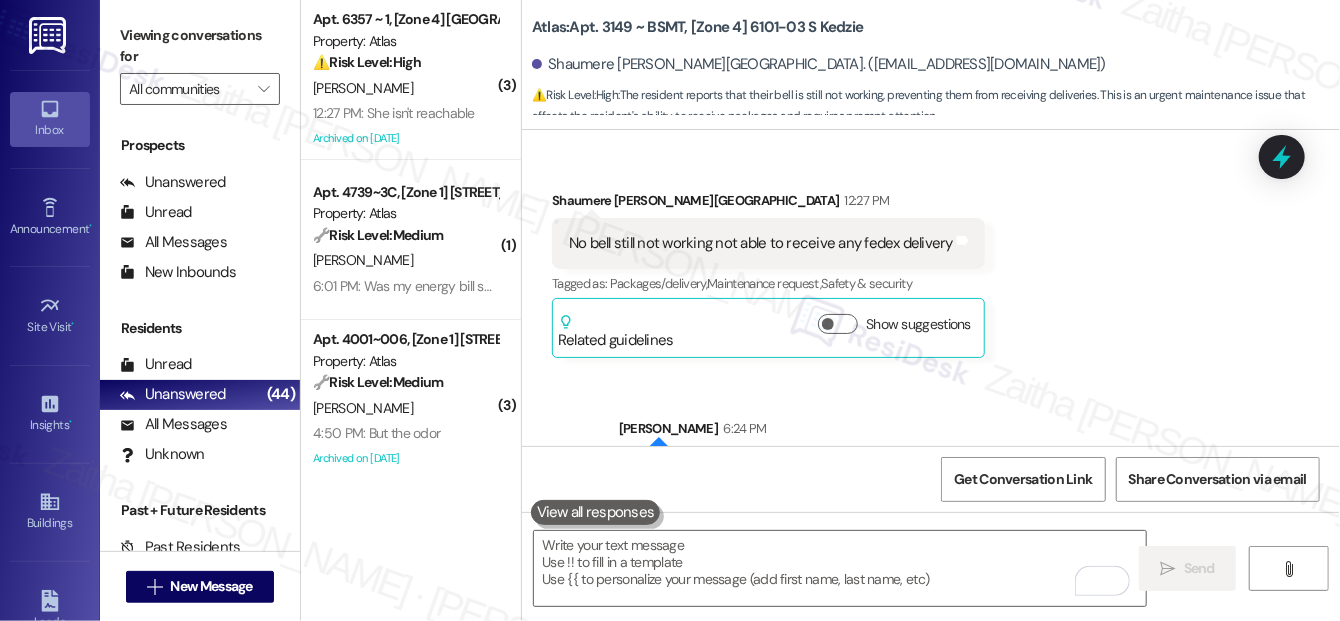 scroll, scrollTop: 26362, scrollLeft: 0, axis: vertical 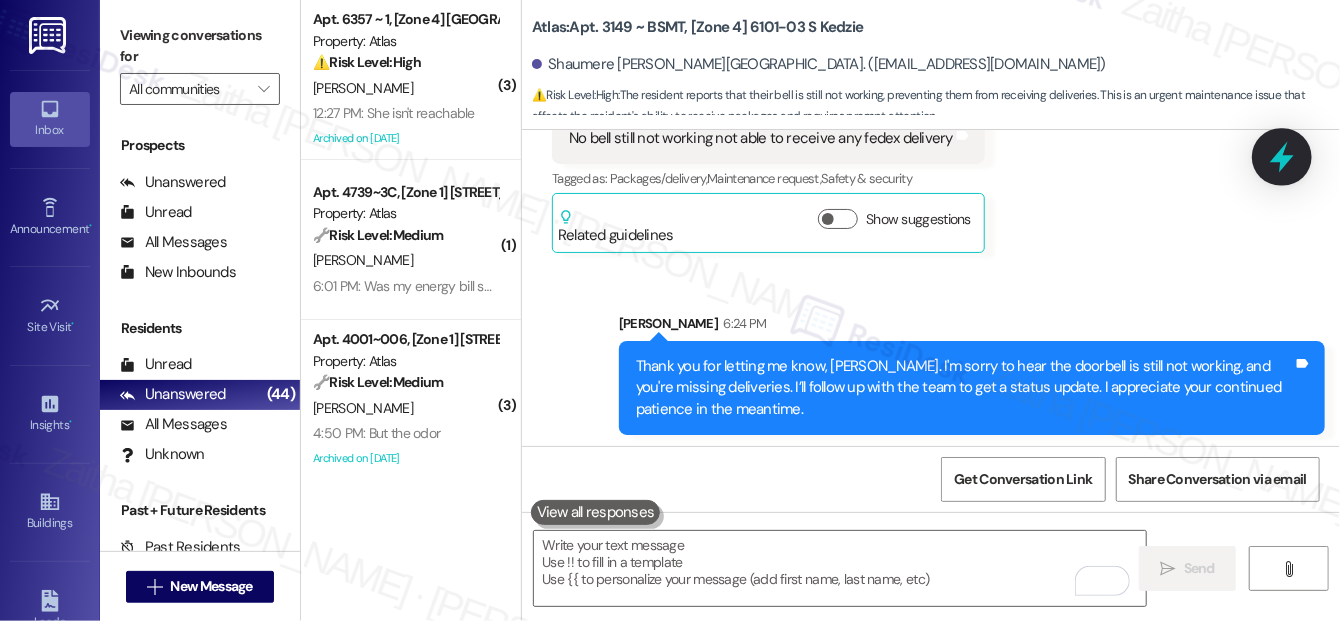 click 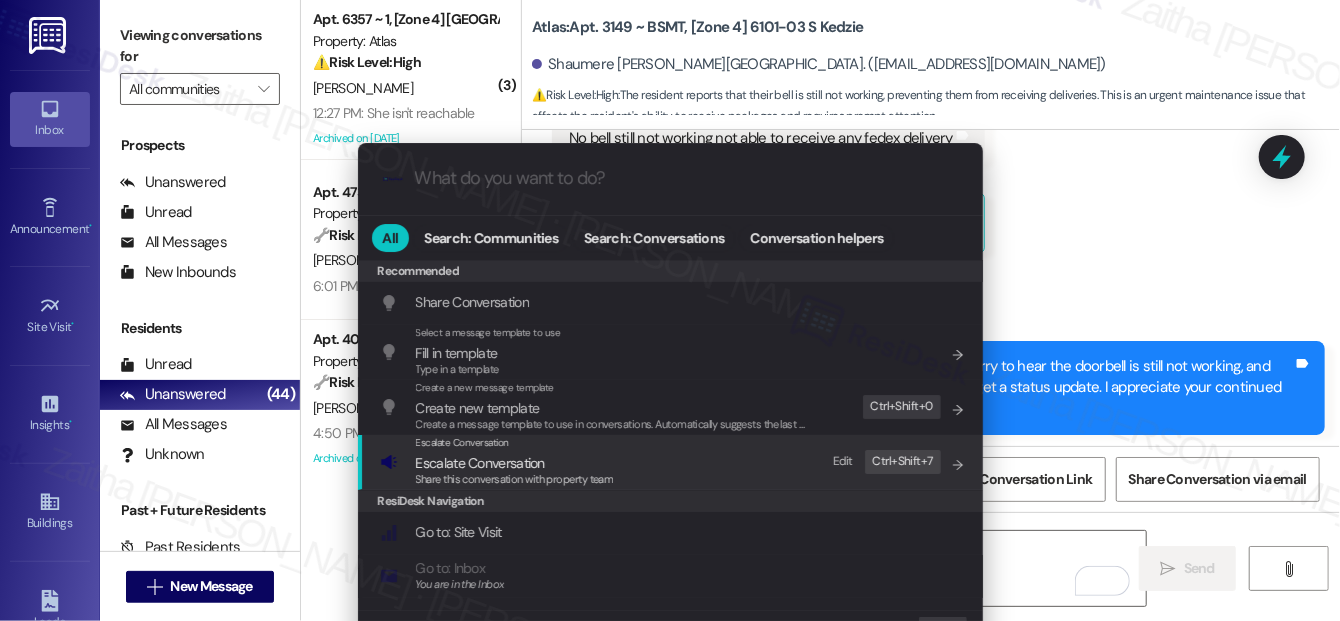 click on "Escalate Conversation" at bounding box center (480, 463) 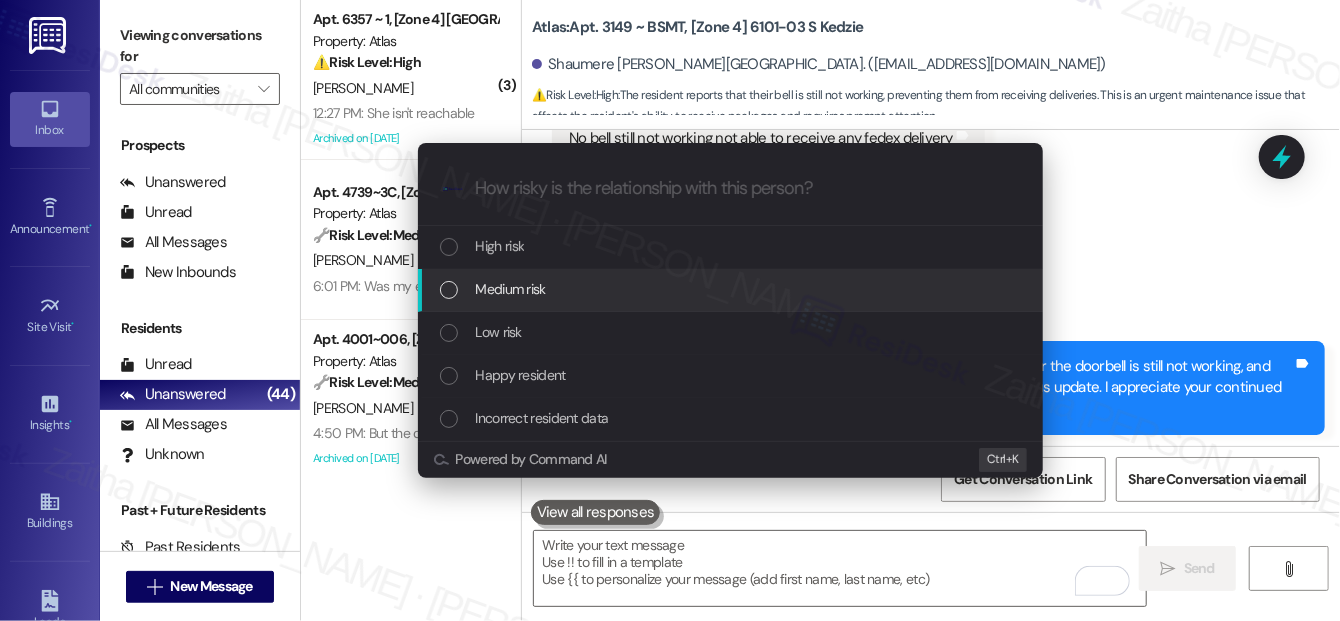 click on "Medium risk" at bounding box center (511, 289) 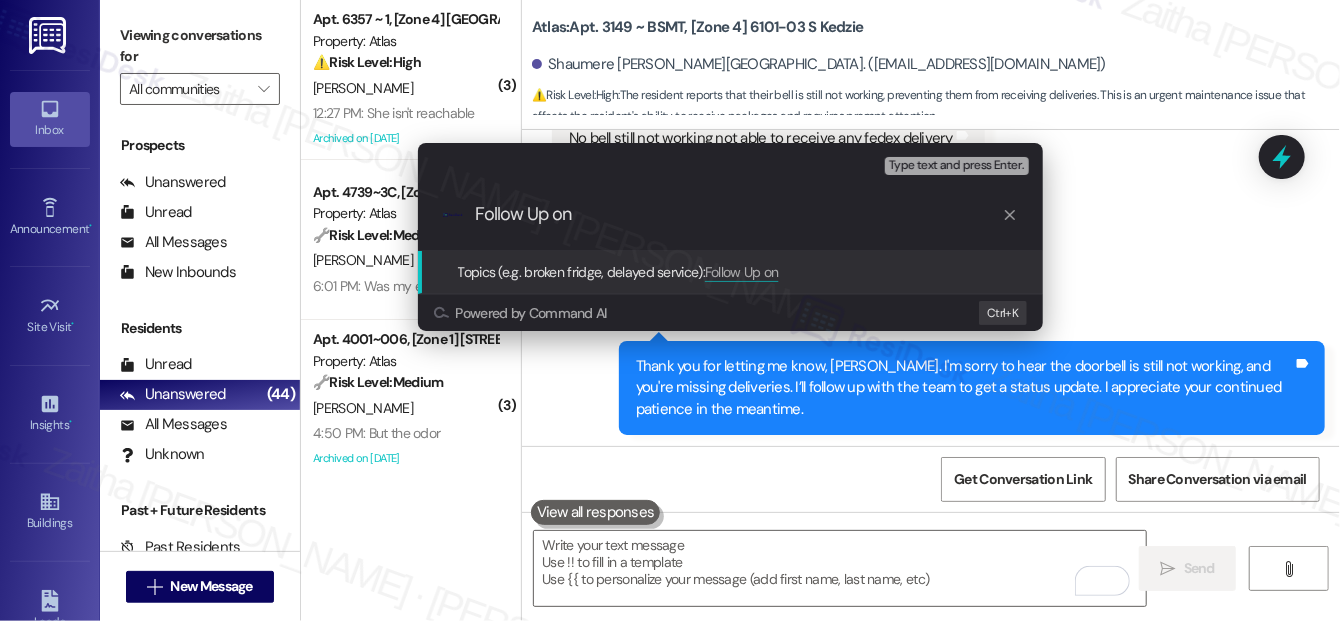 paste on "Work Order #163441-1" 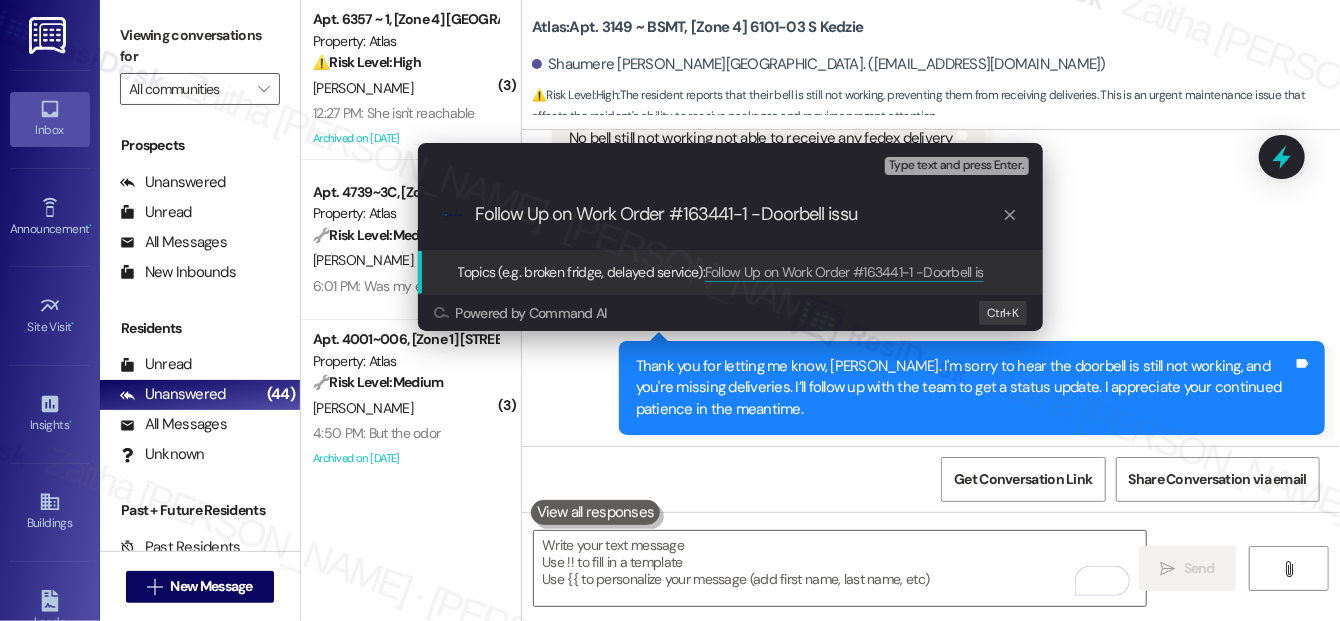 type on "Follow Up on Work Order #163441-1 -Doorbell issue" 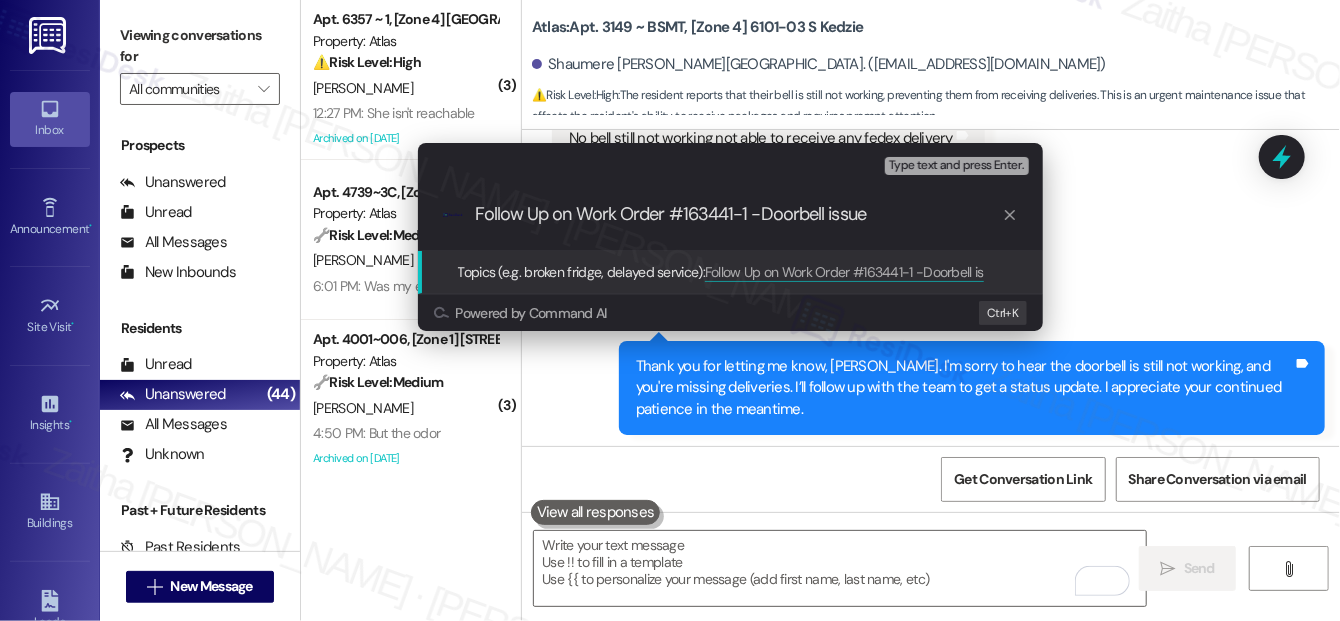 type 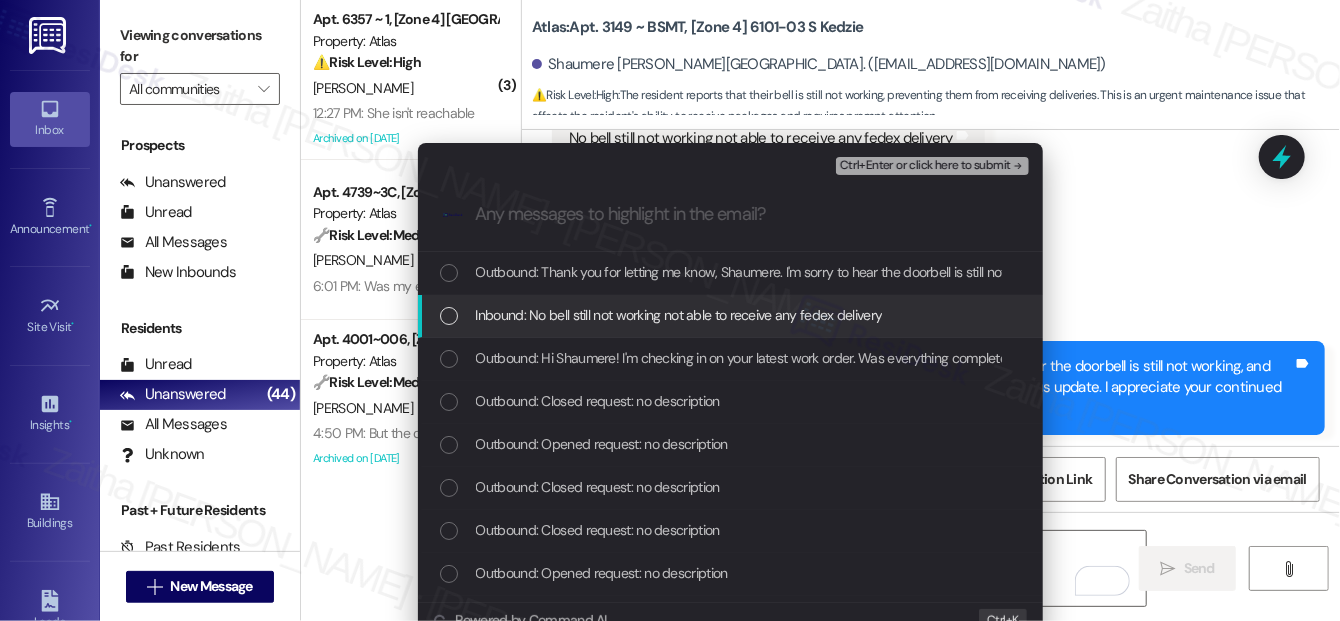 click at bounding box center (449, 316) 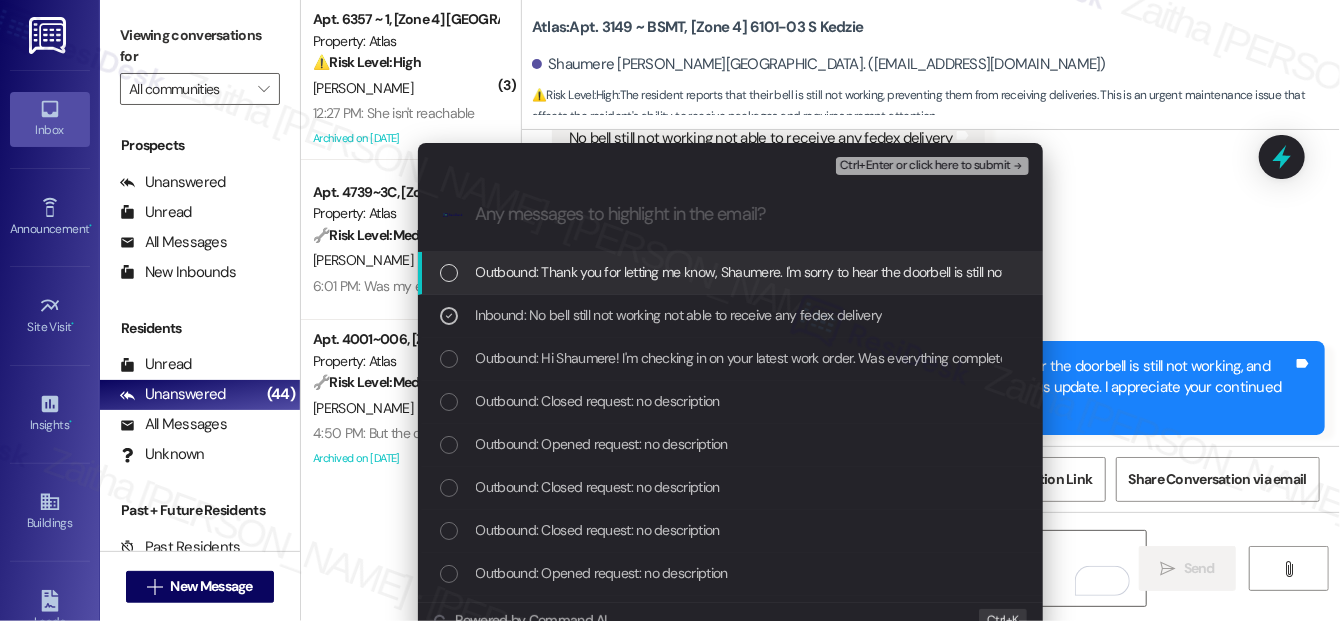 click on "Ctrl+Enter or click here to submit" at bounding box center (925, 166) 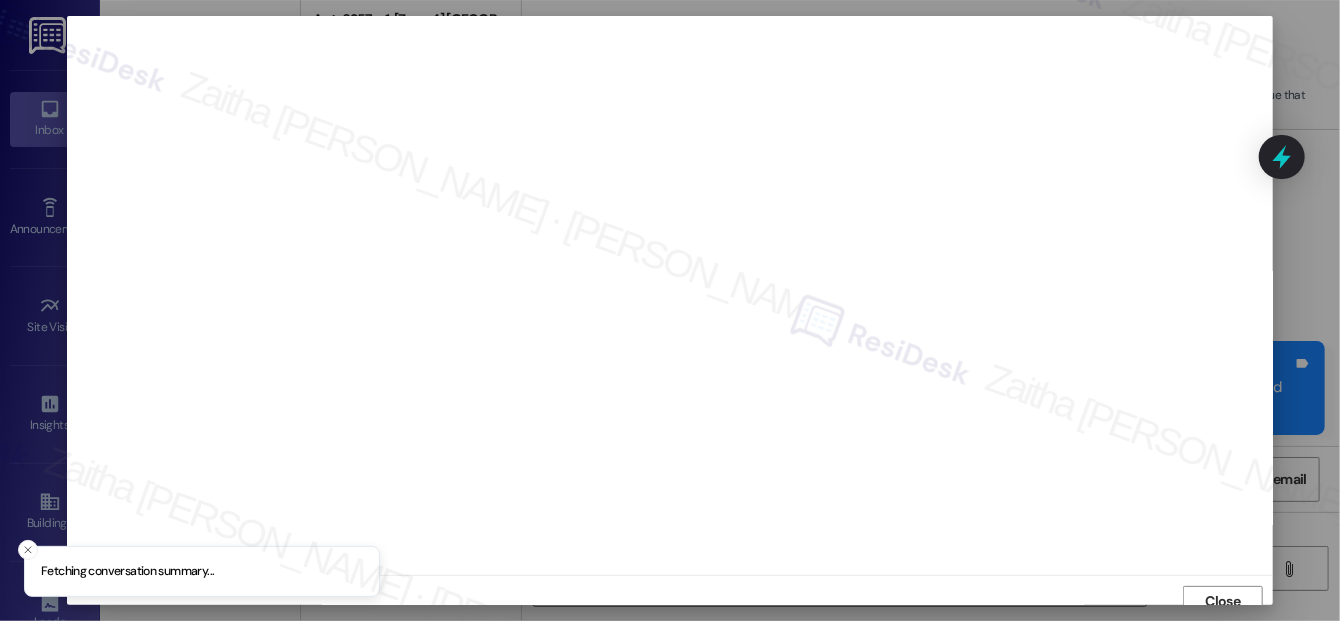 scroll, scrollTop: 12, scrollLeft: 0, axis: vertical 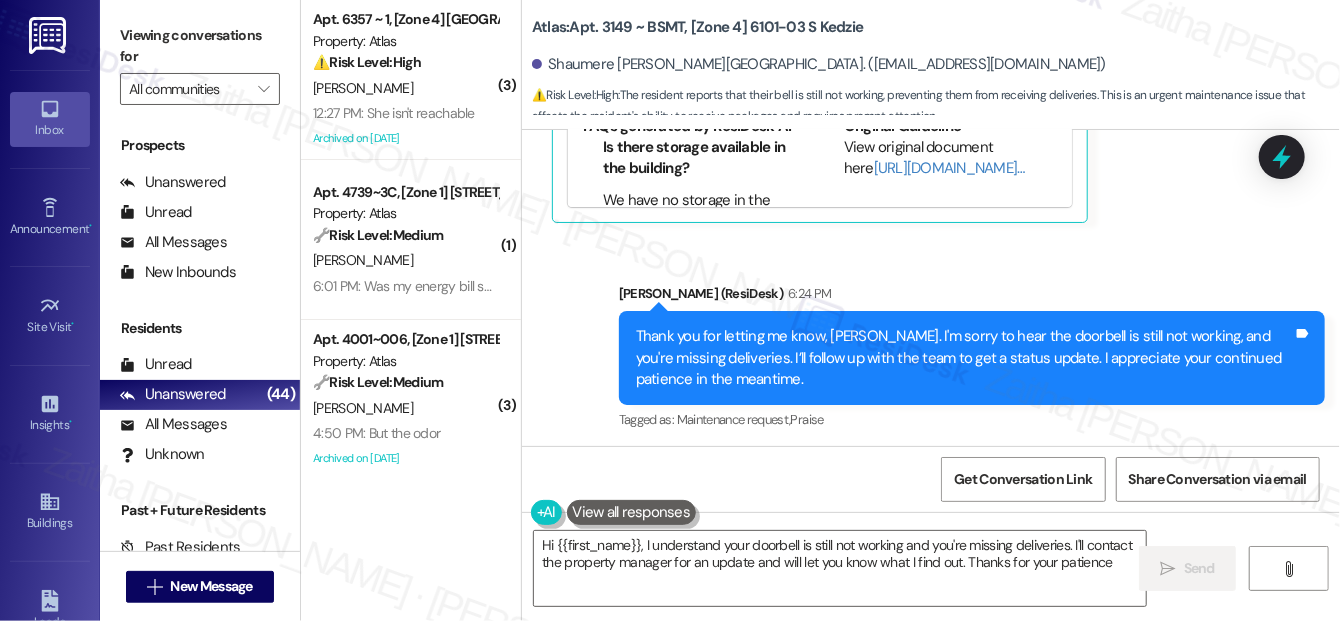 type on "Hi {{first_name}}, I understand your doorbell is still not working and you're missing deliveries. I'll contact the property manager for an update and will let you know what I find out. Thanks for your patience!" 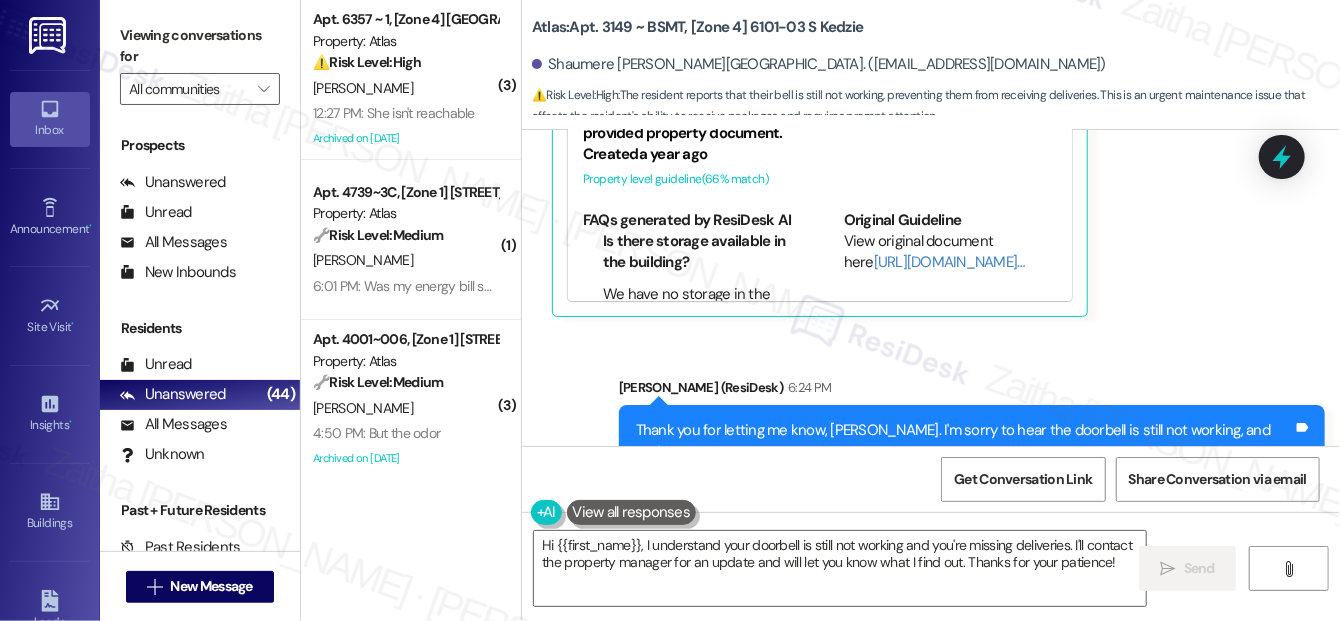 scroll, scrollTop: 26277, scrollLeft: 0, axis: vertical 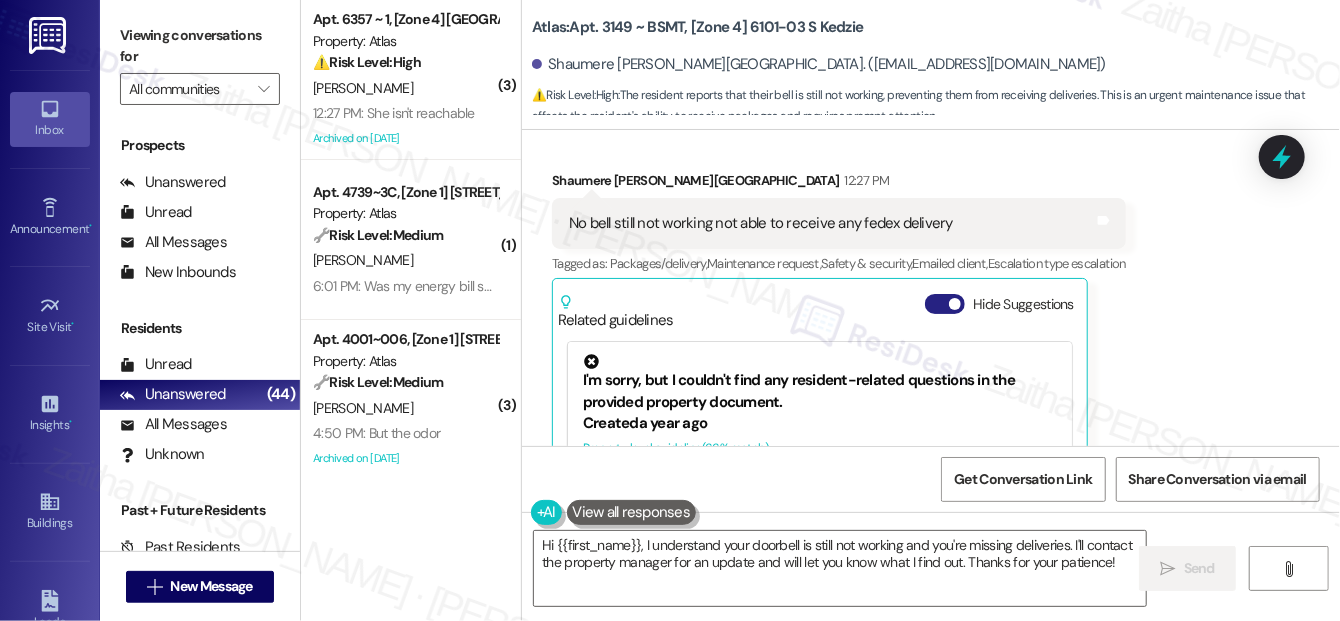 click on "Hide Suggestions" at bounding box center [945, 304] 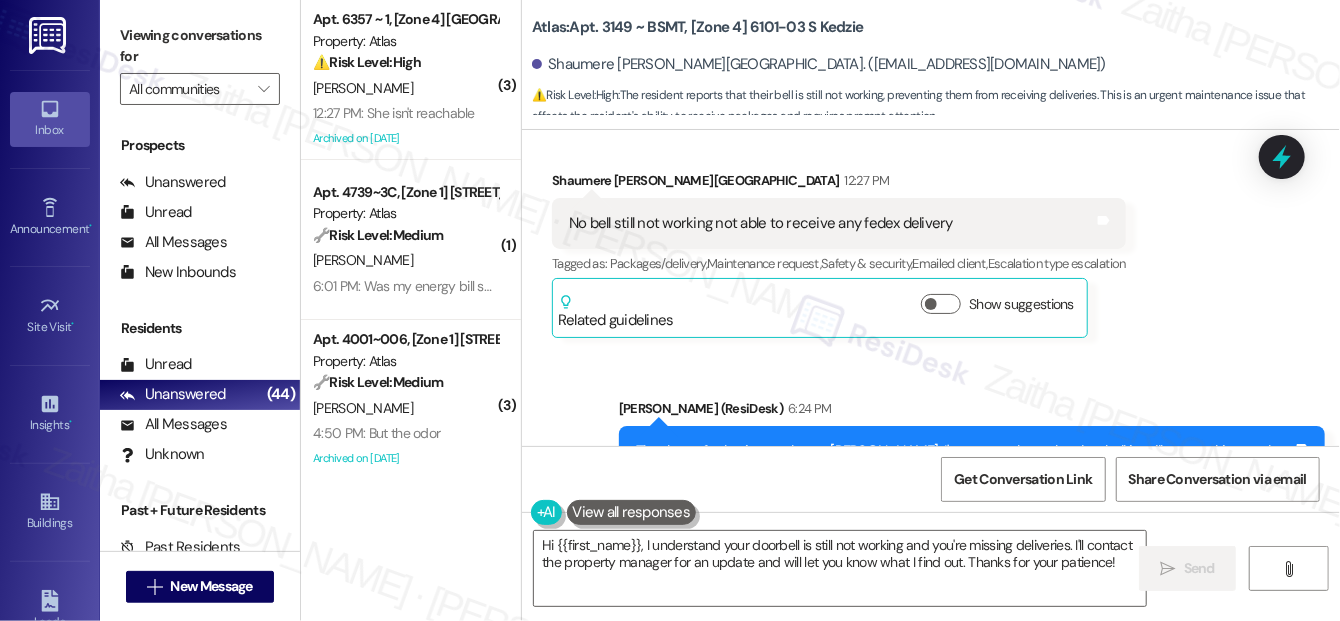 scroll, scrollTop: 26392, scrollLeft: 0, axis: vertical 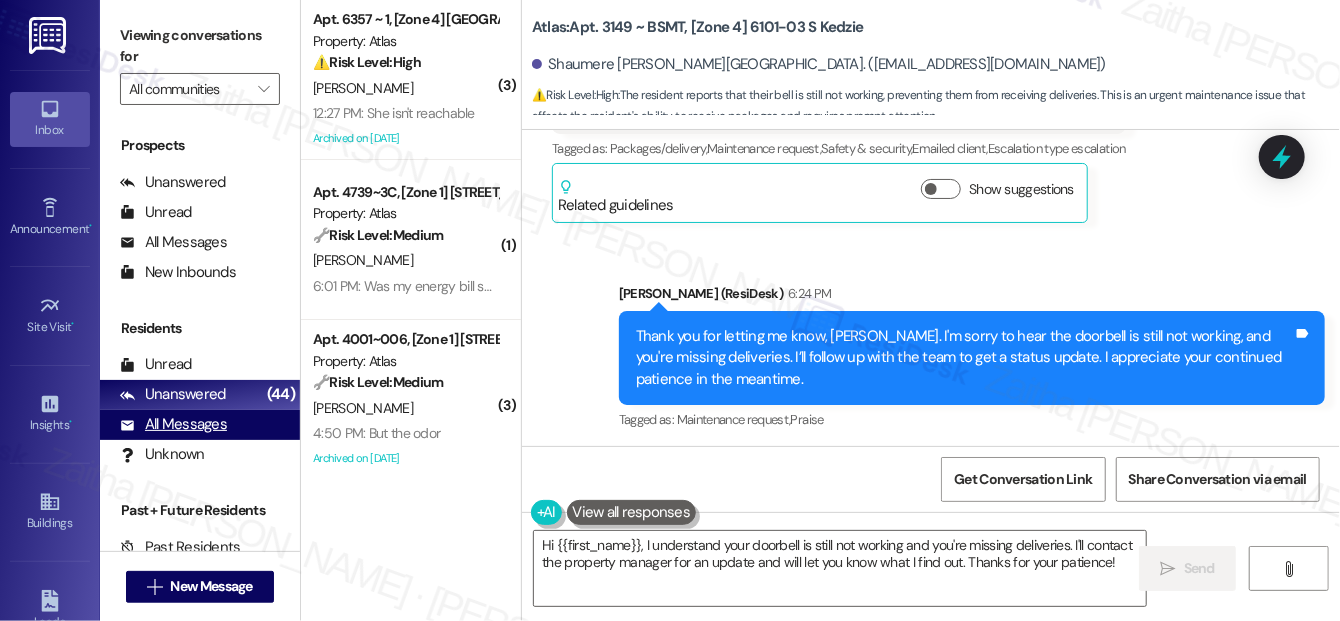click on "All Messages" at bounding box center (173, 424) 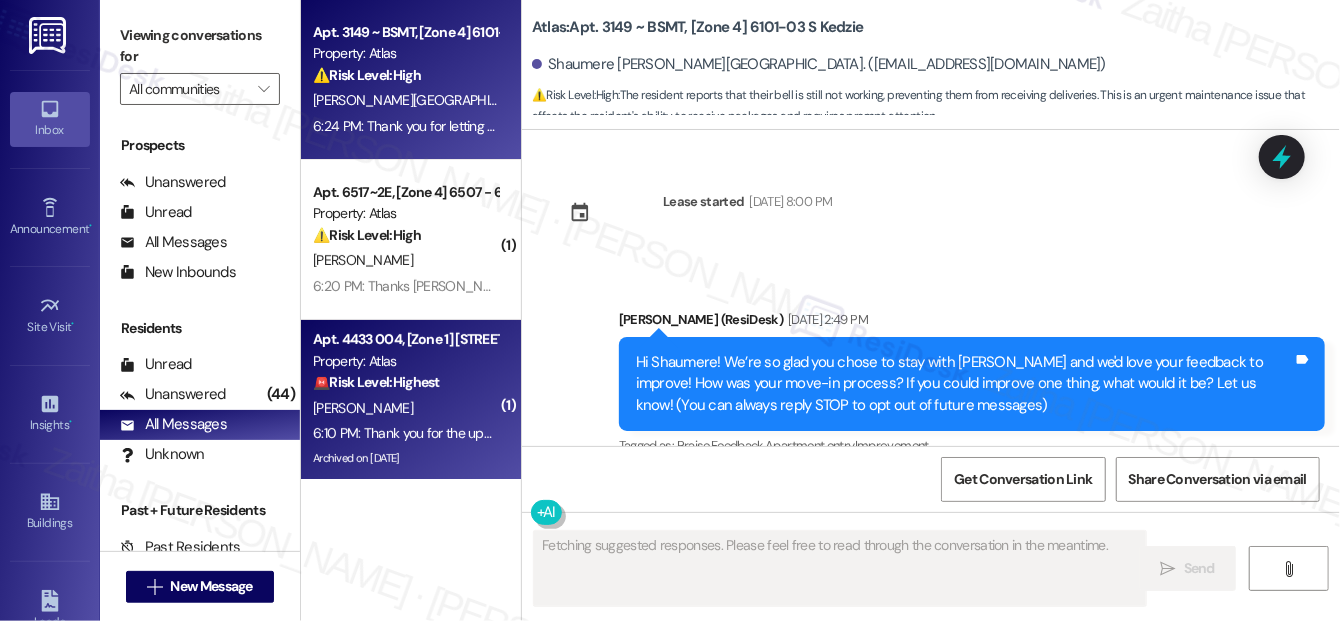 type on "Fetching suggested responses. Please feel free to read through the conversation in the meantime." 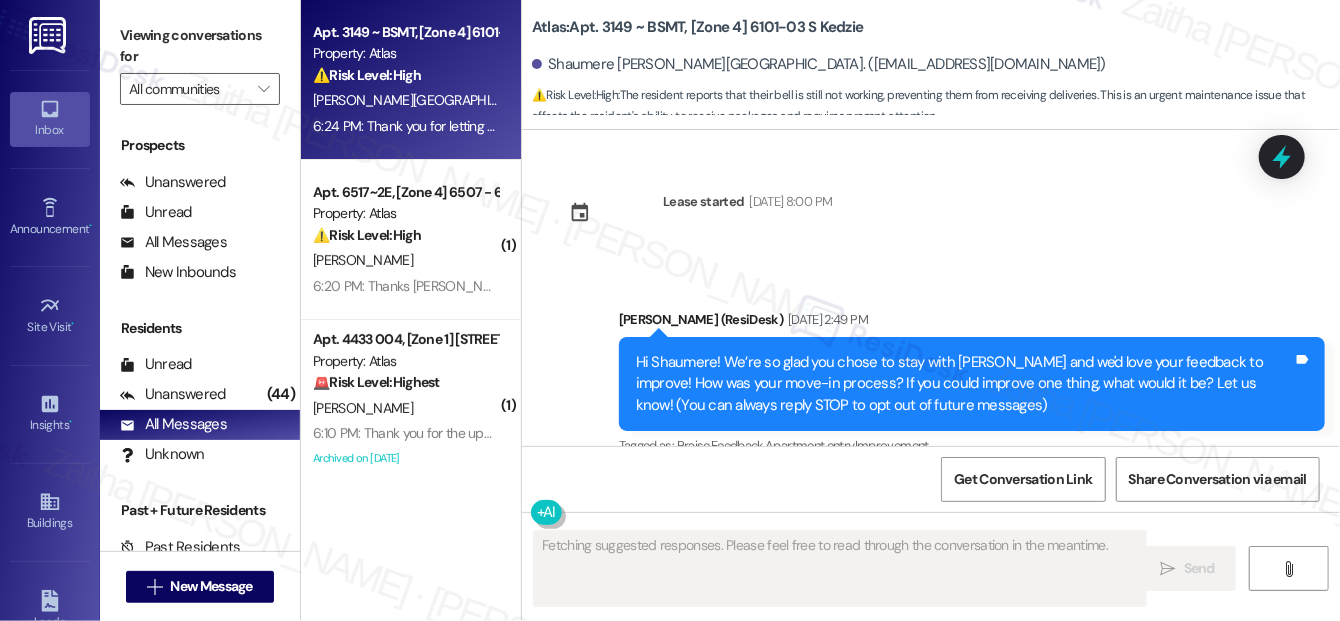scroll, scrollTop: 27090, scrollLeft: 0, axis: vertical 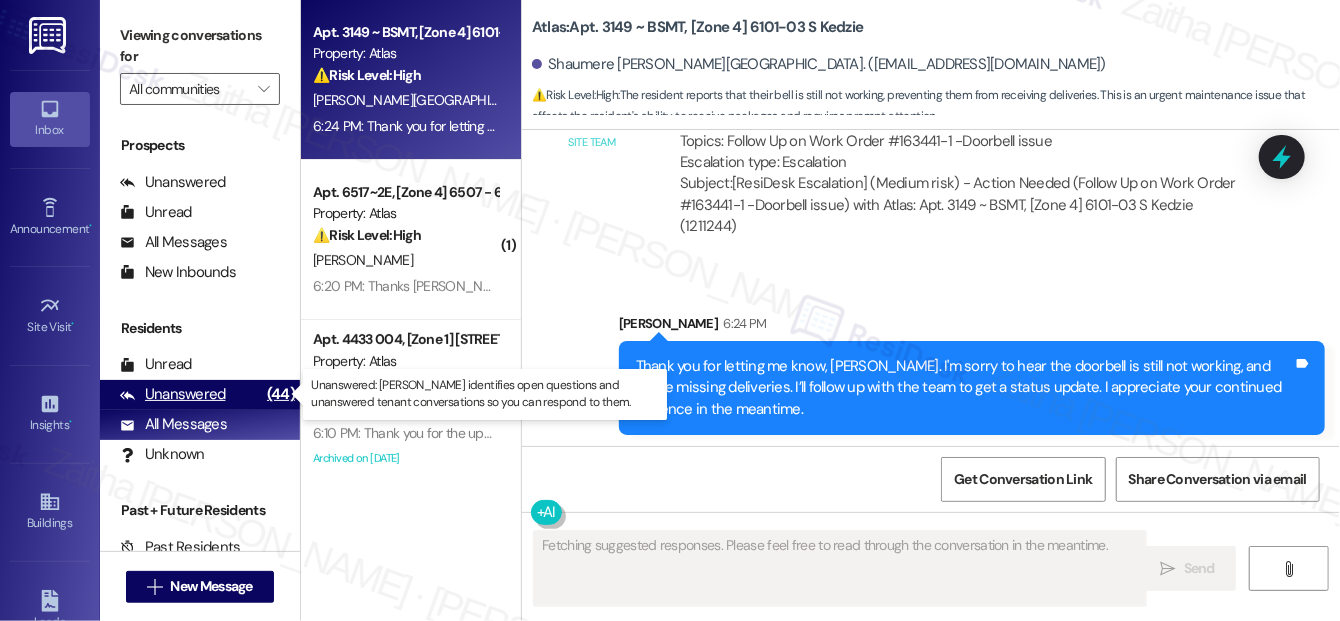 click on "Unanswered" at bounding box center [173, 394] 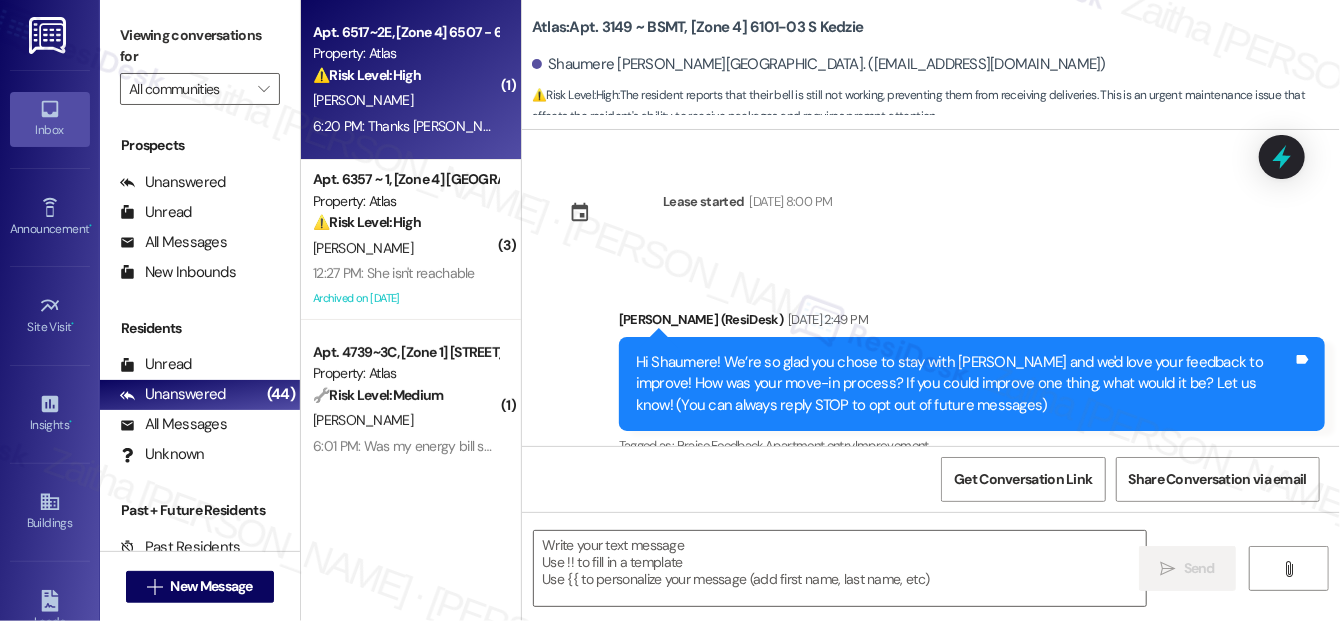 type on "Fetching suggested responses. Please feel free to read through the conversation in the meantime." 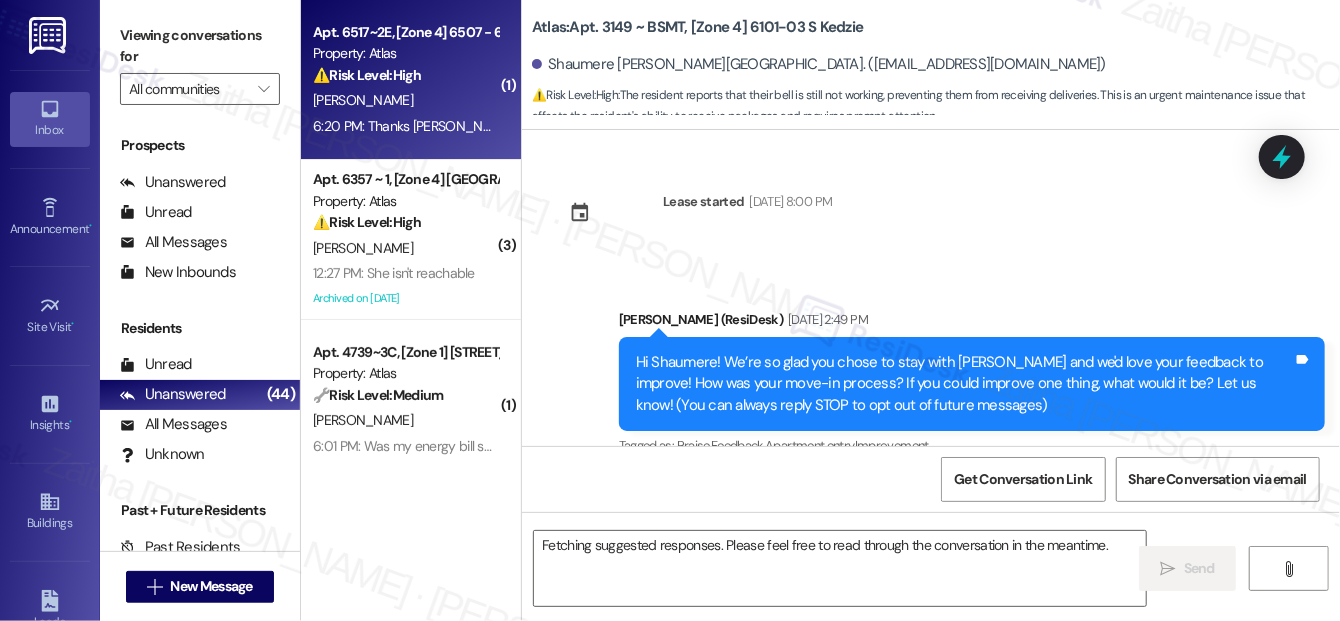 scroll, scrollTop: 27090, scrollLeft: 0, axis: vertical 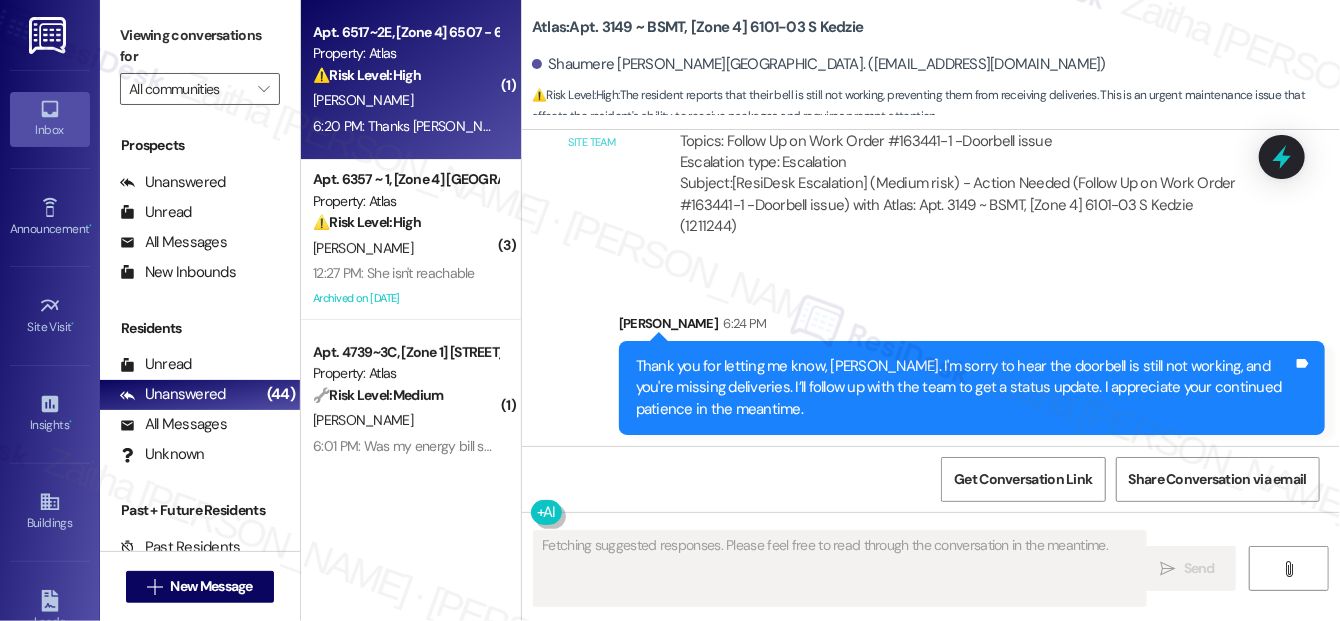 click on "P. Wyatt" at bounding box center (405, 100) 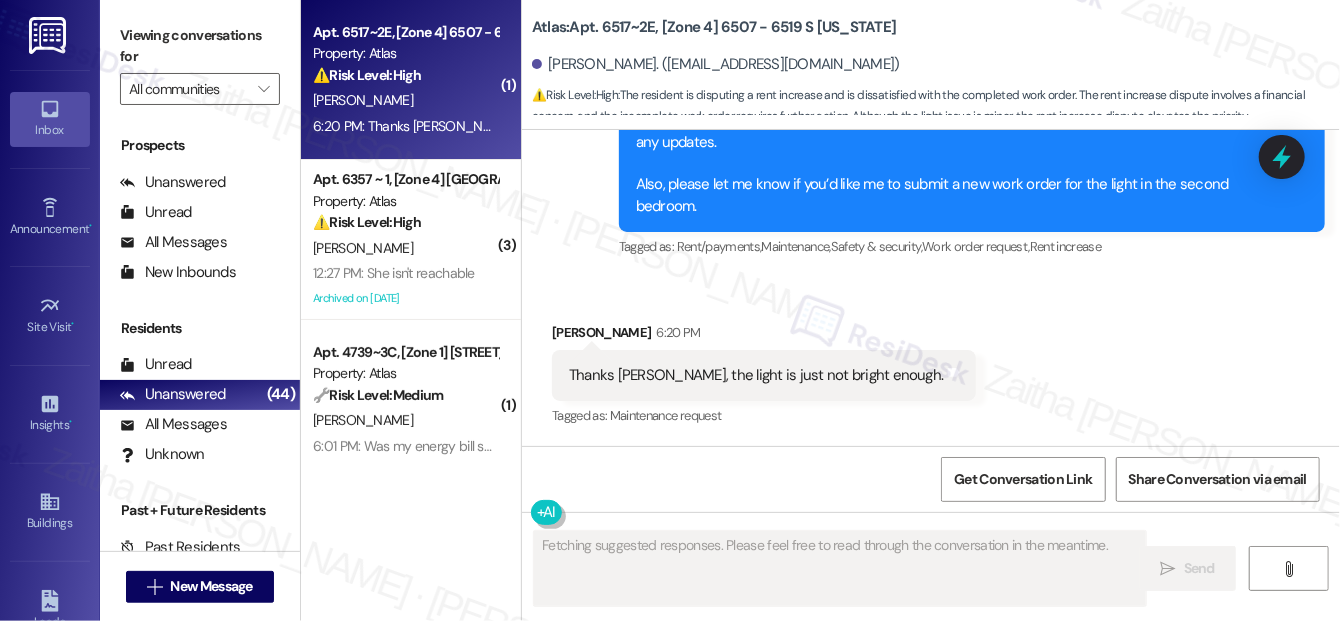 scroll, scrollTop: 11680, scrollLeft: 0, axis: vertical 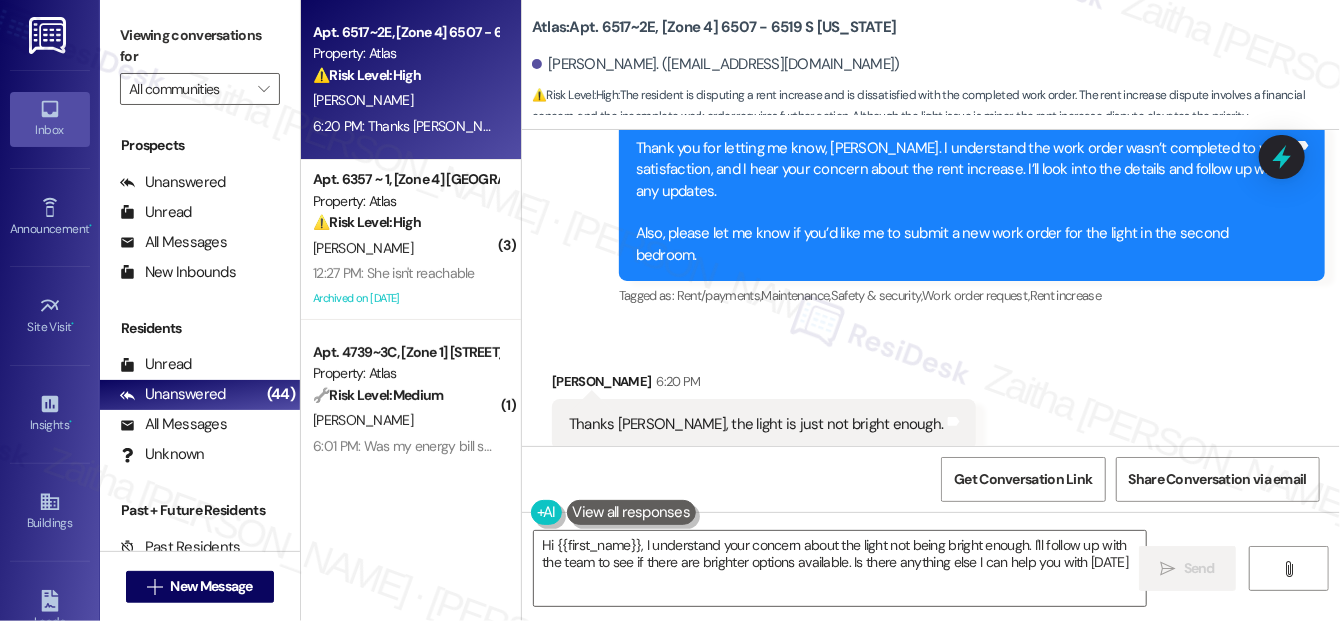 type on "Hi {{first_name}}, I understand your concern about the light not being bright enough. I'll follow up with the team to see if there are brighter options available. Is there anything else I can help you with today?" 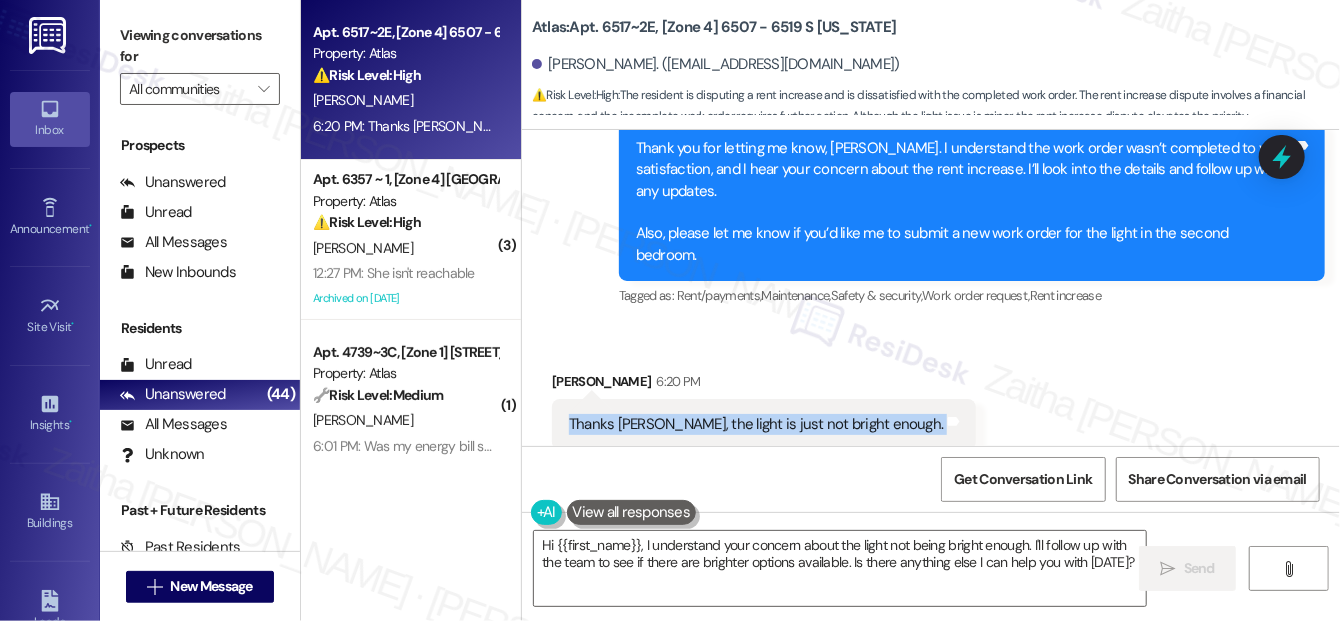 drag, startPoint x: 566, startPoint y: 371, endPoint x: 874, endPoint y: 388, distance: 308.4688 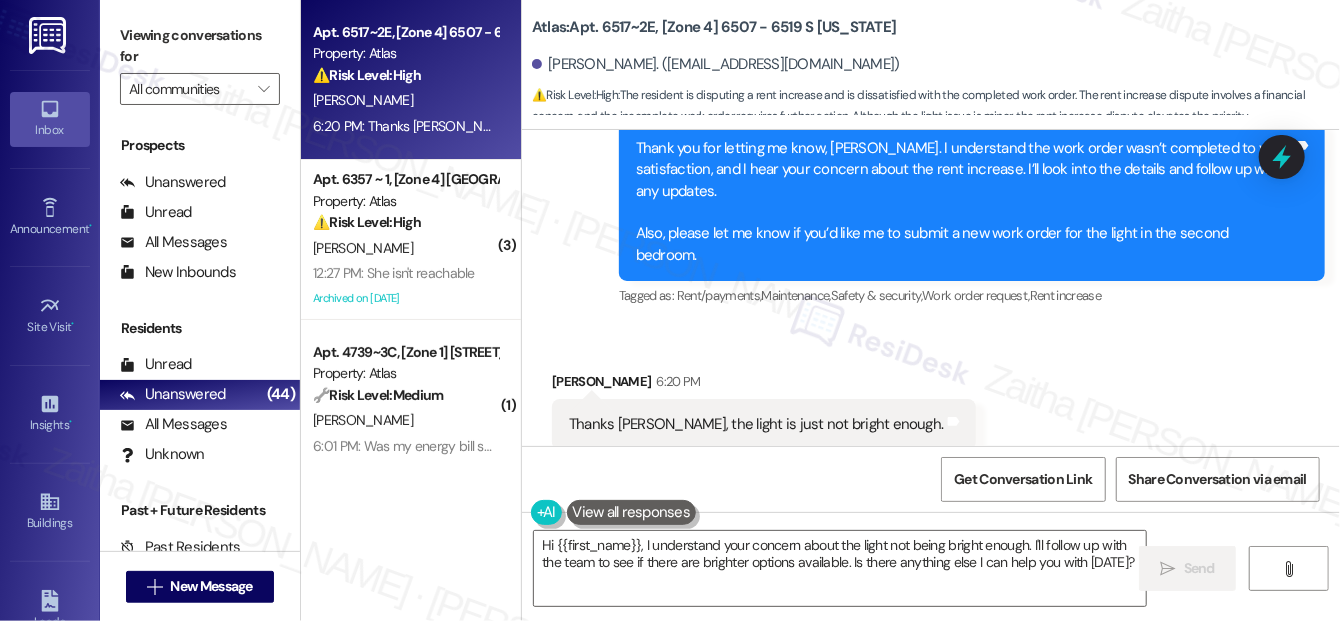 click on "Received via SMS Patricia Wyatt 6:20 PM Thanks Sarah, the light is  just not bright enough.  Tags and notes Tagged as:   Maintenance request Click to highlight conversations about Maintenance request" at bounding box center (931, 410) 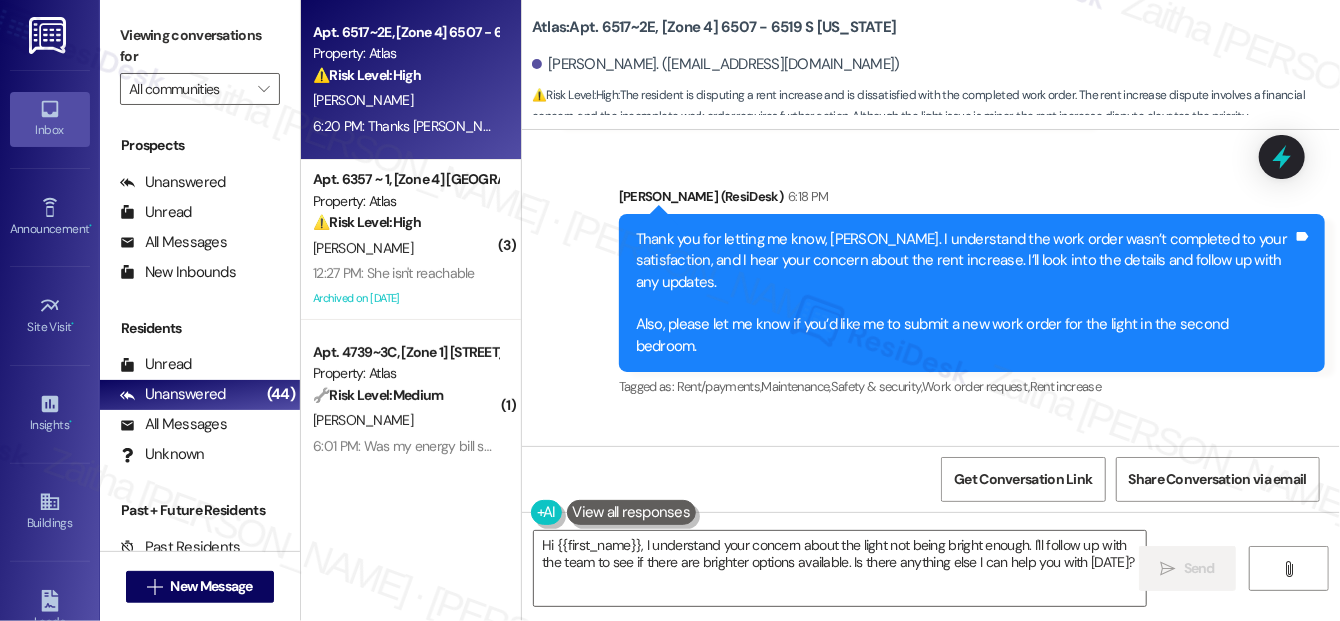 scroll, scrollTop: 11680, scrollLeft: 0, axis: vertical 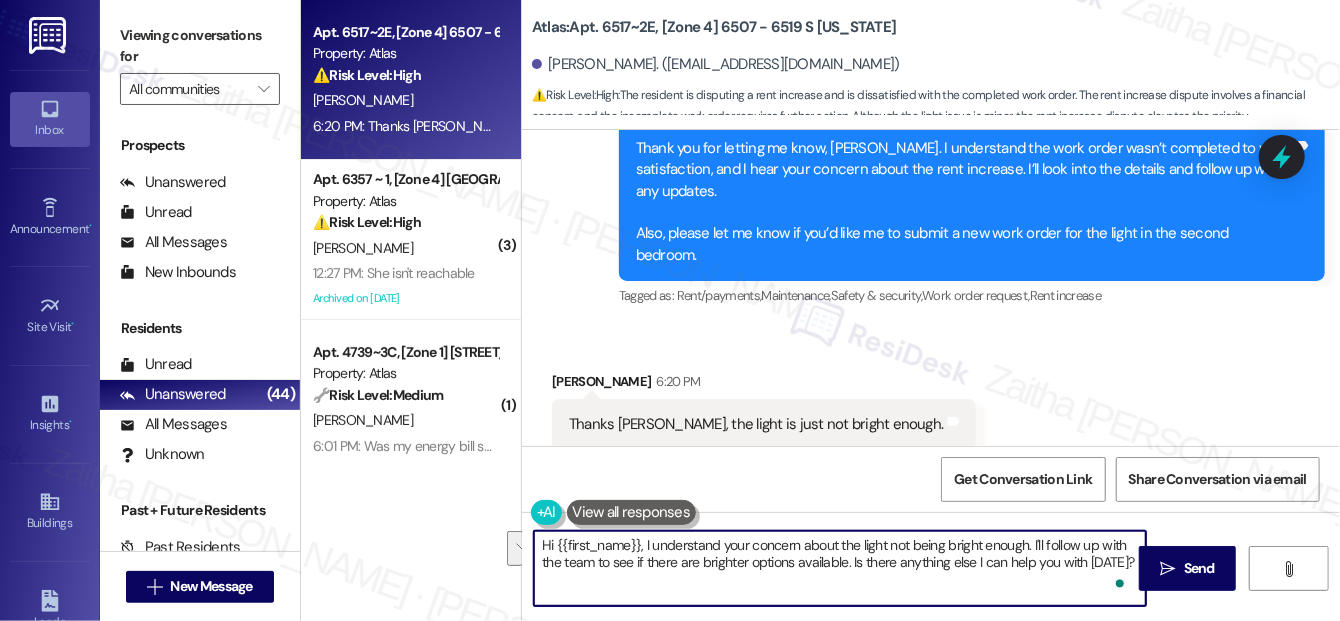 drag, startPoint x: 540, startPoint y: 541, endPoint x: 1076, endPoint y: 578, distance: 537.2755 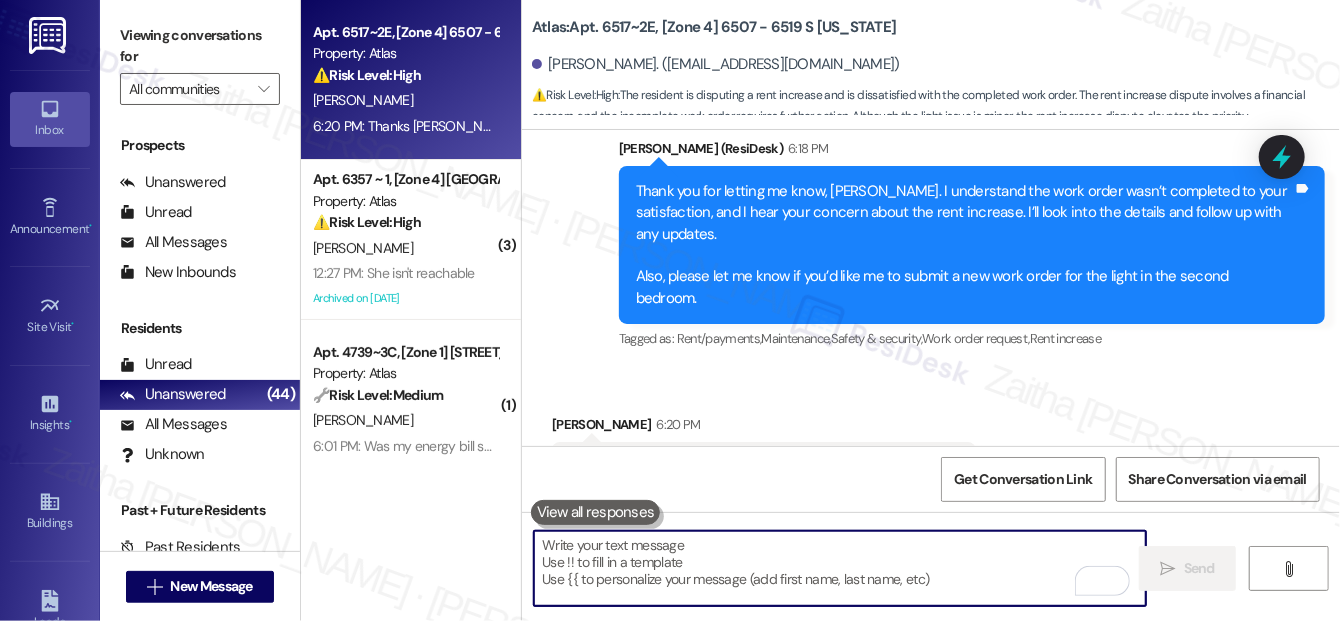 scroll, scrollTop: 11680, scrollLeft: 0, axis: vertical 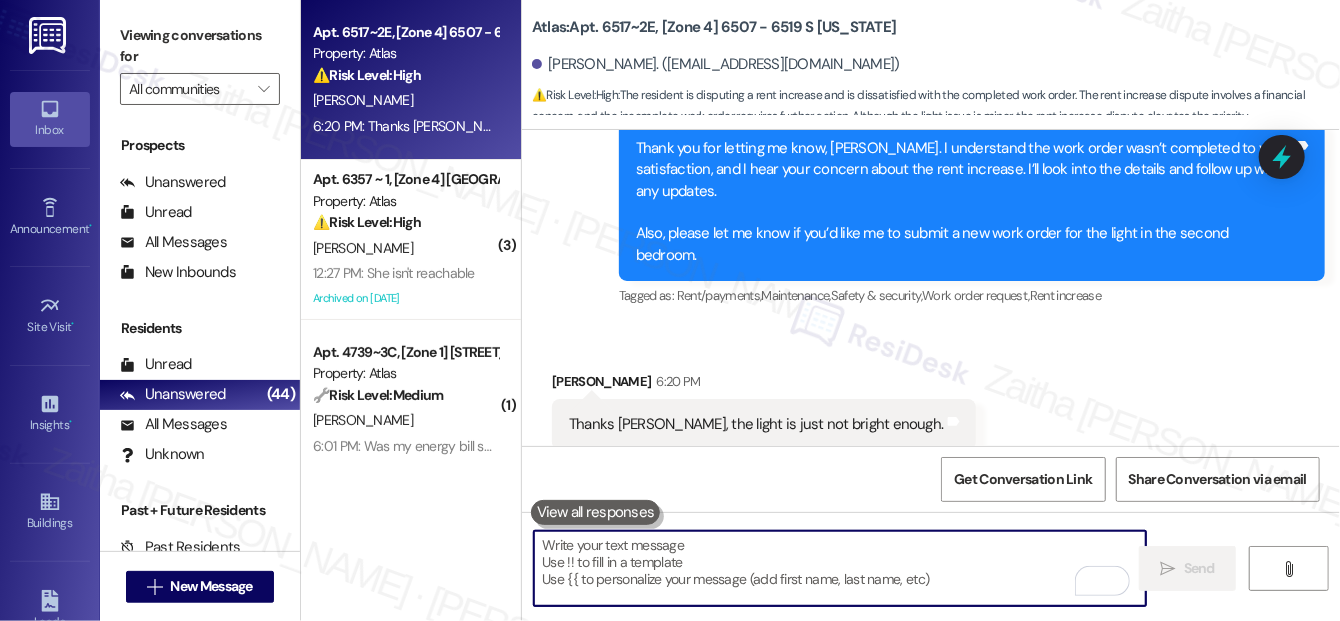 click at bounding box center (840, 568) 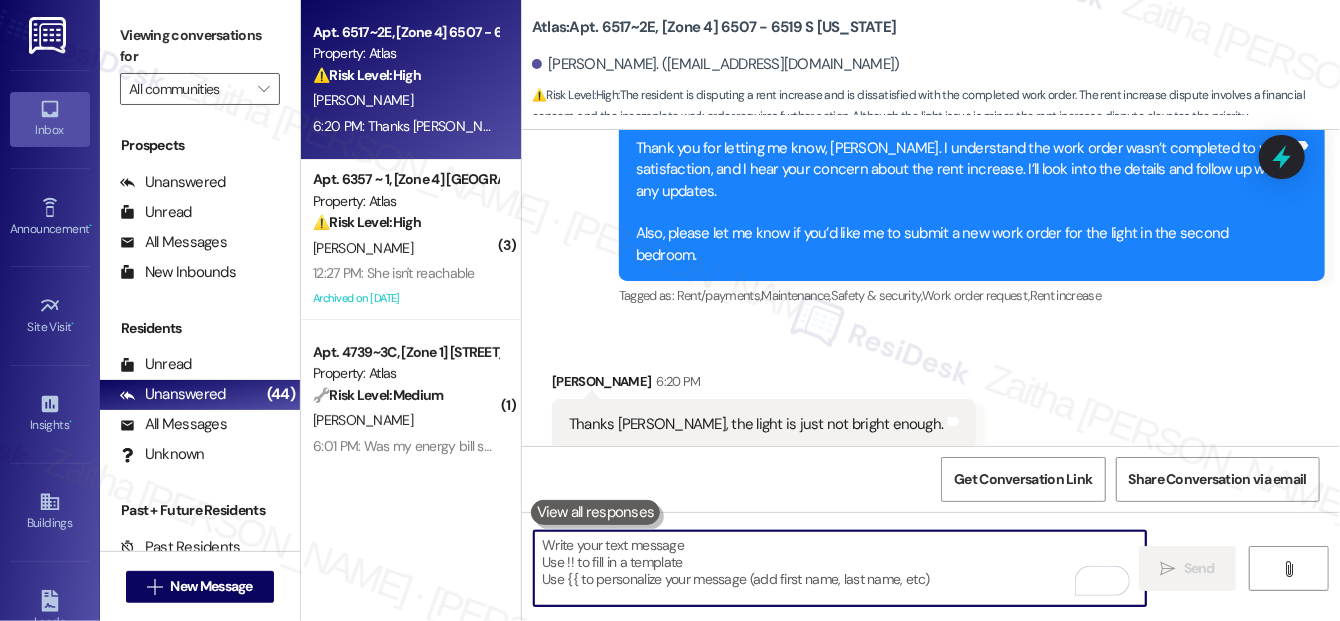 paste on "Thanks for letting me know! If you'd like to have the light changed to a brighter option, feel free to reach out and I’ll be happy to assist." 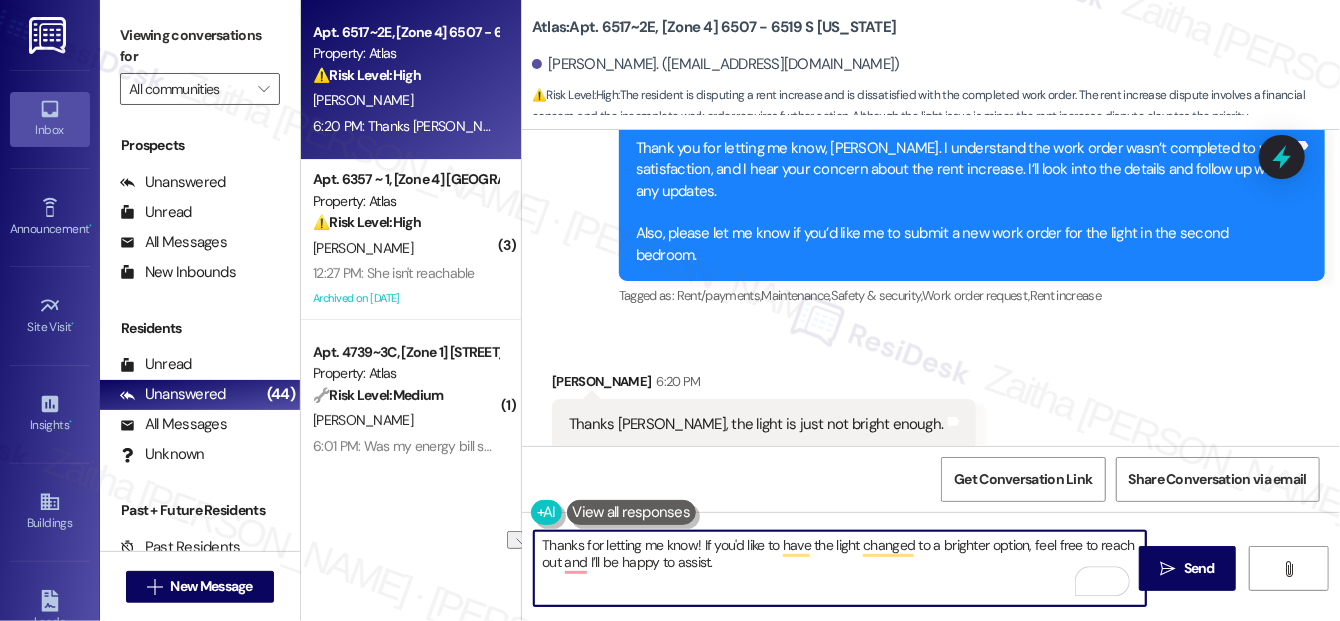 drag, startPoint x: 695, startPoint y: 546, endPoint x: 539, endPoint y: 546, distance: 156 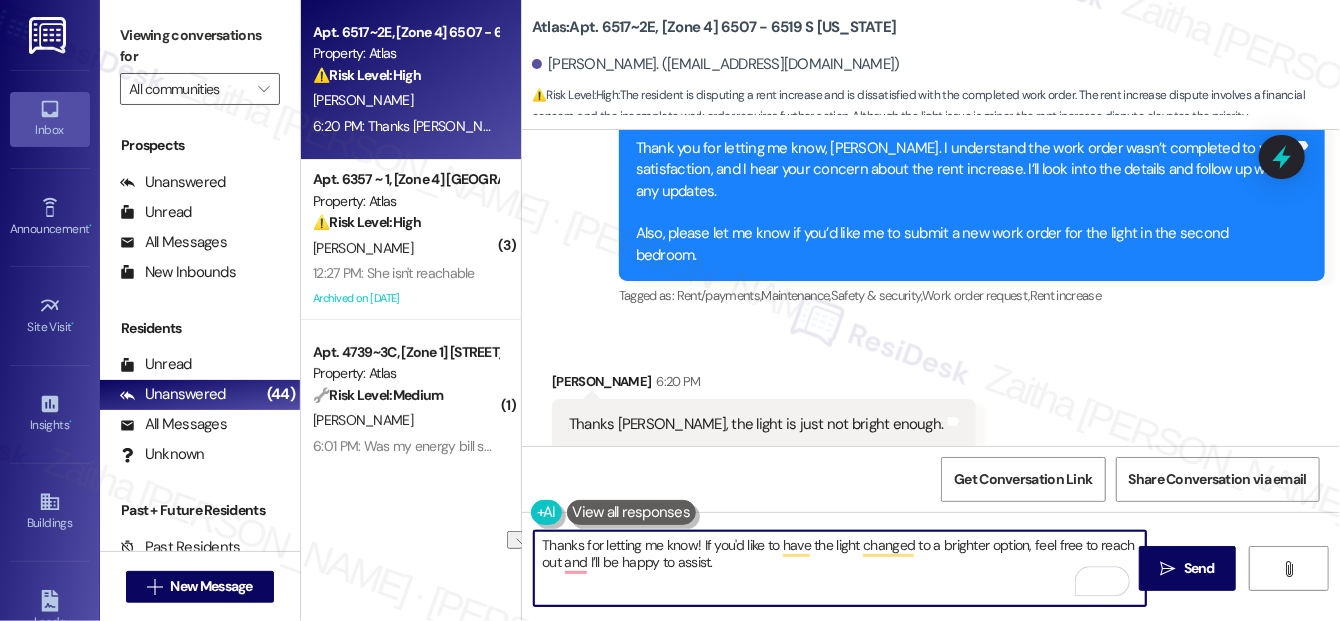 click on "Thanks for letting me know! If you'd like to have the light changed to a brighter option, feel free to reach out and I’ll be happy to assist." at bounding box center (840, 568) 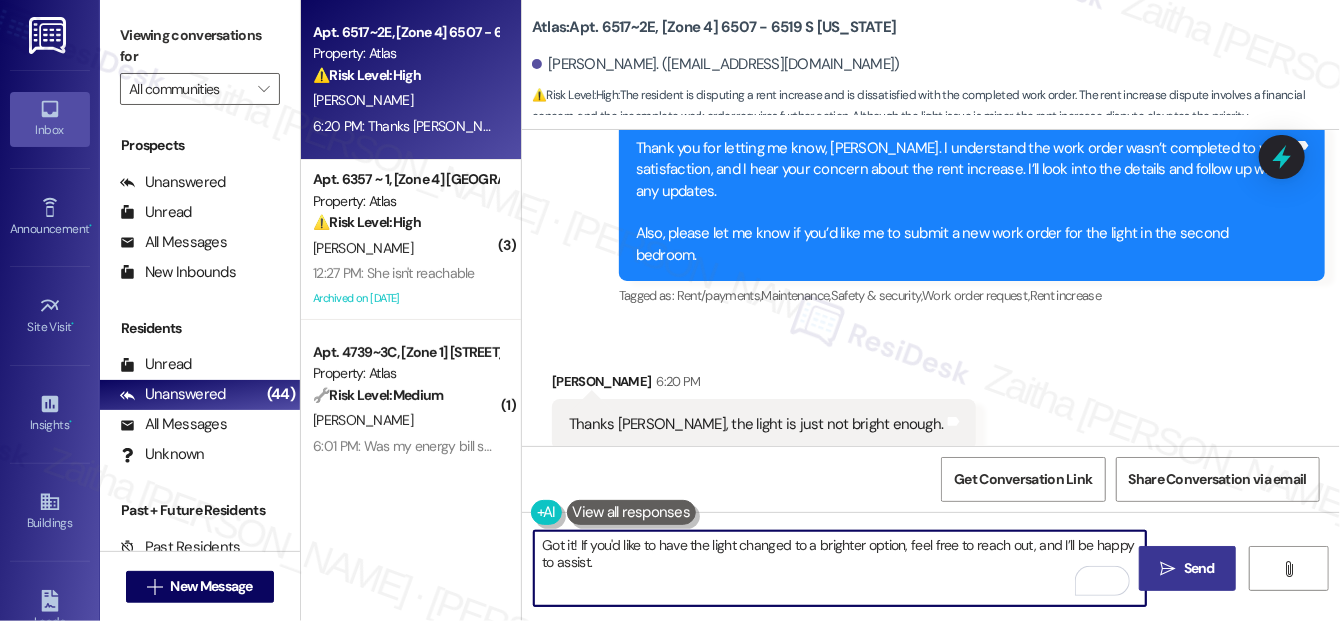 type on "Got it! If you'd like to have the light changed to a brighter option, feel free to reach out, and I’ll be happy to assist." 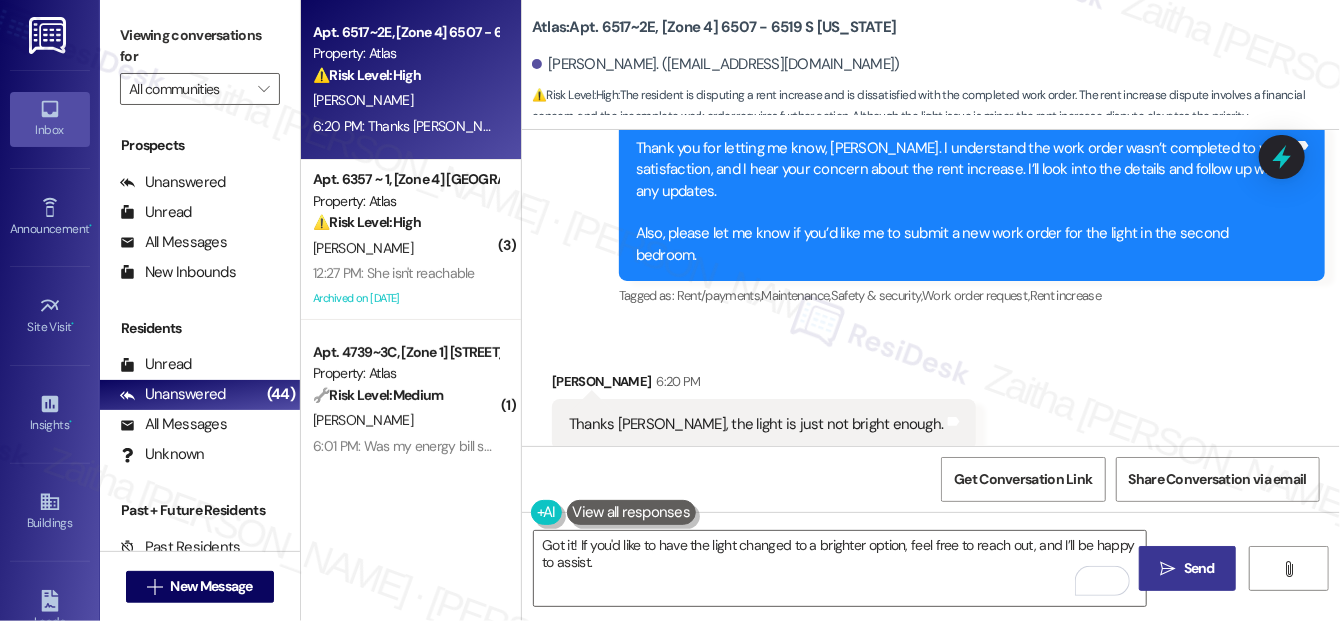 click on "Send" at bounding box center (1199, 568) 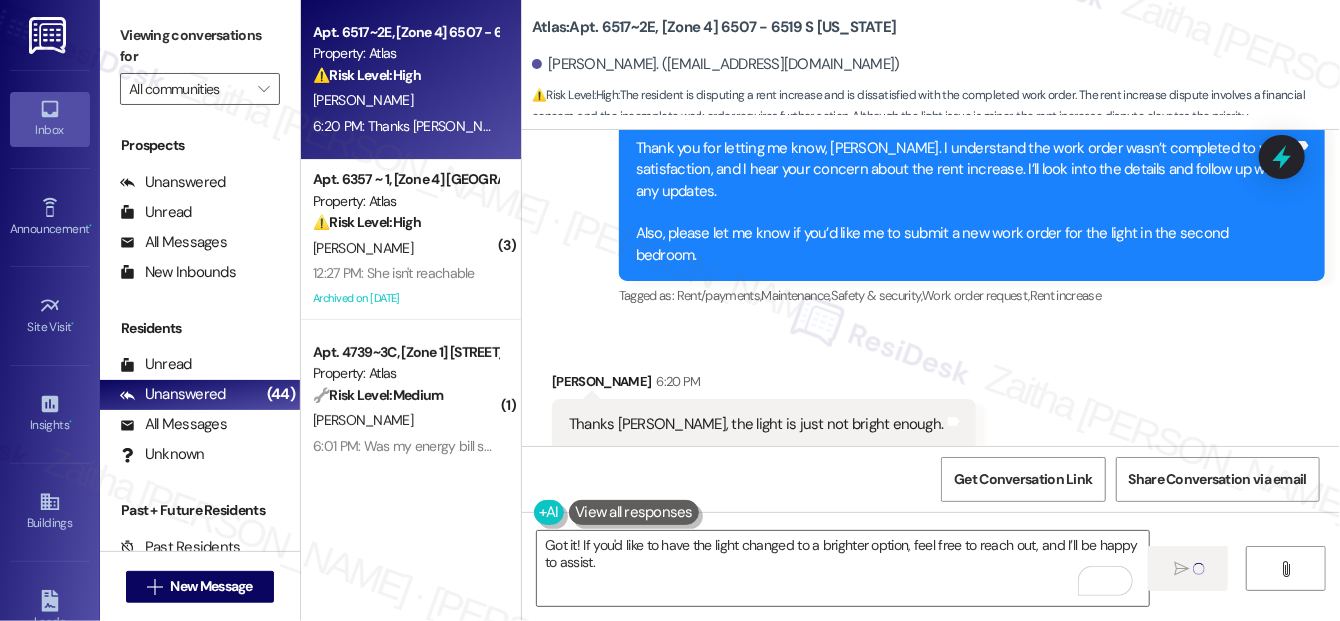 type 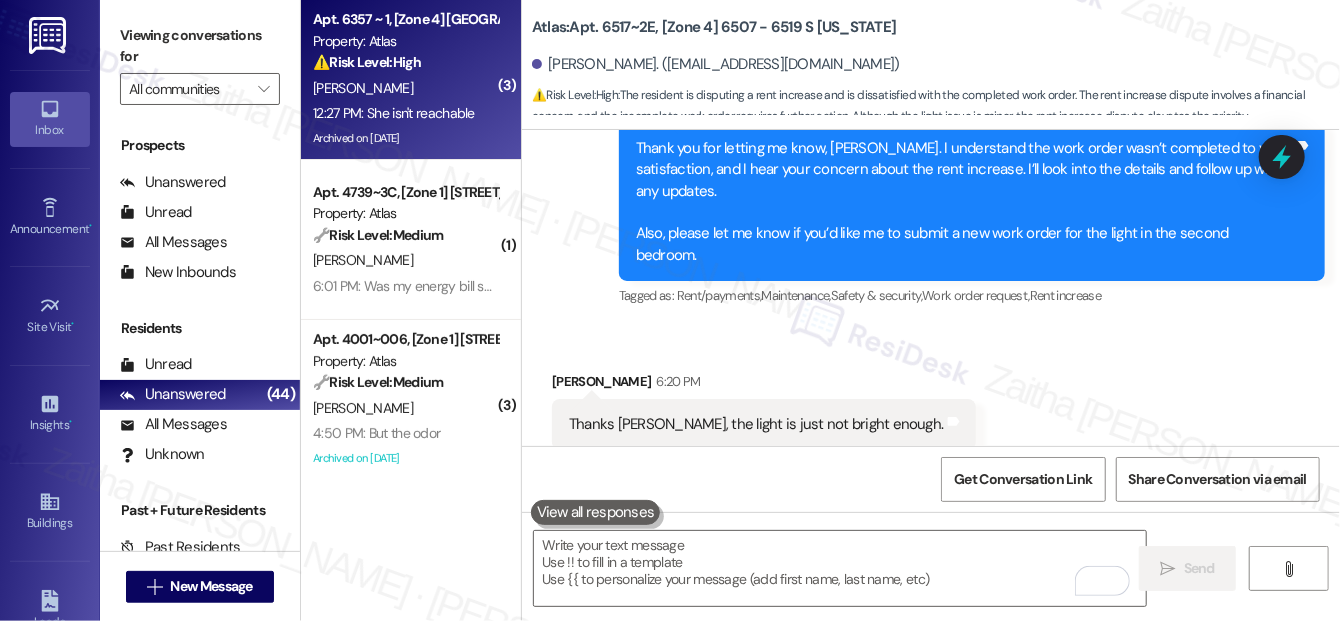 click on "Property: Atlas" at bounding box center (405, 41) 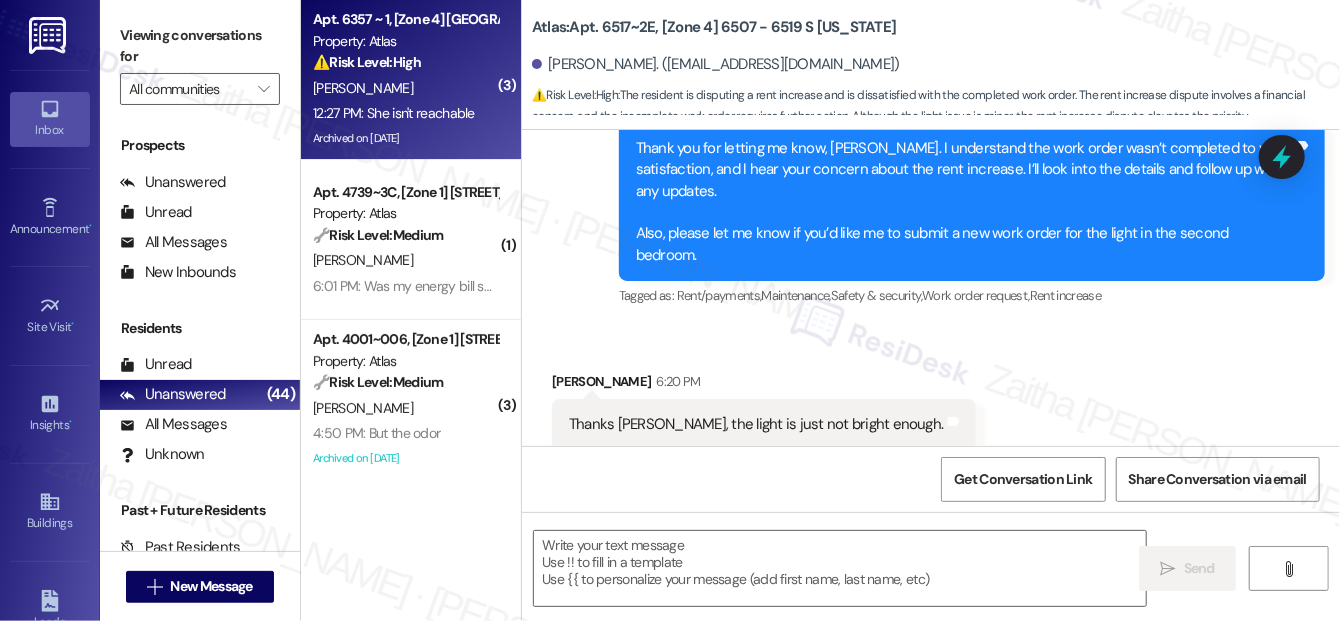 type on "Fetching suggested responses. Please feel free to read through the conversation in the meantime." 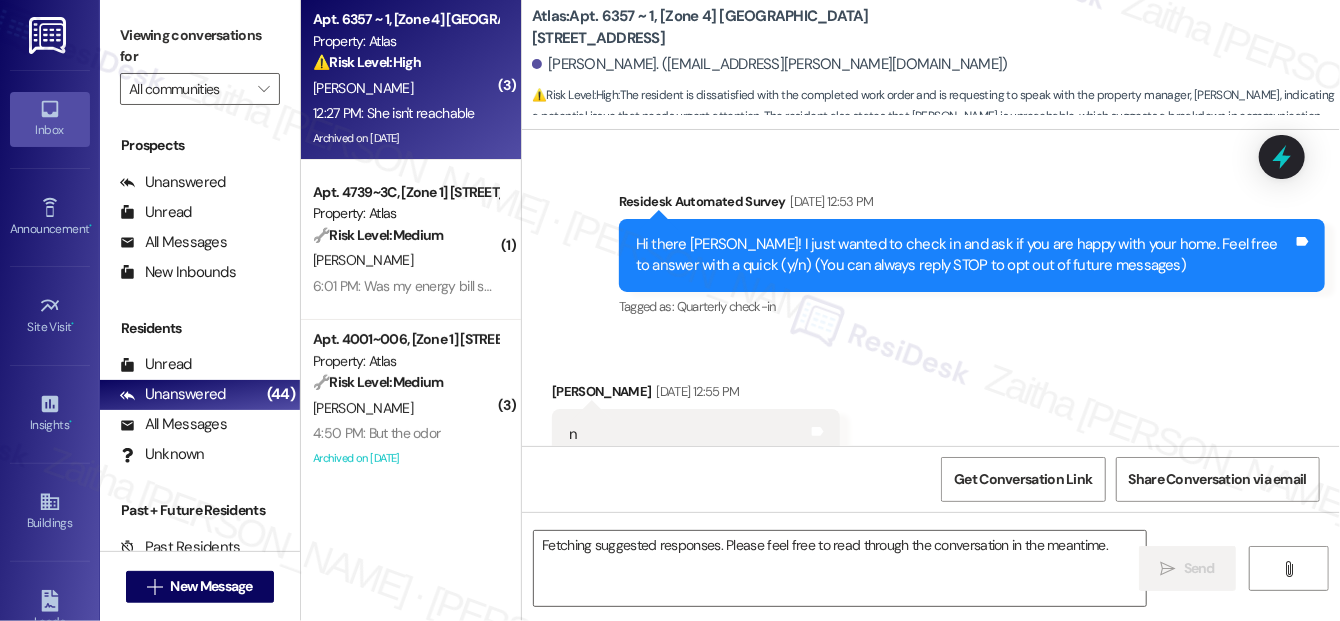 scroll, scrollTop: 5038, scrollLeft: 0, axis: vertical 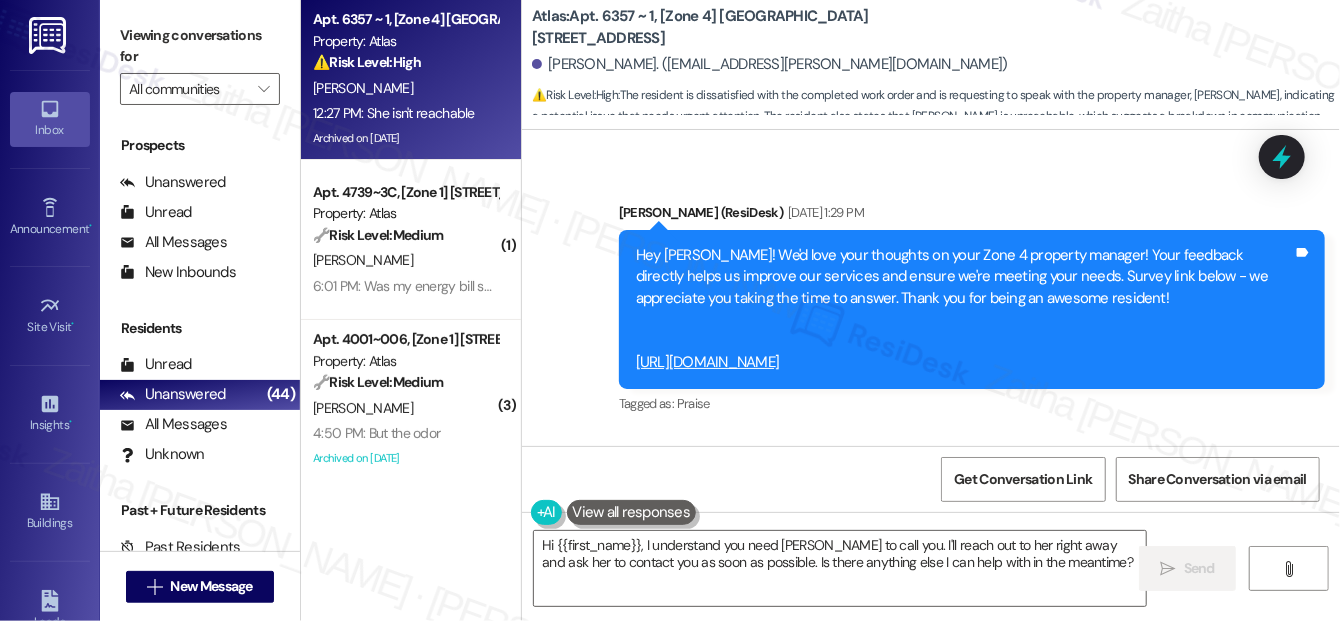 click on "[URL][DOMAIN_NAME]" at bounding box center (708, 362) 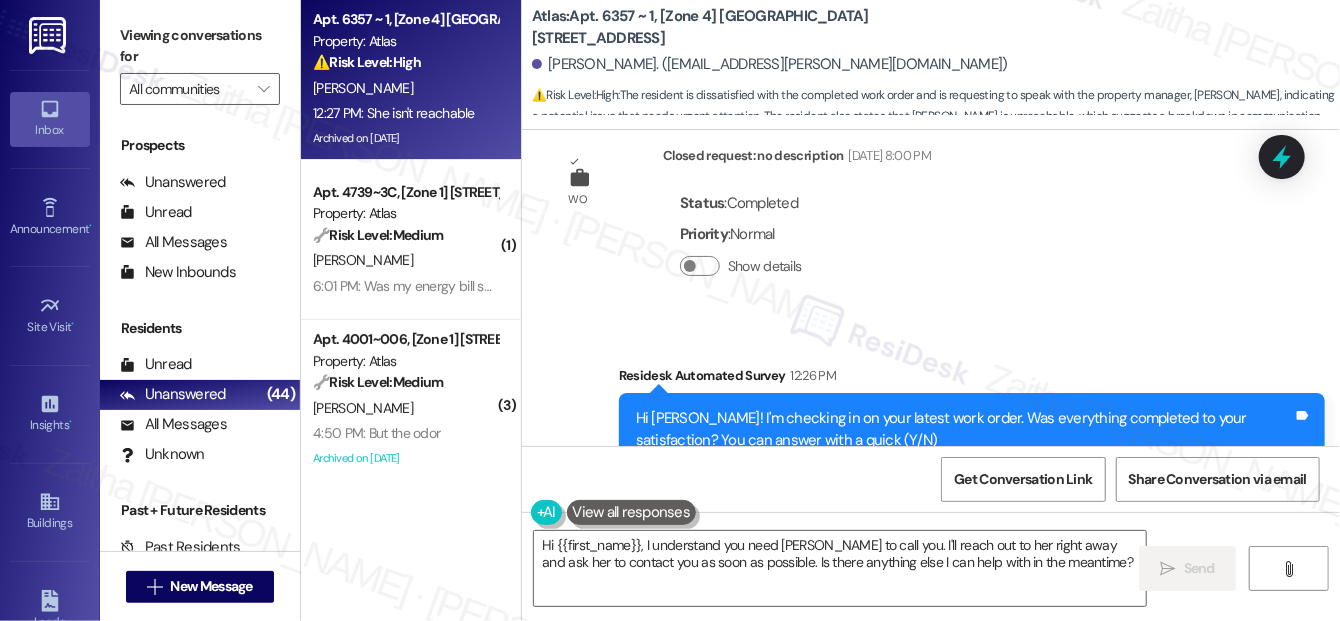 scroll, scrollTop: 14352, scrollLeft: 0, axis: vertical 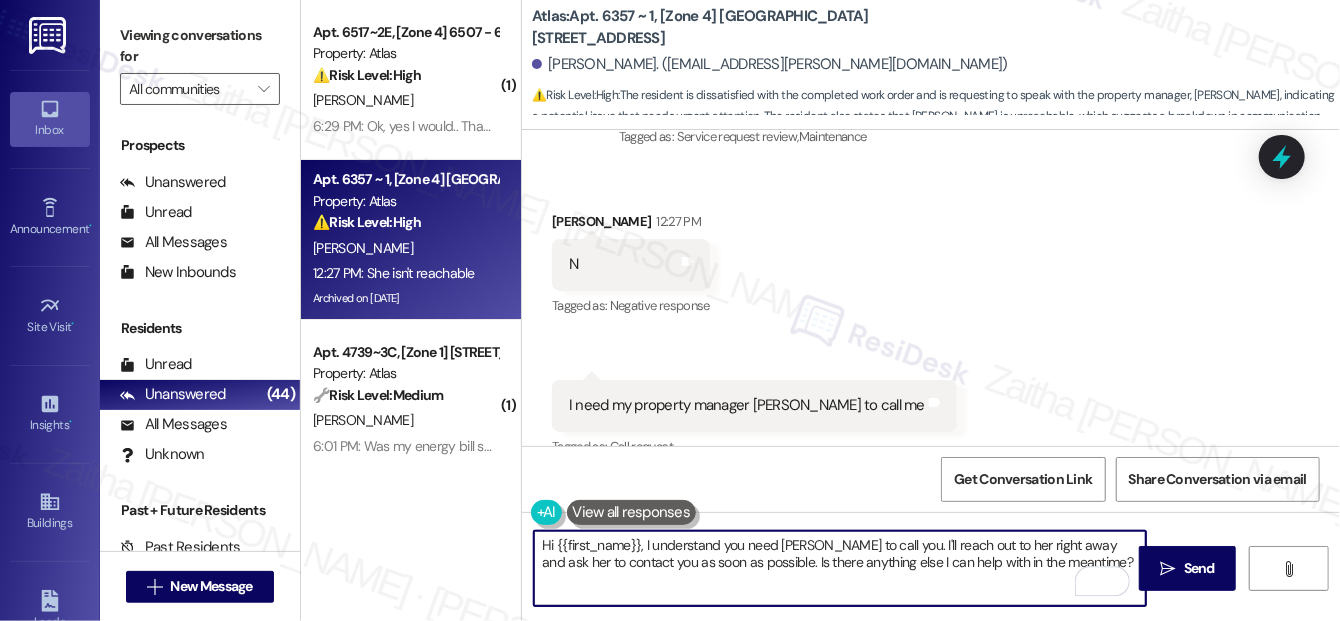 drag, startPoint x: 642, startPoint y: 545, endPoint x: 538, endPoint y: 548, distance: 104.04326 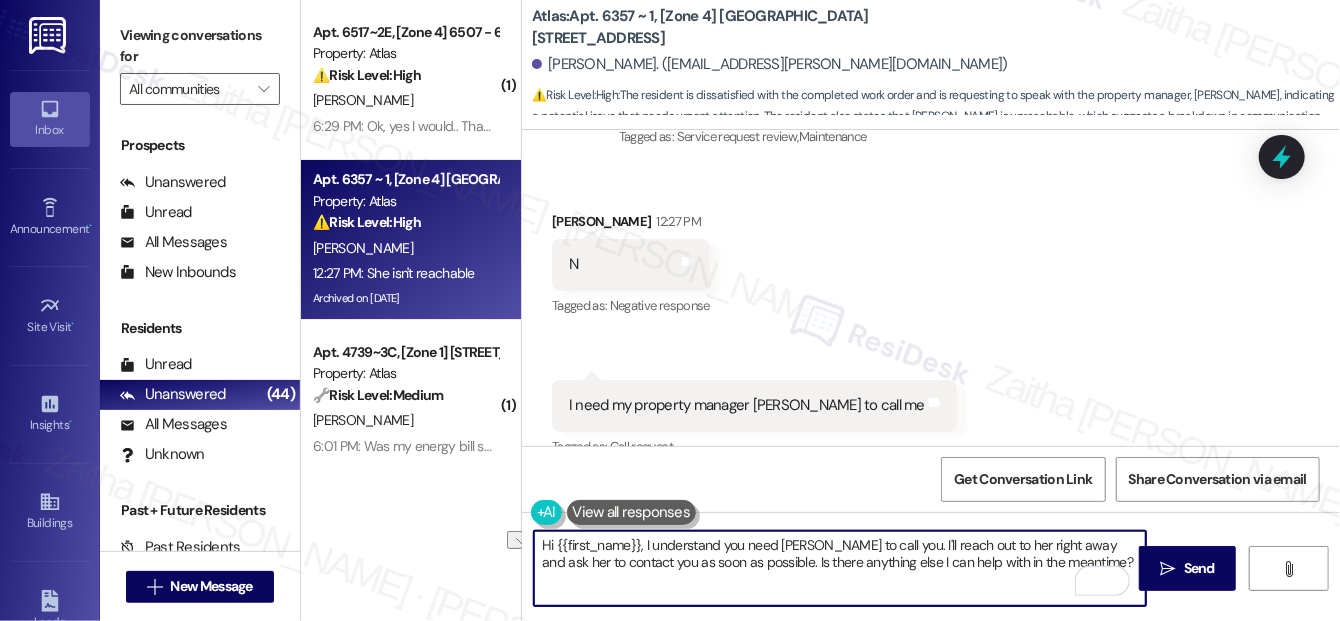 paste on "I understand the work order wasn't completed to your satisfaction. Can you please provide more details about what went wrong?" 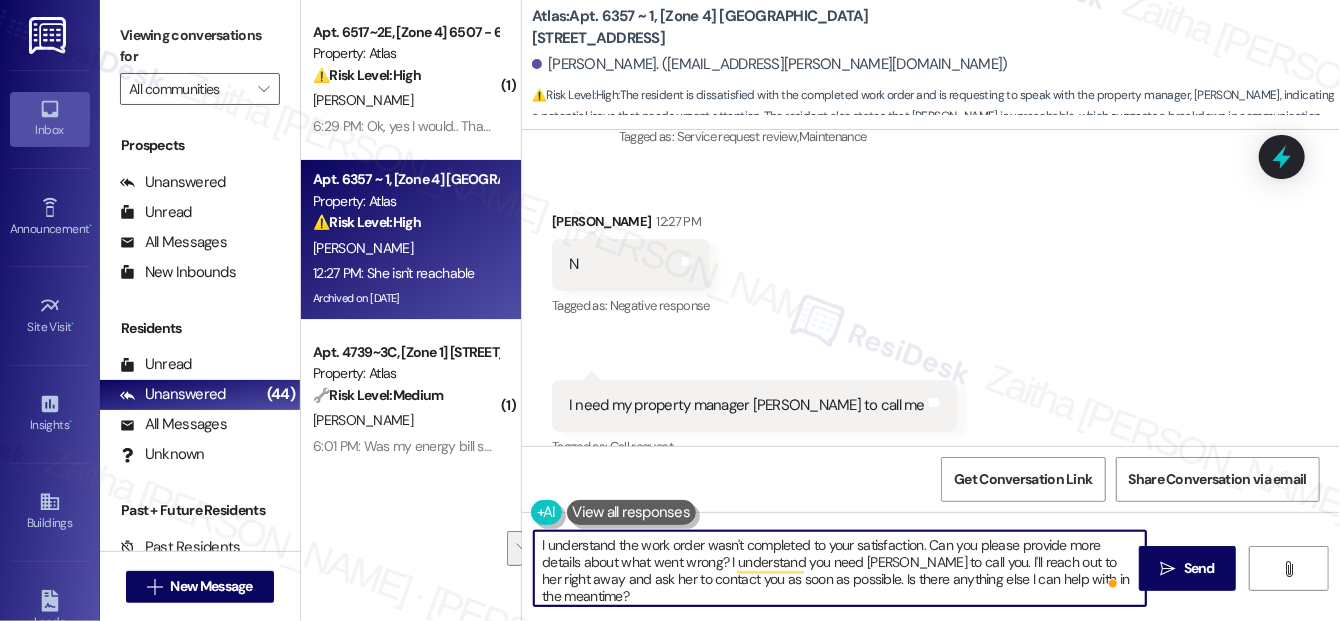 drag, startPoint x: 1058, startPoint y: 559, endPoint x: 851, endPoint y: 578, distance: 207.87015 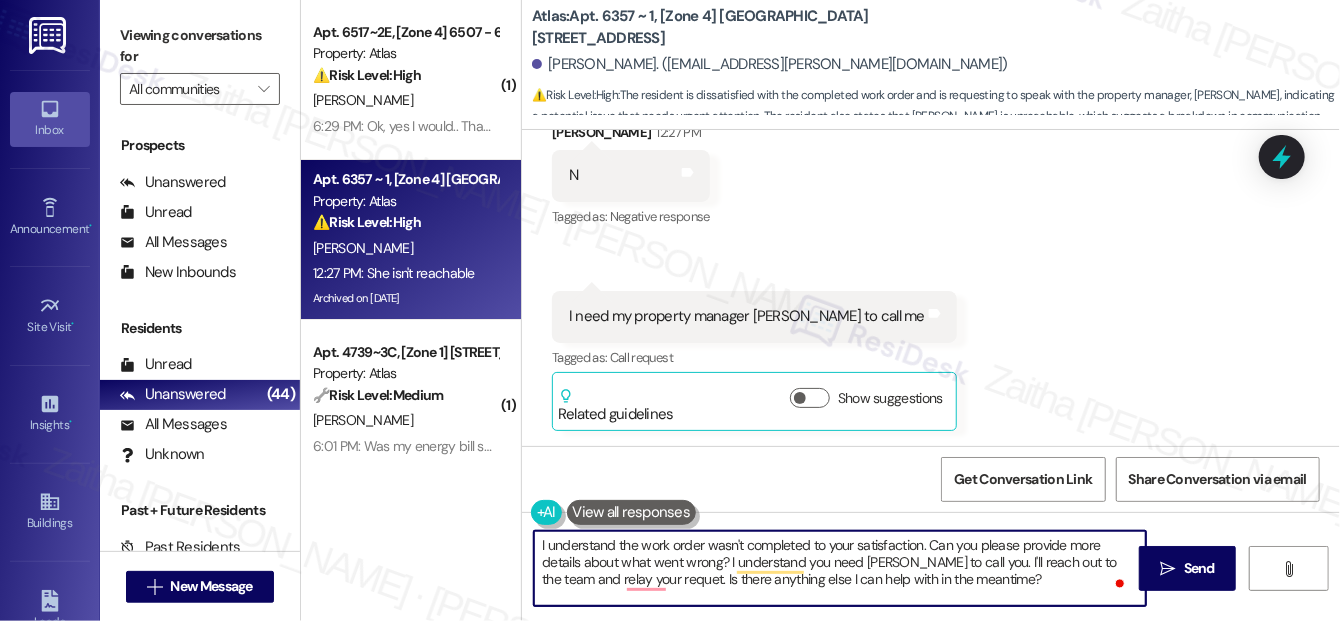 scroll, scrollTop: 14806, scrollLeft: 0, axis: vertical 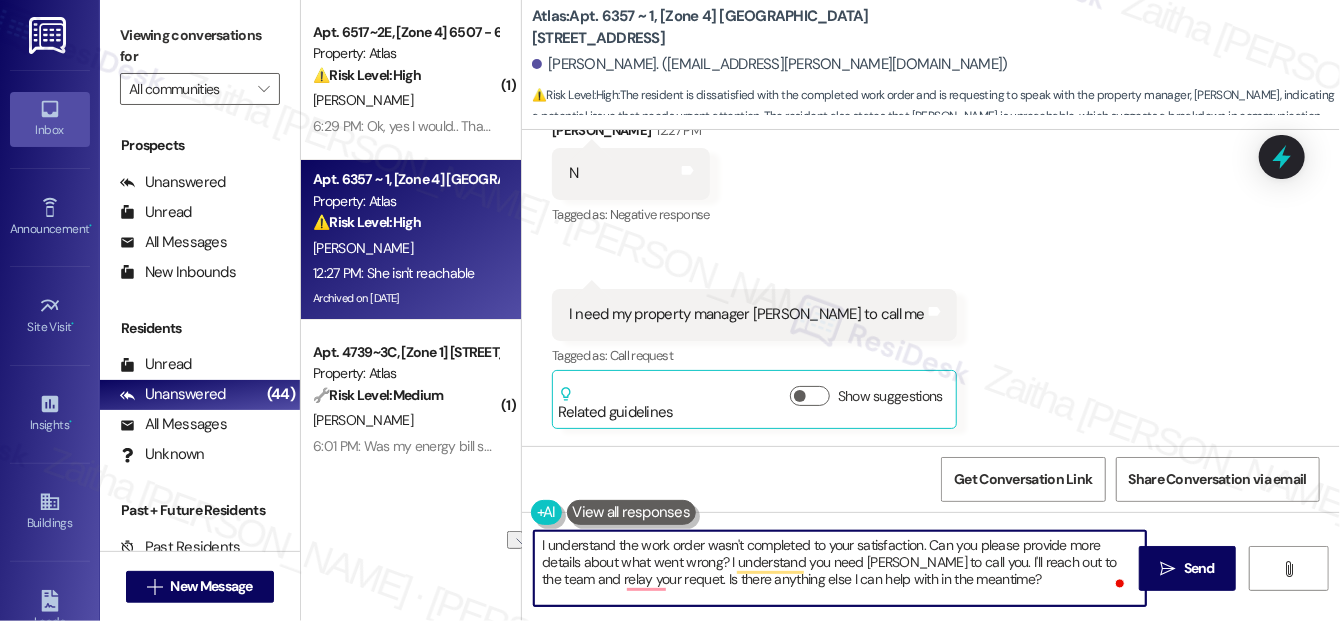 drag, startPoint x: 666, startPoint y: 574, endPoint x: 993, endPoint y: 572, distance: 327.0061 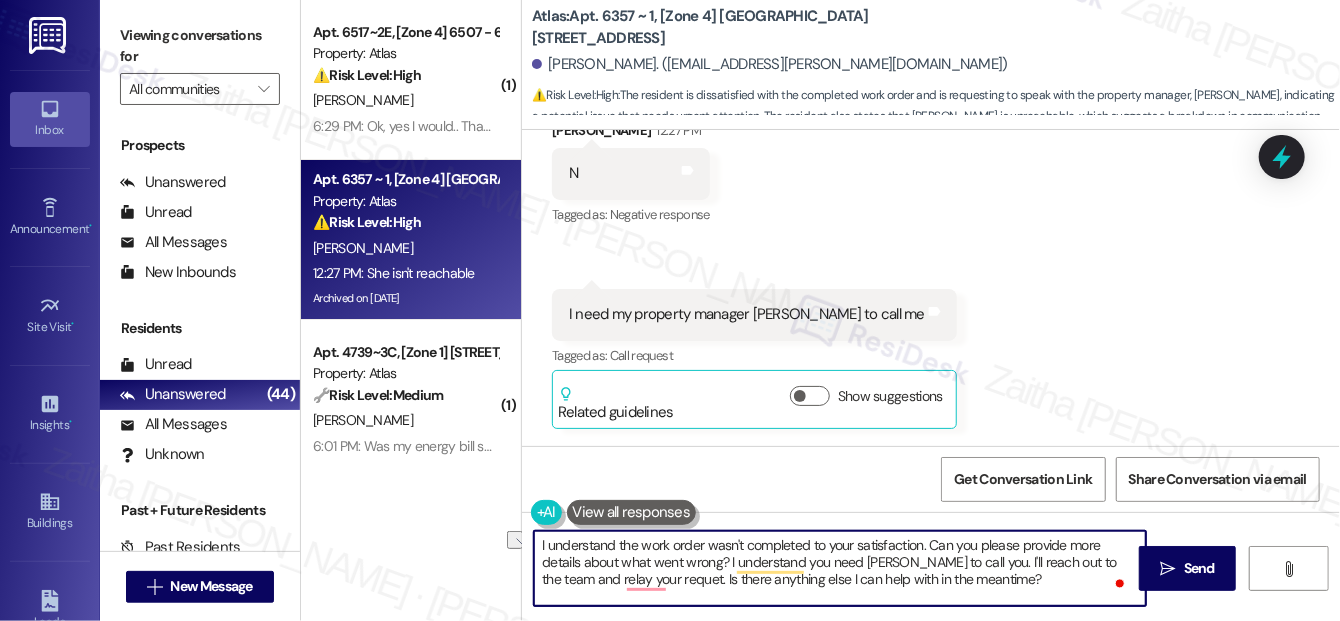 click on "I understand the work order wasn't completed to your satisfaction. Can you please provide more details about what went wrong? I understand you need Jessica to call you. I'll reach out to the team and relay your requet. Is there anything else I can help with in the meantime?" at bounding box center [840, 568] 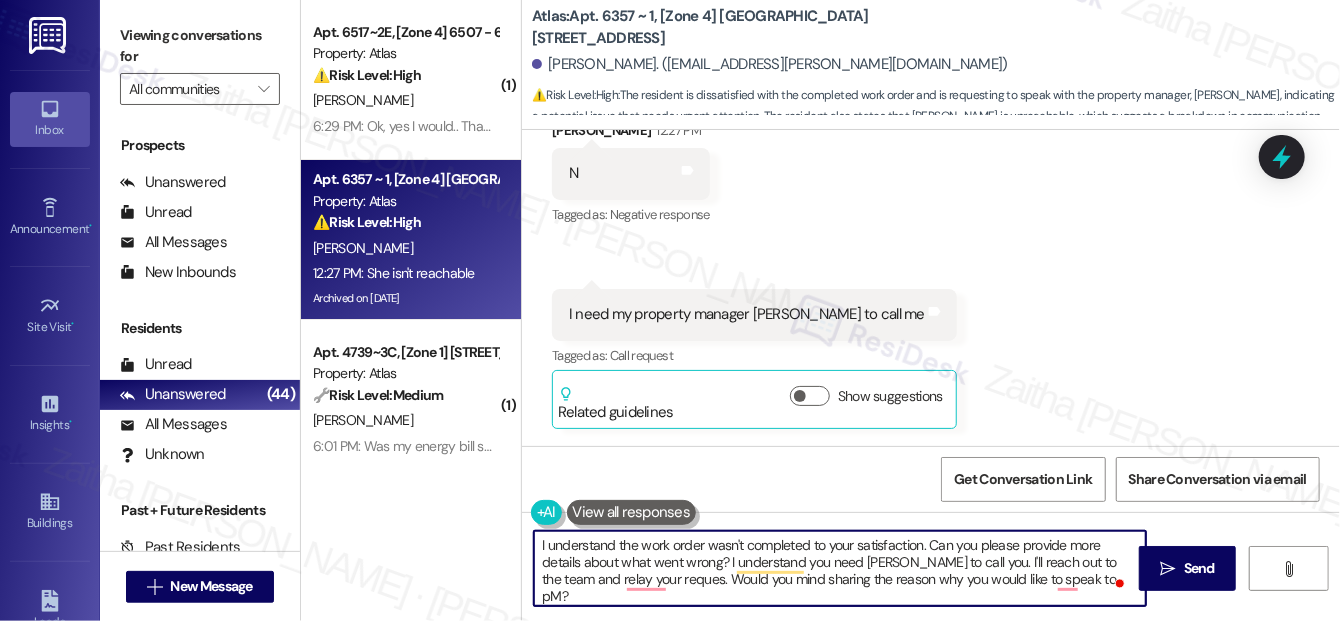 type on "I understand the work order wasn't completed to your satisfaction. Can you please provide more details about what went wrong? I understand you need Jessica to call you. I'll reach out to the team and relay your request. Would you mind sharing the reason why you would like to speak to pM?" 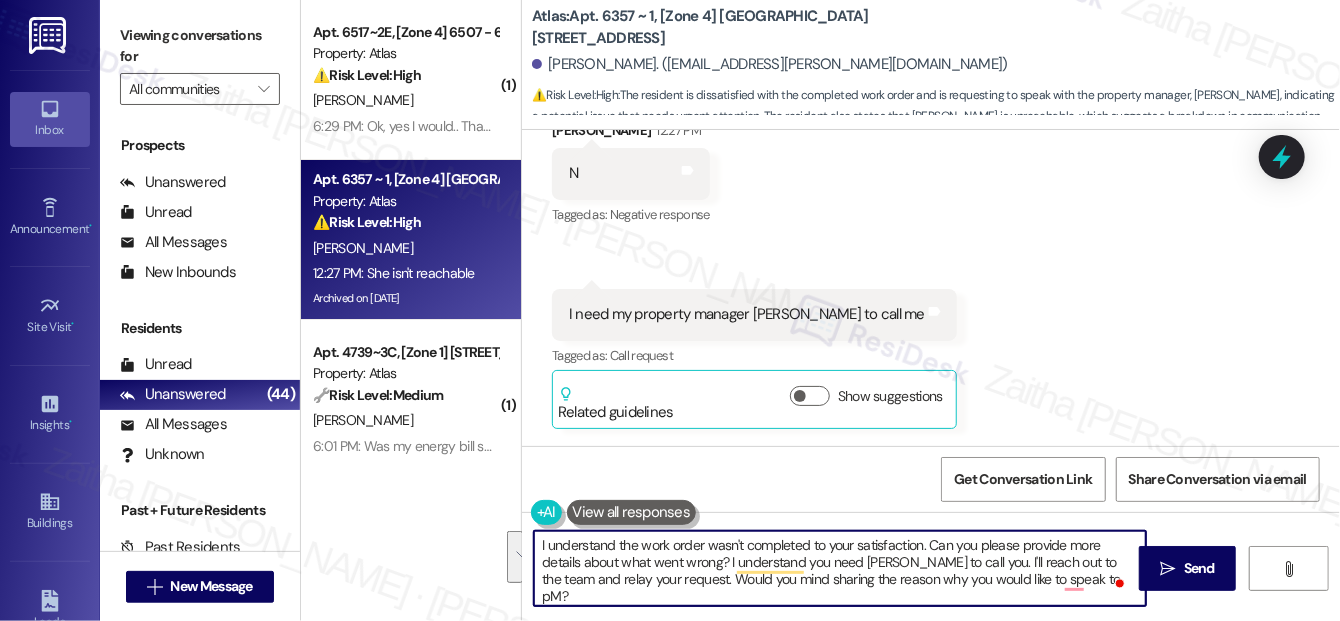drag, startPoint x: 537, startPoint y: 542, endPoint x: 1088, endPoint y: 591, distance: 553.1745 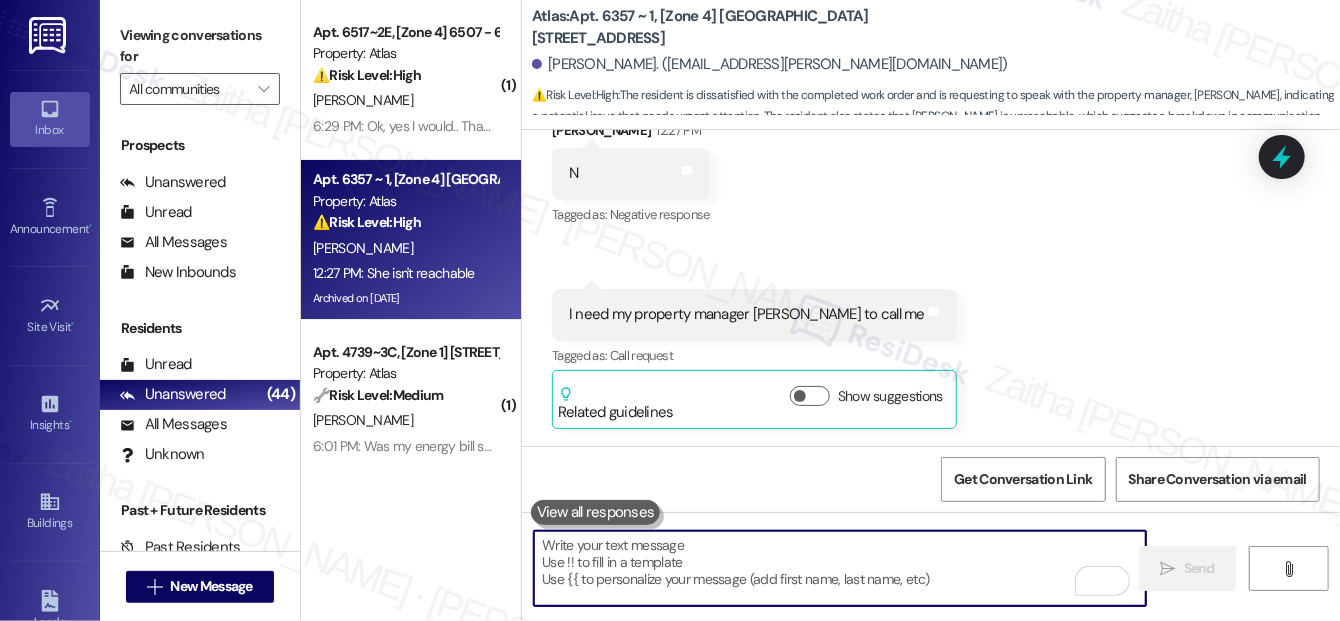 paste on "I understand the work order wasn’t completed to your satisfaction. Could you please provide more details about what wasn’t addressed properly?
I also see that you’d like a call from Jessica—I’ll reach out to the team and relay your request. If you don’t mind sharing, could you let me know the reason you’d like to speak with the property manager? This will help ensure we connect you with the right person and provide the support you need." 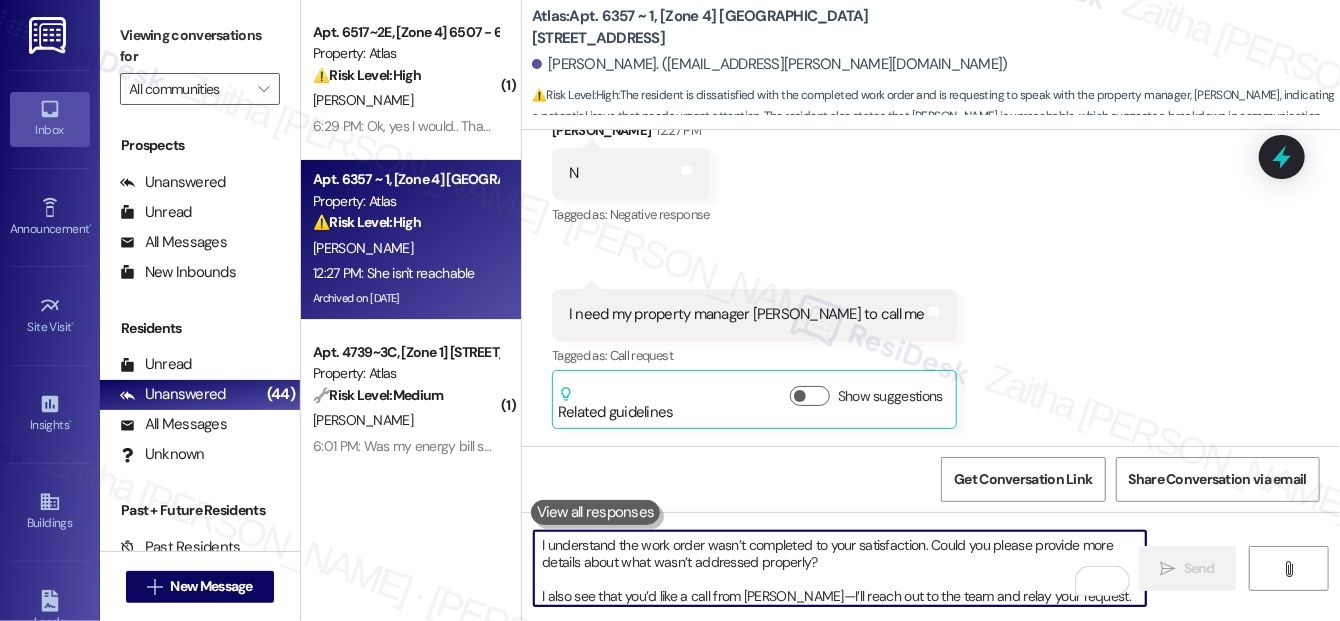 scroll, scrollTop: 34, scrollLeft: 0, axis: vertical 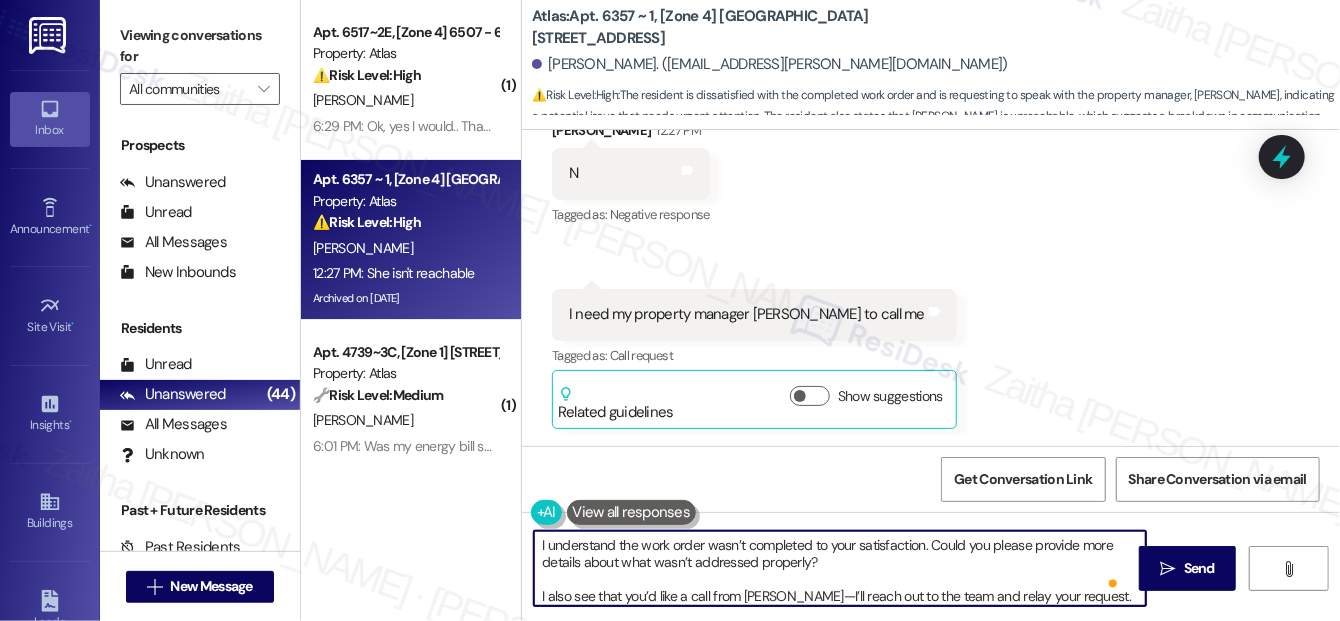 click on "I understand the work order wasn’t completed to your satisfaction. Could you please provide more details about what wasn’t addressed properly?
I also see that you’d like a call from Jessica—I’ll reach out to the team and relay your request. If you don’t mind sharing, could you let me know the reason you’d like to speak with the property manager? This will help ensure we connect you with the right person and provide the support you need." at bounding box center (840, 568) 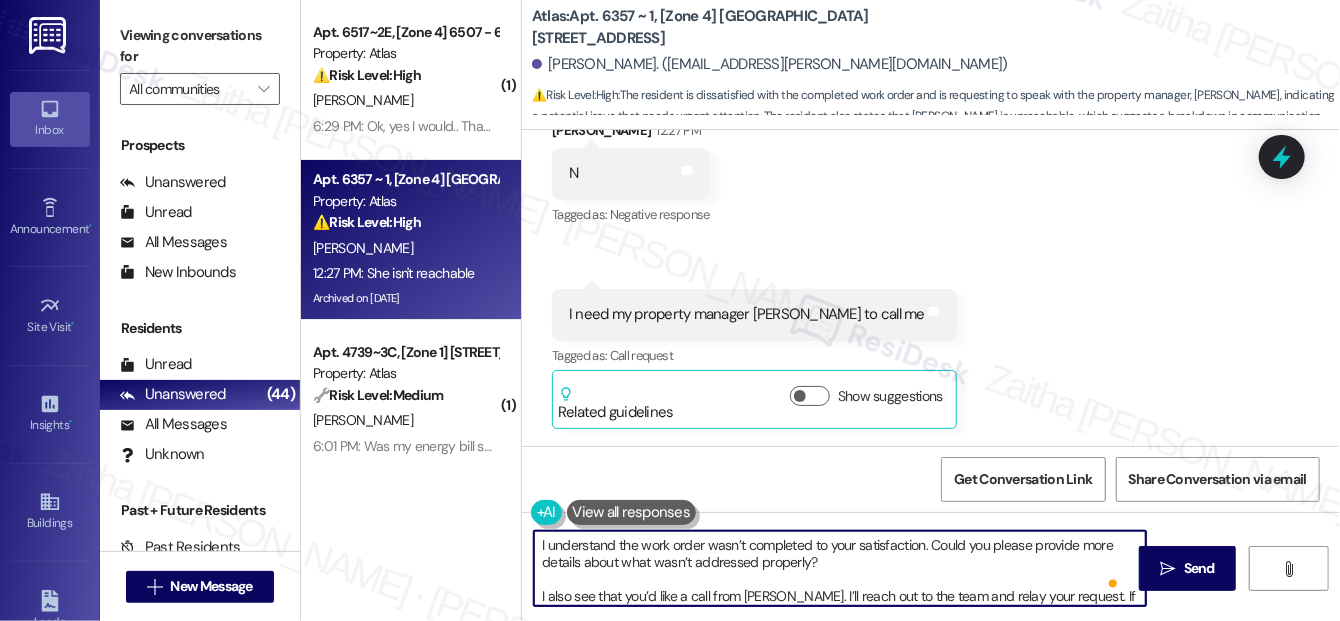 scroll, scrollTop: 28, scrollLeft: 0, axis: vertical 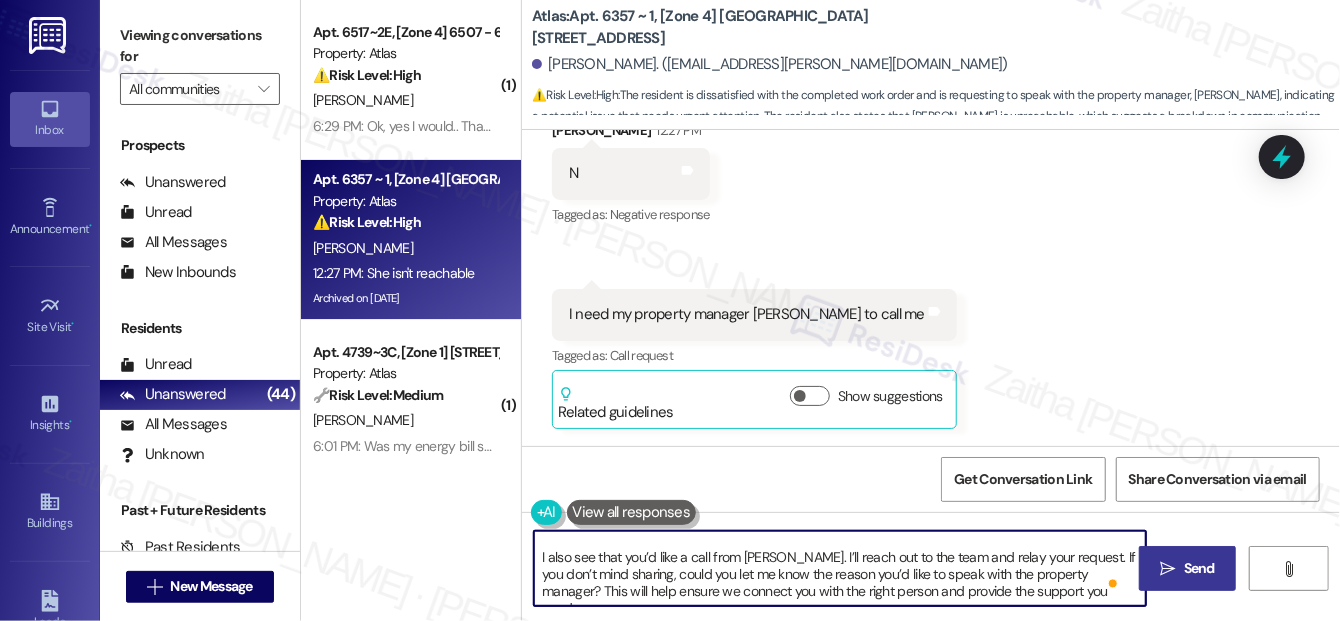 type on "I understand the work order wasn’t completed to your satisfaction. Could you please provide more details about what wasn’t addressed properly?
I also see that you’d like a call from Jessica. I’ll reach out to the team and relay your request. If you don’t mind sharing, could you let me know the reason you’d like to speak with the property manager? This will help ensure we connect you with the right person and provide the support you need." 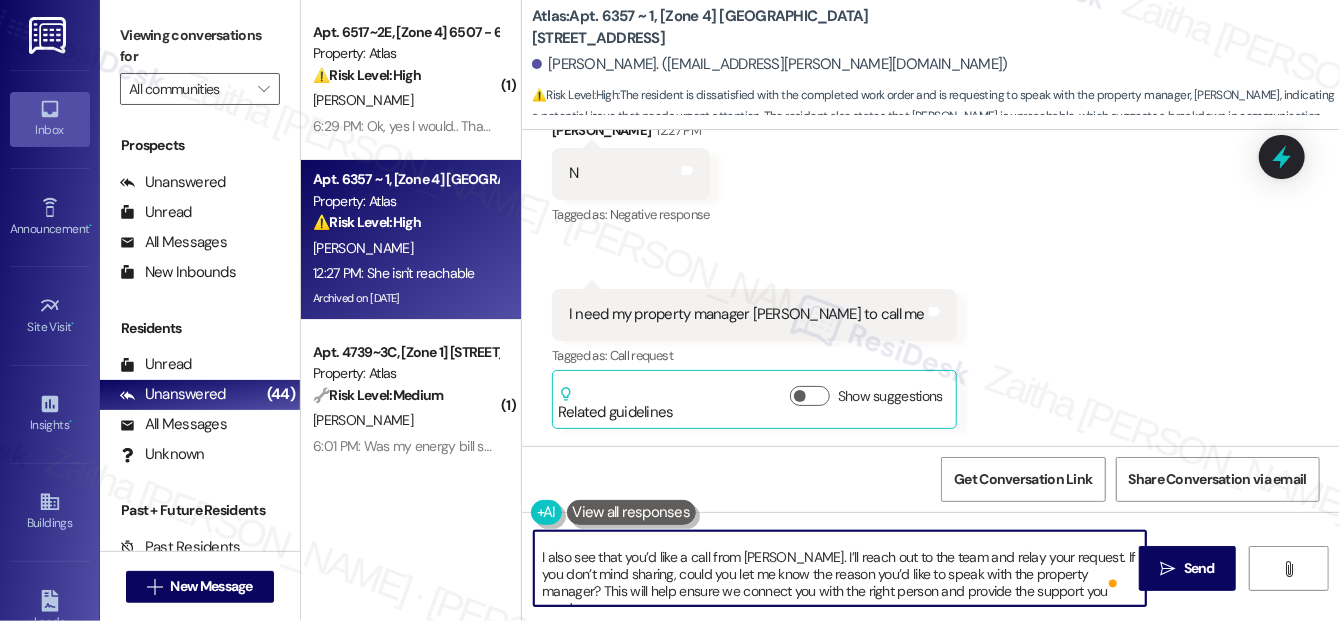 drag, startPoint x: 1197, startPoint y: 562, endPoint x: 1120, endPoint y: 519, distance: 88.19297 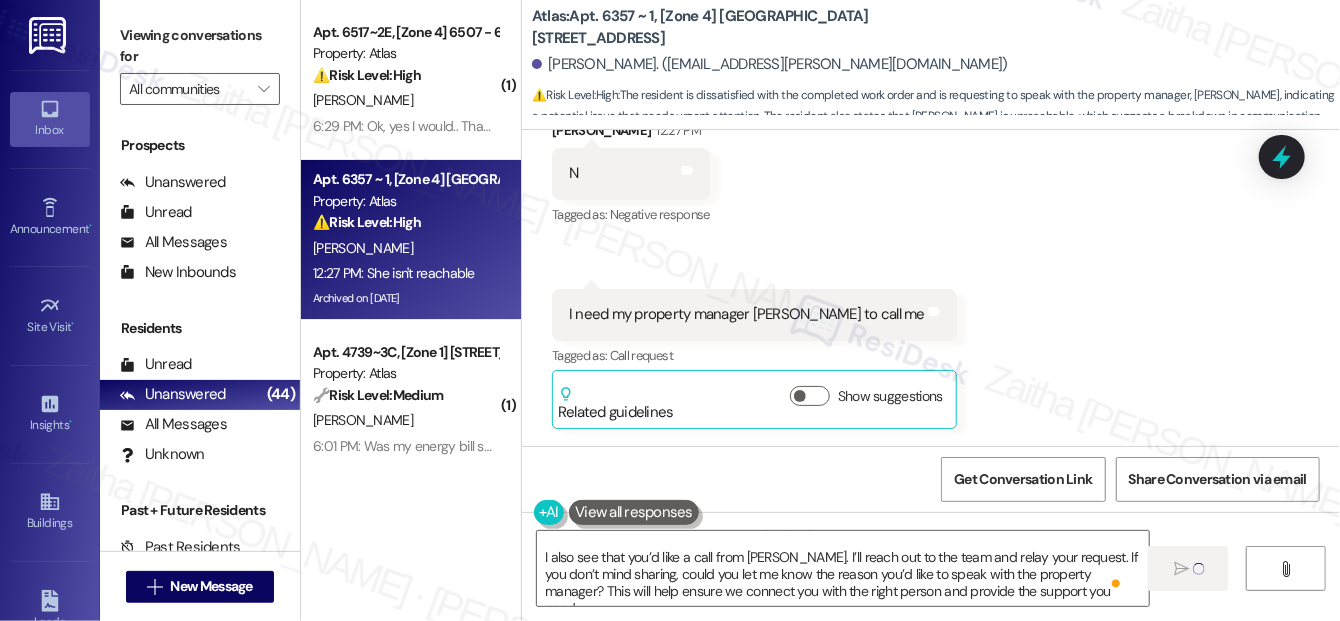 type 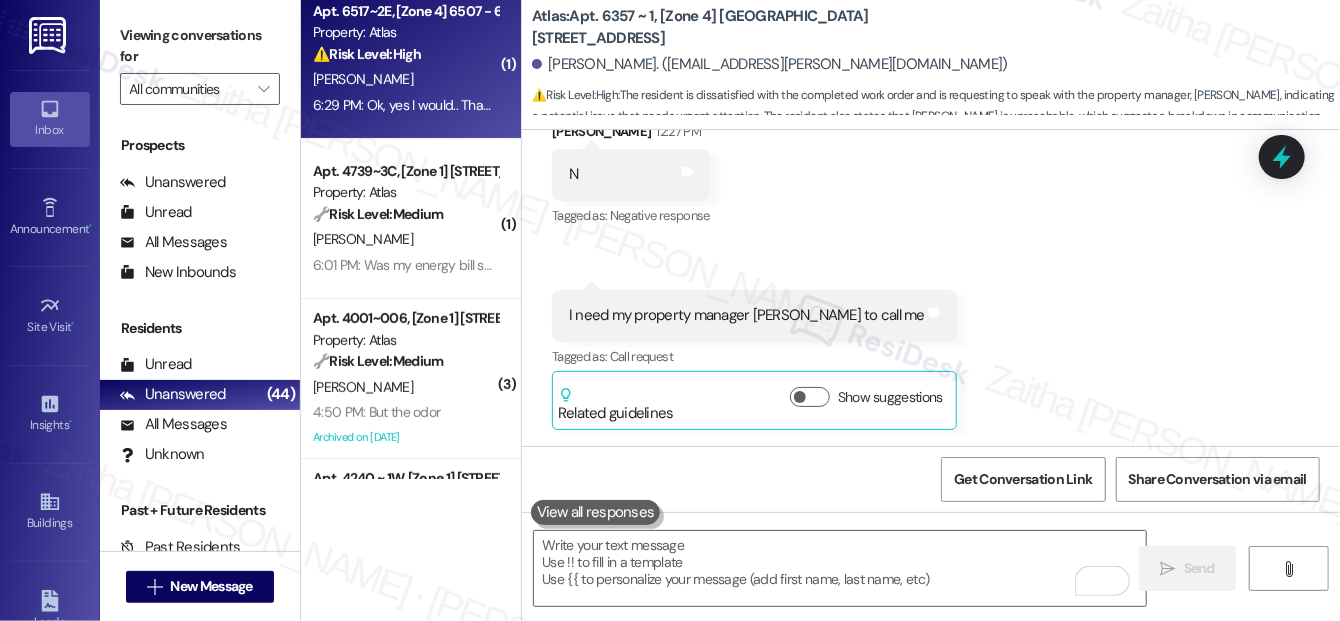 click on "P. Wyatt" at bounding box center [405, 79] 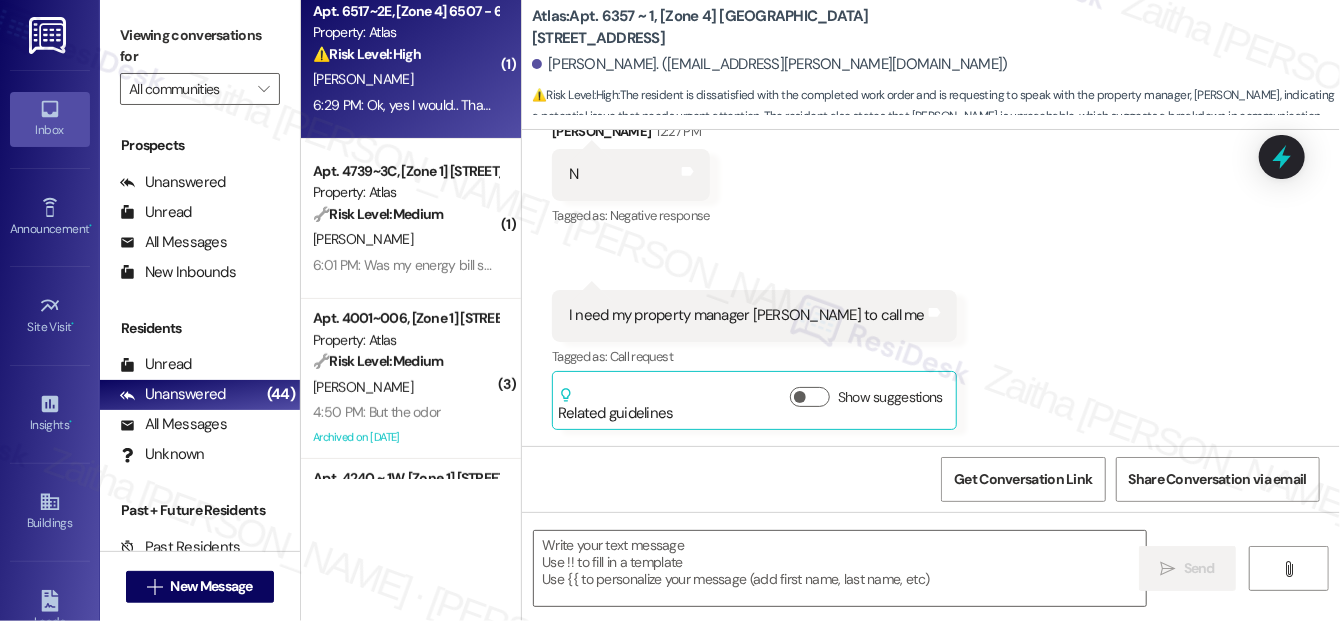 type on "Fetching suggested responses. Please feel free to read through the conversation in the meantime." 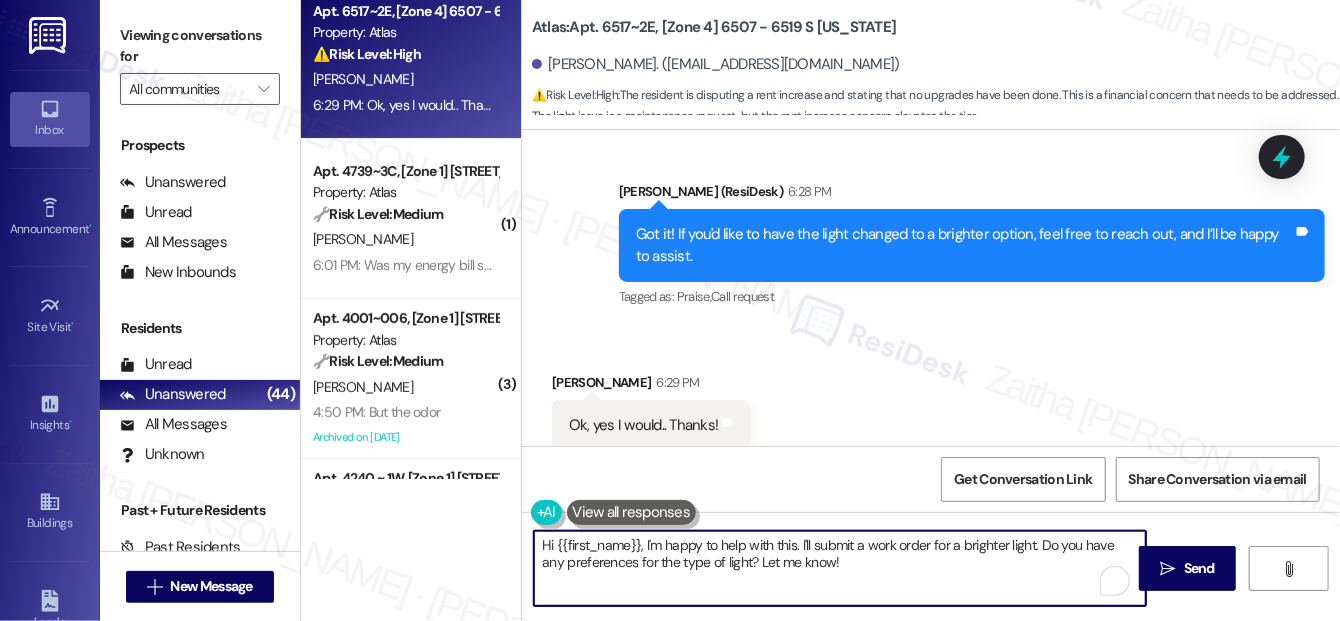 drag, startPoint x: 542, startPoint y: 544, endPoint x: 855, endPoint y: 560, distance: 313.4087 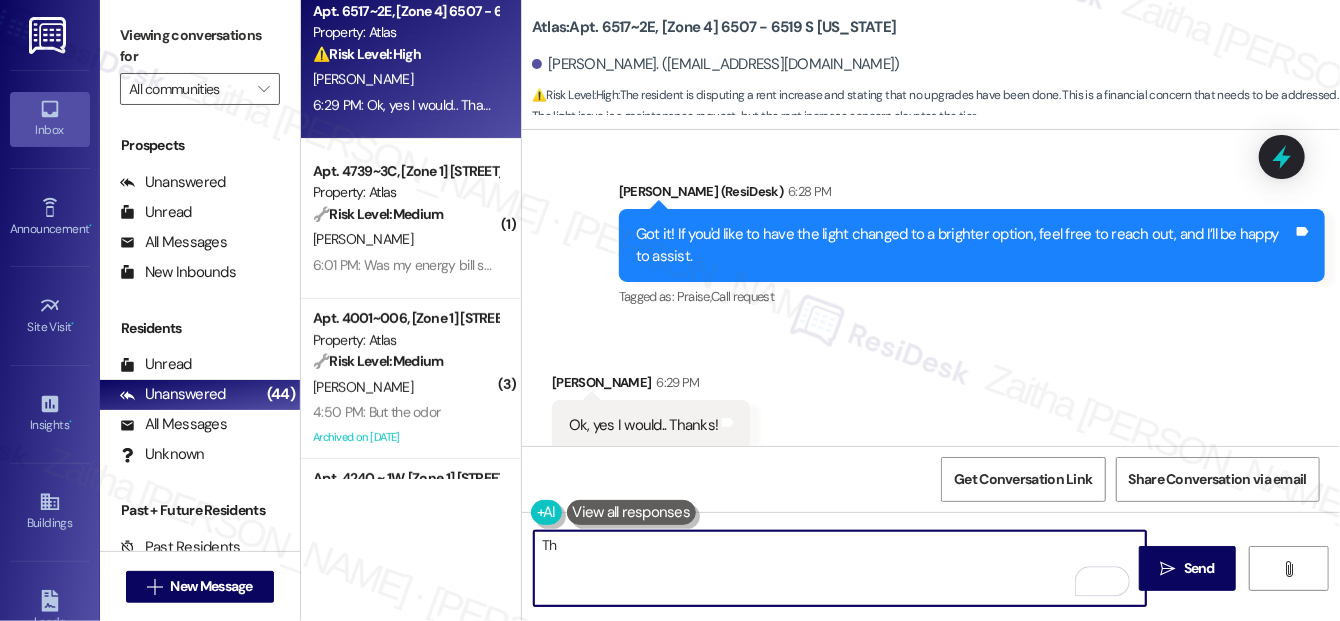 type on "T" 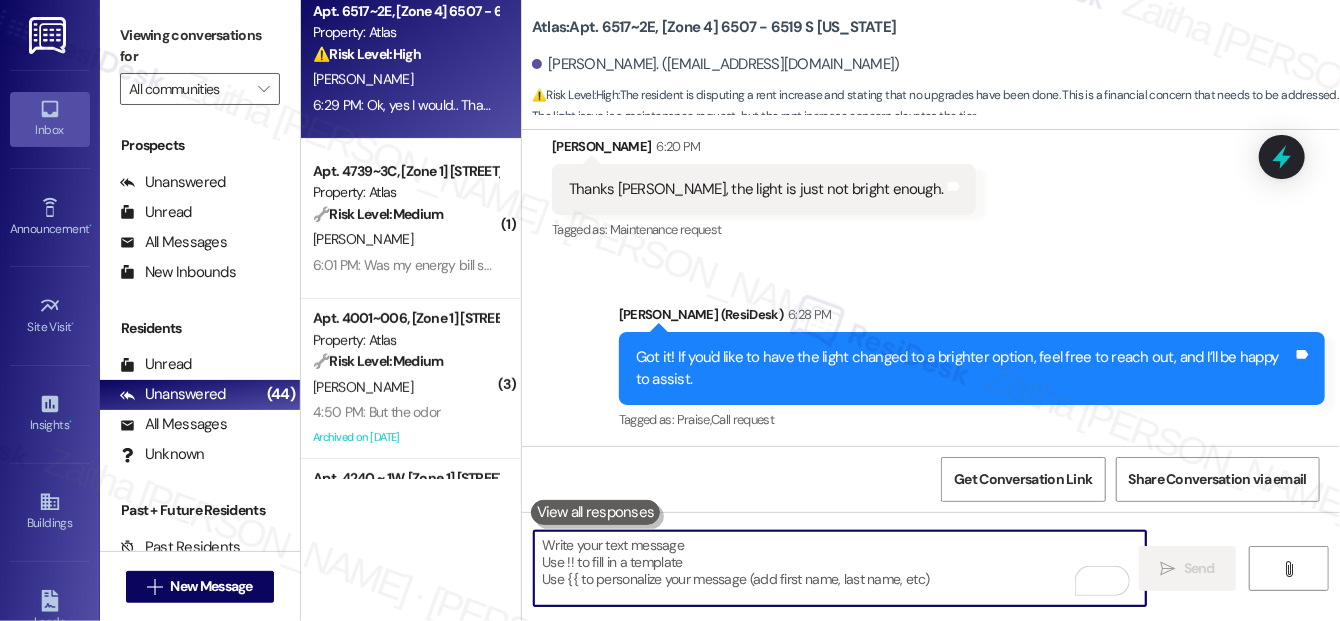 scroll, scrollTop: 12038, scrollLeft: 0, axis: vertical 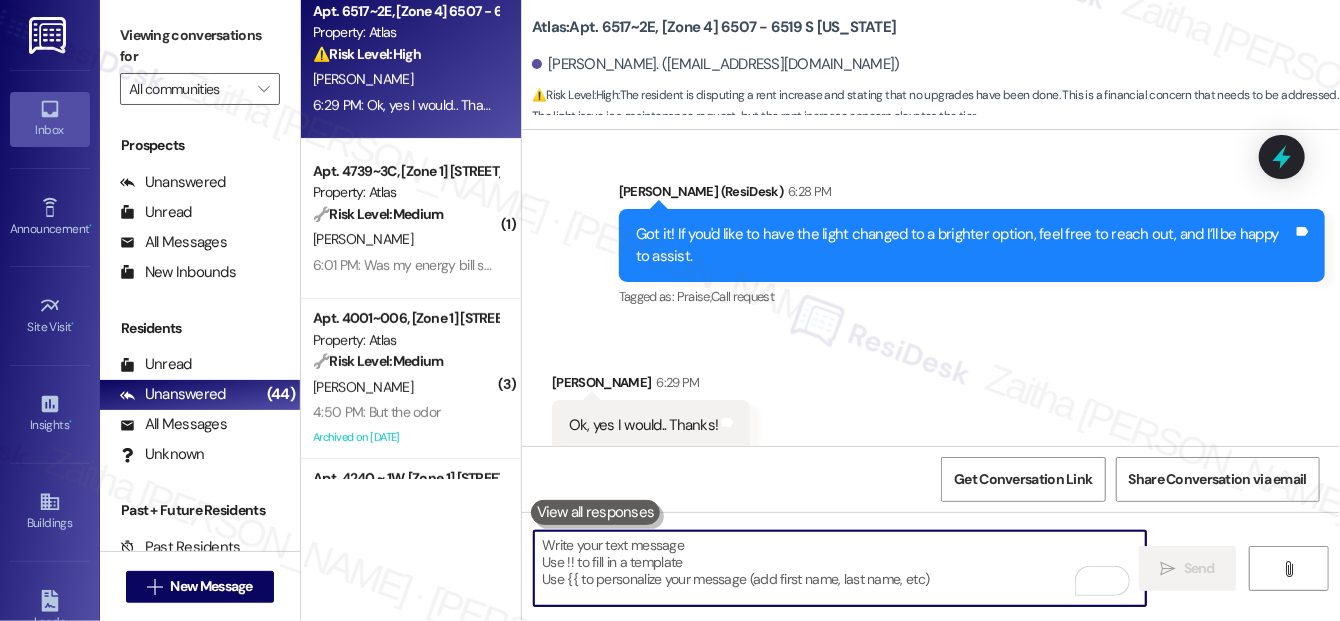 type 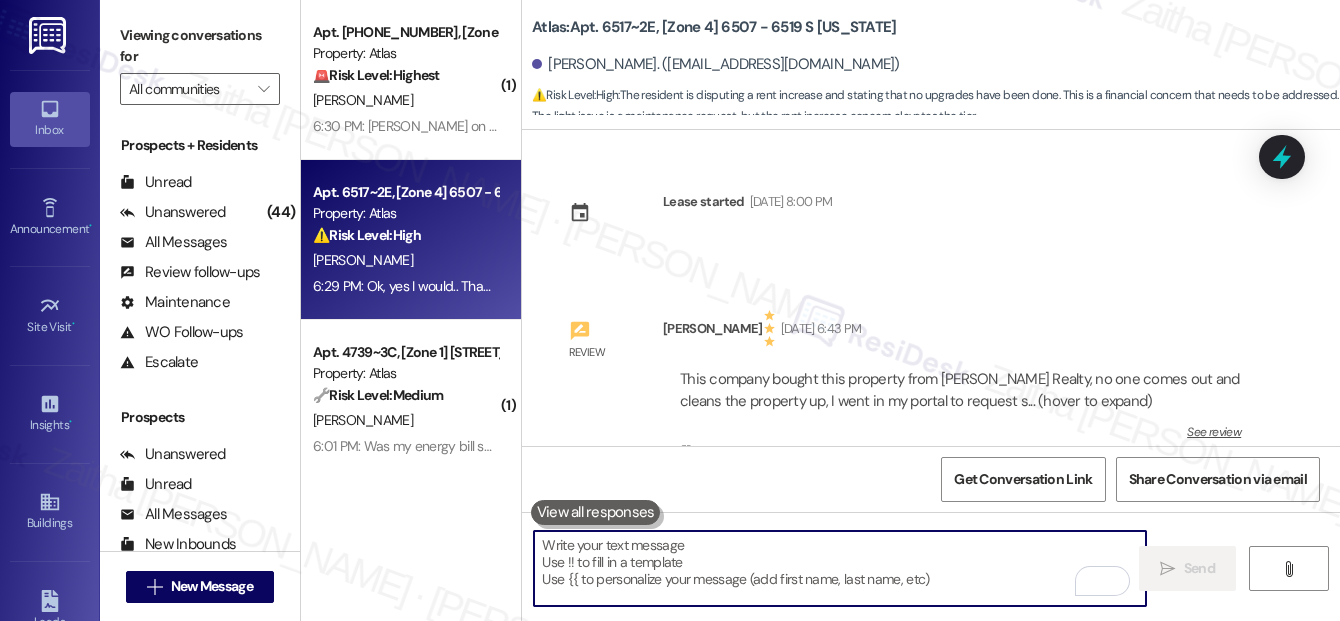 scroll, scrollTop: 0, scrollLeft: 0, axis: both 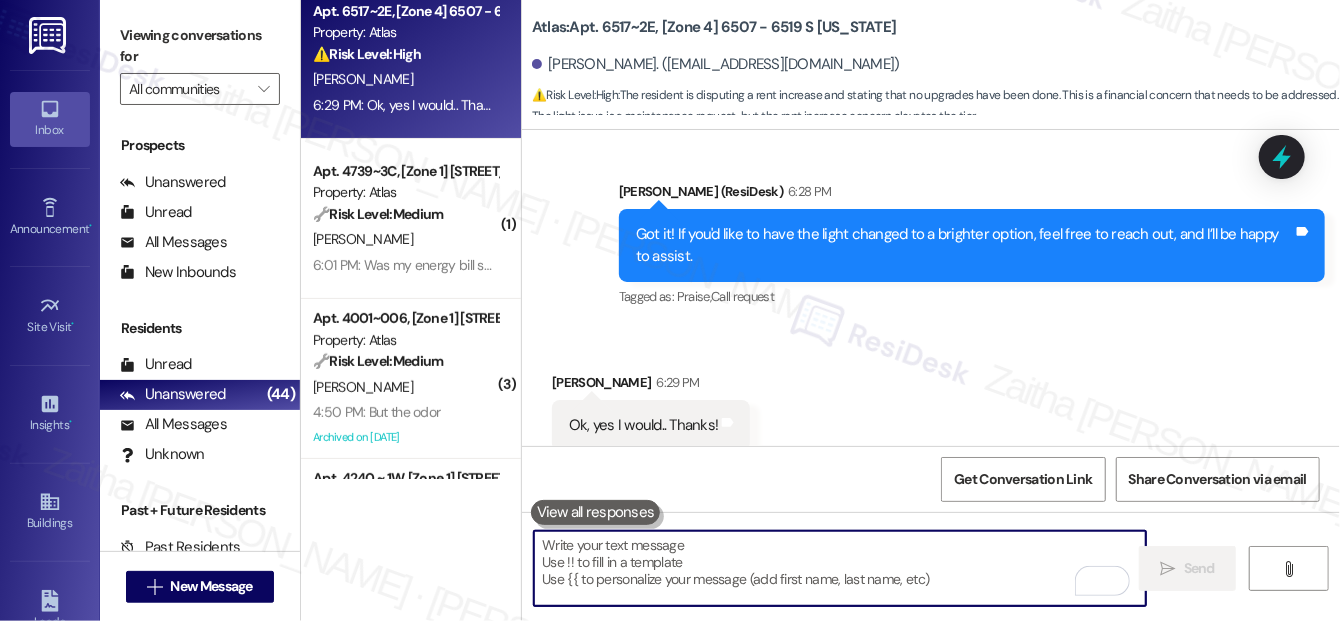 click at bounding box center (840, 568) 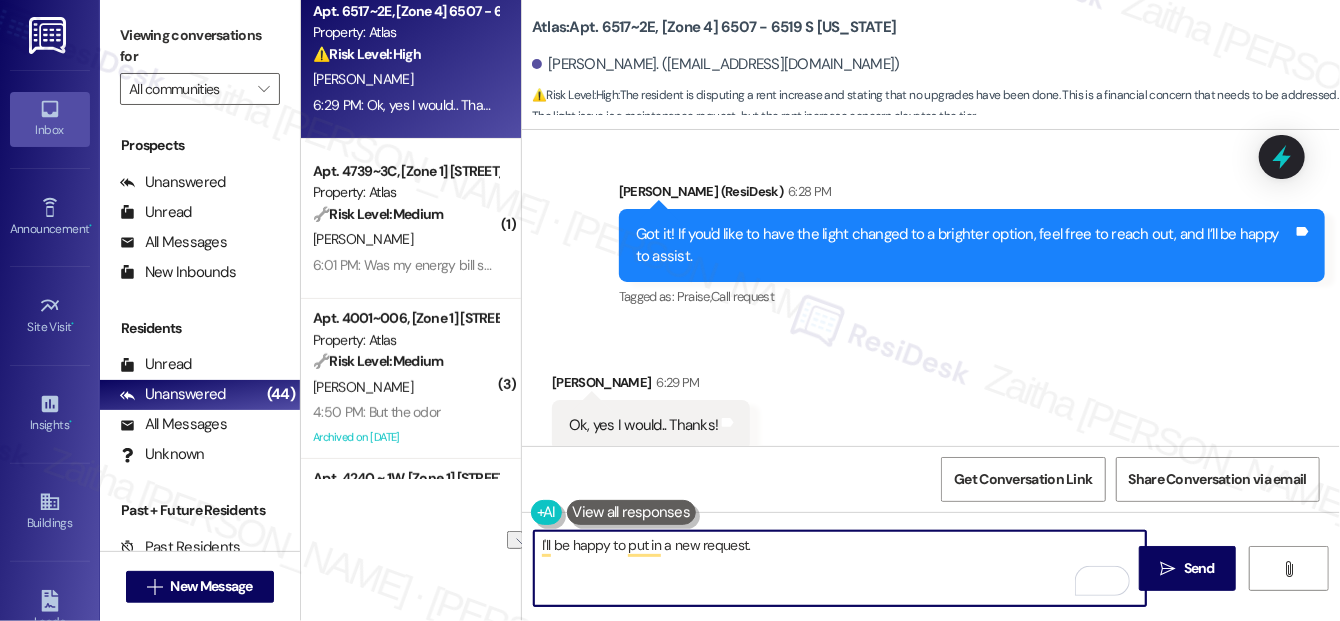 drag, startPoint x: 626, startPoint y: 548, endPoint x: 779, endPoint y: 548, distance: 153 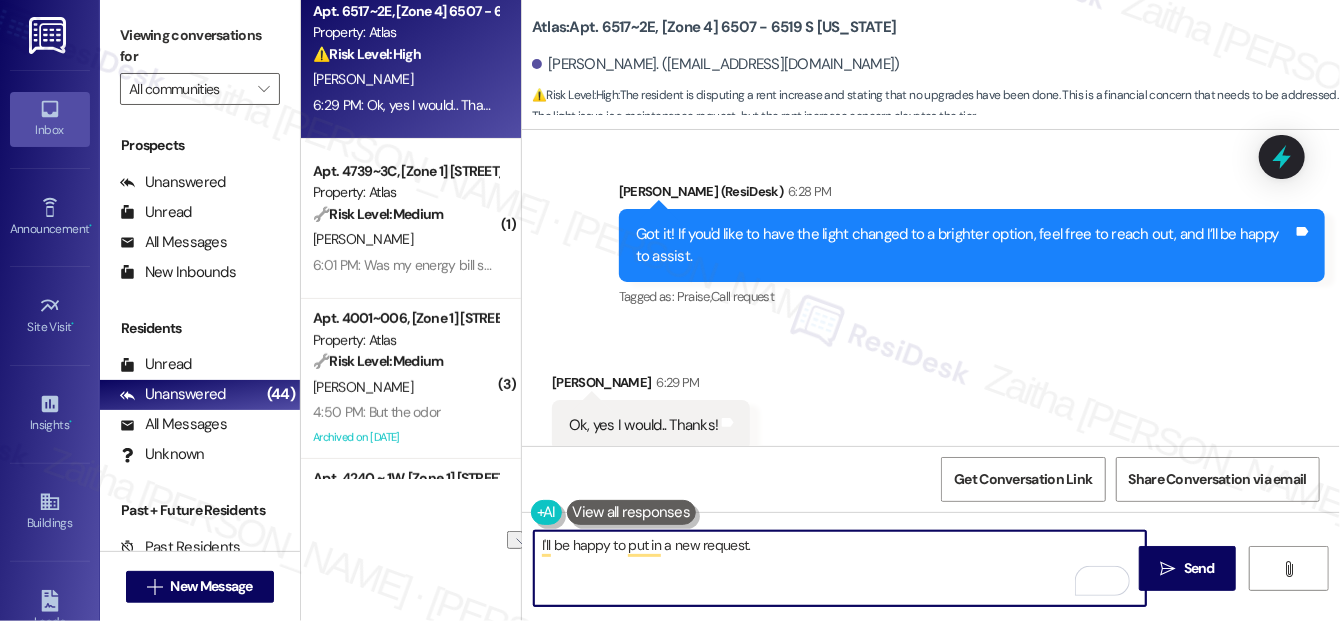 click on "I'll be happy to put in a new request." at bounding box center (840, 568) 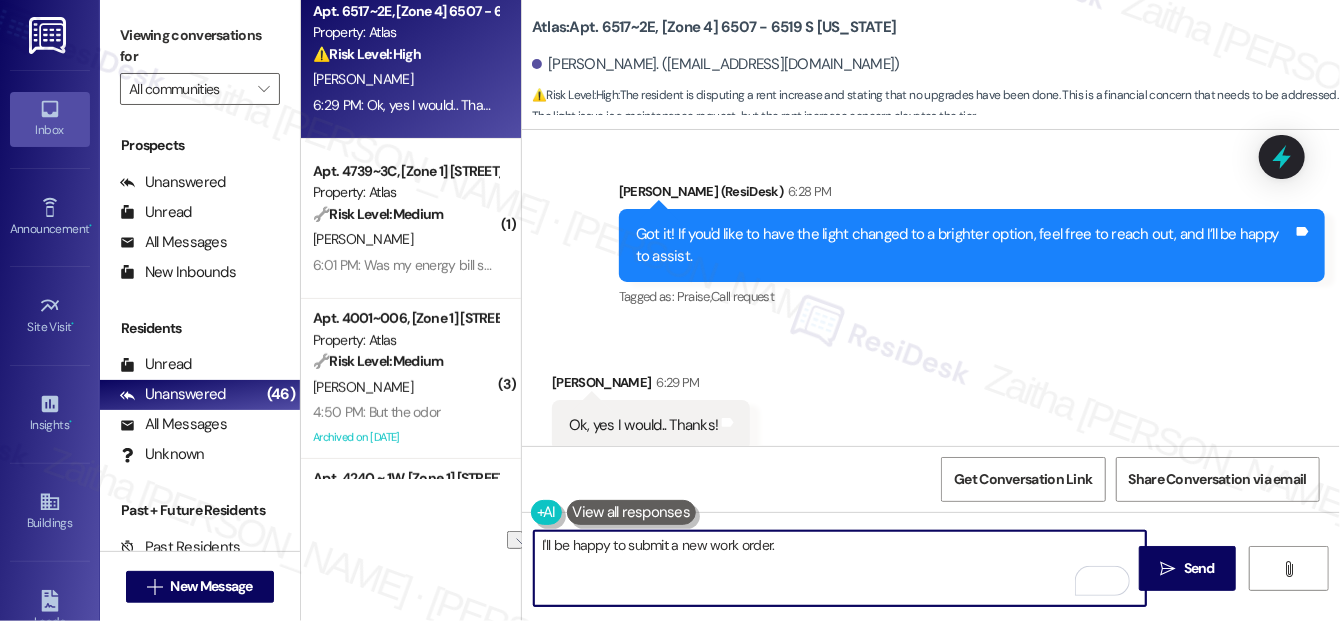 drag, startPoint x: 538, startPoint y: 544, endPoint x: 788, endPoint y: 549, distance: 250.04999 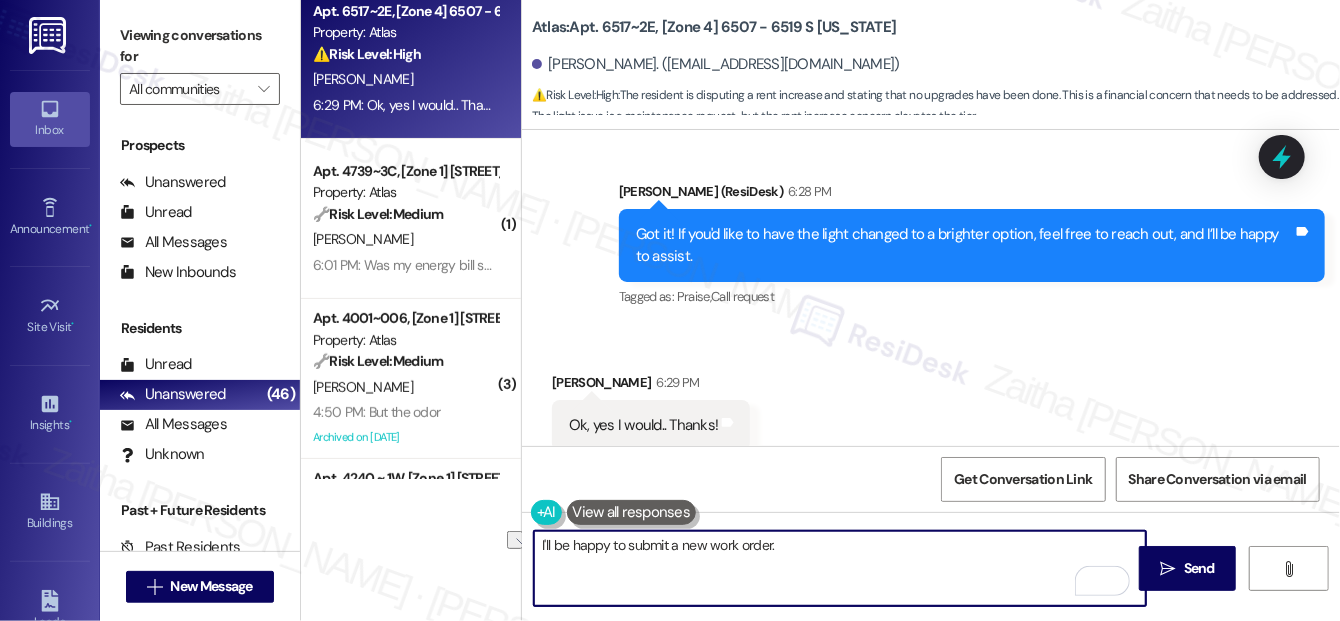 click on "I'll be happy to submit a new work order." at bounding box center [840, 568] 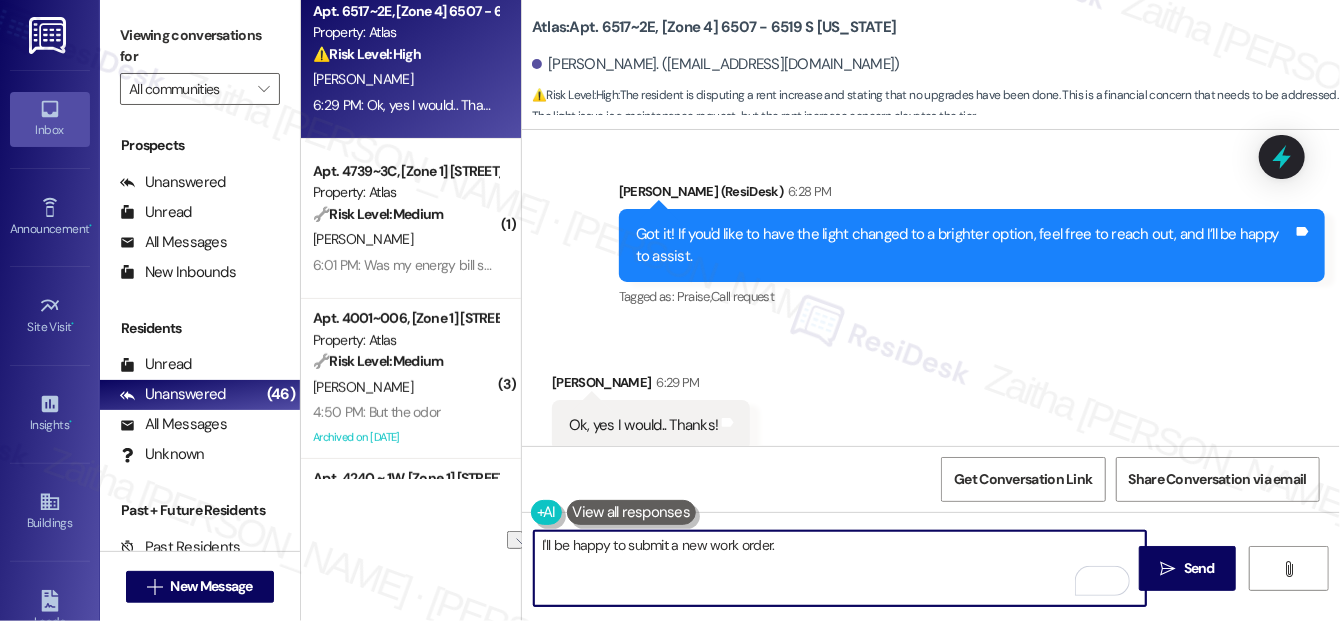drag, startPoint x: 625, startPoint y: 543, endPoint x: 541, endPoint y: 532, distance: 84.71718 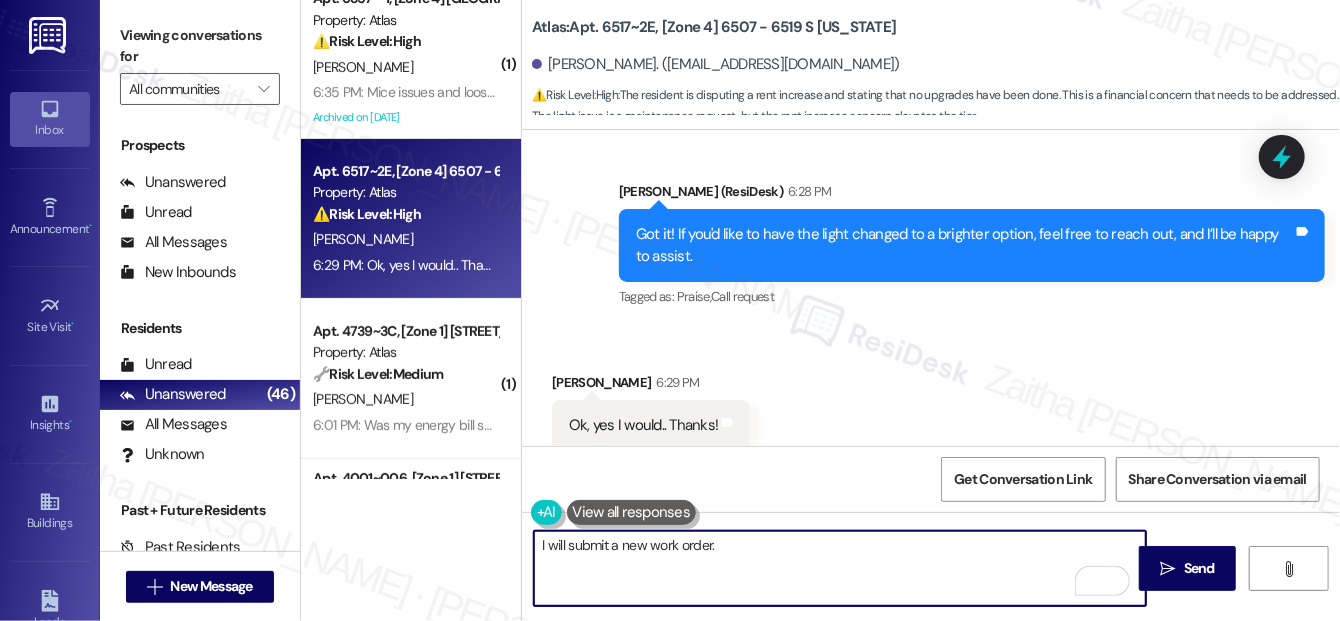 click on "I will submit a new work order." at bounding box center (840, 568) 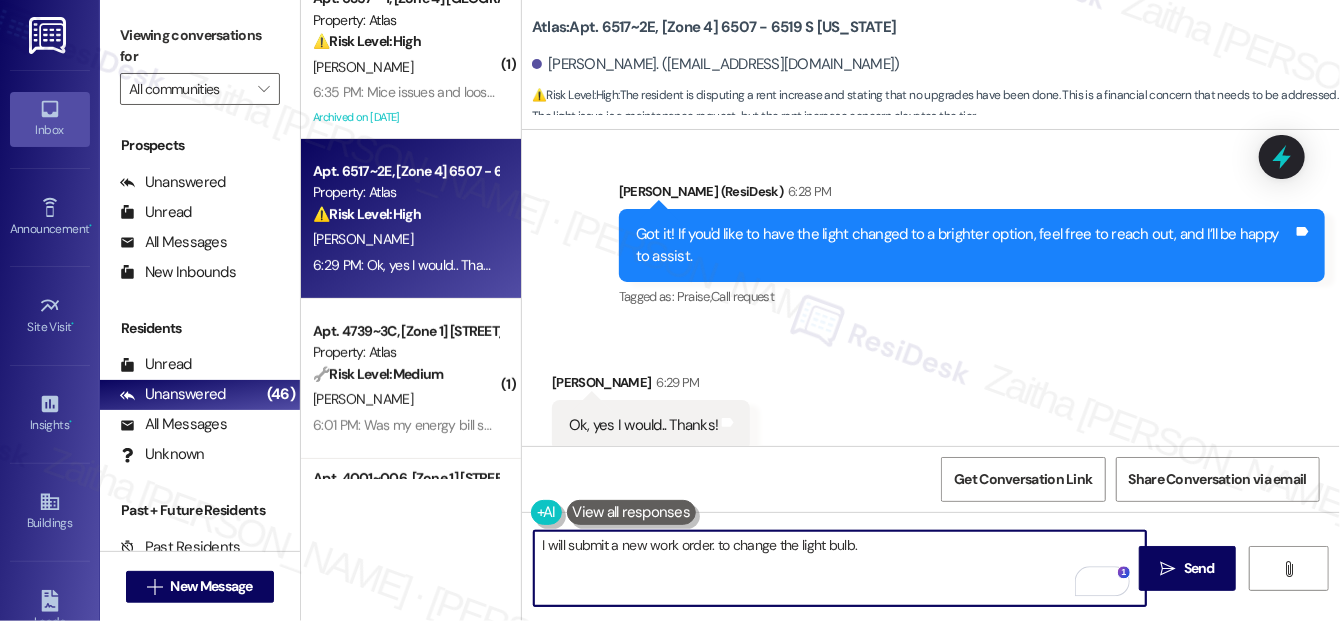paste on "Do we have your permission to enter your home while you're away?  Do you have pets that we should be aware of?" 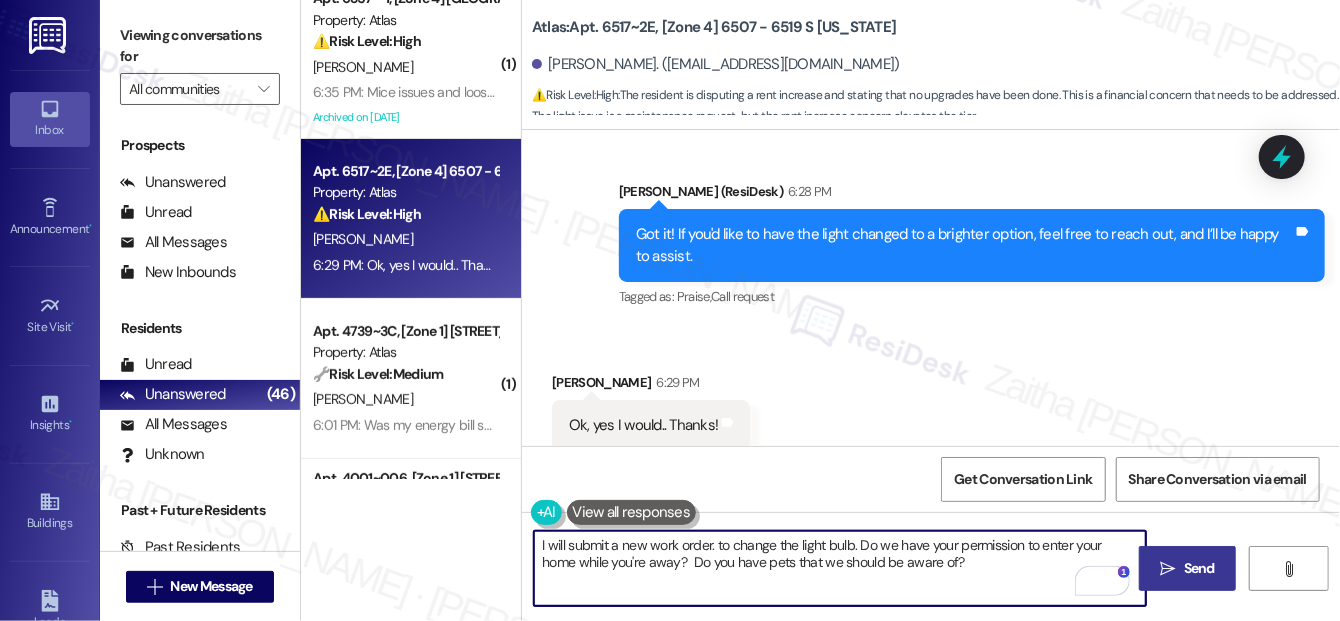type on "I will submit a new work order. to change the light bulb. Do we have your permission to enter your home while you're away?  Do you have pets that we should be aware of?" 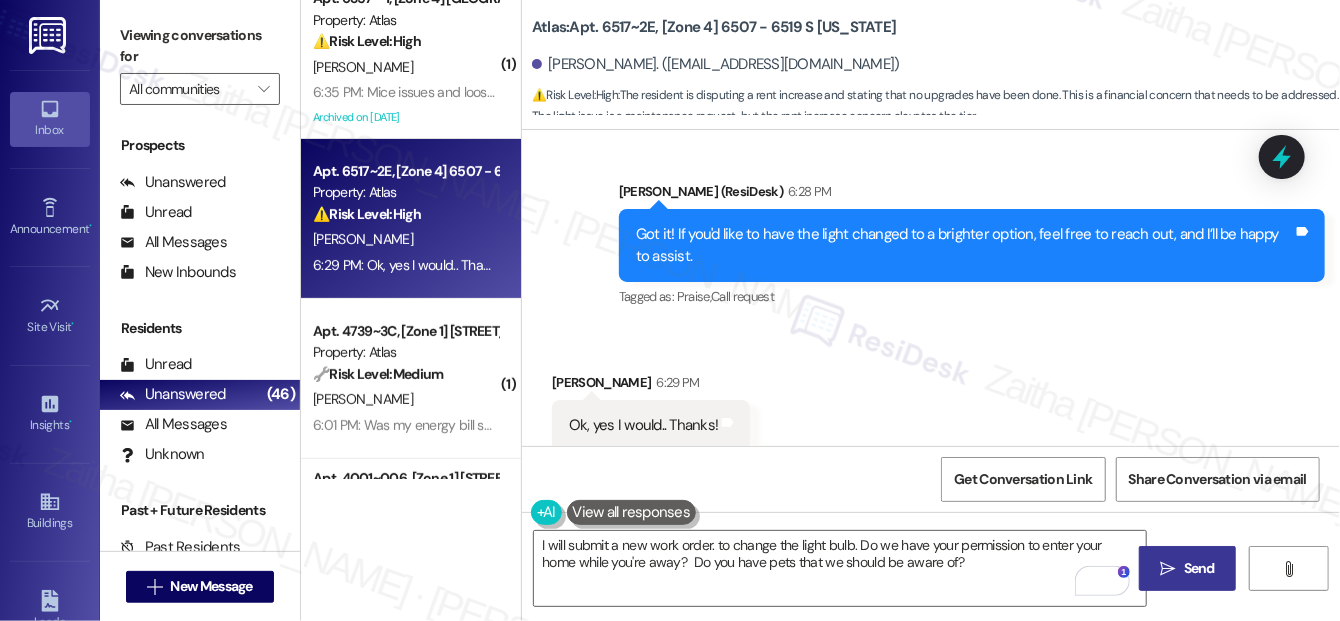click on "Send" at bounding box center (1199, 568) 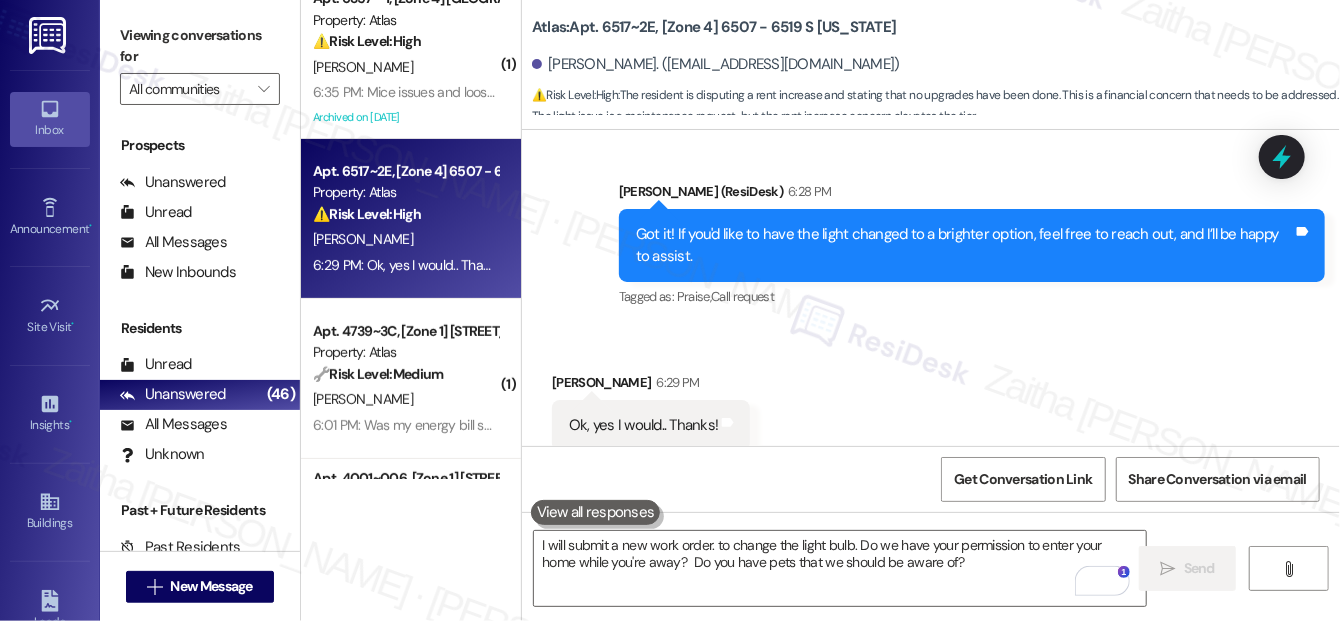 scroll, scrollTop: 12037, scrollLeft: 0, axis: vertical 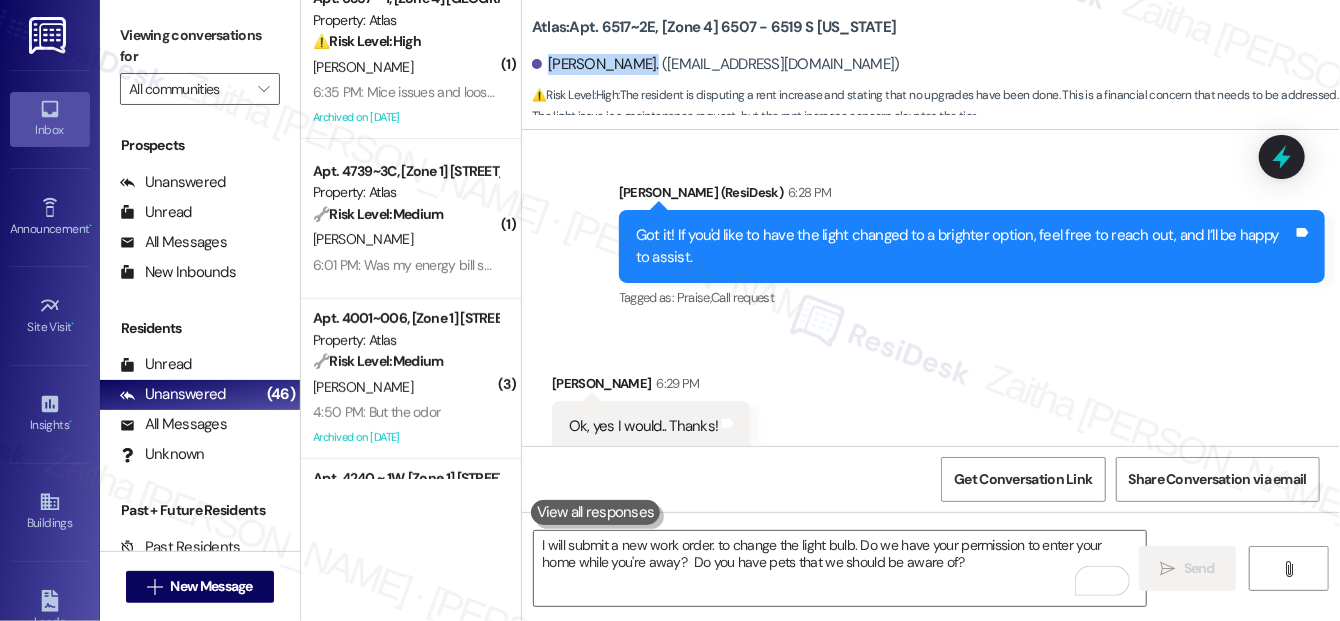 drag, startPoint x: 546, startPoint y: 63, endPoint x: 632, endPoint y: 62, distance: 86.00581 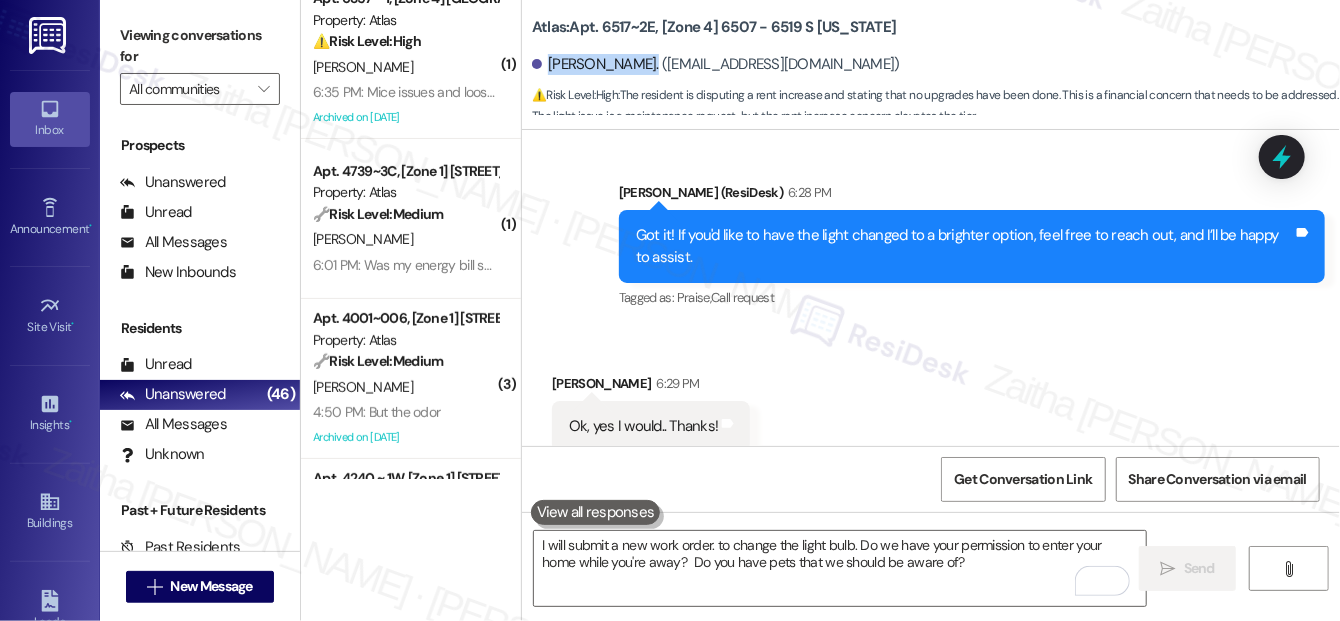 click on "[PERSON_NAME]. ([EMAIL_ADDRESS][DOMAIN_NAME])" at bounding box center [716, 64] 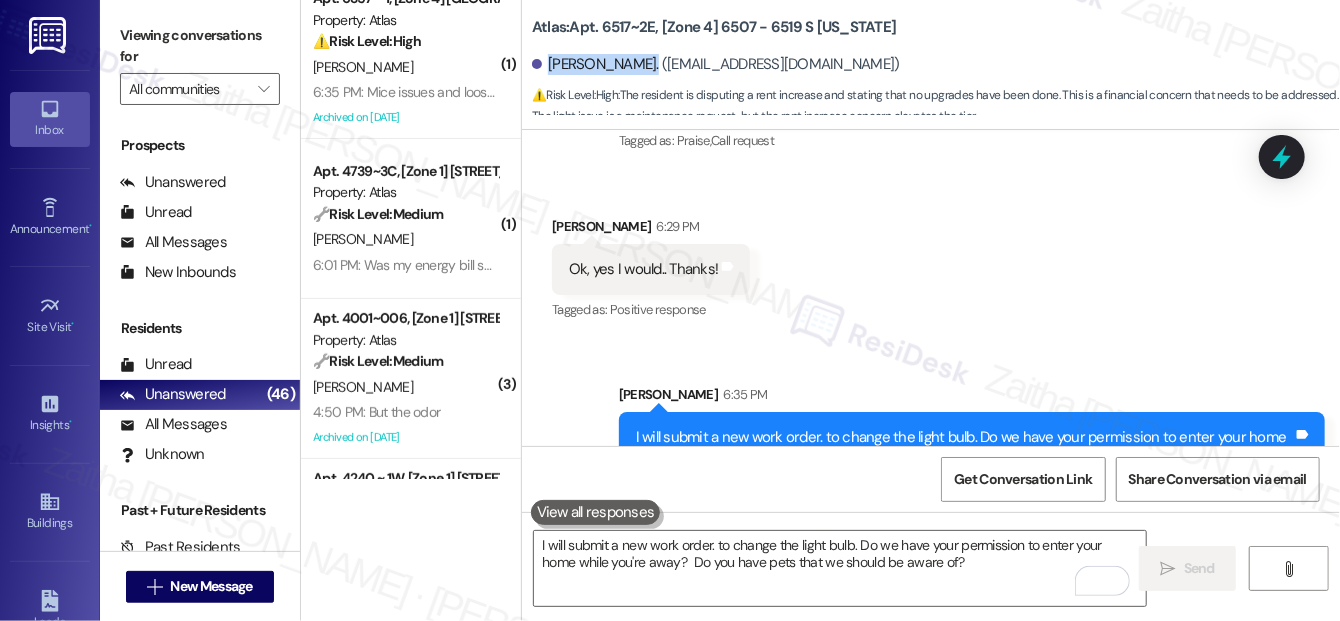 scroll, scrollTop: 12199, scrollLeft: 0, axis: vertical 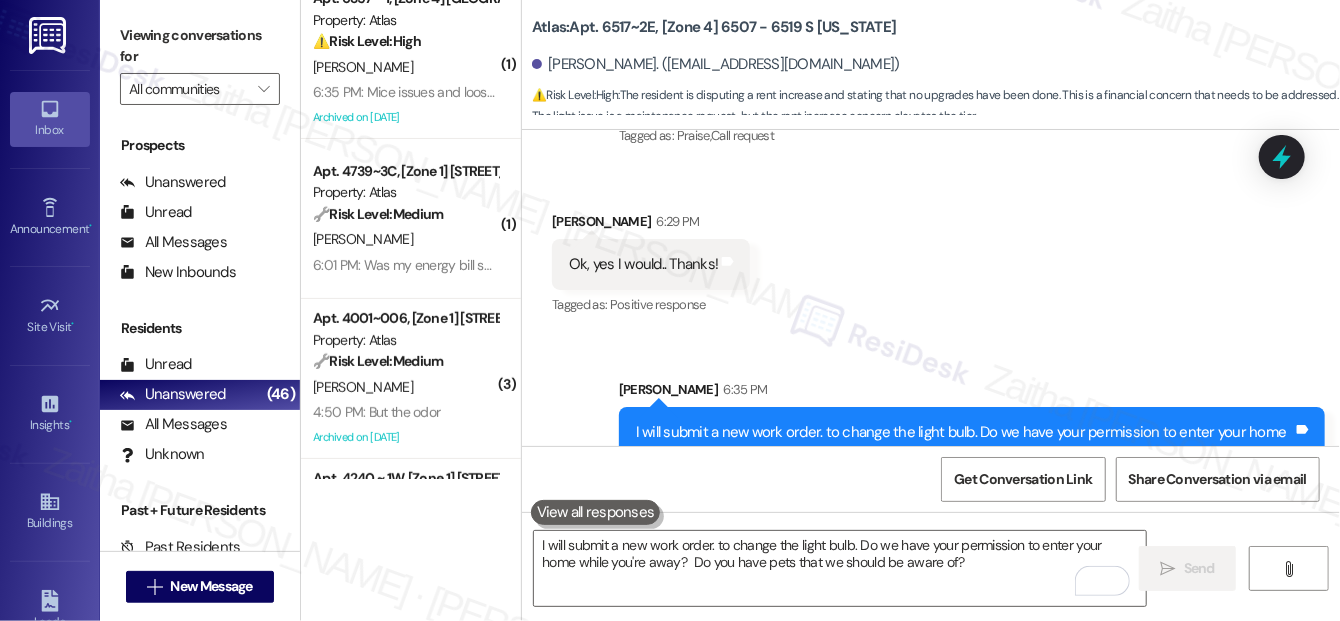click on "Atlas:  Apt. 6517~2E, [Zone 4] 6507 - 6519 S [US_STATE]       [PERSON_NAME]. ([EMAIL_ADDRESS][DOMAIN_NAME])   ⚠️  Risk Level:  High :  The resident is disputing a rent increase and stating that no upgrades have been done. This is a financial concern that needs to be addressed. The light issue is a maintenance request, but the rent increase concern elevates the tier." at bounding box center (936, 60) 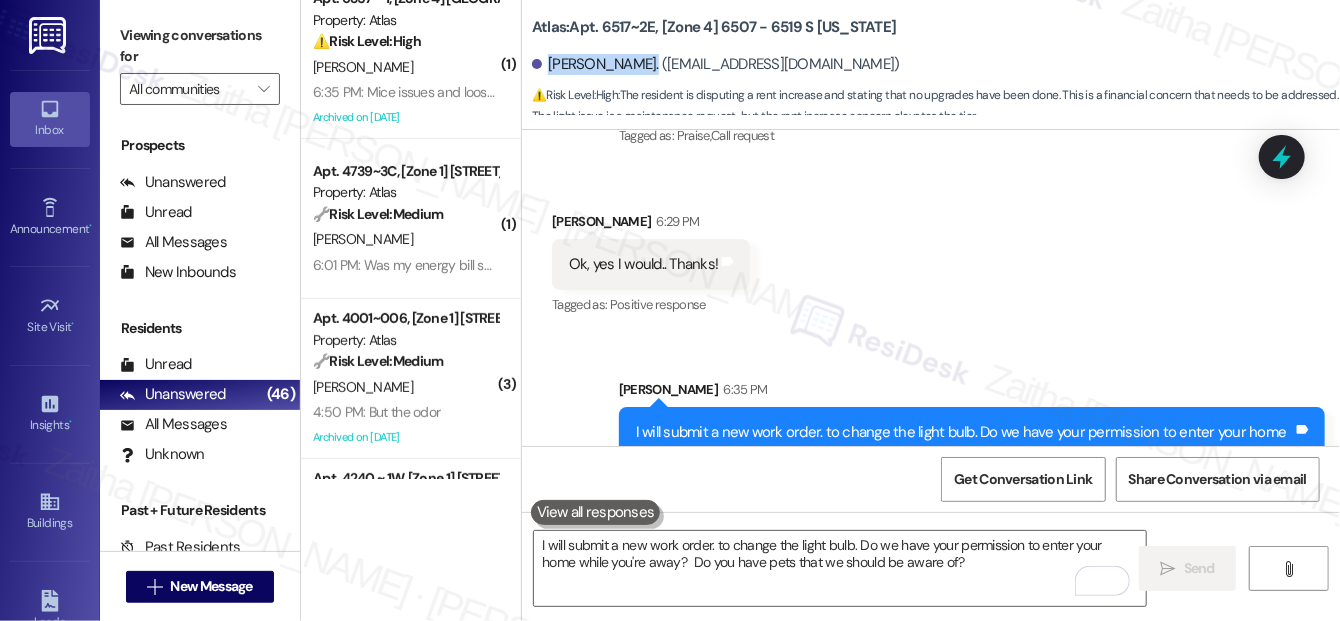 drag, startPoint x: 548, startPoint y: 62, endPoint x: 632, endPoint y: 63, distance: 84.00595 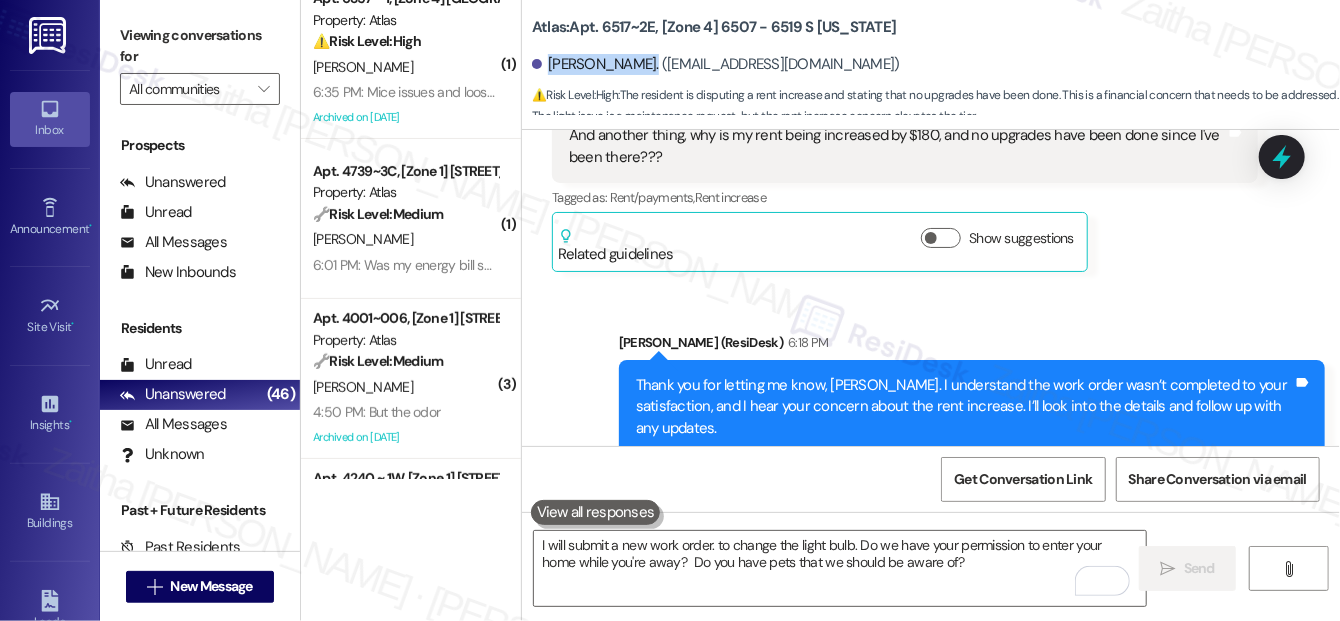 scroll, scrollTop: 11562, scrollLeft: 0, axis: vertical 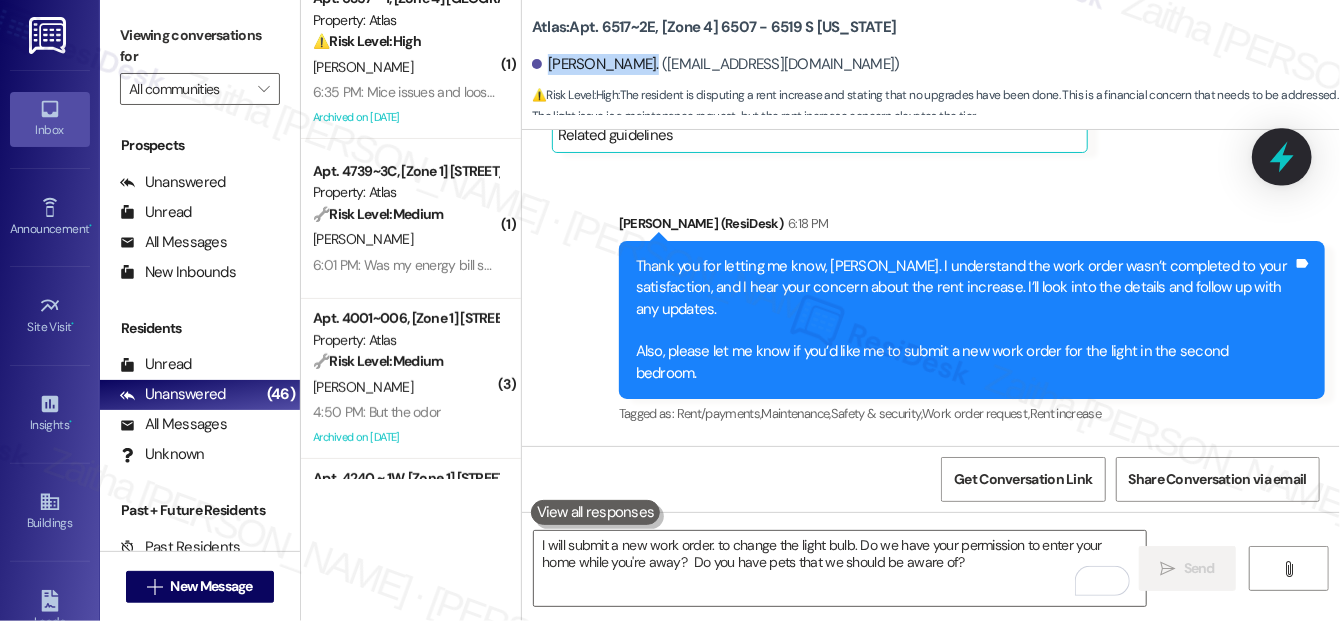click 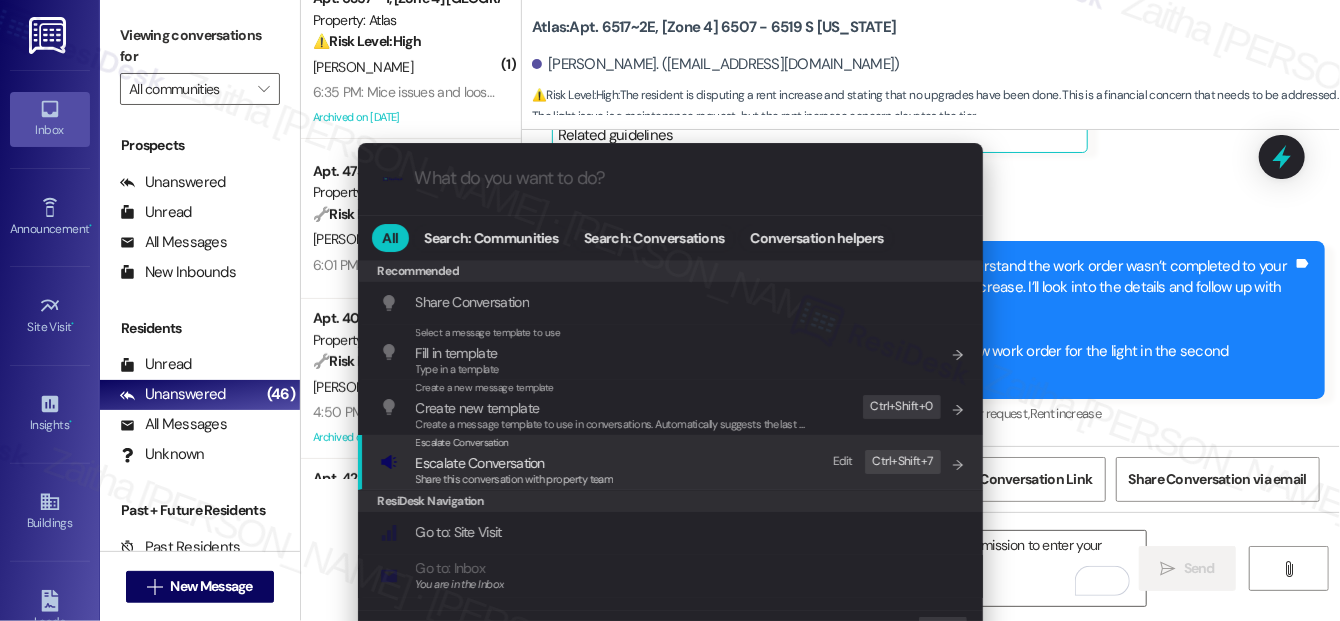 click on "Escalate Conversation" at bounding box center [480, 463] 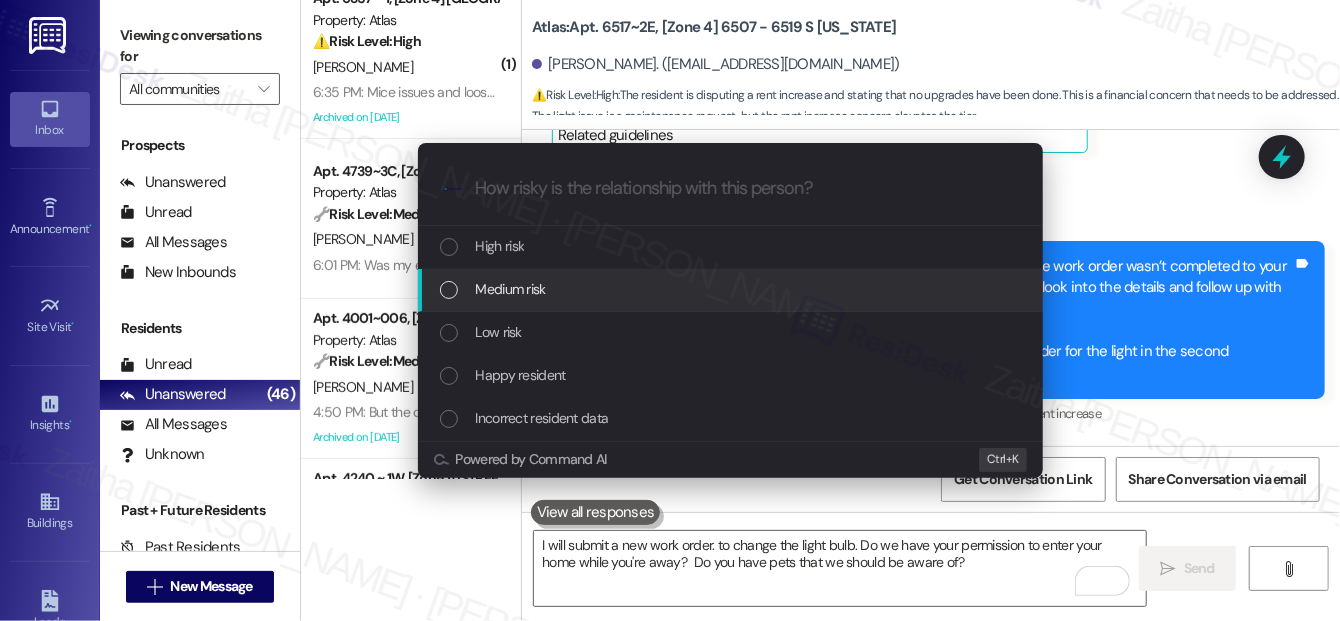 click on "Medium risk" at bounding box center [732, 289] 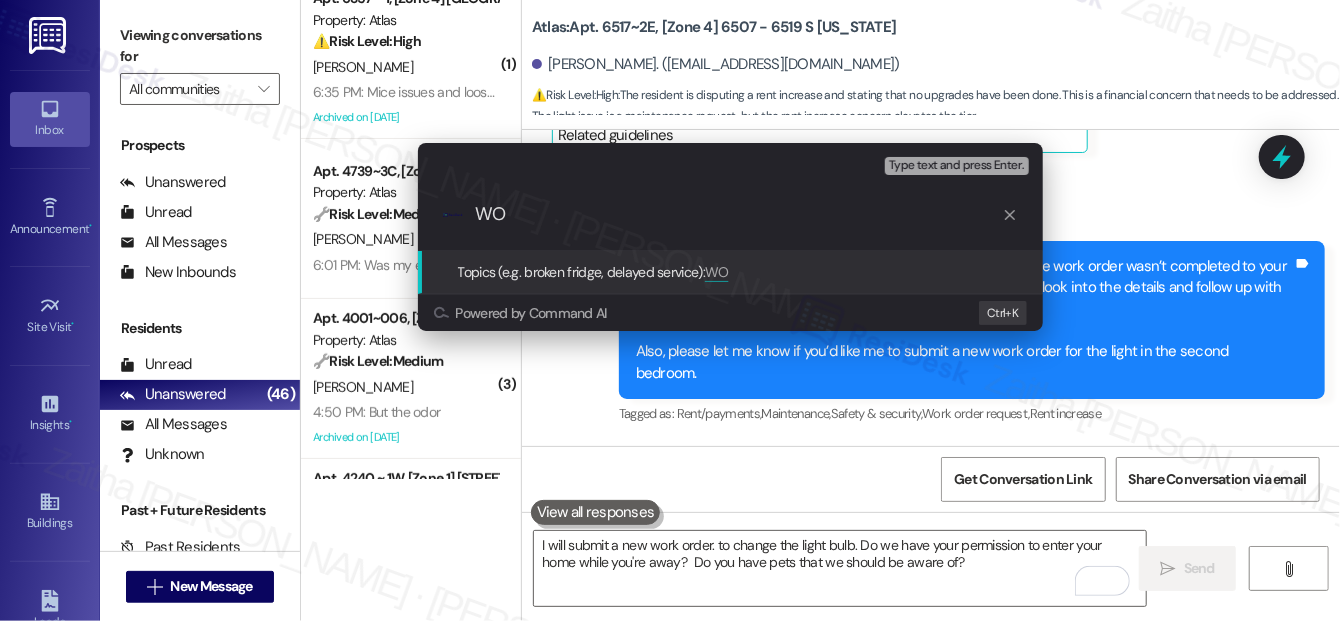 paste on "#163791" 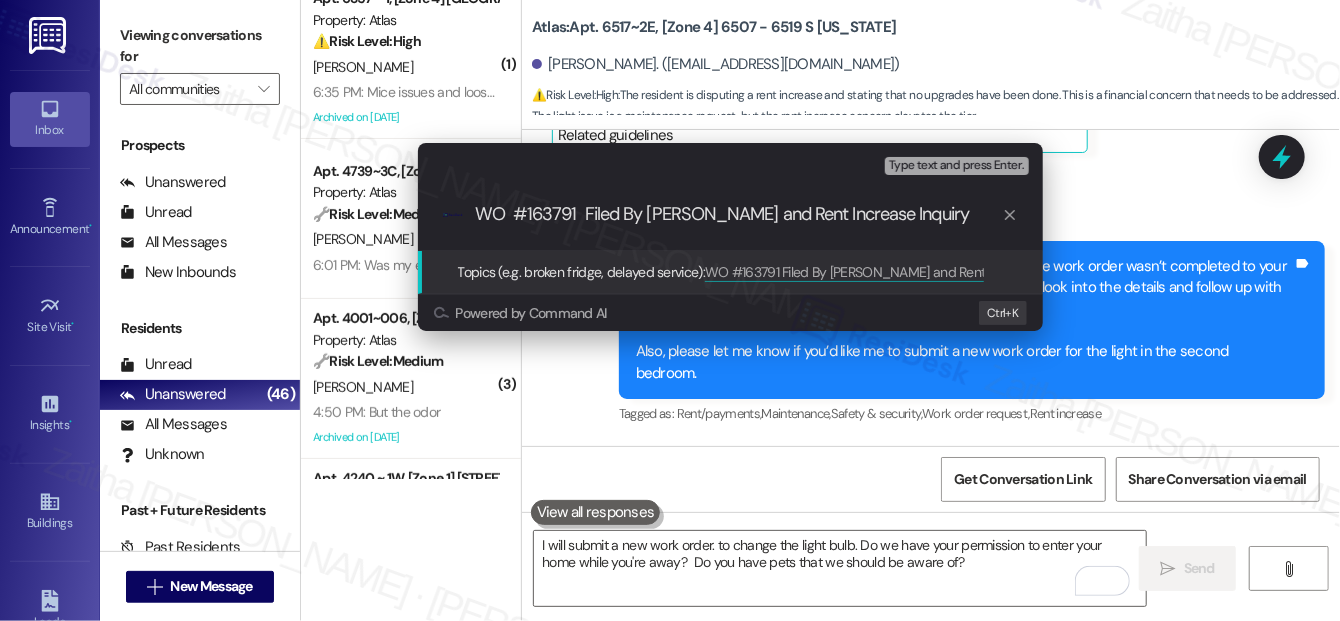 click on "WO  #163791  Filed By [PERSON_NAME] and Rent Increase Inquiry" at bounding box center (738, 214) 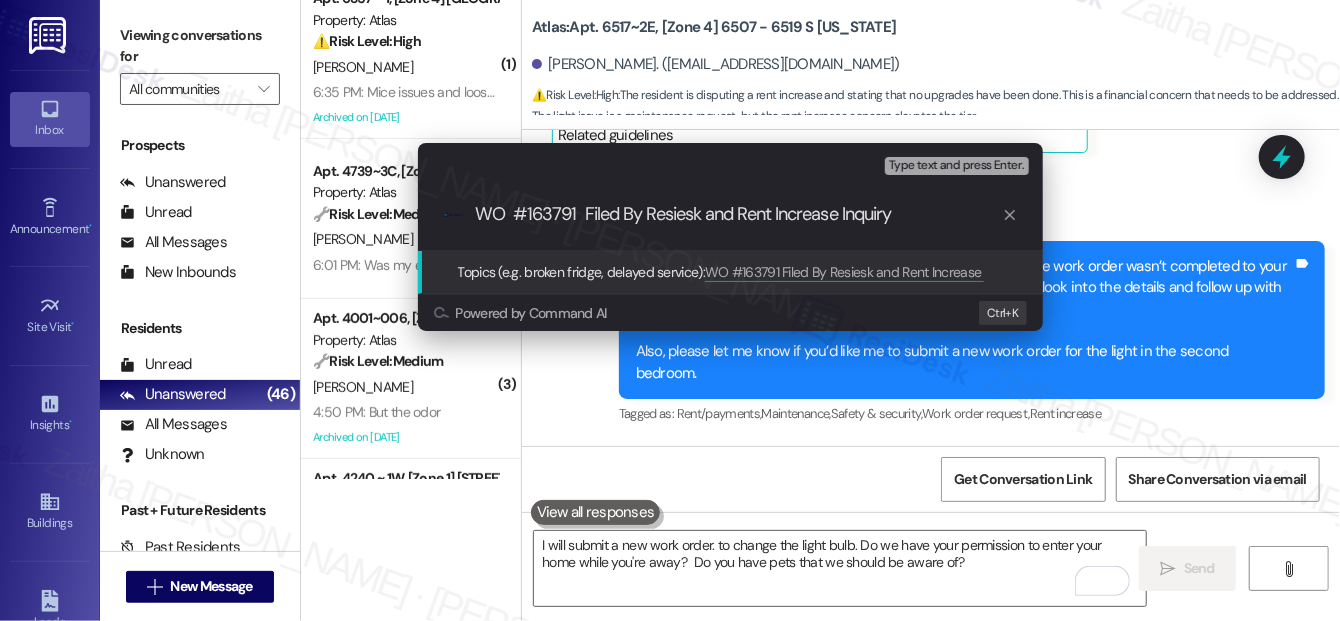 type on "WO  #163791  Filed By ResiDesk and Rent Increase Inquiry" 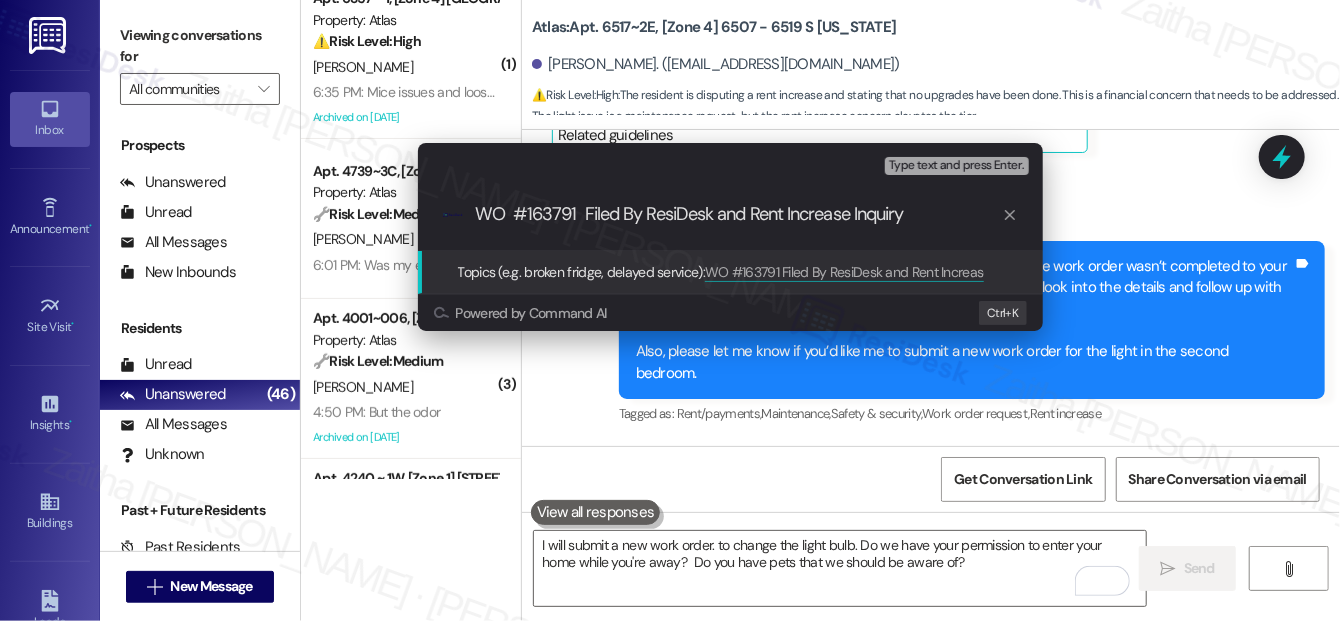 type 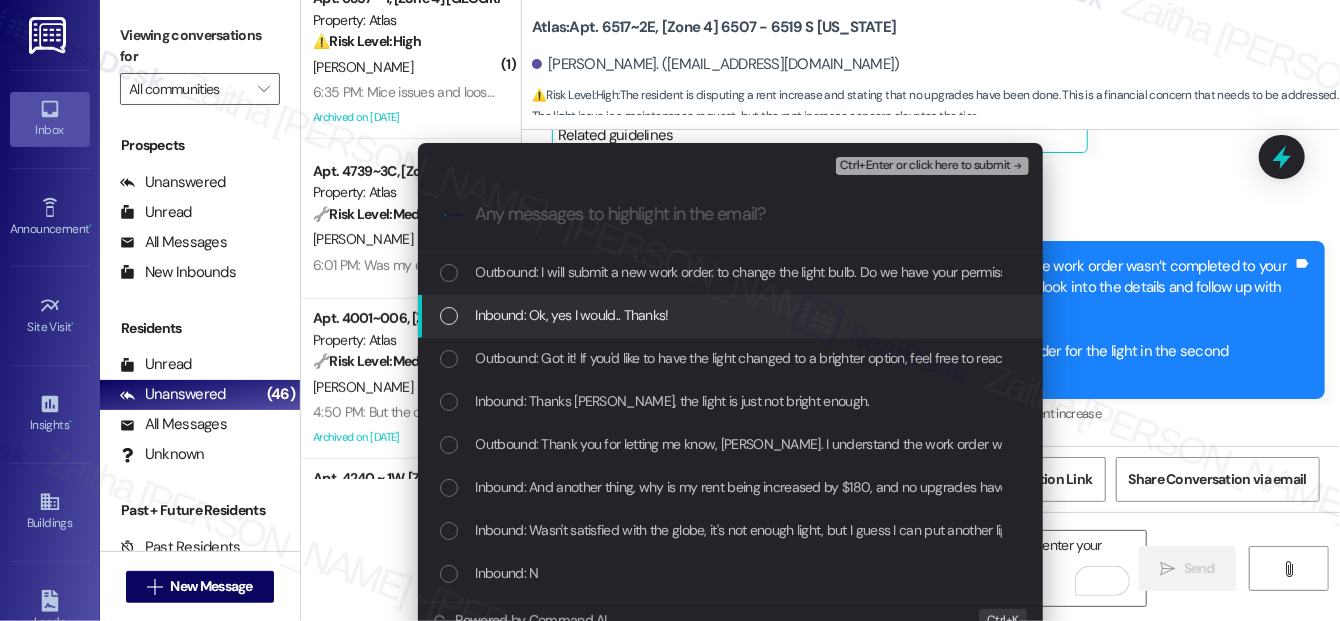 click at bounding box center [449, 316] 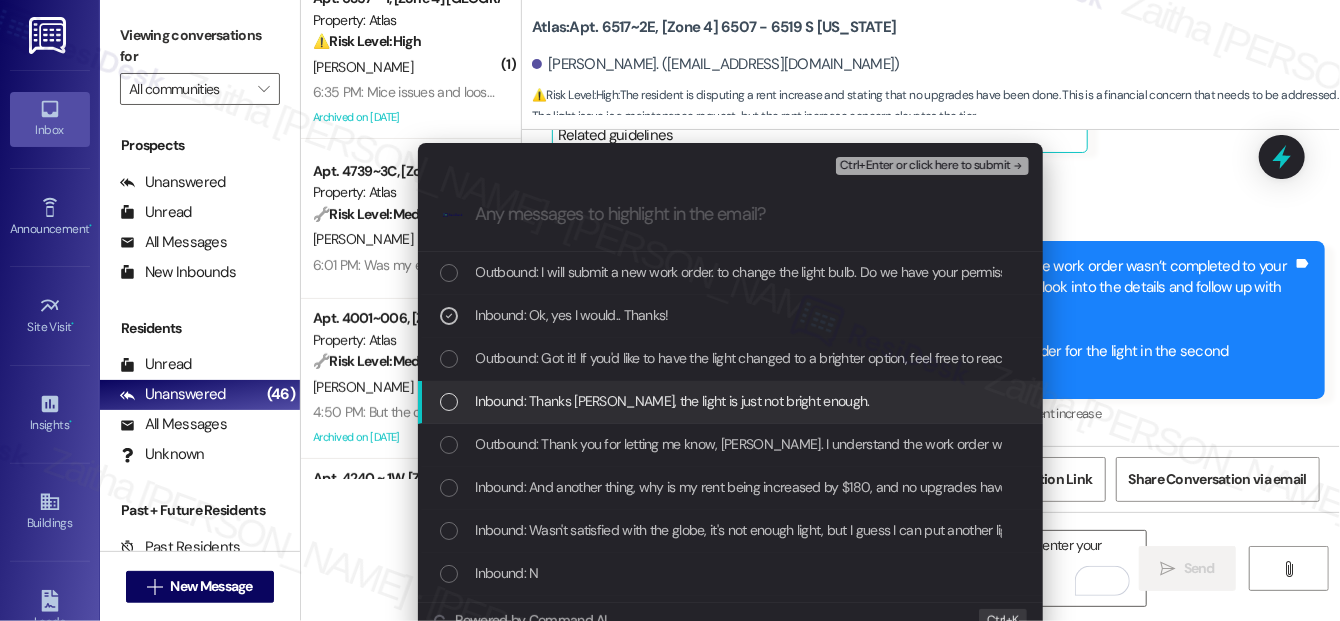 click at bounding box center [449, 402] 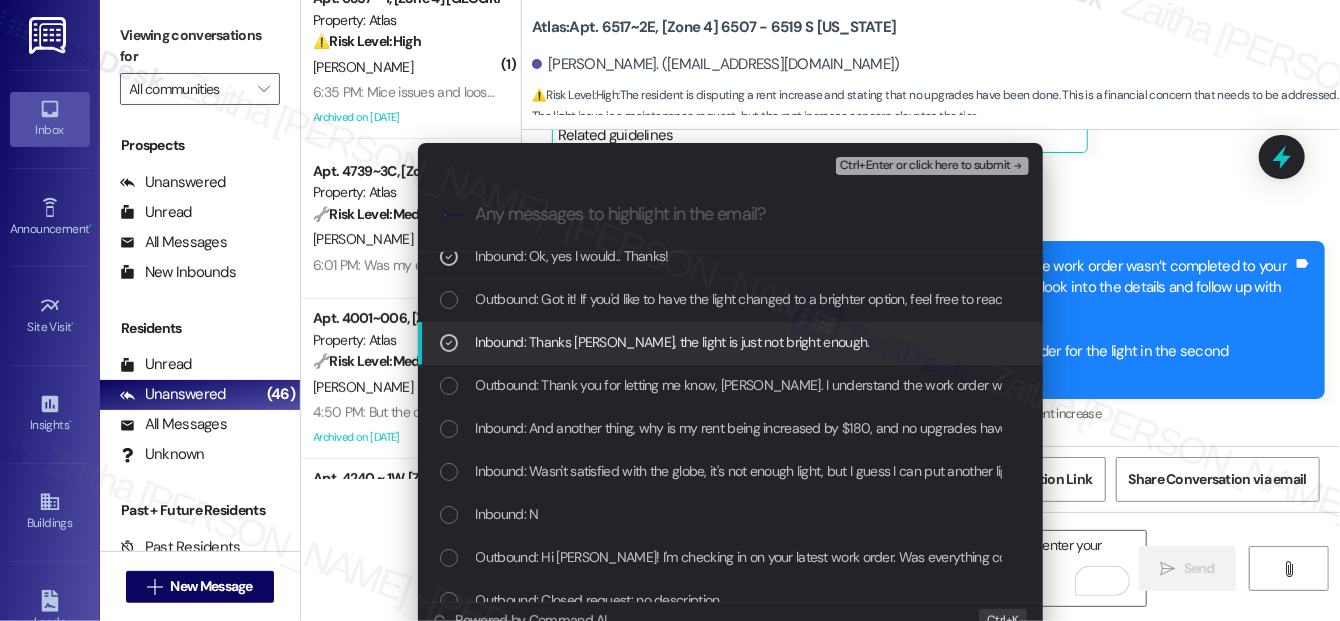 scroll, scrollTop: 90, scrollLeft: 0, axis: vertical 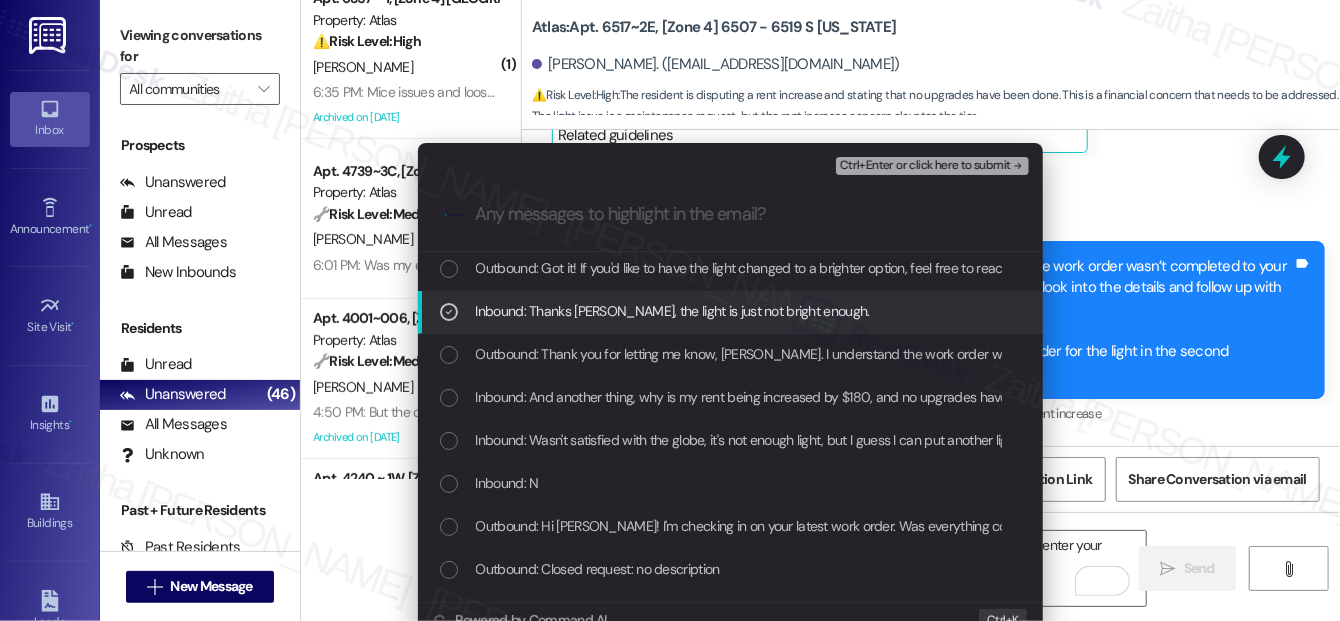 click at bounding box center [449, 398] 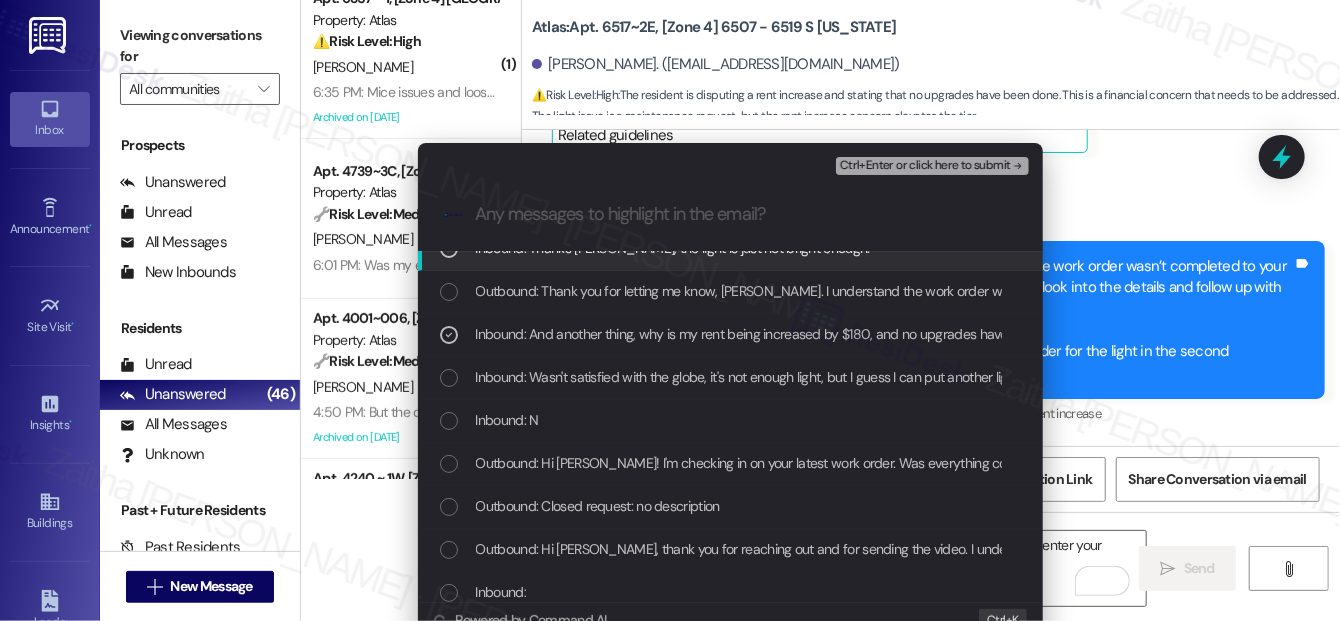 scroll, scrollTop: 181, scrollLeft: 0, axis: vertical 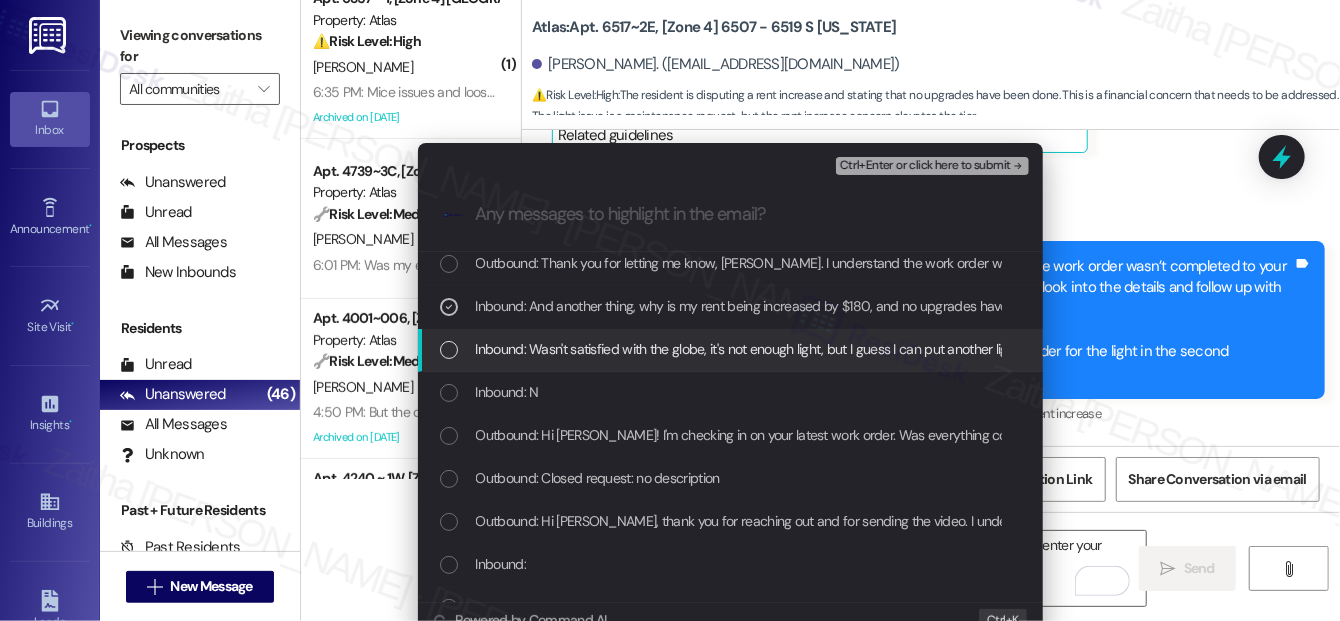 click at bounding box center (449, 350) 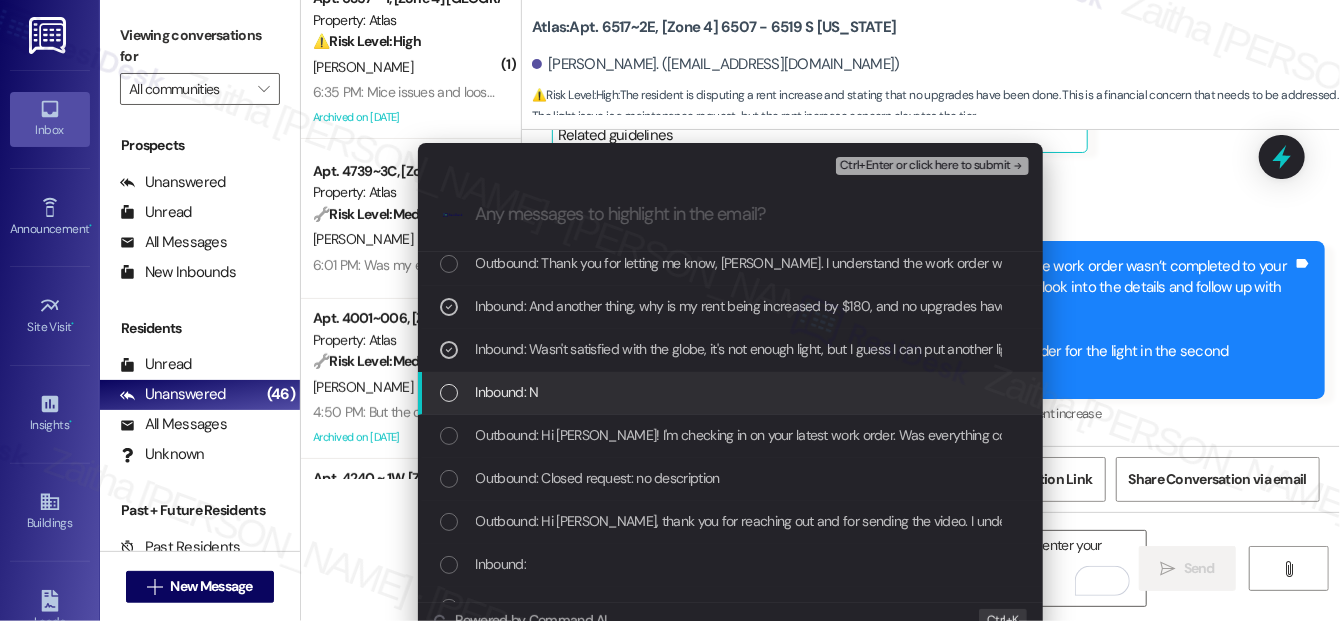 click at bounding box center [449, 393] 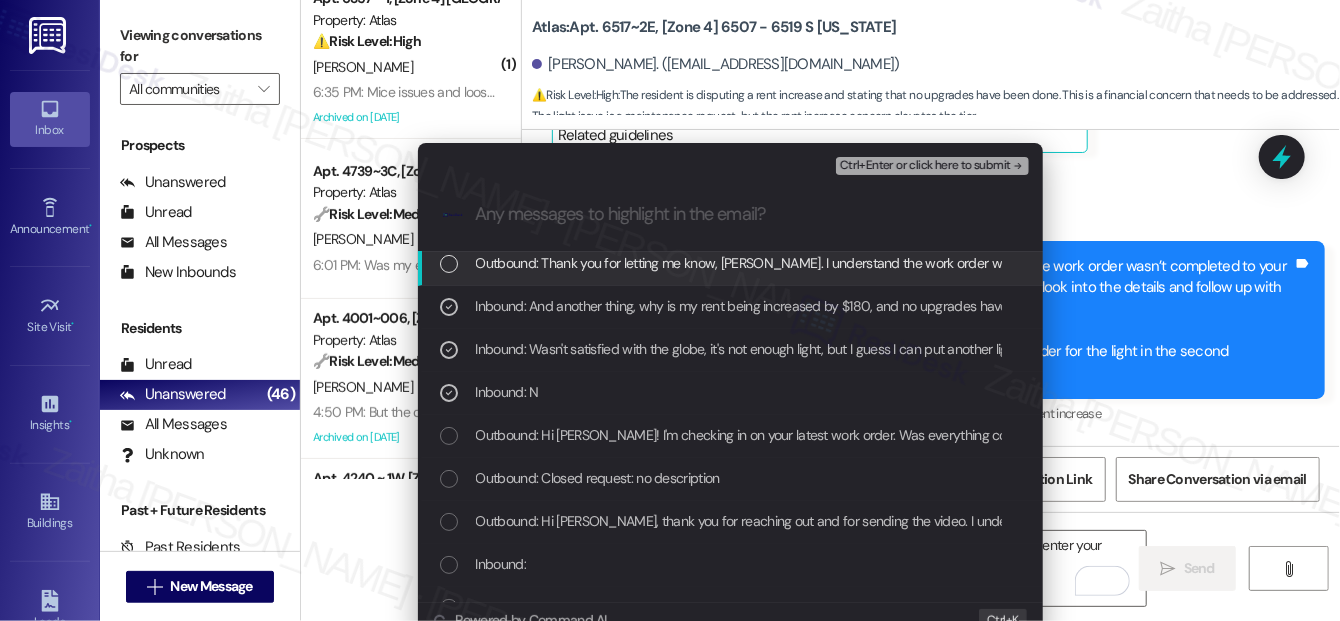 drag, startPoint x: 946, startPoint y: 163, endPoint x: 903, endPoint y: 182, distance: 47.010635 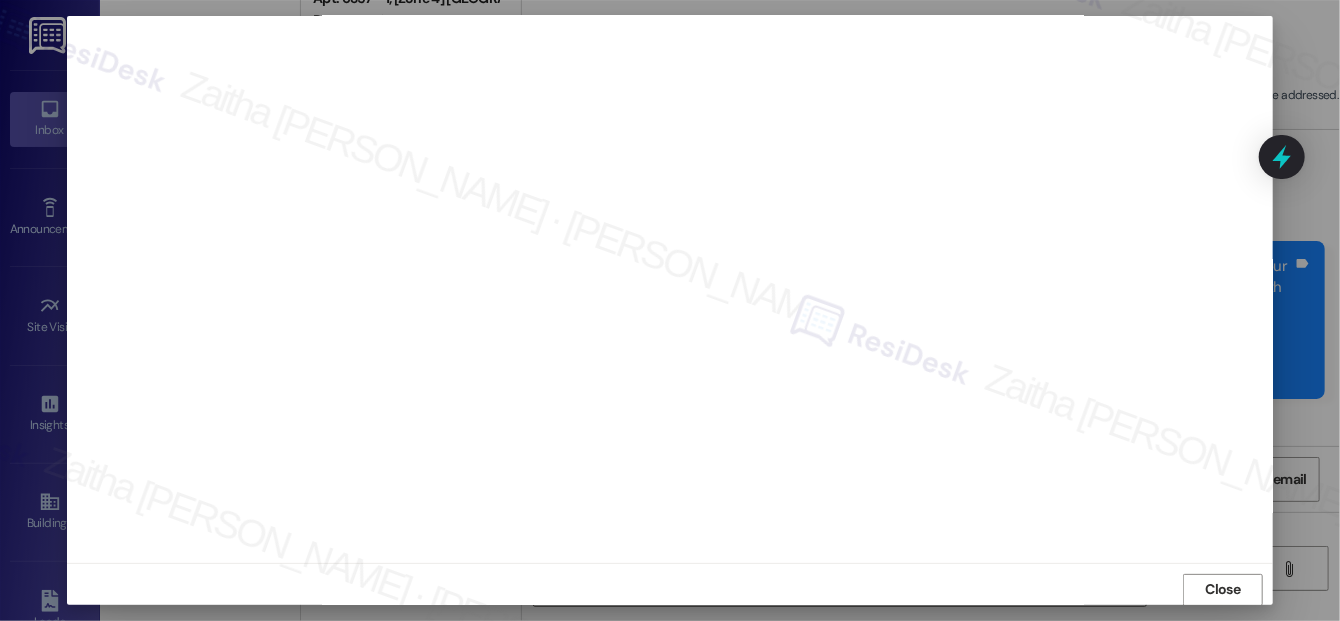 scroll, scrollTop: 22, scrollLeft: 0, axis: vertical 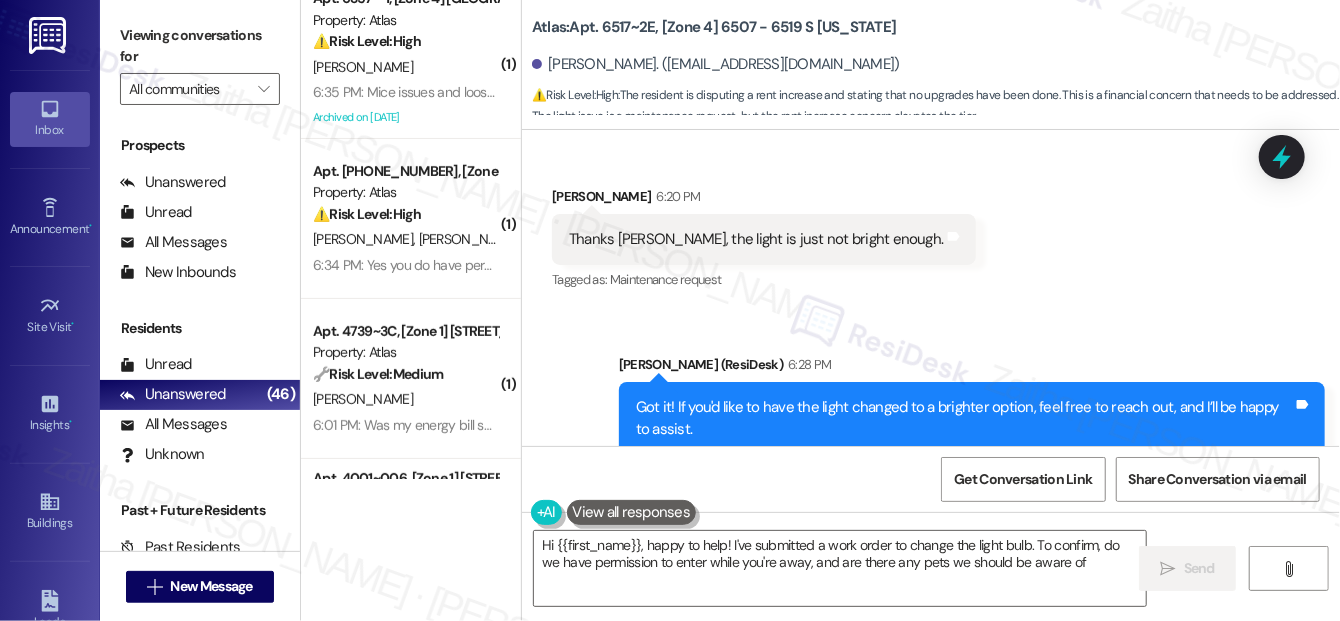 type on "Hi {{first_name}}, happy to help! I've submitted a work order to change the light bulb. To confirm, do we have permission to enter while you're away, and are there any pets we should be aware of?" 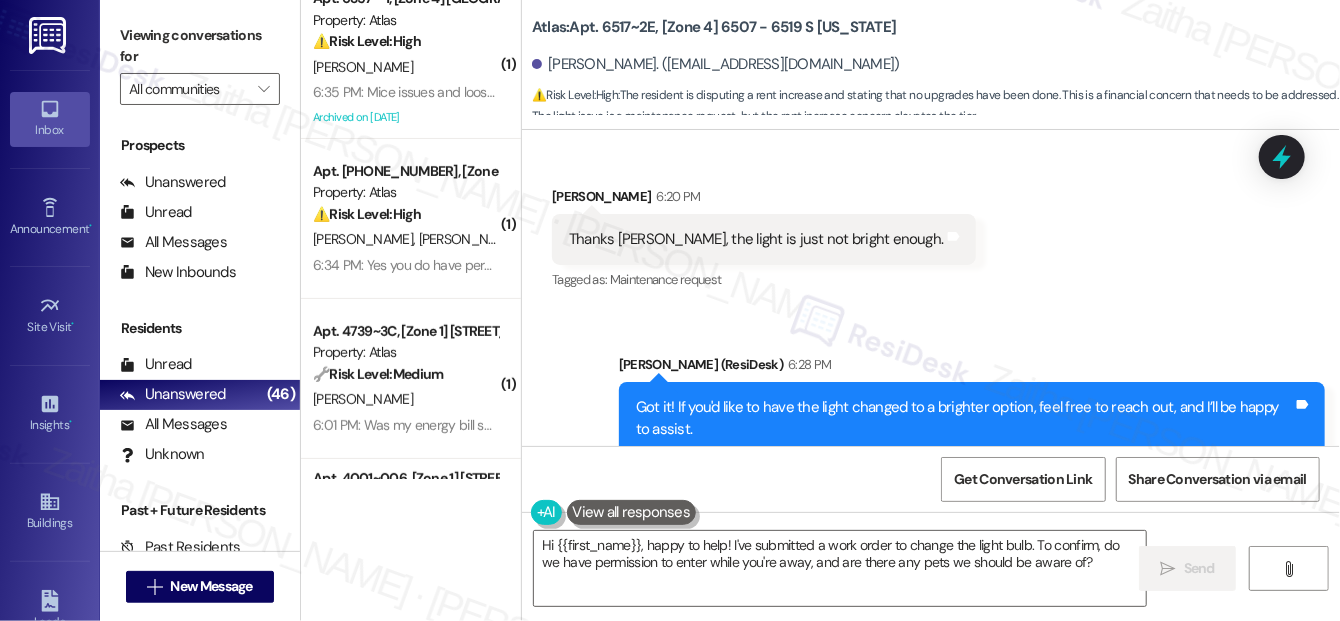 scroll, scrollTop: 12229, scrollLeft: 0, axis: vertical 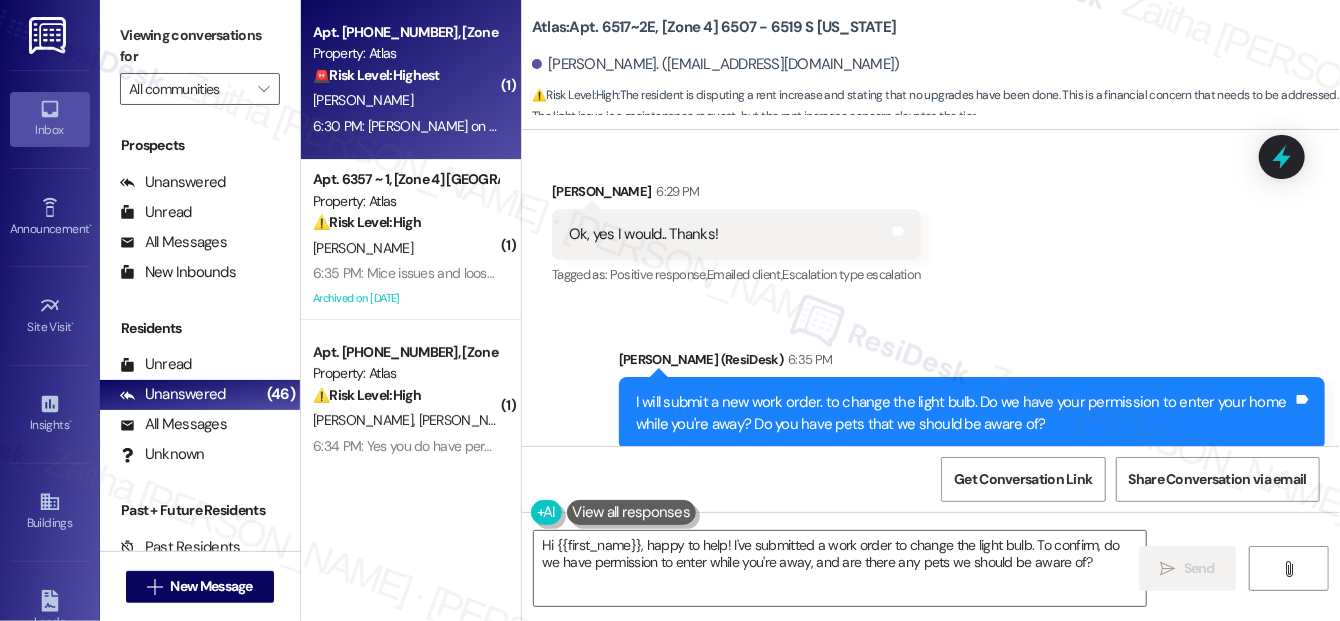 click on "M. Harris" at bounding box center (405, 100) 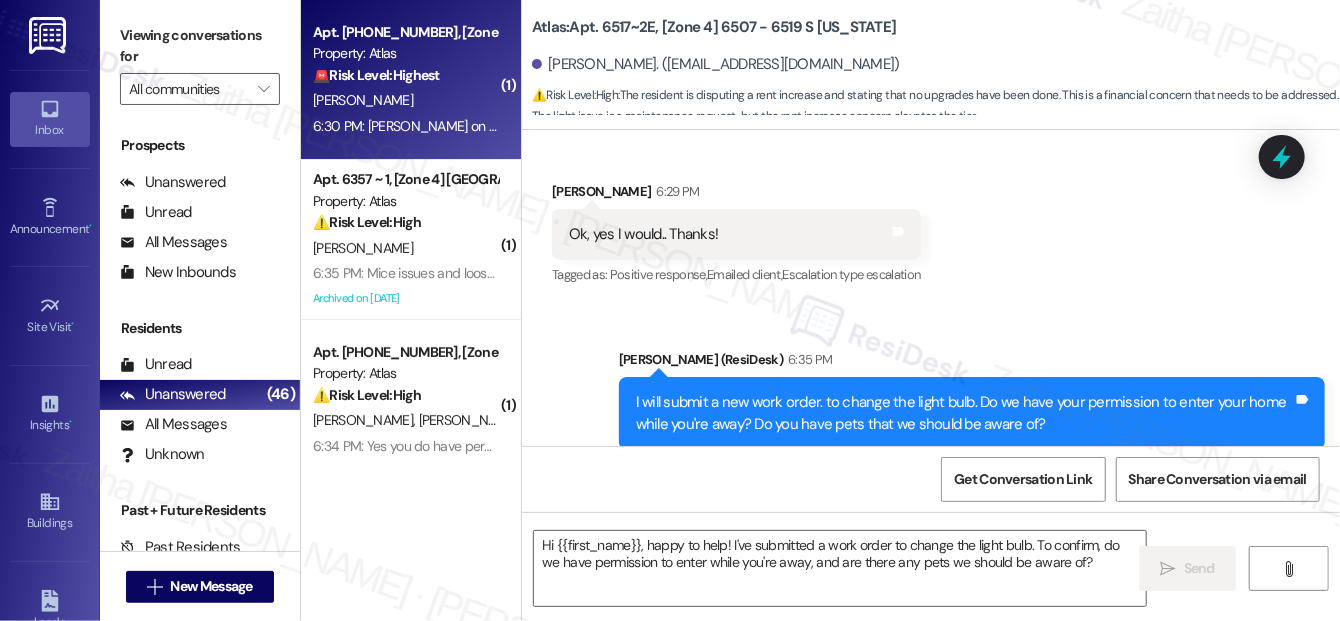 type on "Fetching suggested responses. Please feel free to read through the conversation in the meantime." 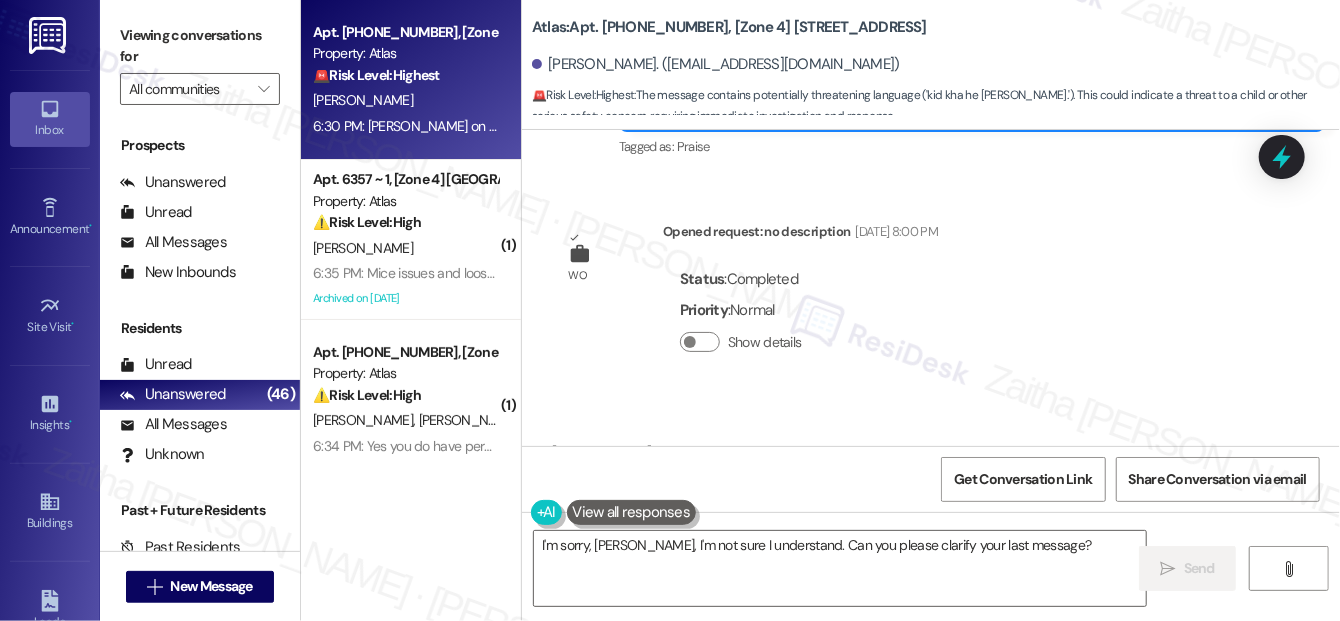 scroll, scrollTop: 4170, scrollLeft: 0, axis: vertical 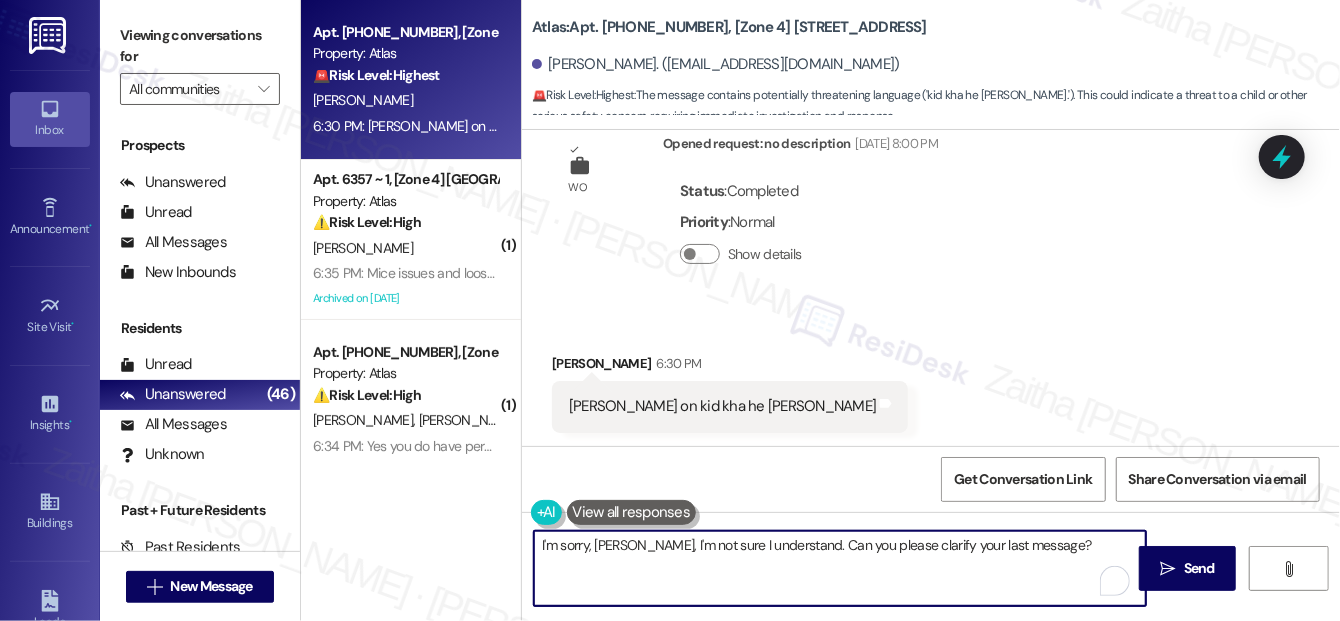 drag, startPoint x: 590, startPoint y: 541, endPoint x: 539, endPoint y: 541, distance: 51 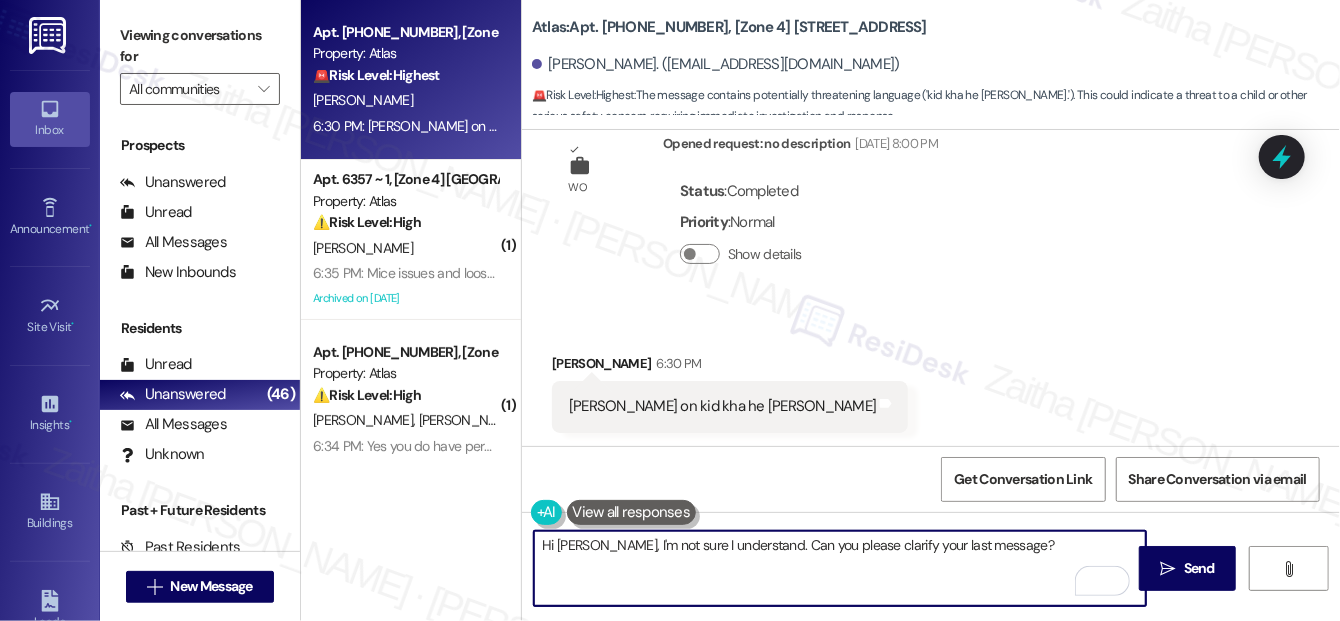 click on "Hi Michael, I'm not sure I understand. Can you please clarify your last message?" at bounding box center (840, 568) 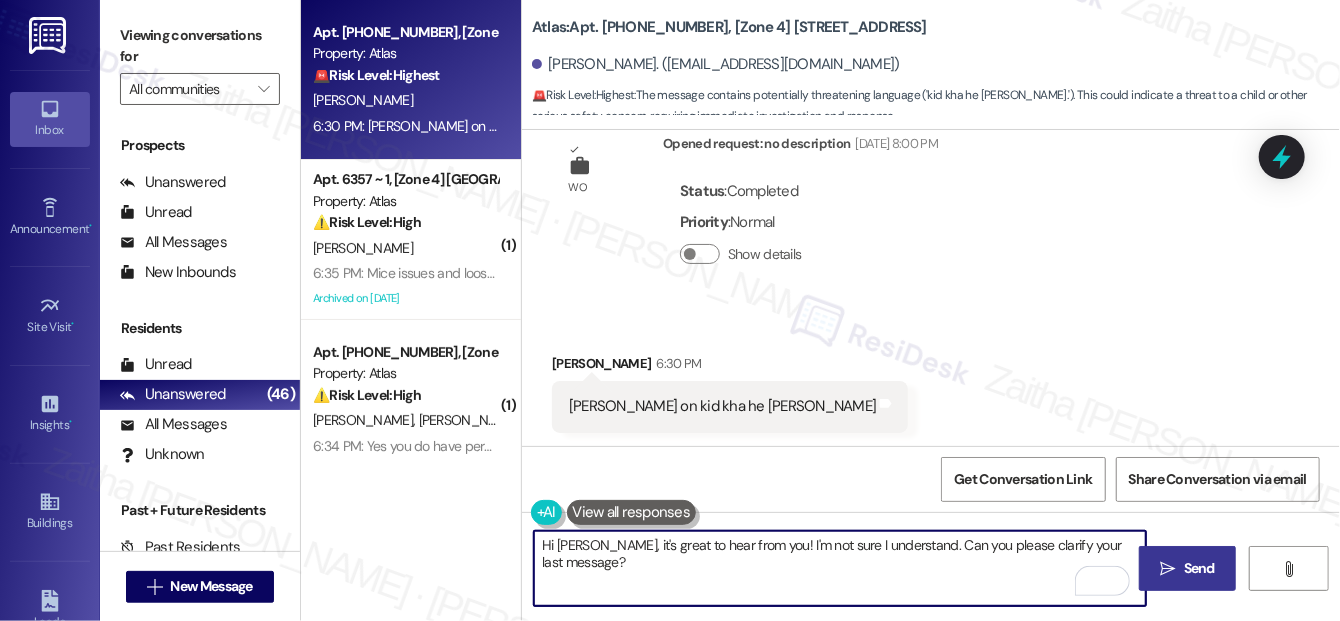 type on "Hi Michael, it's great to hear from you! I'm not sure I understand. Can you please clarify your last message?" 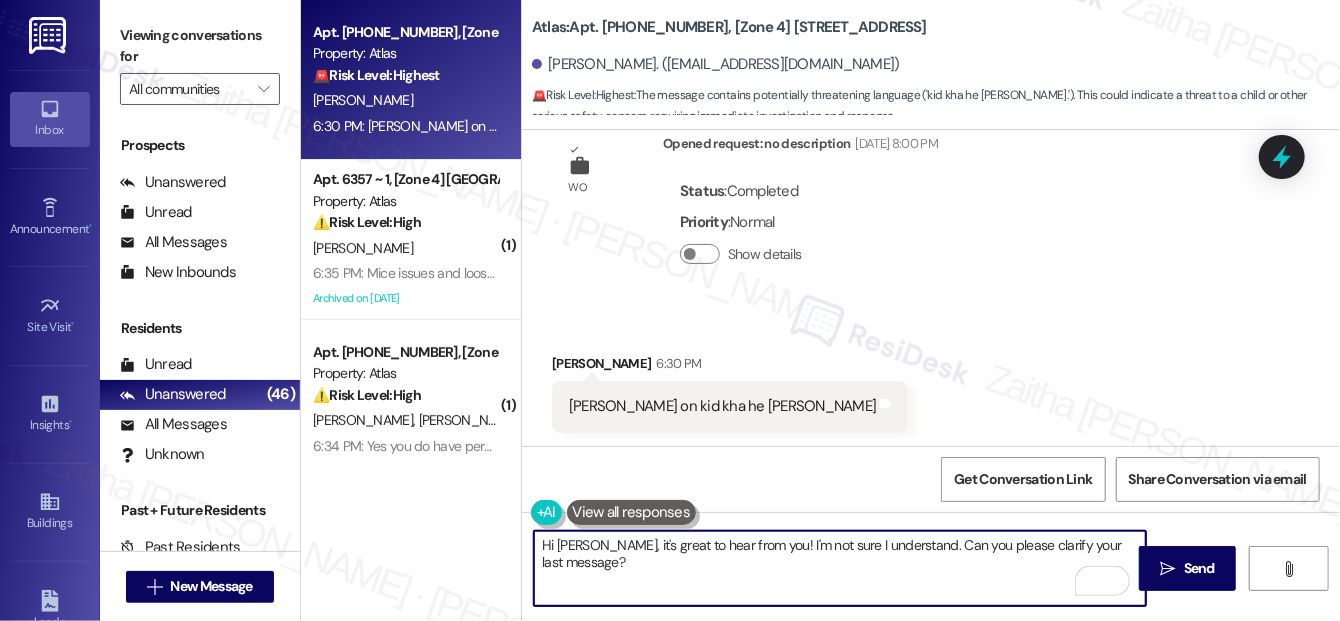 drag, startPoint x: 1173, startPoint y: 559, endPoint x: 1146, endPoint y: 530, distance: 39.623226 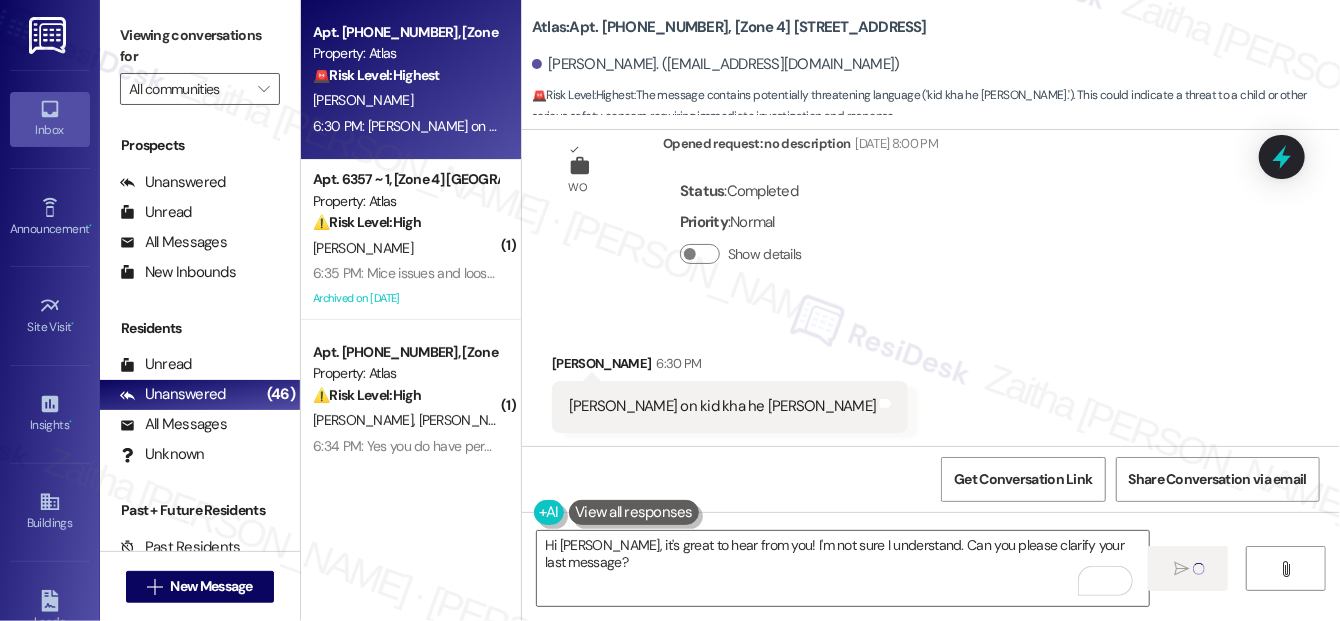 type 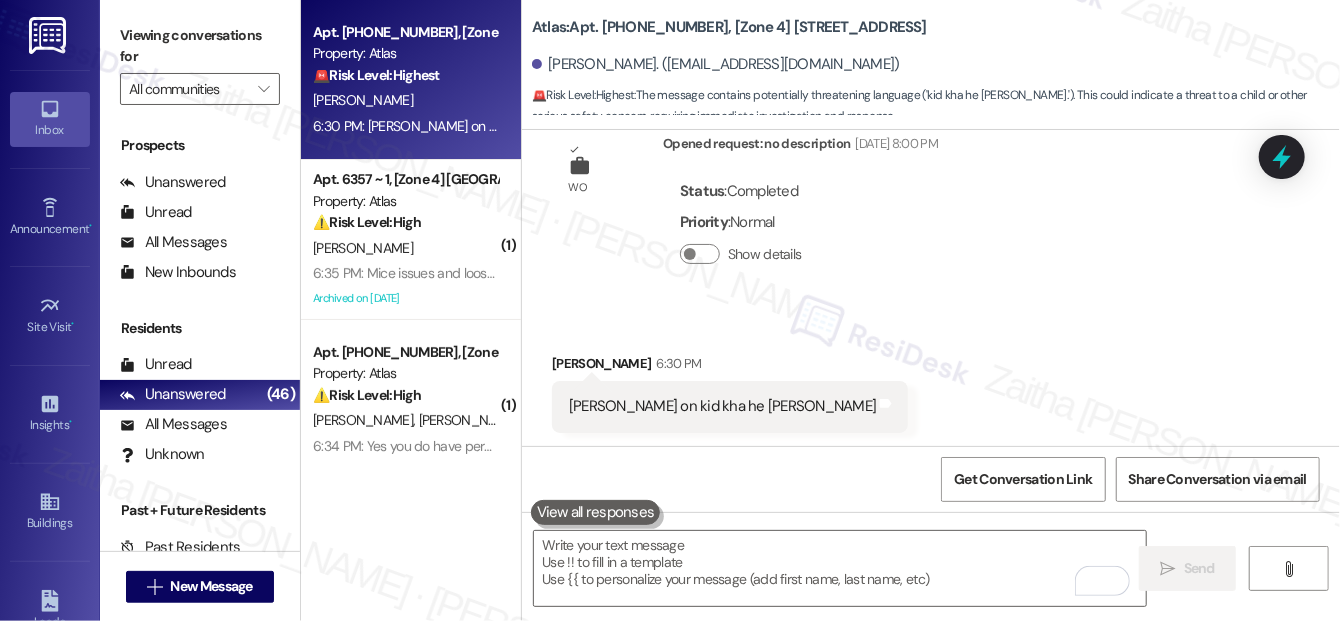 scroll, scrollTop: 4331, scrollLeft: 0, axis: vertical 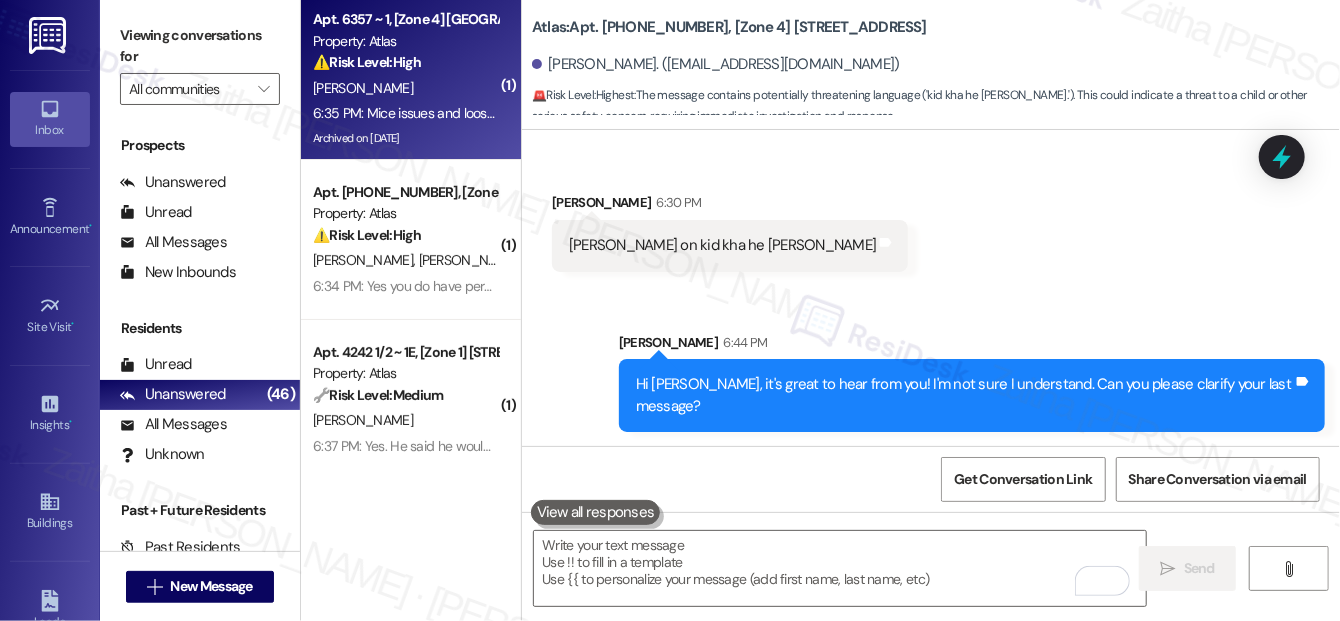 click on "[PERSON_NAME]" at bounding box center (405, 88) 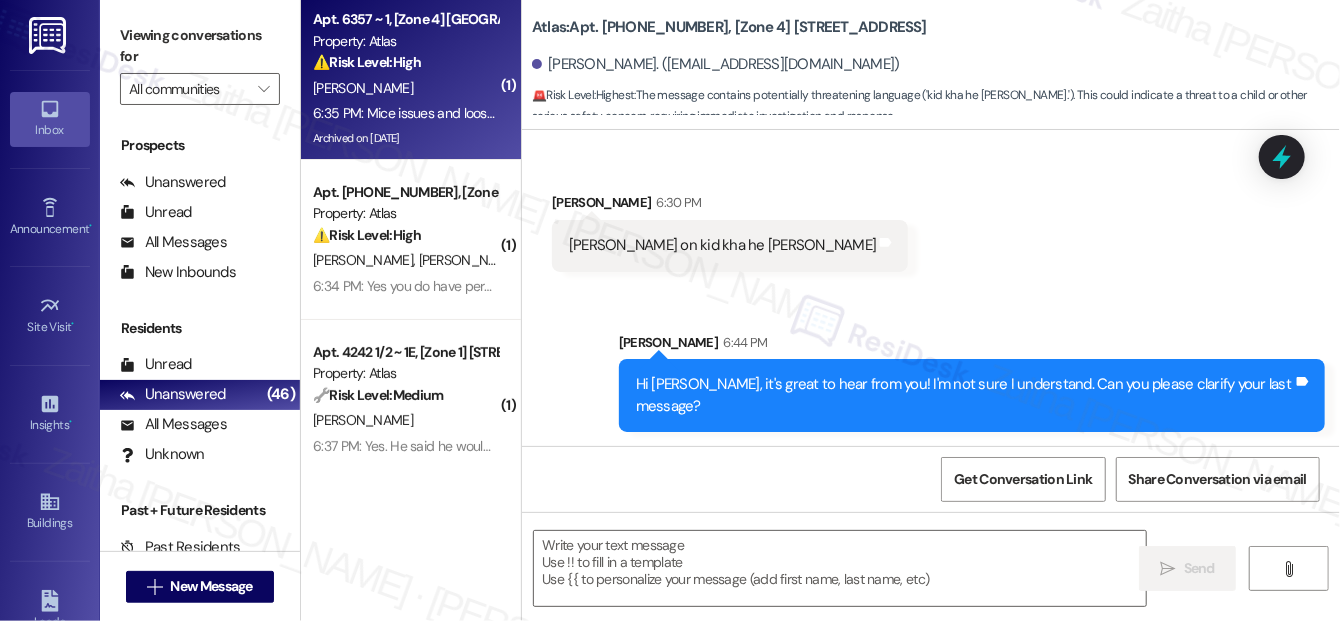 type on "Fetching suggested responses. Please feel free to read through the conversation in the meantime." 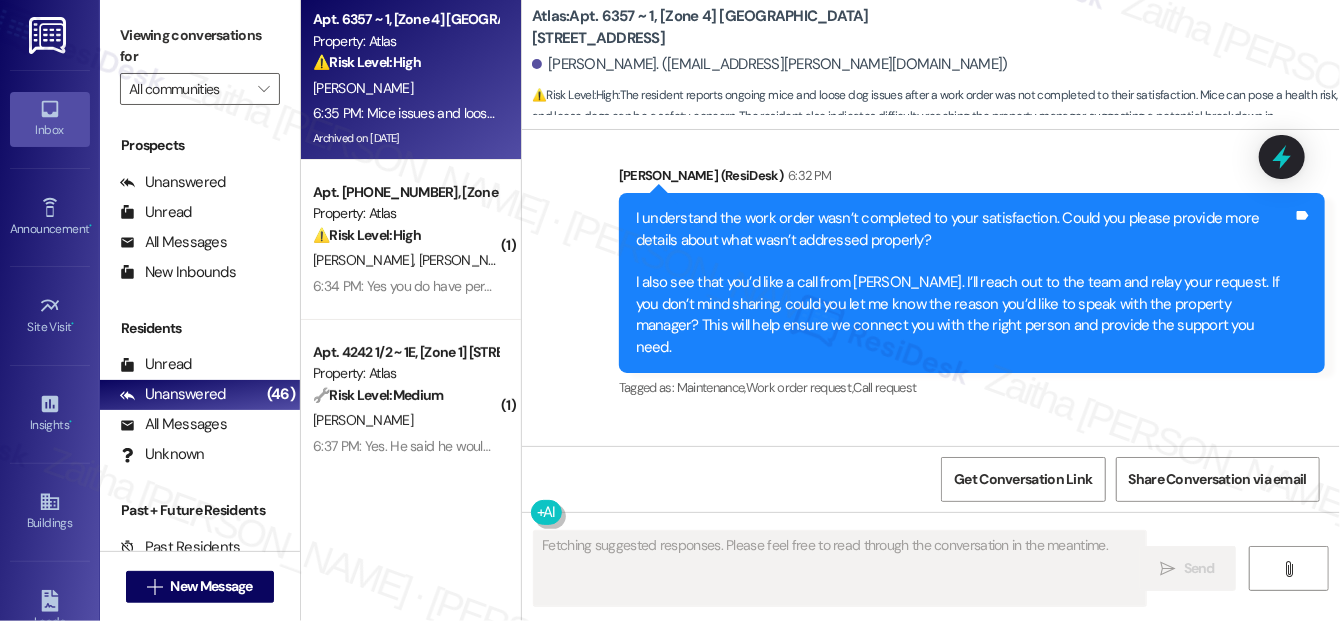 scroll, scrollTop: 15180, scrollLeft: 0, axis: vertical 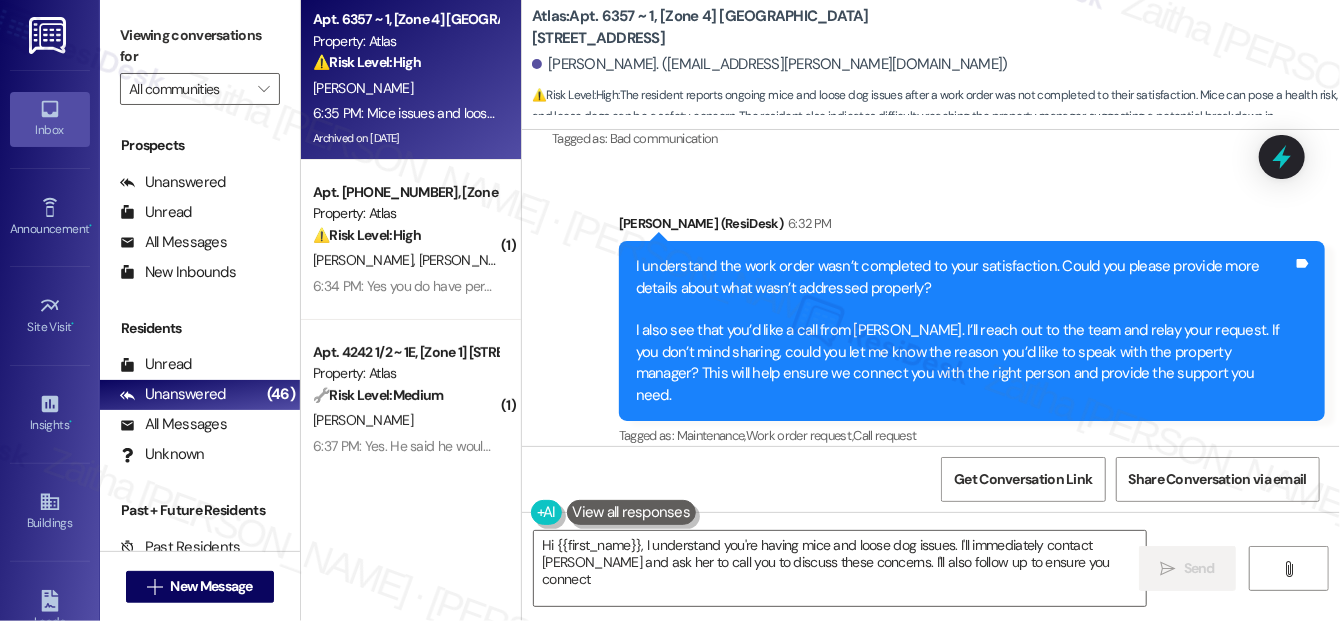 type on "Hi {{first_name}}, I understand you're having mice and loose dog issues. I'll immediately contact Jessica and ask her to call you to discuss these concerns. I'll also follow up to ensure you connect!" 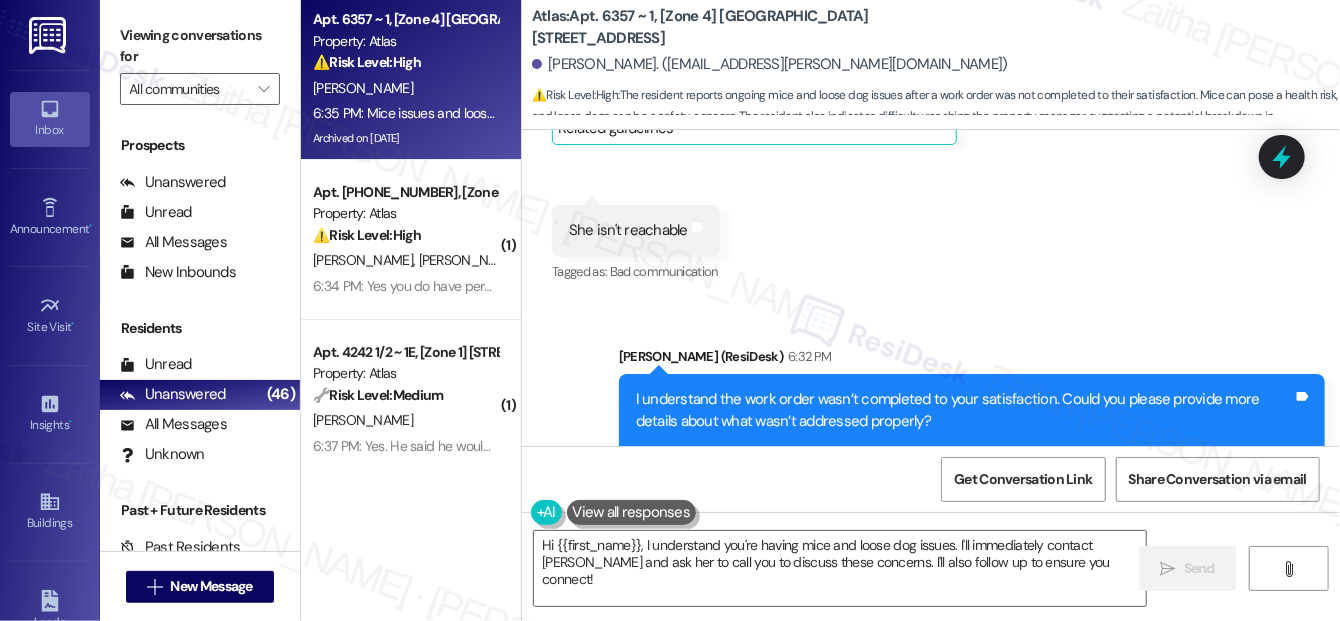 scroll, scrollTop: 15272, scrollLeft: 0, axis: vertical 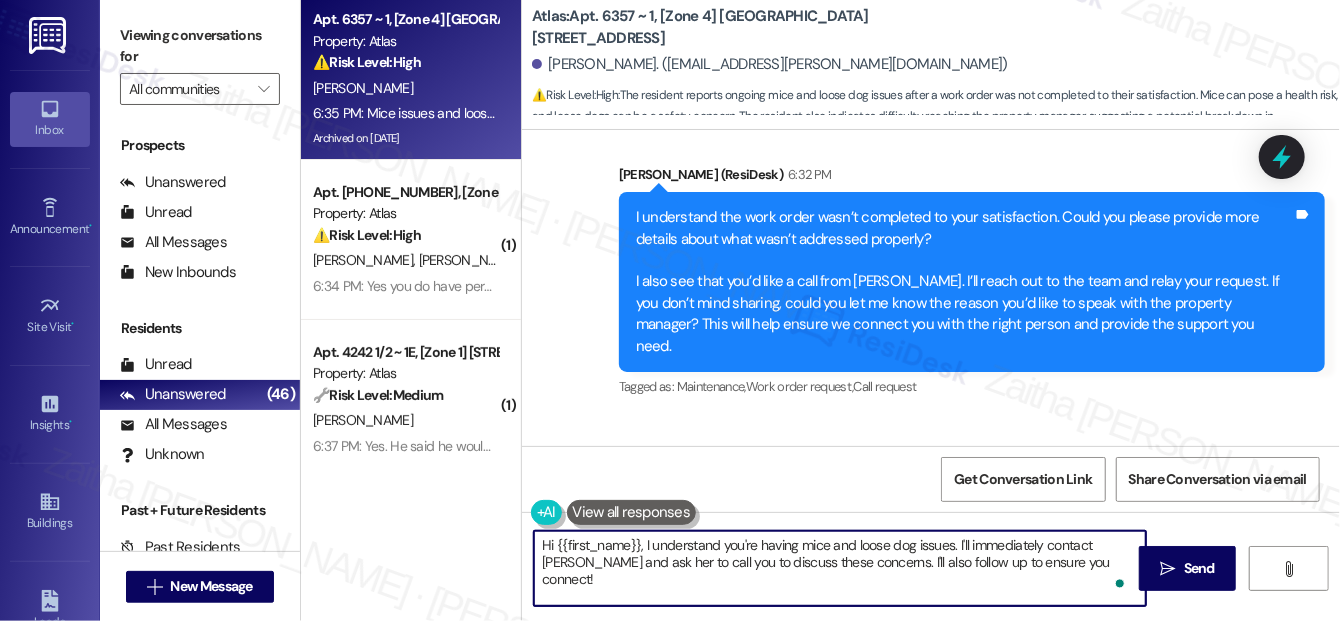 drag, startPoint x: 541, startPoint y: 542, endPoint x: 1104, endPoint y: 572, distance: 563.7987 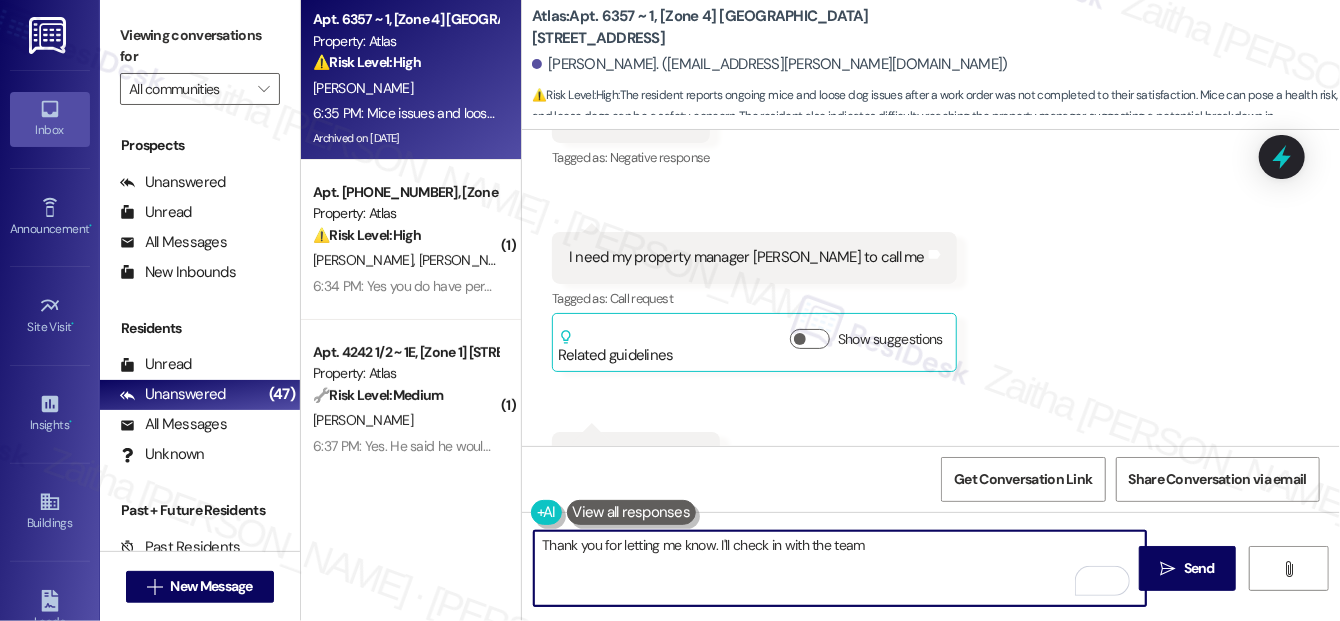 scroll, scrollTop: 14817, scrollLeft: 0, axis: vertical 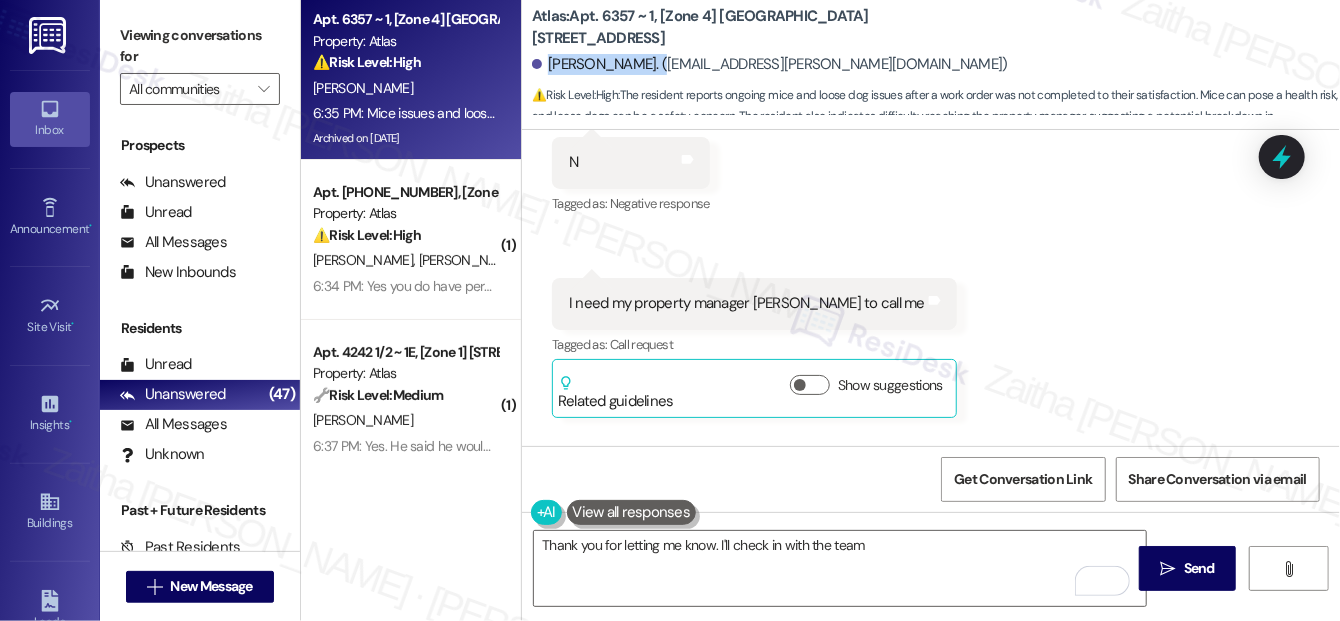 drag, startPoint x: 546, startPoint y: 63, endPoint x: 650, endPoint y: 61, distance: 104.019226 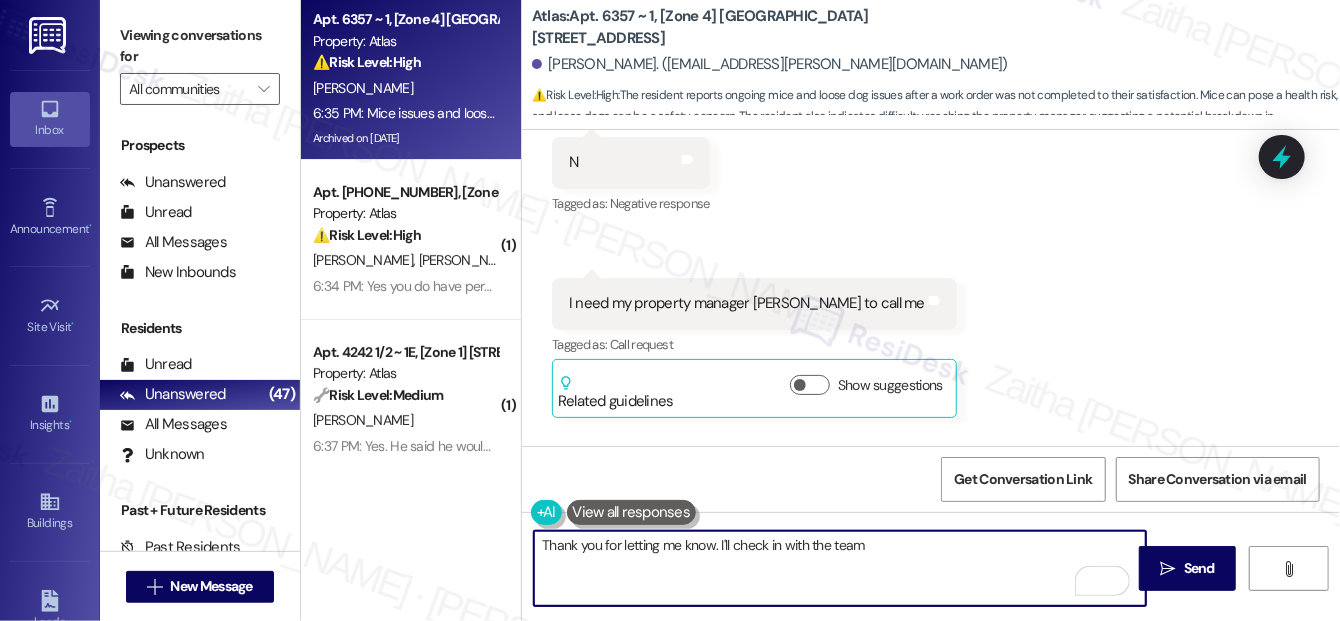 click on "Thank you for letting me know. I'll check in with the team" at bounding box center [840, 568] 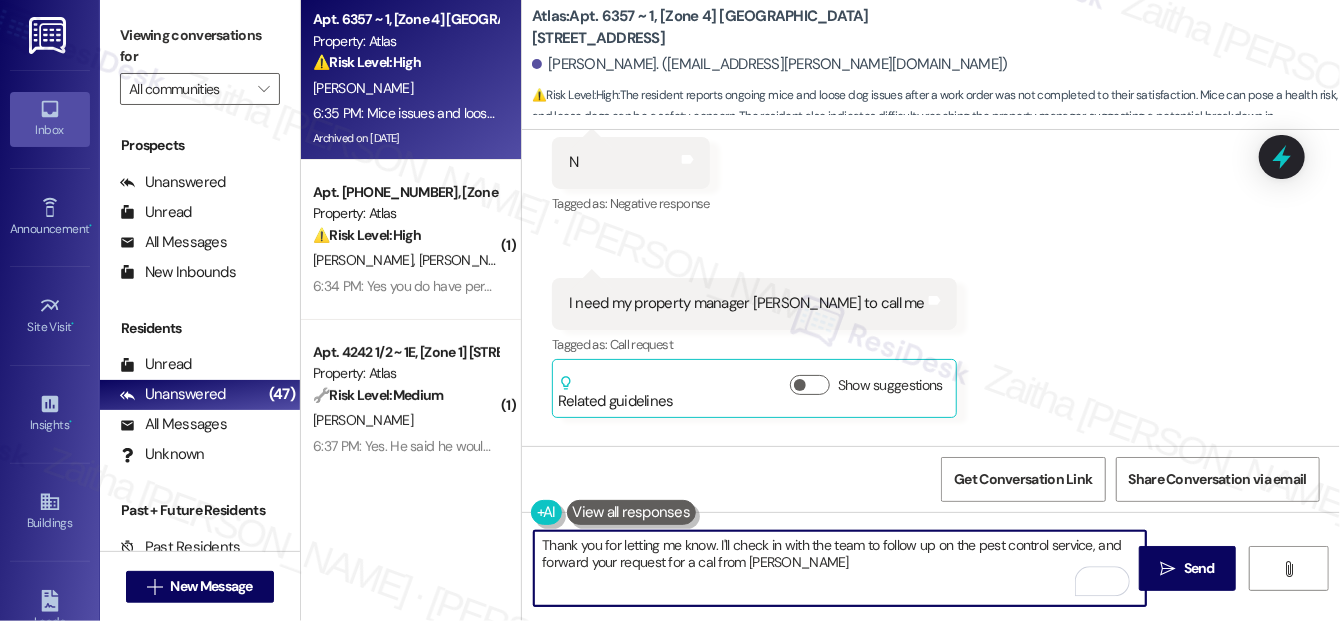 type on "Thank you for letting me know. I'll check in with the team to follow up on the pest control service, and forward your request for a cal from Jessica." 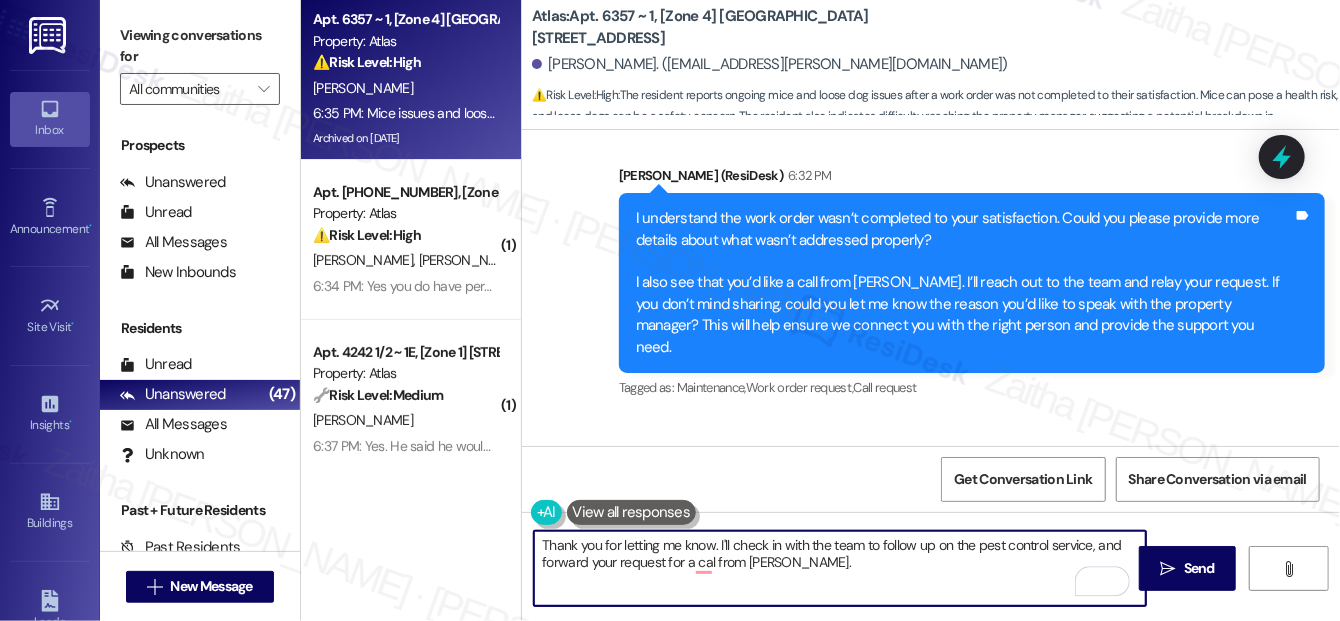 scroll, scrollTop: 15272, scrollLeft: 0, axis: vertical 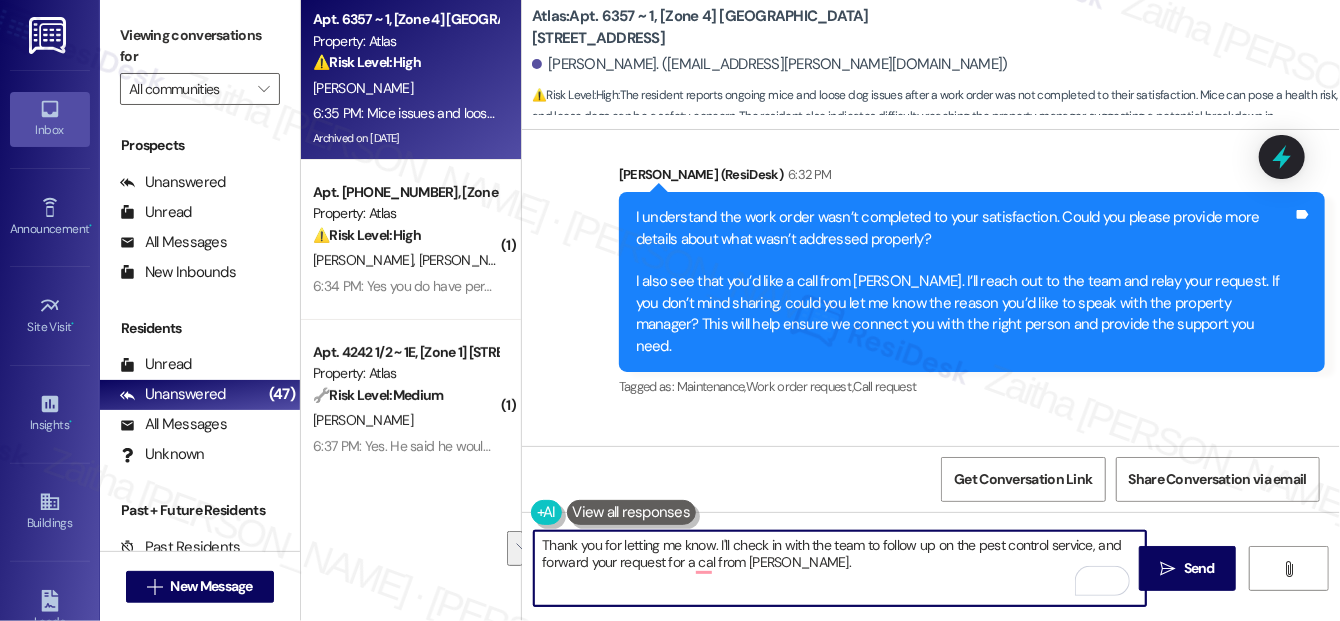 drag, startPoint x: 536, startPoint y: 545, endPoint x: 814, endPoint y: 558, distance: 278.3038 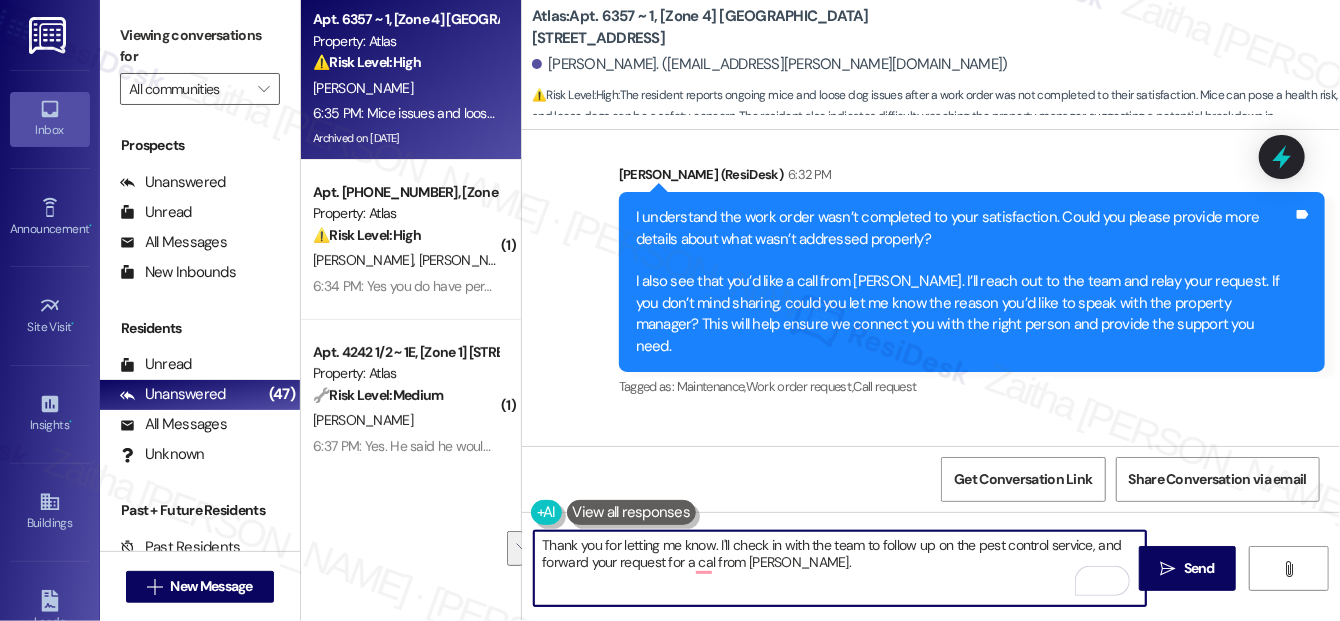 click on "Thank you for letting me know. I'll check in with the team to follow up on the pest control service, and forward your request for a cal from Jessica." at bounding box center (840, 568) 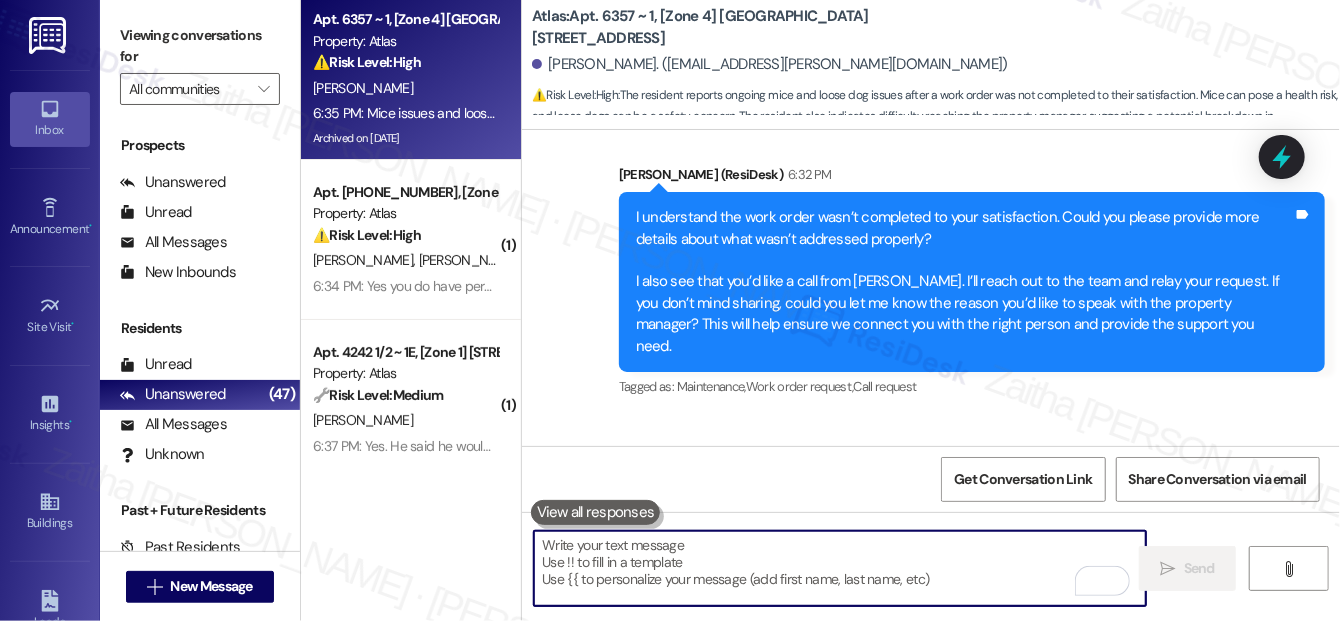 click at bounding box center (840, 568) 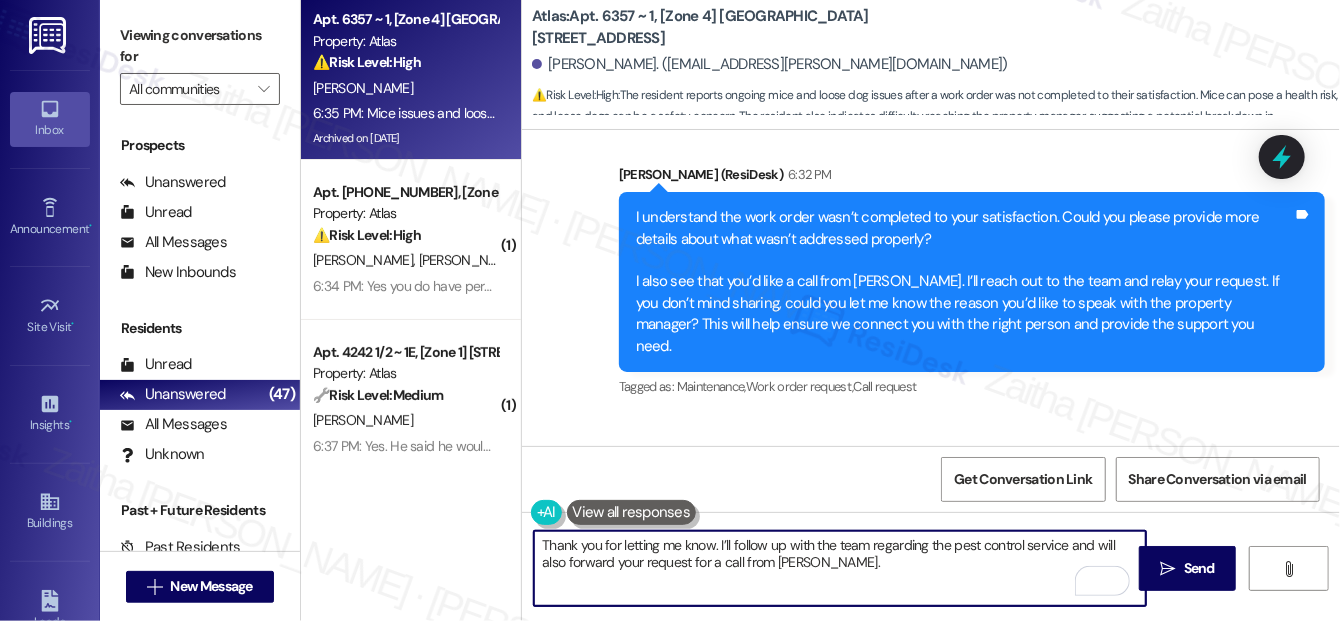 paste on "Is there anything else I can assist you with?" 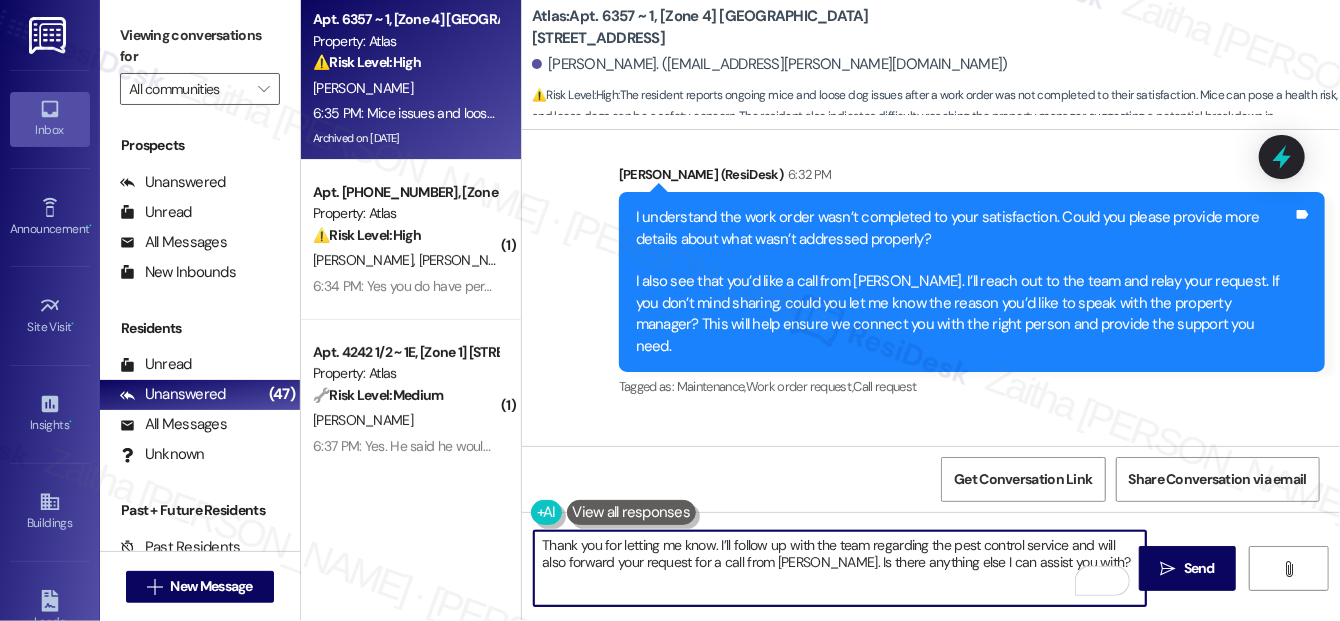 click on "Thank you for letting me know. I’ll follow up with the team regarding the pest control service and will also forward your request for a call from Jessica. Is there anything else I can assist you with?" at bounding box center [840, 568] 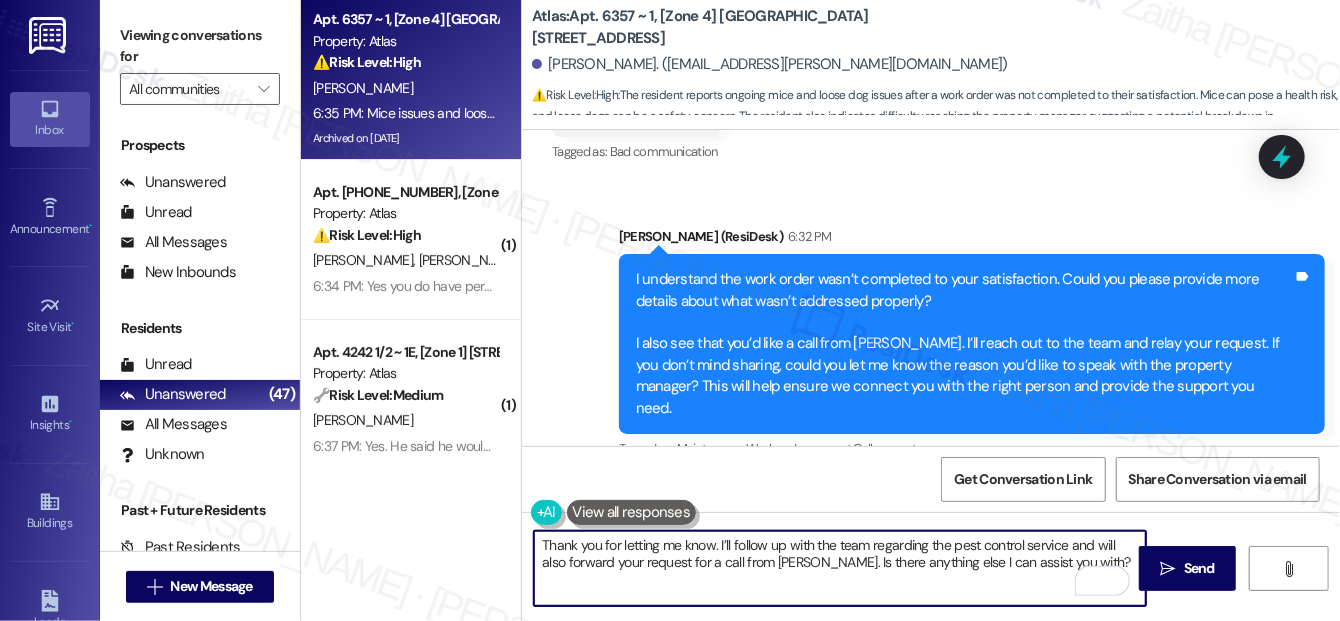 scroll, scrollTop: 15181, scrollLeft: 0, axis: vertical 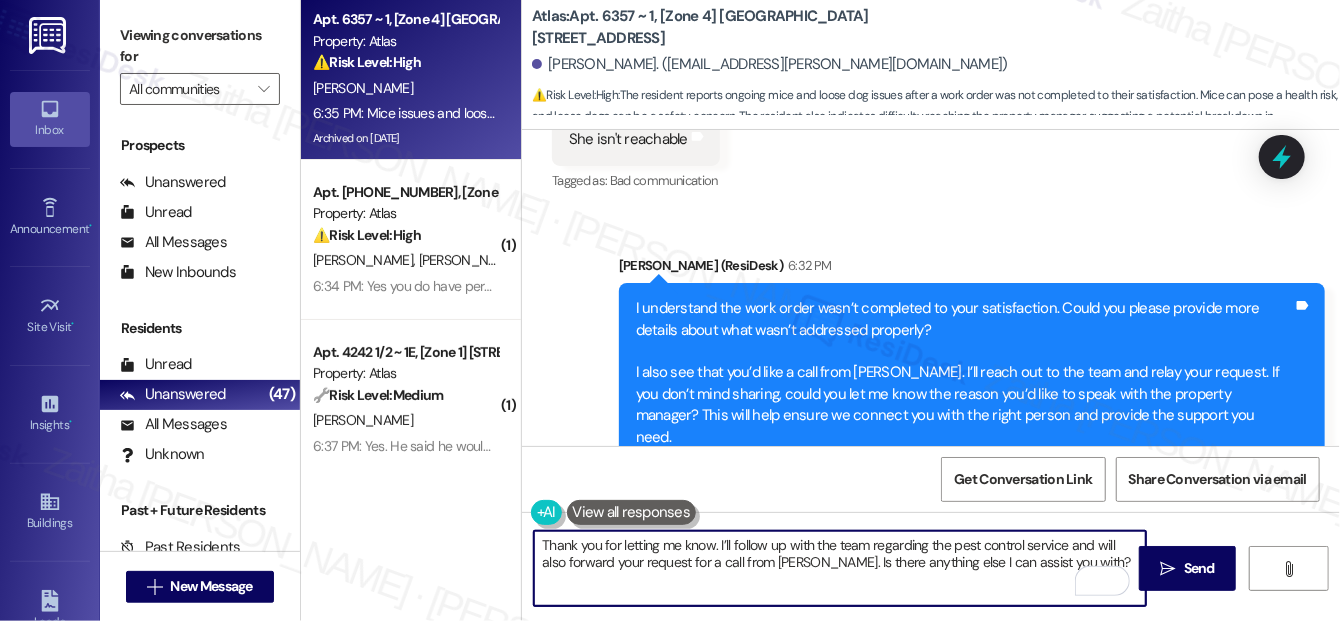 click on "Jefonne Williams   Neutral 6:35 PM" at bounding box center (683, 577) 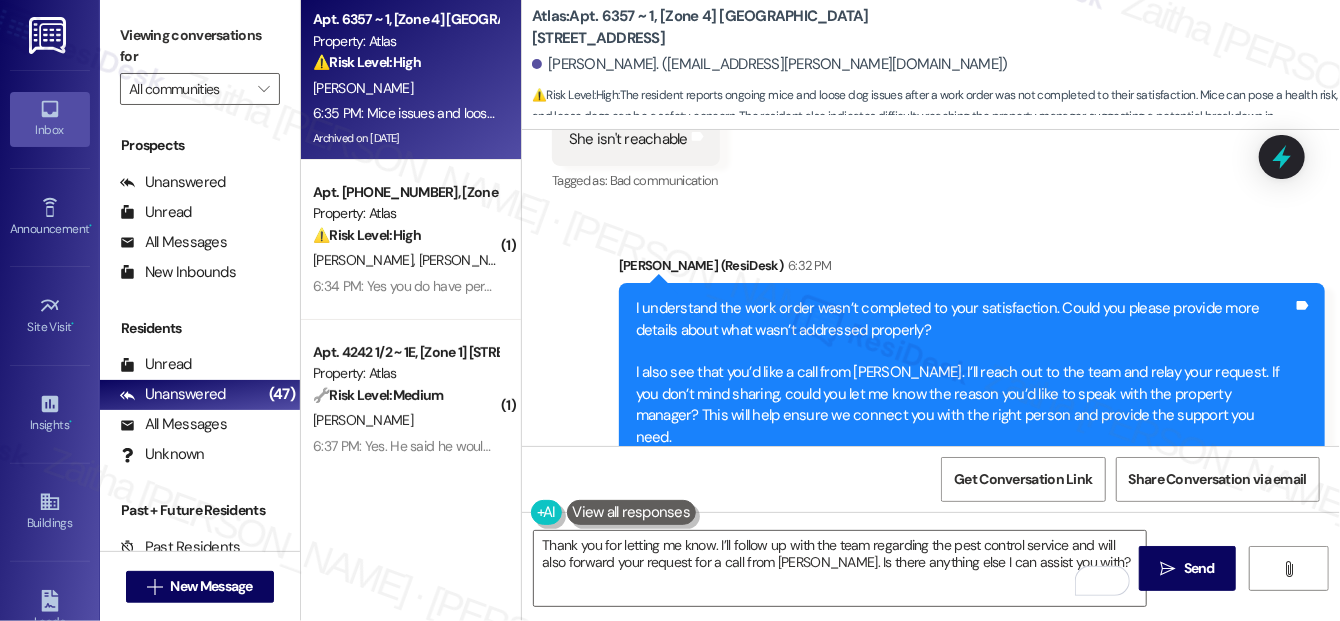 drag, startPoint x: 571, startPoint y: 408, endPoint x: 602, endPoint y: 434, distance: 40.459858 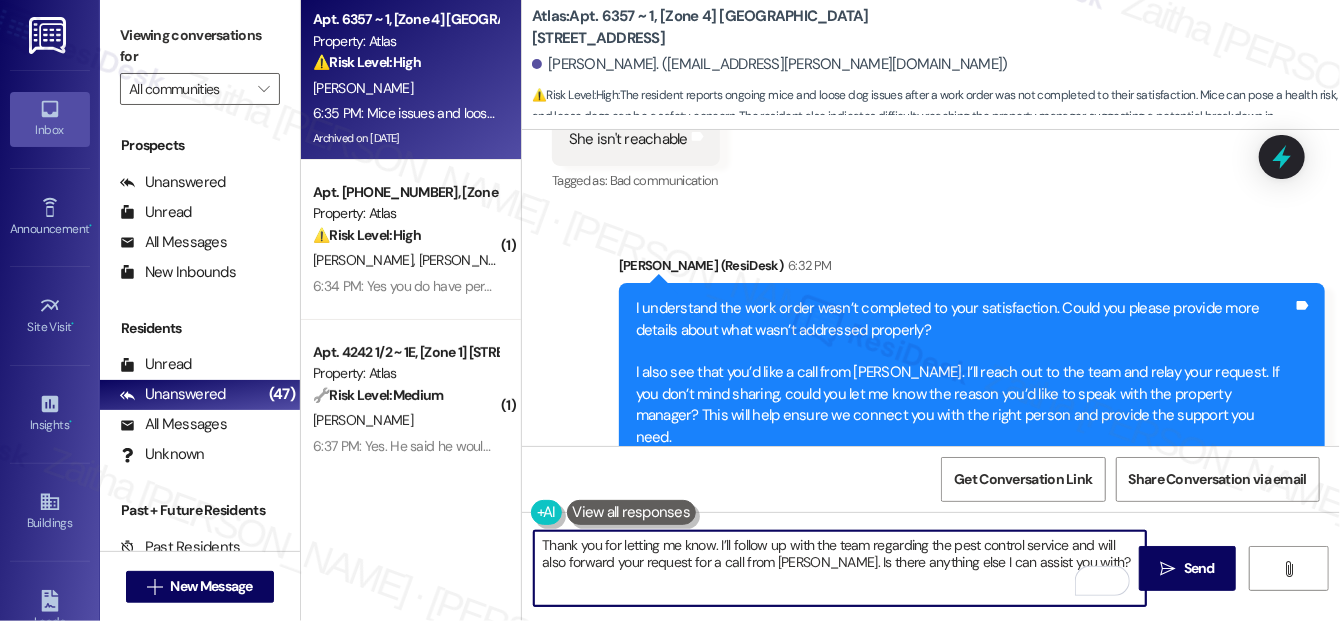 click on "Thank you for letting me know. I’ll follow up with the team regarding the pest control service and will also forward your request for a call from Jessica. Is there anything else I can assist you with?" at bounding box center (840, 568) 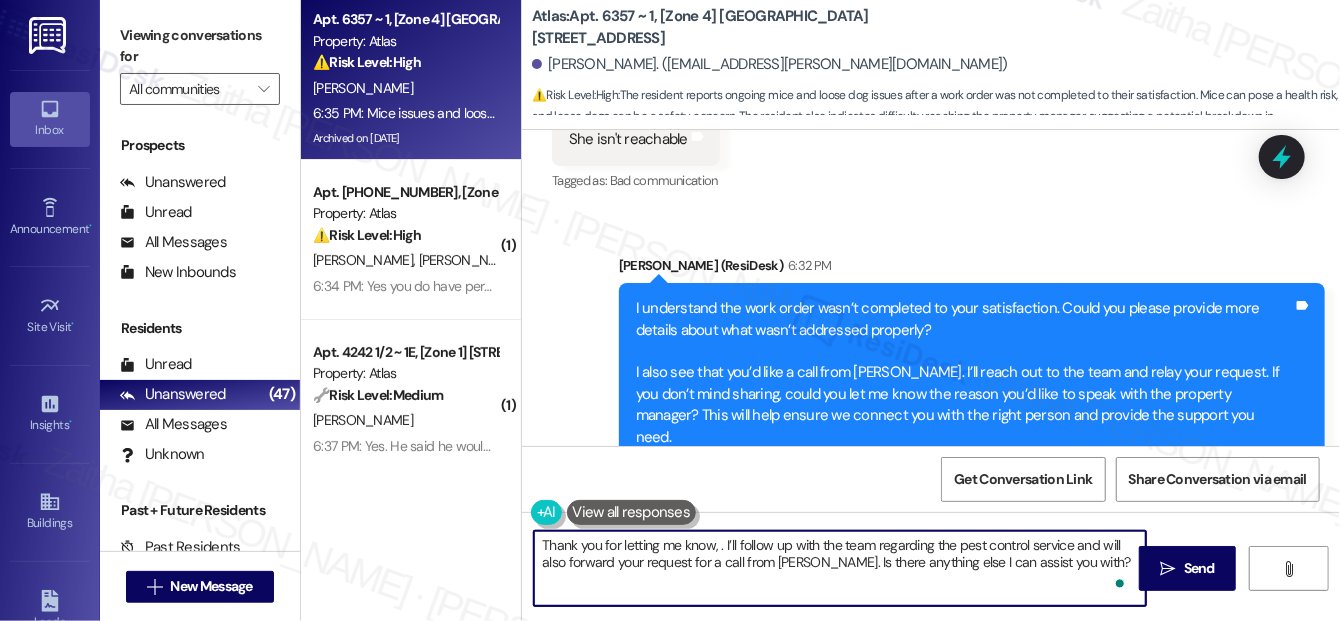 paste on "Jefonne" 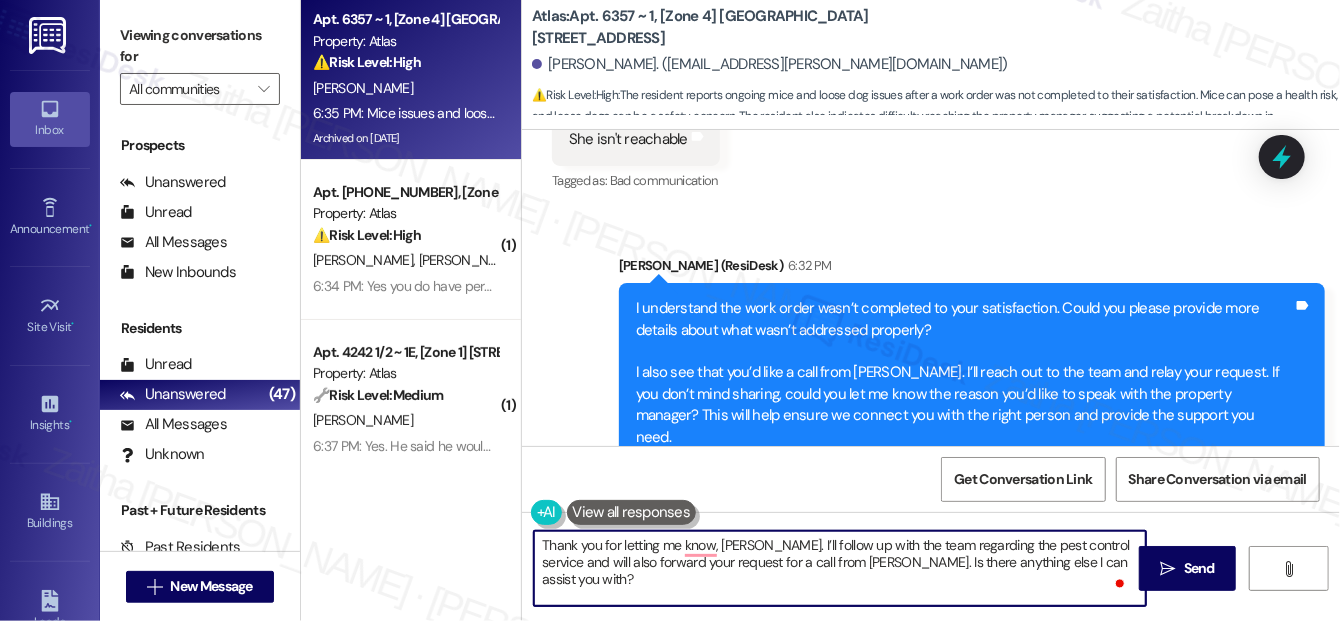 click on "Thank you for letting me know, Jefonne. I’ll follow up with the team regarding the pest control service and will also forward your request for a call from Jessica. Is there anything else I can assist you with?" at bounding box center (840, 568) 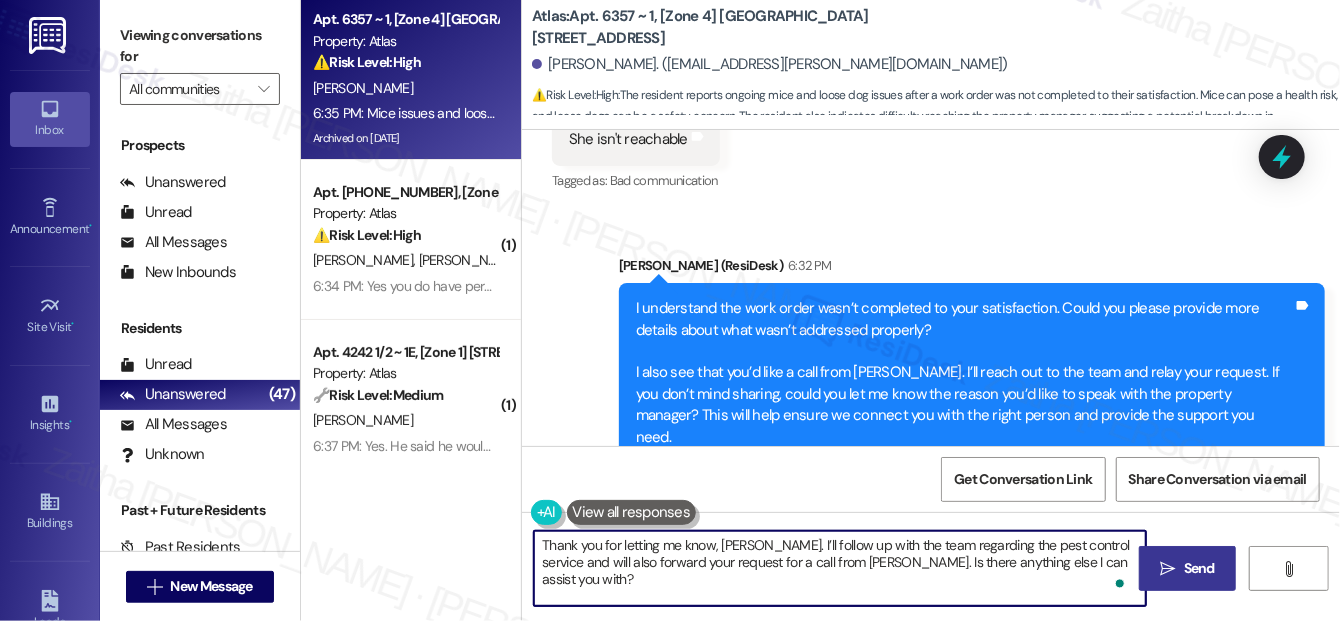 type on "Thank you for letting me know, Jefonne. I’ll follow up with the team regarding the pest control service and will also forward your request for a call from Jessica. Is there anything else I can assist you with?" 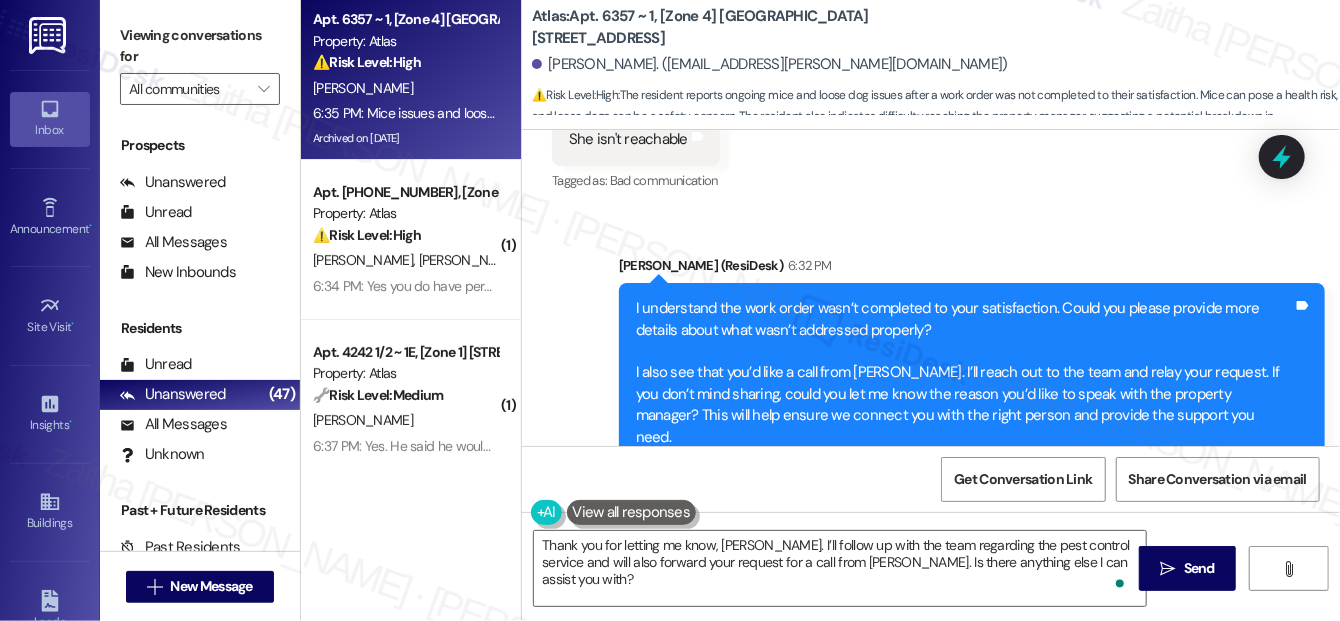 drag, startPoint x: 1157, startPoint y: 565, endPoint x: 1121, endPoint y: 515, distance: 61.611687 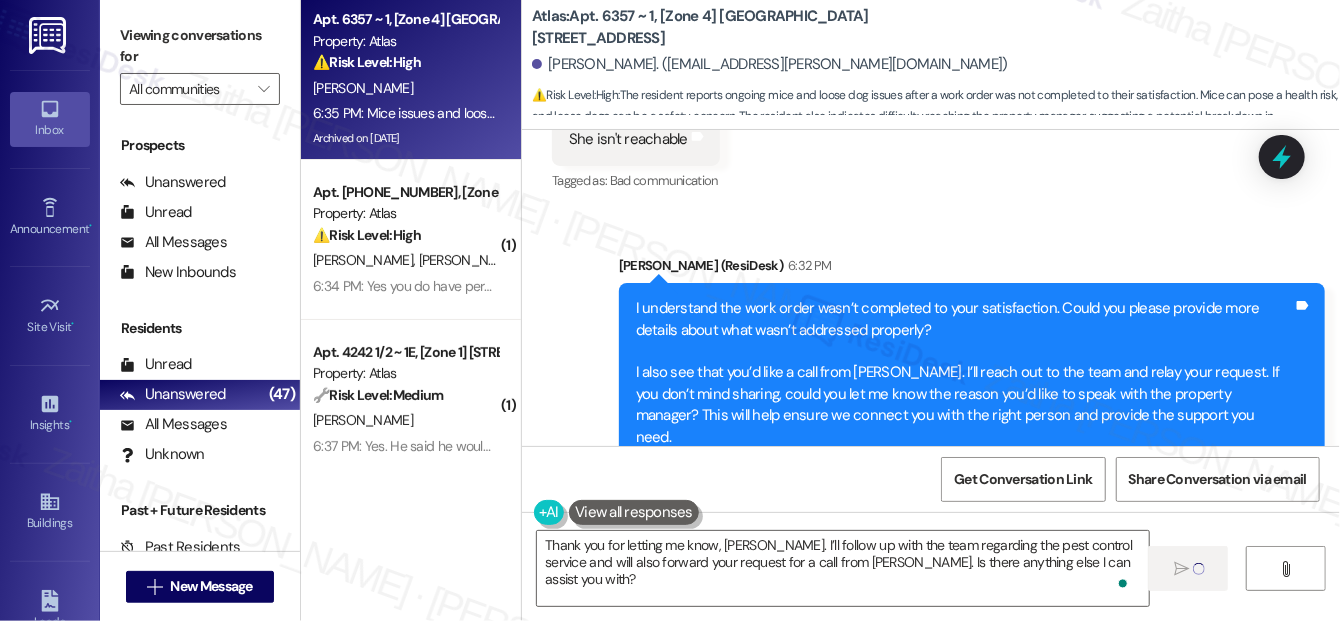 type 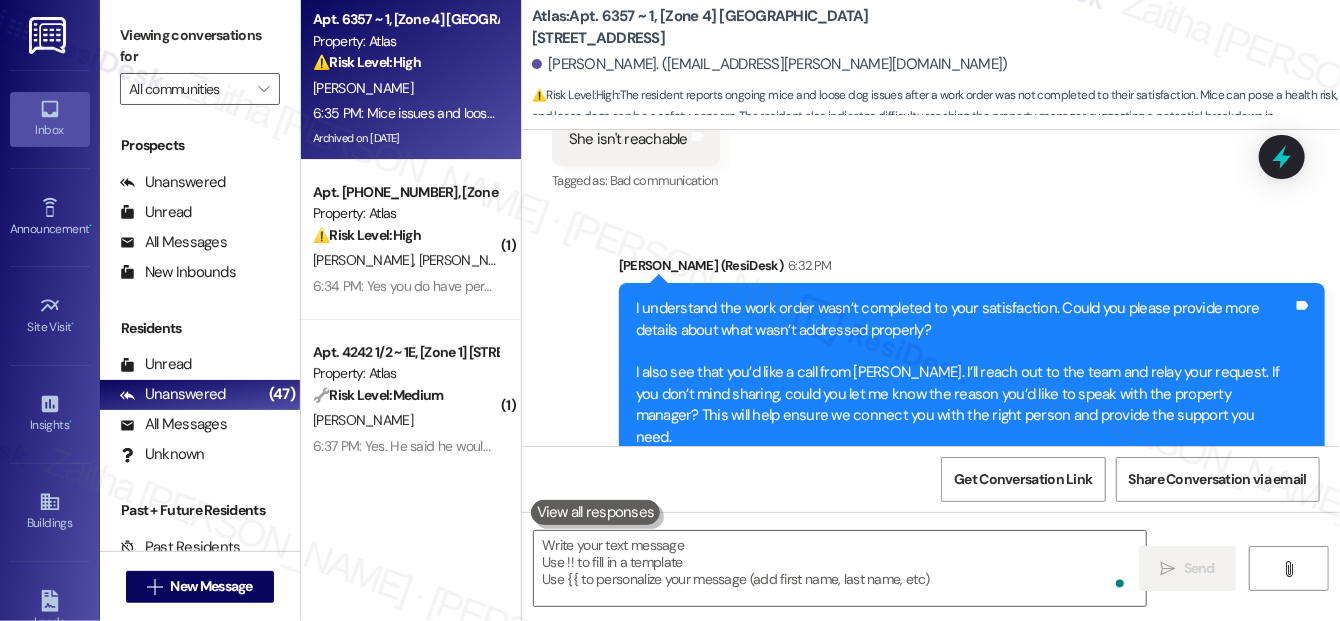 scroll, scrollTop: 15271, scrollLeft: 0, axis: vertical 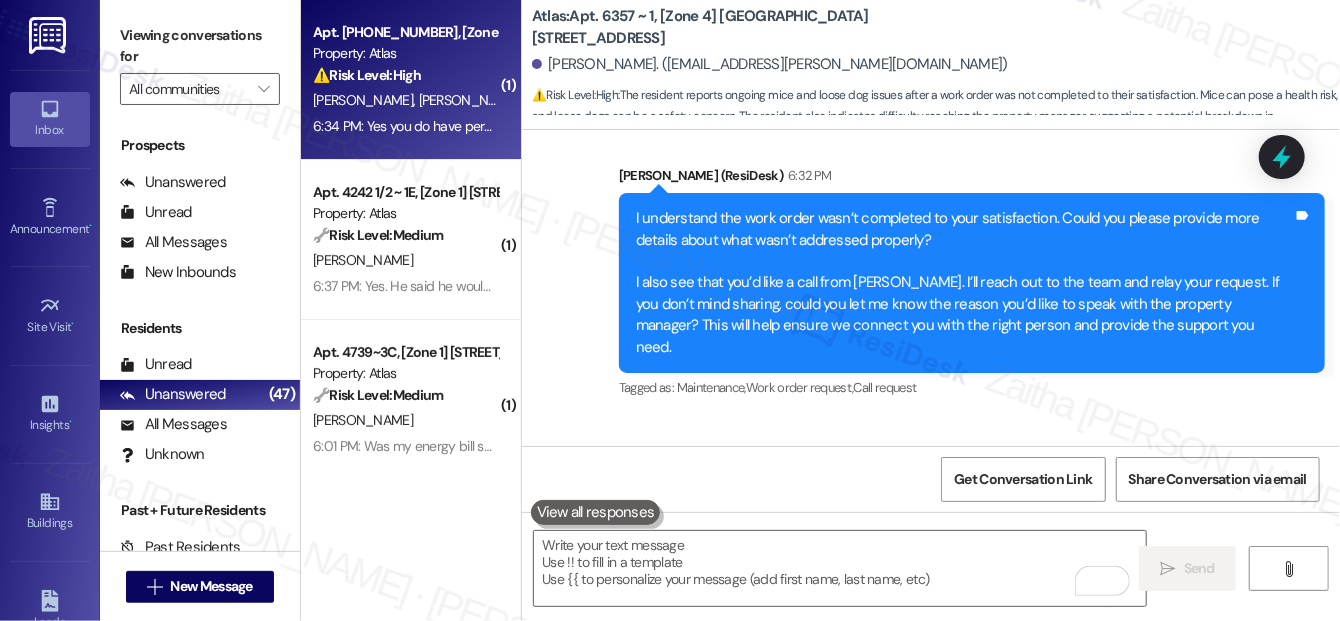 click on "⚠️  Risk Level:  High The resident reports unresolved pest issues (roaches and fruit flies) despite previous maintenance, and a long-standing mailbox issue preventing mail delivery. The pest issue, if severe, could pose a health concern, and the mailbox issue impacts essential communication. The resident also expresses frustration, indicating a need for prompt resolution." at bounding box center (405, 75) 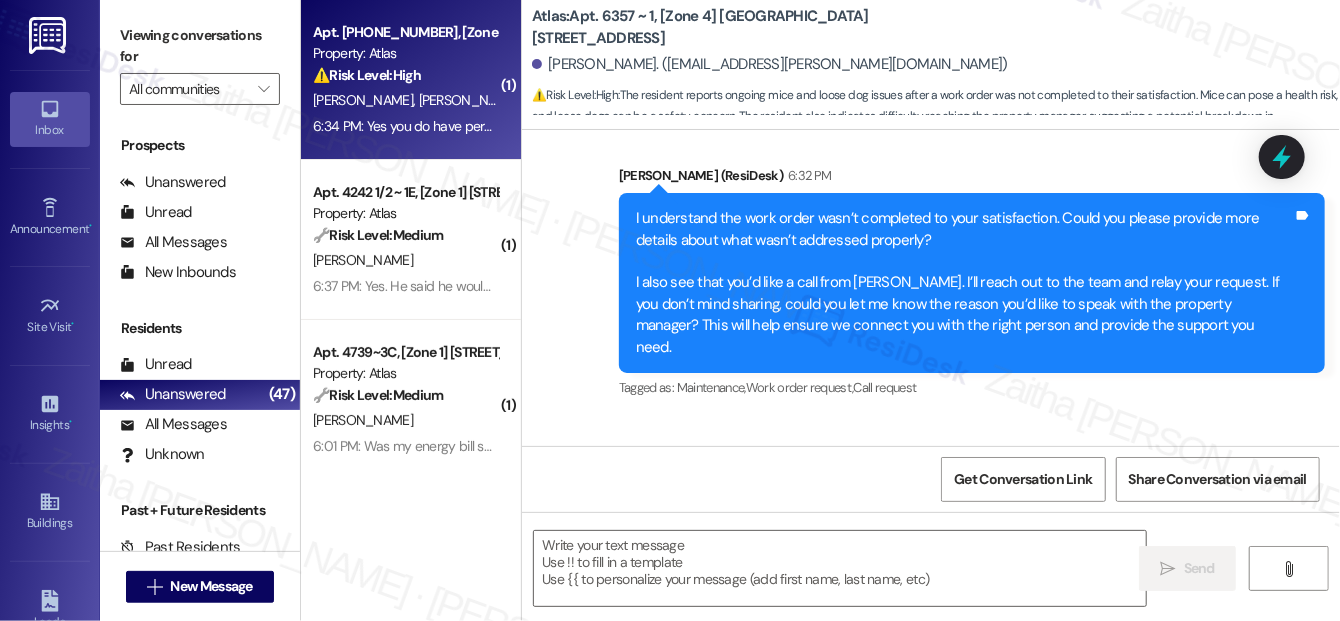 type on "Fetching suggested responses. Please feel free to read through the conversation in the meantime." 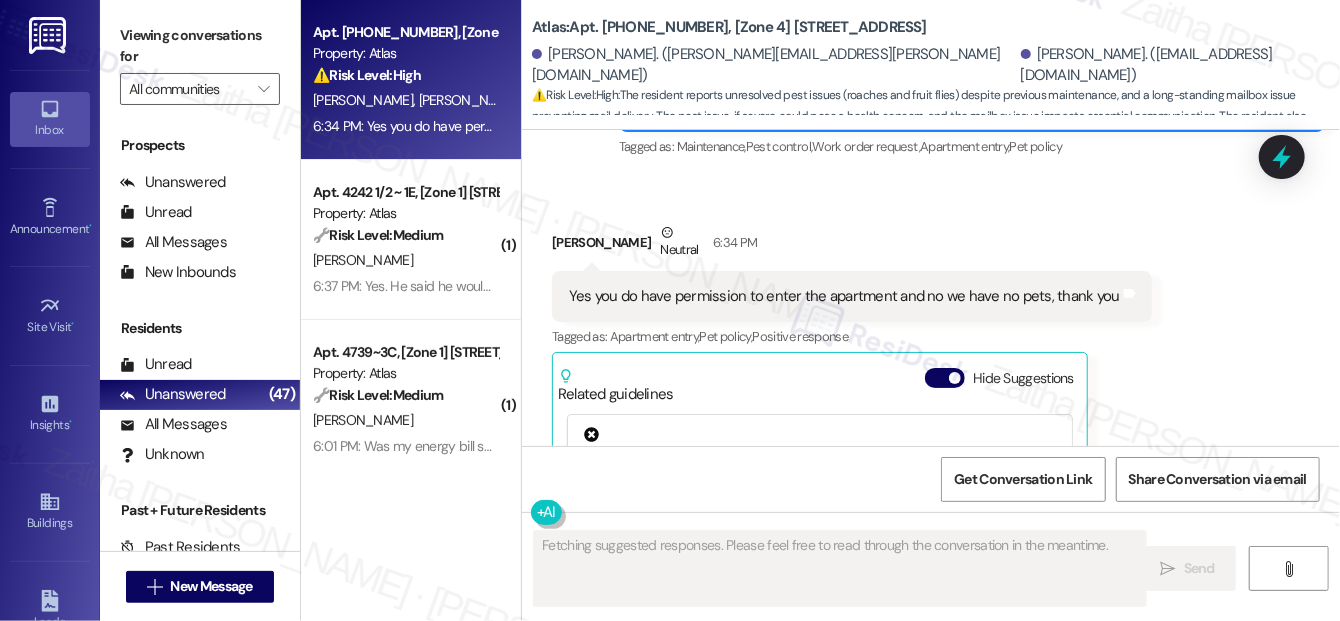 scroll, scrollTop: 7524, scrollLeft: 0, axis: vertical 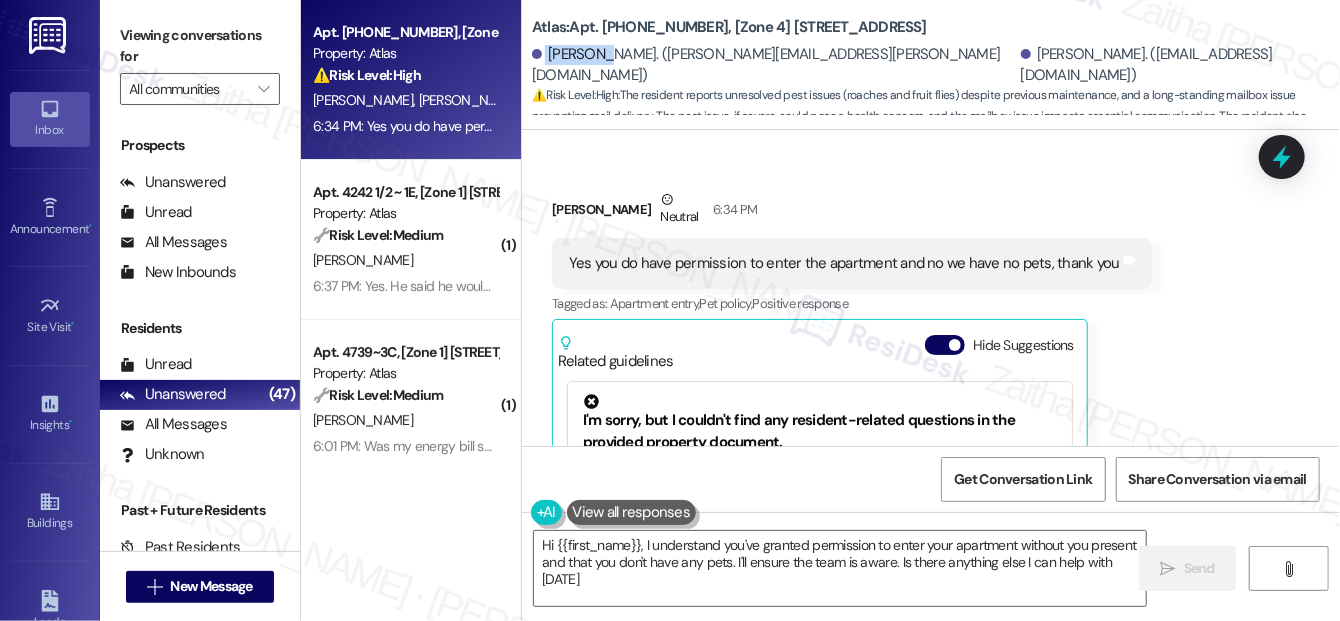 type on "Hi {{first_name}}, I understand you've granted permission to enter your apartment without you present and that you don't have any pets. I'll ensure the team is aware. Is there anything else I can help with today?" 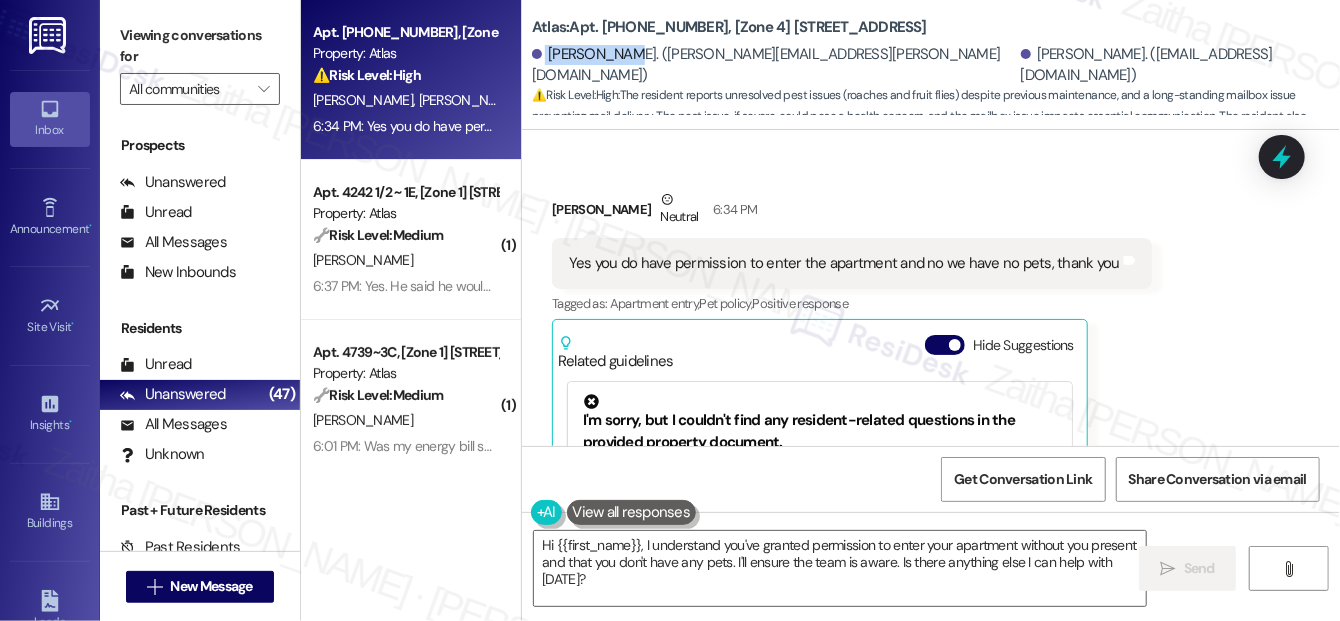 drag, startPoint x: 544, startPoint y: 69, endPoint x: 623, endPoint y: 62, distance: 79.30952 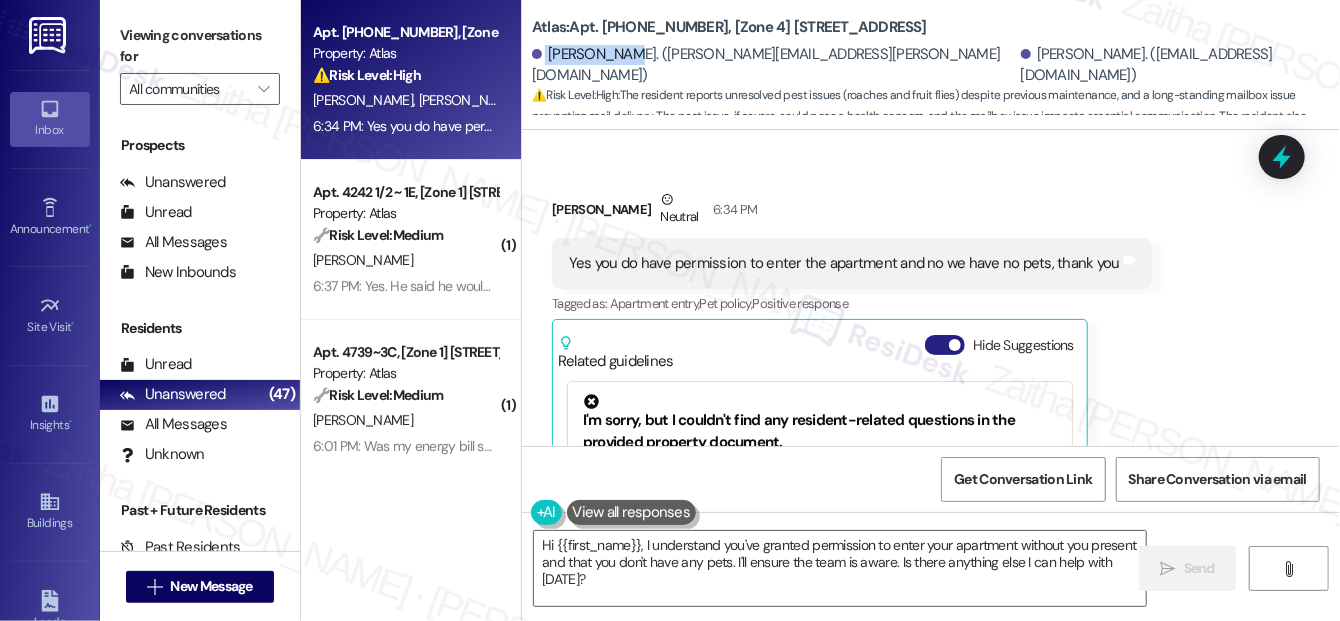 click on "Hide Suggestions" at bounding box center [945, 345] 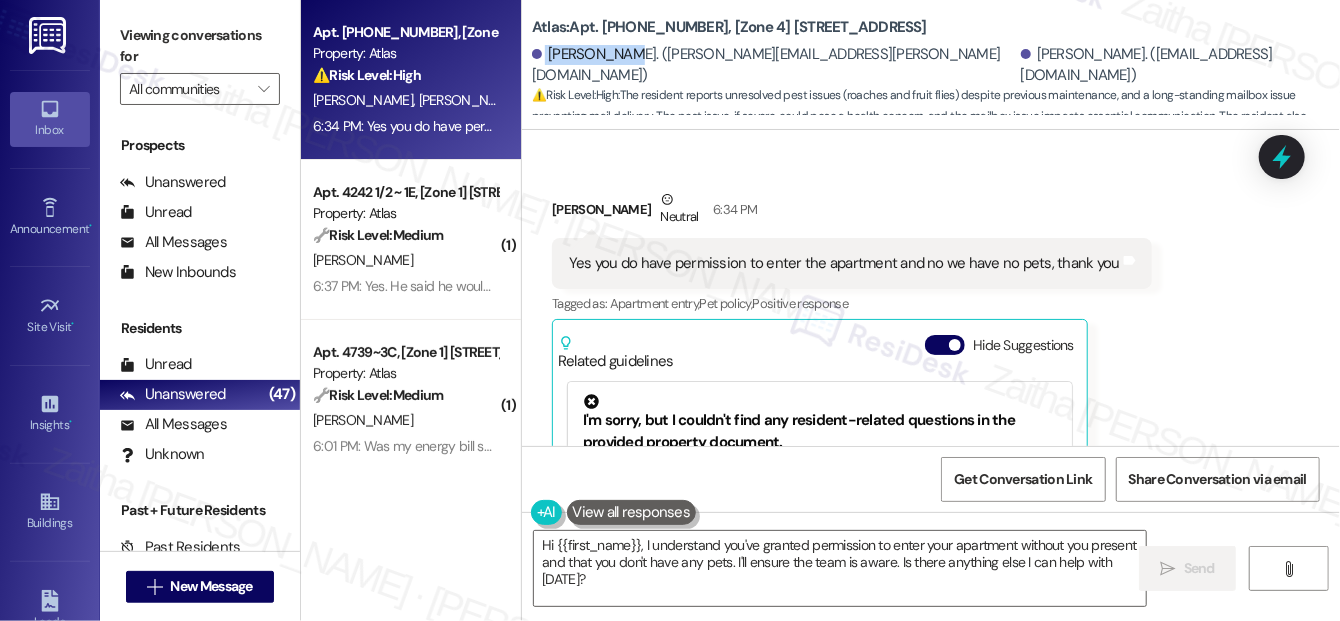scroll, scrollTop: 7276, scrollLeft: 0, axis: vertical 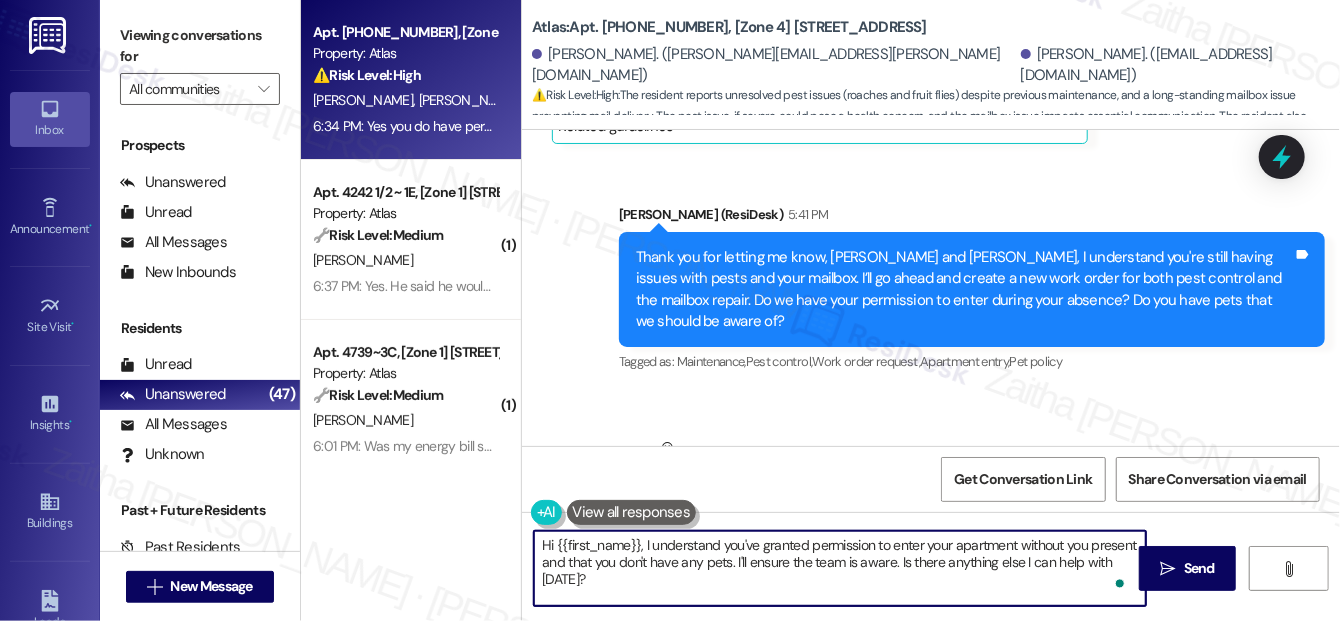drag, startPoint x: 538, startPoint y: 546, endPoint x: 643, endPoint y: 597, distance: 116.73046 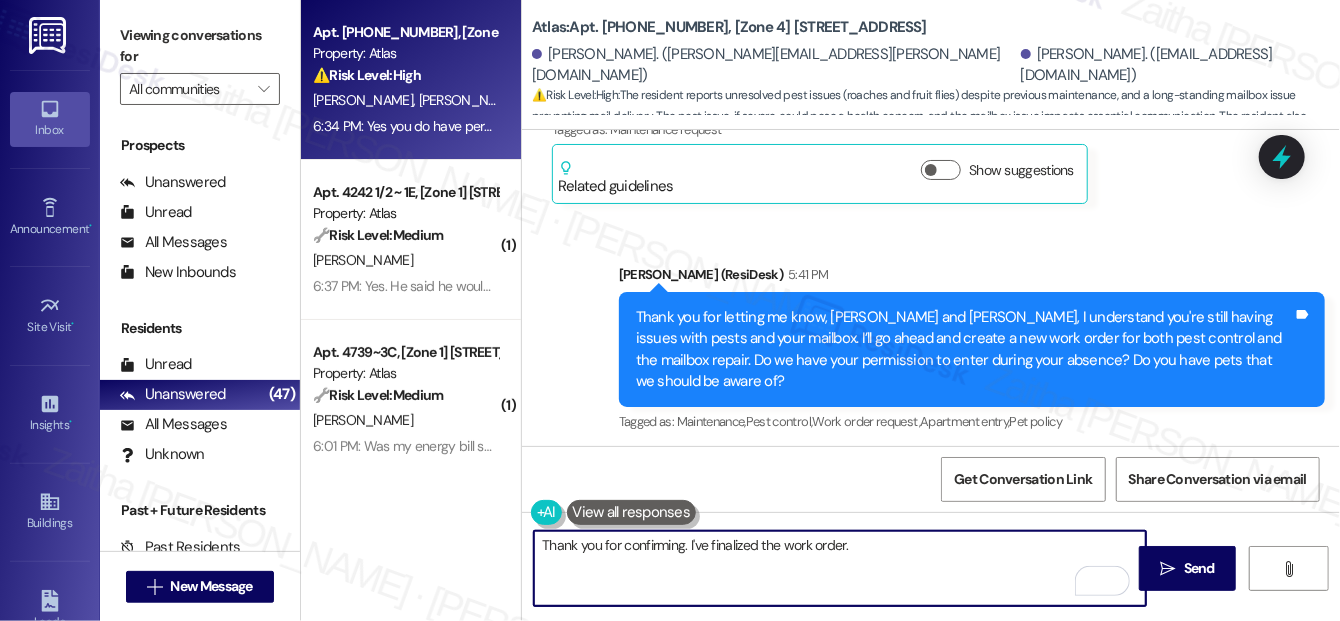 scroll, scrollTop: 7185, scrollLeft: 0, axis: vertical 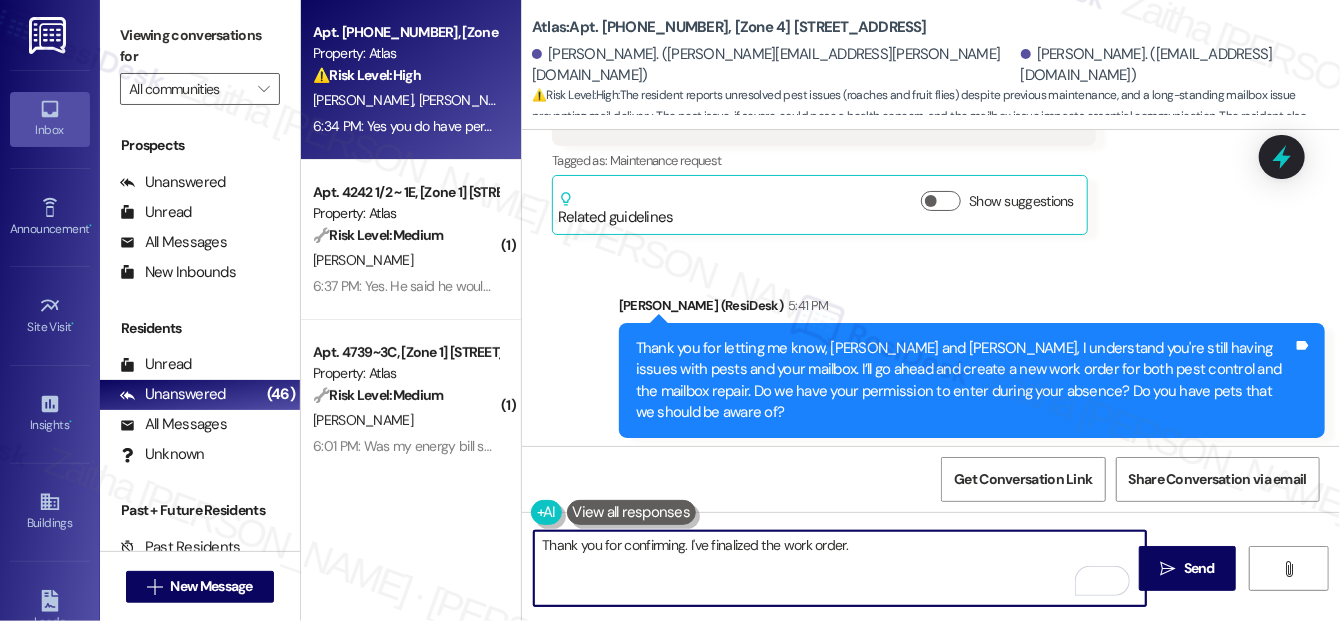 click on "Thank you for confirming. I've finalized the work order." at bounding box center [840, 568] 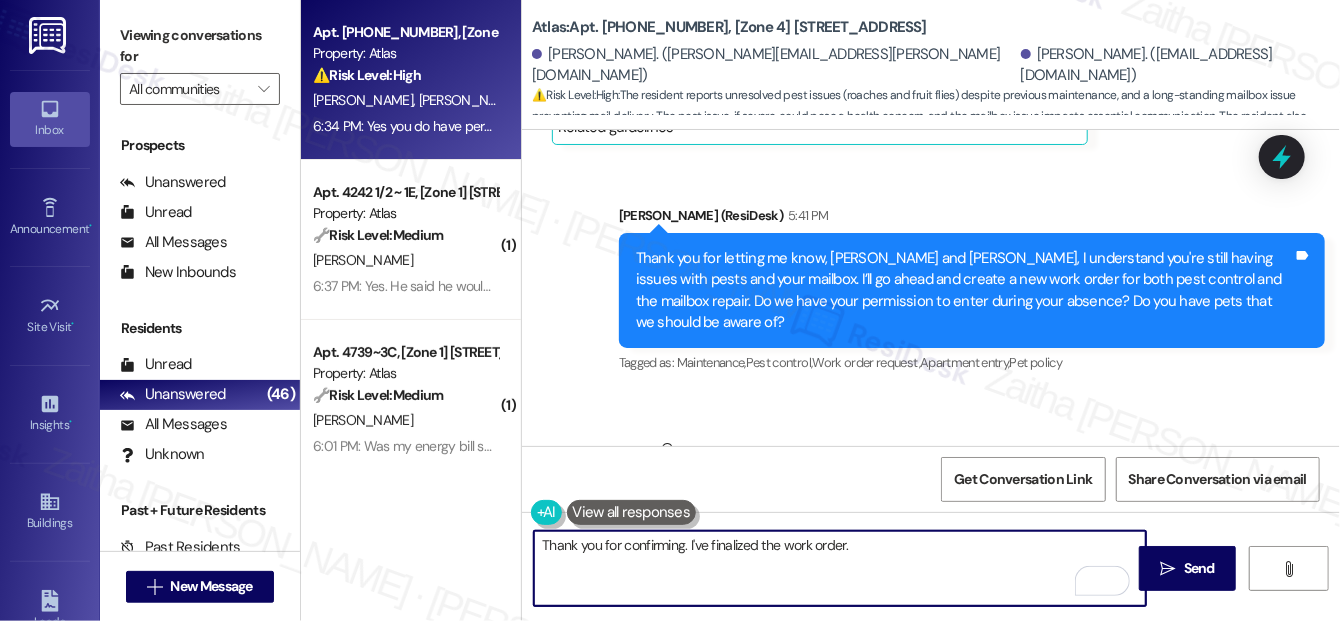 scroll, scrollTop: 7276, scrollLeft: 0, axis: vertical 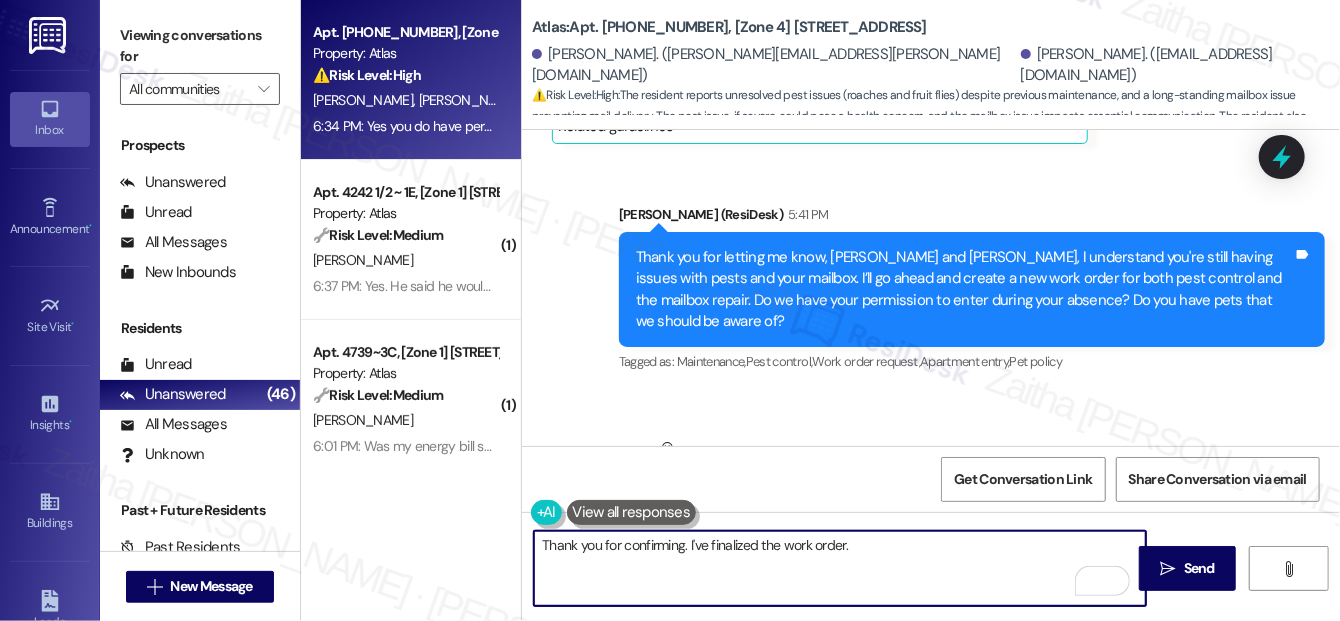 click on "Thank you for confirming. I've finalized the work order." at bounding box center [840, 568] 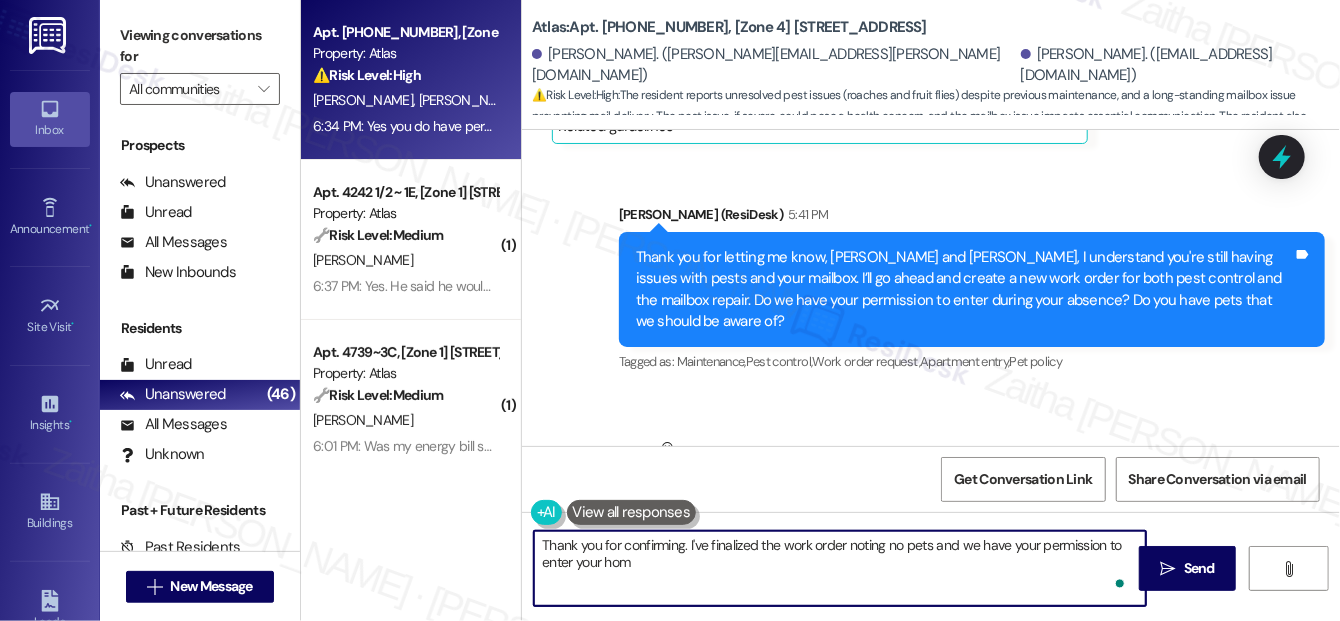 type on "Thank you for confirming. I've finalized the work order noting no pets and we have your permission to enter your home" 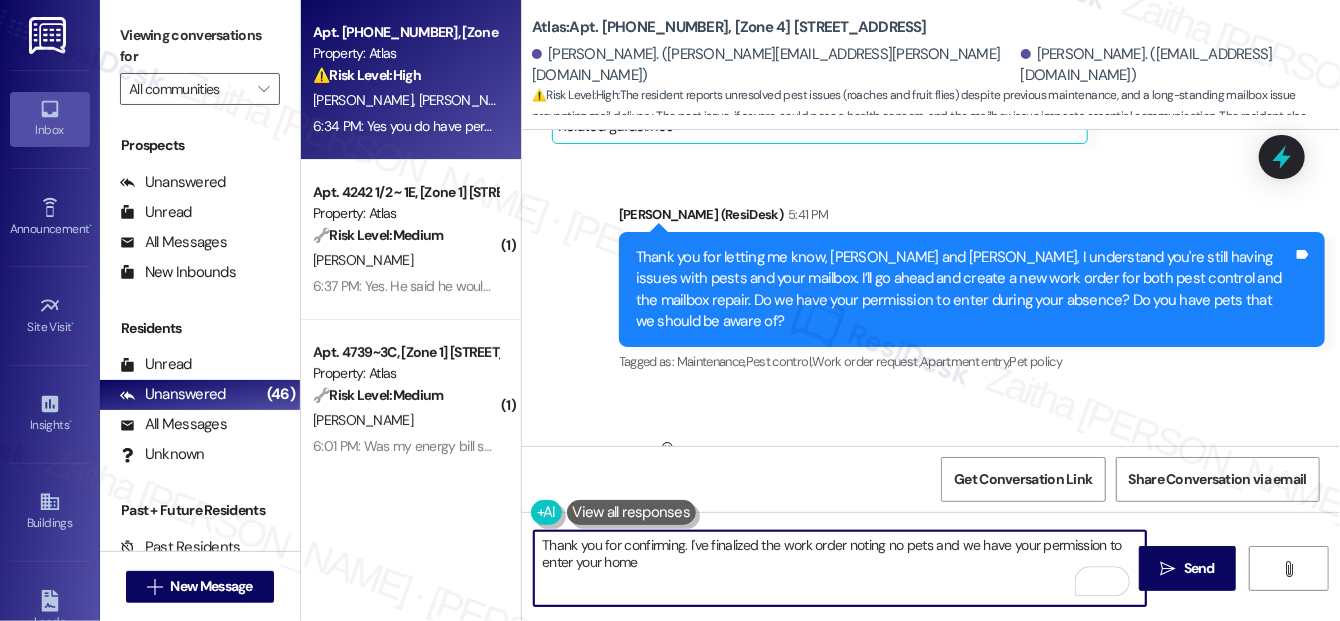 drag, startPoint x: 538, startPoint y: 556, endPoint x: 600, endPoint y: 564, distance: 62.514 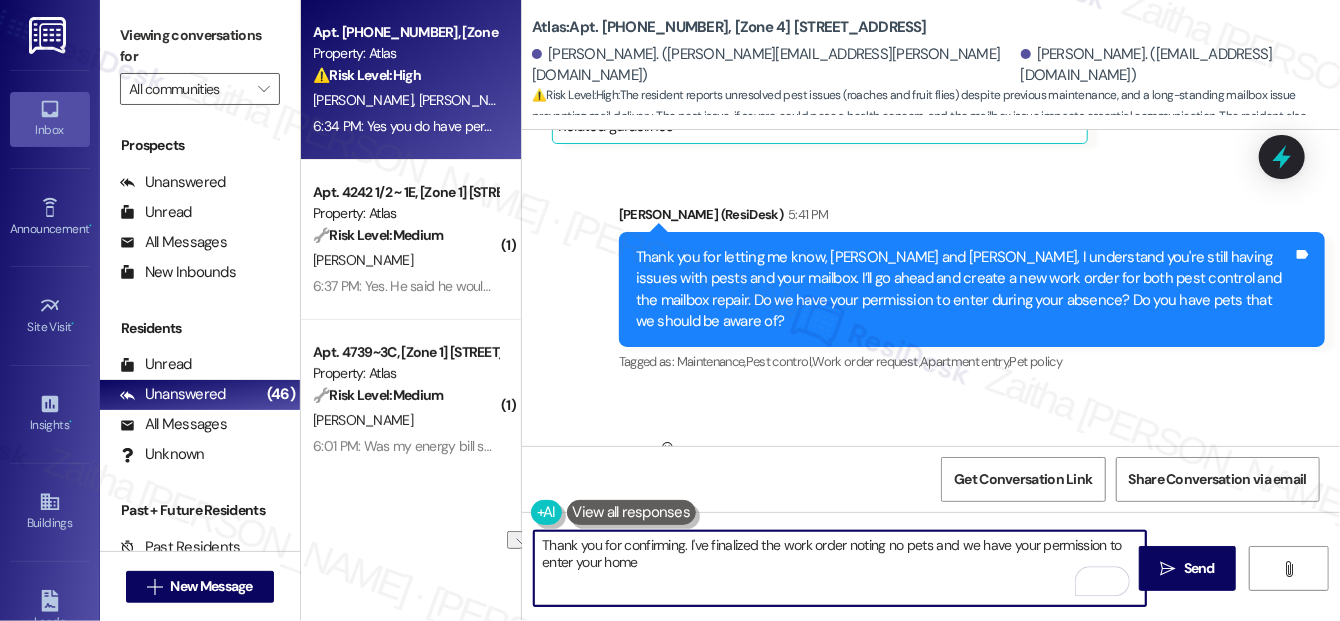 click on "Thank you for confirming. I've finalized the work order noting no pets and we have your permission to enter your home" at bounding box center (840, 568) 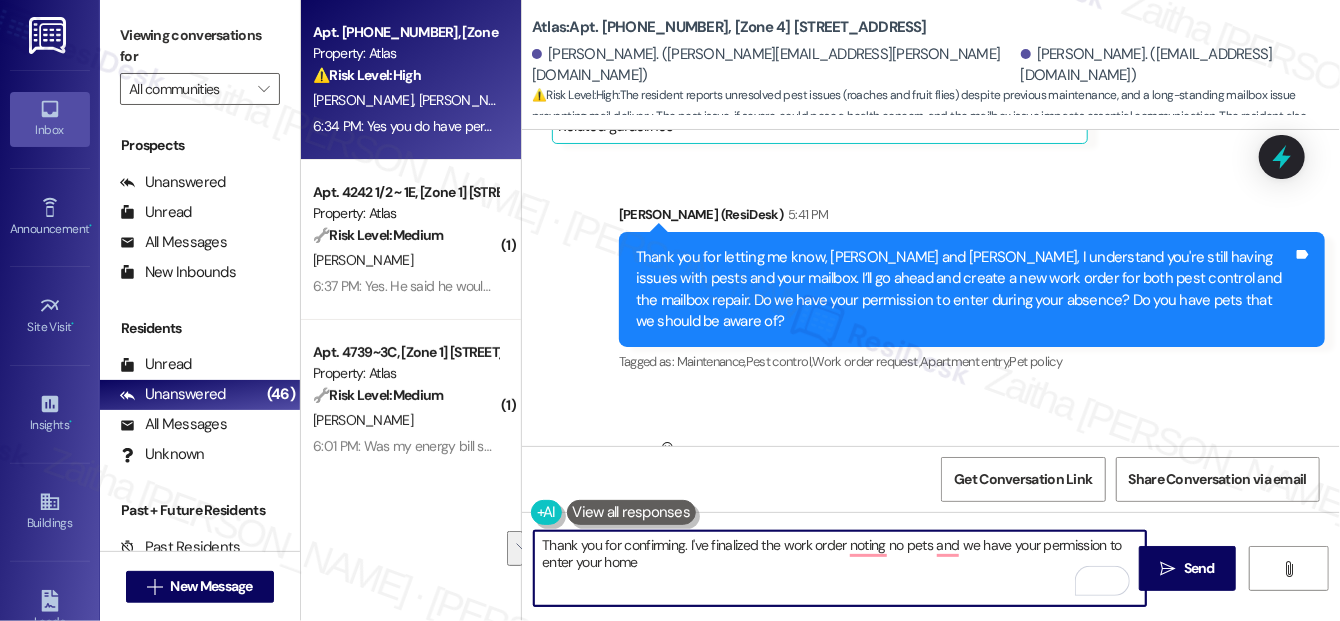 drag, startPoint x: 629, startPoint y: 564, endPoint x: 542, endPoint y: 540, distance: 90.24966 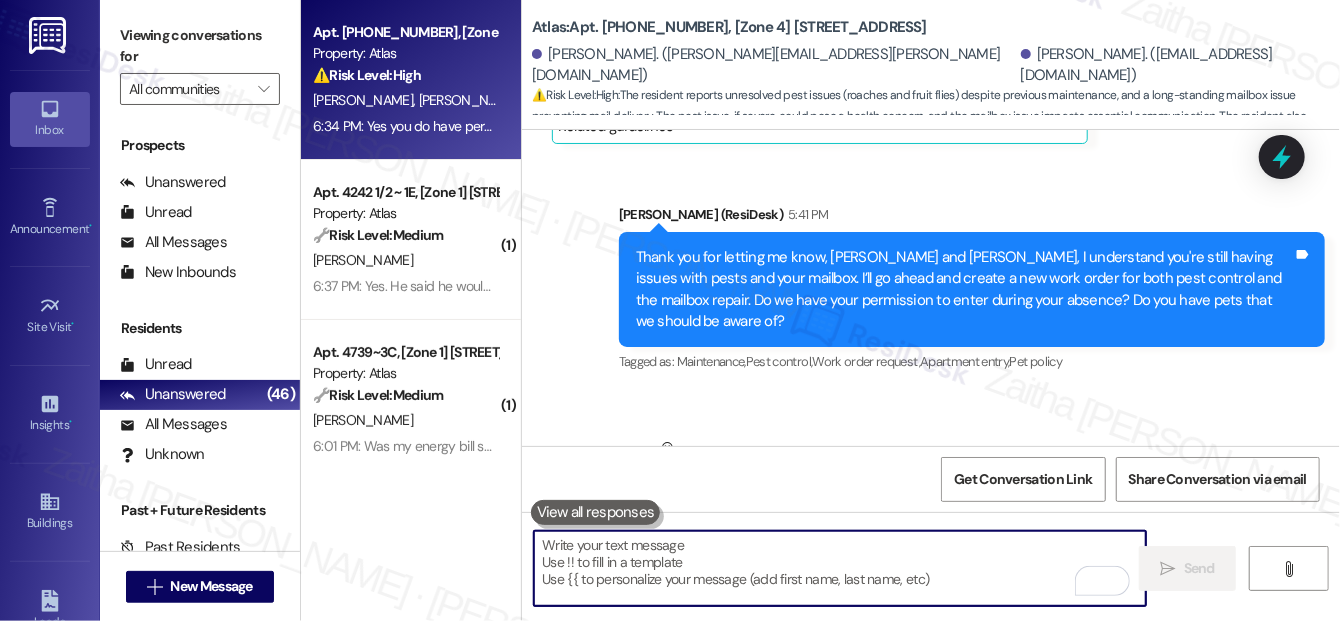 click at bounding box center [840, 568] 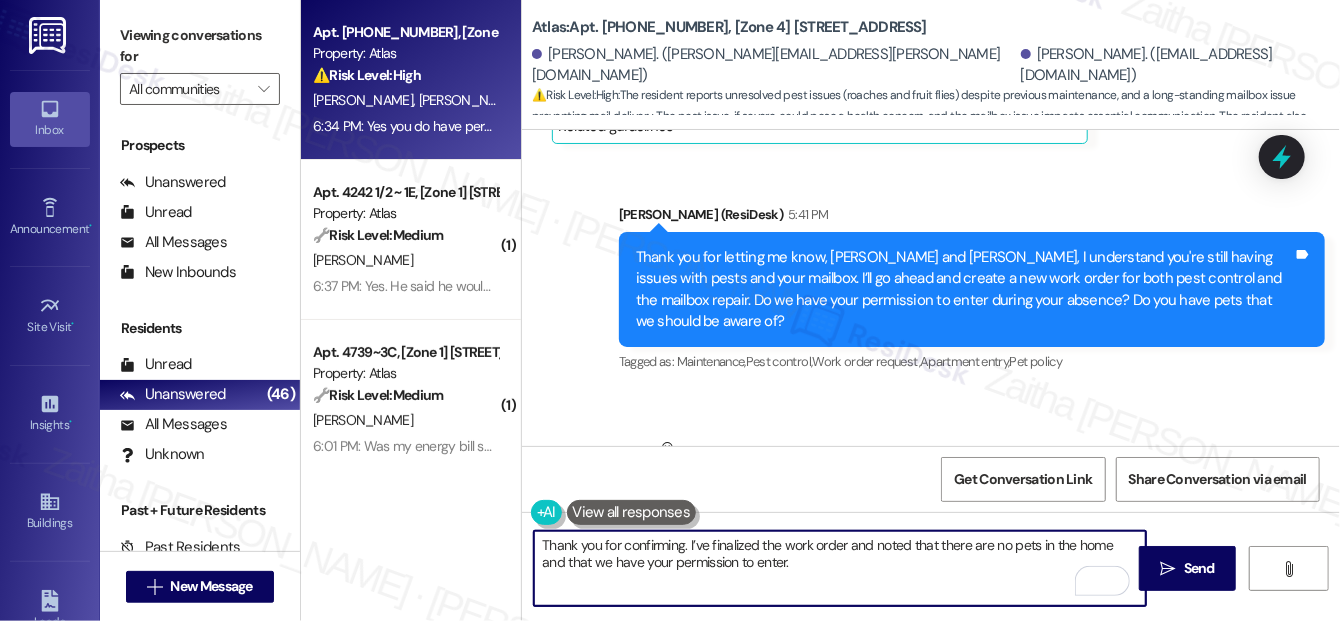 paste on "Is there anything else I can assist you with?" 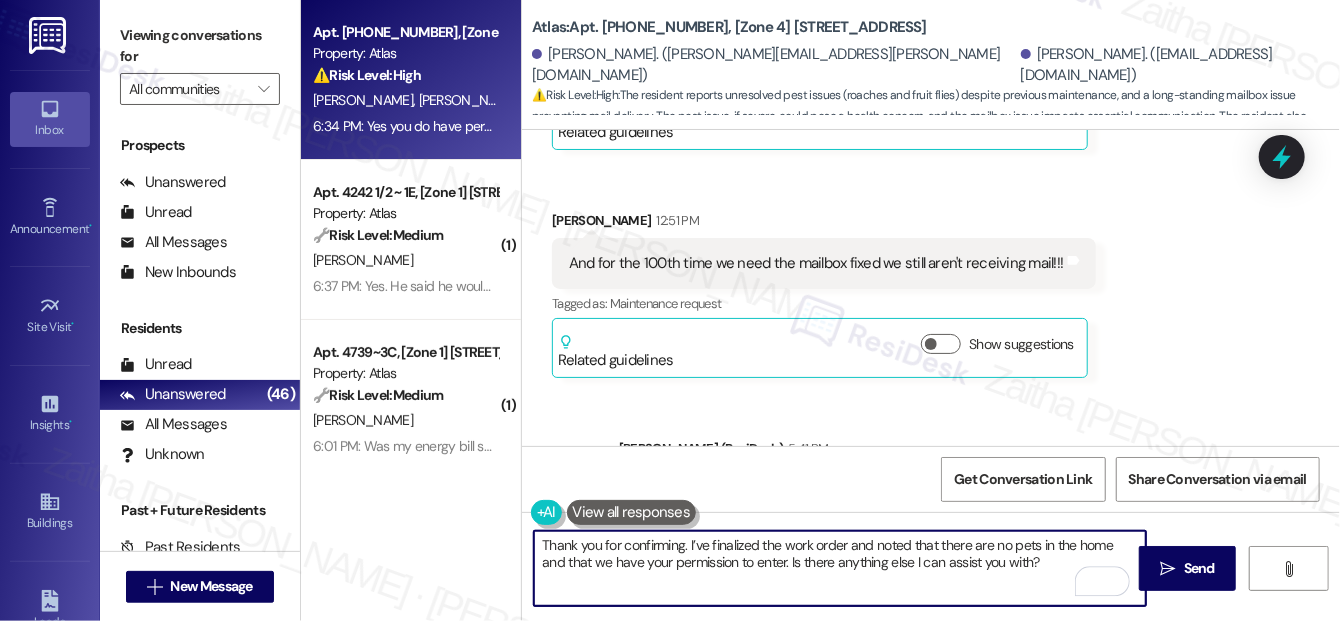 scroll, scrollTop: 7276, scrollLeft: 0, axis: vertical 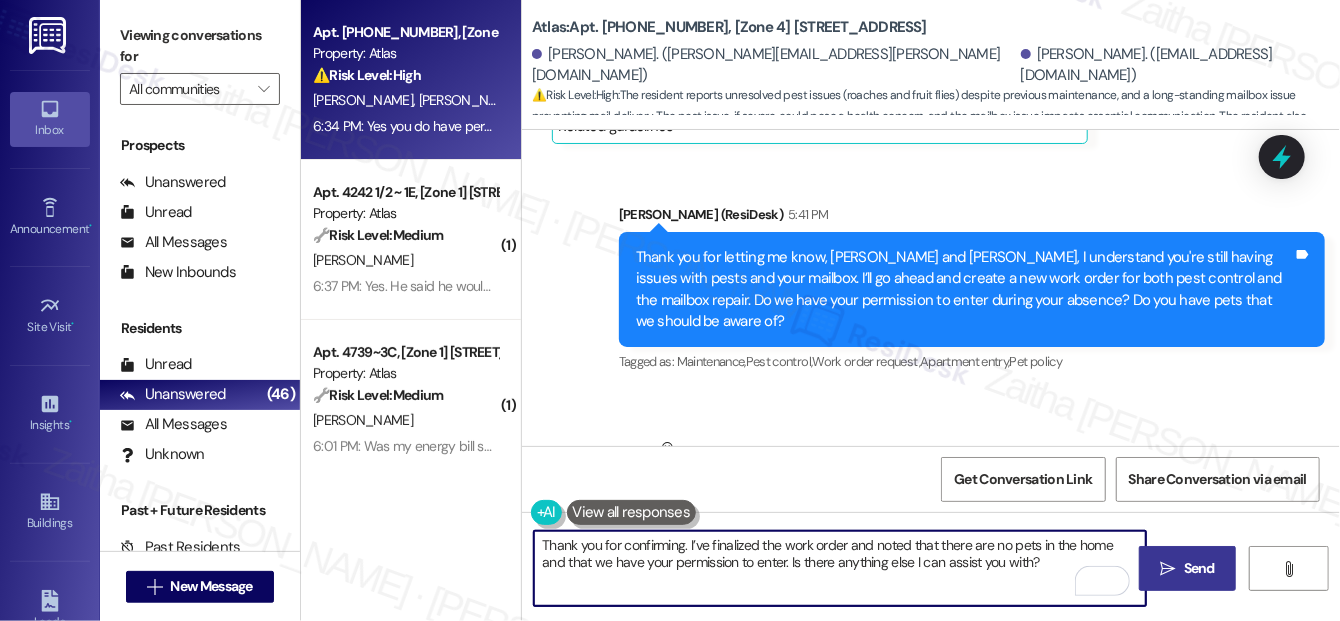 type on "Thank you for confirming. I’ve finalized the work order and noted that there are no pets in the home and that we have your permission to enter. Is there anything else I can assist you with?" 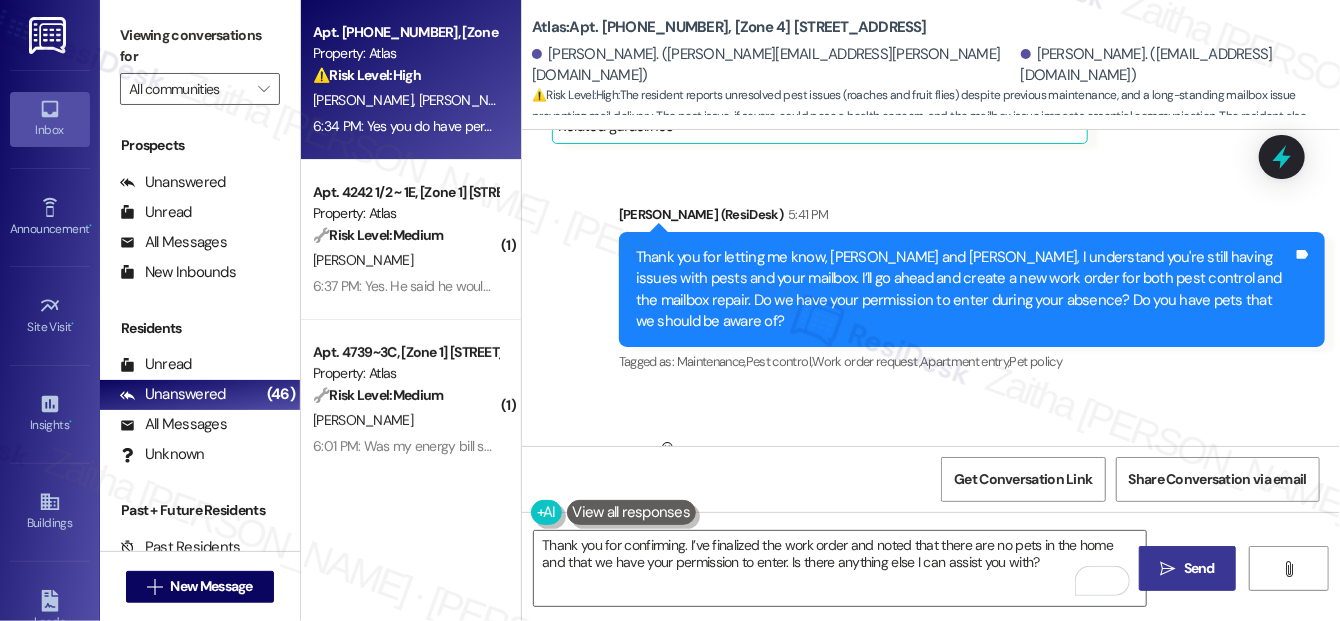 click on "Send" at bounding box center (1199, 568) 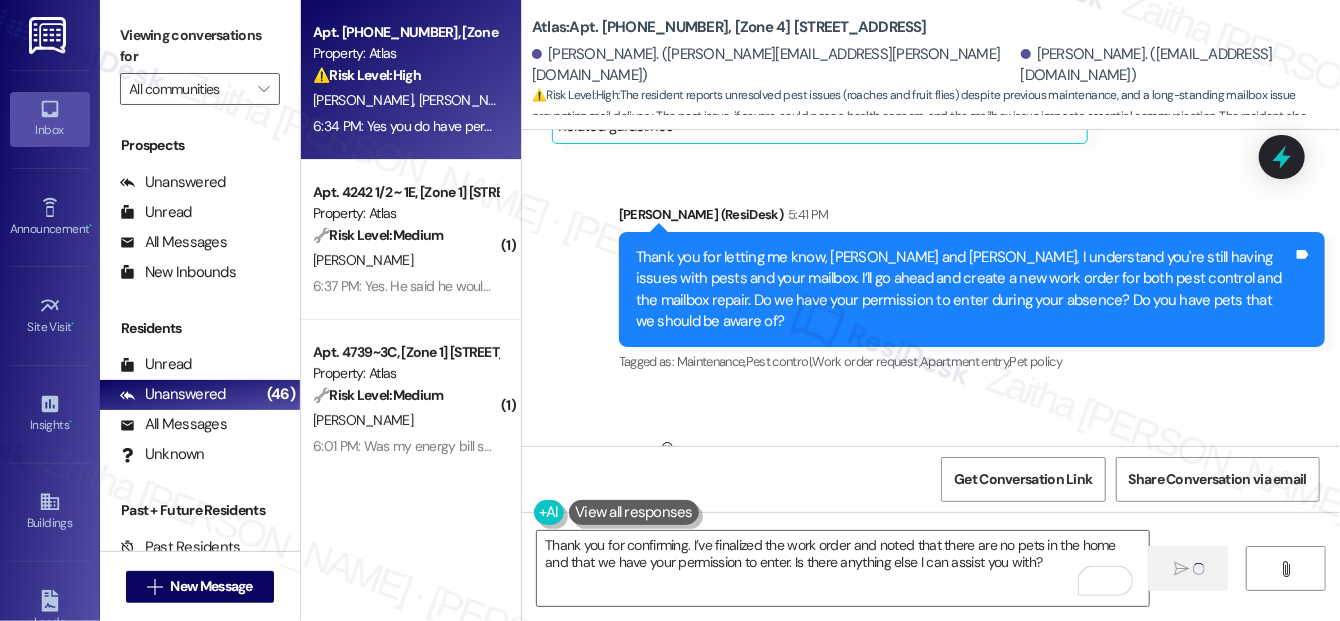 type 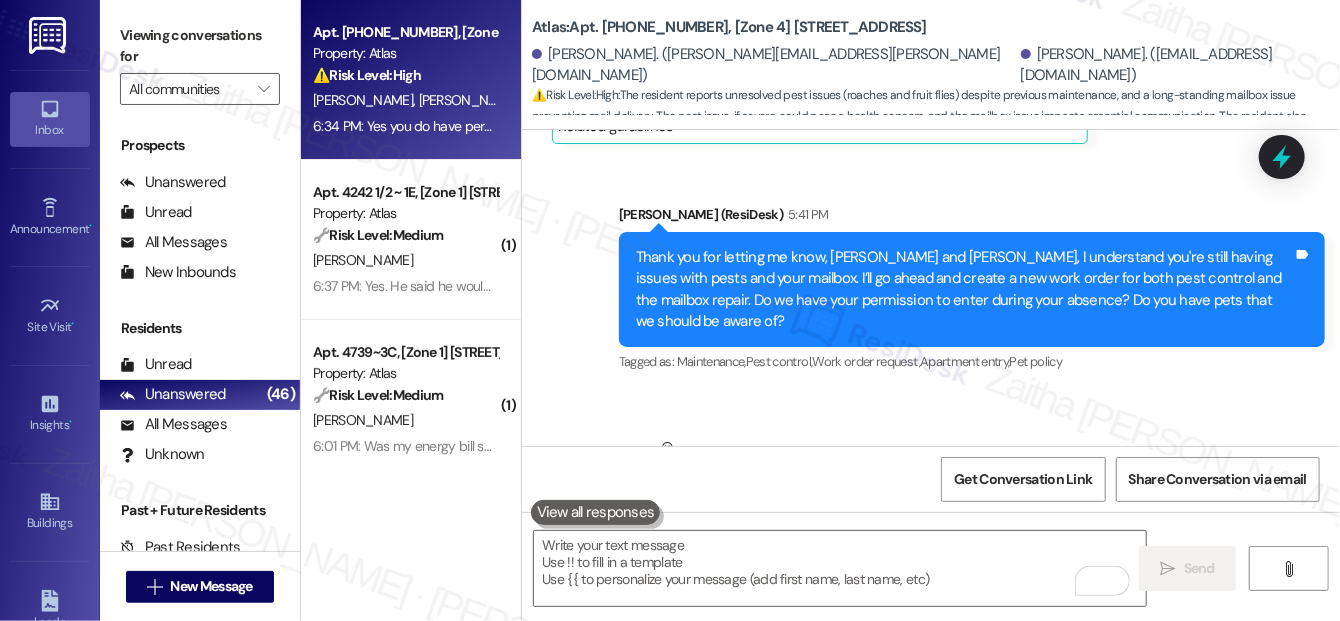scroll, scrollTop: 7275, scrollLeft: 0, axis: vertical 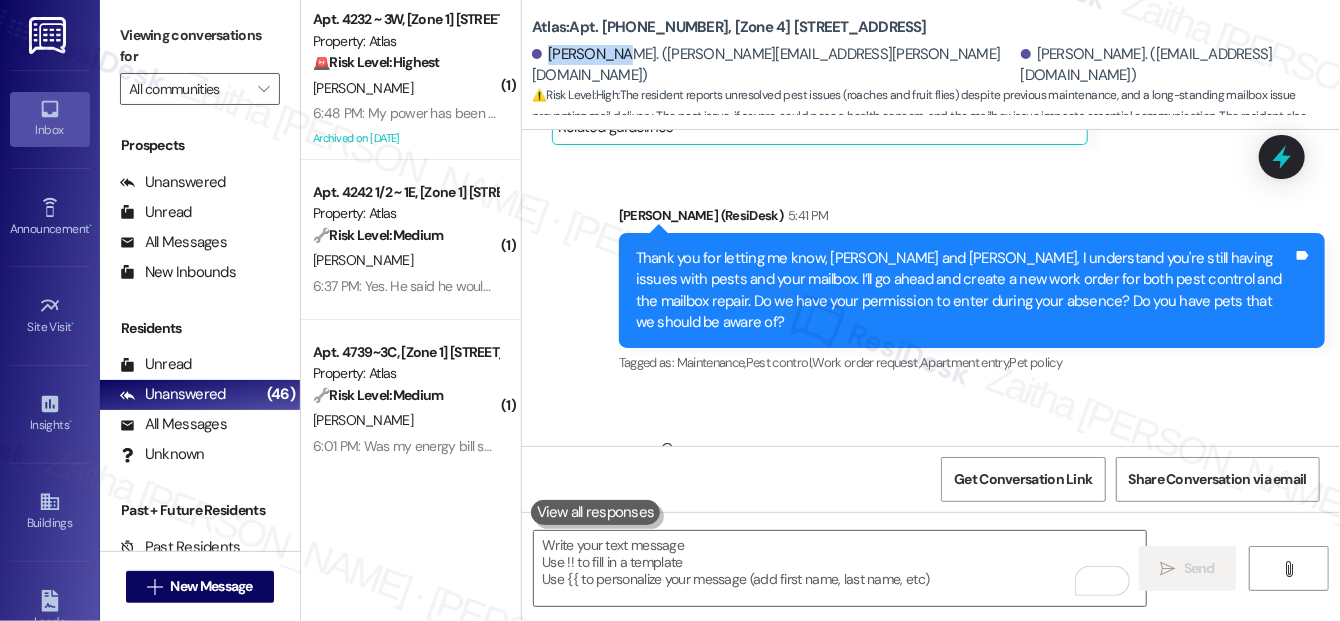 drag, startPoint x: 551, startPoint y: 63, endPoint x: 618, endPoint y: 65, distance: 67.02985 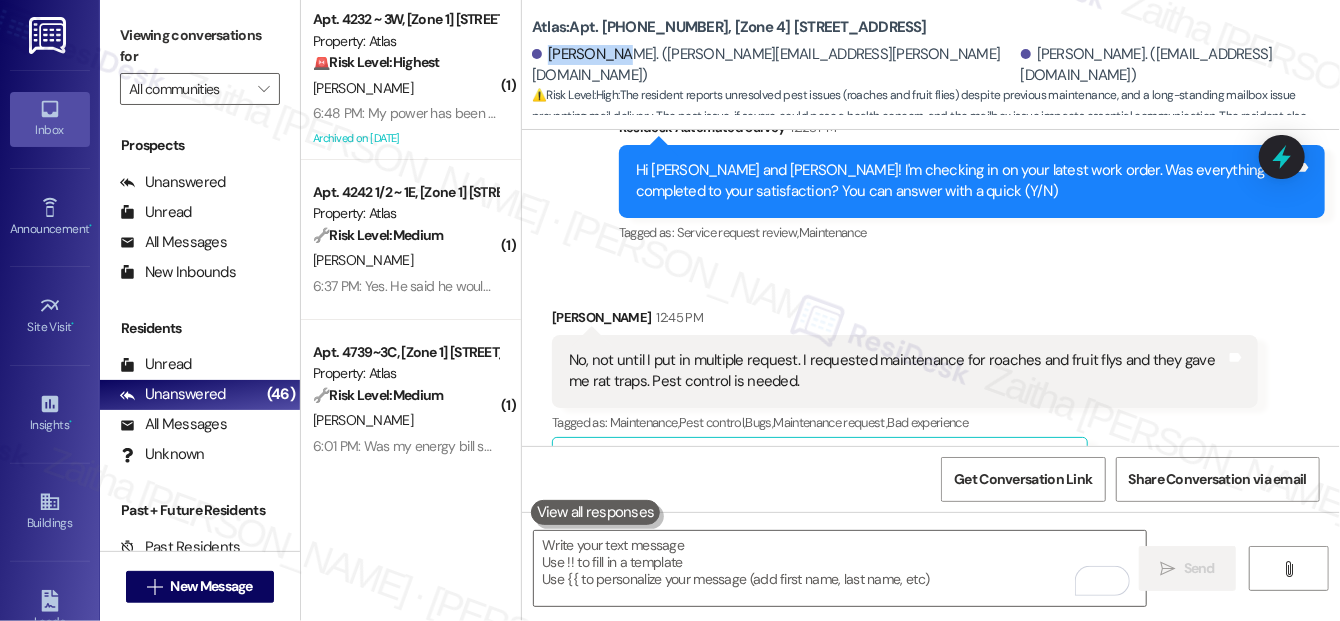 scroll, scrollTop: 6639, scrollLeft: 0, axis: vertical 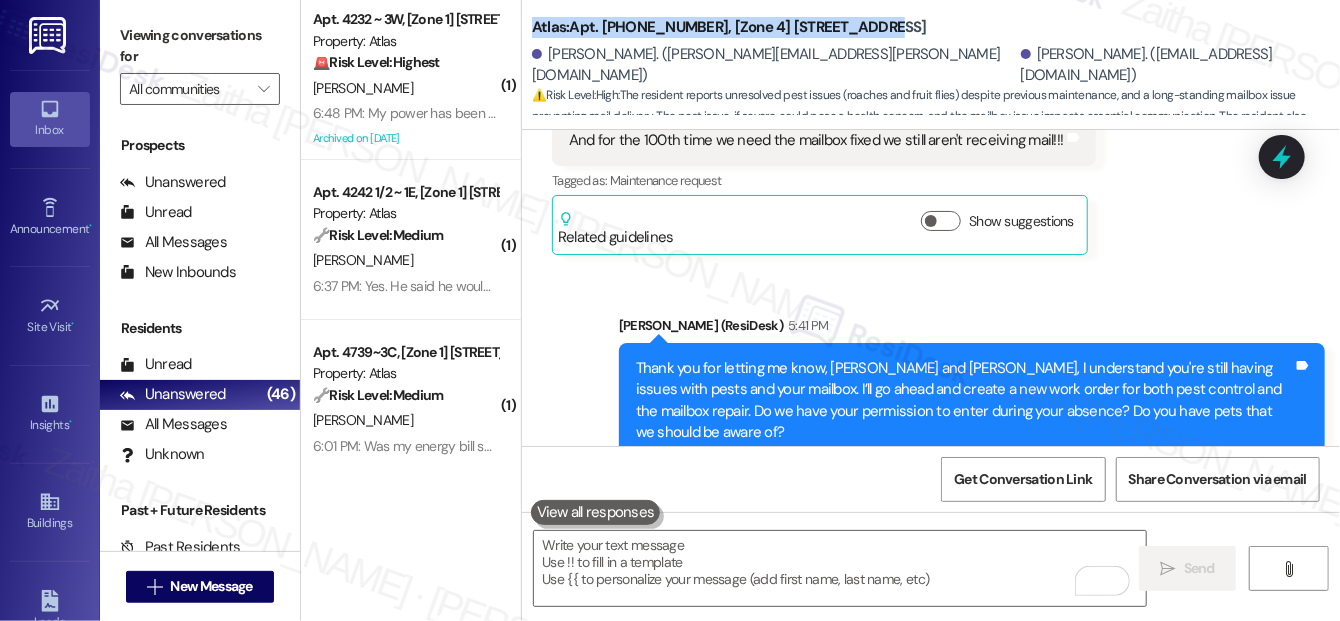 drag, startPoint x: 525, startPoint y: 23, endPoint x: 872, endPoint y: 17, distance: 347.05188 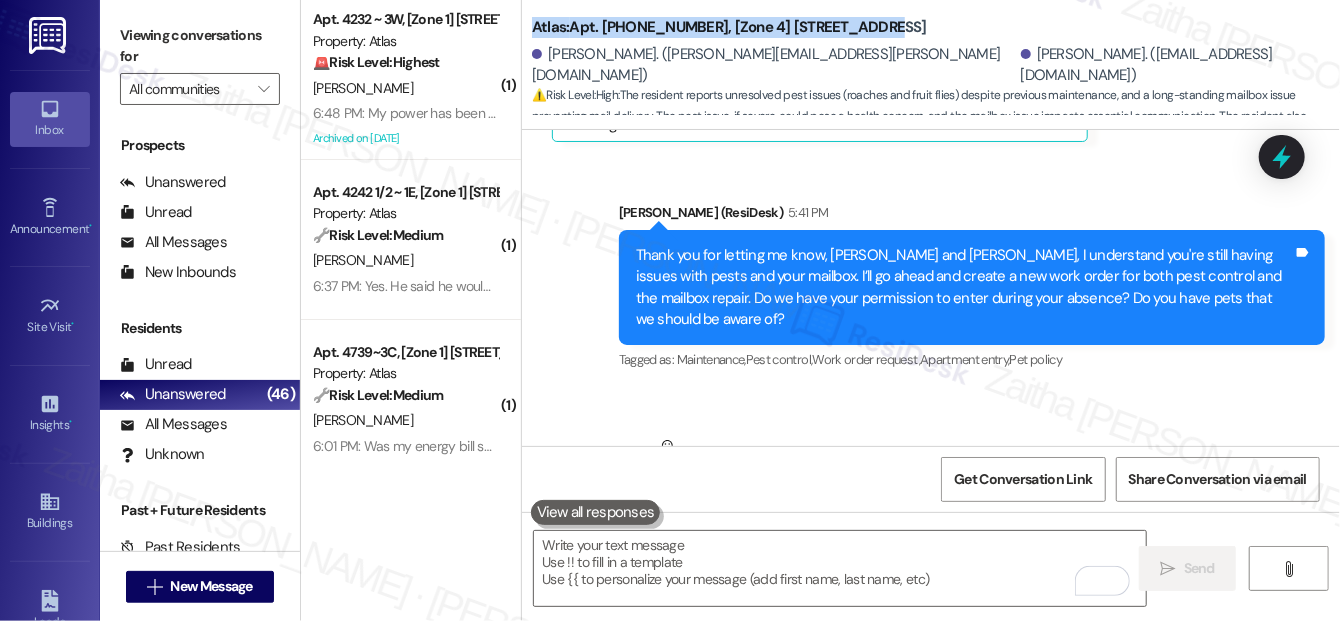 scroll, scrollTop: 7437, scrollLeft: 0, axis: vertical 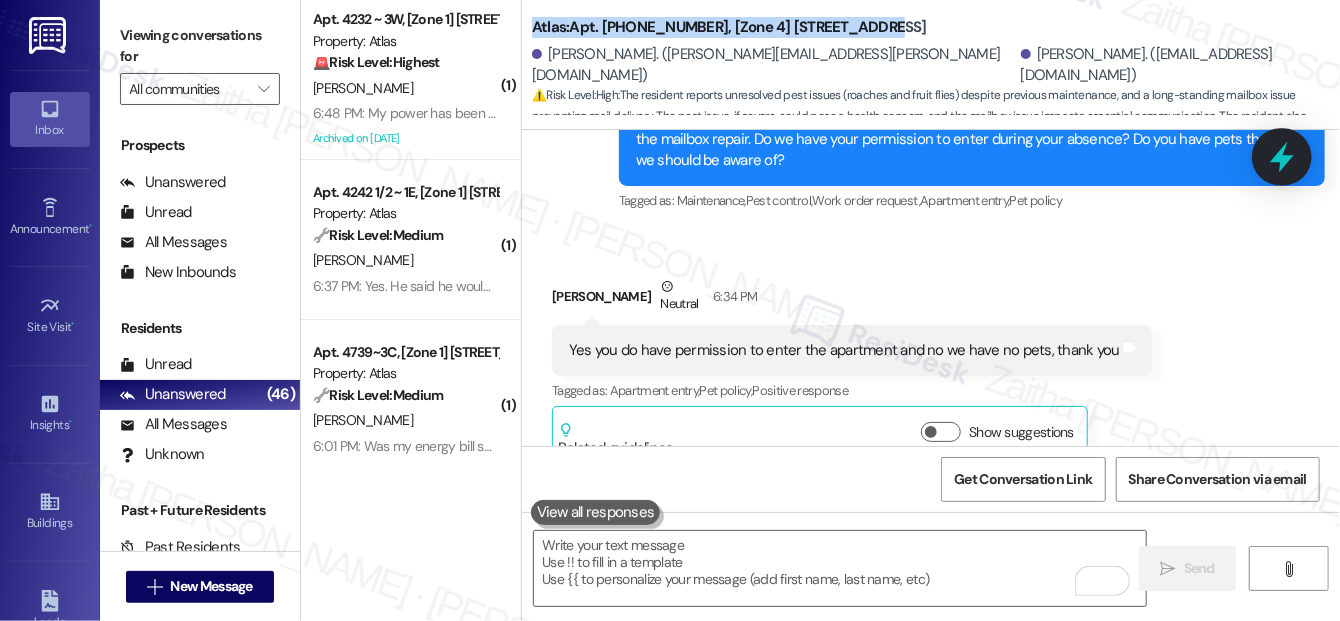 click 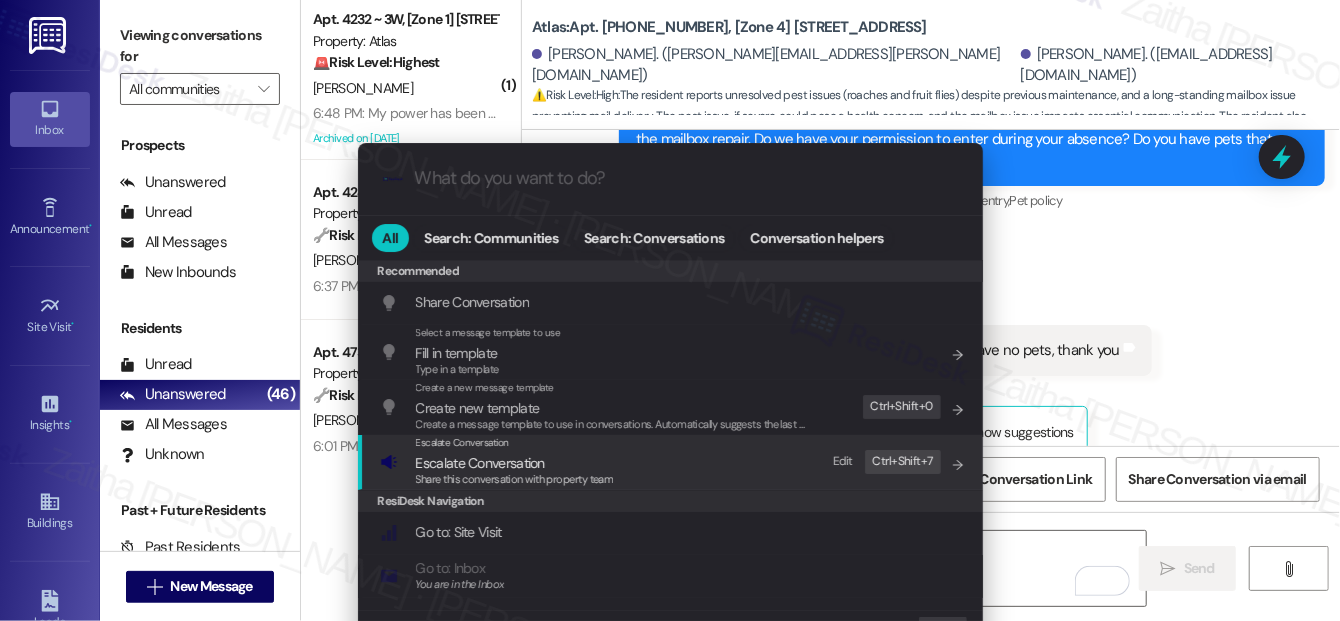 click on "Escalate Conversation" at bounding box center [480, 463] 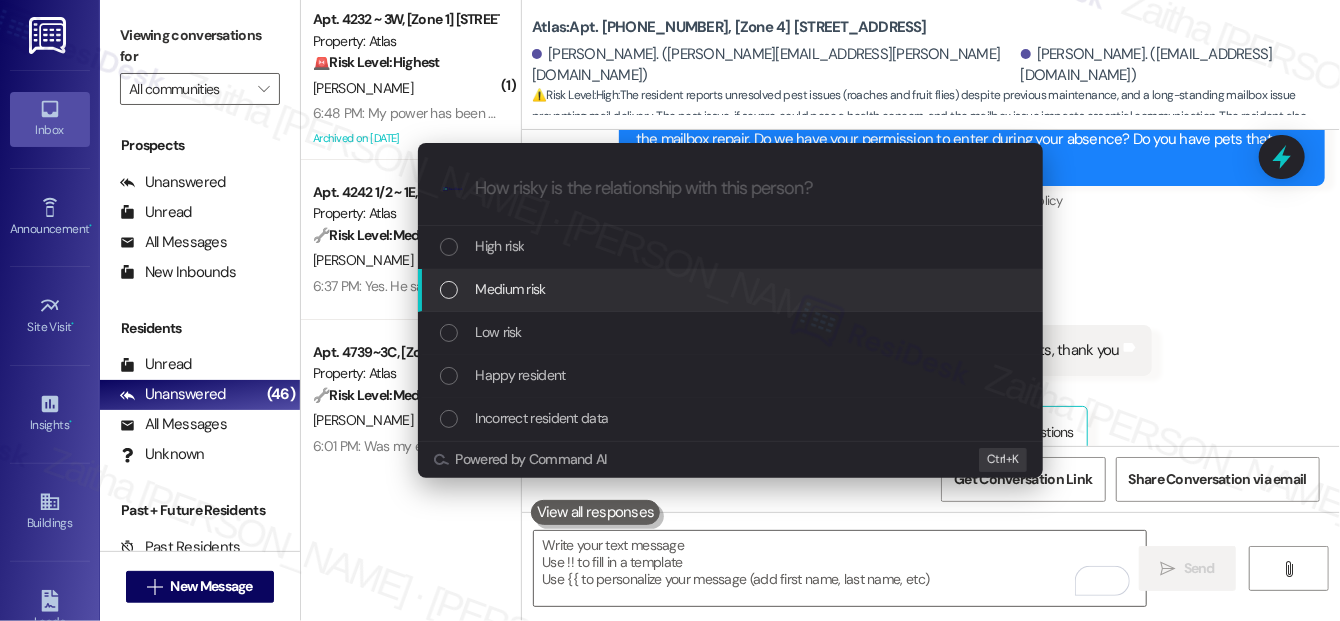 click on "Medium risk" at bounding box center [511, 289] 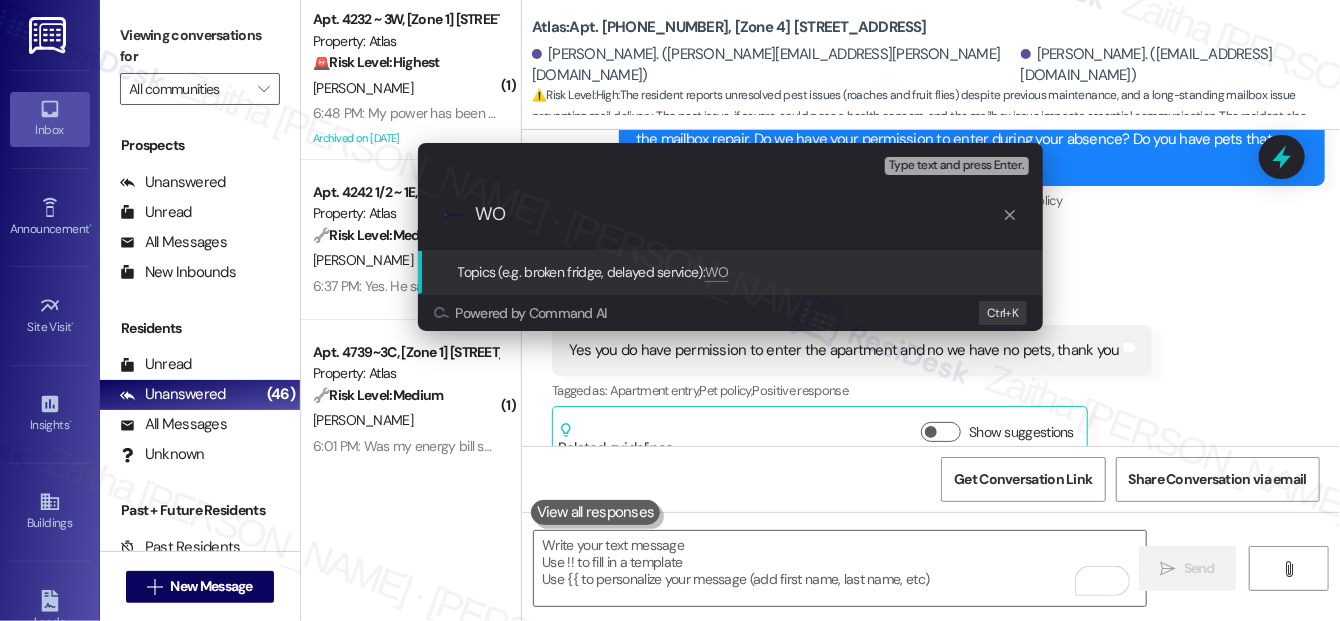paste on "#163797" 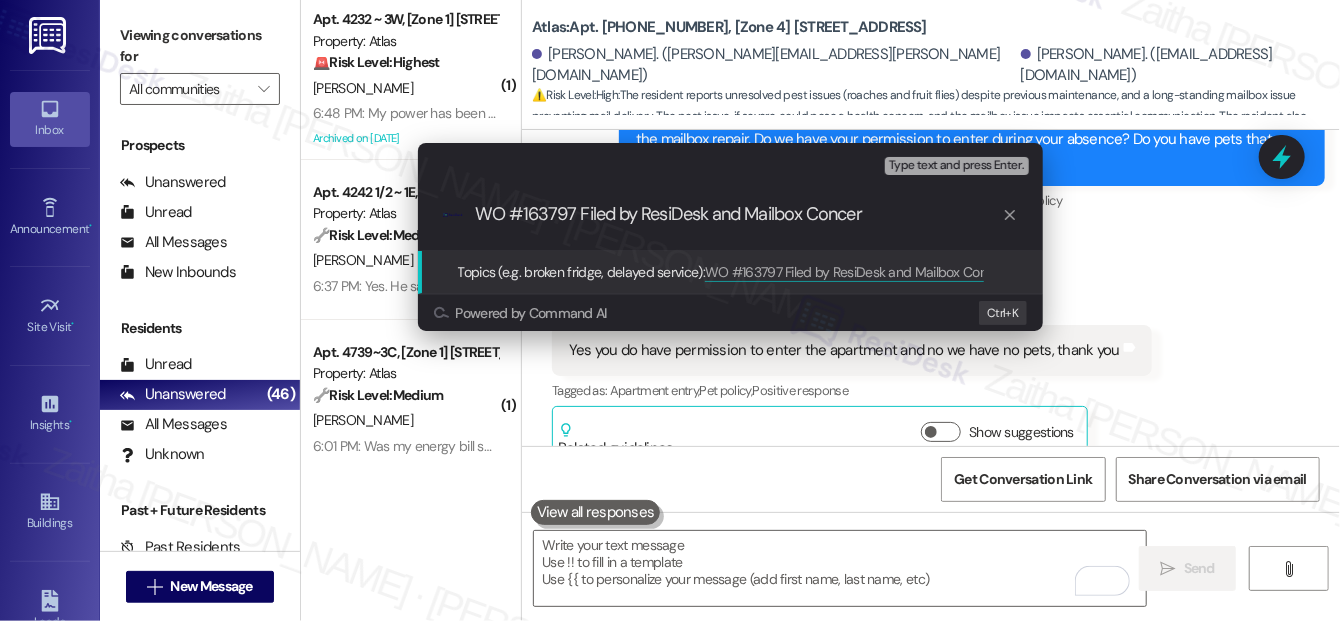type on "WO #163797 Filed by ResiDesk and Mailbox Concern" 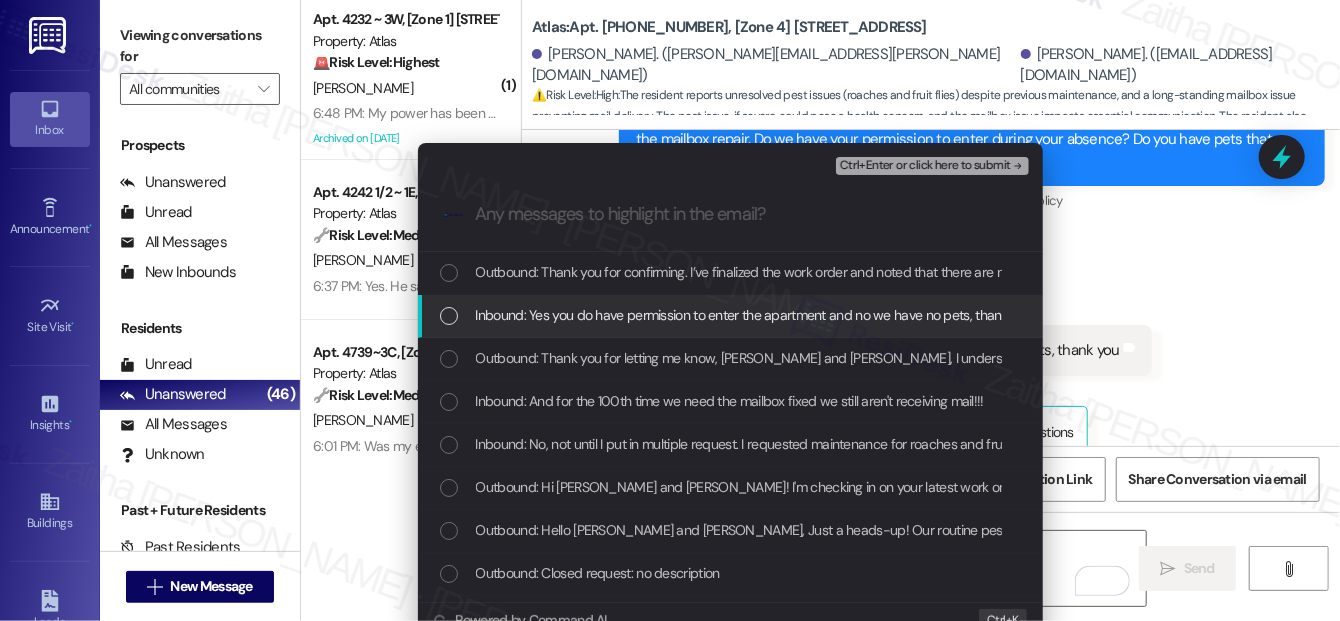 type 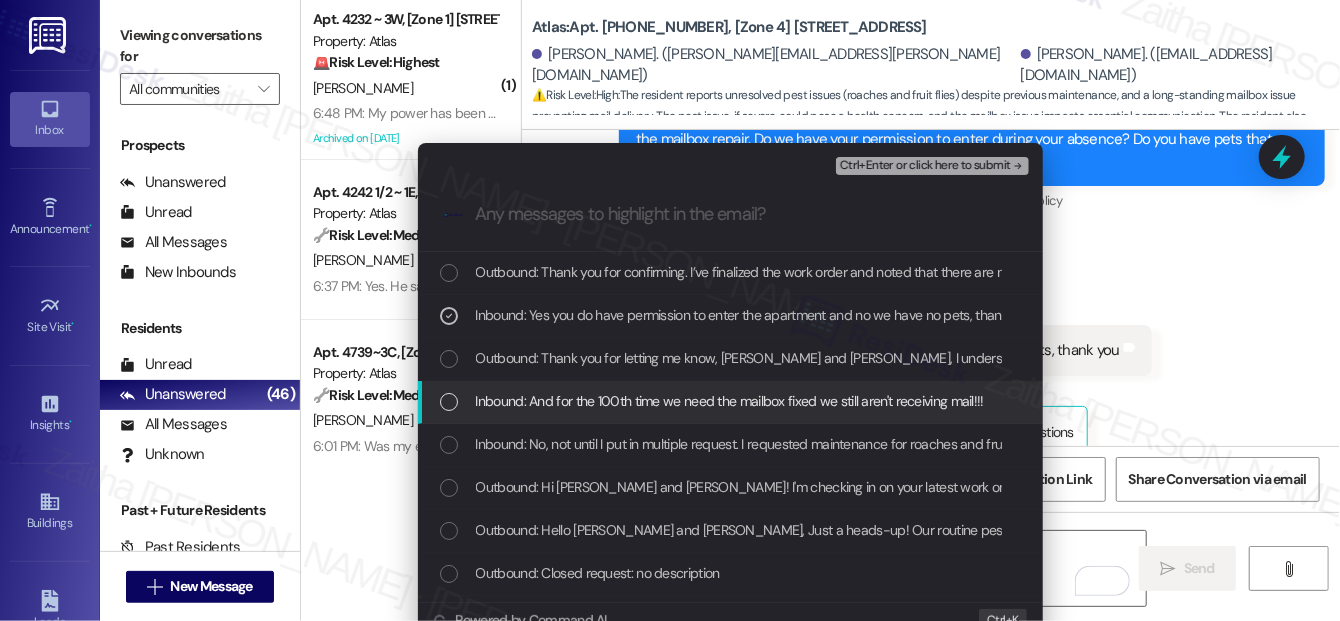 click at bounding box center [449, 402] 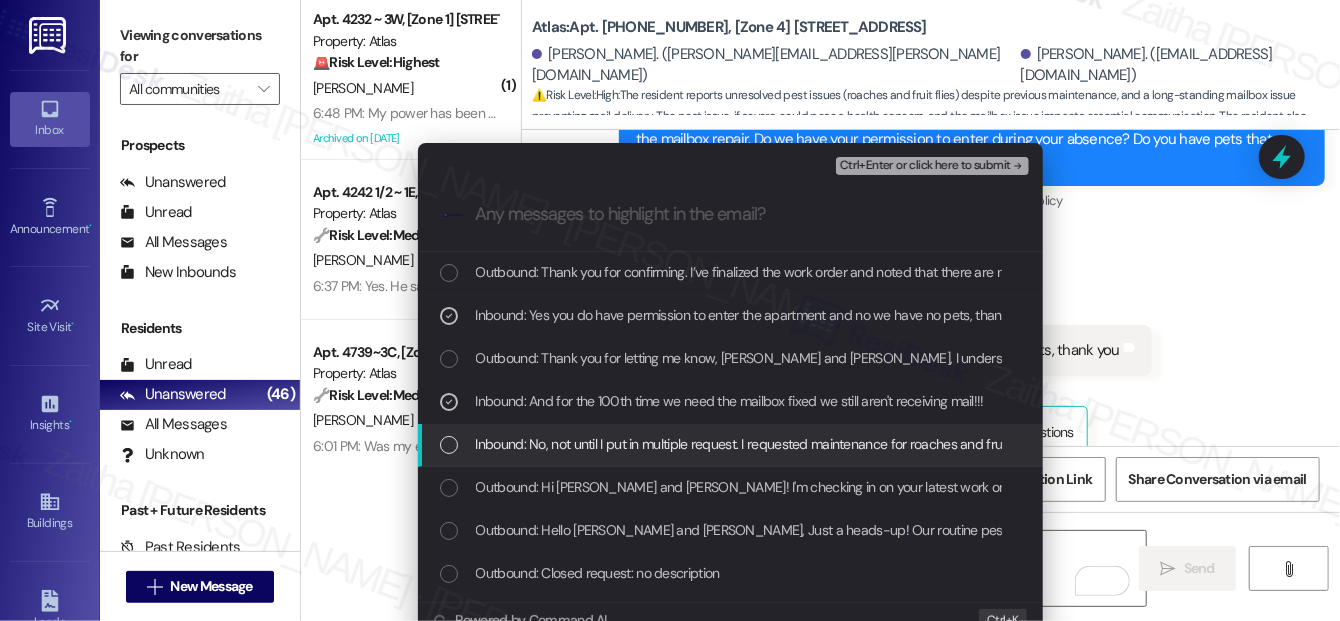 click on "Inbound: No, not until I put in multiple request. I requested maintenance for roaches and fruit flys and they gave me rat traps. Pest control is needed." at bounding box center (732, 444) 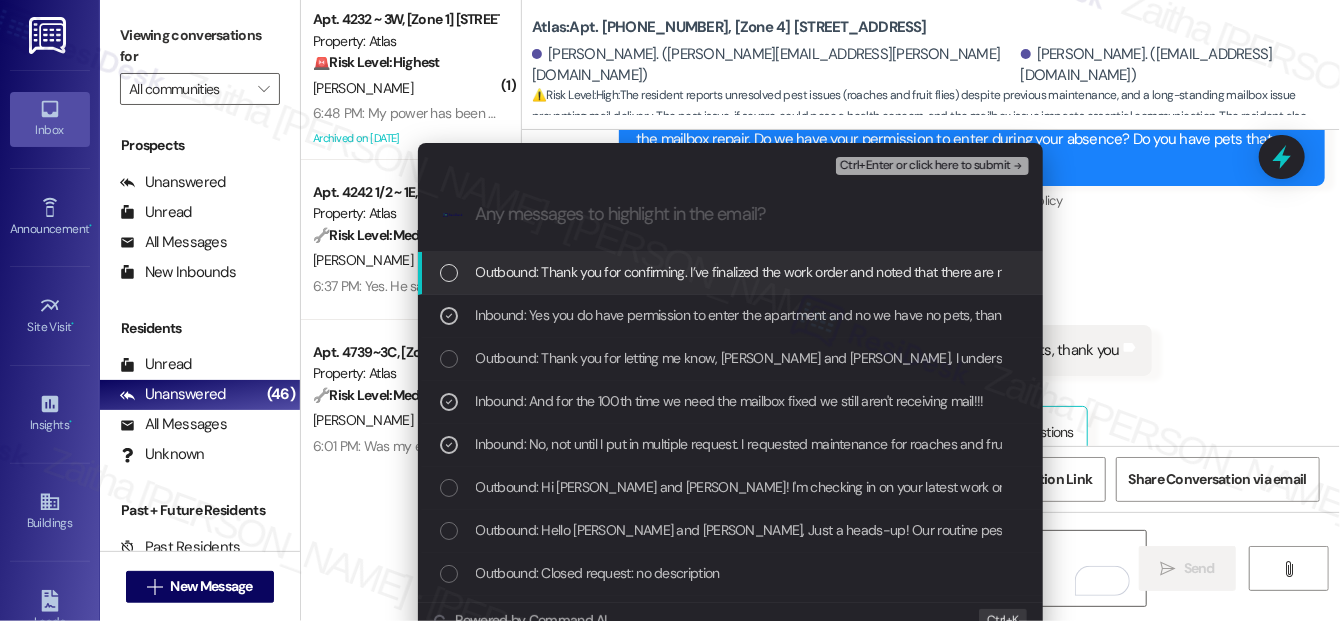 click on "Ctrl+Enter or click here to submit" at bounding box center (925, 166) 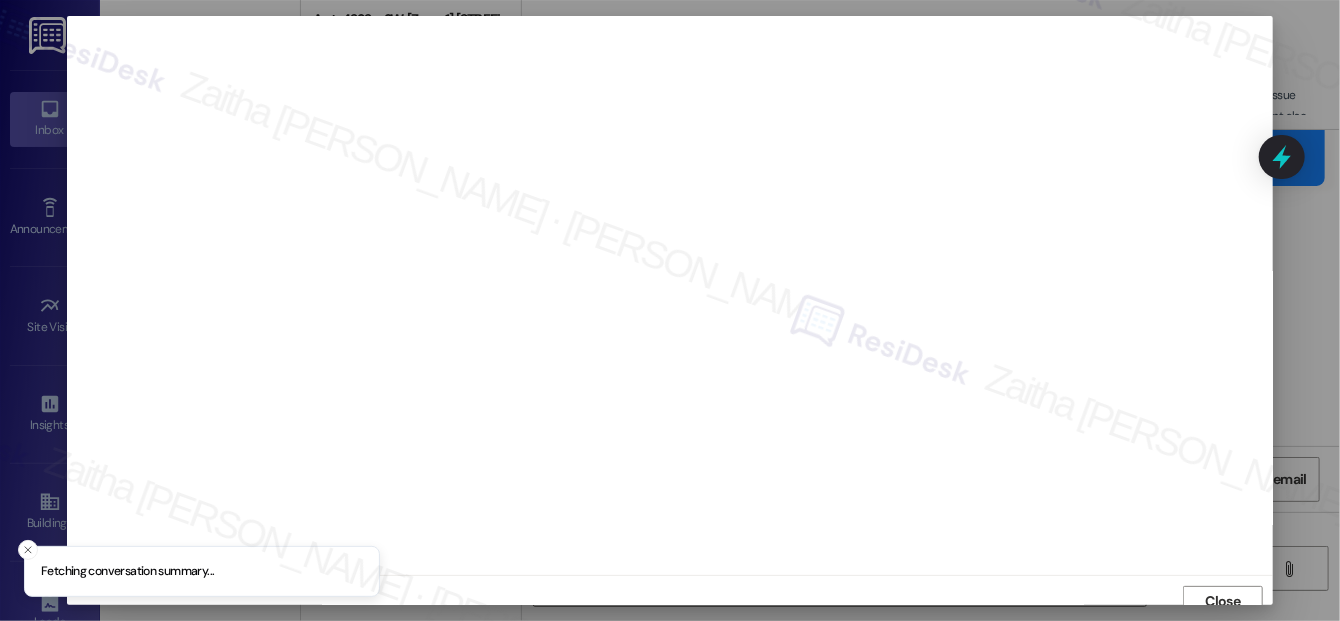 scroll, scrollTop: 12, scrollLeft: 0, axis: vertical 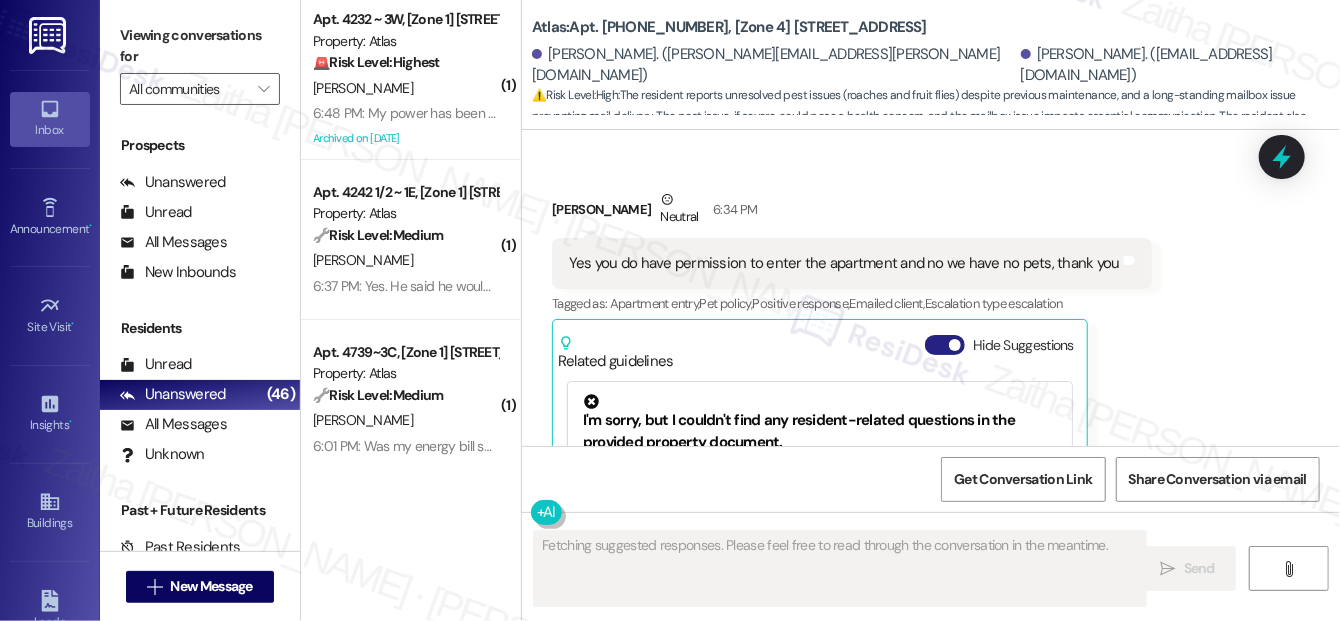 click on "Hide Suggestions" at bounding box center (945, 345) 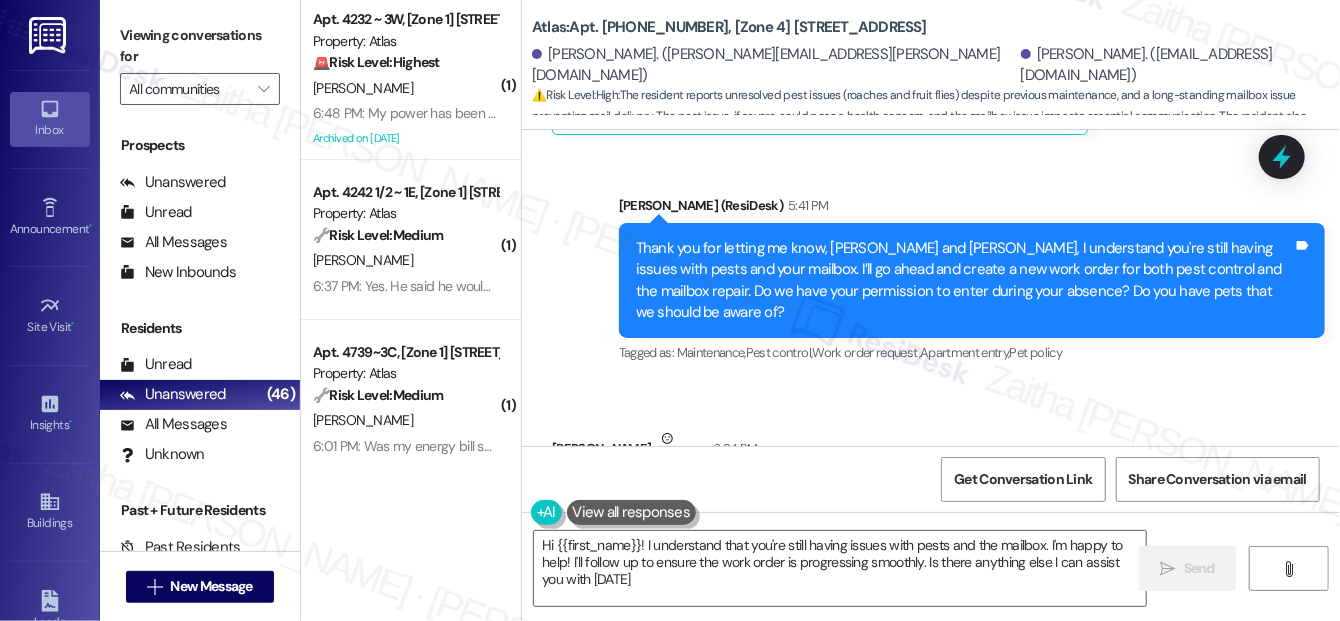 type on "Hi {{first_name}}! I understand that you're still having issues with pests and the mailbox. I'm happy to help! I'll follow up to ensure the work order is progressing smoothly. Is there anything else I can assist you with [DATE]?" 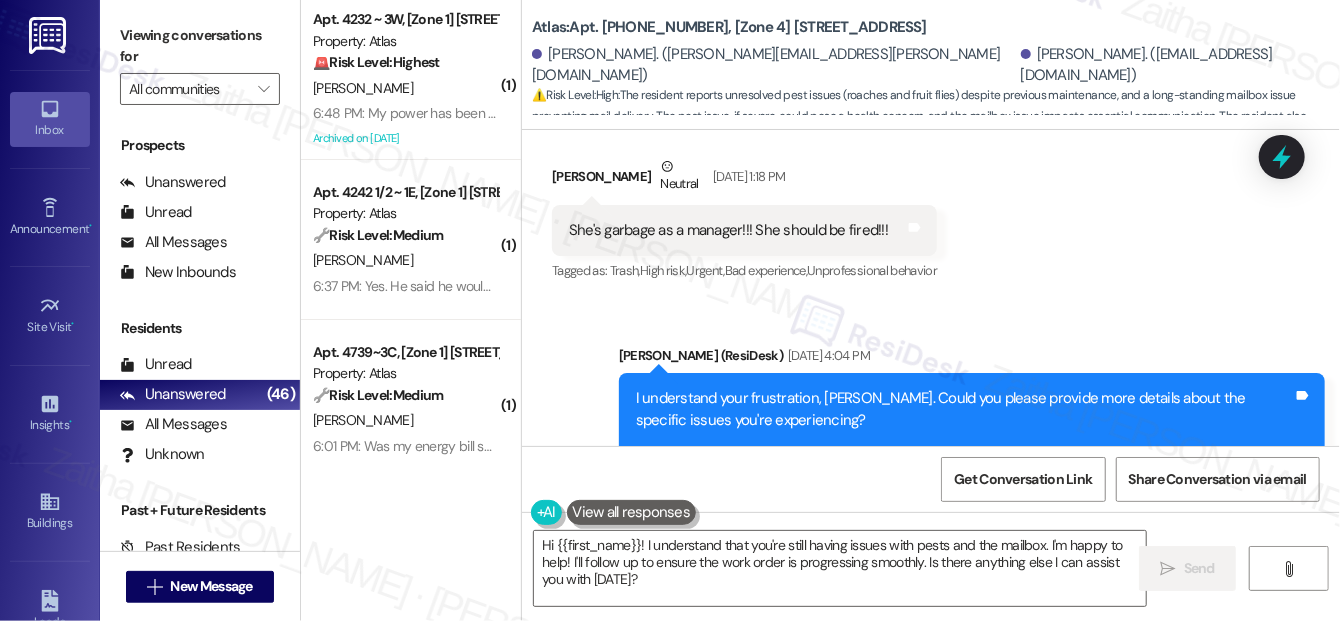 scroll, scrollTop: 5557, scrollLeft: 0, axis: vertical 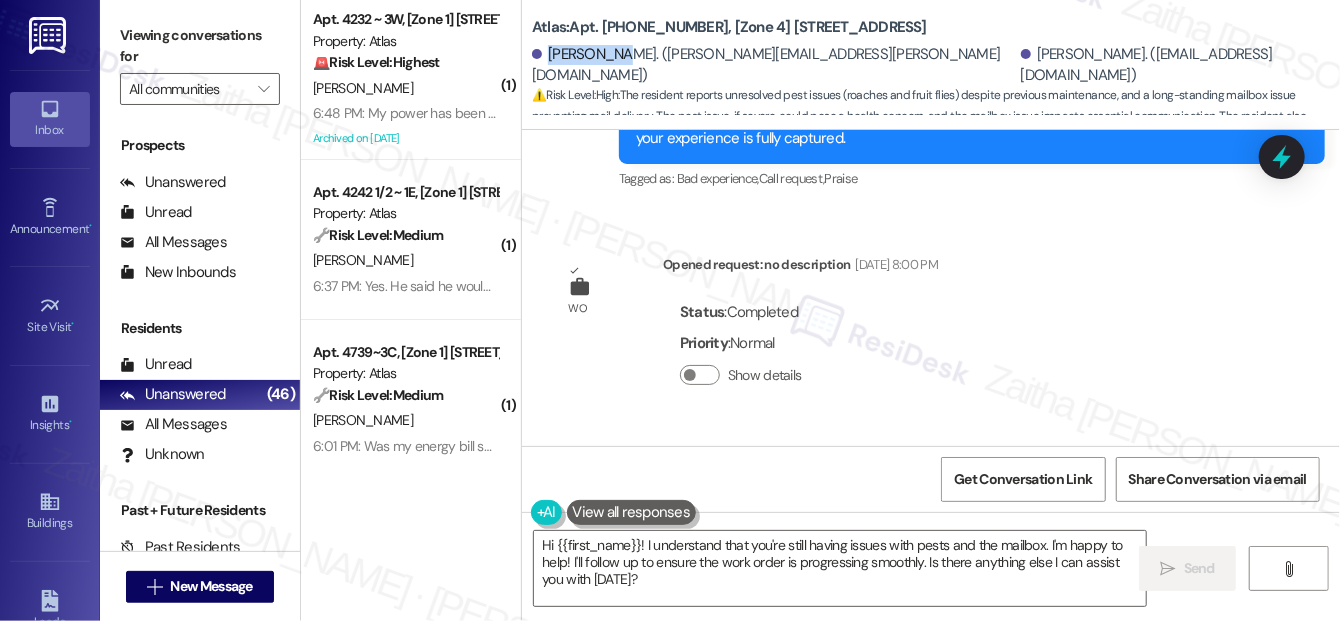 drag, startPoint x: 549, startPoint y: 63, endPoint x: 618, endPoint y: 55, distance: 69.46222 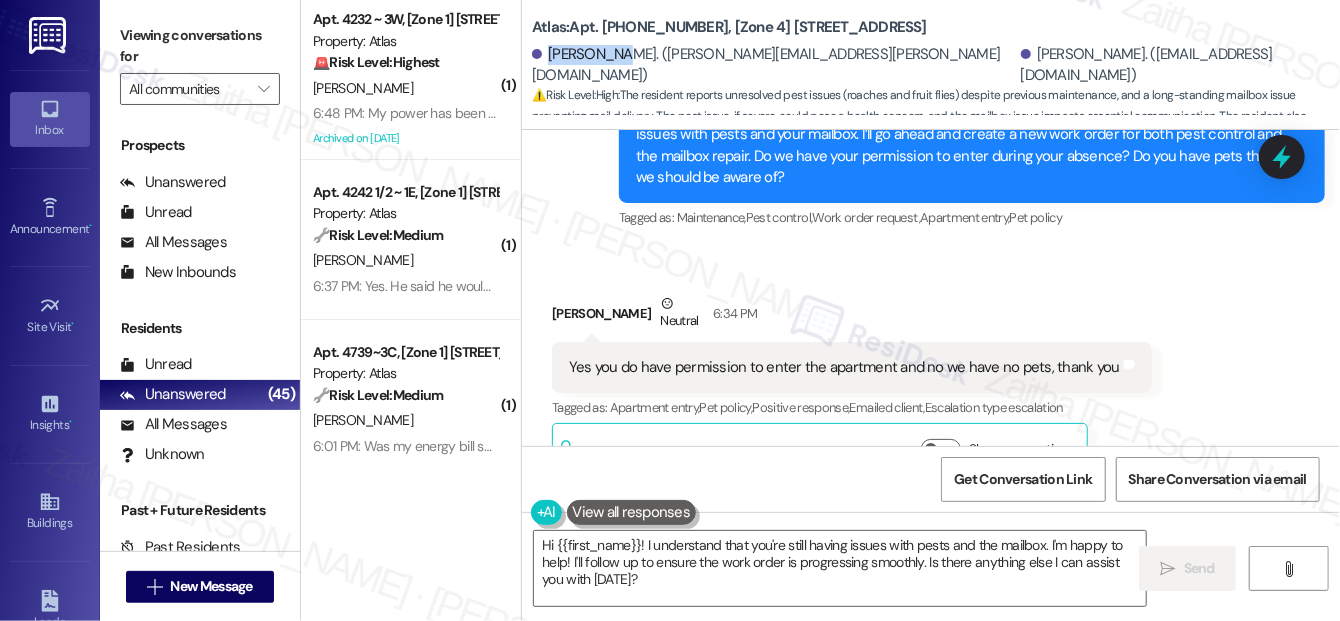 scroll, scrollTop: 7376, scrollLeft: 0, axis: vertical 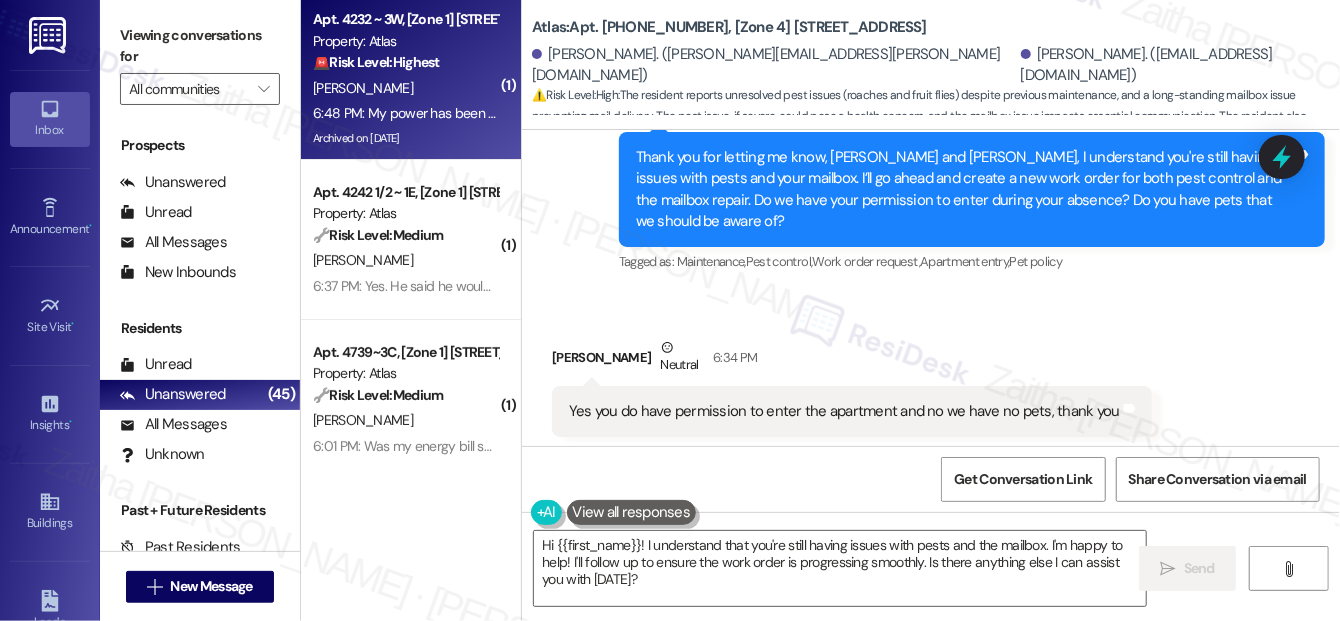 click on "6:48 PM: My power has been out for 6 hours  6:48 PM: My power has been out for 6 hours" at bounding box center [443, 113] 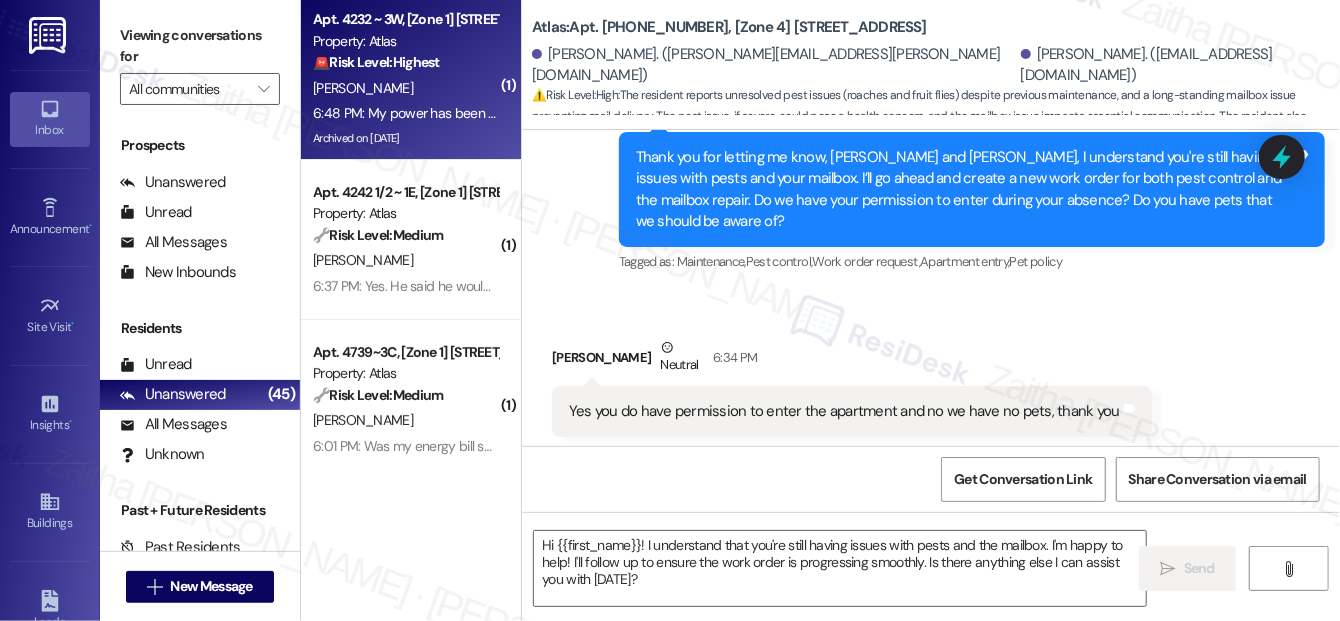 type on "Fetching suggested responses. Please feel free to read through the conversation in the meantime." 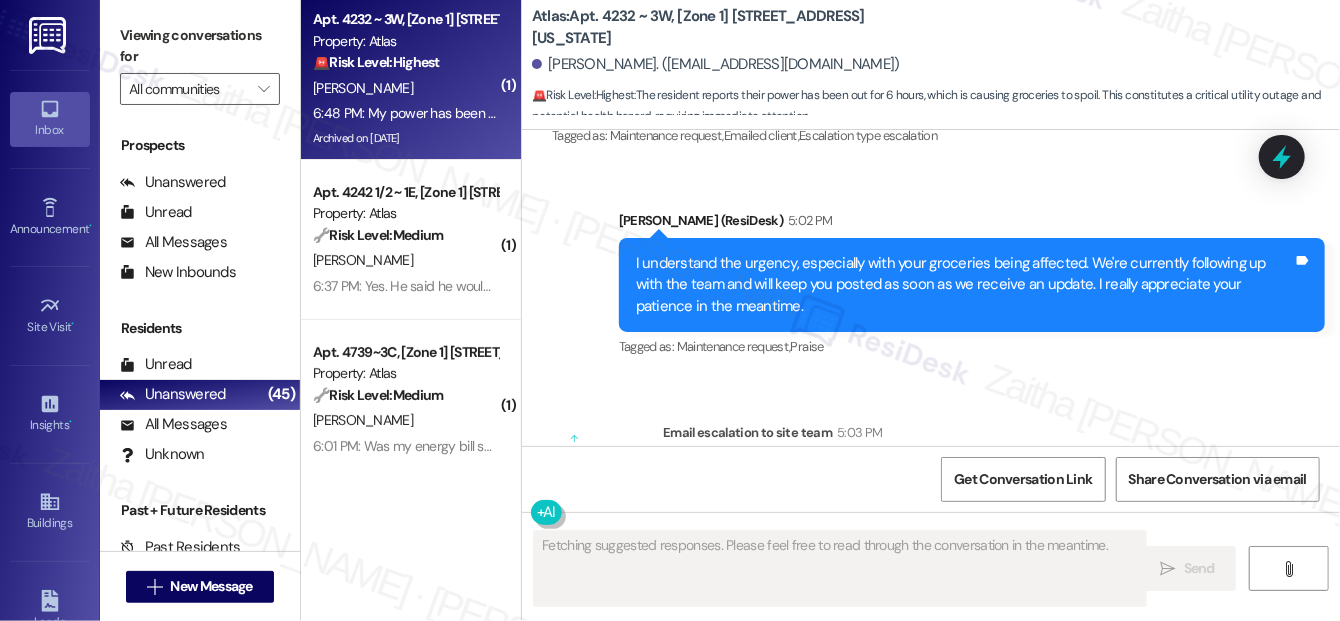 scroll, scrollTop: 22019, scrollLeft: 0, axis: vertical 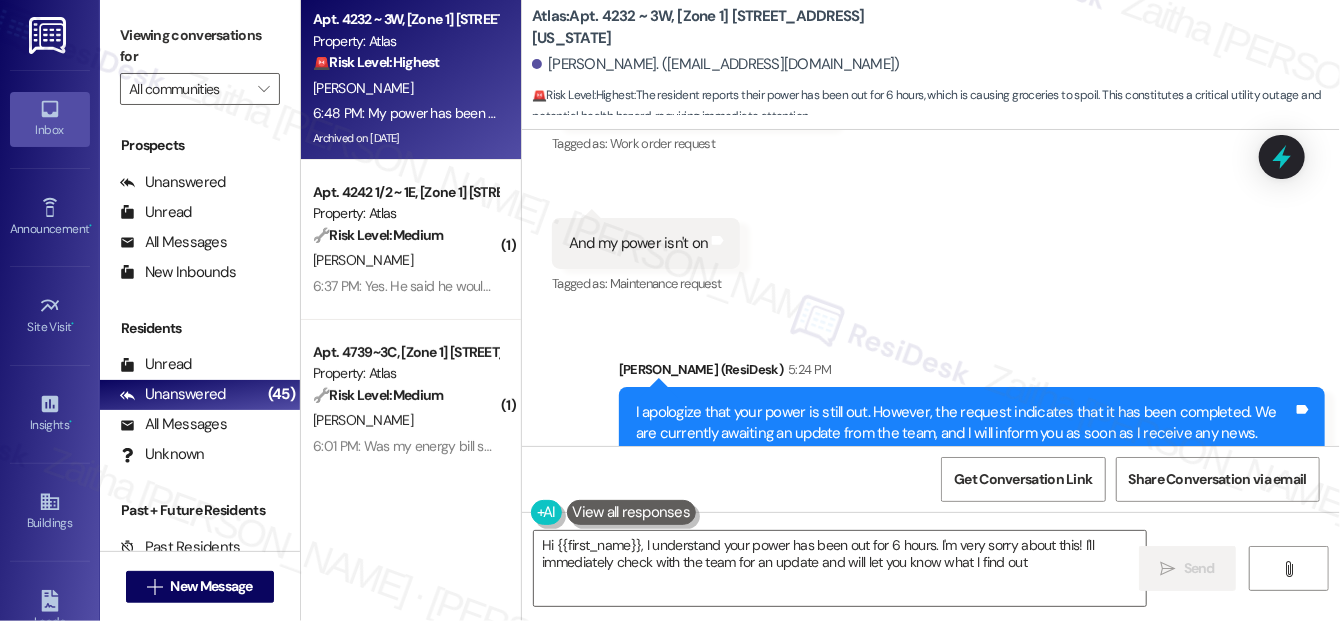 type on "Hi {{first_name}}, I understand your power has been out for 6 hours. I'm very sorry about this! I'll immediately check with the team for an update and will let you know what I find out." 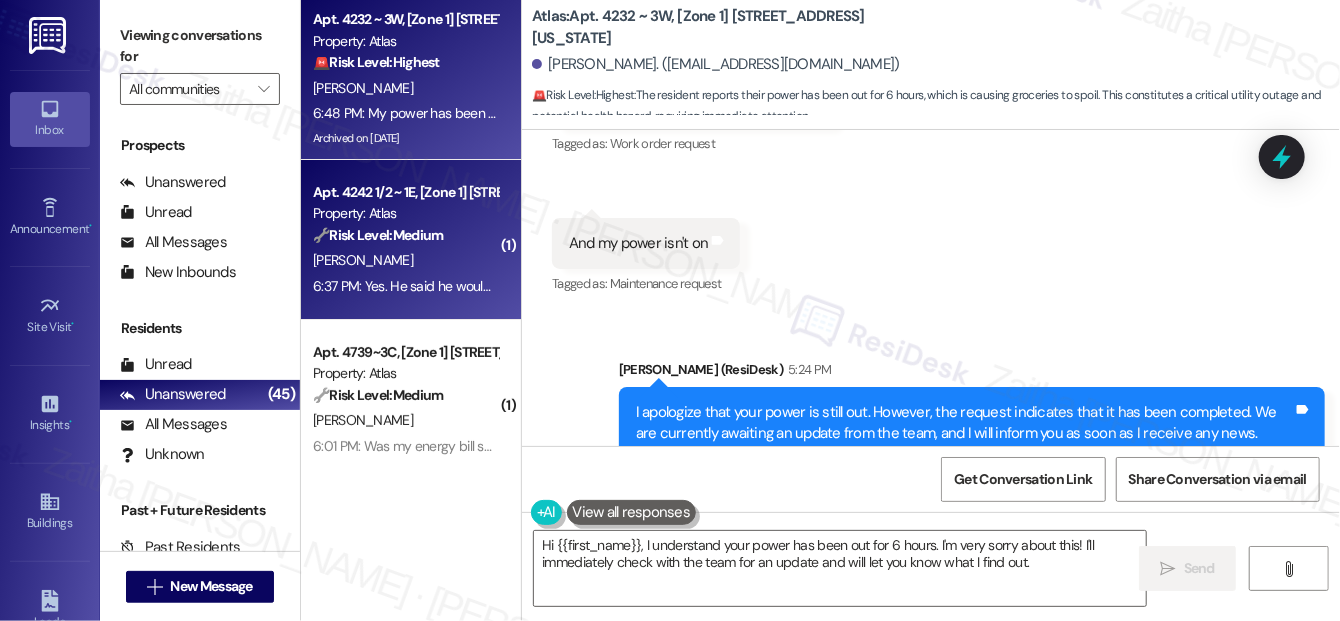 click on "[PERSON_NAME]" at bounding box center [405, 260] 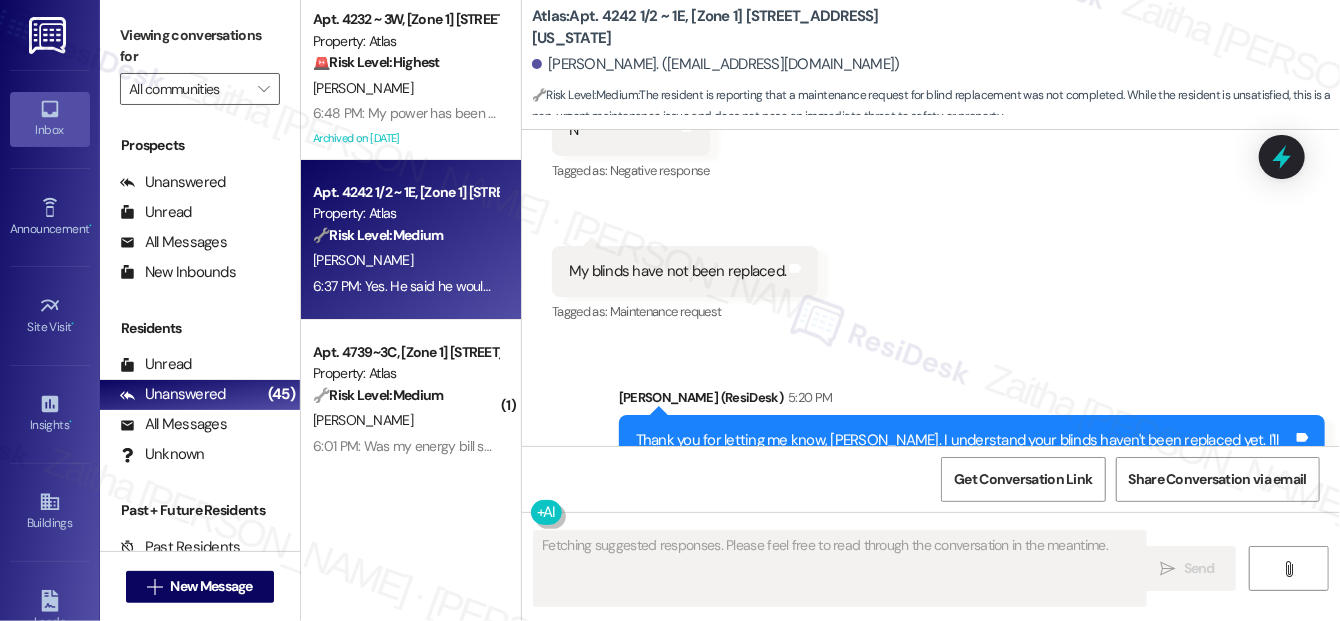 scroll, scrollTop: 12485, scrollLeft: 0, axis: vertical 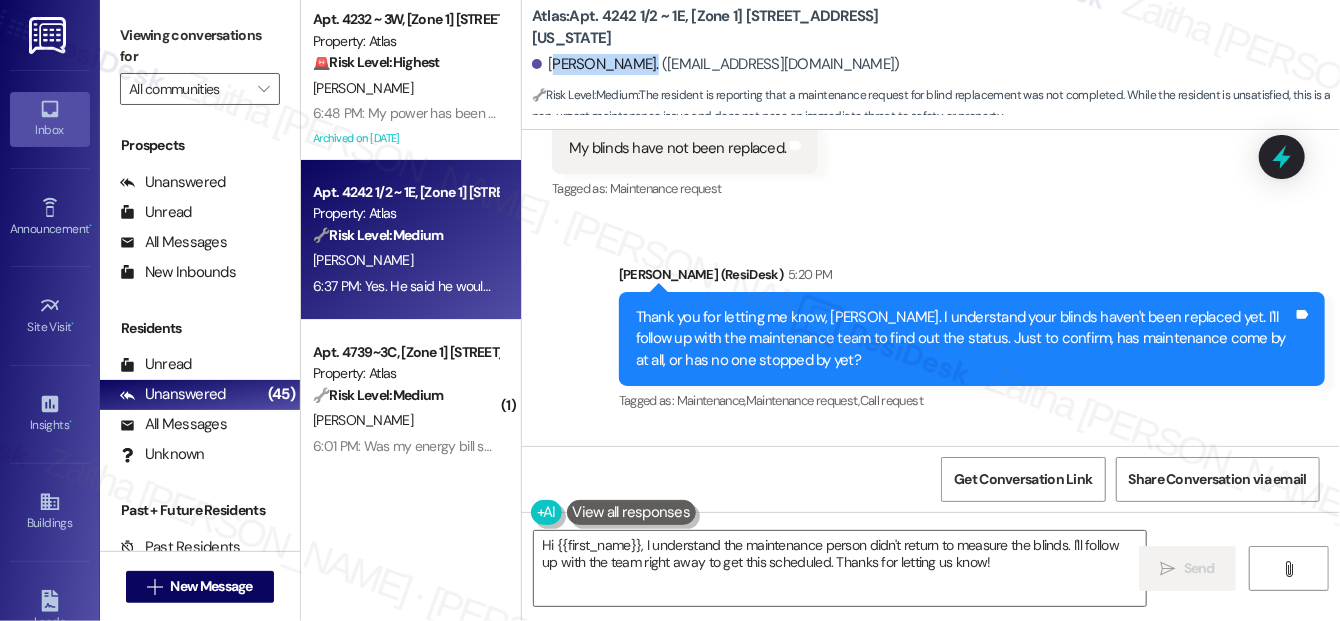 drag, startPoint x: 550, startPoint y: 63, endPoint x: 642, endPoint y: 53, distance: 92.541885 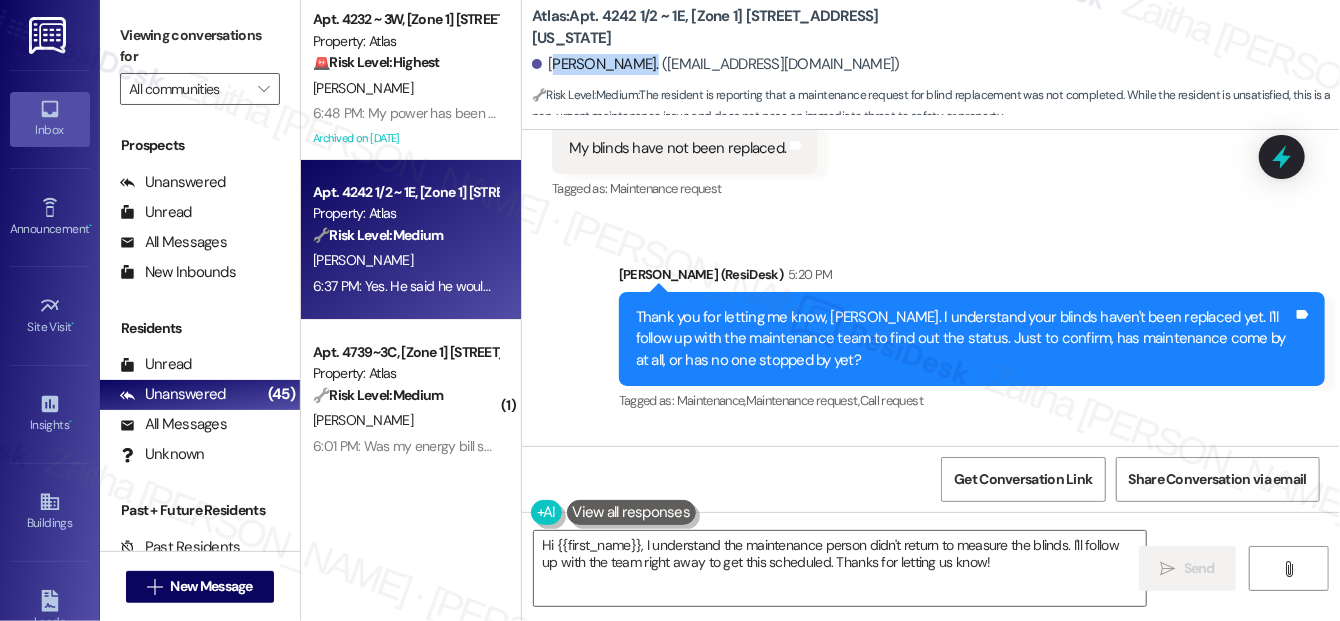copy on "[PERSON_NAME]" 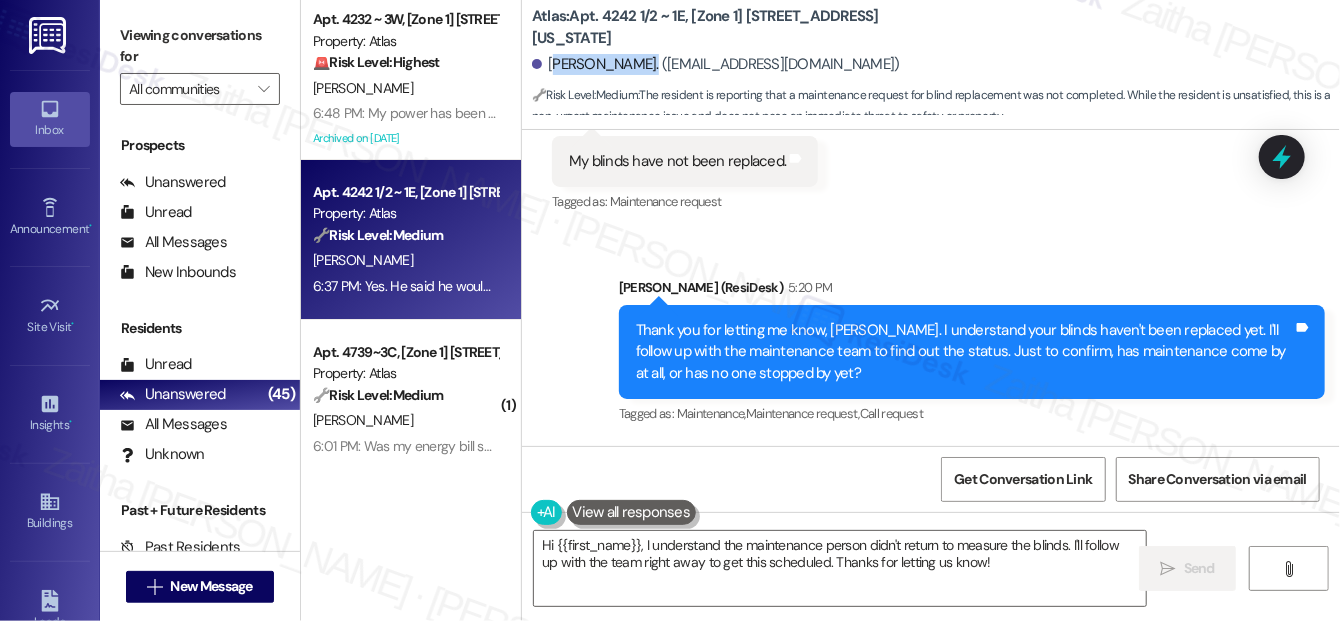 scroll, scrollTop: 12486, scrollLeft: 0, axis: vertical 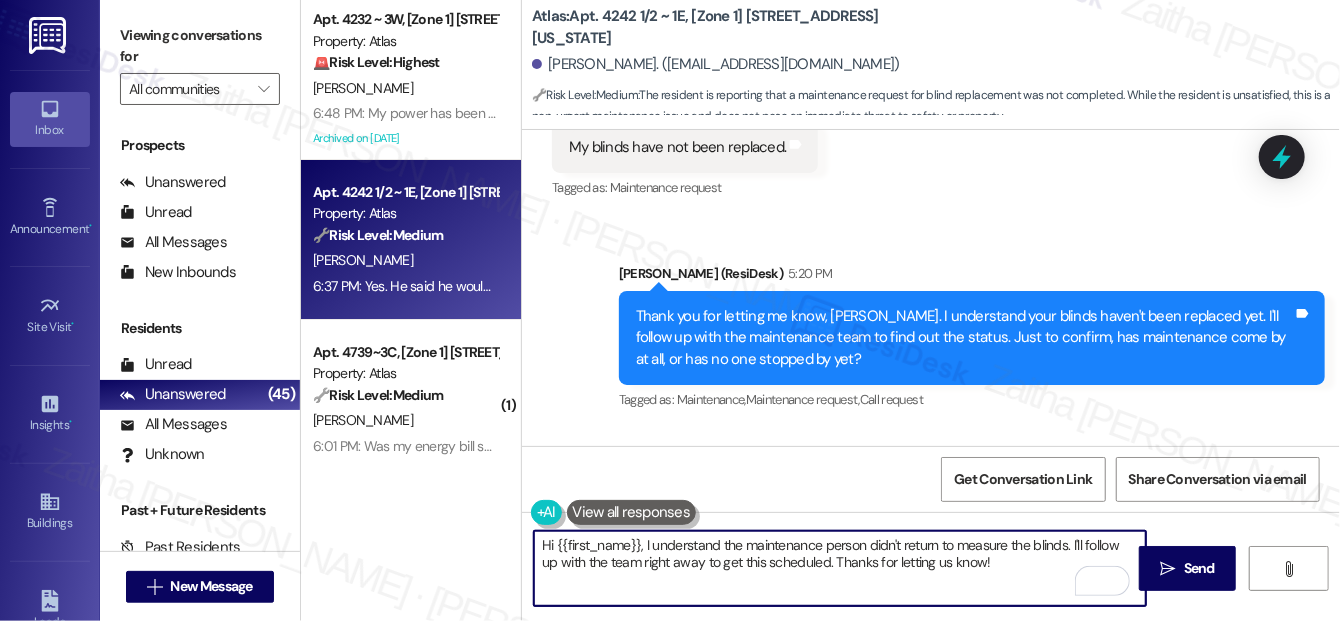 drag, startPoint x: 542, startPoint y: 543, endPoint x: 1008, endPoint y: 563, distance: 466.429 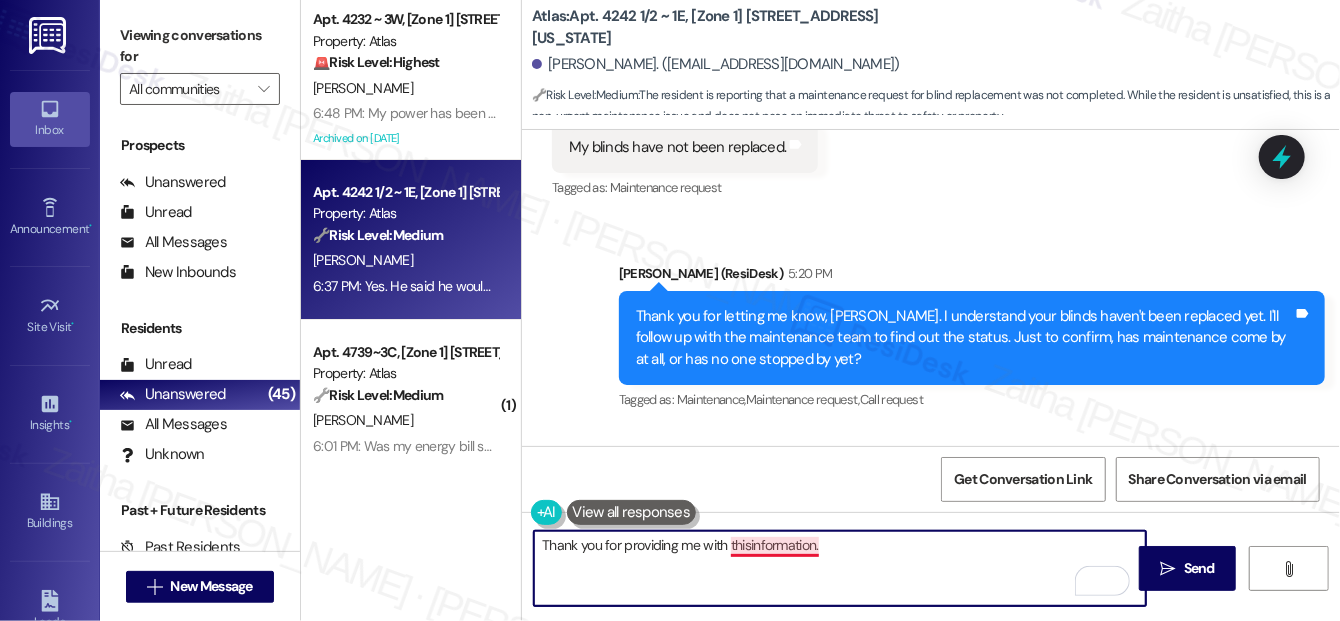 click on "Thank you for providing me with thisinformation." at bounding box center (840, 568) 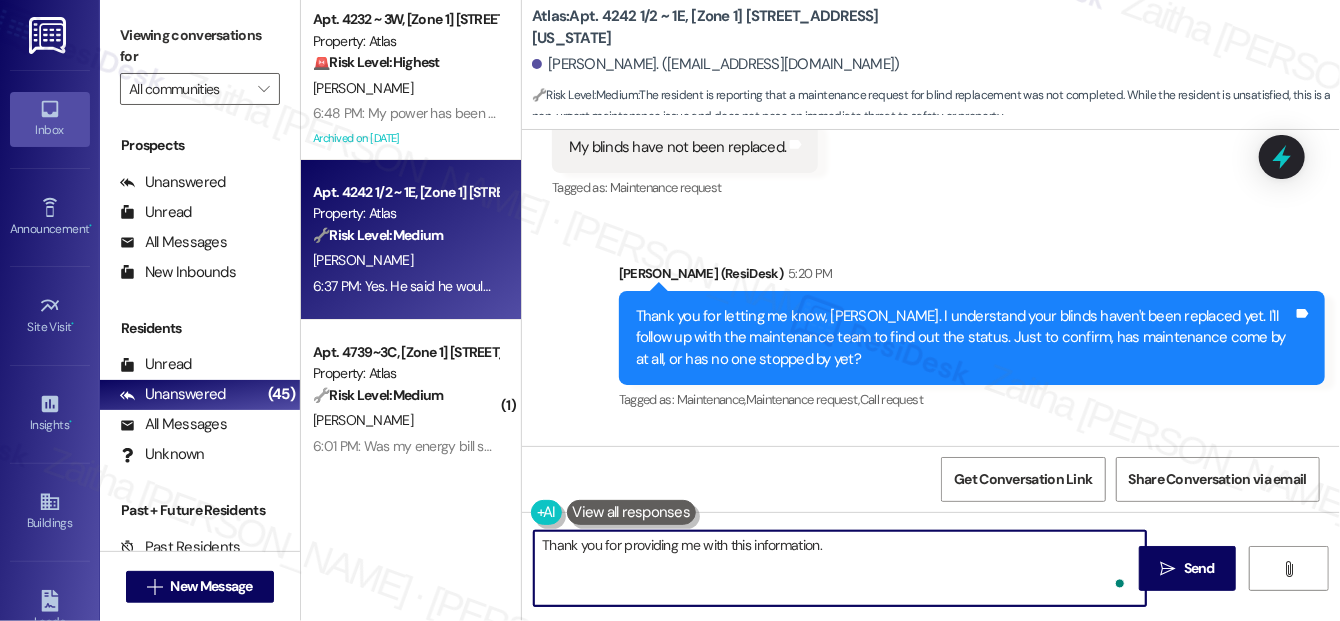 click on "Thank you for providing me with this information." at bounding box center (840, 568) 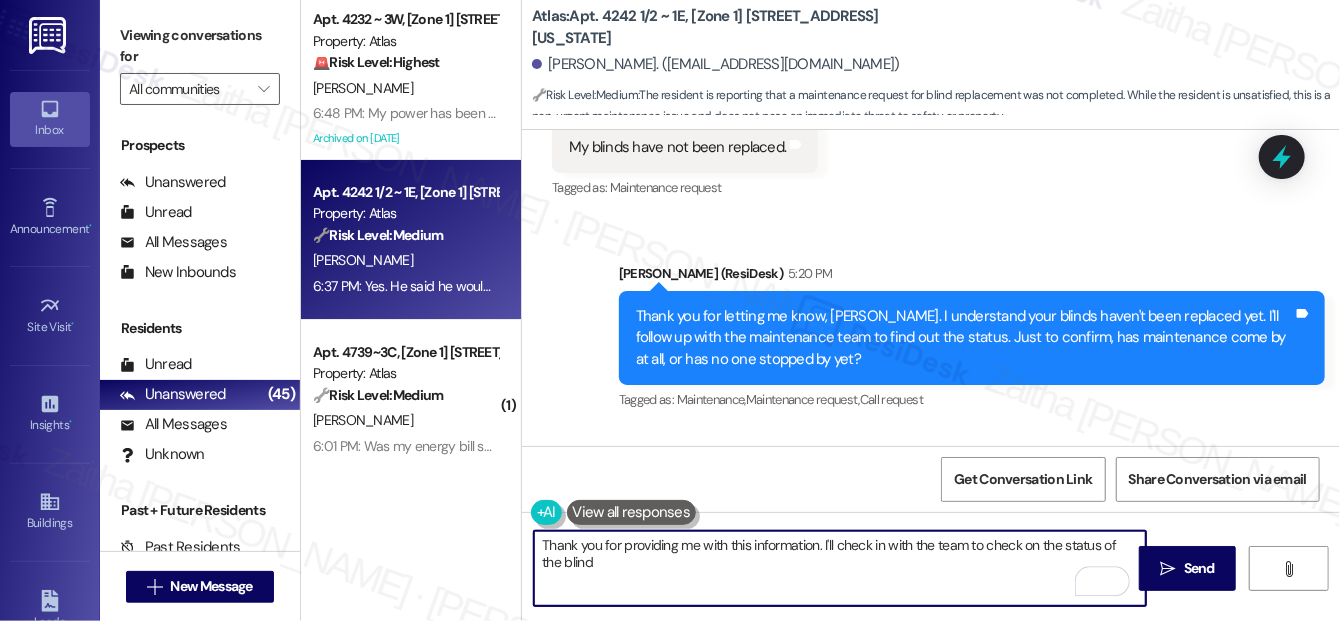 scroll, scrollTop: 12305, scrollLeft: 0, axis: vertical 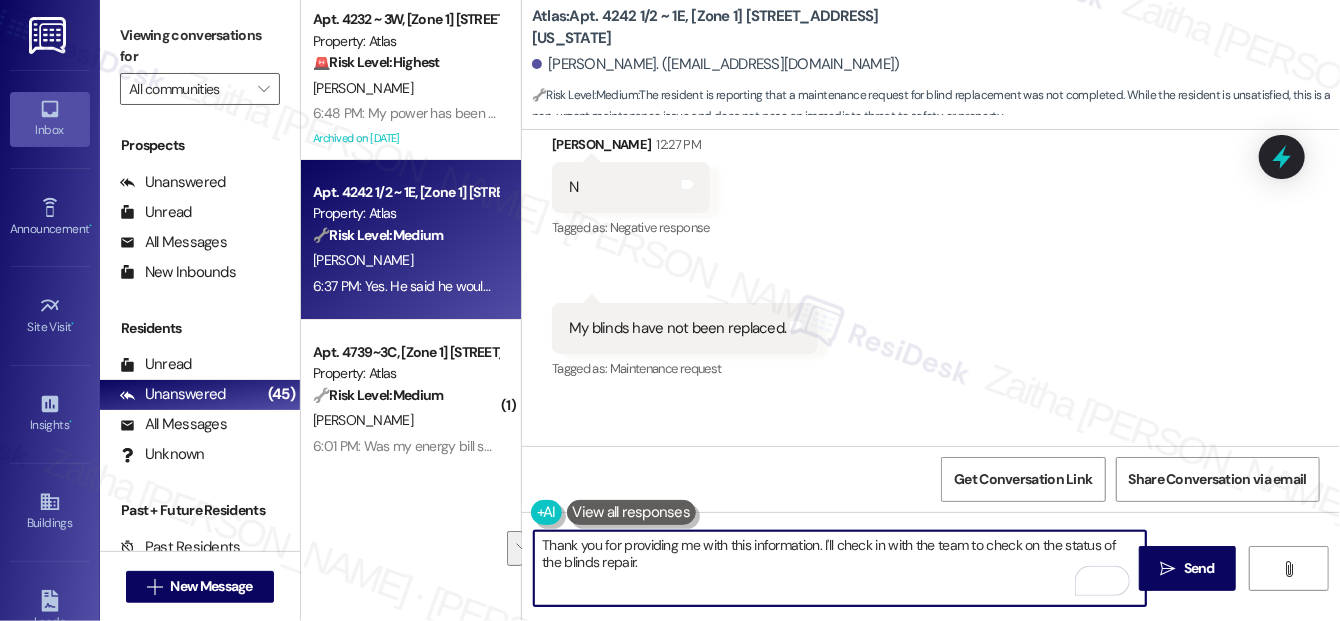 drag, startPoint x: 542, startPoint y: 538, endPoint x: 685, endPoint y: 559, distance: 144.53374 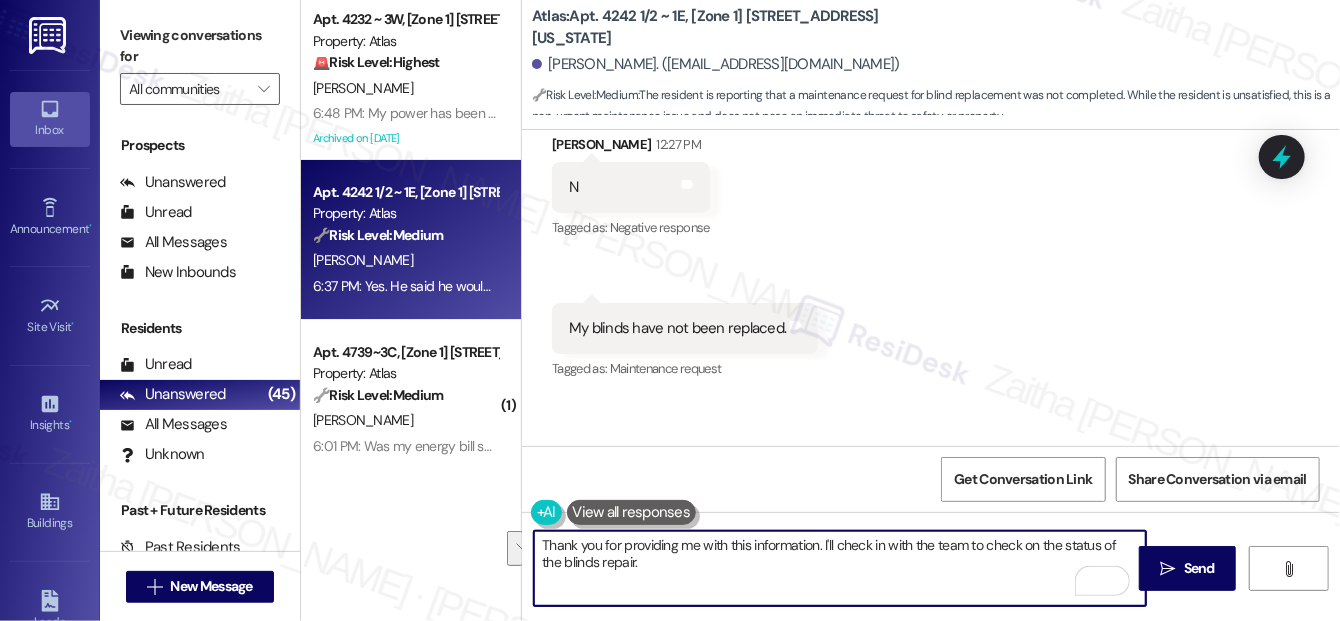 click on "Thank you for providing me with this information. I'll check in with the team to check on the status of the blinds repair." at bounding box center (840, 568) 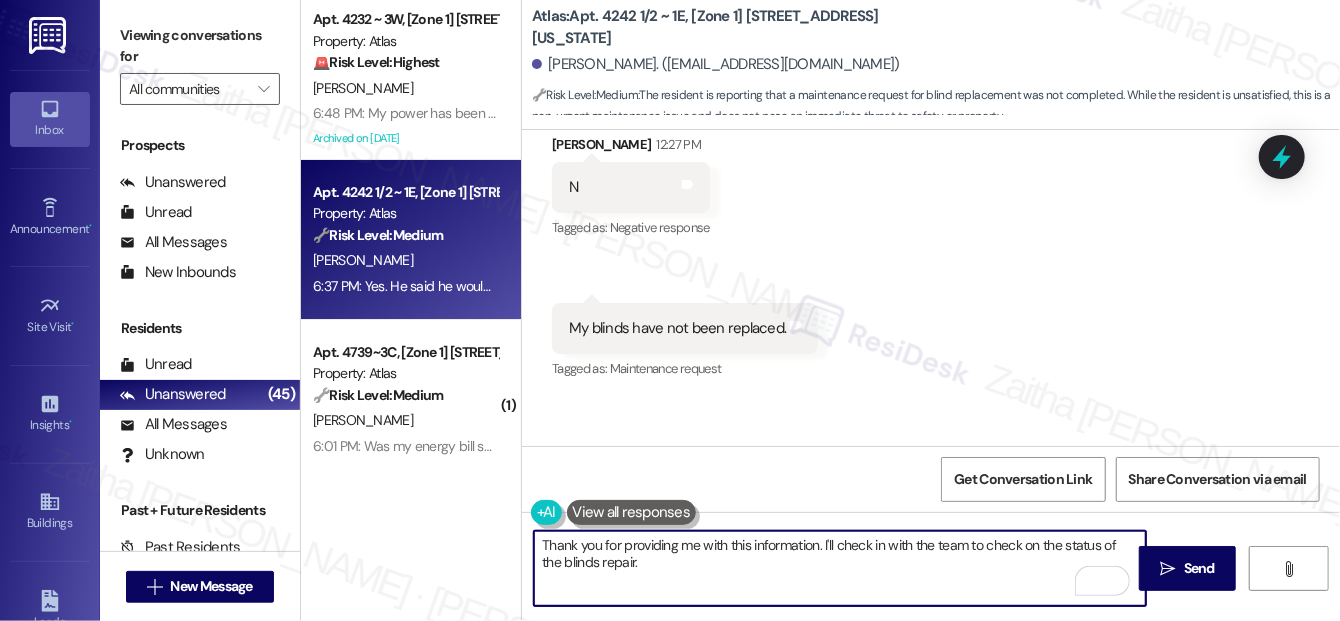 drag, startPoint x: 539, startPoint y: 544, endPoint x: 712, endPoint y: 567, distance: 174.5222 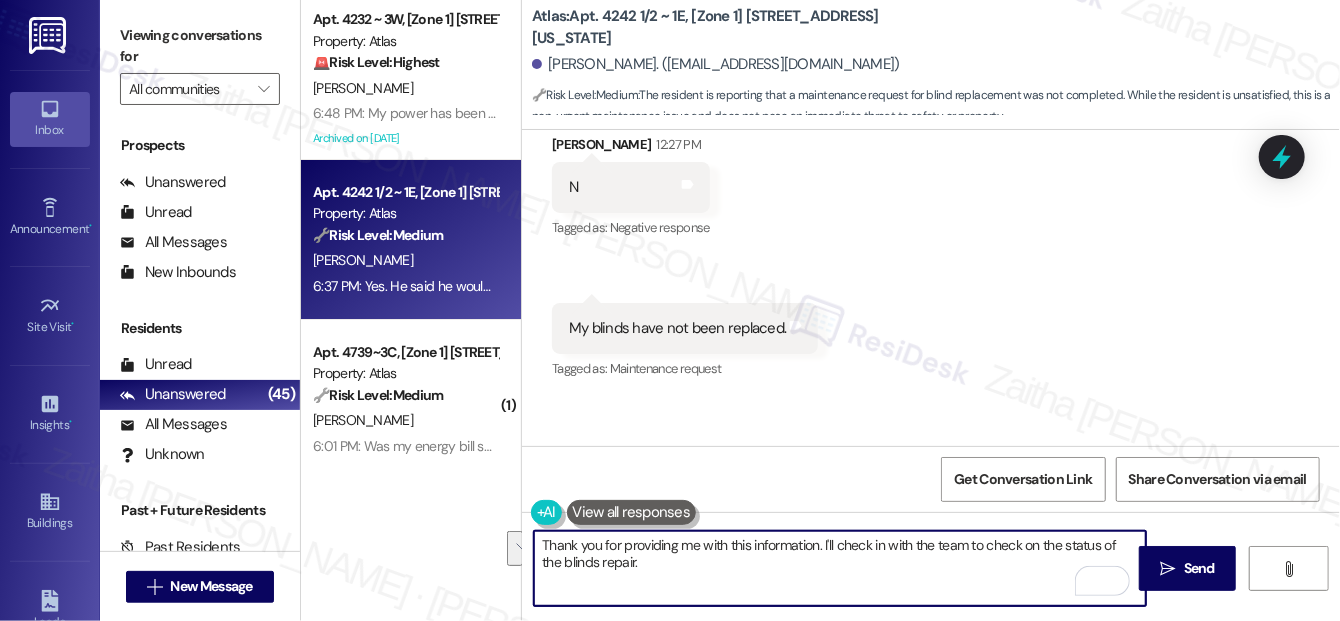 click on "Thank you for providing me with this information. I'll check in with the team to check on the status of the blinds repair." at bounding box center (840, 568) 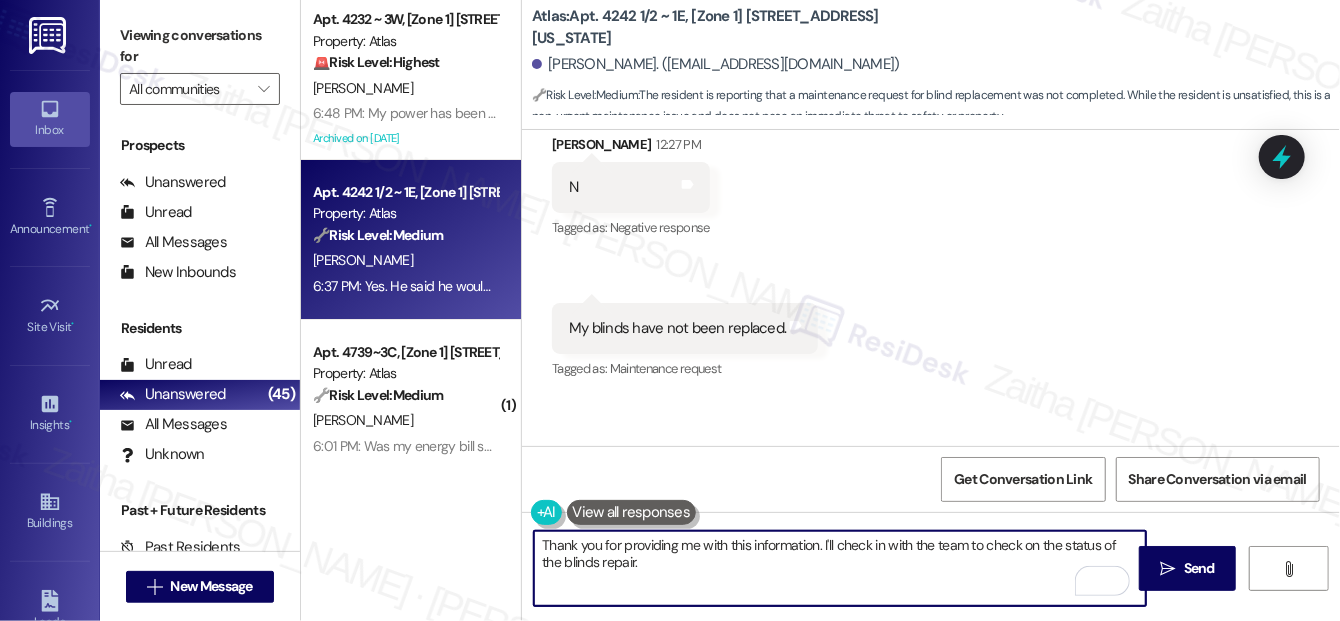 scroll, scrollTop: 12486, scrollLeft: 0, axis: vertical 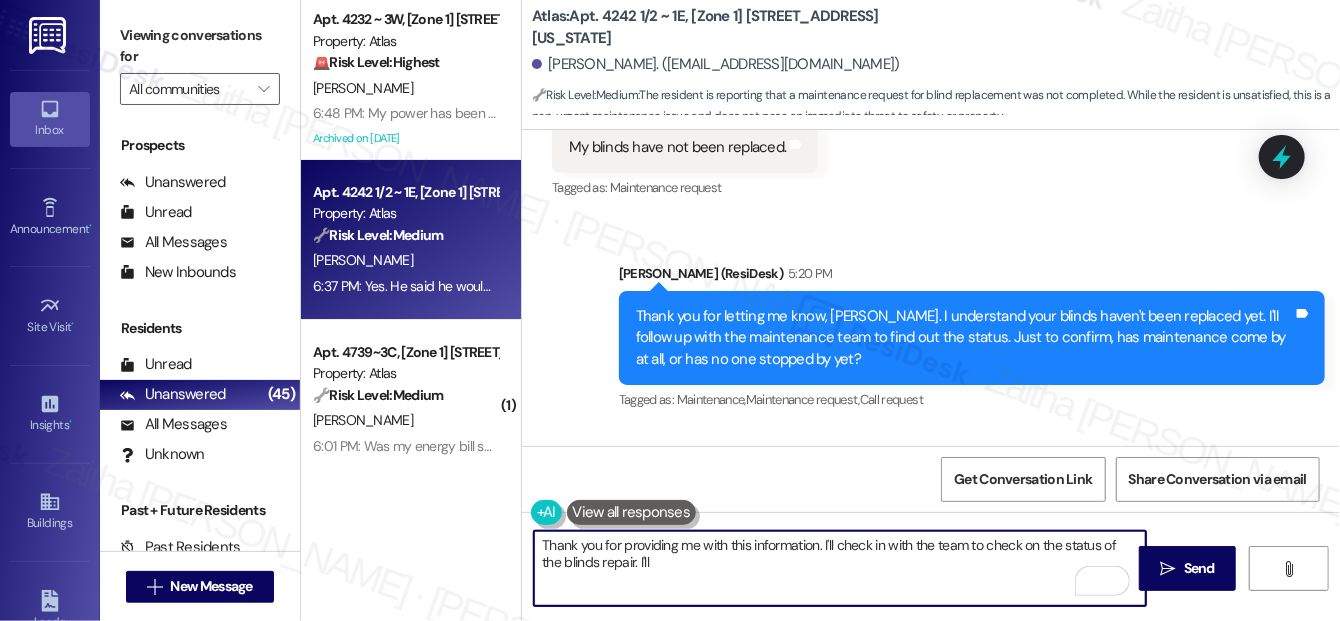 type on "Thank you for providing me with this information. I'll check in with the team to check on the status of the blinds repair. I'll" 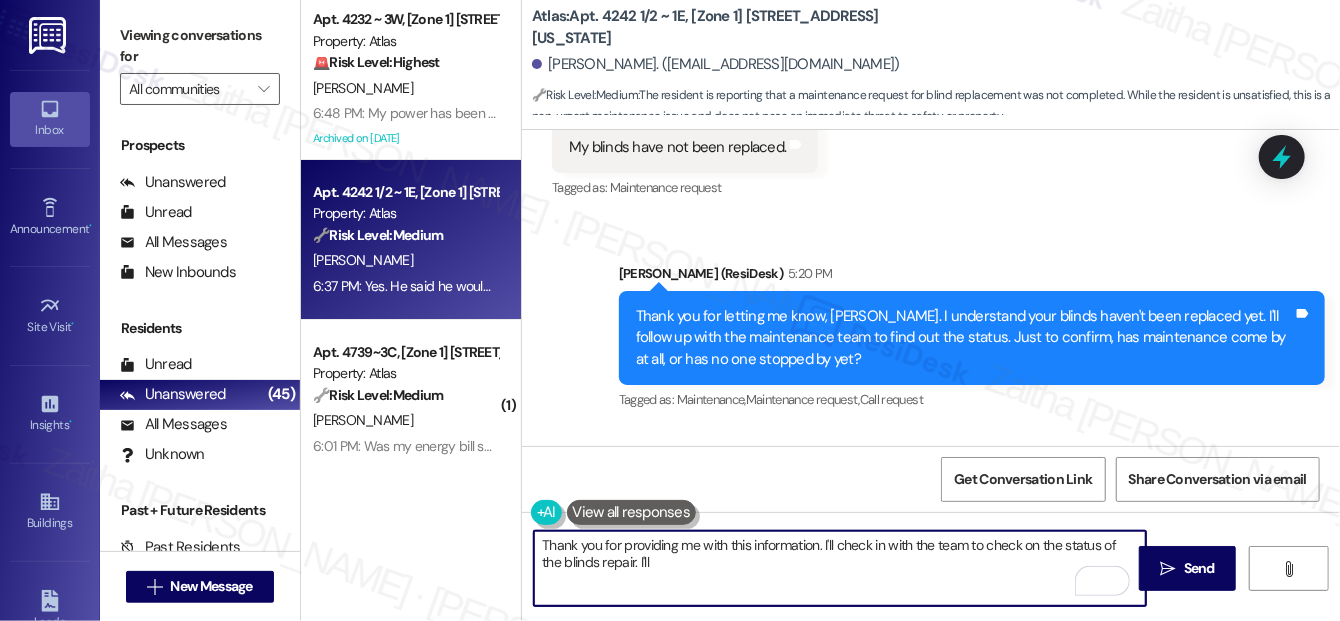 drag, startPoint x: 541, startPoint y: 543, endPoint x: 722, endPoint y: 570, distance: 183.00273 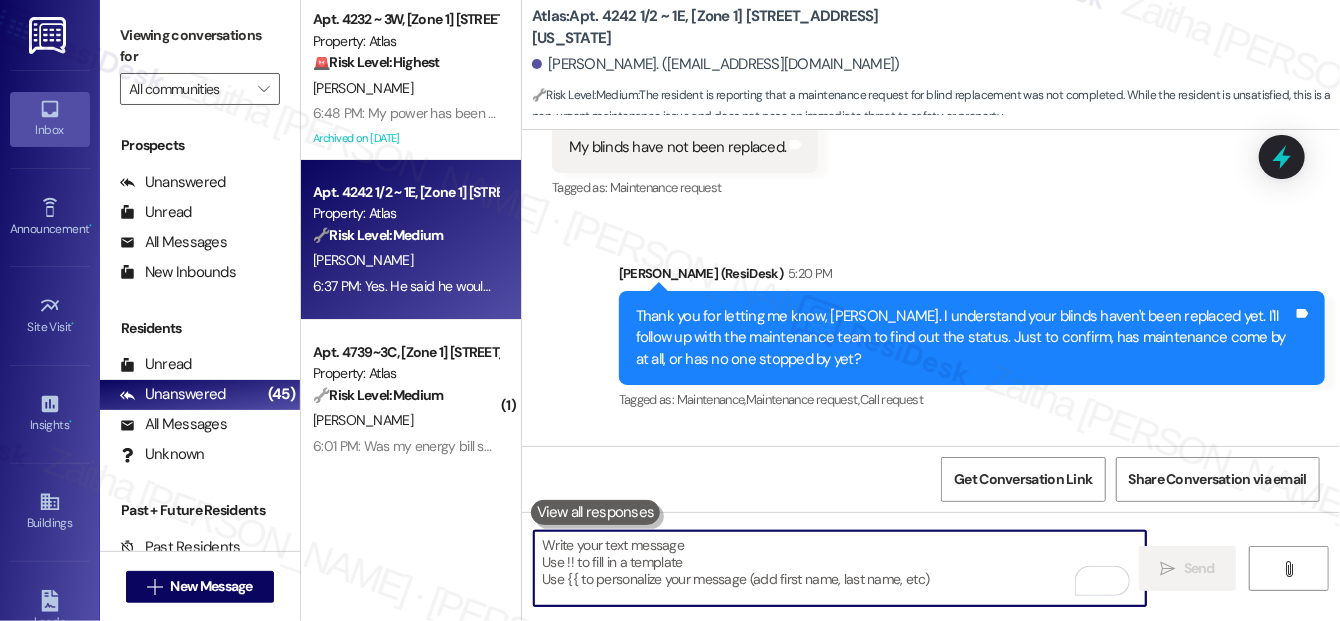 paste on "Thank you for providing this information. I’ll follow up with the team to check on the status of the blinds repair and will reach back out to you once I have an update." 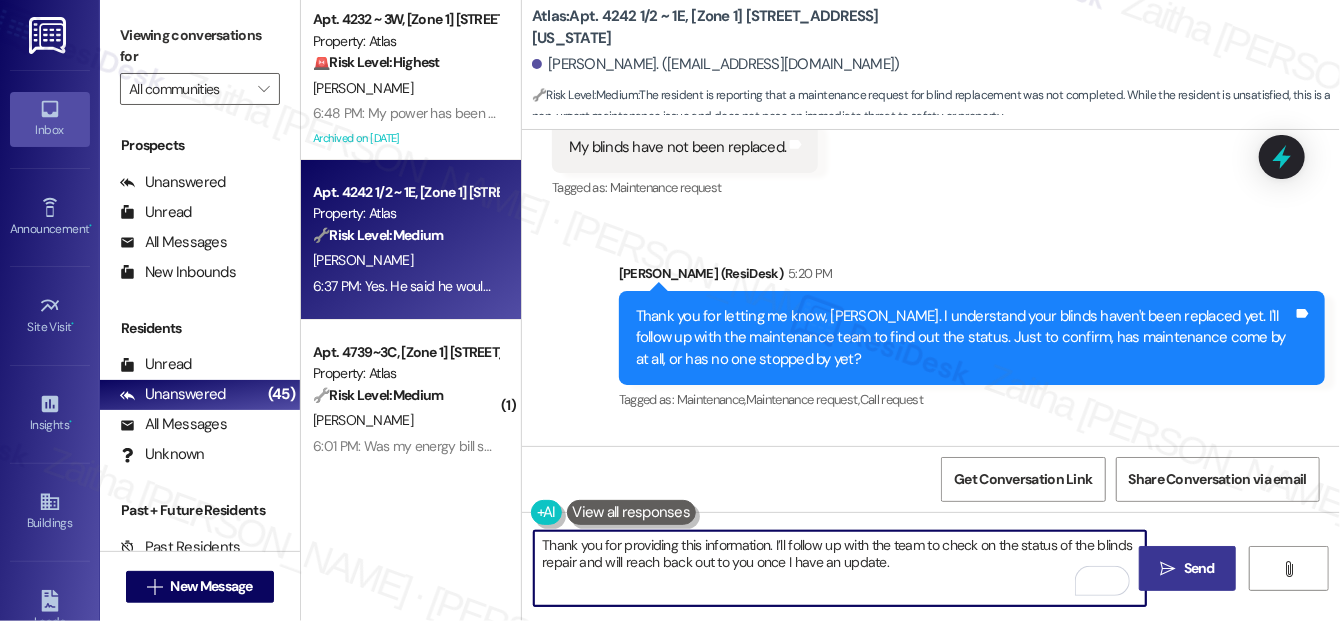 type on "Thank you for providing this information. I’ll follow up with the team to check on the status of the blinds repair and will reach back out to you once I have an update." 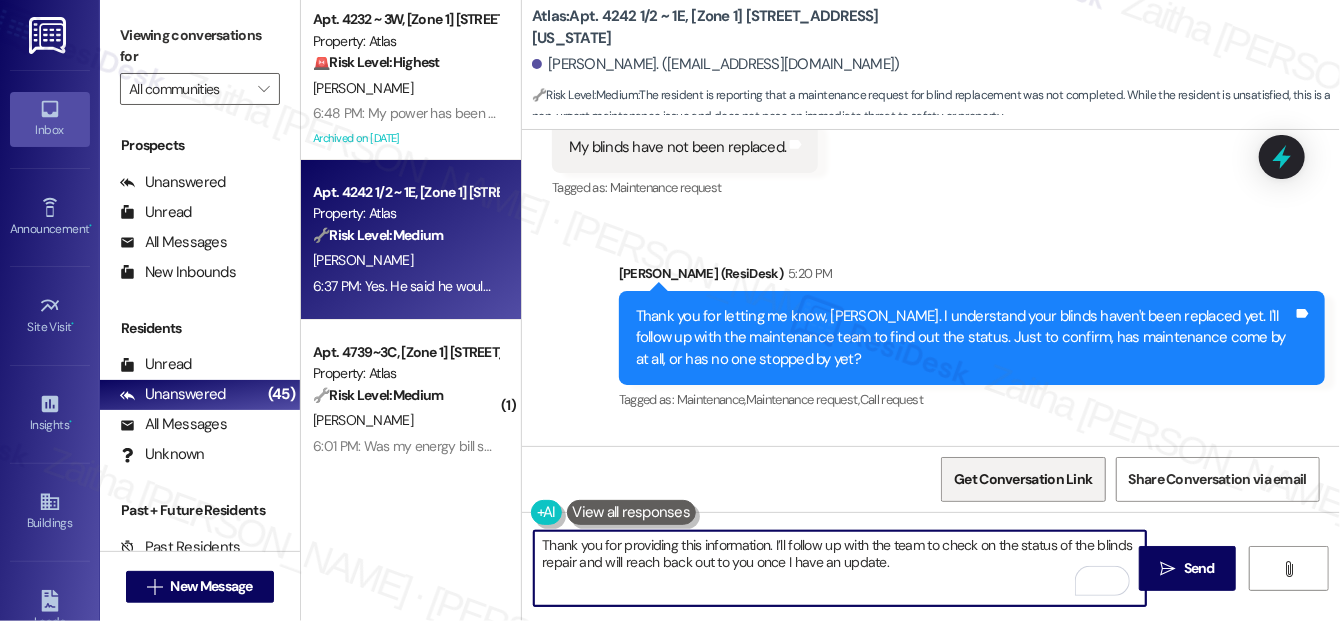 click on "Send" at bounding box center (1199, 568) 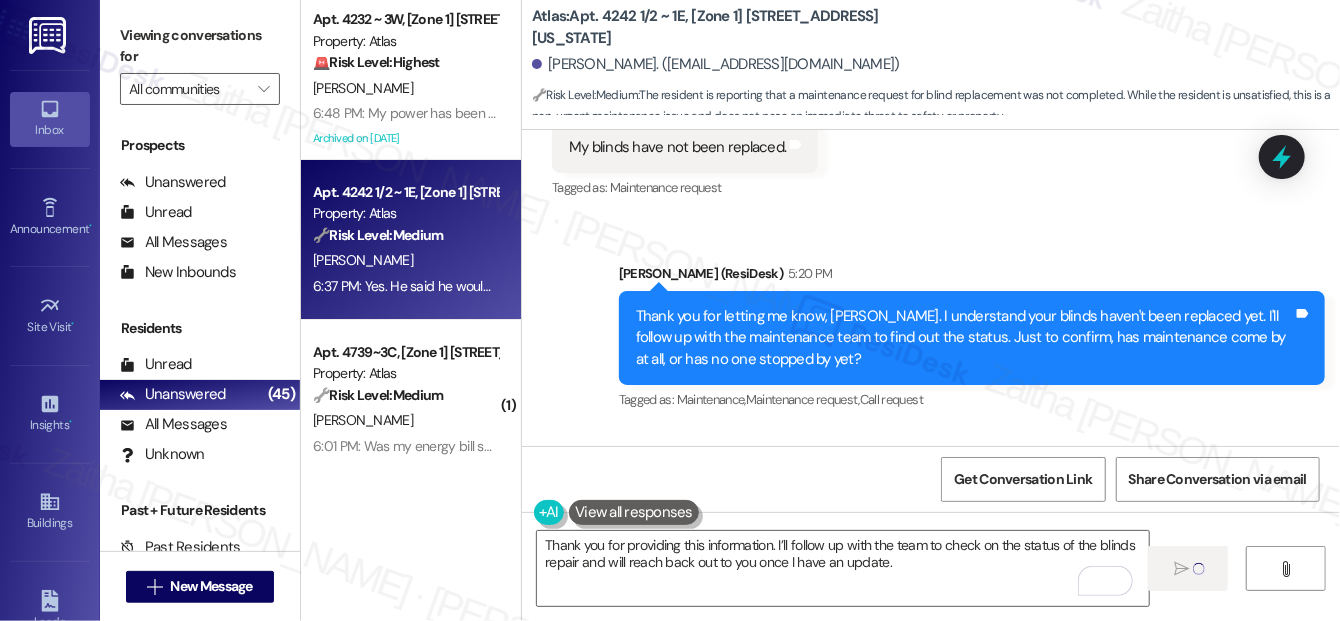type 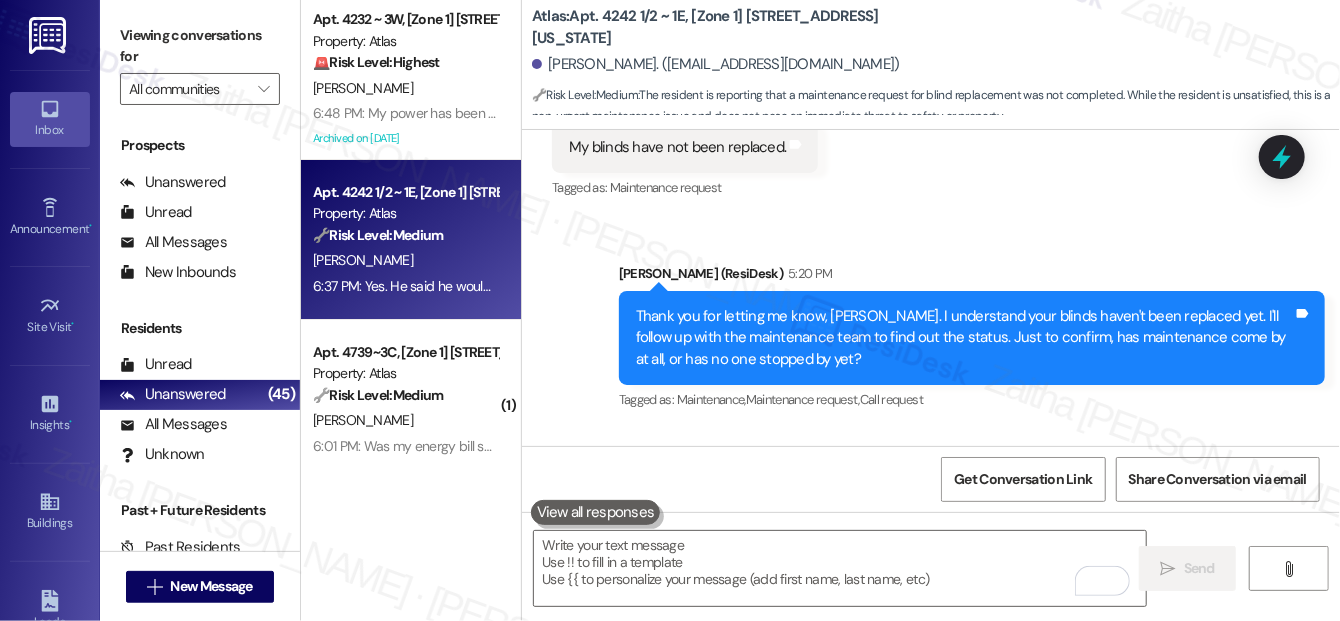 scroll, scrollTop: 12485, scrollLeft: 0, axis: vertical 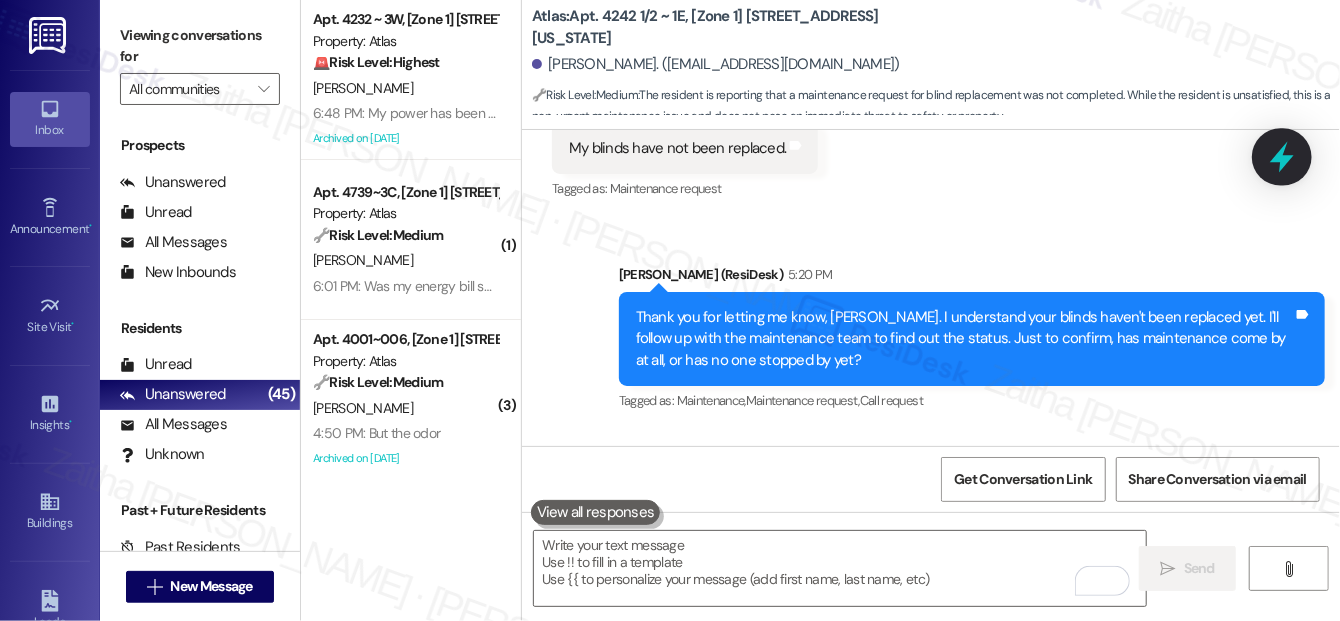 click 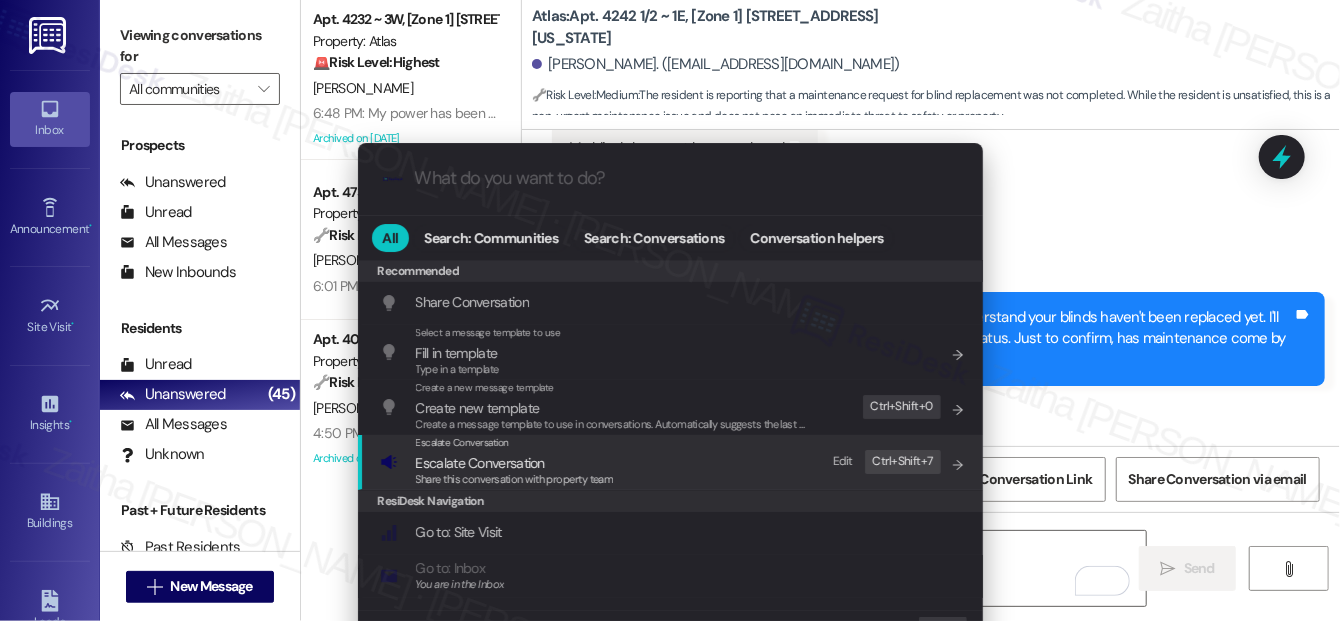 click on "Escalate Conversation" at bounding box center [480, 463] 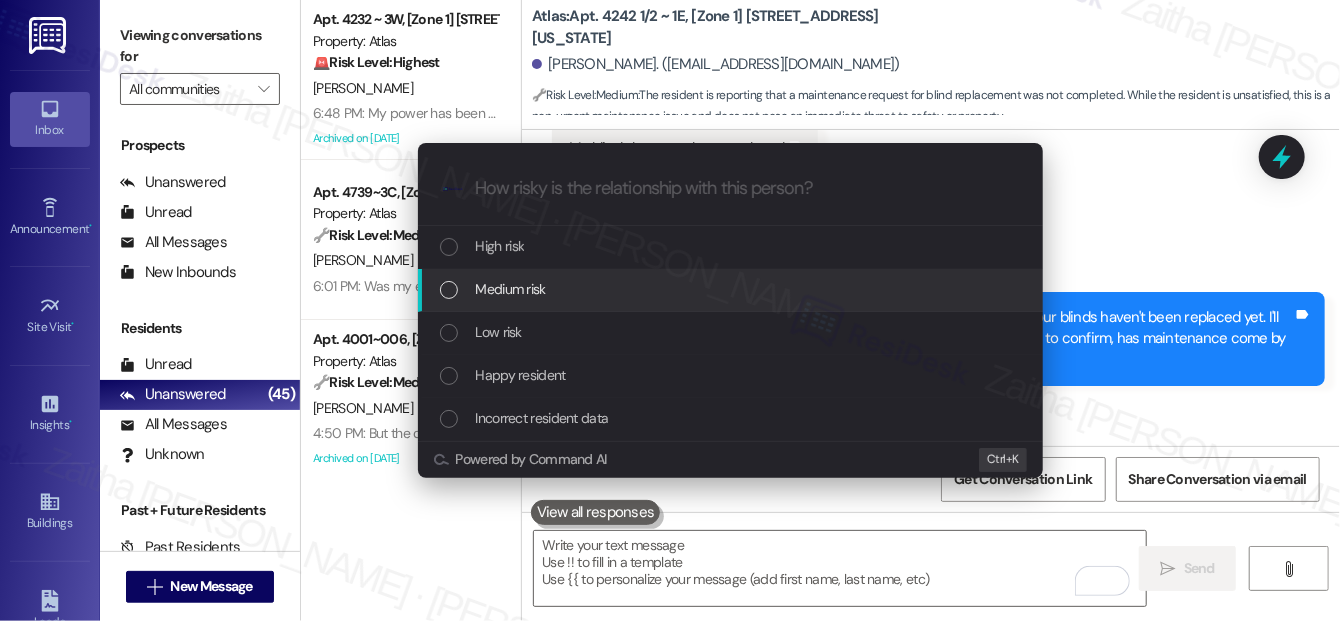 click on "Medium risk" at bounding box center (511, 289) 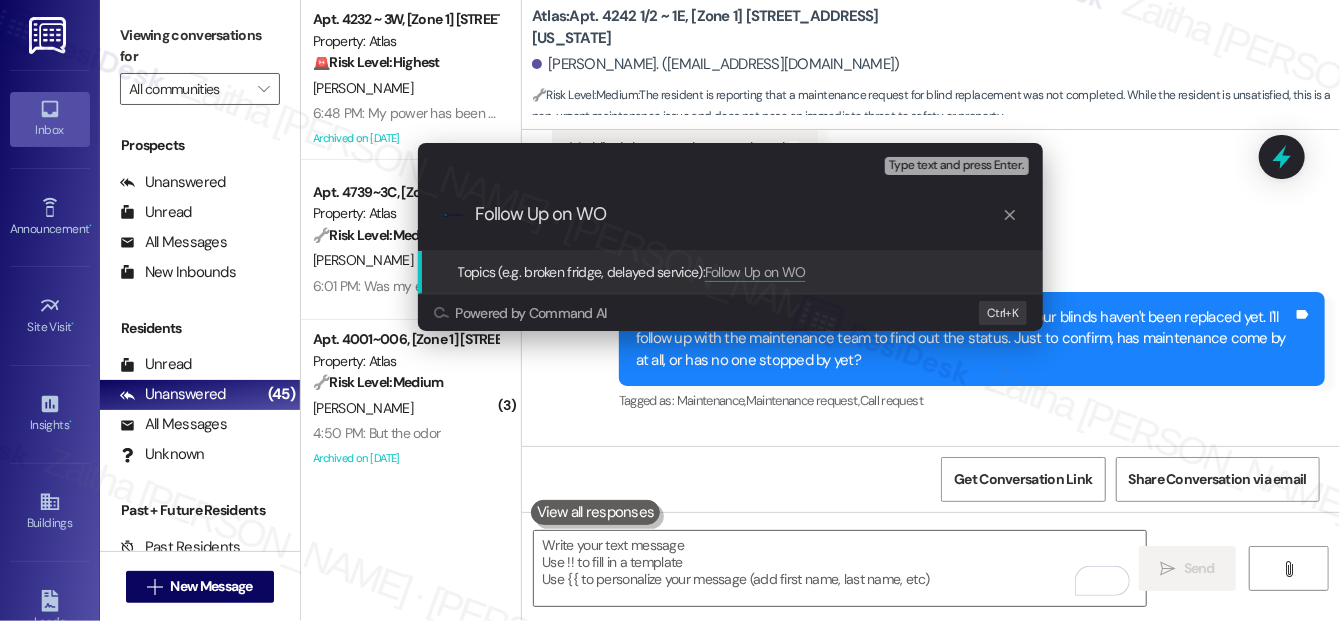 paste on "#163069" 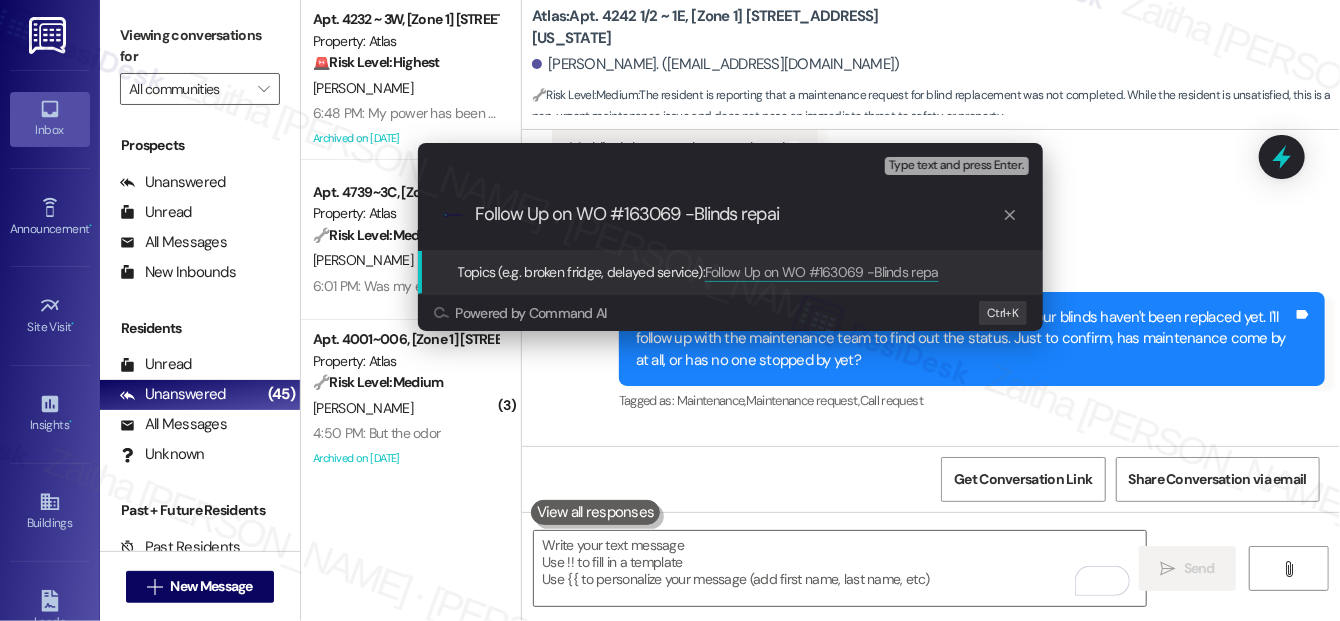 type on "Follow Up on WO #163069 -Blinds repair" 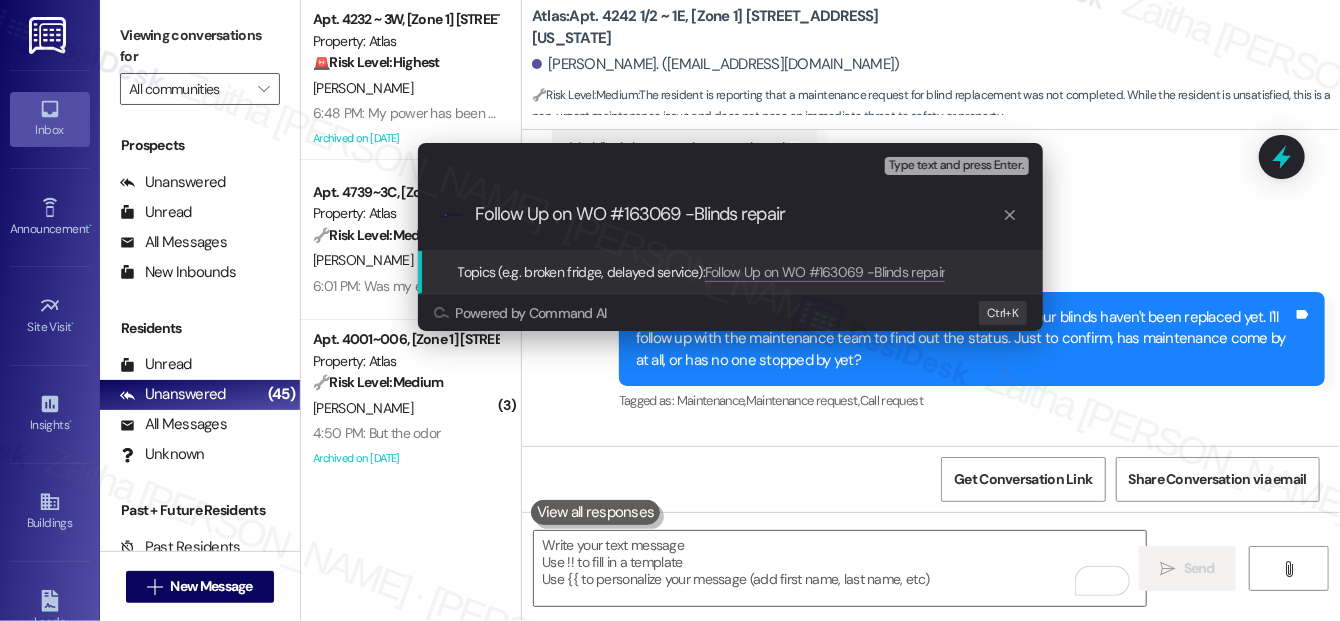 type 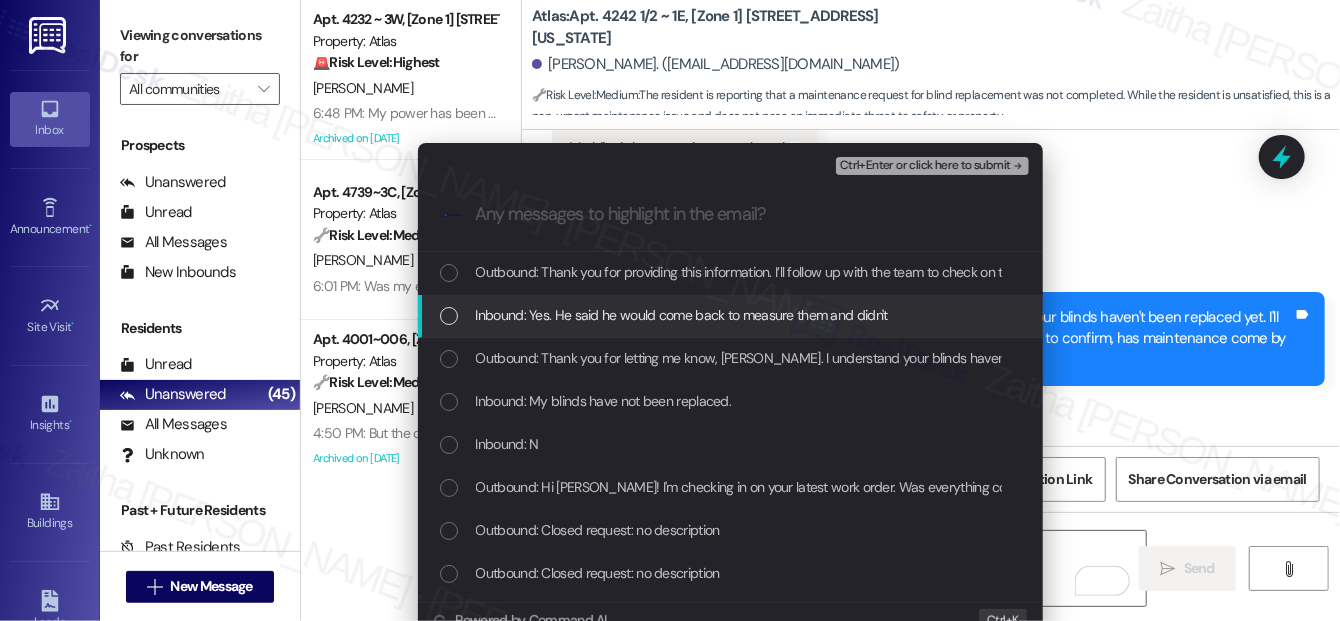 click at bounding box center [449, 316] 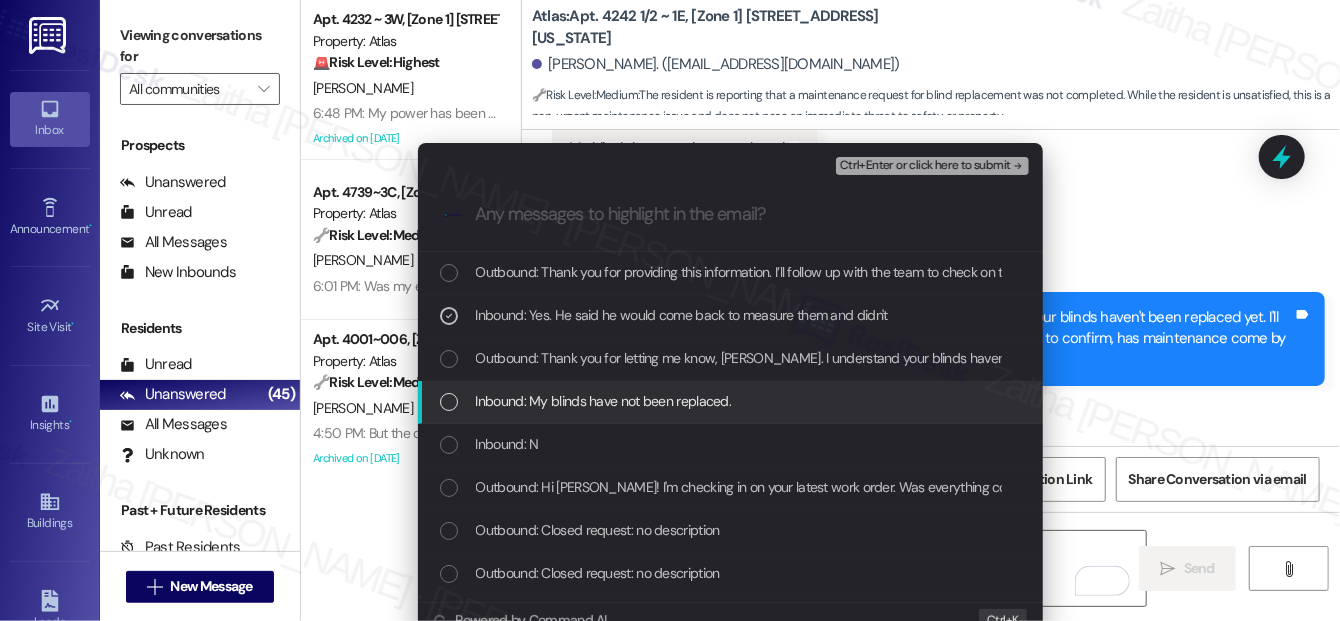 click at bounding box center [449, 402] 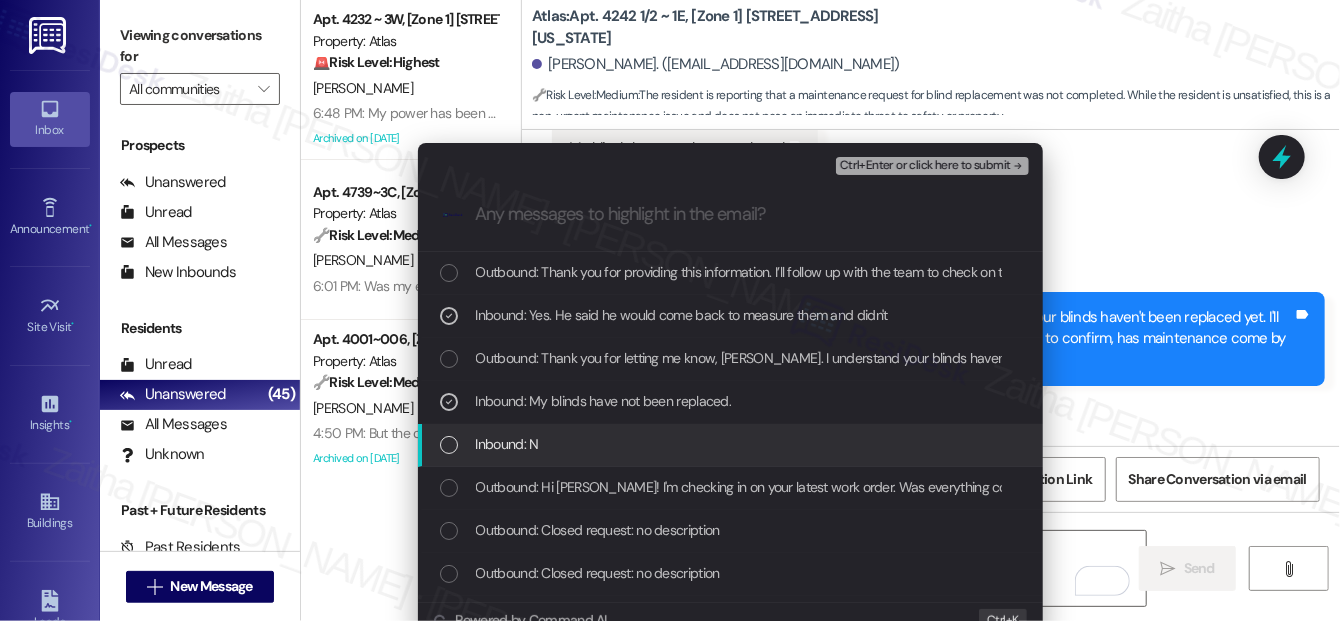 click at bounding box center (449, 445) 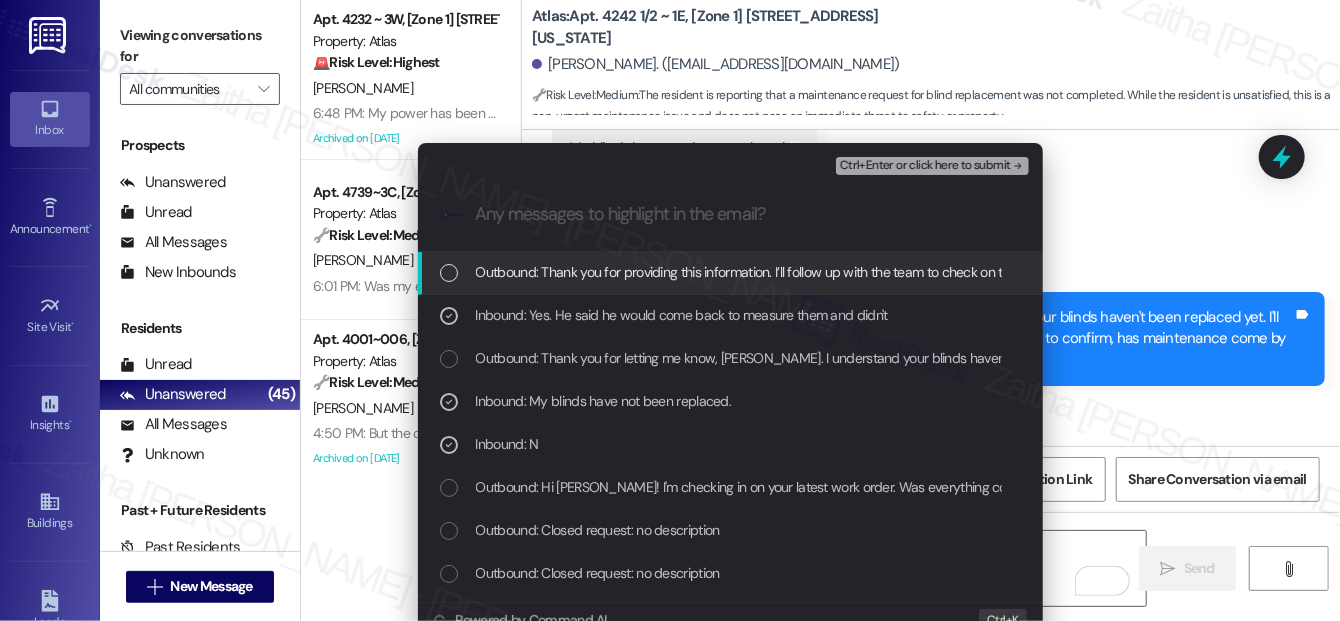 click on "Ctrl+Enter or click here to submit" at bounding box center (925, 166) 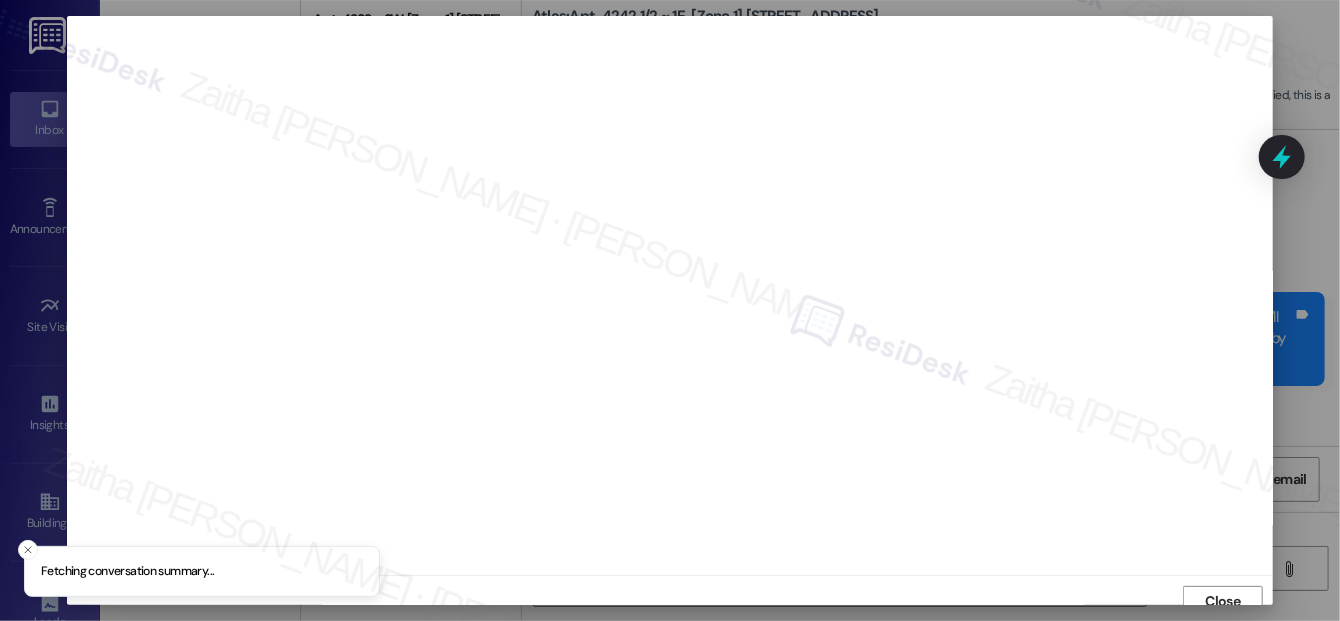 scroll, scrollTop: 12, scrollLeft: 0, axis: vertical 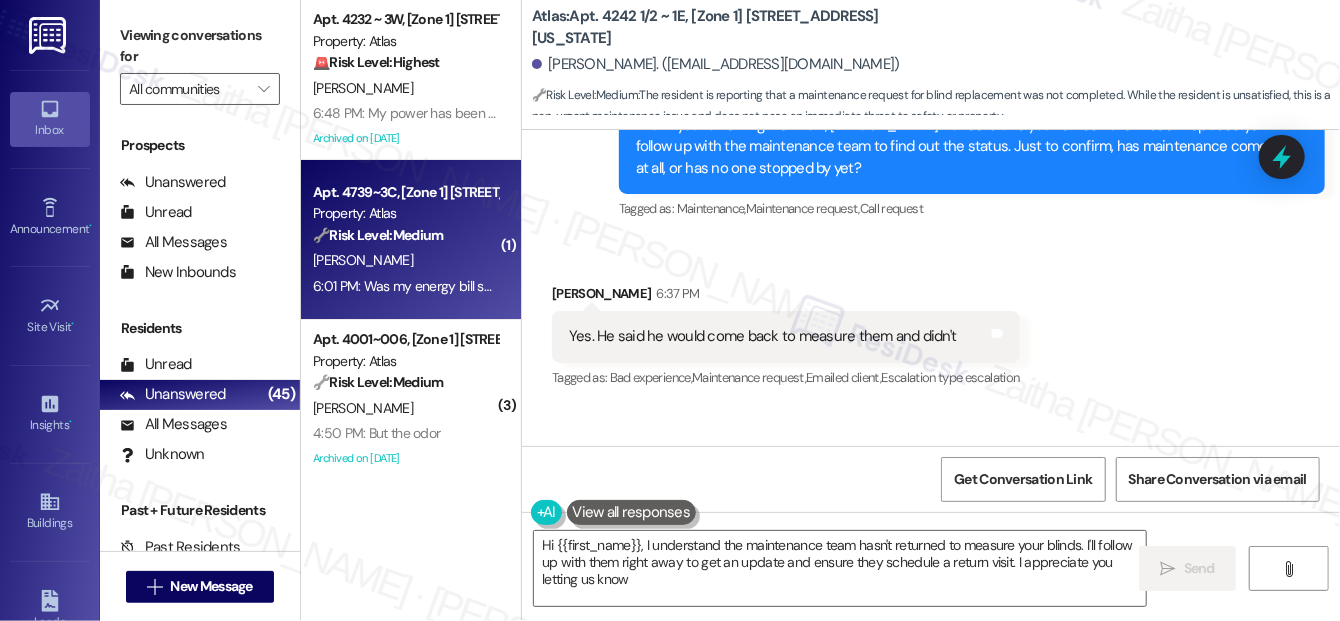 type on "Hi {{first_name}}, I understand the maintenance team hasn't returned to measure your blinds. I'll follow up with them right away to get an update and ensure they schedule a return visit. I appreciate you letting us know!" 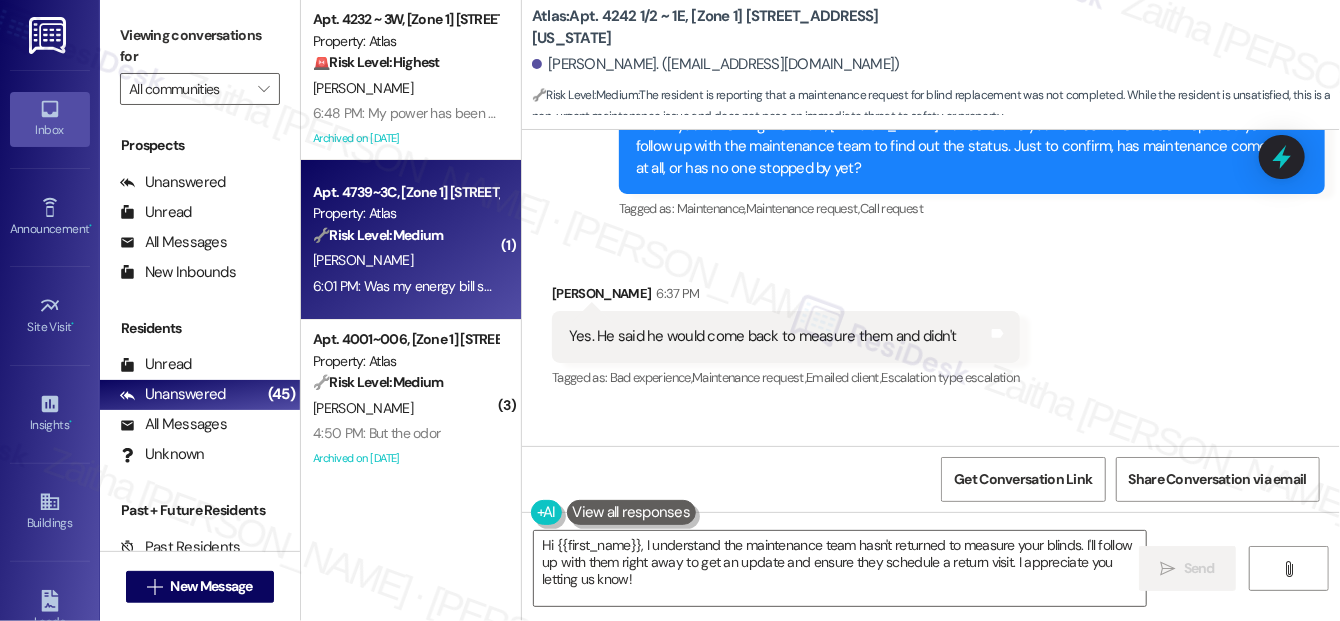 click on "J. Williams" at bounding box center [405, 260] 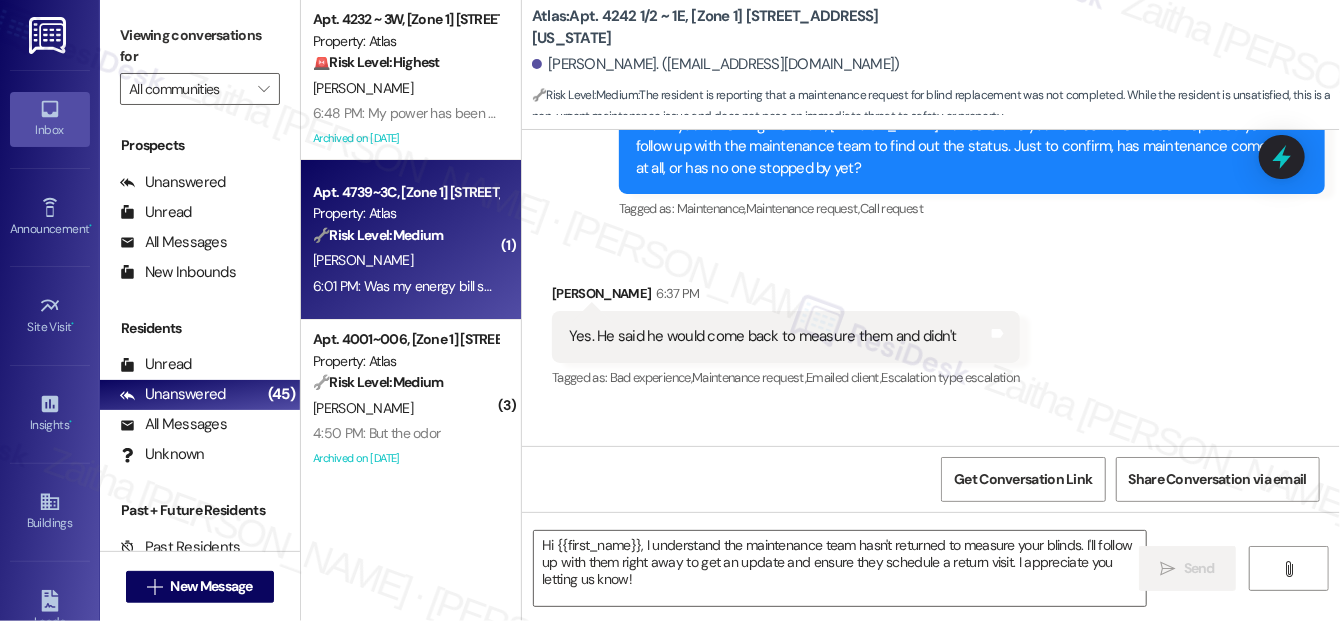 type on "Fetching suggested responses. Please feel free to read through the conversation in the meantime." 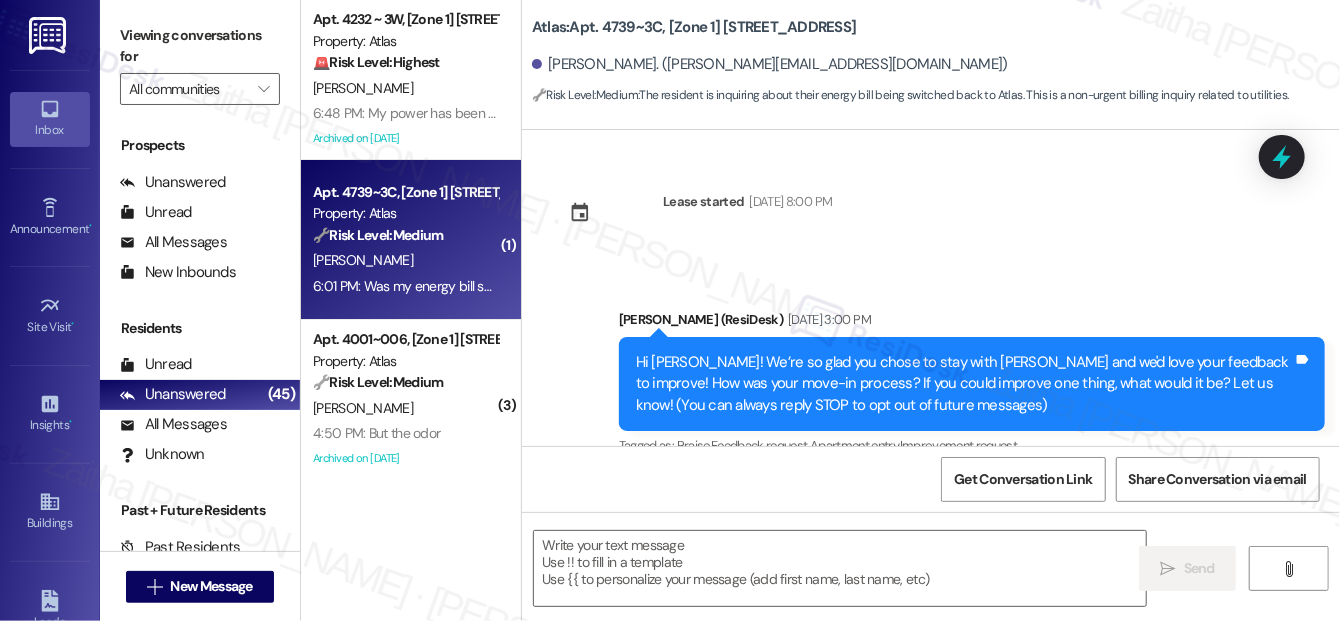 scroll, scrollTop: 152, scrollLeft: 0, axis: vertical 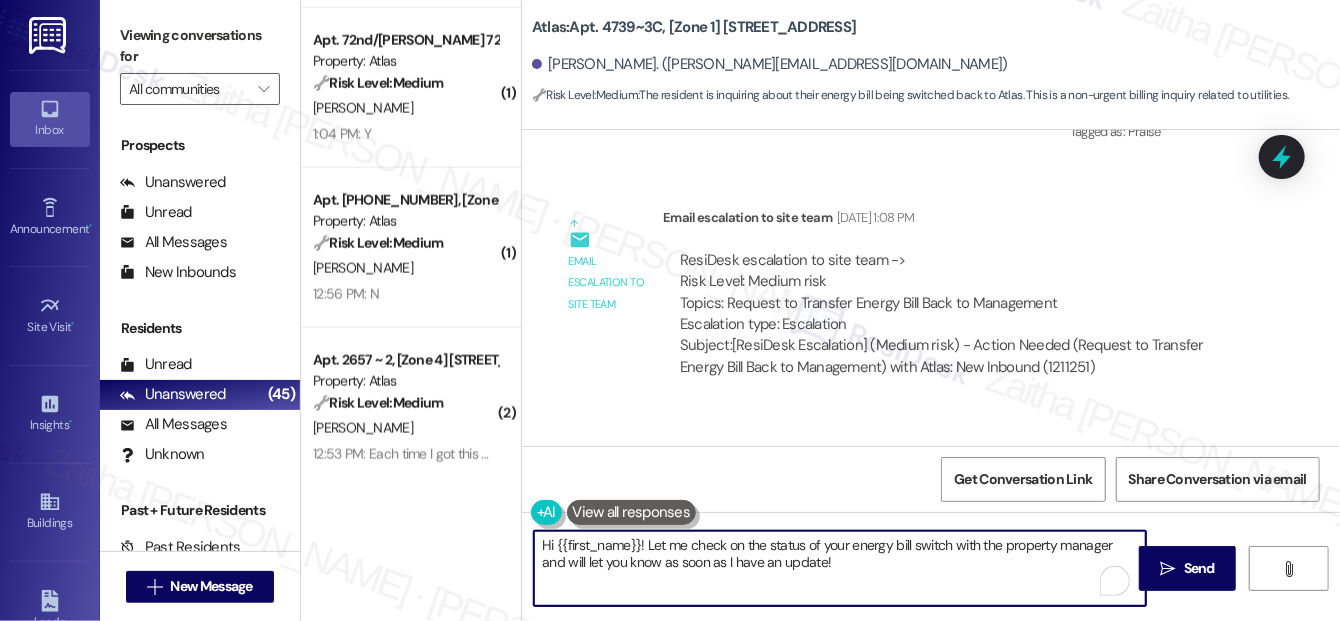 click on "Hi {{first_name}}! Let me check on the status of your energy bill switch with the property manager and will let you know as soon as I have an update!" at bounding box center (840, 568) 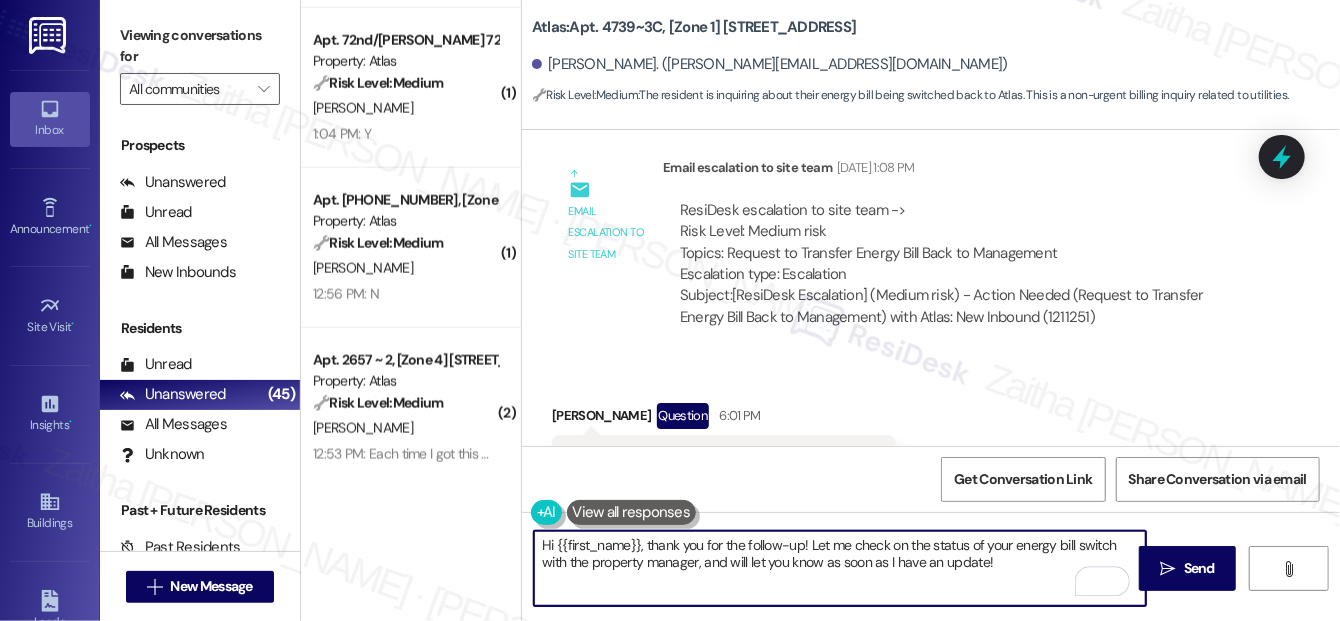 scroll, scrollTop: 5362, scrollLeft: 0, axis: vertical 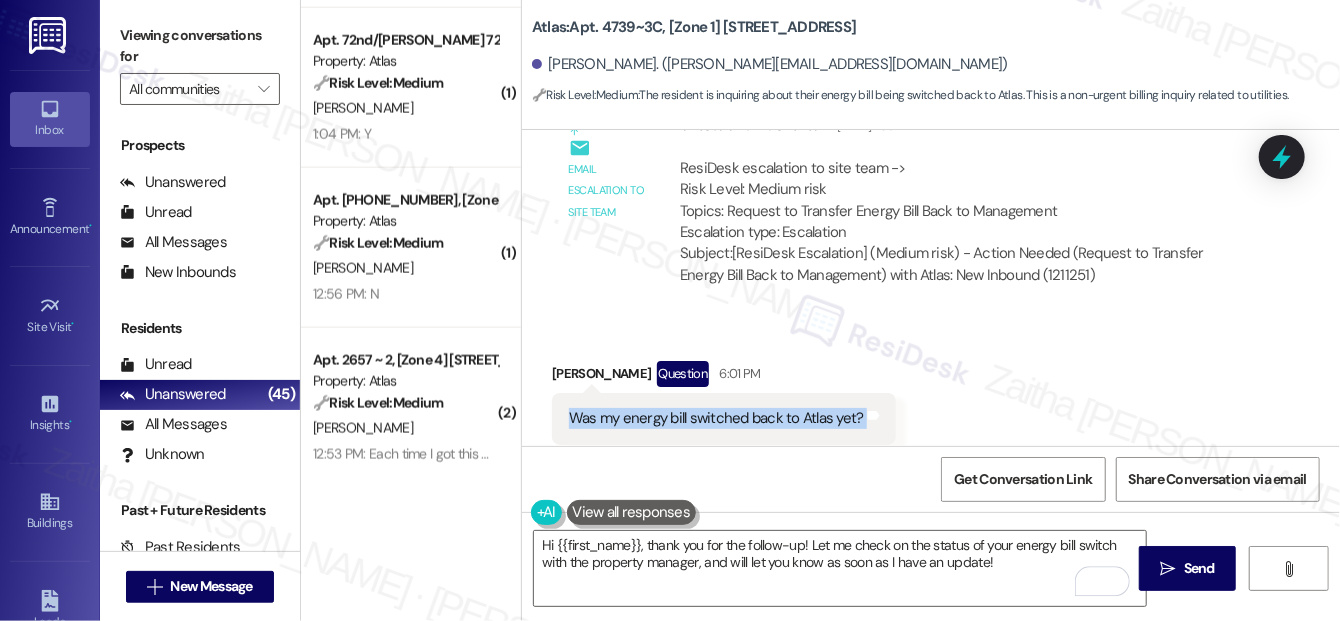 drag, startPoint x: 549, startPoint y: 377, endPoint x: 876, endPoint y: 379, distance: 327.0061 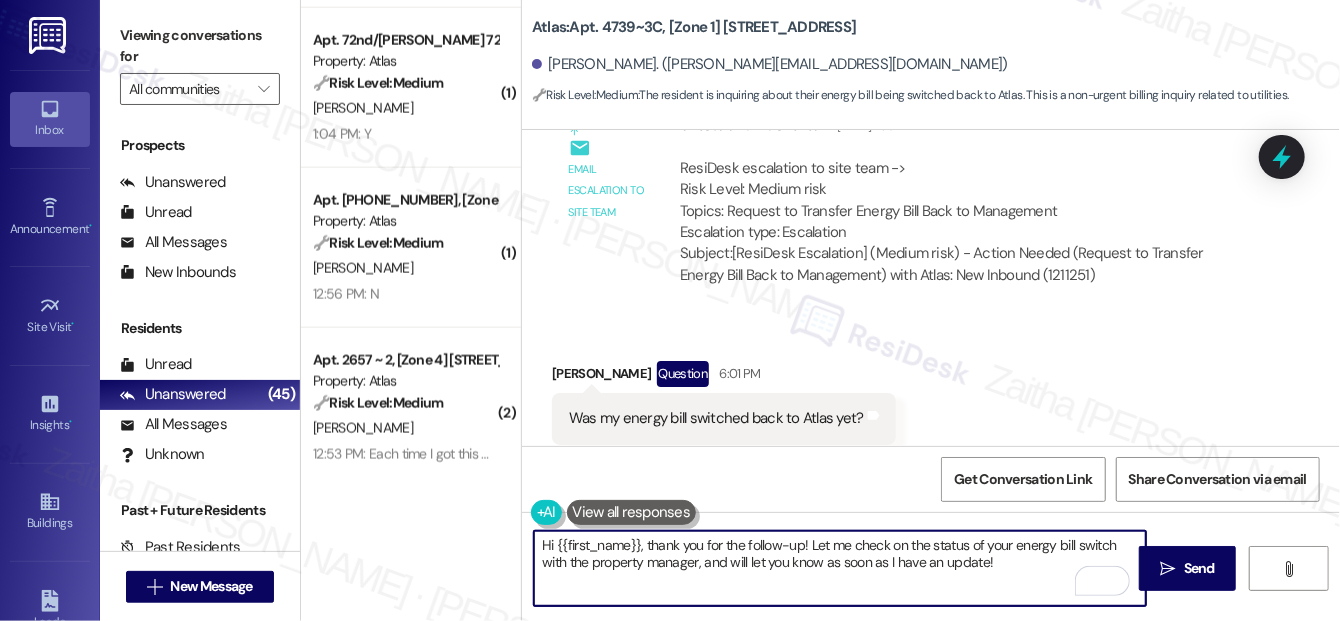 drag, startPoint x: 719, startPoint y: 567, endPoint x: 669, endPoint y: 563, distance: 50.159744 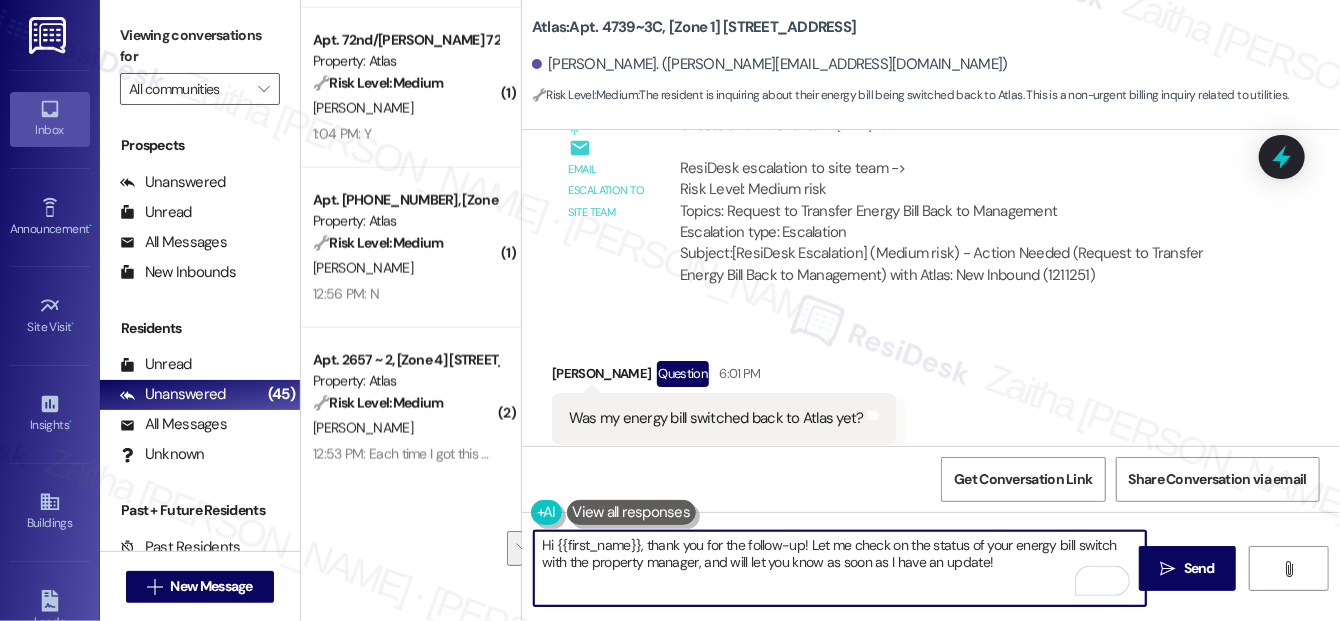 drag, startPoint x: 642, startPoint y: 545, endPoint x: 1012, endPoint y: 565, distance: 370.54016 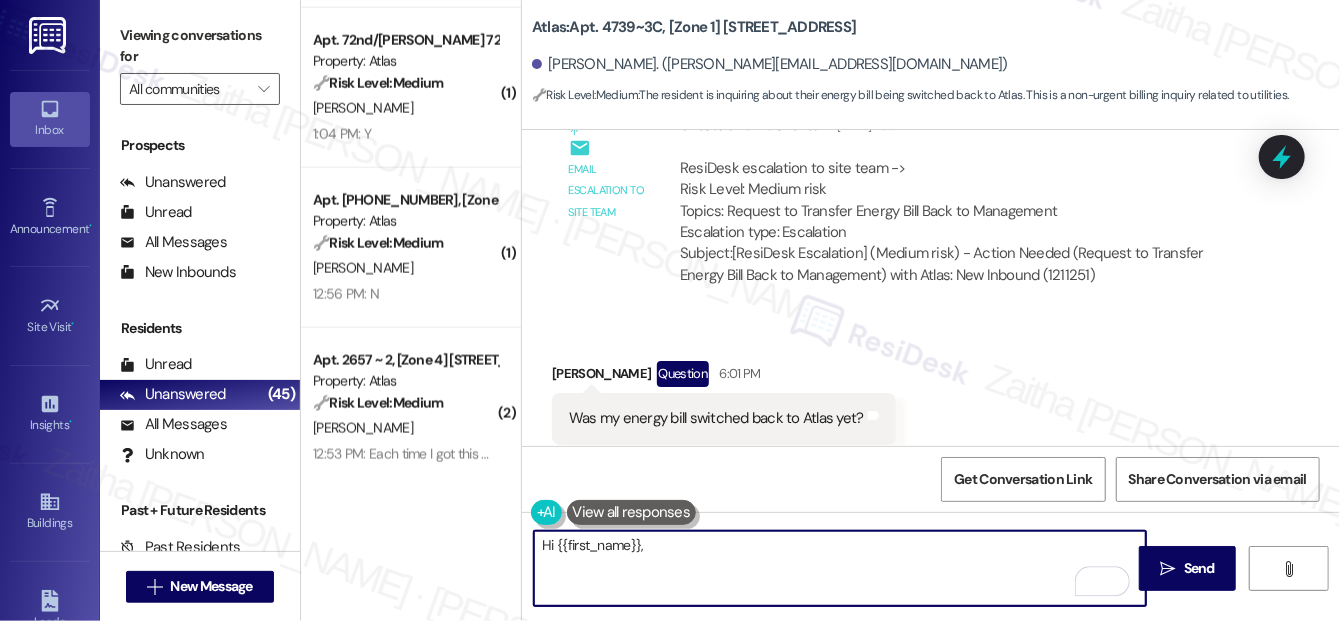 paste on "Thanks for checking in. I haven’t heard back from the team yet regarding the energy bill switch for Atlas, but I’ve followed up again and will let you know as soon as I receive an update. I appreciate your patience in the meantime." 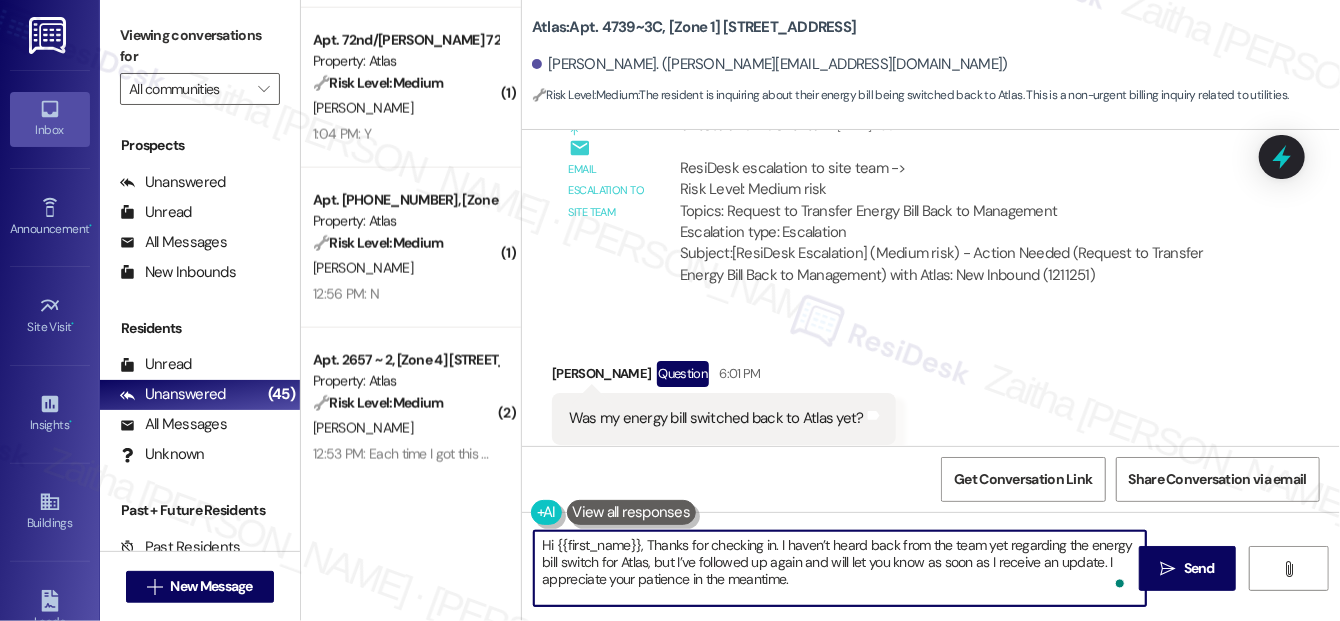 click on "Hi {{first_name}}, Thanks for checking in. I haven’t heard back from the team yet regarding the energy bill switch for Atlas, but I’ve followed up again and will let you know as soon as I receive an update. I appreciate your patience in the meantime." at bounding box center [840, 568] 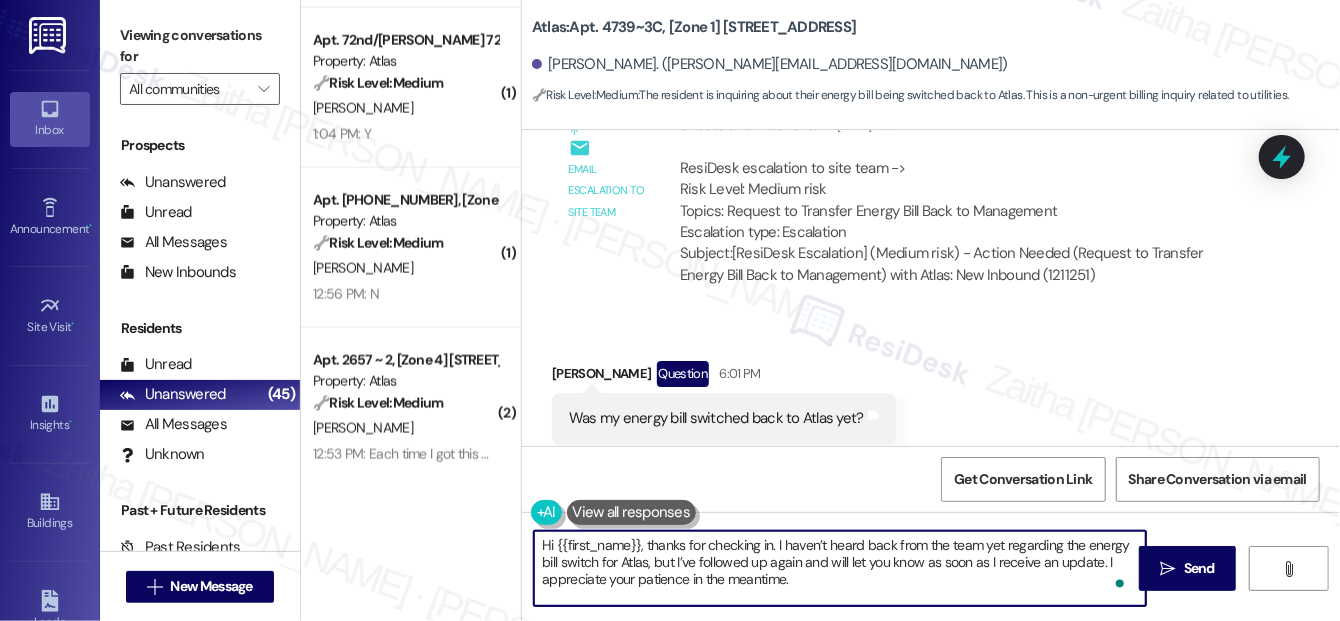 click on "Hi {{first_name}}, thanks for checking in. I haven’t heard back from the team yet regarding the energy bill switch for Atlas, but I’ve followed up again and will let you know as soon as I receive an update. I appreciate your patience in the meantime." at bounding box center [840, 568] 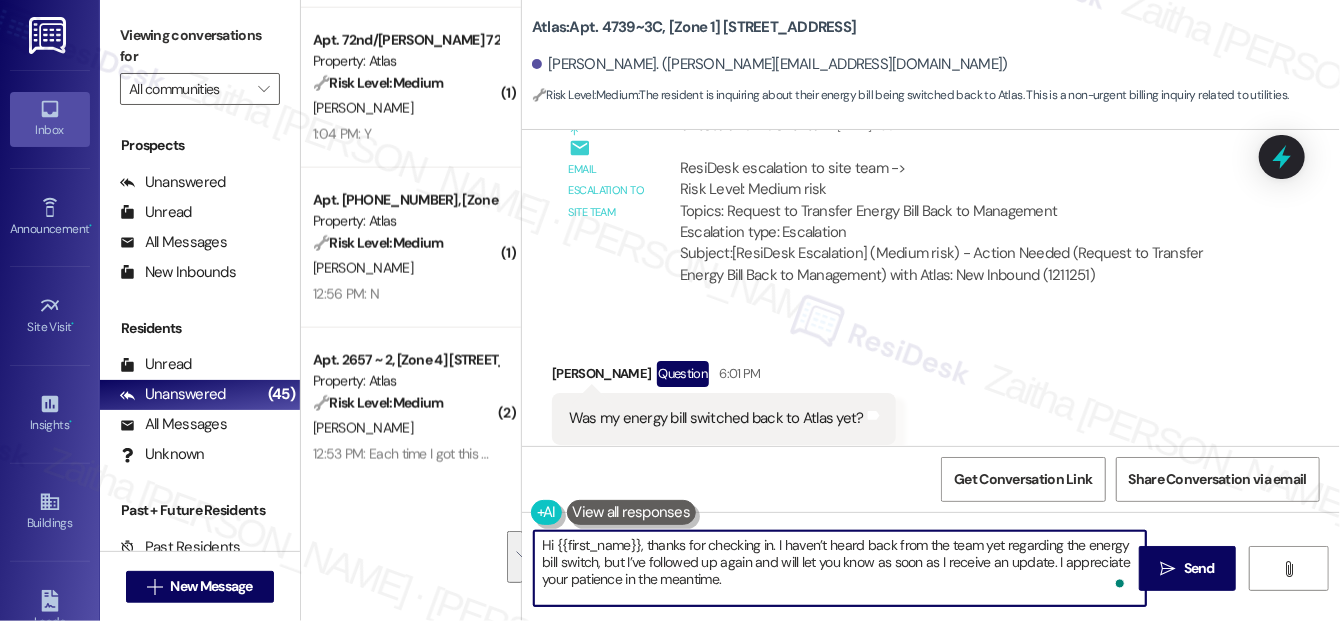 drag, startPoint x: 646, startPoint y: 545, endPoint x: 762, endPoint y: 578, distance: 120.60265 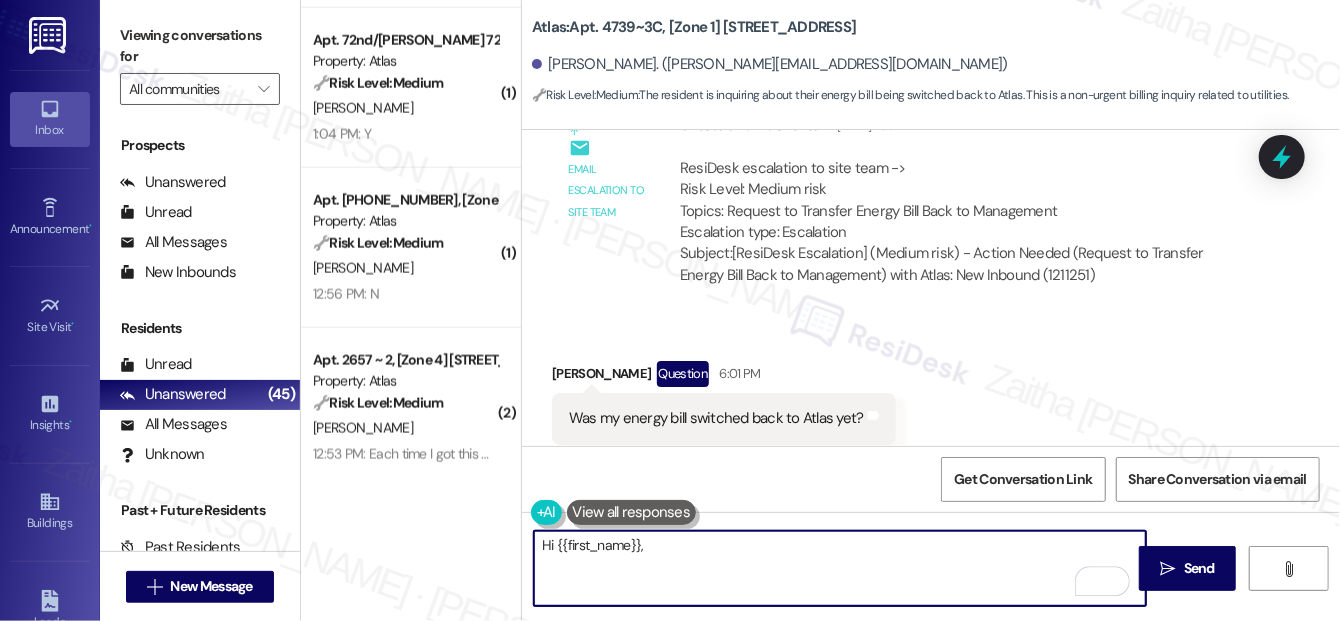 paste on "Thanks for checking in. I haven’t heard back from the team yet regarding whether your energy billing has been switched back to Atlas, but I’ve followed up again and will let you know as soon as I get an update. I appreciate your patience in the meantime." 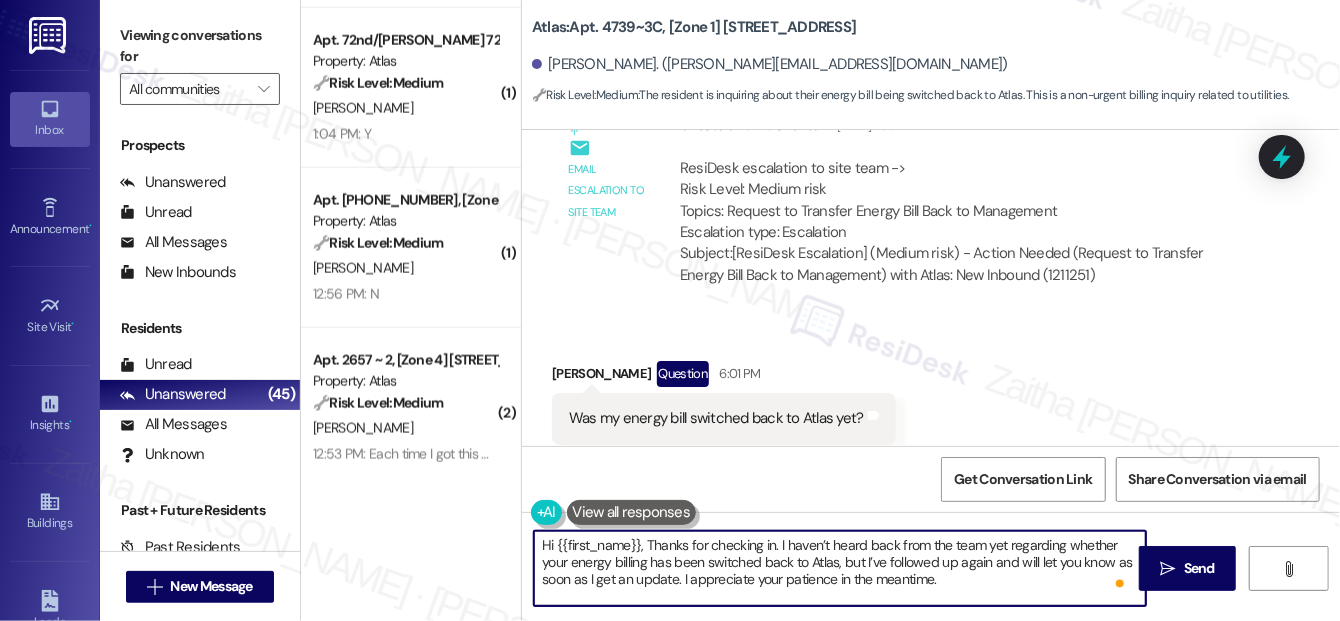click on "Hi {{first_name}}, Thanks for checking in. I haven’t heard back from the team yet regarding whether your energy billing has been switched back to Atlas, but I’ve followed up again and will let you know as soon as I get an update. I appreciate your patience in the meantime." at bounding box center [840, 568] 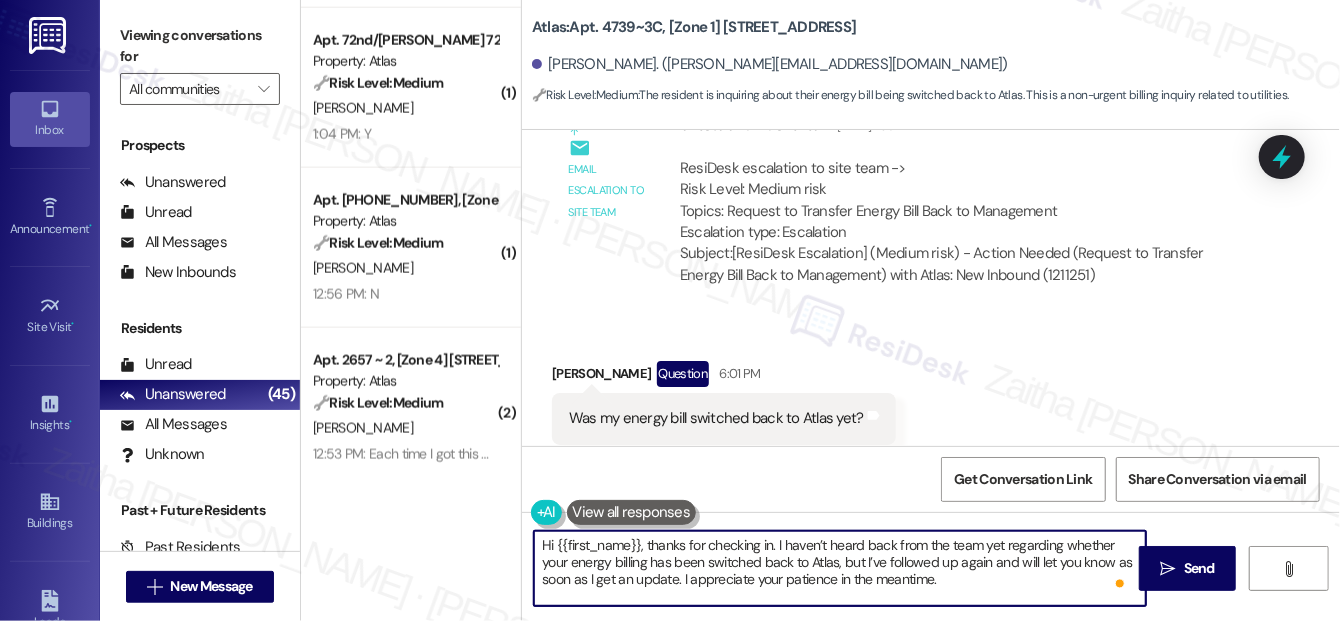click on "Hi {{first_name}}, thanks for checking in. I haven’t heard back from the team yet regarding whether your energy billing has been switched back to Atlas, but I’ve followed up again and will let you know as soon as I get an update. I appreciate your patience in the meantime." at bounding box center [840, 568] 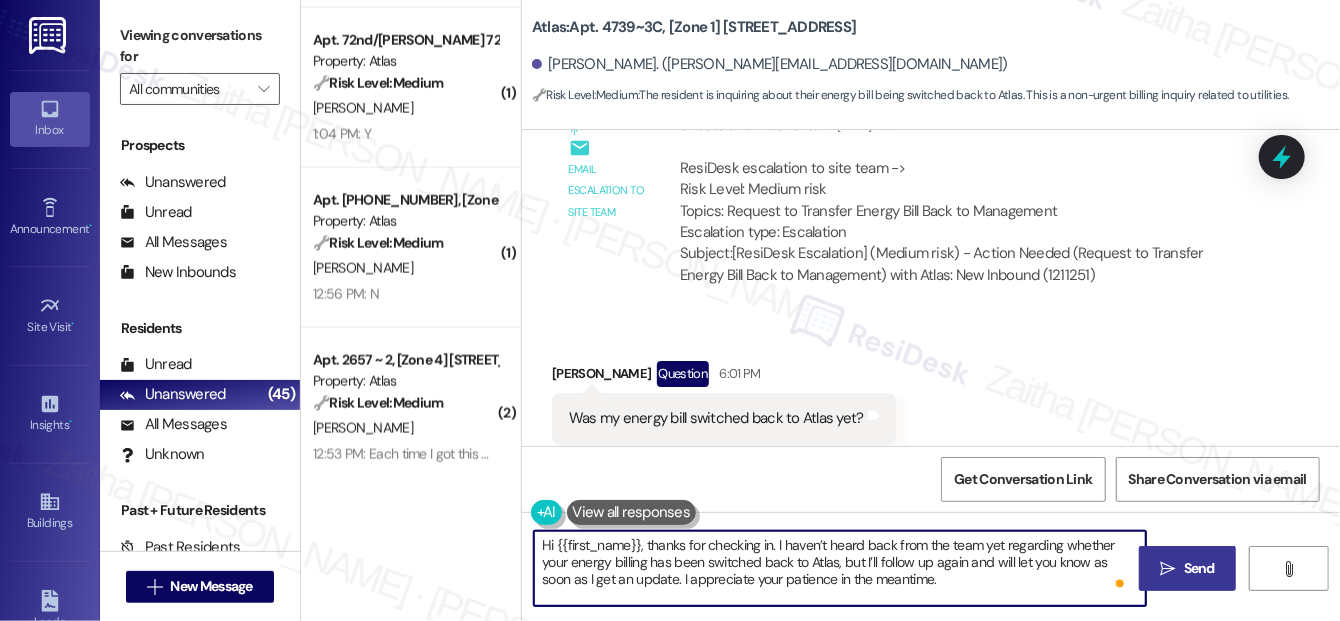 type on "Hi {{first_name}}, thanks for checking in. I haven’t heard back from the team yet regarding whether your energy billing has been switched back to Atlas, but I’ll follow up again and will let you know as soon as I get an update. I appreciate your patience in the meantime." 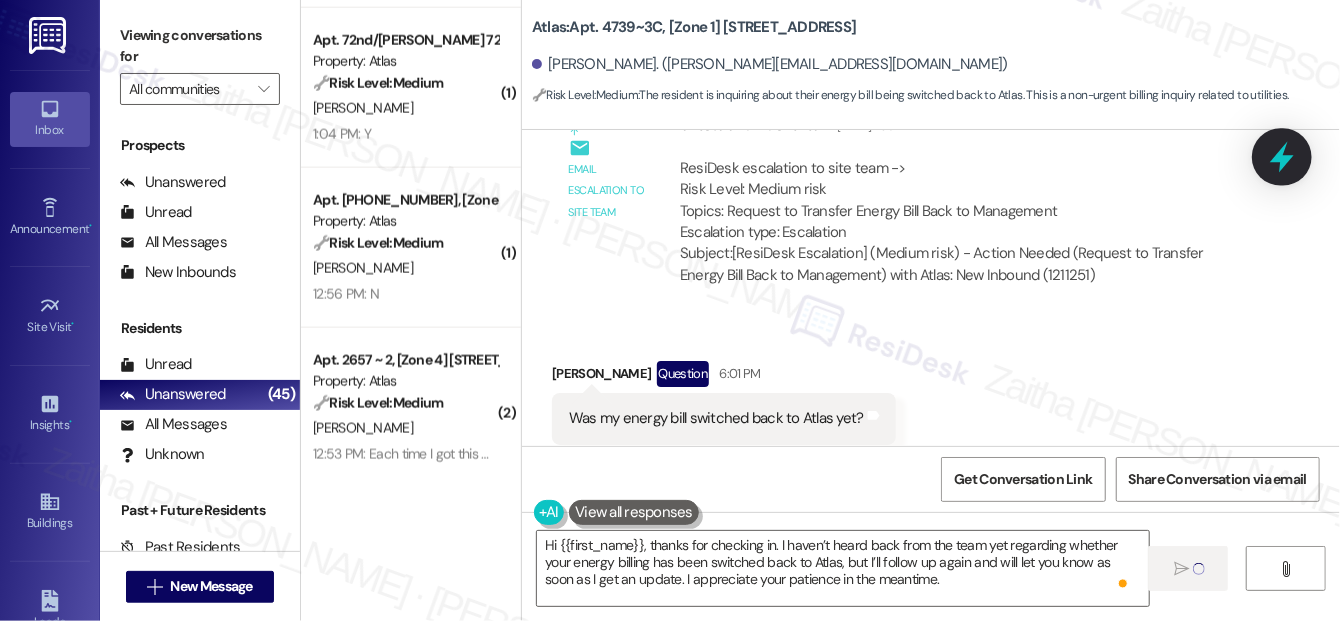 type 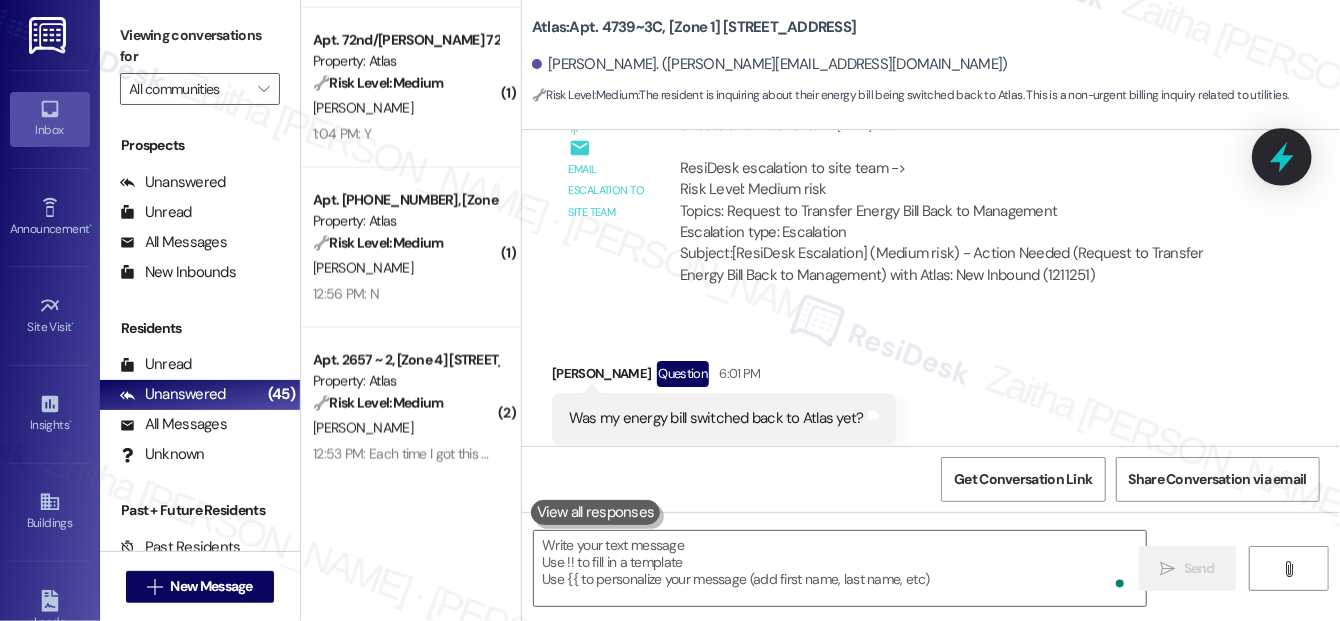 scroll, scrollTop: 5361, scrollLeft: 0, axis: vertical 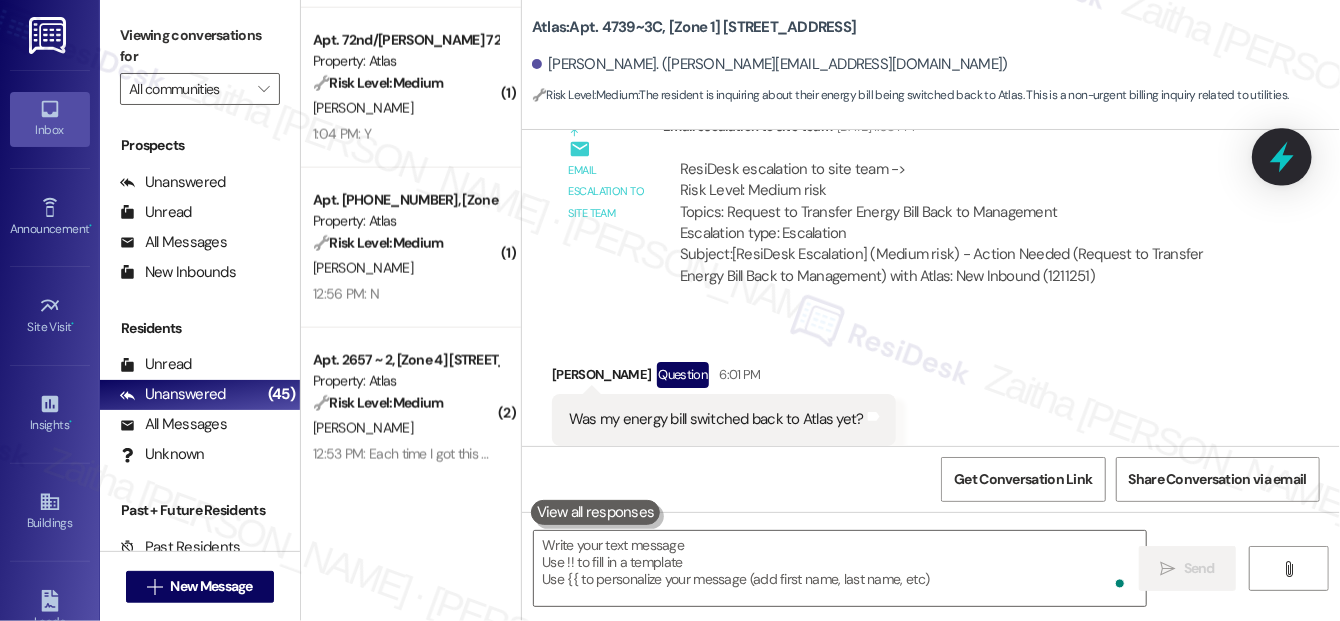 click 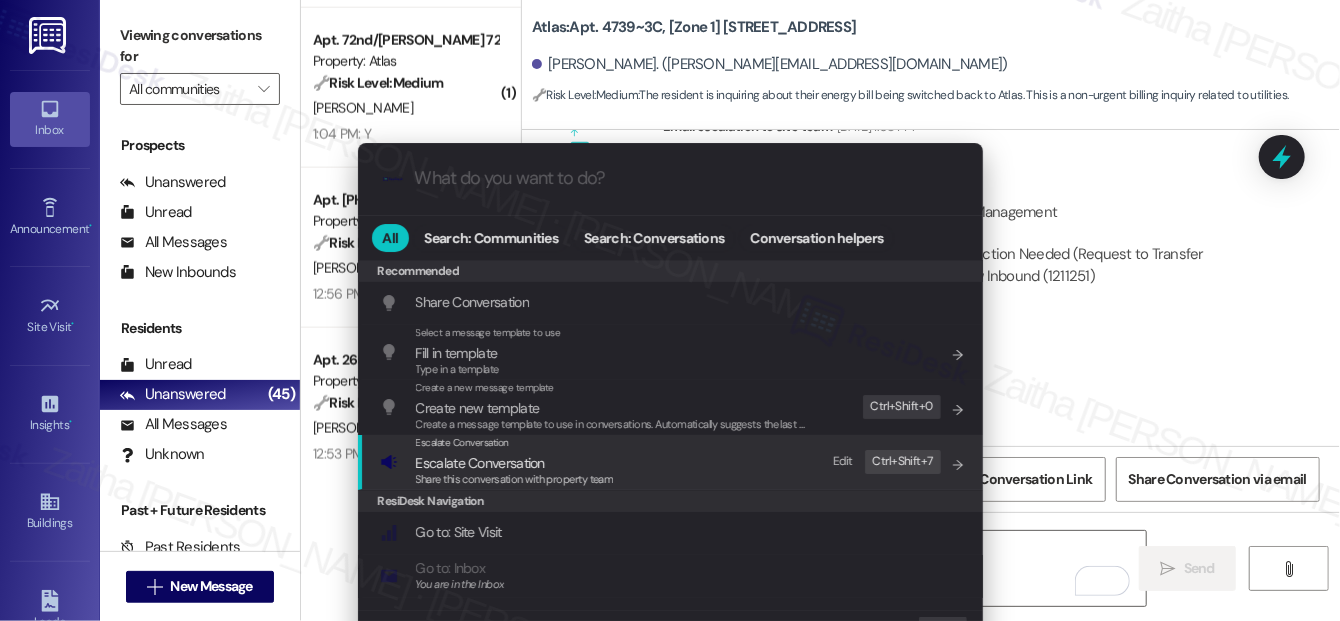 click on "Escalate Conversation" at bounding box center [480, 463] 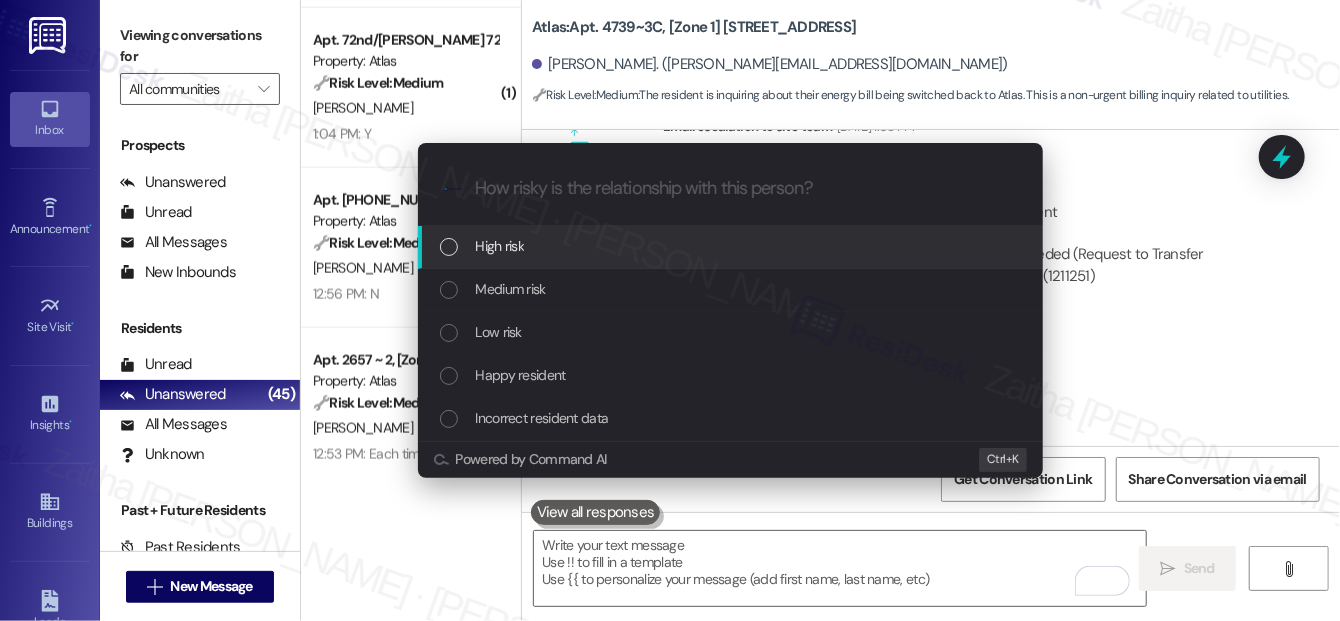 click on "High risk" at bounding box center [732, 246] 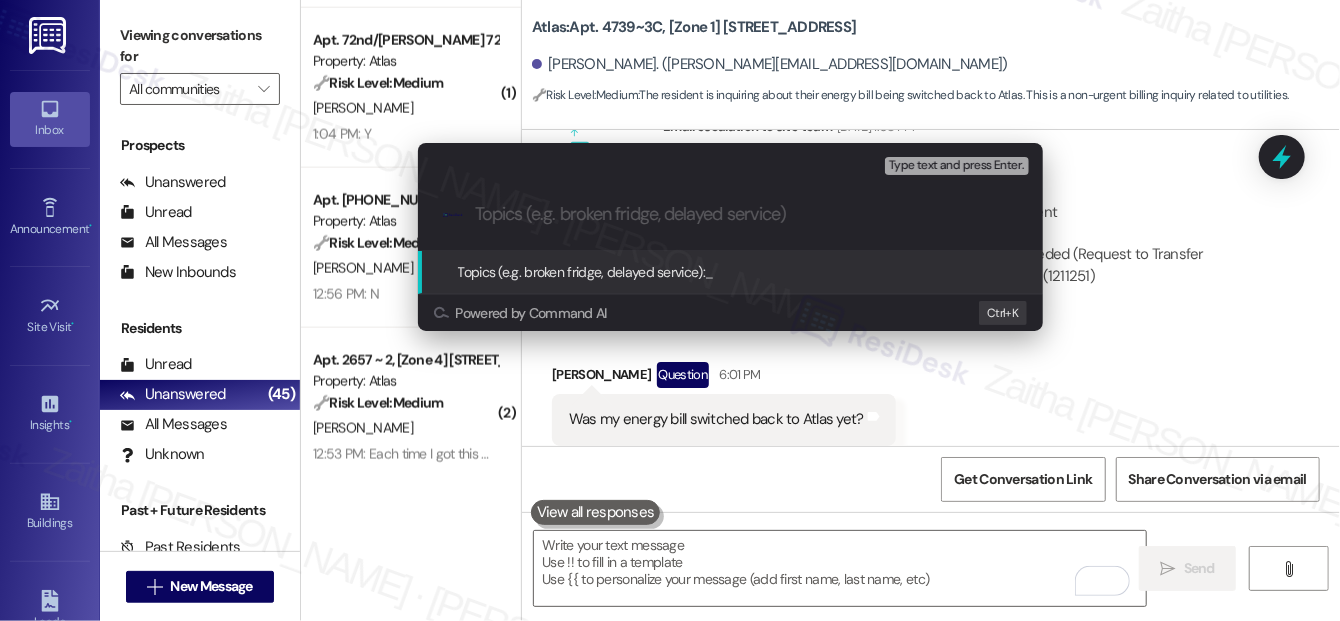 paste on "Follow‑Up: Energy Billing Switched Back to Atlas" 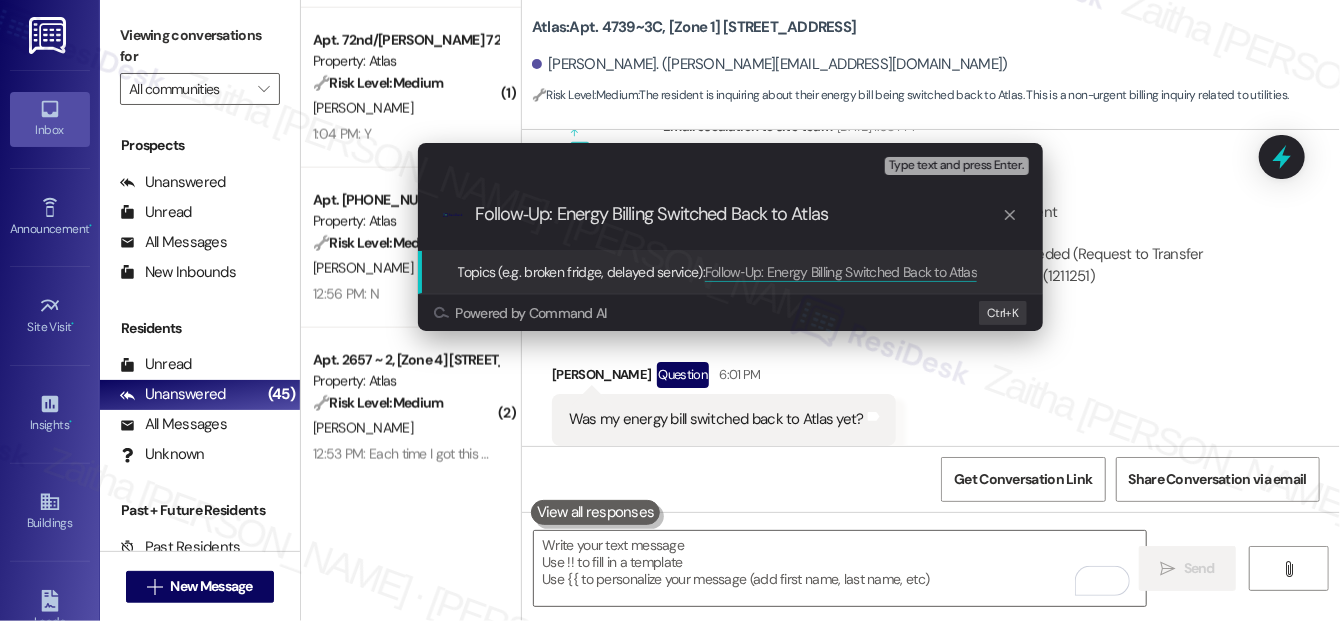 type 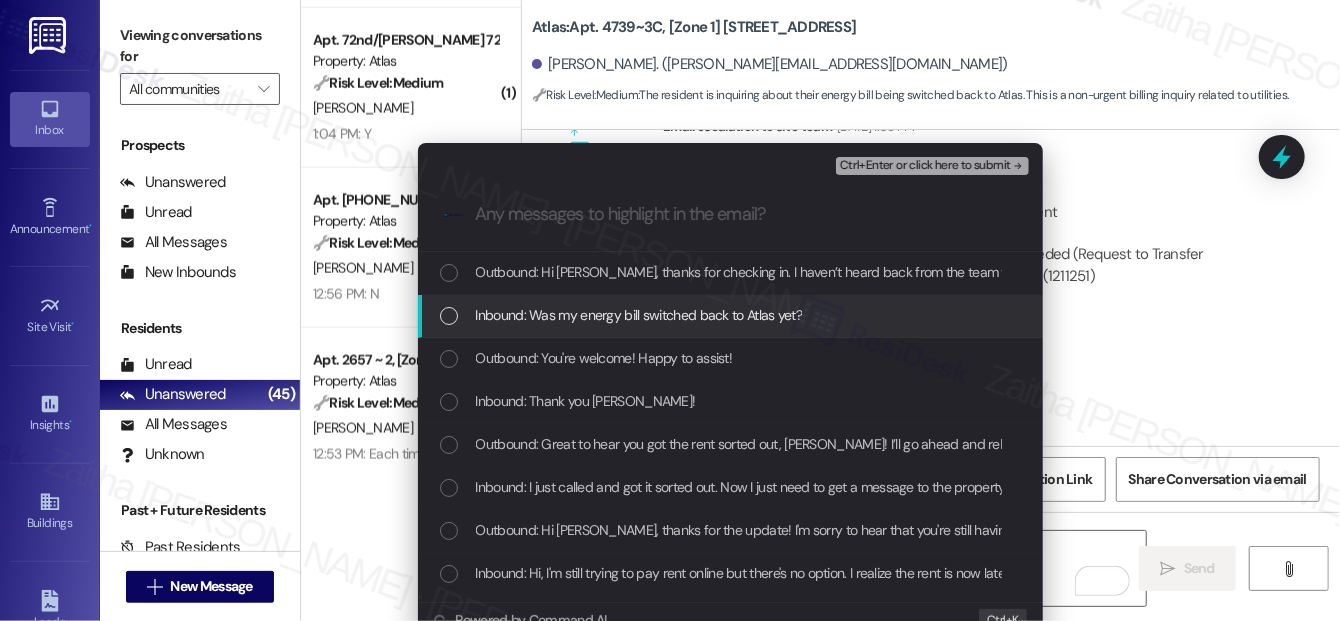 click at bounding box center [449, 316] 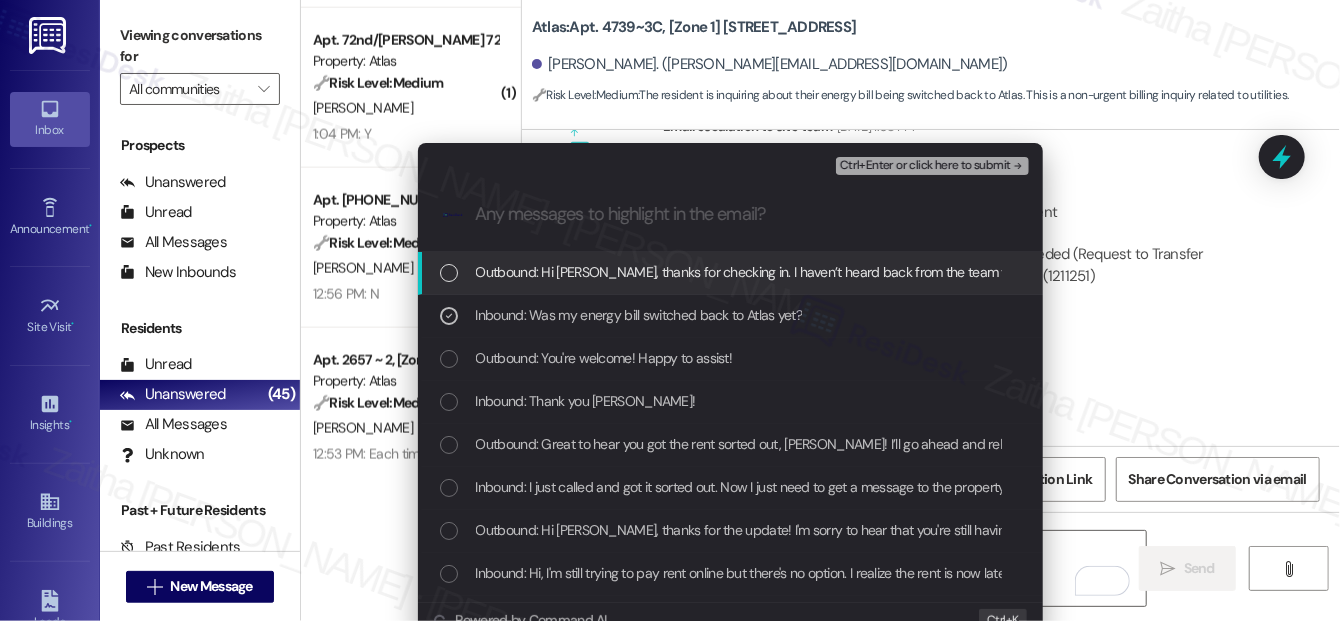 click on "Ctrl+Enter or click here to submit" at bounding box center [925, 166] 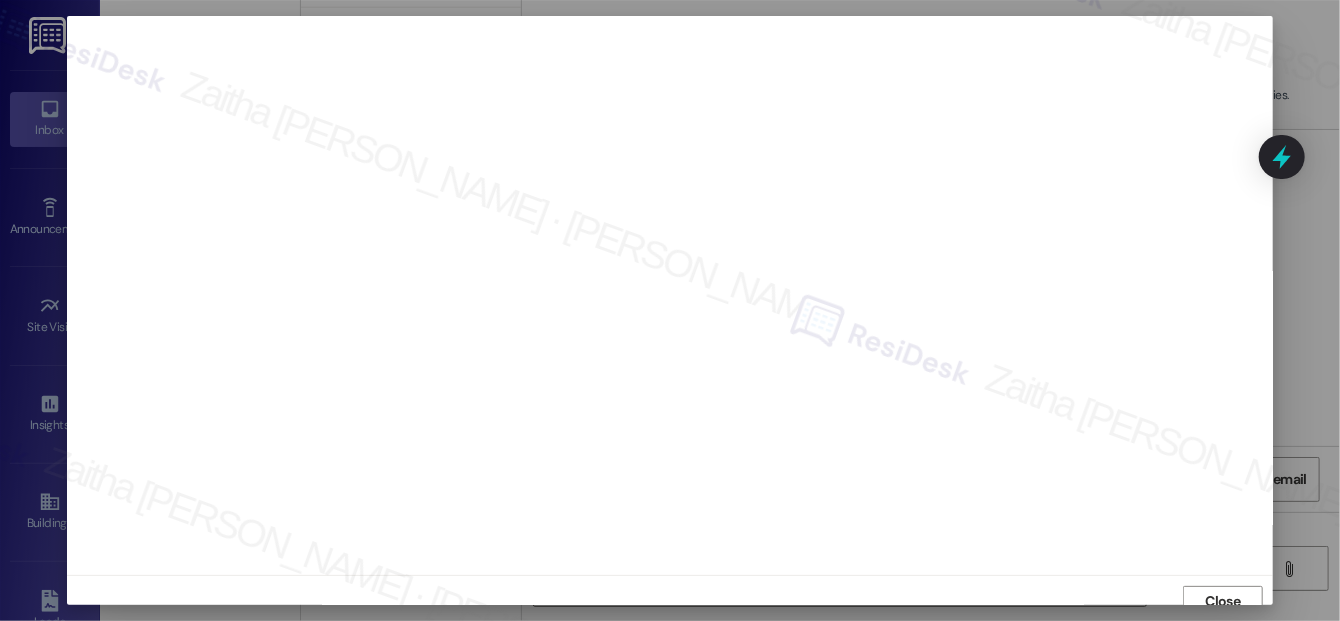 scroll, scrollTop: 12, scrollLeft: 0, axis: vertical 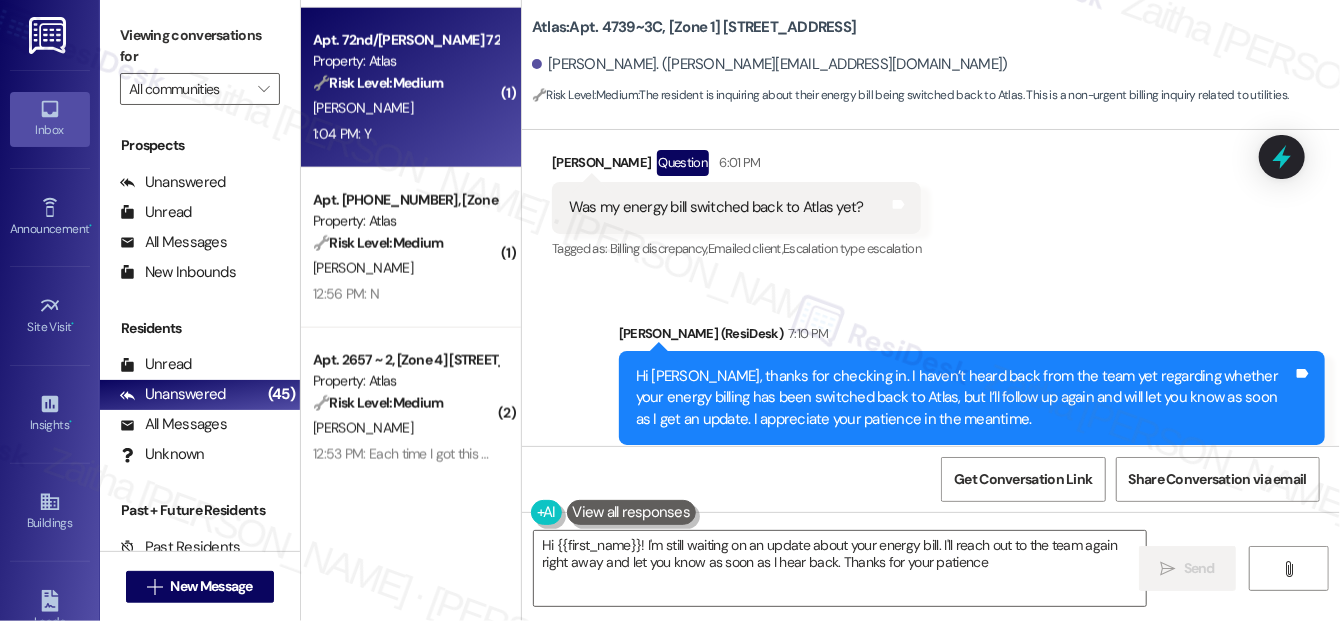 type on "Hi {{first_name}}! I'm still waiting on an update about your energy bill. I'll reach out to the team again right away and let you know as soon as I hear back. Thanks for your patience!" 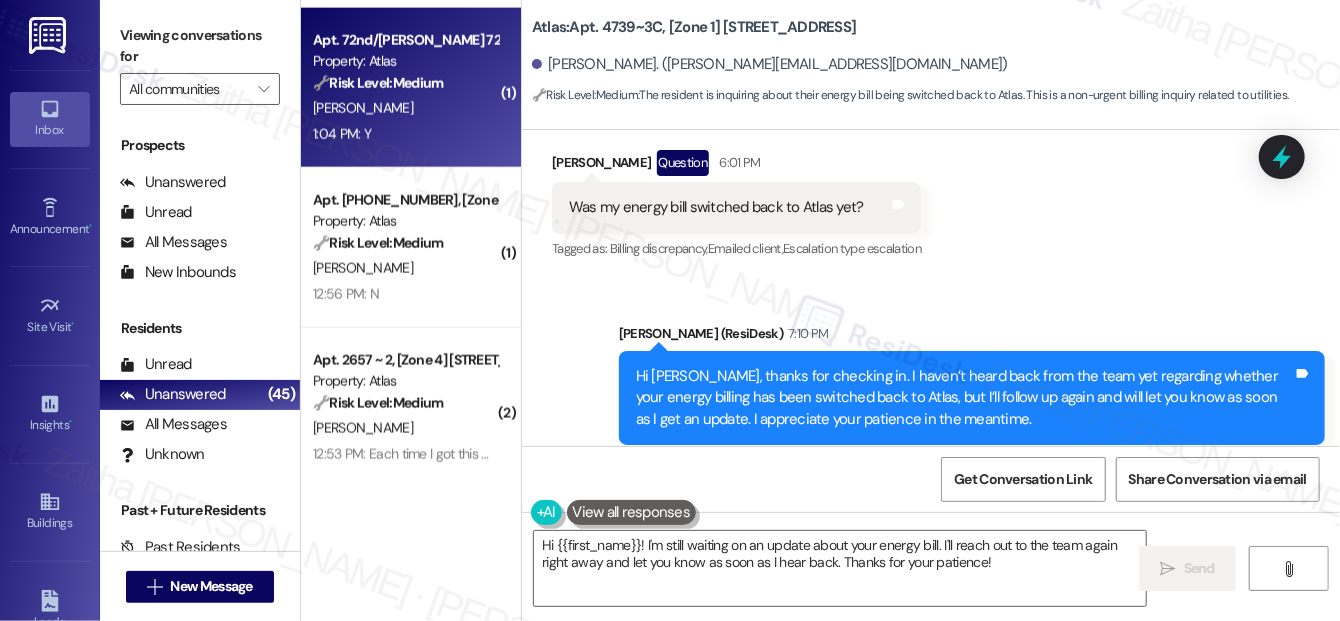 click on "1:04 PM: Y 1:04 PM: Y" at bounding box center (405, 134) 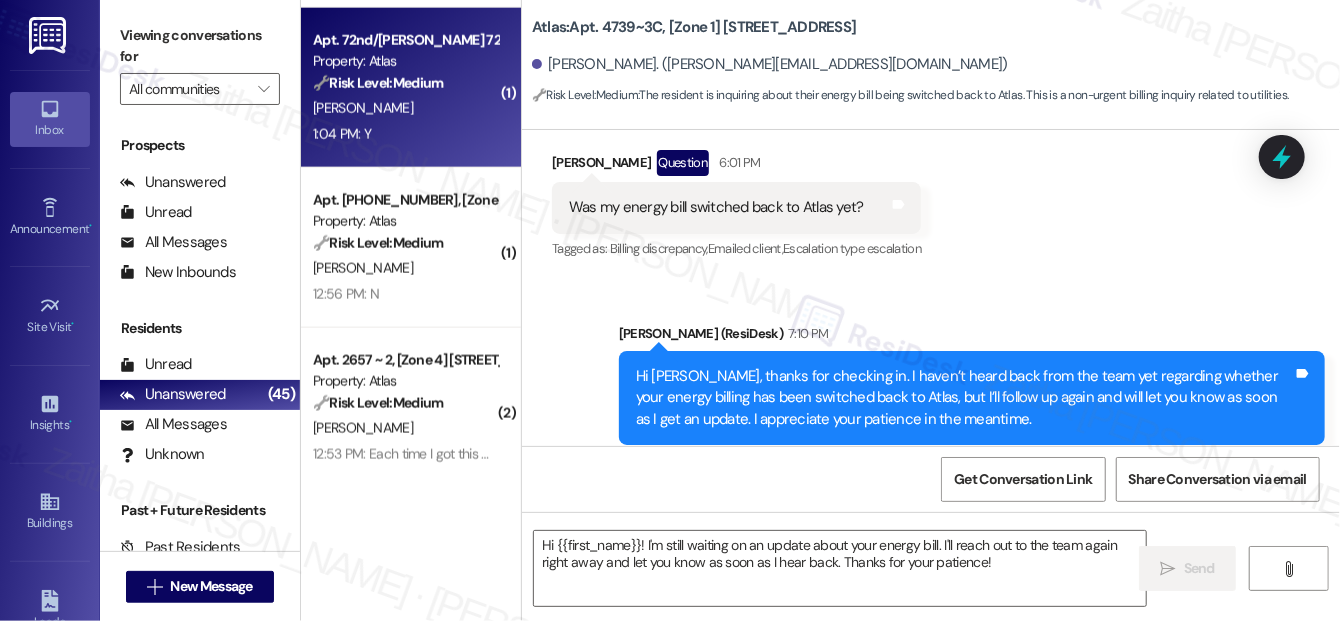 type on "Fetching suggested responses. Please feel free to read through the conversation in the meantime." 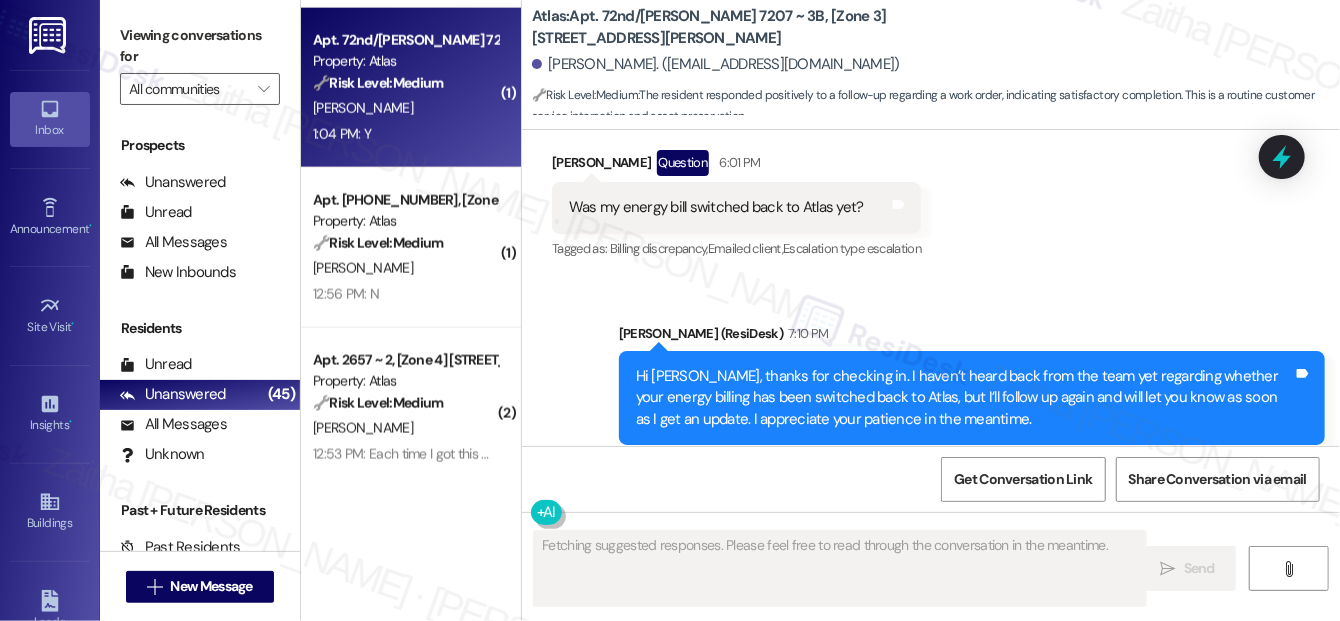 scroll, scrollTop: 1317, scrollLeft: 0, axis: vertical 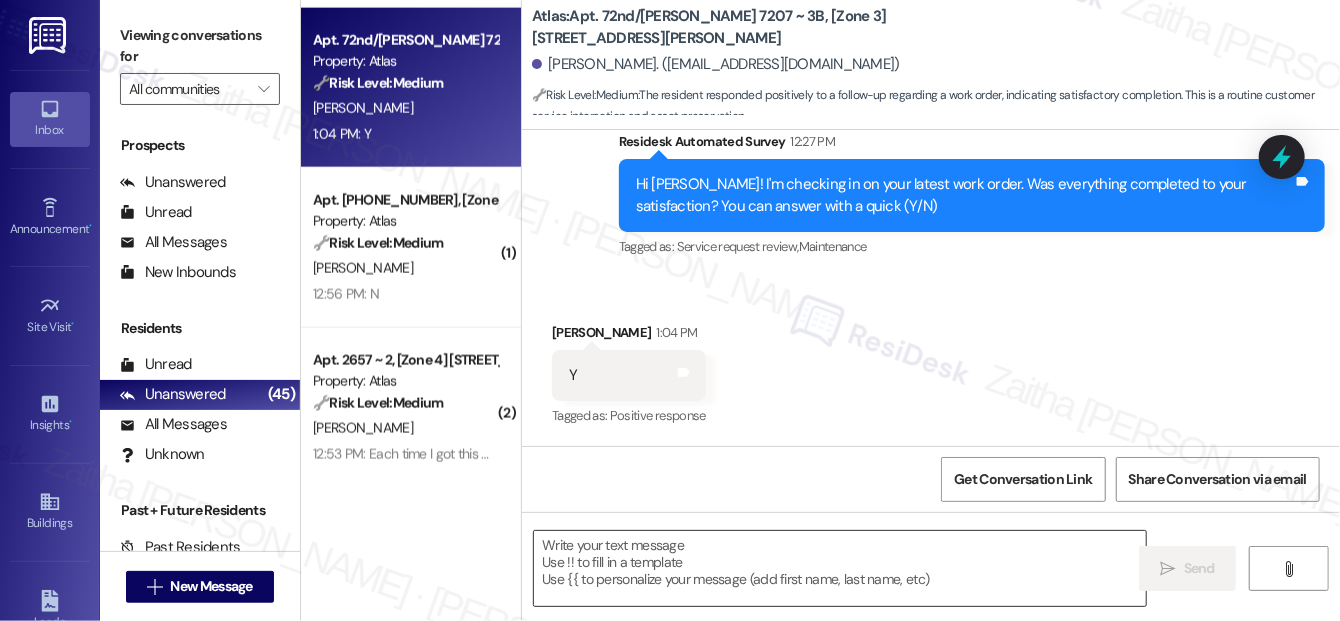 click at bounding box center (840, 568) 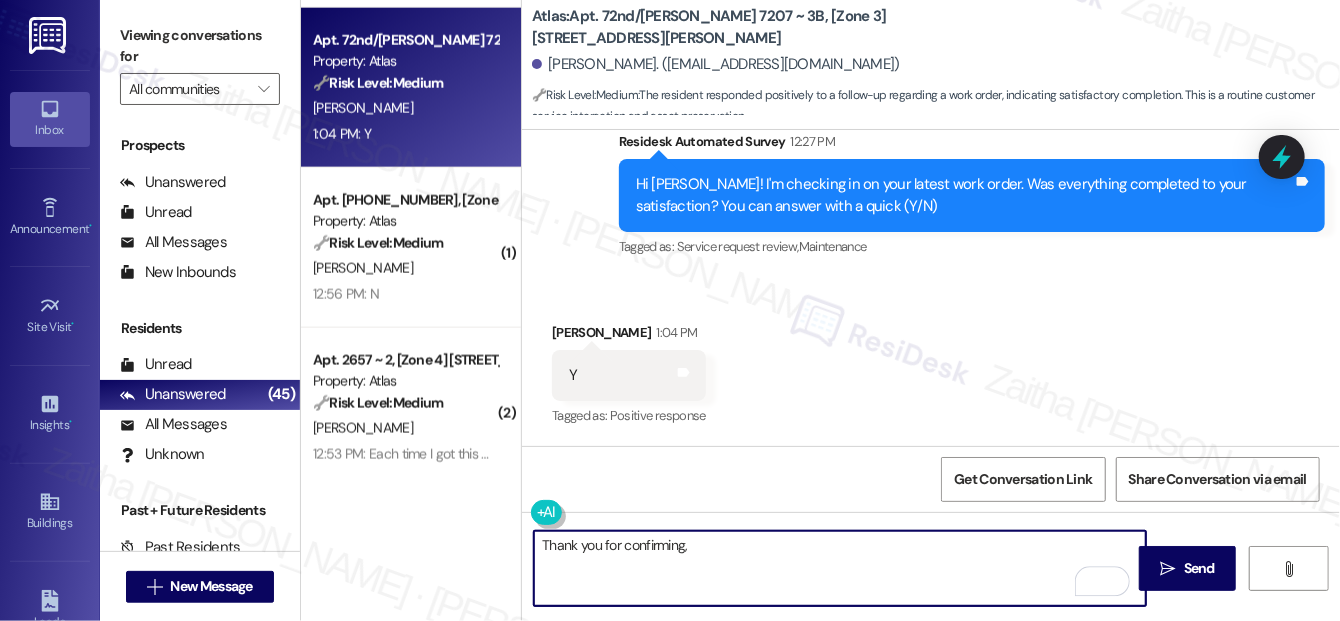 paste on "I'm happy the work order was completed to your satisfaction! We'd also love to hear your thoughts, has {{property}} lived up to your expectations?" 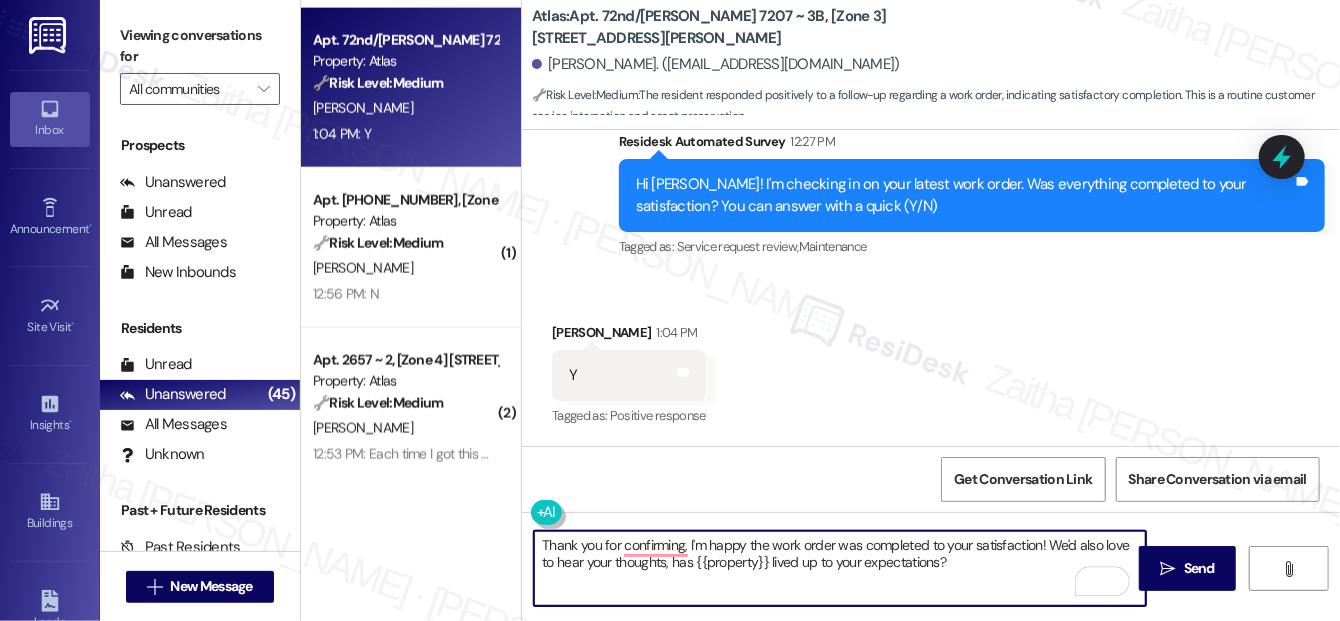 click on "Deona Hargrett 1:04 PM" at bounding box center (629, 336) 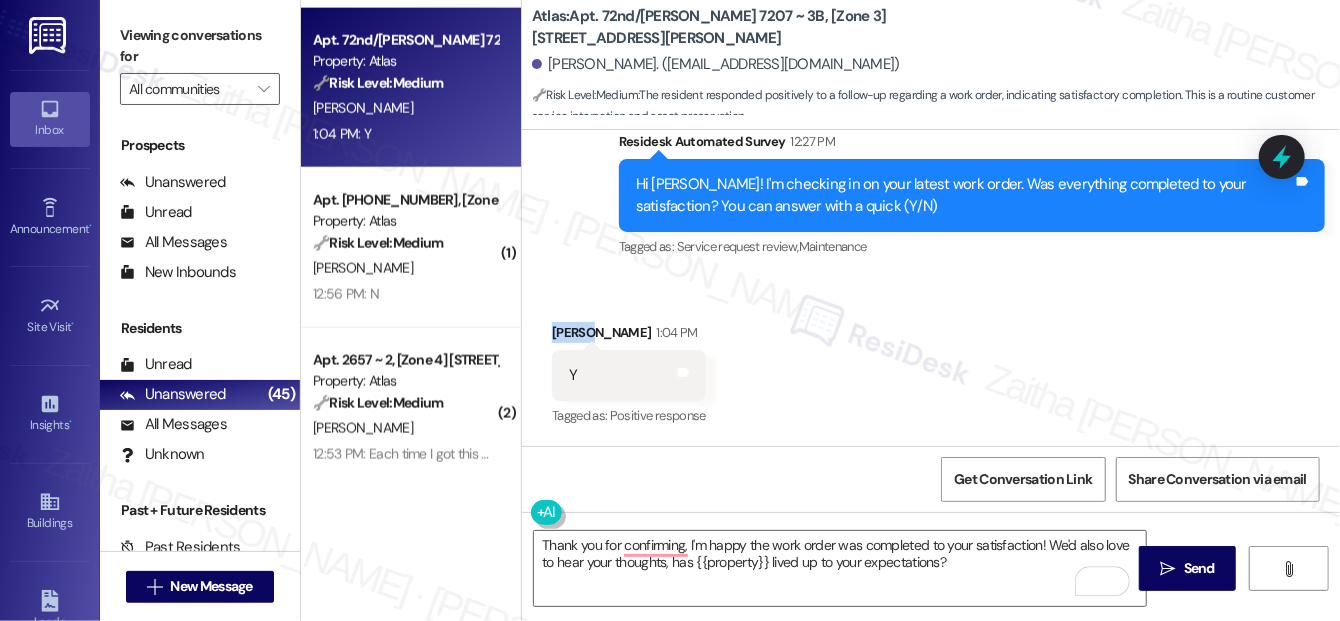 click on "Deona Hargrett 1:04 PM" at bounding box center (629, 336) 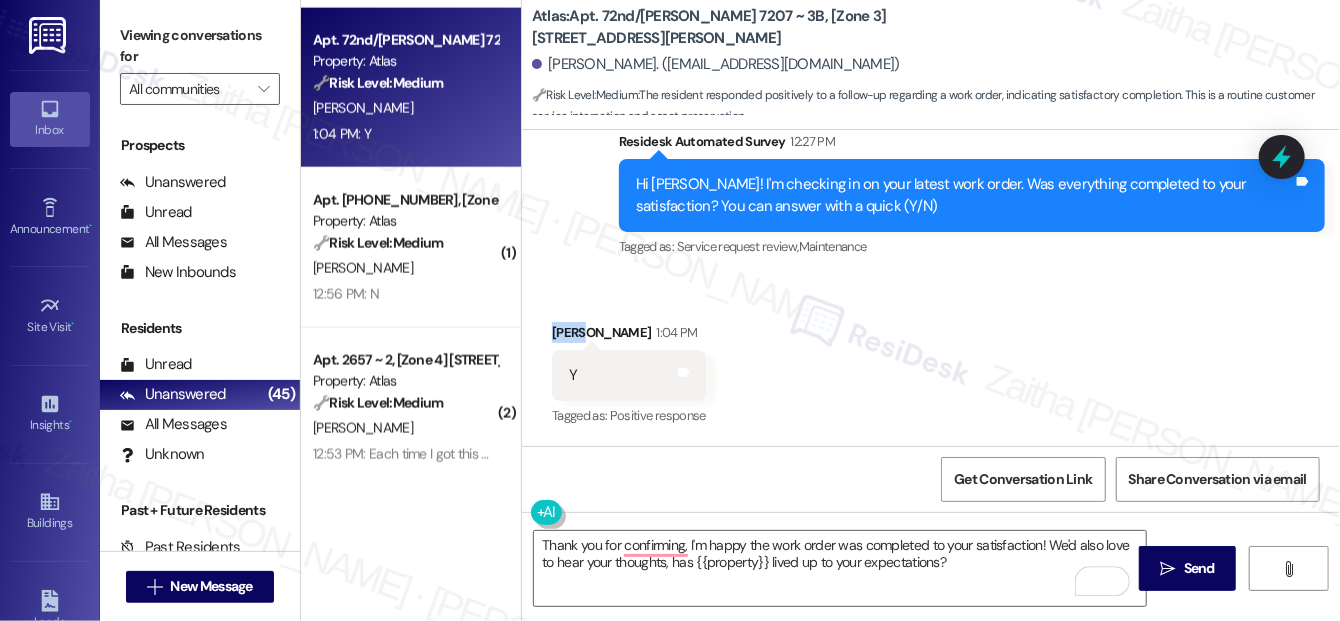 copy on "Deona" 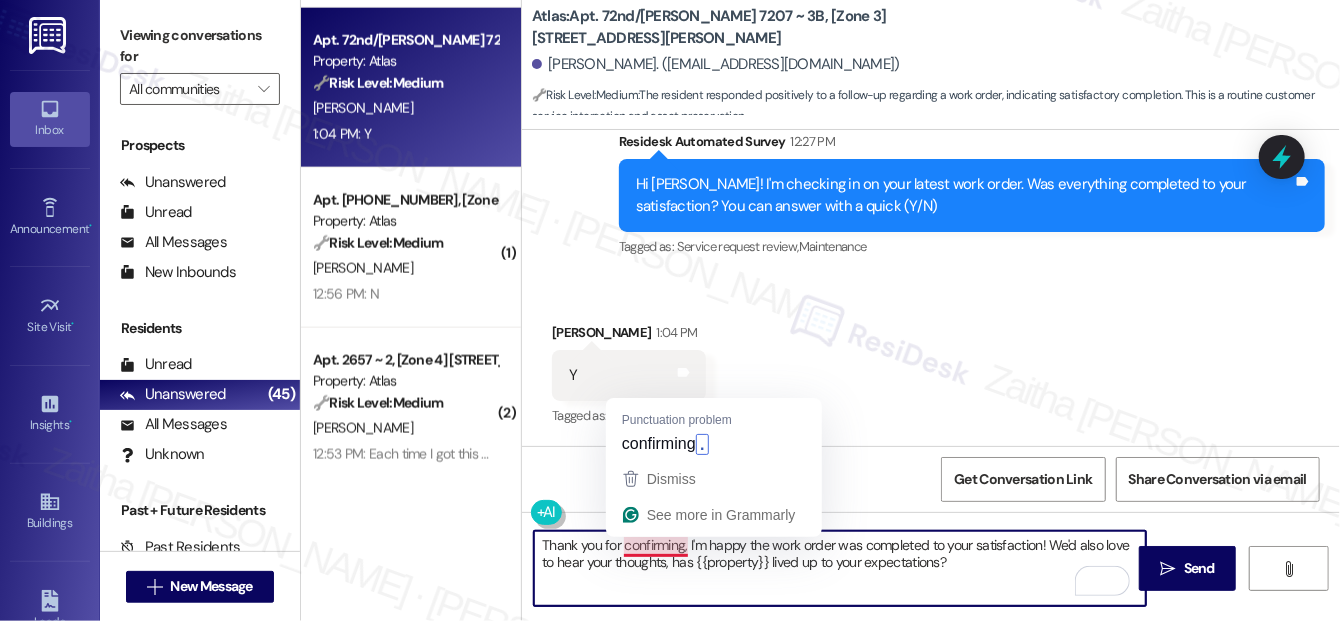 click on "Thank you for confirming, I'm happy the work order was completed to your satisfaction! We'd also love to hear your thoughts, has {{property}} lived up to your expectations?" at bounding box center [840, 568] 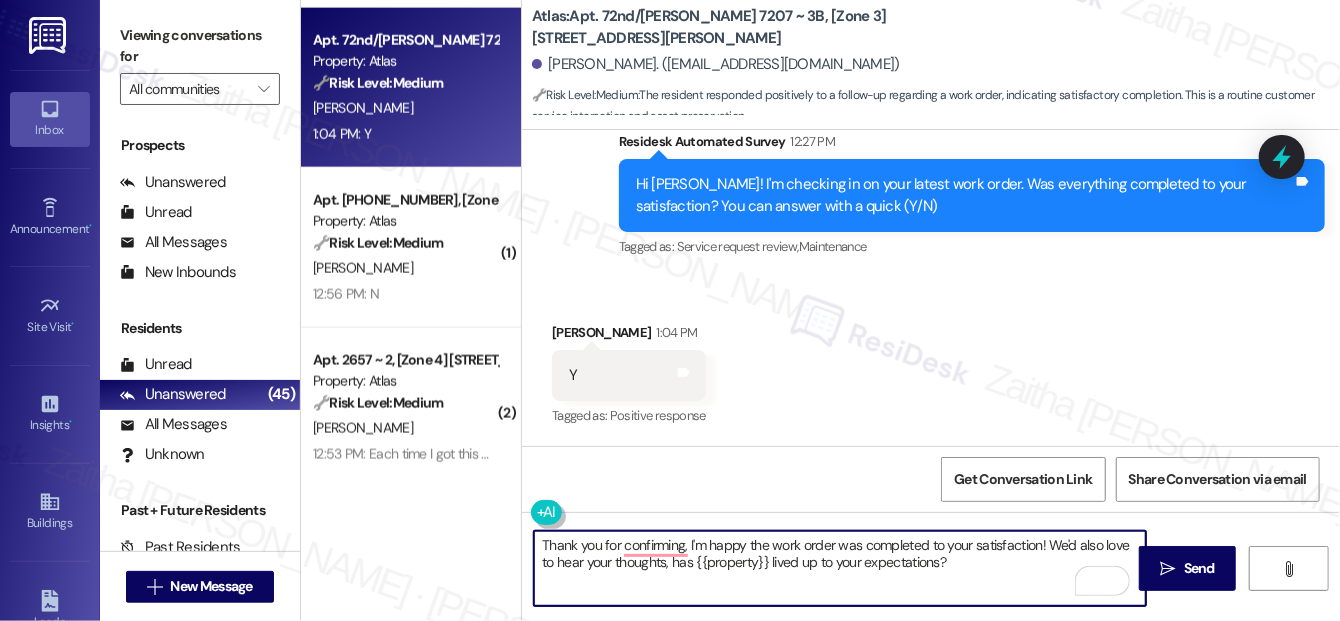 paste on "Deona" 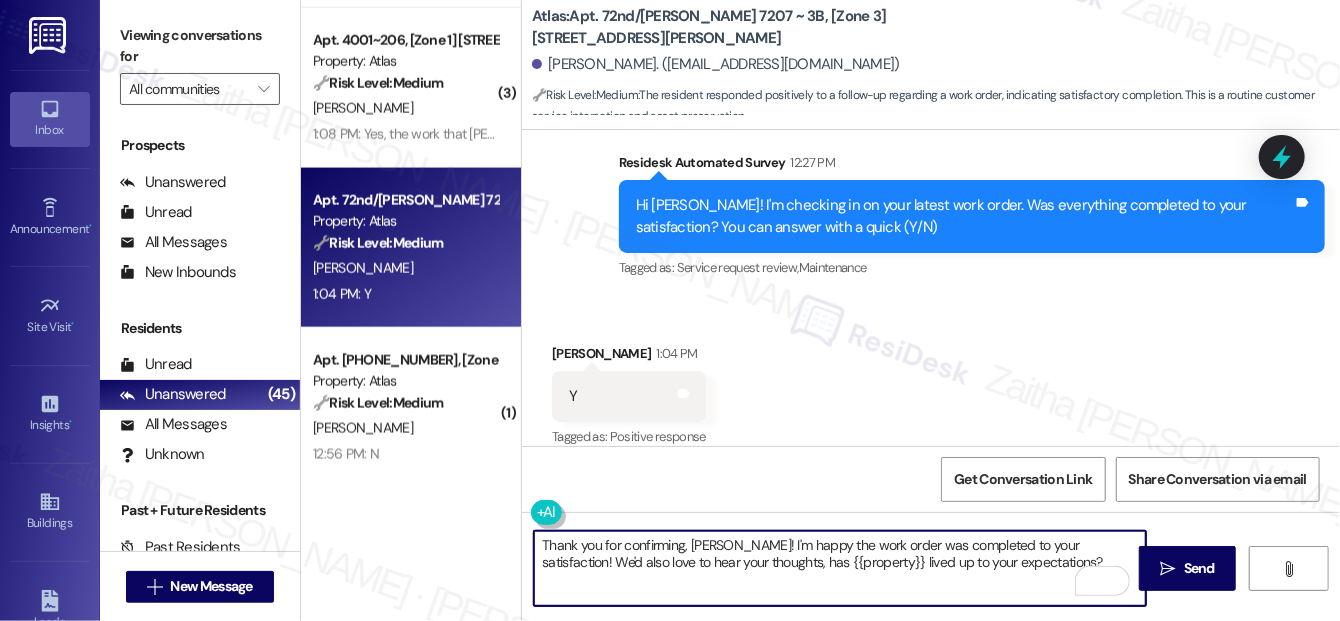 scroll, scrollTop: 1317, scrollLeft: 0, axis: vertical 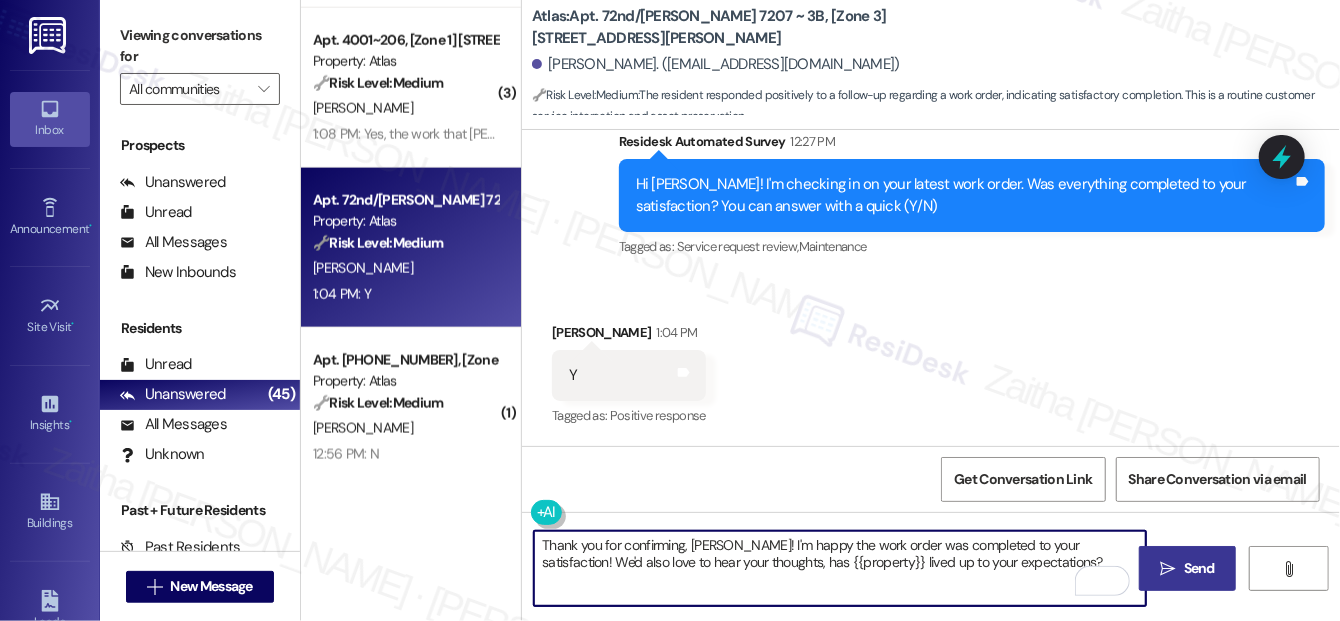 type on "Thank you for confirming, Deona! I'm happy the work order was completed to your satisfaction! We'd also love to hear your thoughts, has {{property}} lived up to your expectations?" 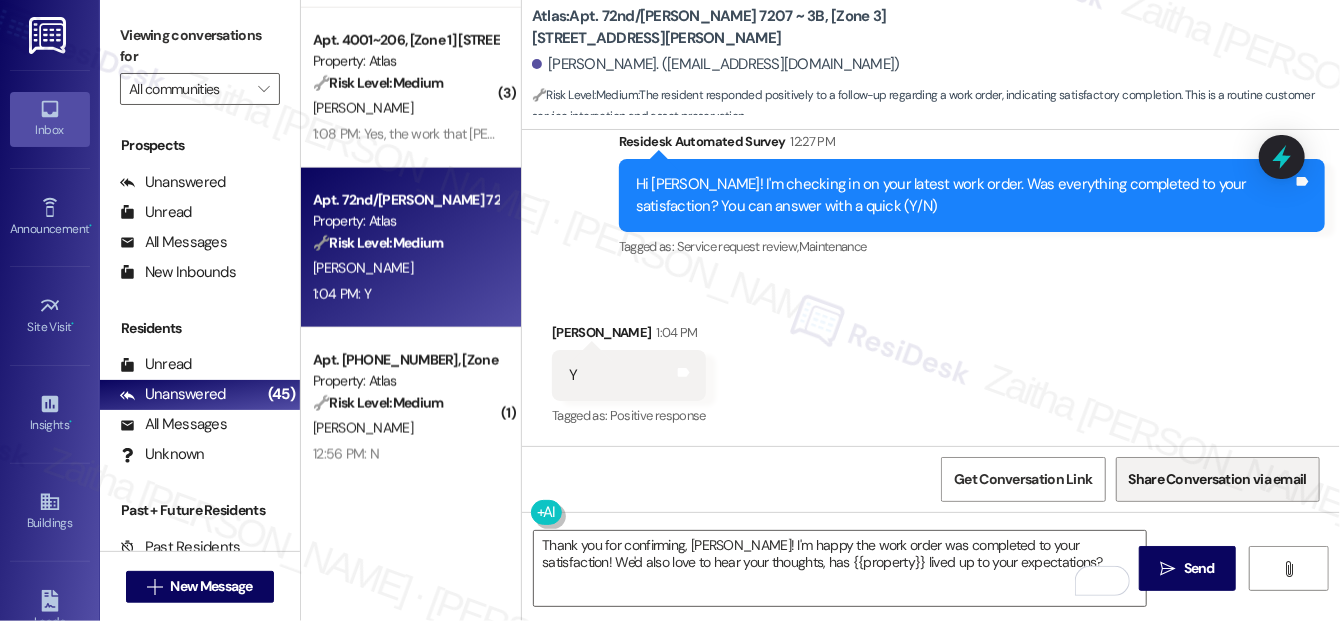 drag, startPoint x: 1196, startPoint y: 574, endPoint x: 1108, endPoint y: 464, distance: 140.86873 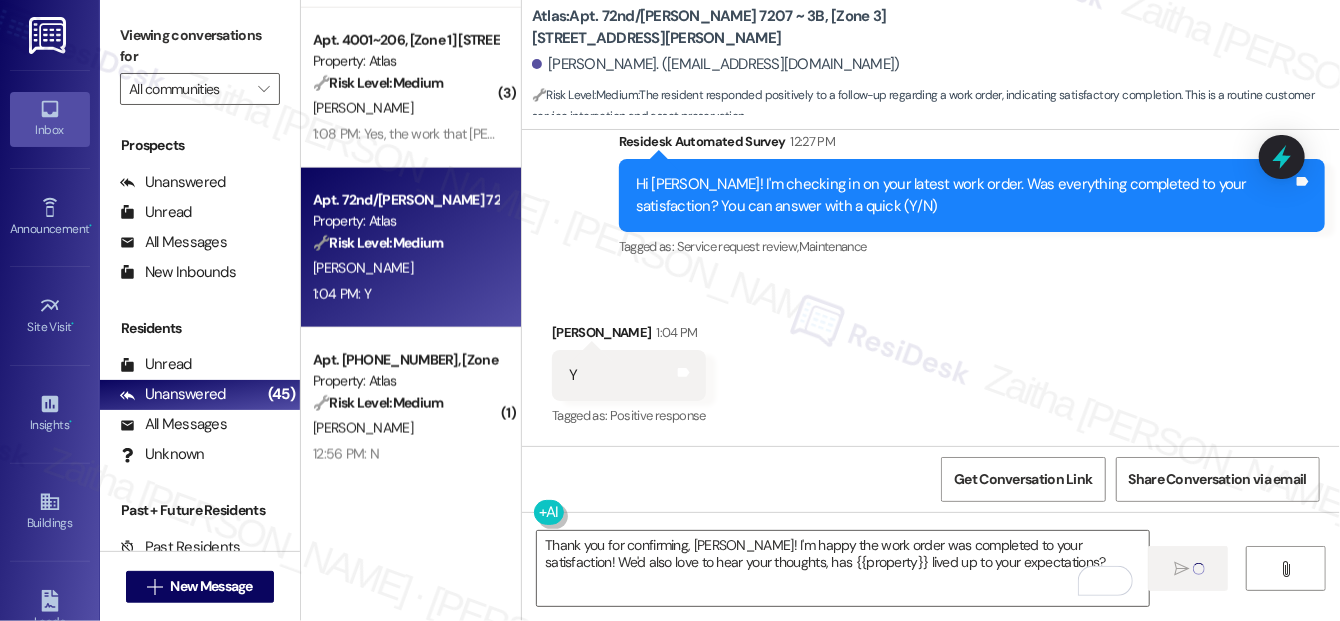 type 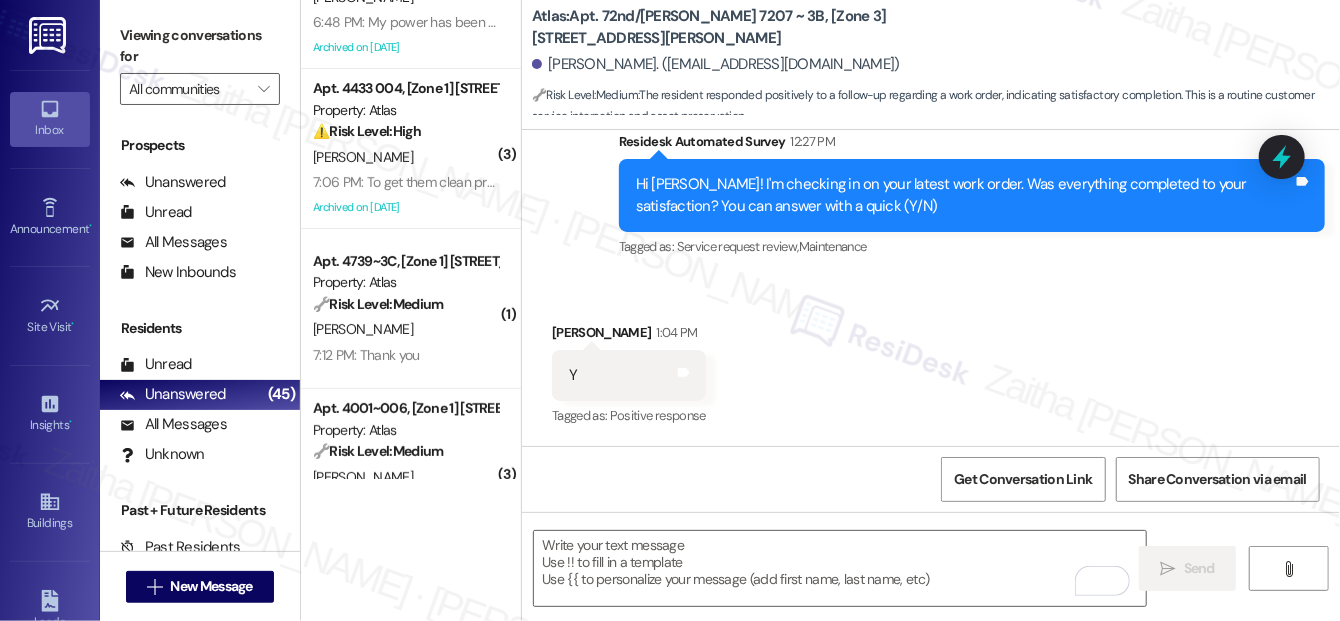 scroll, scrollTop: 0, scrollLeft: 0, axis: both 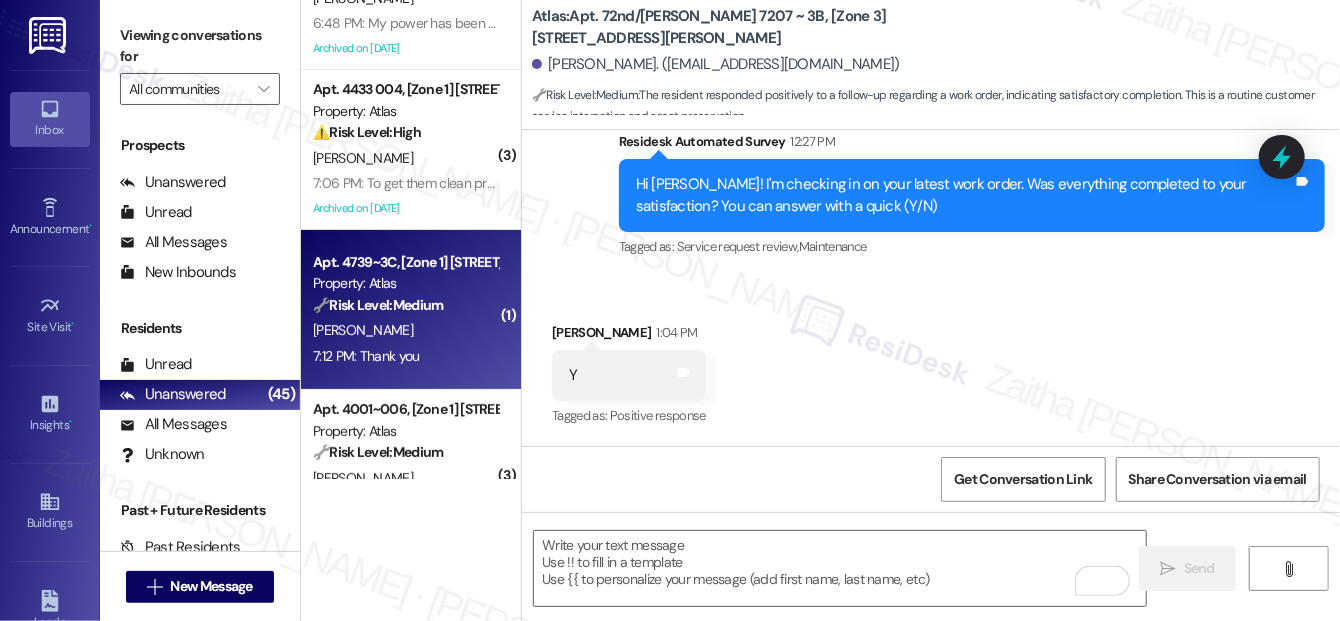 click on "7:12 PM: Thank you 7:12 PM: Thank you" at bounding box center (405, 356) 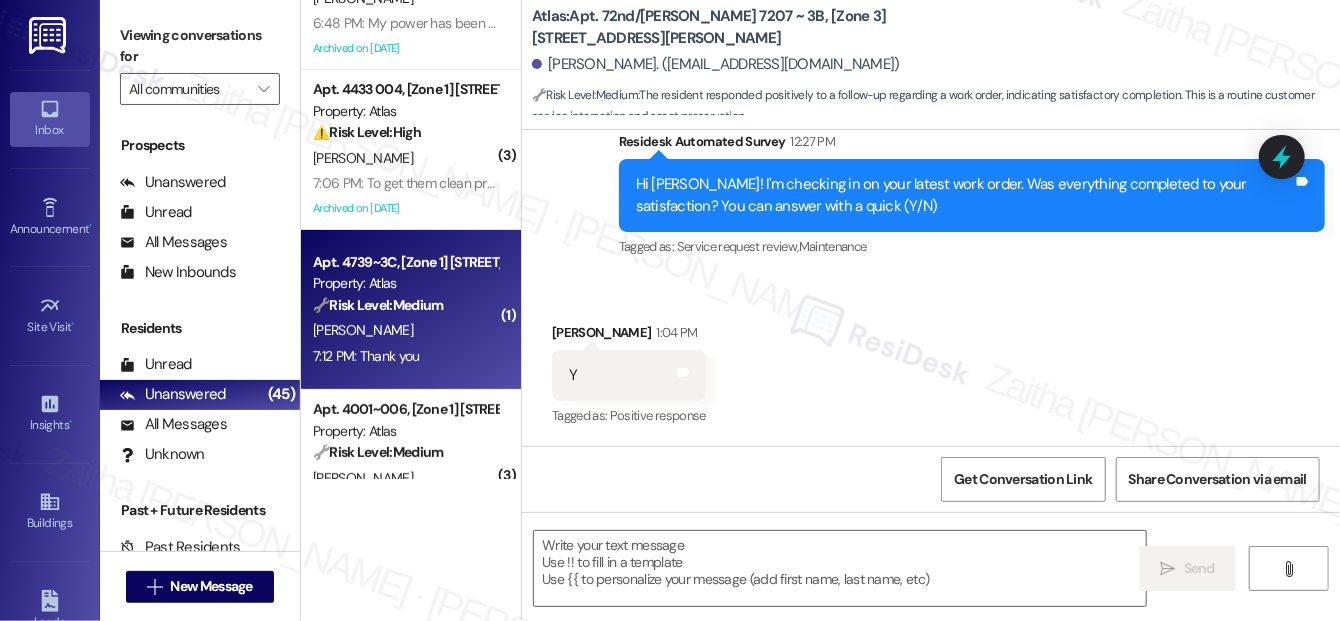 type on "Fetching suggested responses. Please feel free to read through the conversation in the meantime." 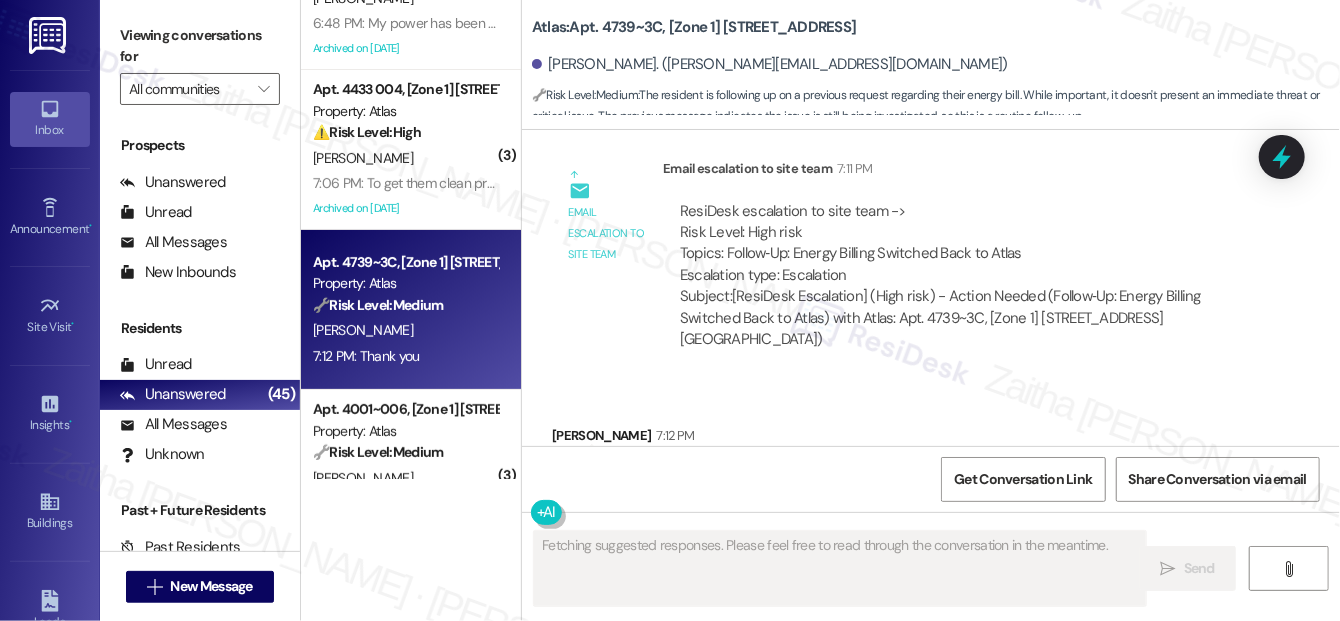 scroll, scrollTop: 6010, scrollLeft: 0, axis: vertical 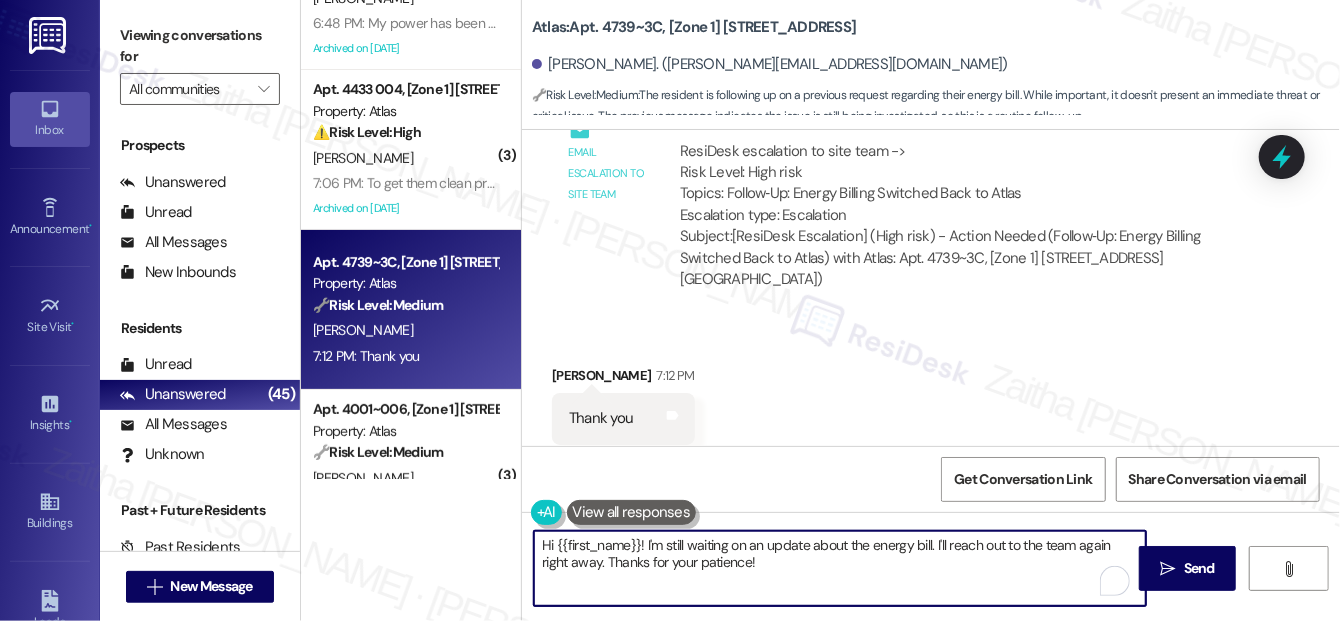 click on "Hi {{first_name}}! I'm still waiting on an update about the energy bill. I'll reach out to the team again right away. Thanks for your patience!" at bounding box center [840, 568] 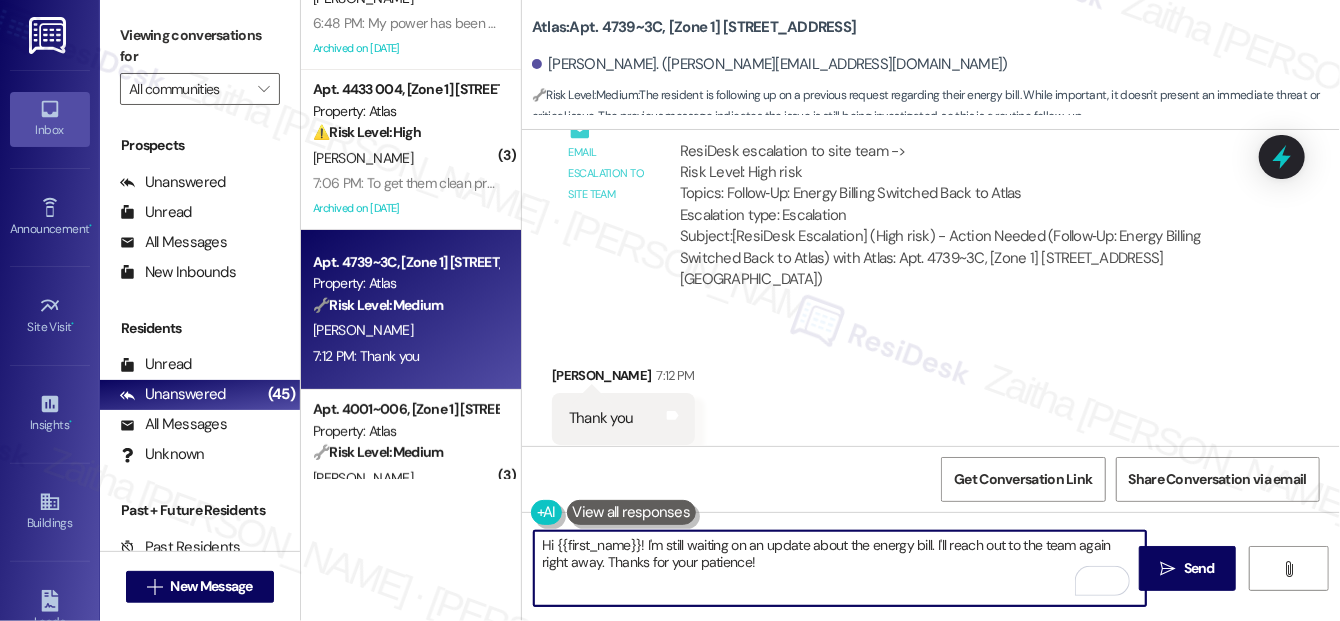 click on "Hi {{first_name}}! I'm still waiting on an update about the energy bill. I'll reach out to the team again right away. Thanks for your patience!" at bounding box center [840, 568] 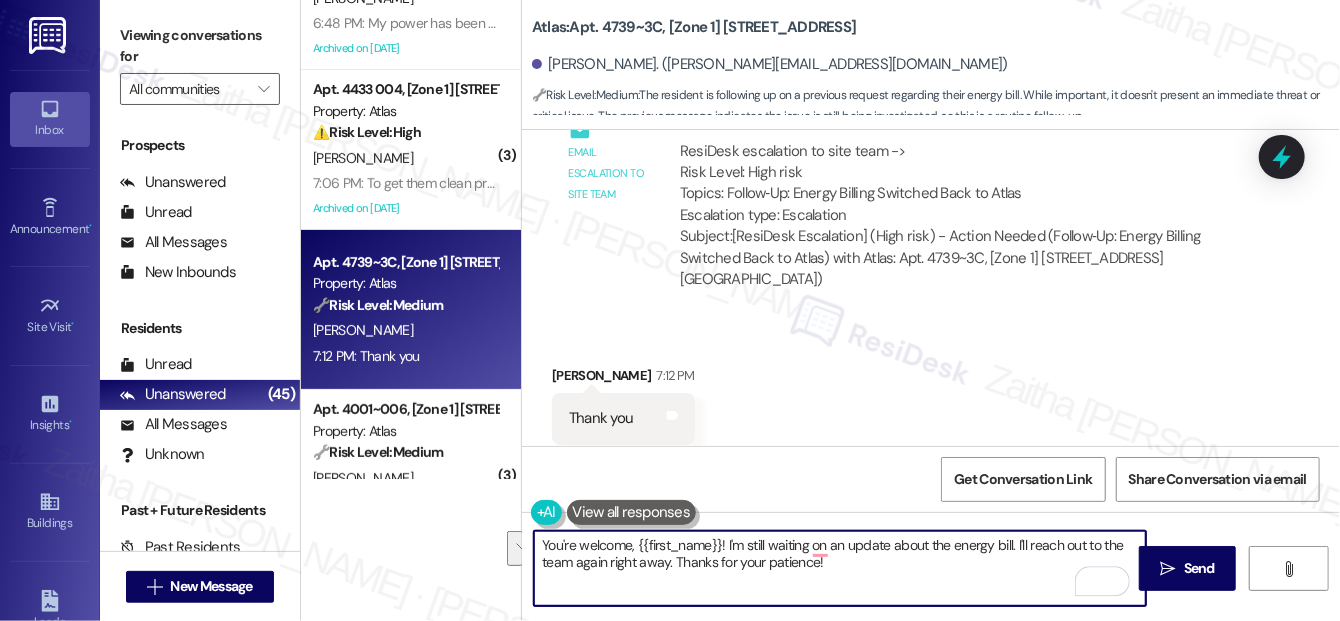 drag, startPoint x: 730, startPoint y: 540, endPoint x: 891, endPoint y: 570, distance: 163.77118 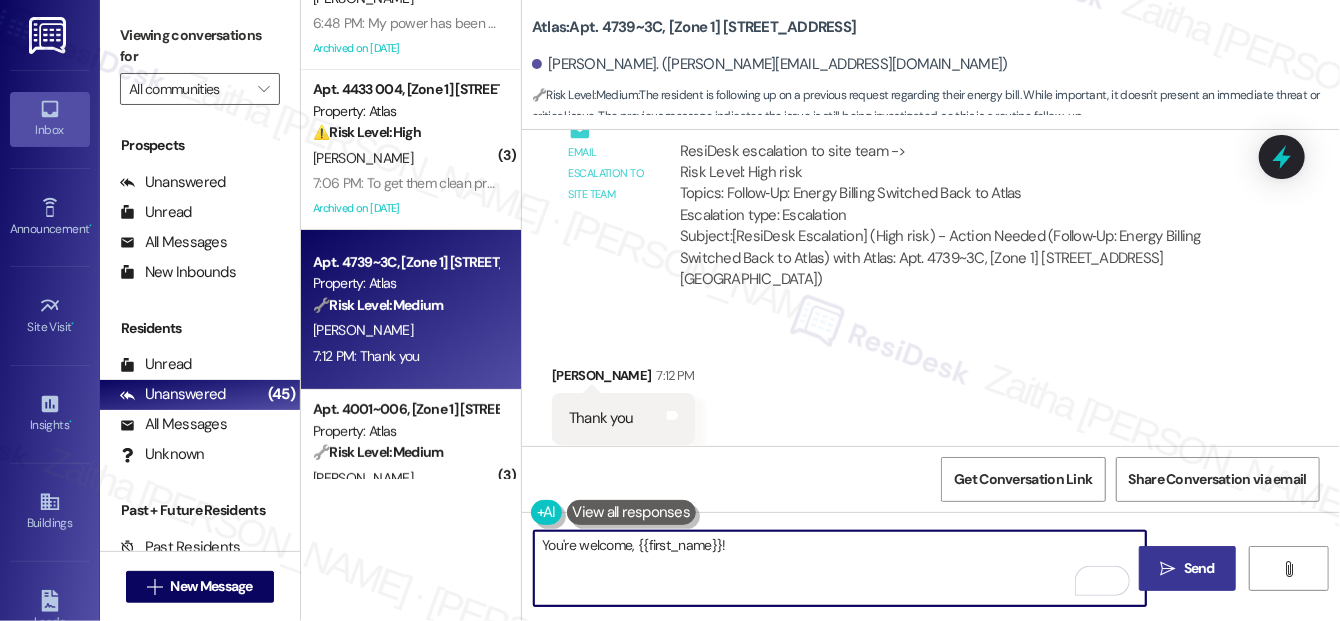 type on "You're welcome, {{first_name}}!" 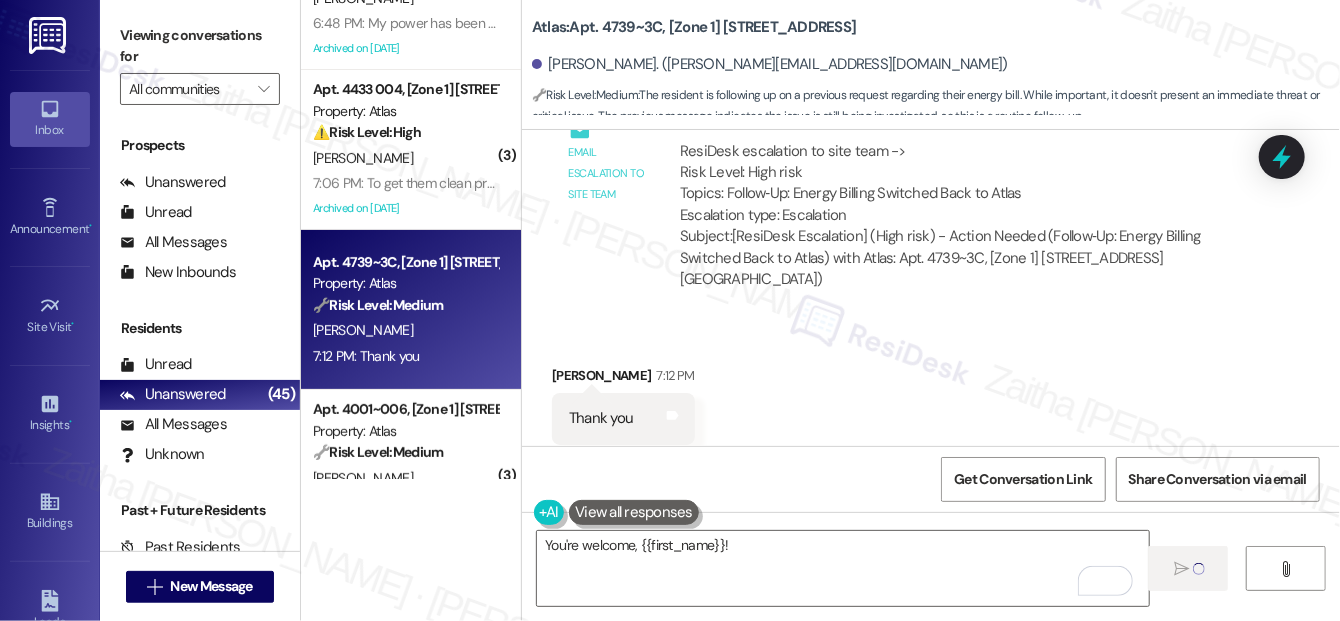type 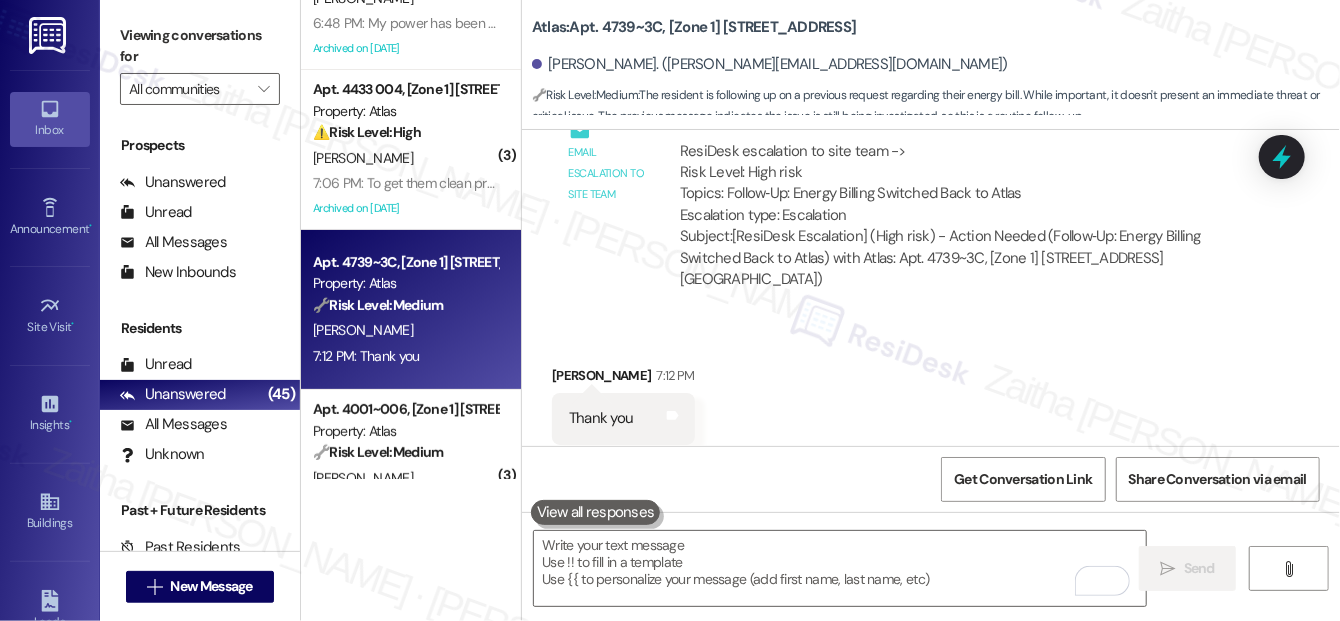 scroll, scrollTop: 0, scrollLeft: 0, axis: both 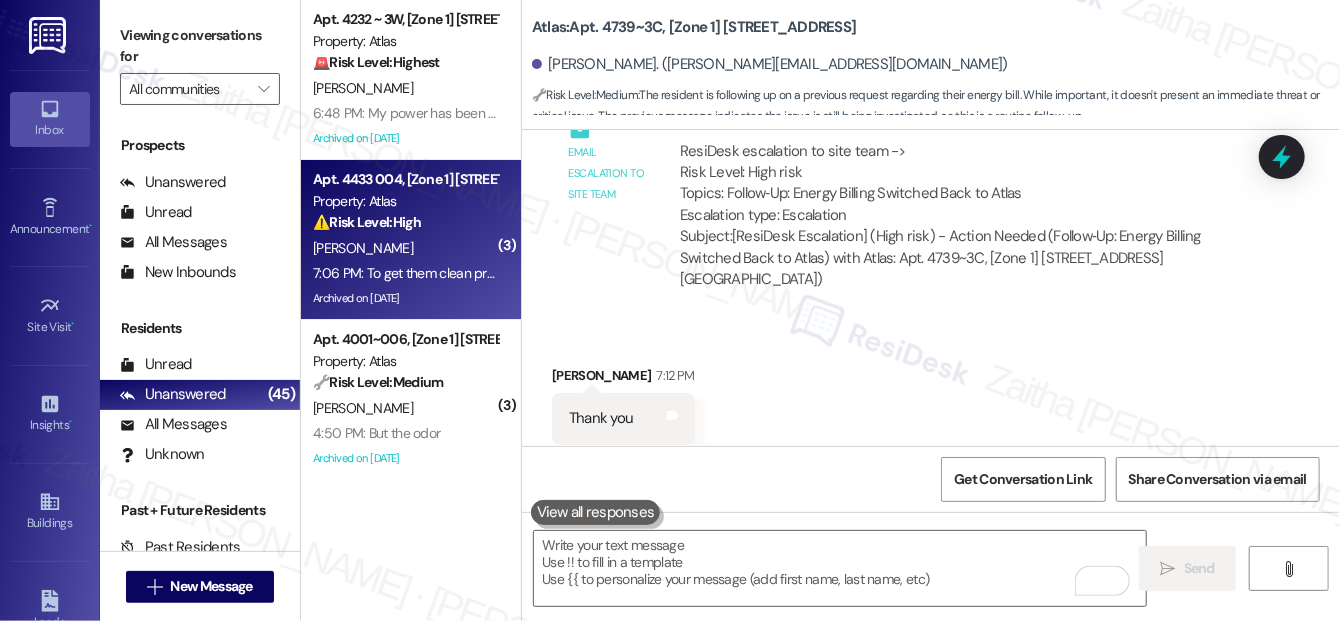 click on "[PERSON_NAME]" at bounding box center (405, 248) 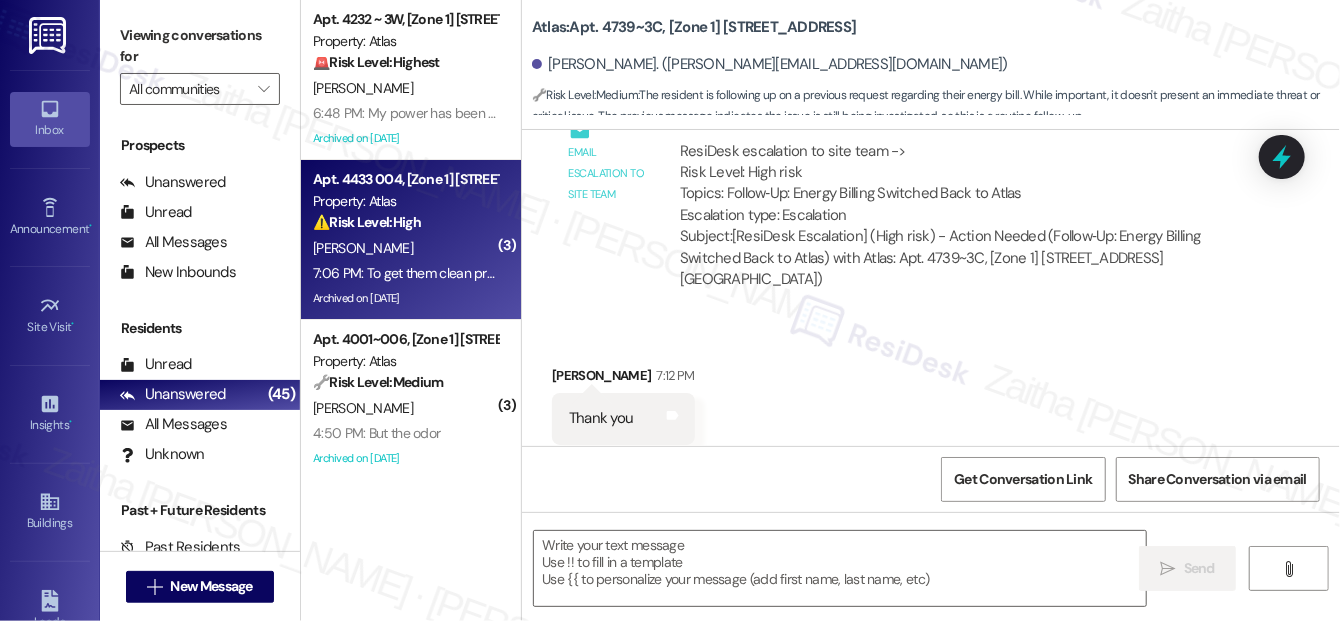 type on "Fetching suggested responses. Please feel free to read through the conversation in the meantime." 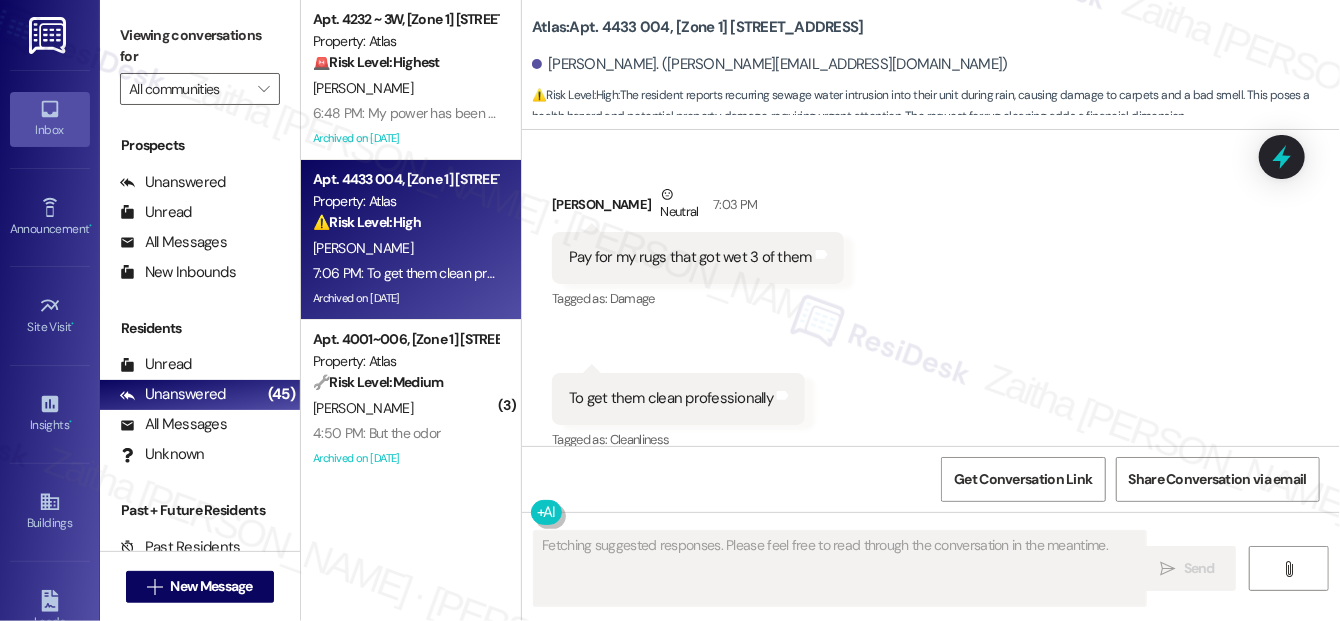 scroll, scrollTop: 37224, scrollLeft: 0, axis: vertical 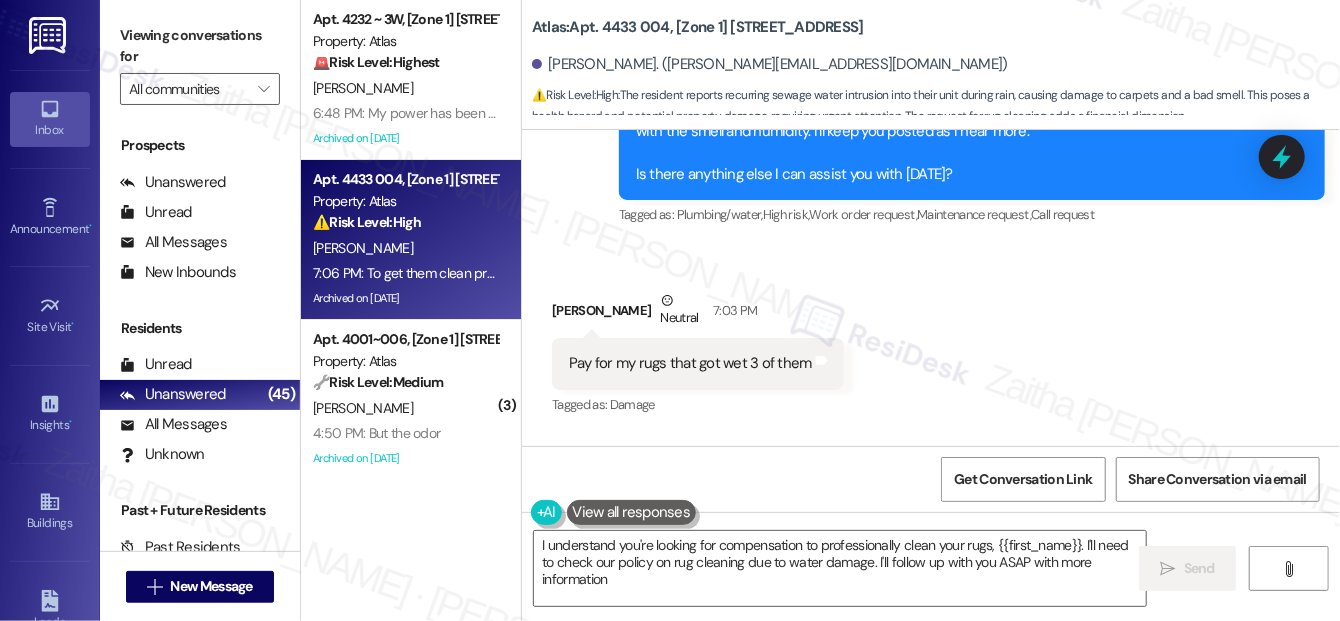 type on "I understand you're looking for compensation to professionally clean your rugs, {{first_name}}. I'll need to check our policy on rug cleaning due to water damage. I'll follow up with you ASAP with more information." 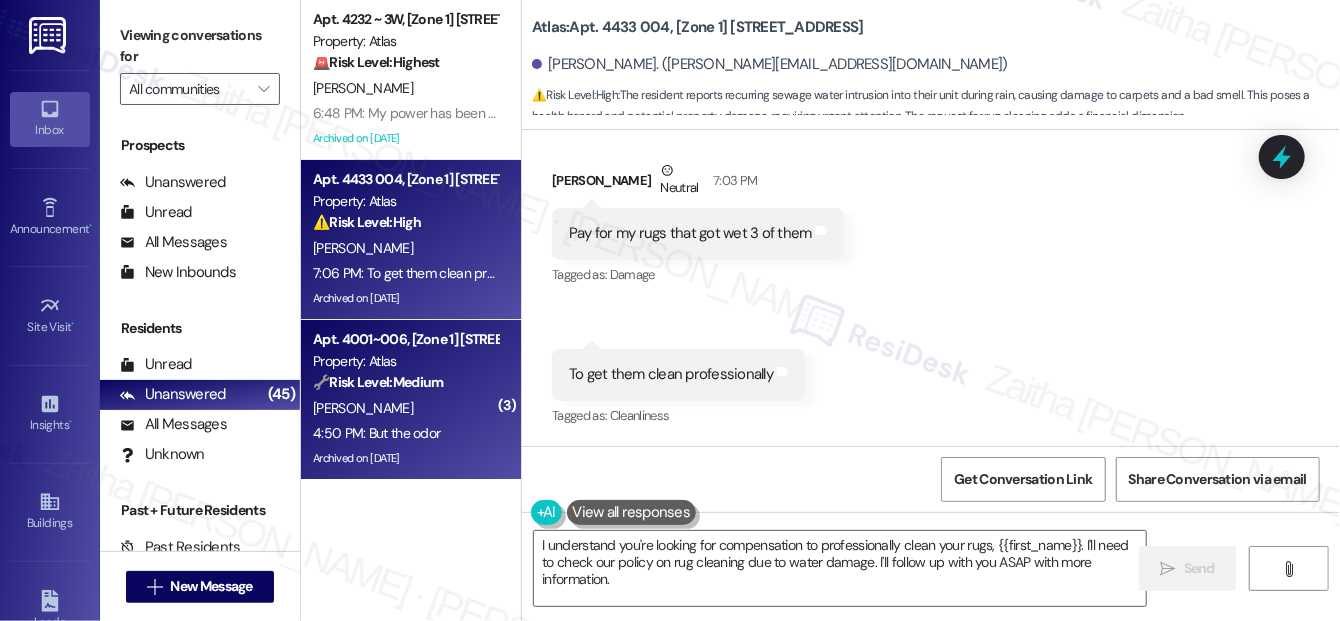 scroll, scrollTop: 37496, scrollLeft: 0, axis: vertical 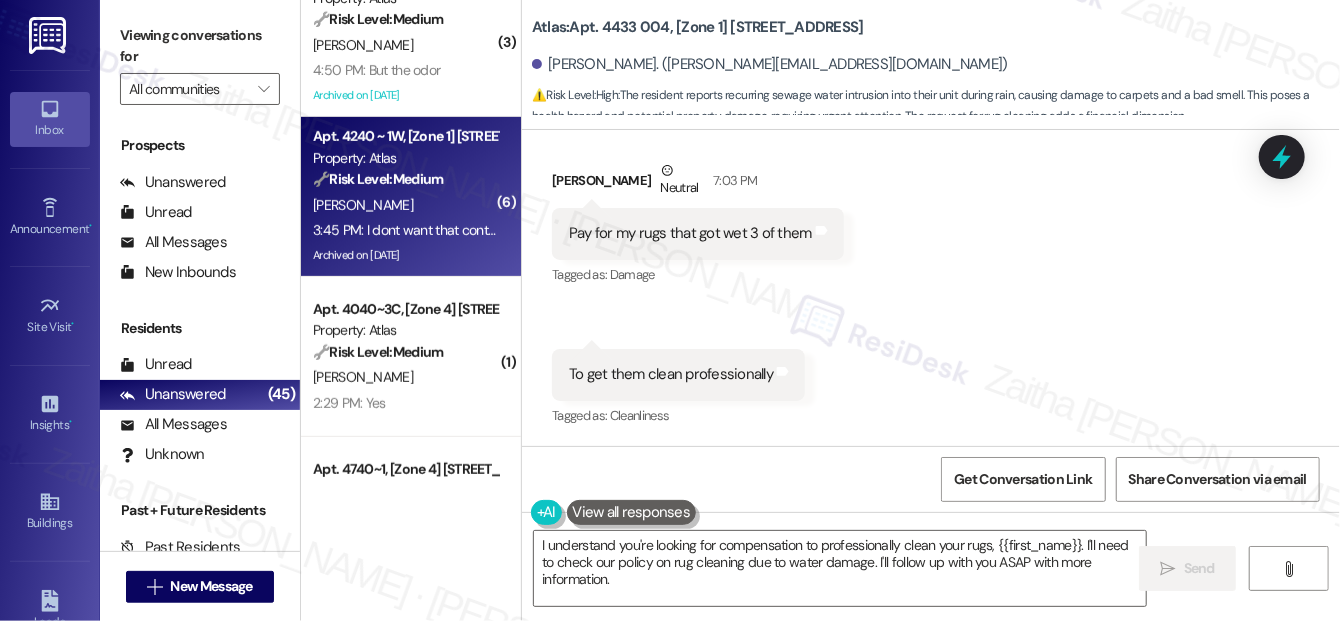 click on "K. Singleton" at bounding box center (405, 205) 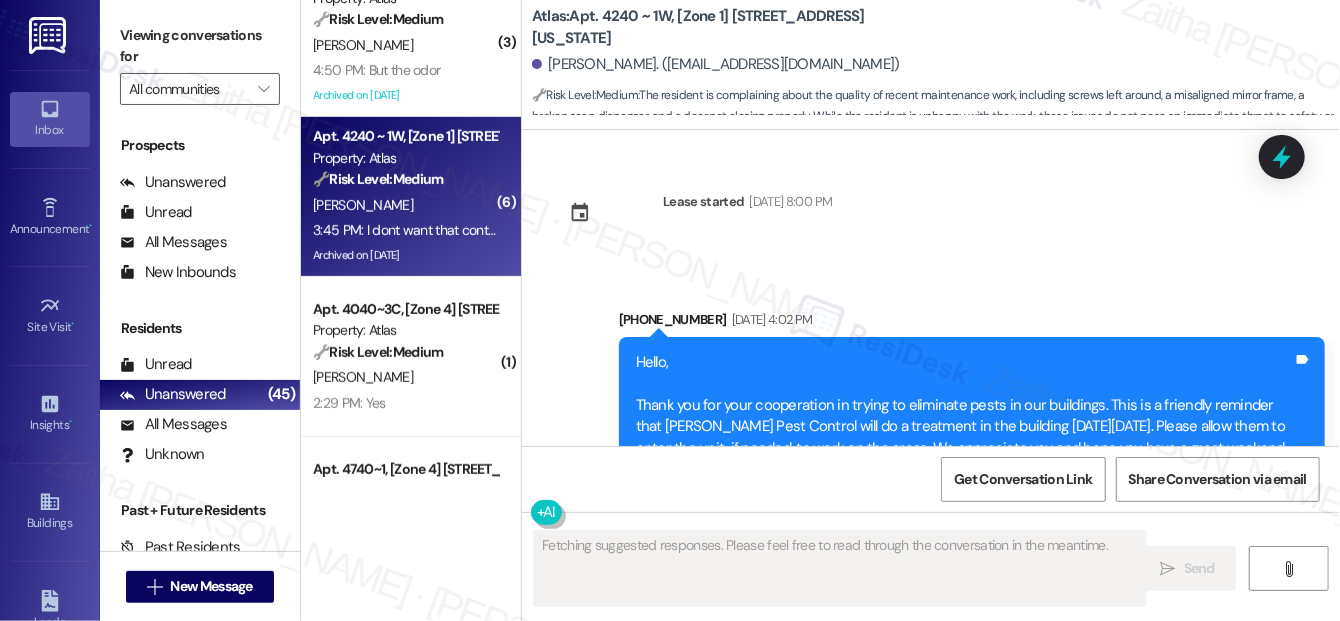 scroll, scrollTop: 28525, scrollLeft: 0, axis: vertical 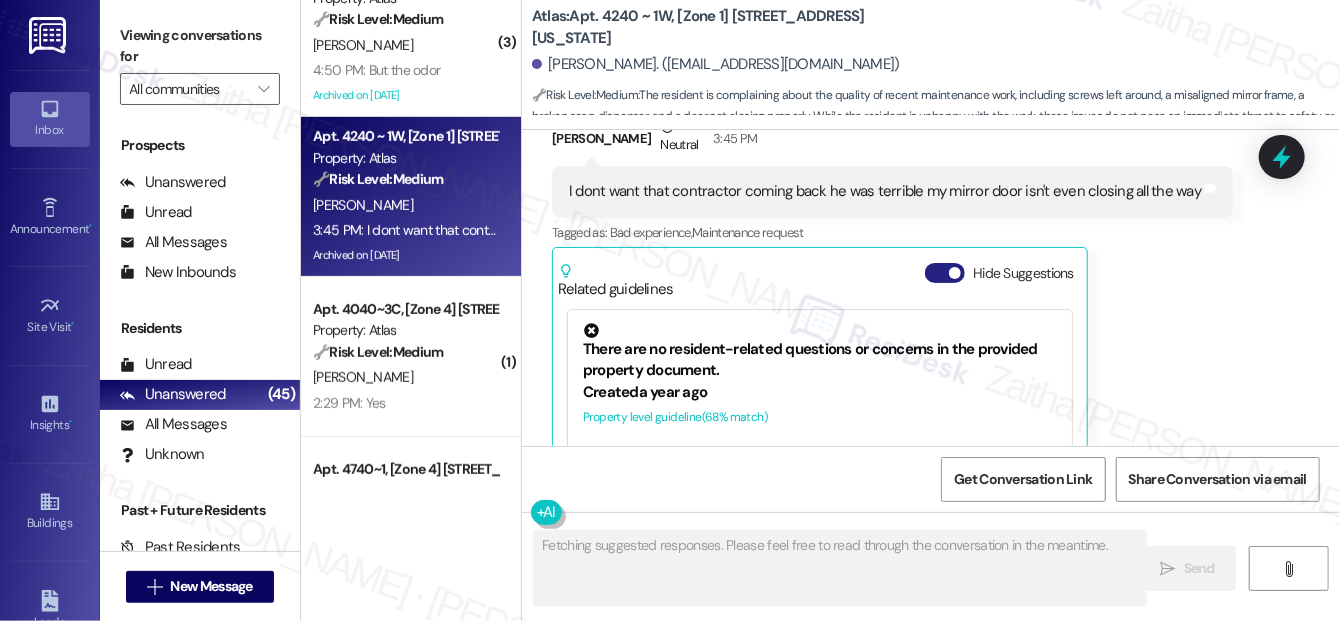 click on "Hide Suggestions" at bounding box center [945, 273] 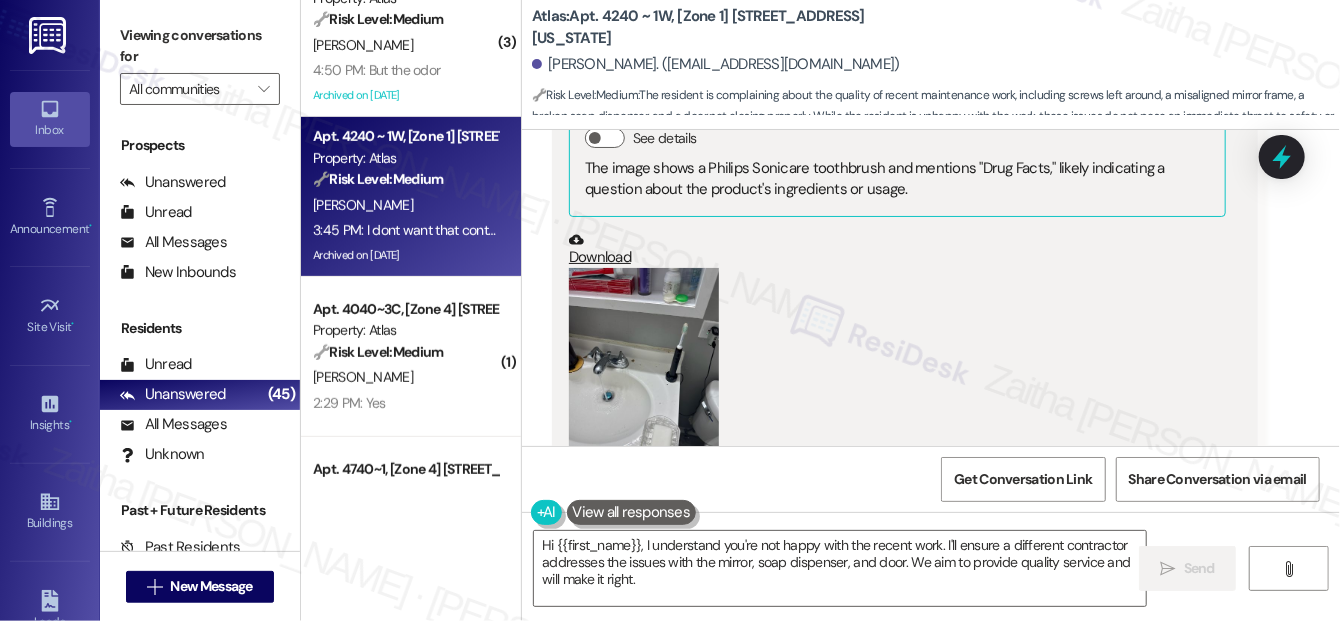scroll, scrollTop: 27826, scrollLeft: 0, axis: vertical 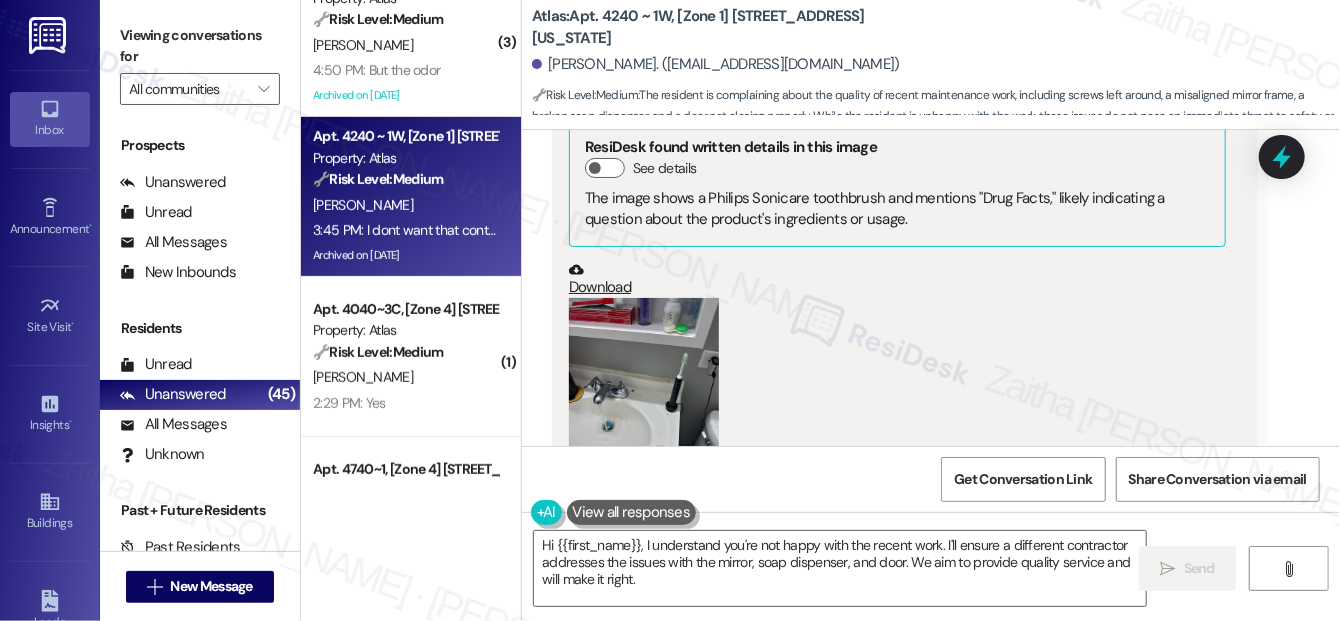 click at bounding box center [644, 398] 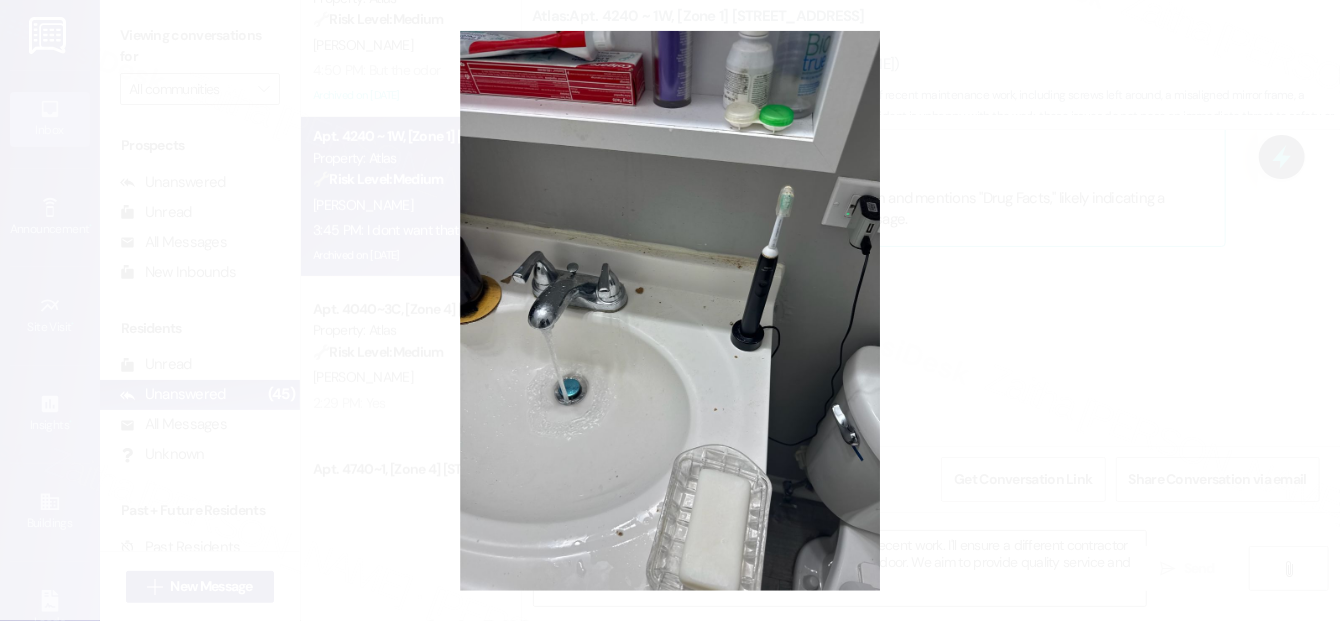 click at bounding box center [670, 310] 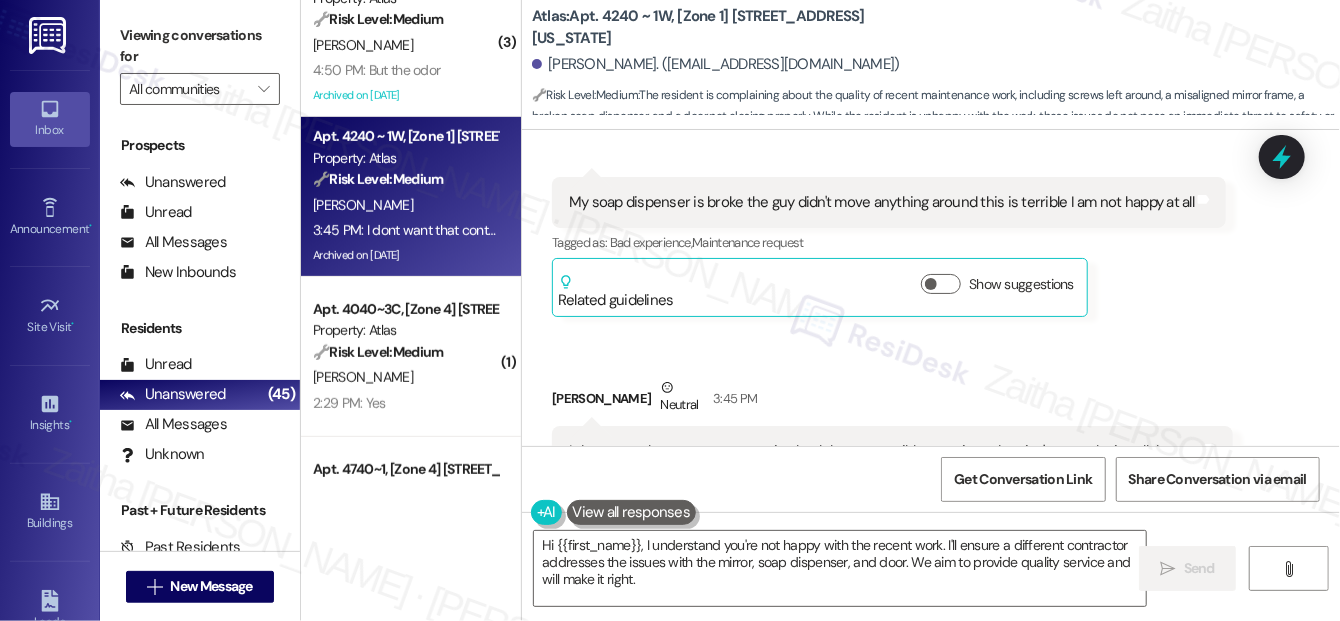 scroll, scrollTop: 28462, scrollLeft: 0, axis: vertical 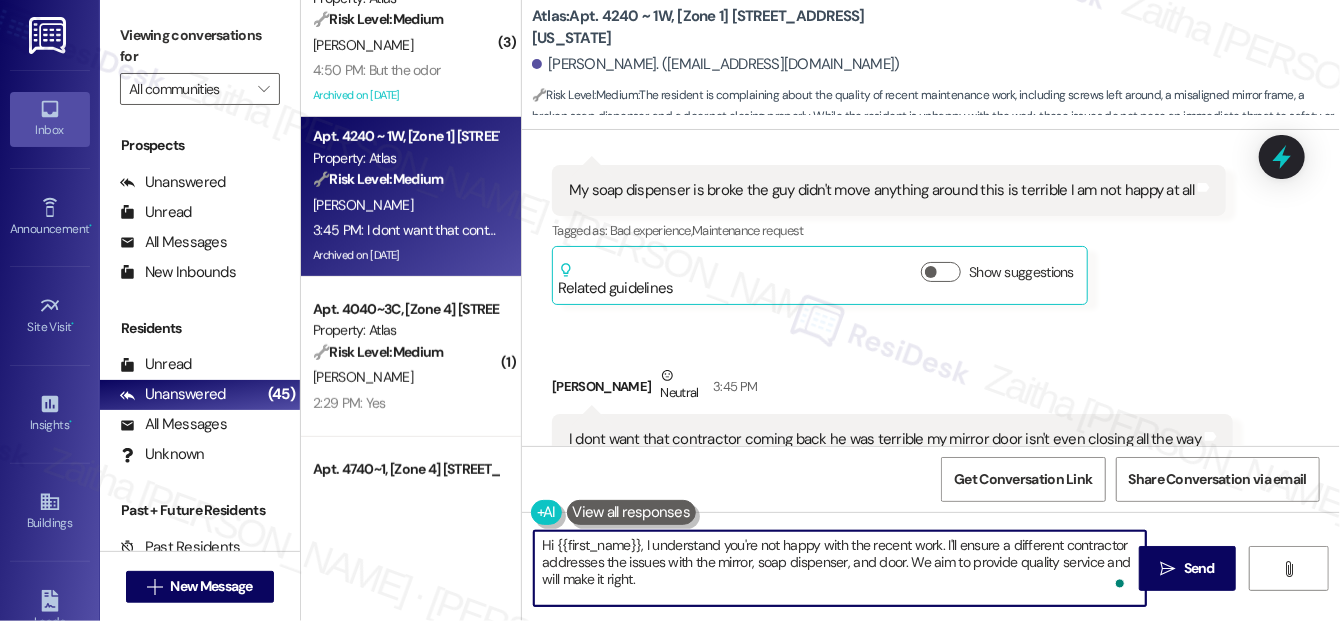 click on "Hi {{first_name}}, I understand you're not happy with the recent work. I'll ensure a different contractor addresses the issues with the mirror, soap dispenser, and door. We aim to provide quality service and will make it right." at bounding box center (840, 568) 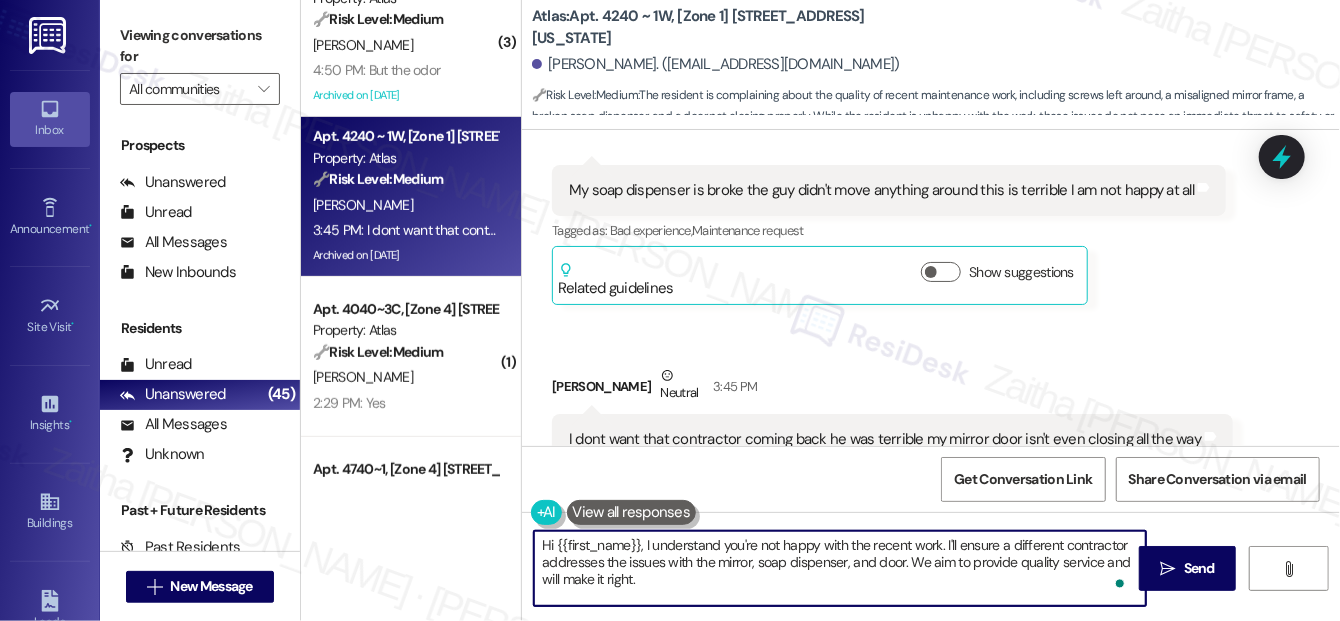 click on "Hi {{first_name}}, I understand you're not happy with the recent work. I'll ensure a different contractor addresses the issues with the mirror, soap dispenser, and door. We aim to provide quality service and will make it right." at bounding box center (840, 568) 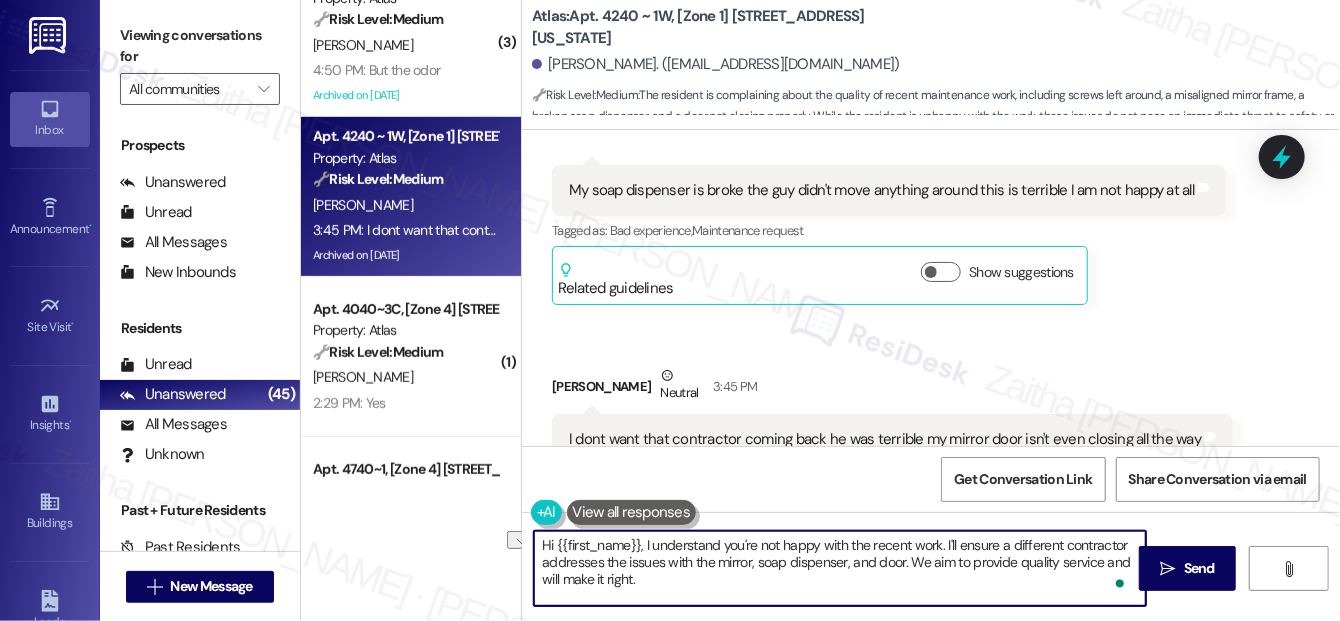 drag, startPoint x: 1001, startPoint y: 541, endPoint x: 1122, endPoint y: 538, distance: 121.037186 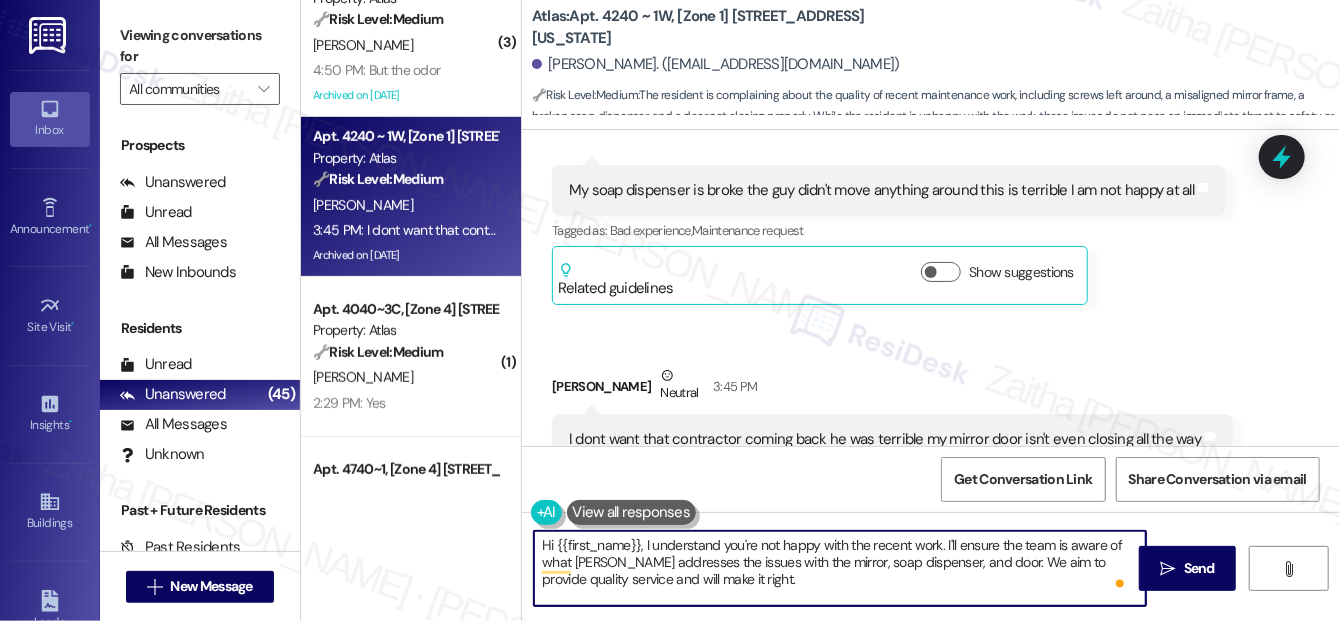 type on "Hi {{first_name}}, I understand you're not happy with the recent work. I'll ensure the team is aware of what happen addresses the issues with the mirror, soap dispenser, and door. We aim to provide quality service and will make it right." 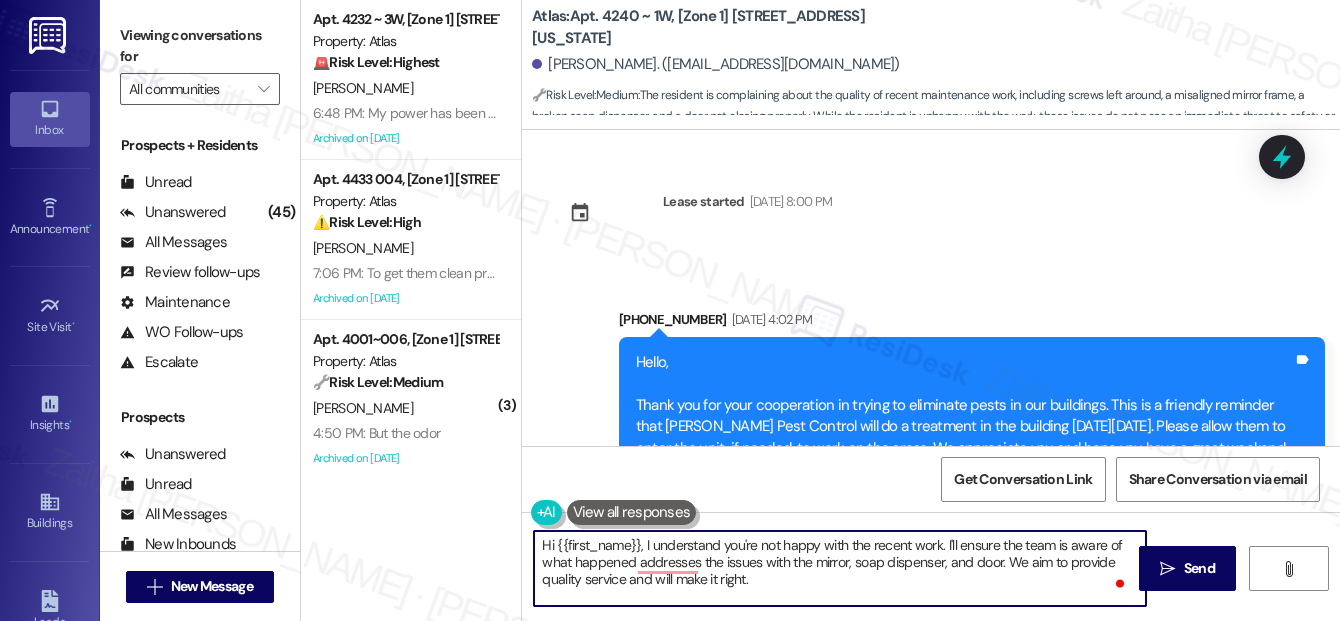 scroll, scrollTop: 0, scrollLeft: 0, axis: both 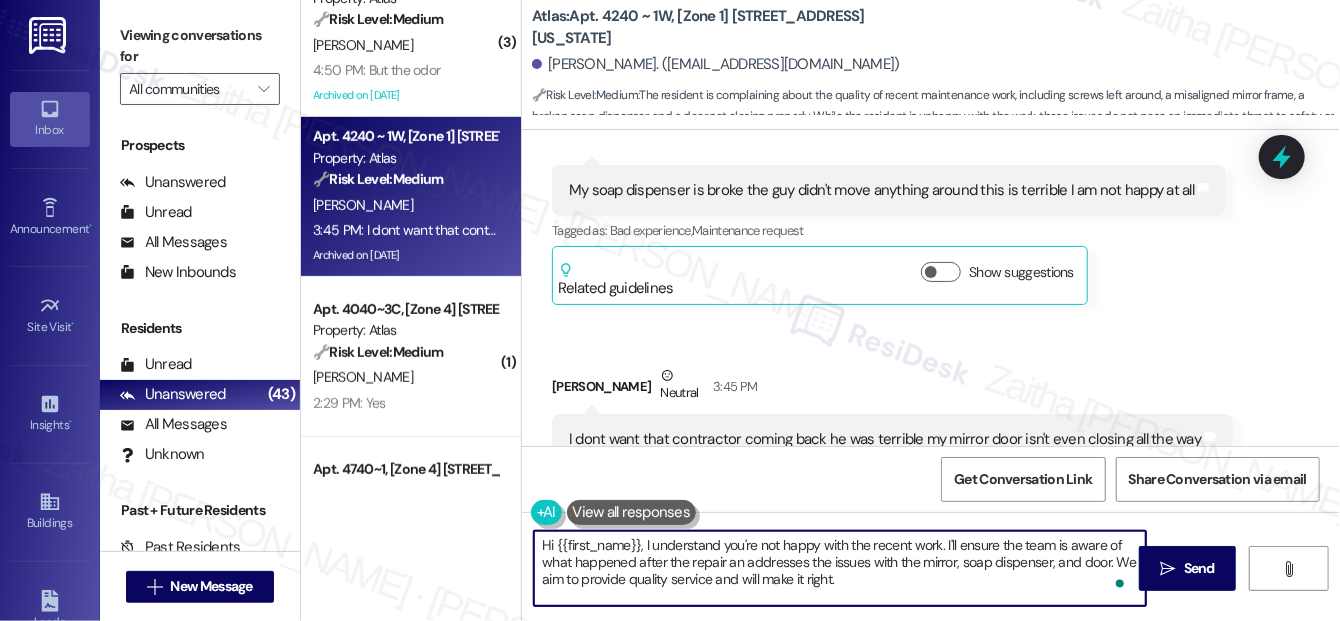 type on "Hi {{first_name}}, I understand you're not happy with the recent work. I'll ensure the team is aware of what happened after the repair and addresses the issues with the mirror, soap dispenser, and door. We aim to provide quality service and will make it right." 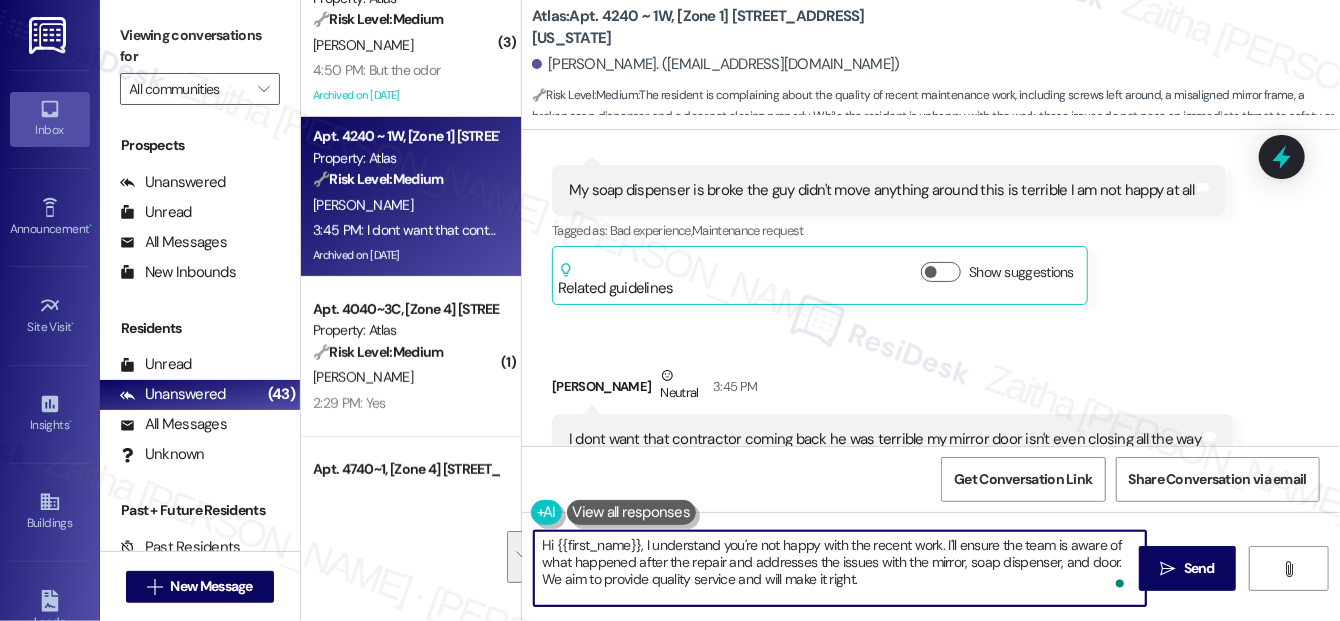drag, startPoint x: 539, startPoint y: 541, endPoint x: 898, endPoint y: 588, distance: 362.06354 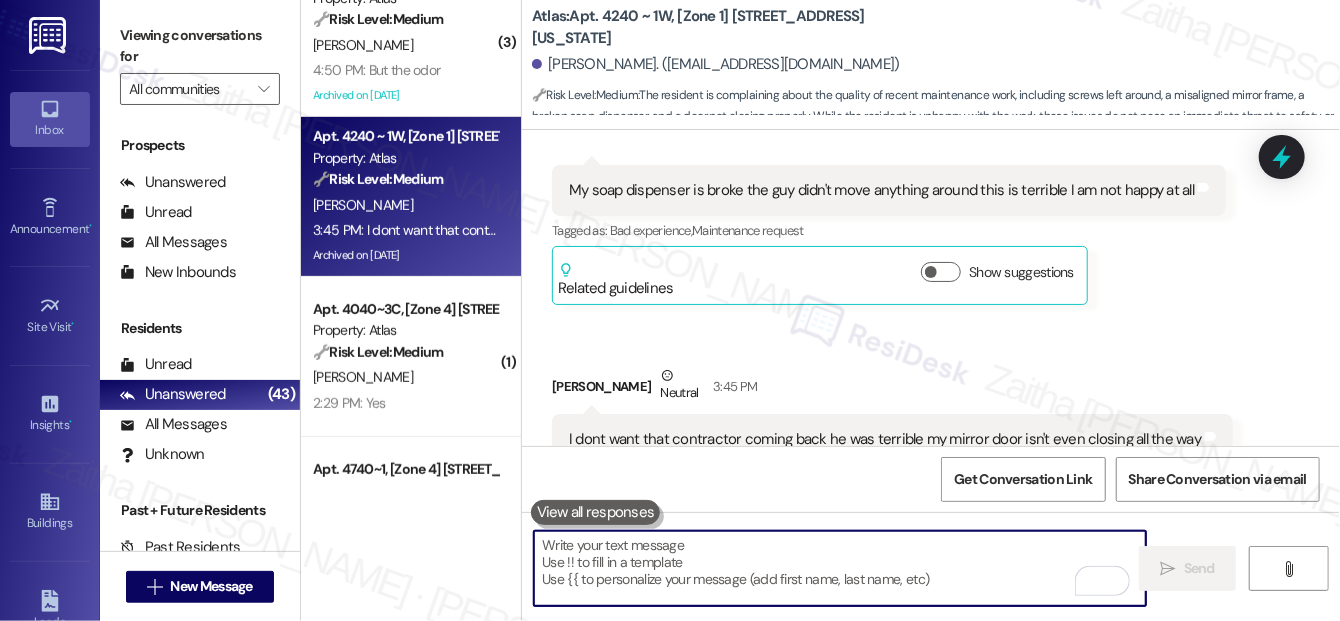 click at bounding box center [840, 568] 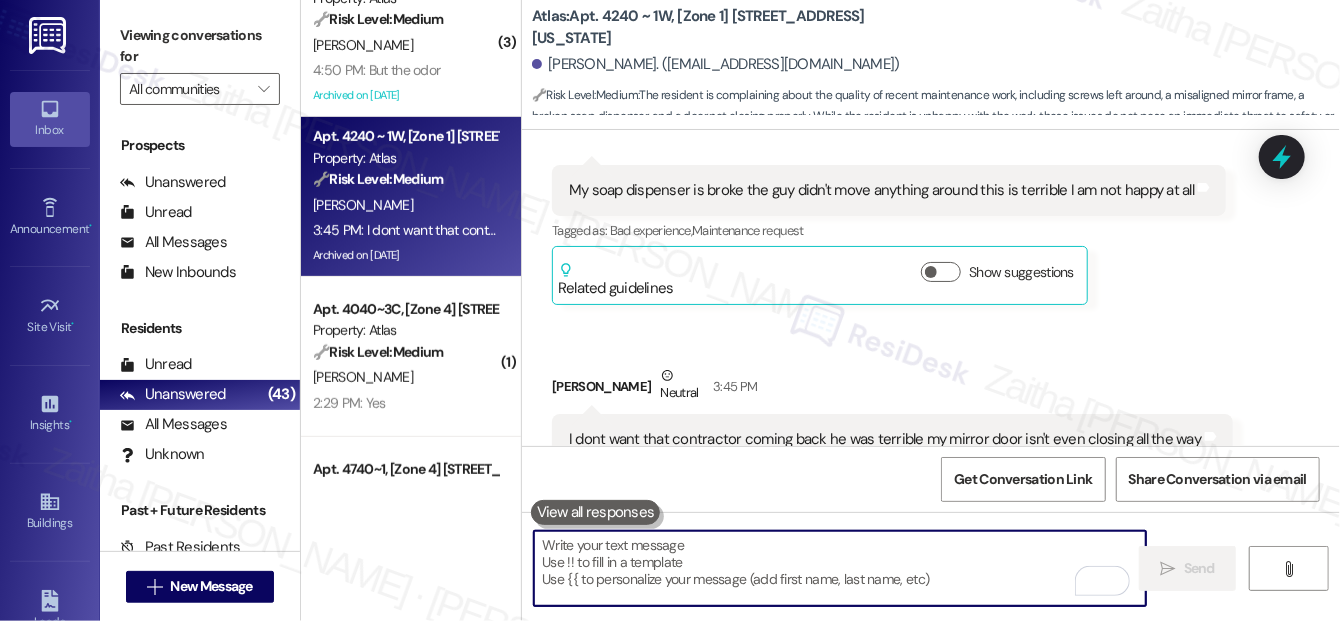 paste on "Hi {{first_name}}, I’m sorry the recent work didn’t meet your expectations. I’ll let the team know about the mirror, soap dispenser, and door, and ask them to address each issue. We’re committed to getting this resolved for you." 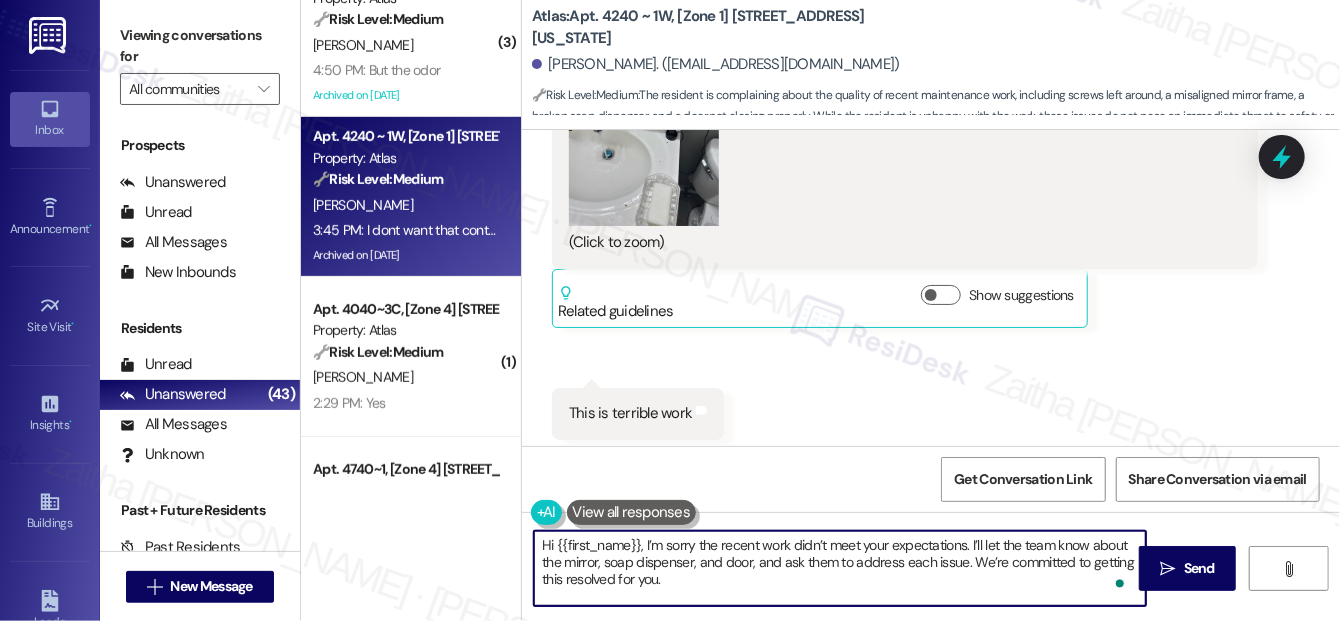 scroll, scrollTop: 28371, scrollLeft: 0, axis: vertical 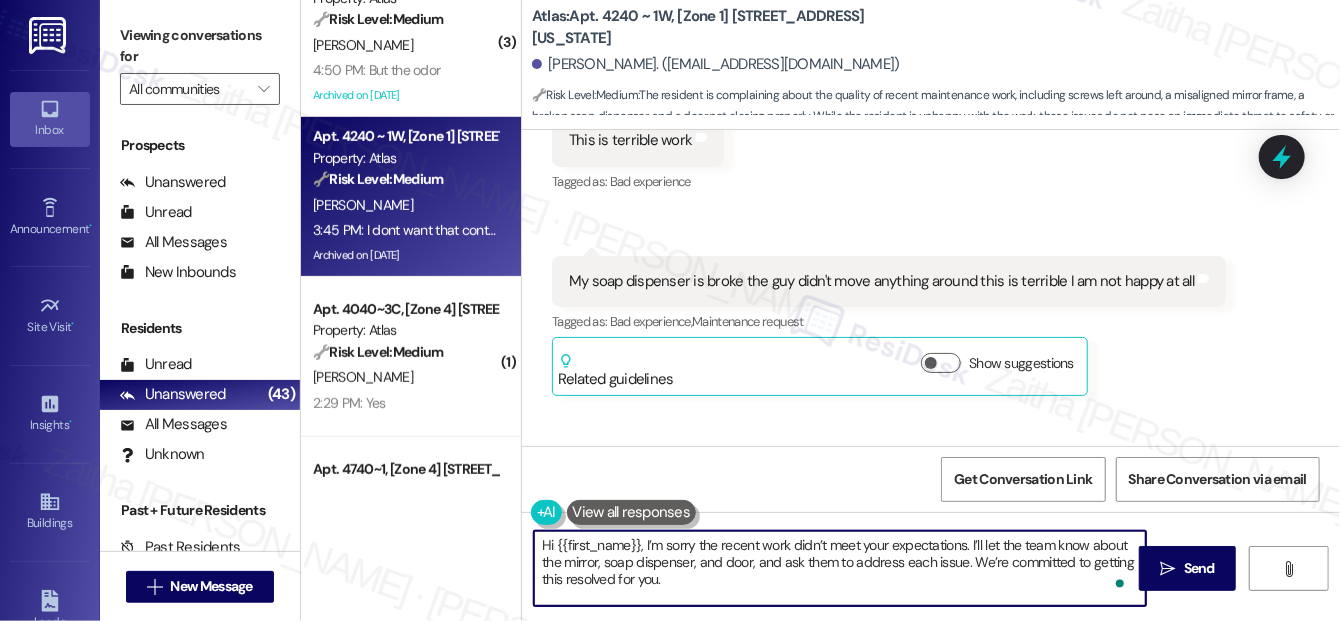 click on "Hi {{first_name}}, I’m sorry the recent work didn’t meet your expectations. I’ll let the team know about the mirror, soap dispenser, and door, and ask them to address each issue. We’re committed to getting this resolved for you." at bounding box center [840, 568] 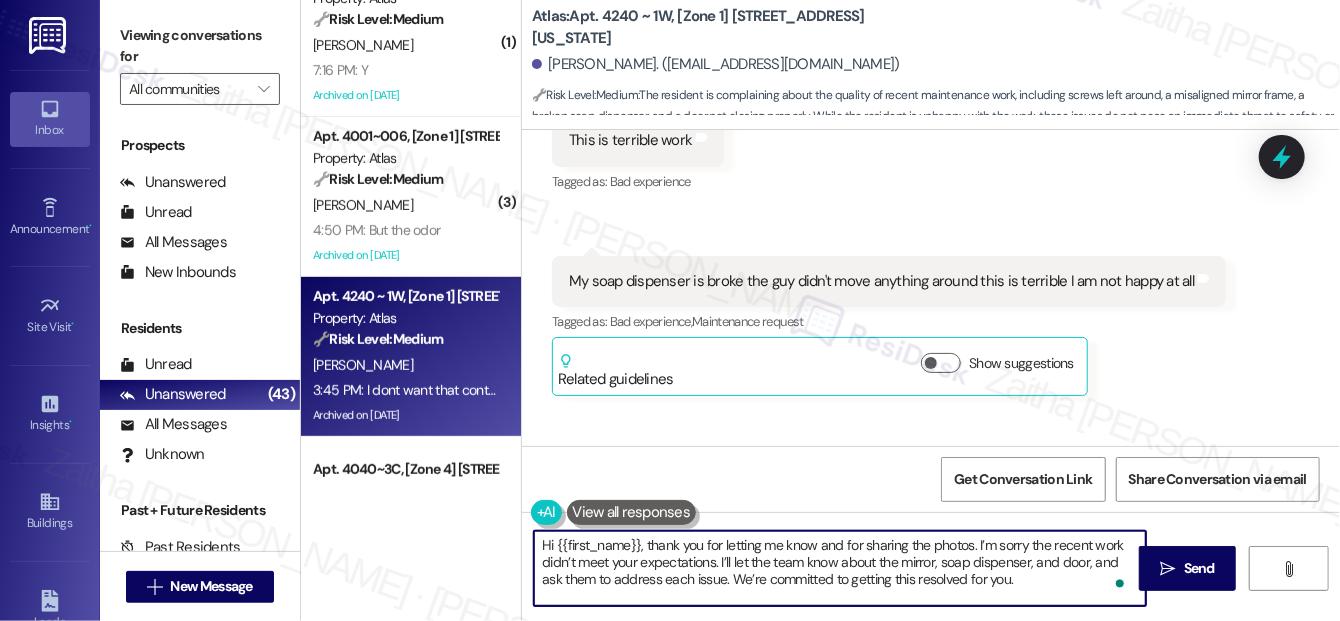 click on "Hi {{first_name}}, thank you for letting me know and for sharing the photos. I’m sorry the recent work didn’t meet your expectations. I’ll let the team know about the mirror, soap dispenser, and door, and ask them to address each issue. We’re committed to getting this resolved for you." at bounding box center (840, 568) 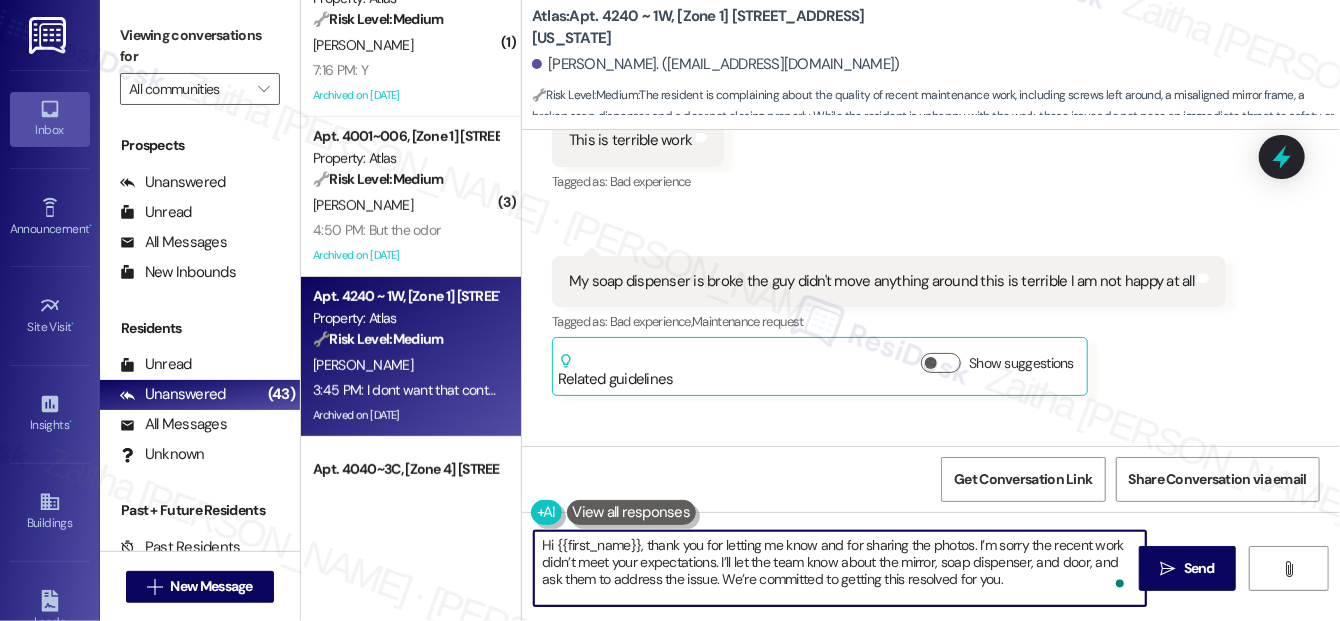 scroll, scrollTop: 0, scrollLeft: 0, axis: both 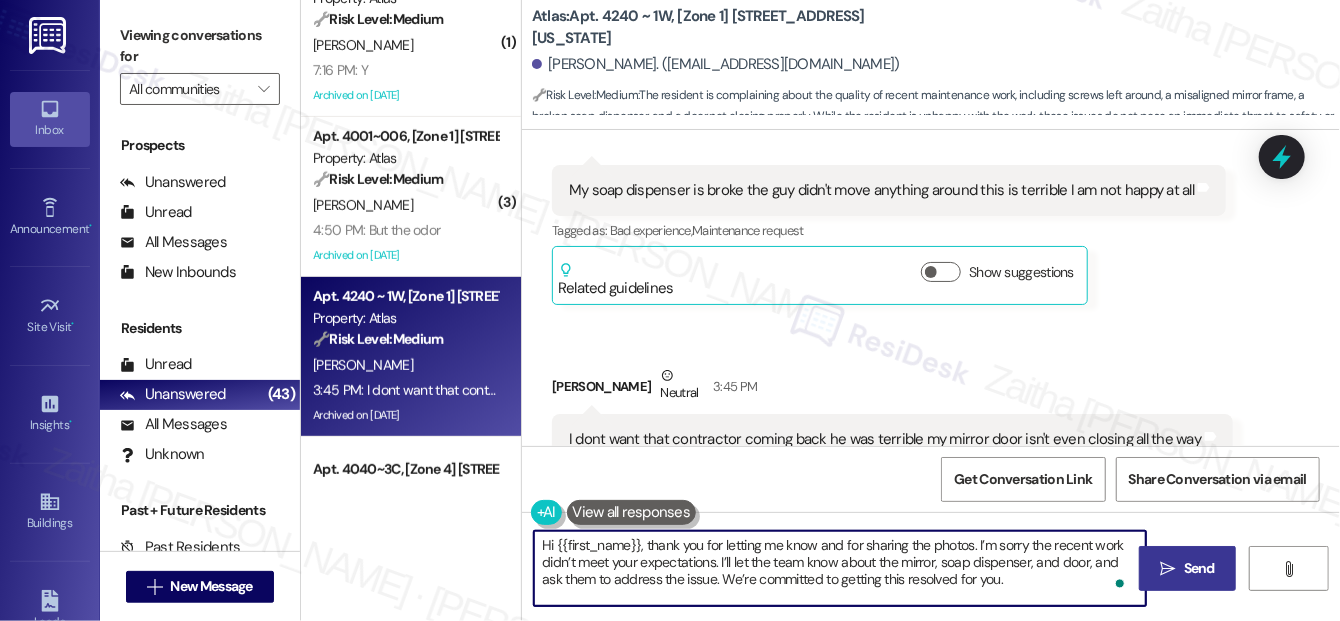 type on "Hi {{first_name}}, thank you for letting me know and for sharing the photos. I’m sorry the recent work didn’t meet your expectations. I’ll let the team know about the mirror, soap dispenser, and door, and ask them to address the issue. We’re committed to getting this resolved for you." 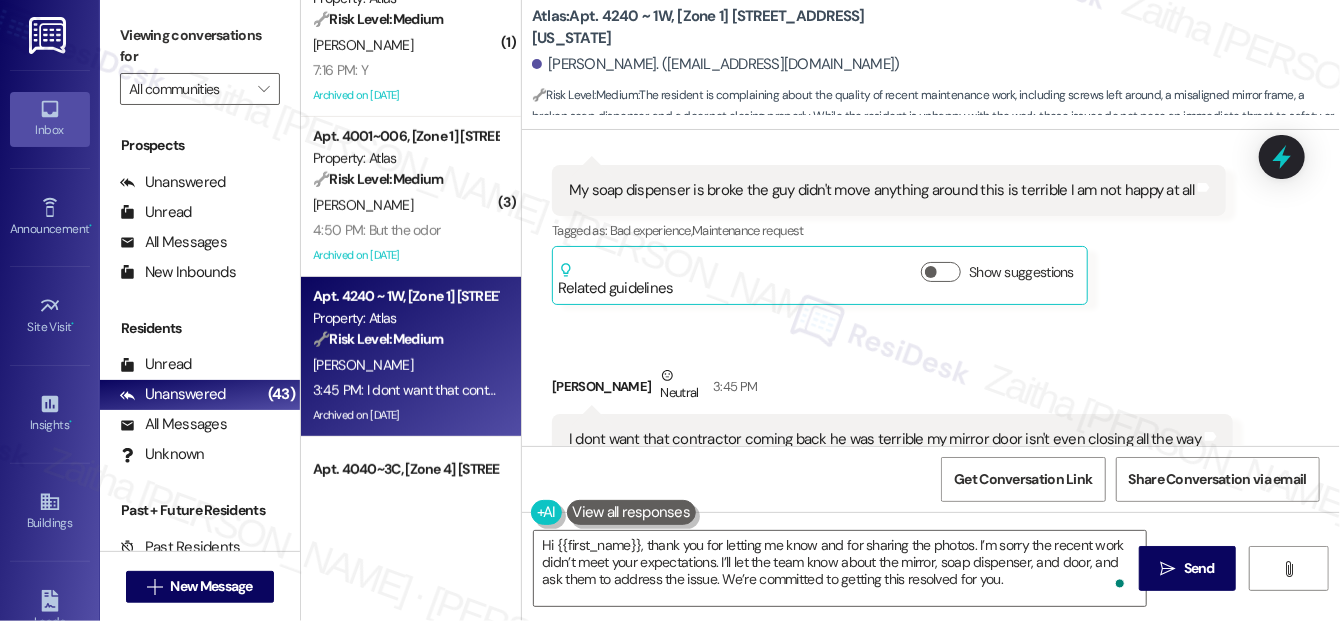 drag, startPoint x: 1192, startPoint y: 561, endPoint x: 1077, endPoint y: 430, distance: 174.31581 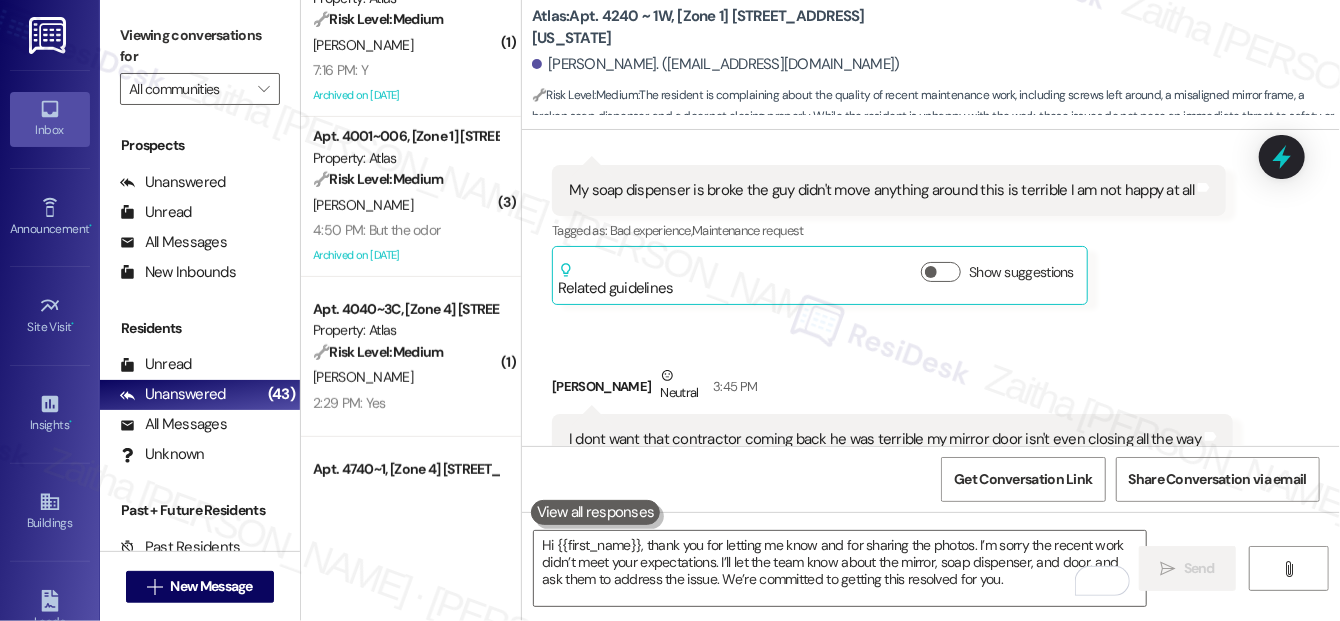 scroll, scrollTop: 28461, scrollLeft: 0, axis: vertical 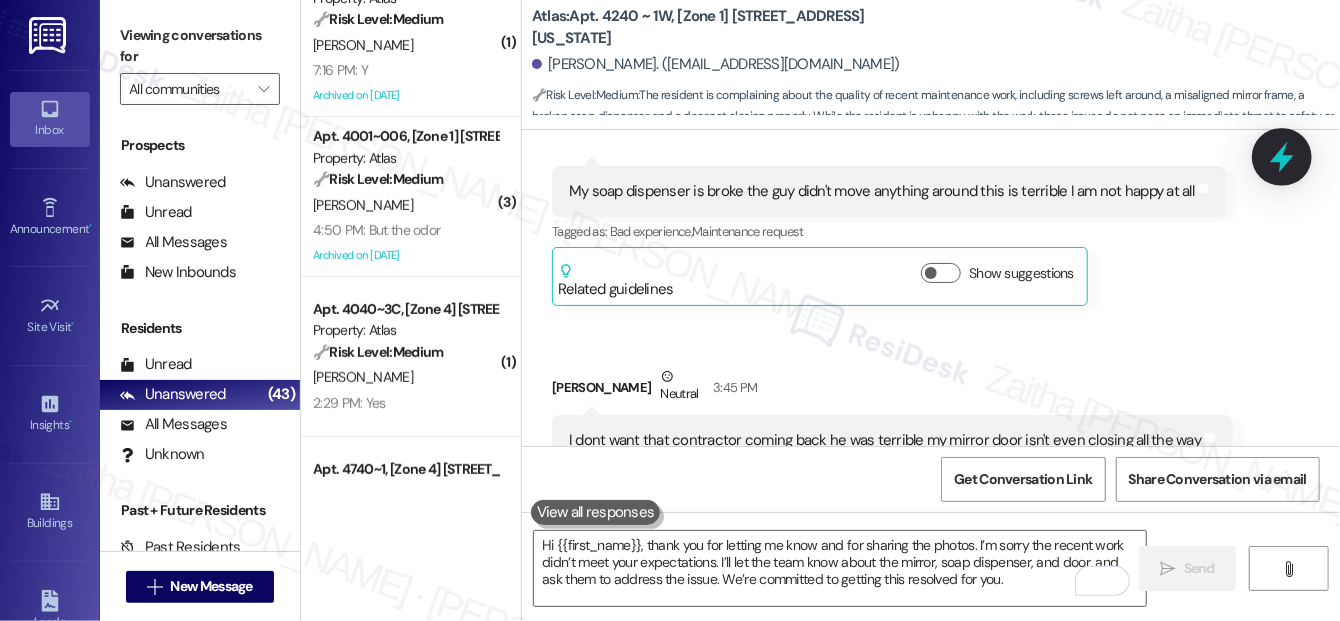 click 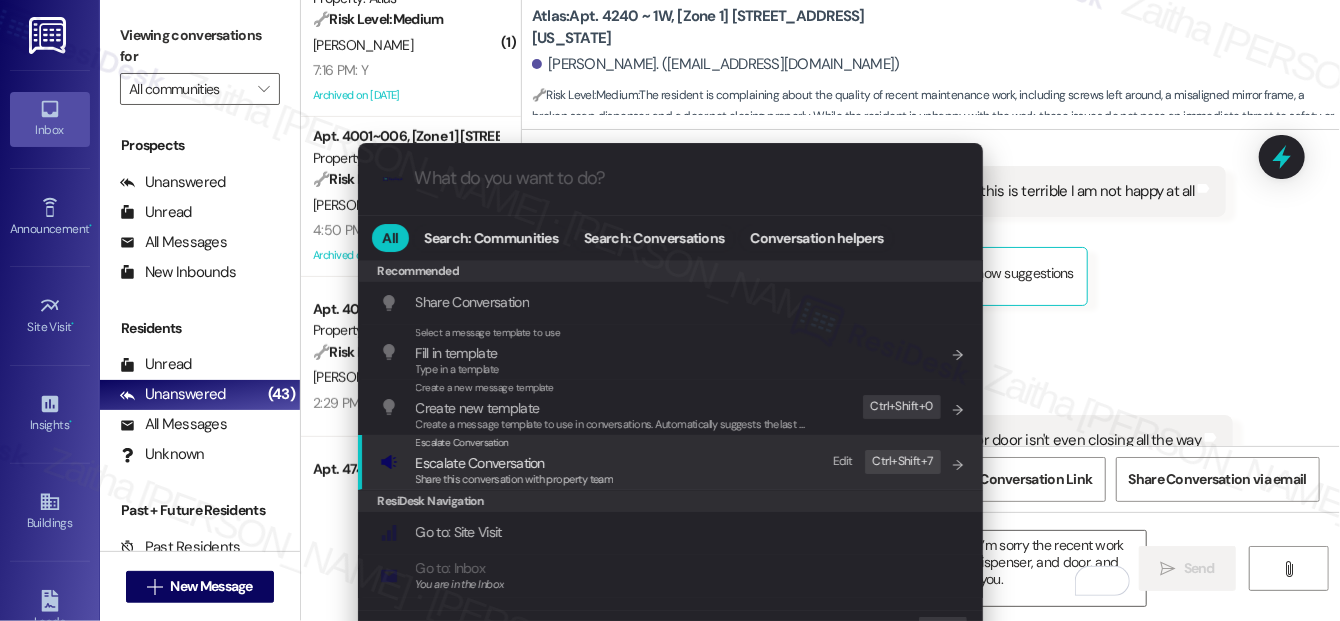click on "Escalate Conversation" at bounding box center [480, 463] 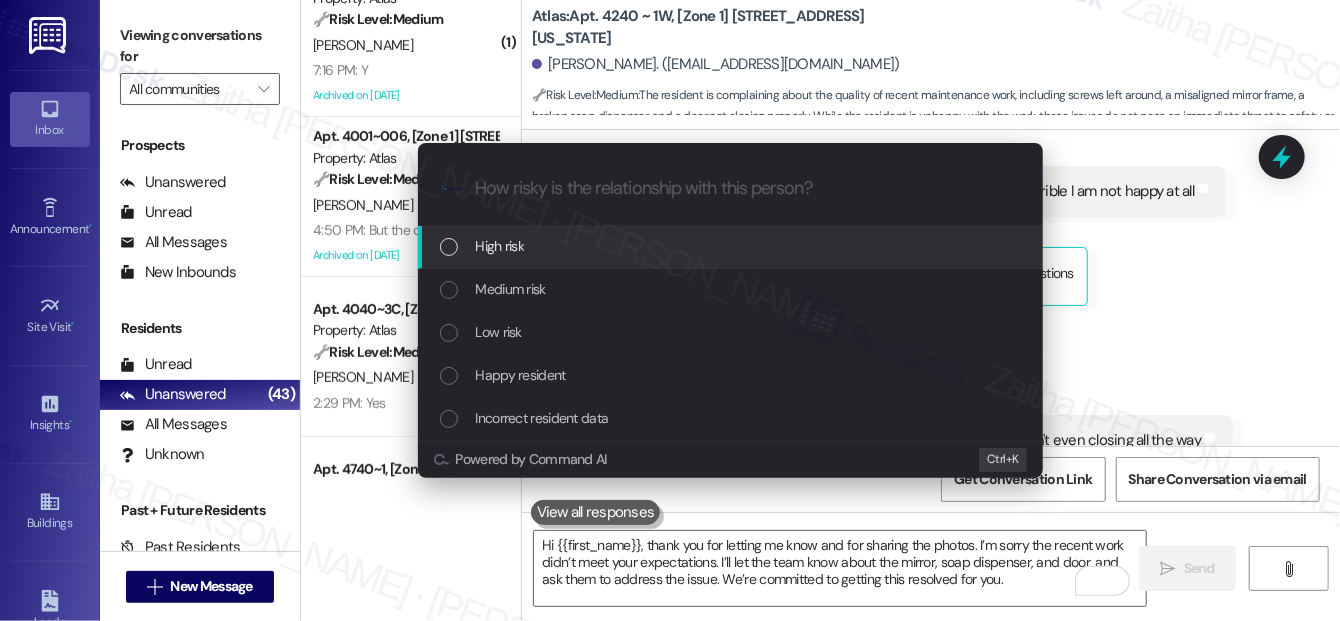 click on "High risk" at bounding box center (500, 246) 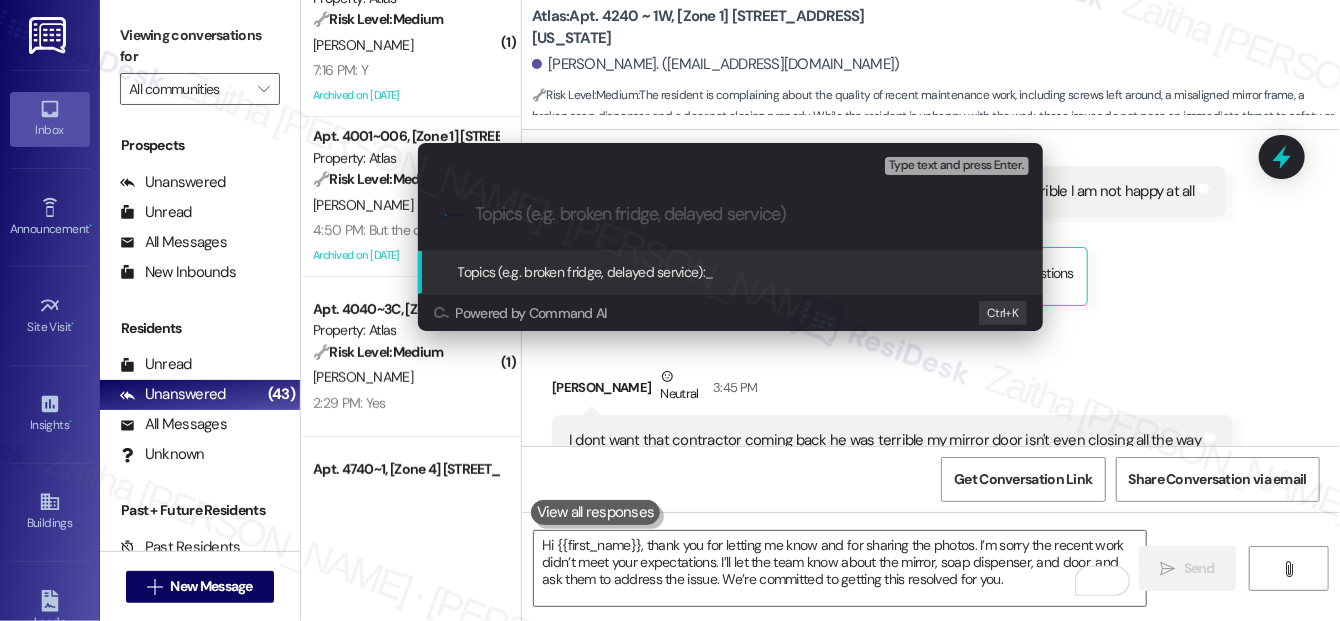 paste on "Issues After Repair Visit" 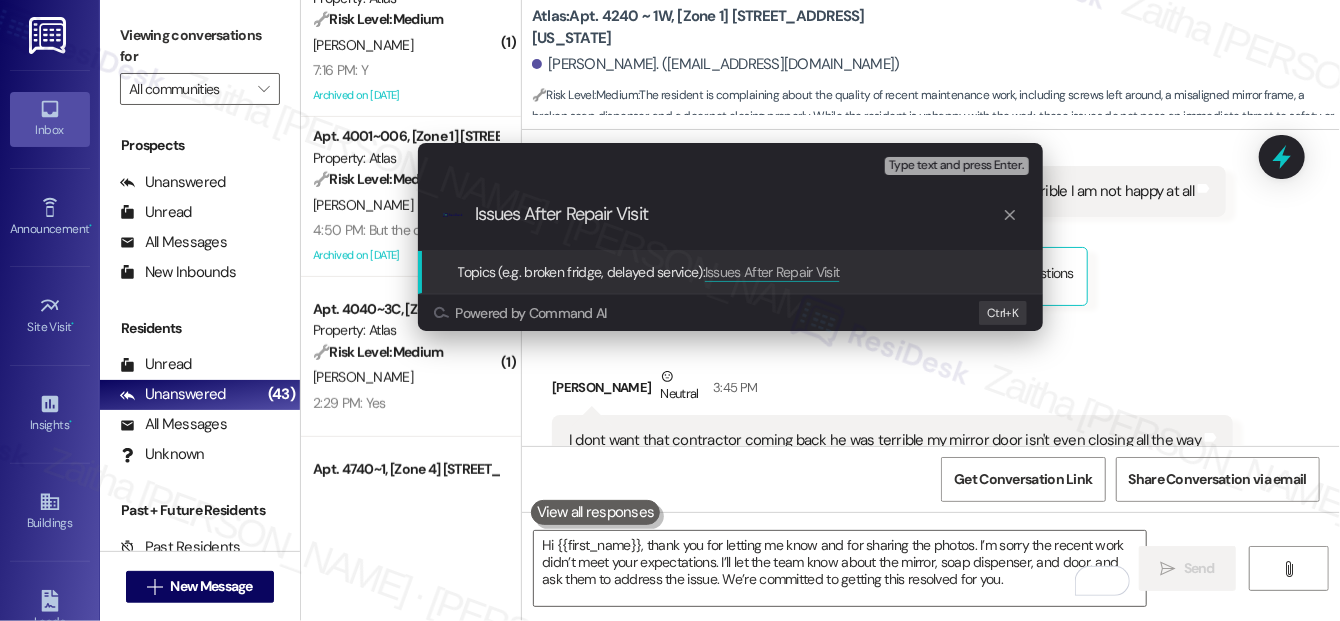 type 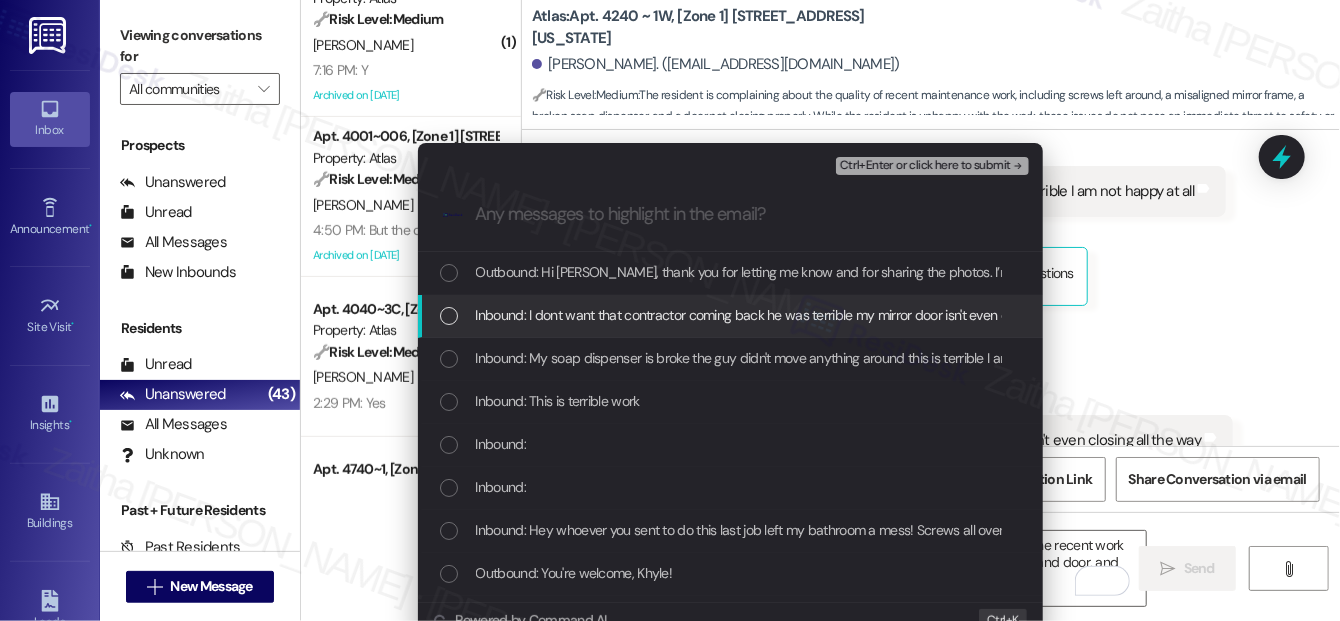 click at bounding box center (449, 316) 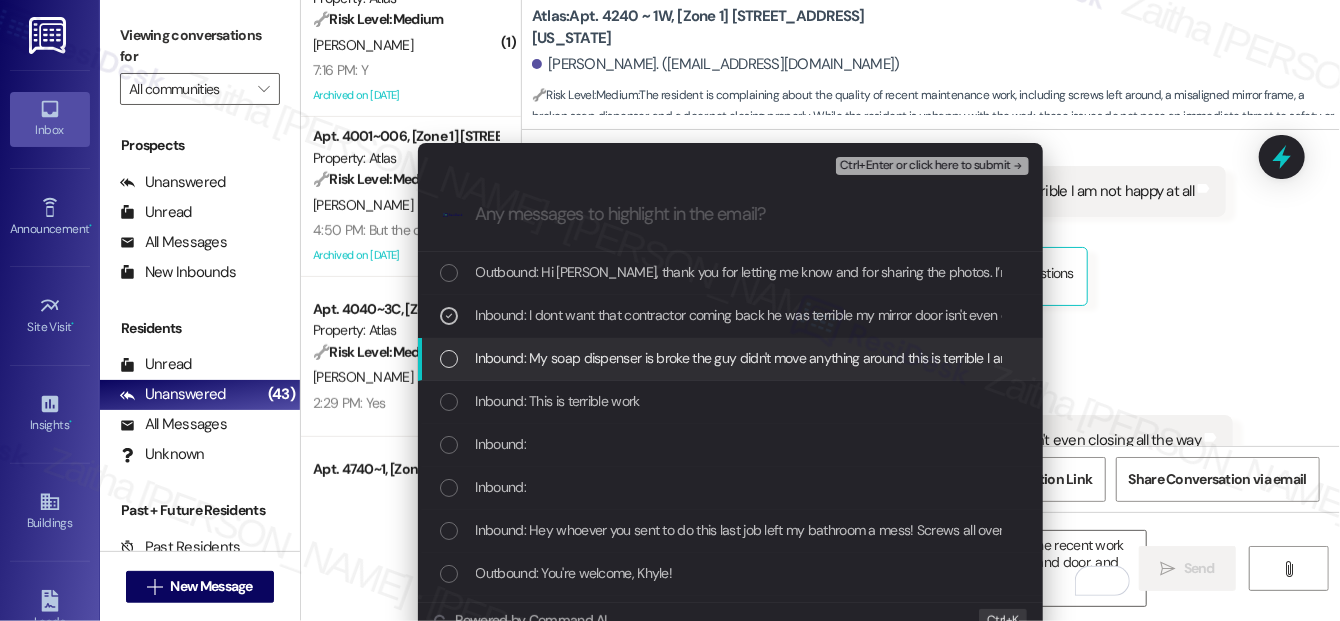 click at bounding box center [449, 359] 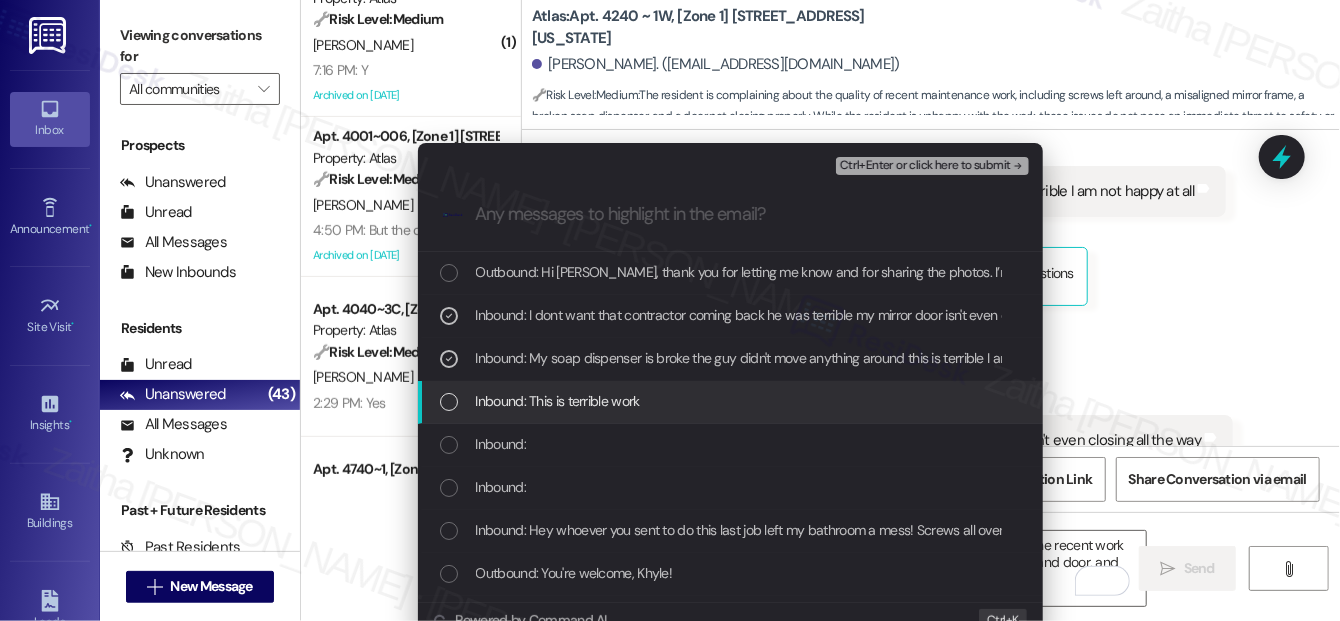 click at bounding box center [449, 402] 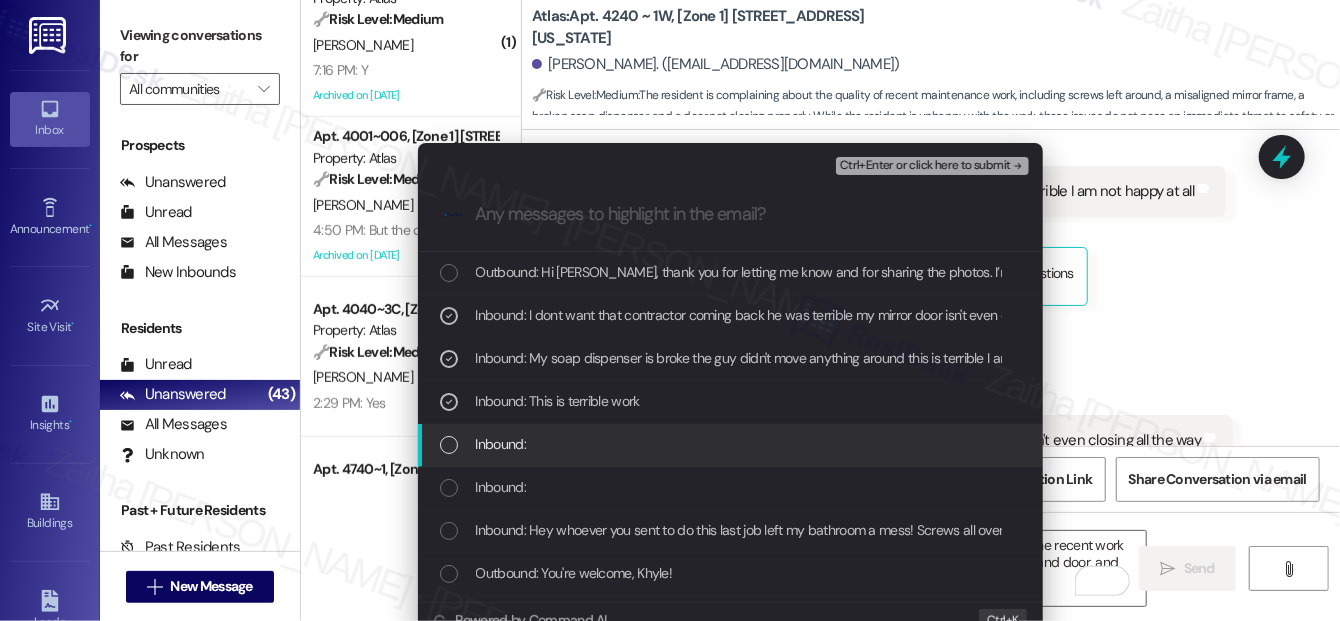 click on "Inbound:" at bounding box center (732, 444) 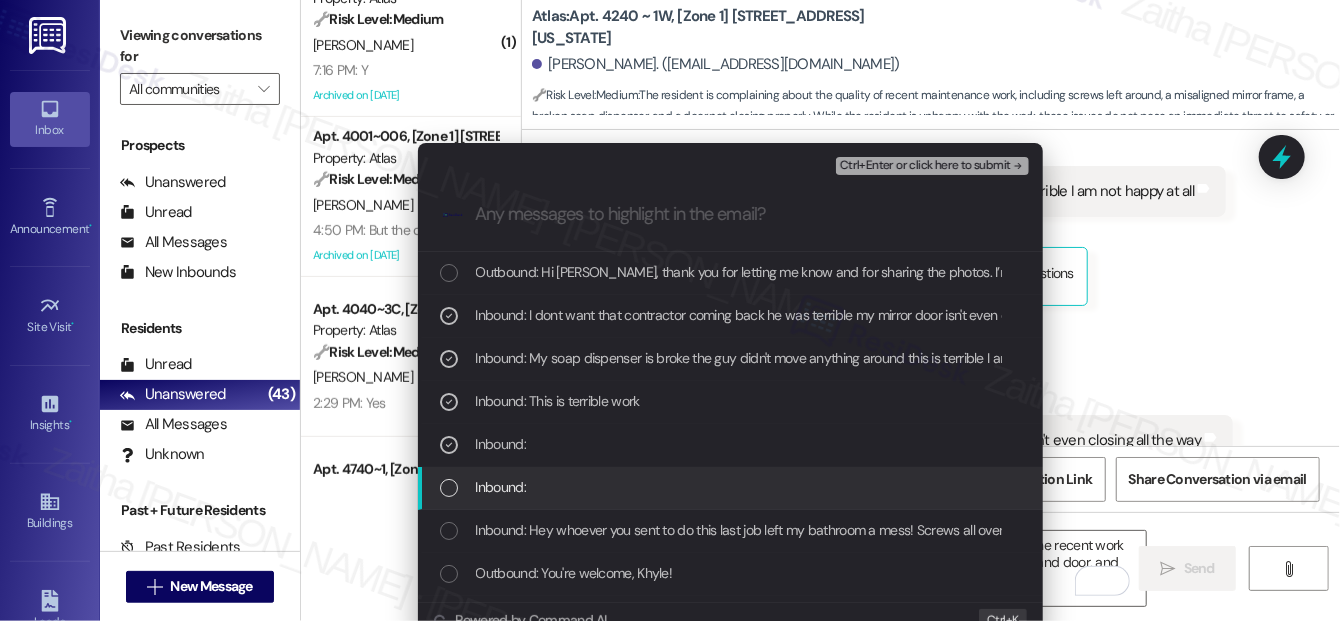 click at bounding box center [449, 488] 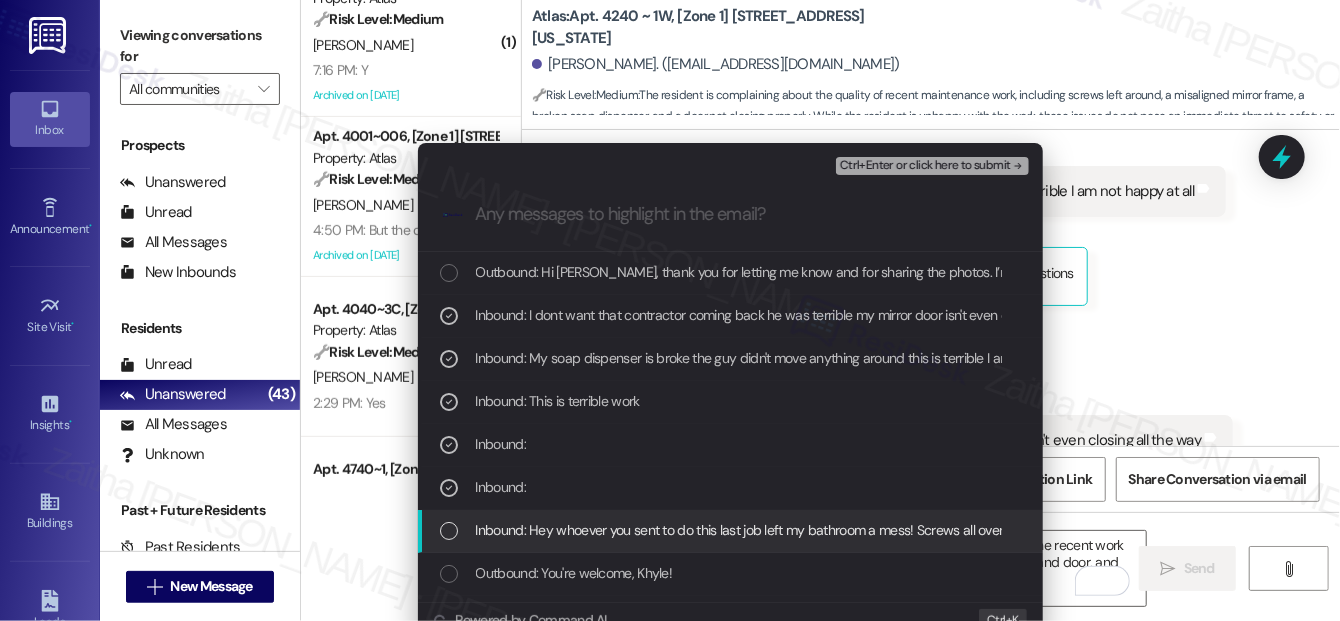 click at bounding box center [449, 531] 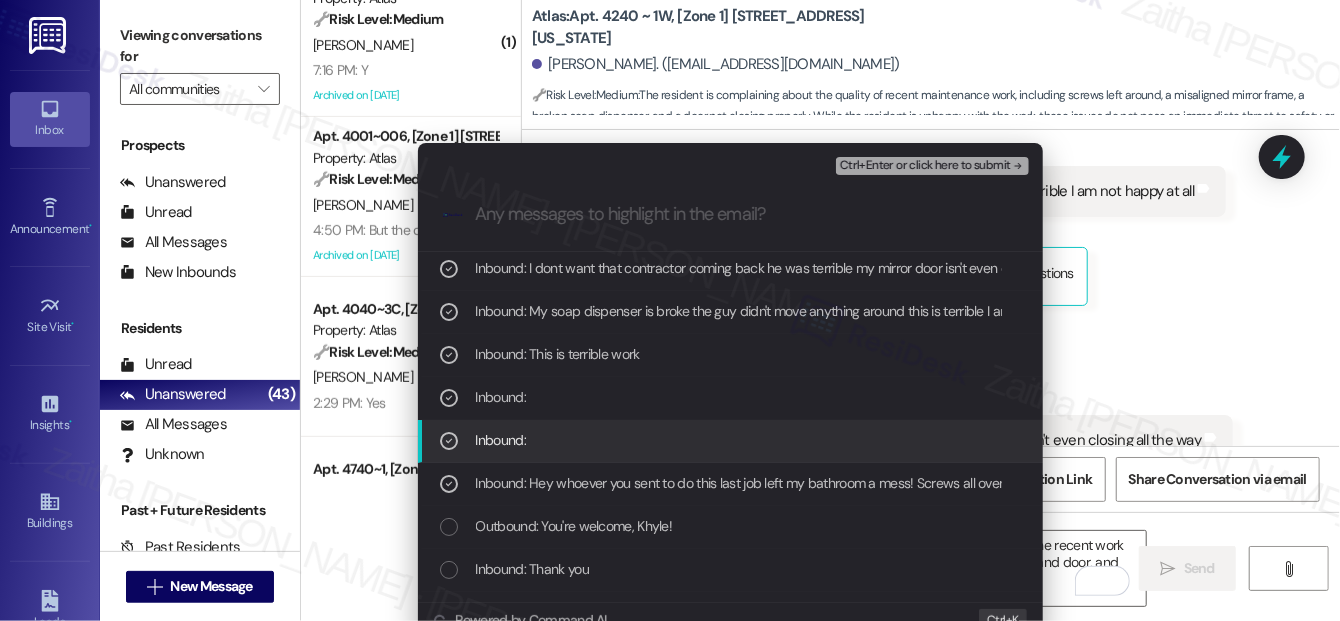 scroll, scrollTop: 181, scrollLeft: 0, axis: vertical 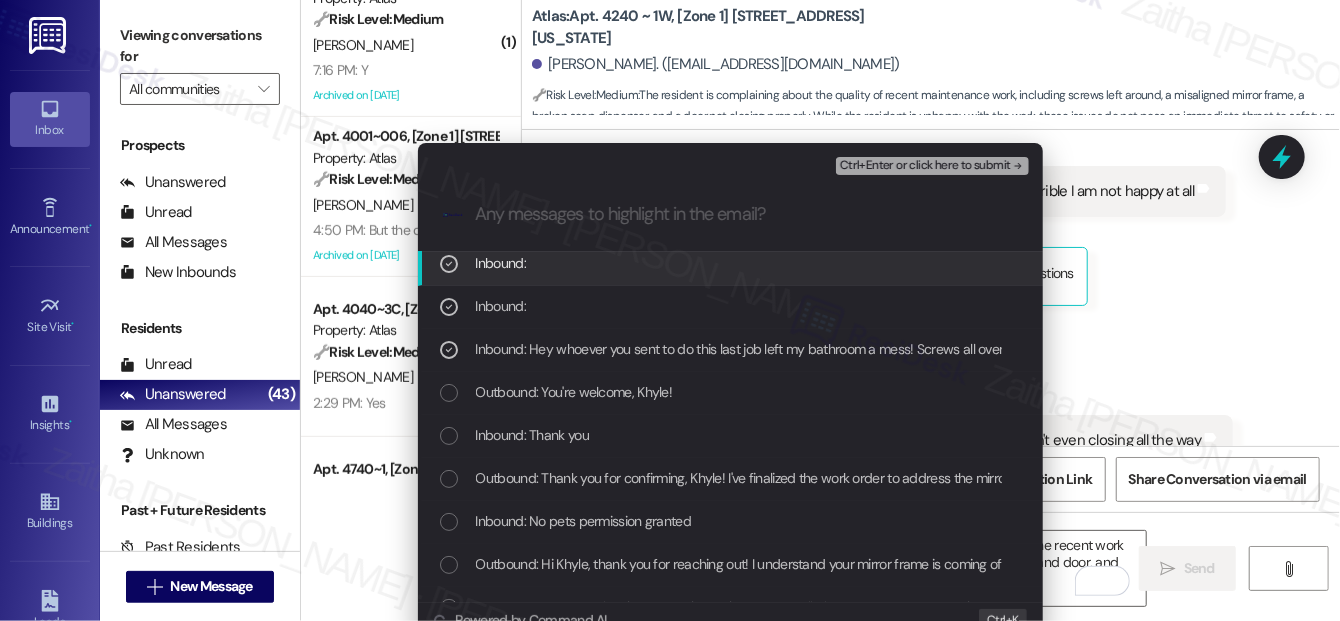 click on "Ctrl+Enter or click here to submit" at bounding box center [925, 166] 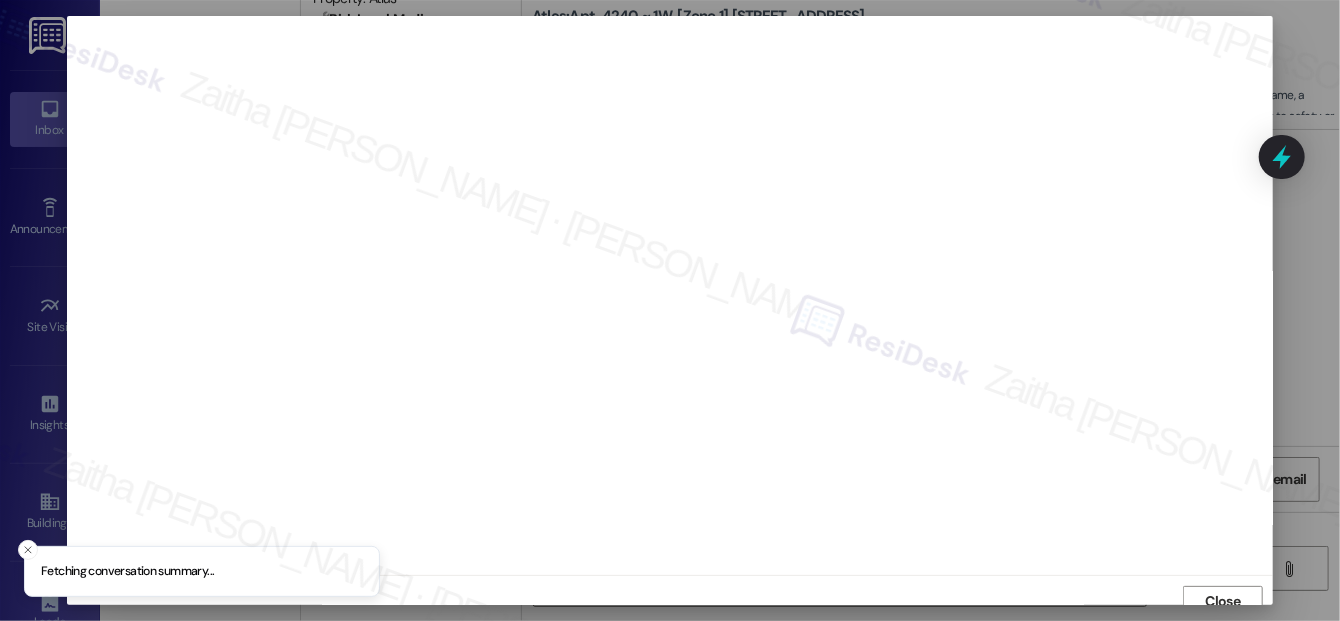 scroll, scrollTop: 12, scrollLeft: 0, axis: vertical 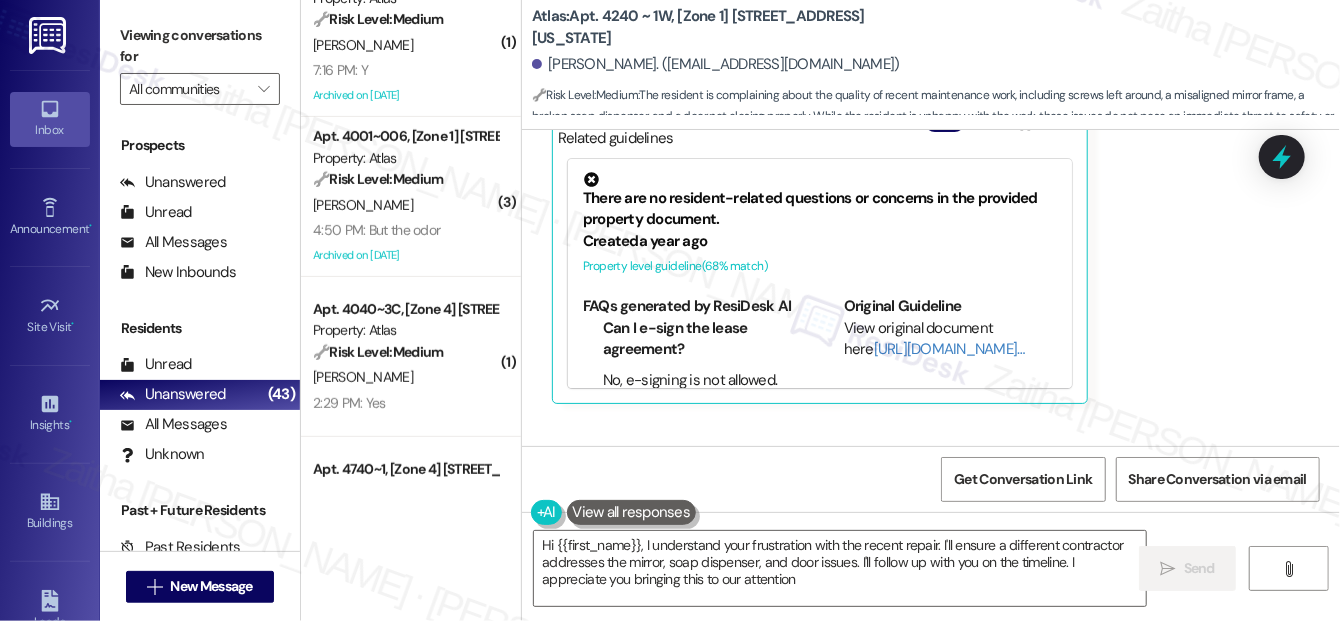 type on "Hi {{first_name}}, I understand your frustration with the recent repair. I'll ensure a different contractor addresses the mirror, soap dispenser, and door issues. I'll follow up with you on the timeline. I appreciate you bringing this to our attention!" 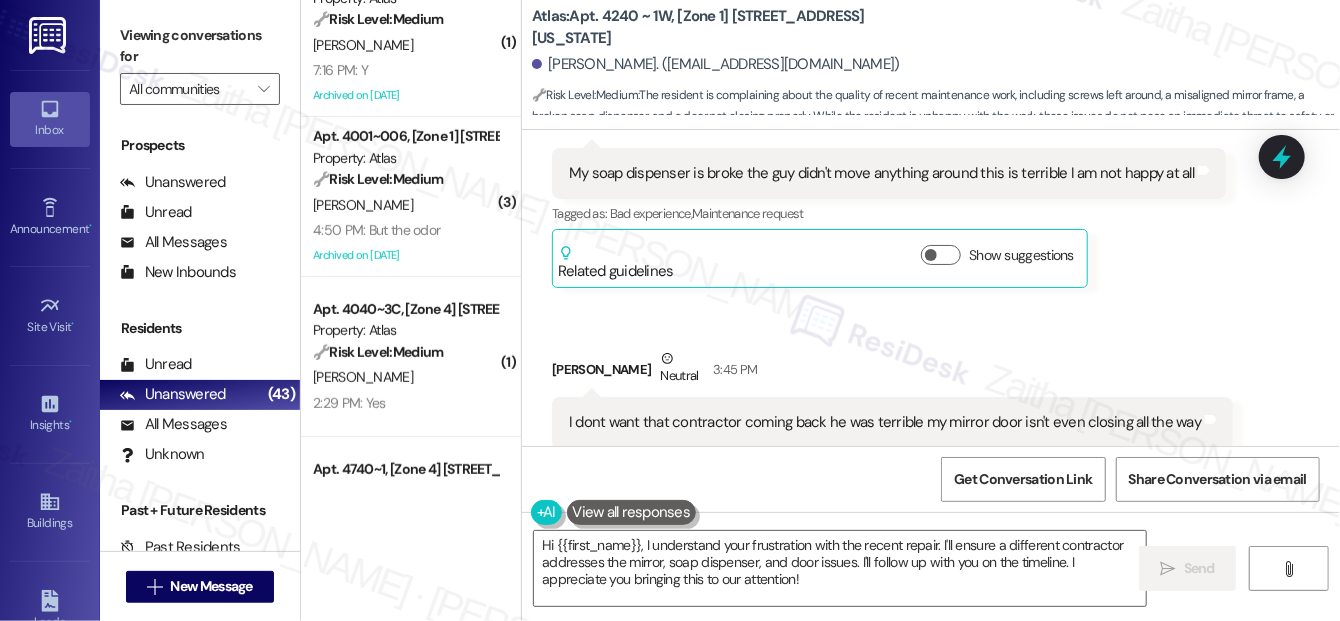scroll, scrollTop: 28467, scrollLeft: 0, axis: vertical 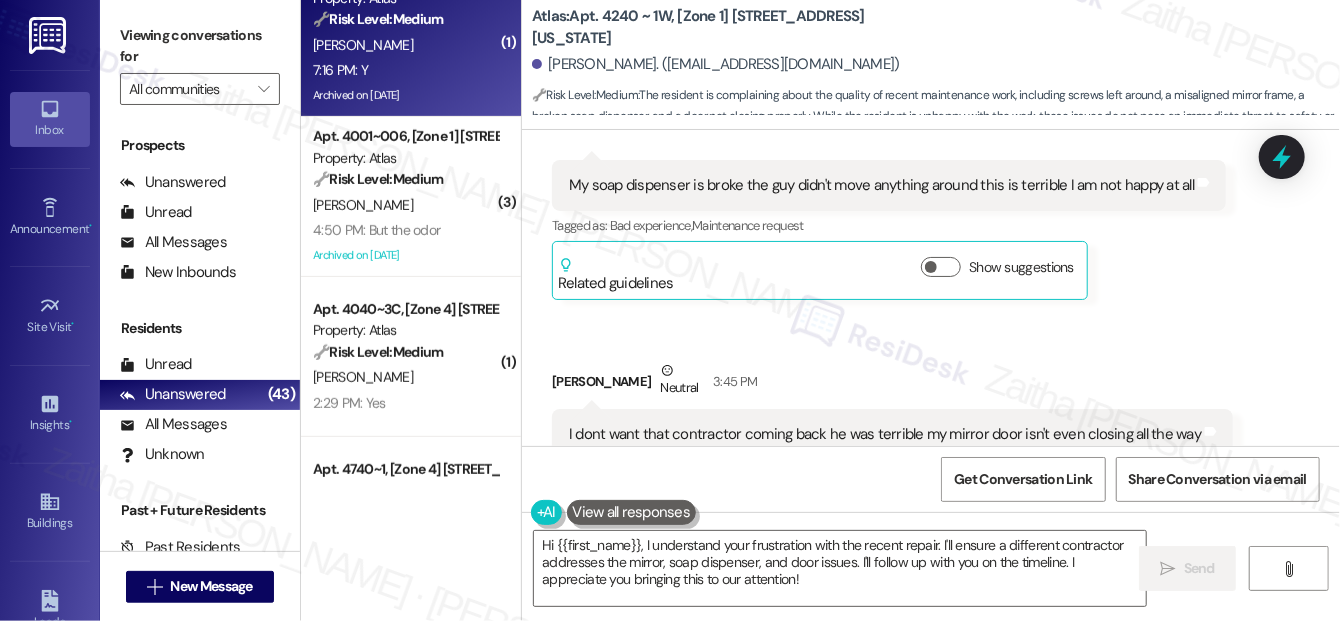 click on "7:16 PM: Y 7:16 PM: Y" at bounding box center (405, 70) 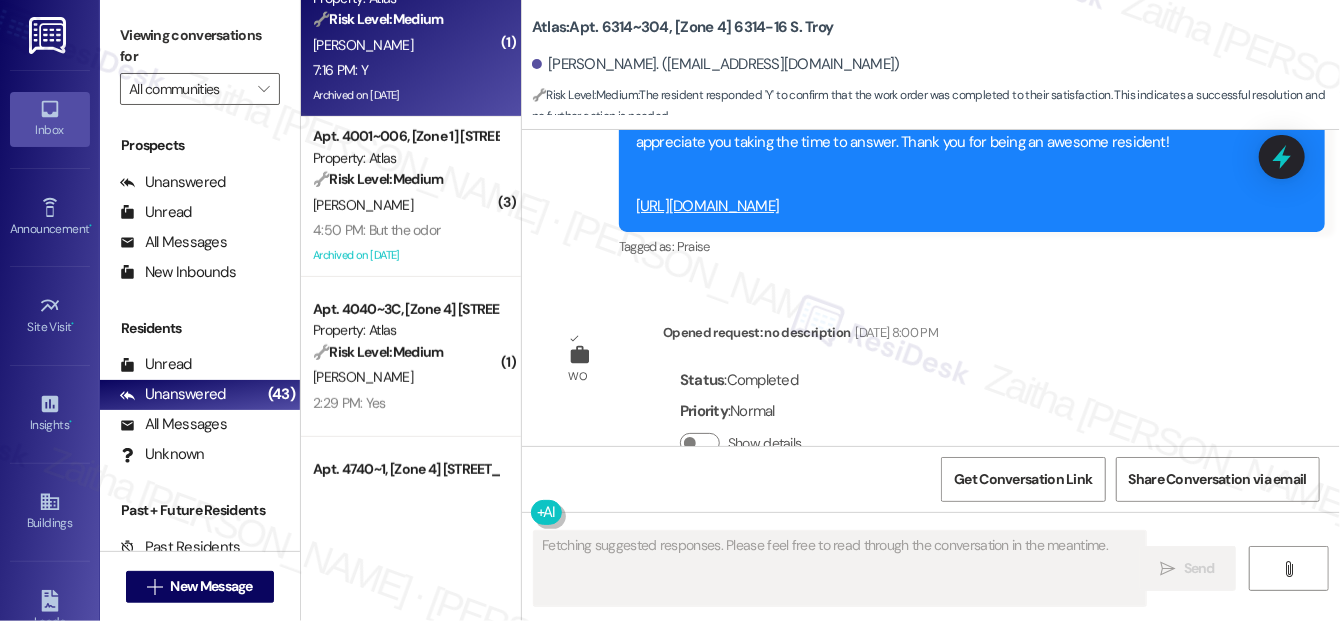 scroll, scrollTop: 8960, scrollLeft: 0, axis: vertical 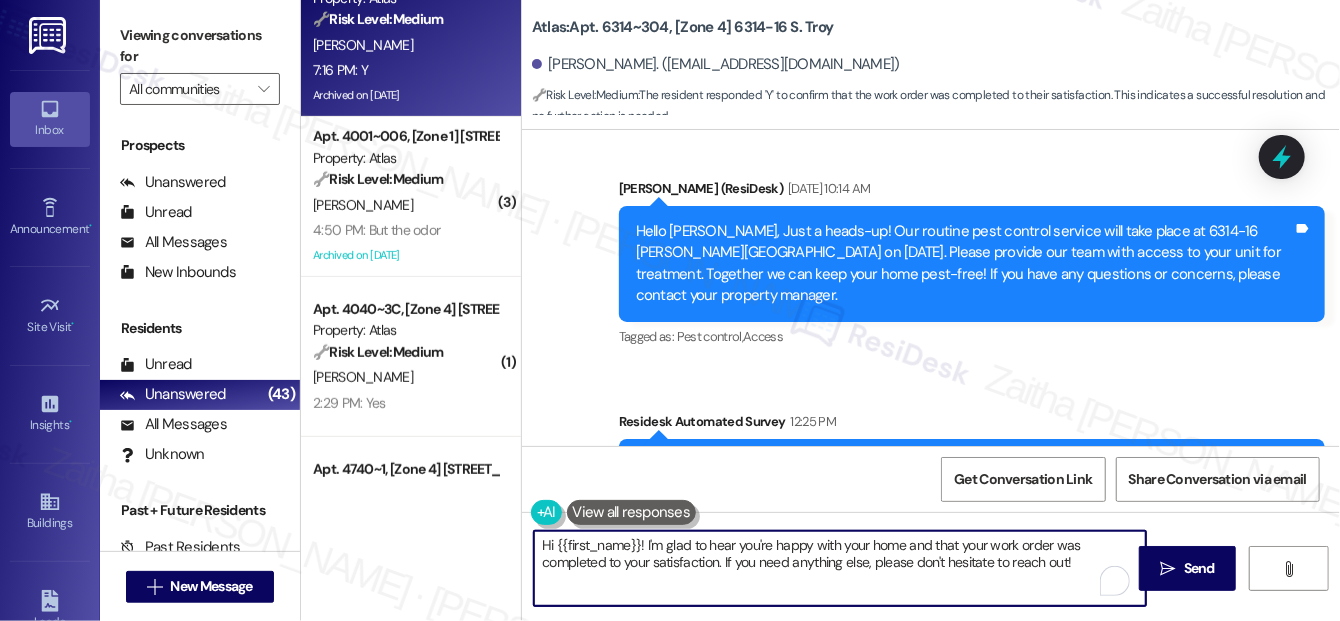 click on "Hi {{first_name}}! I'm glad to hear you're happy with your home and that your work order was completed to your satisfaction. If you need anything else, please don't hesitate to reach out!" at bounding box center (840, 568) 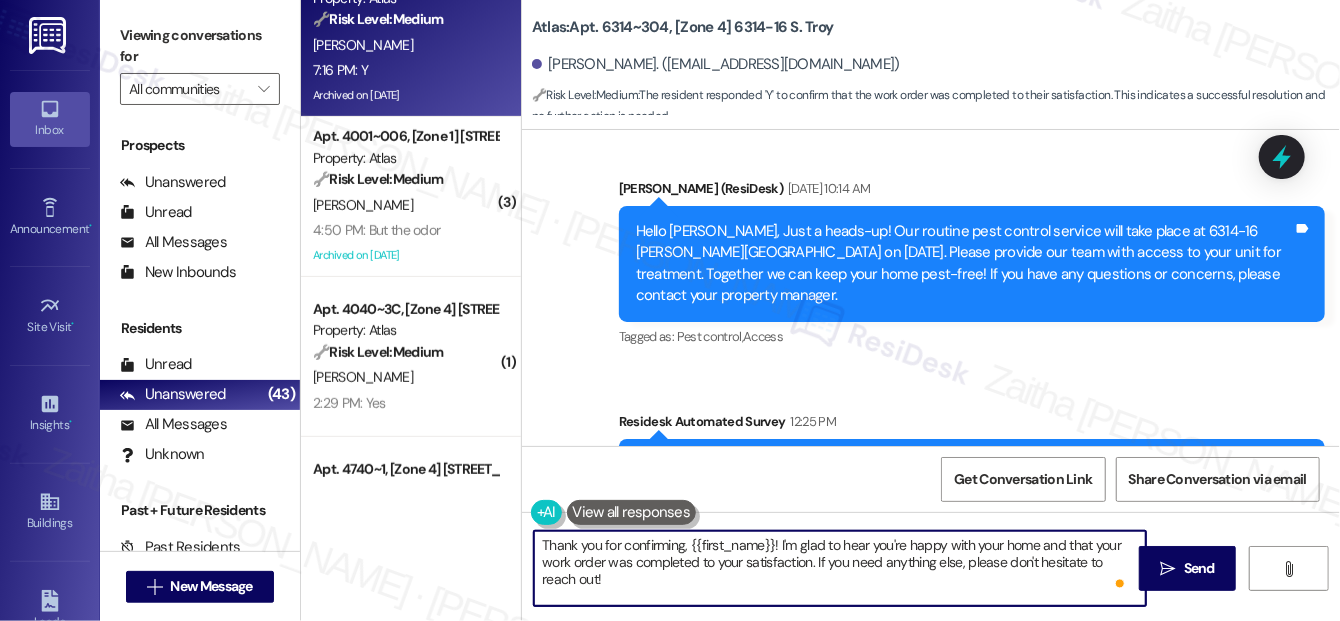 click on "Thank you for confirming, {{first_name}}! I'm glad to hear you're happy with your home and that your work order was completed to your satisfaction. If you need anything else, please don't hesitate to reach out!" at bounding box center [840, 568] 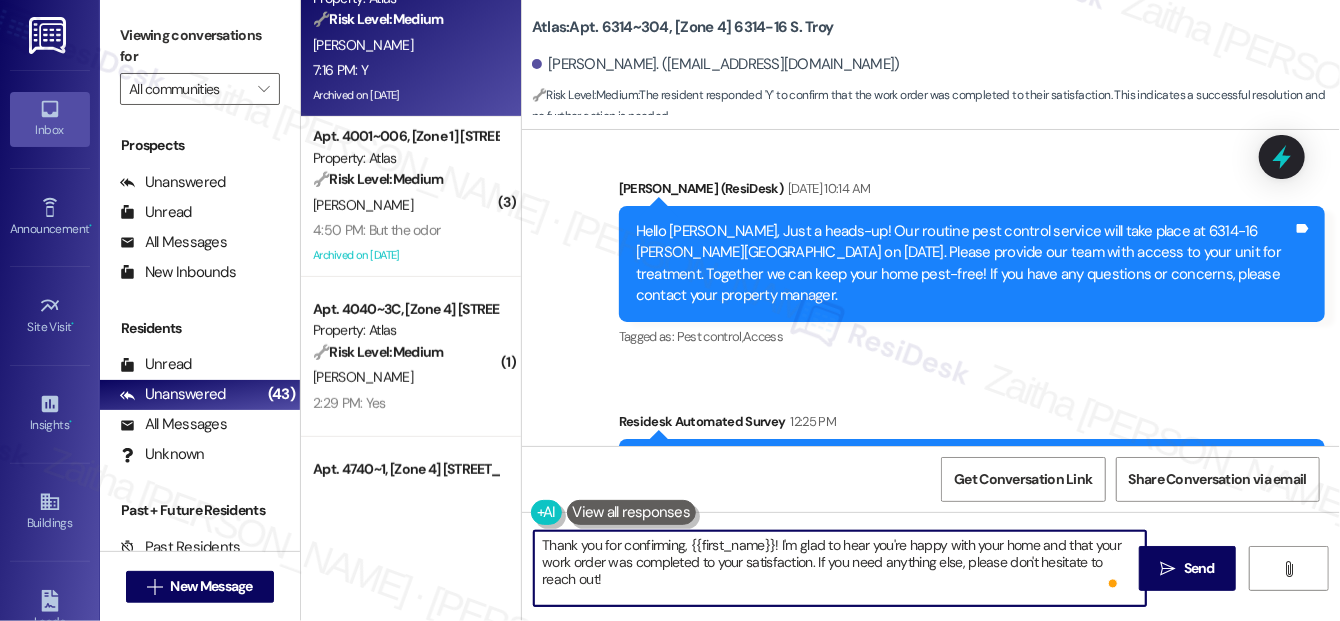 scroll, scrollTop: 16, scrollLeft: 0, axis: vertical 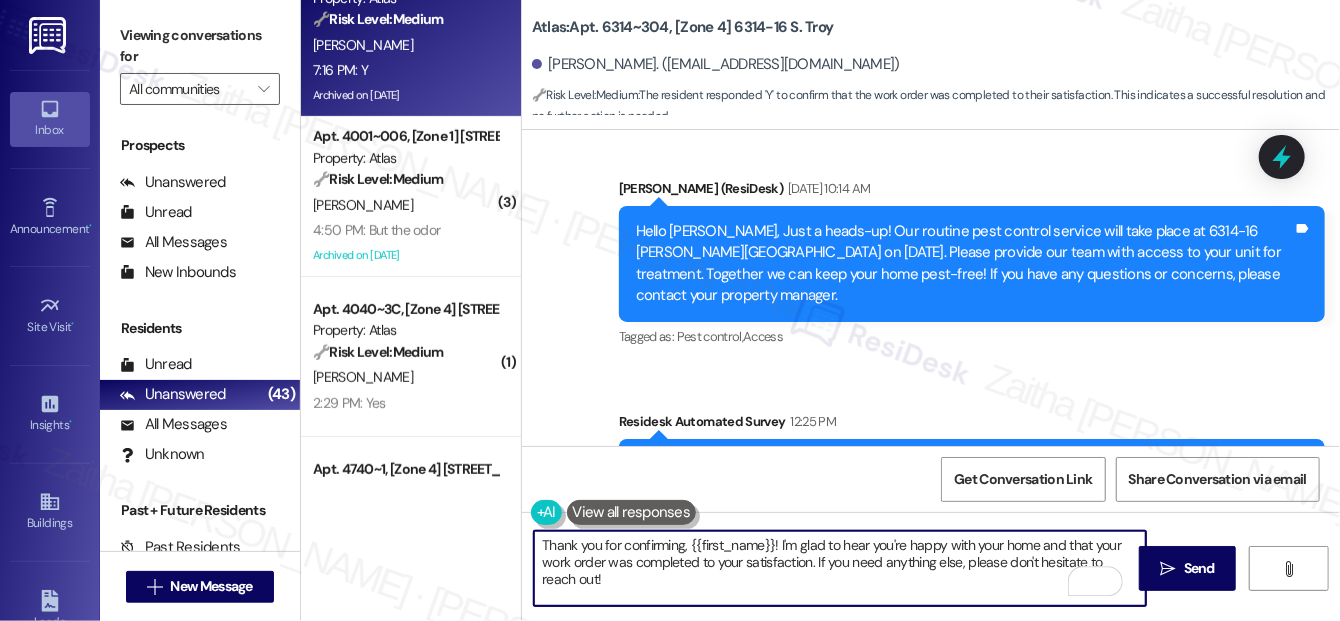 paste on "We truly value your opinion and would appreciate your honest feedback. Has {{property}} been meeting your expectations?" 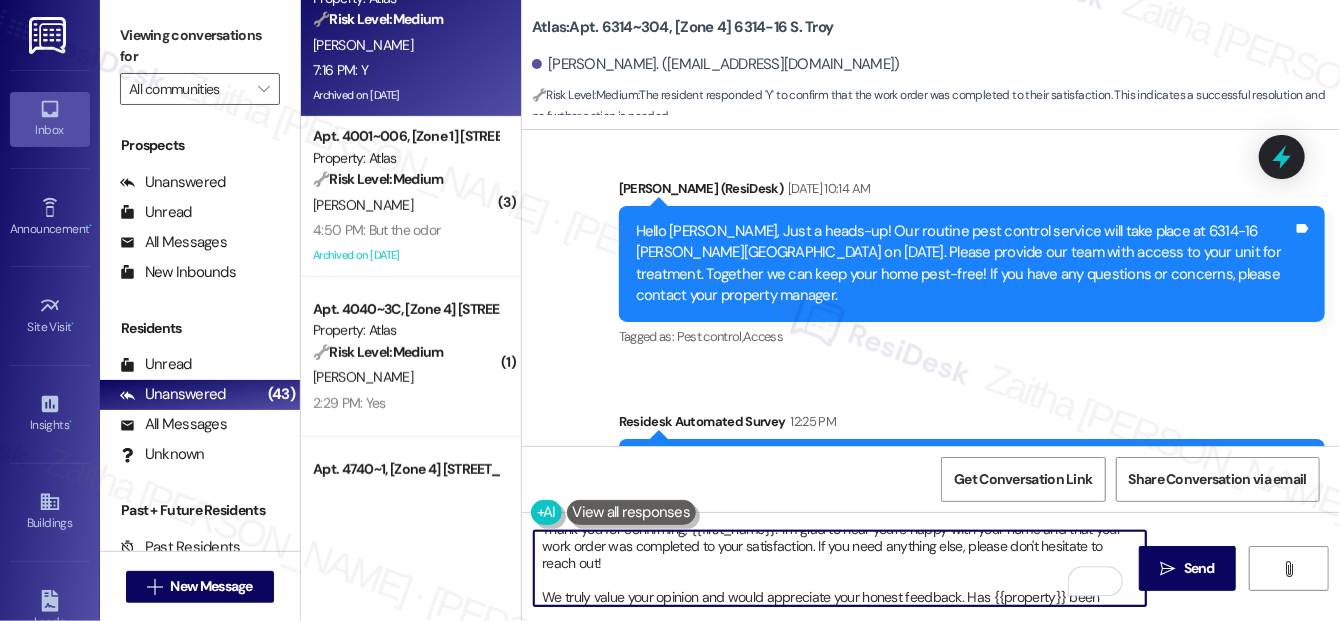 scroll, scrollTop: 34, scrollLeft: 0, axis: vertical 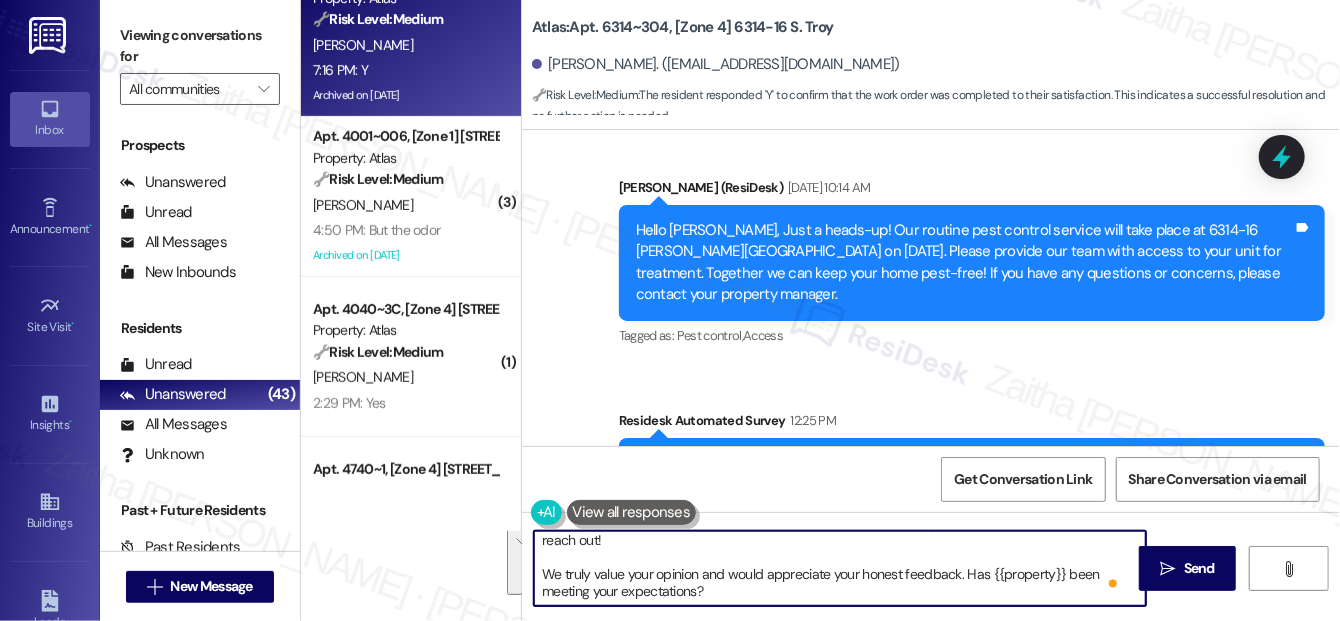drag, startPoint x: 781, startPoint y: 542, endPoint x: 799, endPoint y: 599, distance: 59.77458 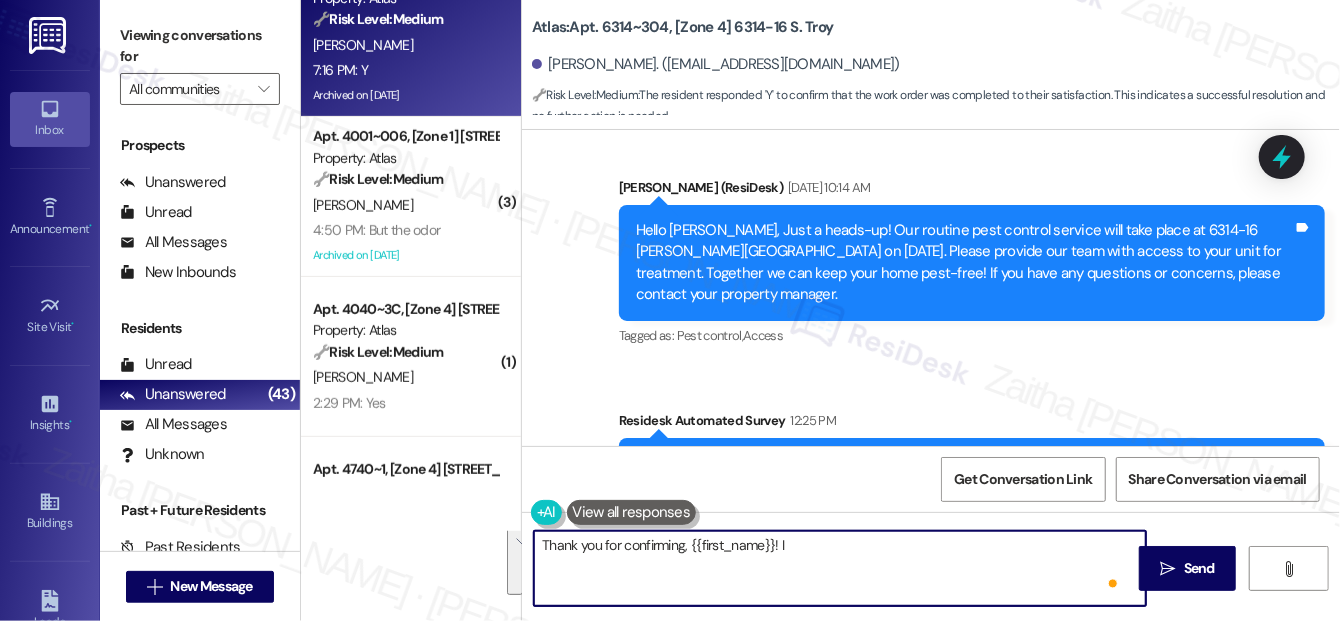 scroll, scrollTop: 0, scrollLeft: 0, axis: both 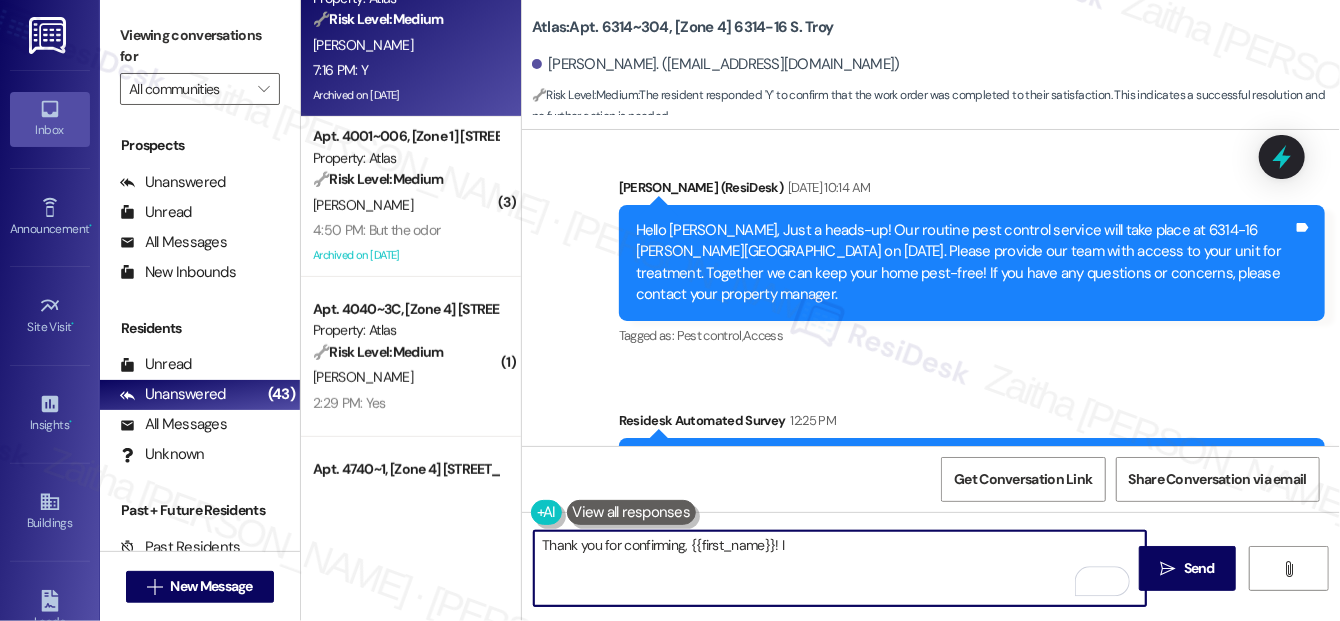 paste on "I'm happy the work order was completed to your satisfaction! We'd also love to hear your thoughts, has {{property}} lived up to your expectations?" 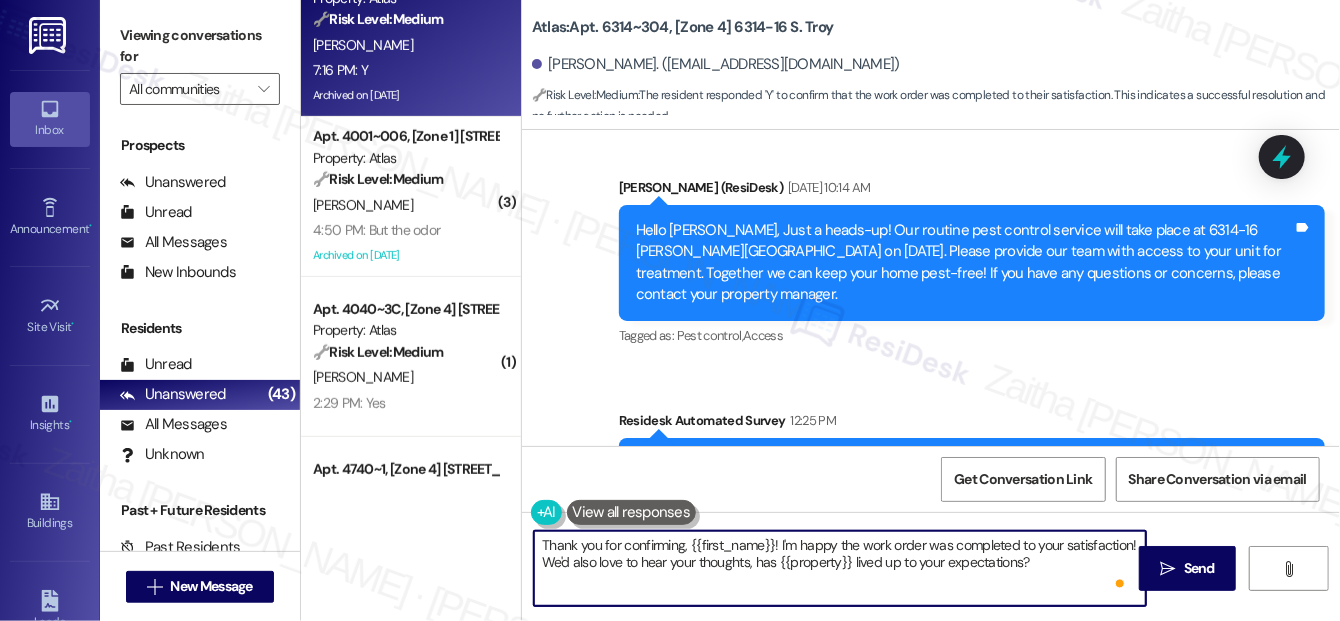 click on "Thank you for confirming, {{first_name}}! I'm happy the work order was completed to your satisfaction! We'd also love to hear your thoughts, has {{property}} lived up to your expectations?" at bounding box center (840, 568) 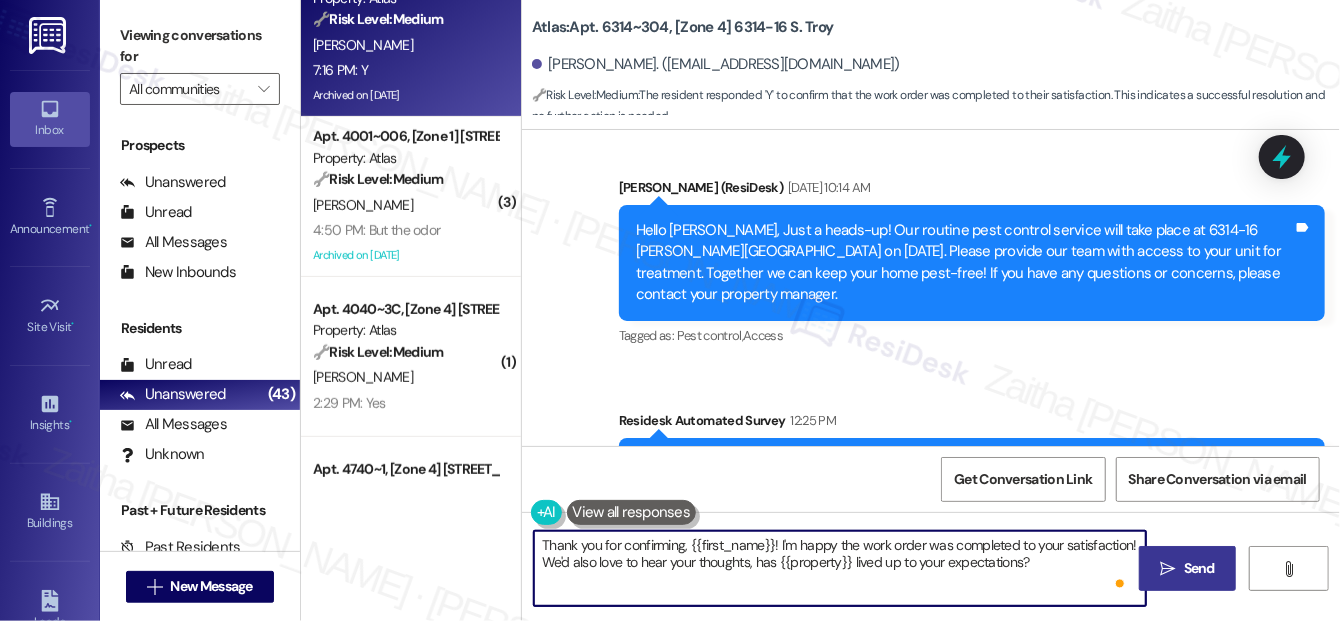 type on "Thank you for confirming, {{first_name}}! I'm happy the work order was completed to your satisfaction! We'd also love to hear your thoughts, has {{property}} lived up to your expectations?" 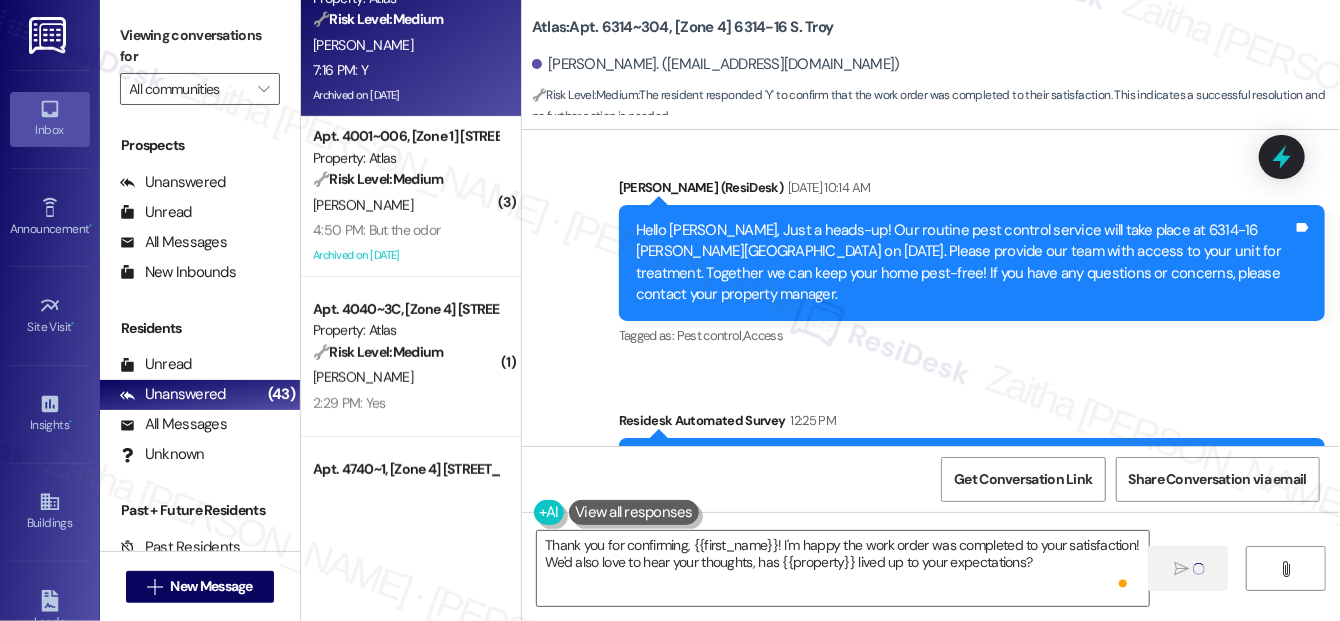 type 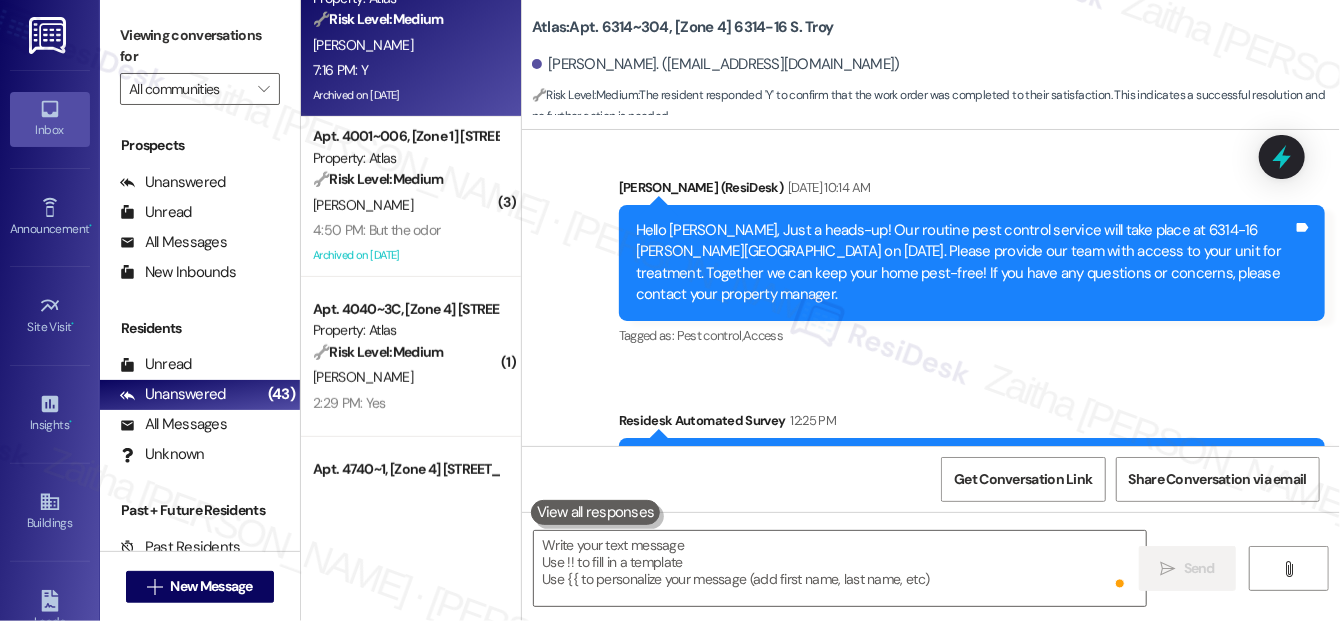 scroll, scrollTop: 8960, scrollLeft: 0, axis: vertical 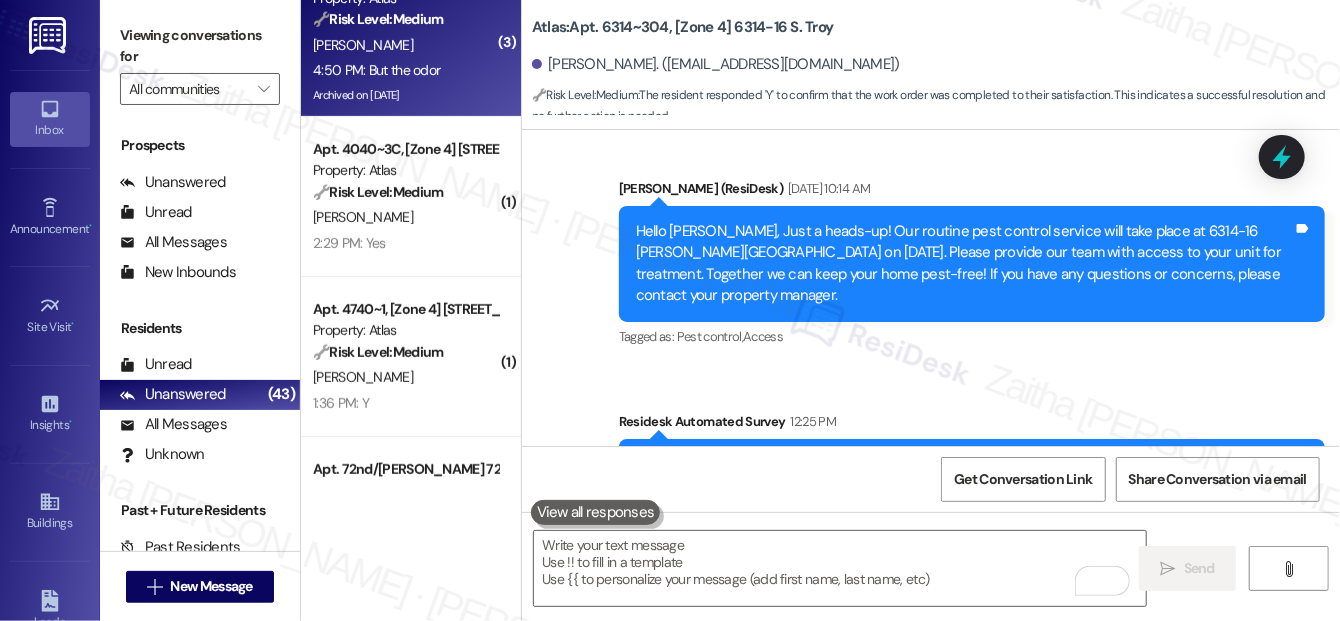click on "4:50 PM: But the odor  4:50 PM: But the odor" at bounding box center (405, 70) 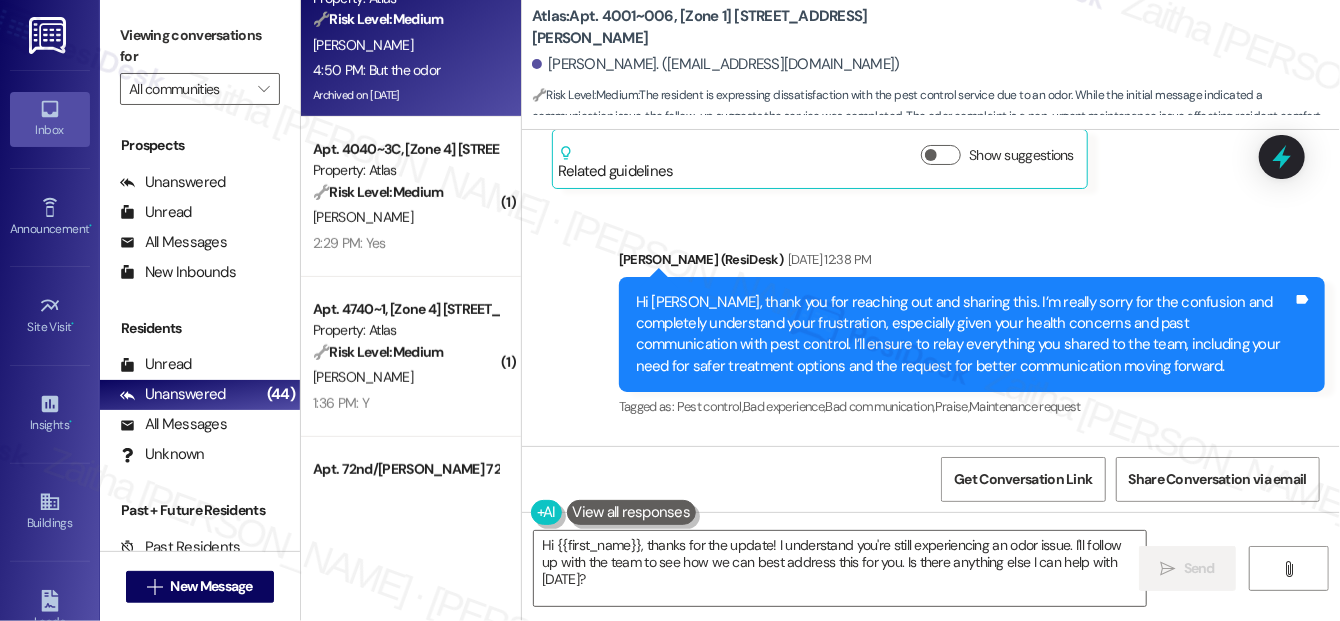 scroll, scrollTop: 133293, scrollLeft: 0, axis: vertical 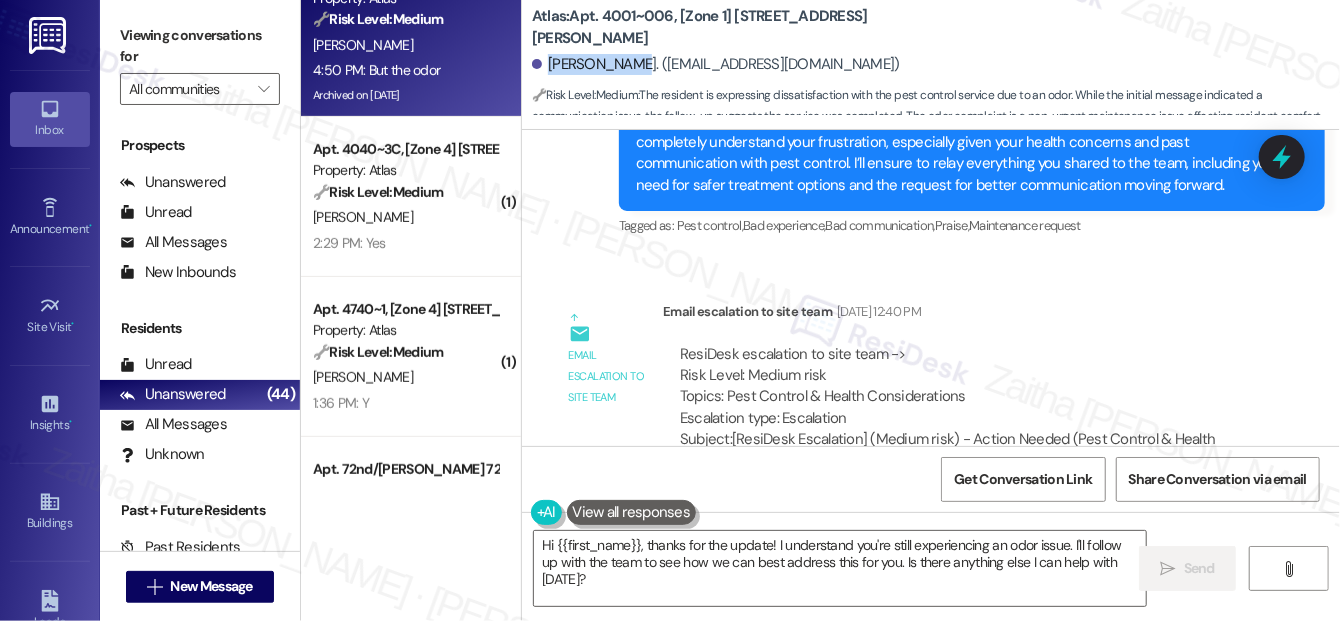 drag, startPoint x: 549, startPoint y: 63, endPoint x: 624, endPoint y: 66, distance: 75.059975 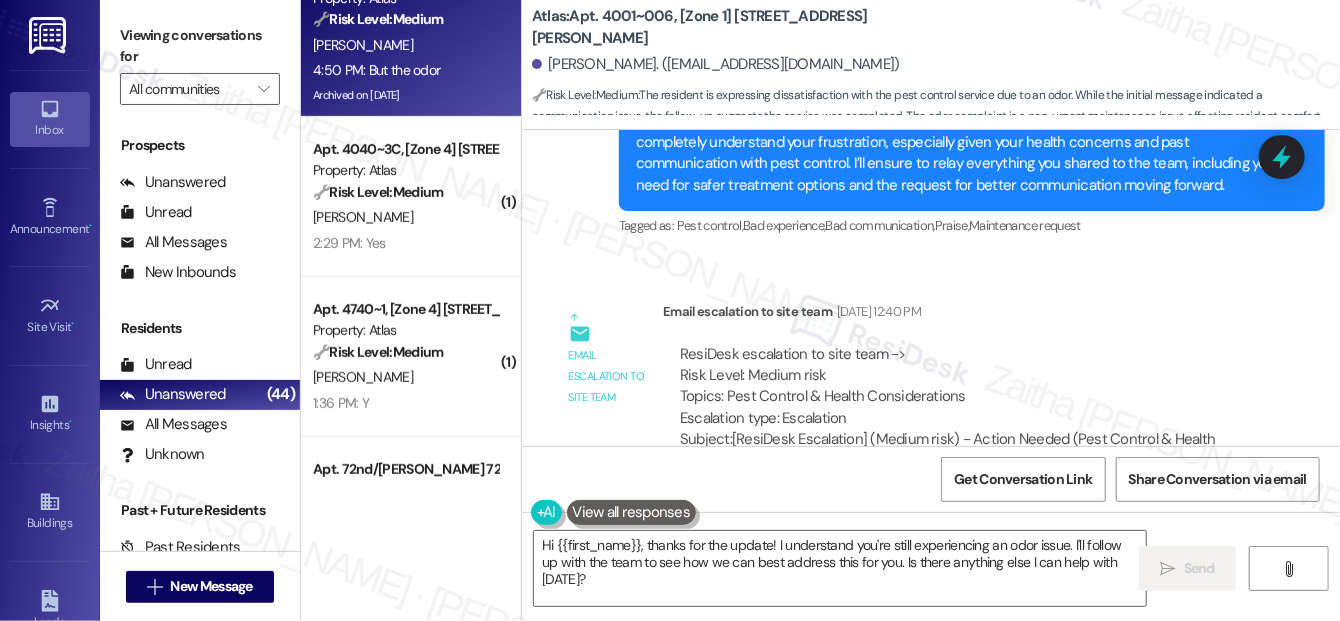 click on "Received via SMS Akilah Brown 12:28 PM Yes Tags and notes Tagged as:   Positive response Click to highlight conversations about Positive response Received via SMS 12:28 PM Akilah Brown 12:28 PM It wasn't anything wrong though  Tags and notes Tagged as:   Positive response Click to highlight conversations about Positive response Received via SMS Akilah Brown 4:50 PM But the odor  Tags and notes Tagged as:   Cleanliness Click to highlight conversations about Cleanliness" at bounding box center [931, 953] 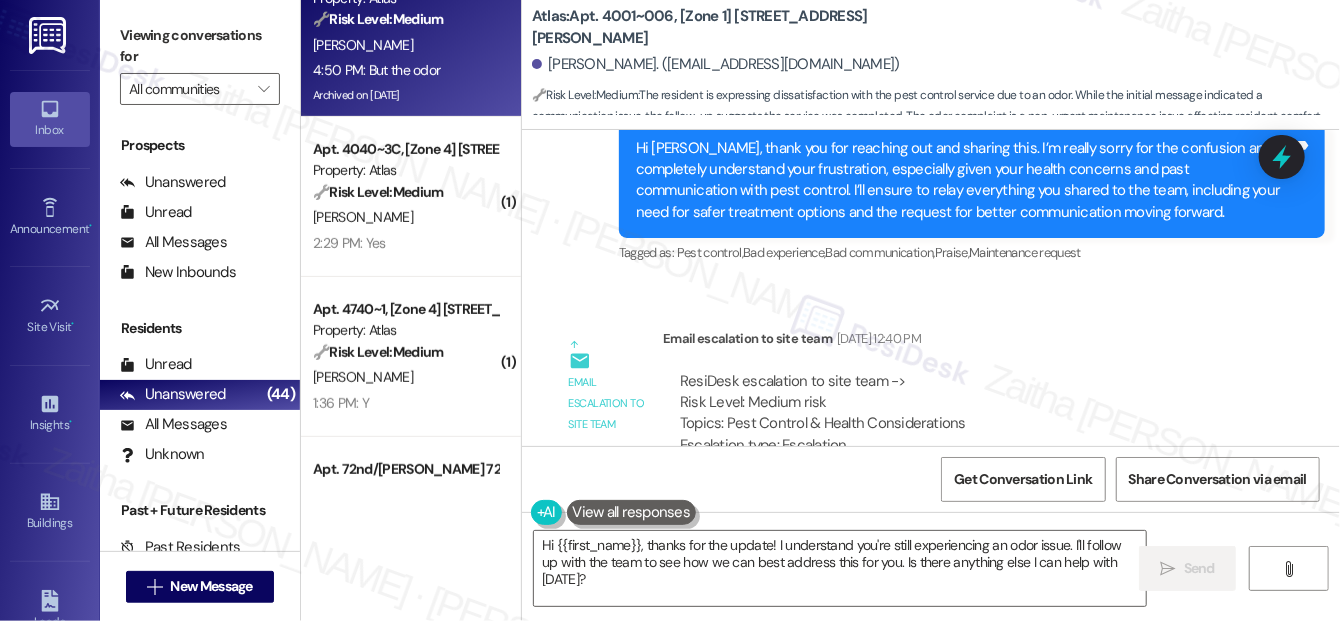 scroll, scrollTop: 133293, scrollLeft: 0, axis: vertical 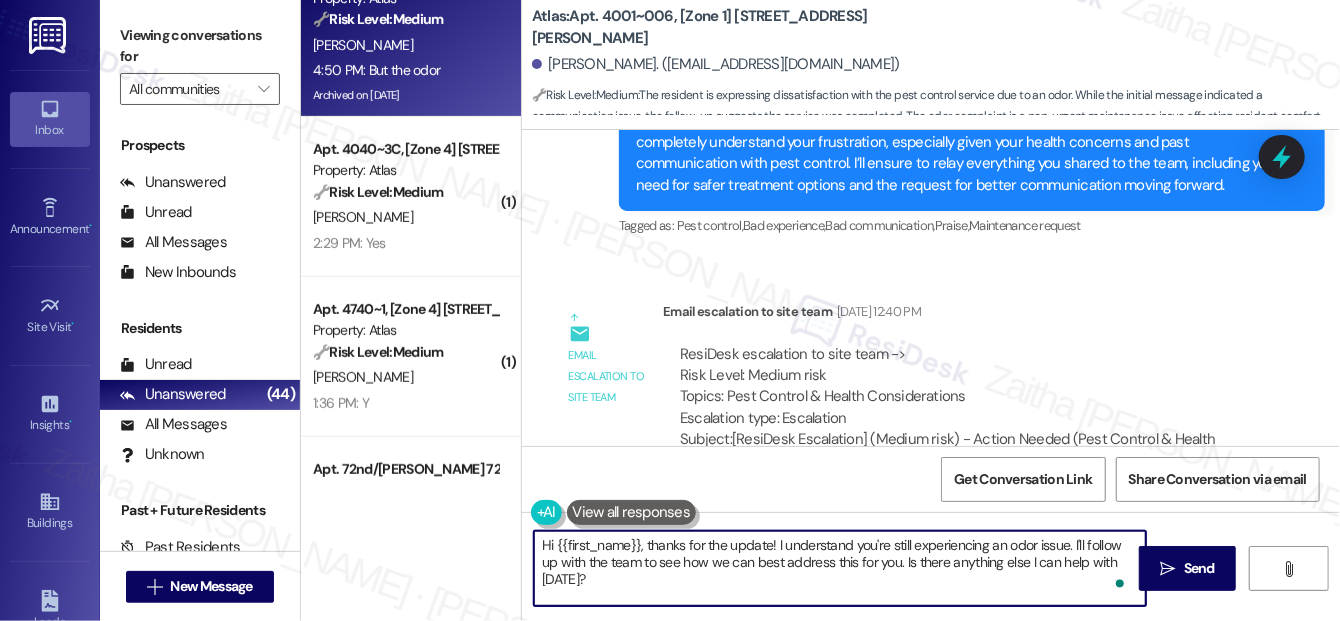 drag, startPoint x: 775, startPoint y: 544, endPoint x: 804, endPoint y: 575, distance: 42.44997 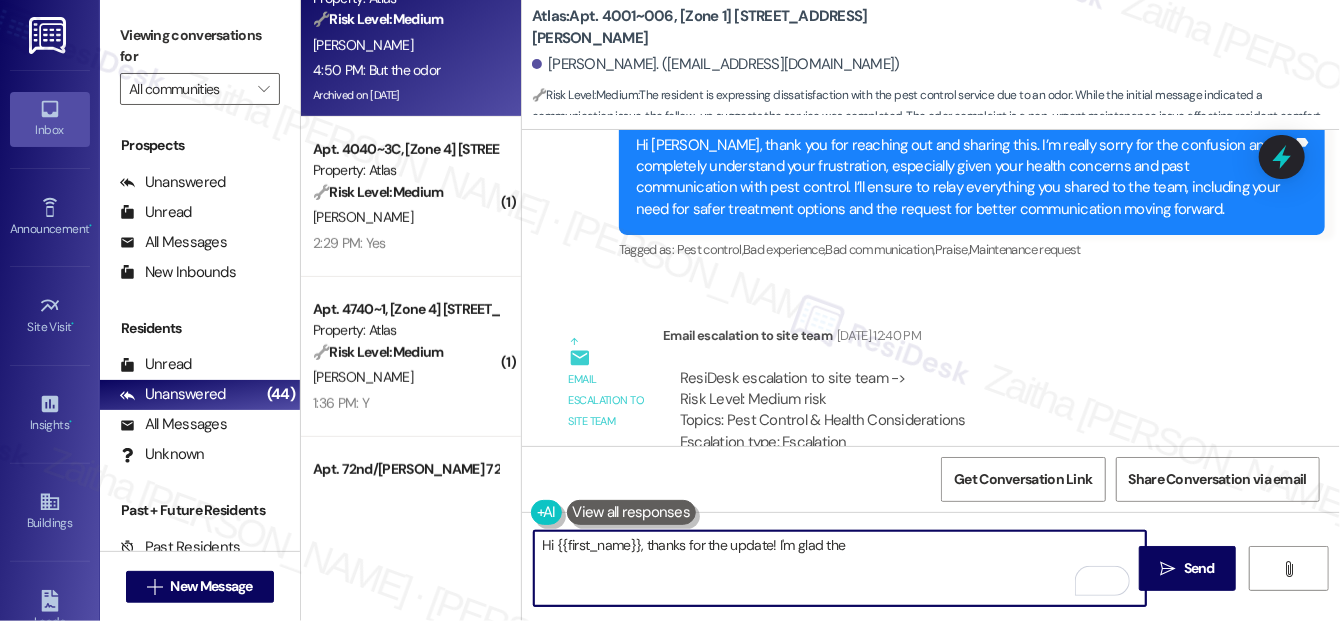 scroll, scrollTop: 133293, scrollLeft: 0, axis: vertical 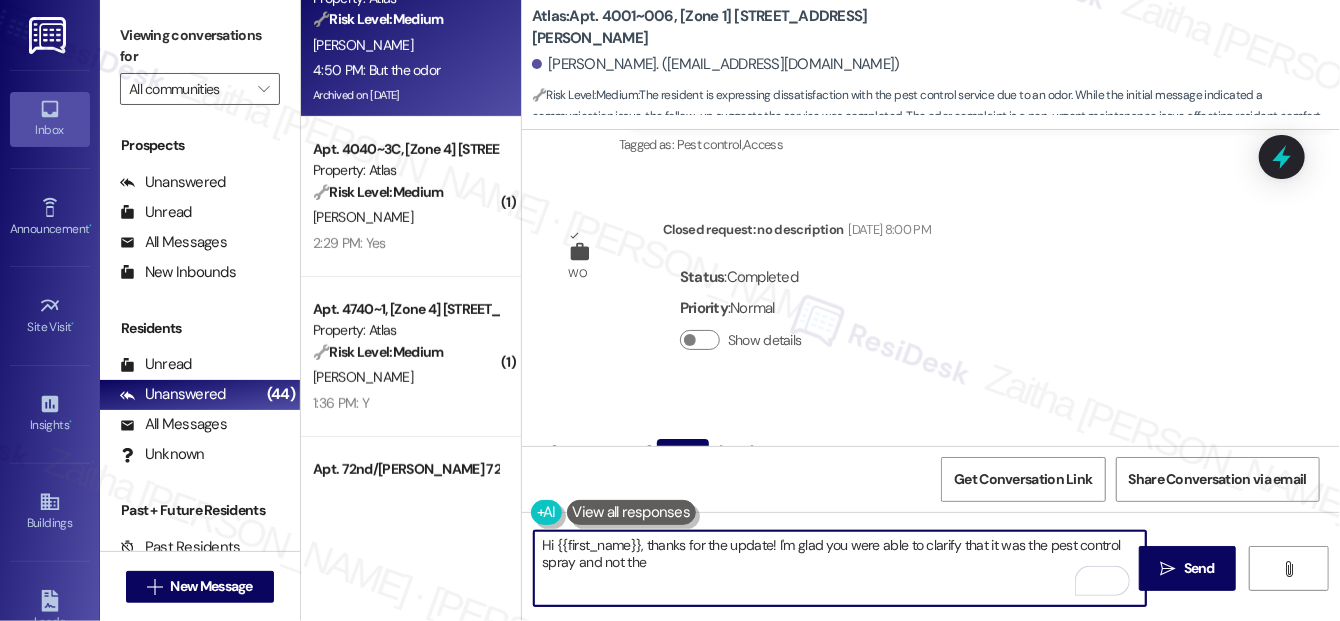 click on "Hi {{first_name}}, thanks for the update! I'm glad you were able to clarify that it was the pest control spray and not the" at bounding box center [840, 568] 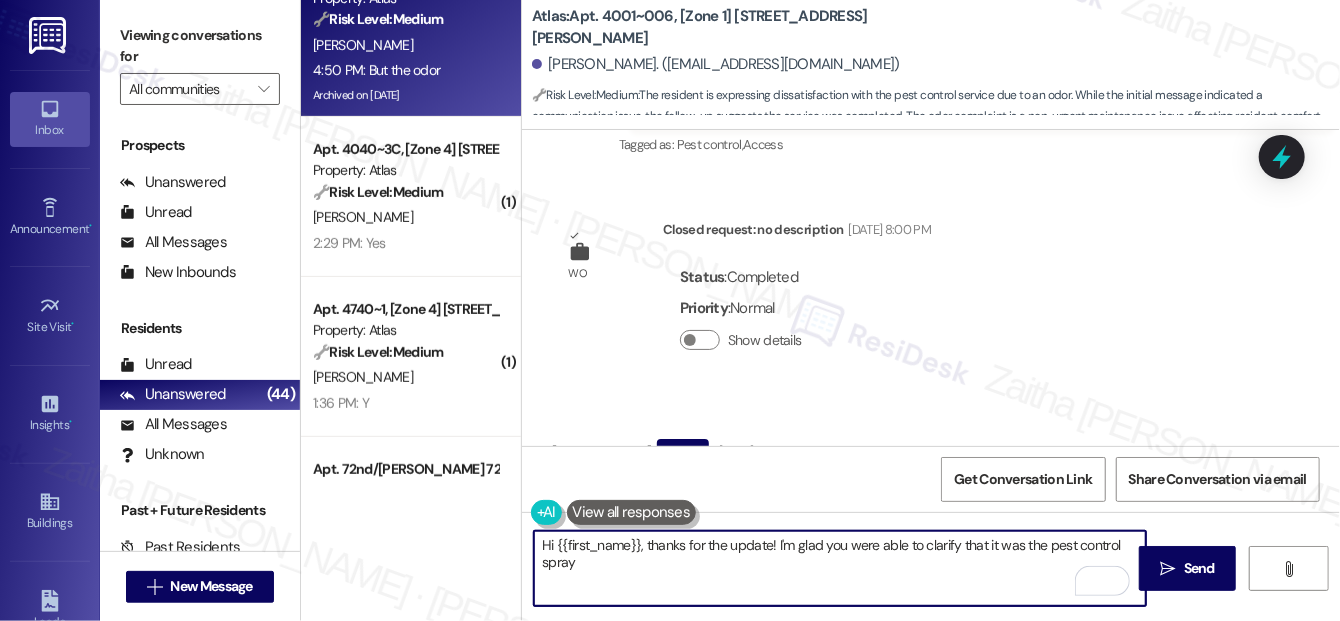 click on "Hi {{first_name}}, thanks for the update! I'm glad you were able to clarify that it was the pest control spray" at bounding box center (840, 568) 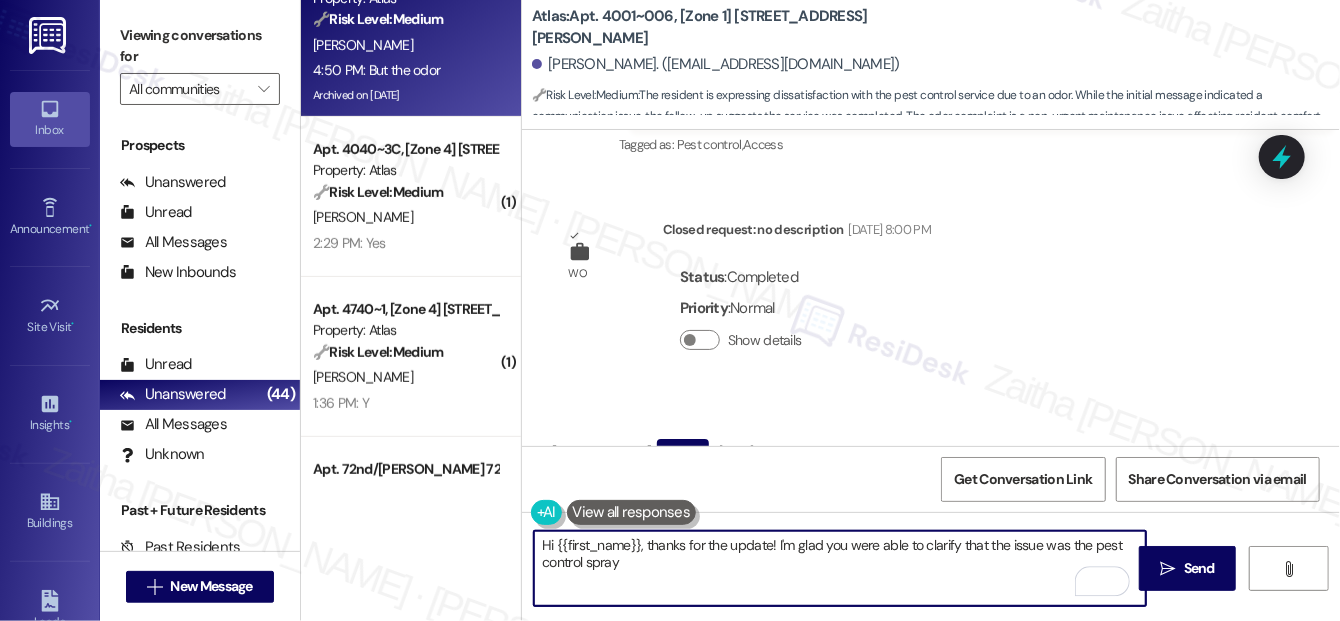click on "Hi {{first_name}}, thanks for the update! I'm glad you were able to clarify that the issue was the pest control spray" at bounding box center [840, 568] 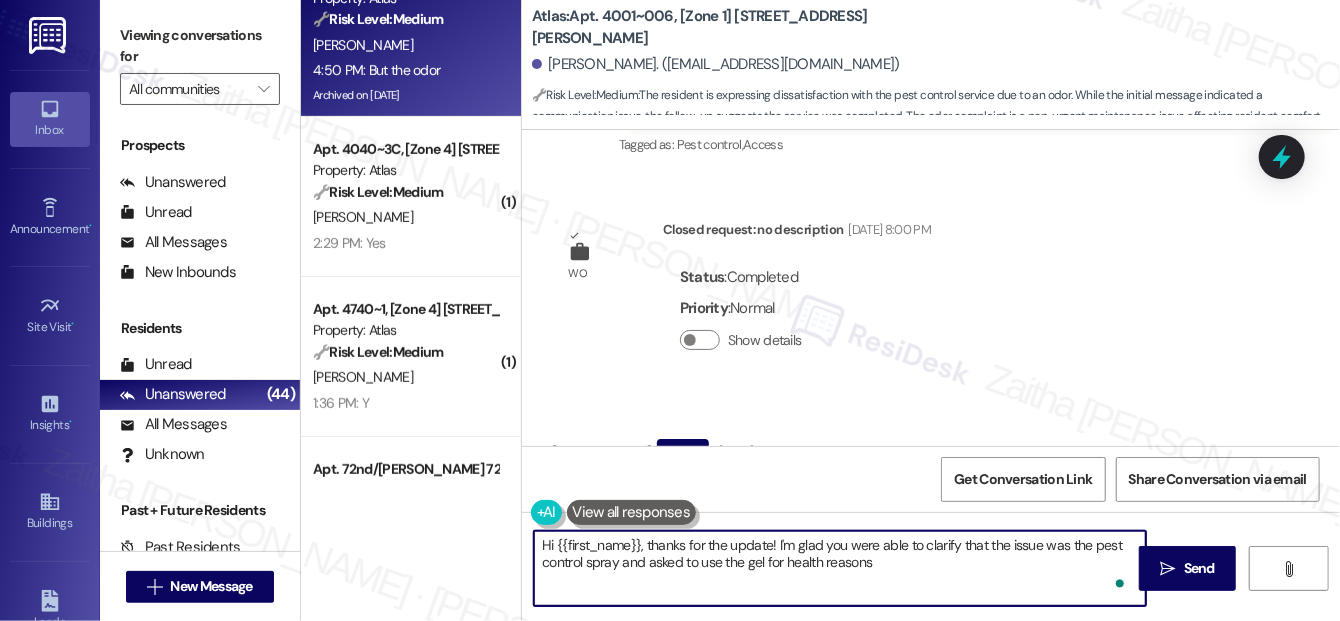 type on "Hi {{first_name}}, thanks for the update! I'm glad you were able to clarify that the issue was the pest control spray and asked to use the gel for health reasons." 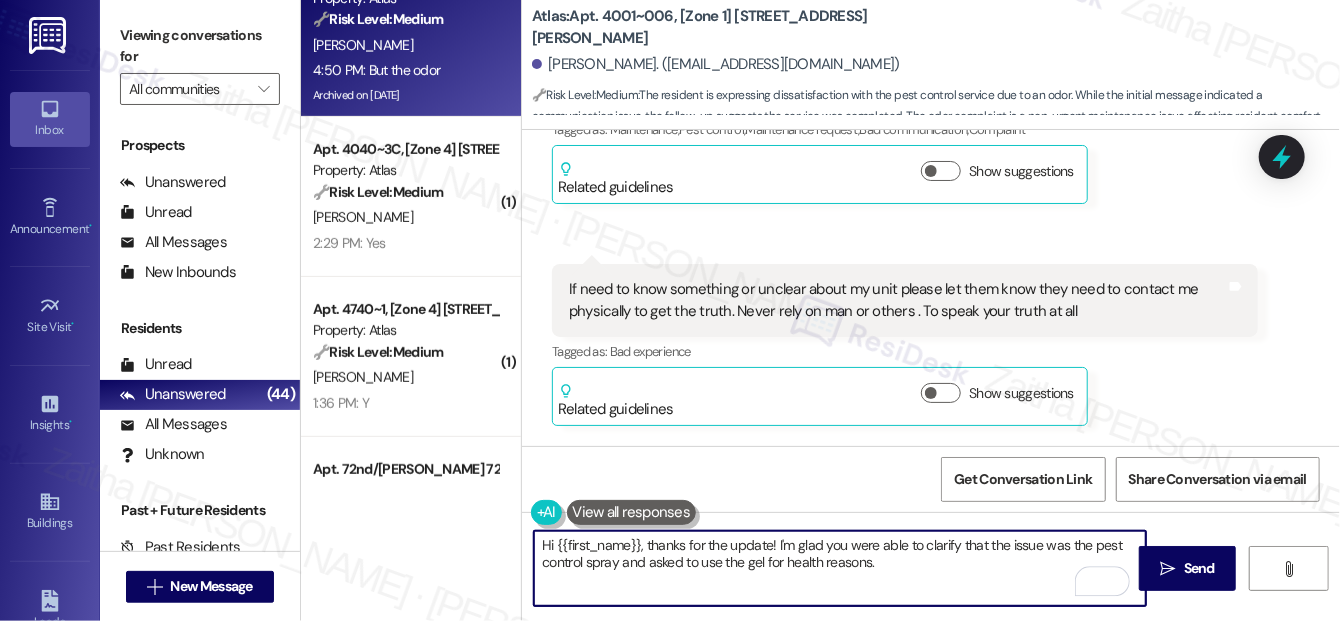 scroll, scrollTop: 132748, scrollLeft: 0, axis: vertical 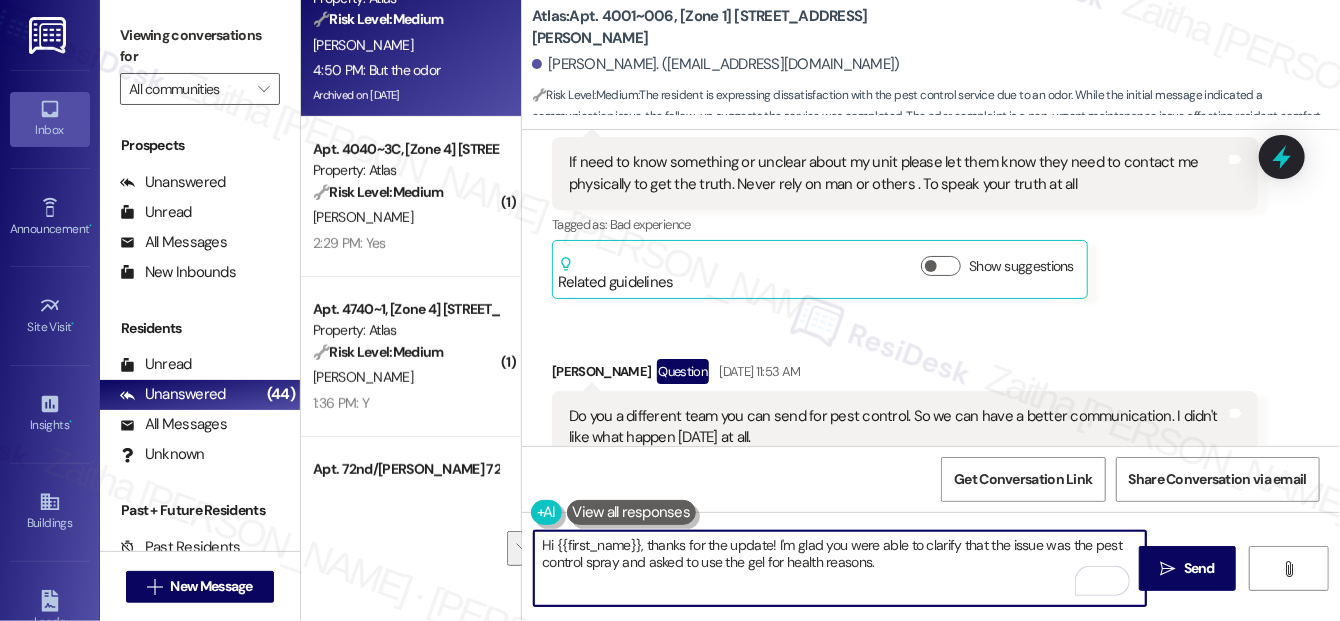 drag, startPoint x: 538, startPoint y: 548, endPoint x: 950, endPoint y: 569, distance: 412.53485 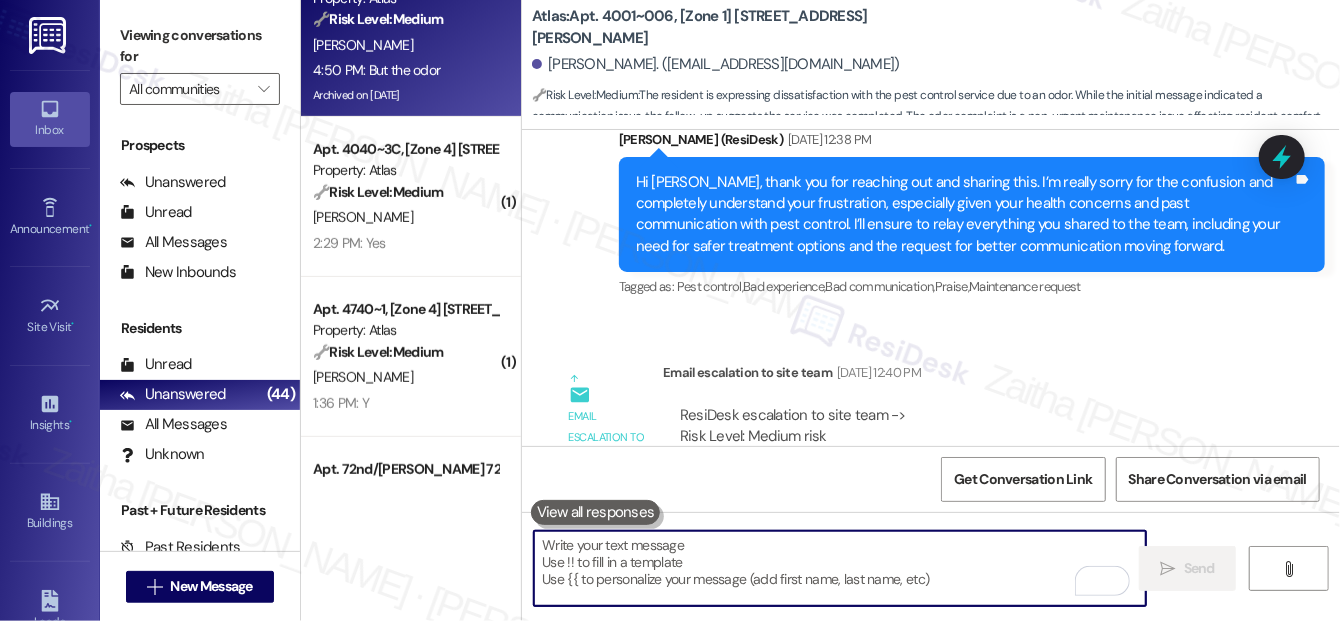 scroll, scrollTop: 133202, scrollLeft: 0, axis: vertical 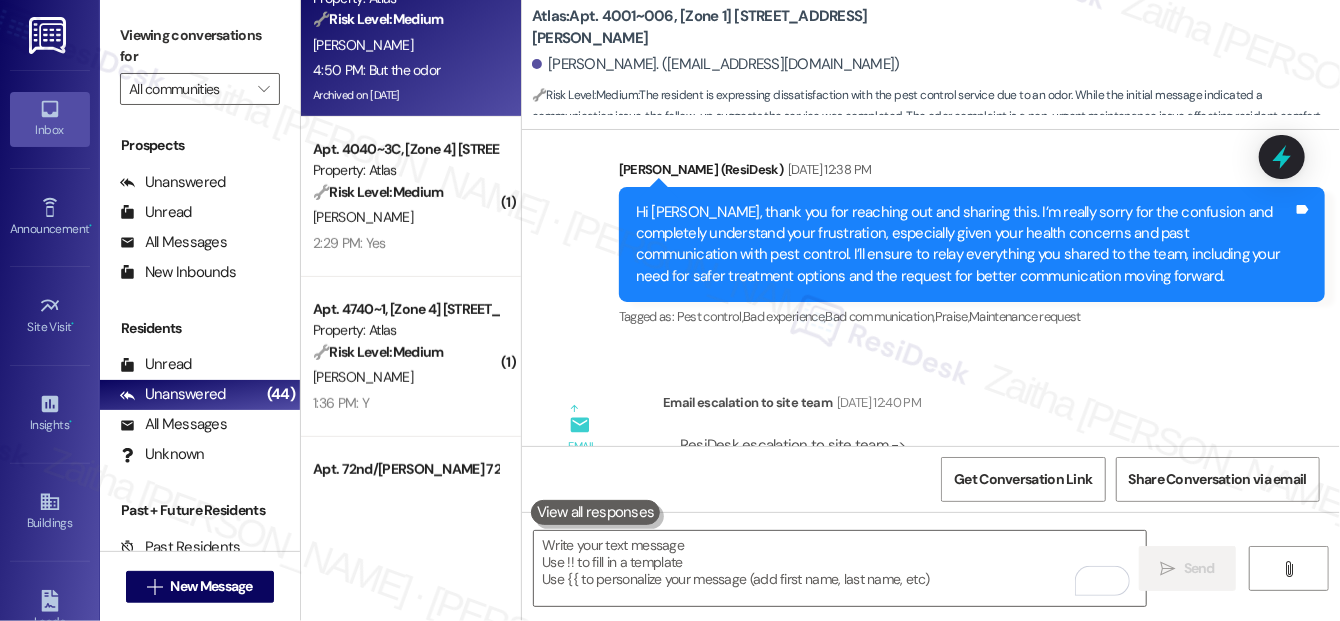 drag, startPoint x: 549, startPoint y: 159, endPoint x: 624, endPoint y: 157, distance: 75.026665 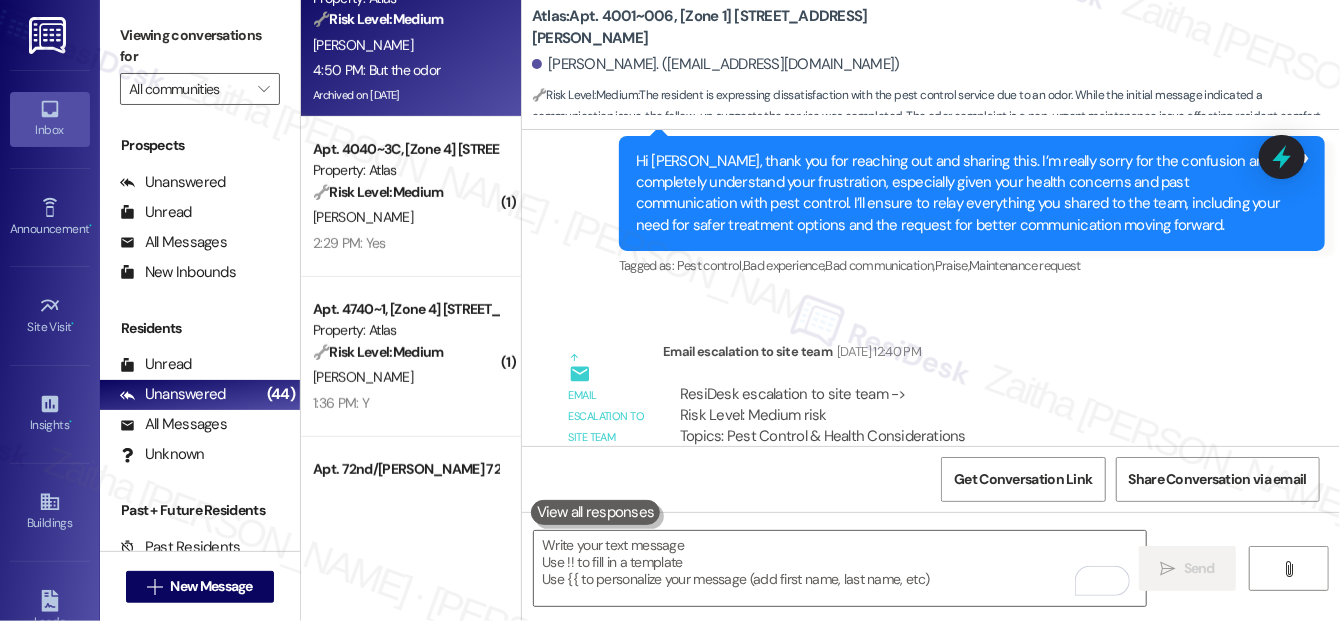 scroll, scrollTop: 133293, scrollLeft: 0, axis: vertical 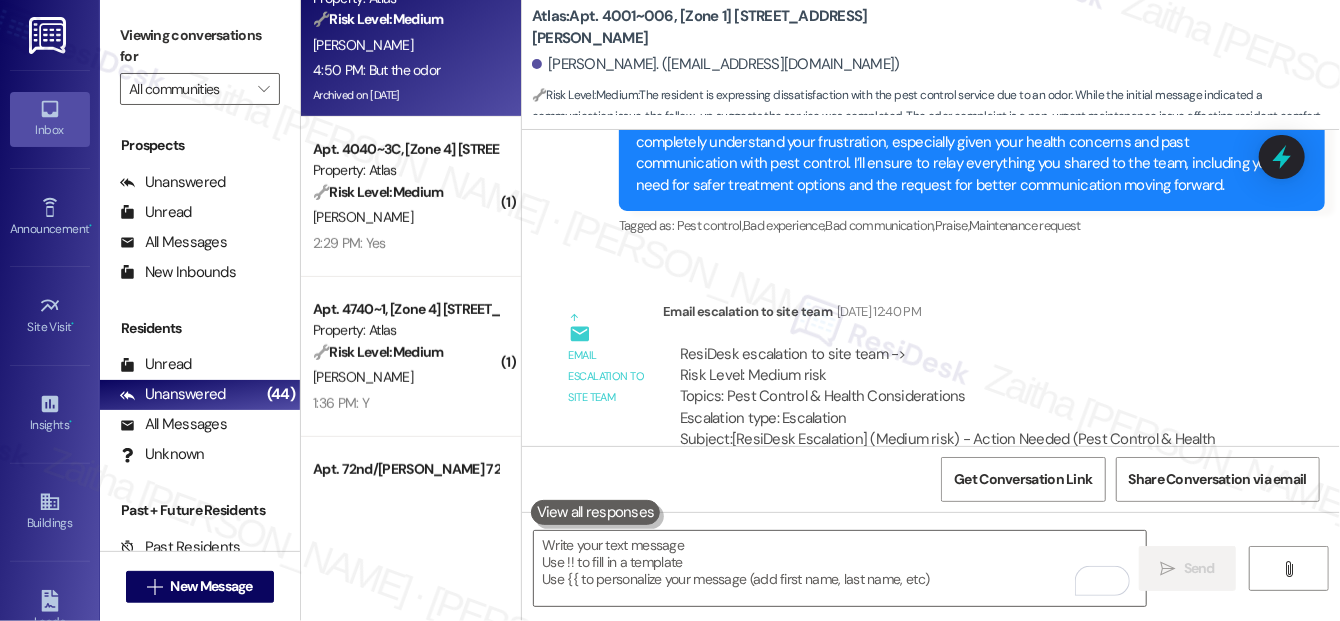 drag, startPoint x: 610, startPoint y: 371, endPoint x: 685, endPoint y: 372, distance: 75.00667 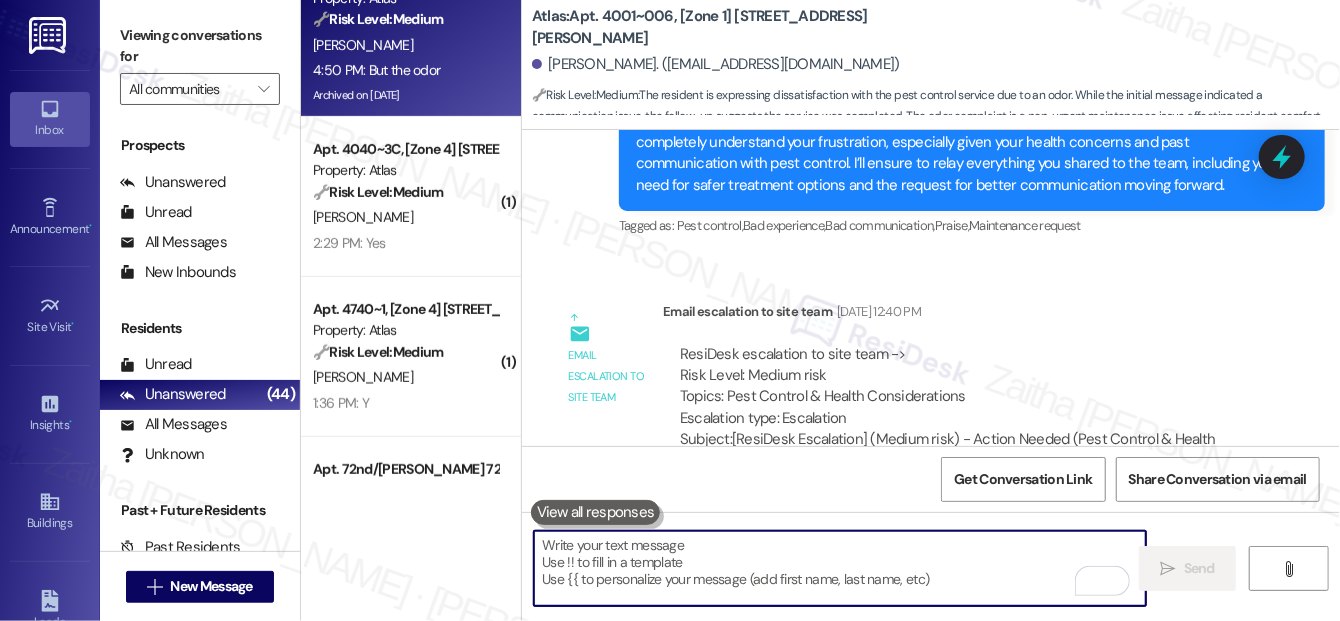 click at bounding box center [840, 568] 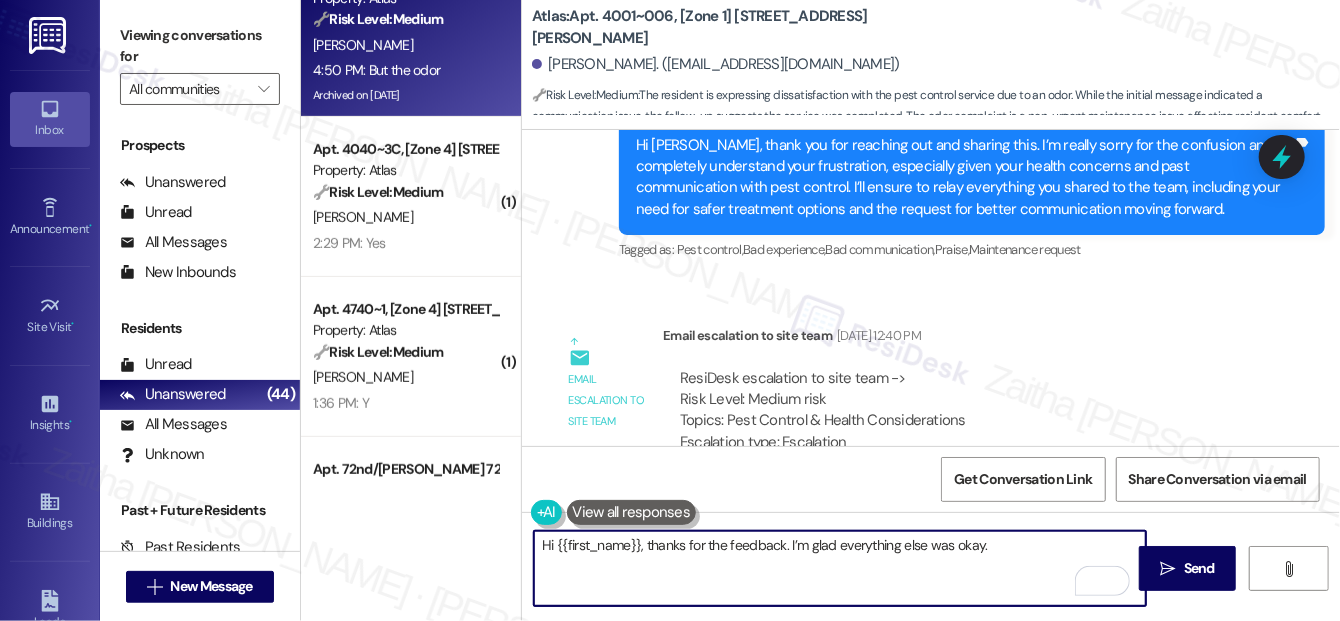 scroll, scrollTop: 133293, scrollLeft: 0, axis: vertical 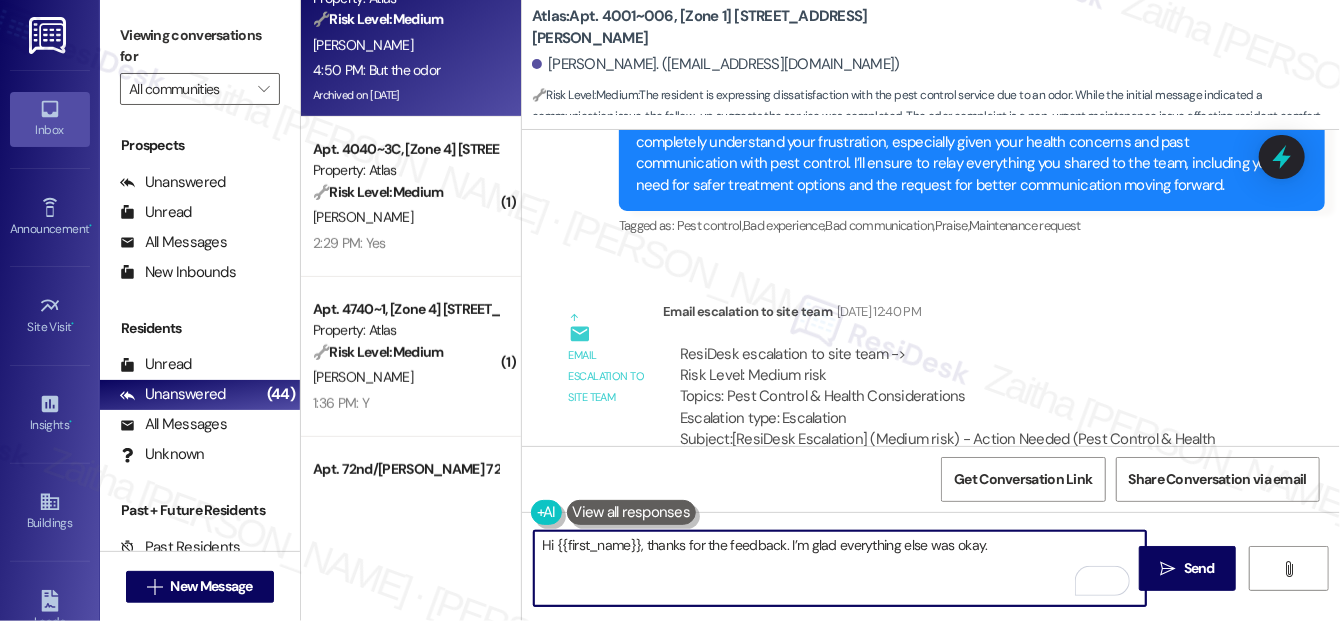 paste on "Just to clarify—are you still noticing the odor, or do you think the team may not have used the pest control gel as requested? I’m happy to follow up if needed." 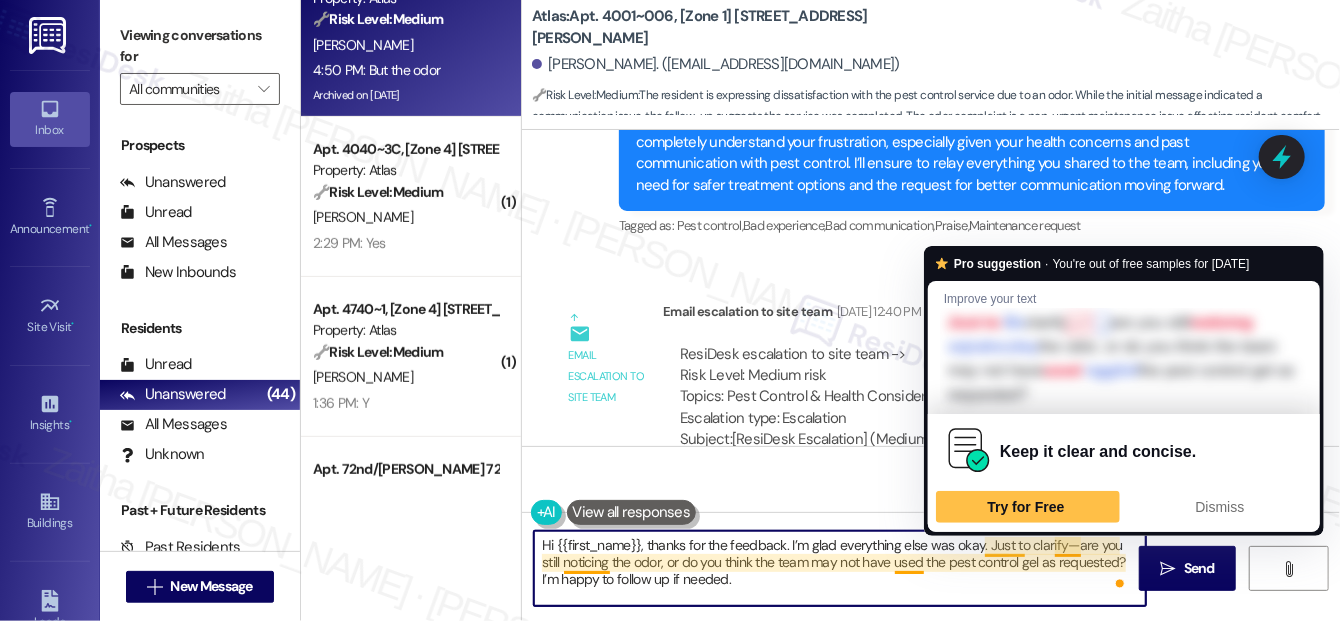 click on "Hi {{first_name}}, thanks for the feedback. I’m glad everything else was okay. Just to clarify—are you still noticing the odor, or do you think the team may not have used the pest control gel as requested? I’m happy to follow up if needed." at bounding box center (840, 568) 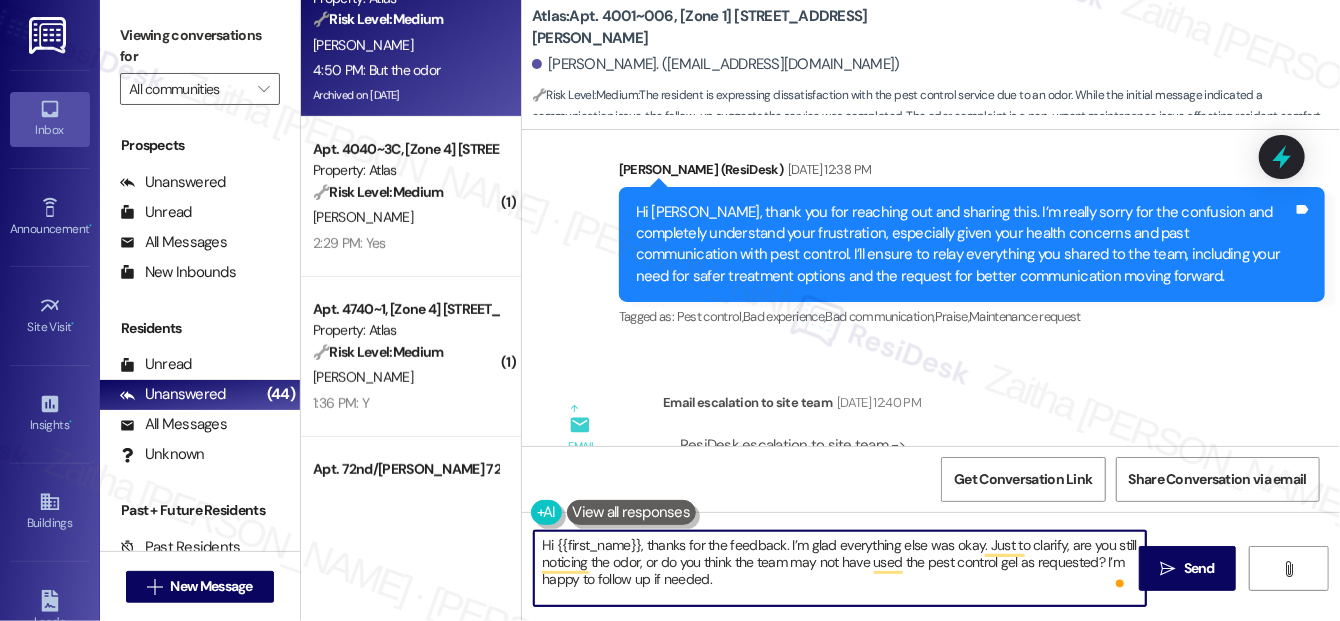 scroll, scrollTop: 133293, scrollLeft: 0, axis: vertical 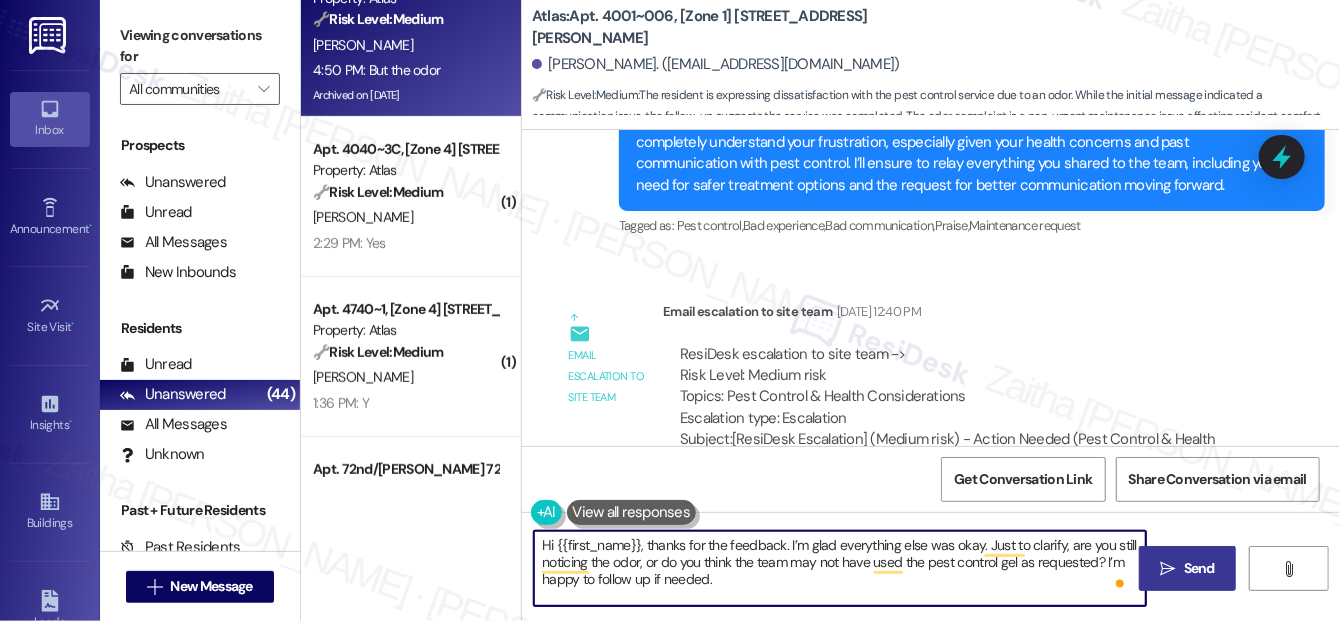 type on "Hi {{first_name}}, thanks for the feedback. I’m glad everything else was okay. Just to clarify, are you still noticing the odor, or do you think the team may not have used the pest control gel as requested? I’m happy to follow up if needed." 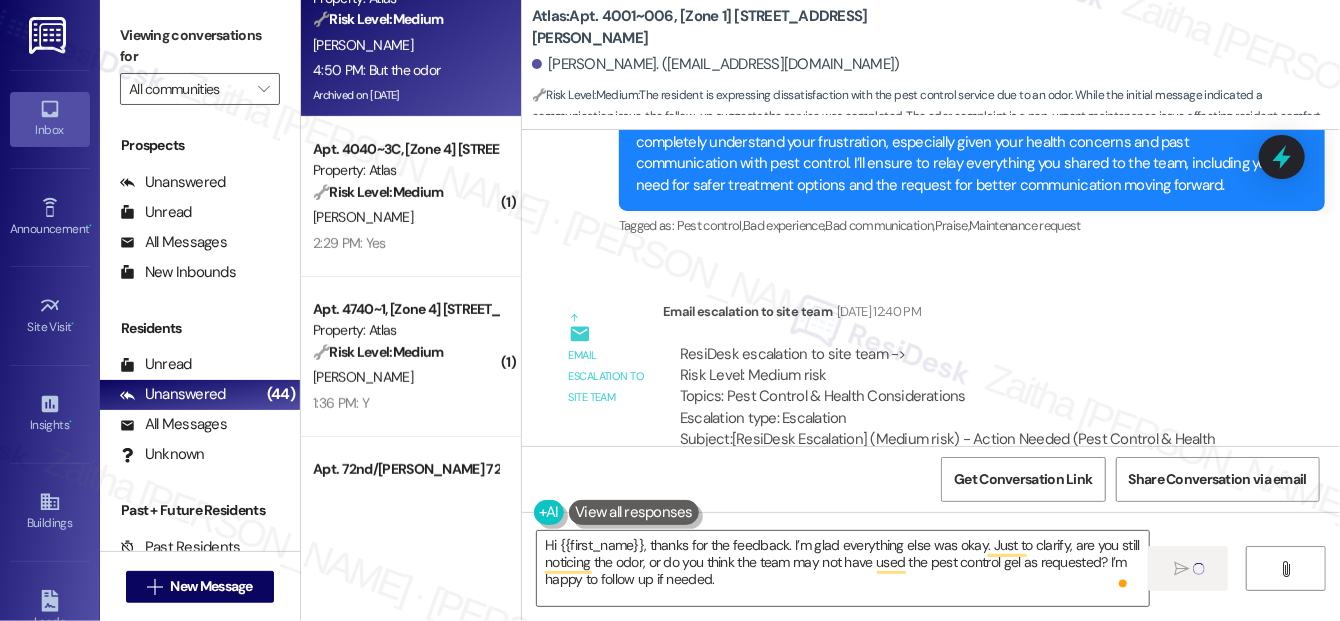 type 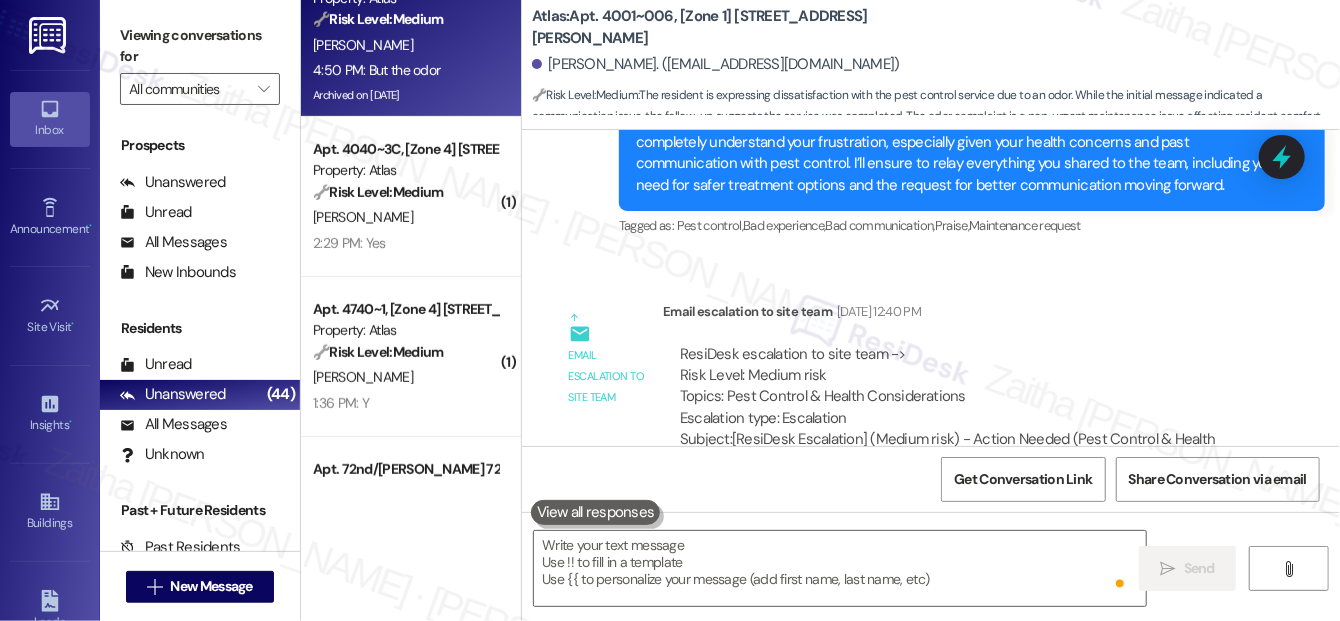 scroll, scrollTop: 0, scrollLeft: 0, axis: both 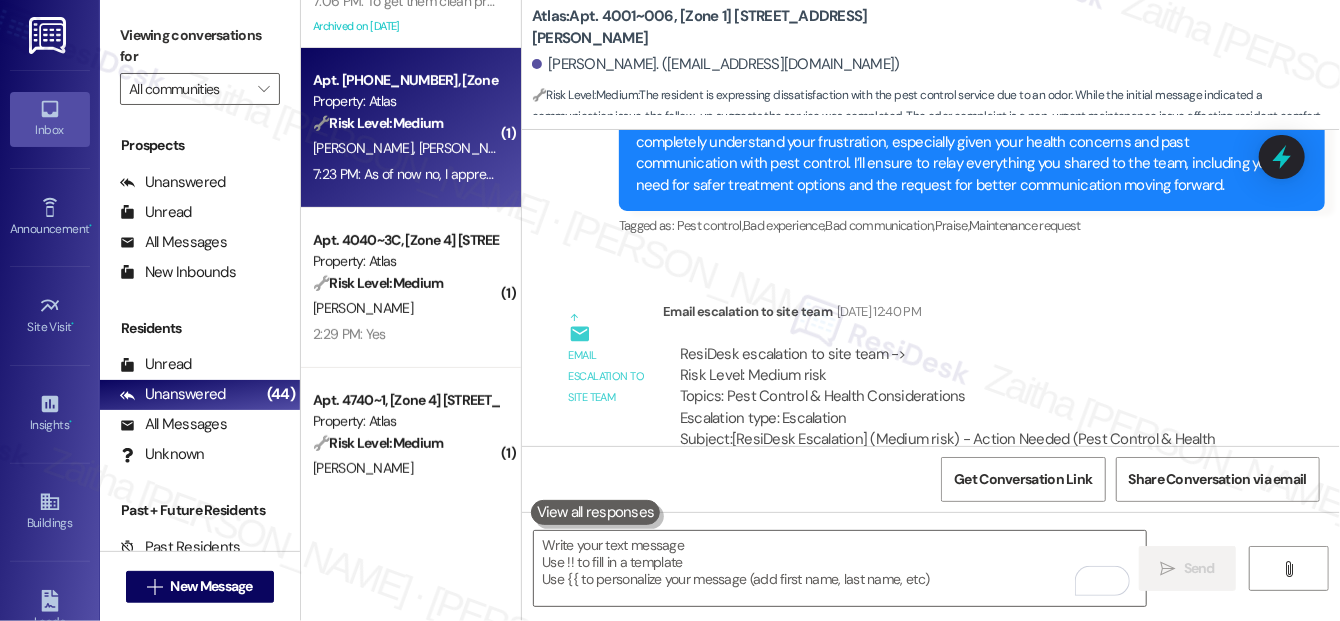 click on "J. Camacho A. Juache" at bounding box center [405, 148] 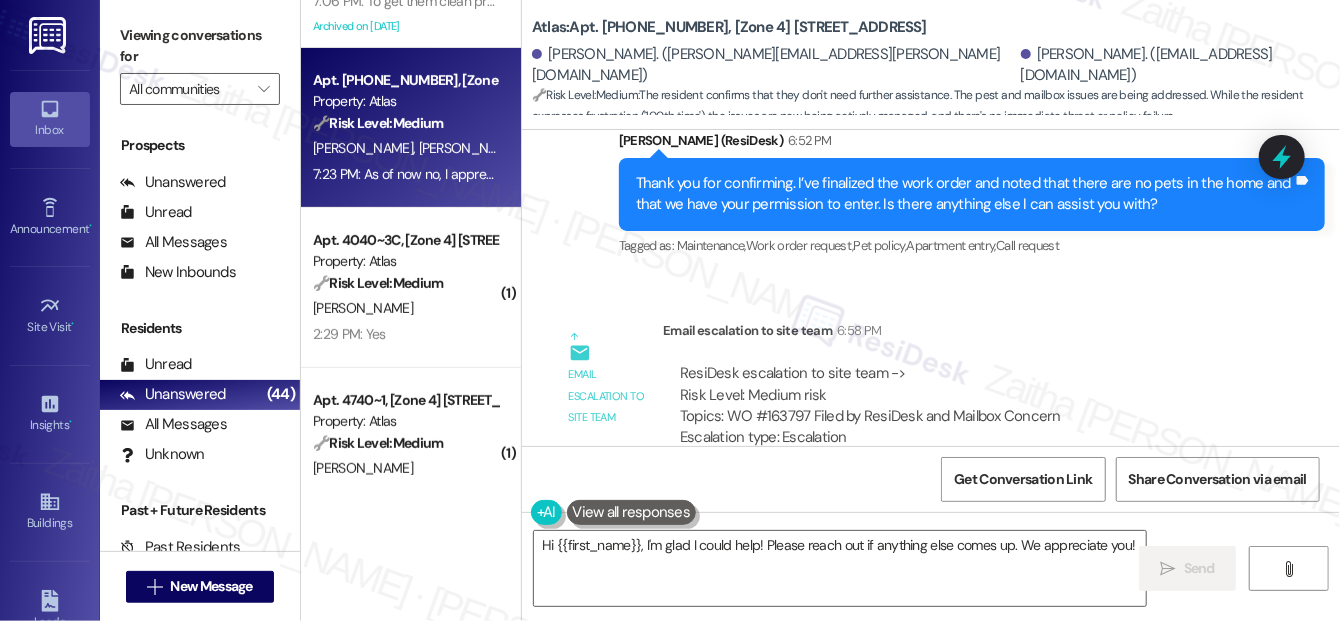 scroll, scrollTop: 7924, scrollLeft: 0, axis: vertical 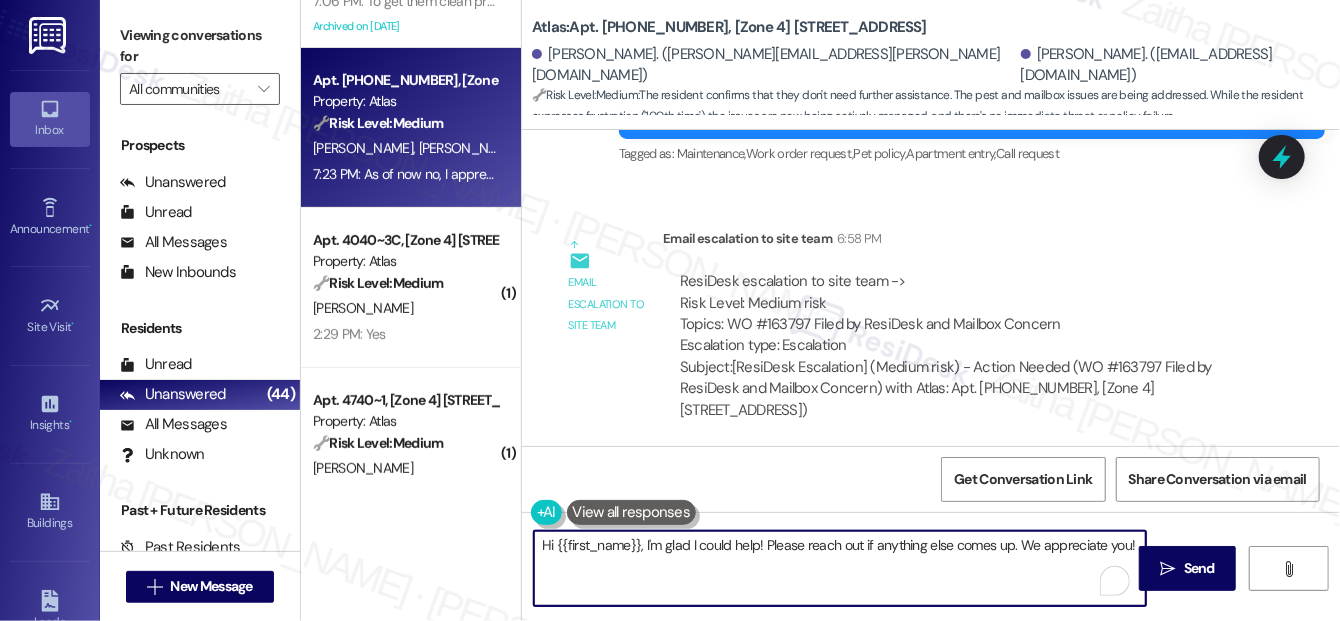 drag, startPoint x: 643, startPoint y: 545, endPoint x: 546, endPoint y: 550, distance: 97.128784 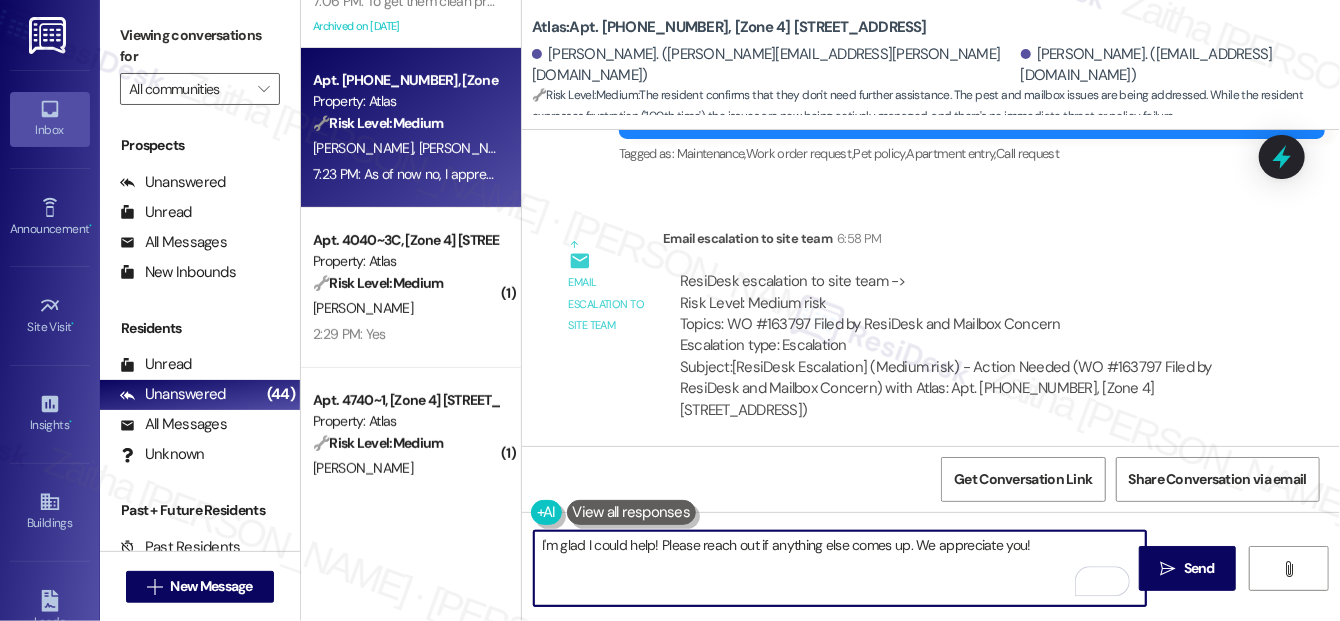 click on "I'm glad I could help! Please reach out if anything else comes up. We appreciate you!" at bounding box center [840, 568] 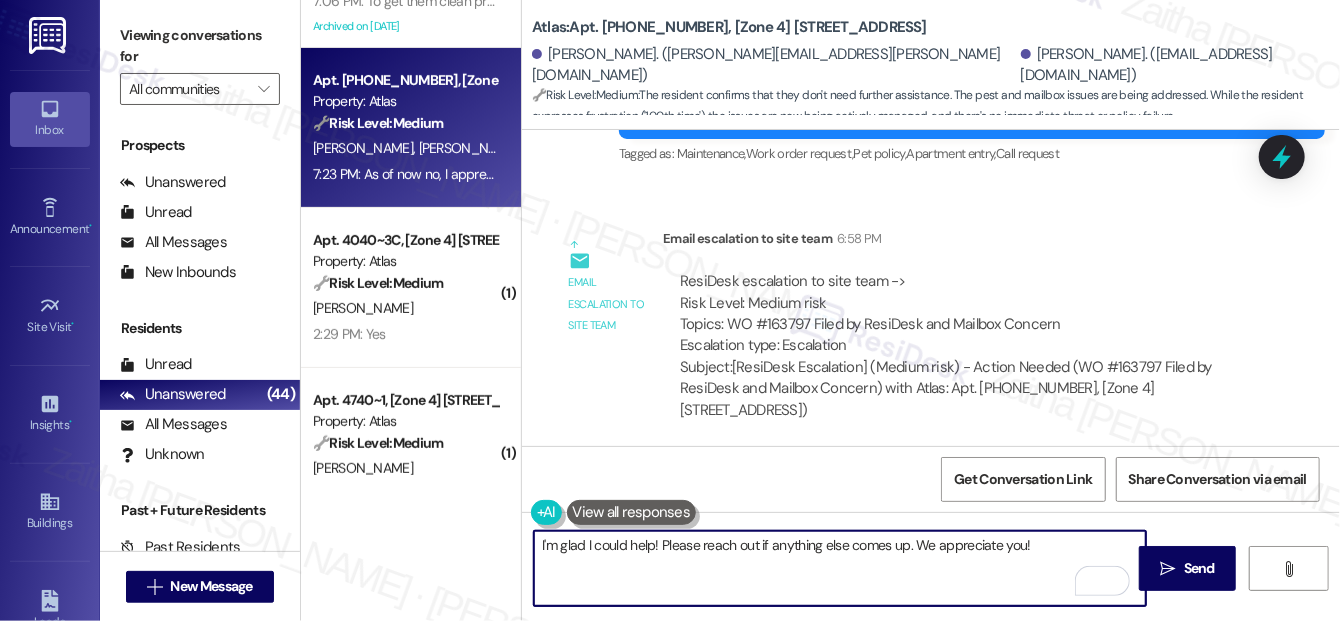 click on "I'm glad I could help! Please reach out if anything else comes up. We appreciate you!" at bounding box center (840, 568) 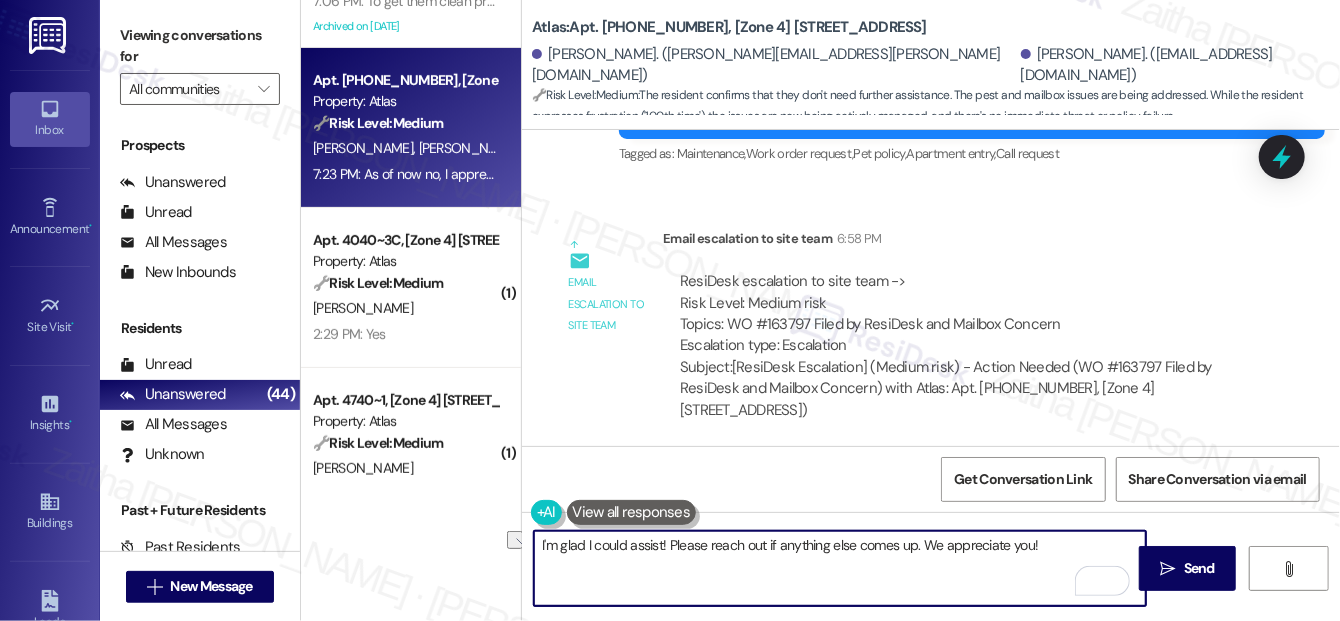 drag, startPoint x: 920, startPoint y: 541, endPoint x: 1042, endPoint y: 542, distance: 122.0041 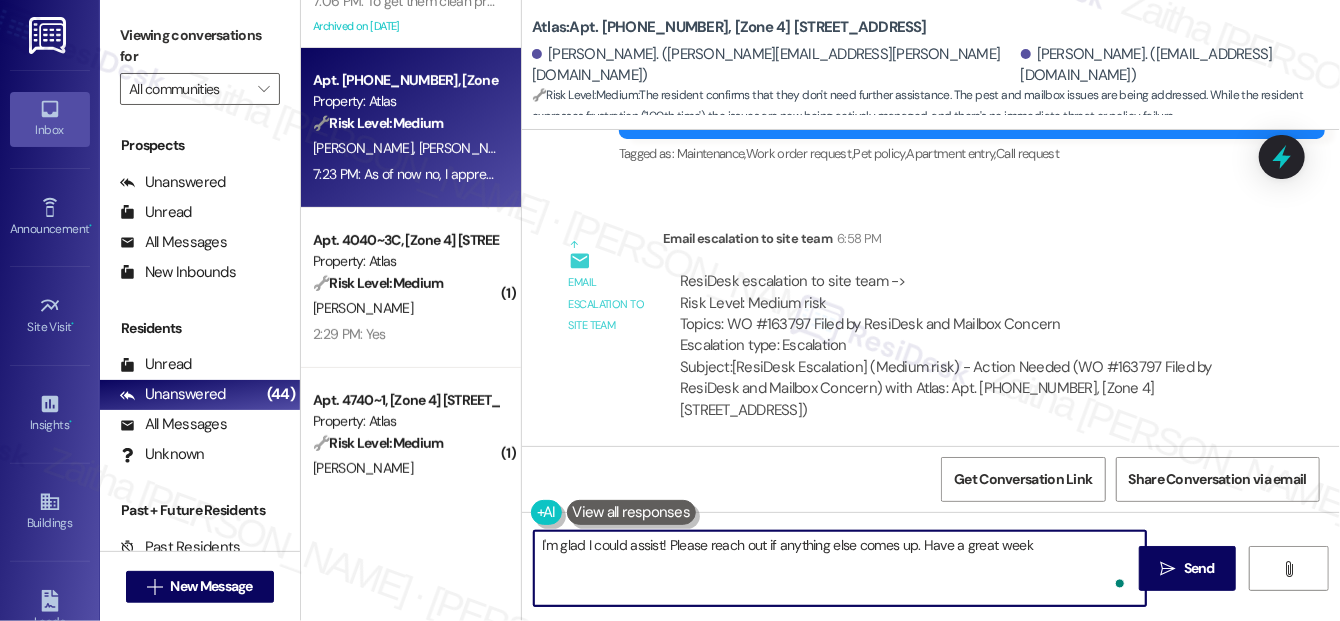 type on "I'm glad I could assist! Please reach out if anything else comes up. Have a great weeke" 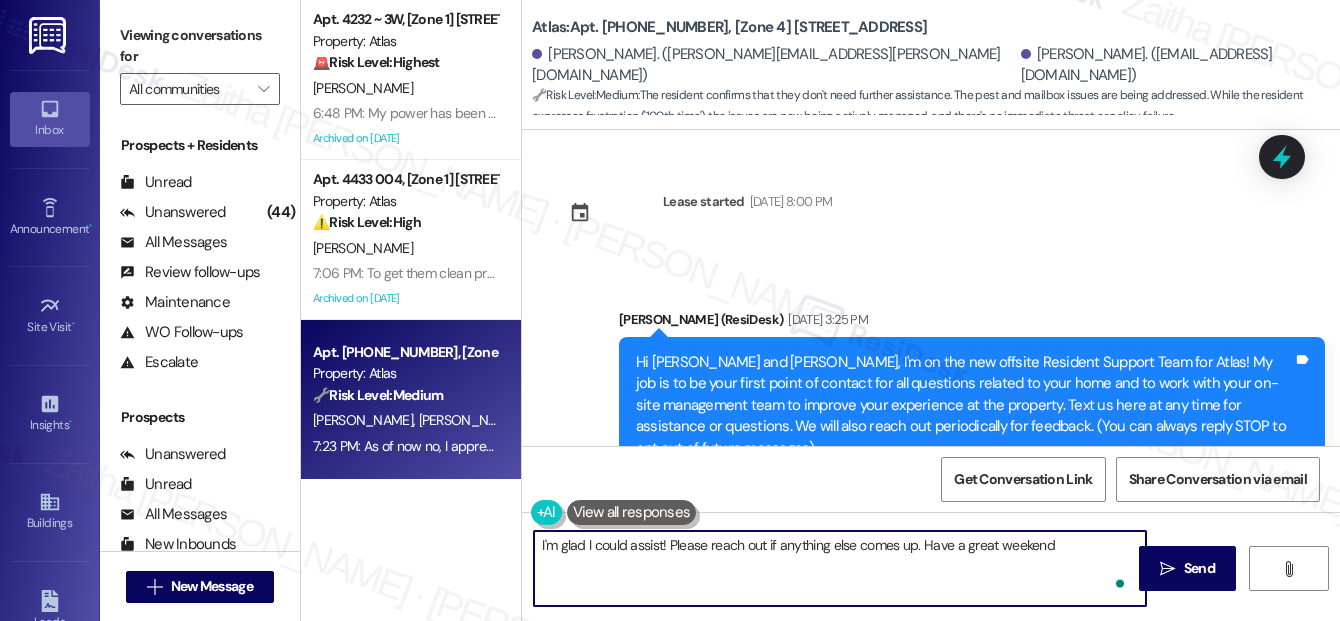 scroll, scrollTop: 0, scrollLeft: 0, axis: both 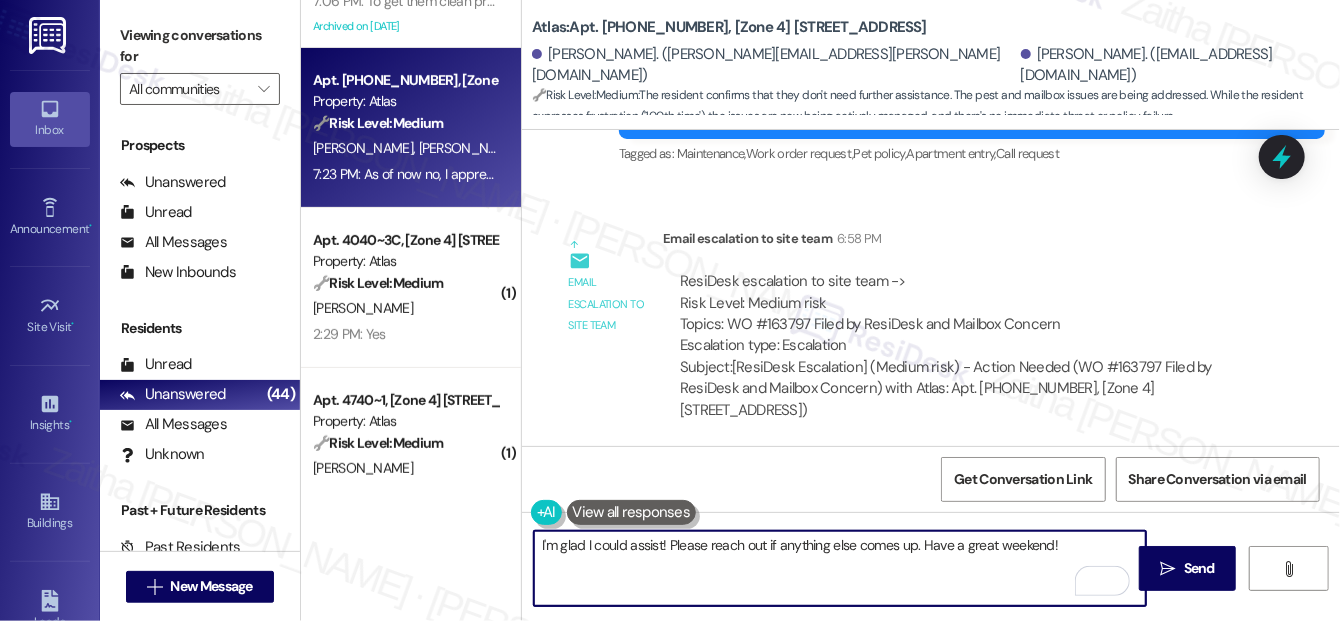 click on "[PERSON_NAME]   Neutral 7:23 PM" at bounding box center [710, 520] 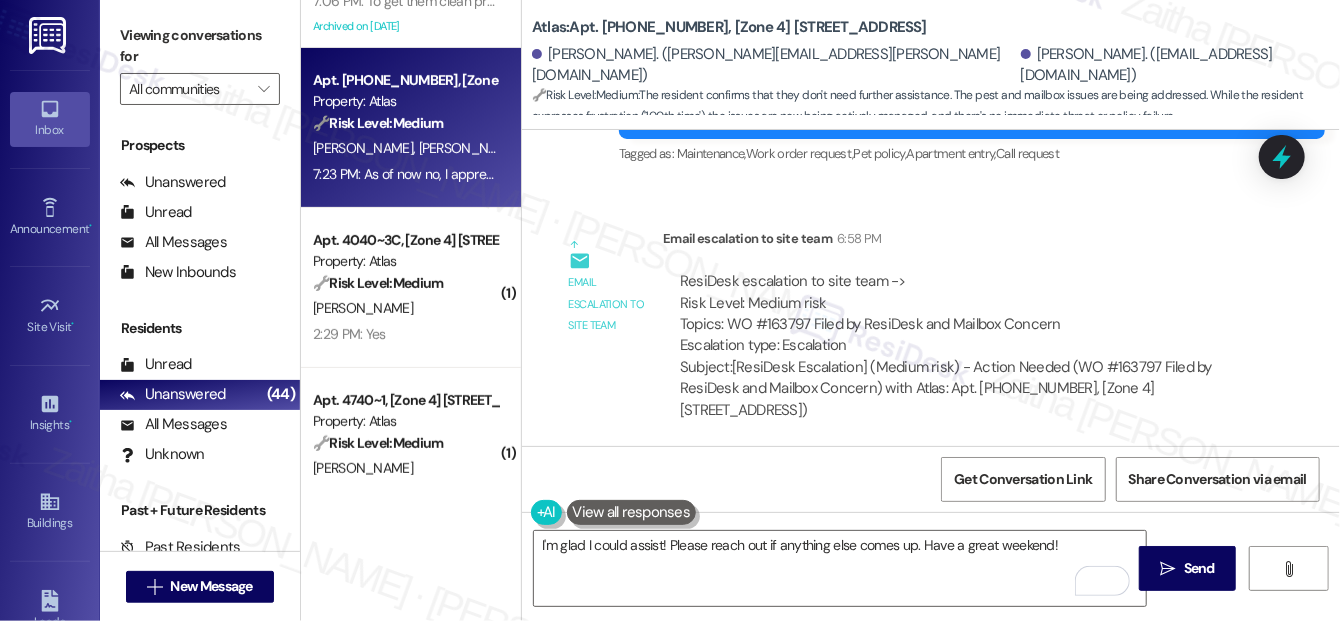 click on "[PERSON_NAME]   Neutral 7:23 PM" at bounding box center [710, 520] 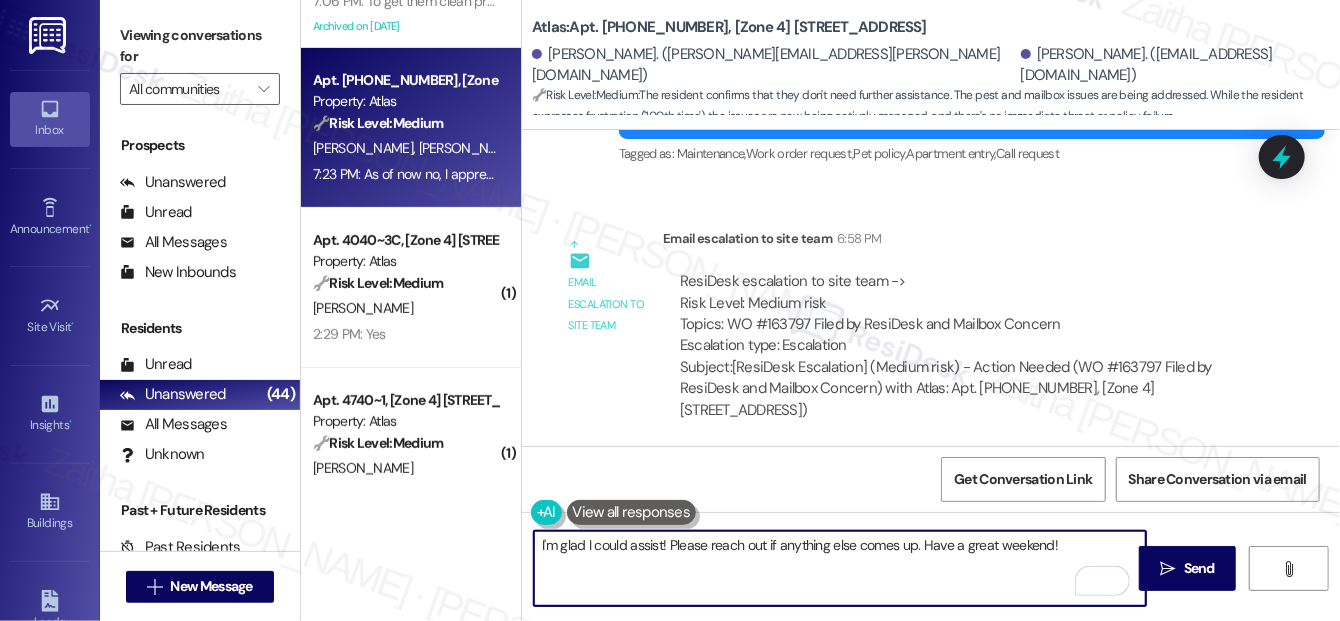 click on "I'm glad I could assist! Please reach out if anything else comes up. Have a great weekend!" at bounding box center (840, 568) 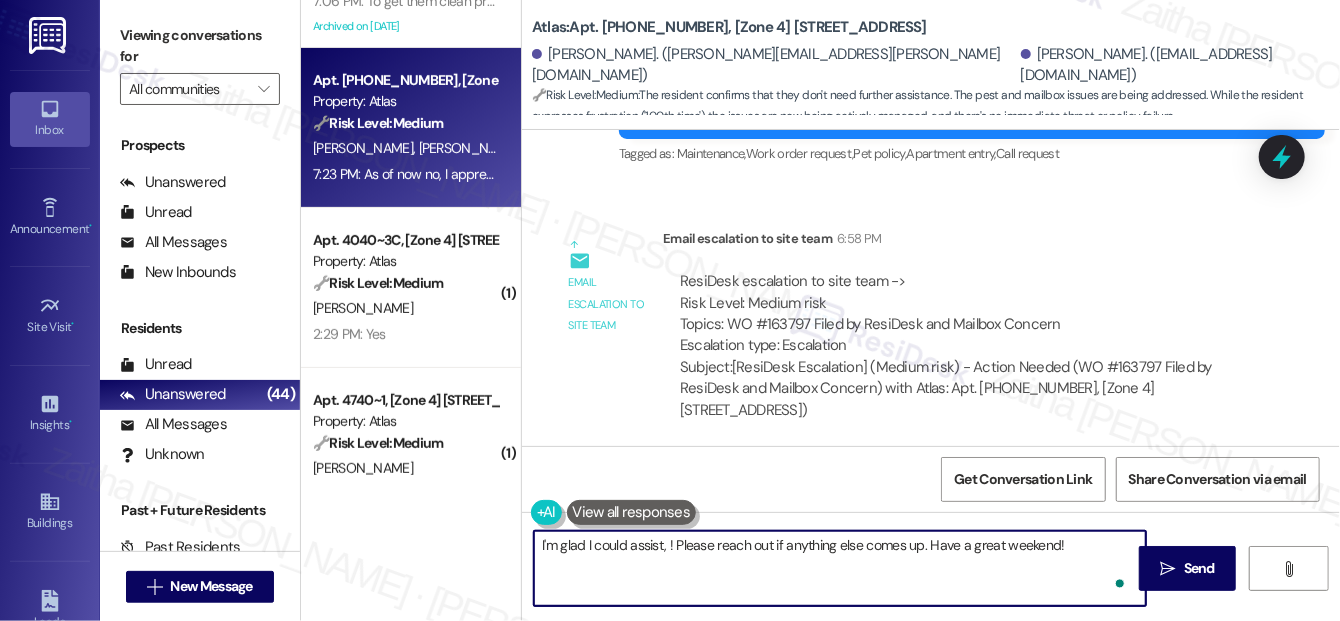 paste on "[PERSON_NAME]" 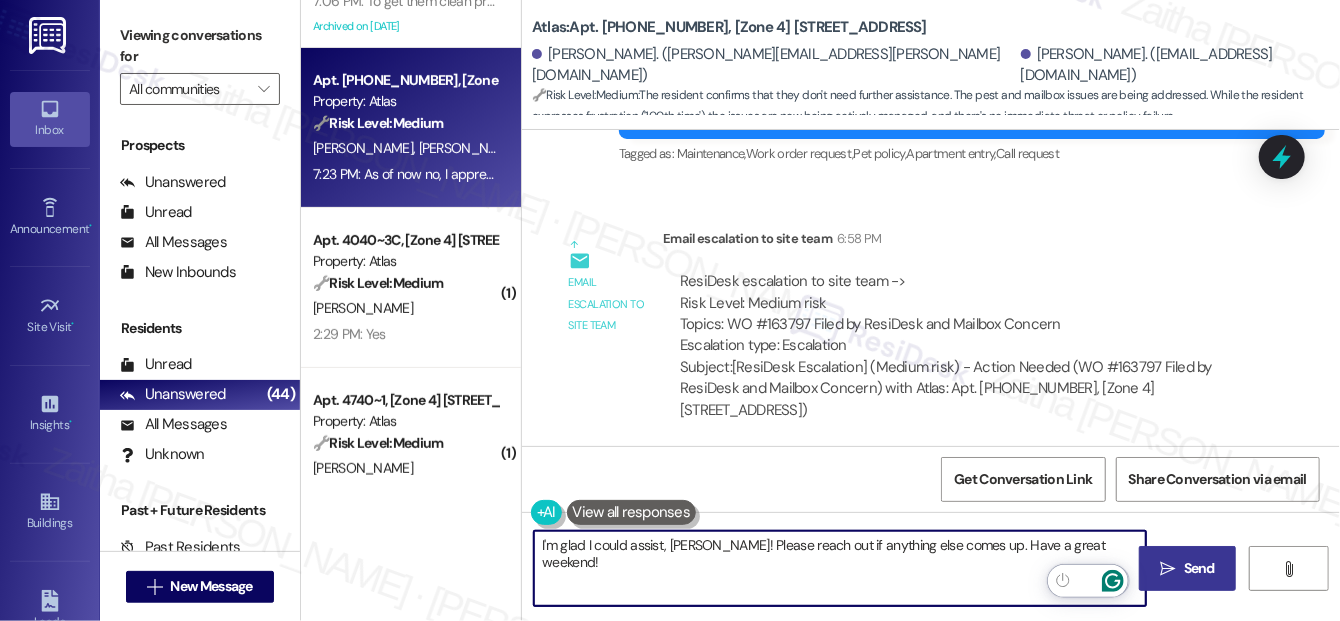 type on "I'm glad I could assist, [PERSON_NAME]! Please reach out if anything else comes up. Have a great weekend!" 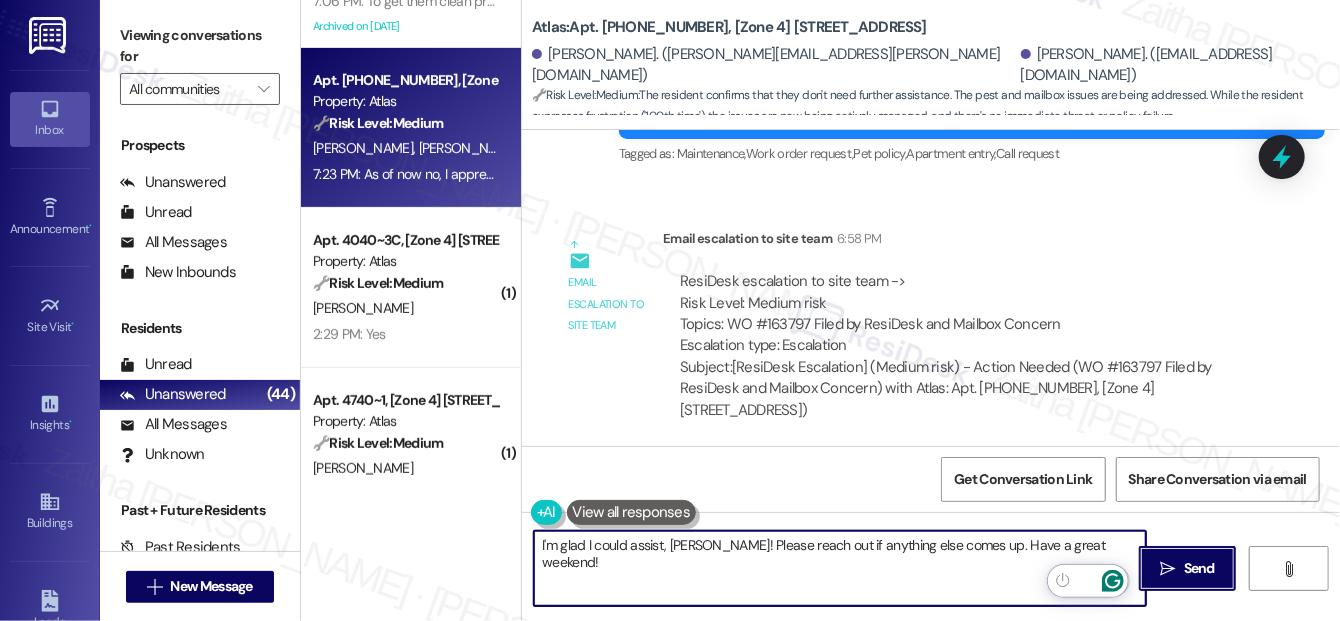 drag, startPoint x: 1182, startPoint y: 565, endPoint x: 1157, endPoint y: 510, distance: 60.41523 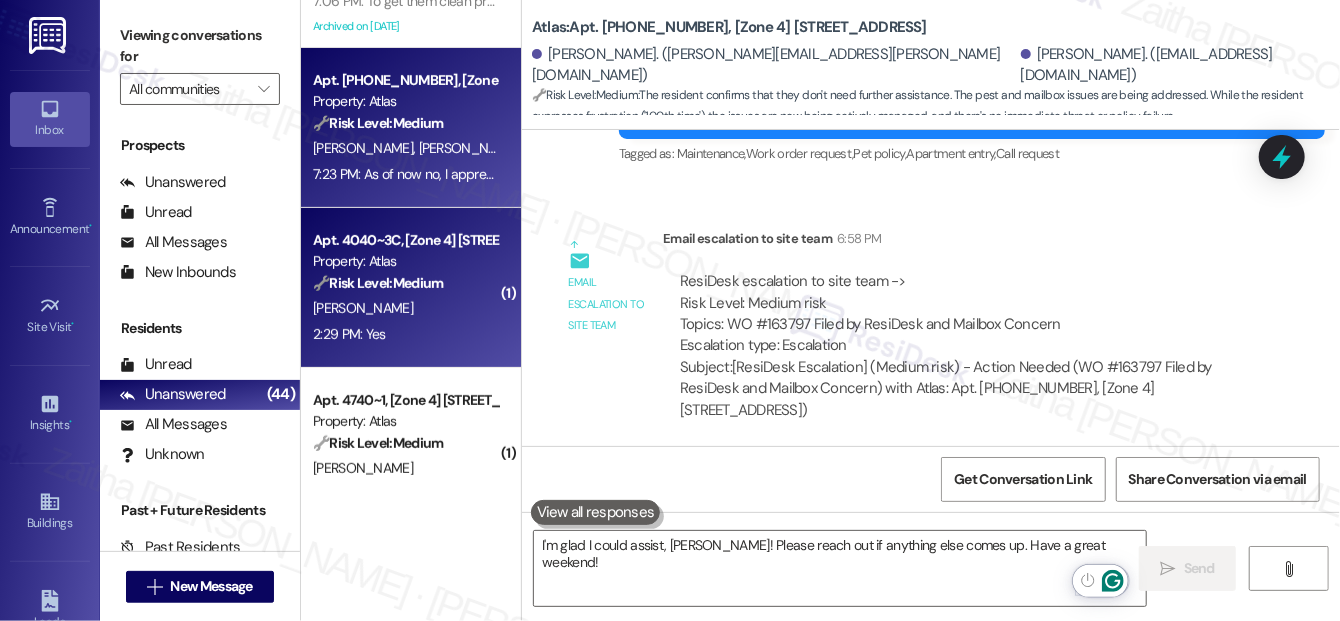 scroll, scrollTop: 7923, scrollLeft: 0, axis: vertical 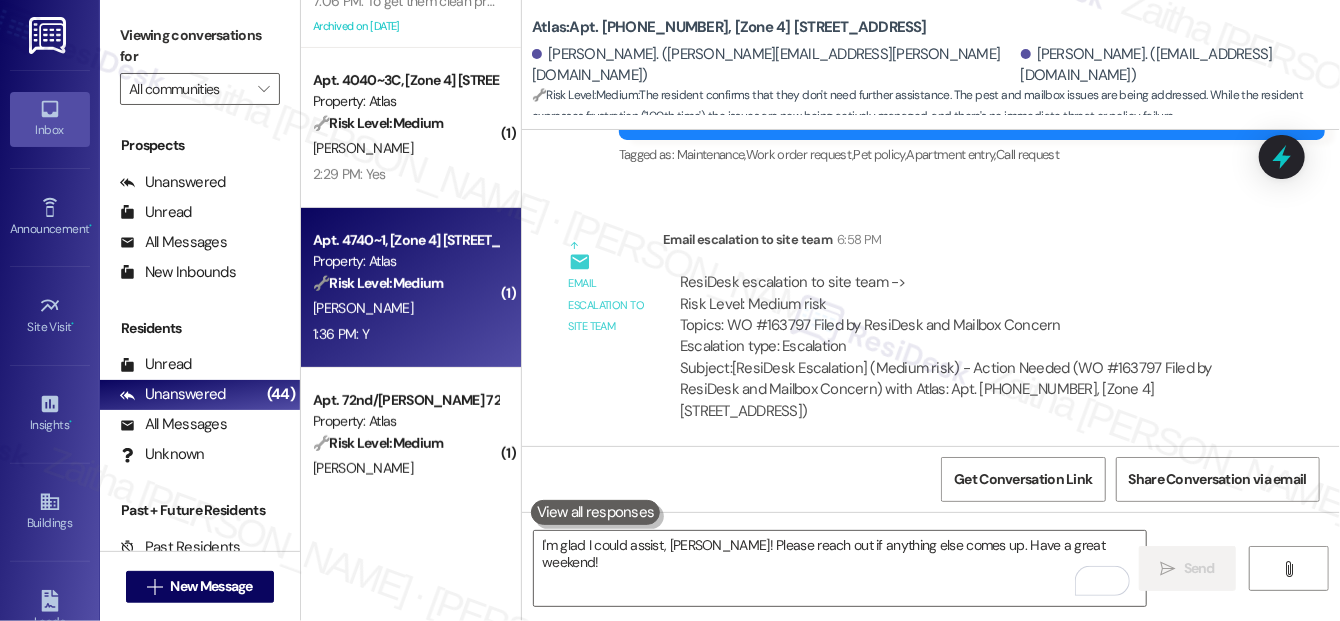 click on "1:36 PM: Y 1:36 PM: Y" at bounding box center (405, 334) 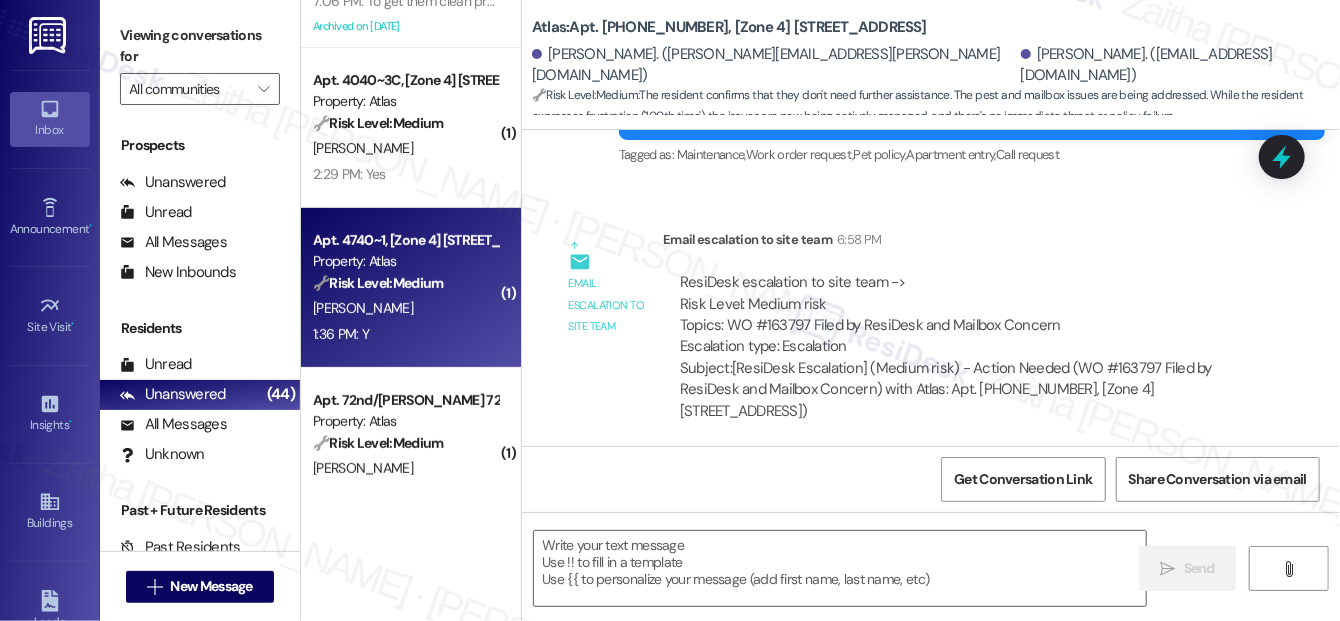 type on "Fetching suggested responses. Please feel free to read through the conversation in the meantime." 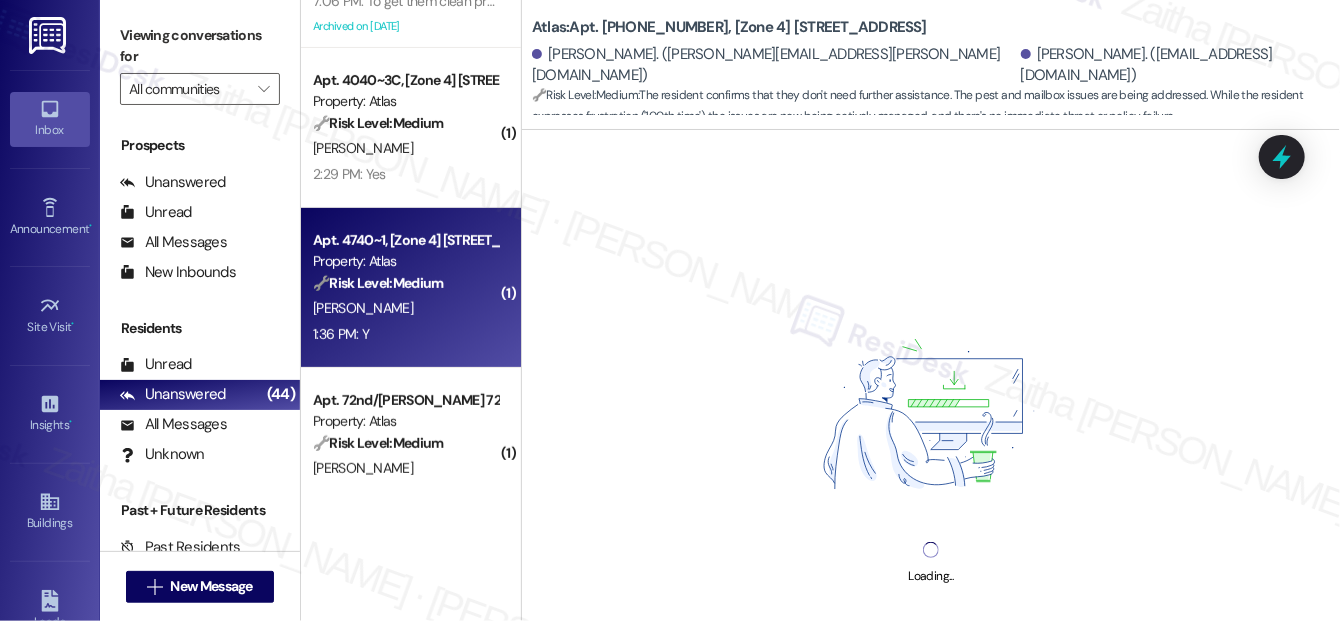 click 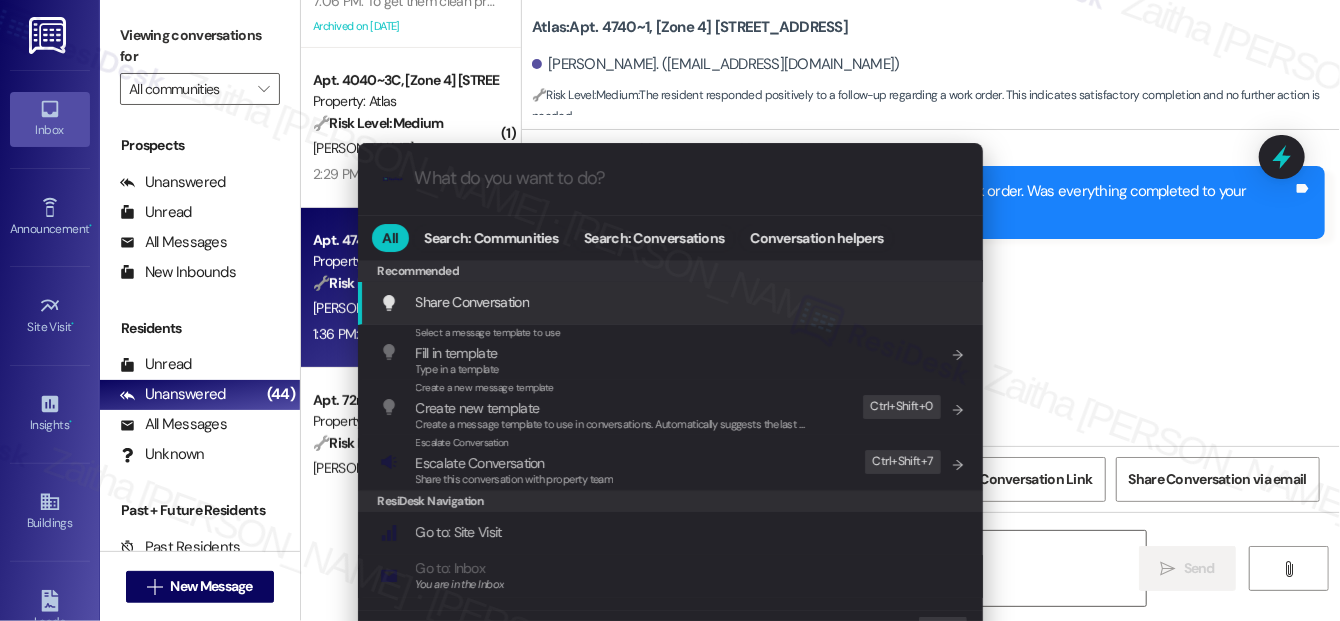 type on "Fetching suggested responses. Please feel free to read through the conversation in the meantime." 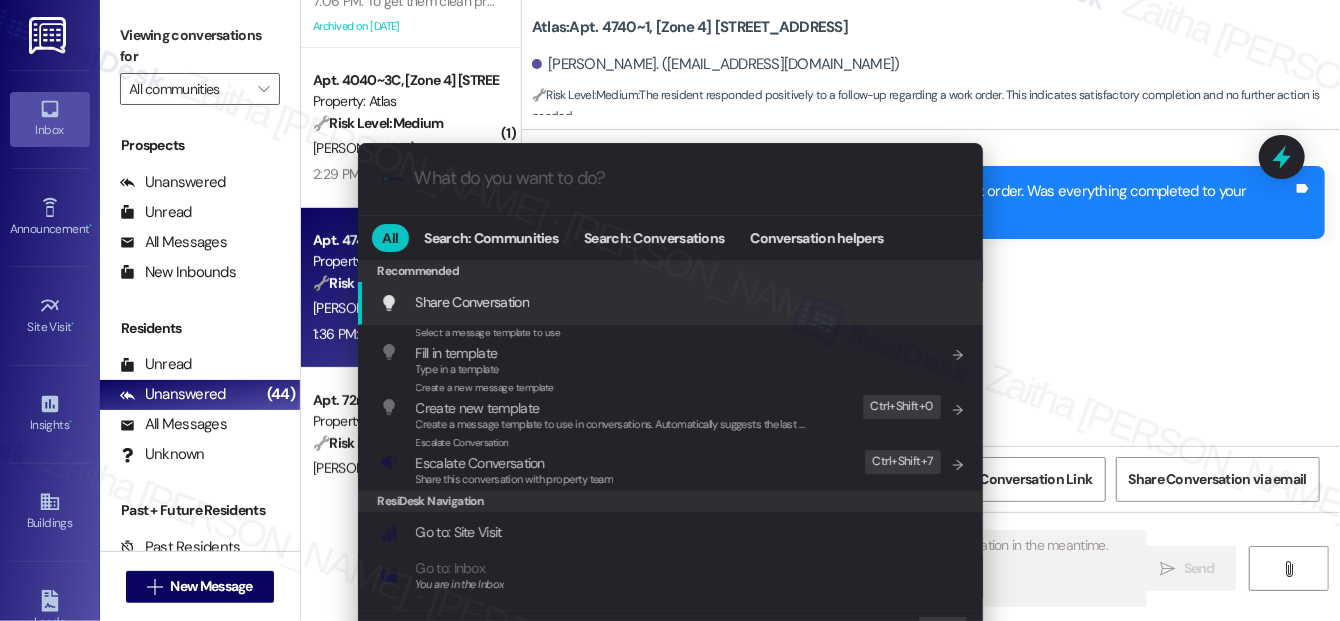 scroll, scrollTop: 11854, scrollLeft: 0, axis: vertical 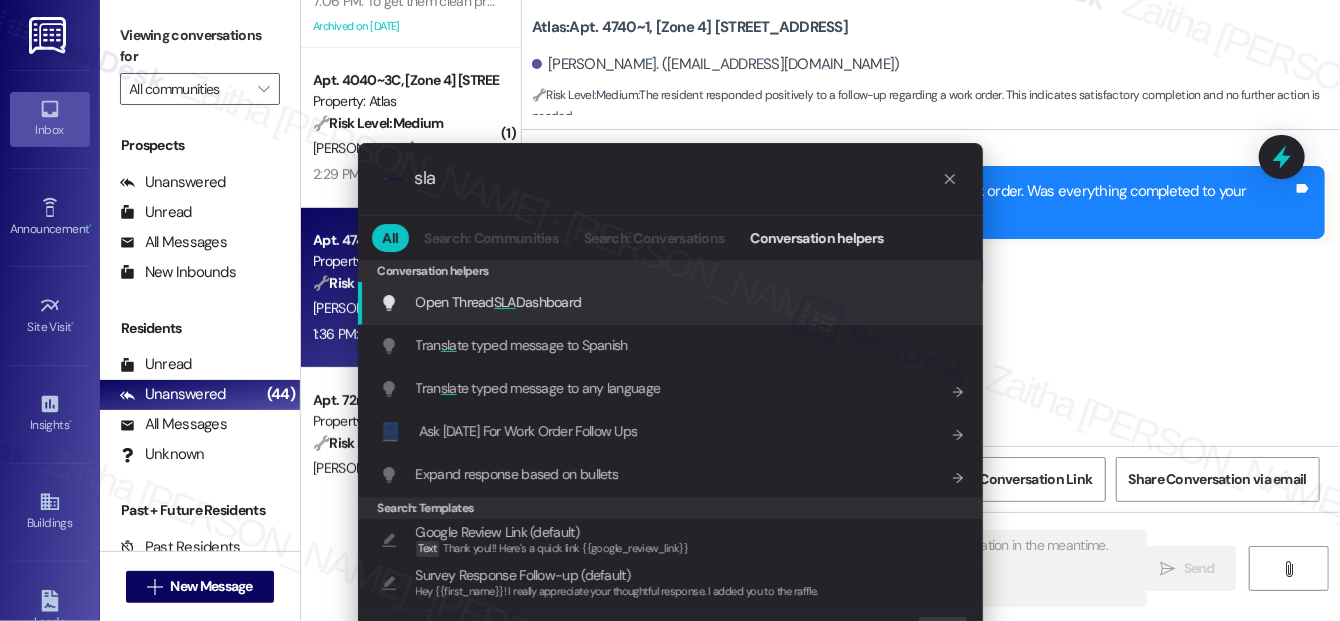 type on "sla" 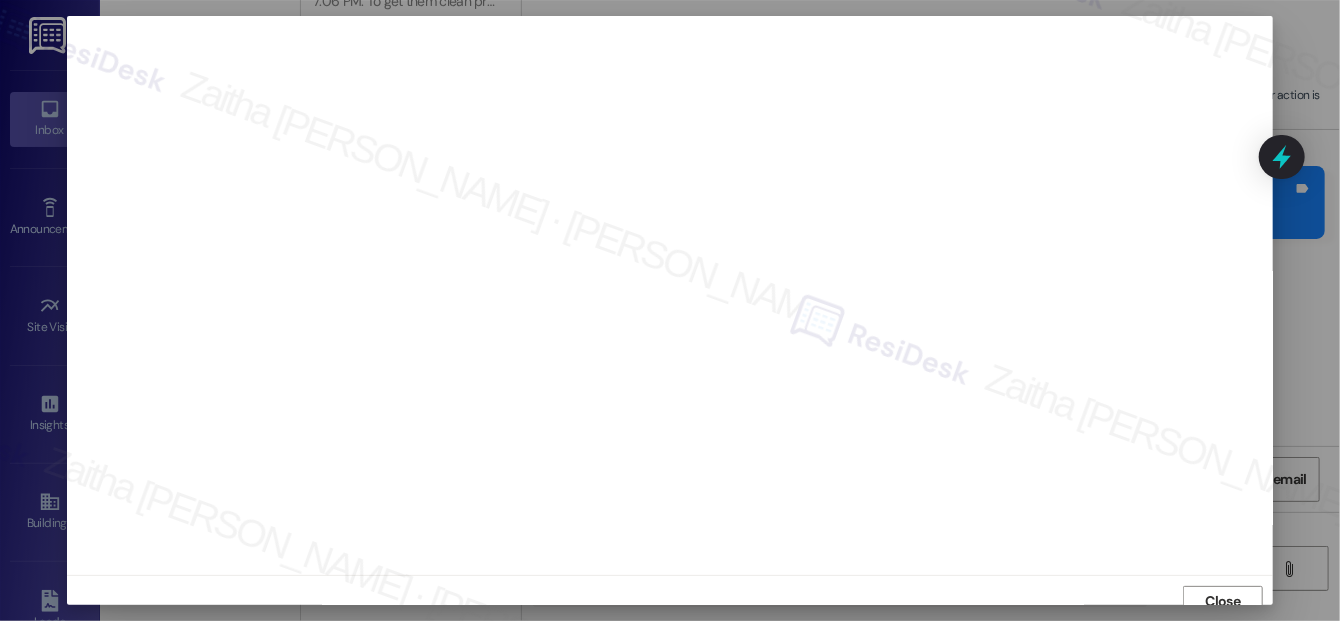 scroll, scrollTop: 12, scrollLeft: 0, axis: vertical 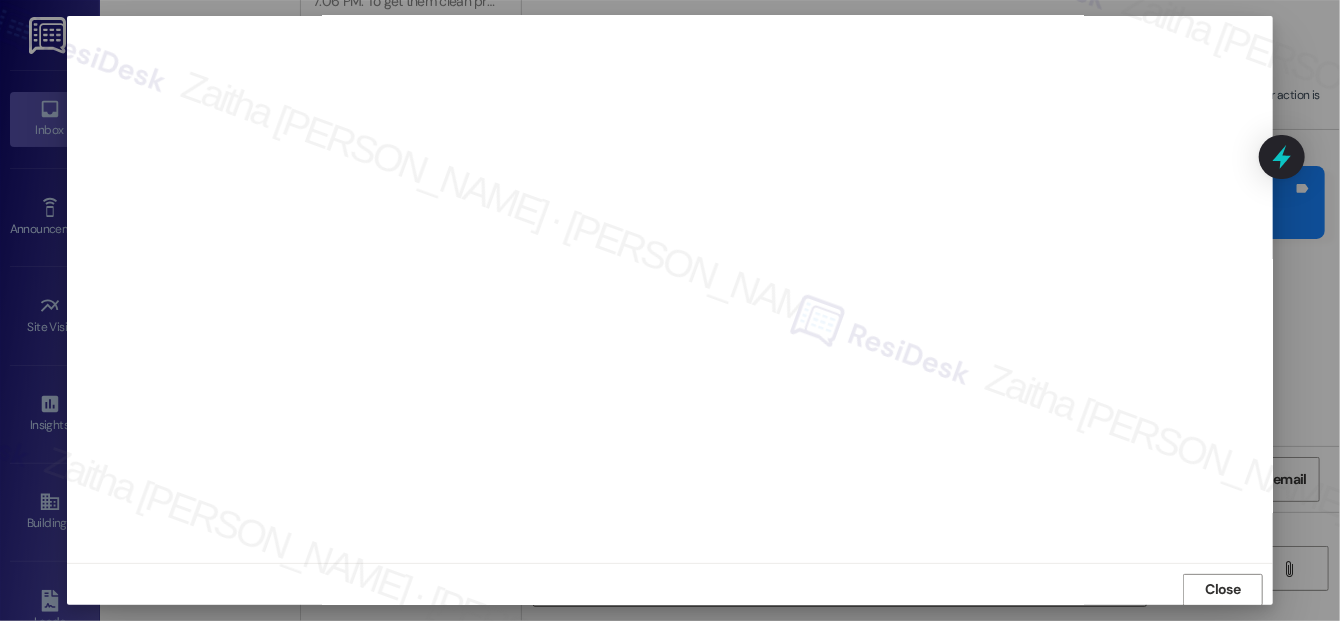 type on "Hi {{first_name}}! Glad to hear your work order was completed to your satisfaction. Please don't hesitate to reach out if anything else comes up!" 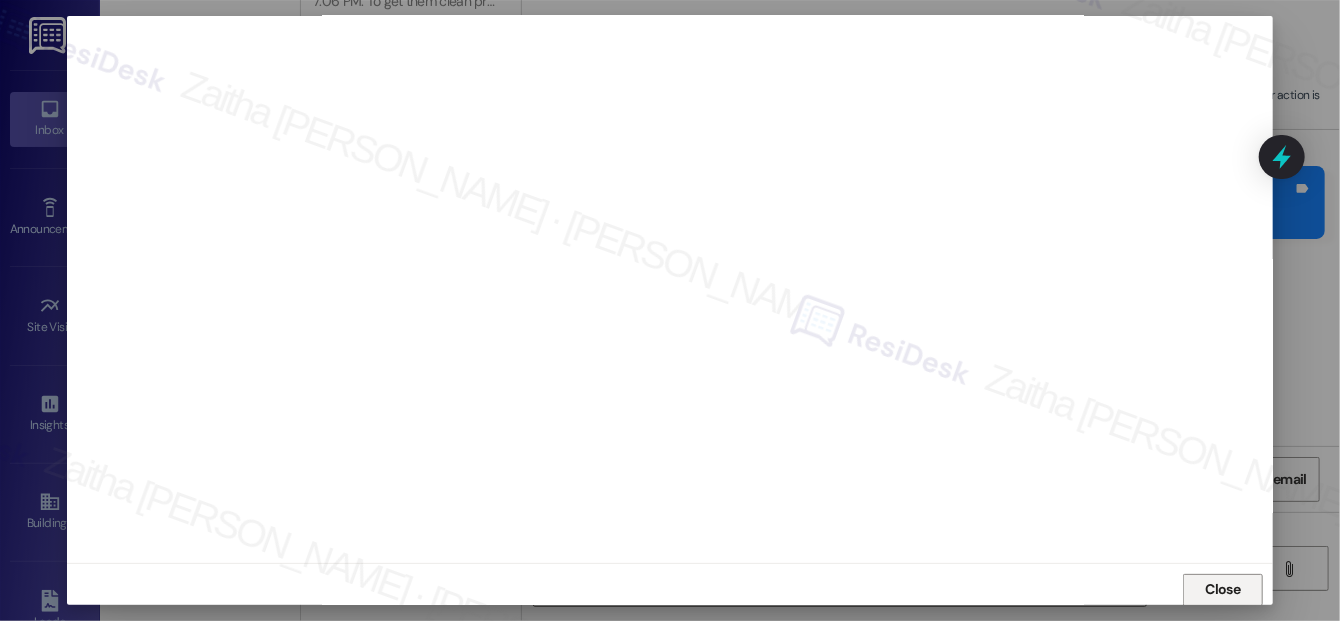 click on "Close" at bounding box center [1223, 589] 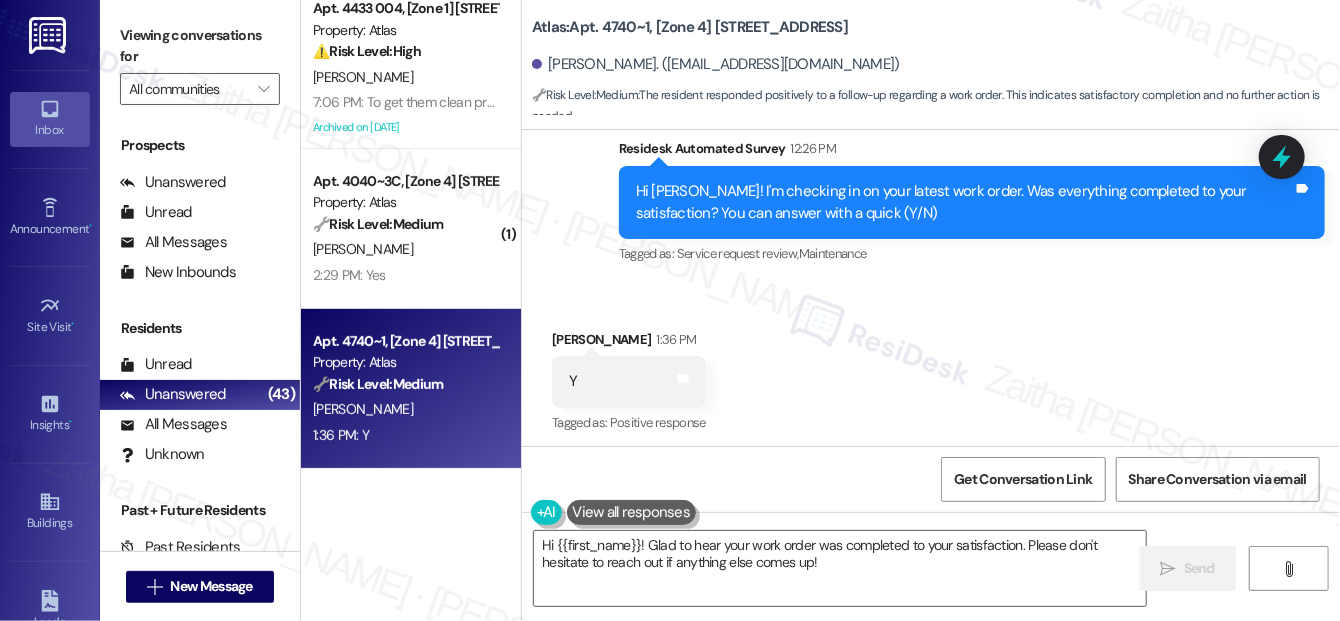 scroll, scrollTop: 181, scrollLeft: 0, axis: vertical 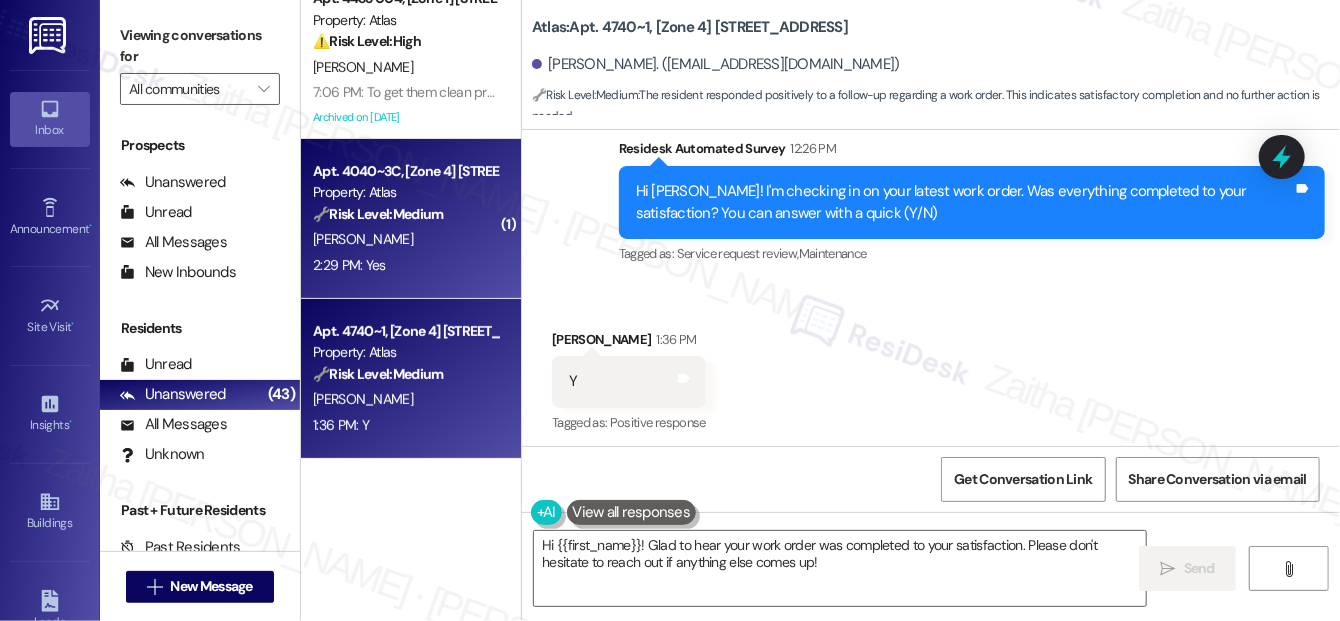 click on "2:29 PM: Yes 2:29 PM: Yes" at bounding box center (405, 265) 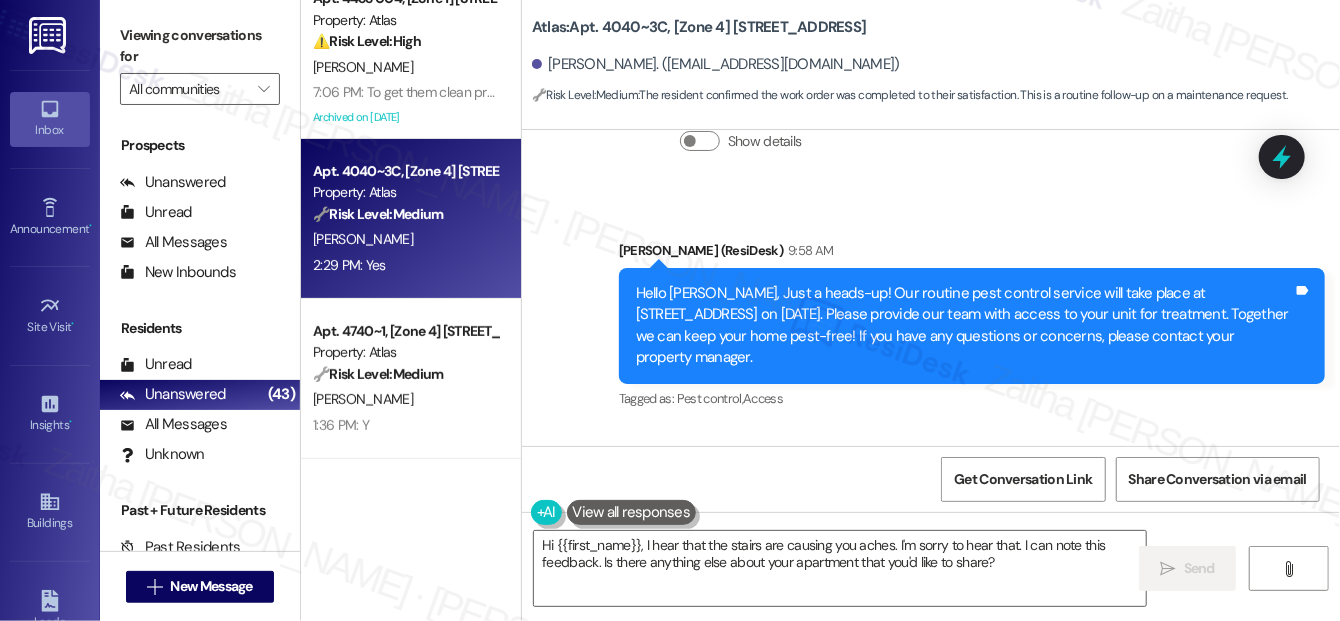 scroll, scrollTop: 7453, scrollLeft: 0, axis: vertical 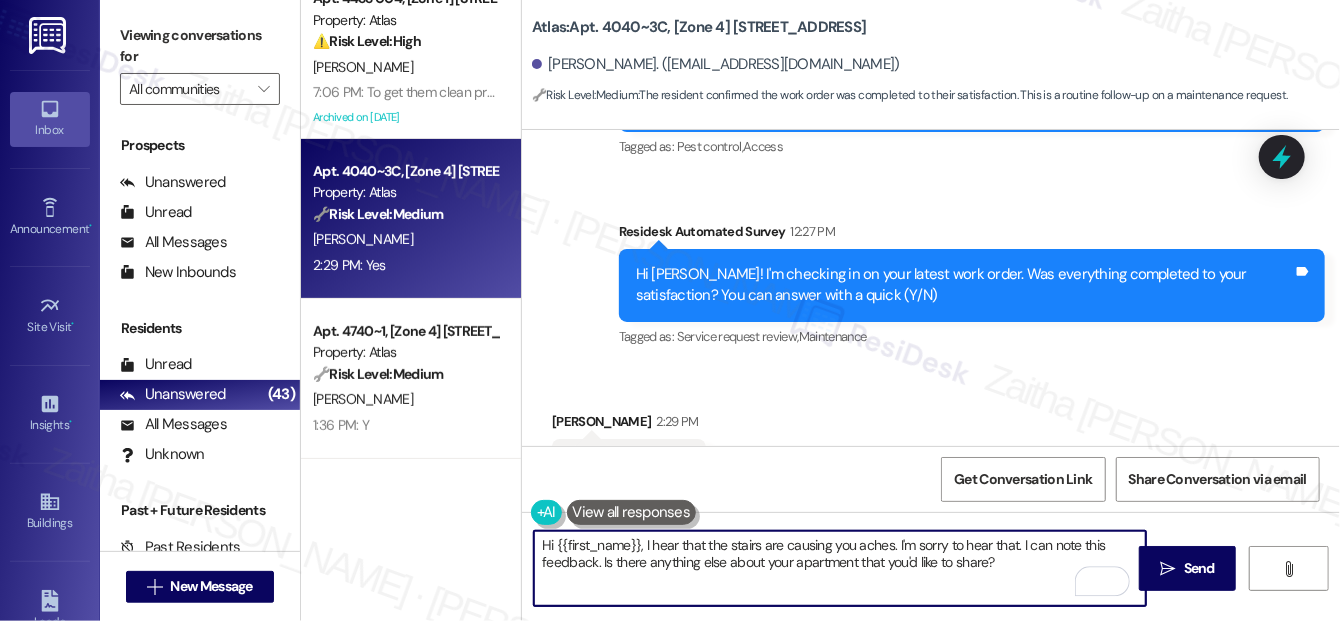 drag, startPoint x: 584, startPoint y: 552, endPoint x: 989, endPoint y: 588, distance: 406.59686 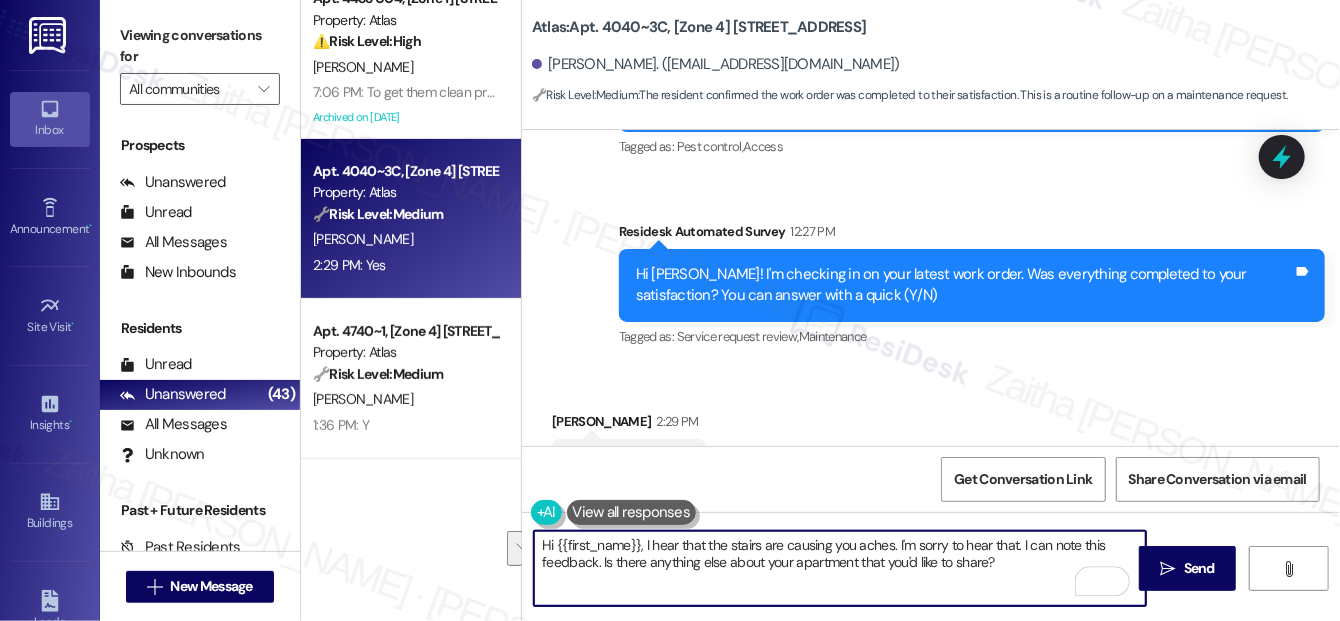 click on "Hi {{first_name}}, I hear that the stairs are causing you aches. I'm sorry to hear that. I can note this feedback. Is there anything else about your apartment that you'd like to share?" at bounding box center (840, 568) 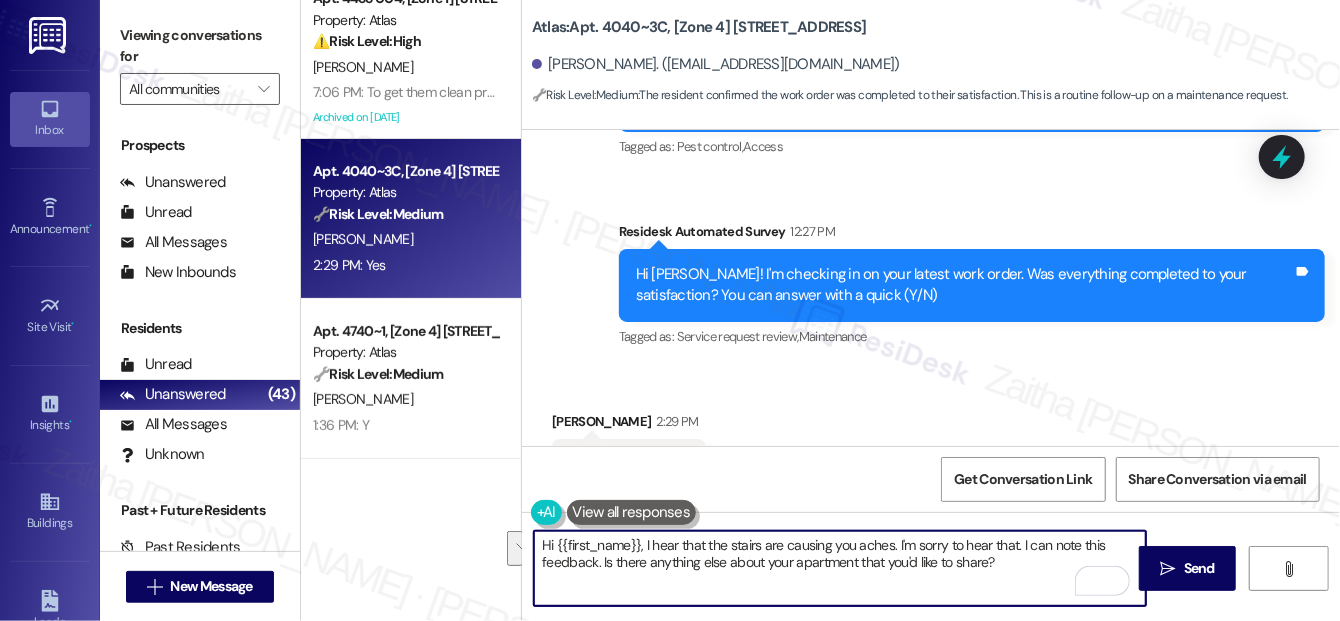 click on "Hi {{first_name}}, I hear that the stairs are causing you aches. I'm sorry to hear that. I can note this feedback. Is there anything else about your apartment that you'd like to share?" at bounding box center (840, 568) 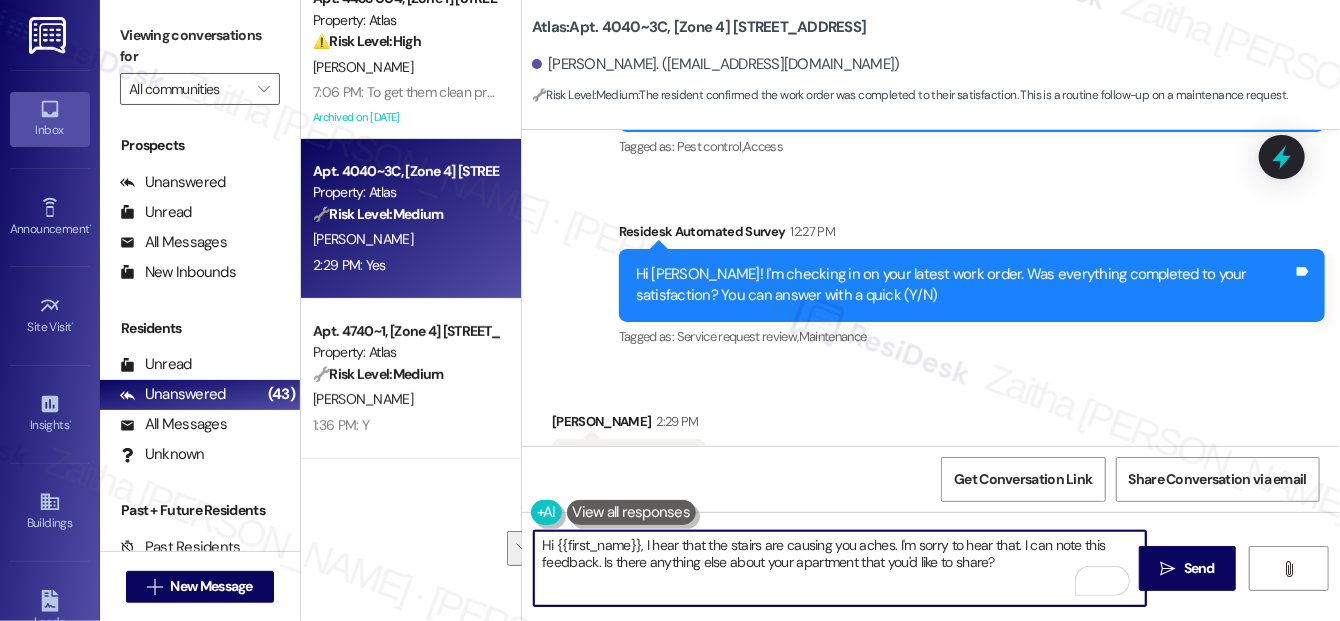 drag, startPoint x: 642, startPoint y: 540, endPoint x: 999, endPoint y: 580, distance: 359.23392 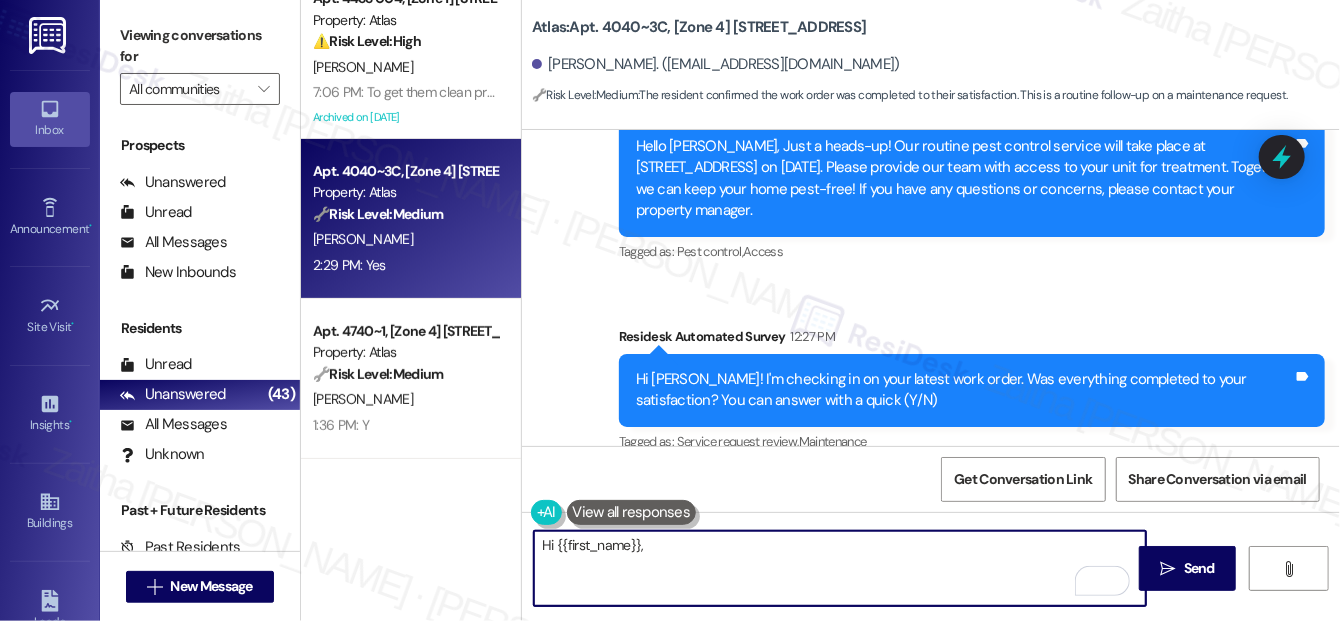 scroll, scrollTop: 7453, scrollLeft: 0, axis: vertical 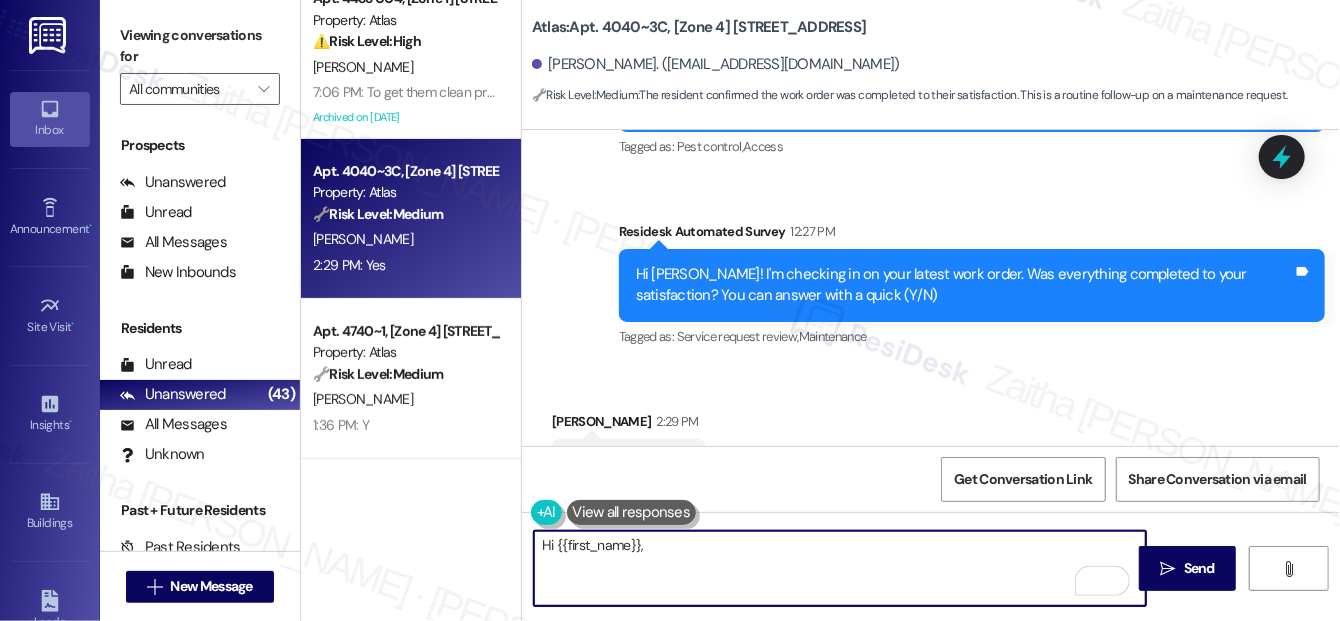 click on "Hi {{first_name}}," at bounding box center (840, 568) 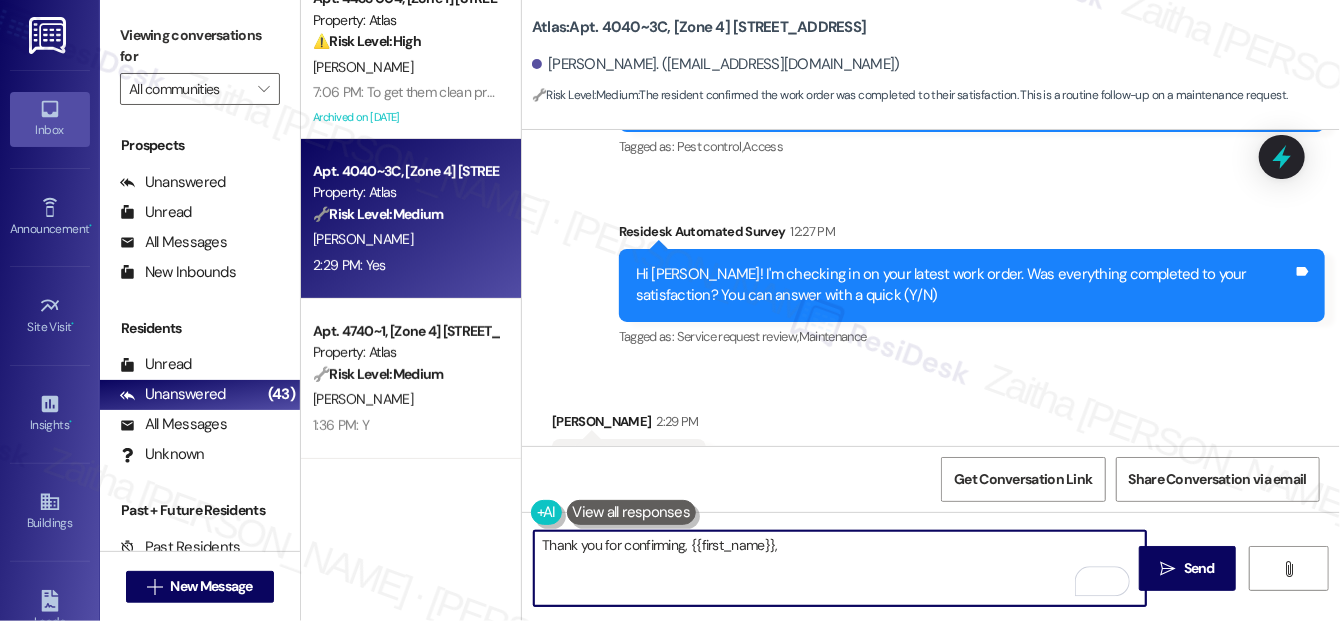 click on "Thank you for confirming, {{first_name}}," at bounding box center (840, 568) 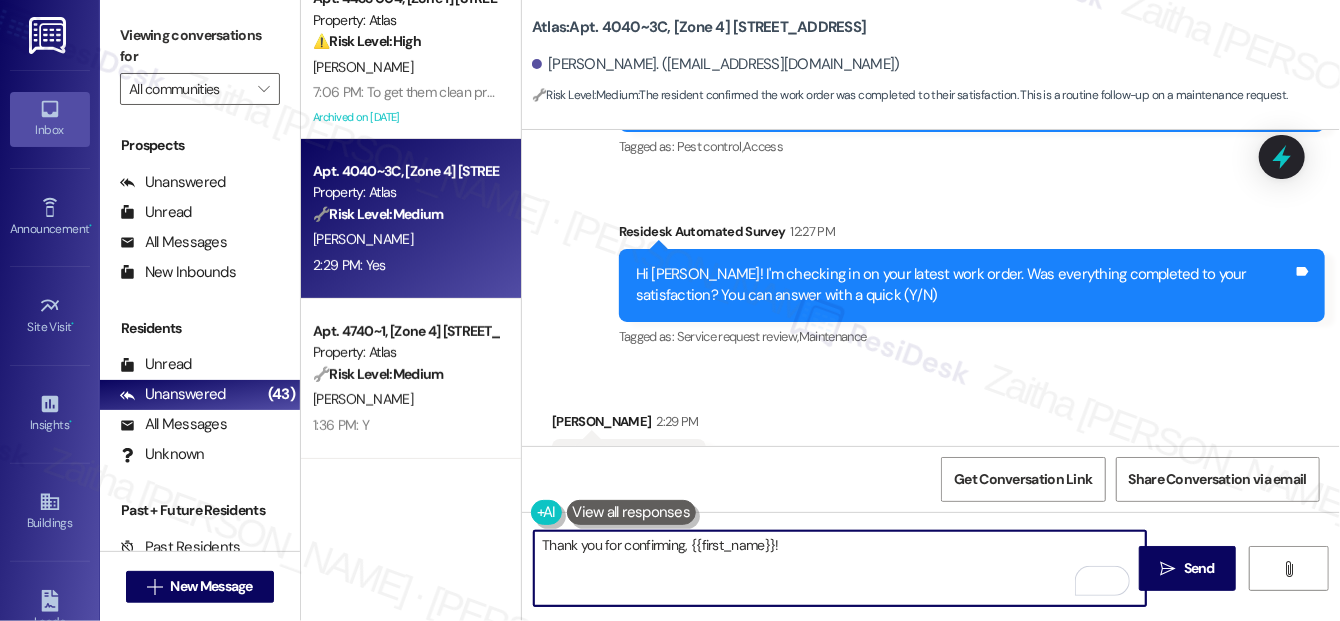paste on "I'm happy the work order was completed to your satisfaction! We'd also love to hear your thoughts, has {{property}} lived up to your expectations?" 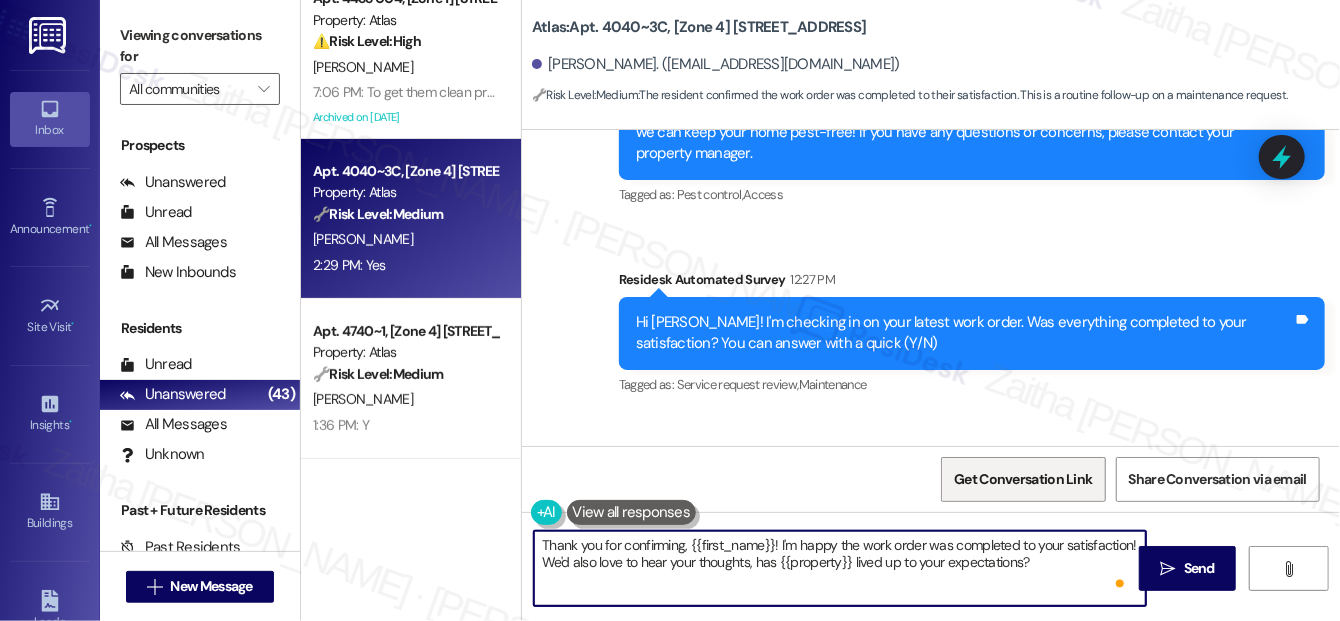 scroll, scrollTop: 7453, scrollLeft: 0, axis: vertical 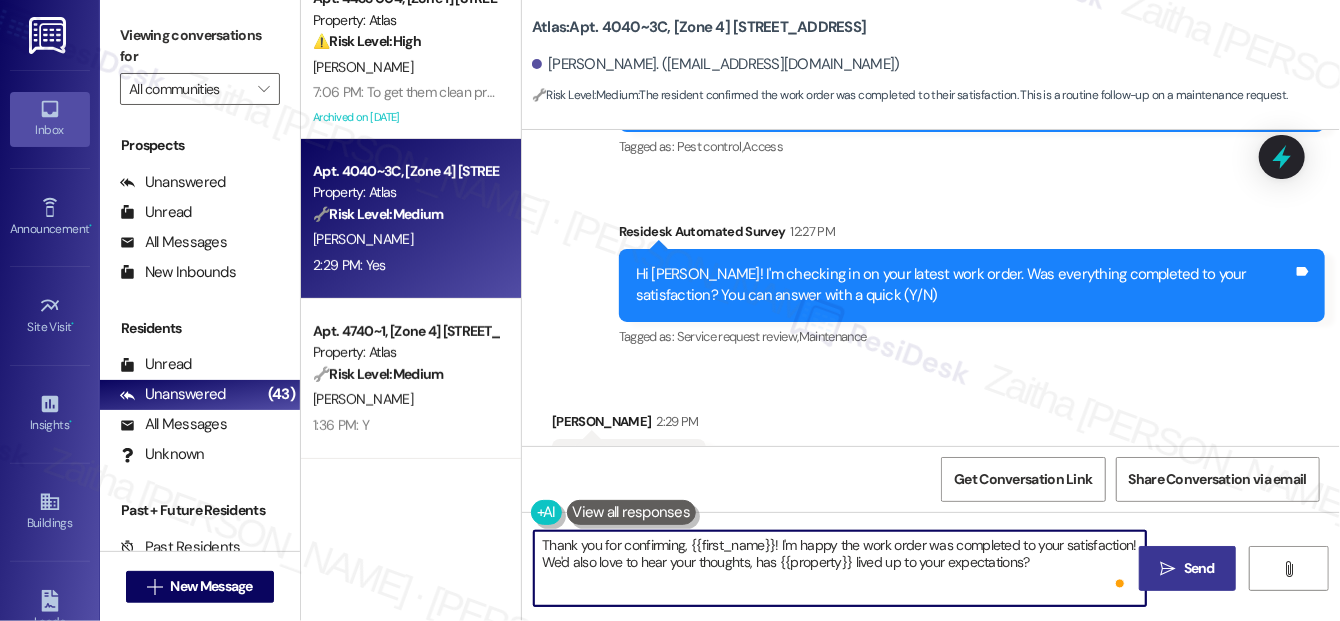 type on "Thank you for confirming, {{first_name}}! I'm happy the work order was completed to your satisfaction! We'd also love to hear your thoughts, has {{property}} lived up to your expectations?" 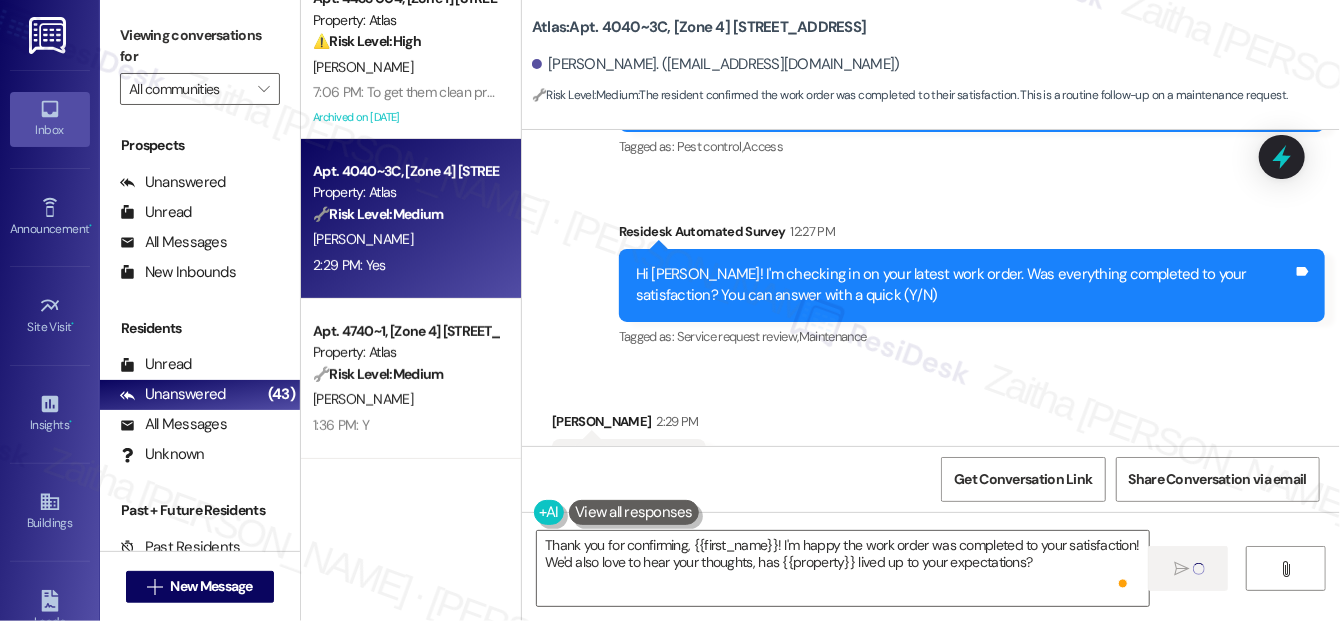 type 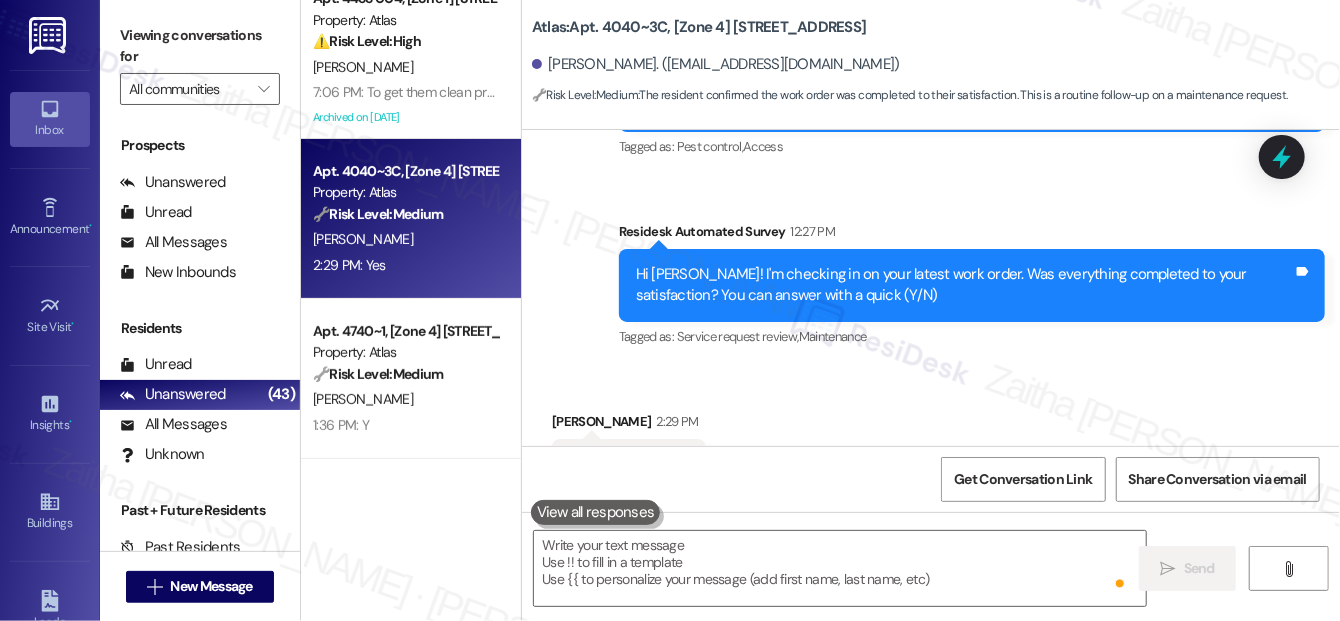 scroll, scrollTop: 7453, scrollLeft: 0, axis: vertical 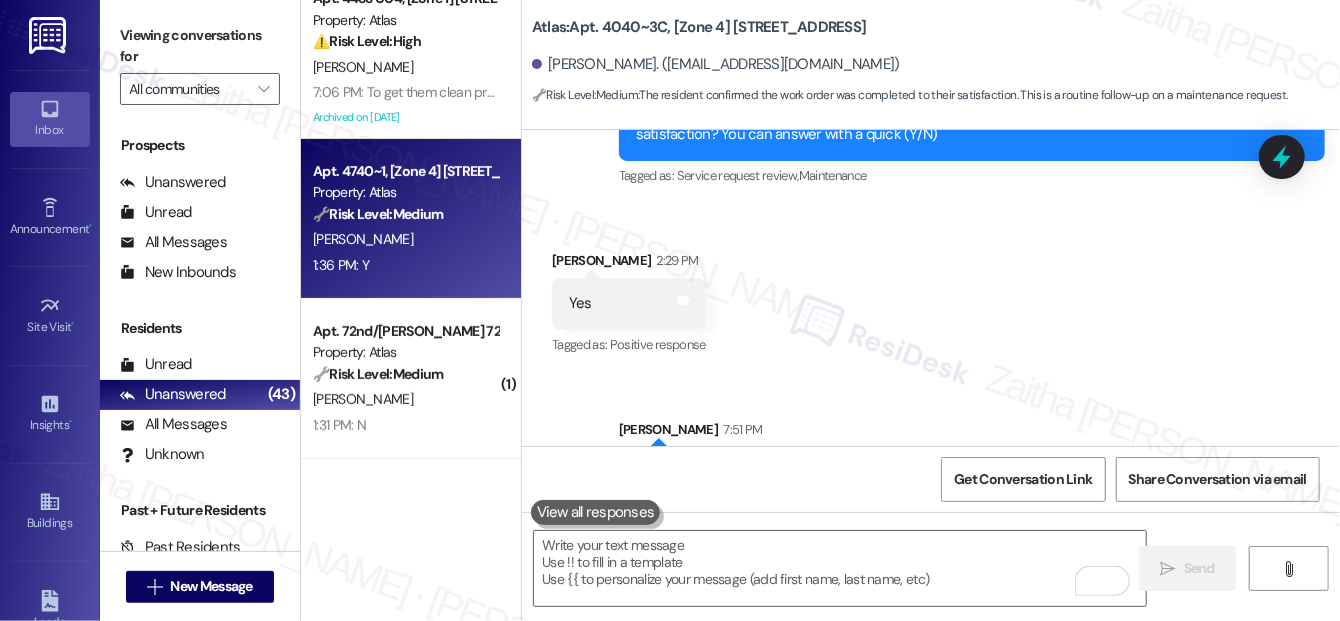 click on "1:36 PM: Y 1:36 PM: Y" at bounding box center [405, 265] 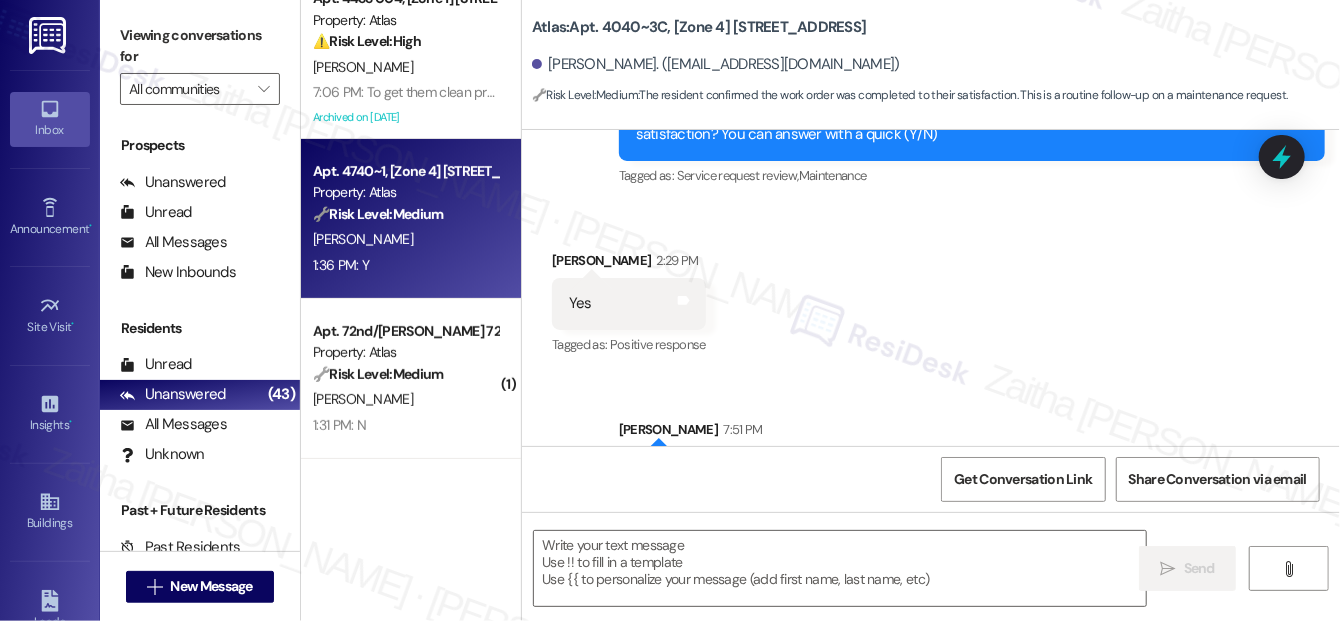 type on "Fetching suggested responses. Please feel free to read through the conversation in the meantime." 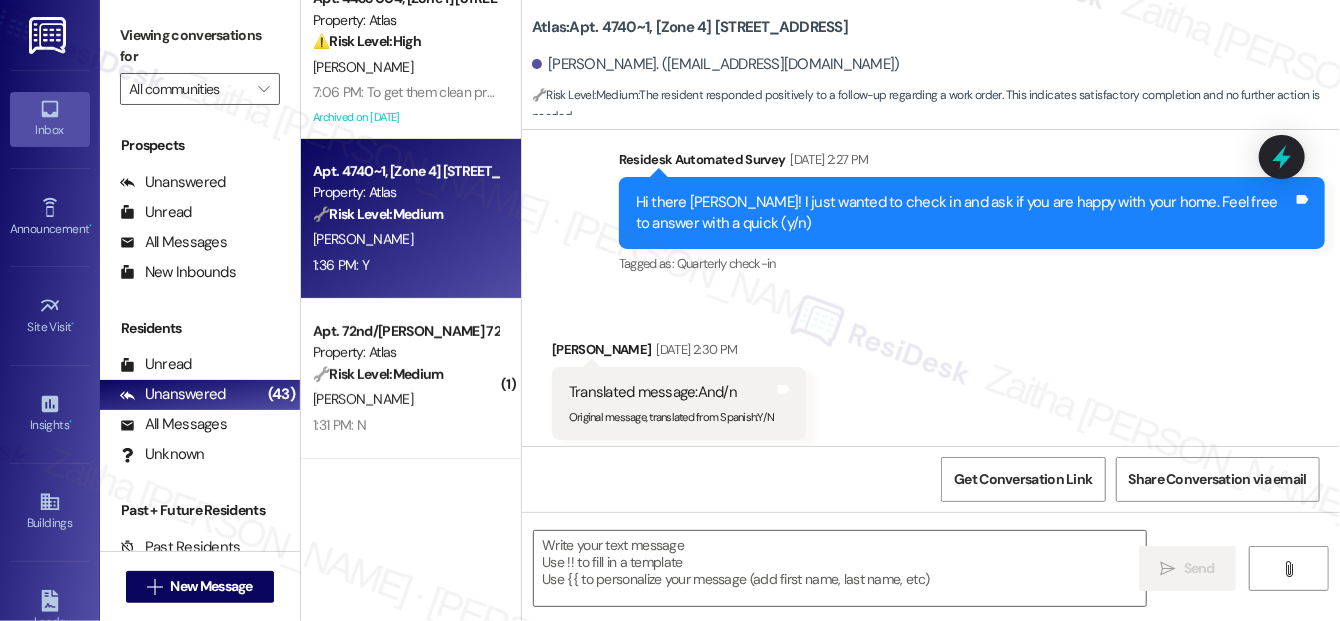 type on "Fetching suggested responses. Please feel free to read through the conversation in the meantime." 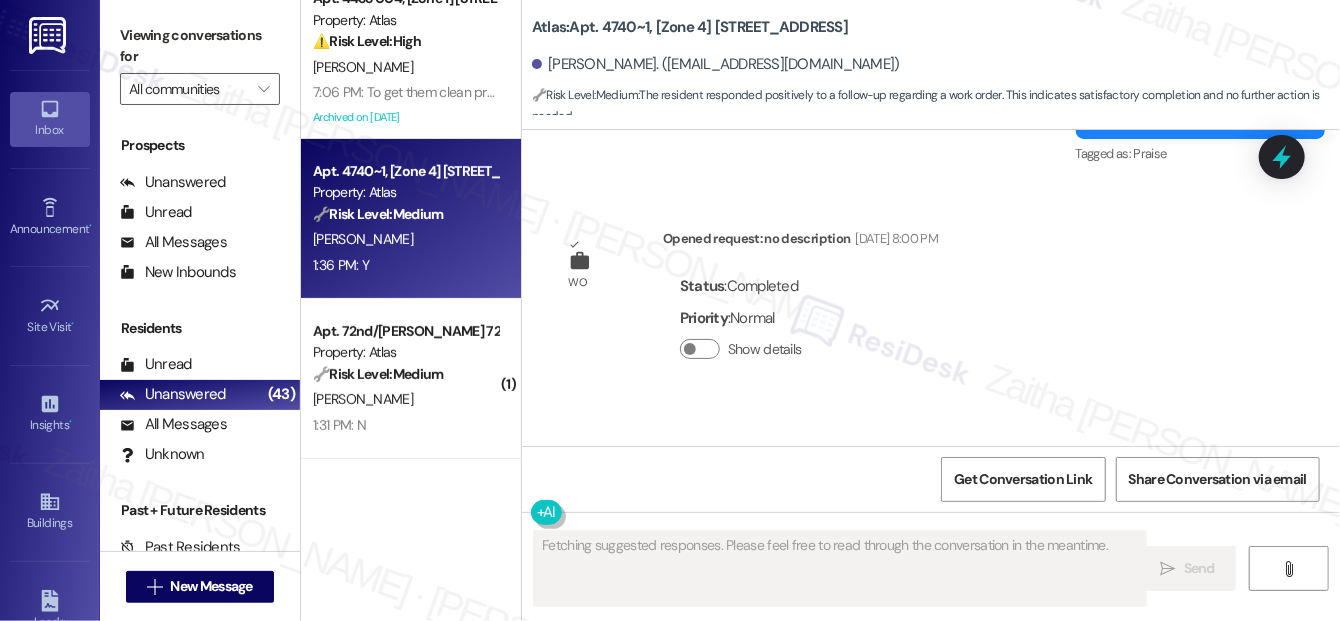 scroll, scrollTop: 11854, scrollLeft: 0, axis: vertical 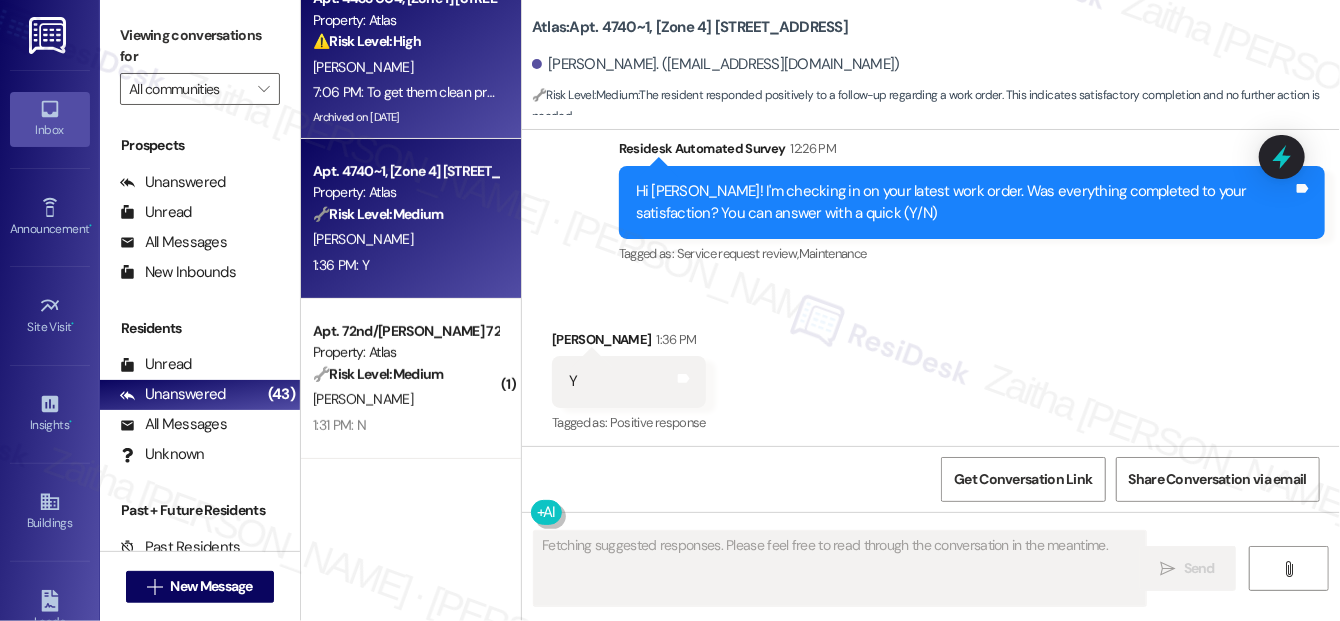 click on "[PERSON_NAME]" at bounding box center (405, 67) 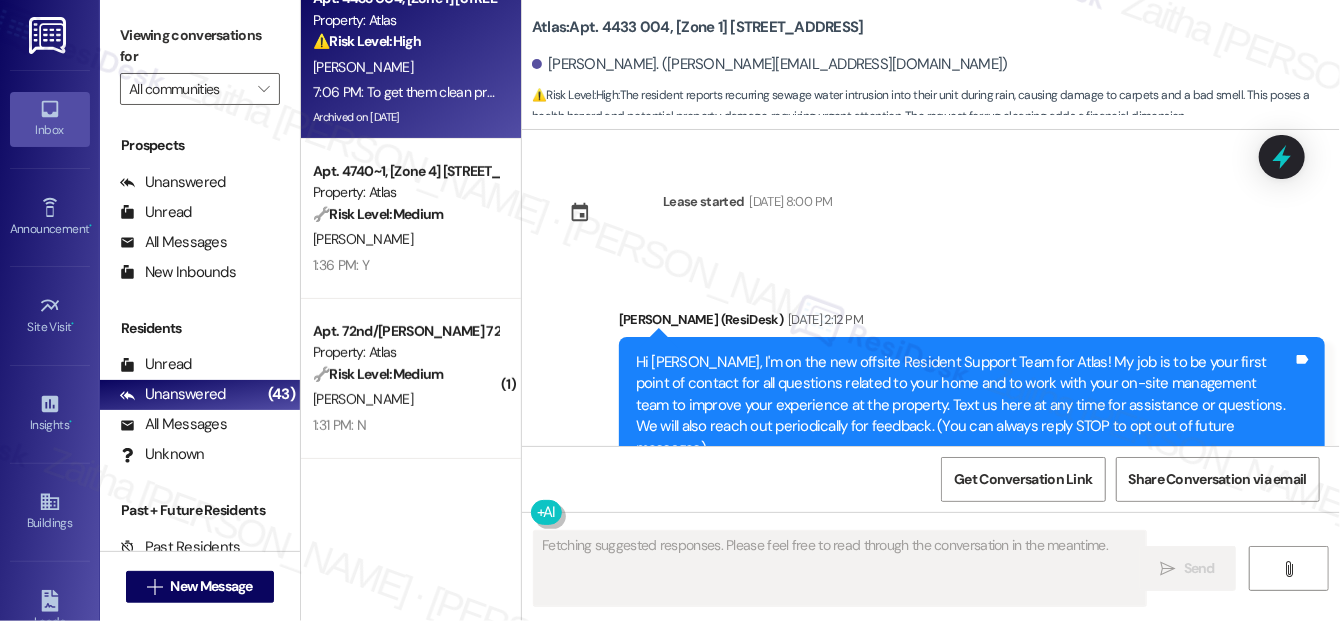 scroll, scrollTop: 37496, scrollLeft: 0, axis: vertical 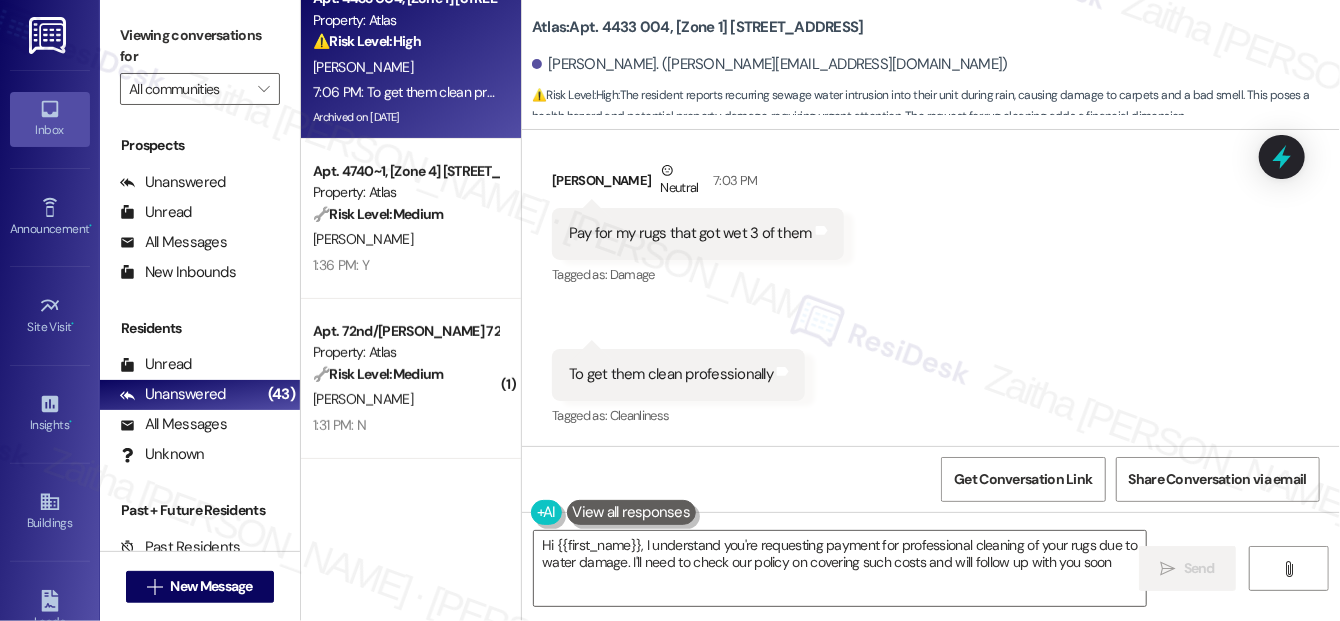 type on "Hi {{first_name}}, I understand you're requesting payment for professional cleaning of your rugs due to water damage. I'll need to check our policy on covering such costs and will follow up with you soon." 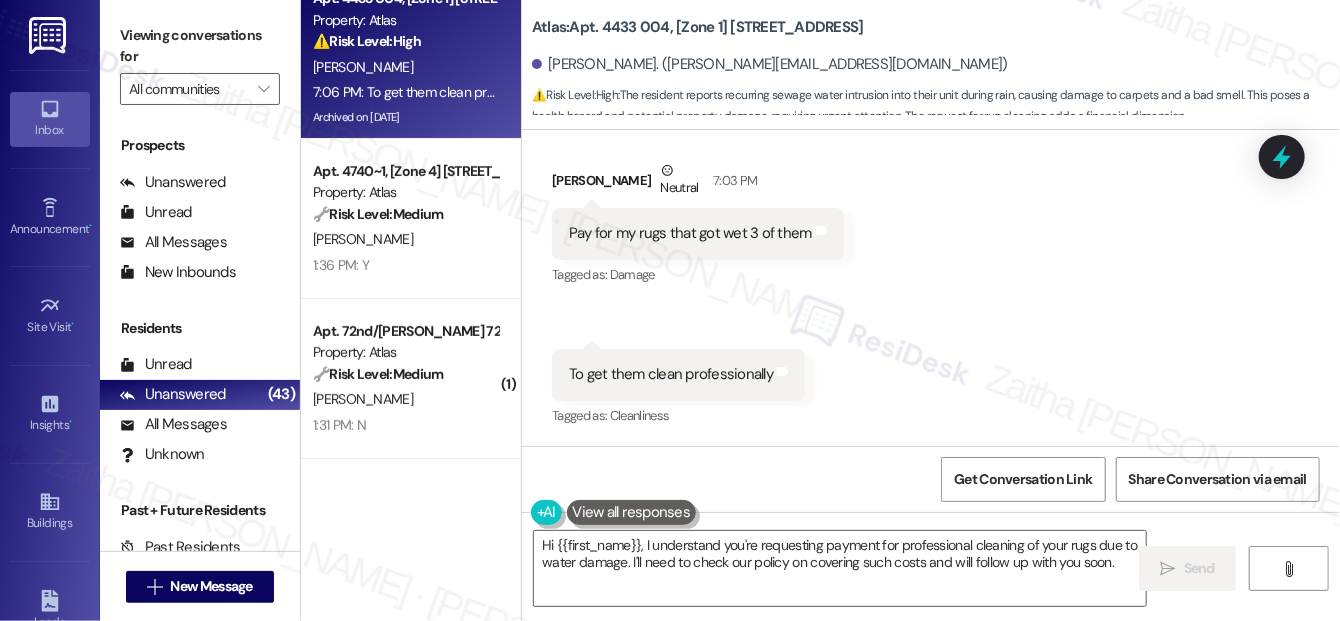 scroll, scrollTop: 37496, scrollLeft: 0, axis: vertical 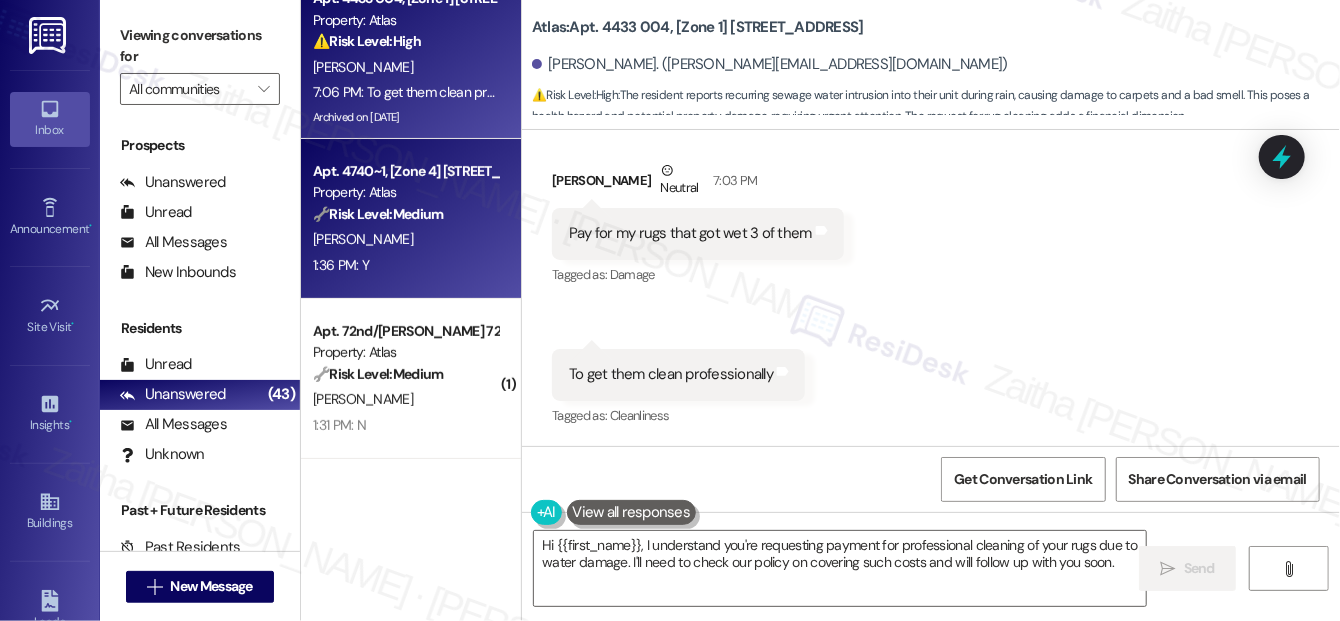 click on "[PERSON_NAME]" at bounding box center [405, 239] 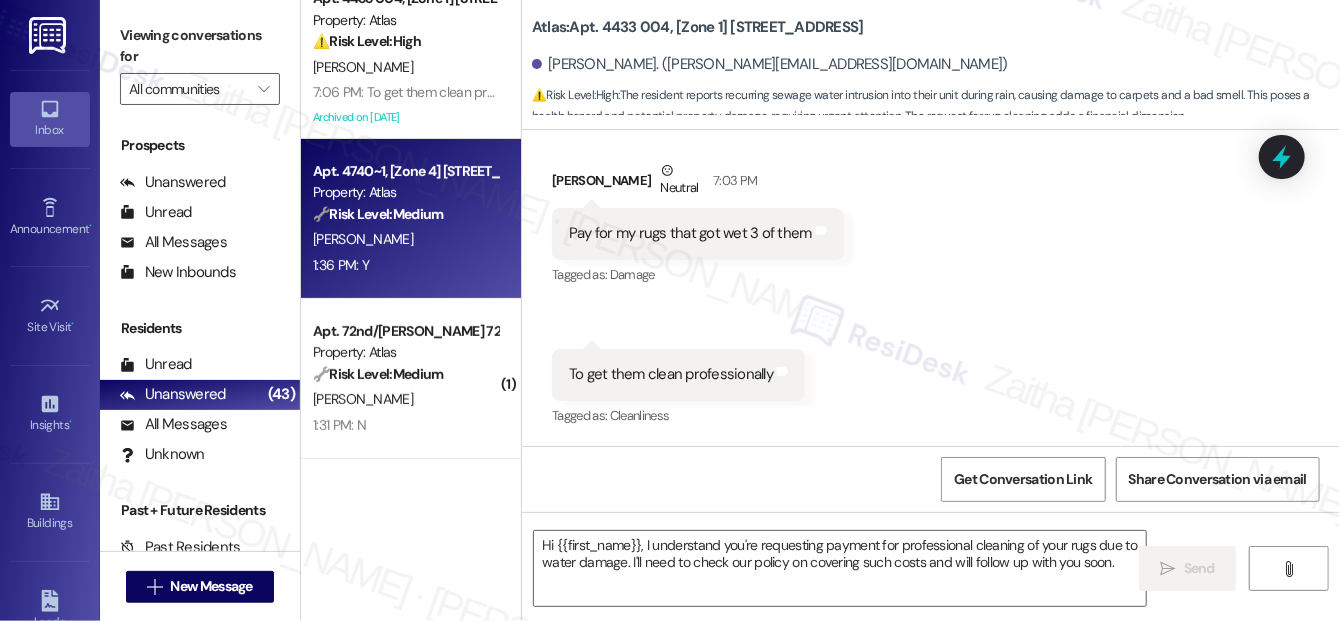type on "Fetching suggested responses. Please feel free to read through the conversation in the meantime." 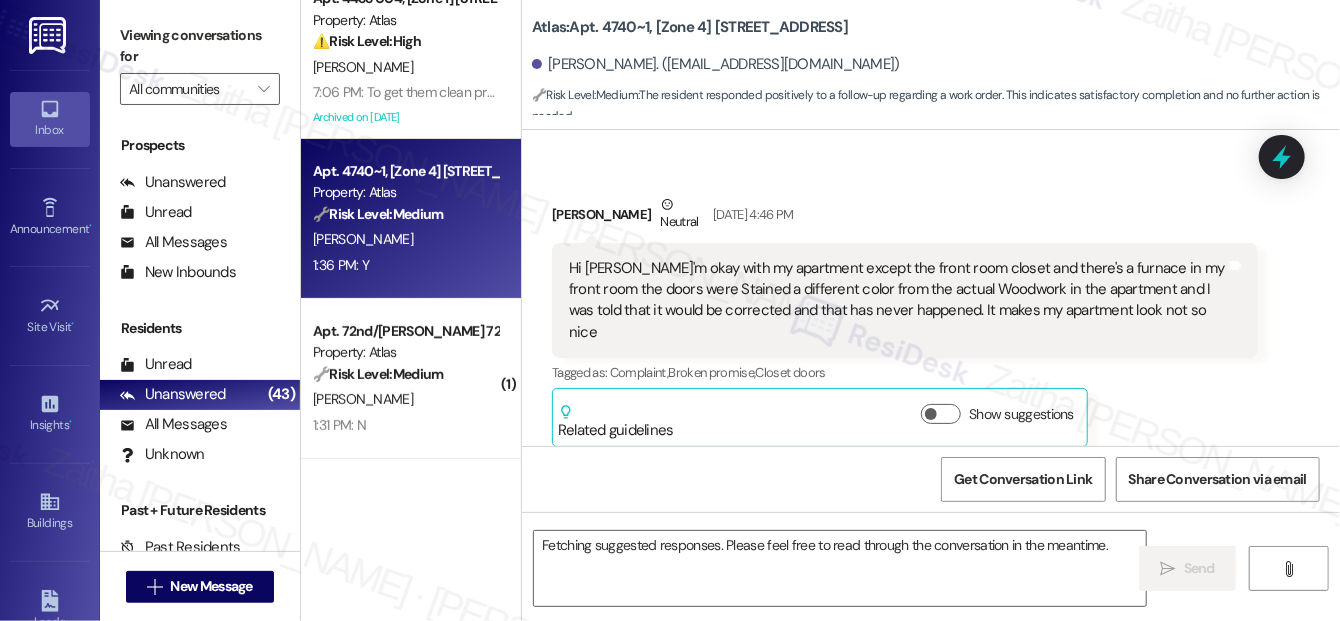 scroll, scrollTop: 11854, scrollLeft: 0, axis: vertical 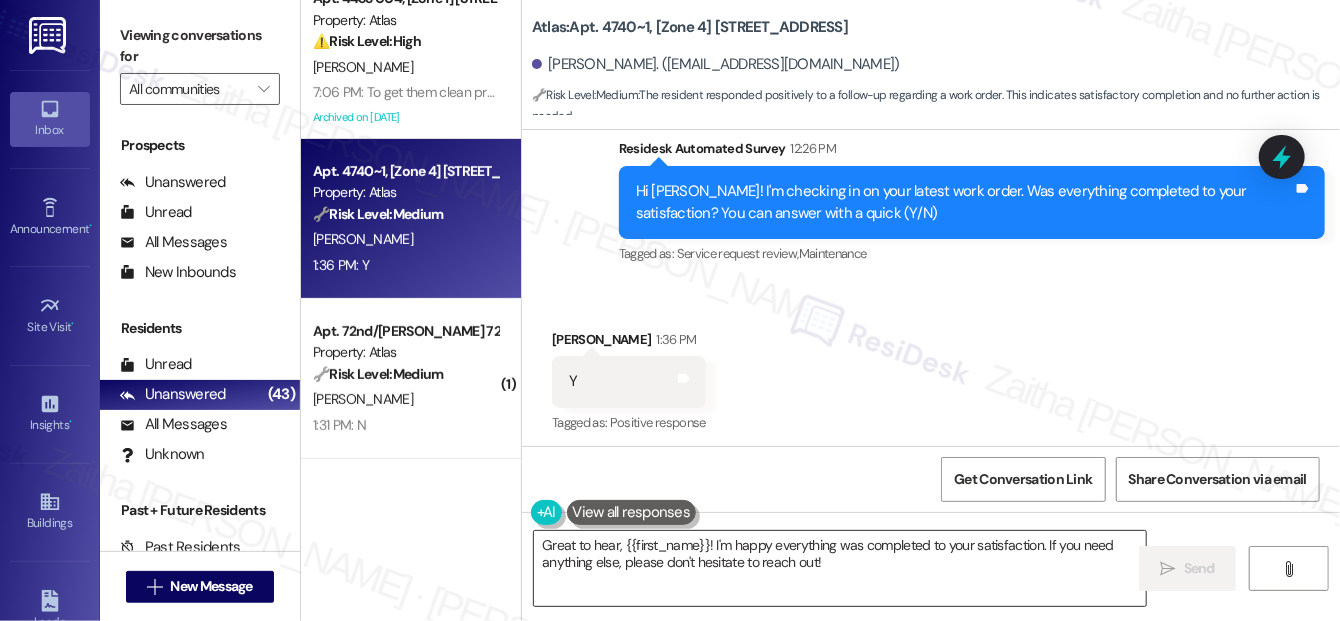 click on "Great to hear, {{first_name}}! I'm happy everything was completed to your satisfaction. If you need anything else, please don't hesitate to reach out!" at bounding box center (840, 568) 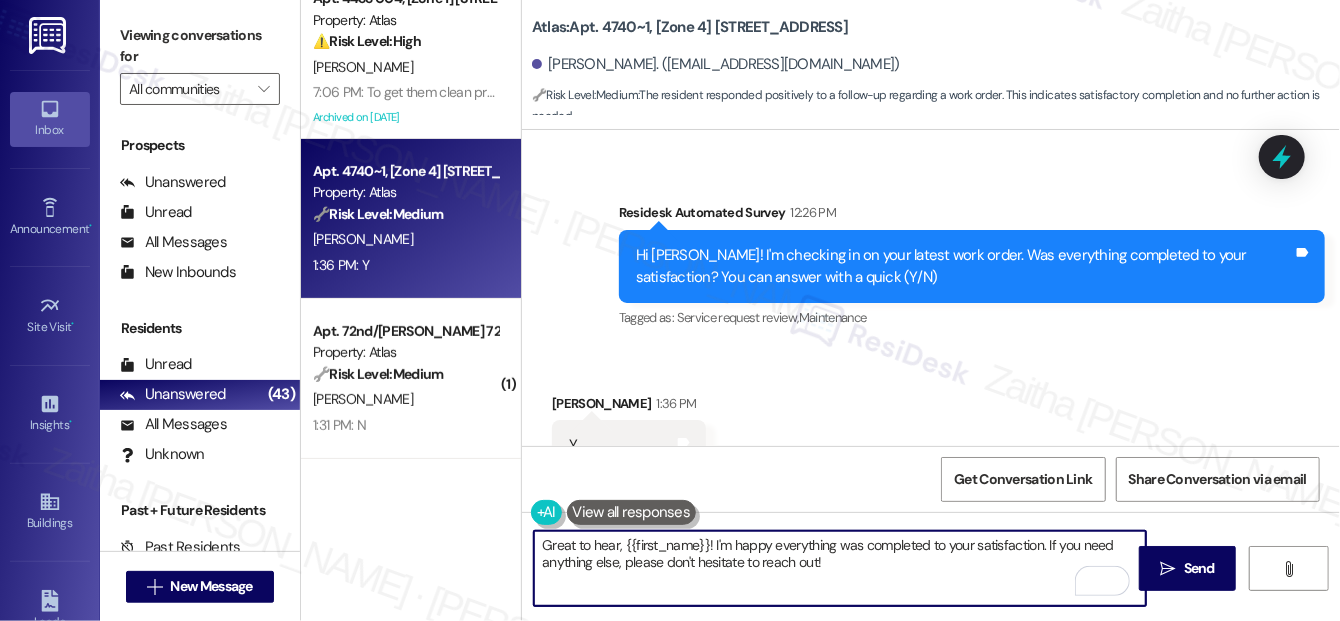 scroll, scrollTop: 11854, scrollLeft: 0, axis: vertical 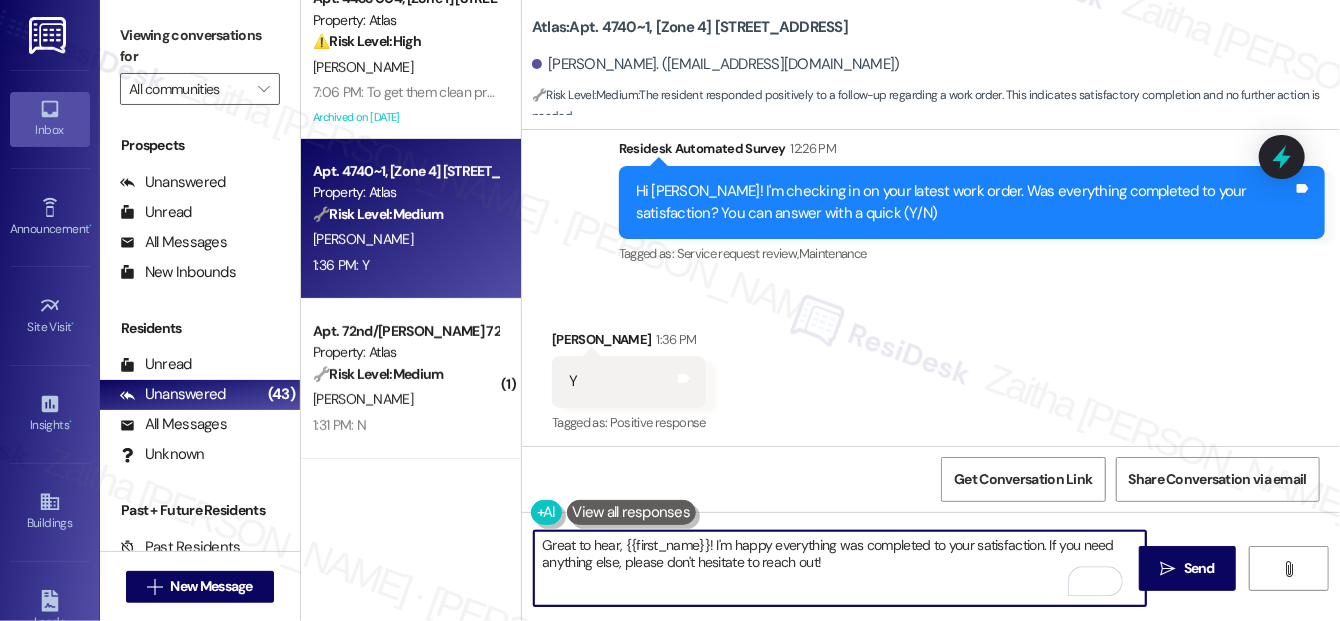 paste on "We truly value your opinion and would appreciate your honest feedback. Has {{property}} been meeting your expectations?" 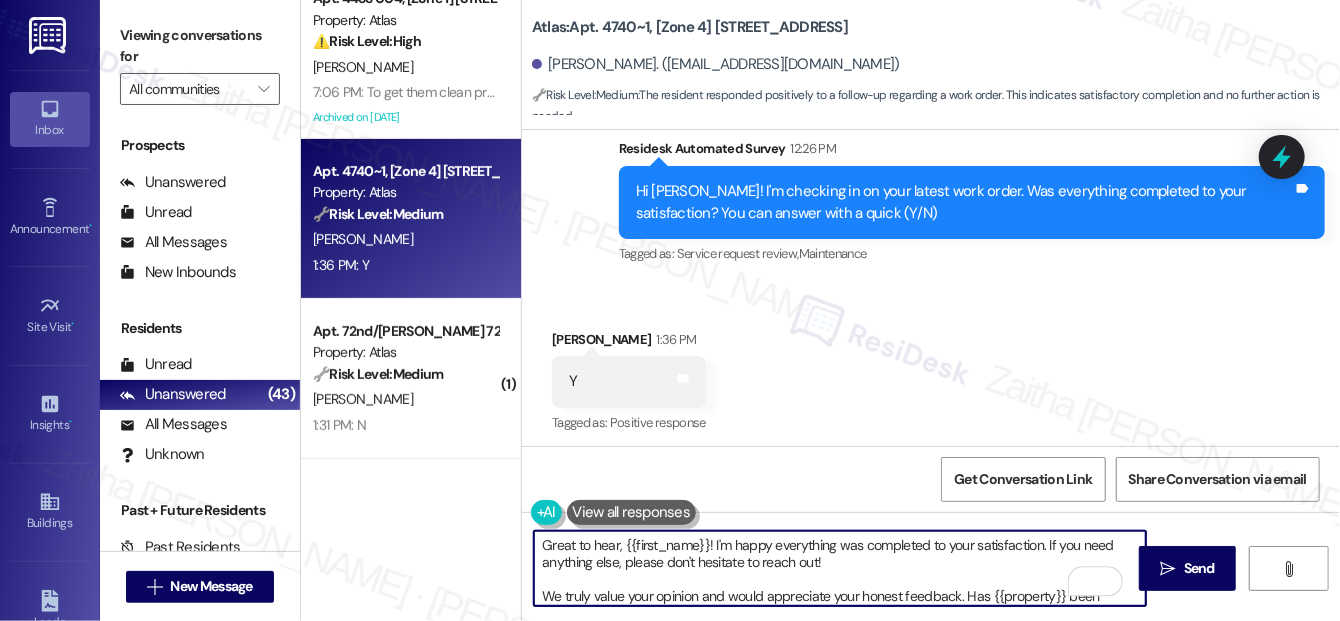 scroll, scrollTop: 16, scrollLeft: 0, axis: vertical 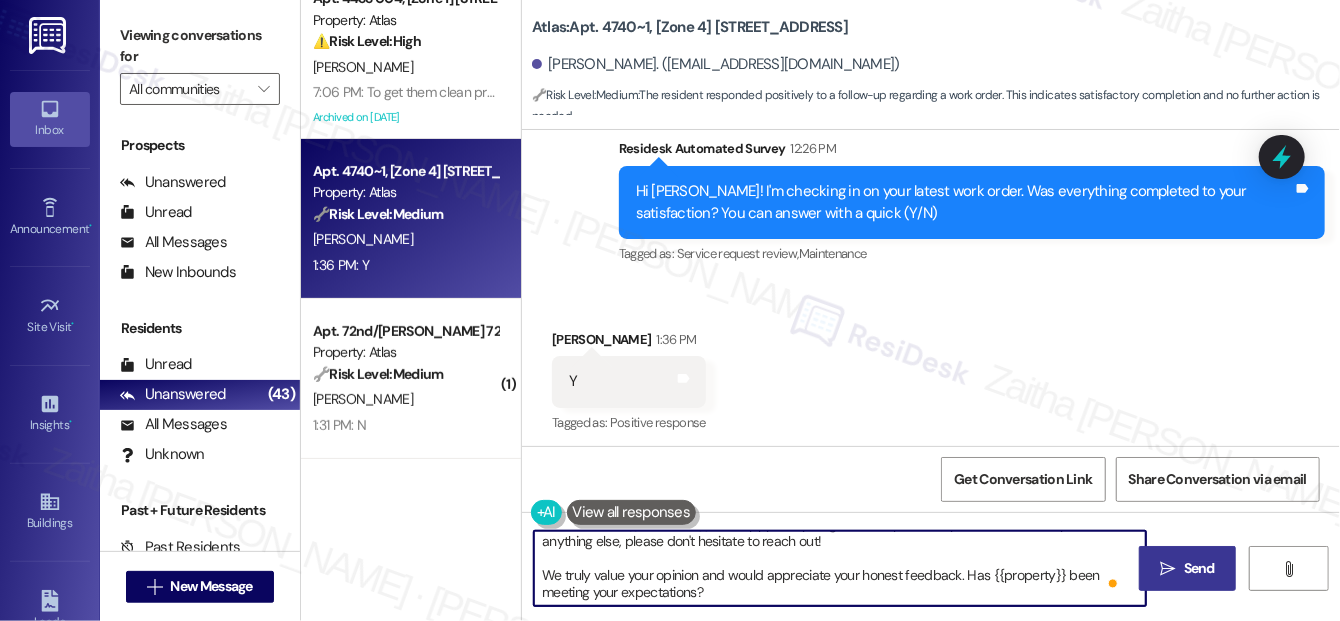 type on "Great to hear, {{first_name}}! I'm happy everything was completed to your satisfaction. If you need anything else, please don't hesitate to reach out!
We truly value your opinion and would appreciate your honest feedback. Has {{property}} been meeting your expectations?" 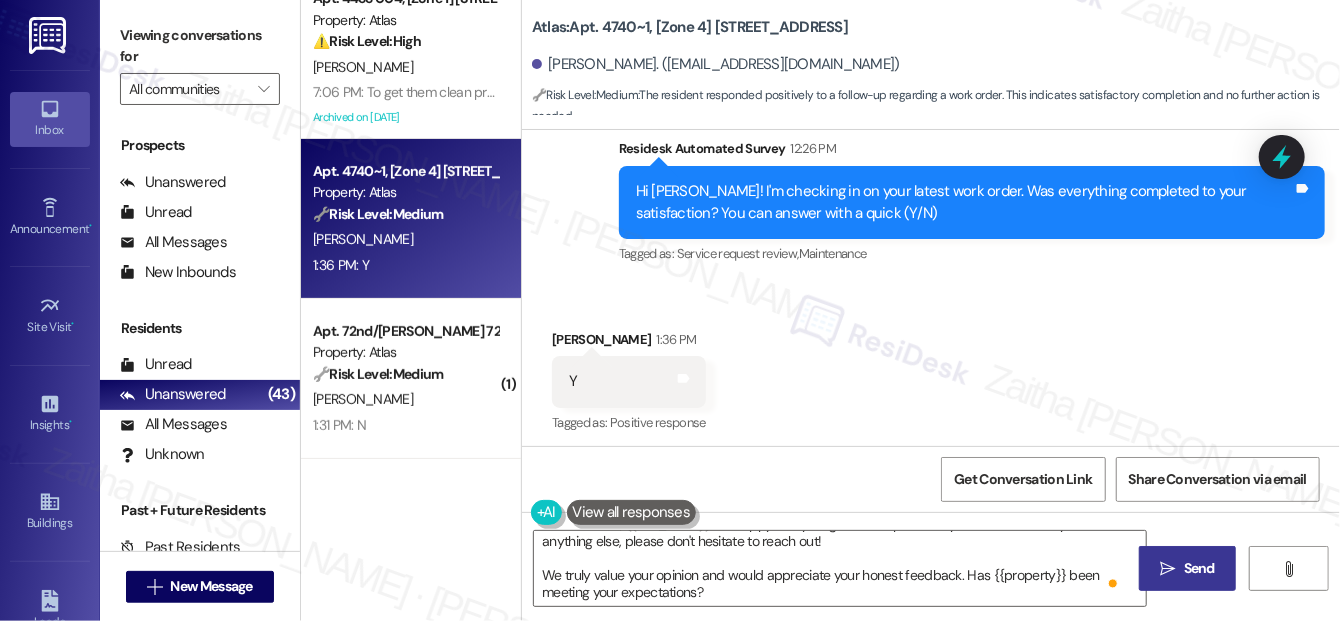 click on "Send" at bounding box center (1199, 568) 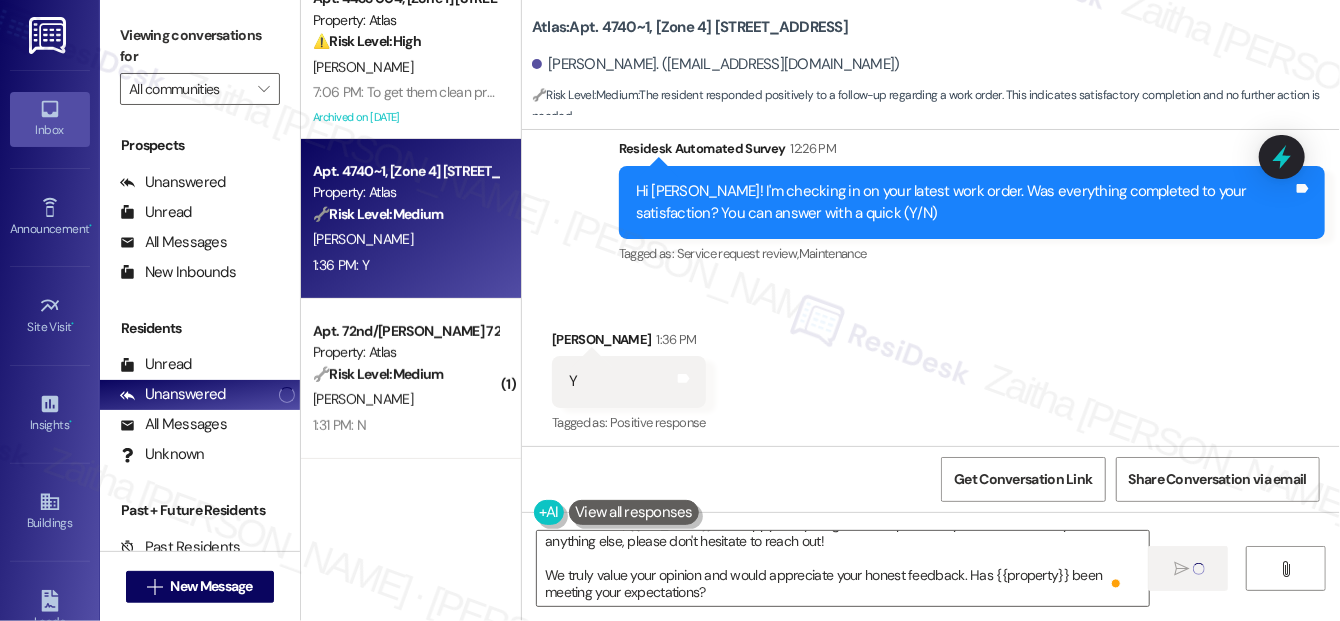 type 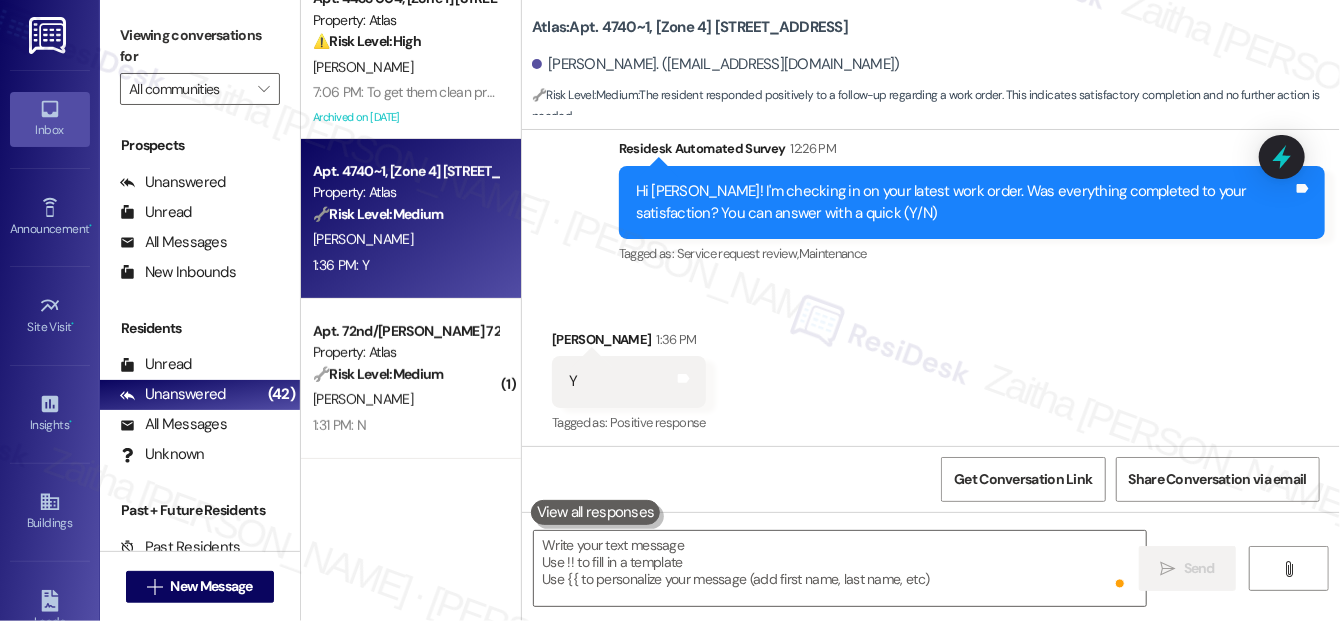 scroll, scrollTop: 0, scrollLeft: 0, axis: both 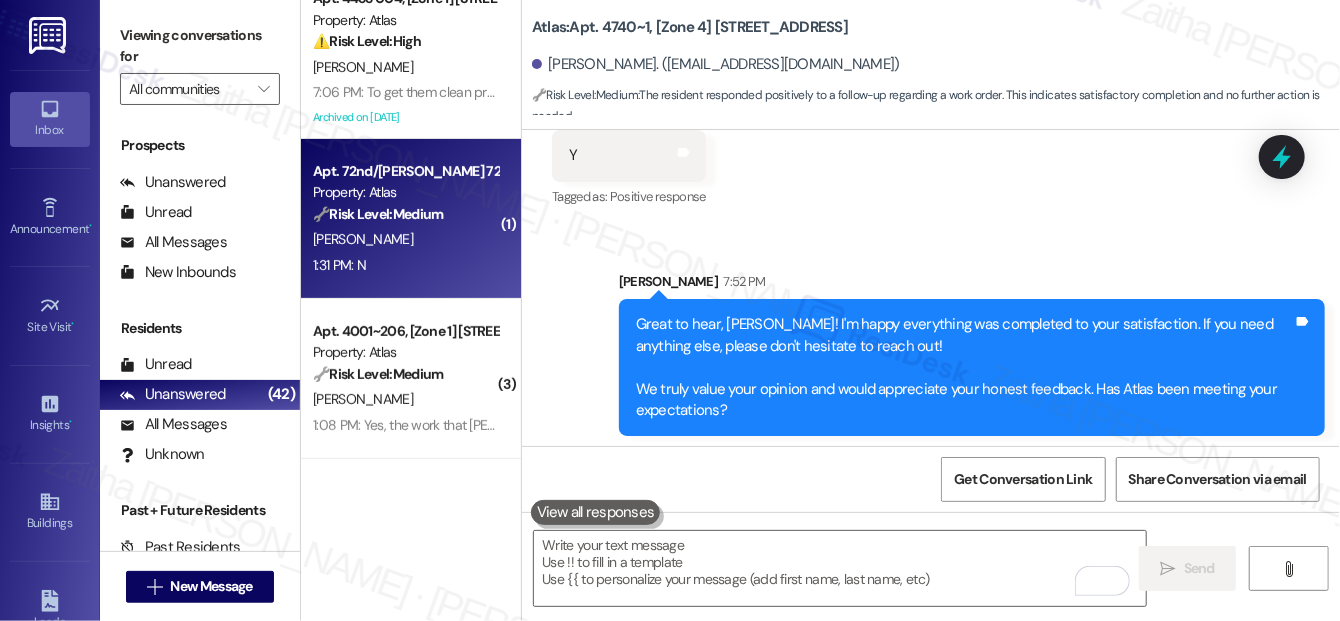 click on "1:31 PM: N 1:31 PM: N" at bounding box center (405, 265) 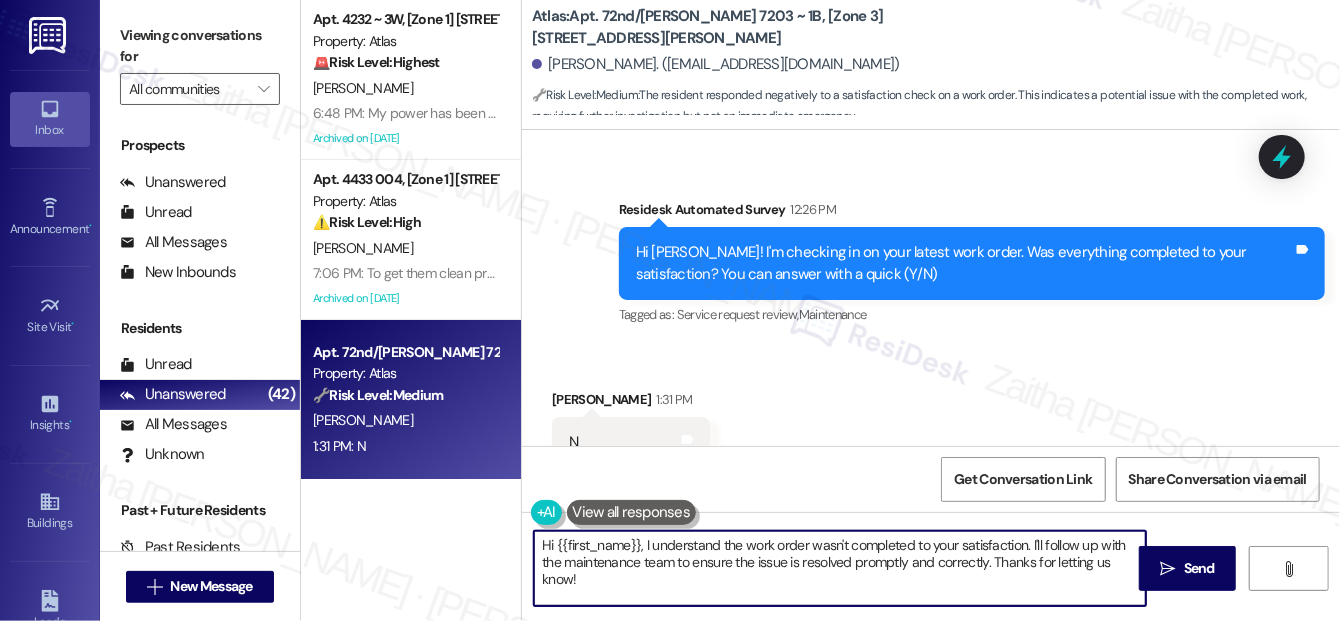 click on "Hi {{first_name}}, I understand the work order wasn't completed to your satisfaction. I'll follow up with the maintenance team to ensure the issue is resolved promptly and correctly. Thanks for letting us know!" at bounding box center (840, 568) 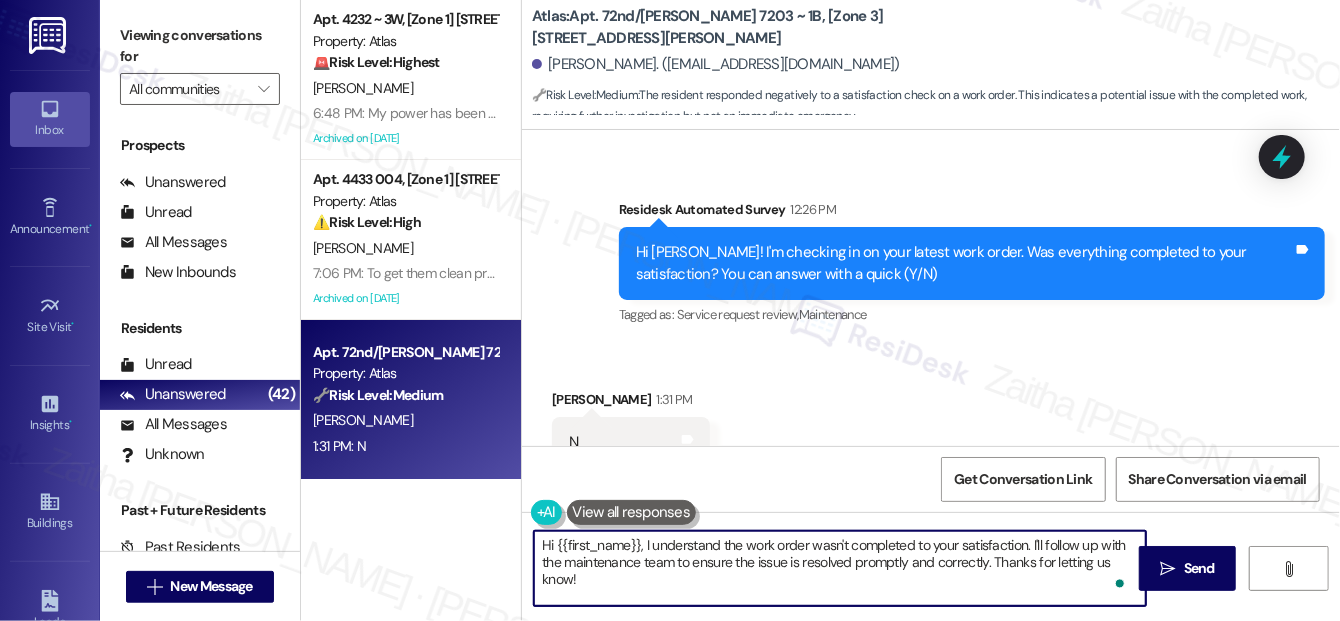 click on "Hi {{first_name}}, I understand the work order wasn't completed to your satisfaction. I'll follow up with the maintenance team to ensure the issue is resolved promptly and correctly. Thanks for letting us know!" at bounding box center [840, 568] 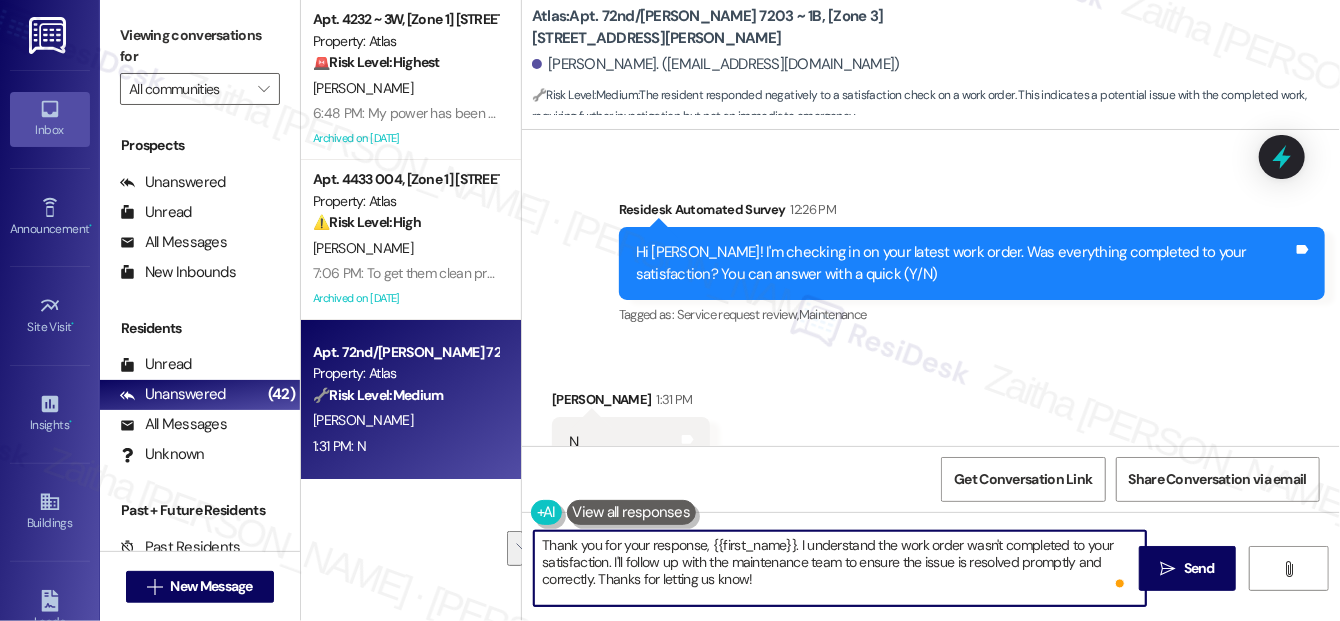 drag, startPoint x: 611, startPoint y: 562, endPoint x: 804, endPoint y: 579, distance: 193.74725 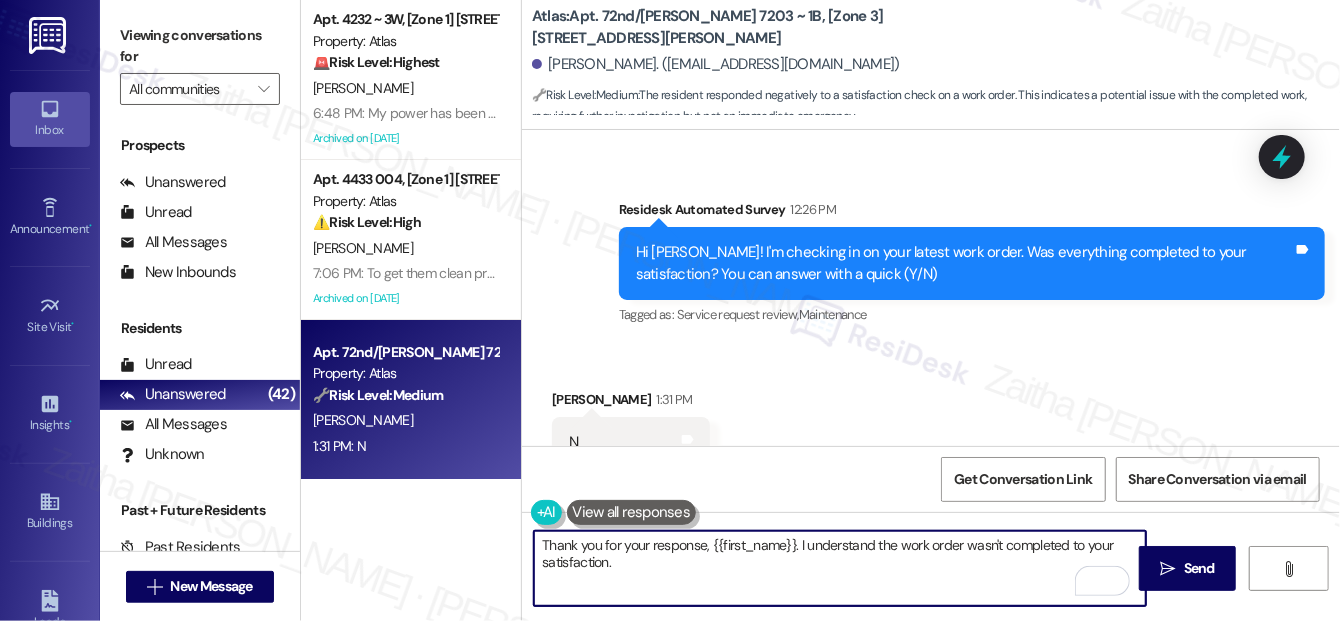 paste on "To help me better understand how we can make things right, could you please share more details about what’s still unresolved or what wasn’t addressed during the service?" 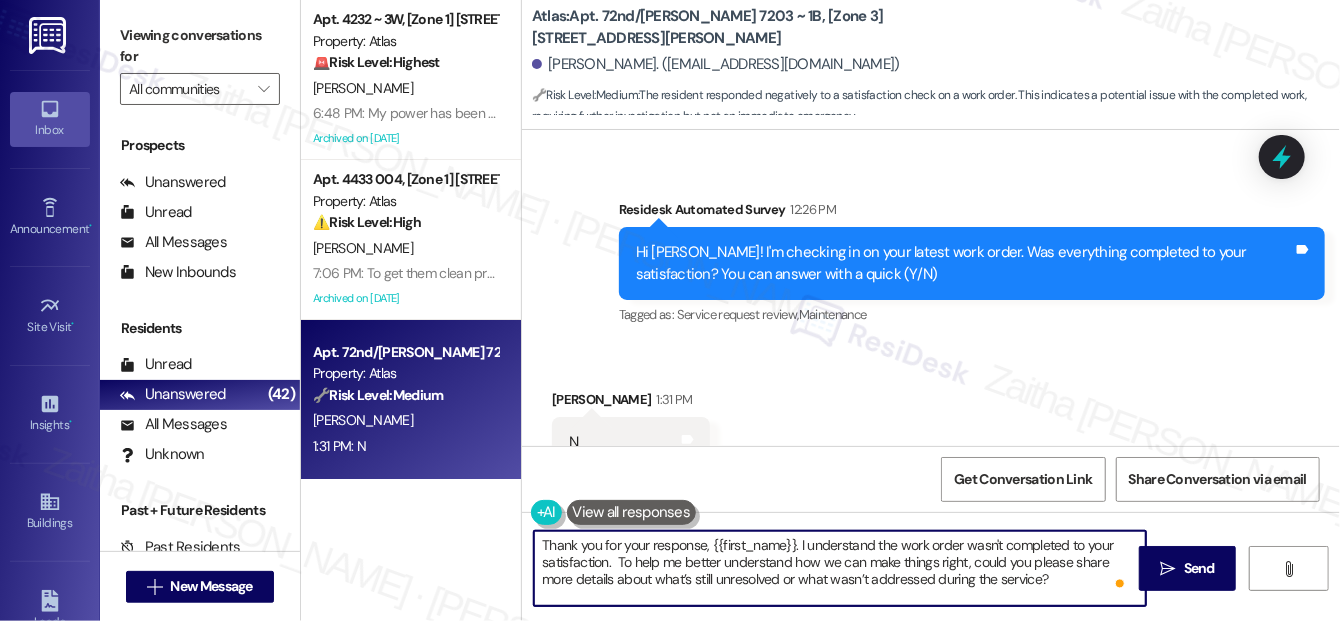 click on "Thank you for your response, {{first_name}}. I understand the work order wasn't completed to your satisfaction.  To help me better understand how we can make things right, could you please share more details about what’s still unresolved or what wasn’t addressed during the service?" at bounding box center [840, 568] 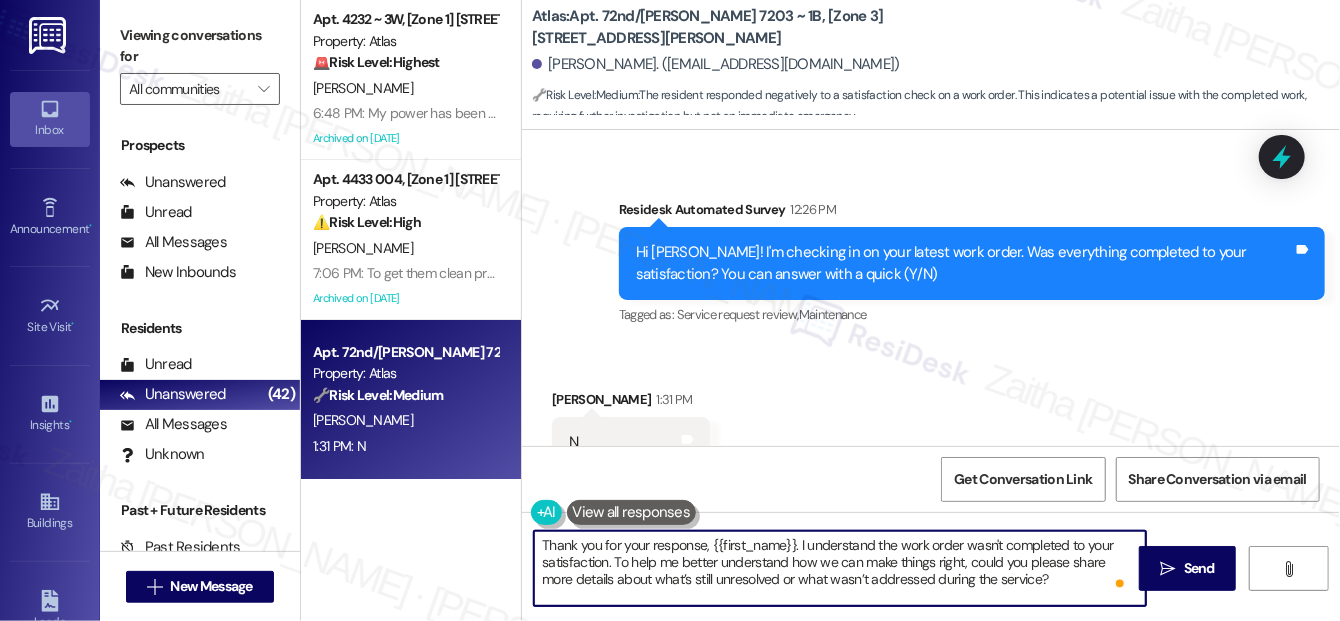type on "Thank you for your response, {{first_name}}. I understand the work order wasn't completed to your satisfaction. To help me better understand how we can make things right, could you please share more details about what’s still unresolved or what wasn’t addressed during the service?" 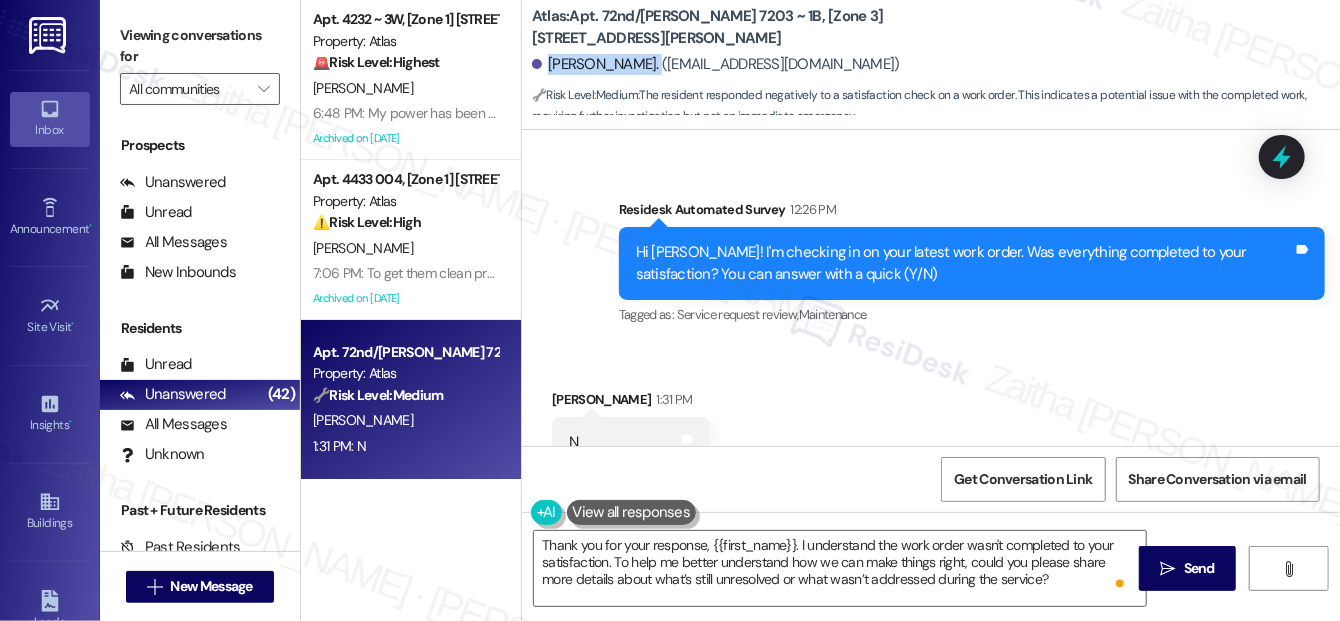 drag, startPoint x: 547, startPoint y: 68, endPoint x: 656, endPoint y: 53, distance: 110.02727 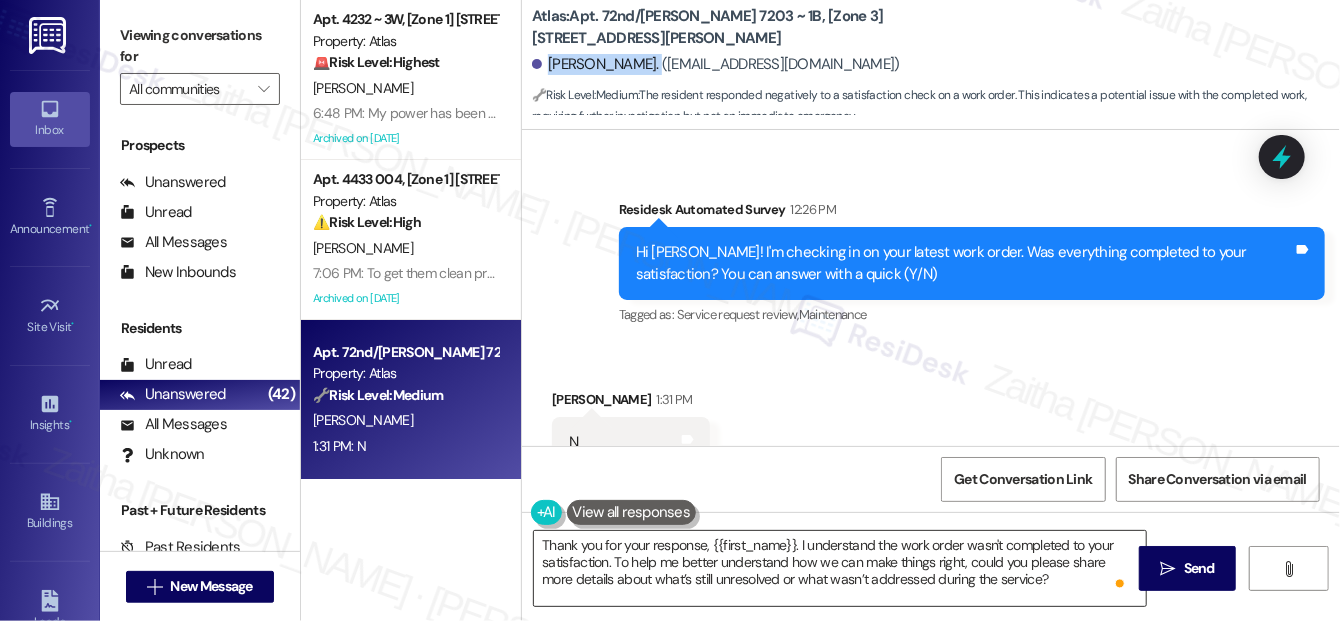 scroll, scrollTop: 0, scrollLeft: 0, axis: both 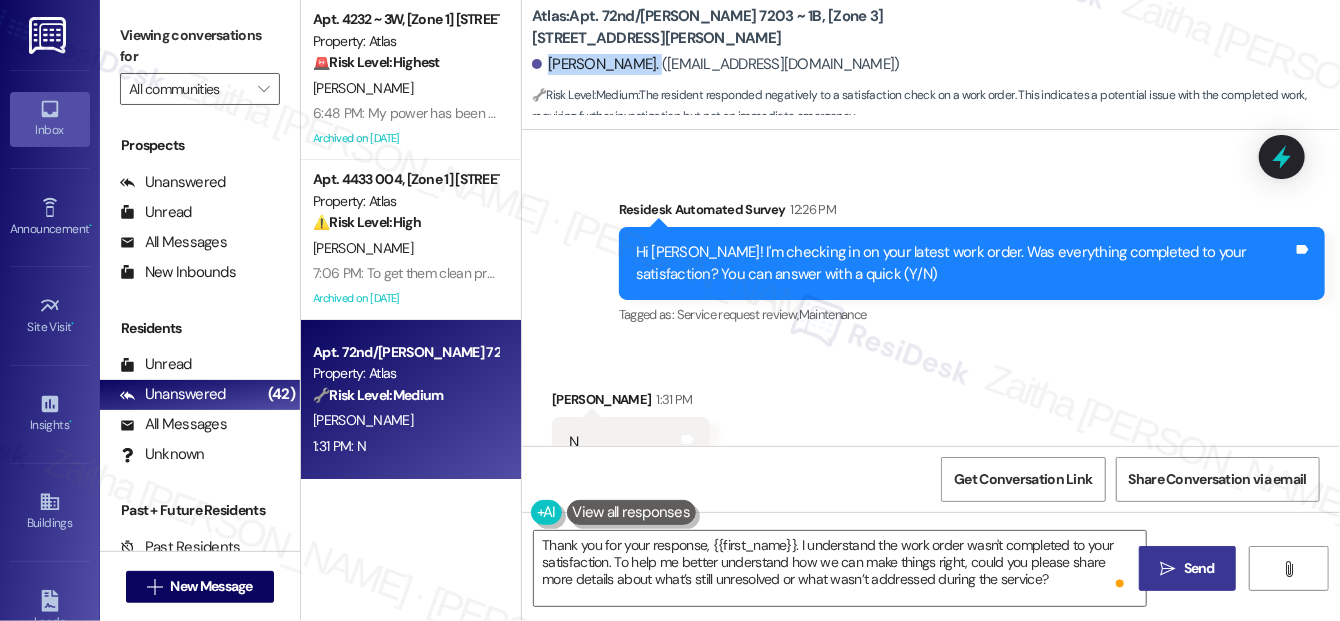 click on "Send" at bounding box center [1199, 568] 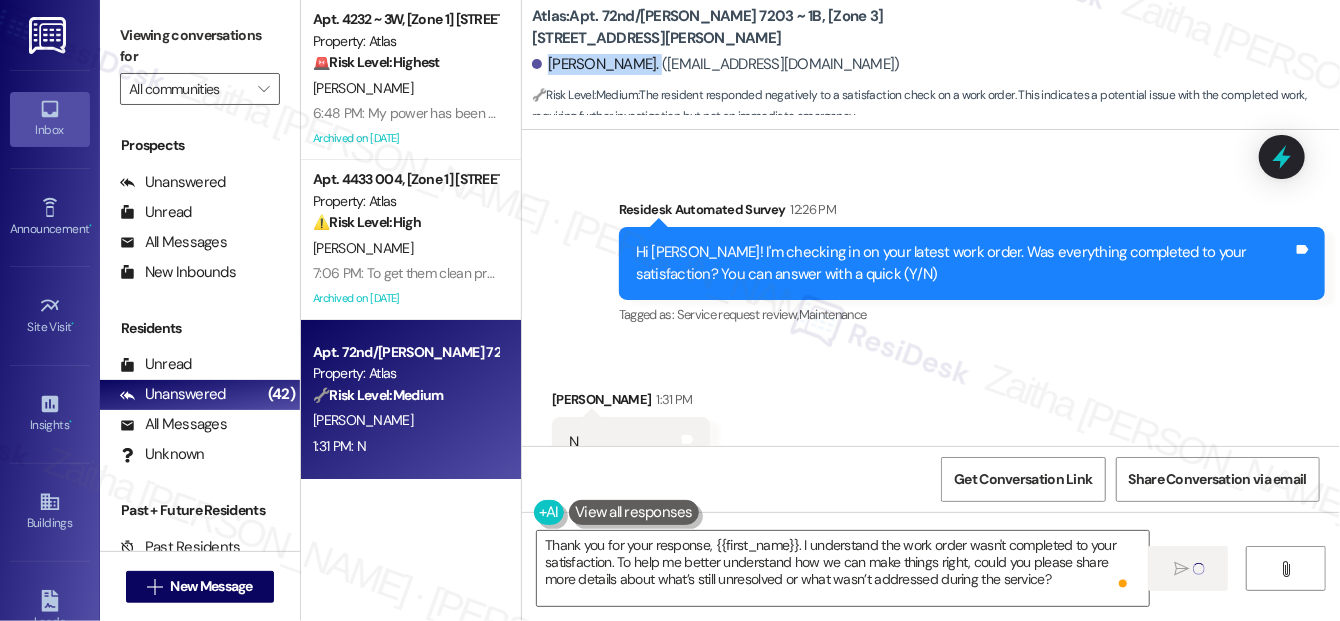 type 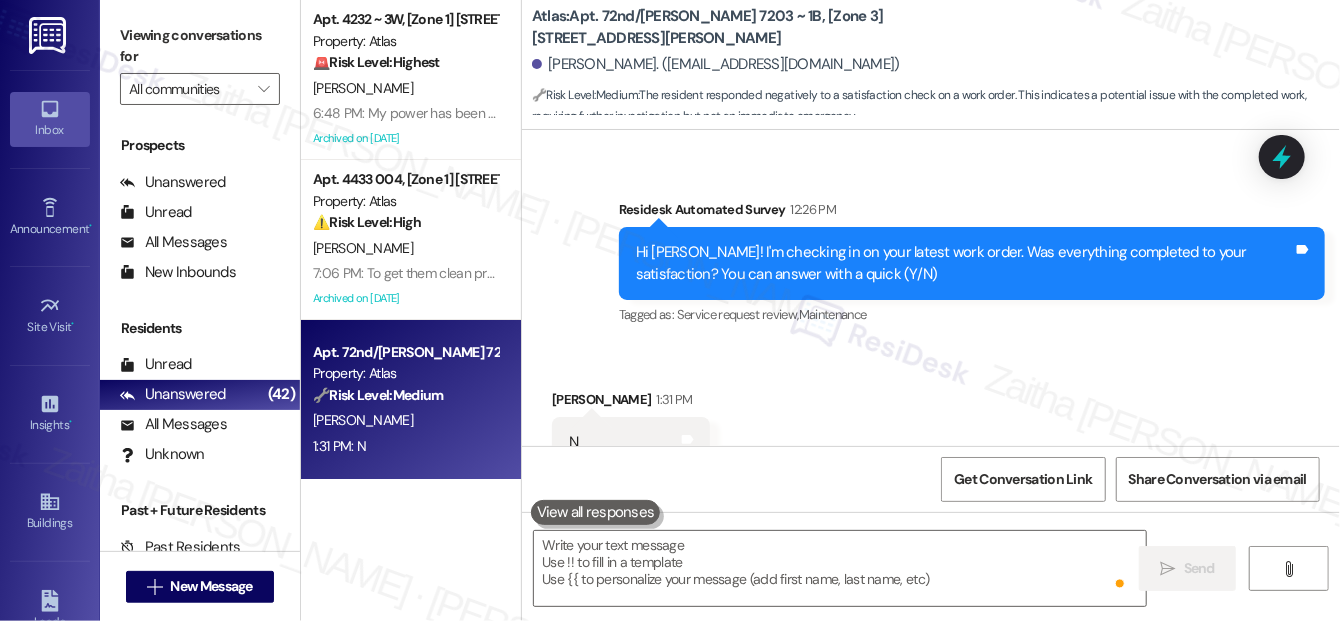 scroll, scrollTop: 5454, scrollLeft: 0, axis: vertical 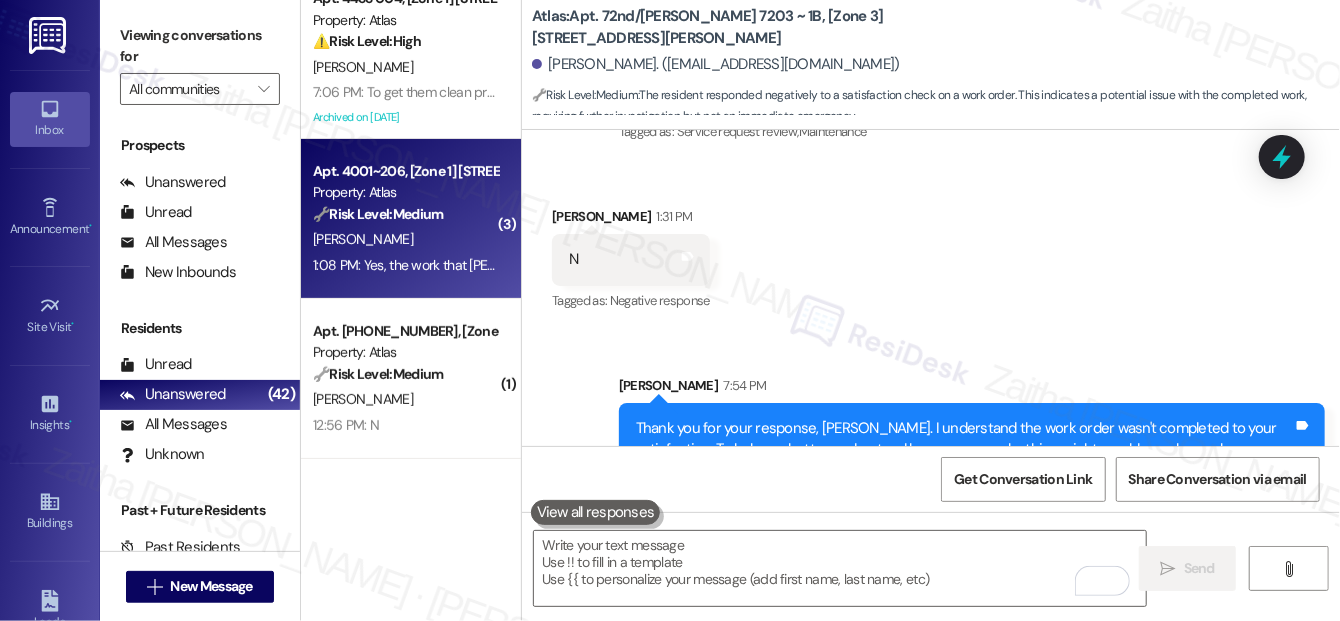 click on "[PERSON_NAME]" at bounding box center [405, 239] 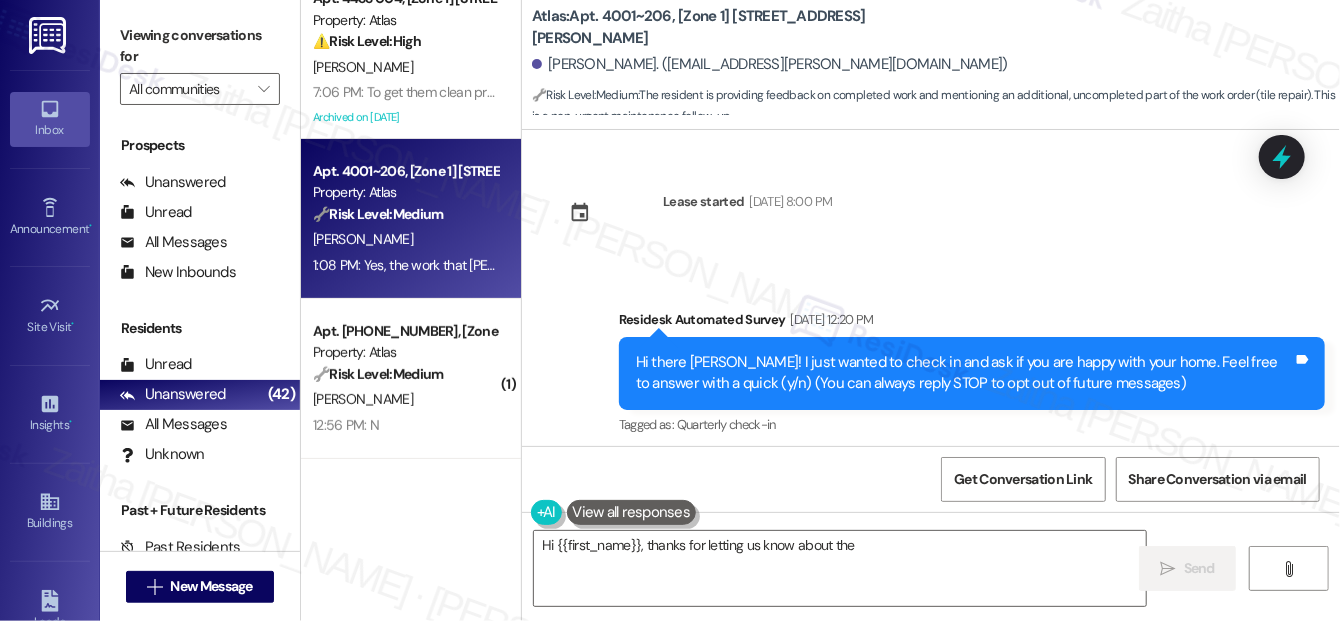 scroll, scrollTop: 249, scrollLeft: 0, axis: vertical 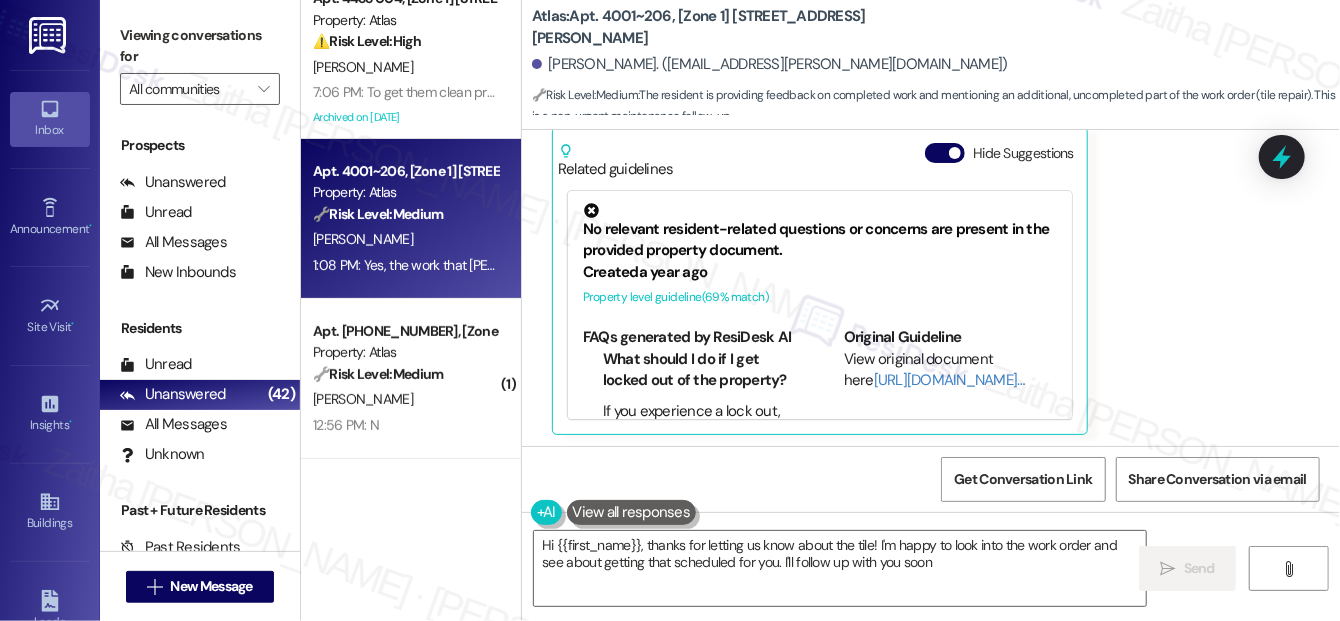 type on "Hi {{first_name}}, thanks for letting us know about the tile! I'm happy to look into the work order and see about getting that scheduled for you. I'll follow up with you soon!" 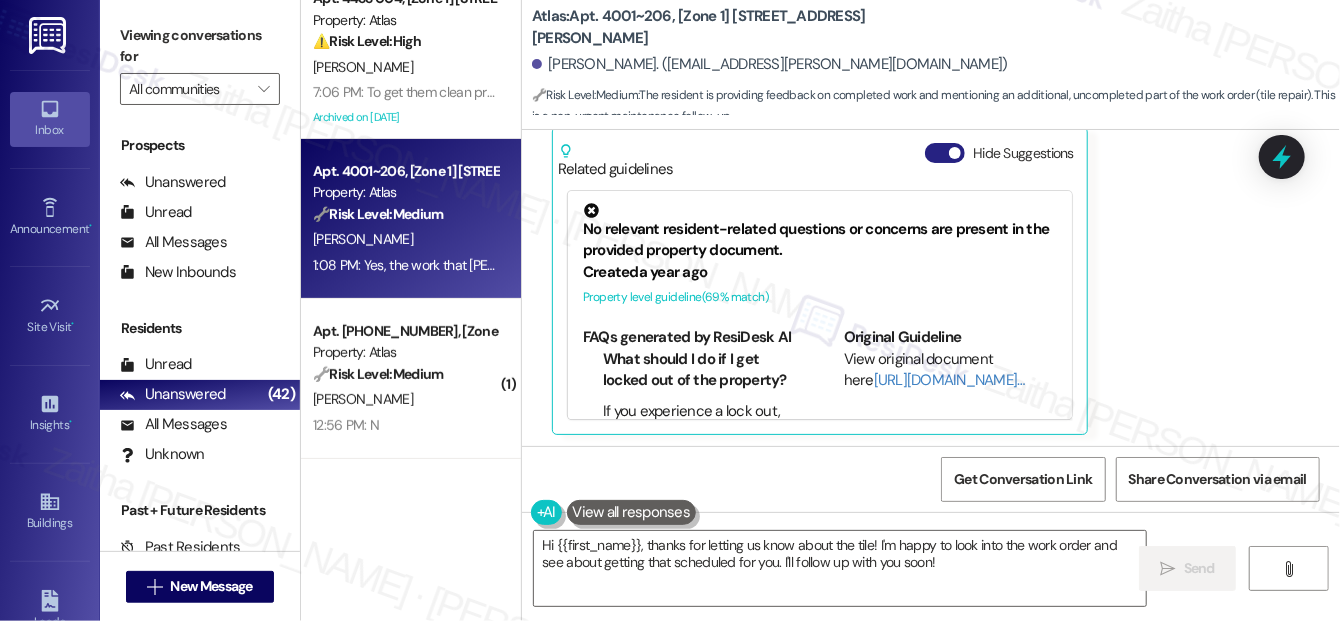 click on "Hide Suggestions" at bounding box center (945, 153) 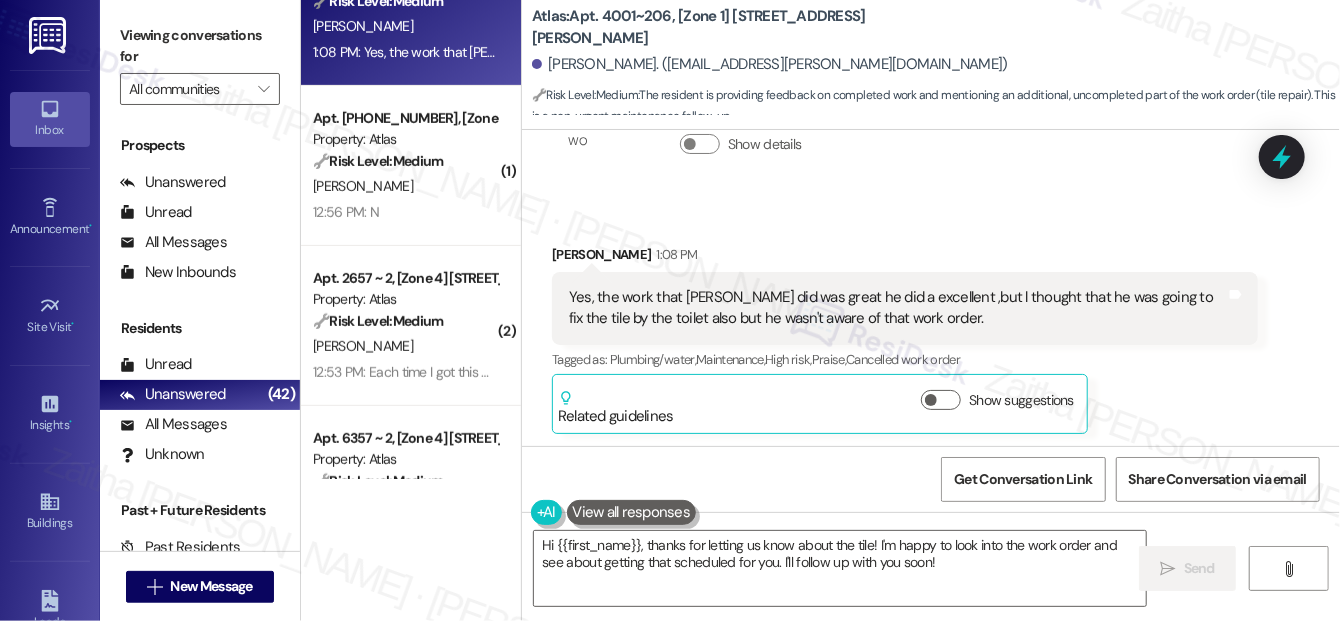 scroll, scrollTop: 454, scrollLeft: 0, axis: vertical 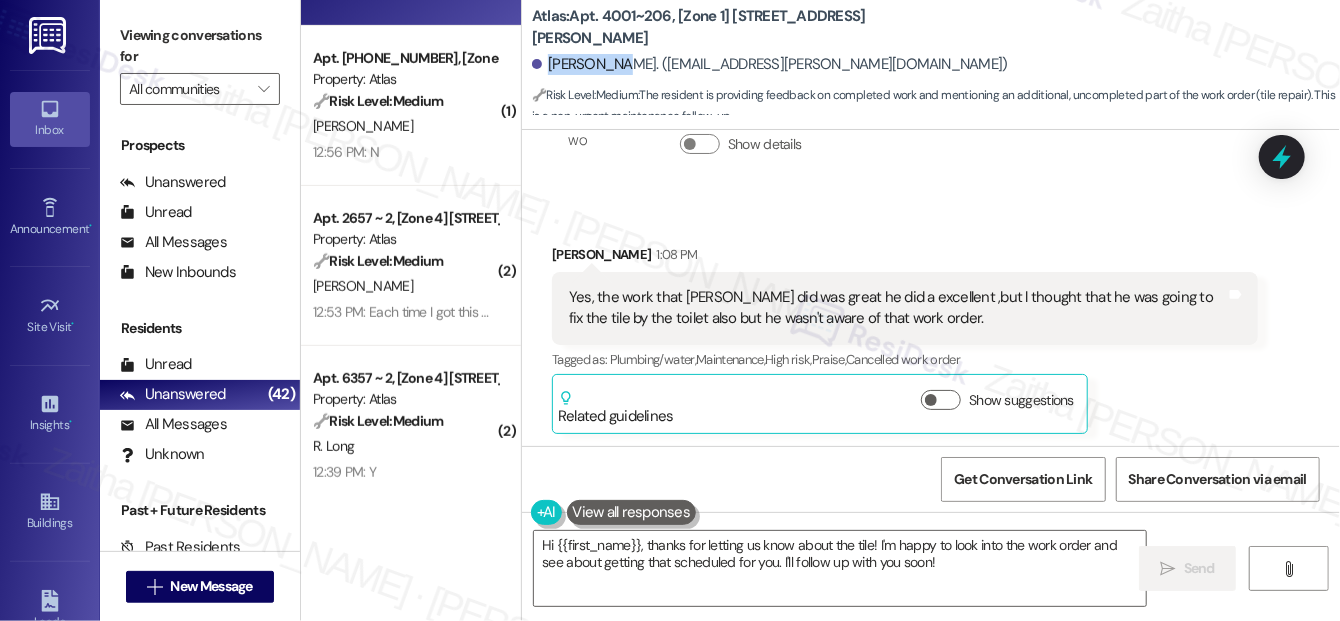 drag, startPoint x: 545, startPoint y: 60, endPoint x: 620, endPoint y: 59, distance: 75.00667 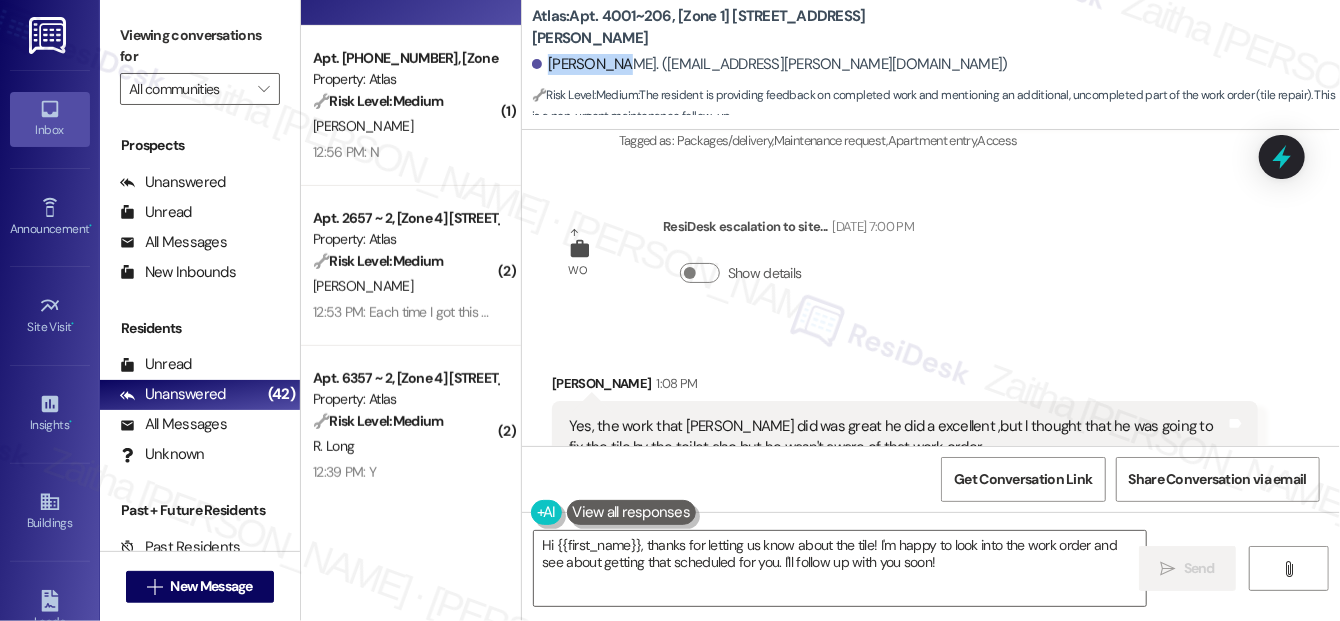 scroll, scrollTop: 2225, scrollLeft: 0, axis: vertical 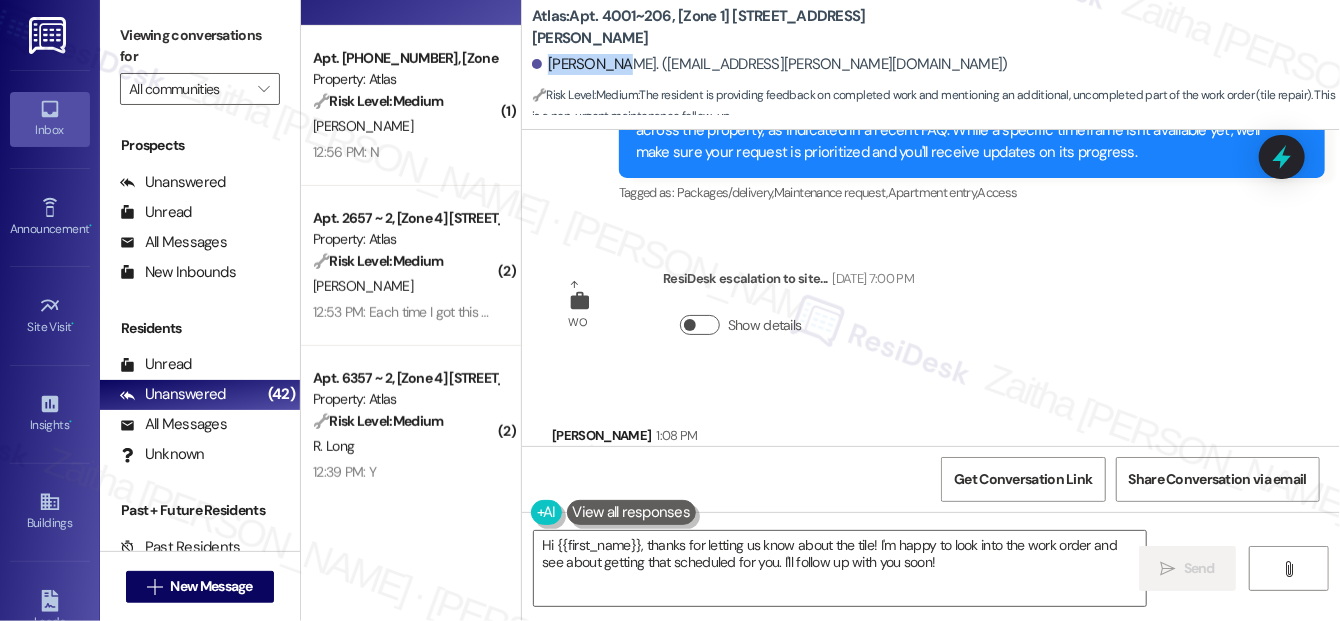 click on "Show details" at bounding box center (700, 325) 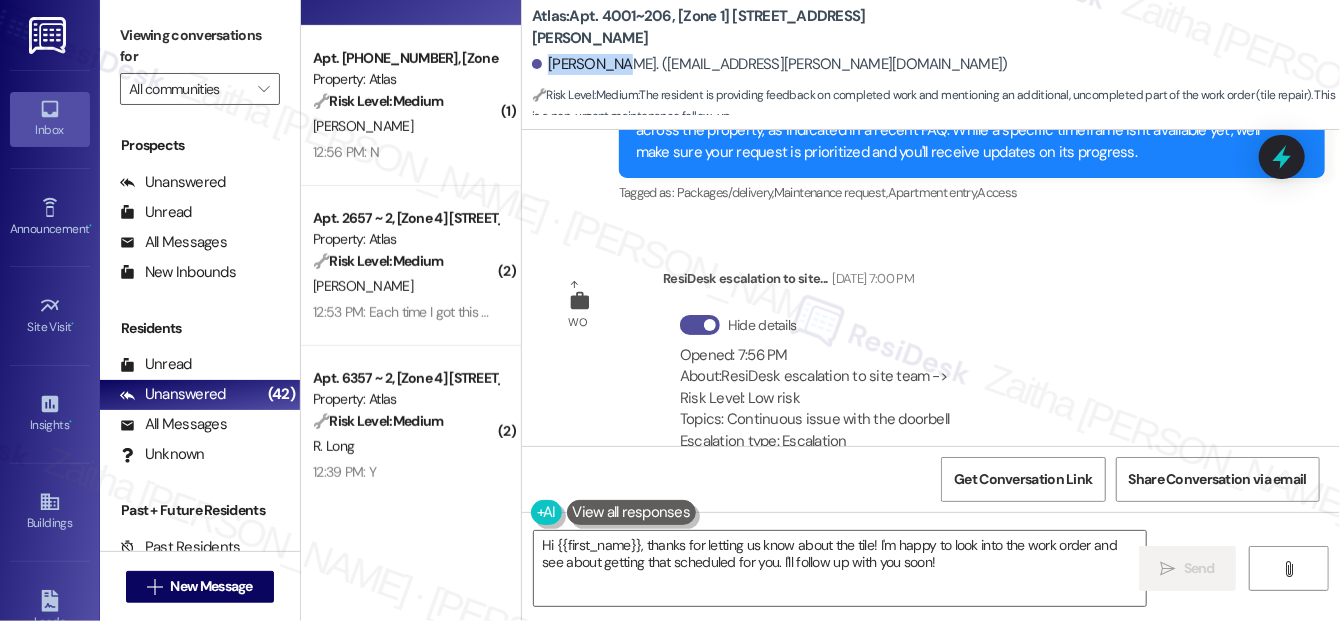 click on "Hide details" at bounding box center (700, 325) 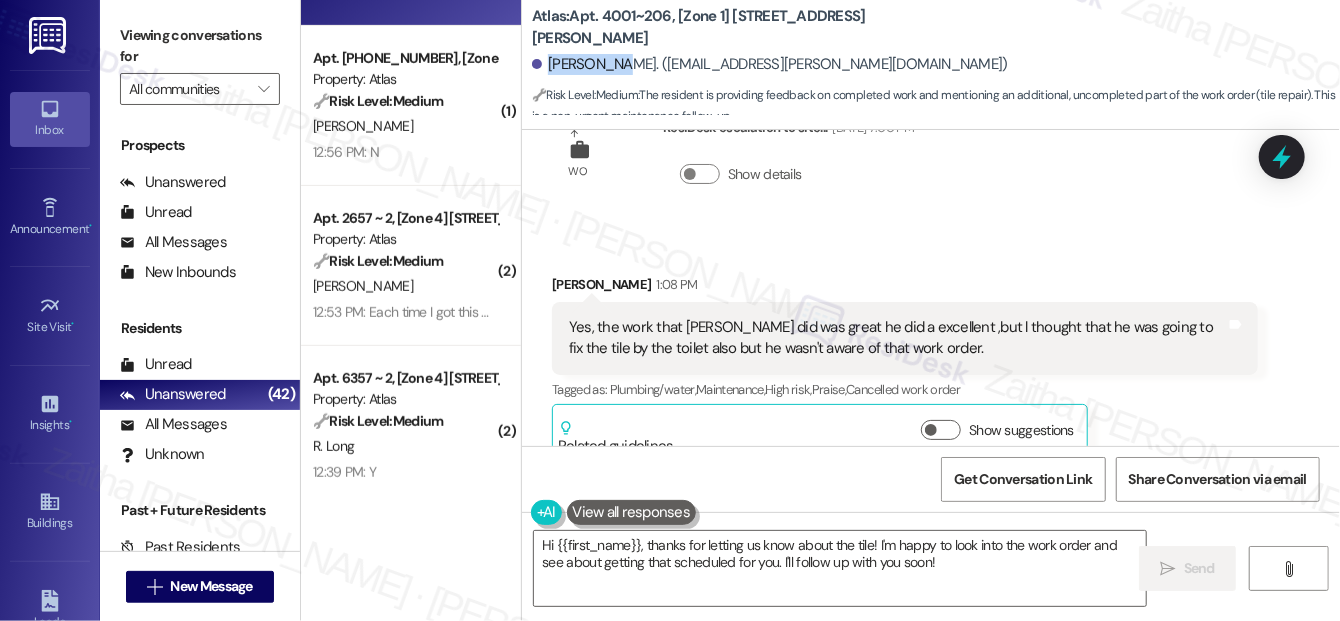 scroll, scrollTop: 2406, scrollLeft: 0, axis: vertical 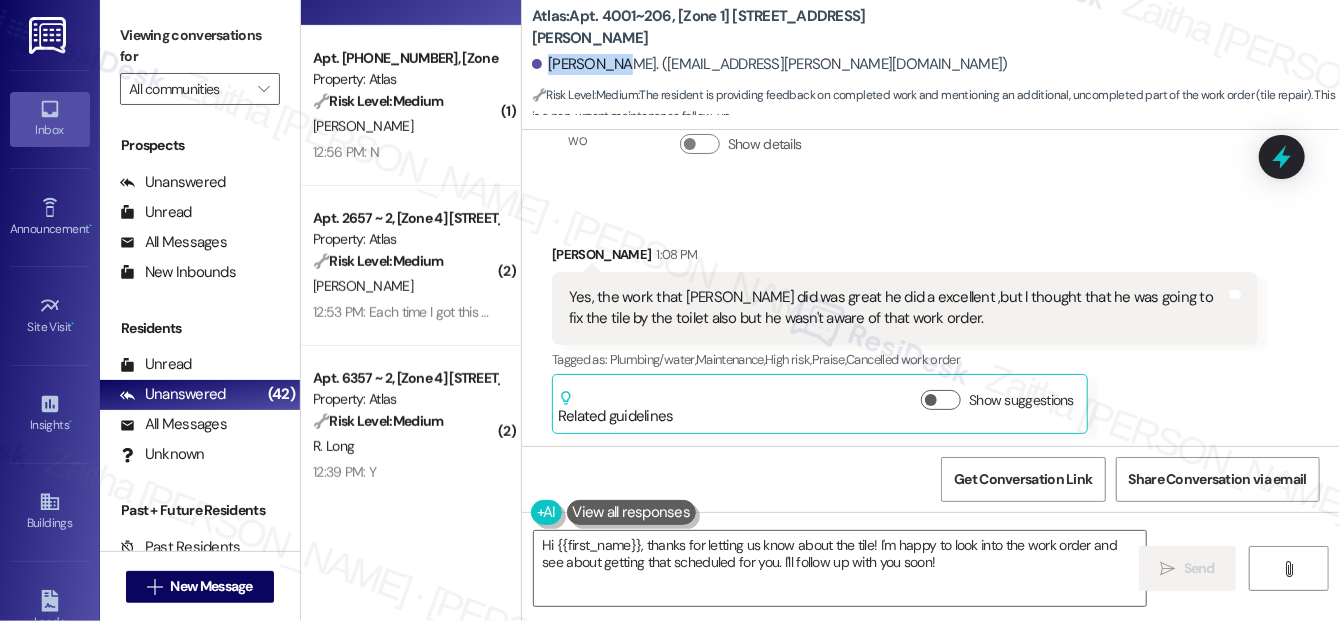 type 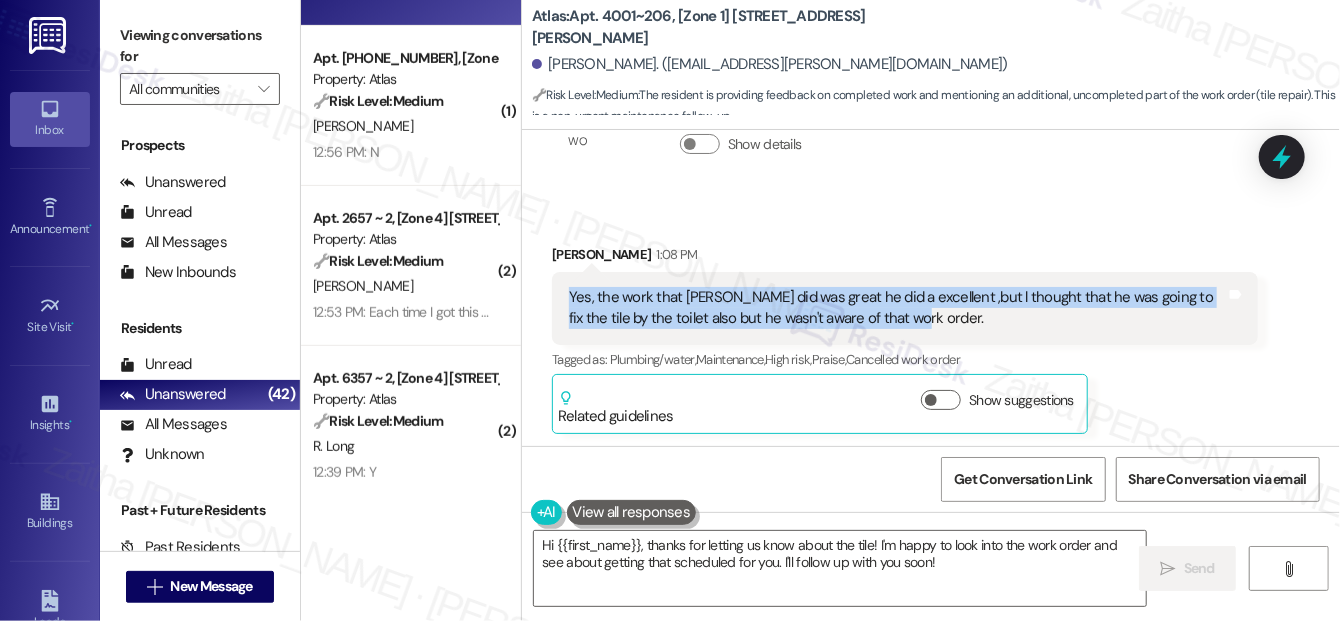 drag, startPoint x: 561, startPoint y: 288, endPoint x: 917, endPoint y: 320, distance: 357.4353 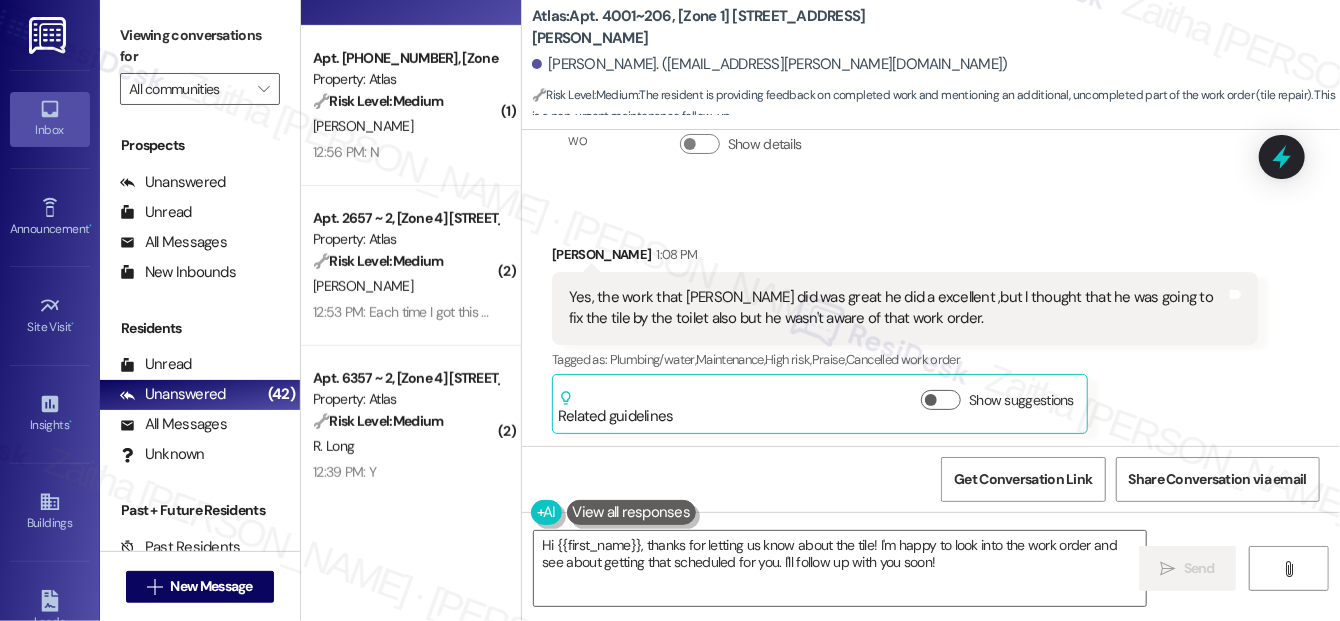 click on "WO ResiDesk escalation to site... [DATE] 7:00 PM Show details" at bounding box center (733, 135) 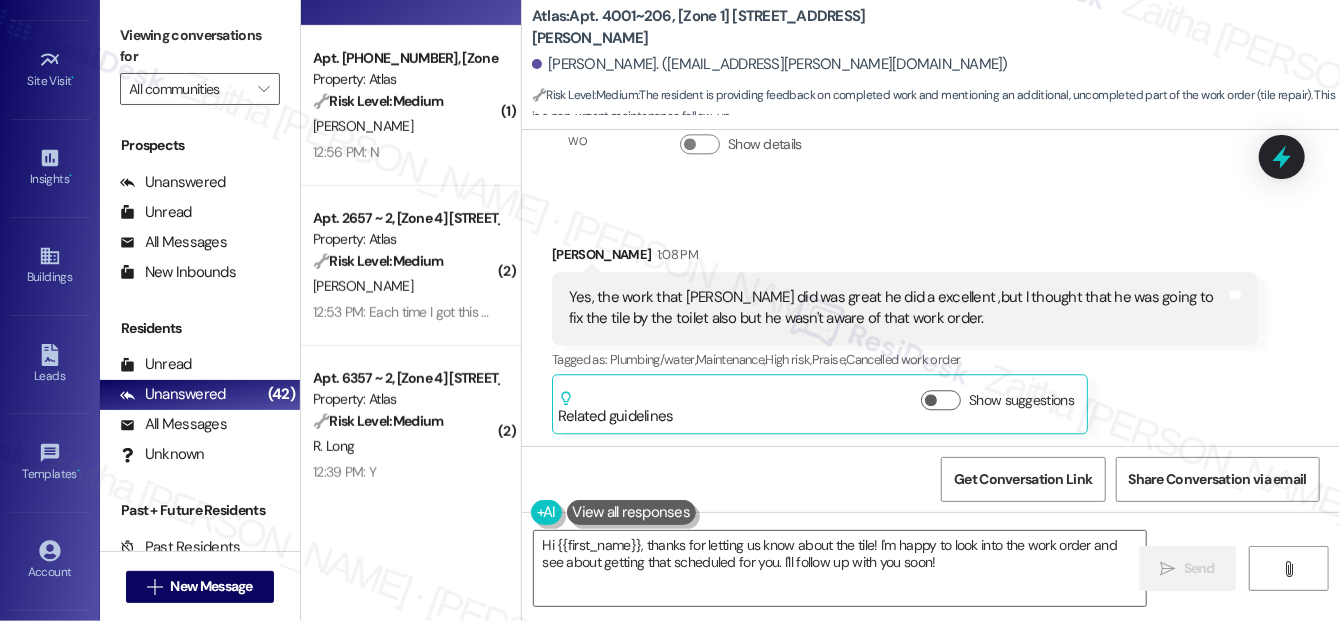 scroll, scrollTop: 325, scrollLeft: 0, axis: vertical 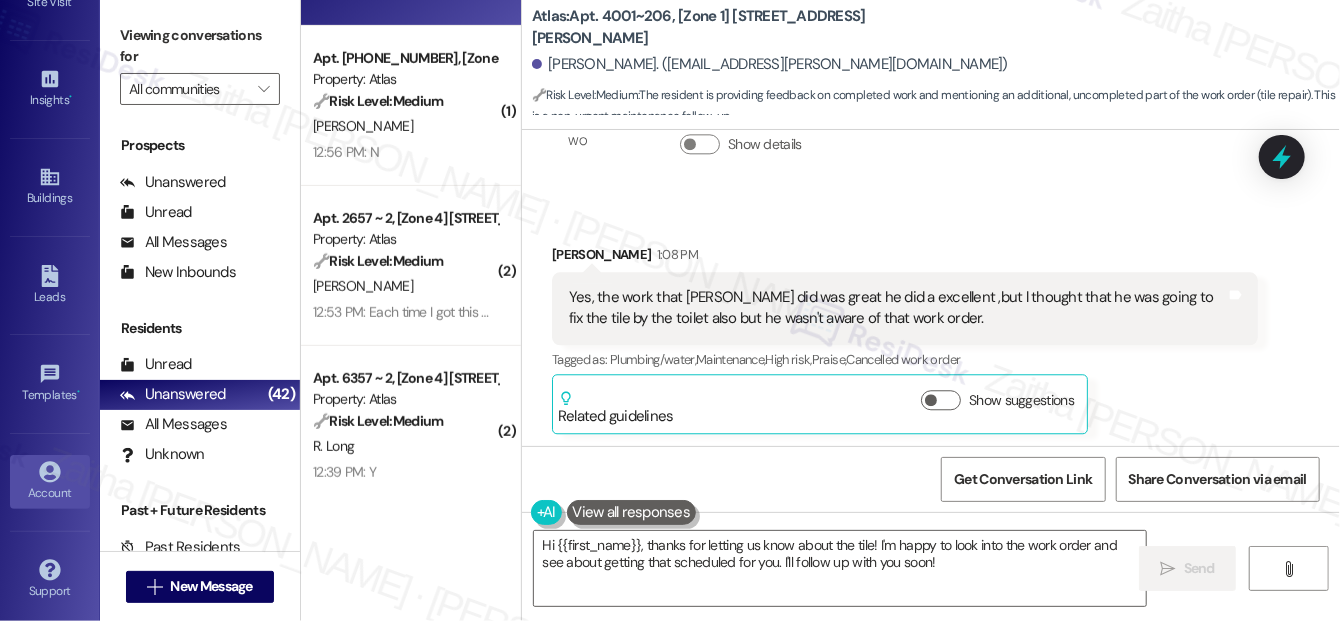 click on "Account" at bounding box center [50, 493] 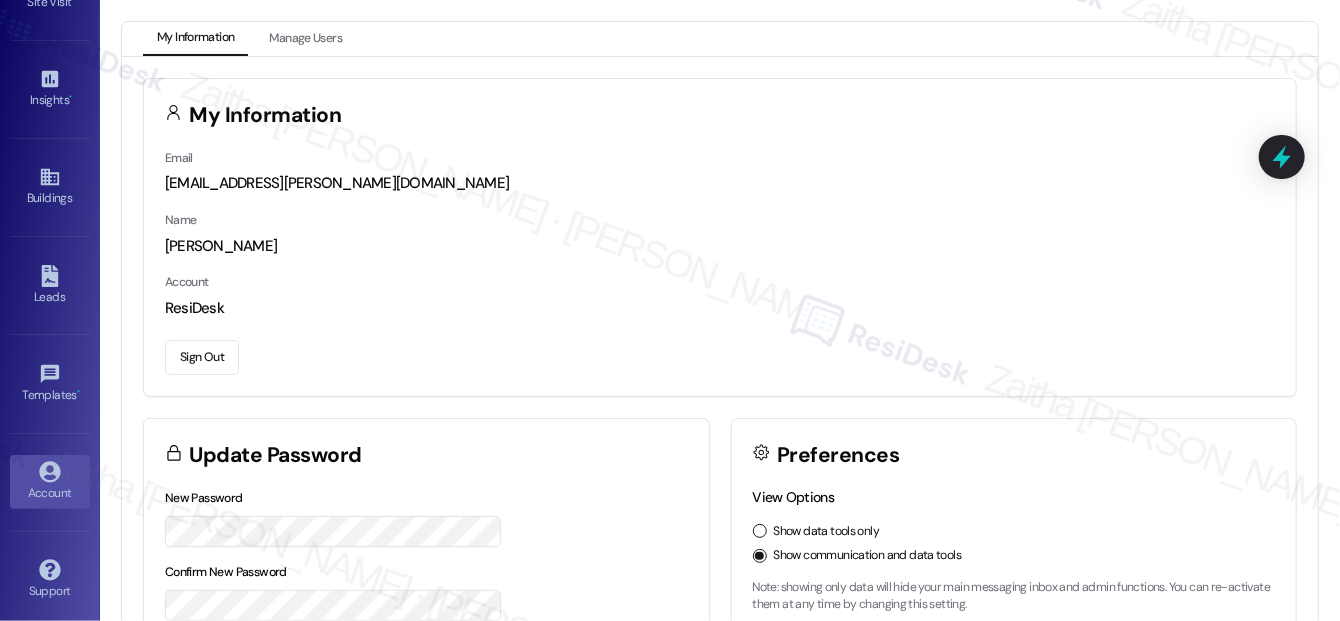 click on "Sign Out" at bounding box center [202, 357] 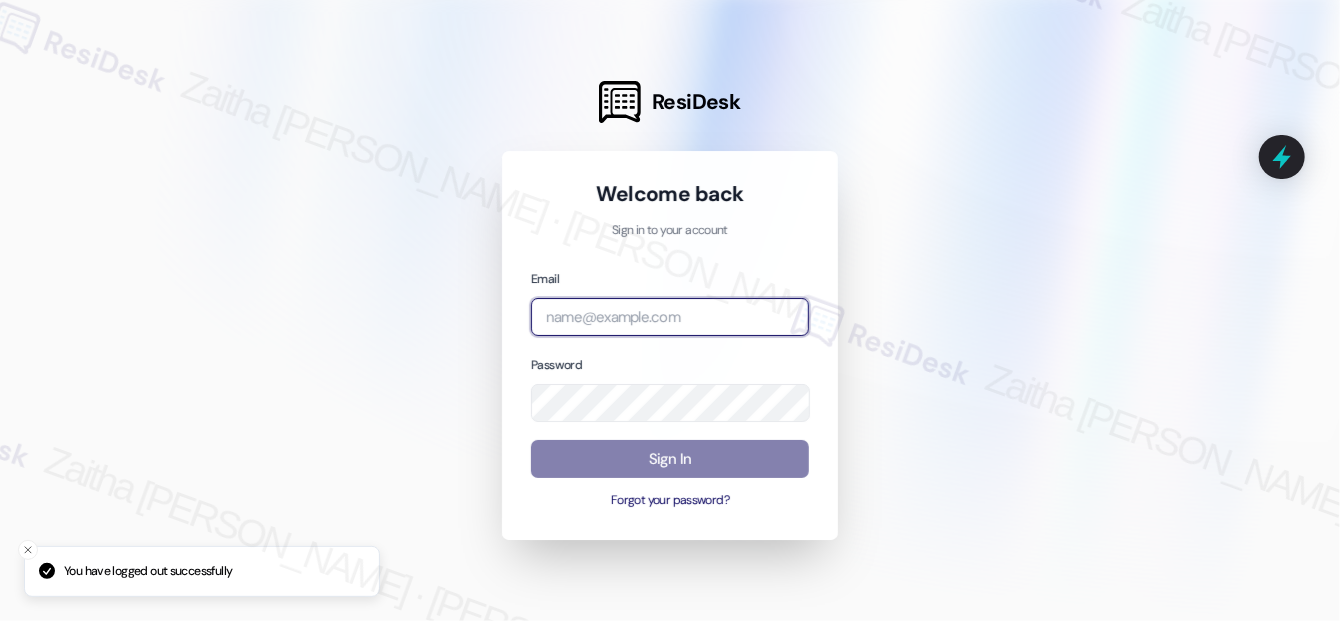 click at bounding box center [670, 317] 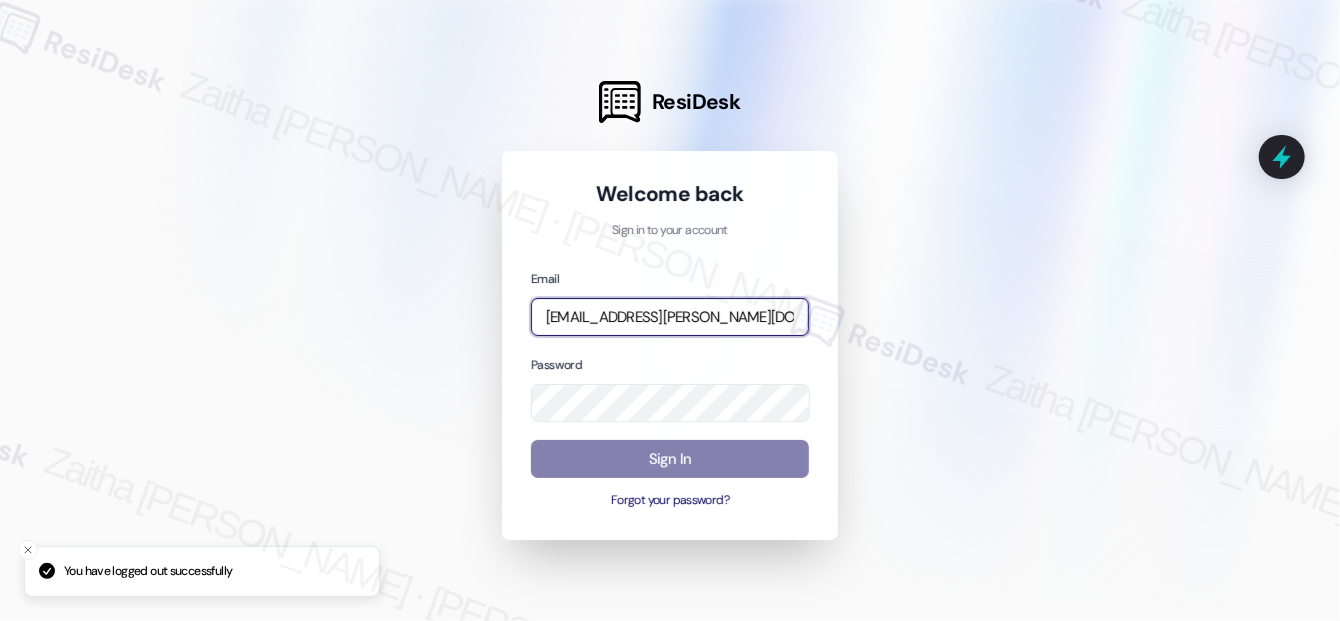 type on "[EMAIL_ADDRESS][PERSON_NAME][DOMAIN_NAME]" 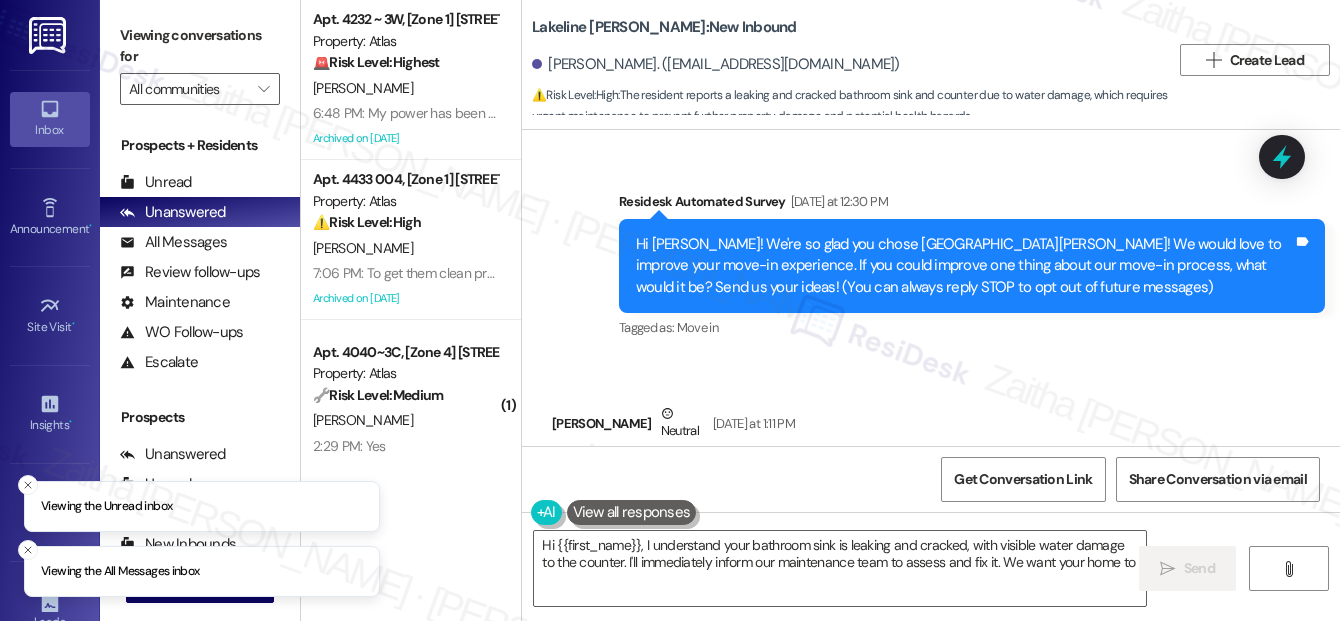 scroll, scrollTop: 0, scrollLeft: 0, axis: both 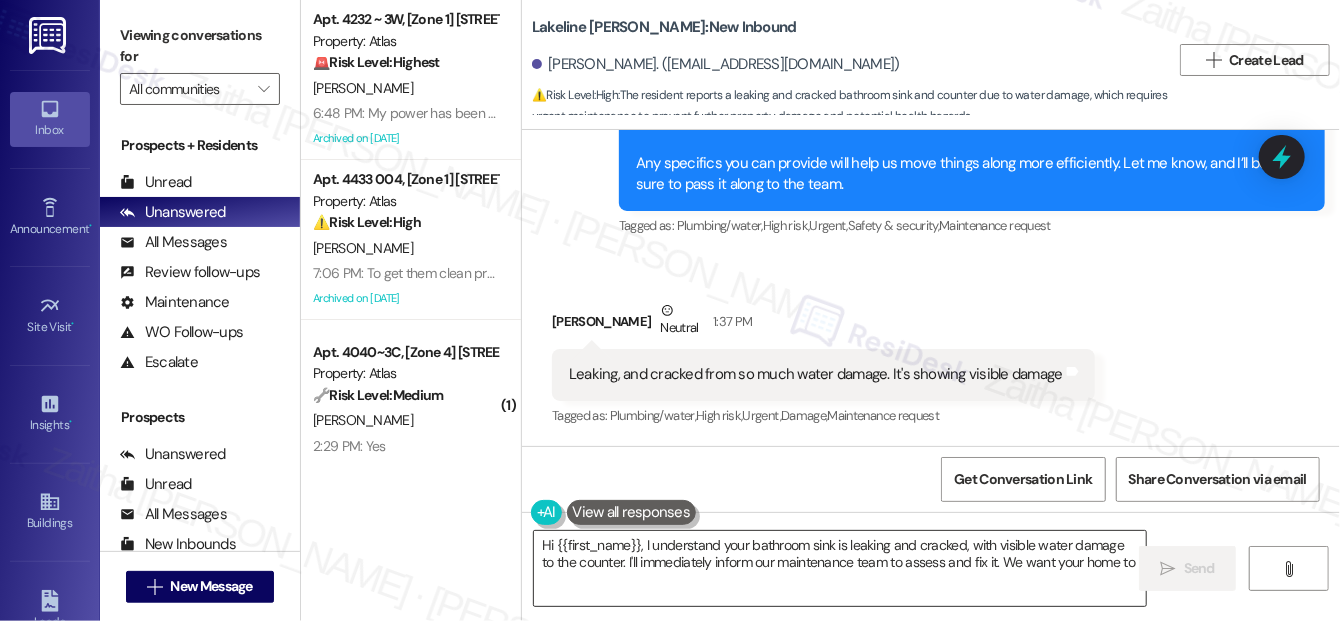 click on "Hi {{first_name}}, I understand your bathroom sink is leaking and cracked, with visible water damage to the counter. I'll immediately inform our maintenance team to assess and fix it. We want your home to be perfect!" at bounding box center (840, 568) 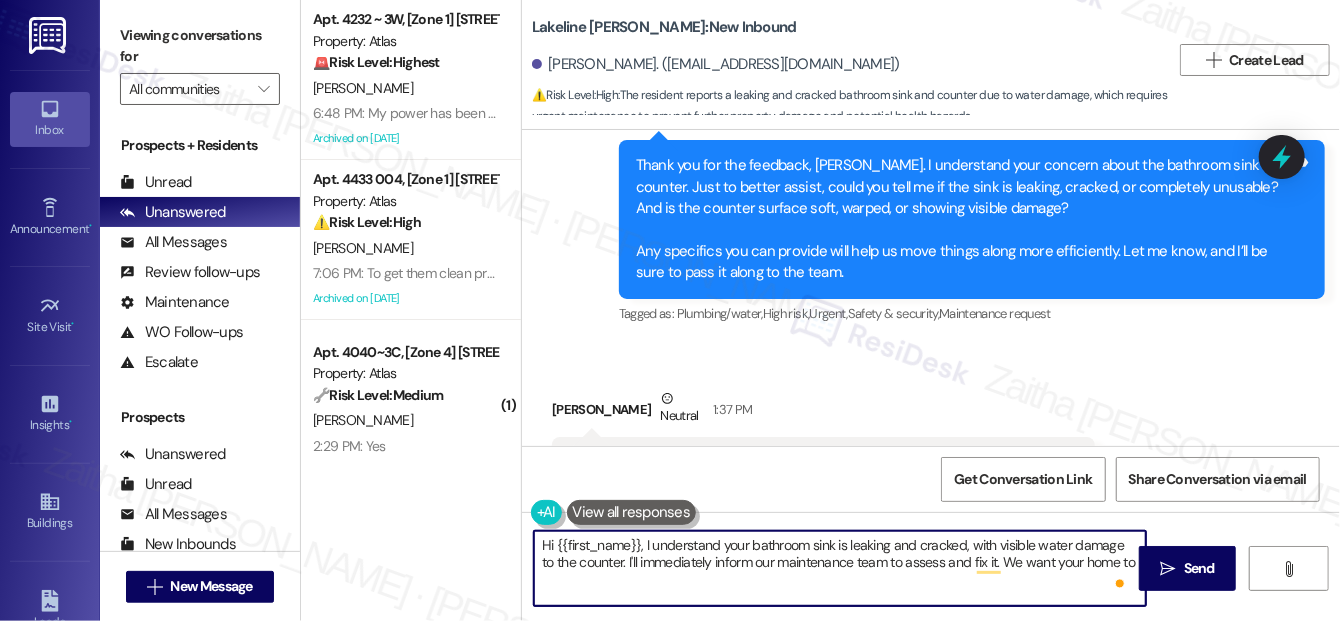 scroll, scrollTop: 568, scrollLeft: 0, axis: vertical 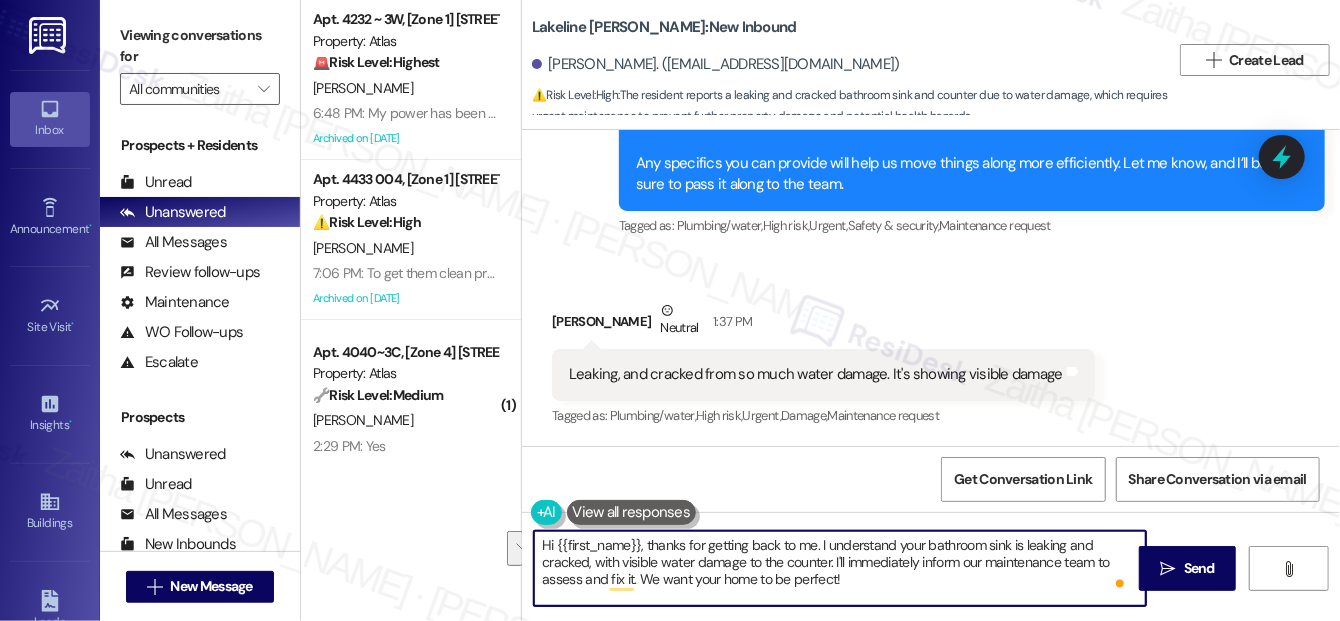 drag, startPoint x: 844, startPoint y: 562, endPoint x: 871, endPoint y: 577, distance: 30.88689 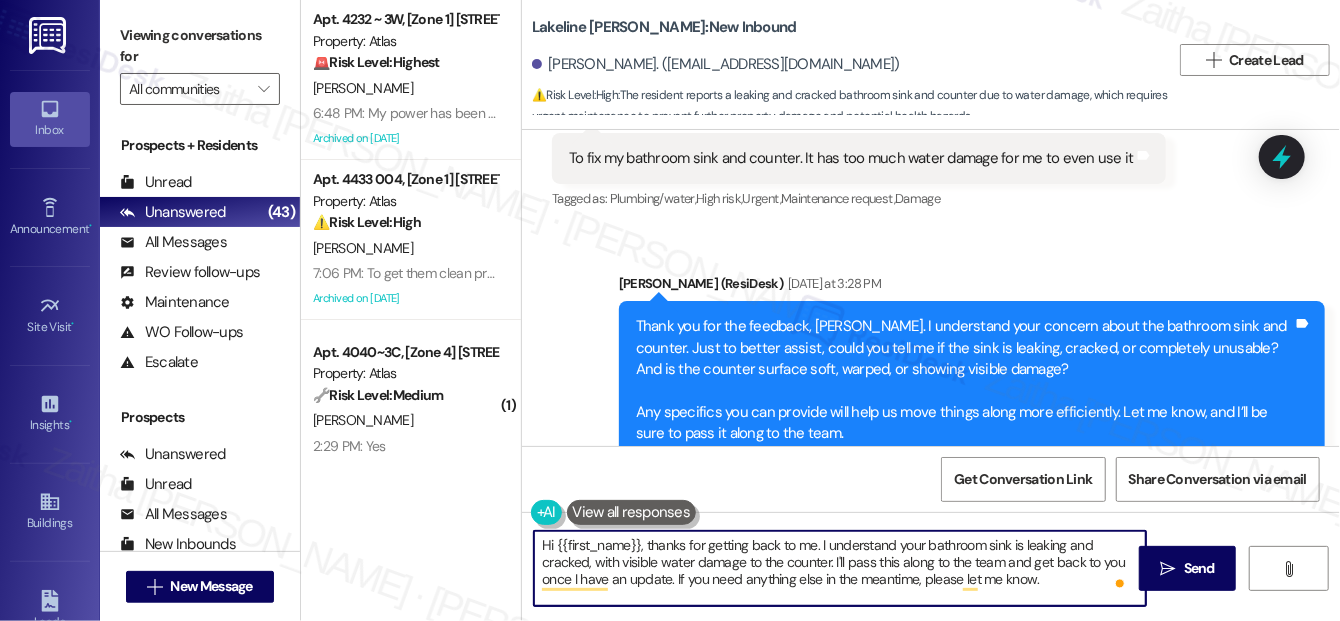 scroll, scrollTop: 568, scrollLeft: 0, axis: vertical 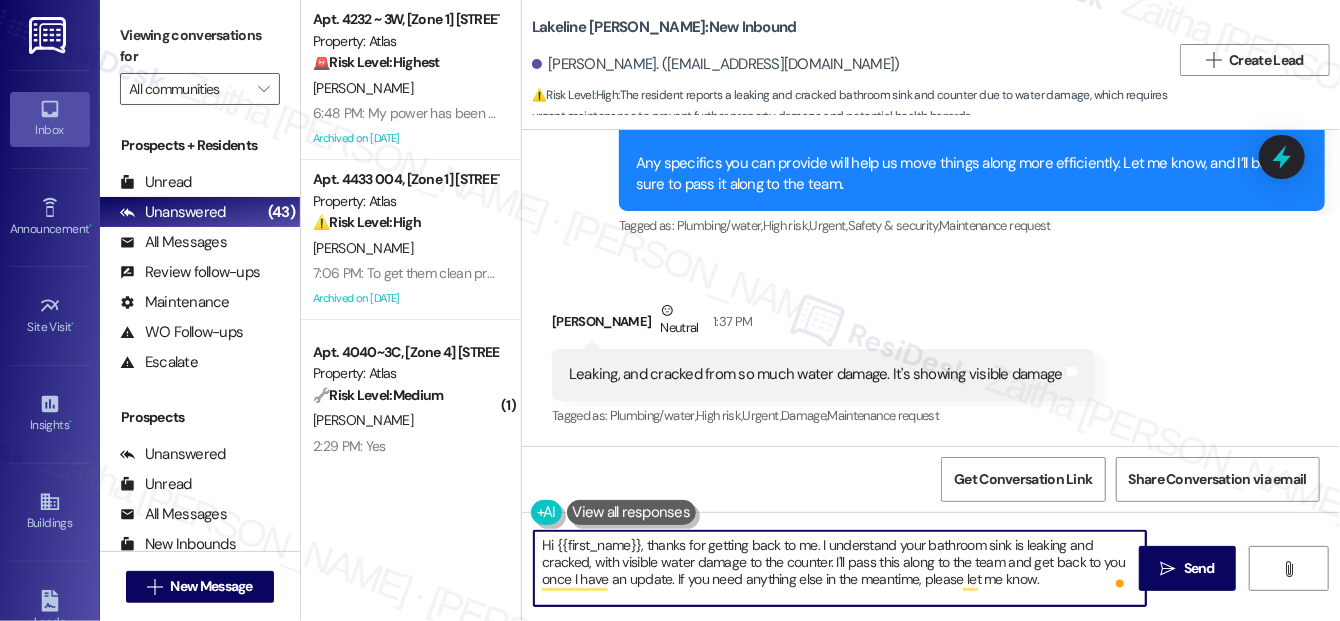click on "Hi {{first_name}}, thanks for getting back to me. I understand your bathroom sink is leaking and cracked, with visible water damage to the counter. I'll pass this along to the team and get back to you once I have an update. If you need anything else in the meantime, please let me know." at bounding box center (840, 568) 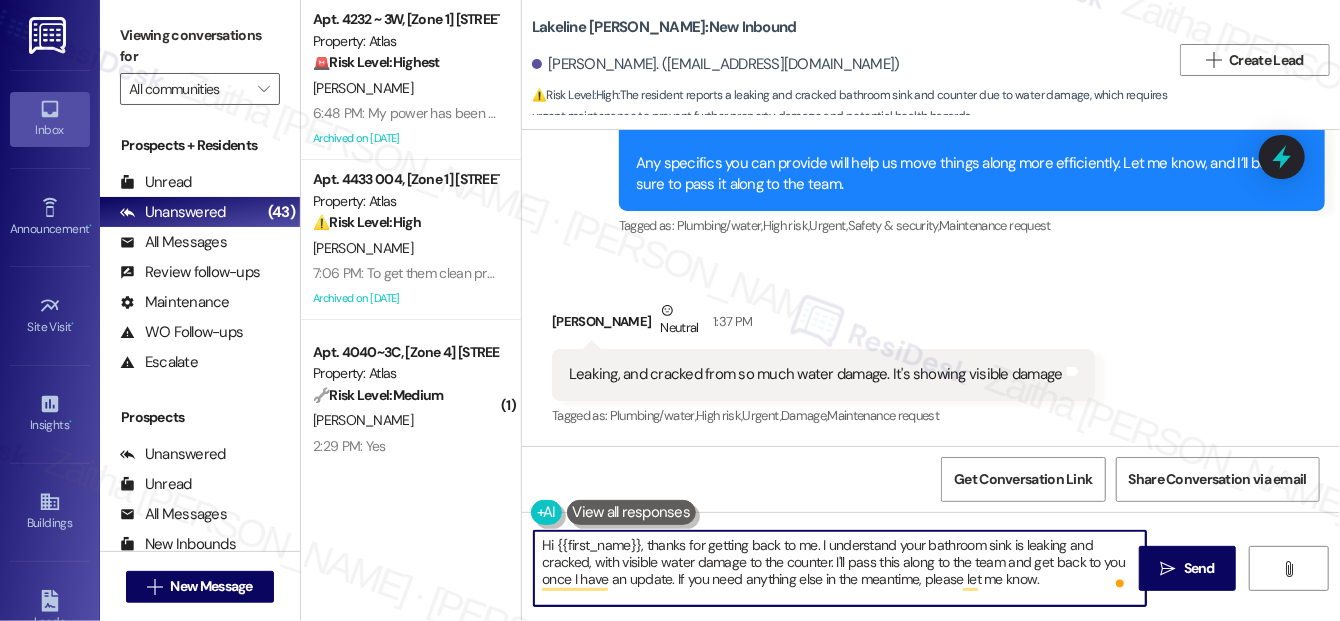 scroll, scrollTop: 477, scrollLeft: 0, axis: vertical 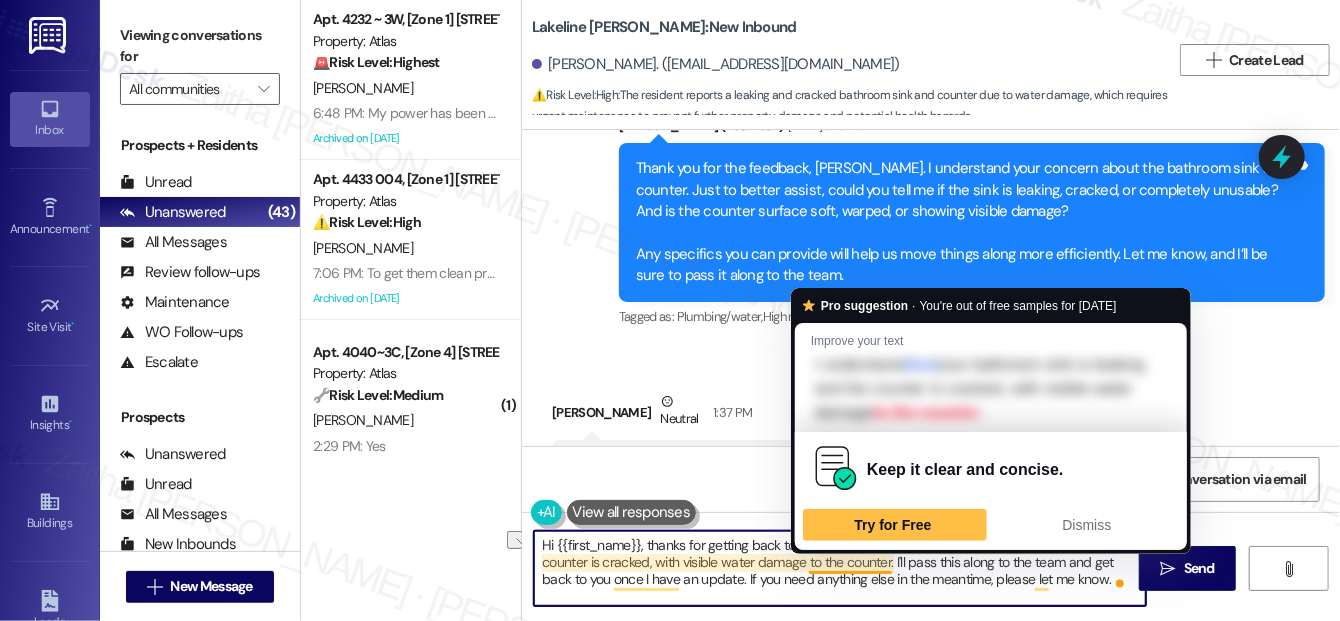 drag, startPoint x: 805, startPoint y: 563, endPoint x: 894, endPoint y: 562, distance: 89.005615 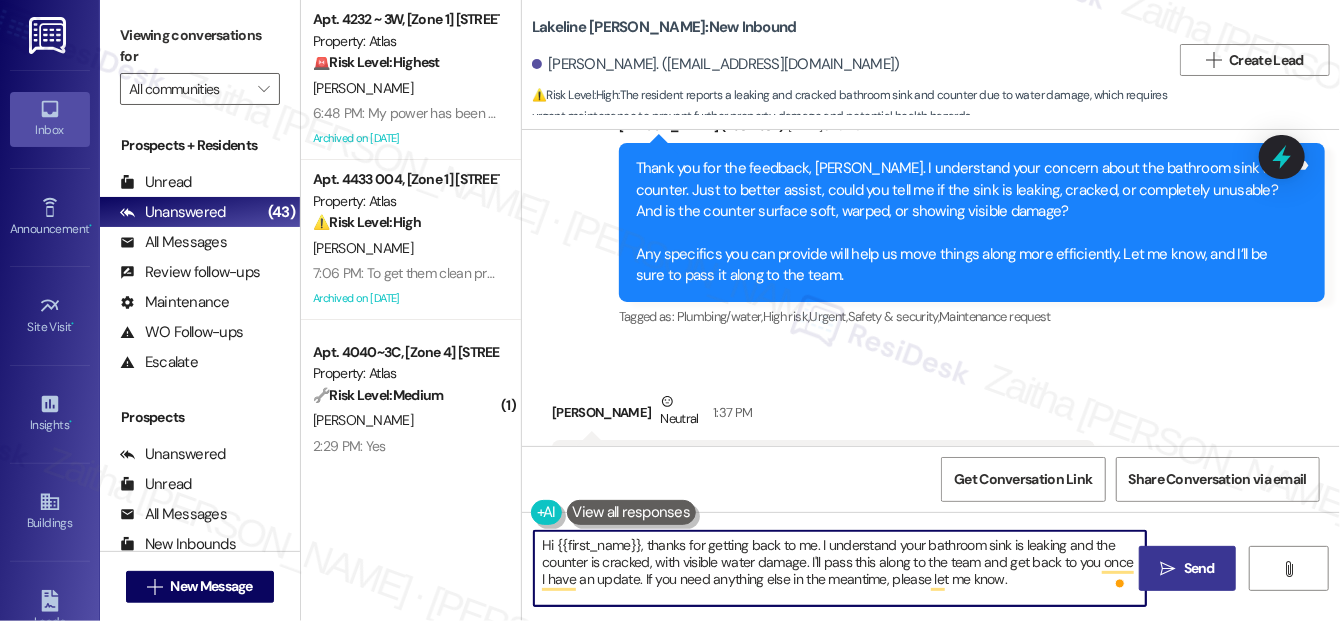type on "Hi {{first_name}}, thanks for getting back to me. I understand your bathroom sink is leaking and the counter is cracked, with visible water damage. I'll pass this along to the team and get back to you once I have an update. If you need anything else in the meantime, please let me know." 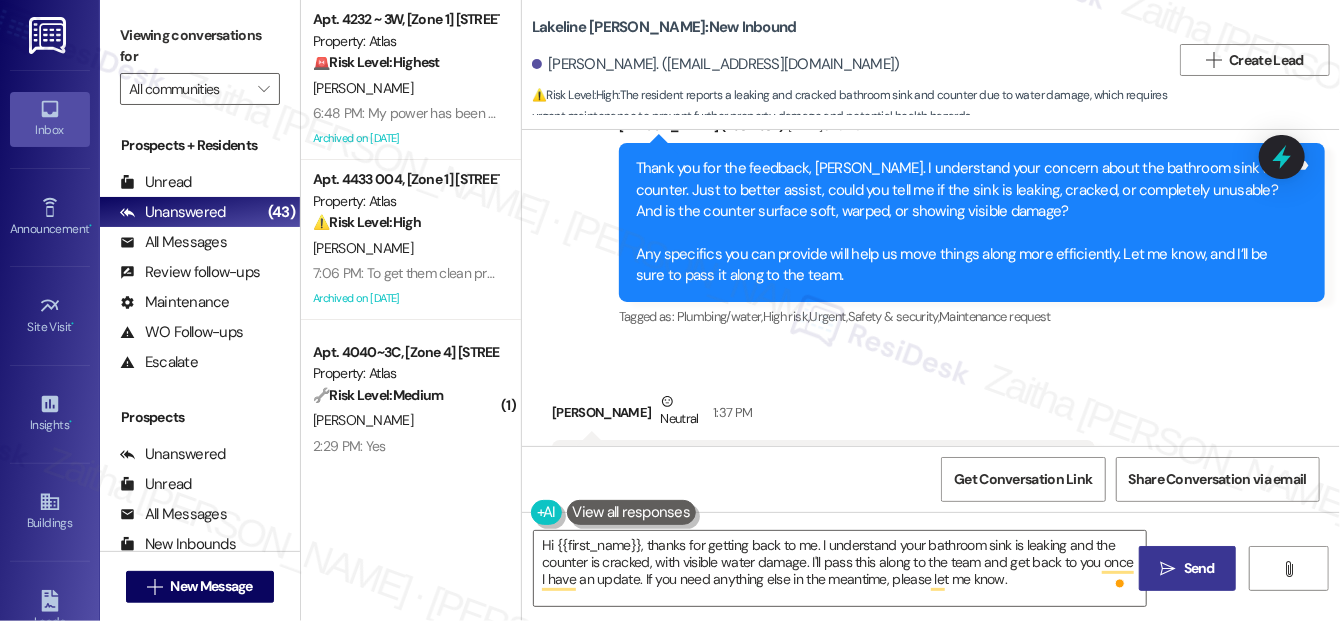 click on "Send" at bounding box center (1199, 568) 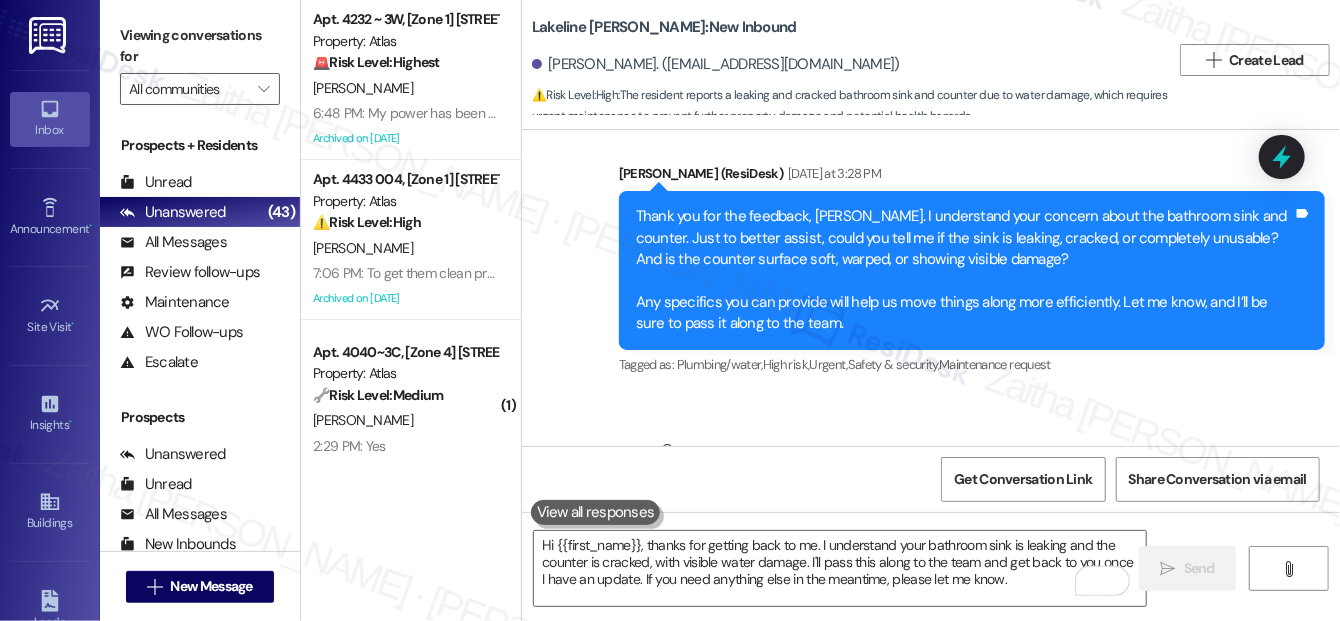 scroll, scrollTop: 386, scrollLeft: 0, axis: vertical 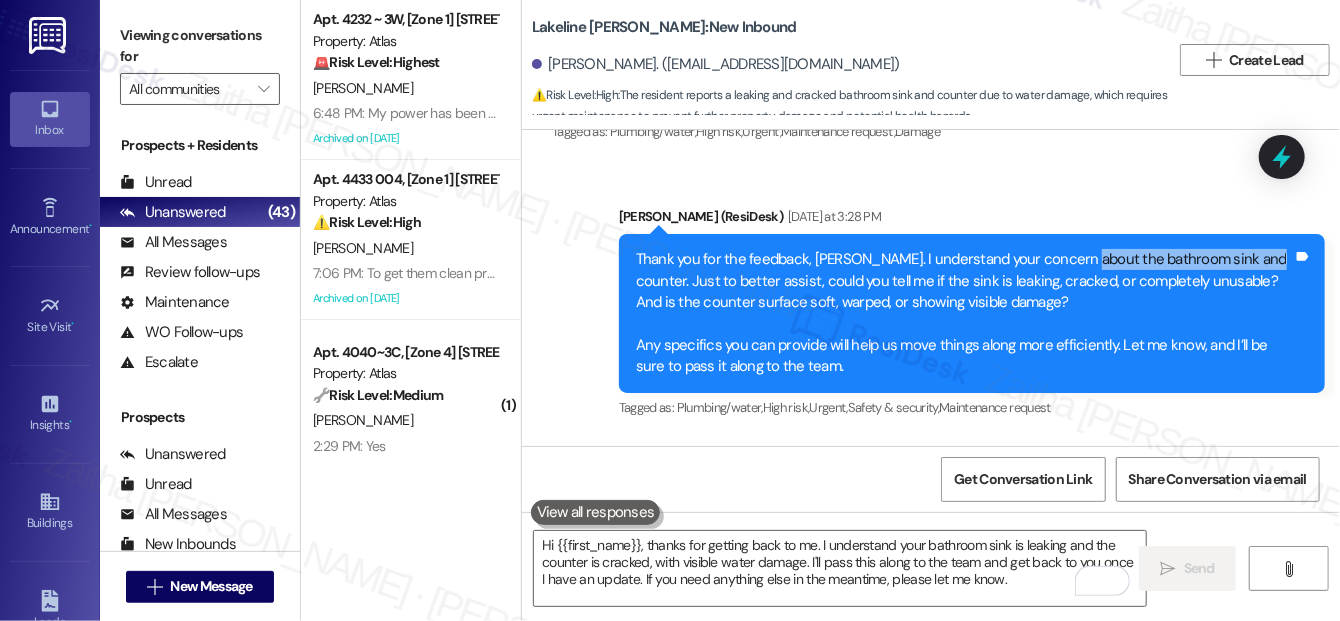 drag, startPoint x: 1069, startPoint y: 255, endPoint x: 1245, endPoint y: 257, distance: 176.01137 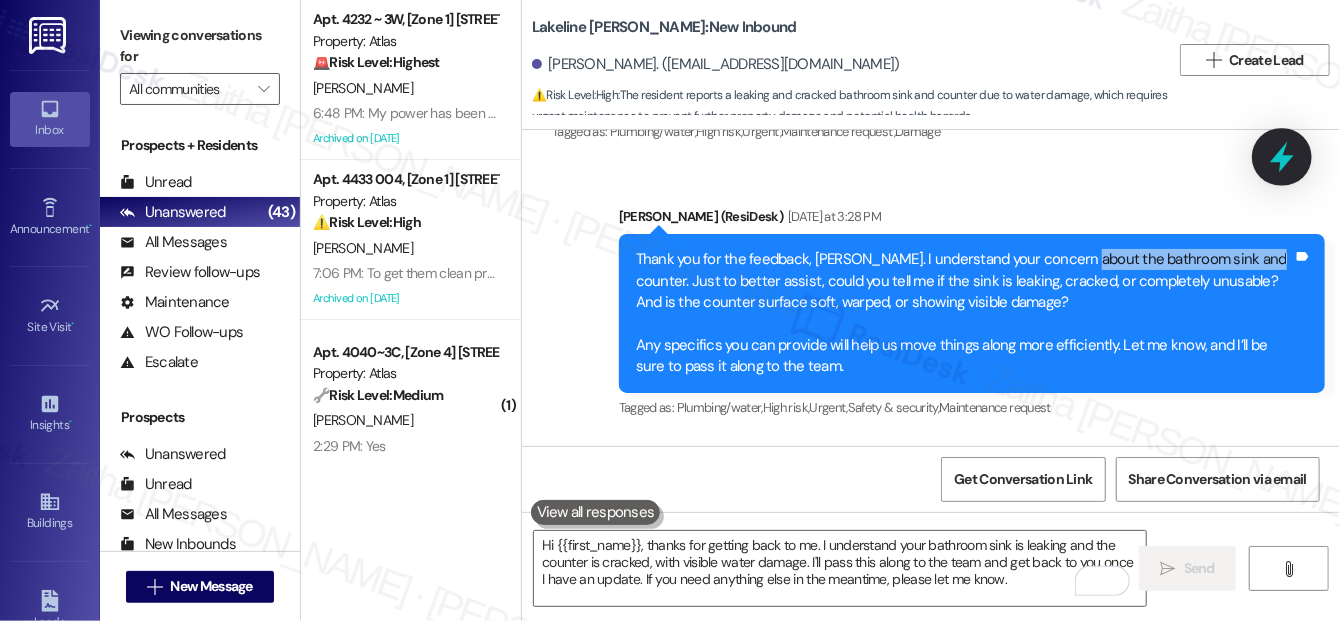 click 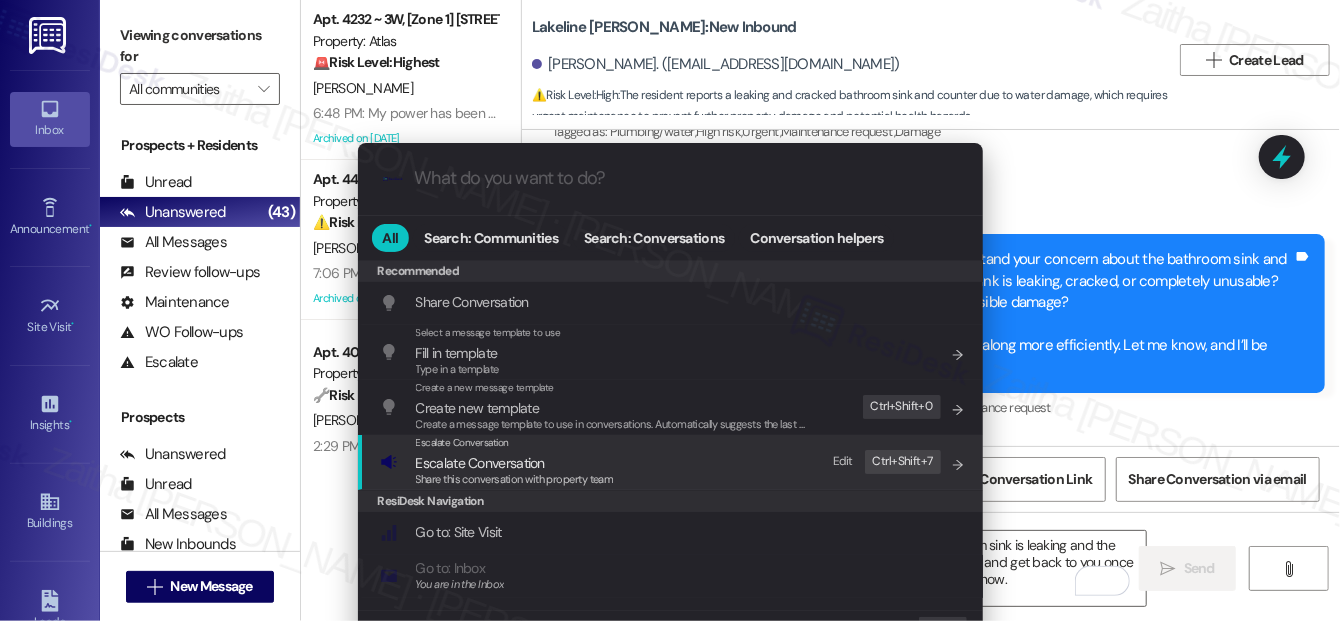 click on "Escalate Conversation" at bounding box center (515, 463) 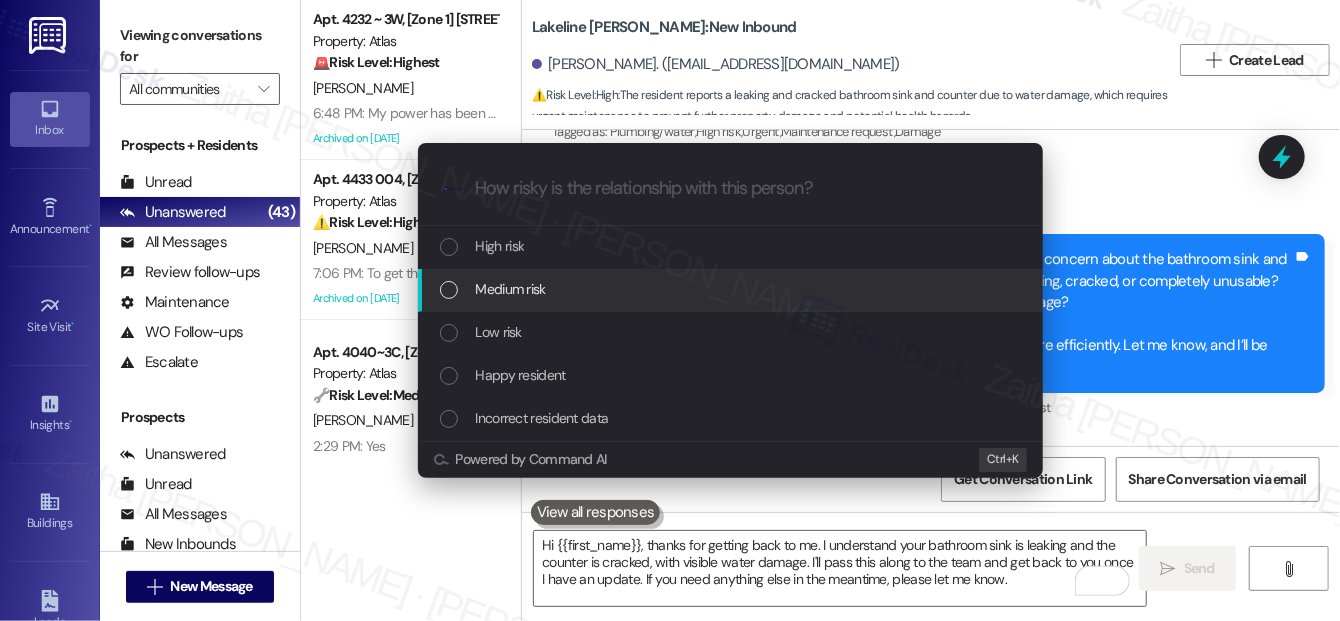 click on "Medium risk" at bounding box center (732, 289) 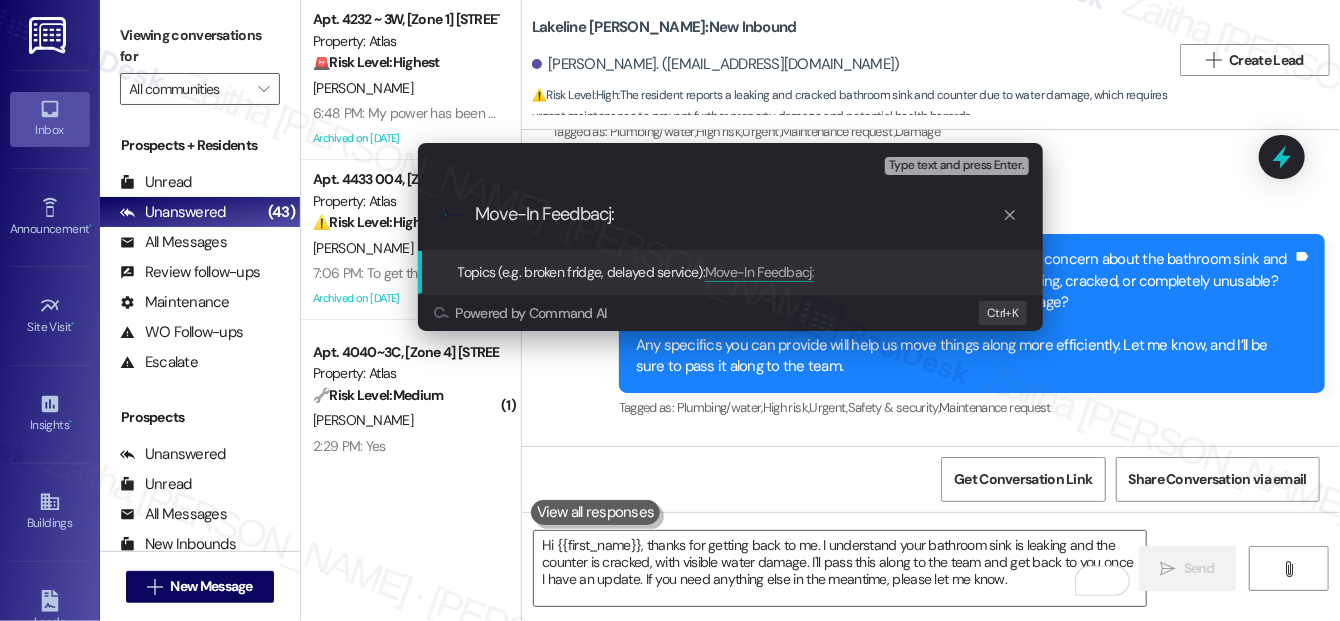 paste on "bathroom sink and counter." 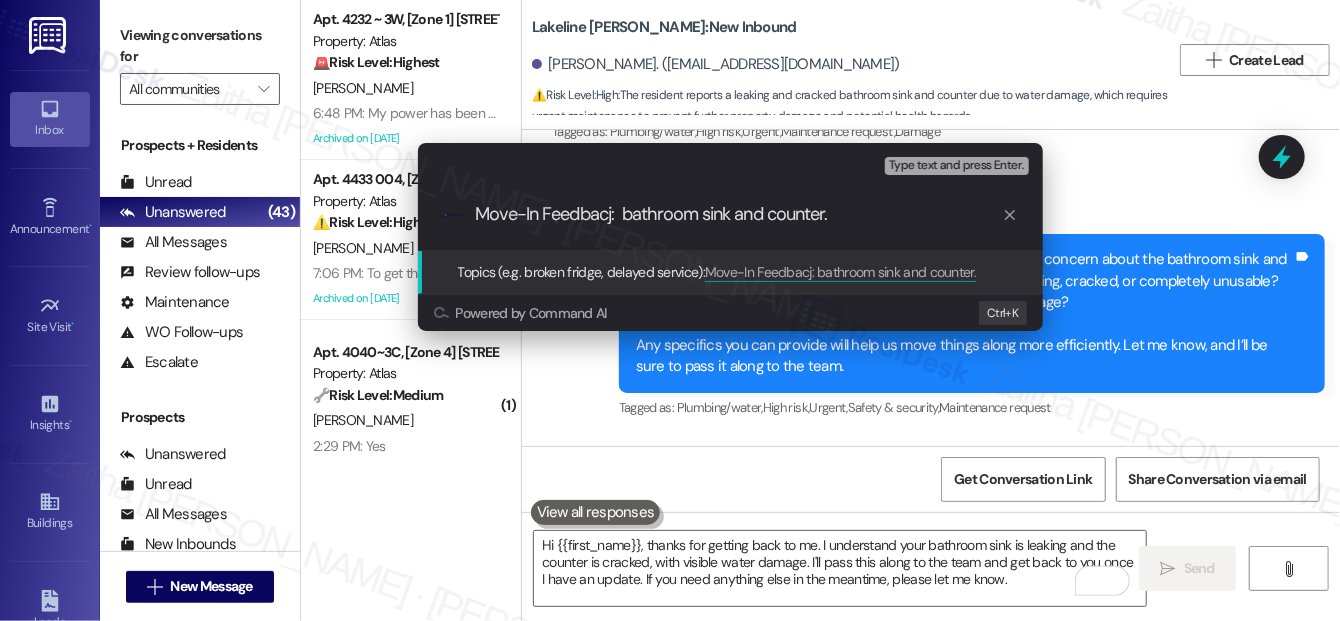 click on "Move-In Feedbacj:  bathroom sink and counter." at bounding box center [738, 214] 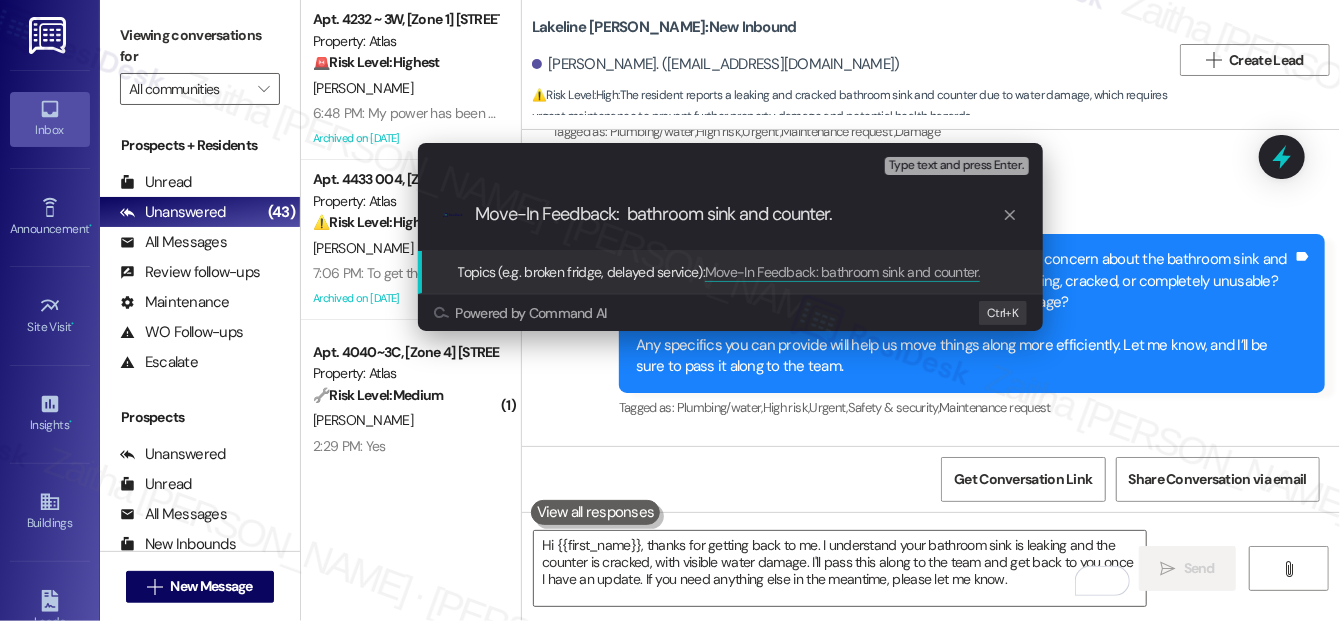 click on "Move-In Feedback:  bathroom sink and counter." at bounding box center (738, 214) 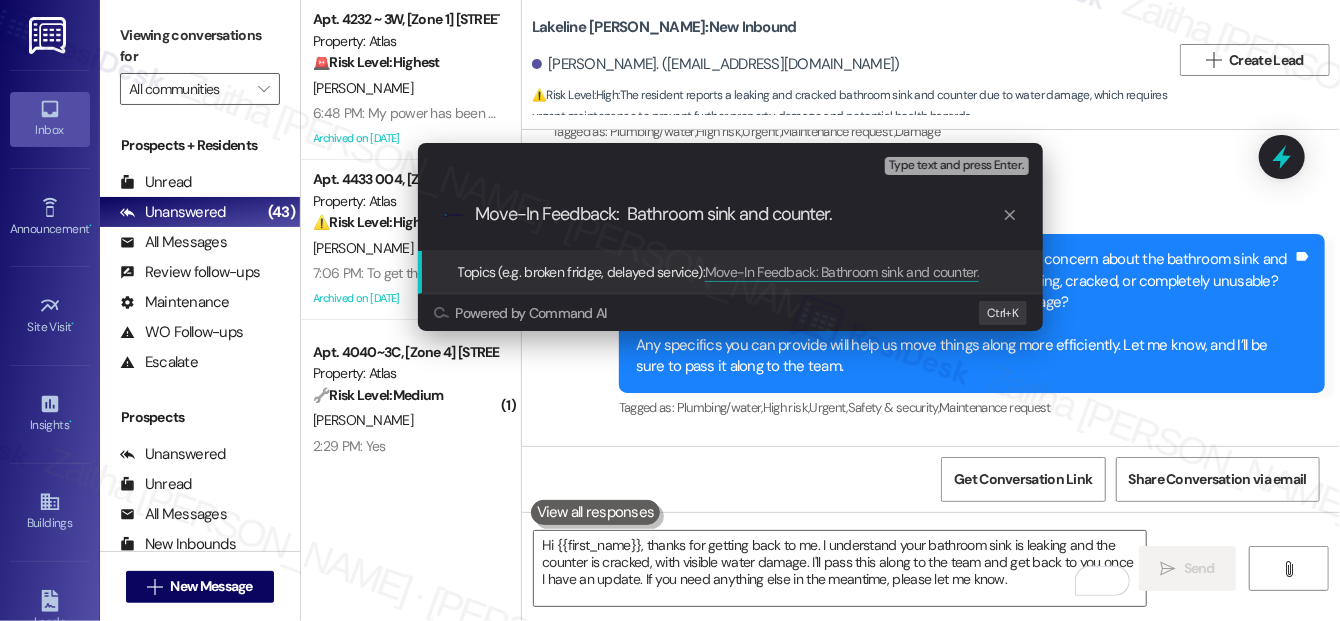 click on "Move-In Feedback:  Bathroom sink and counter." at bounding box center (738, 214) 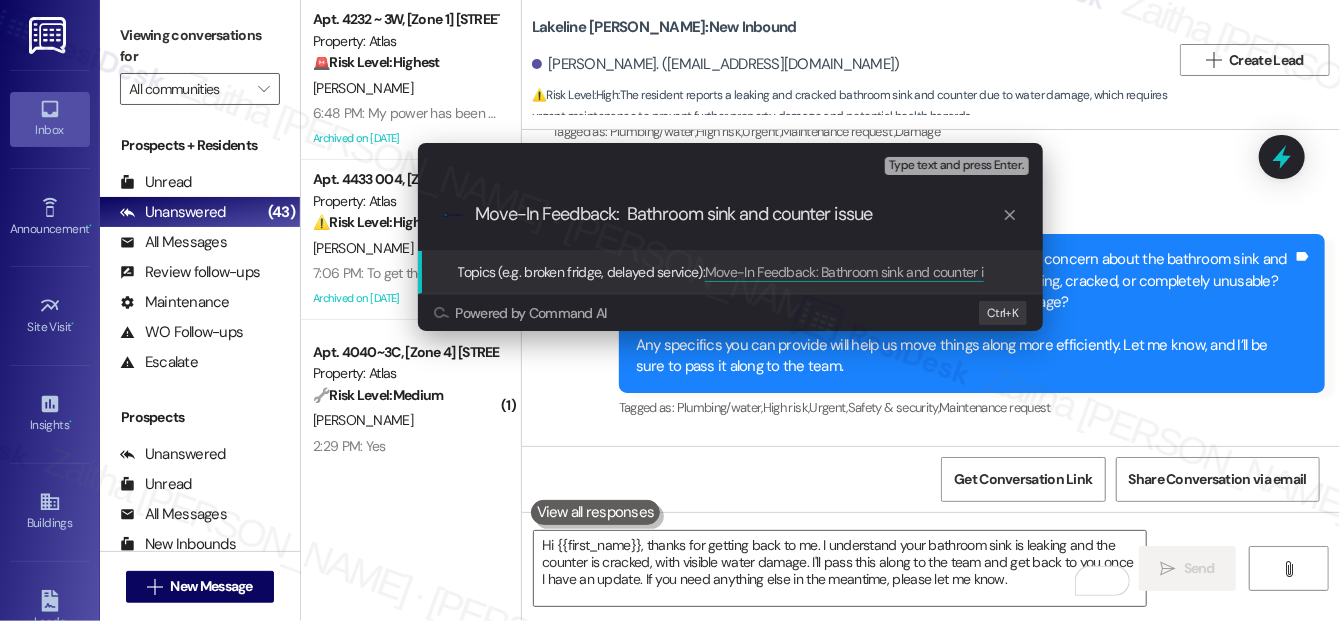 click on "Move-In Feedback:  Bathroom sink and counter issue" at bounding box center (738, 214) 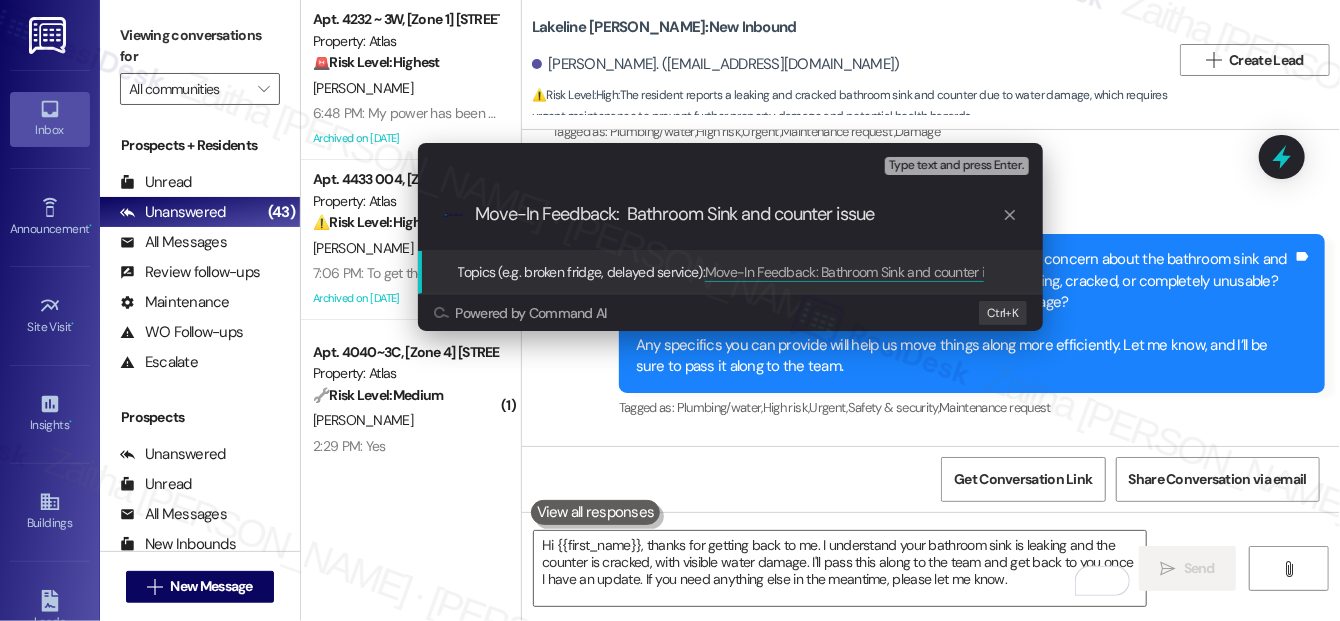 click on "Move-In Feedback:  Bathroom Sink and counter issue" at bounding box center [738, 214] 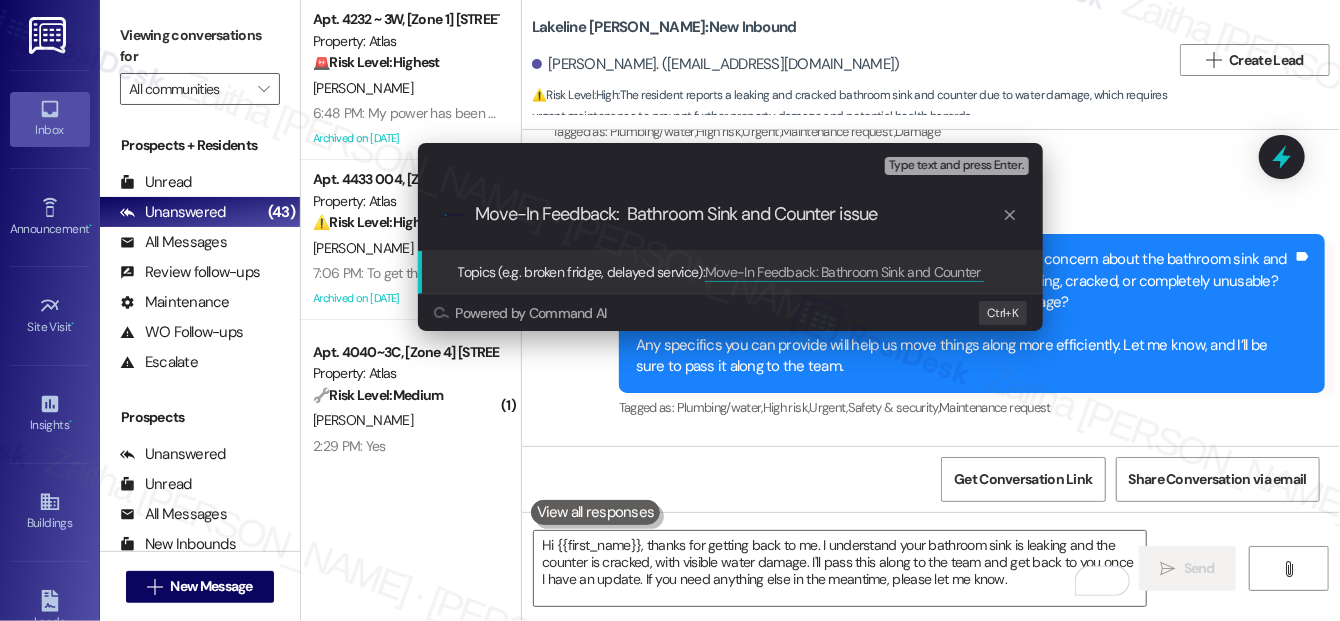 click on "Move-In Feedback:  Bathroom Sink and Counter issue" at bounding box center (738, 214) 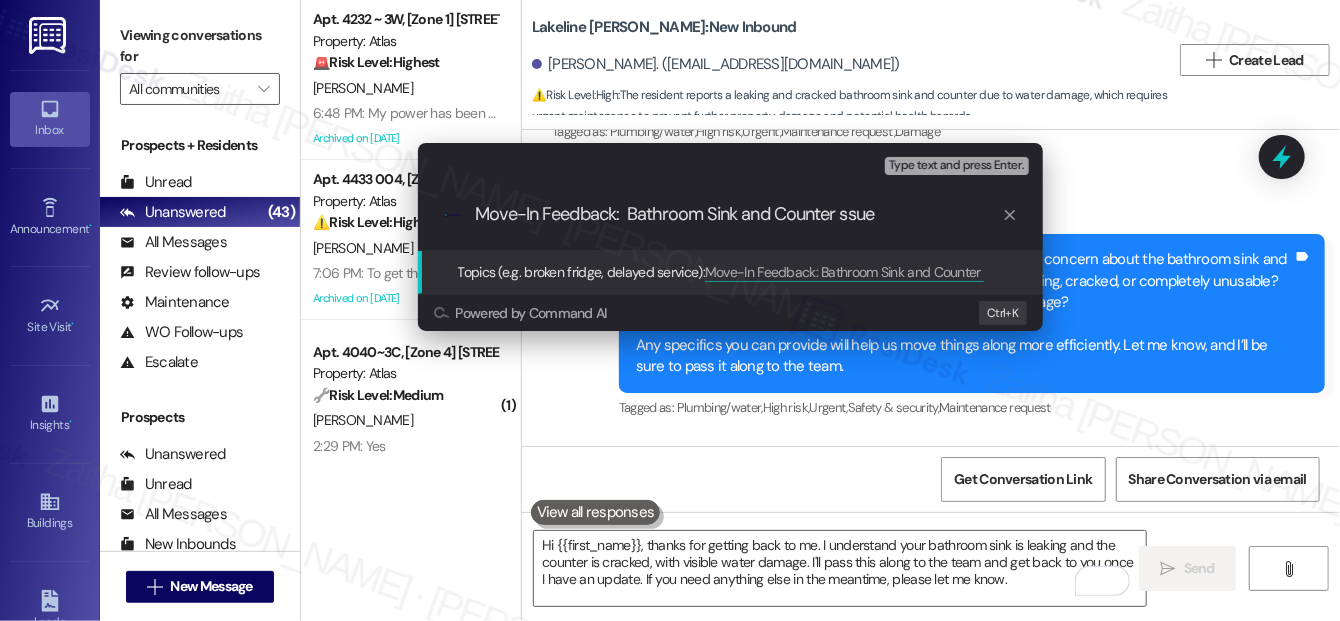 type on "Move-In Feedback:  Bathroom Sink and Counter Issue" 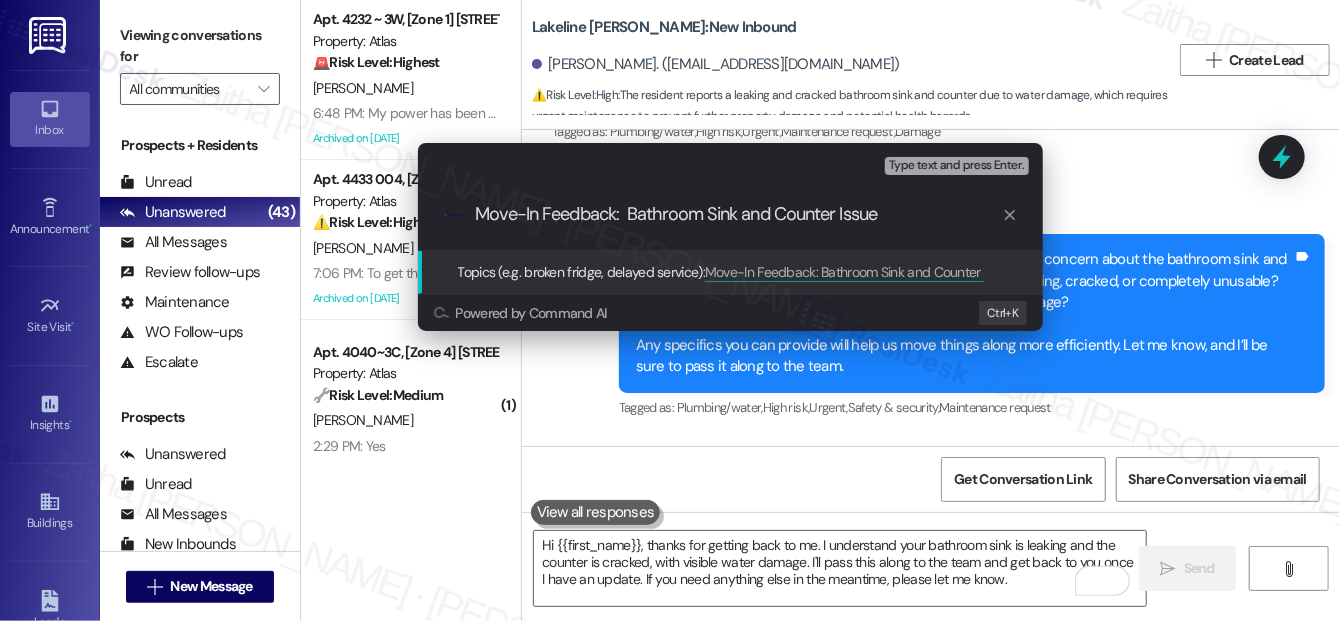 type 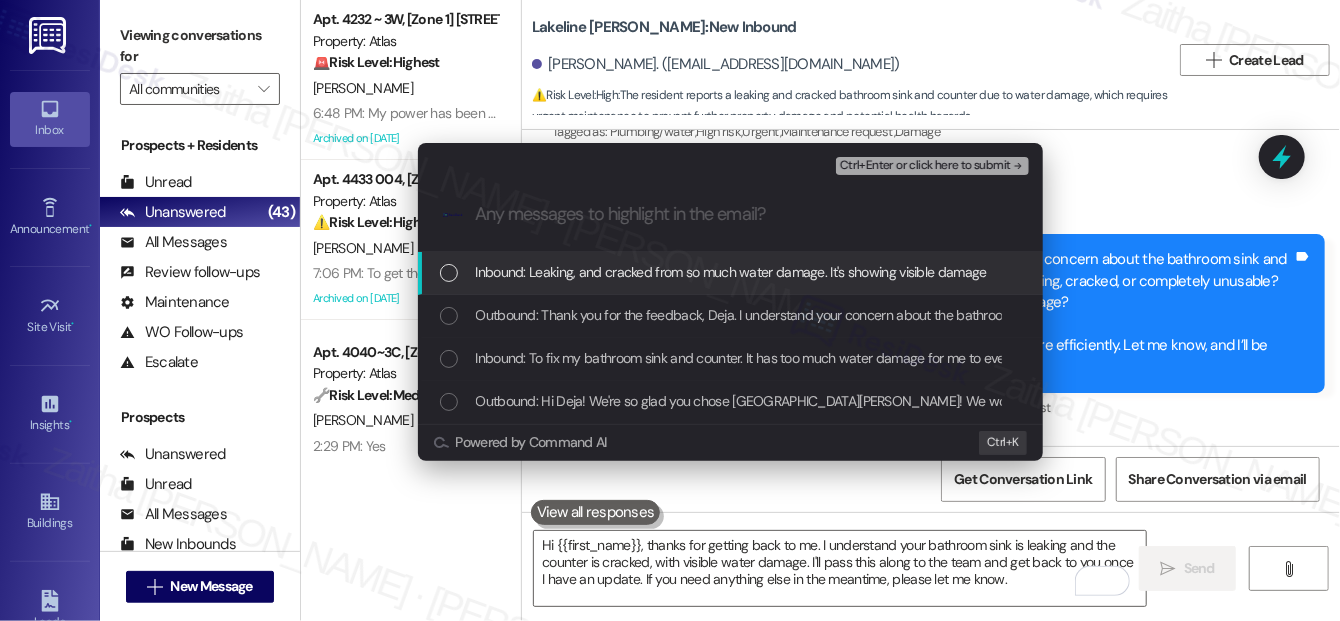 click on "Inbound: Leaking, and cracked from so much water damage. It's showing visible damage" at bounding box center [732, 272] 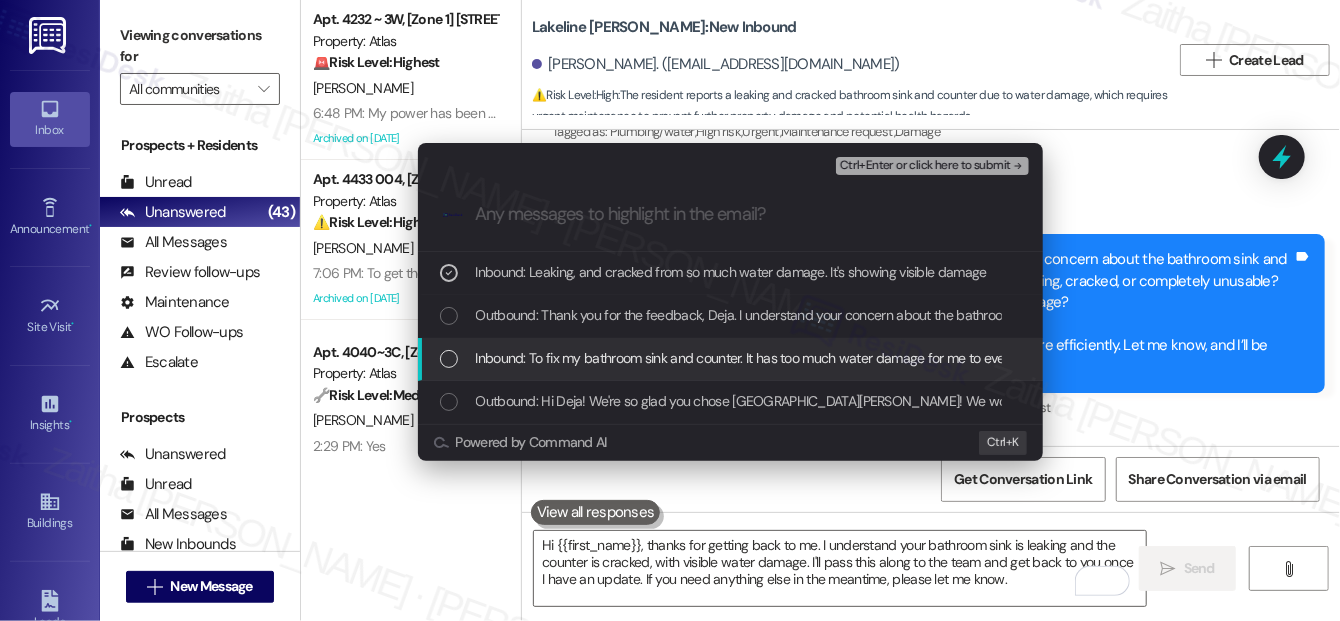 click at bounding box center (449, 359) 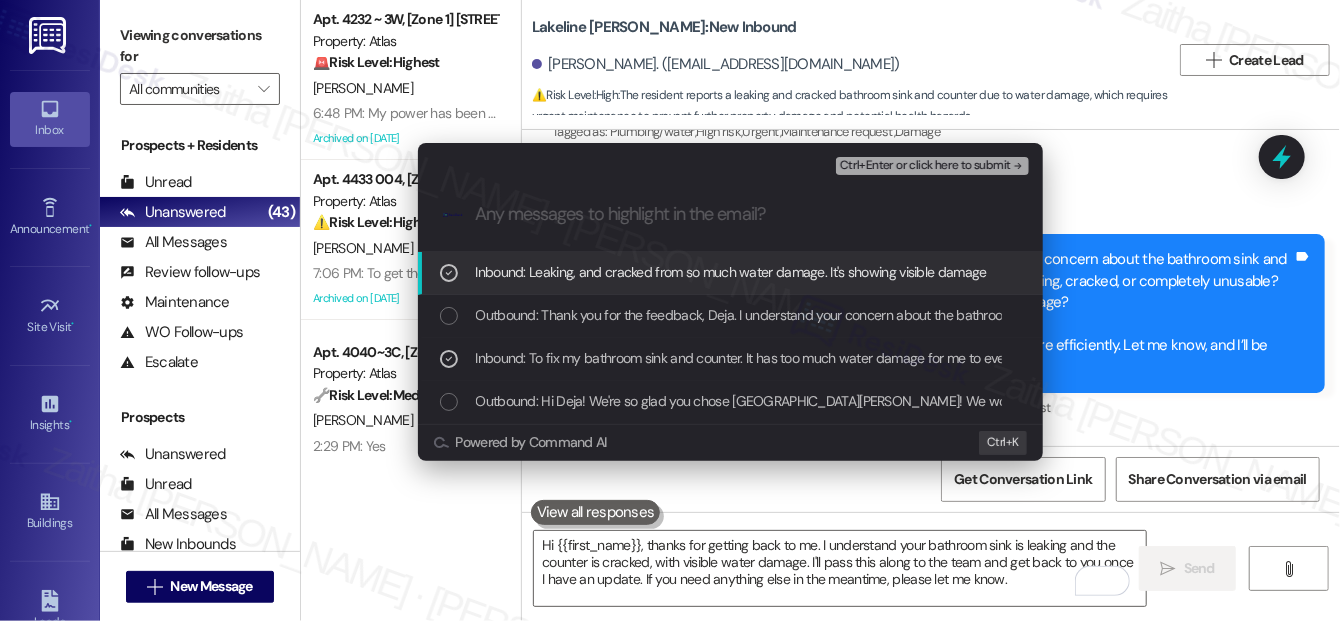 click on "Ctrl+Enter or click here to submit" at bounding box center [925, 166] 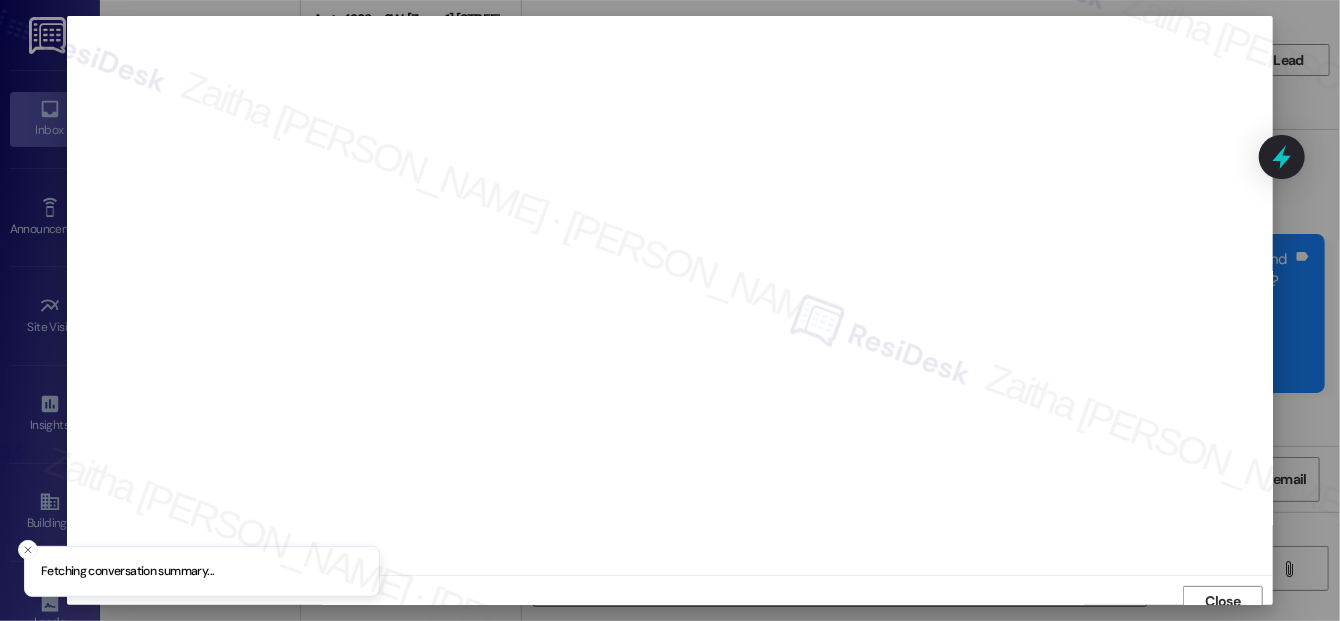 scroll, scrollTop: 12, scrollLeft: 0, axis: vertical 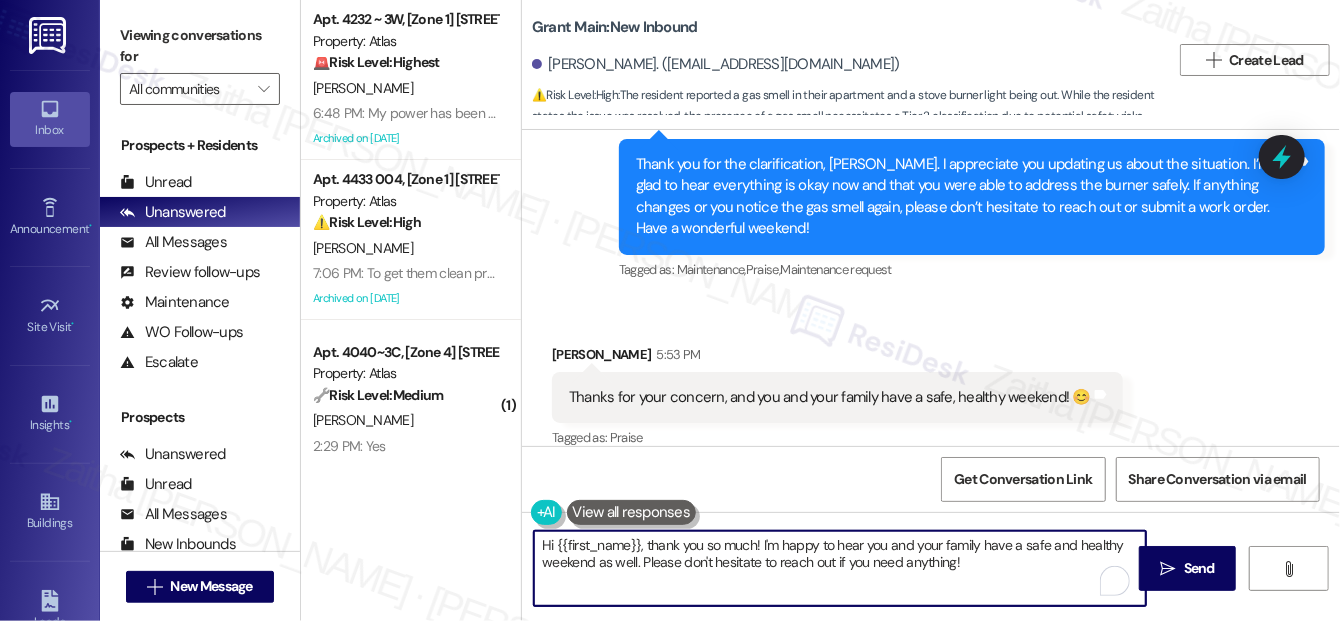 drag, startPoint x: 539, startPoint y: 541, endPoint x: 973, endPoint y: 578, distance: 435.57434 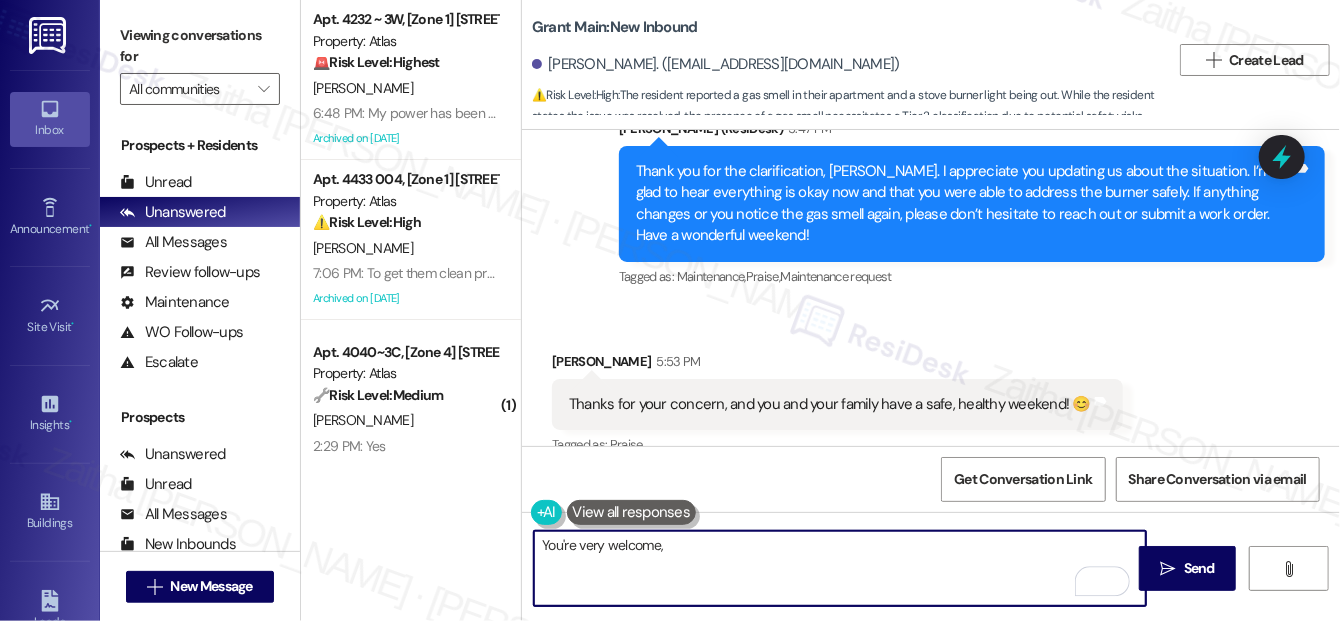 scroll, scrollTop: 3071, scrollLeft: 0, axis: vertical 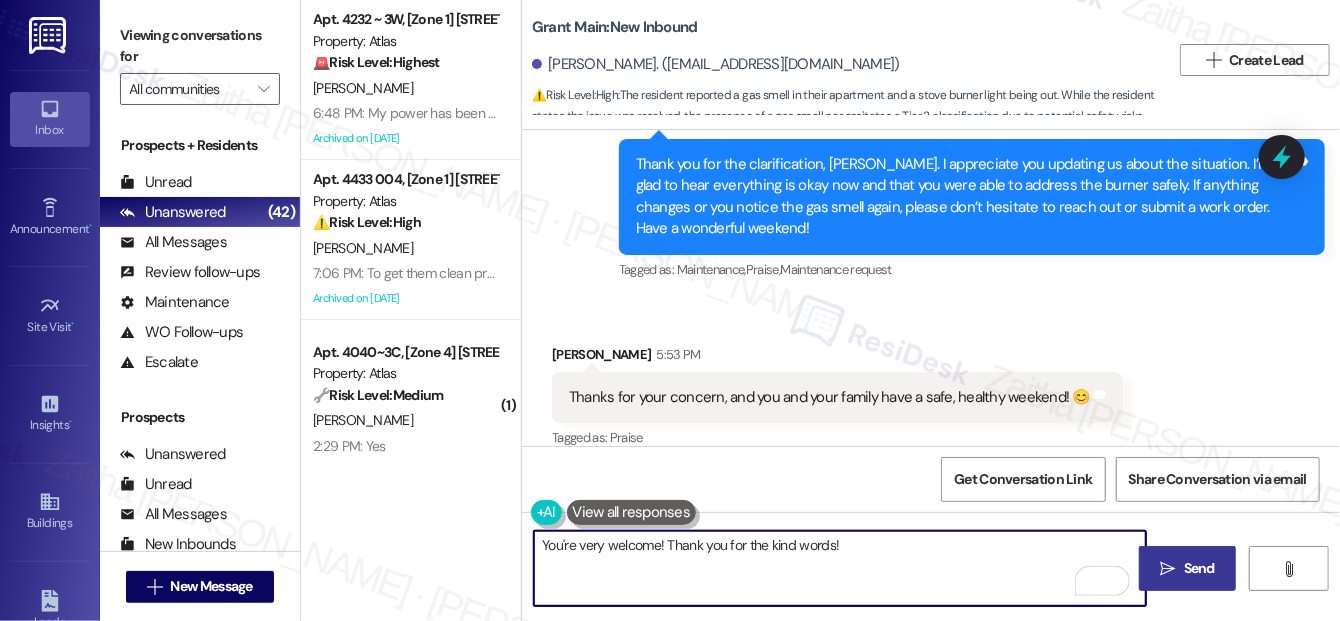 type on "You're very welcome! Thank you for the kind words!" 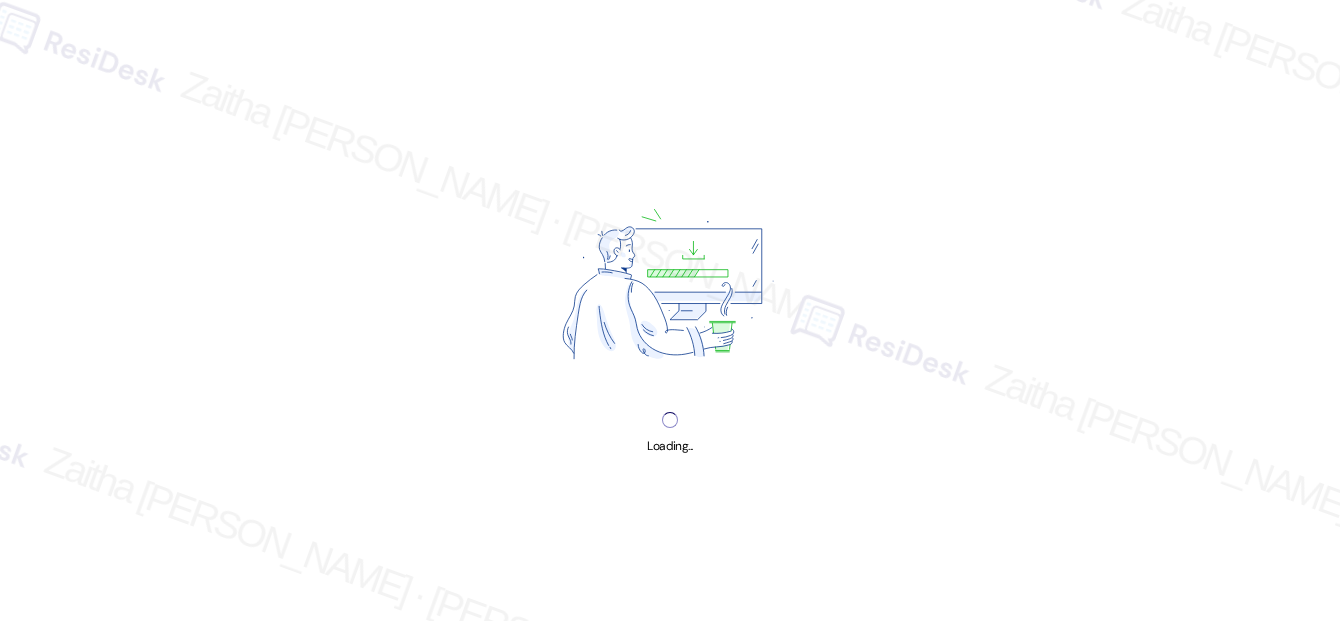 scroll, scrollTop: 0, scrollLeft: 0, axis: both 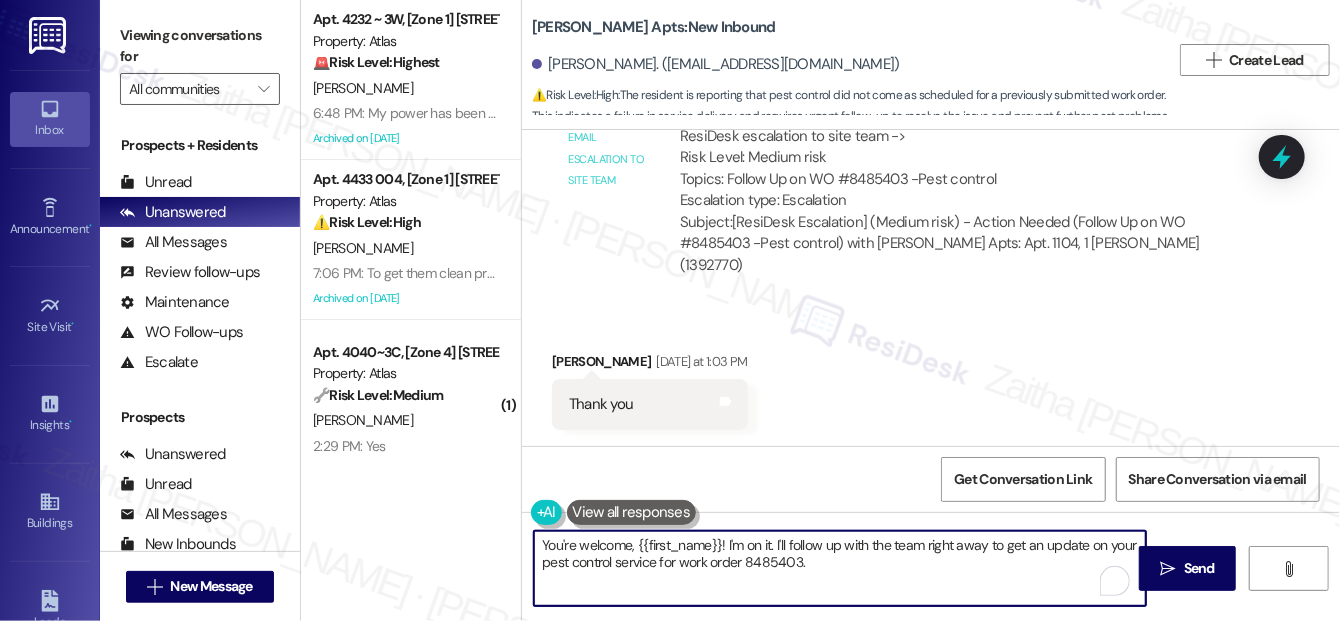 drag, startPoint x: 773, startPoint y: 543, endPoint x: 874, endPoint y: 574, distance: 105.65037 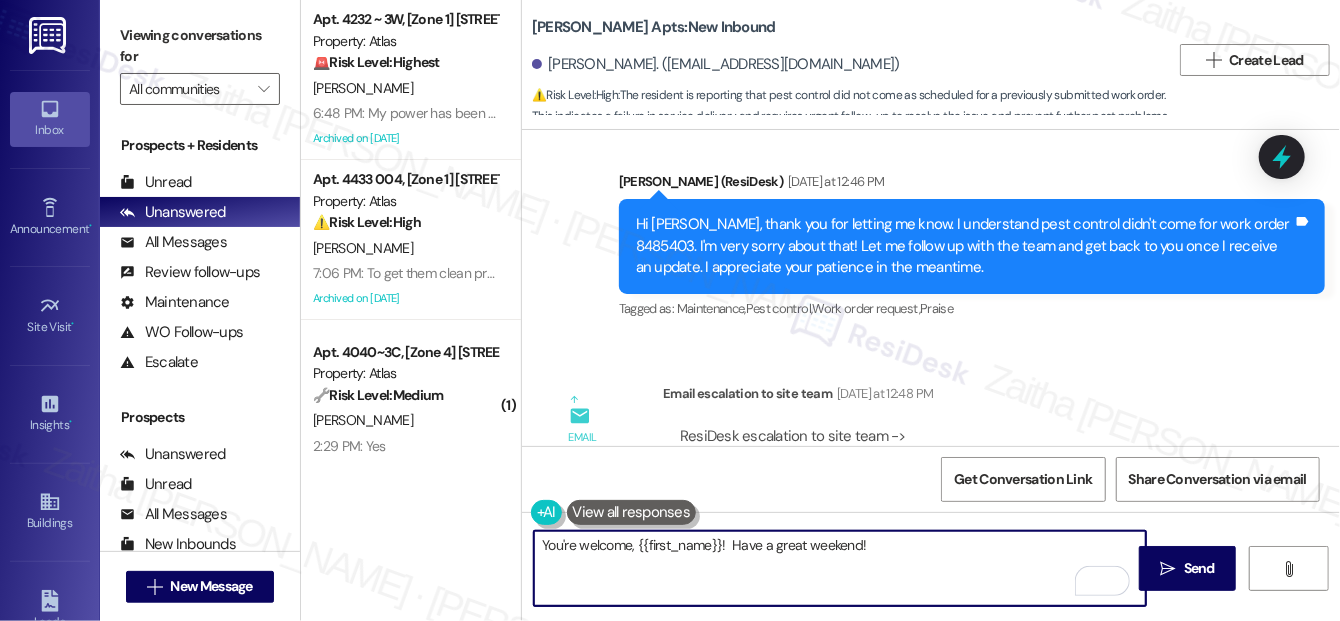 scroll, scrollTop: 3294, scrollLeft: 0, axis: vertical 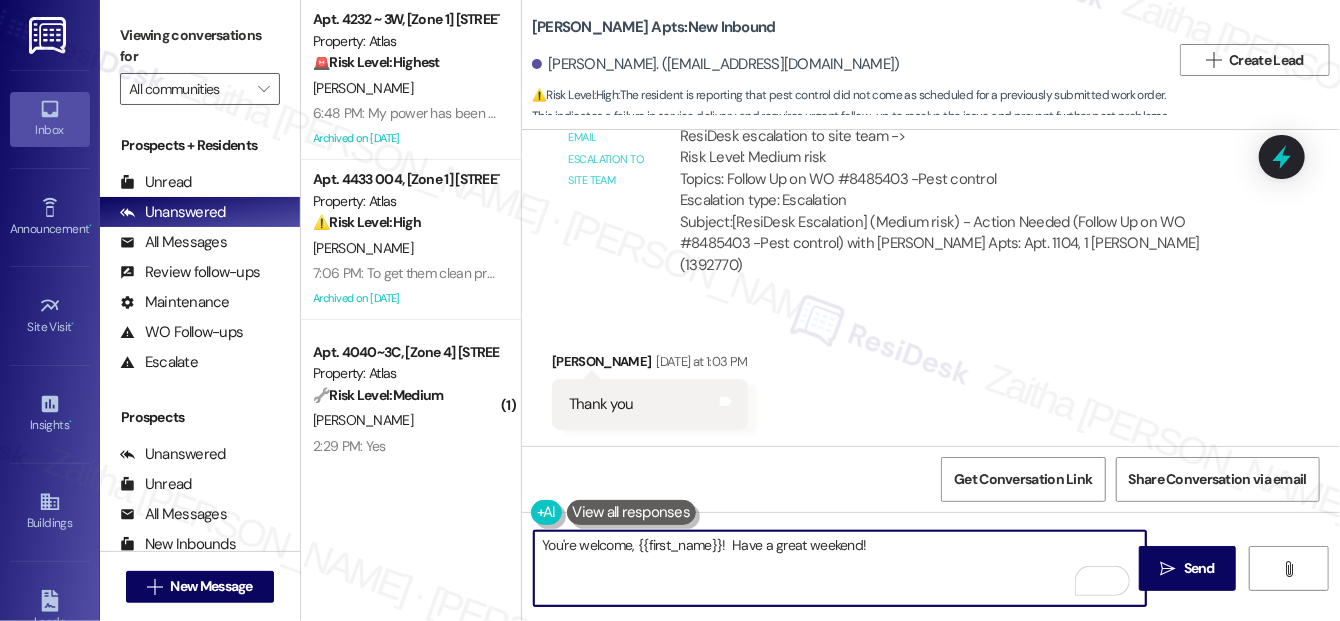 click on "You're welcome, {{first_name}}!  Have a great weekend!" at bounding box center (840, 568) 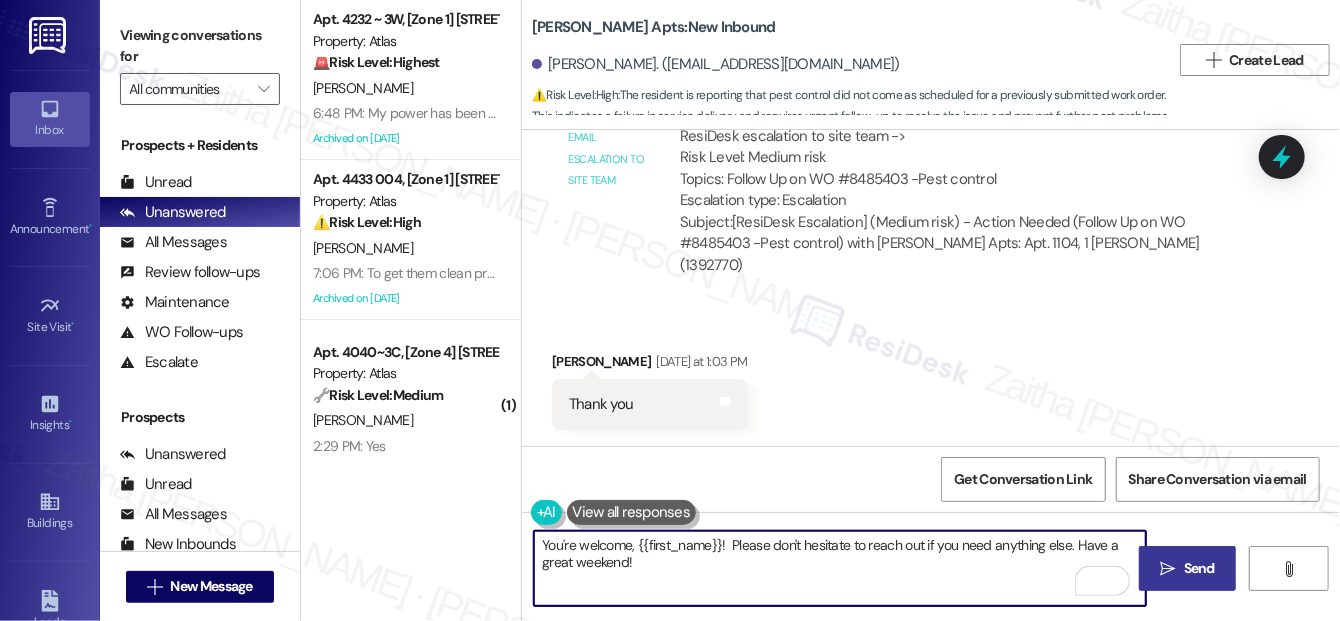 type on "You're welcome, {{first_name}}!  Please don't hesitate to reach out if you need anything else. Have a great weekend!" 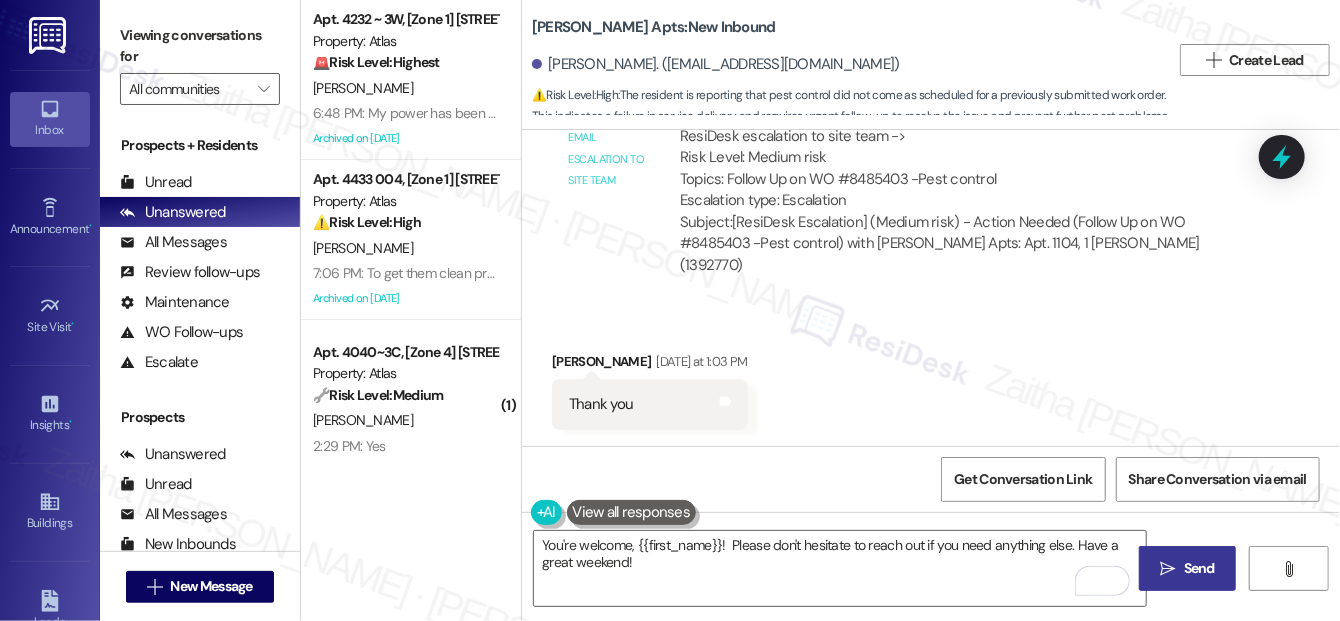 click on " Send" at bounding box center [1187, 568] 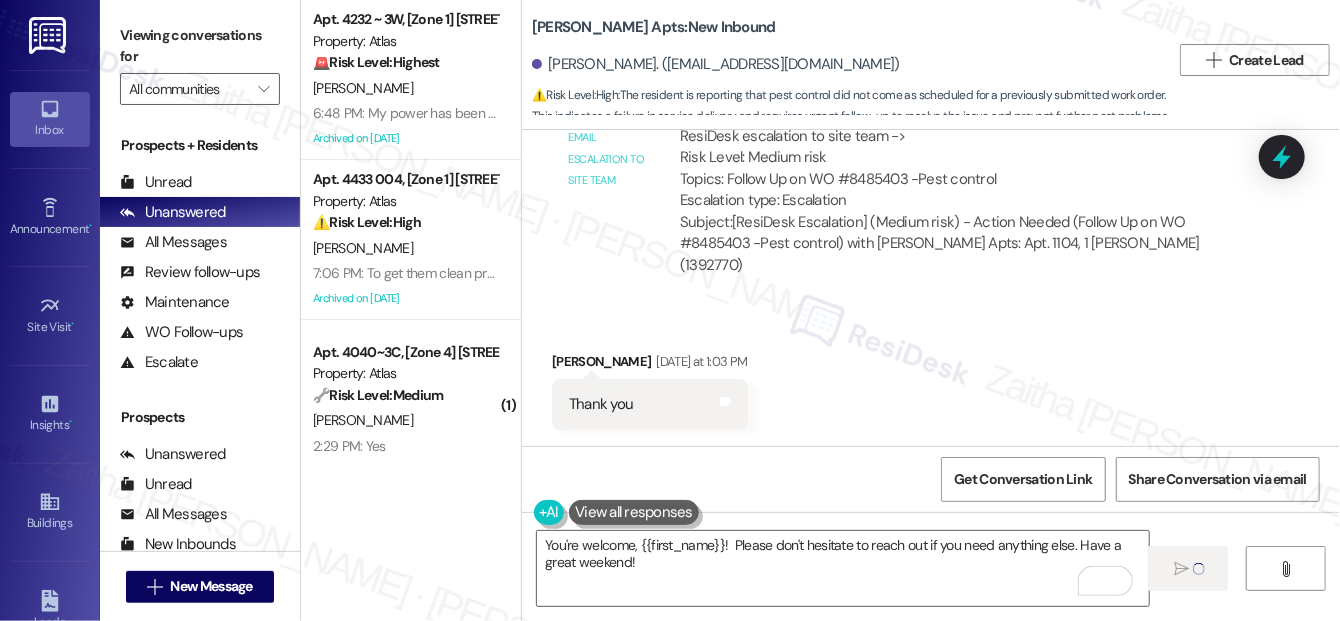 type 